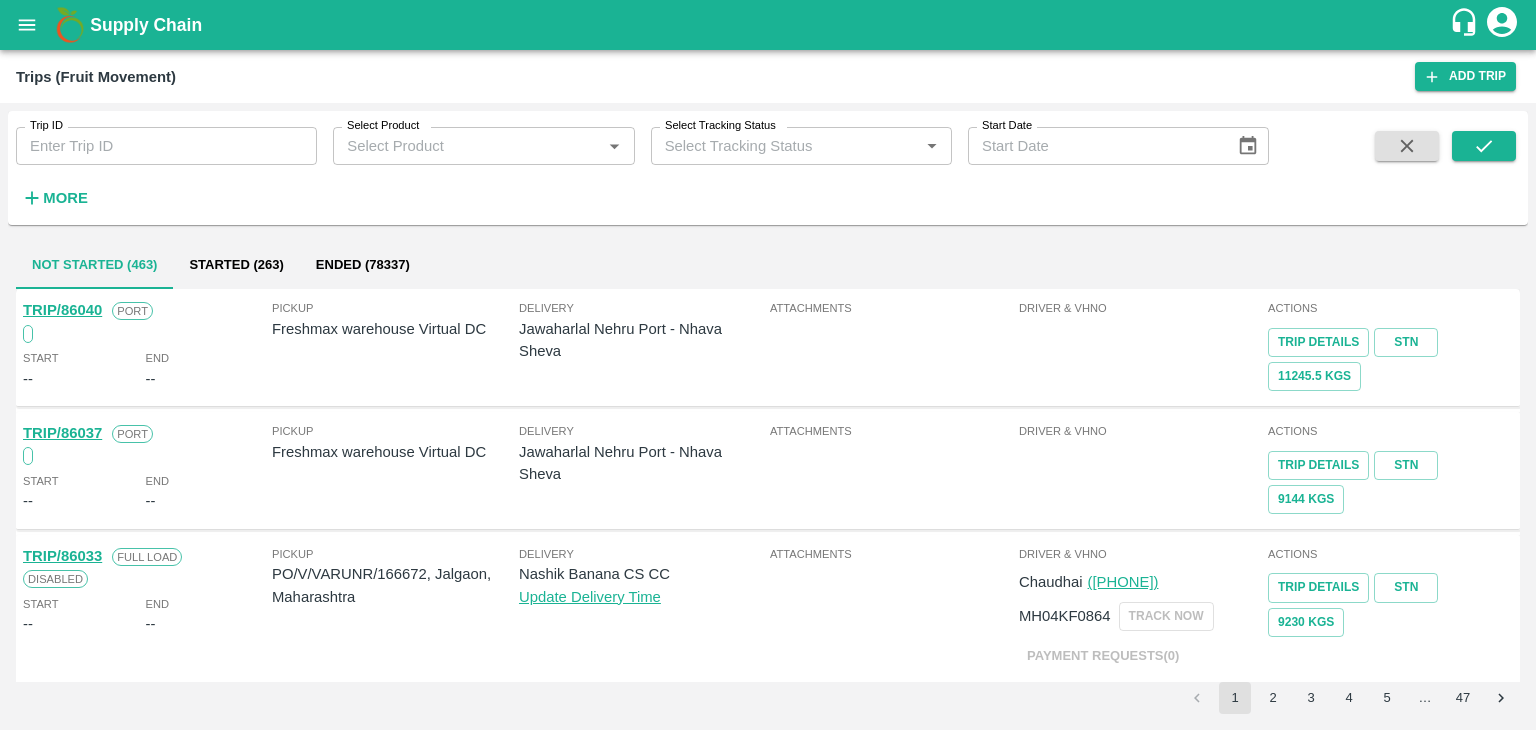scroll, scrollTop: 0, scrollLeft: 0, axis: both 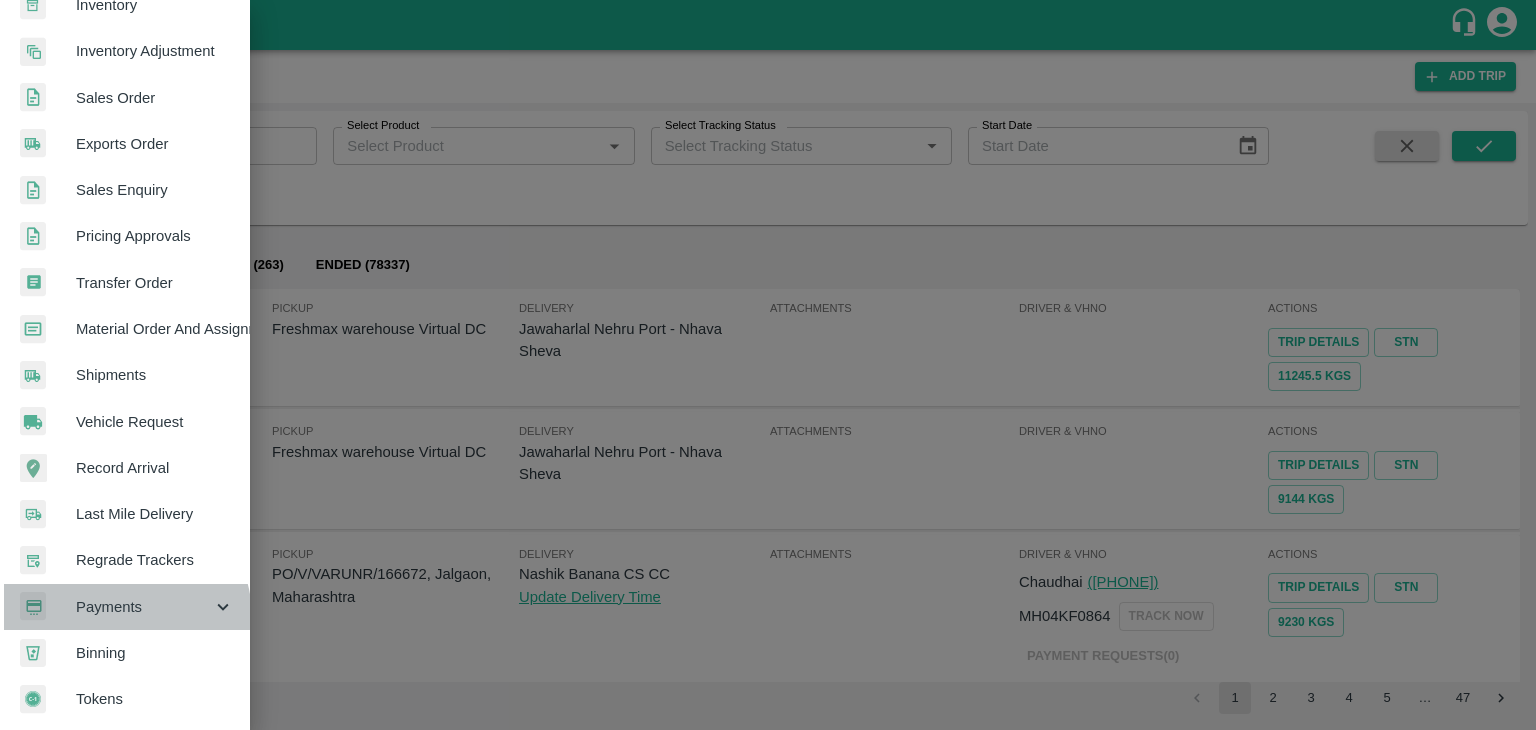 click on "Payments" at bounding box center (144, 607) 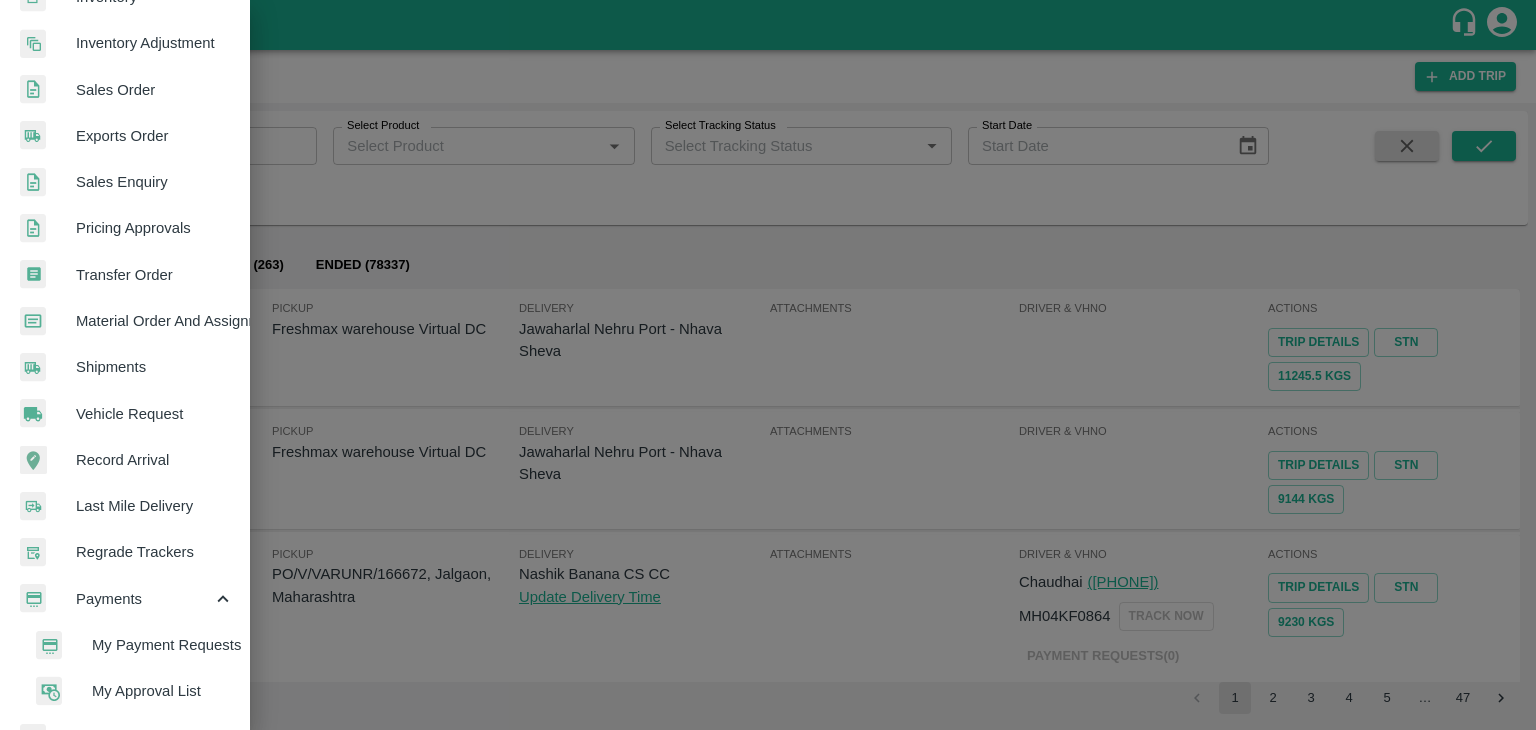click on "My Payment Requests" at bounding box center [163, 645] 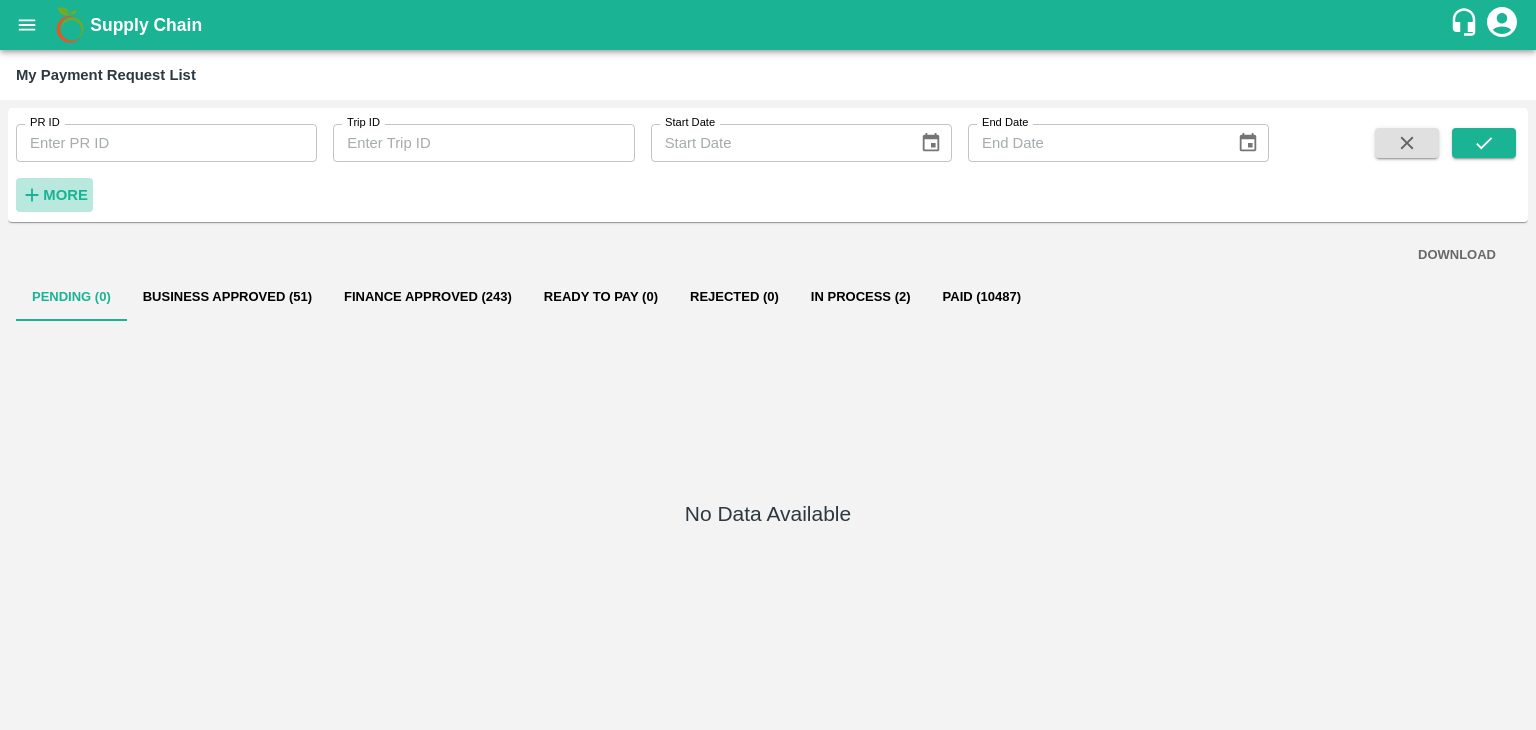 click on "More" at bounding box center (65, 195) 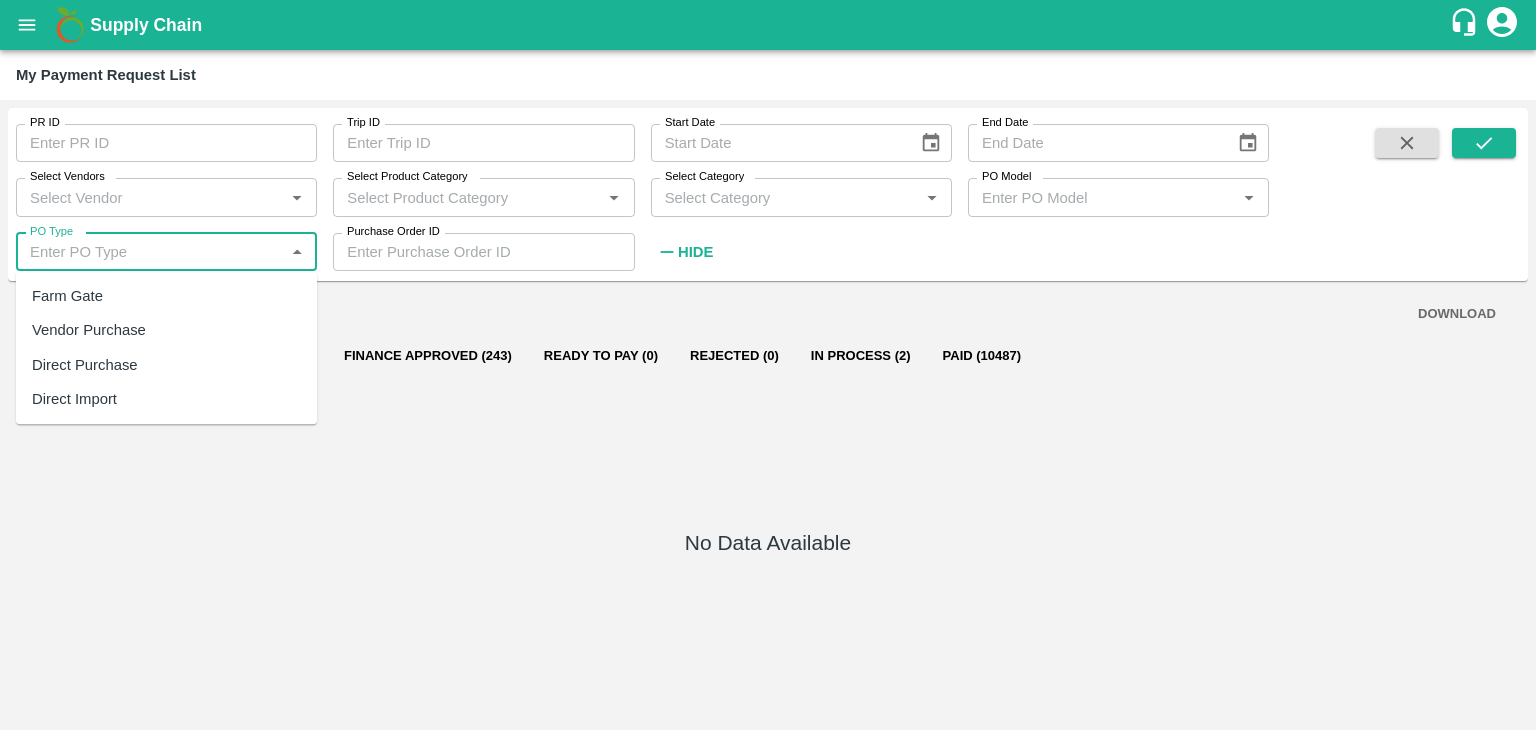click on "PO Type" at bounding box center (150, 252) 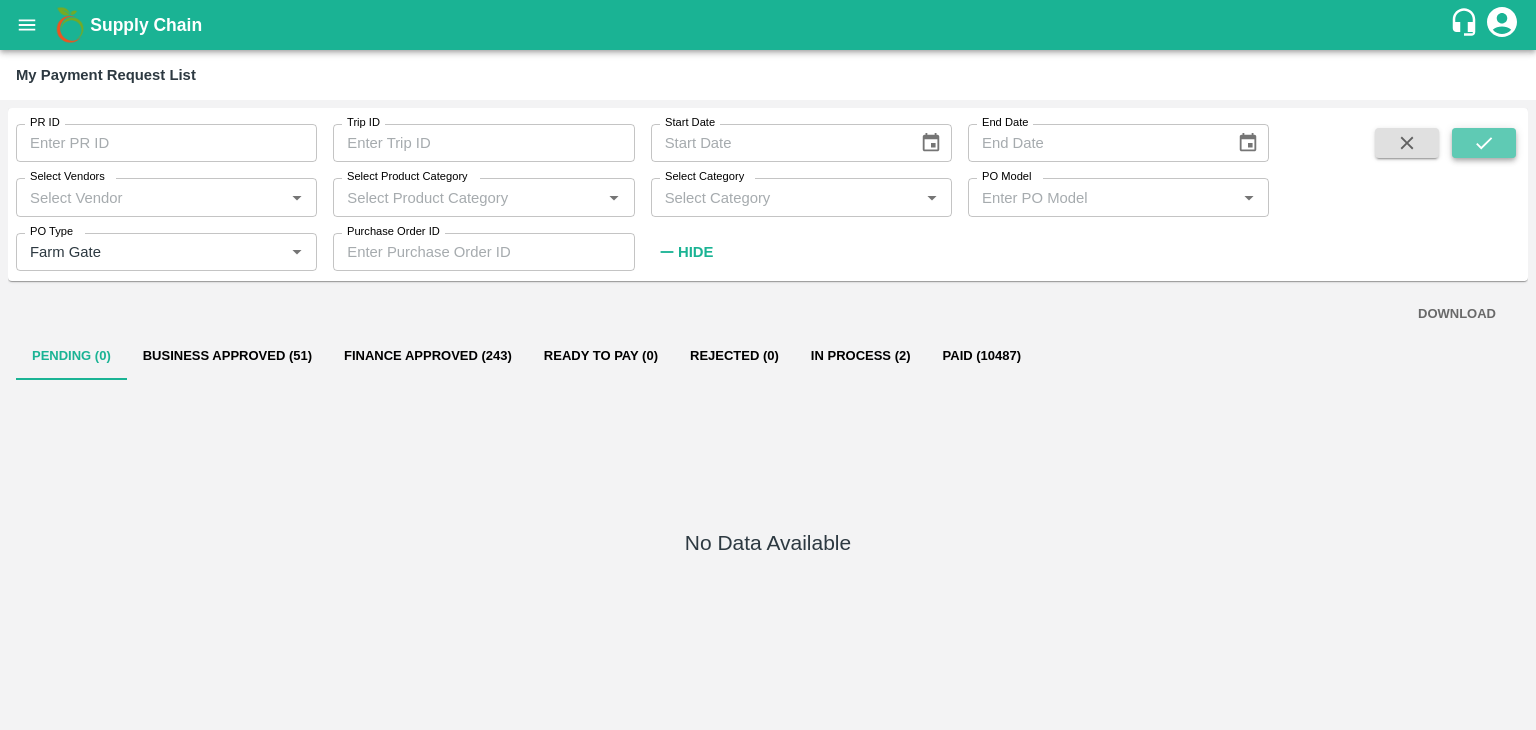 click at bounding box center [1484, 143] 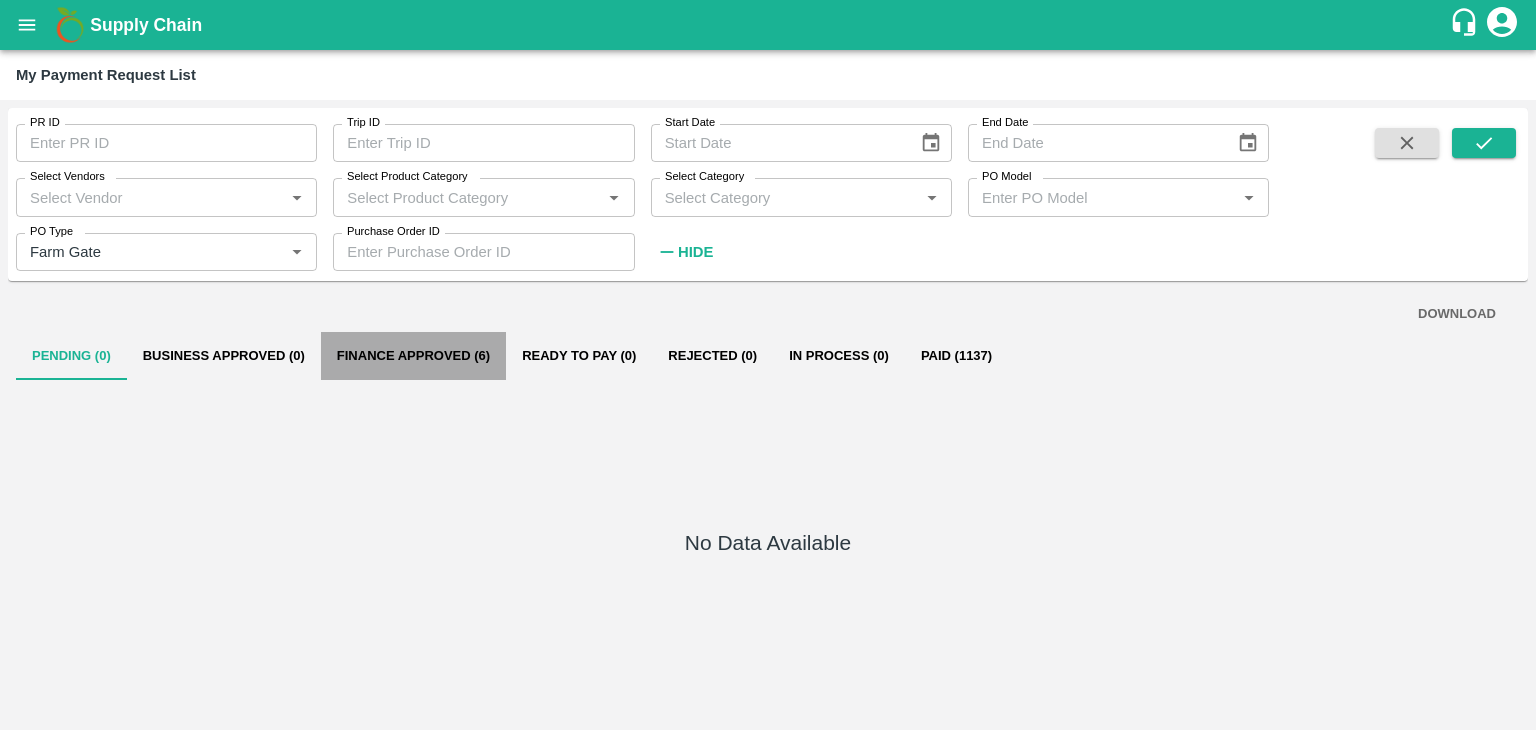 click on "Finance Approved (6)" at bounding box center (413, 356) 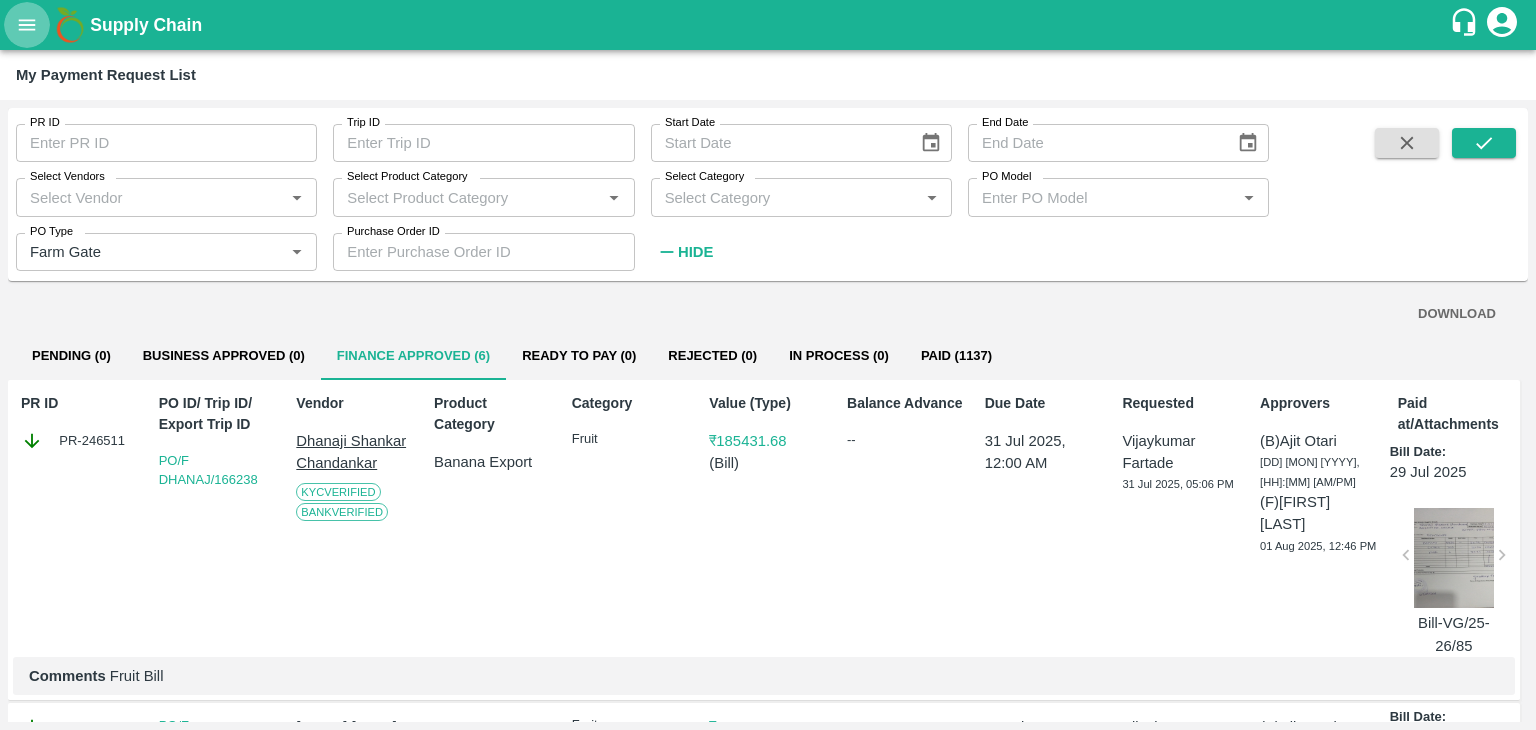 click at bounding box center [27, 25] 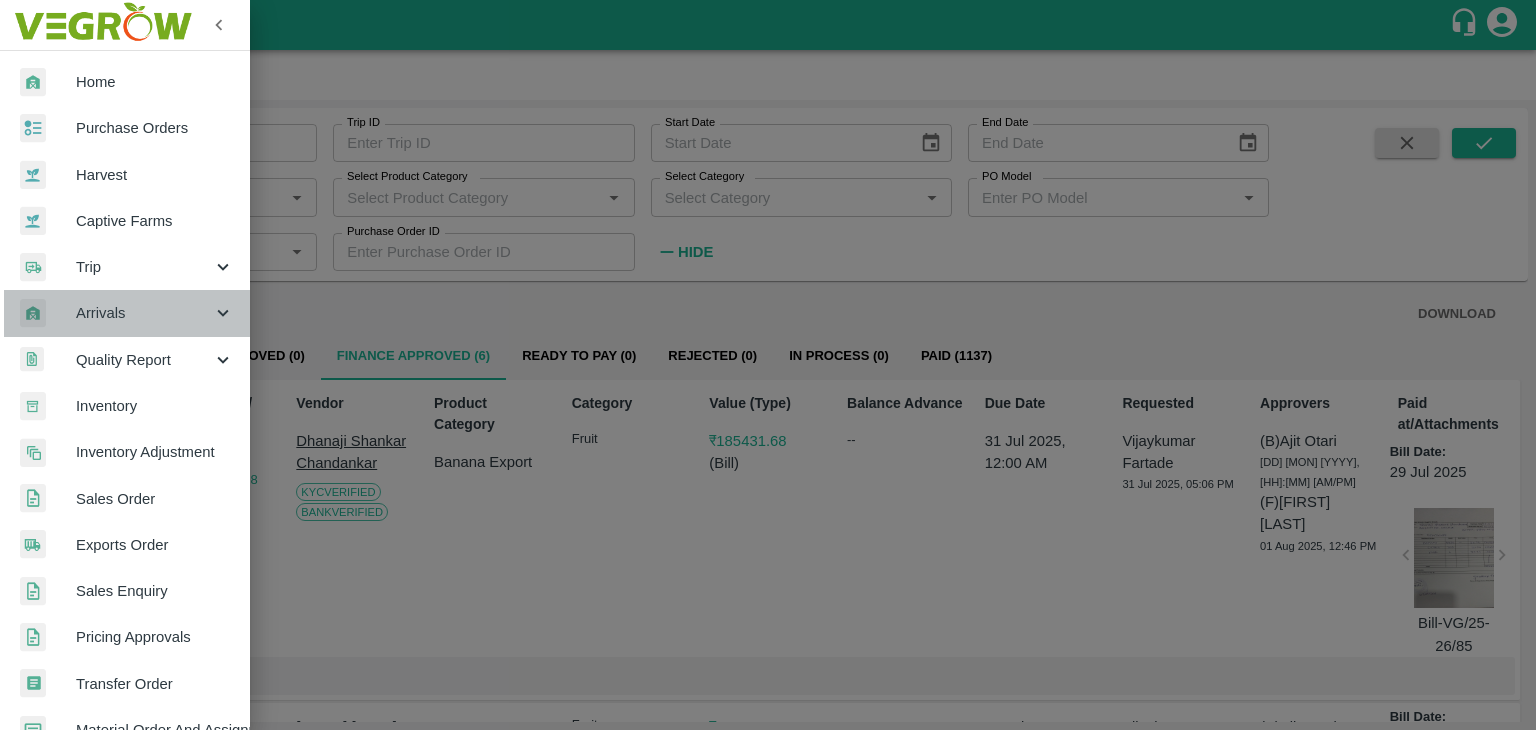 click on "Arrivals" at bounding box center (144, 313) 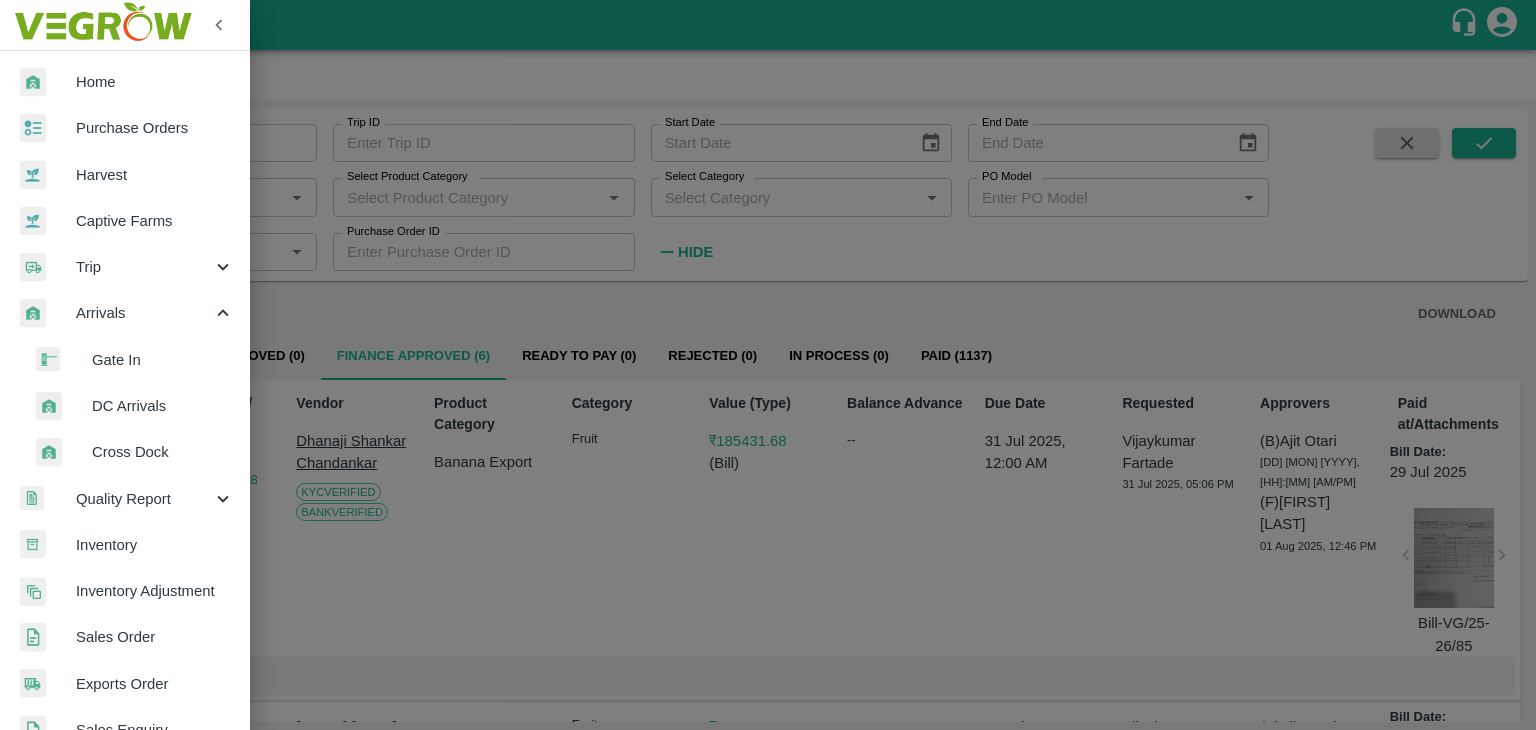 click on "DC Arrivals" at bounding box center [163, 406] 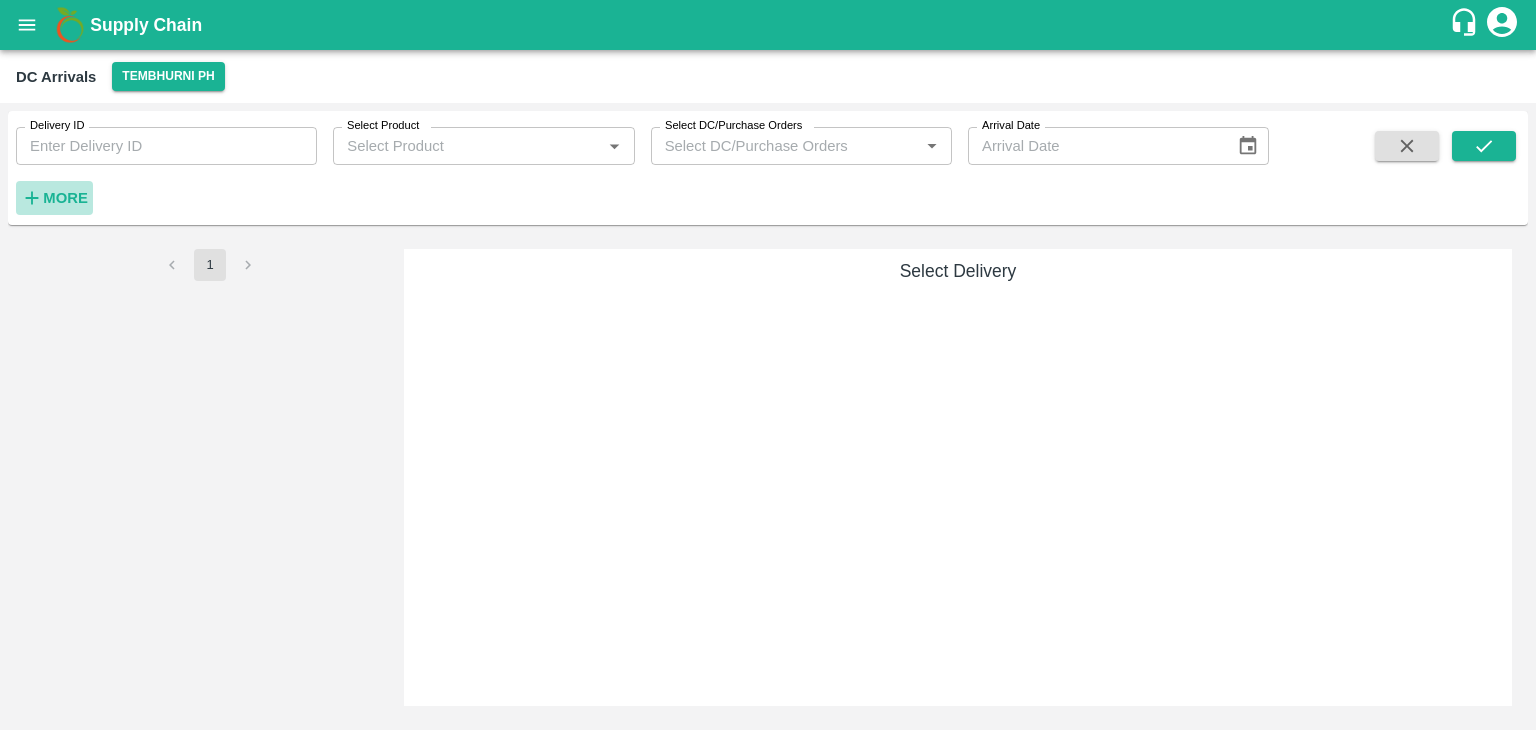 click on "More" at bounding box center (54, 198) 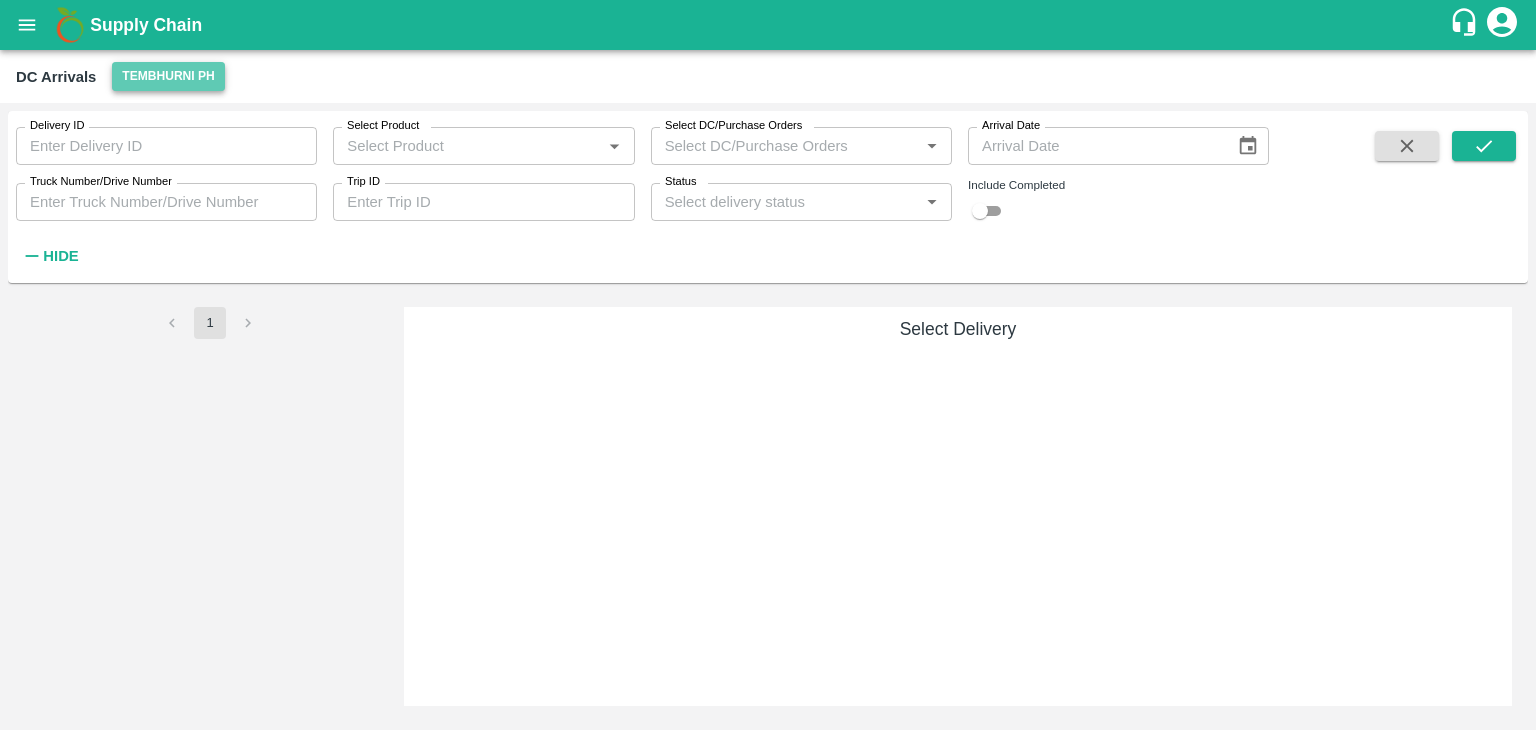 click on "Tembhurni PH" at bounding box center (168, 76) 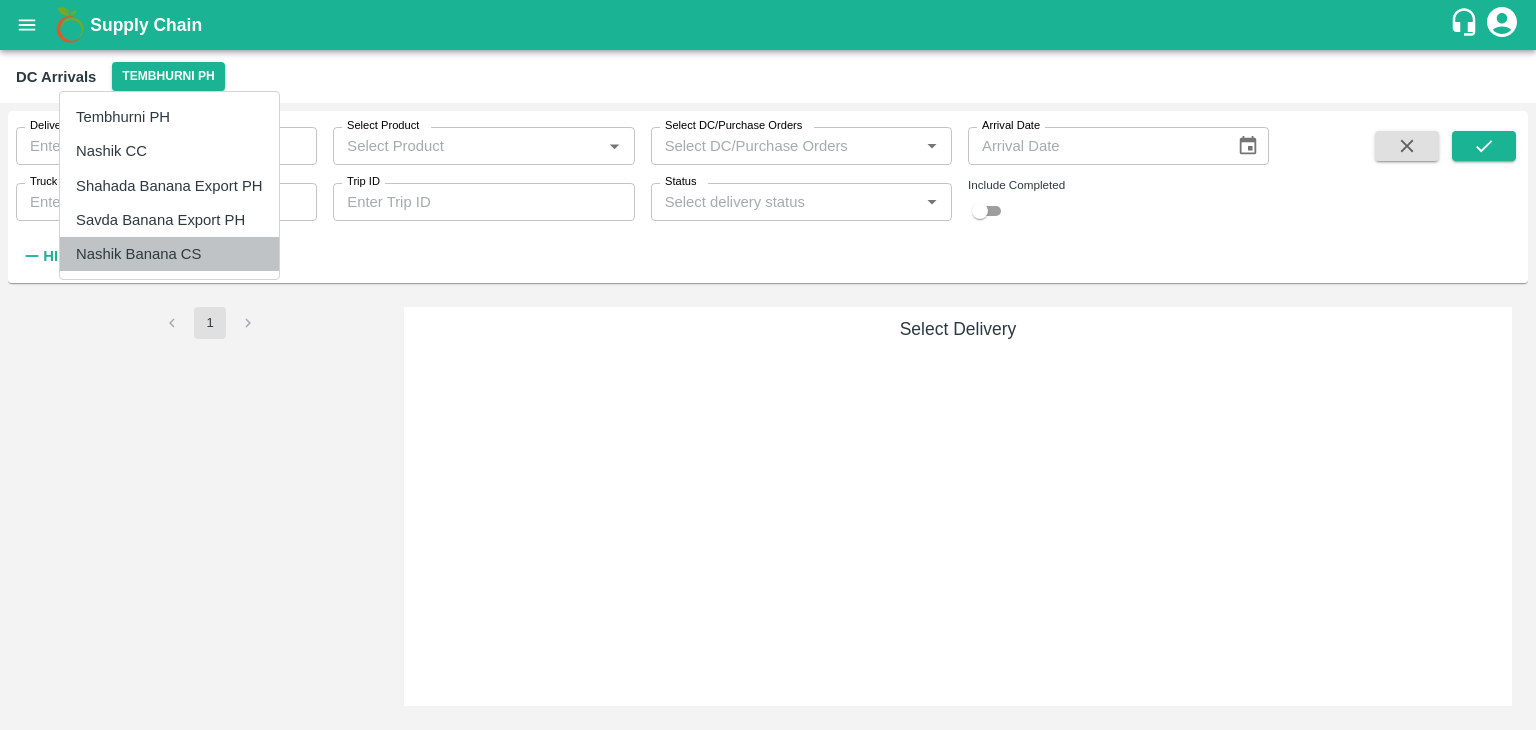 click on "Nashik Banana CS" at bounding box center [169, 254] 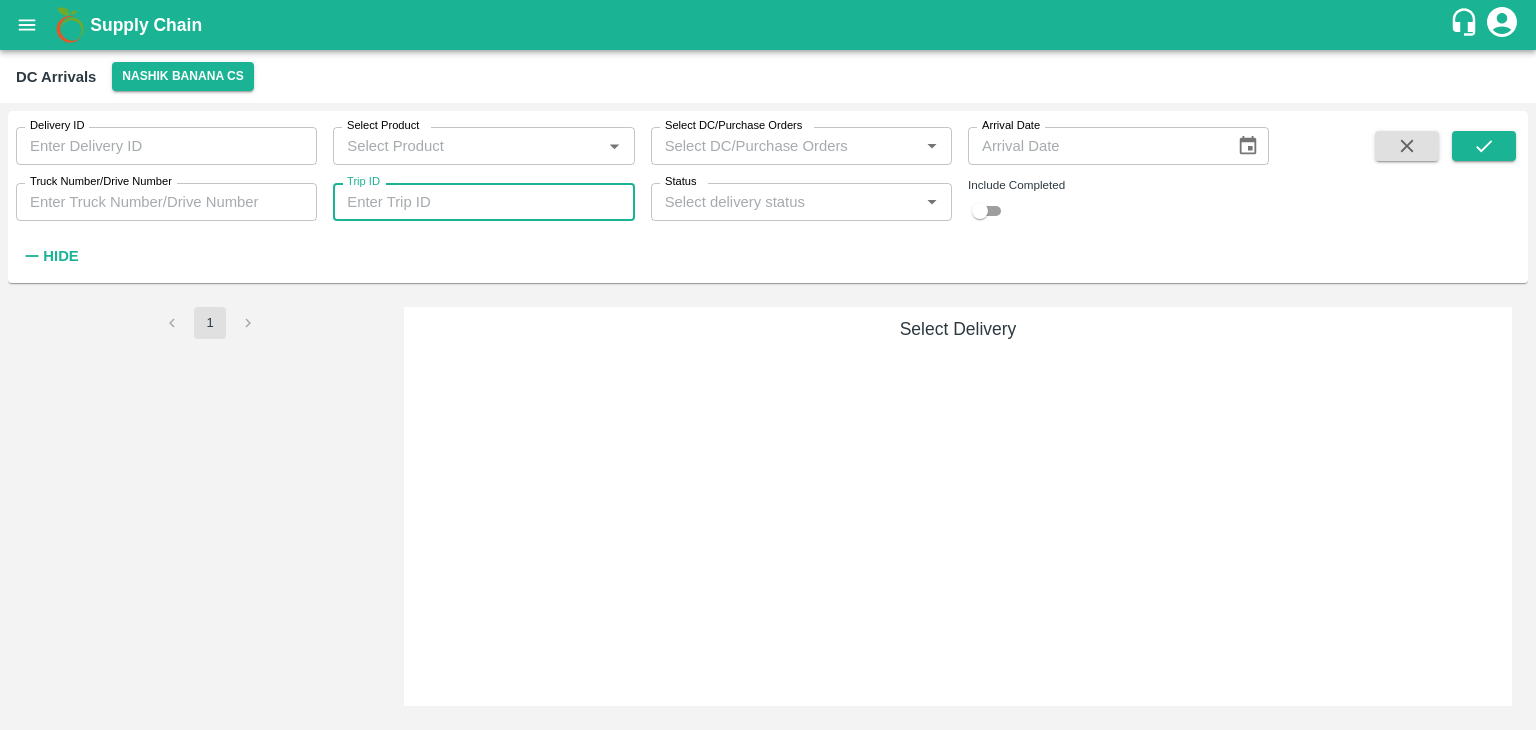 click on "Trip ID" at bounding box center (483, 202) 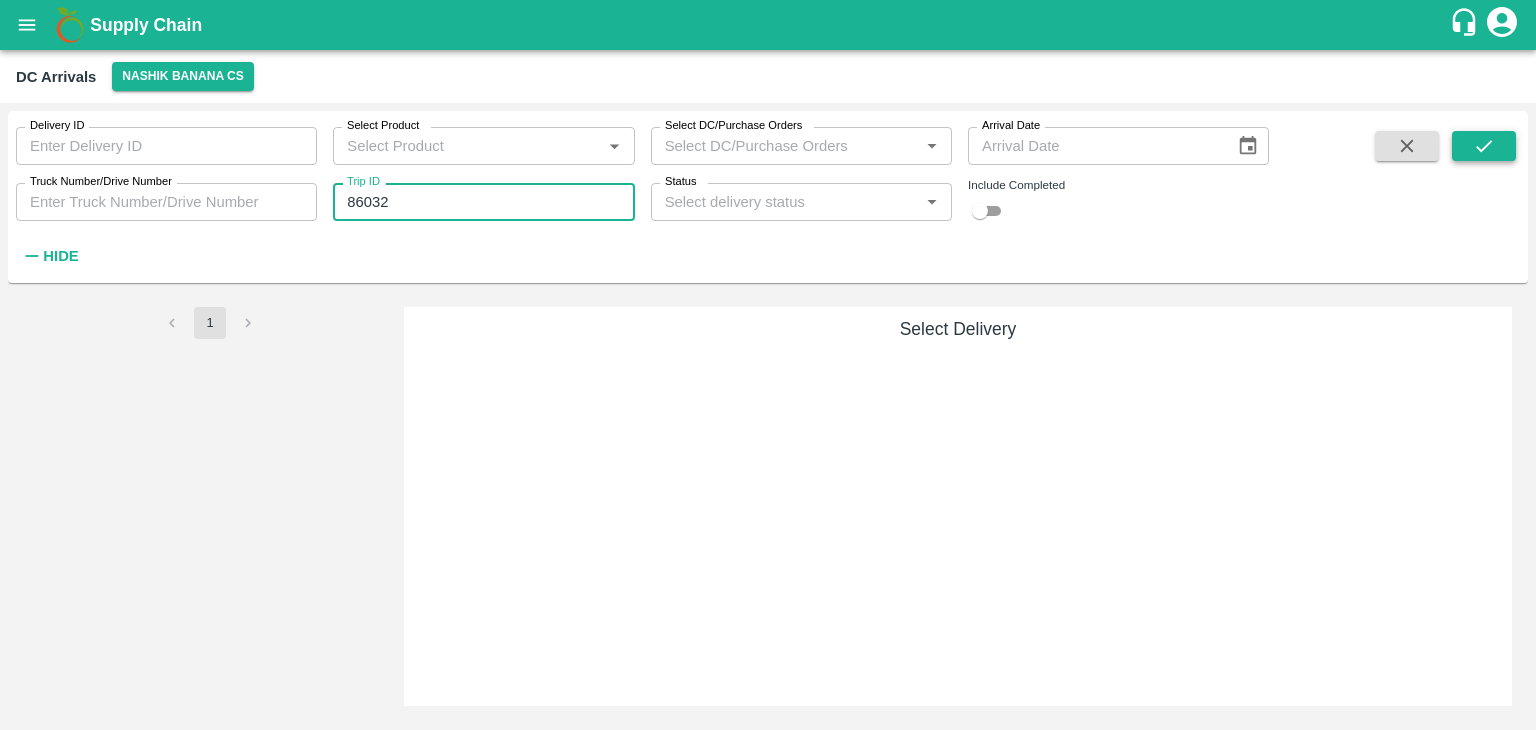 type on "86032" 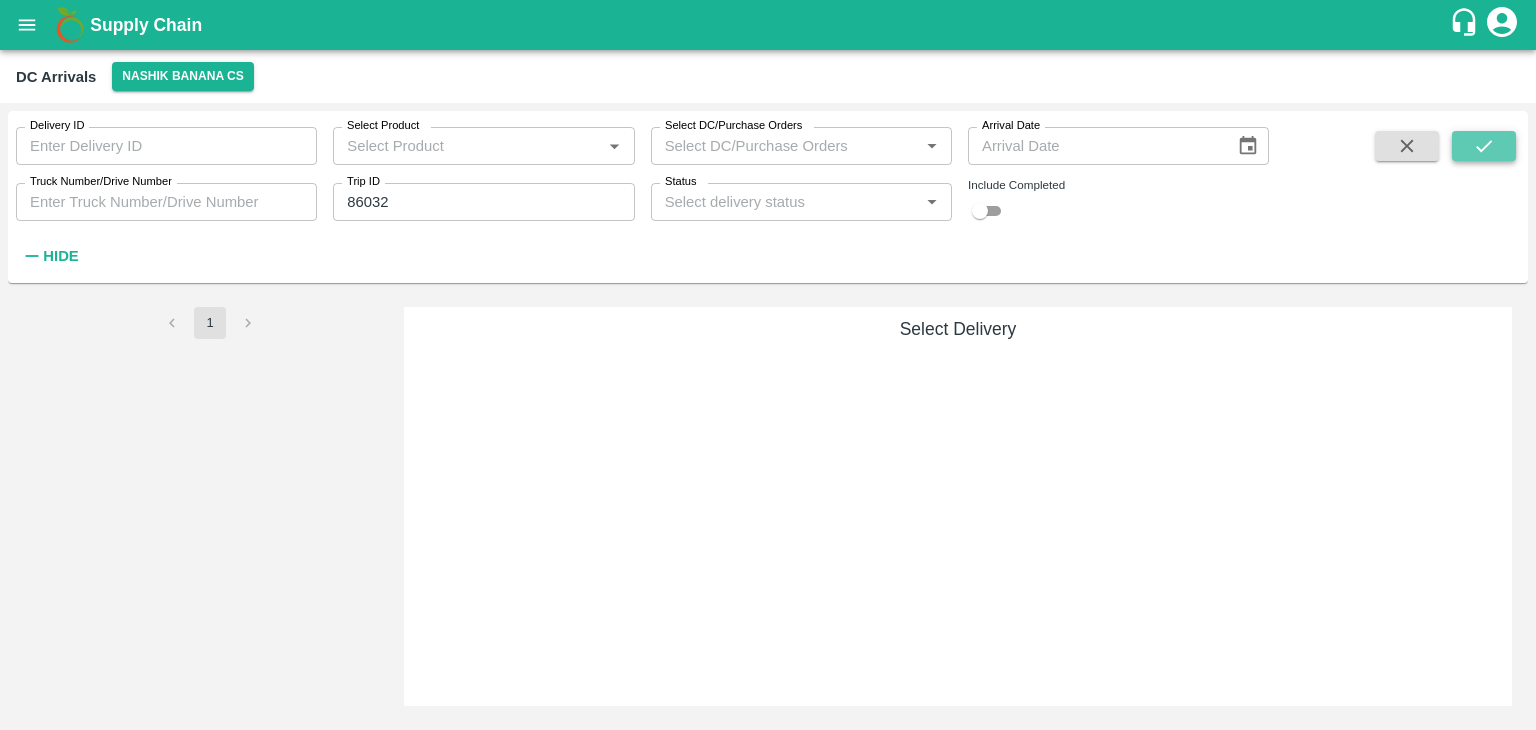 click at bounding box center [1484, 146] 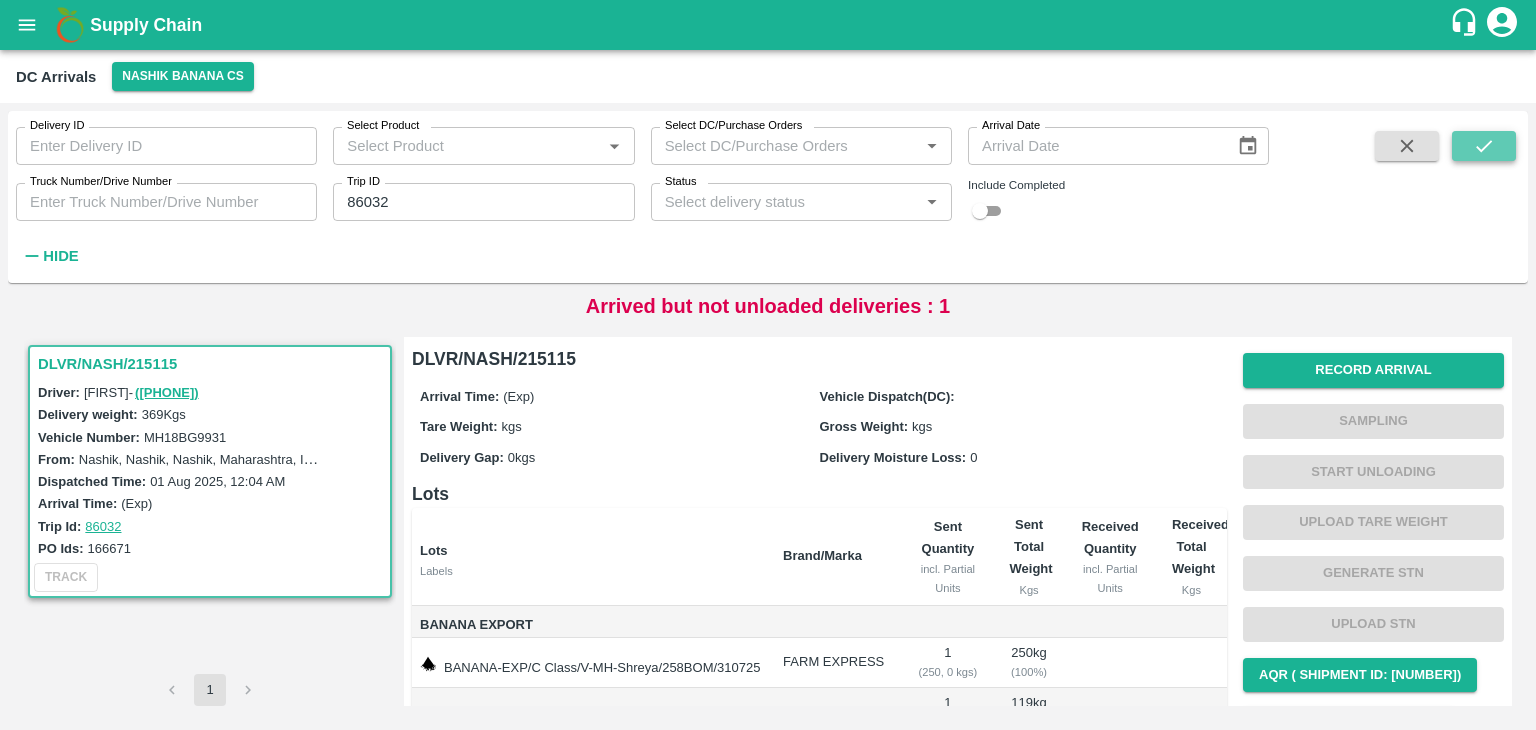 click at bounding box center [1484, 146] 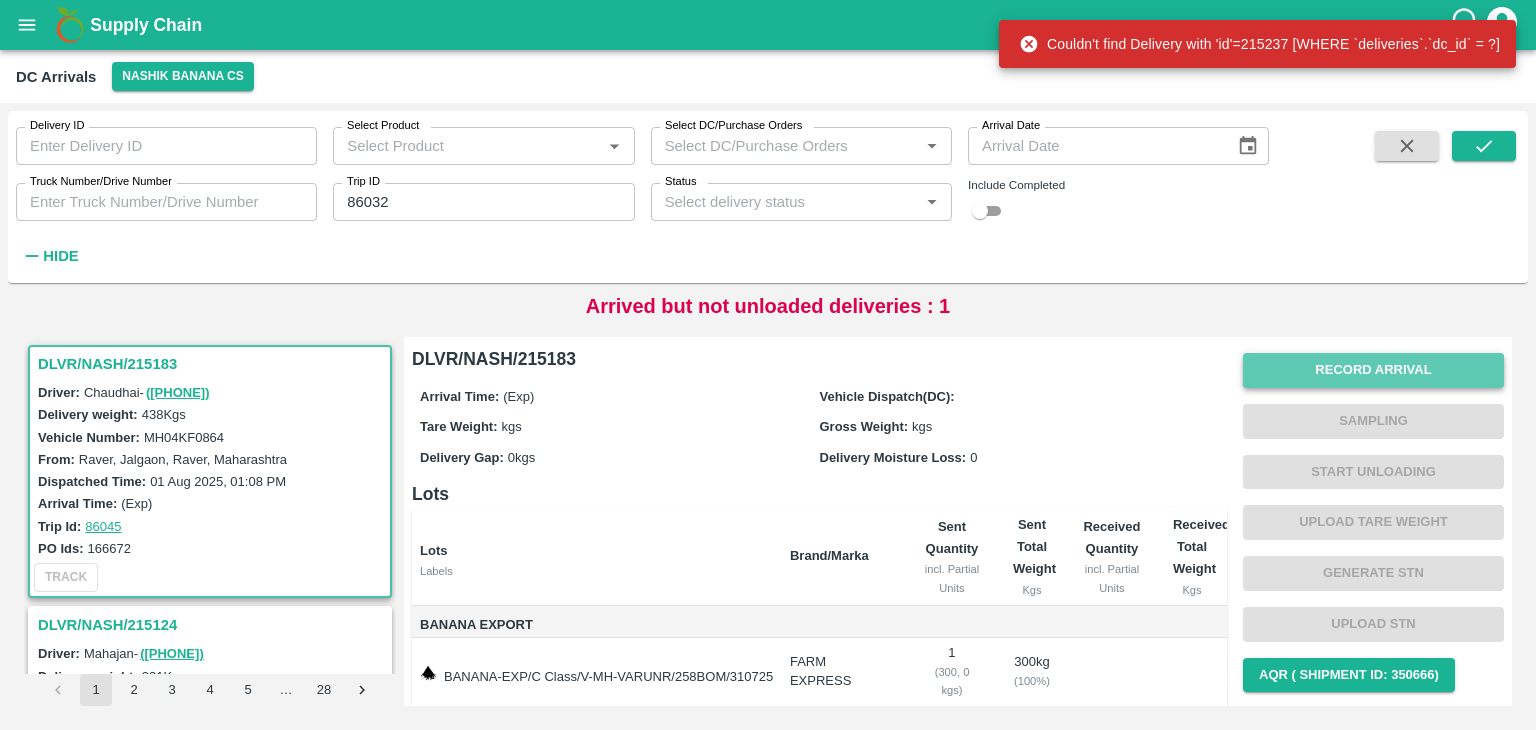 click on "Record Arrival" at bounding box center [1373, 370] 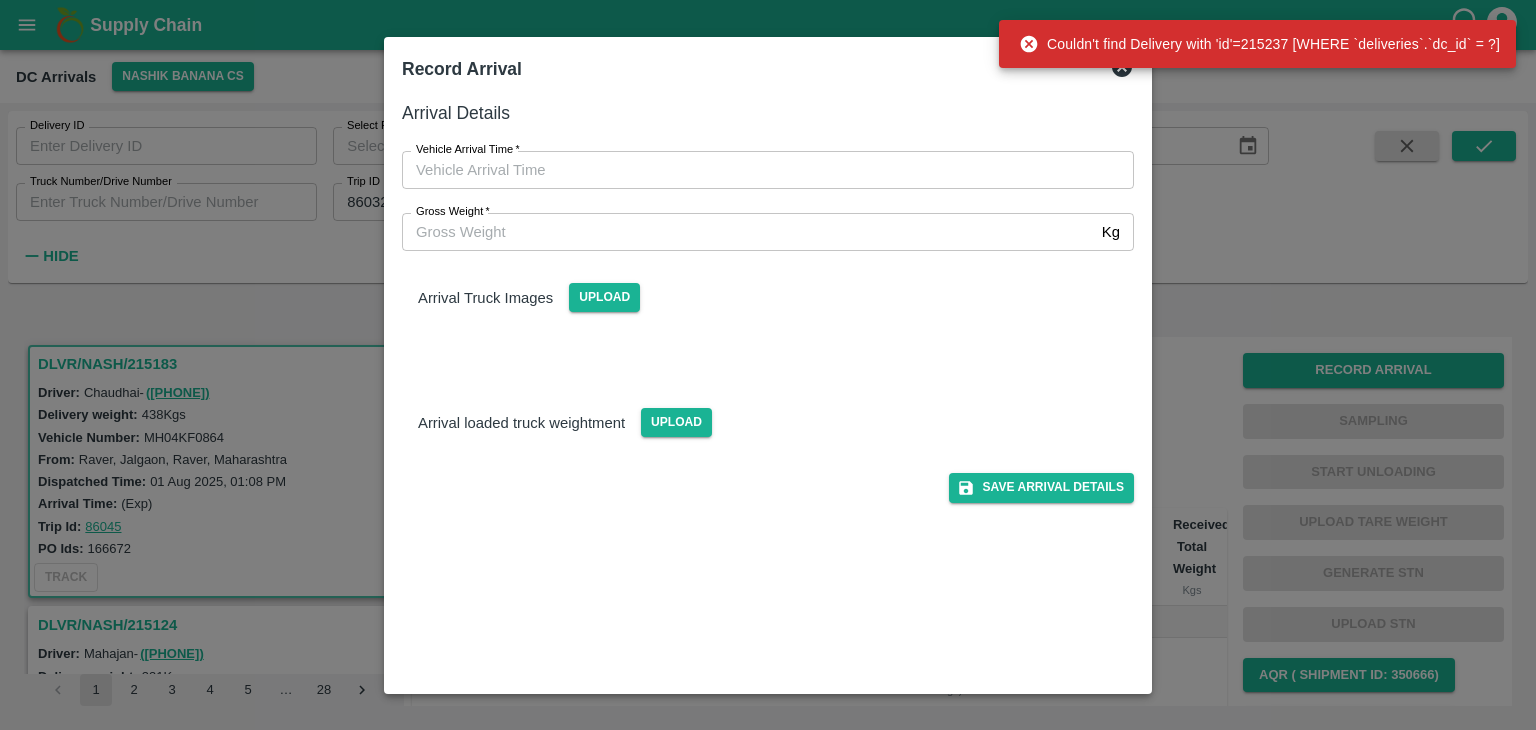 click at bounding box center (768, 365) 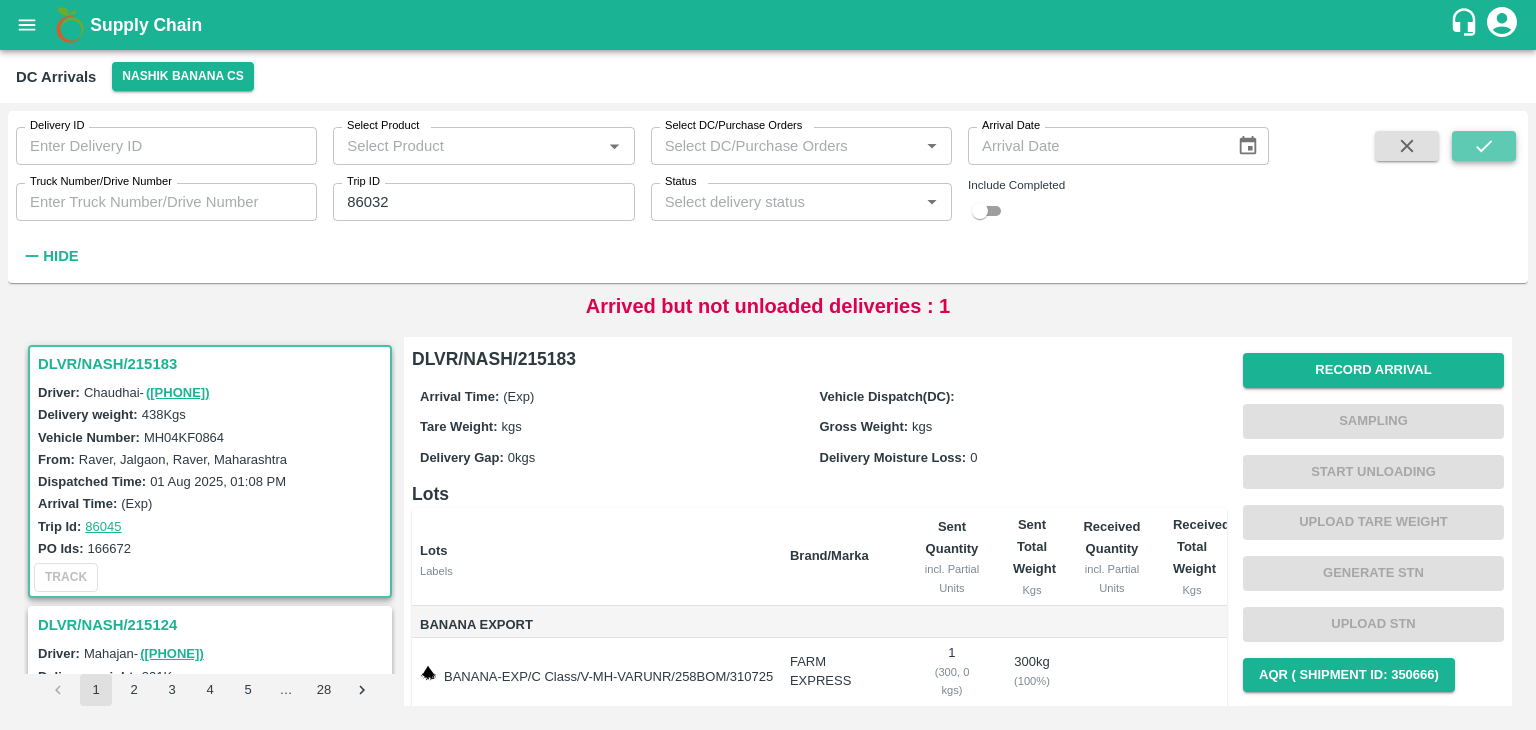 click at bounding box center [1484, 146] 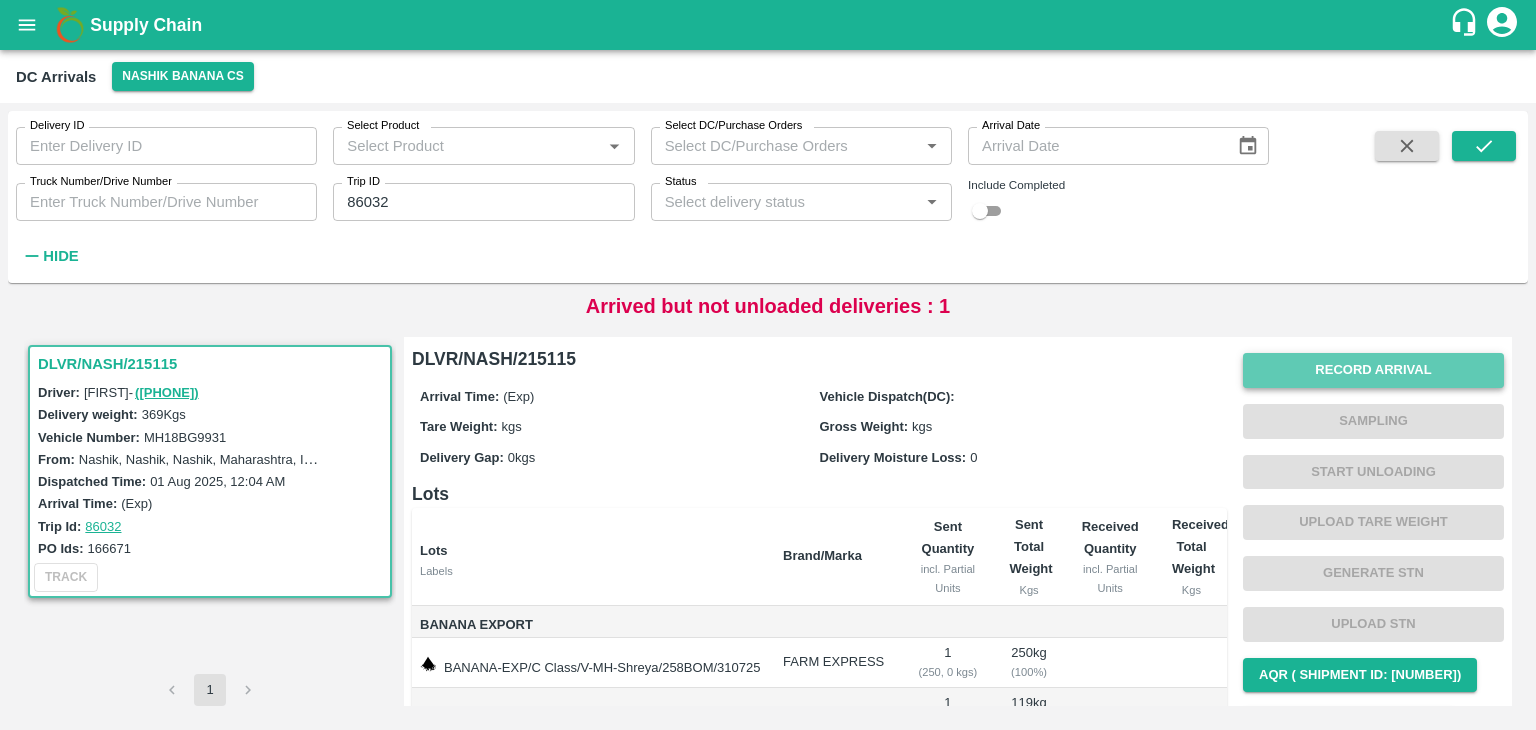 click on "Record Arrival" at bounding box center [1373, 370] 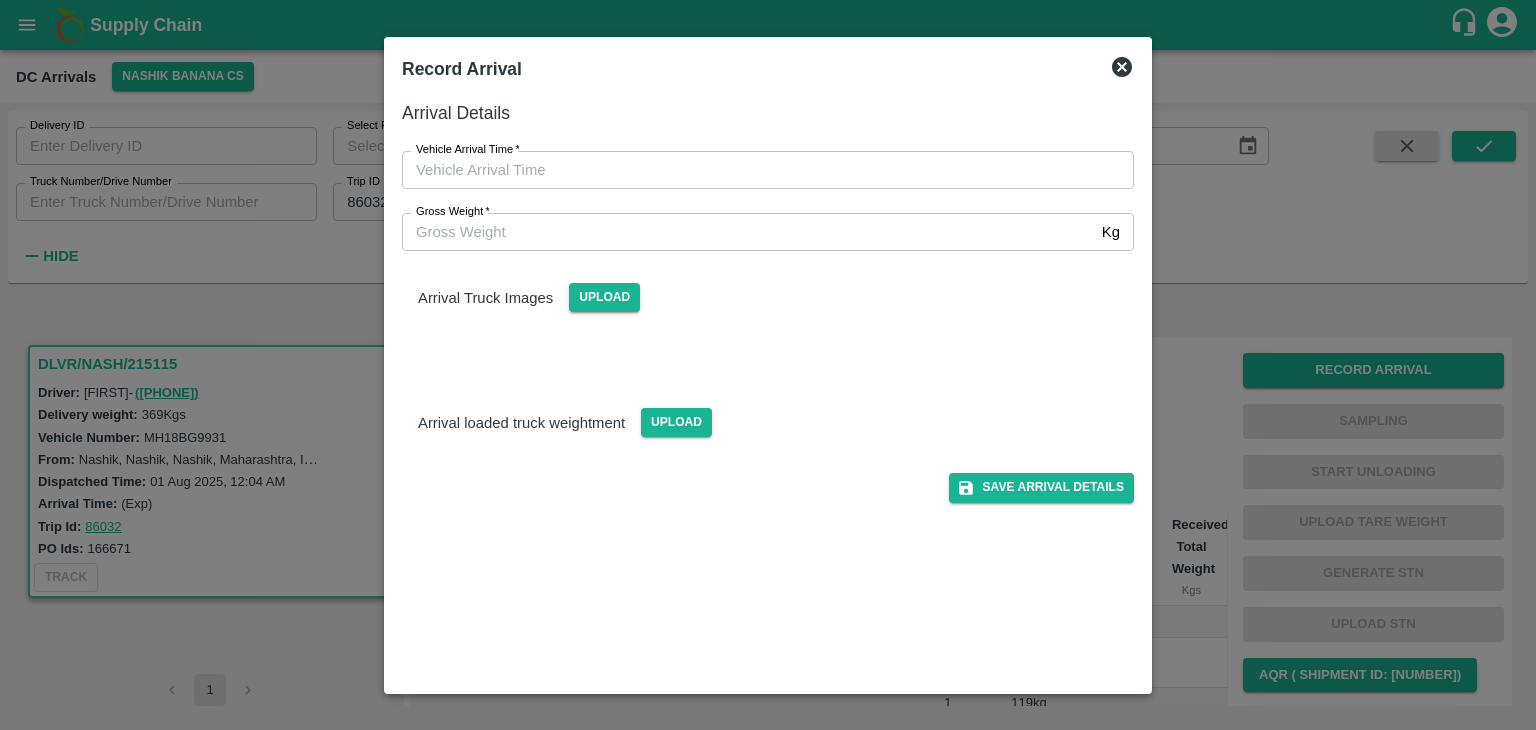 type on "DD/MM/YYYY hh:mm aa" 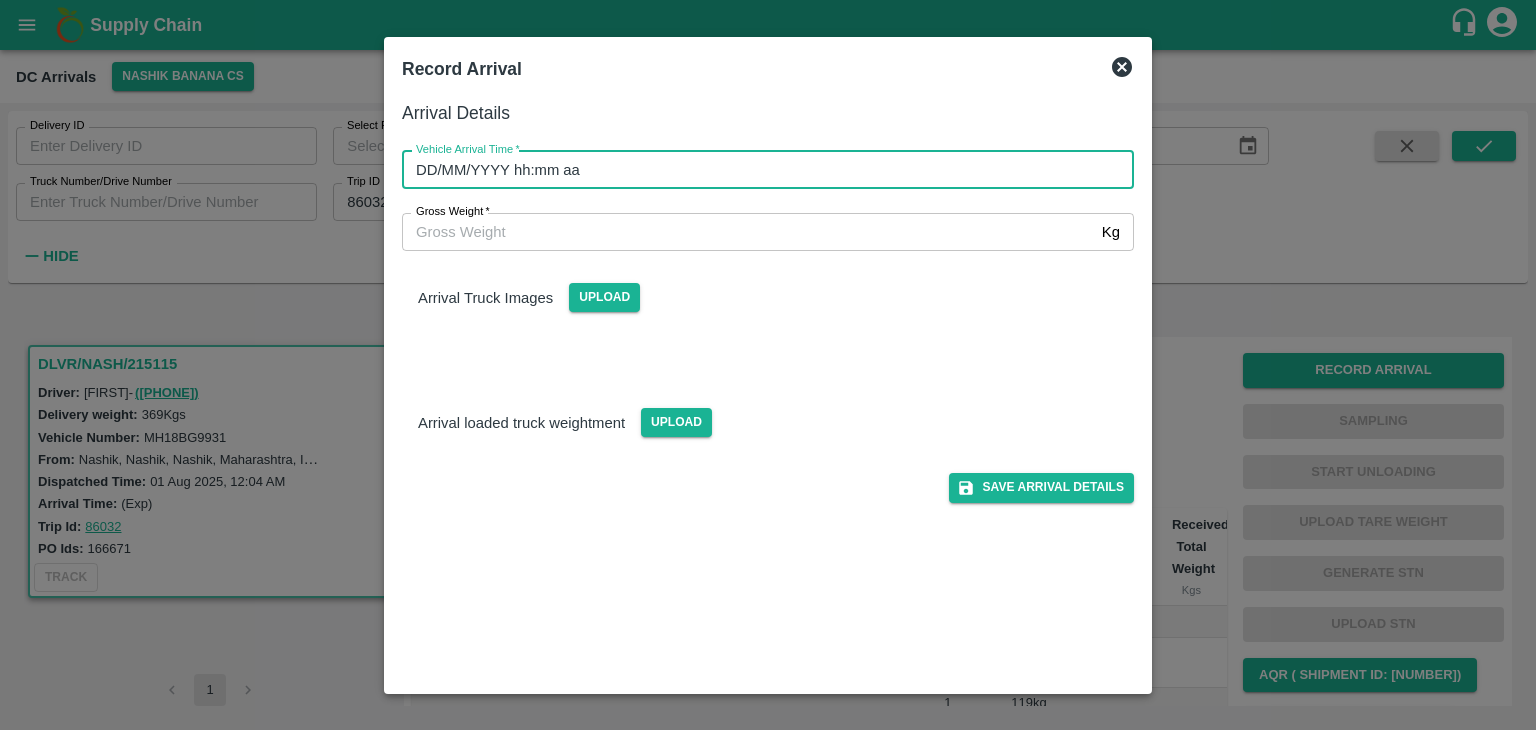 click on "DD/MM/YYYY hh:mm aa" at bounding box center [761, 170] 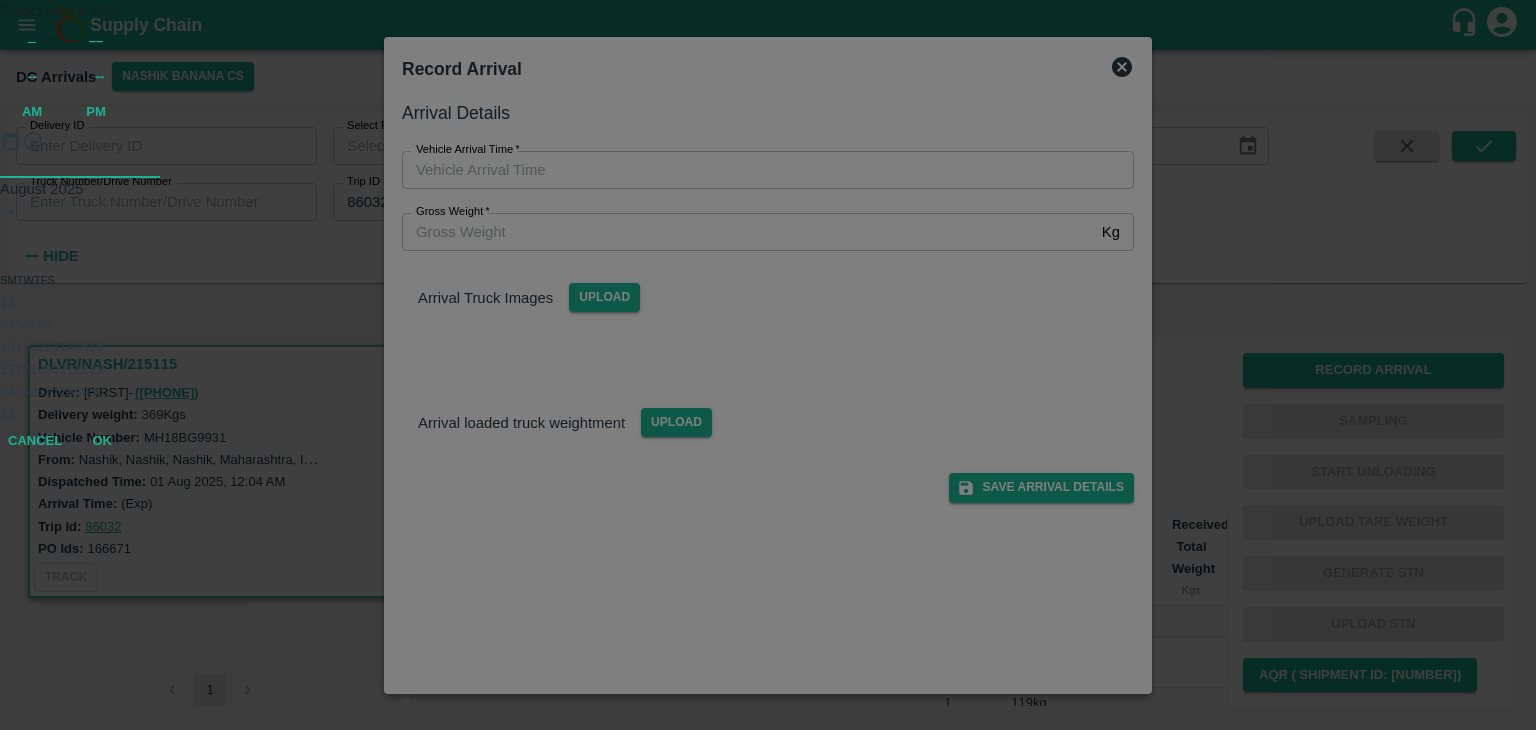 click on "1" at bounding box center [3, 302] 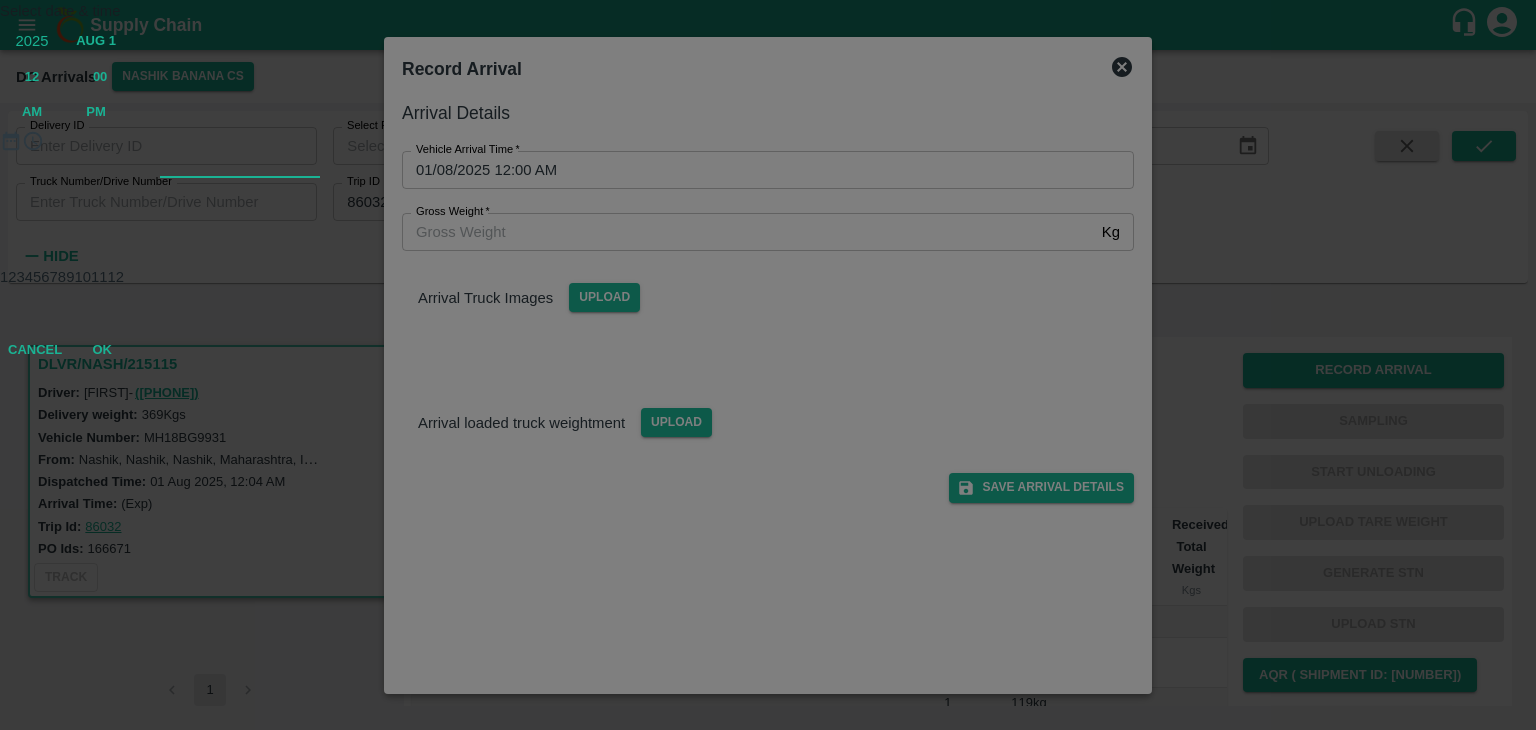 click at bounding box center (768, 178) 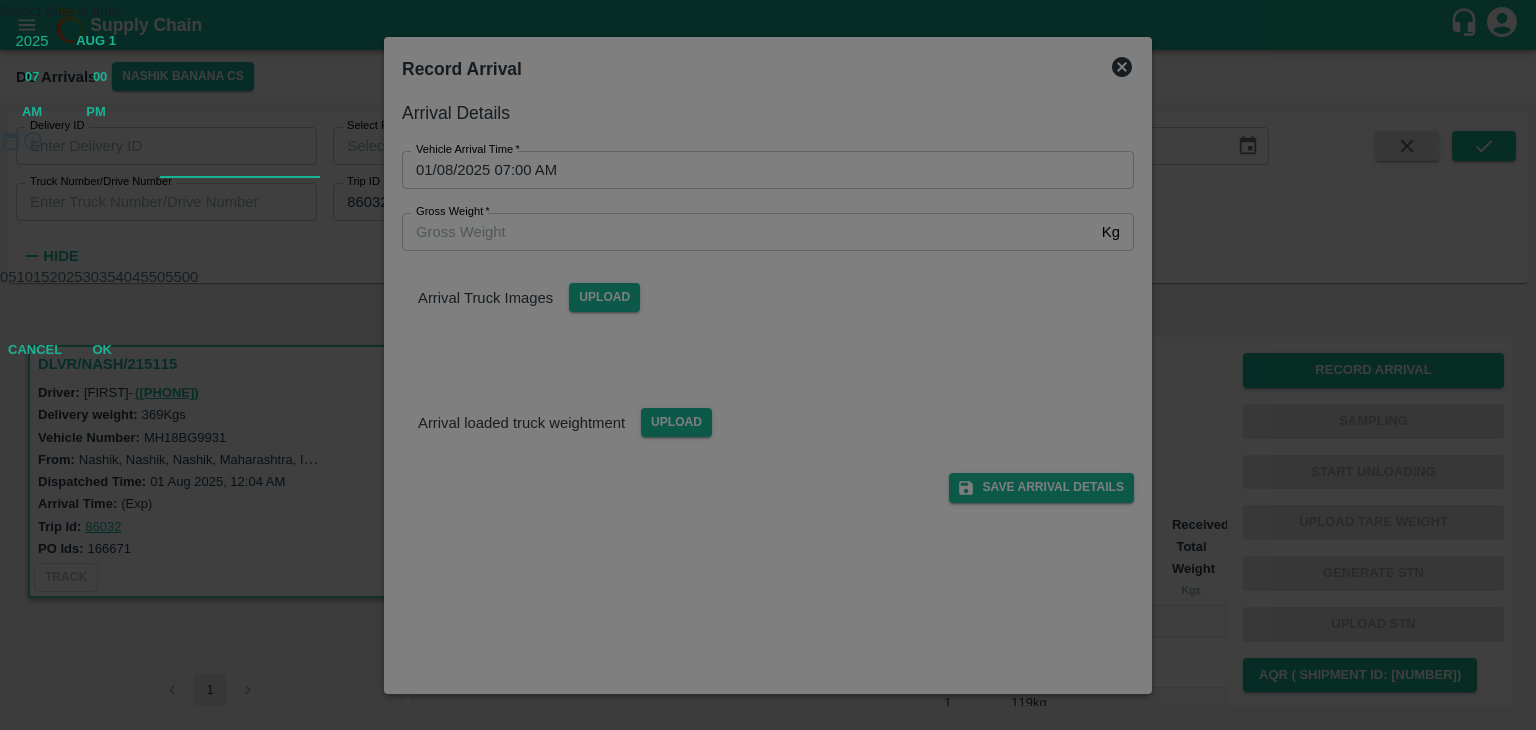click at bounding box center (768, 178) 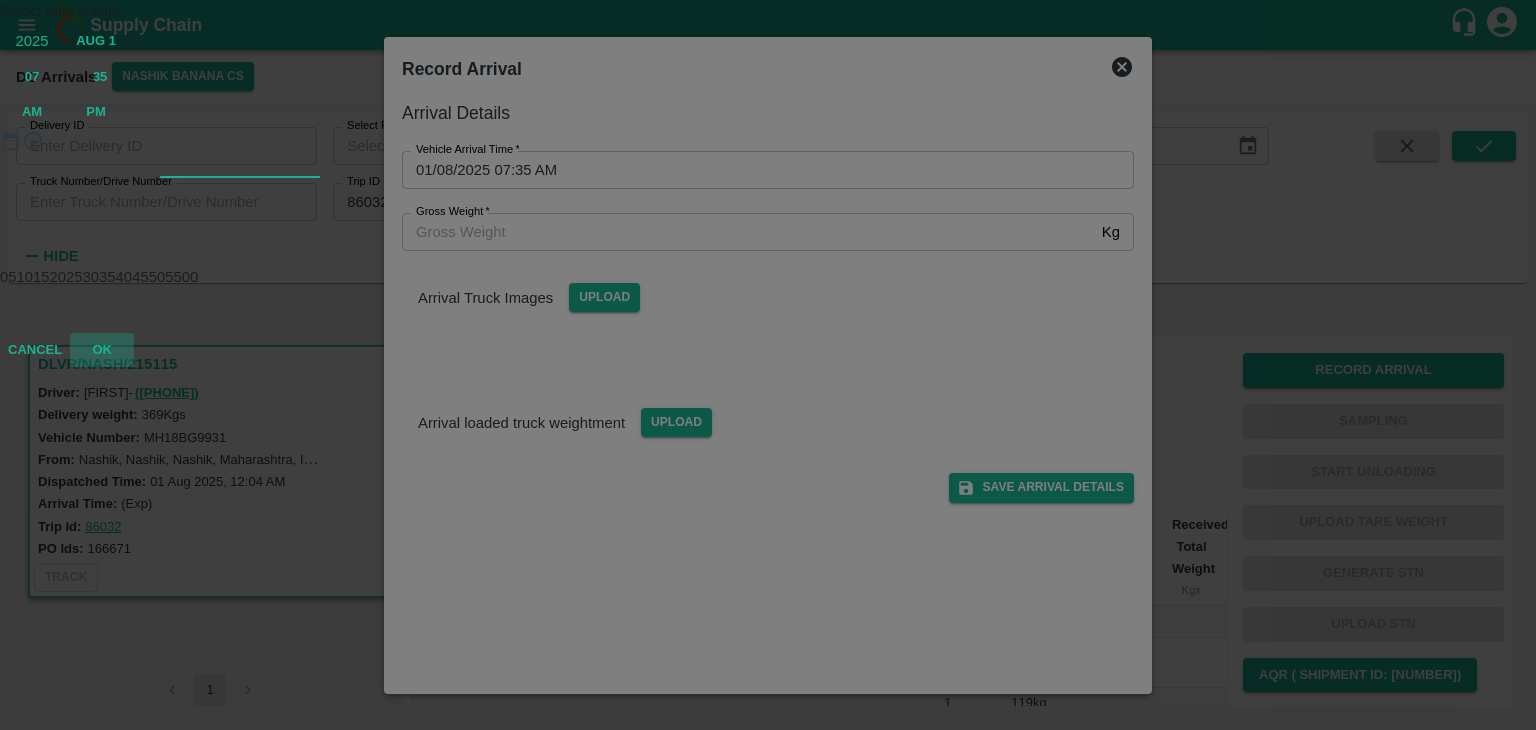 click on "OK" at bounding box center (102, 350) 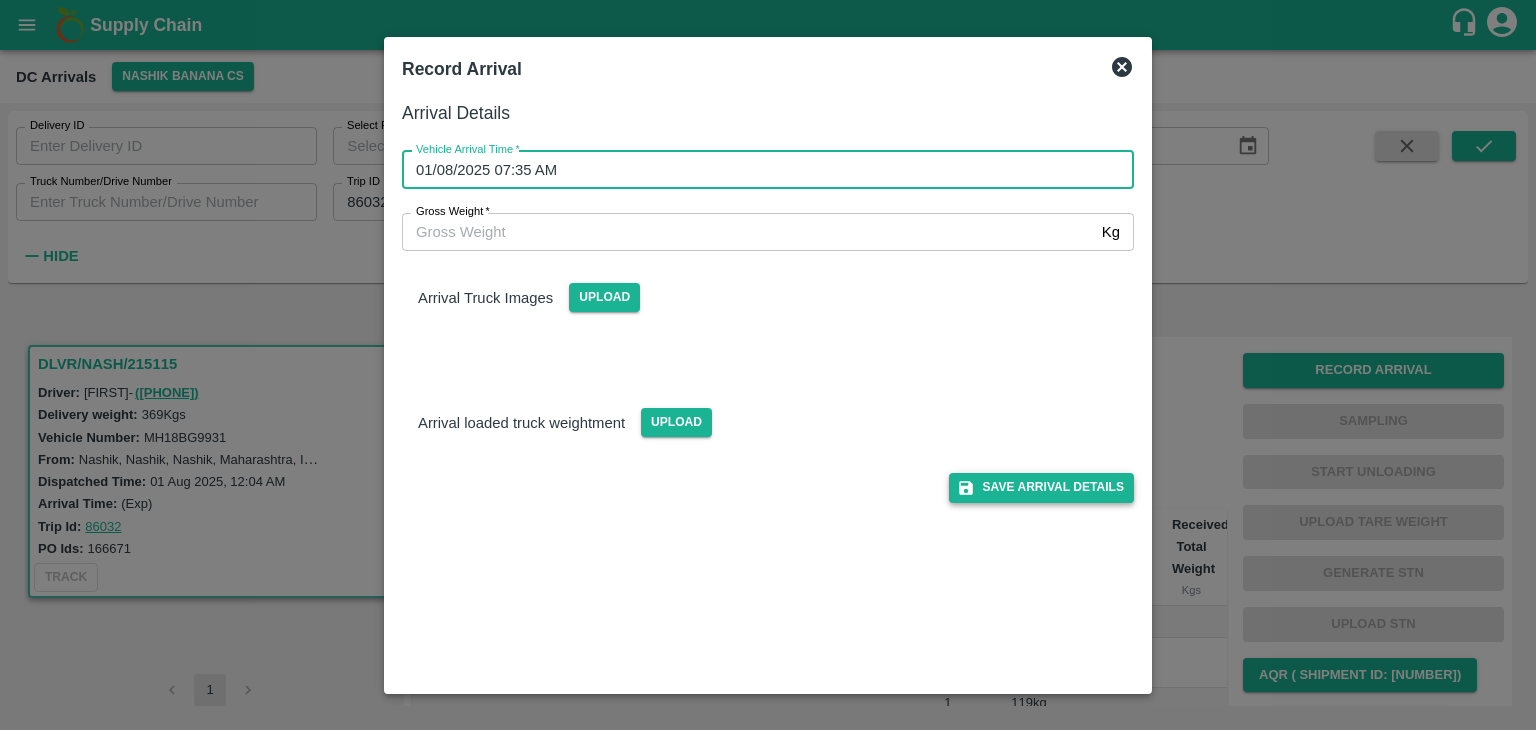click on "Save Arrival Details" at bounding box center [1041, 487] 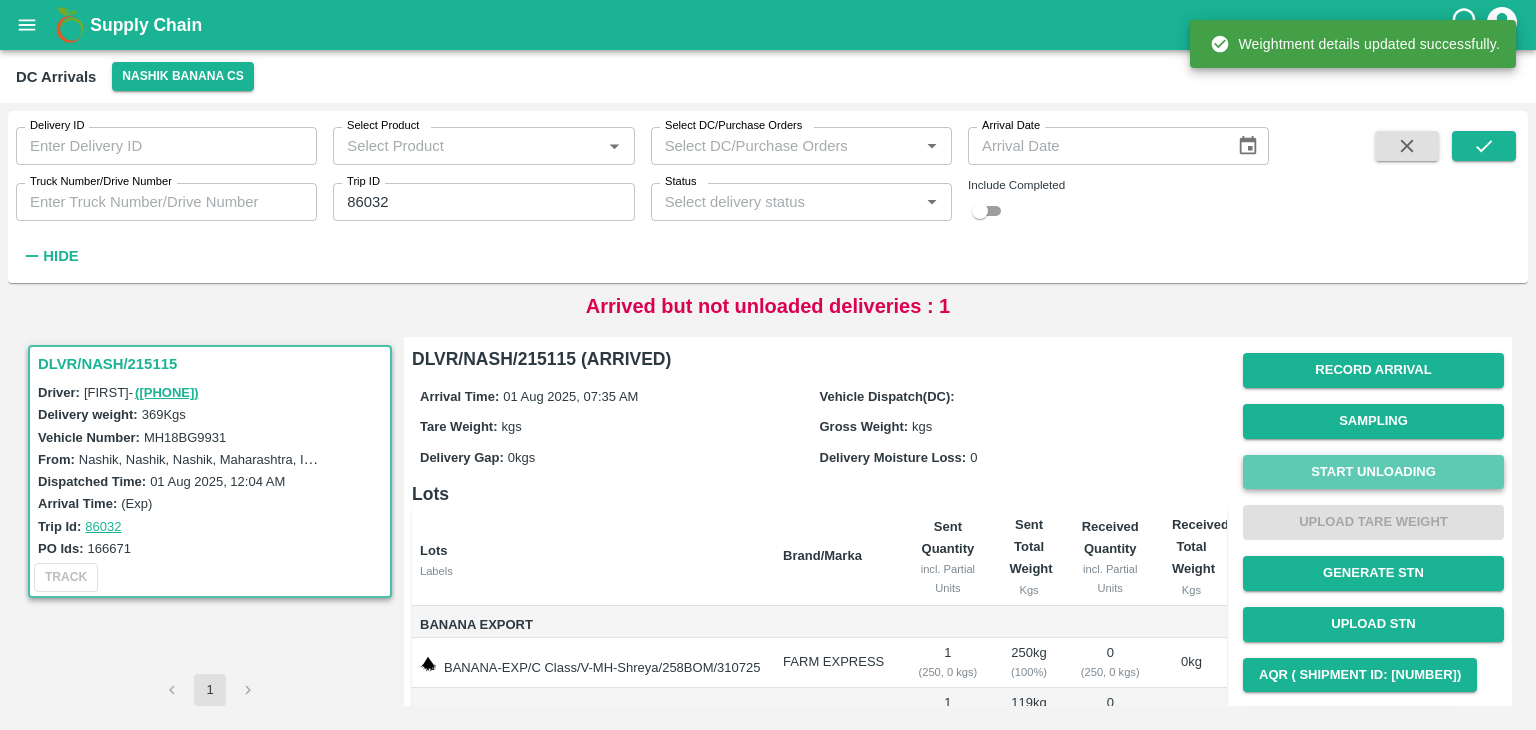 click on "Start Unloading" at bounding box center [1373, 472] 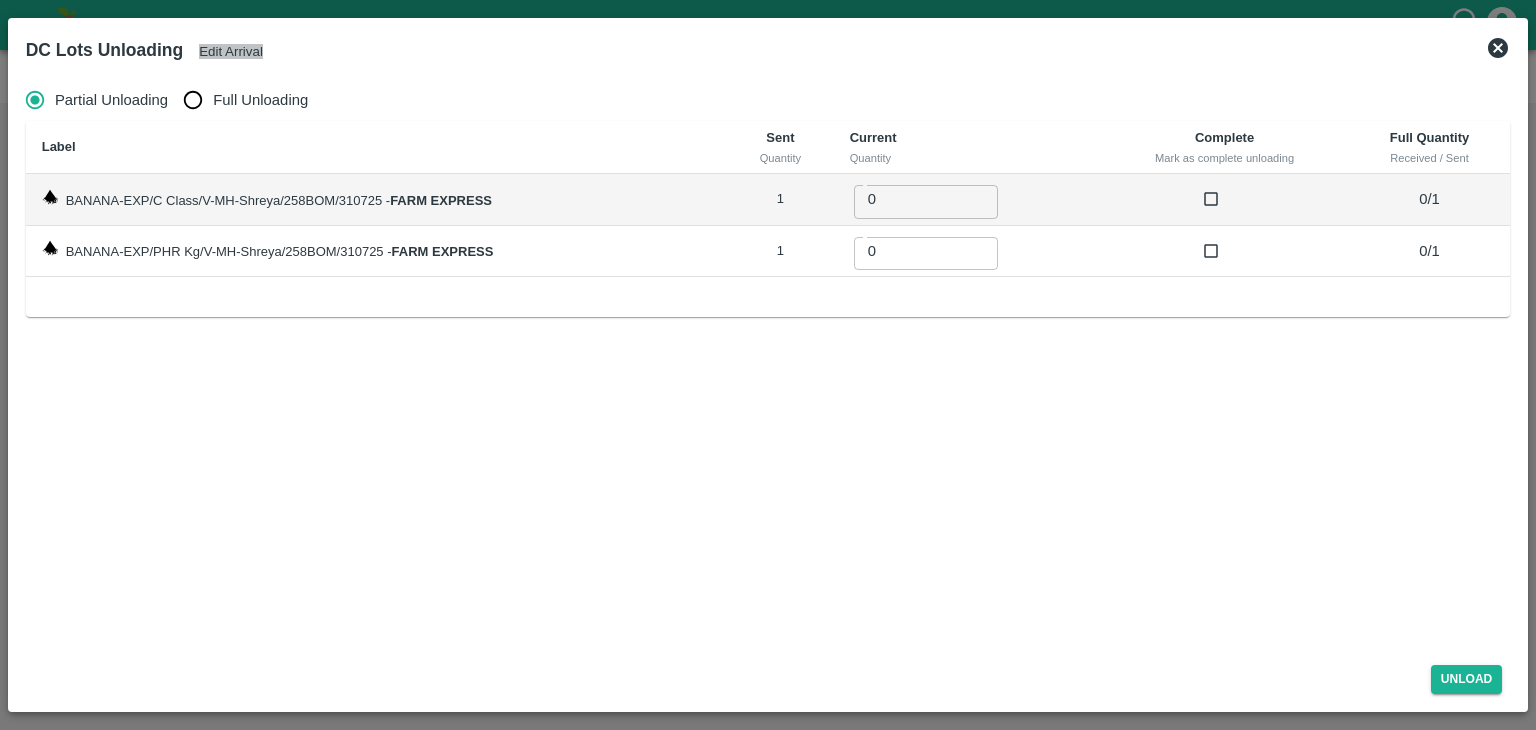 click on "Edit Arrival" at bounding box center [231, 51] 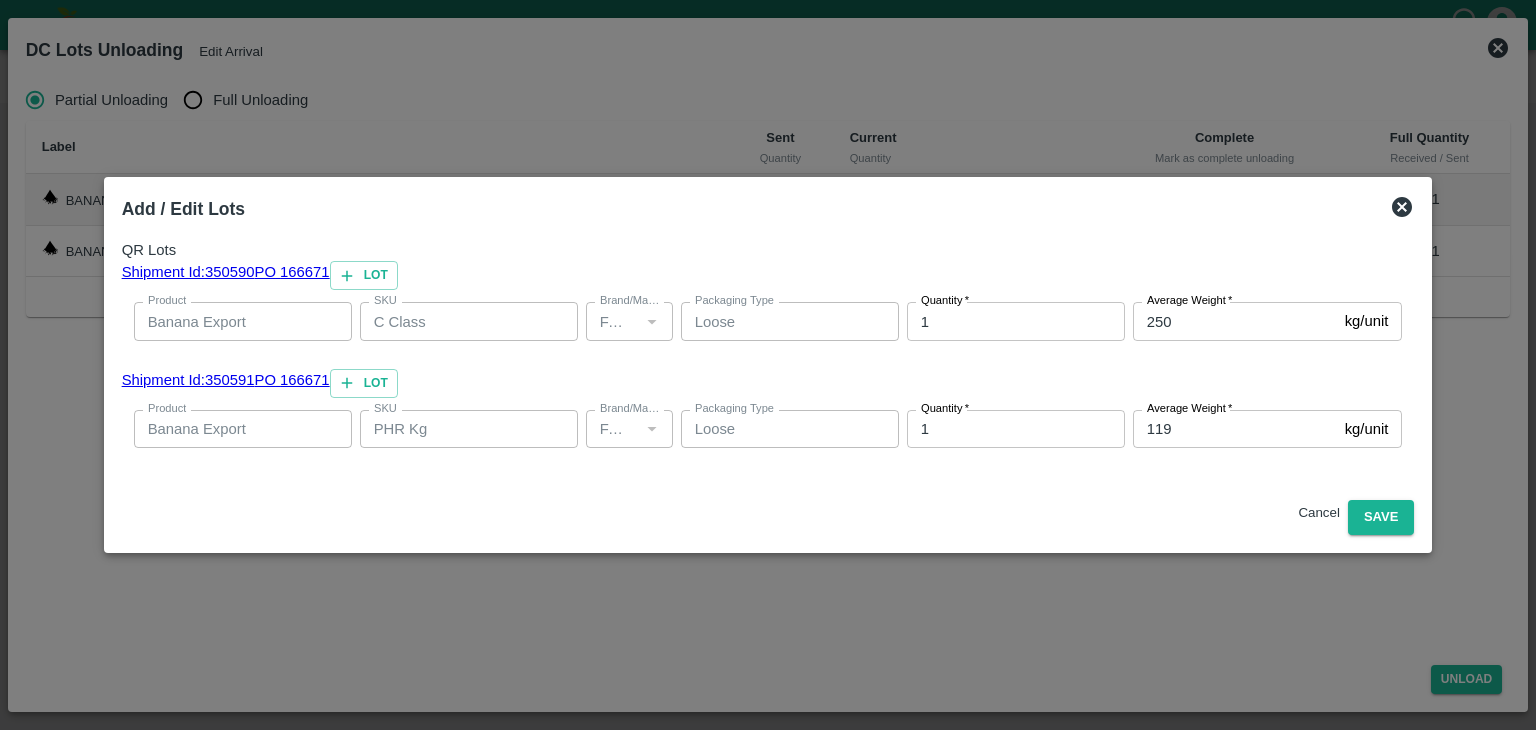 click on "Average Weight   *" at bounding box center [1189, 409] 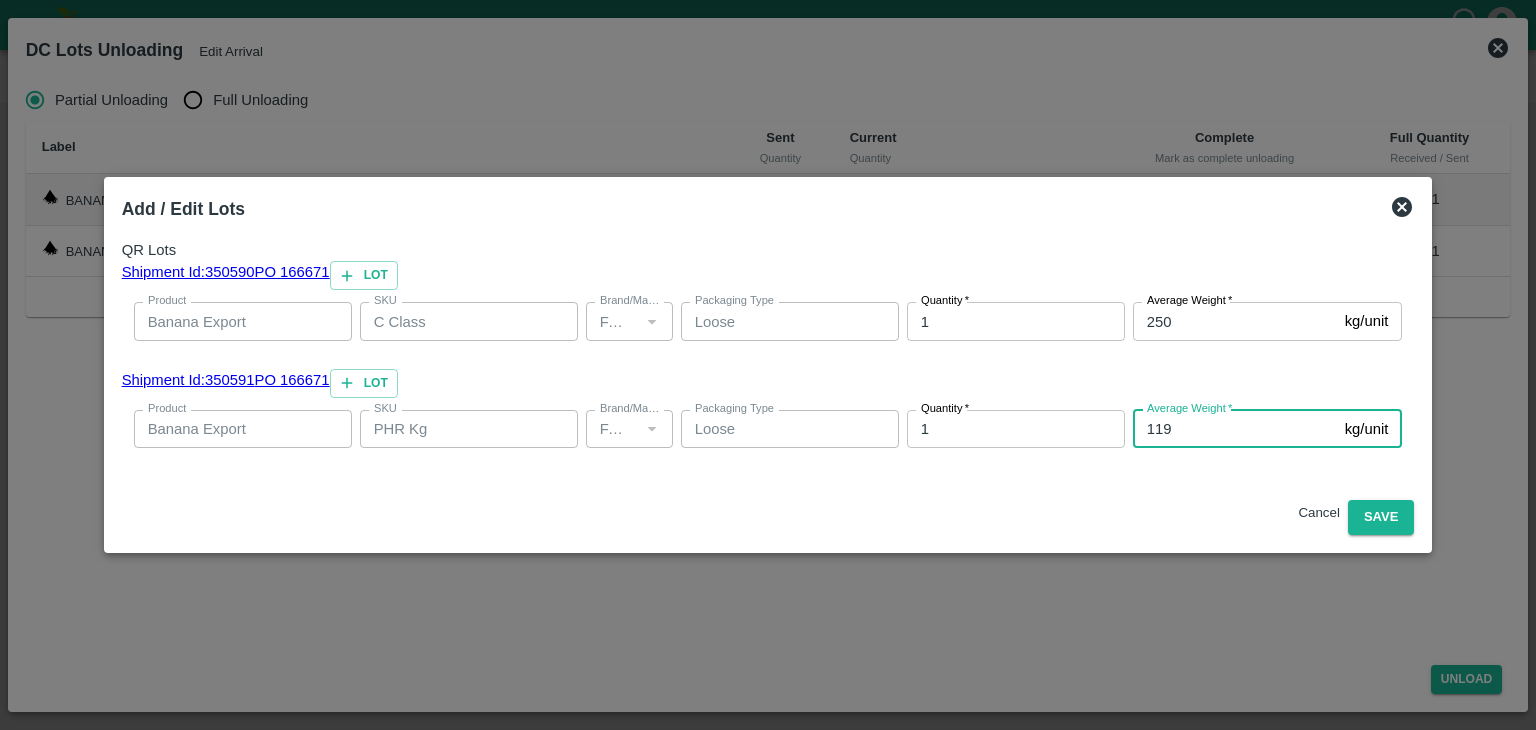 click on "119" at bounding box center (1235, 429) 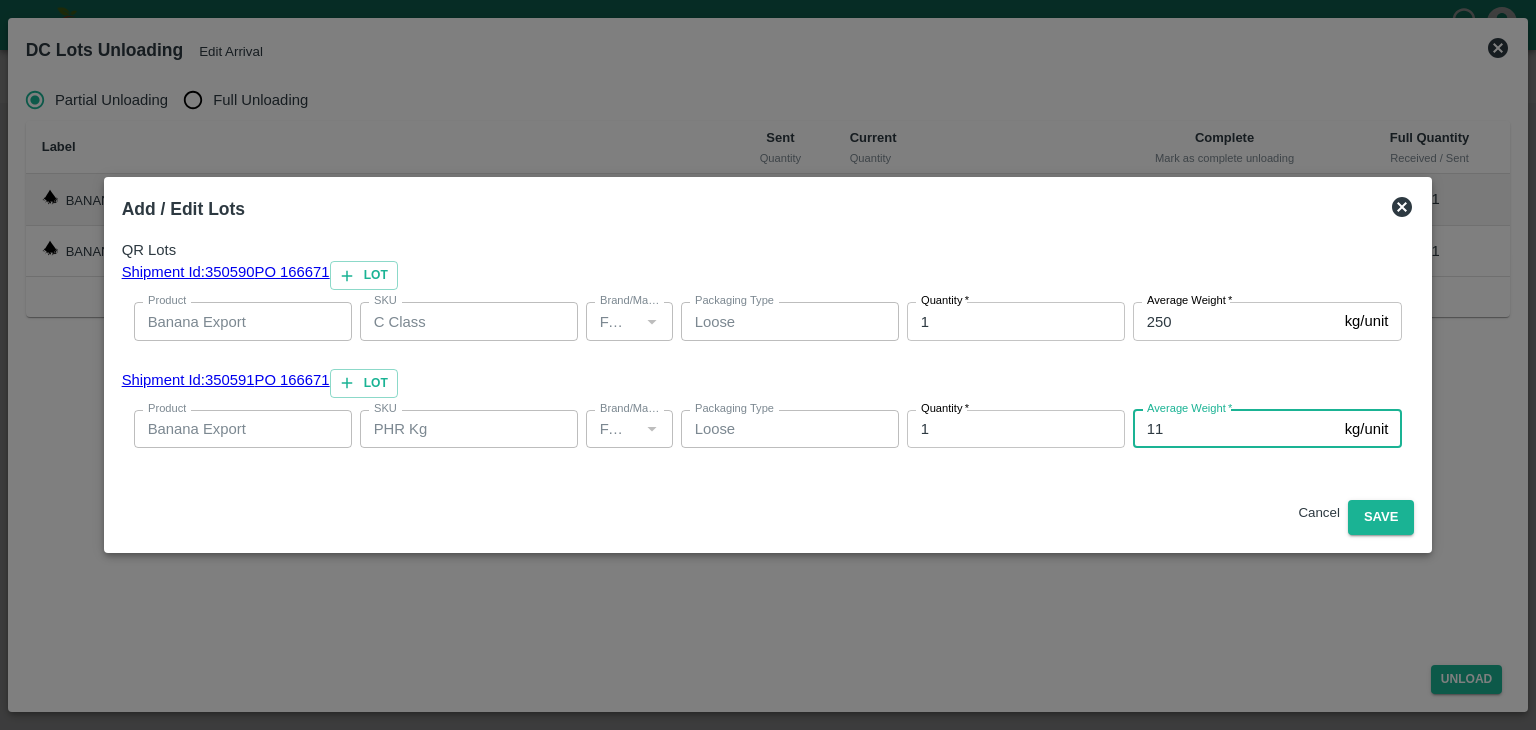 type on "1" 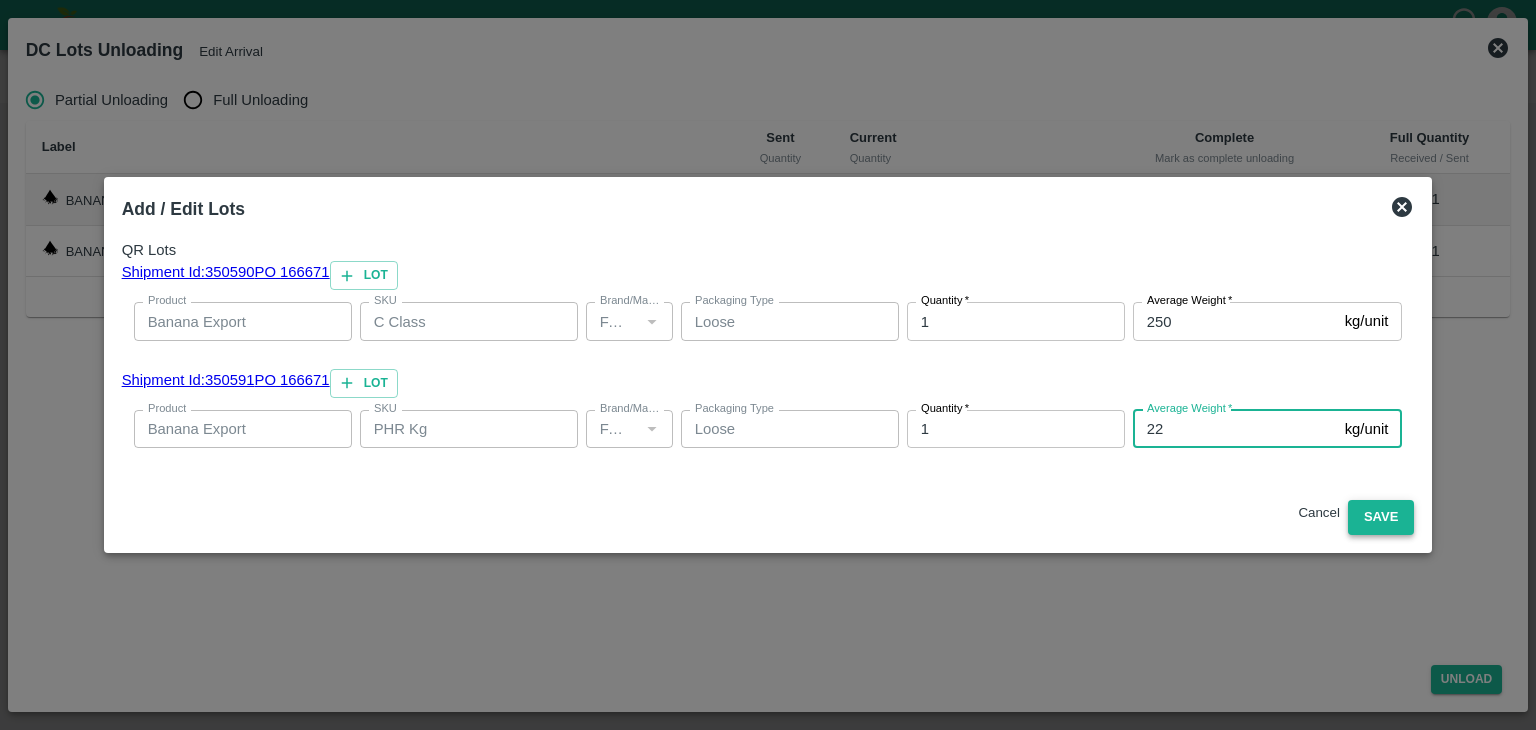 type on "22" 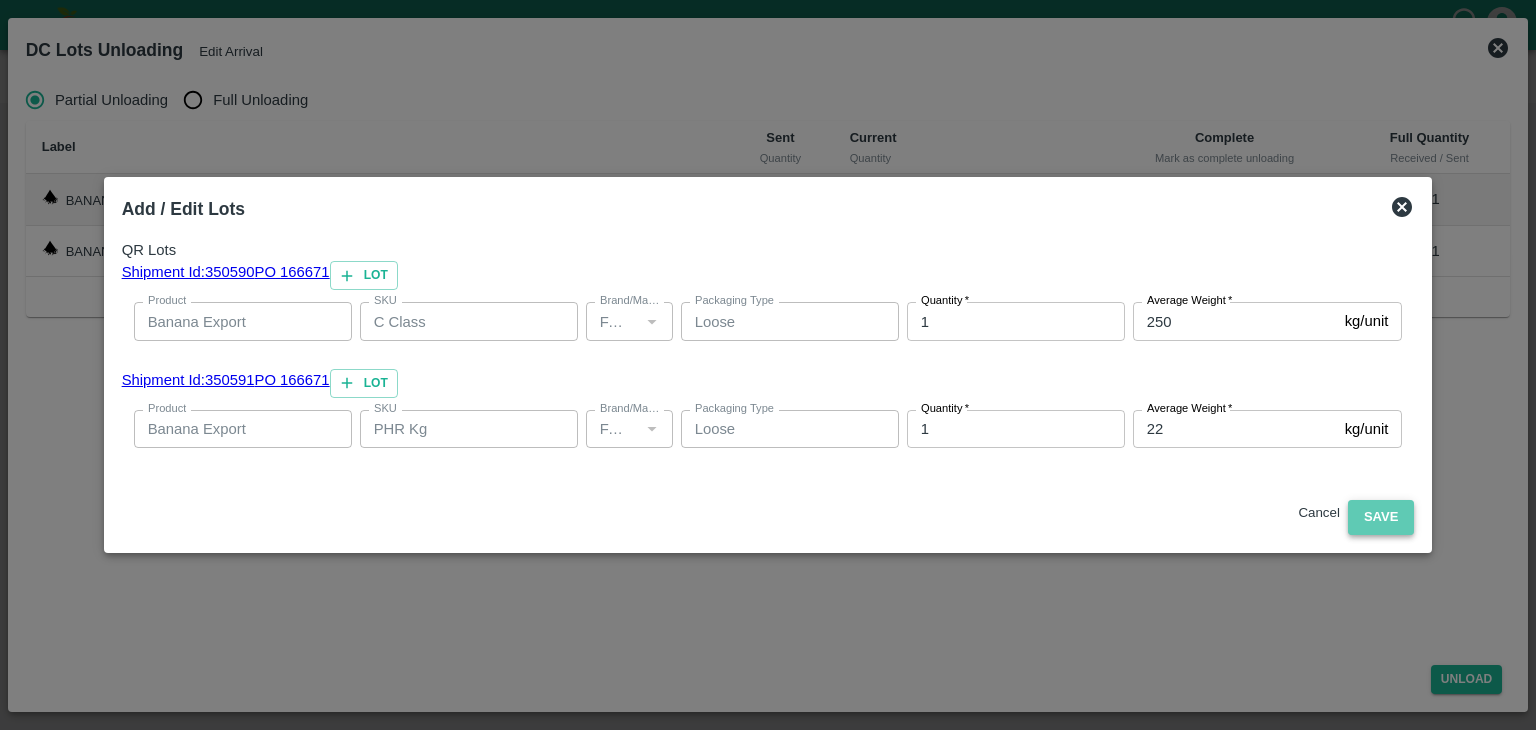 click on "Save" at bounding box center (1381, 517) 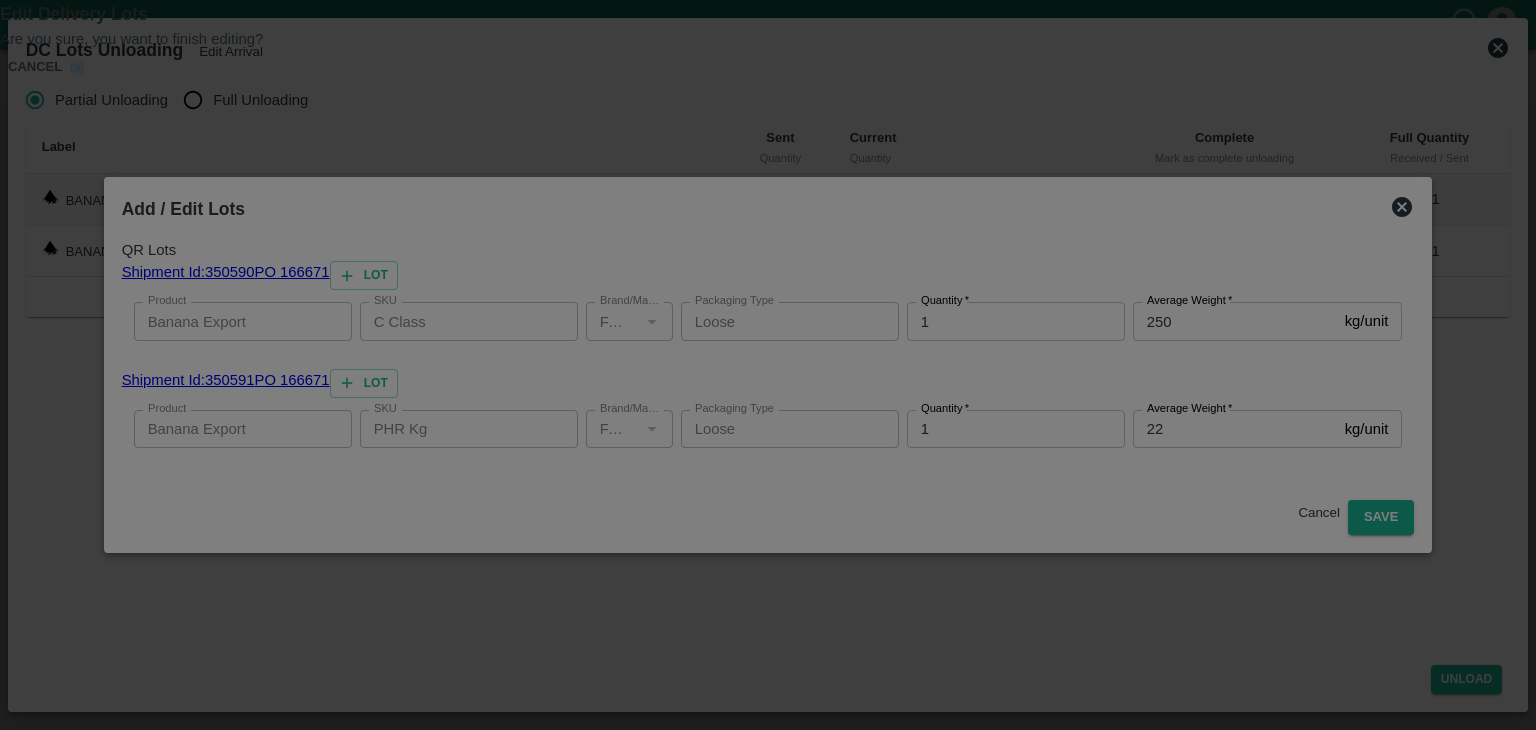 click on "ok" at bounding box center [77, 67] 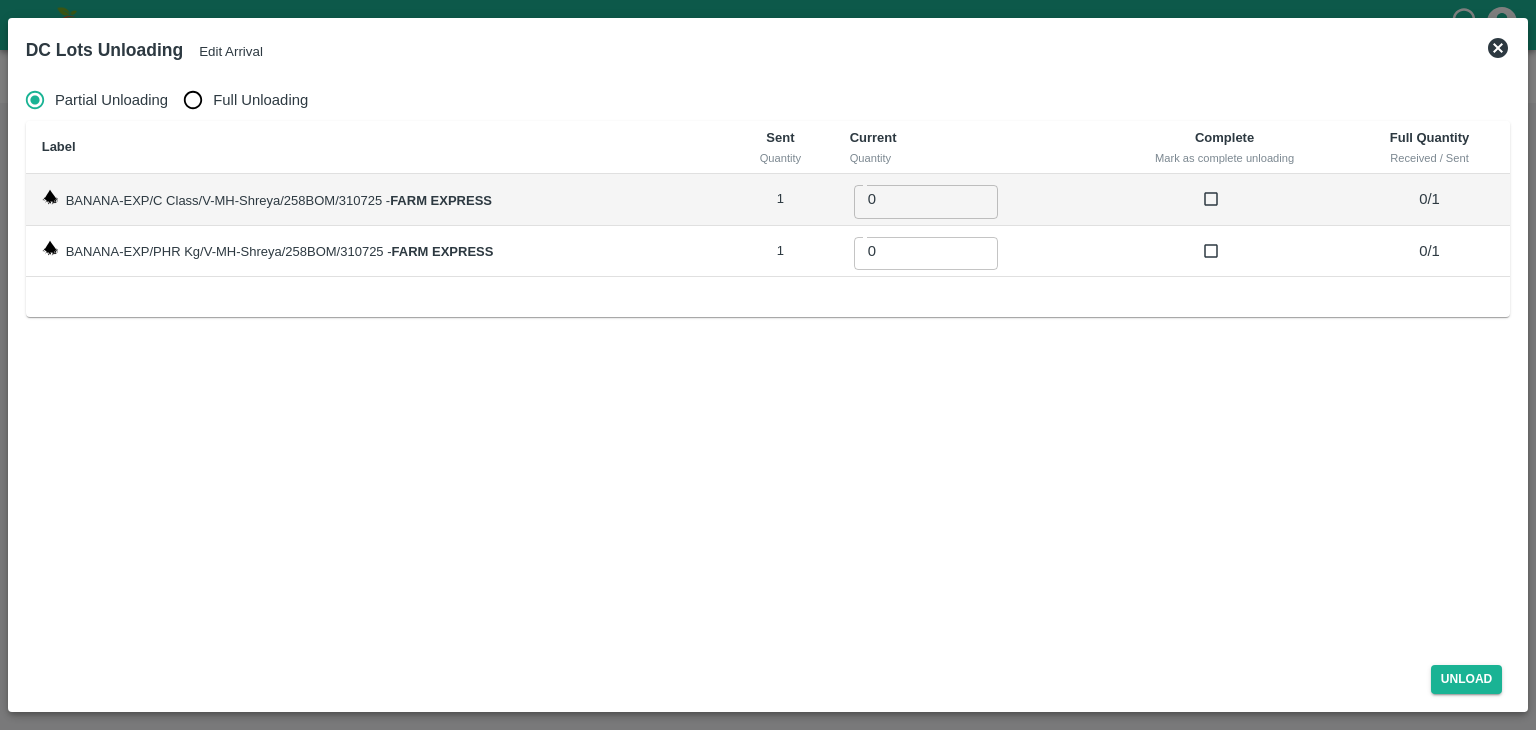 click on "Full Unloading" at bounding box center (260, 100) 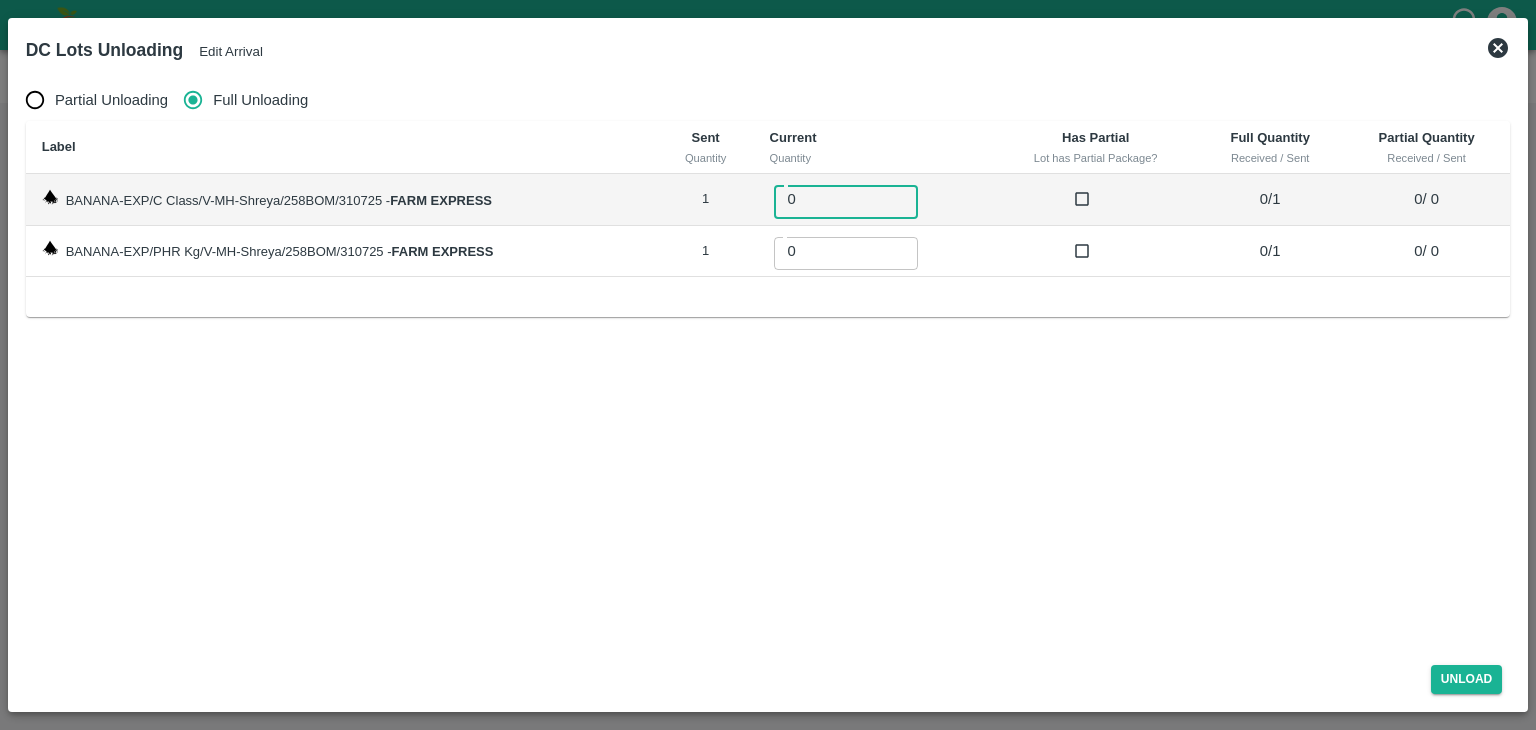 click on "0" at bounding box center [846, 199] 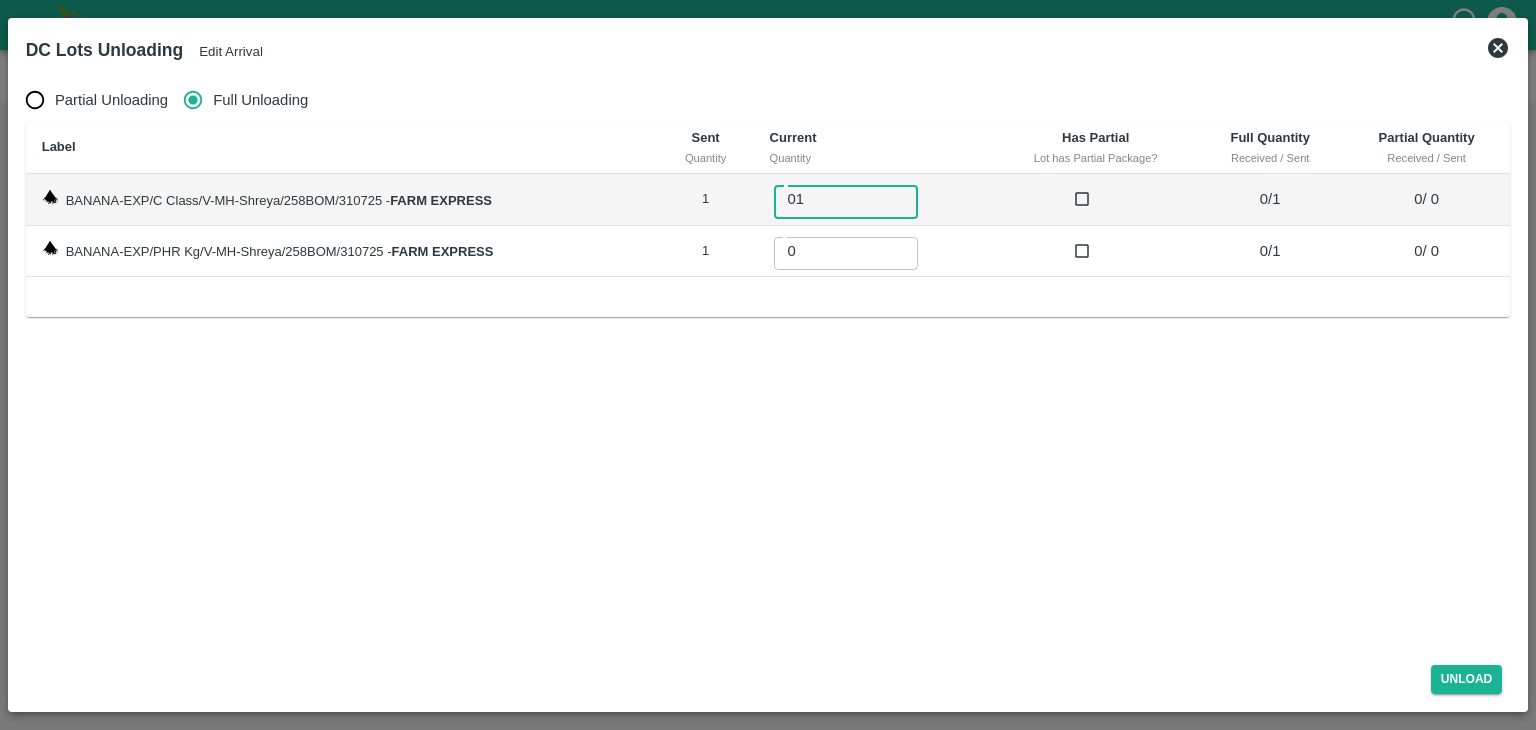 type on "01" 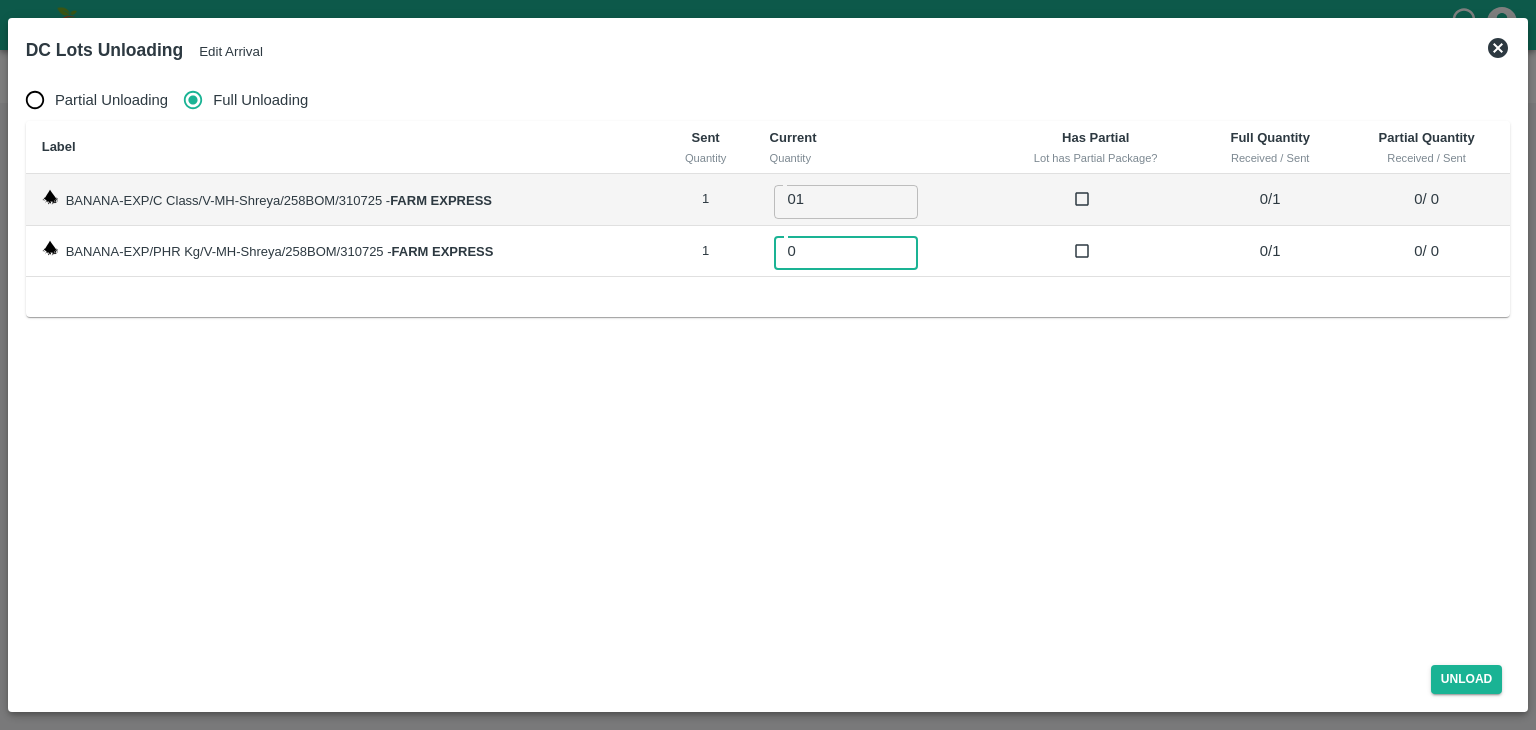 click on "0" at bounding box center [846, 251] 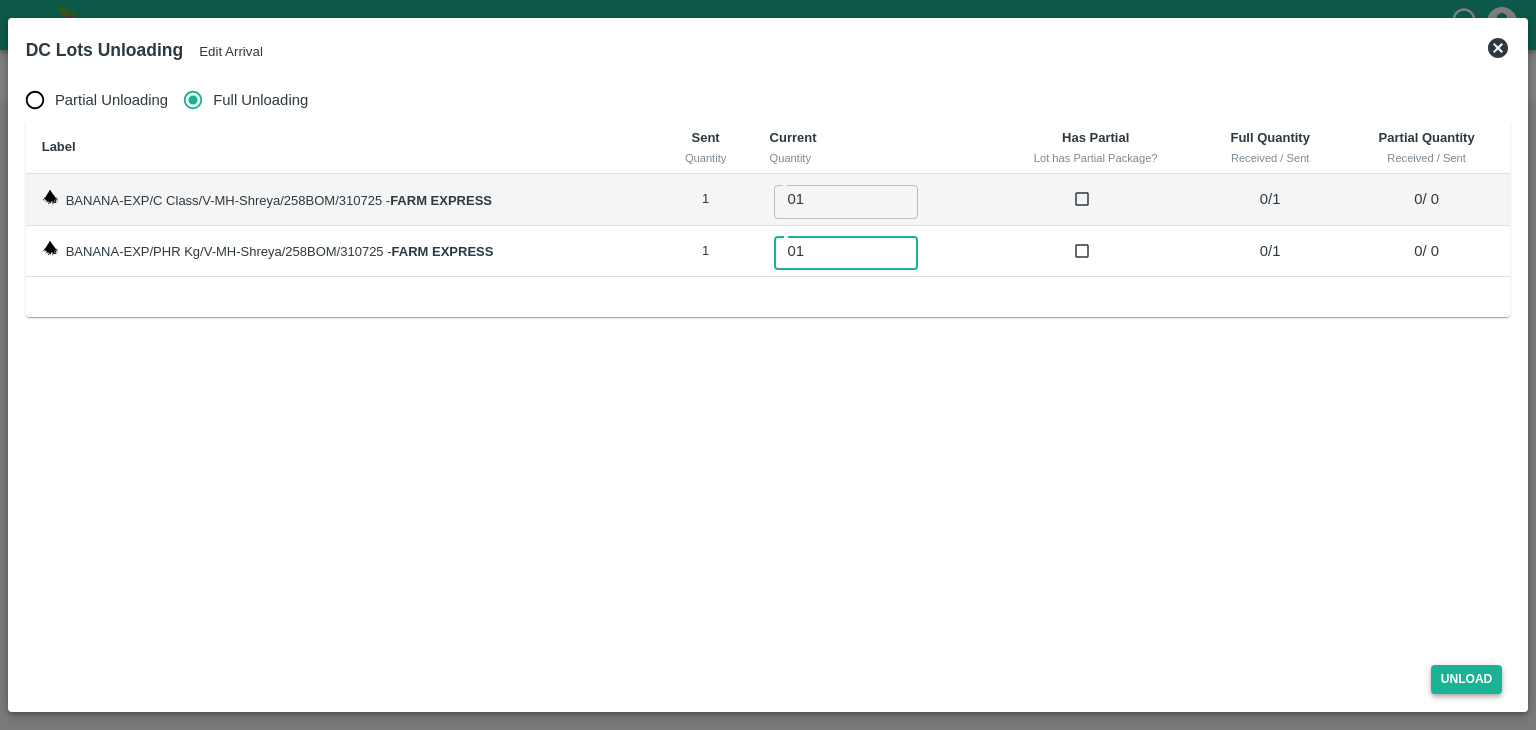 type on "01" 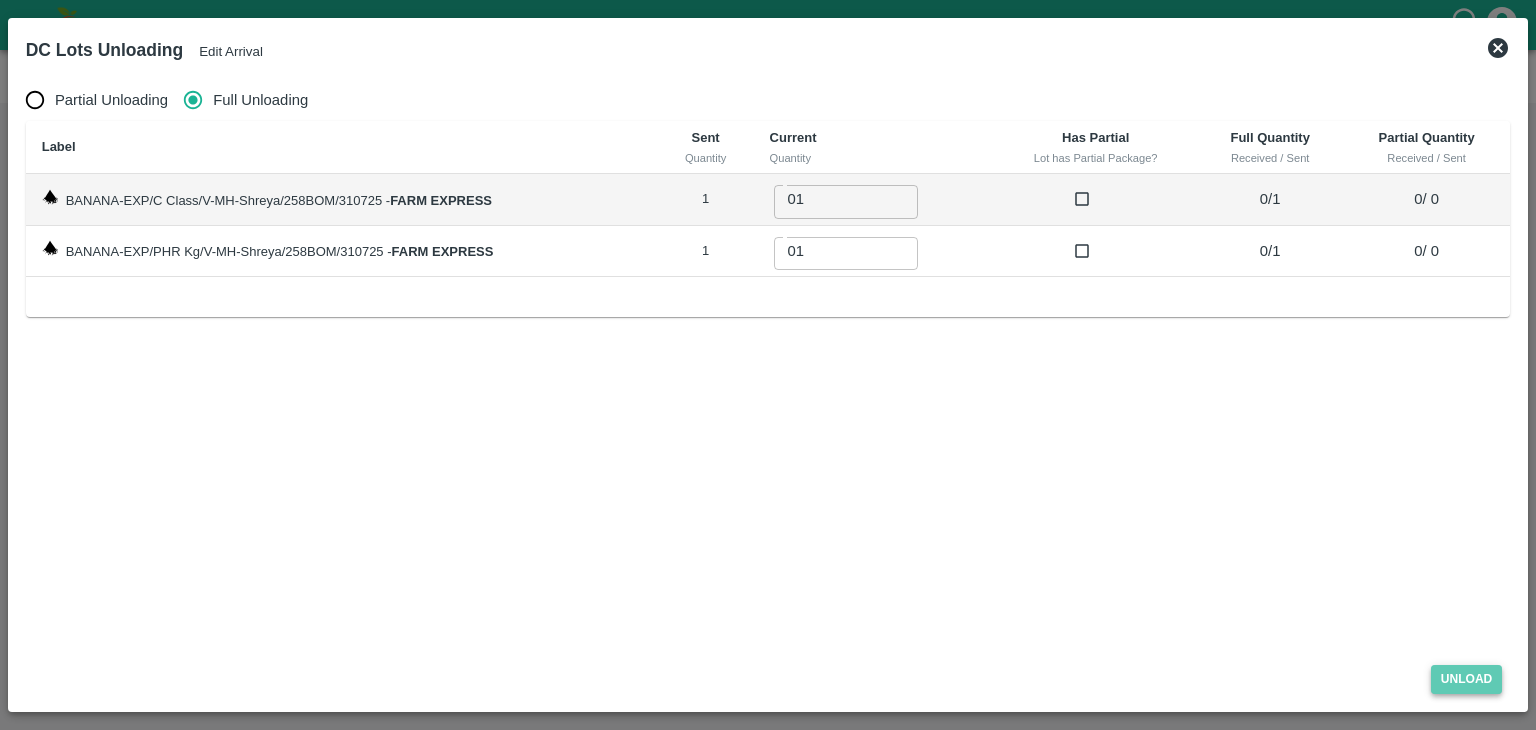 click on "Unload" at bounding box center (1467, 679) 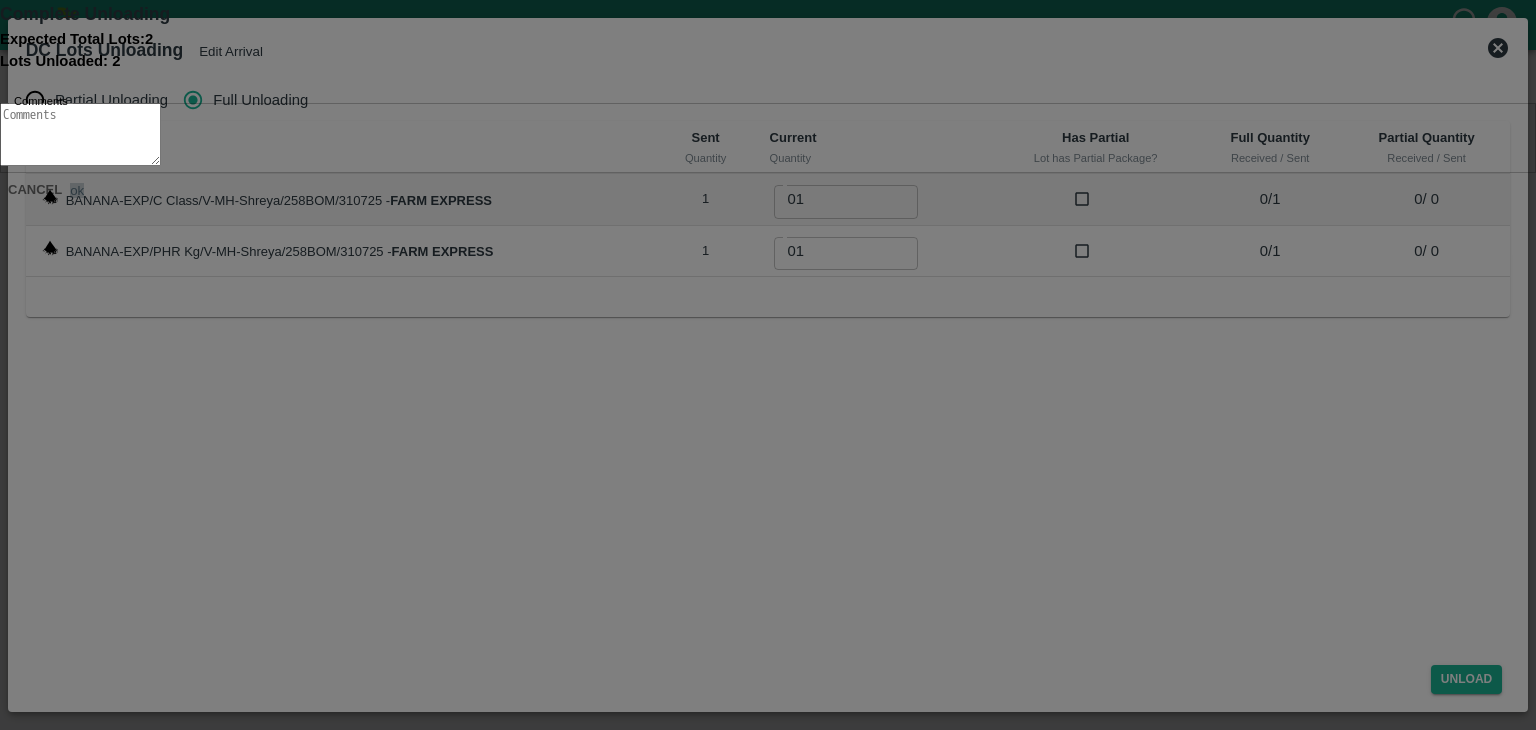 click on "ok" at bounding box center (77, 190) 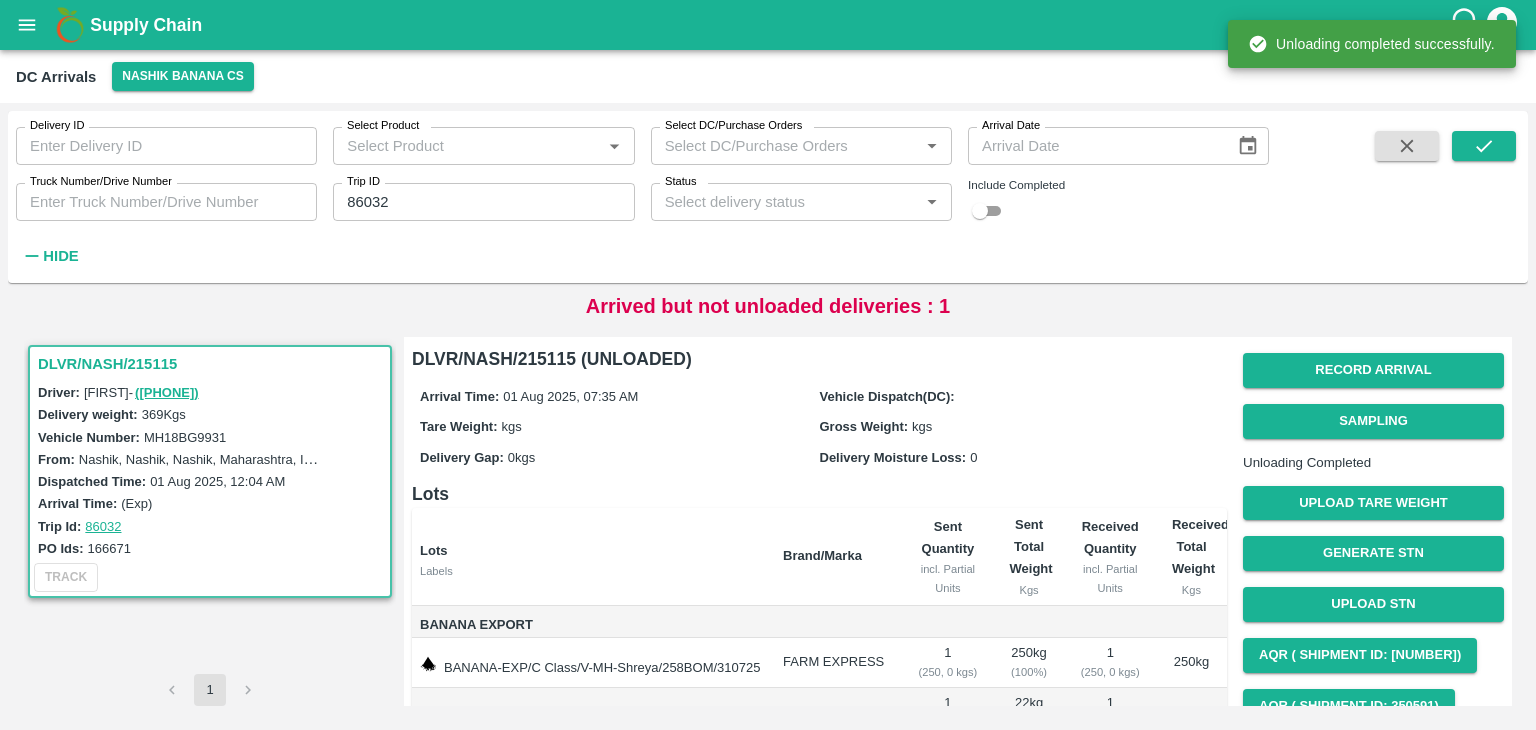 scroll, scrollTop: 124, scrollLeft: 0, axis: vertical 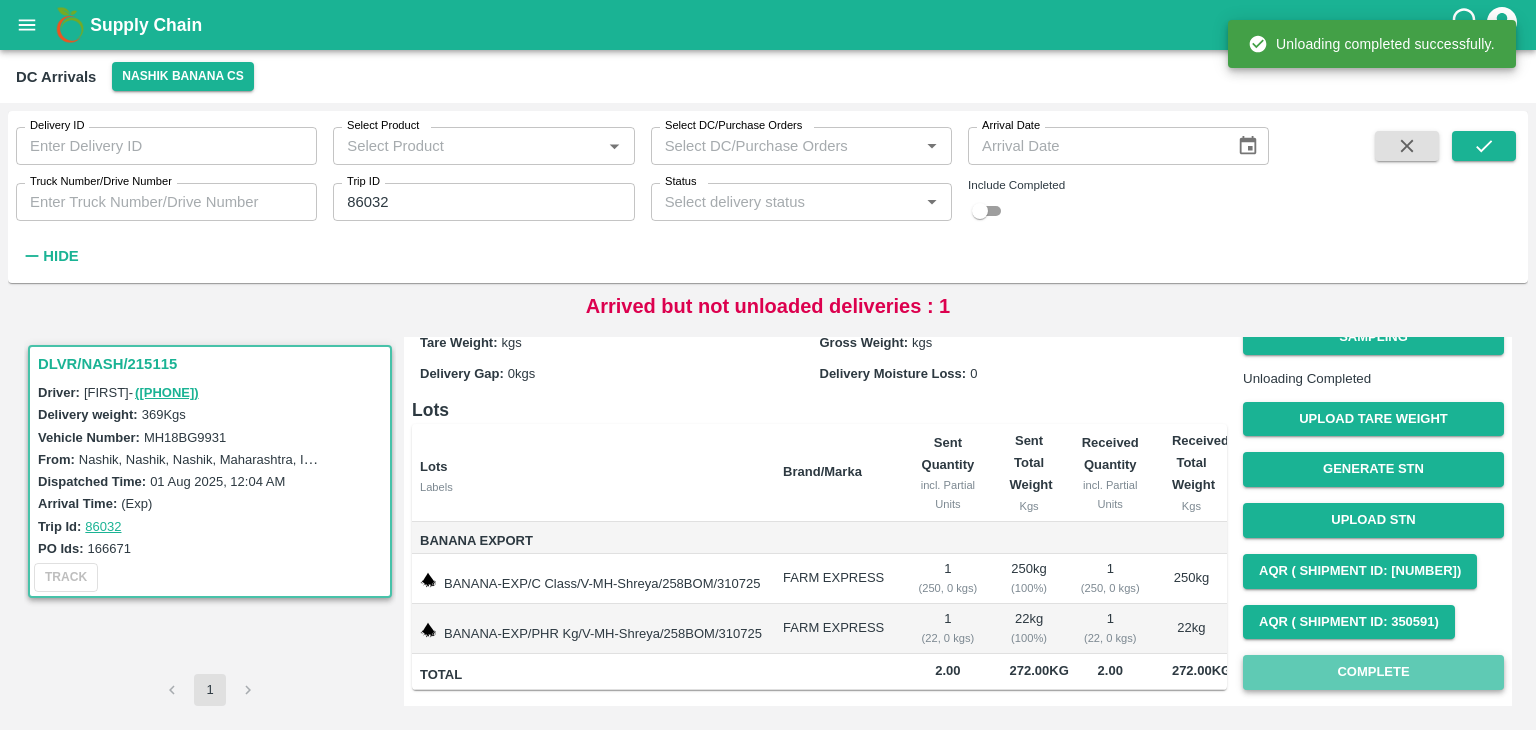 click on "Complete" at bounding box center (1373, 672) 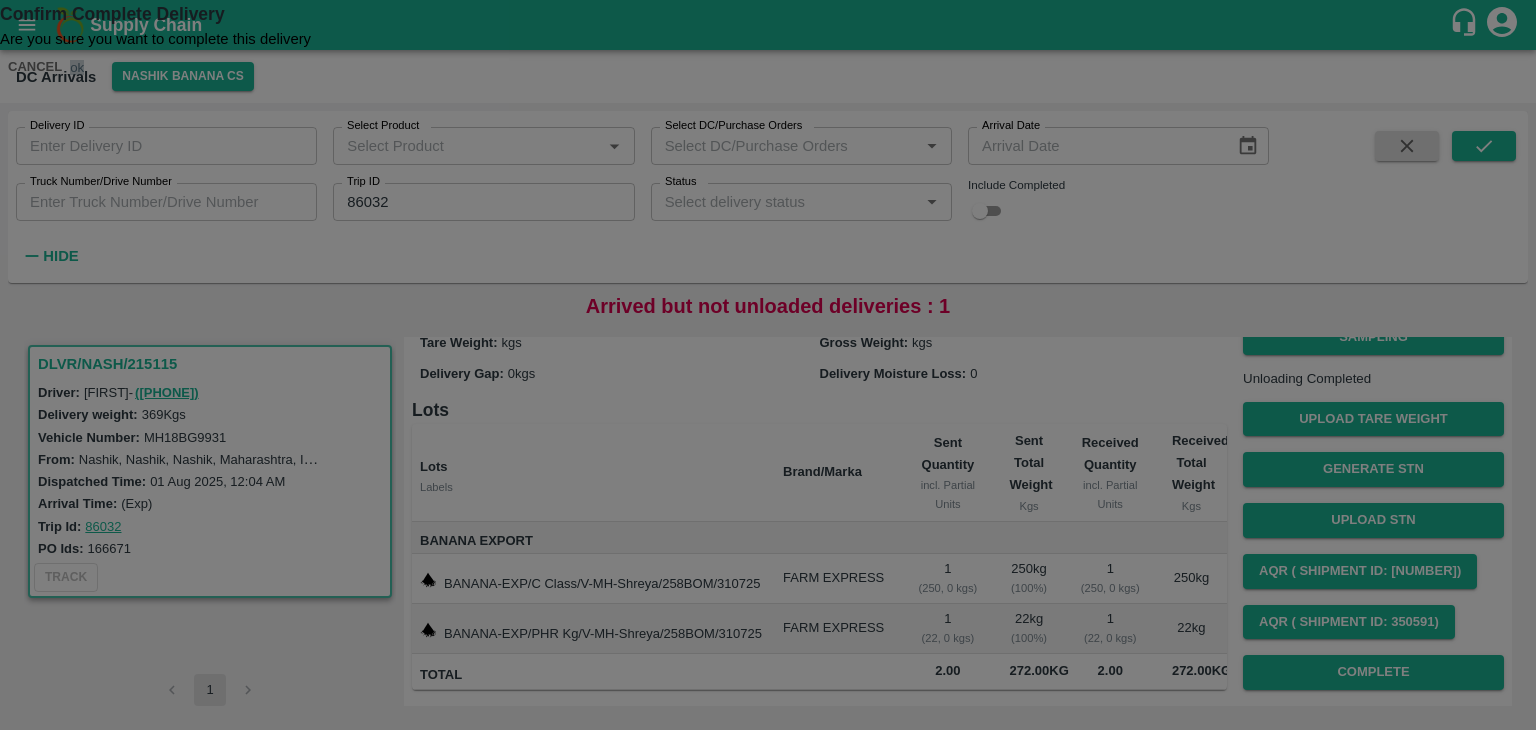 click on "ok" at bounding box center (77, 67) 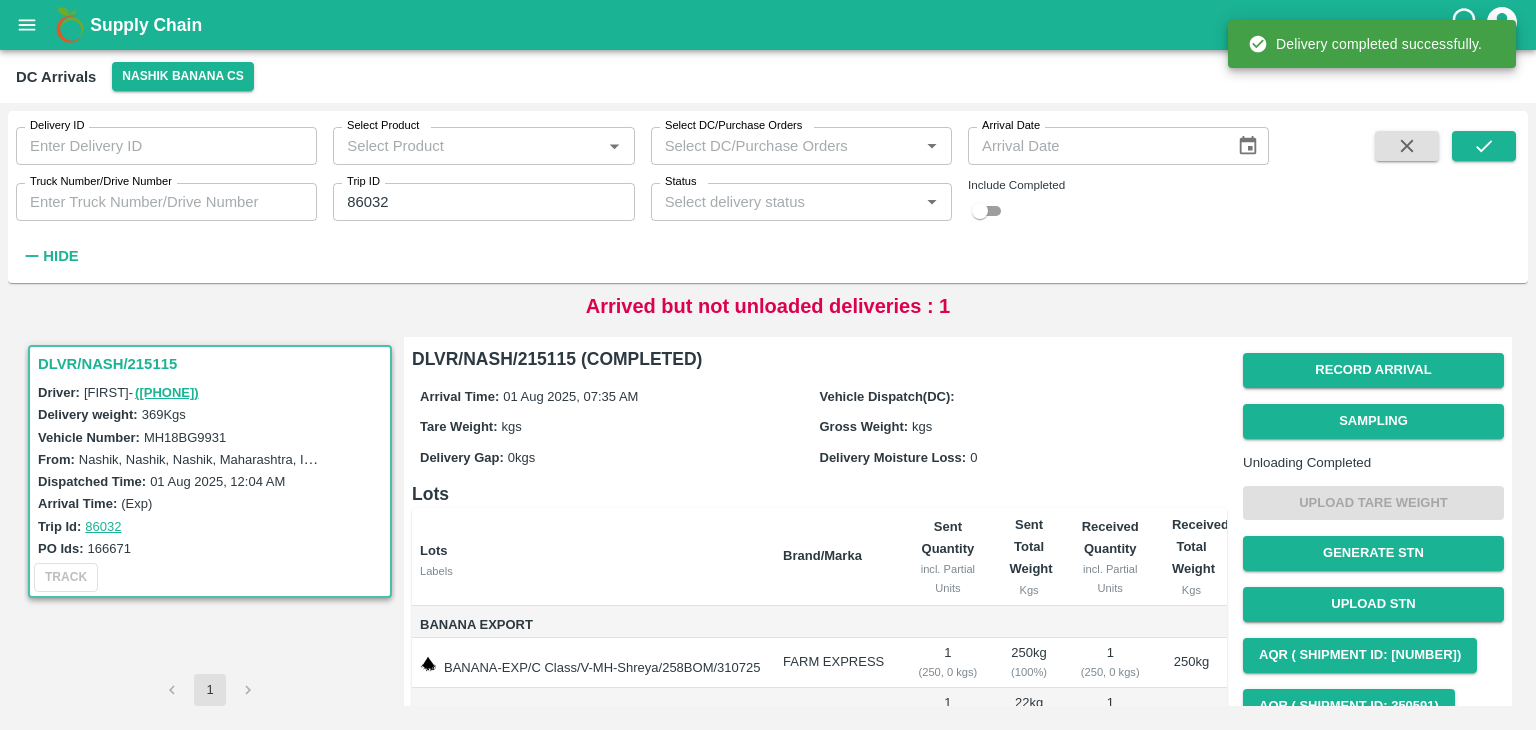 scroll, scrollTop: 124, scrollLeft: 0, axis: vertical 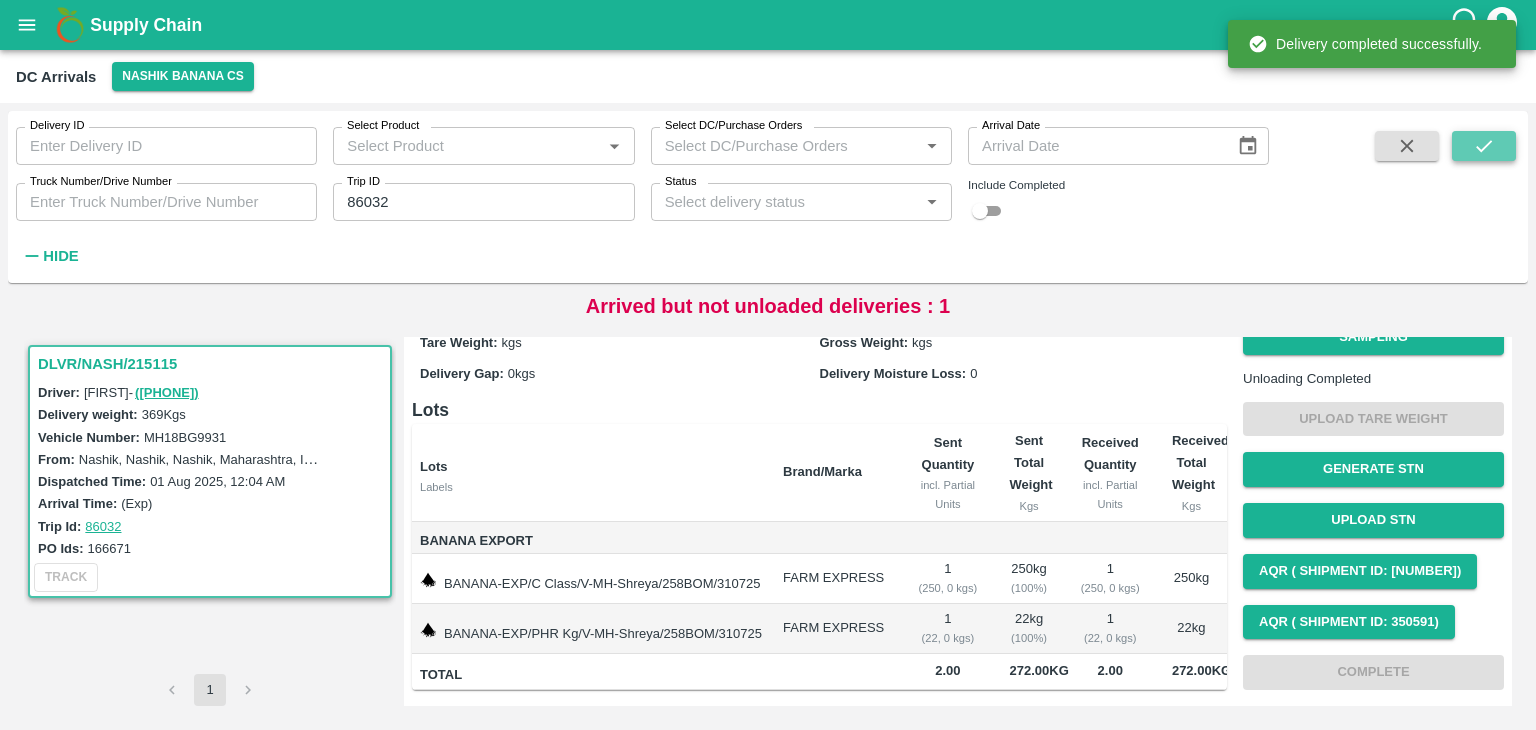 click 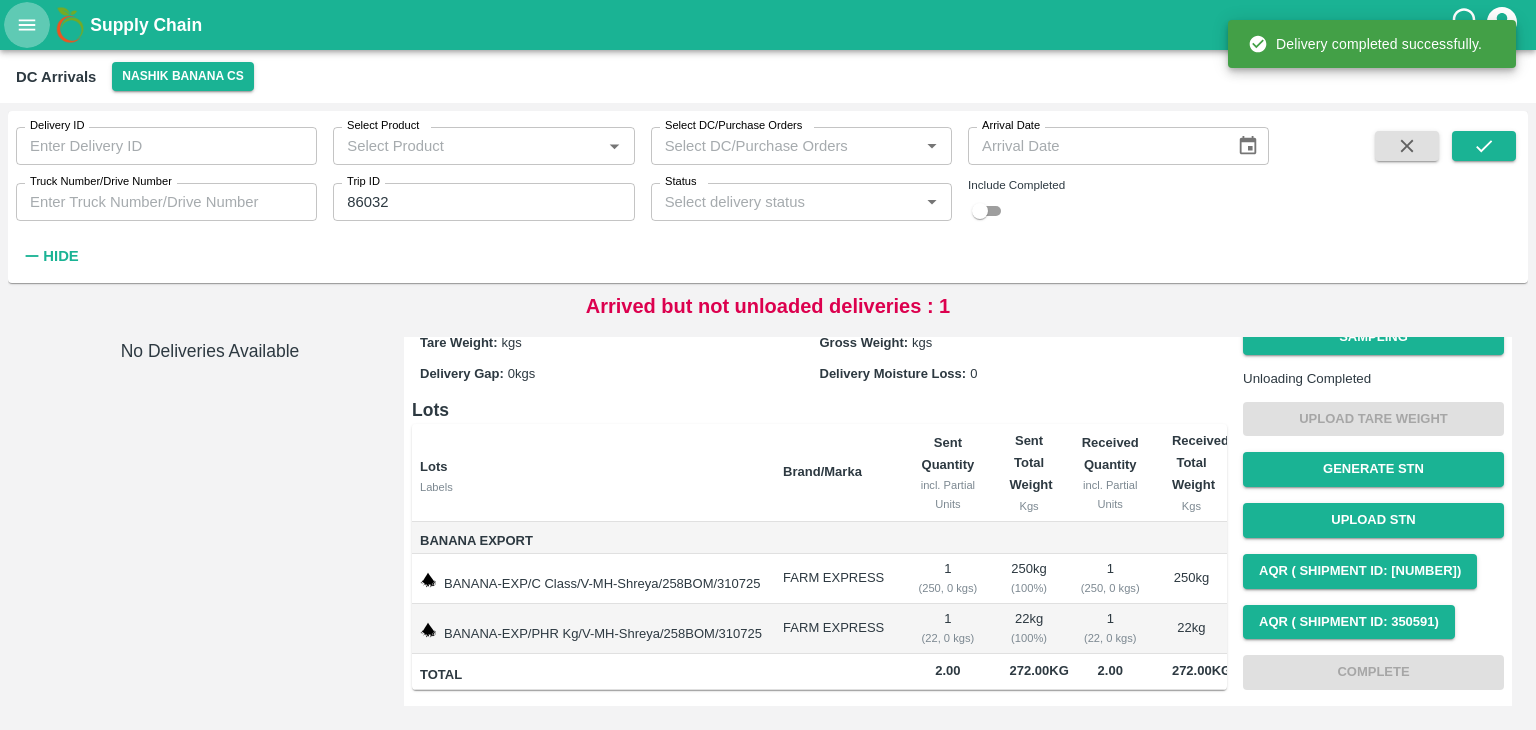 click 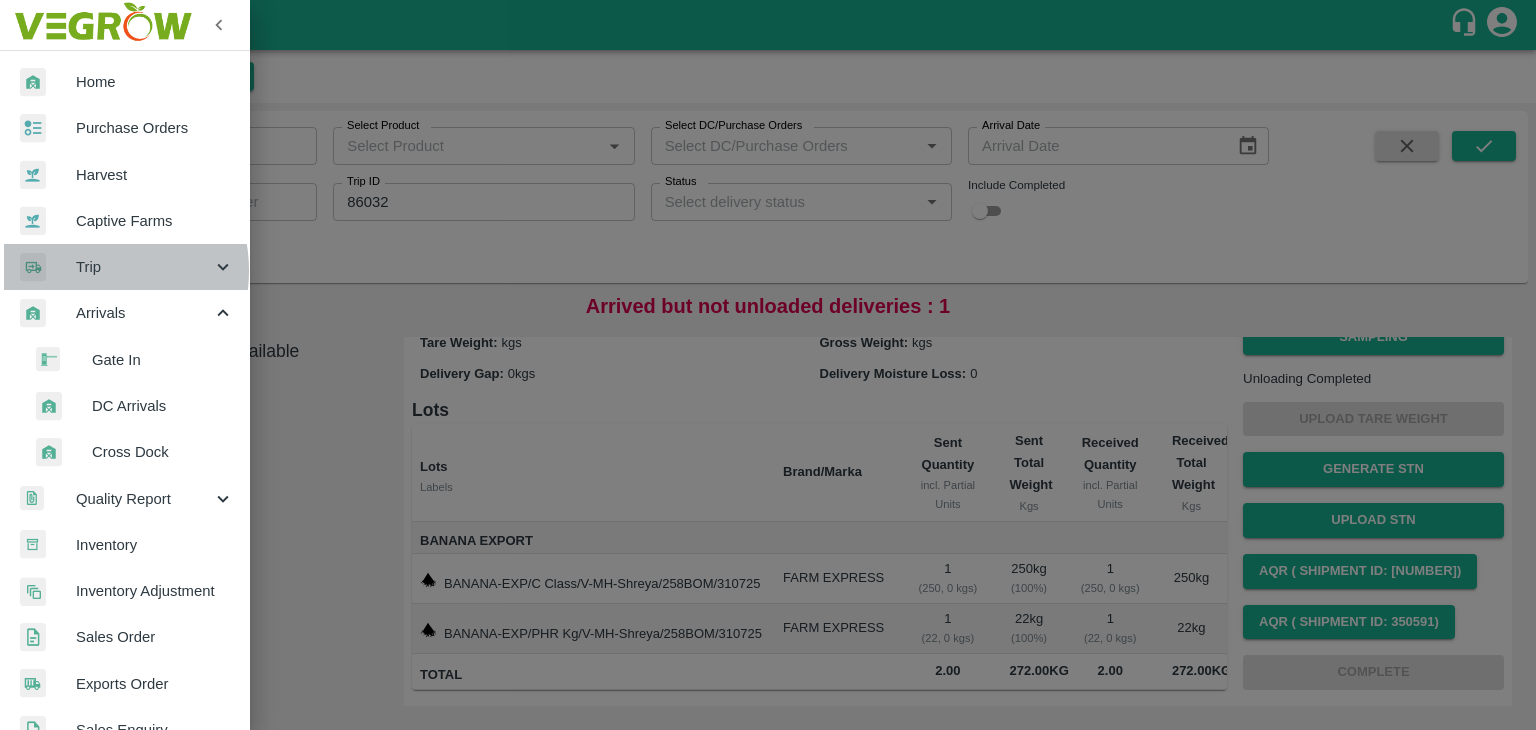 click on "Trip" at bounding box center (144, 267) 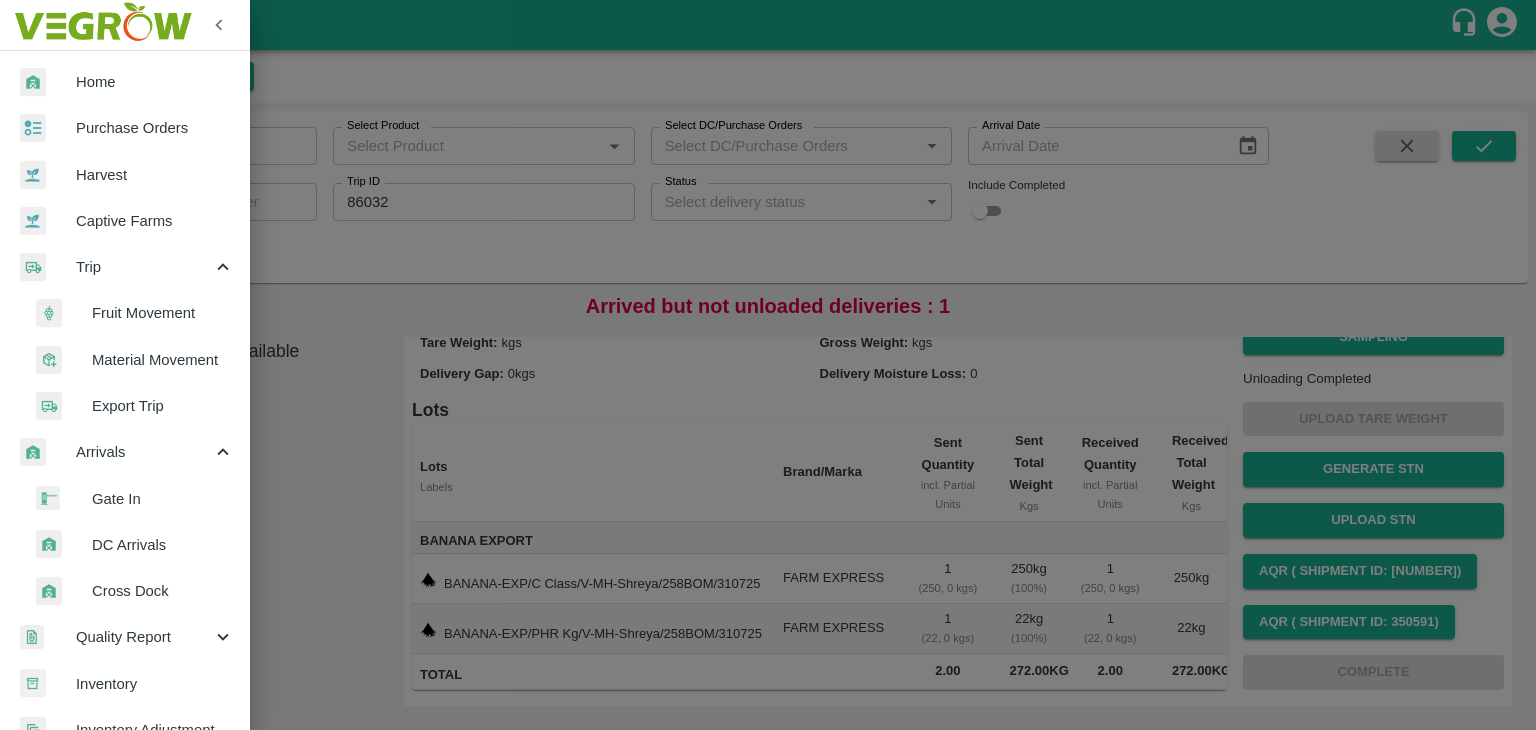 click on "Fruit Movement" at bounding box center [163, 313] 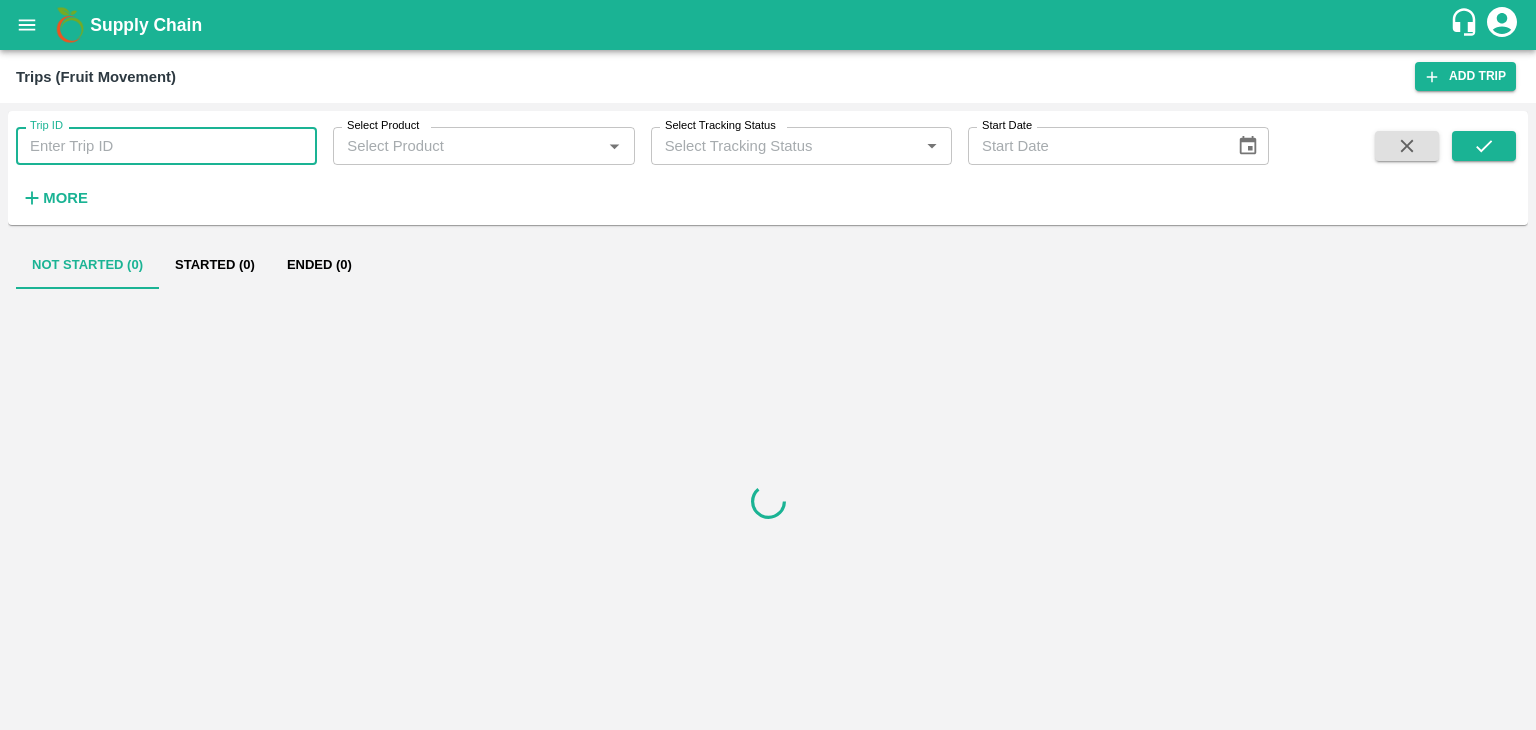 click on "Trip ID" at bounding box center [166, 146] 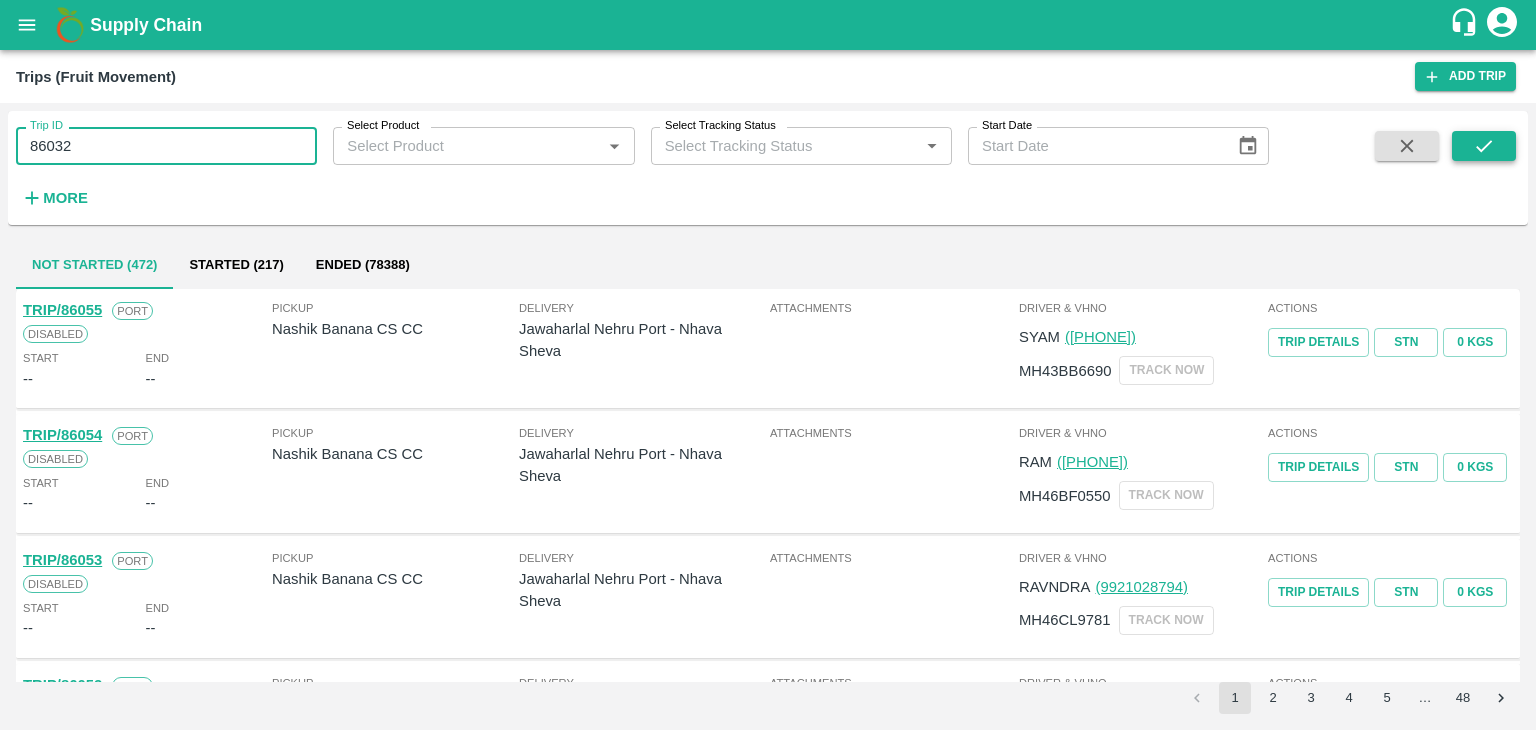 type on "86032" 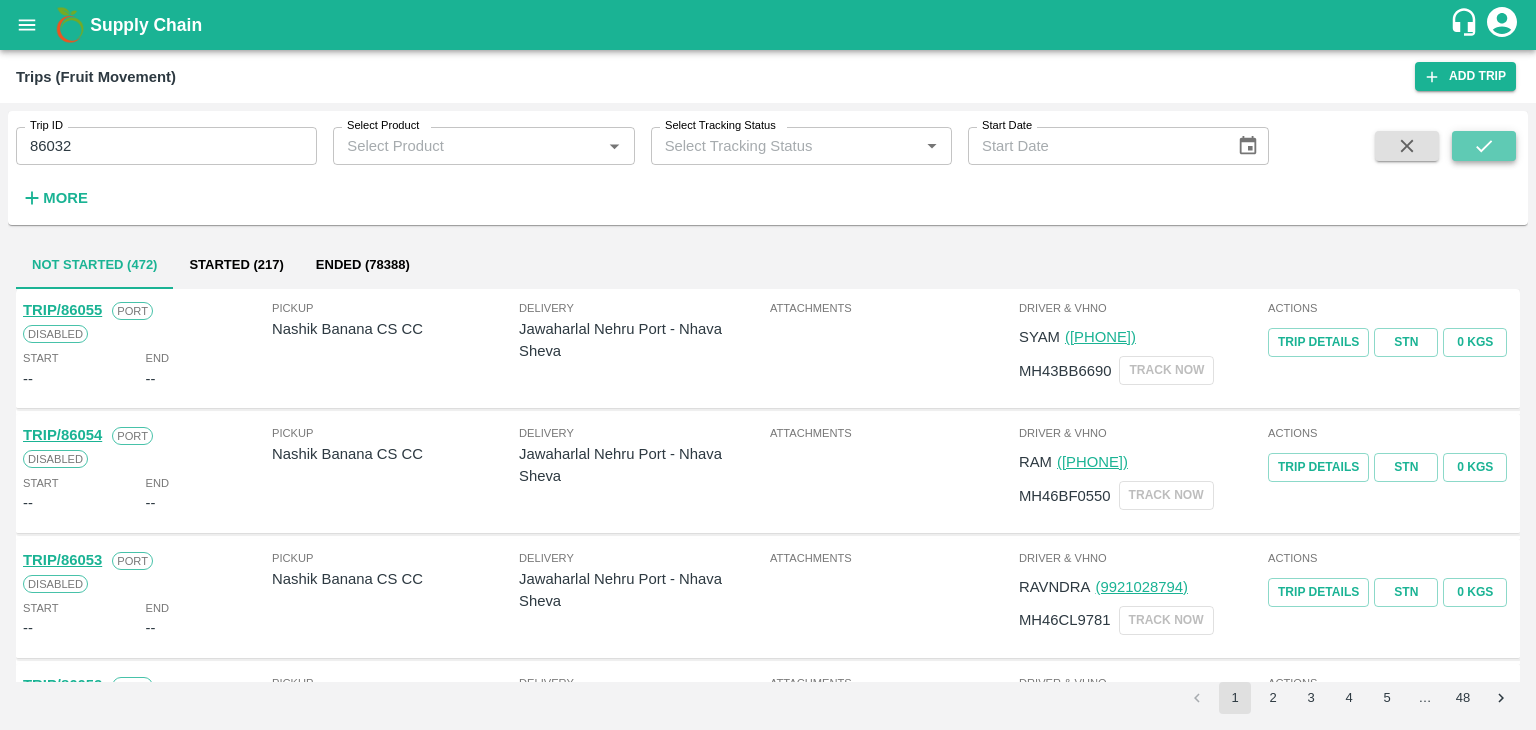 click at bounding box center (1484, 146) 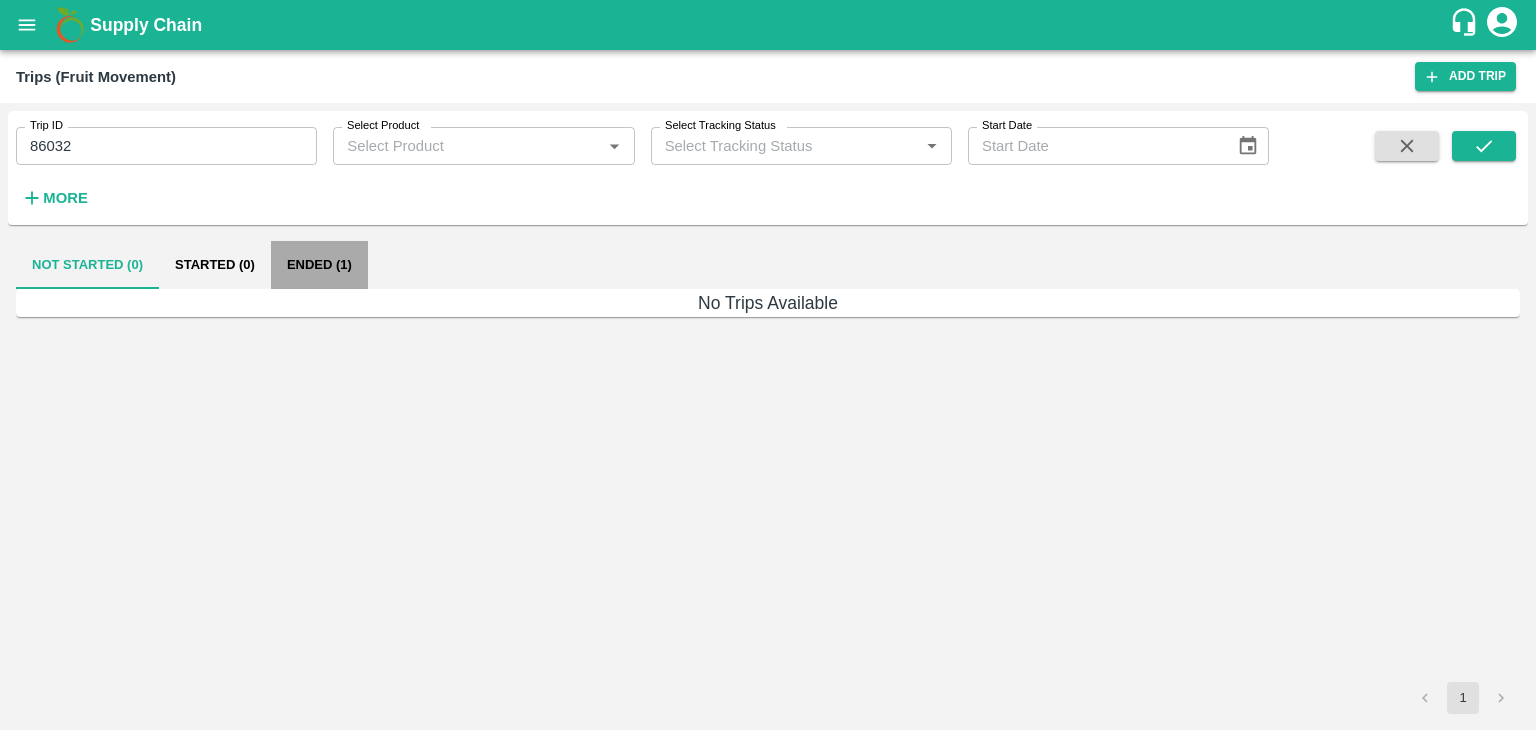 click on "Ended (1)" at bounding box center [319, 265] 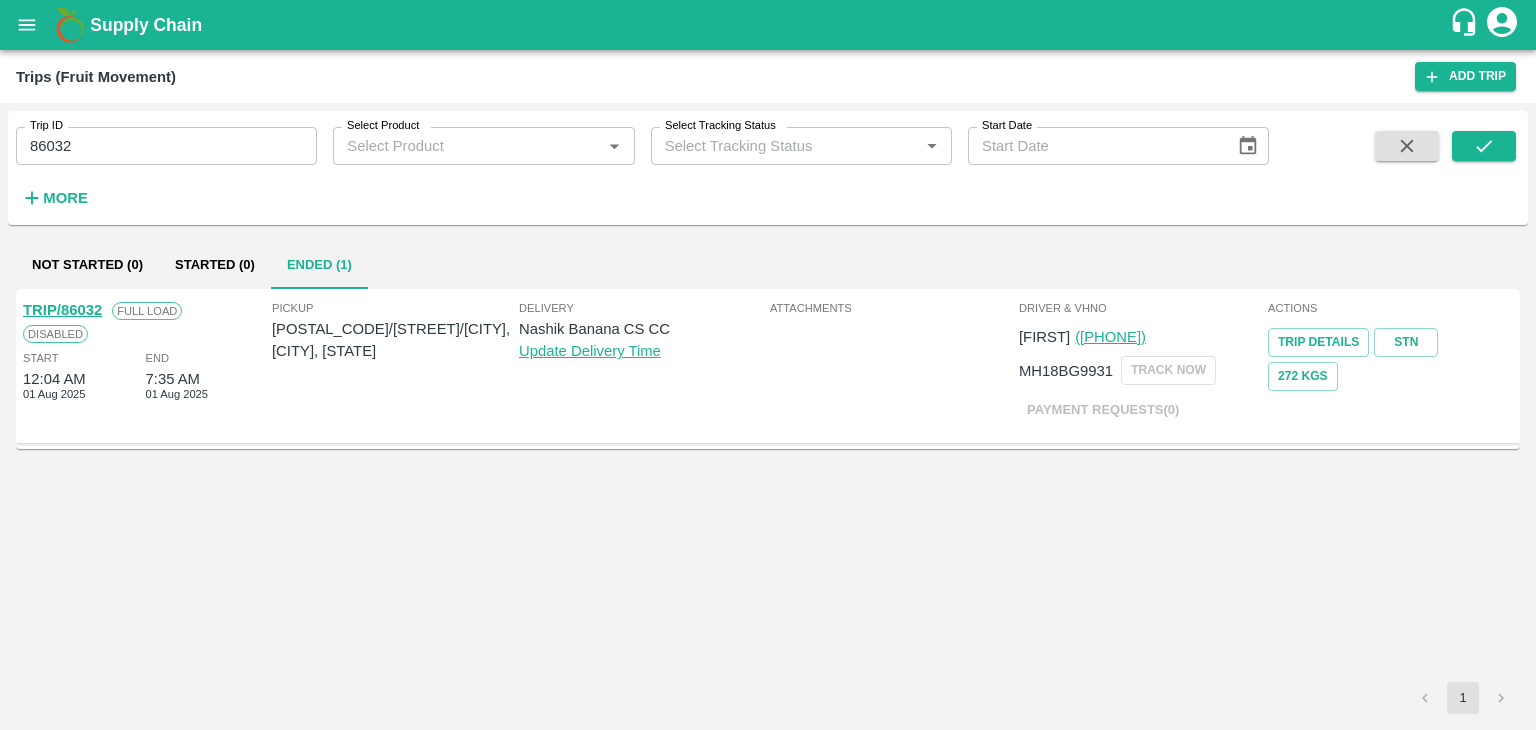 click on "TRIP/86032" at bounding box center [62, 310] 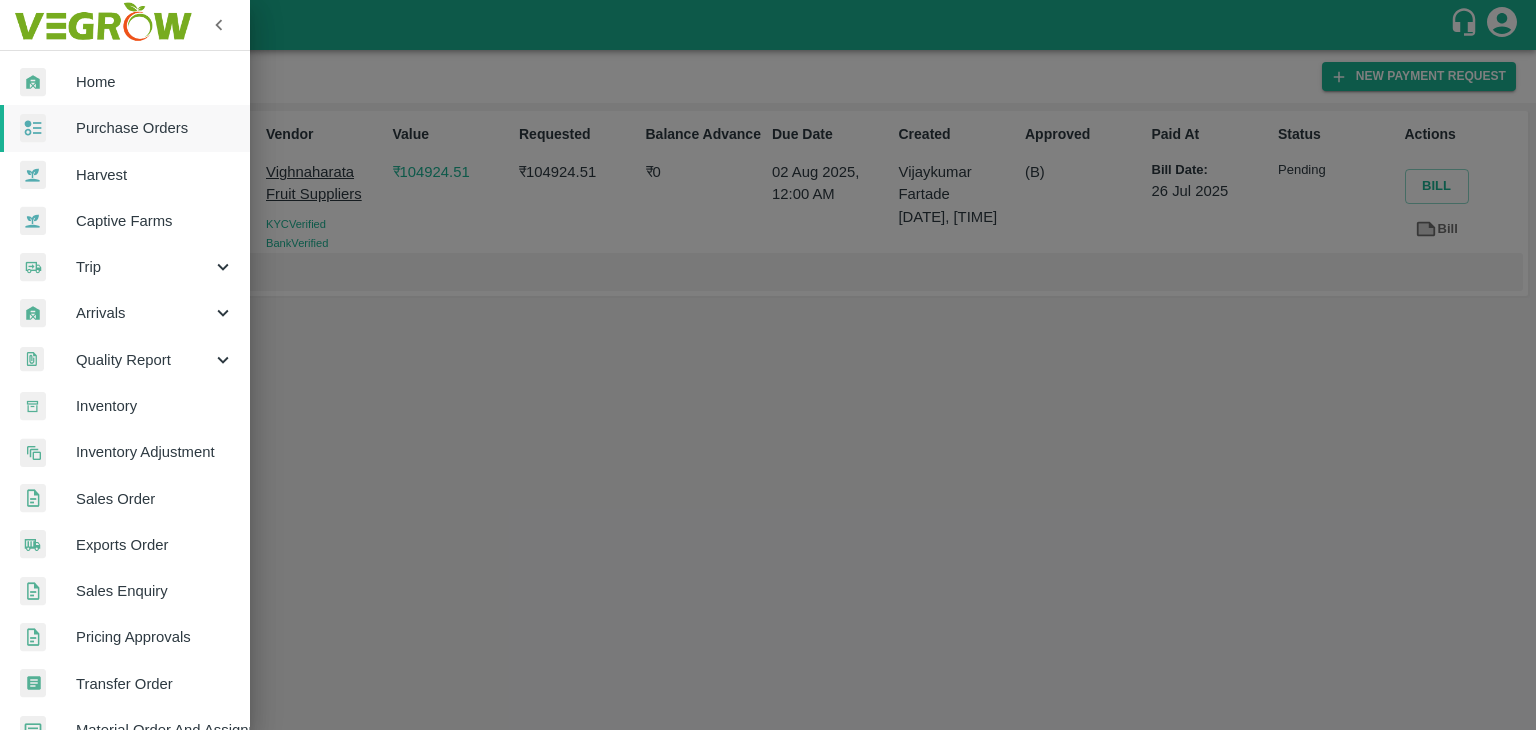 scroll, scrollTop: 0, scrollLeft: 0, axis: both 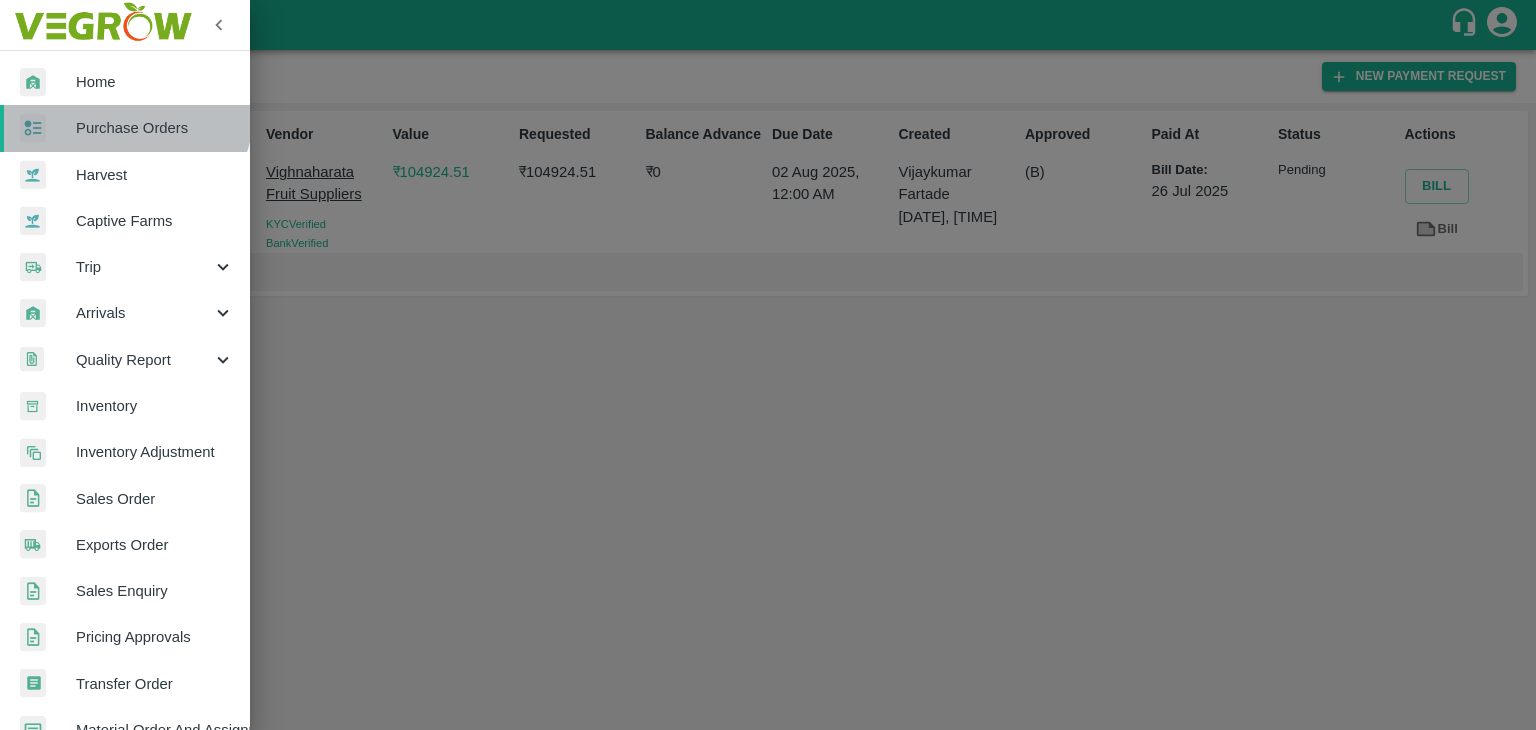 click on "Purchase Orders" at bounding box center [125, 128] 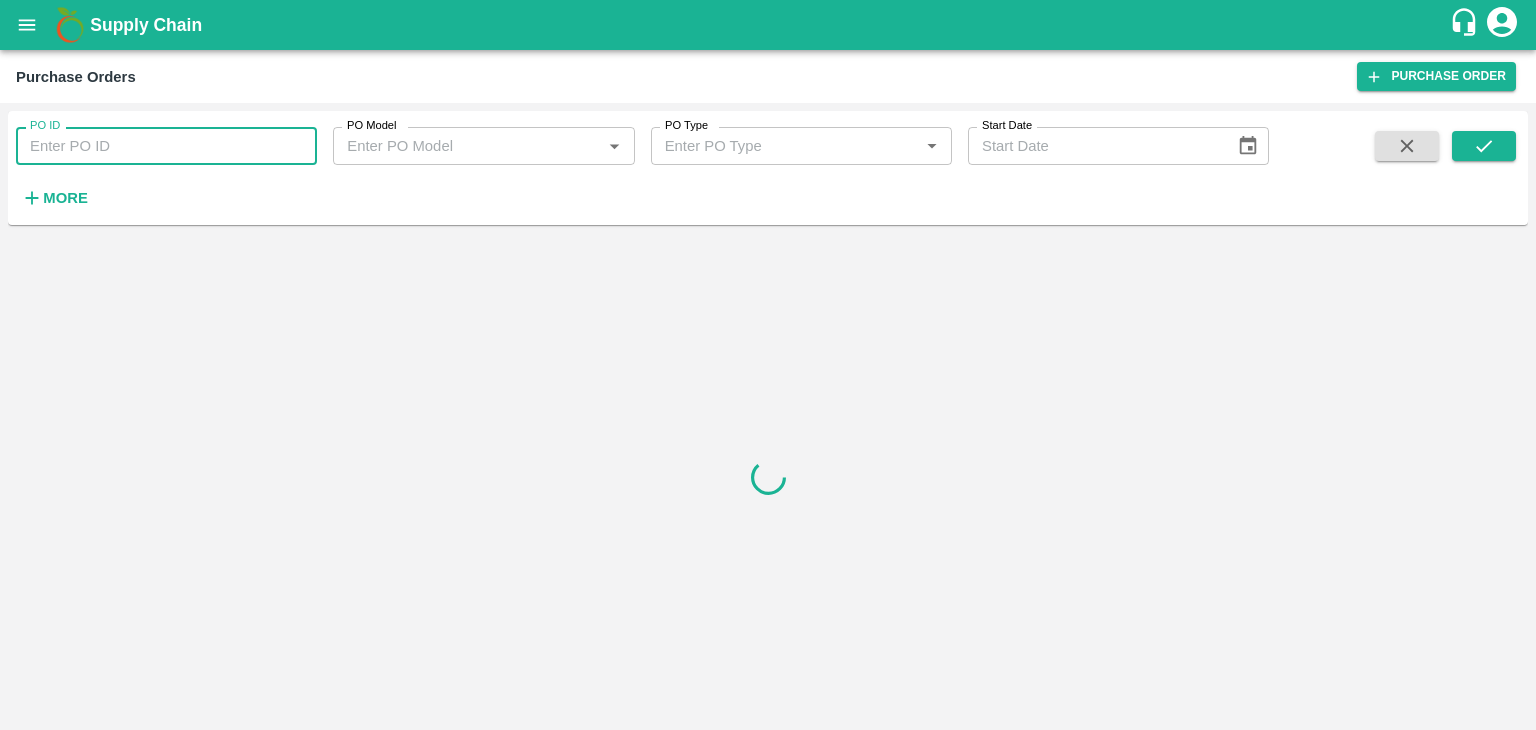 click on "PO ID" at bounding box center [166, 146] 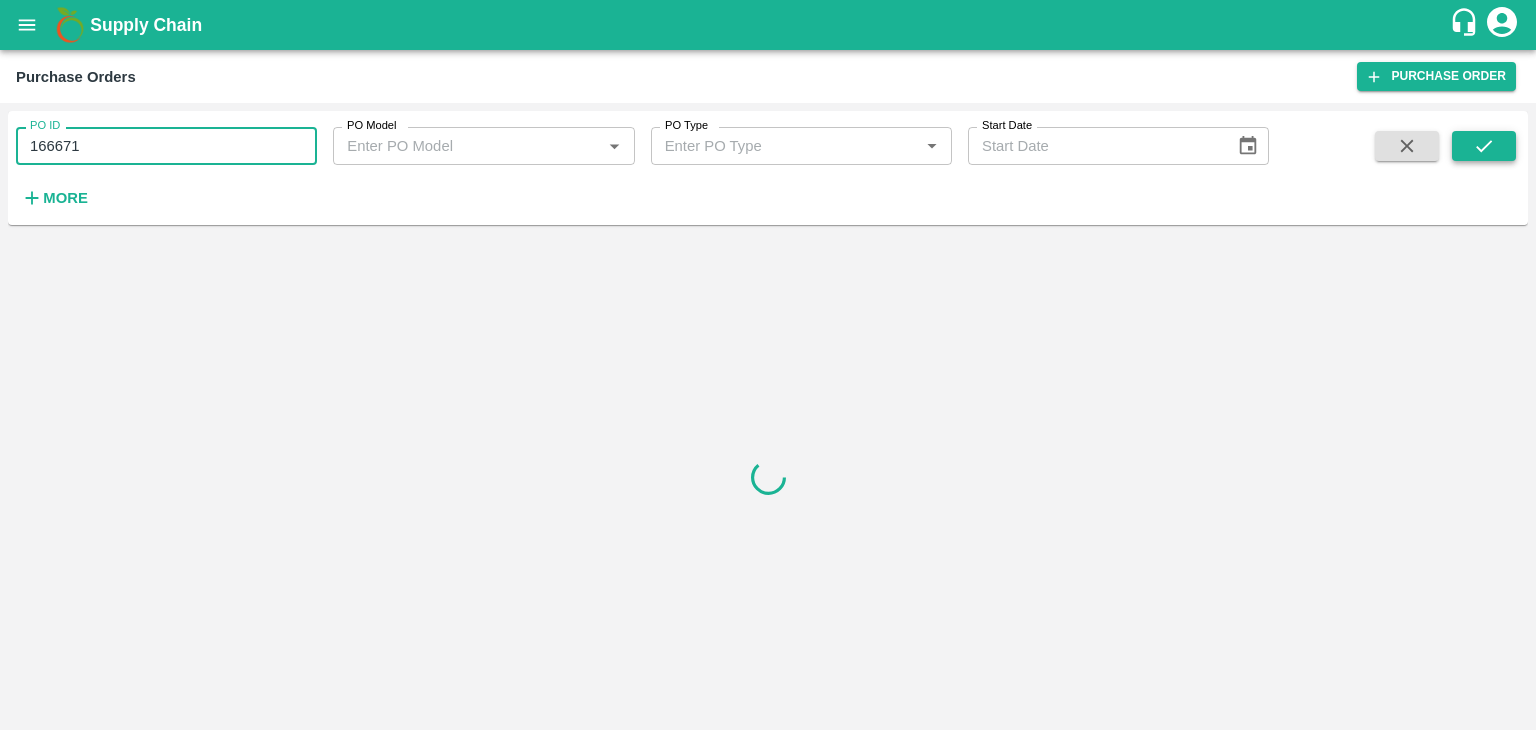 type on "166671" 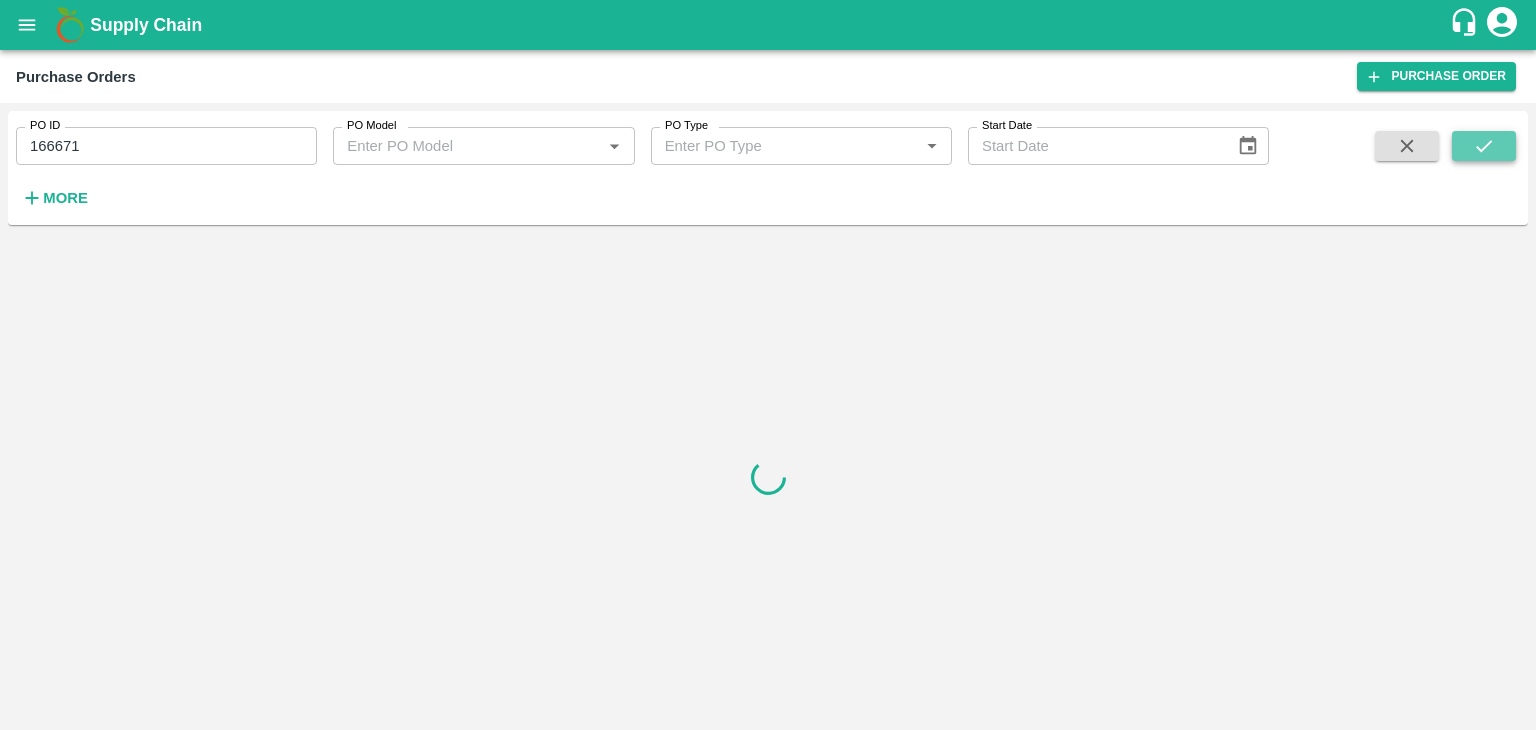 click at bounding box center (1484, 146) 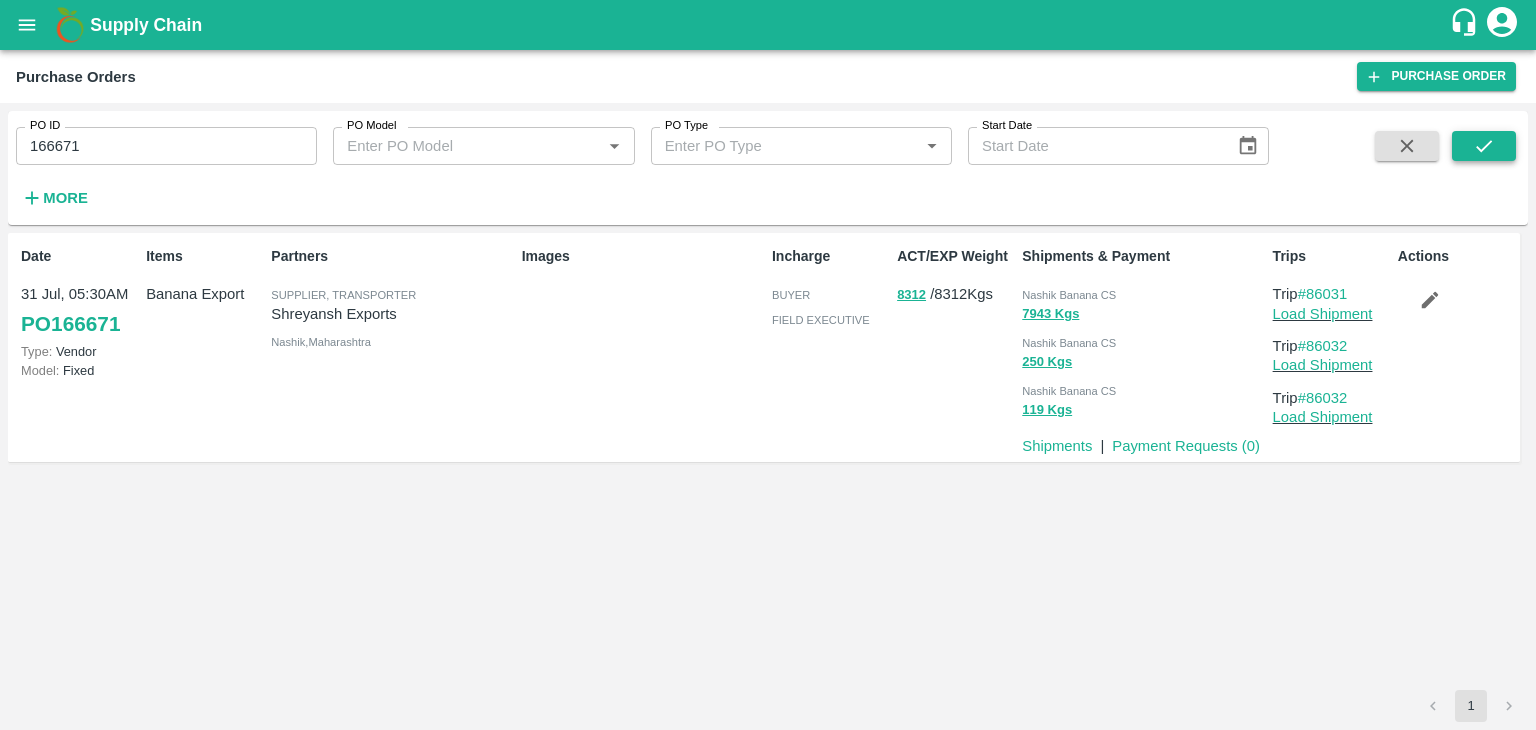 click at bounding box center (1484, 146) 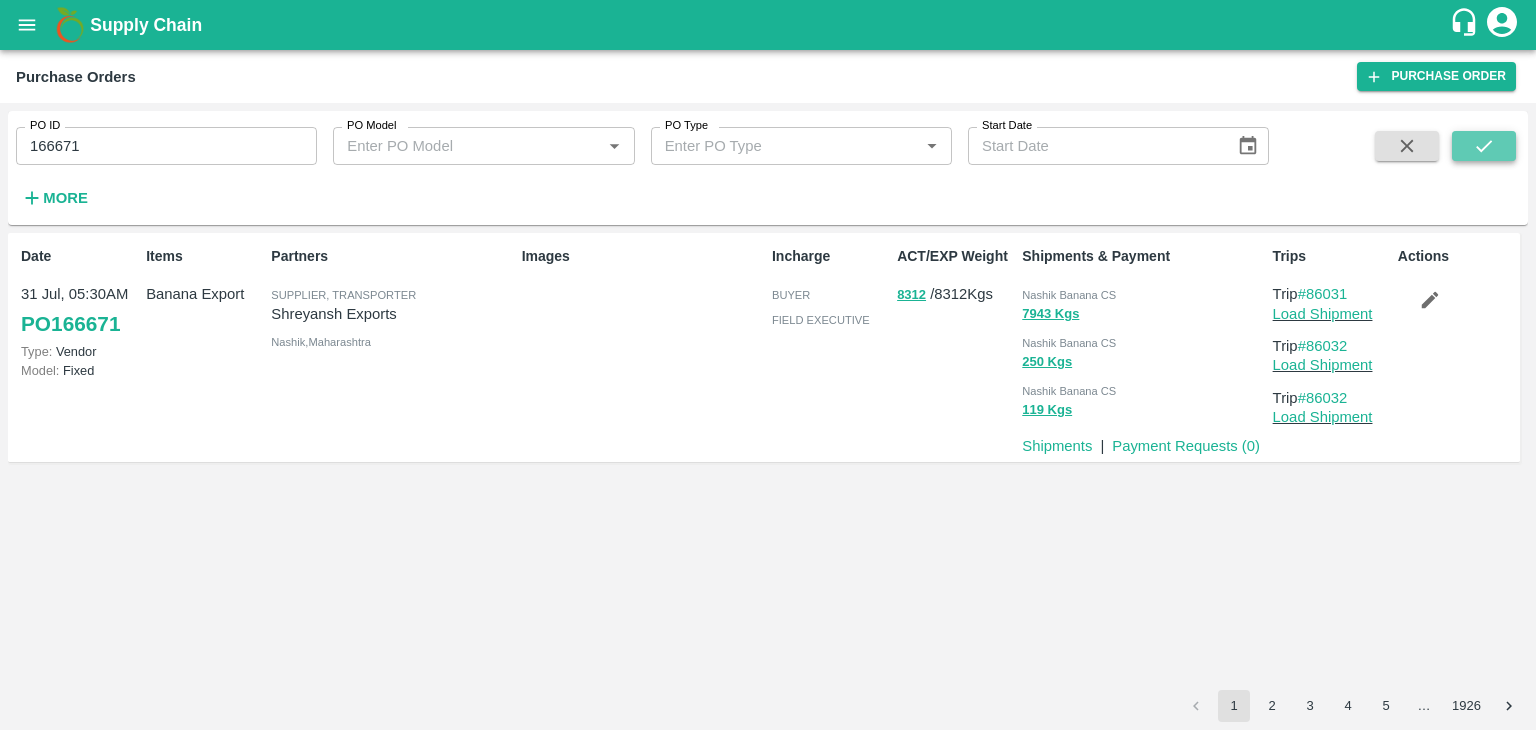 click 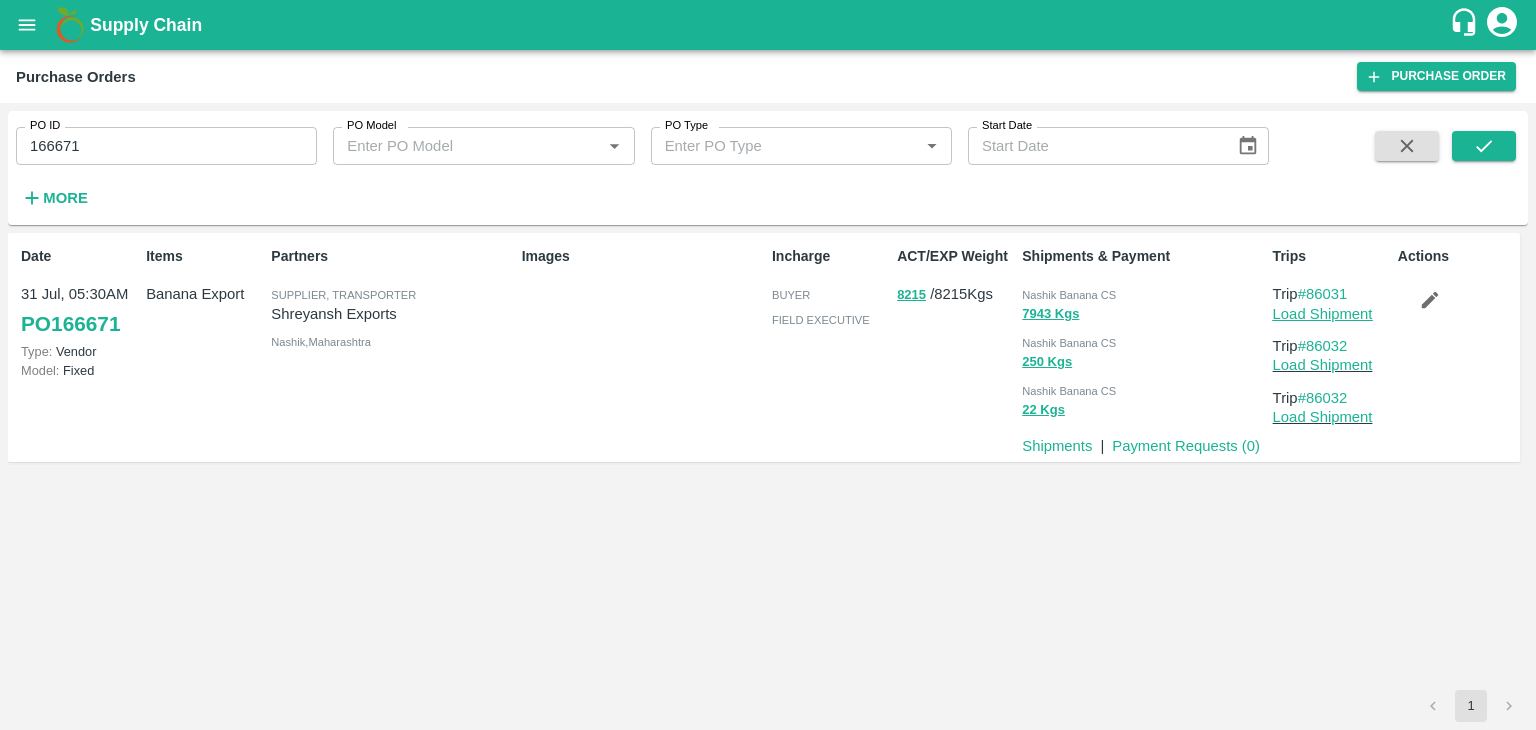 click on "Load Shipment" at bounding box center (1323, 314) 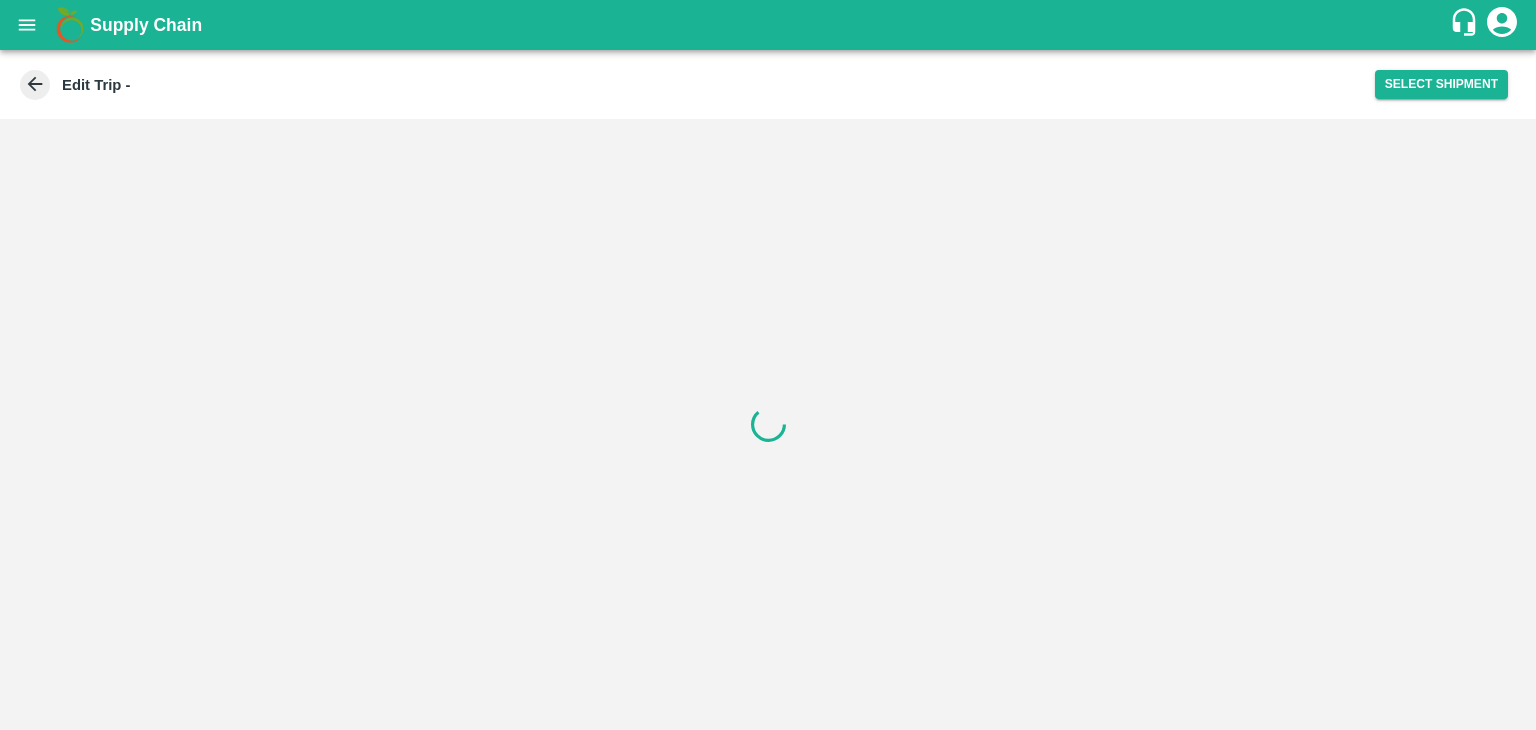 scroll, scrollTop: 0, scrollLeft: 0, axis: both 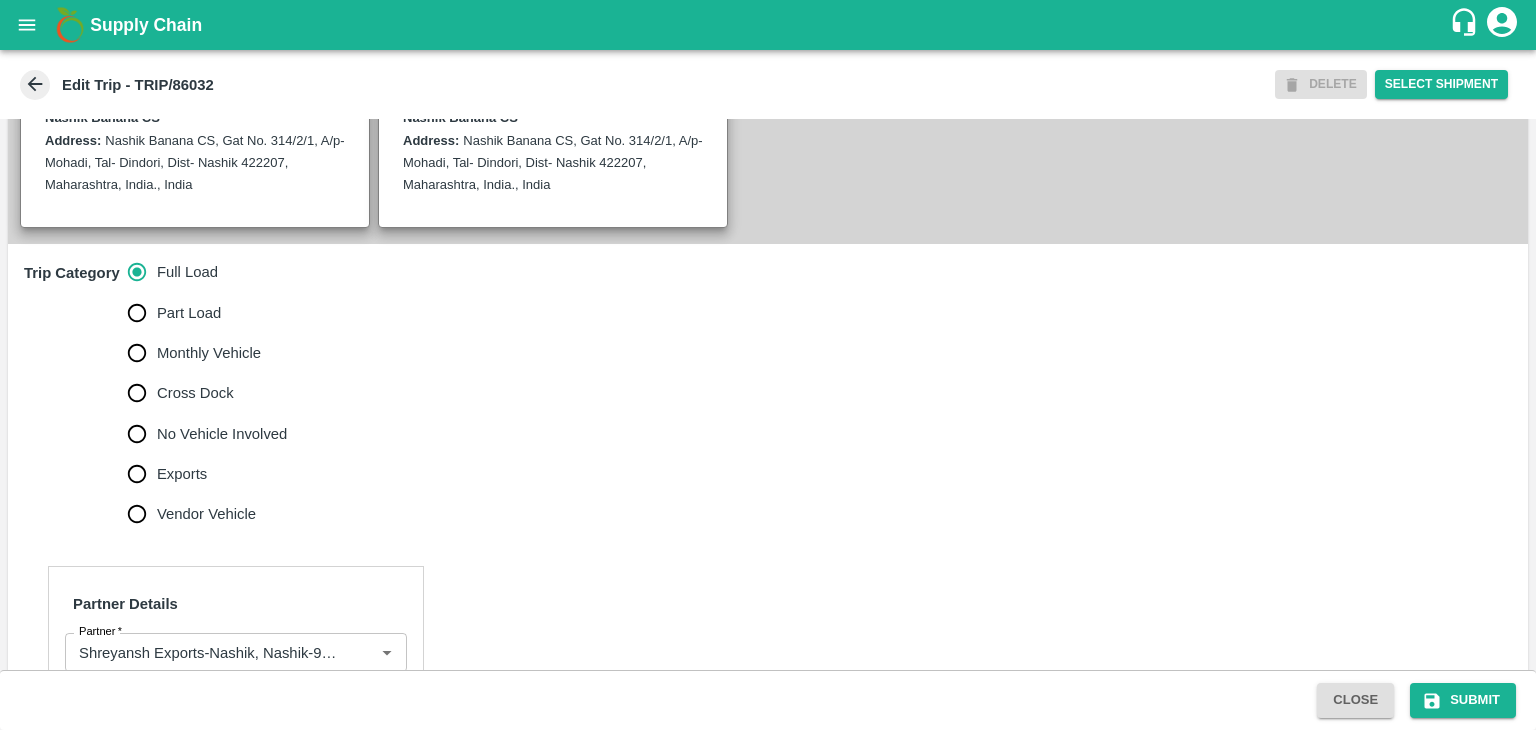 click on "No Vehicle Involved" at bounding box center (222, 434) 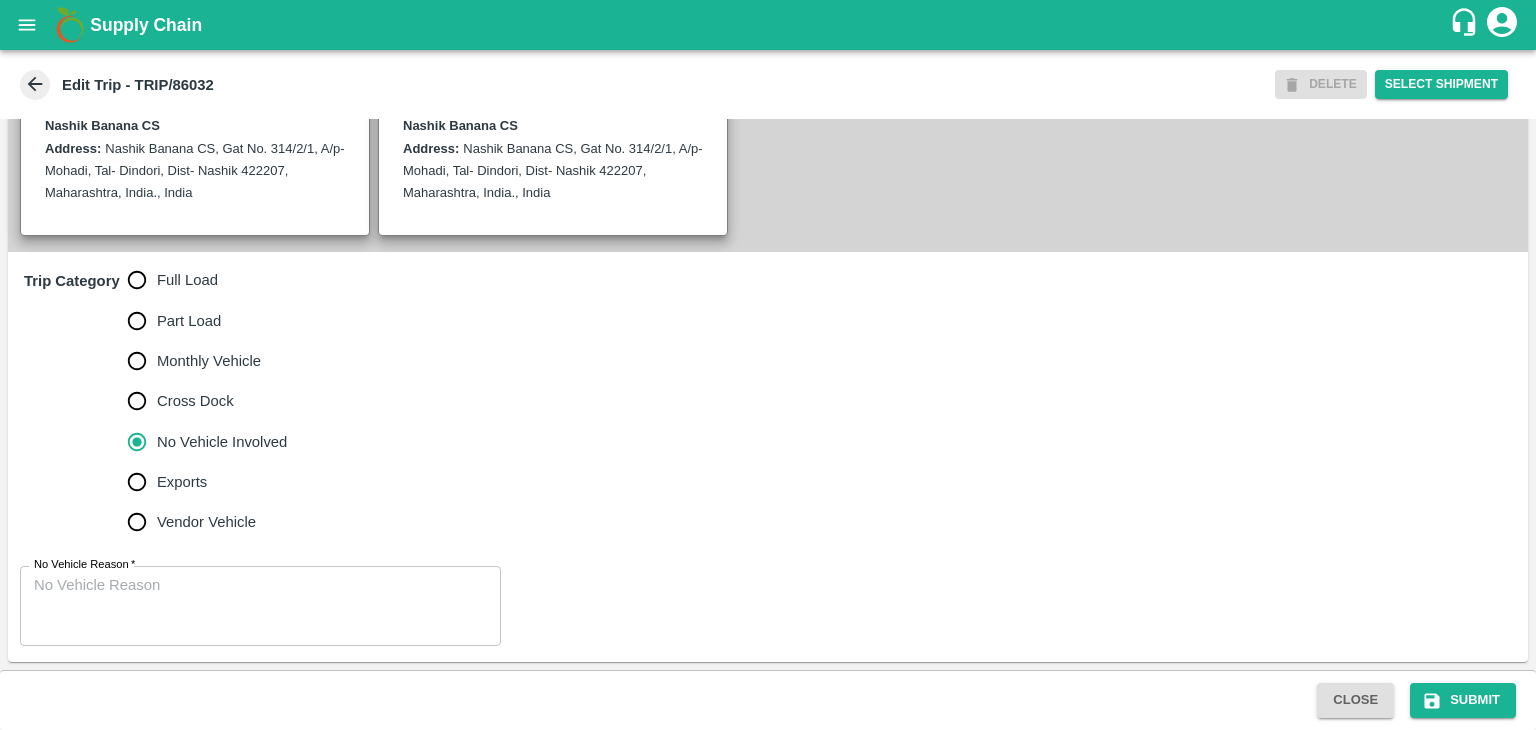 scroll, scrollTop: 491, scrollLeft: 0, axis: vertical 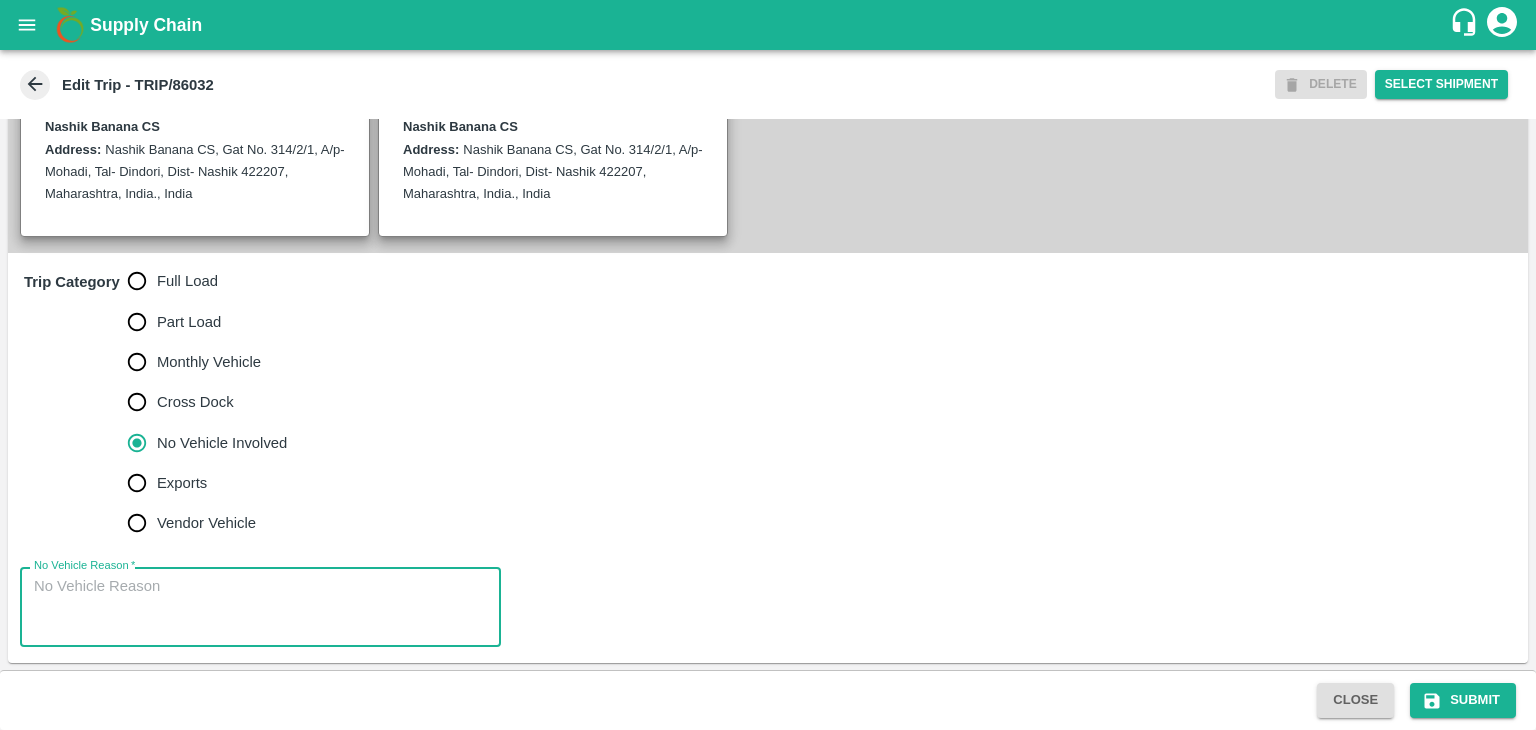 click on "No Vehicle Reason   *" at bounding box center [260, 607] 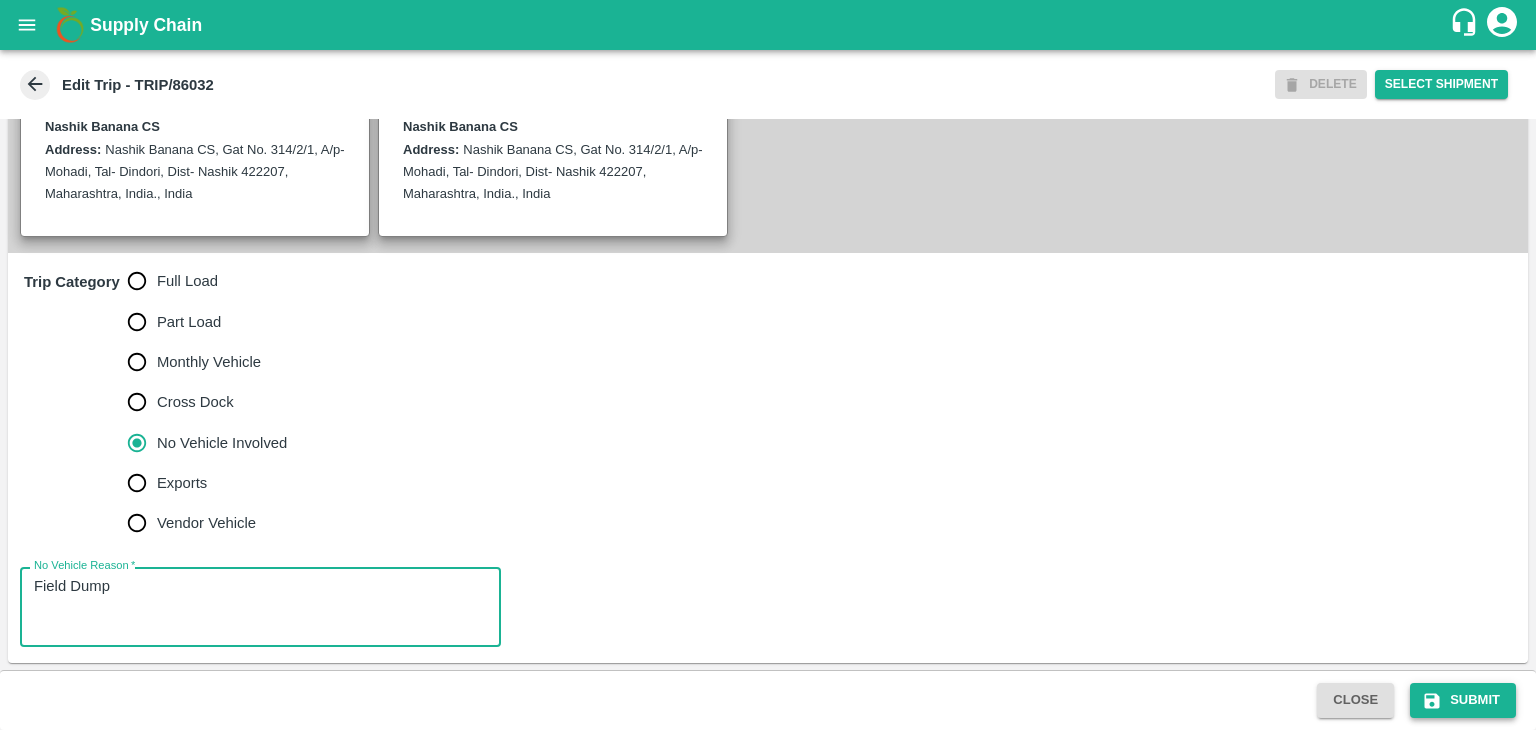 type on "Field Dump" 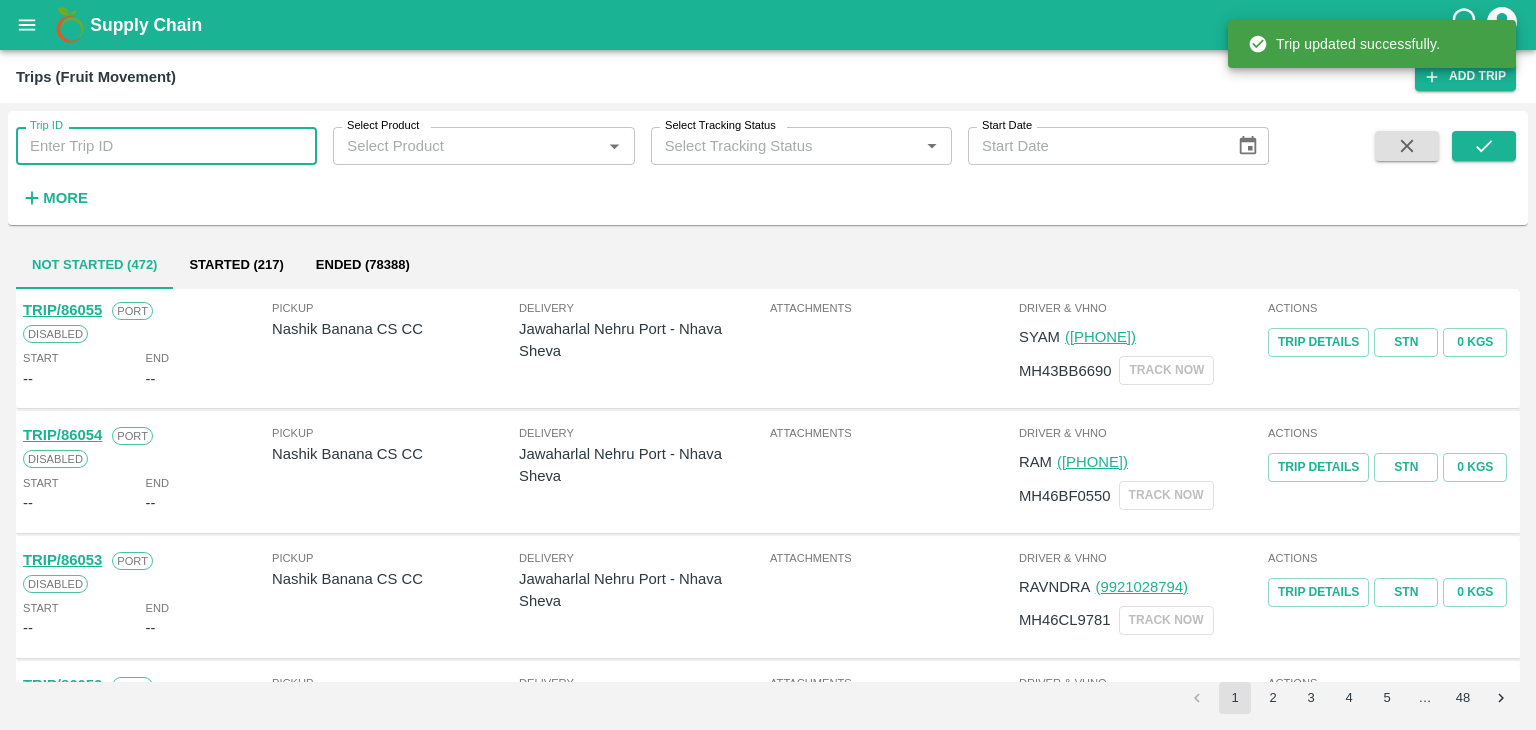 click on "Trip ID" at bounding box center [166, 146] 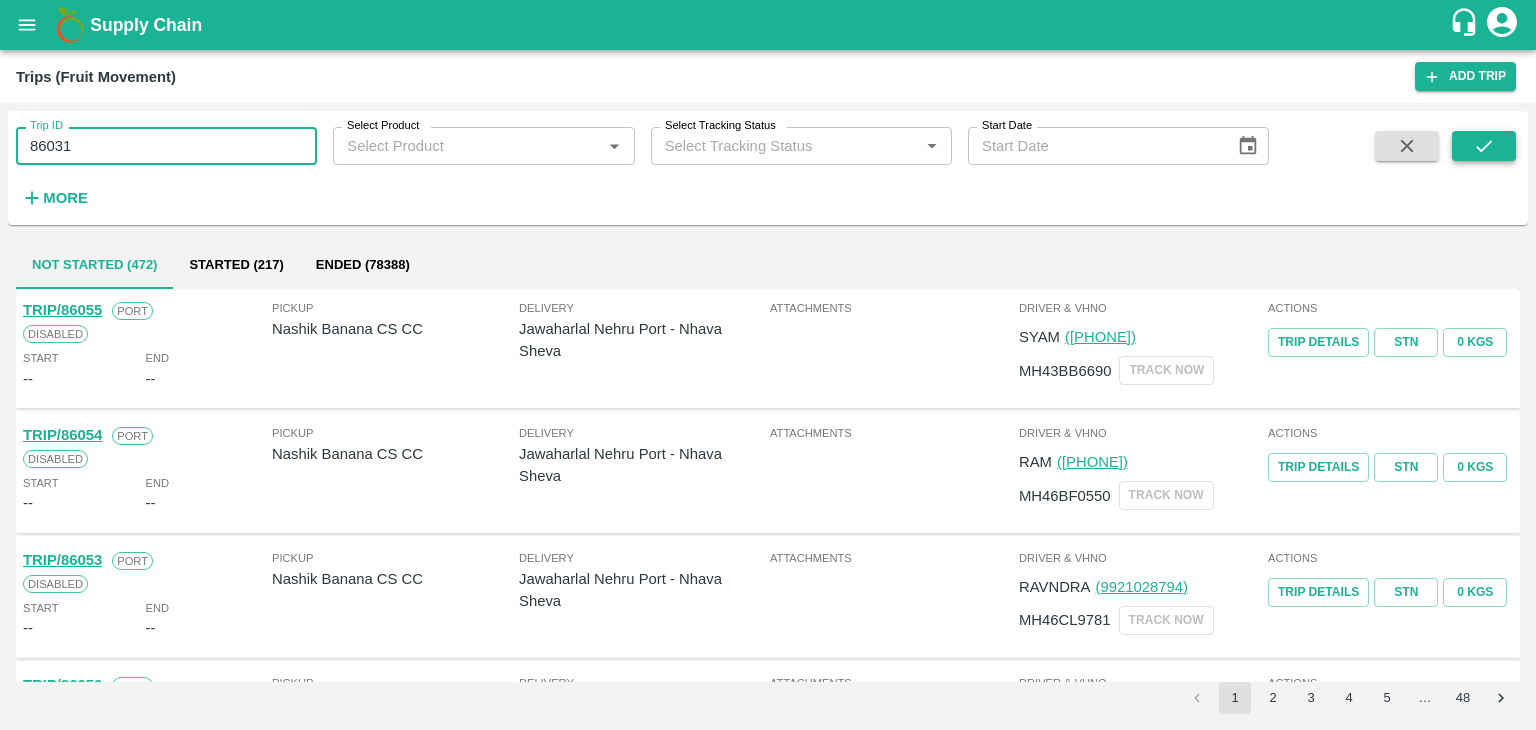 type on "86031" 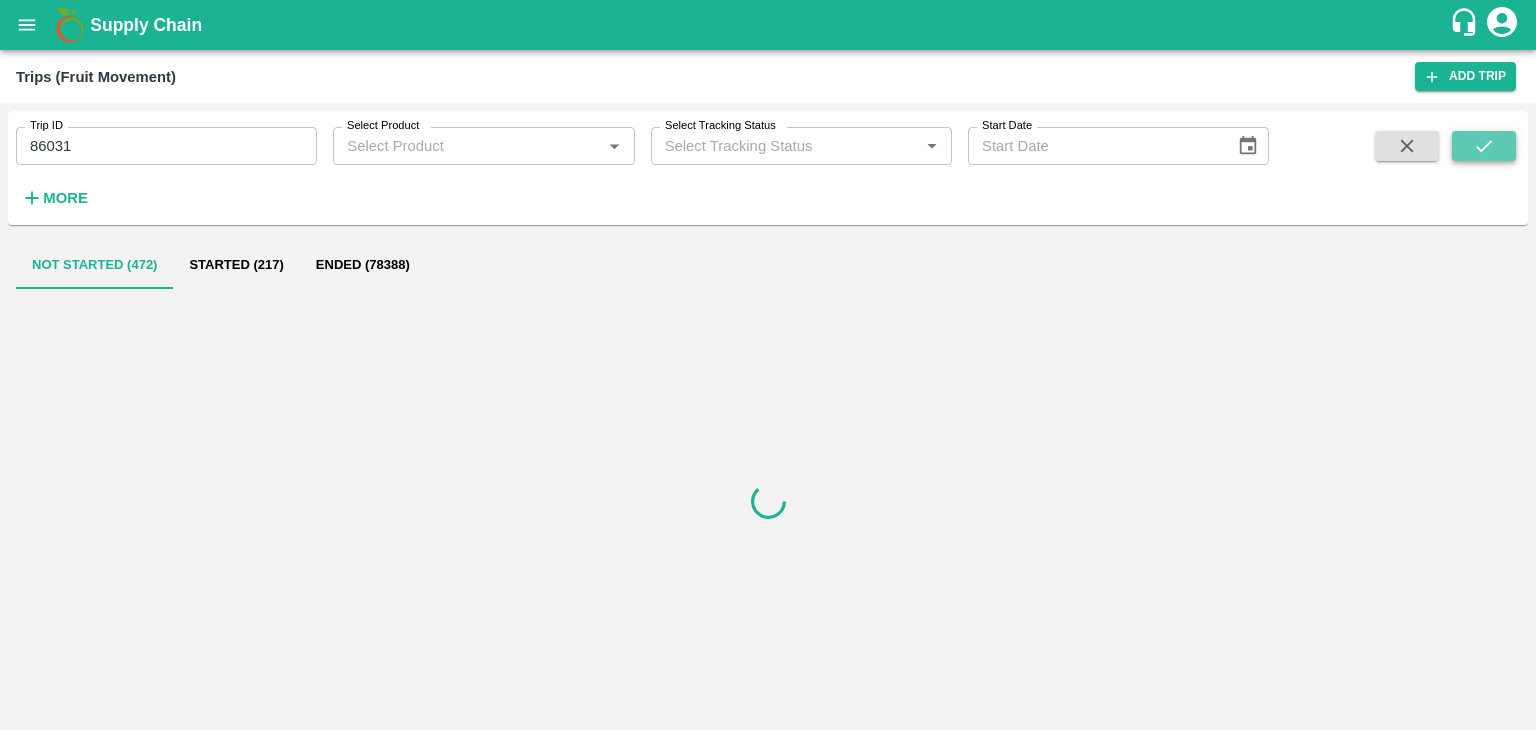 click at bounding box center (1484, 146) 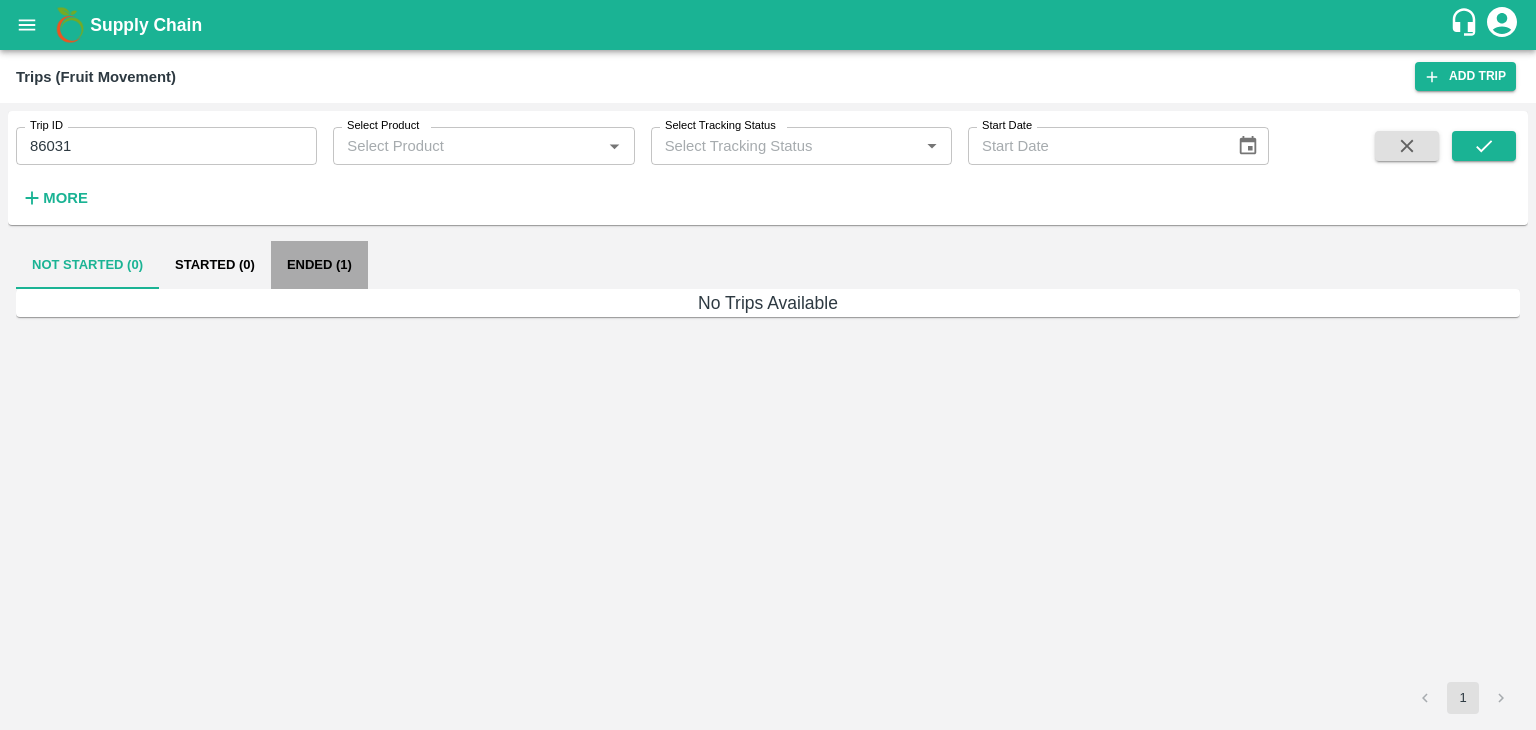 click on "Ended (1)" at bounding box center [319, 265] 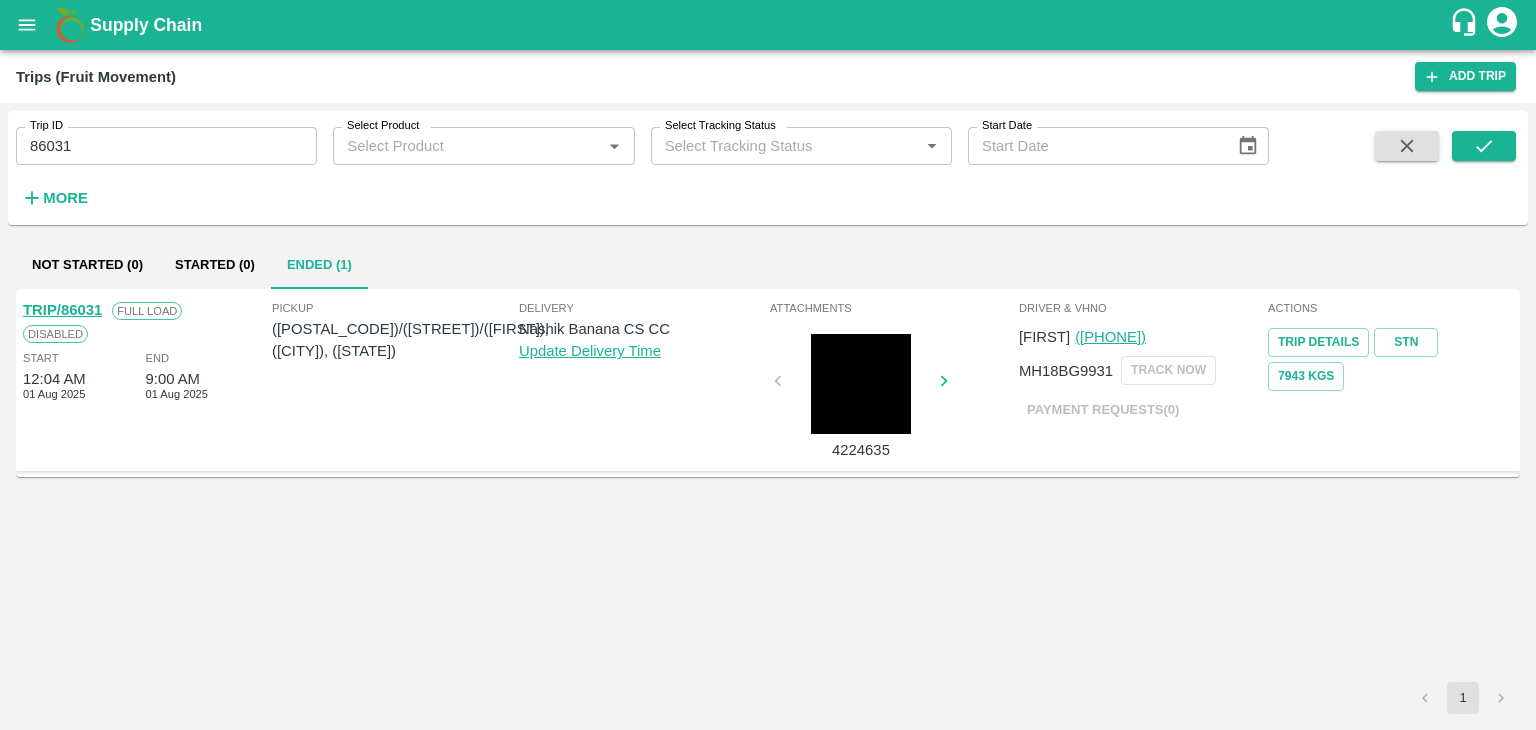 click on "TRIP/86031" at bounding box center (62, 310) 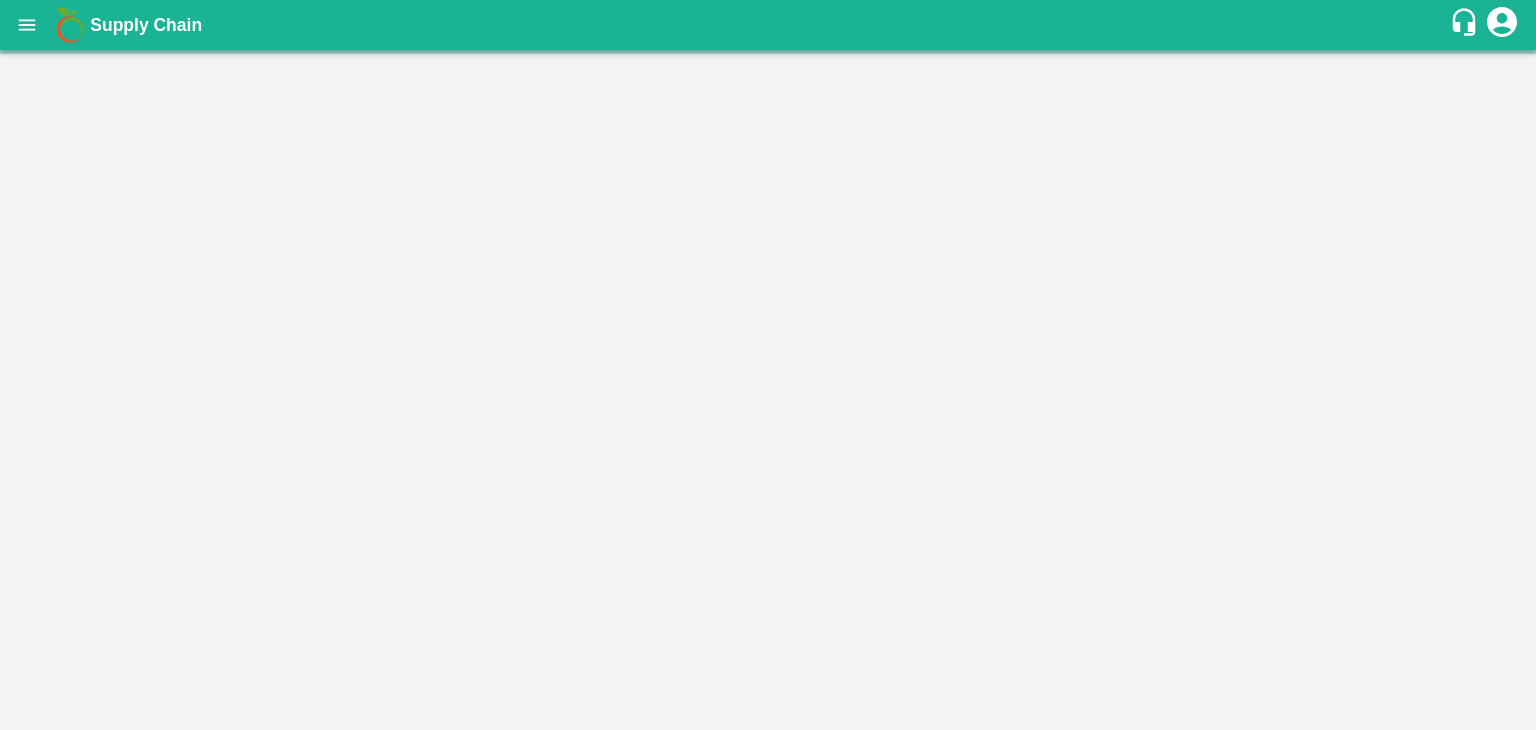 scroll, scrollTop: 0, scrollLeft: 0, axis: both 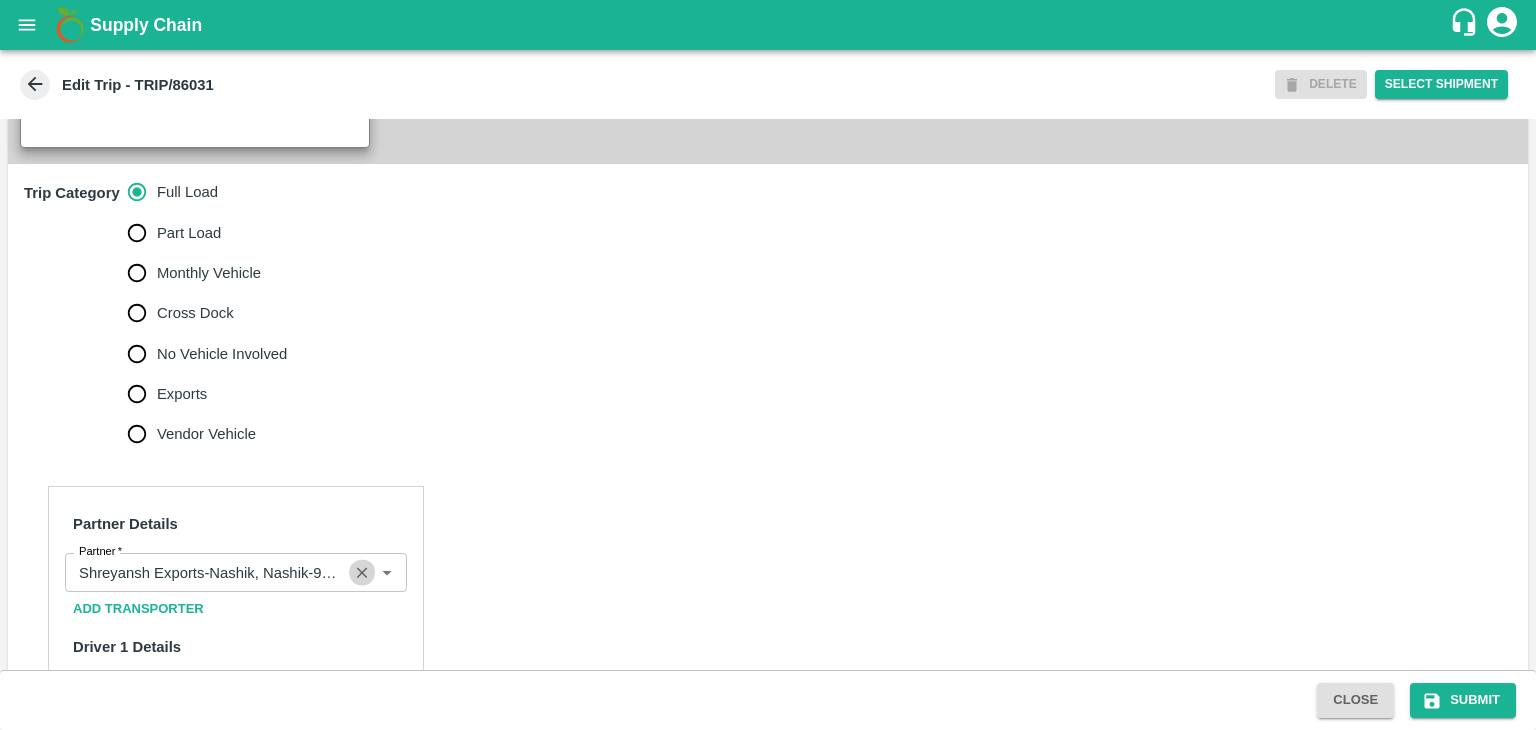 click 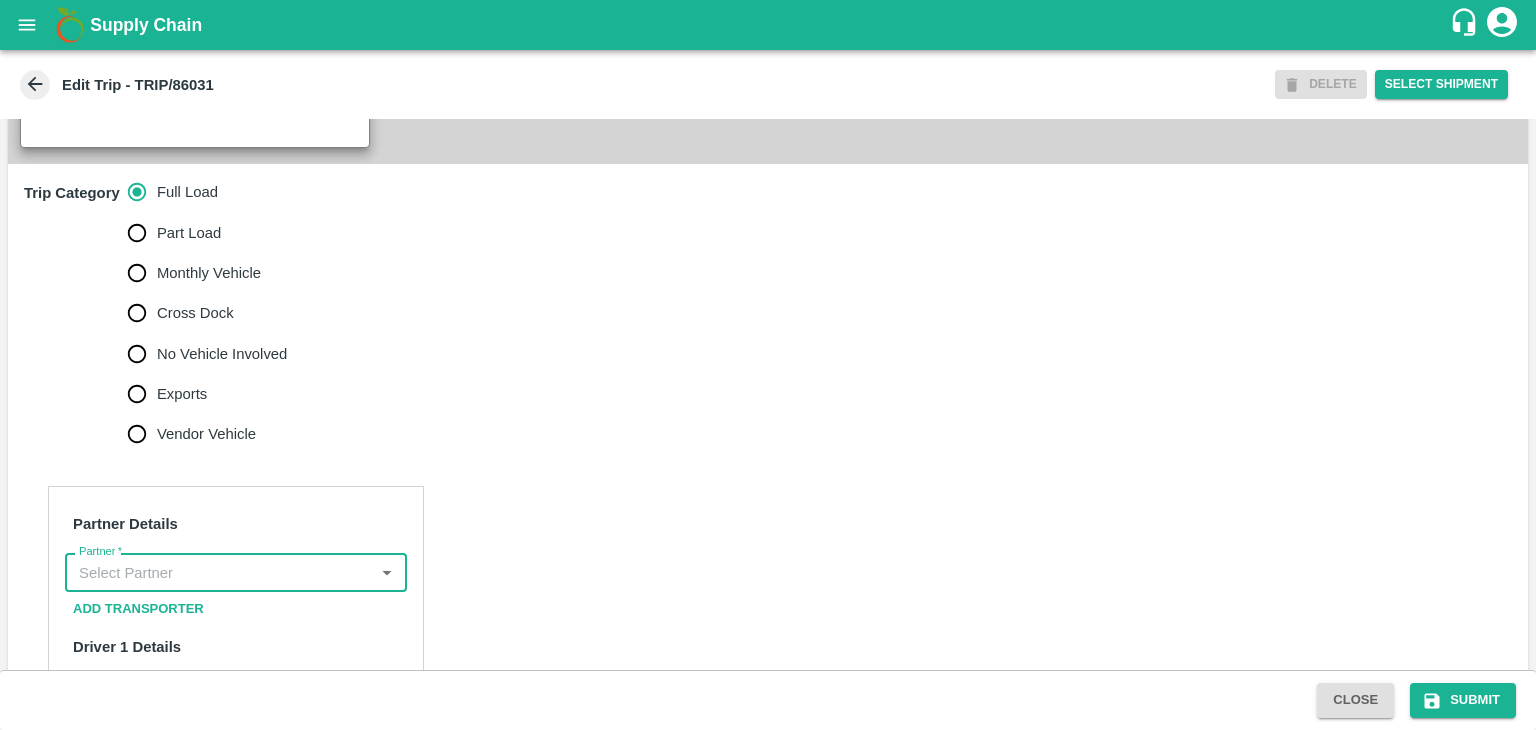 scroll, scrollTop: 0, scrollLeft: 0, axis: both 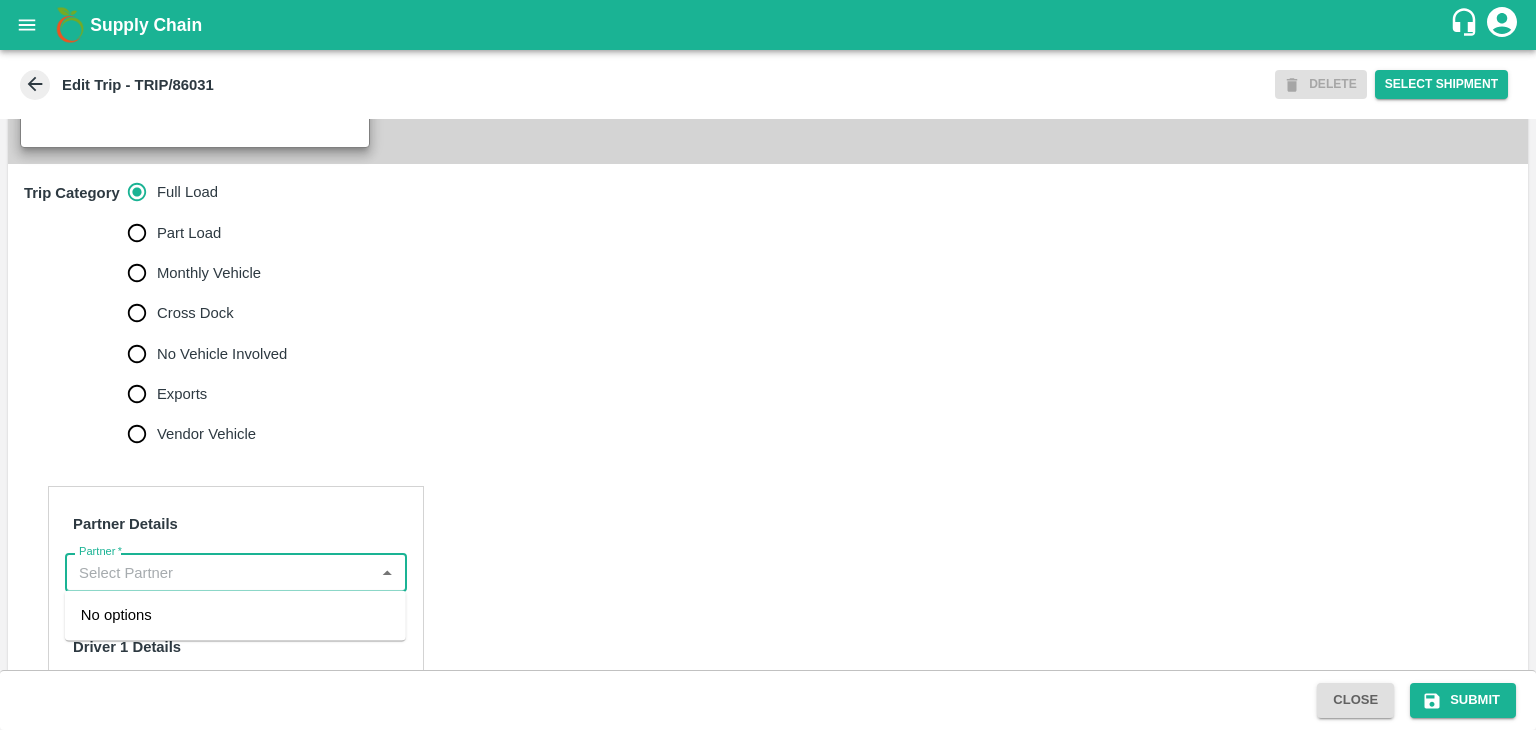 click on "Partner   *" at bounding box center [219, 572] 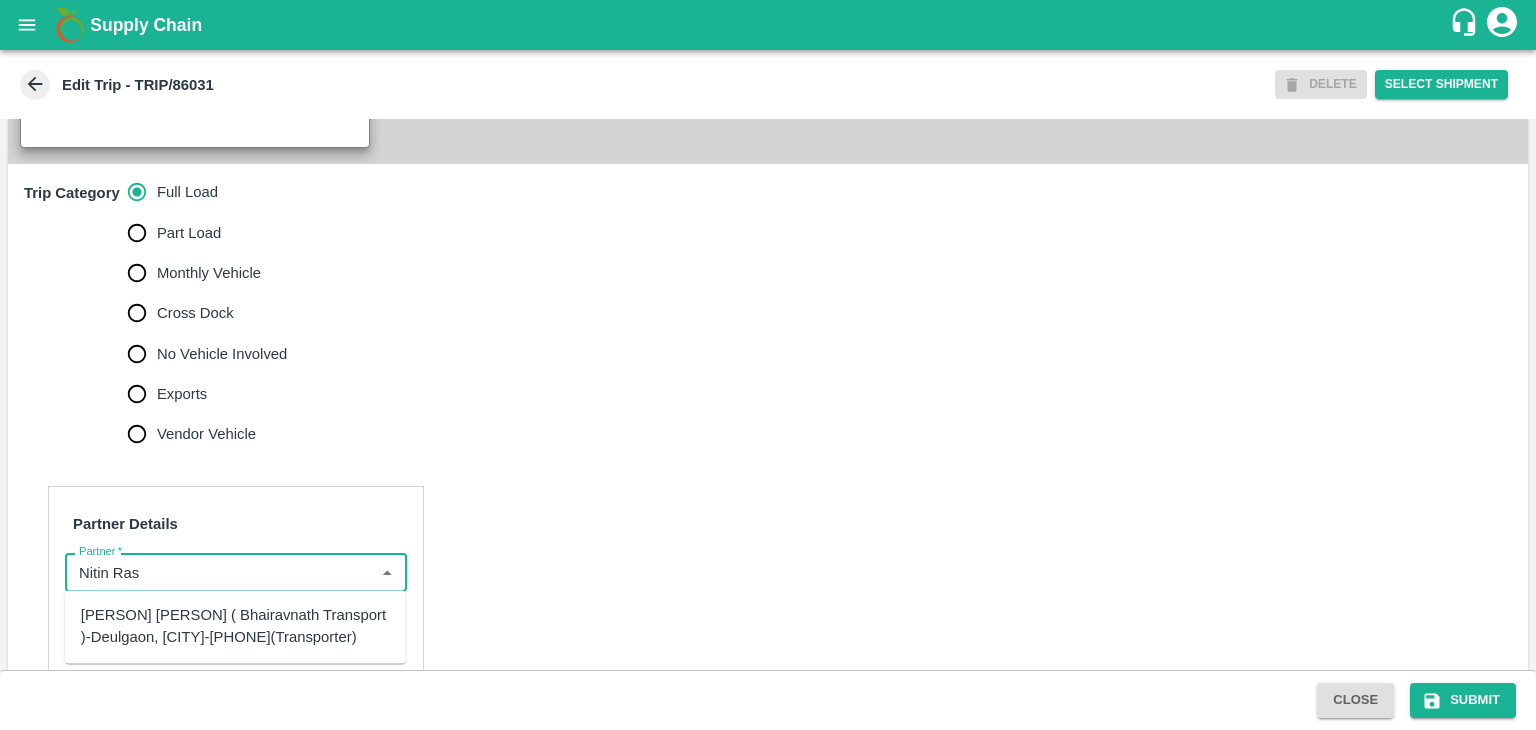 click on "Nitin Rasal ( Bhairavnath Transport )-Deulgaon, Pune-9860466997(Transporter)" at bounding box center (235, 626) 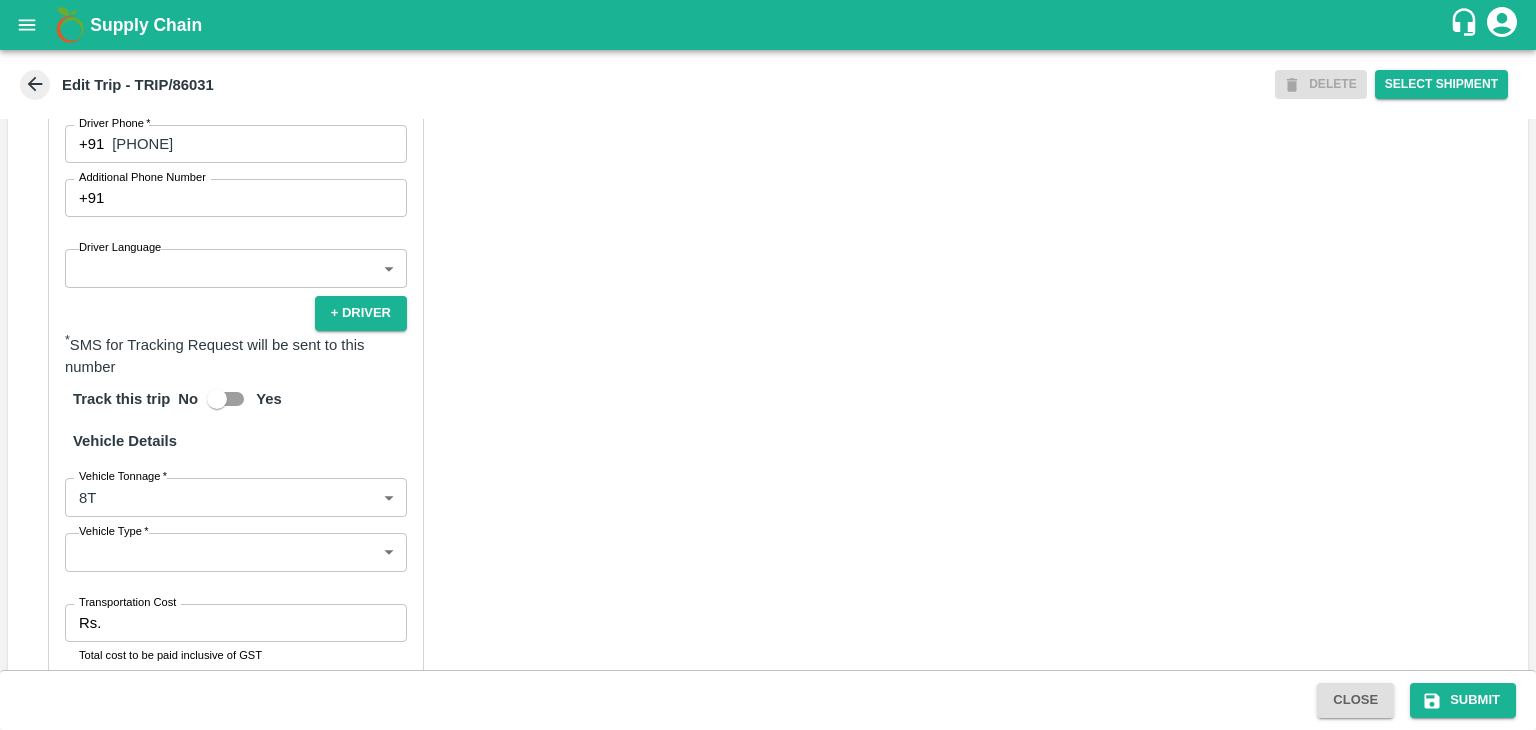 scroll, scrollTop: 1196, scrollLeft: 0, axis: vertical 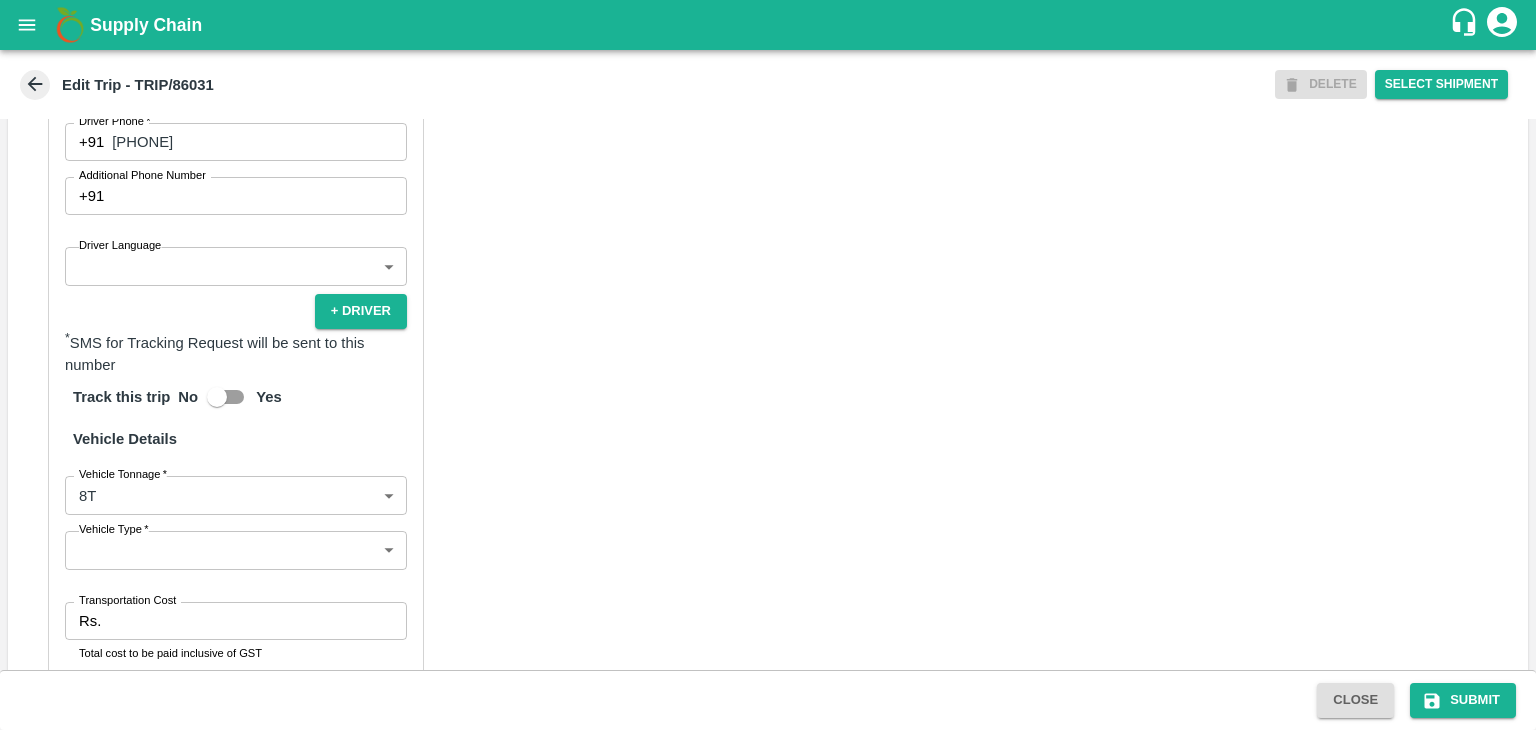 type on "Nitin Rasal ( Bhairavnath Transport )-Deulgaon, Pune-9860466997(Transporter)" 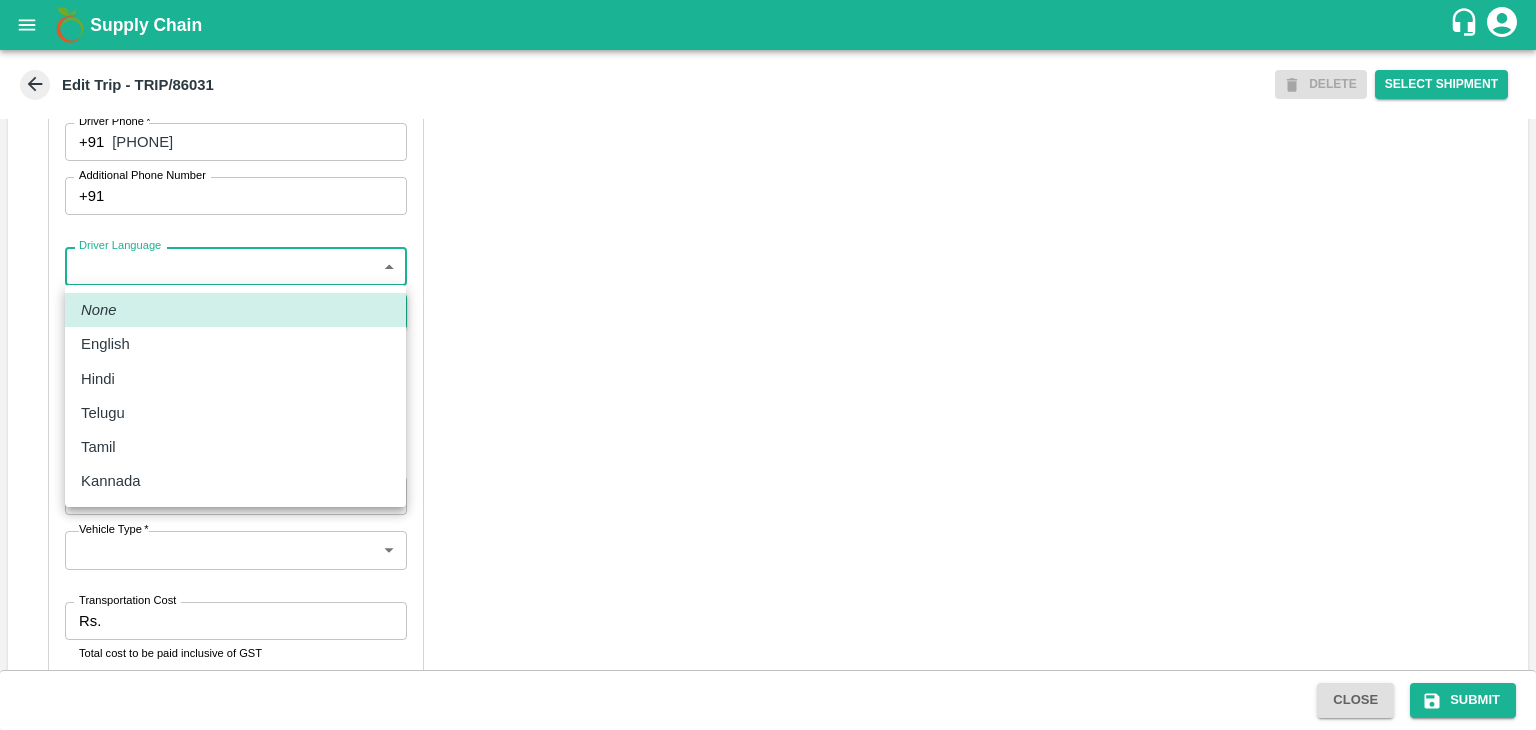 click on "Supply Chain Edit Trip - TRIP/86031 DELETE Select Shipment Trip Details Trip Type Fruit Movement 1 Trip Type Trip Pickup Order SHIP/NASH/350589 PO/V/SHREYA/166671 Address: Nashik, Nashik, Nashik, Maharashtra, India Trip Delivery Order SHIP/NASH/350589 Nashik Banana CS Address:  Nashik Banana CS, Gat No. 314/2/1, A/p- Mohadi, Tal- Dindori, Dist- Nashik 422207, Maharashtra, India., India Trip Category  Full Load Part Load Monthly Vehicle Cross Dock No Vehicle Involved Exports Vendor Vehicle Partner Details Partner   * Partner Add   Transporter Driver 1 Details Driver Name   * Ashwin Driver Name Driver Phone   * +91 8888634146 Driver Phone Additional Phone Number +91 Additional Phone Number Driver Language ​ Driver Language + Driver * SMS for Tracking Request will be sent to this number Track this trip No Yes Vehicle Details Vehicle Tonnage   * 8T 8000 Vehicle Tonnage Vehicle Type   * ​ Vehicle Type Transportation Cost Rs. Transportation Cost Total cost to be paid inclusive of GST Vehicle Number" at bounding box center (768, 365) 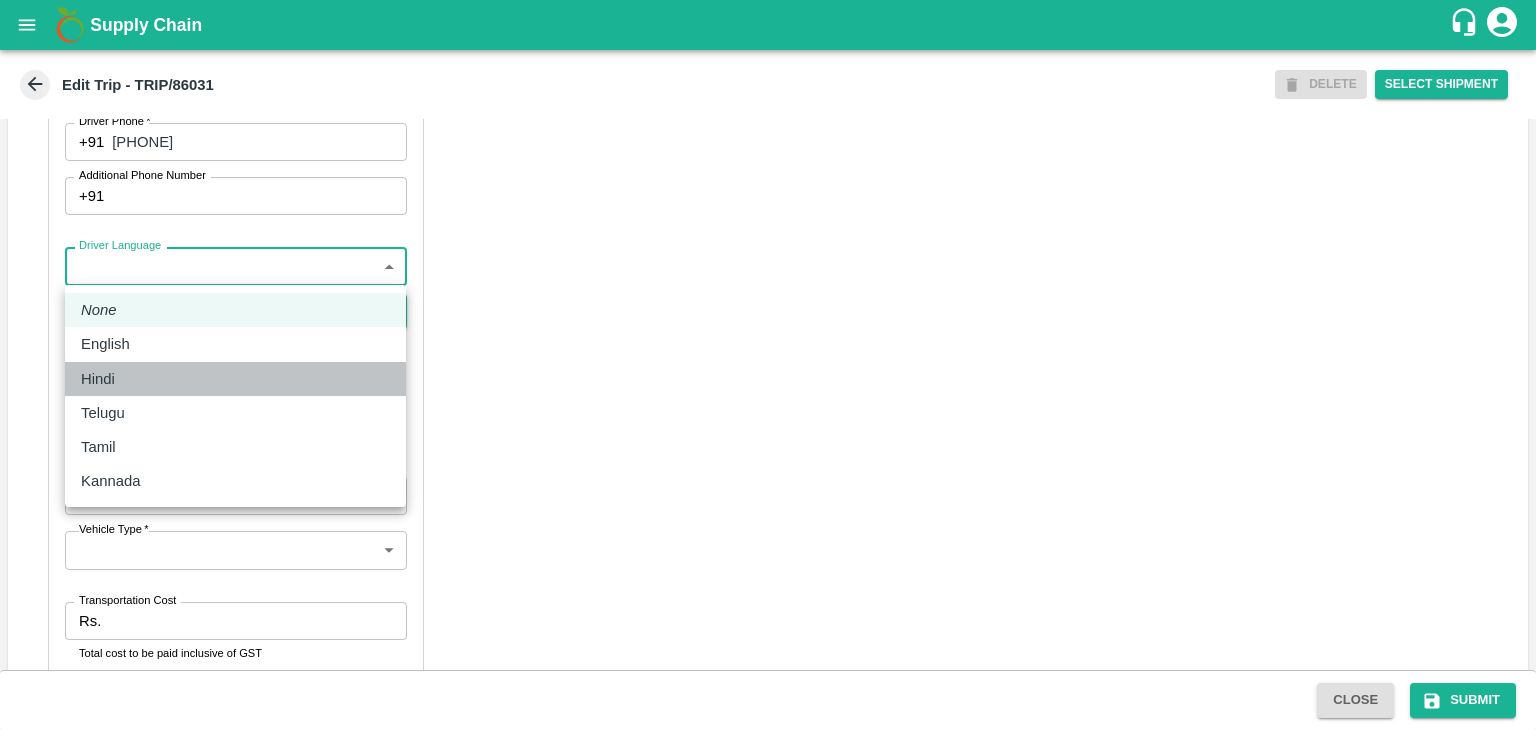 click on "Hindi" at bounding box center (235, 379) 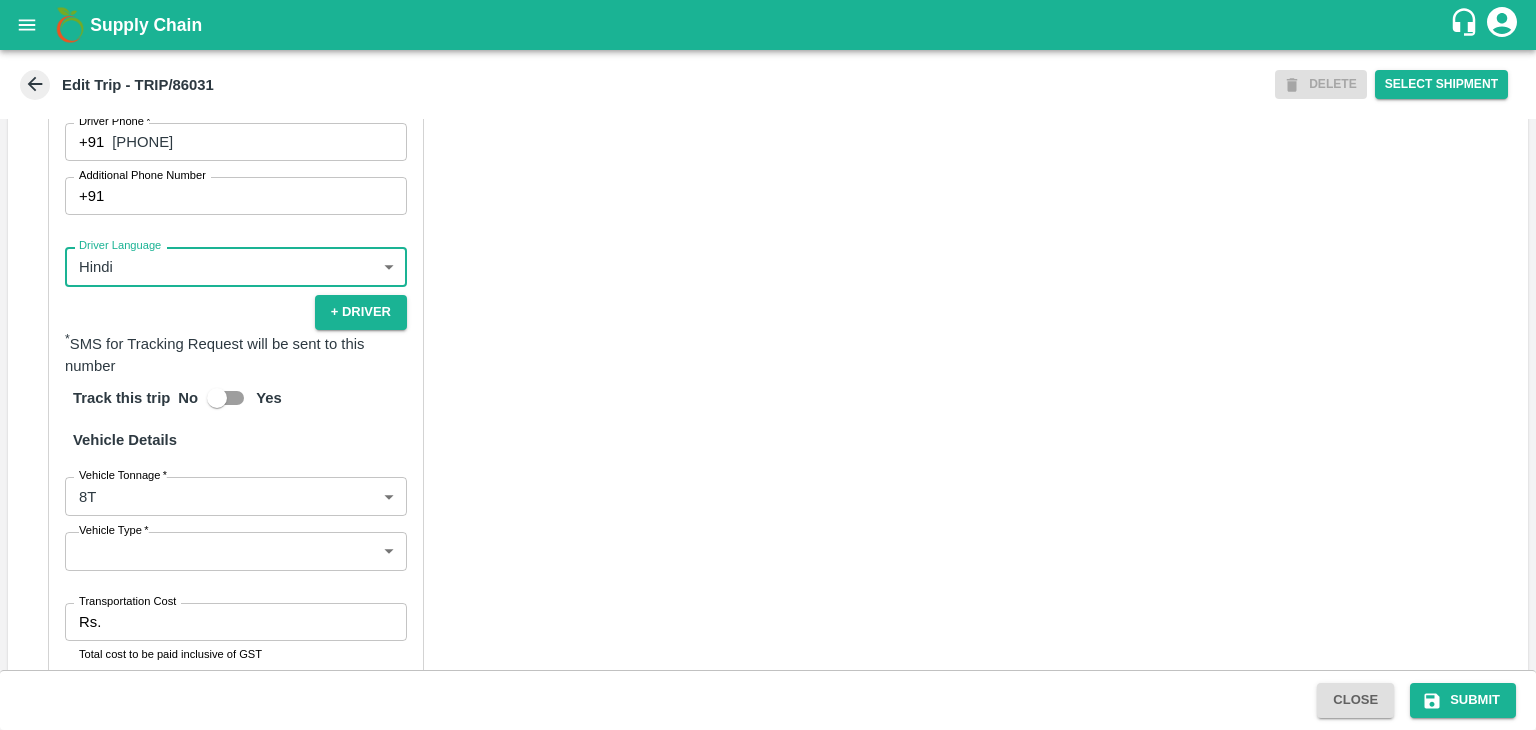scroll, scrollTop: 1378, scrollLeft: 0, axis: vertical 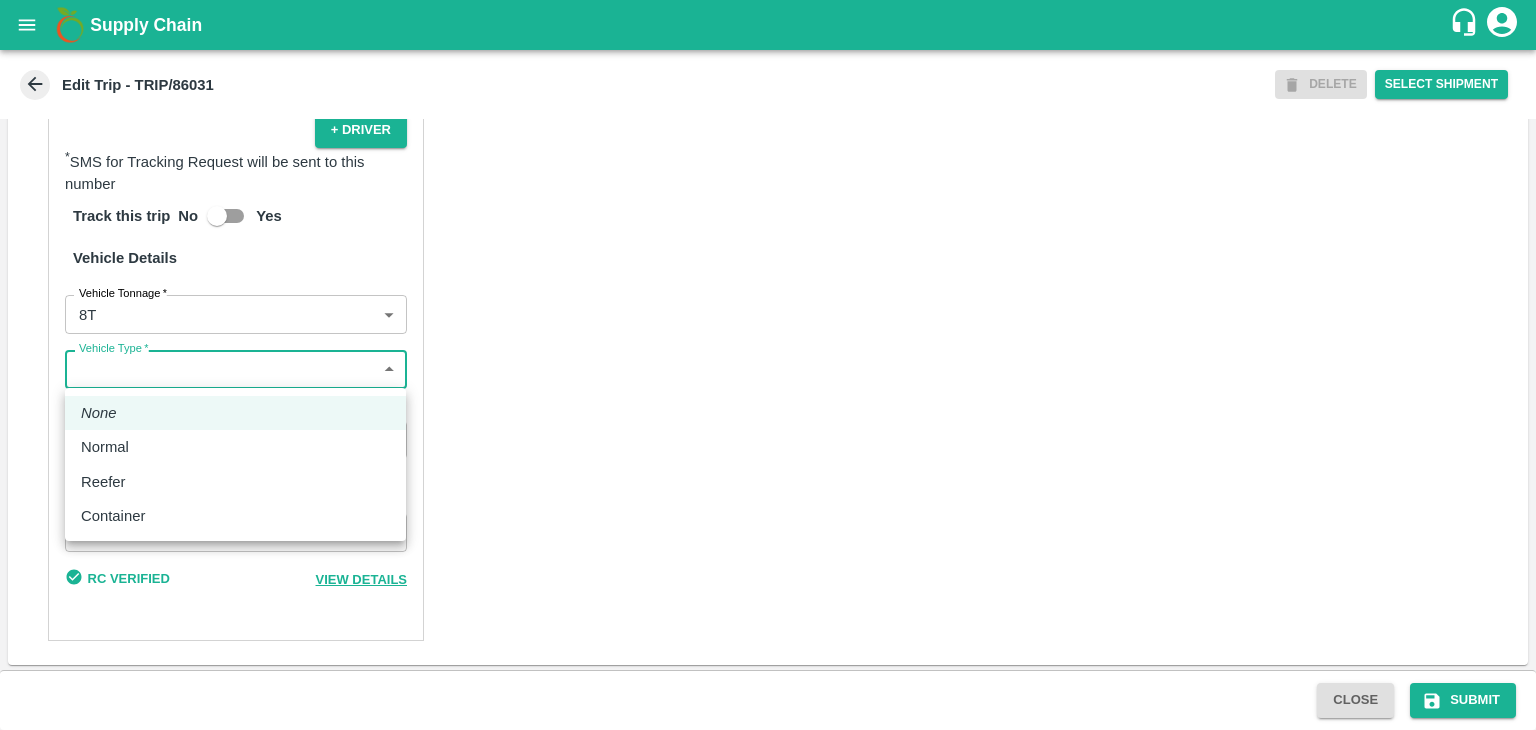 click on "Supply Chain Edit Trip - TRIP/86031 DELETE Select Shipment Trip Details Trip Type Fruit Movement 1 Trip Type Trip Pickup Order SHIP/NASH/350589 PO/V/SHREYA/166671 Address: Nashik, Nashik, Nashik, Maharashtra, India Trip Delivery Order SHIP/NASH/350589 Nashik Banana CS Address:  Nashik Banana CS, Gat No. 314/2/1, A/p- Mohadi, Tal- Dindori, Dist- Nashik 422207, Maharashtra, India., India Trip Category  Full Load Part Load Monthly Vehicle Cross Dock No Vehicle Involved Exports Vendor Vehicle Partner Details Partner   * Partner Add   Transporter Driver 1 Details Driver Name   * Ashwin Driver Name Driver Phone   * +91 8888634146 Driver Phone Additional Phone Number +91 Additional Phone Number Driver Language Hindi hi Driver Language + Driver * SMS for Tracking Request will be sent to this number Track this trip No Yes Vehicle Details Vehicle Tonnage   * 8T 8000 Vehicle Tonnage Vehicle Type   * ​ Vehicle Type Transportation Cost Rs. Transportation Cost Total cost to be paid inclusive of GST MH18BG9931" at bounding box center (768, 365) 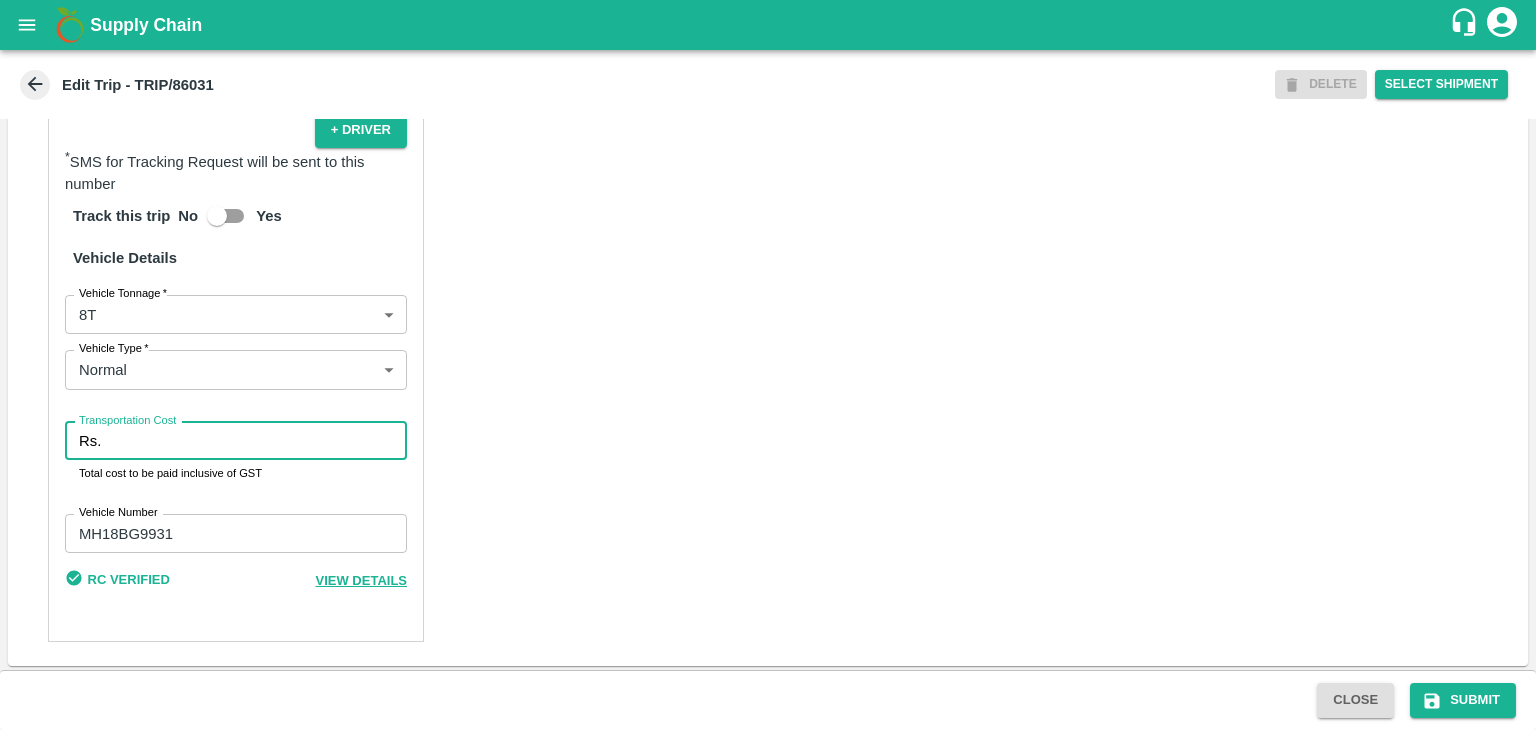 click on "Transportation Cost" at bounding box center [258, 441] 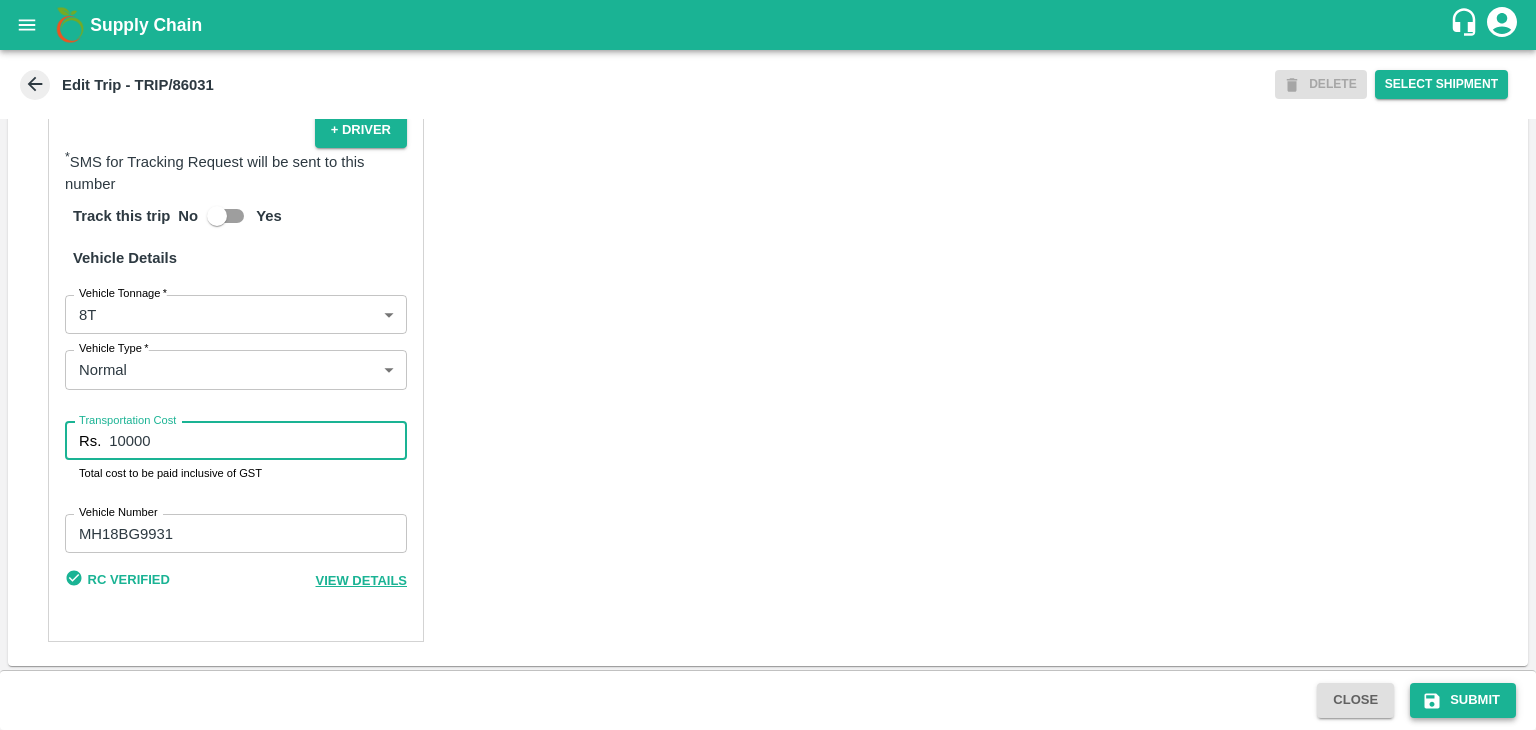 type on "10000" 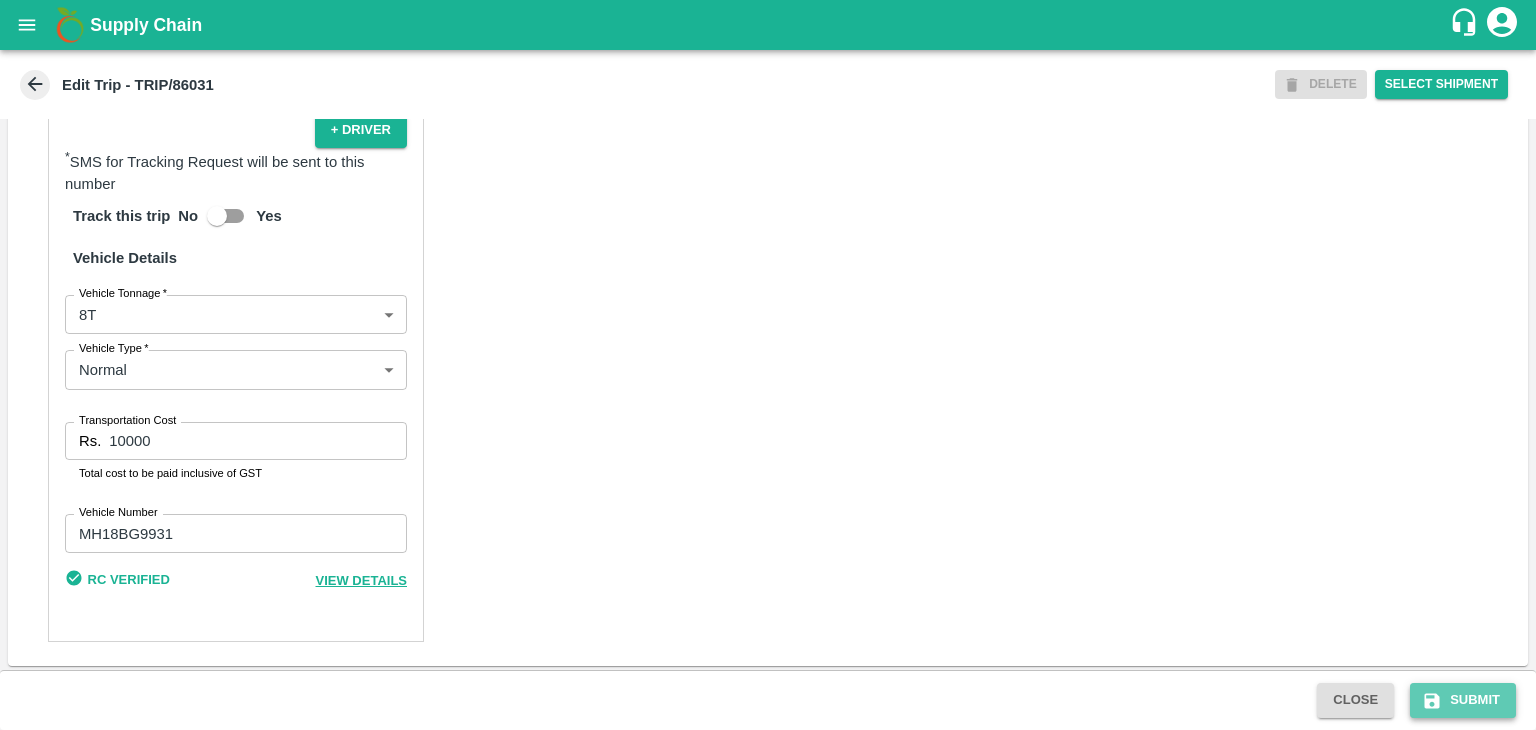 click on "Submit" at bounding box center [1463, 700] 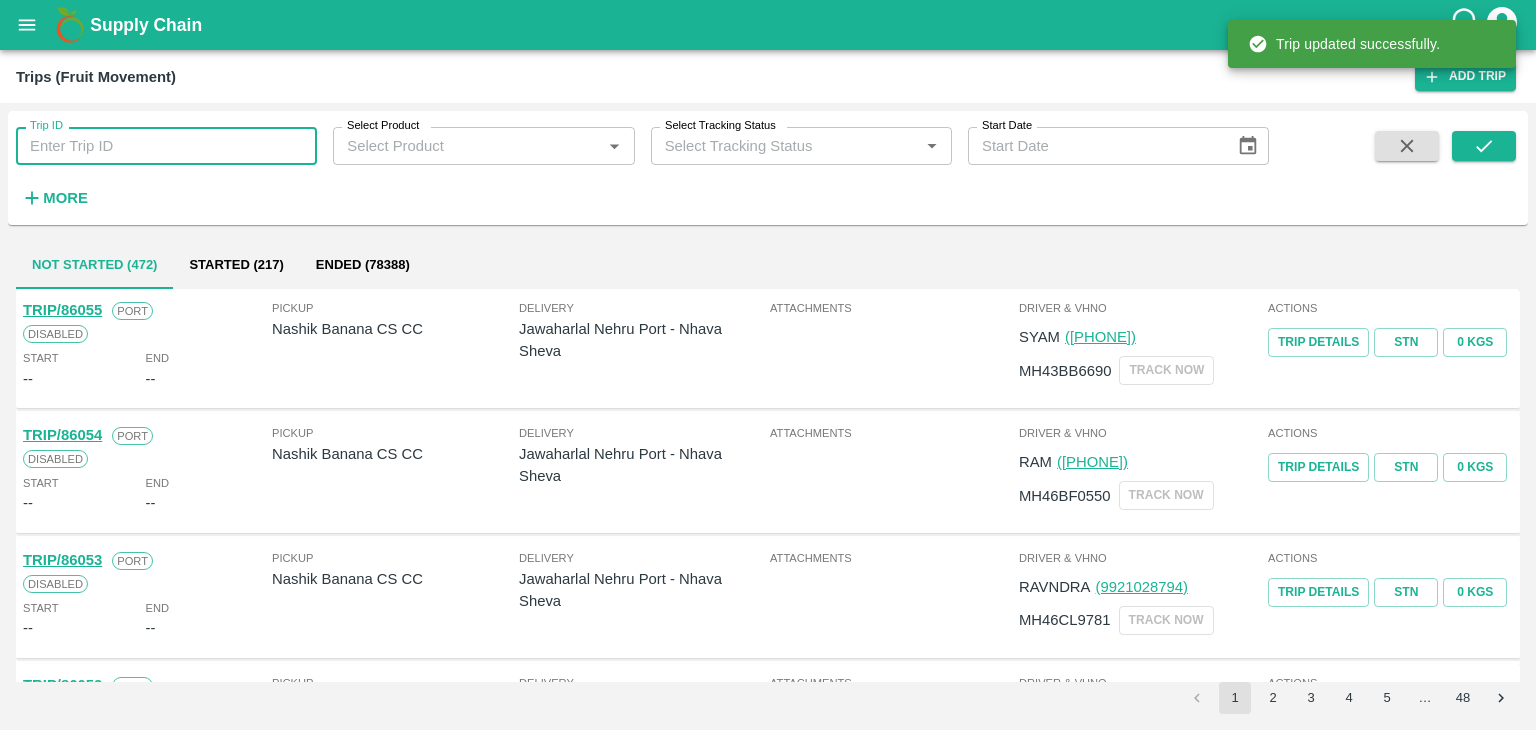 click on "Trip ID" at bounding box center (166, 146) 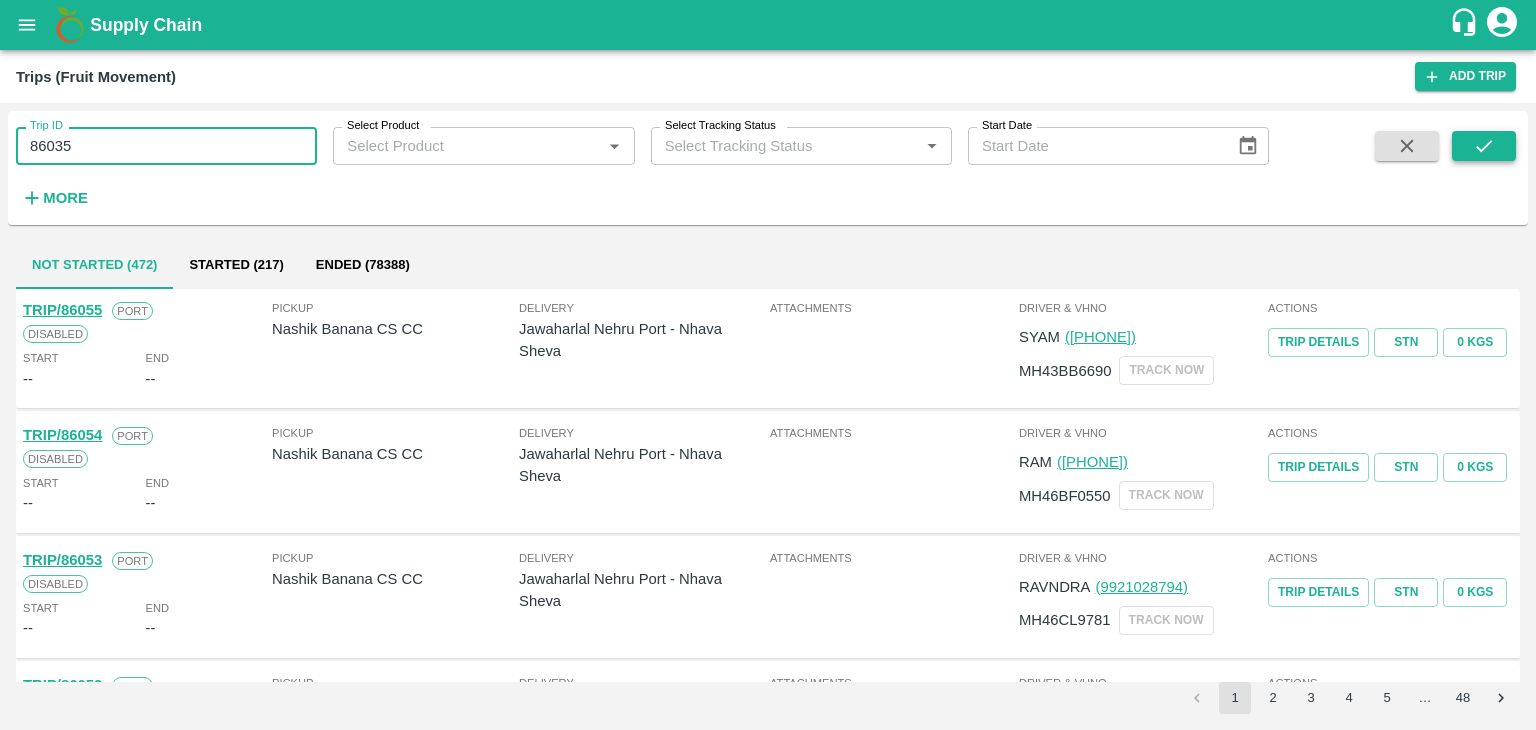 type on "86035" 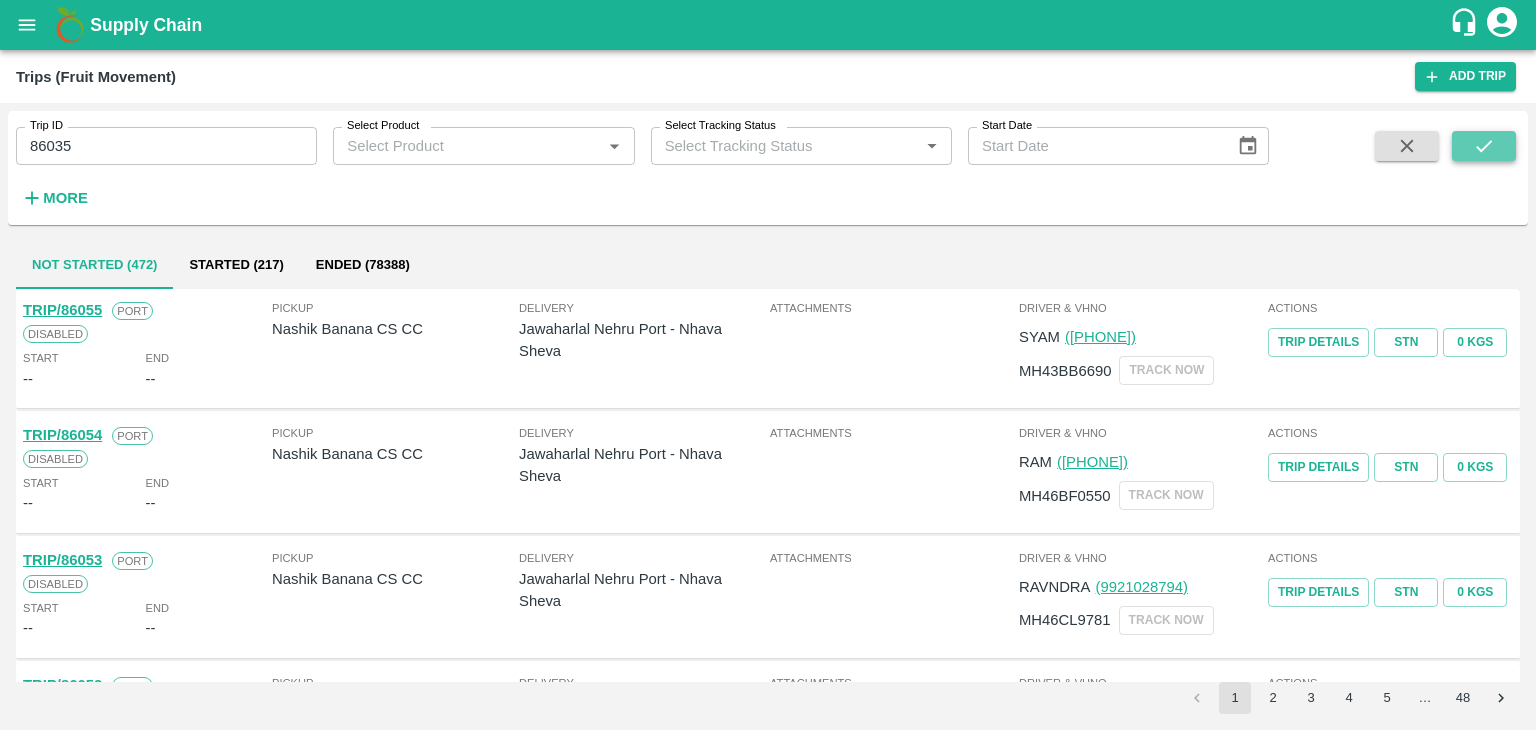 click 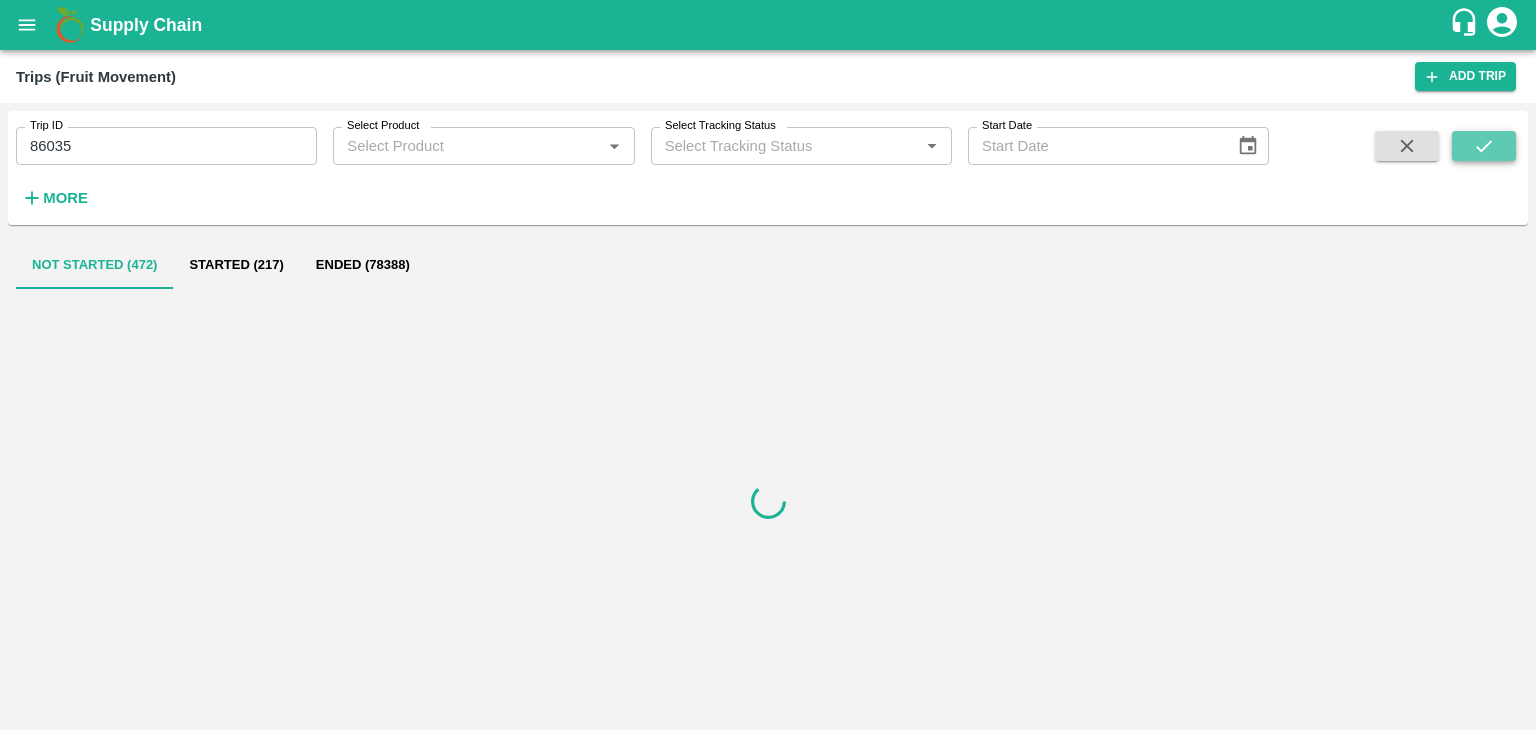 click 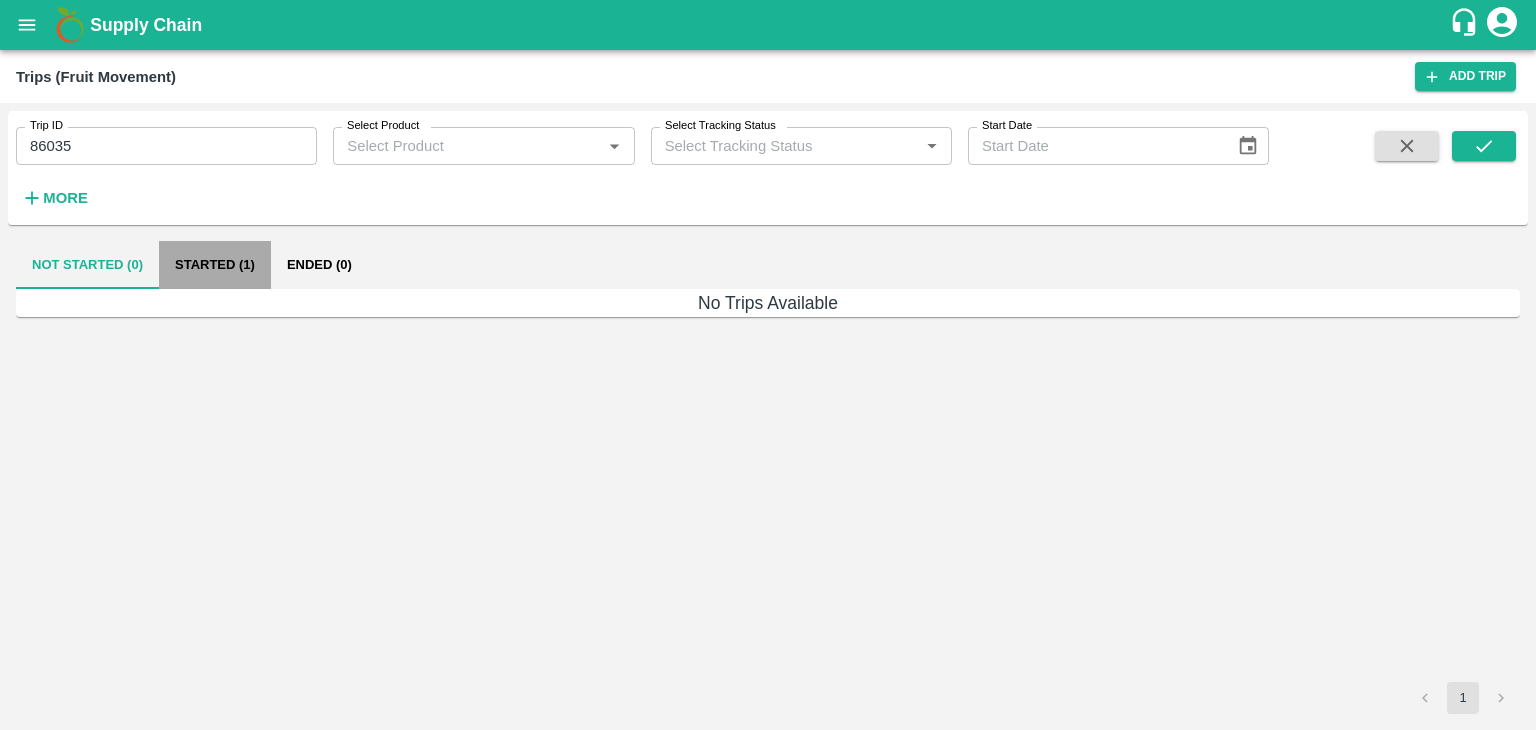 click on "Started (1)" at bounding box center (215, 265) 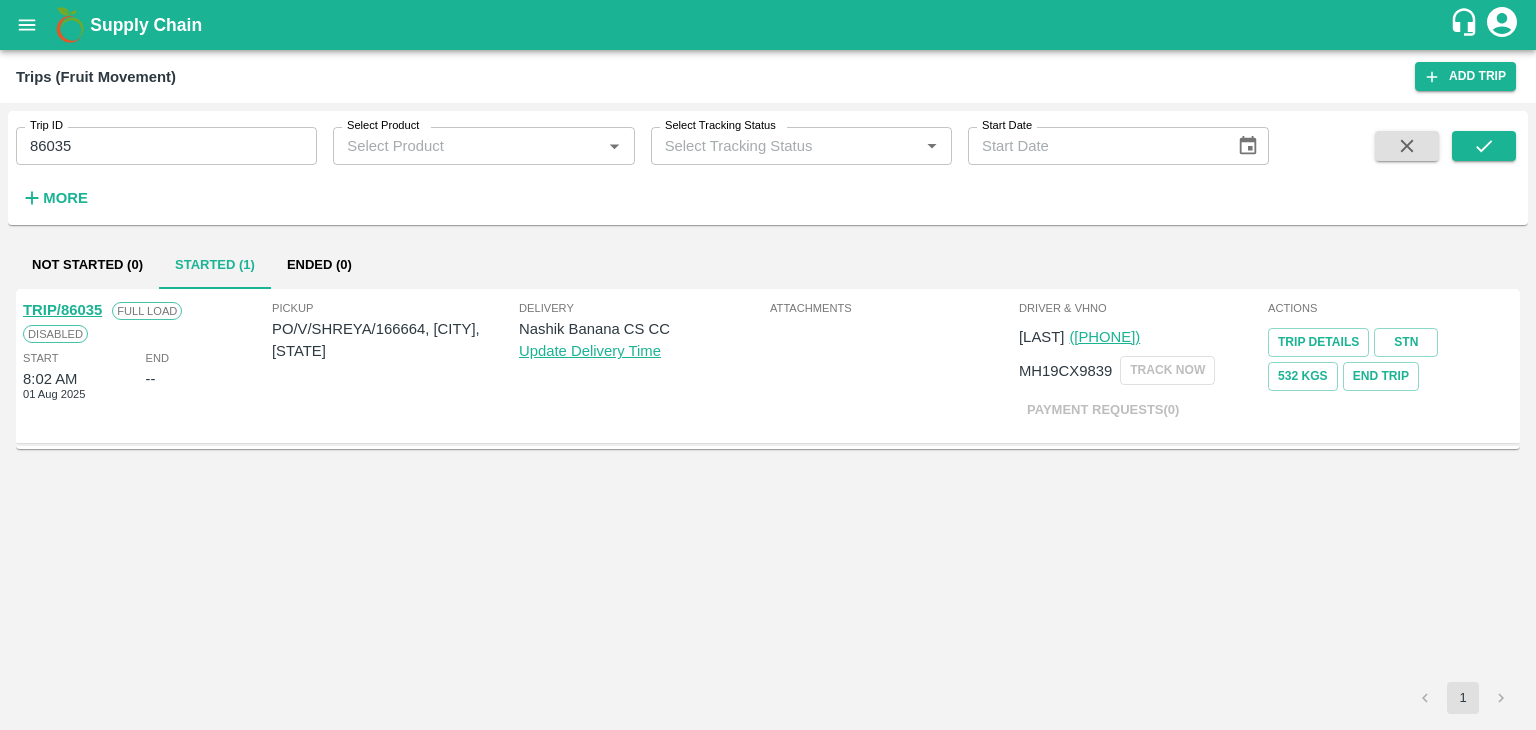 click on "TRIP/86035" at bounding box center (62, 310) 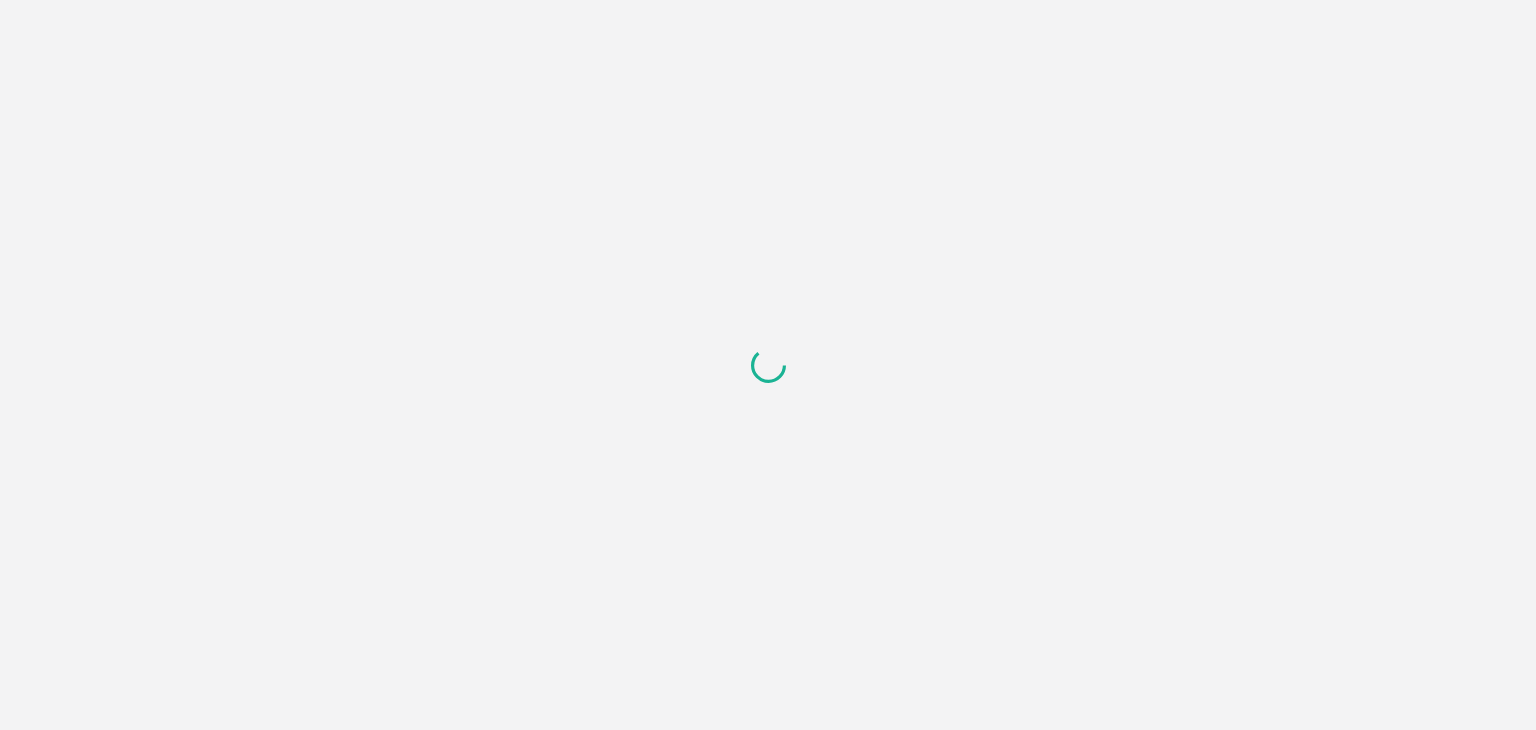 scroll, scrollTop: 0, scrollLeft: 0, axis: both 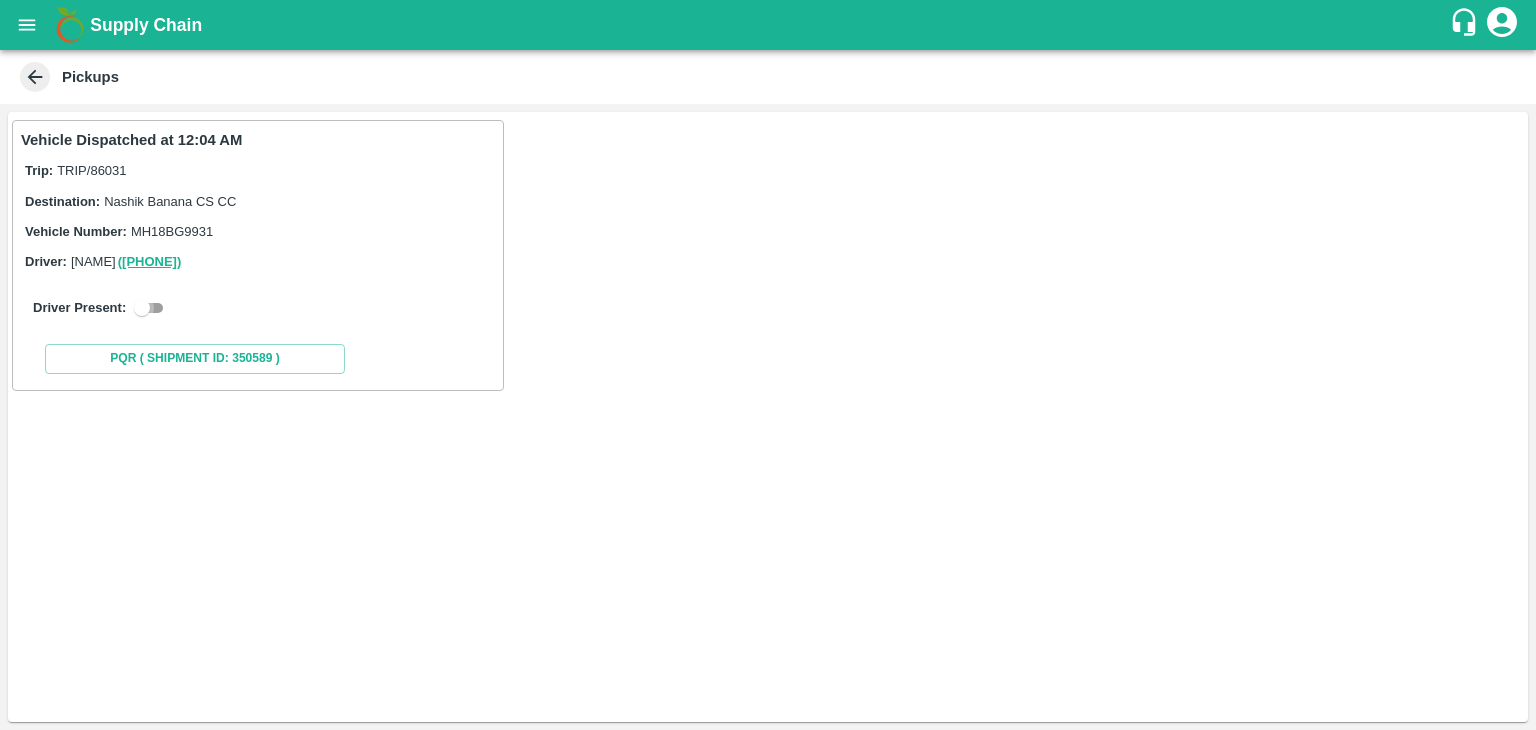 click at bounding box center [142, 308] 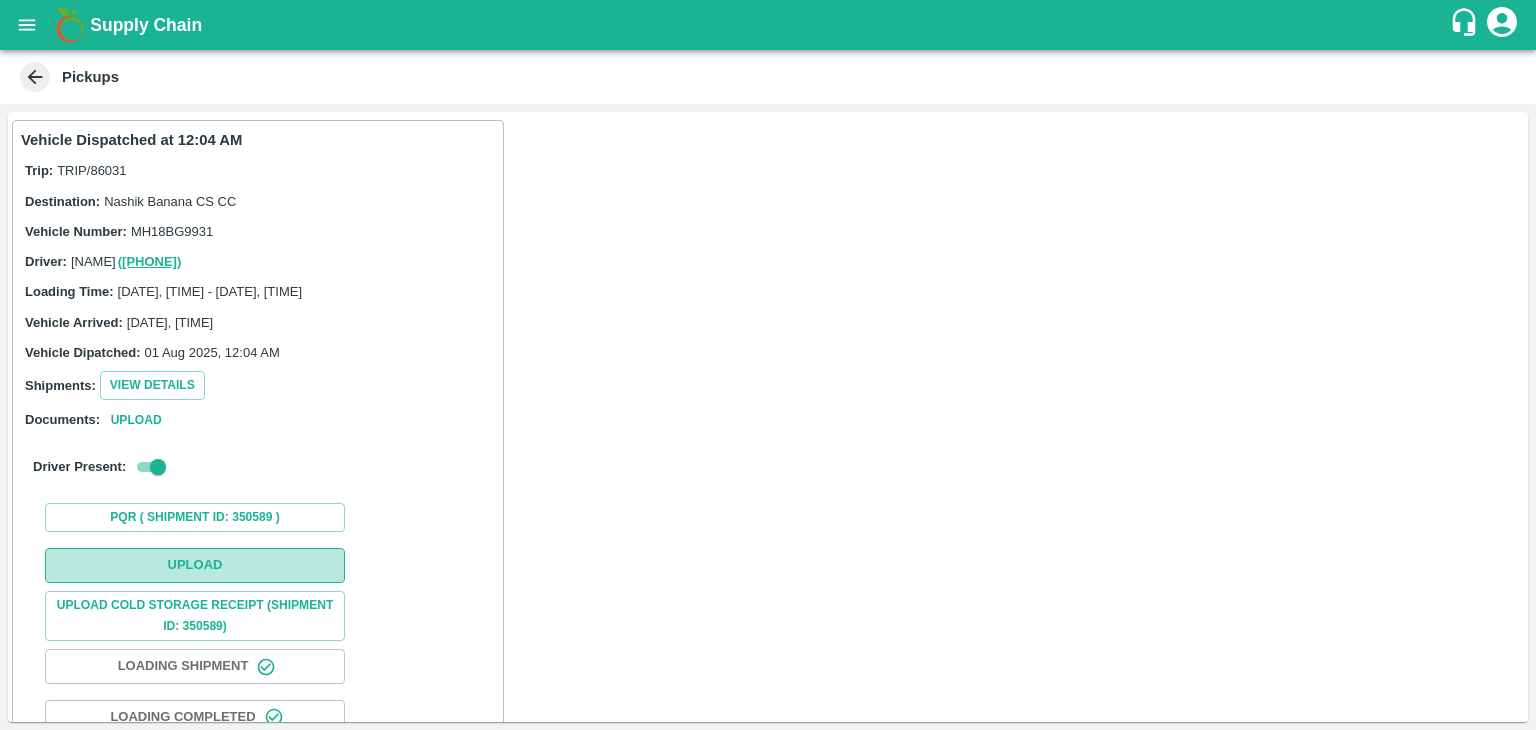 click on "Upload" at bounding box center [195, 565] 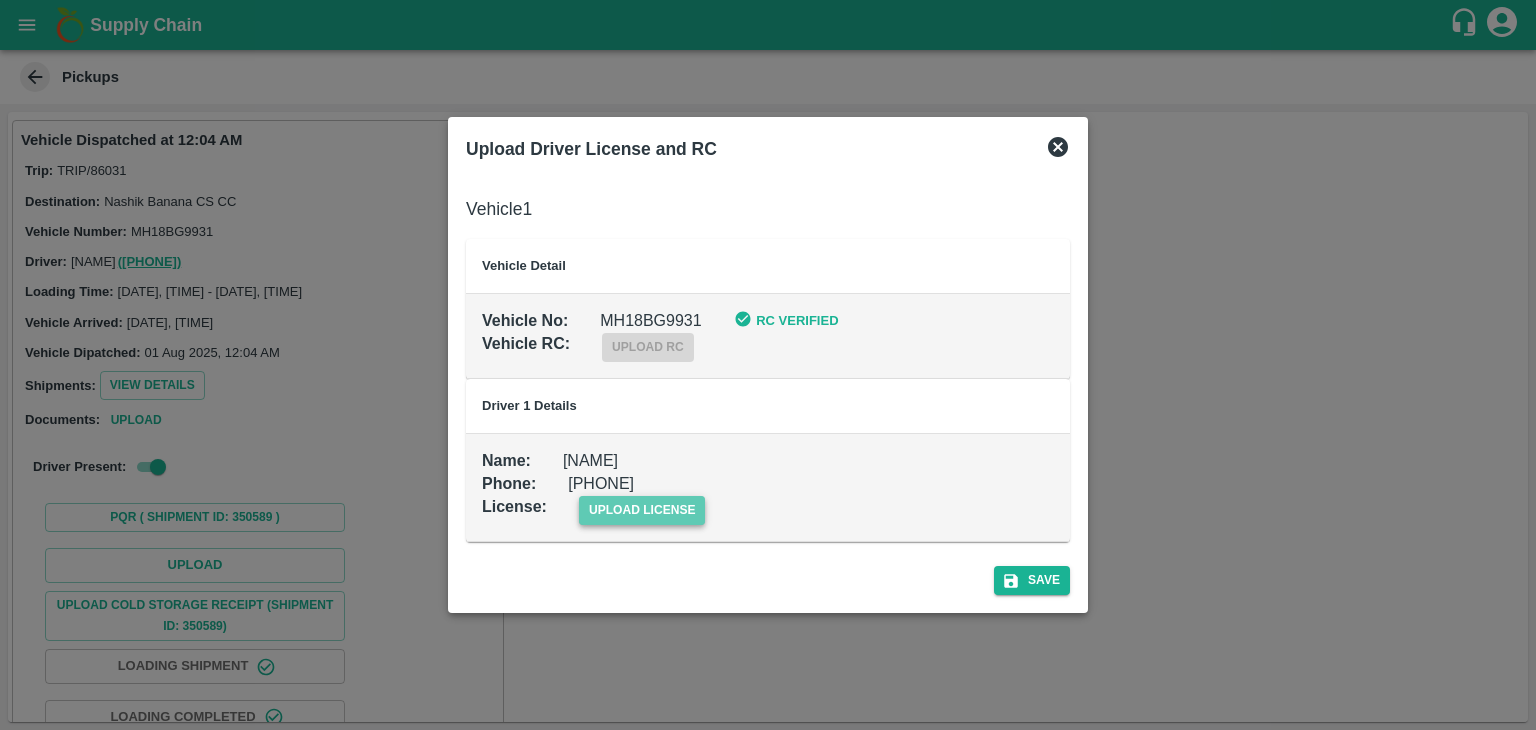 click on "upload license" at bounding box center [642, 510] 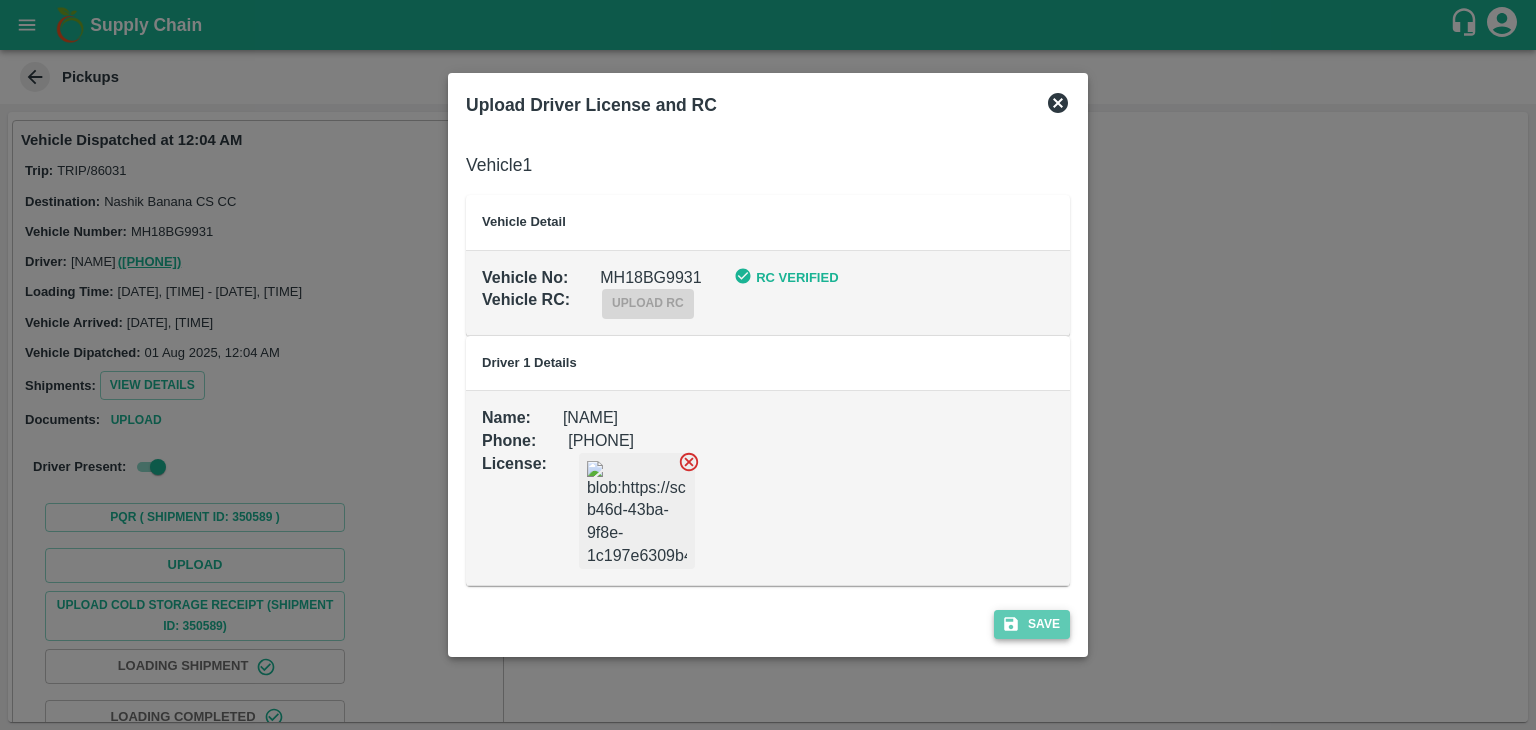 click on "Save" at bounding box center (1032, 624) 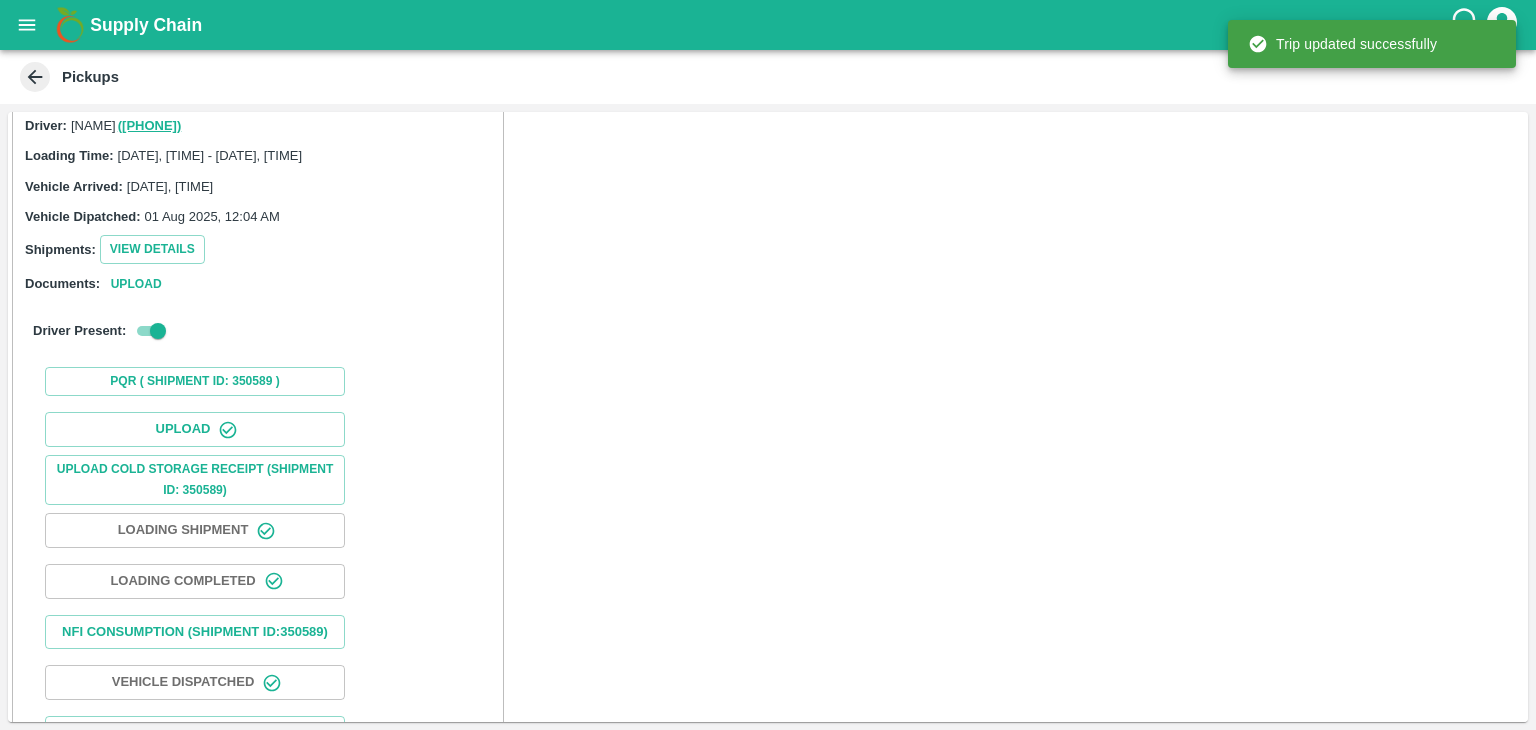 scroll, scrollTop: 209, scrollLeft: 0, axis: vertical 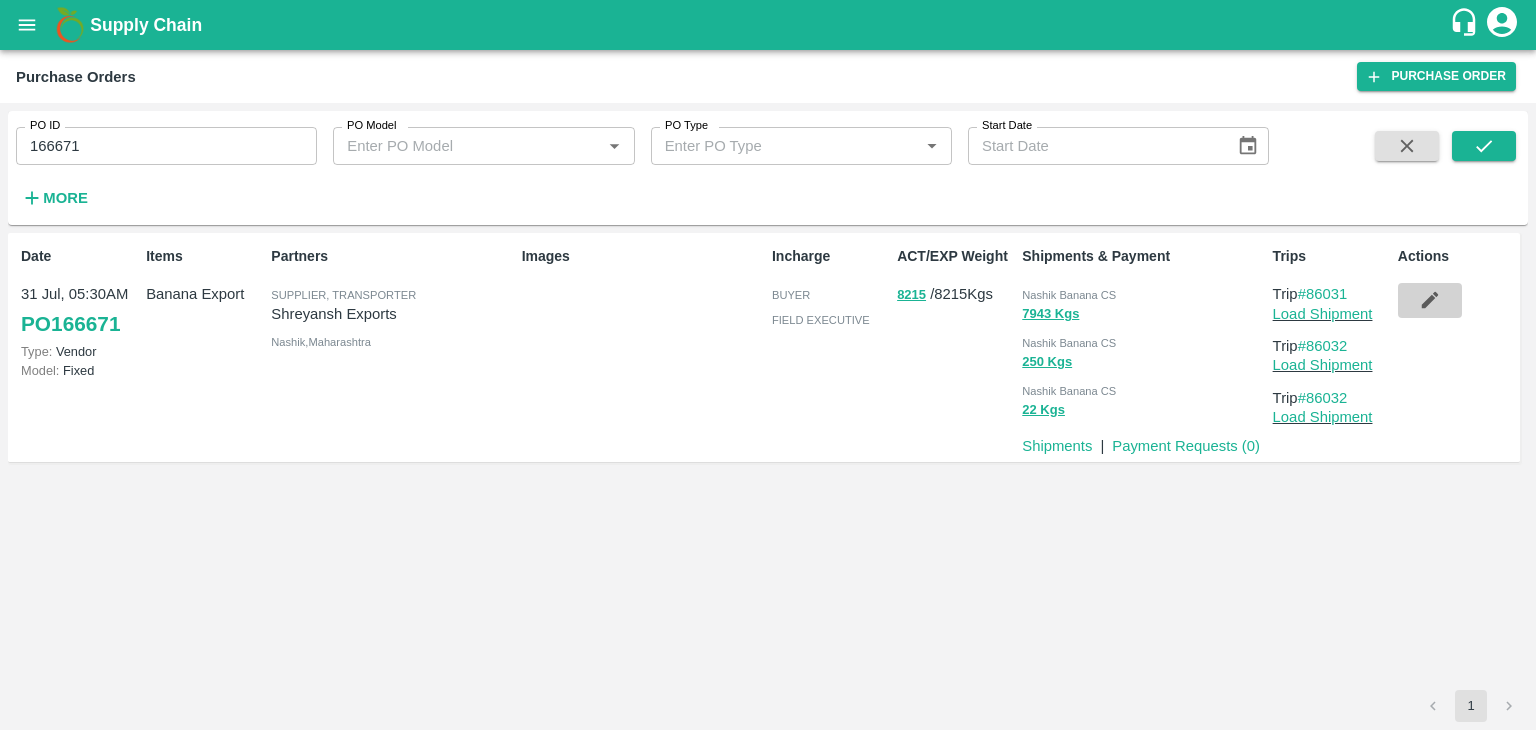 click at bounding box center [1430, 300] 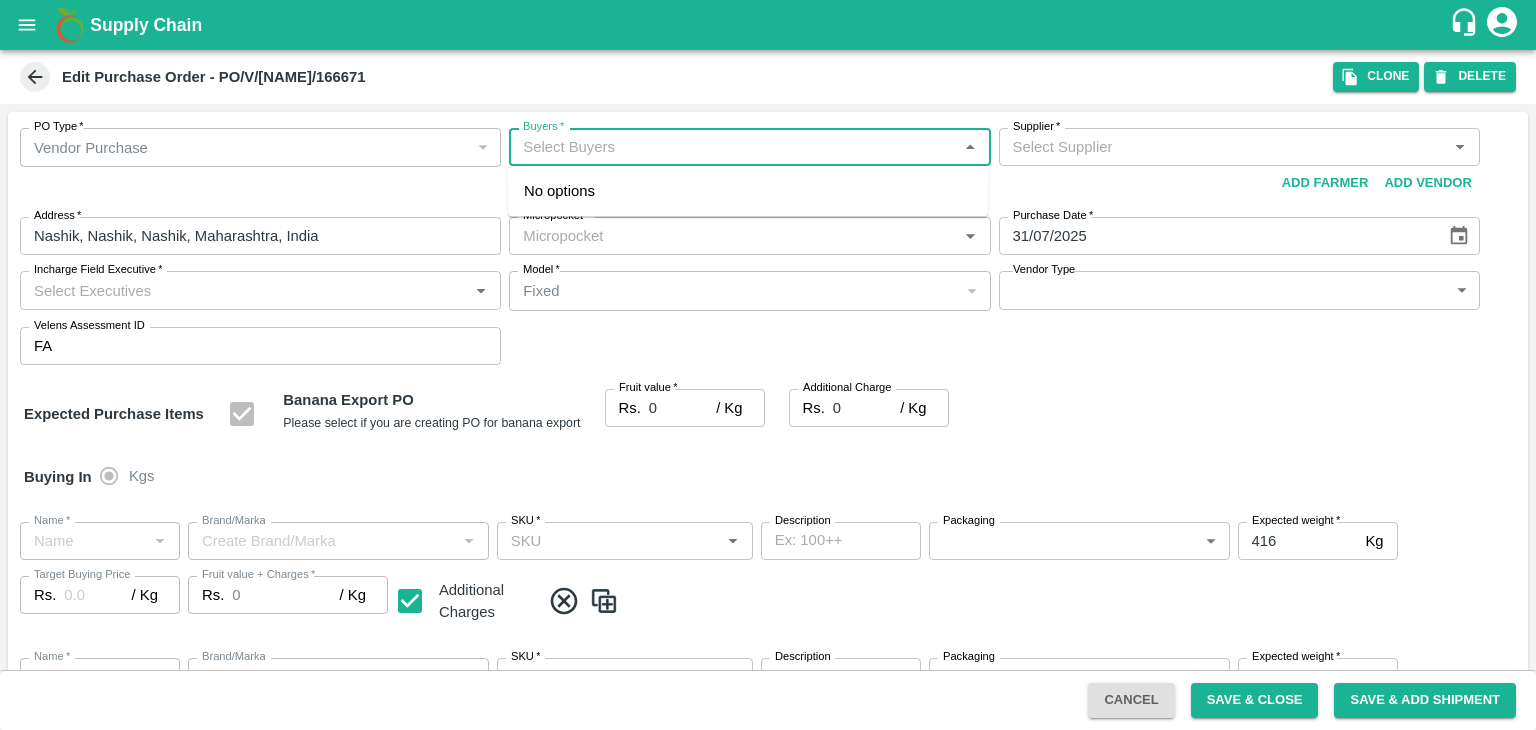 click on "Buyers   *" at bounding box center (733, 147) 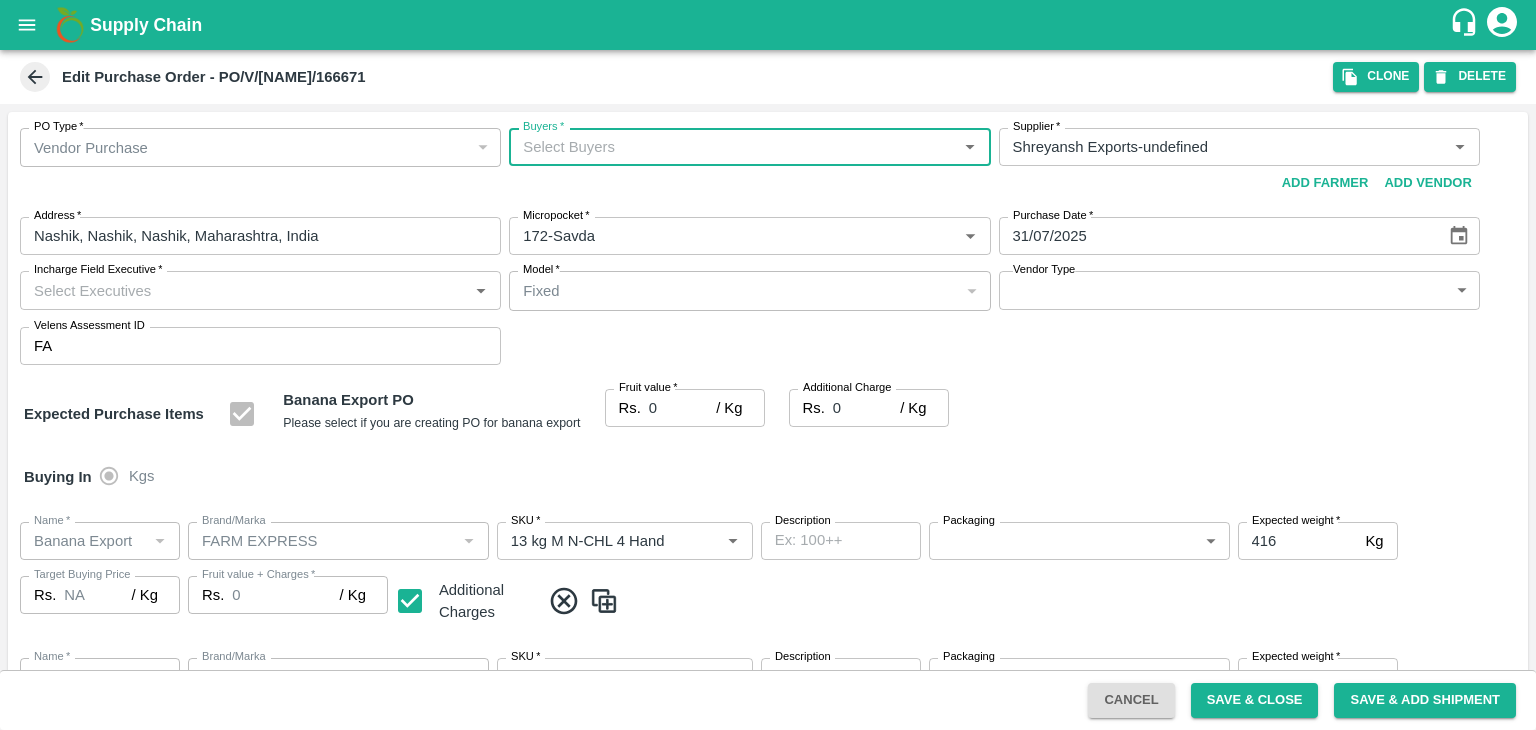 type on "A" 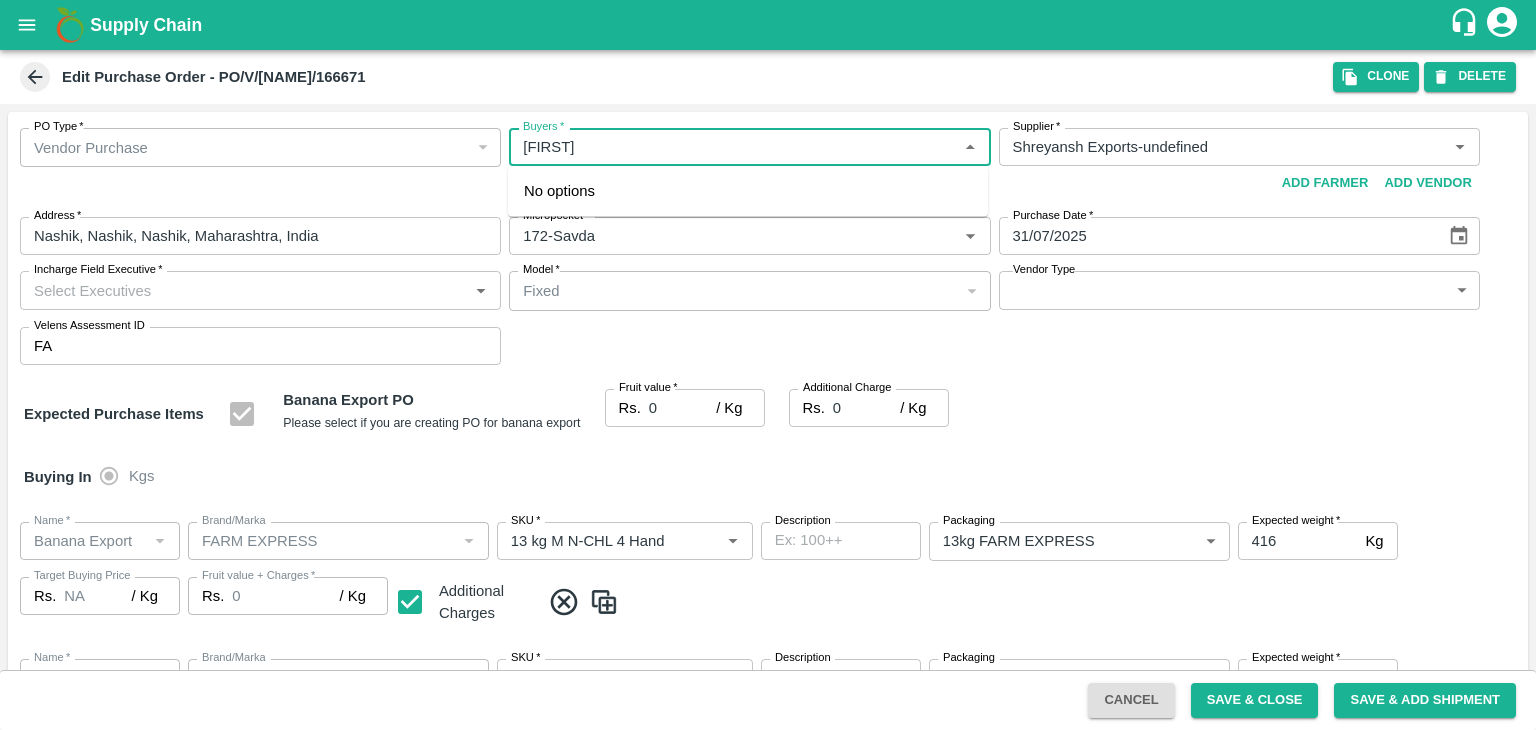 type on "Ajit" 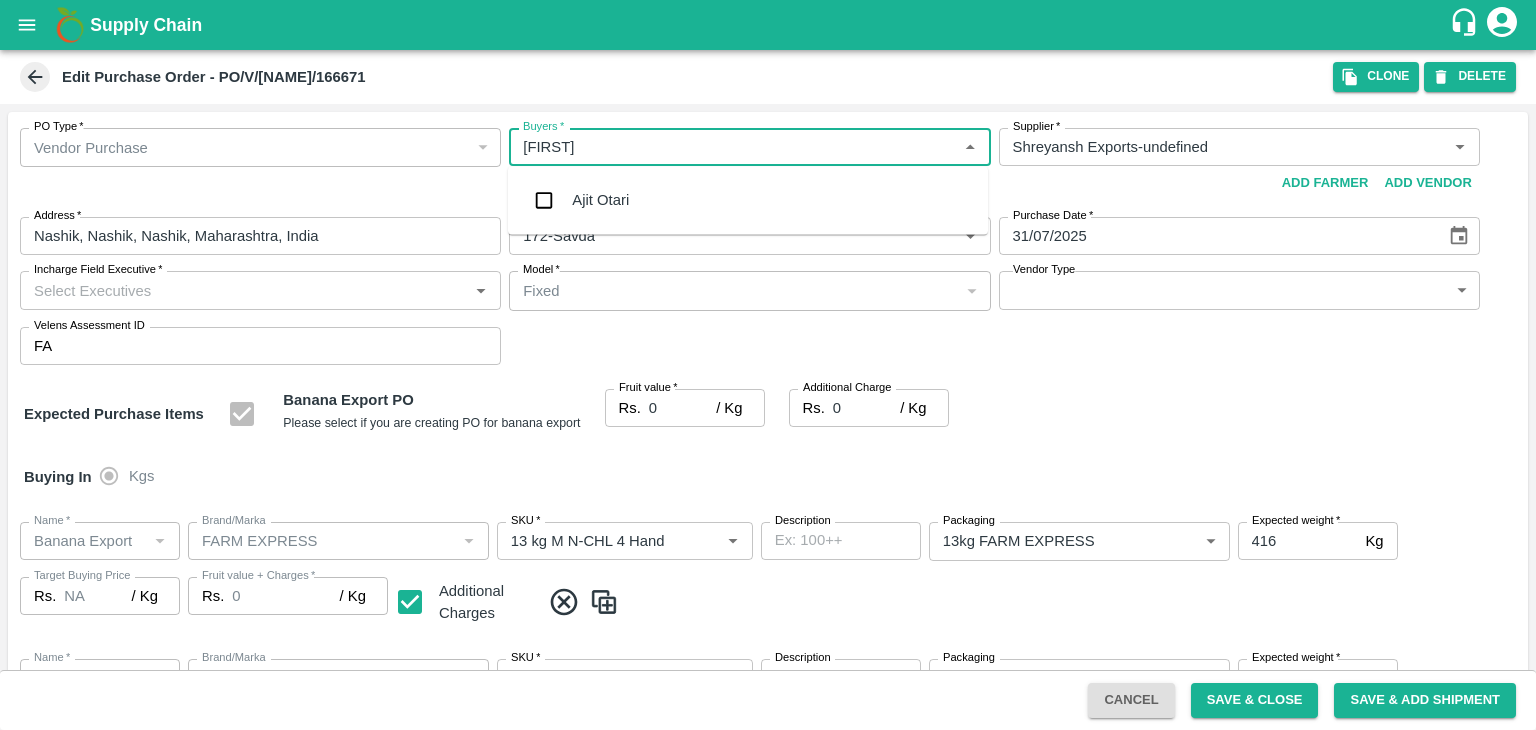 click on "Ajit Otari" at bounding box center (748, 200) 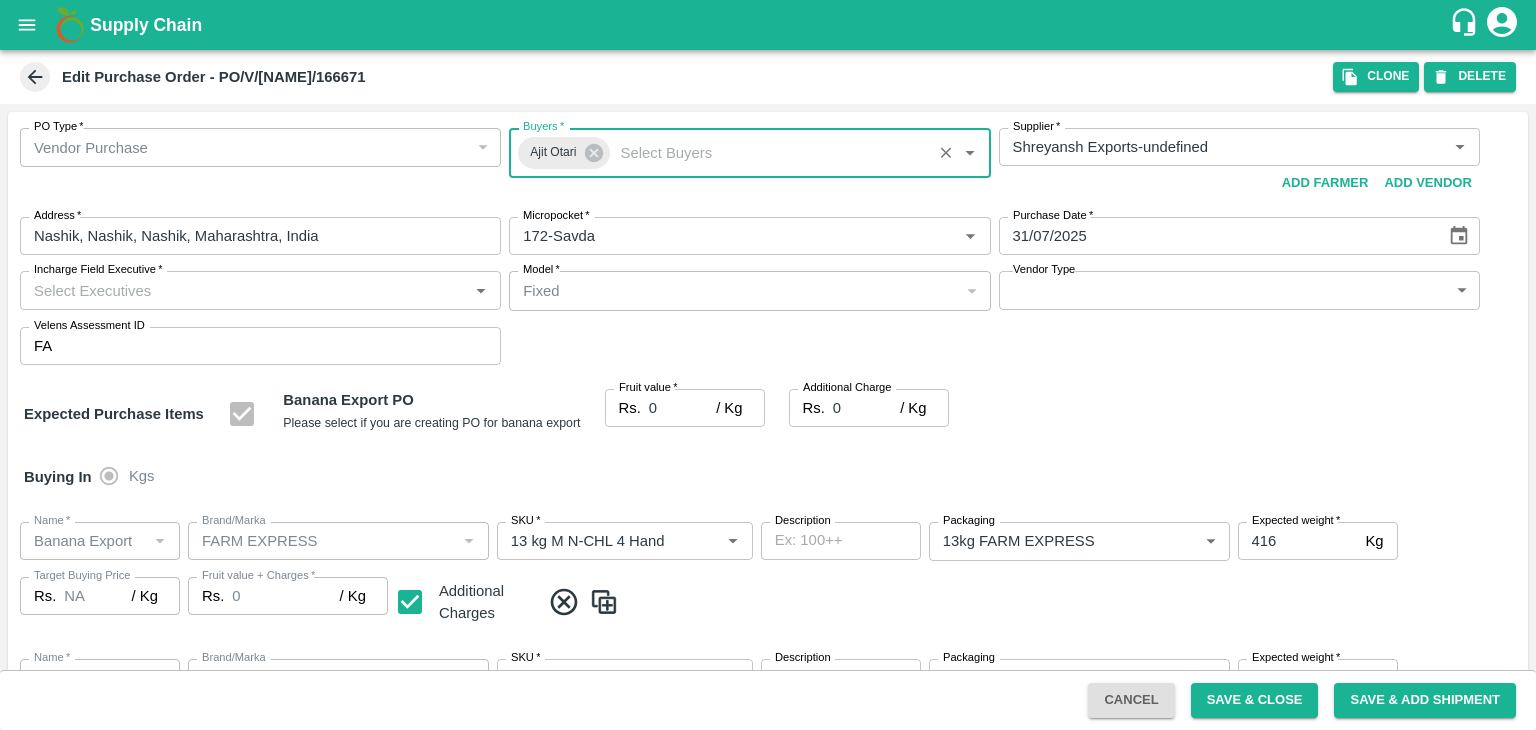 click on "Incharge Field Executive   *" at bounding box center [244, 290] 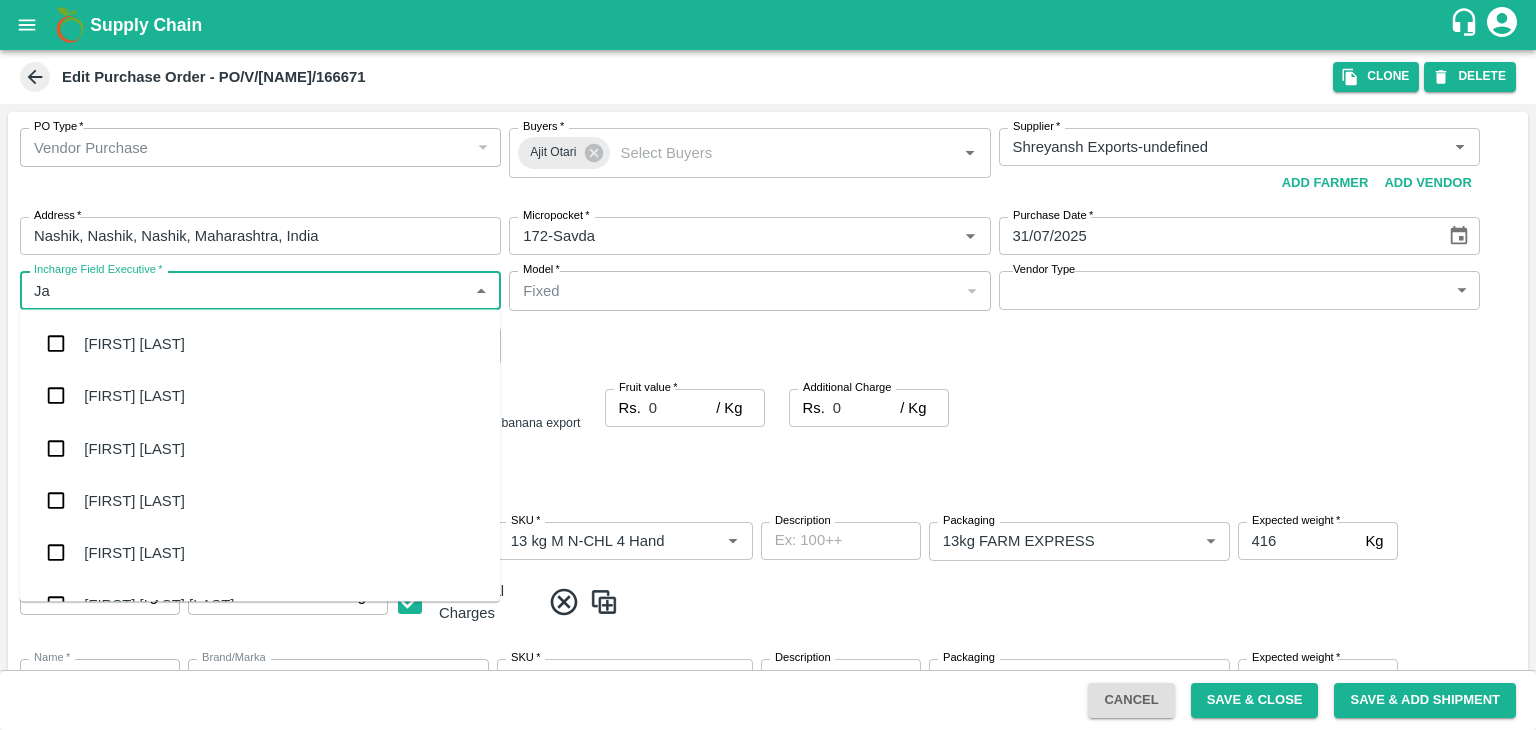 type on "Jay" 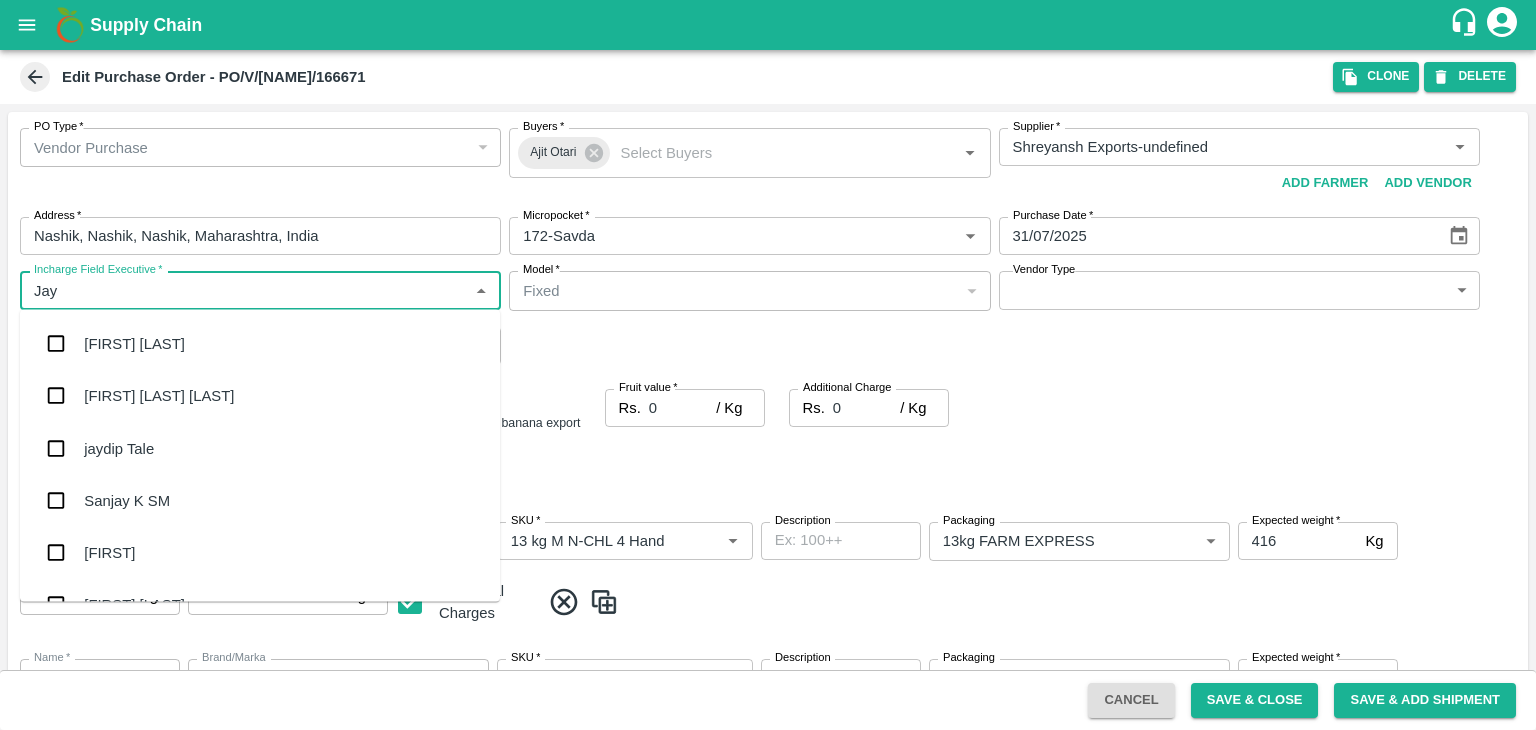 click on "jaydip Tale" at bounding box center [260, 448] 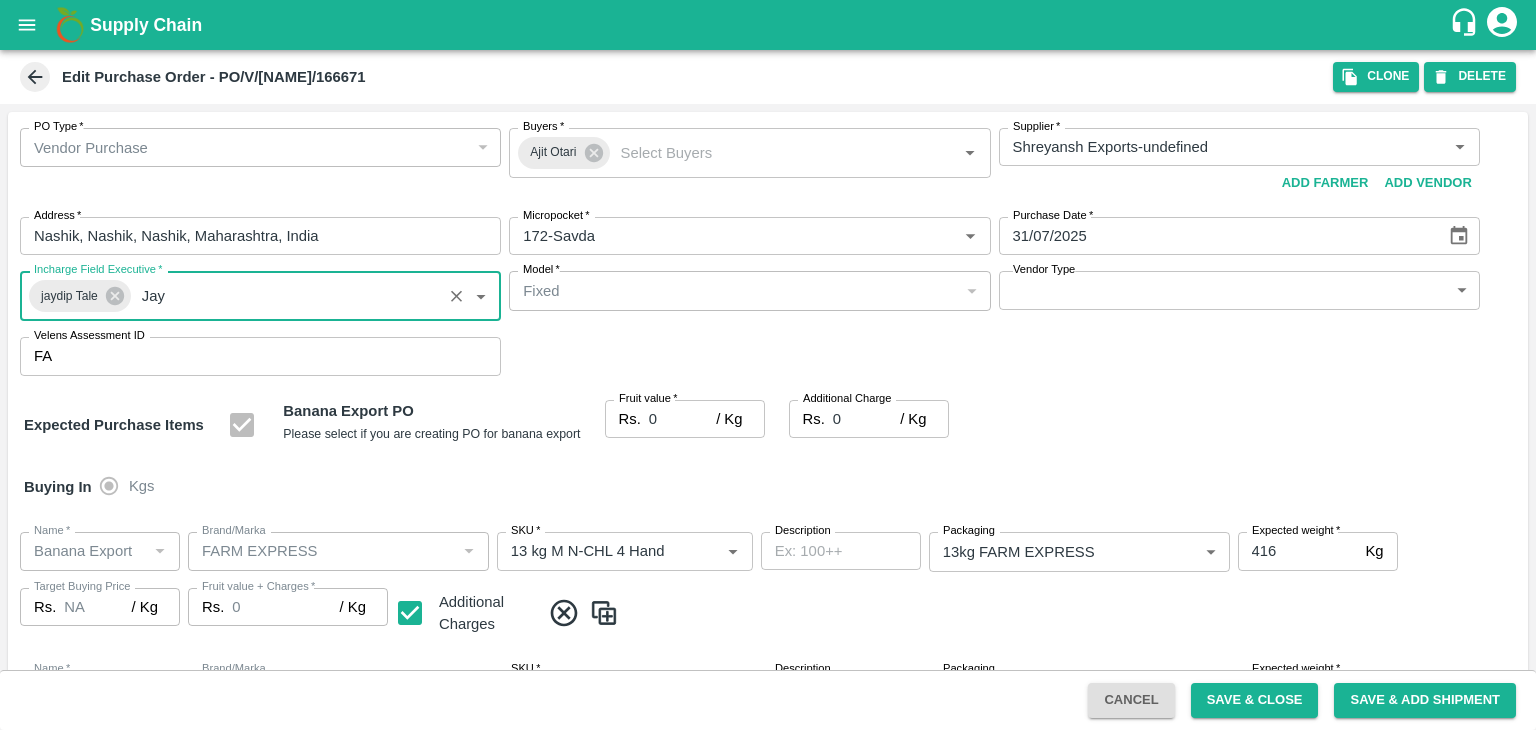 type 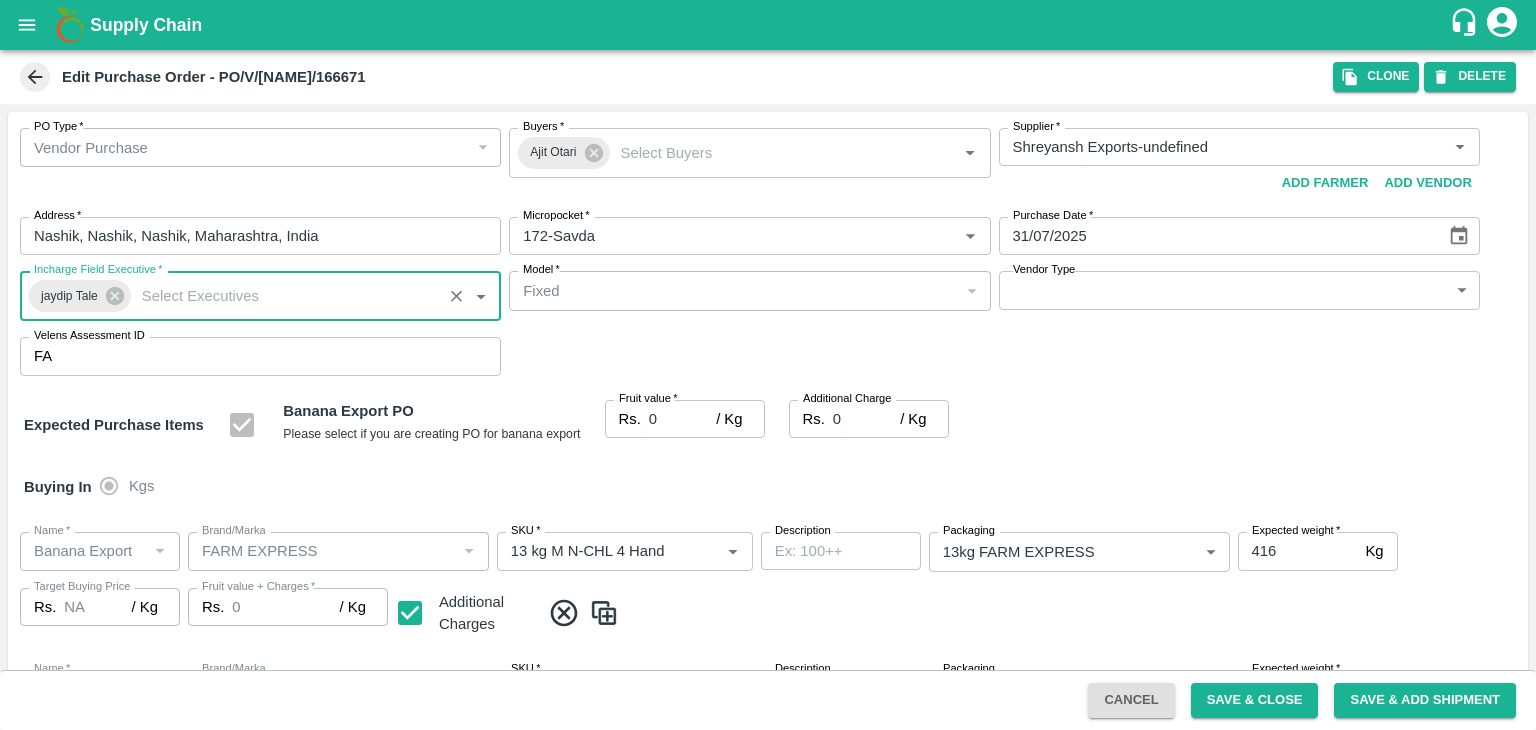 click on "Supply Chain Edit Purchase Order - PO/V/SHREYA/166671 Clone DELETE PO Type   * Vendor Purchase 2 PO Type Buyers   * Ajit Otari Buyers   * Supplier   * Supplier   * Add Vendor Add Farmer Address   * Nashik, Nashik, Nashik, Maharashtra, India Address Micropocket   * Micropocket   * Purchase Date   * 31/07/2025 Purchase Date Incharge Field Executive   * jaydip Tale Incharge Field Executive   * Model   * Fixed Fixed Model Vendor Type ​ Vendor Type Velens Assessment ID FA Velens Assessment ID Expected Purchase Items Banana Export PO Please select if you are creating PO for banana export Fruit value   * Rs. 0 / Kg Fruit value Additional Charge Rs. 0 / Kg Additional Charge Buying In Kgs Name   * Name   * Brand/Marka Brand/Marka SKU   * SKU   * Description x Description Packaging 13kg FARM EXPRESS 468 Packaging Expected weight   * 416 Kg Expected weight Target Buying Price Rs. NA / Kg Target Buying Price Fruit value + Charges   * Rs. 0 / Kg Fruit value + Charges Name   * Name" at bounding box center (768, 365) 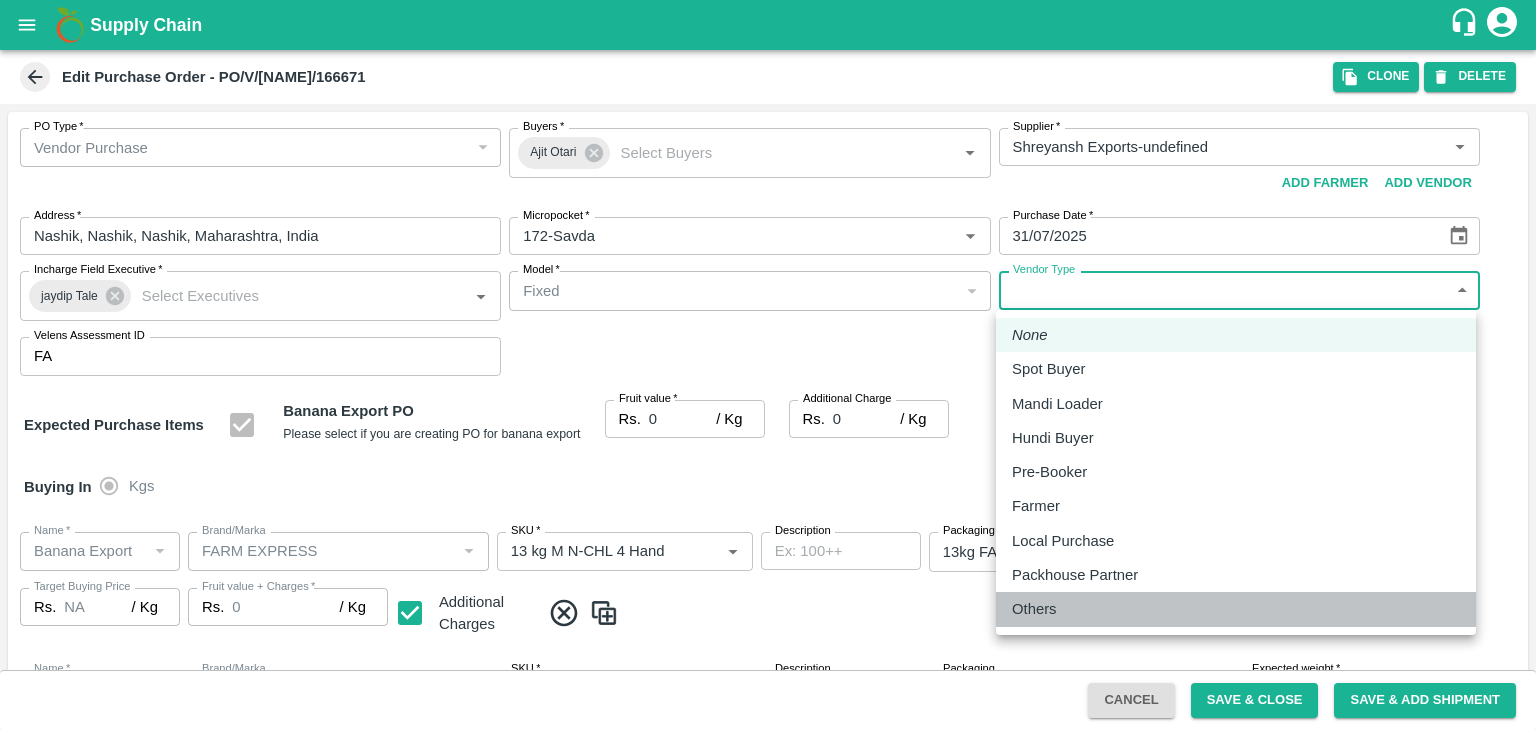click on "Others" at bounding box center (1236, 609) 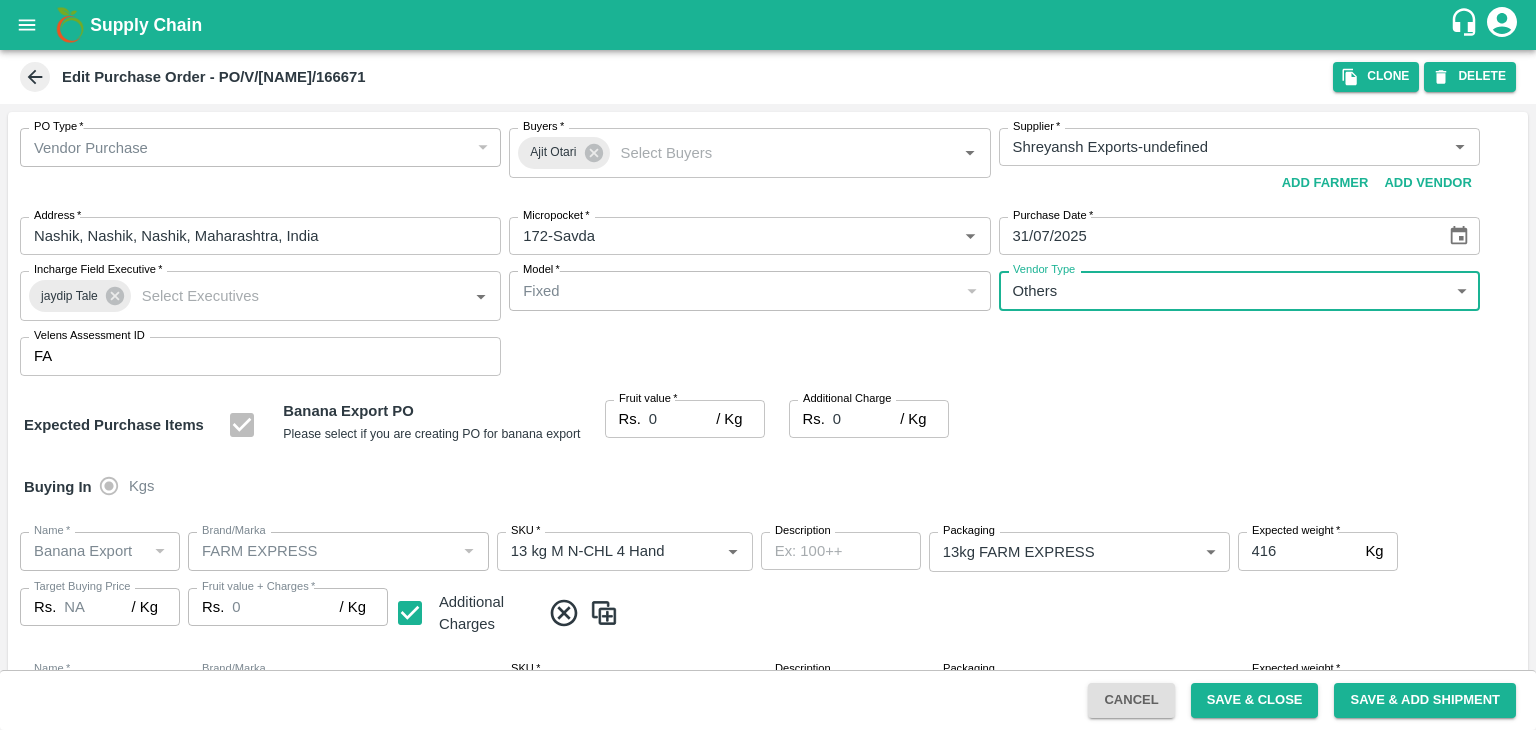 click on "0" at bounding box center [682, 419] 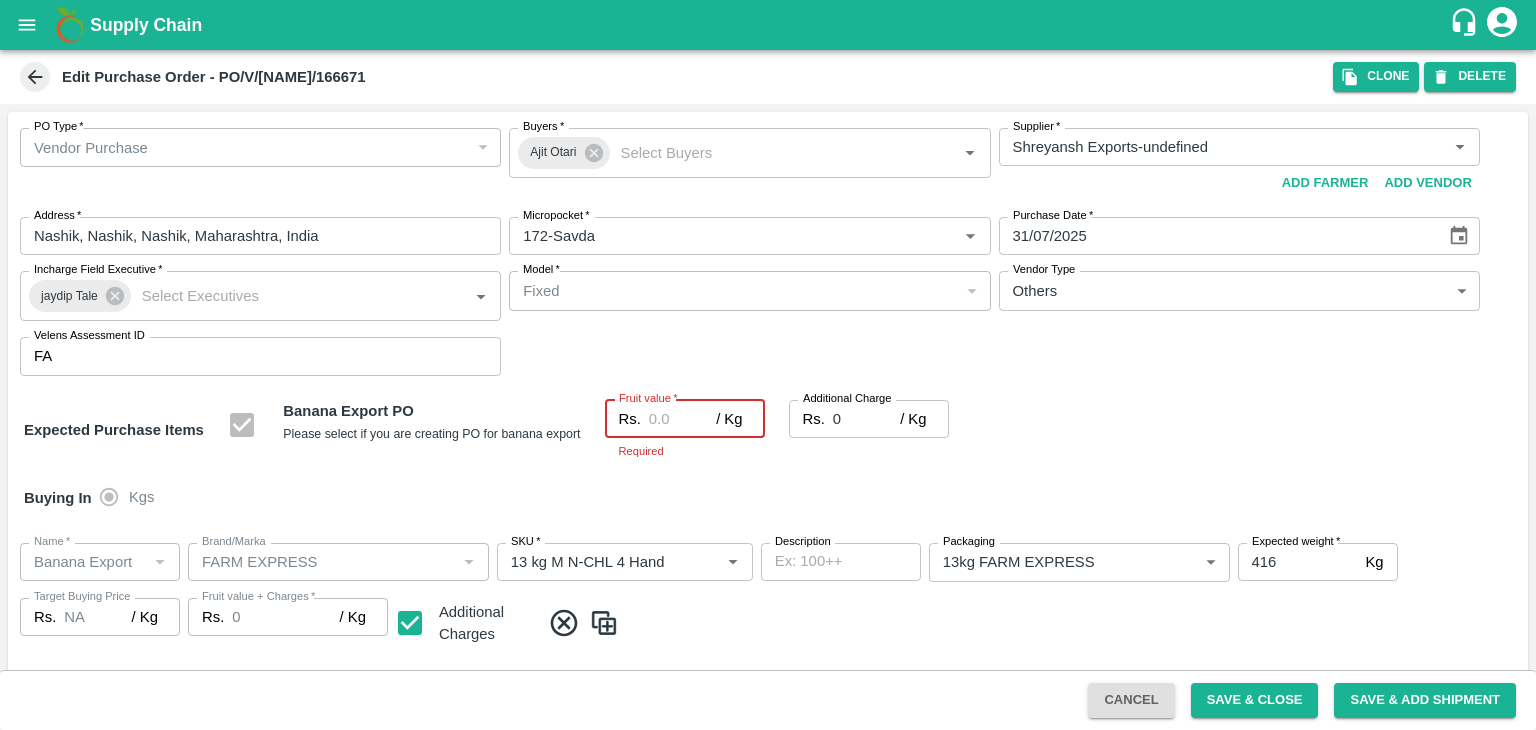 click on "Fruit value   *" at bounding box center (682, 419) 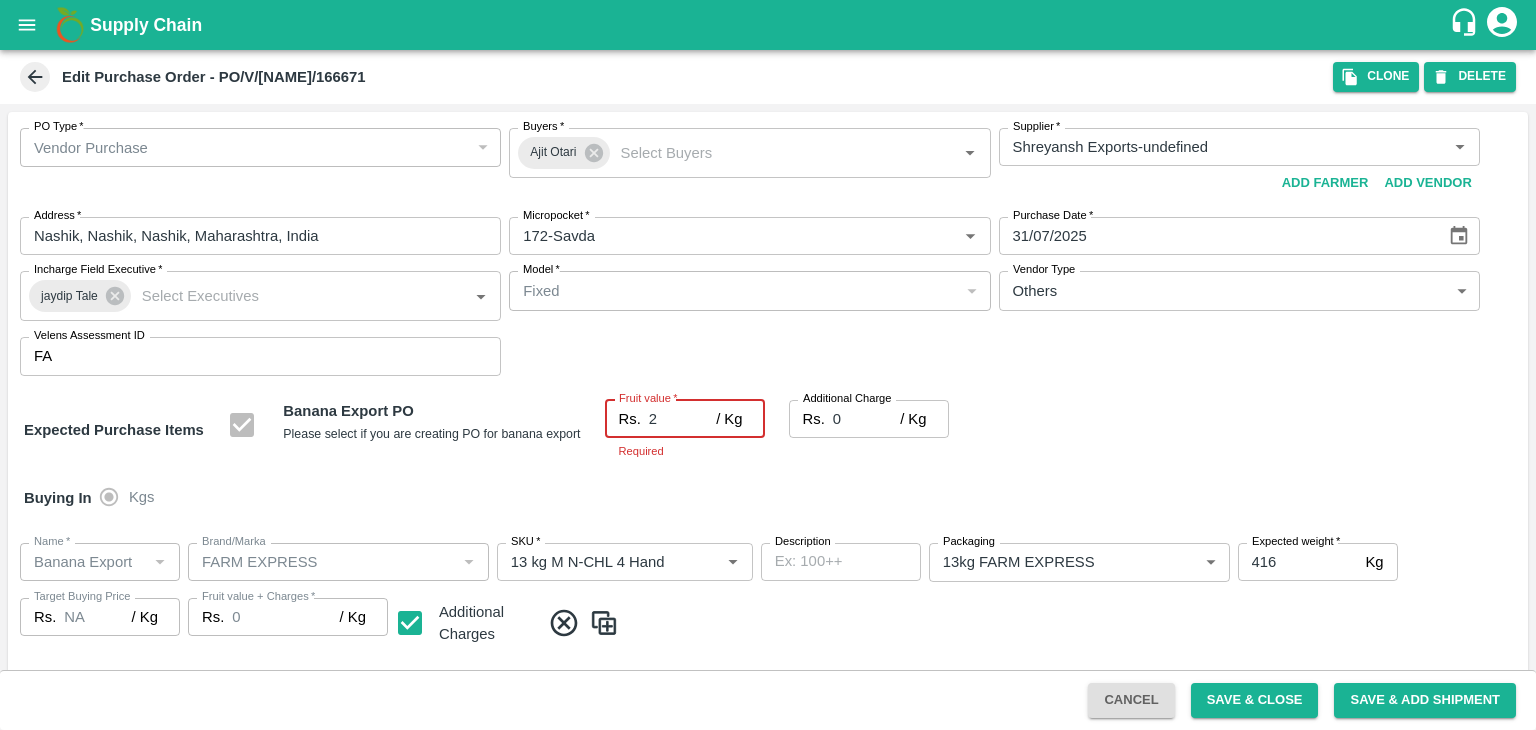 type on "20" 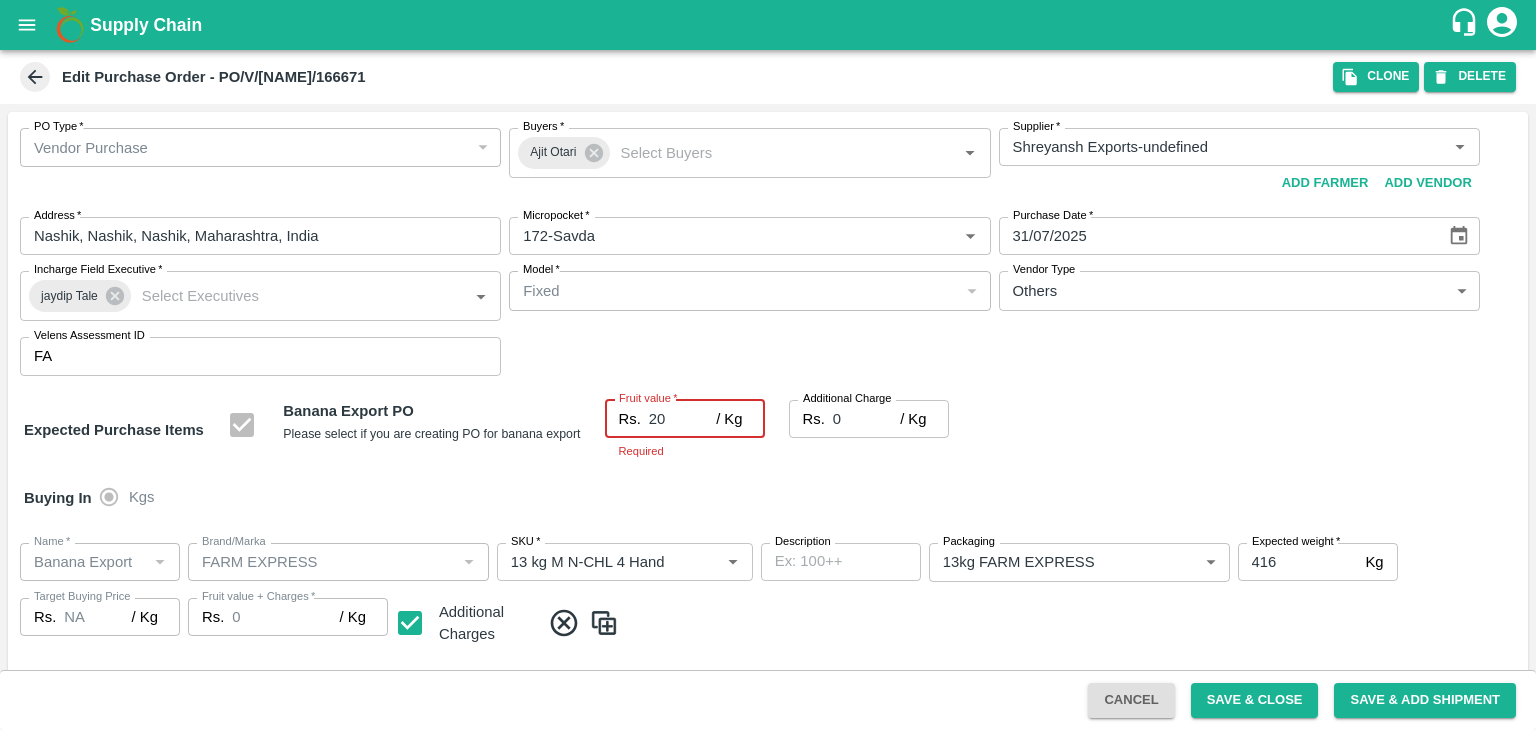 type on "20" 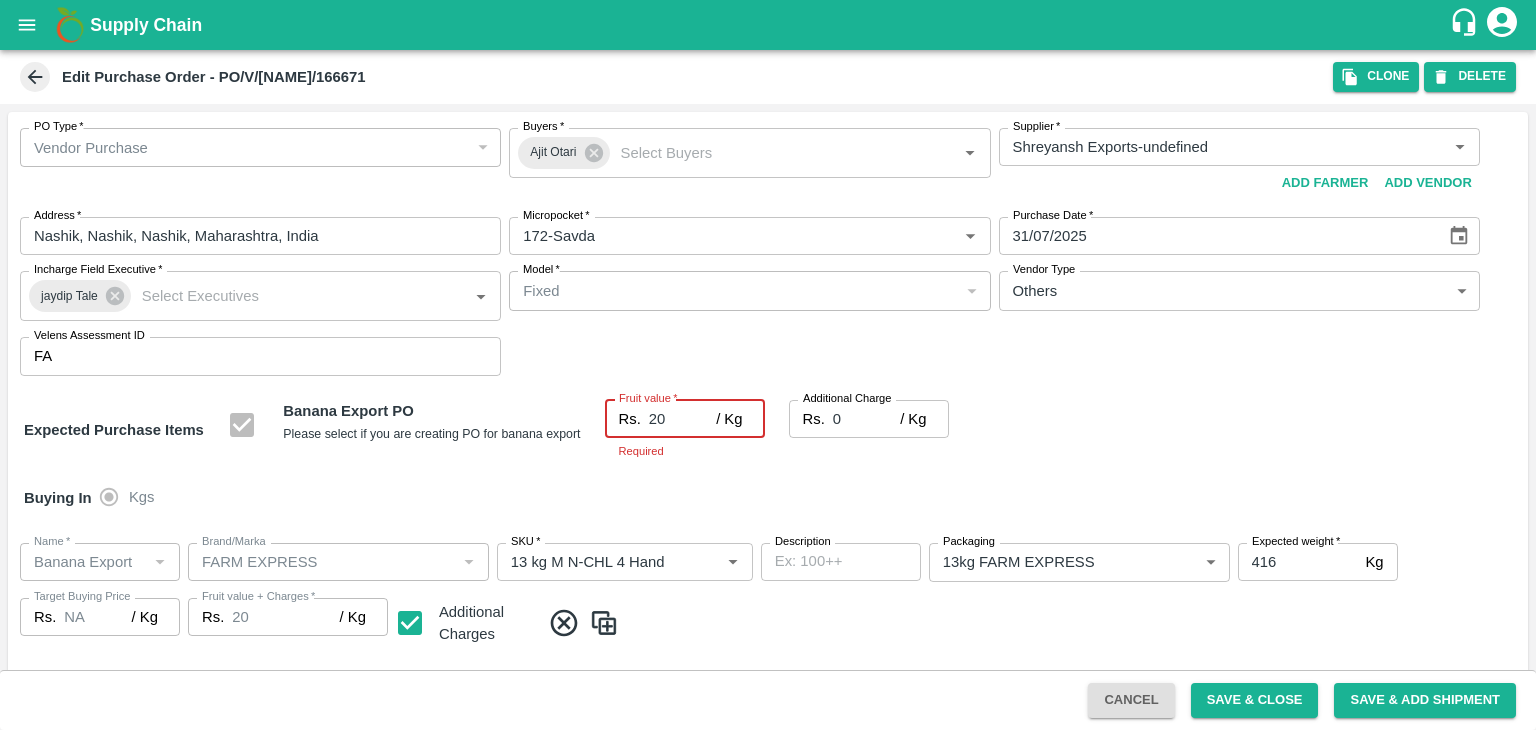 type on "20" 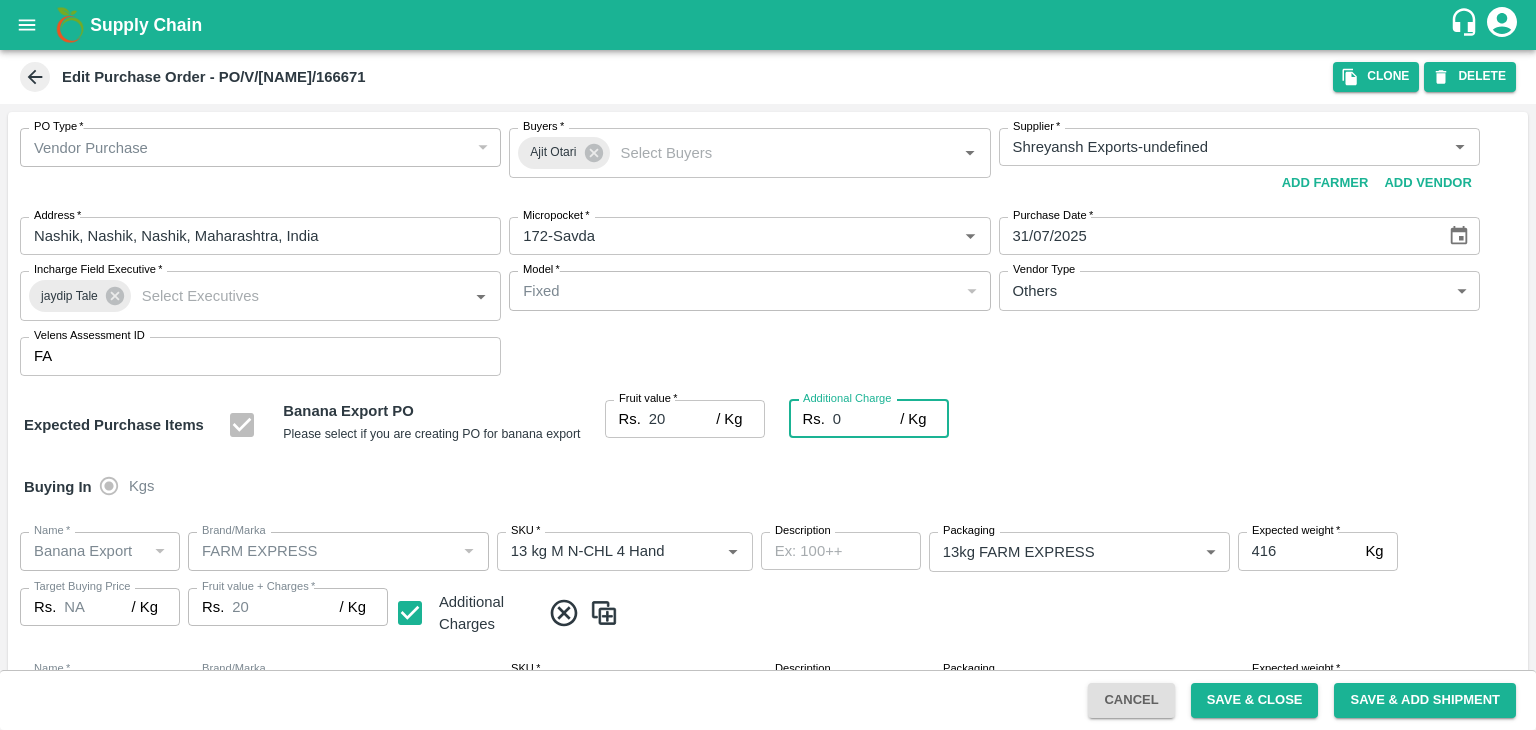 type on "2" 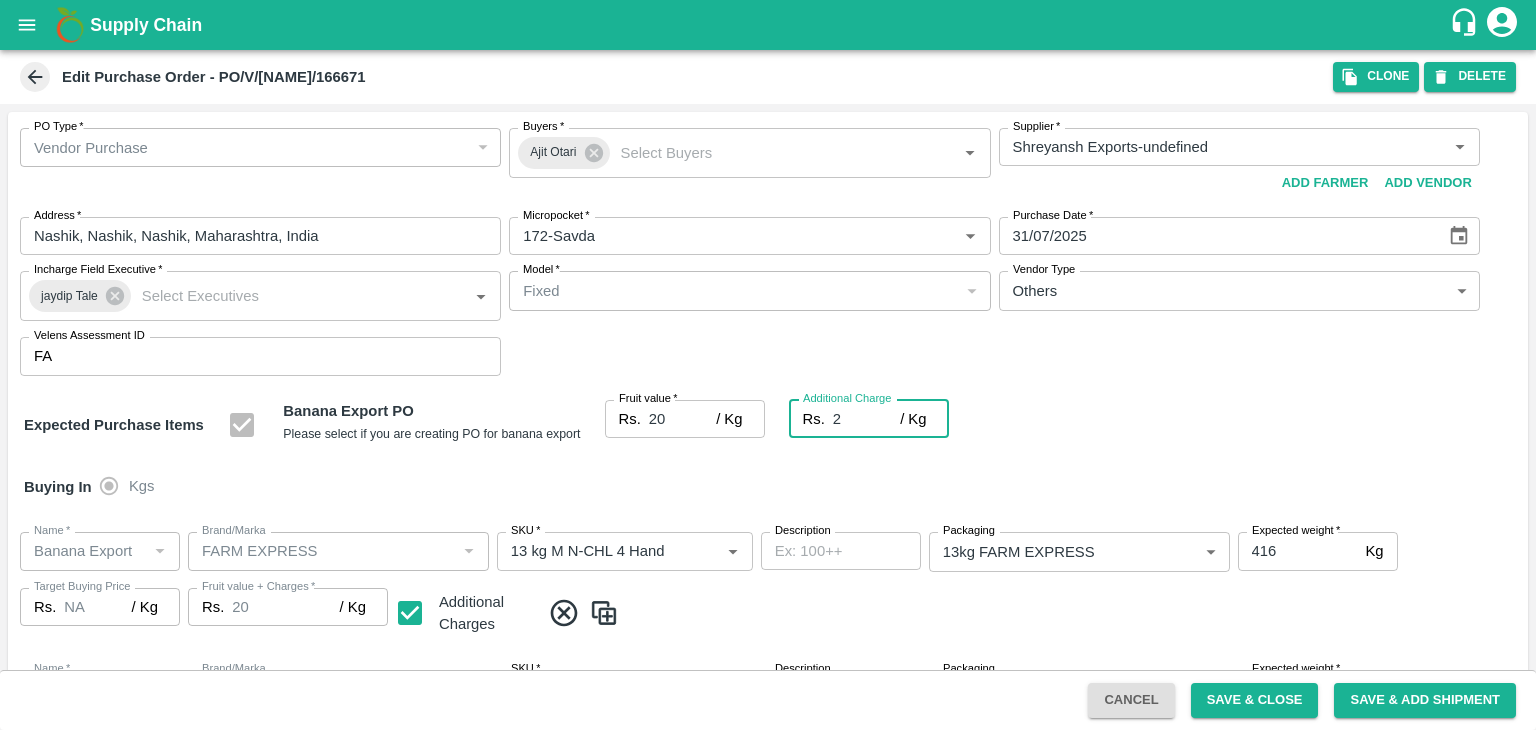 type on "22" 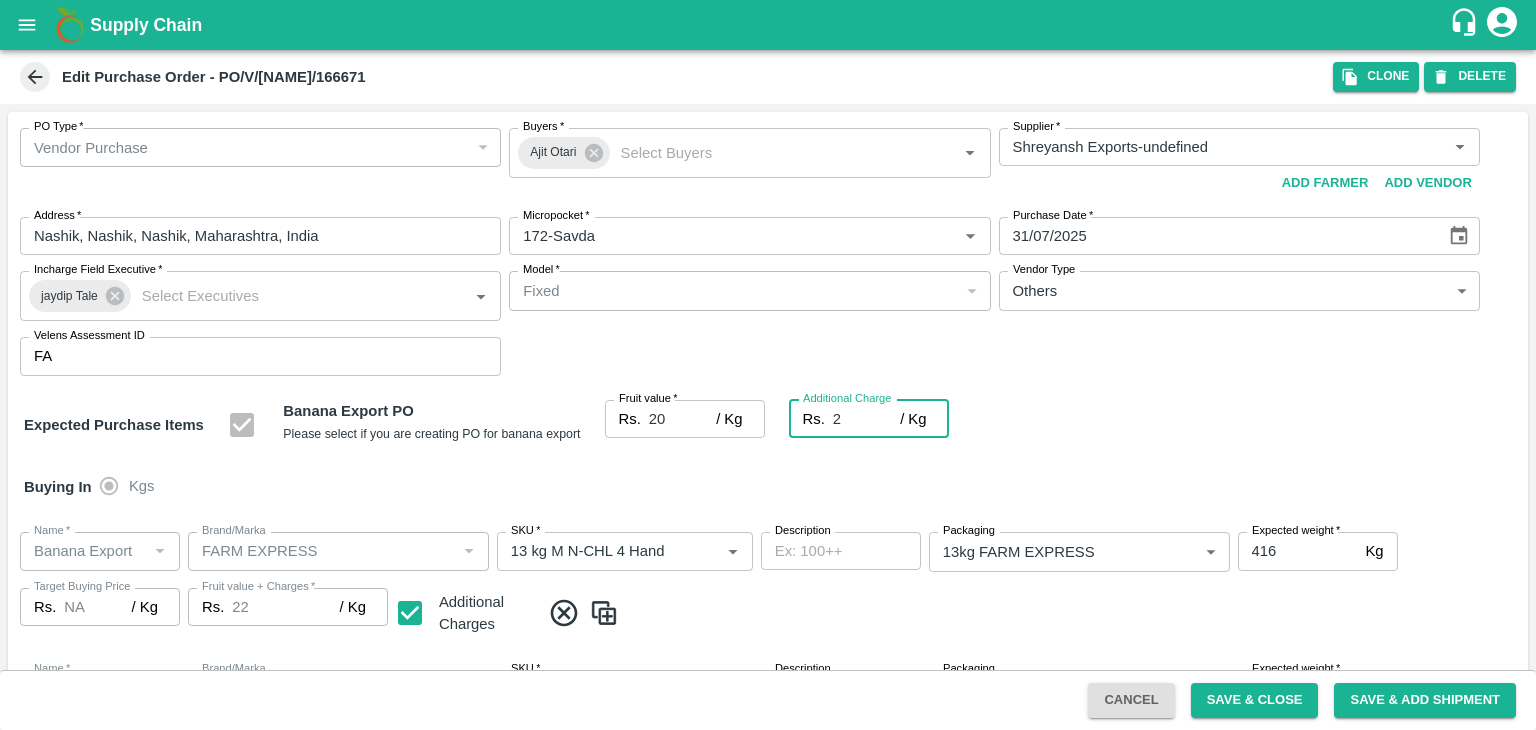type on "2.7" 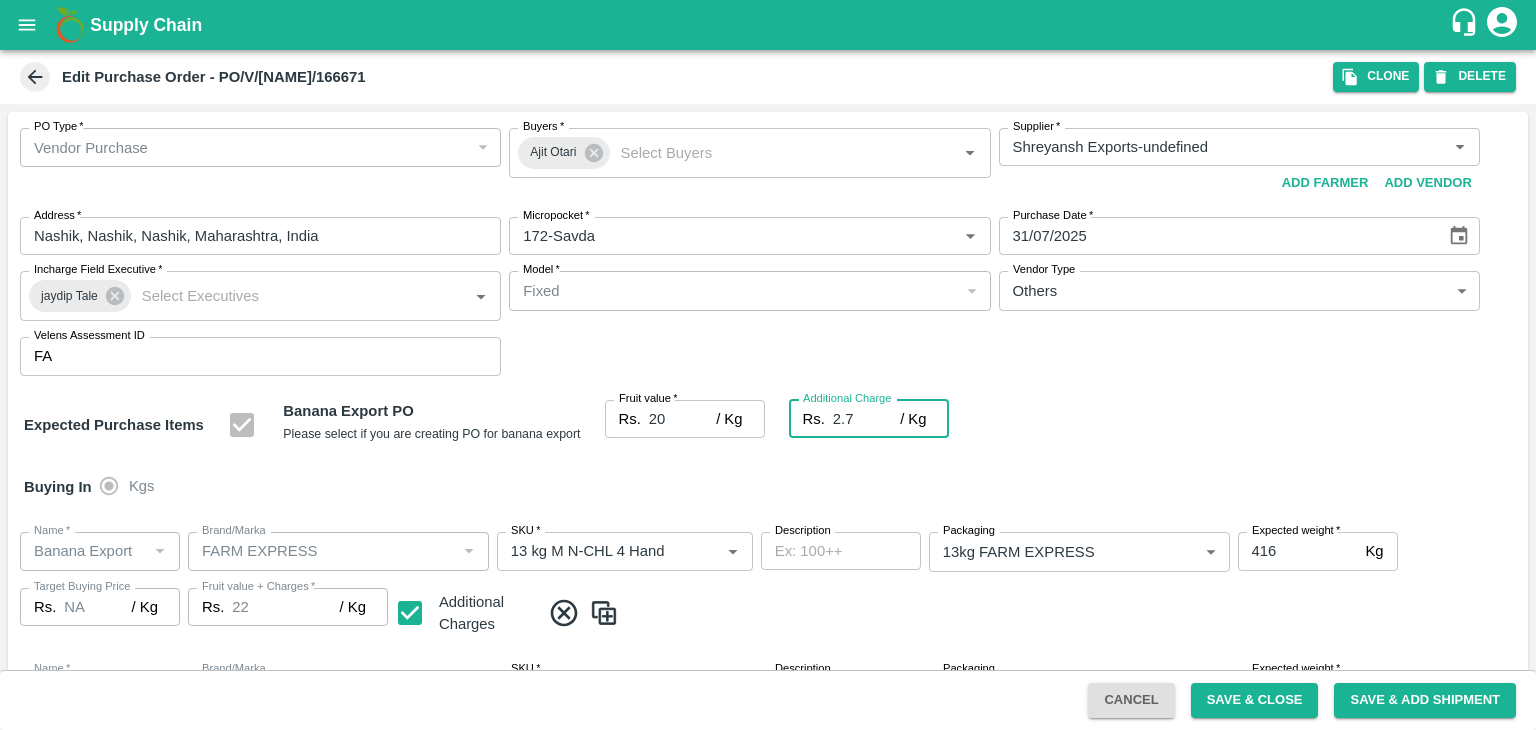 type on "22.7" 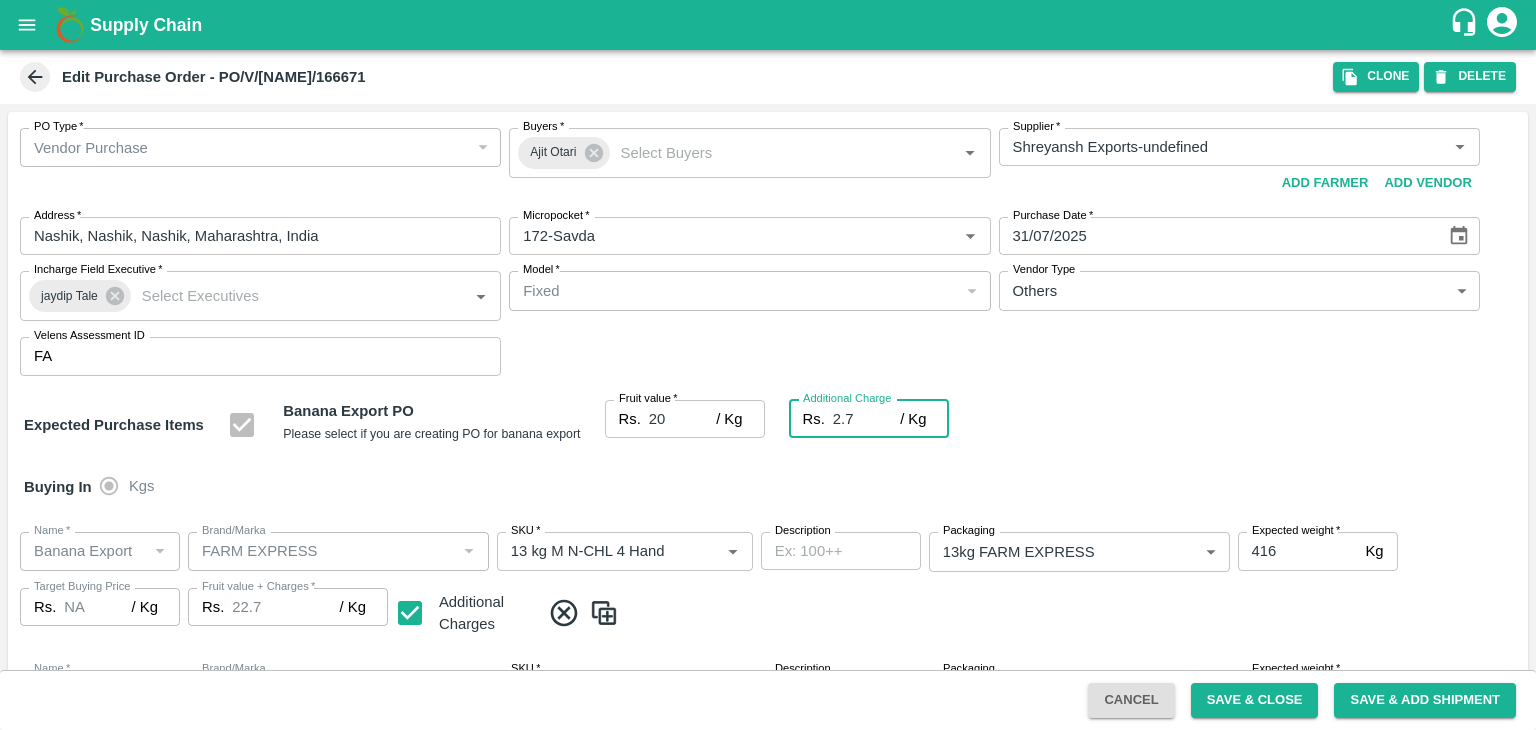 type on "2.75" 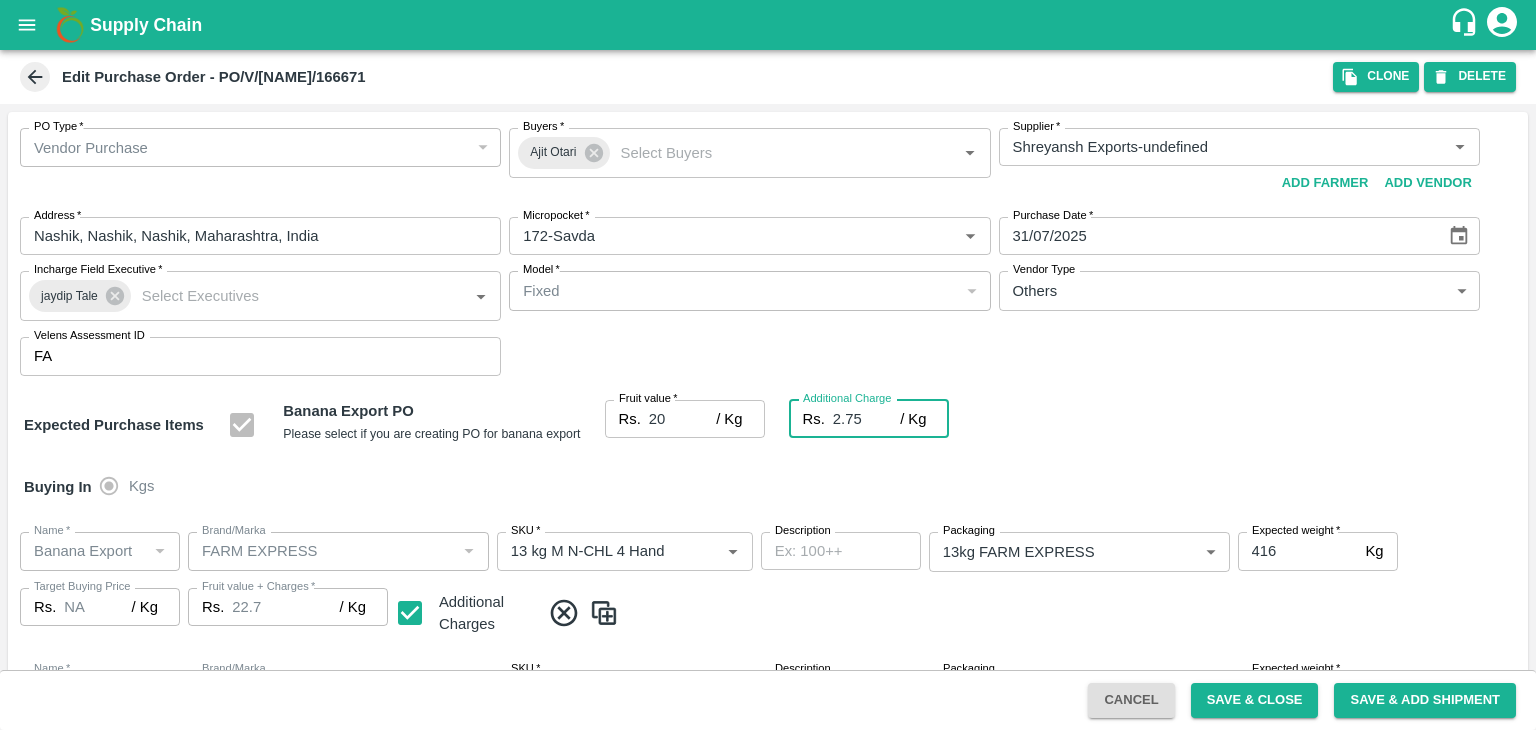 type on "22.75" 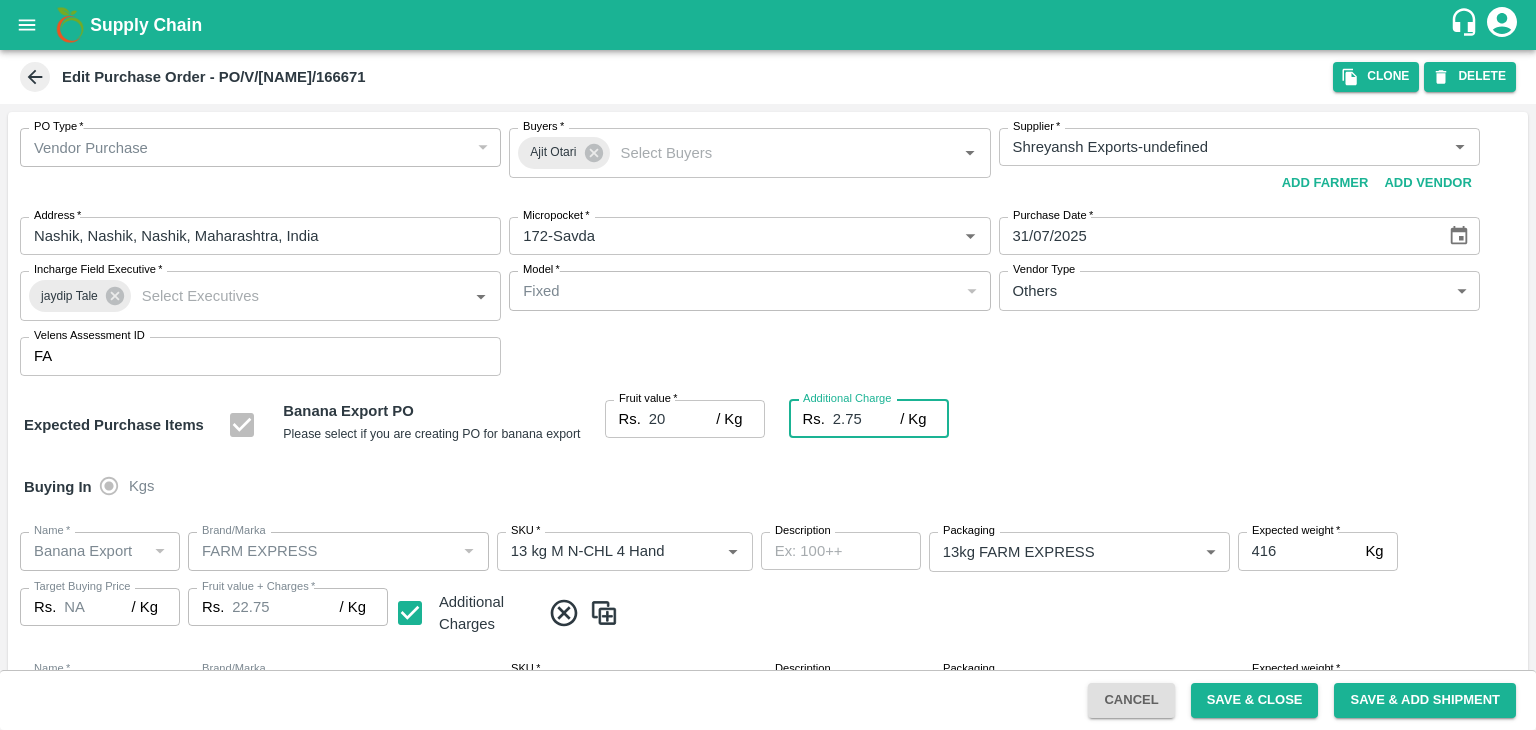 type on "2.75" 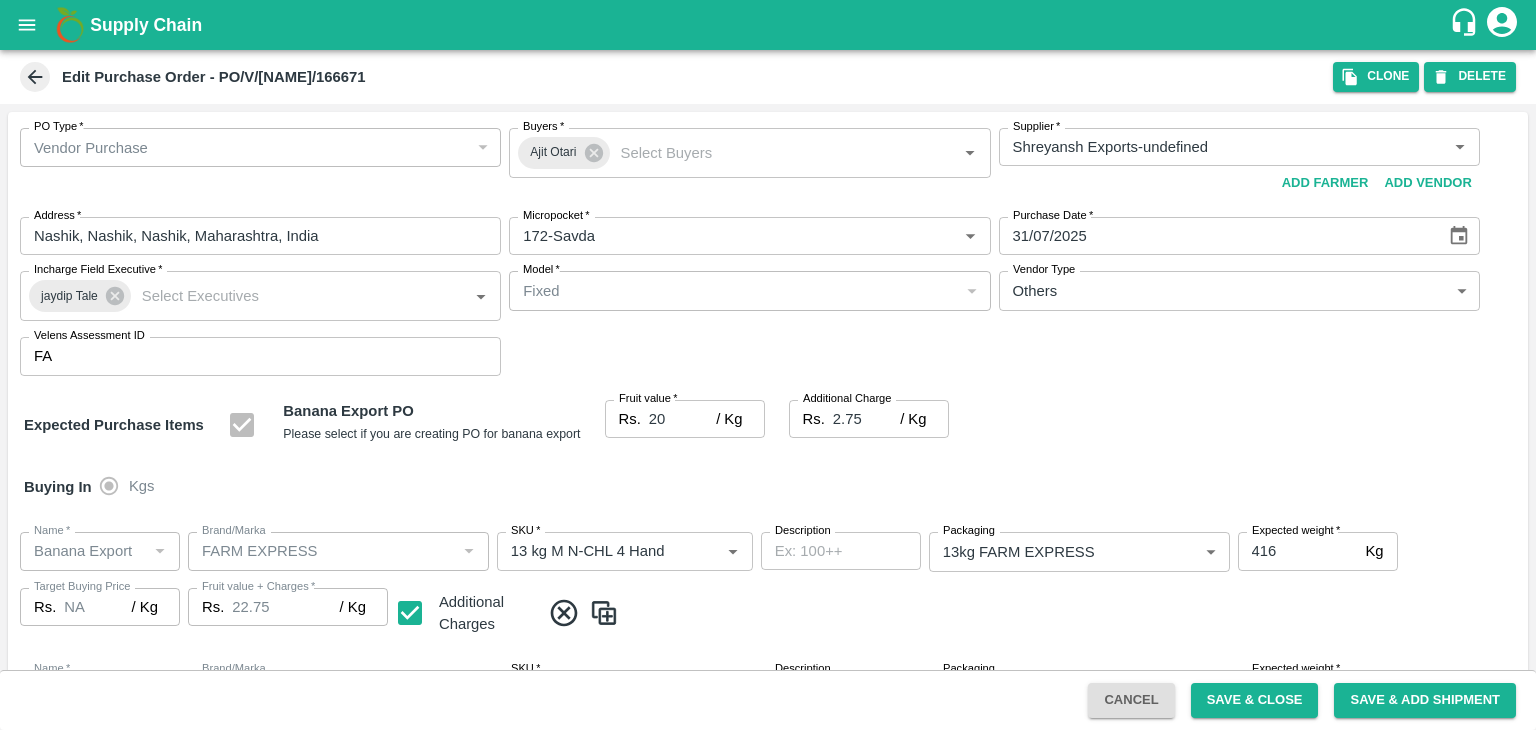 scroll, scrollTop: 1060, scrollLeft: 0, axis: vertical 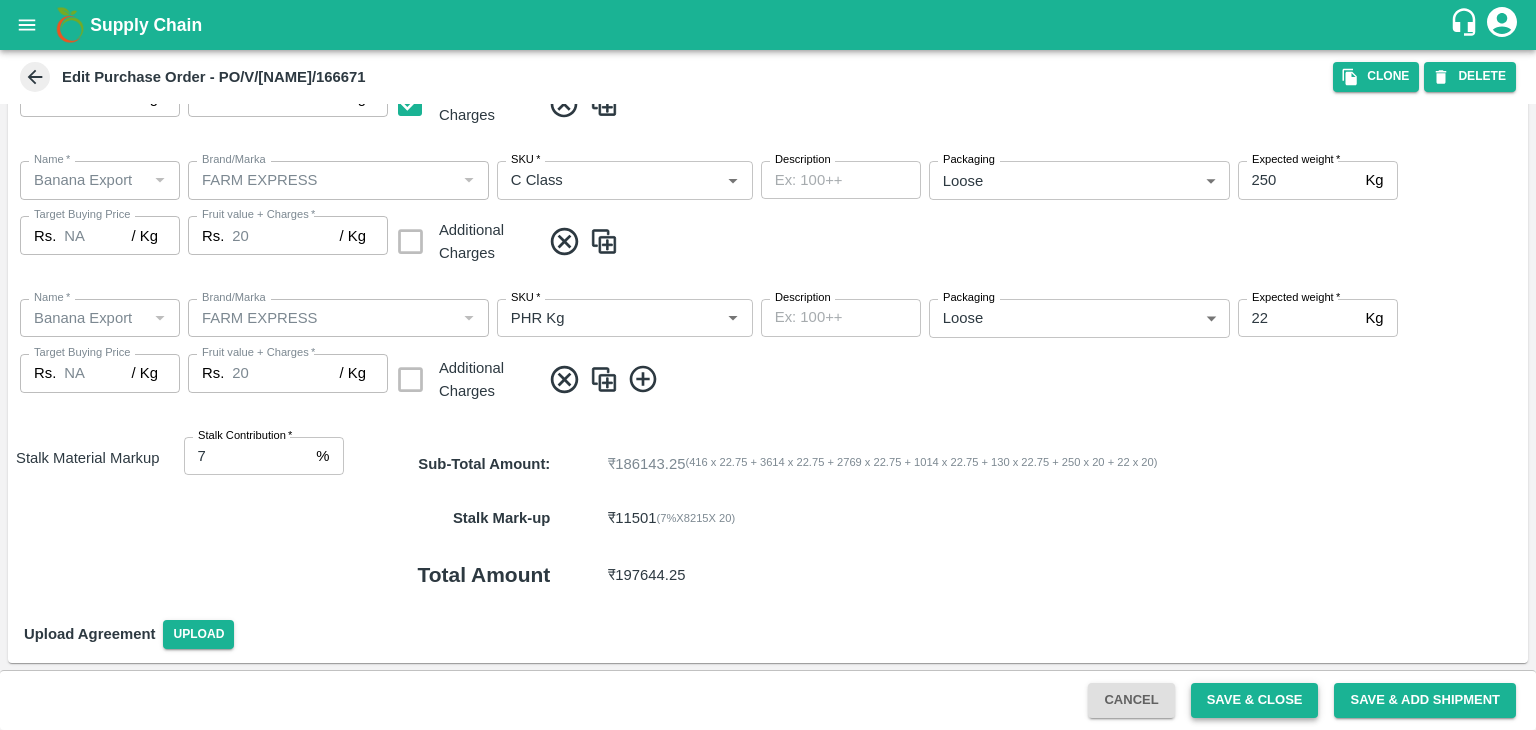 drag, startPoint x: 1240, startPoint y: 681, endPoint x: 1262, endPoint y: 695, distance: 26.076809 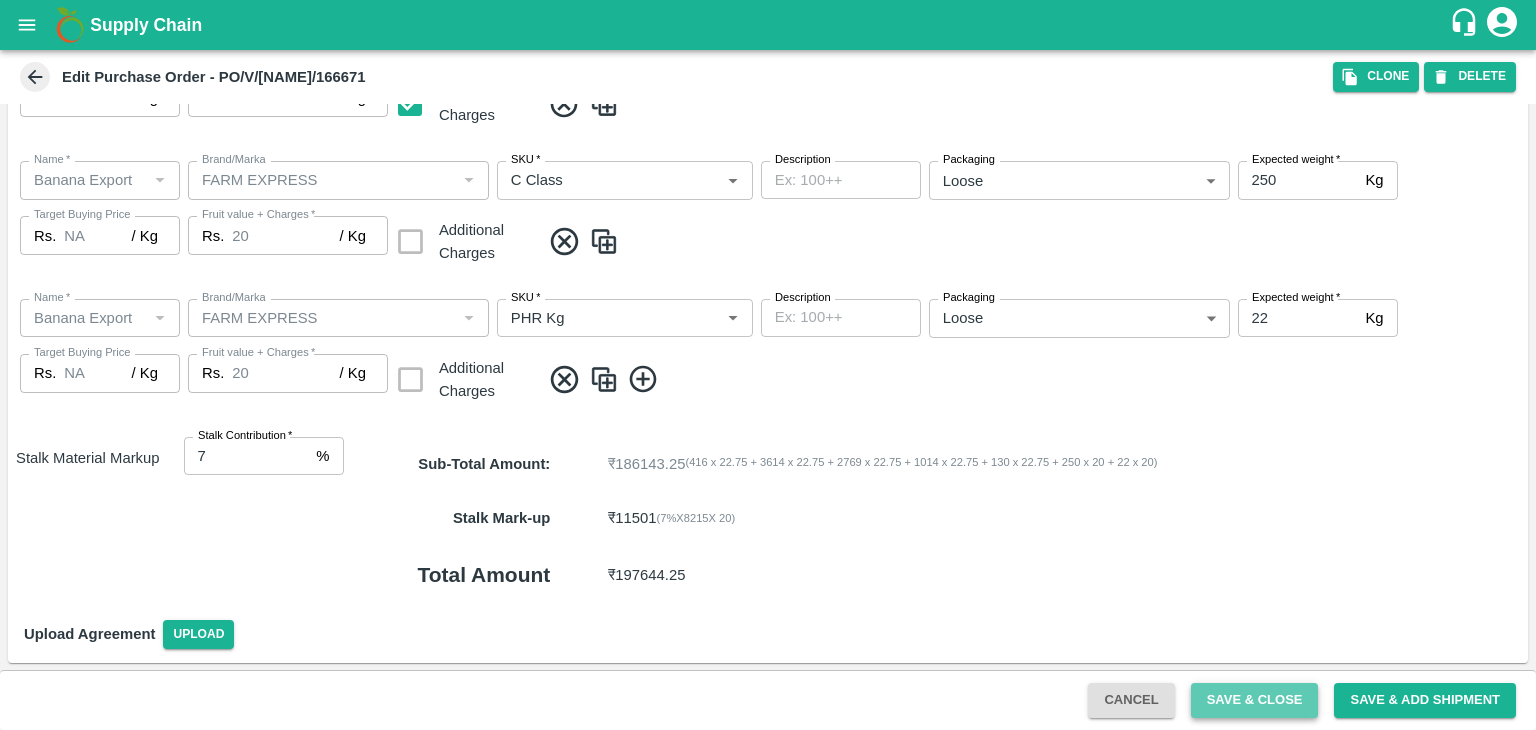 click on "Save & Close" at bounding box center [1255, 700] 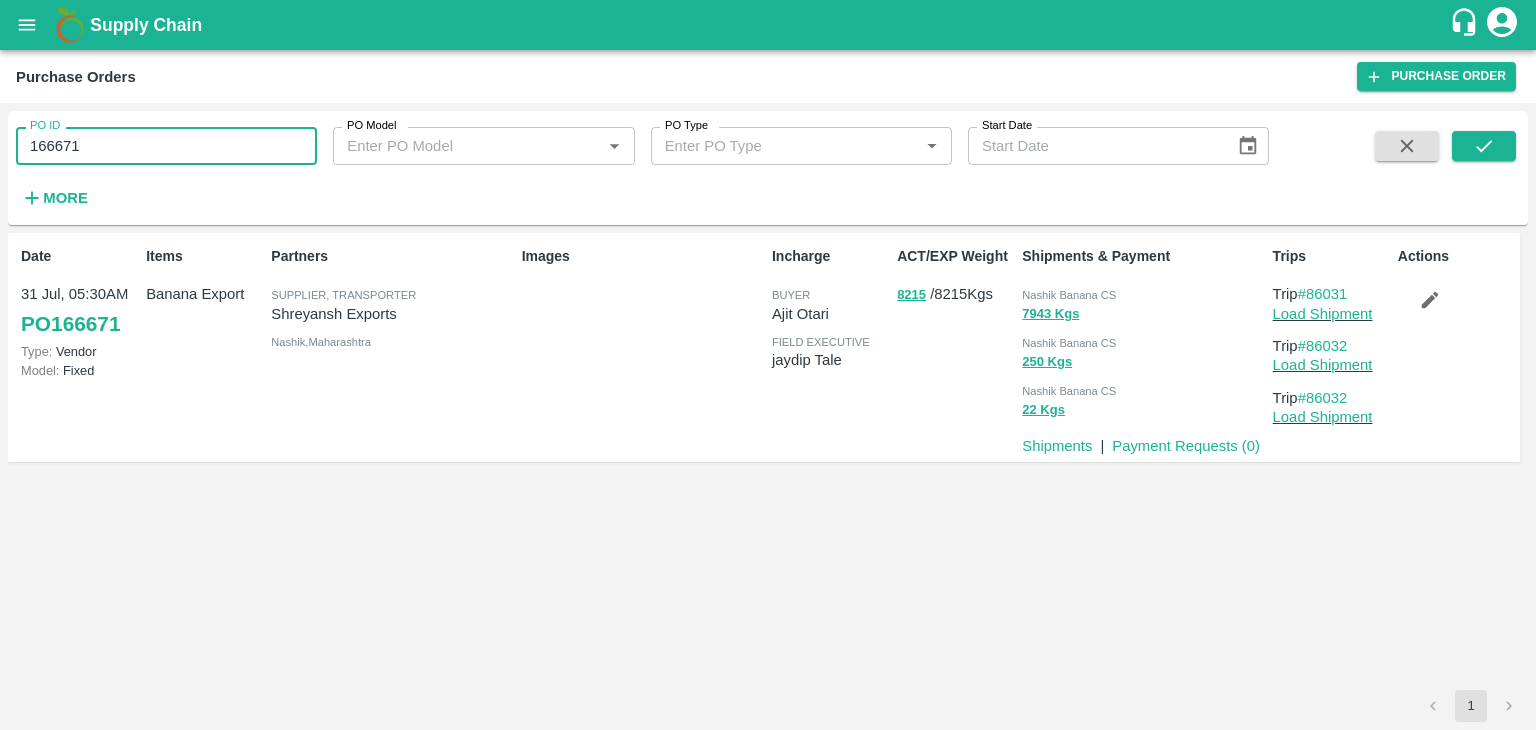click on "166671" at bounding box center [166, 146] 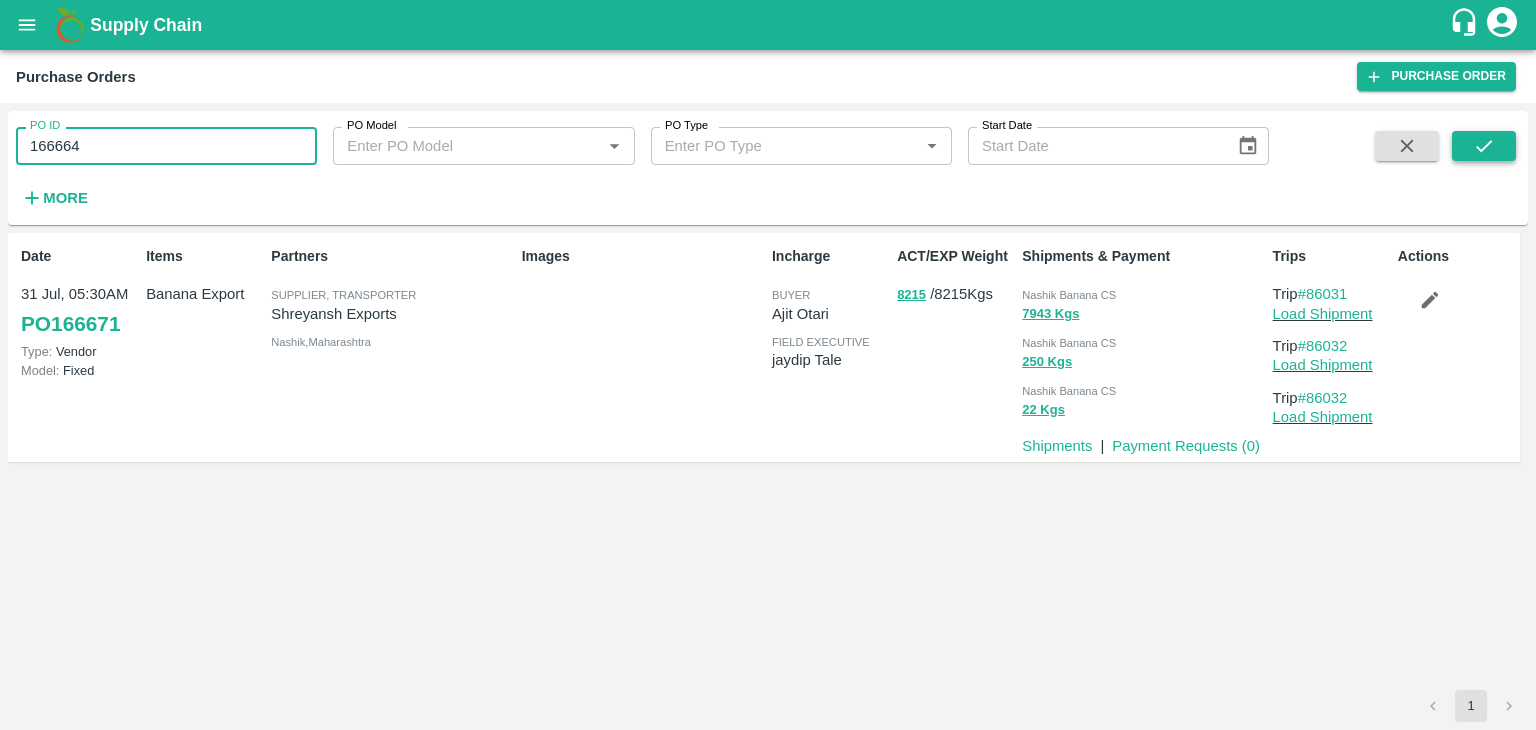 type on "166664" 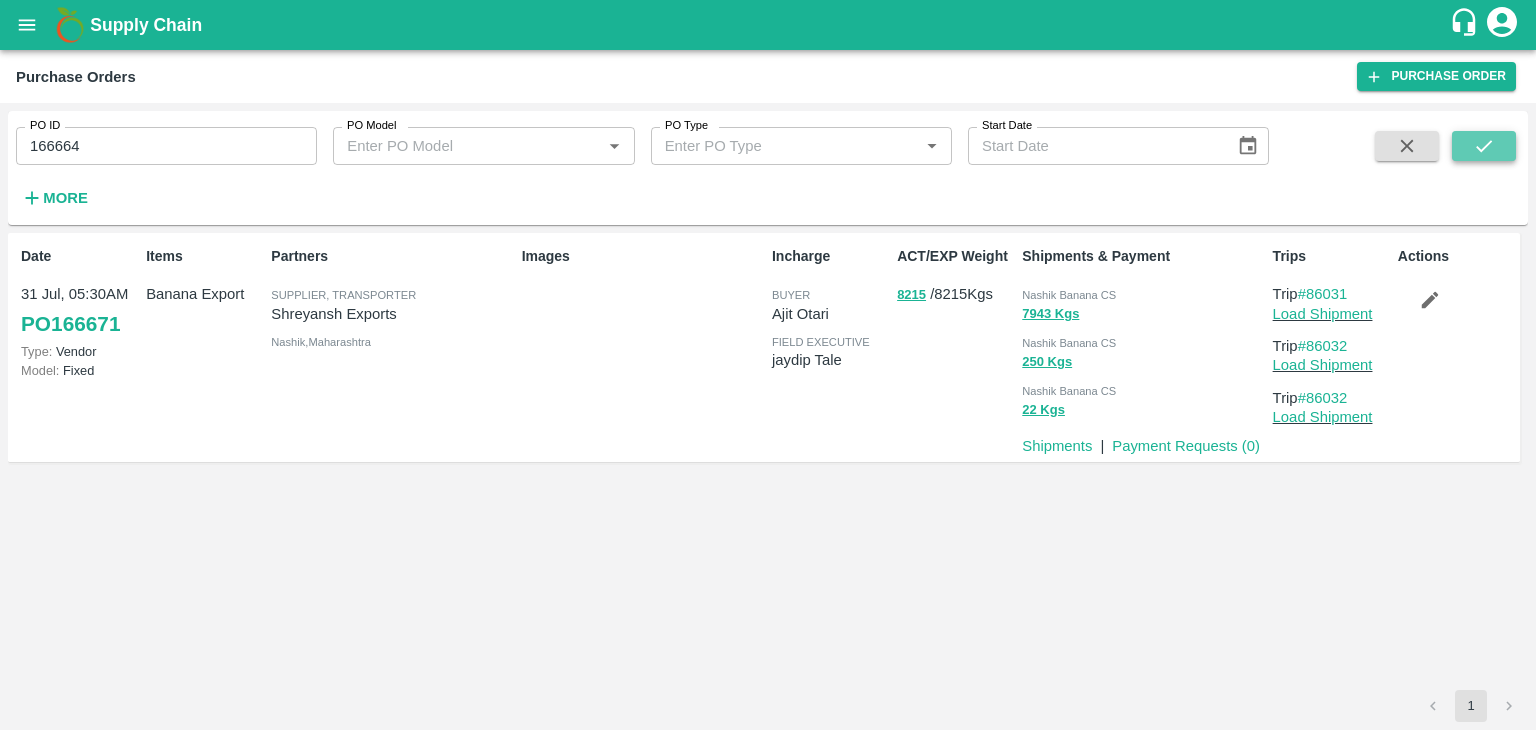 click 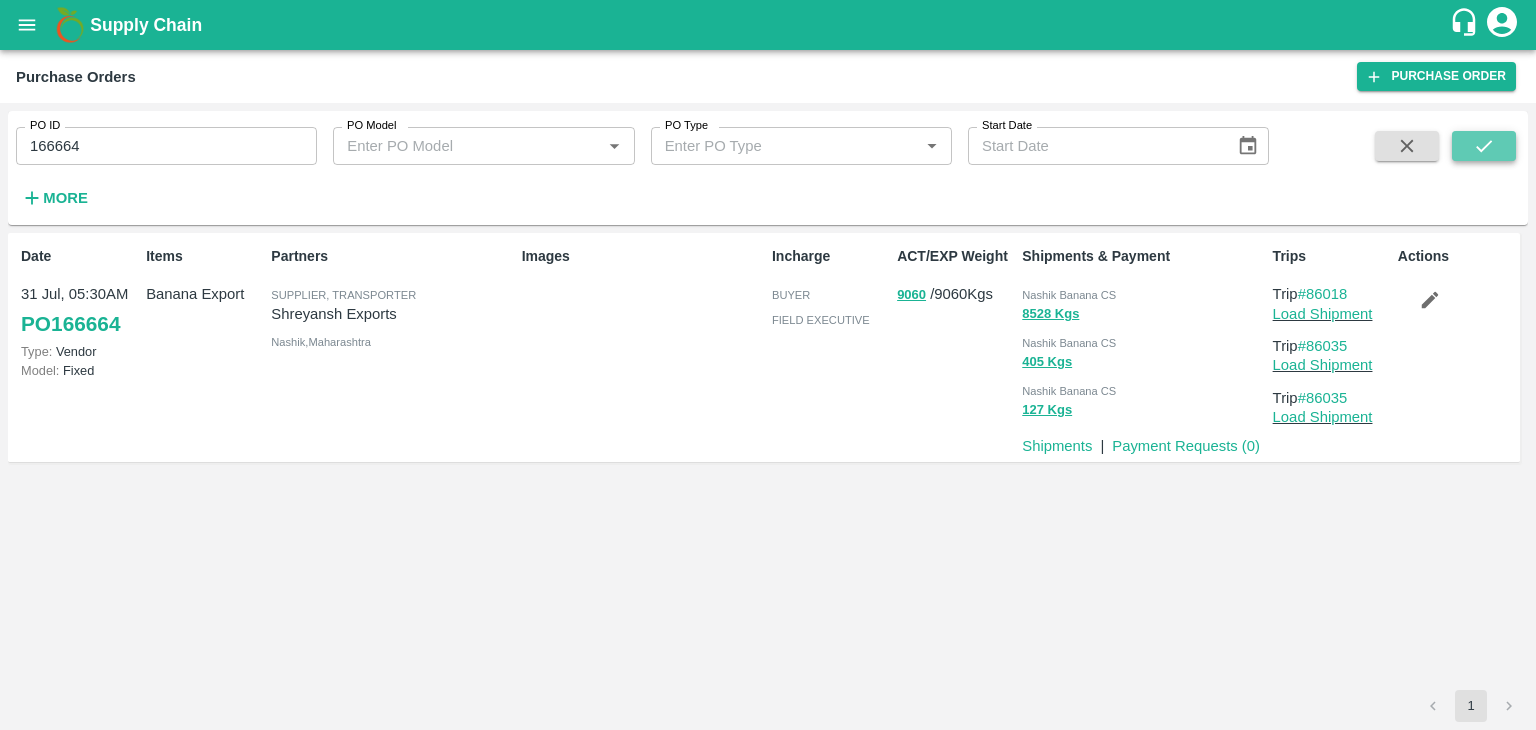 click 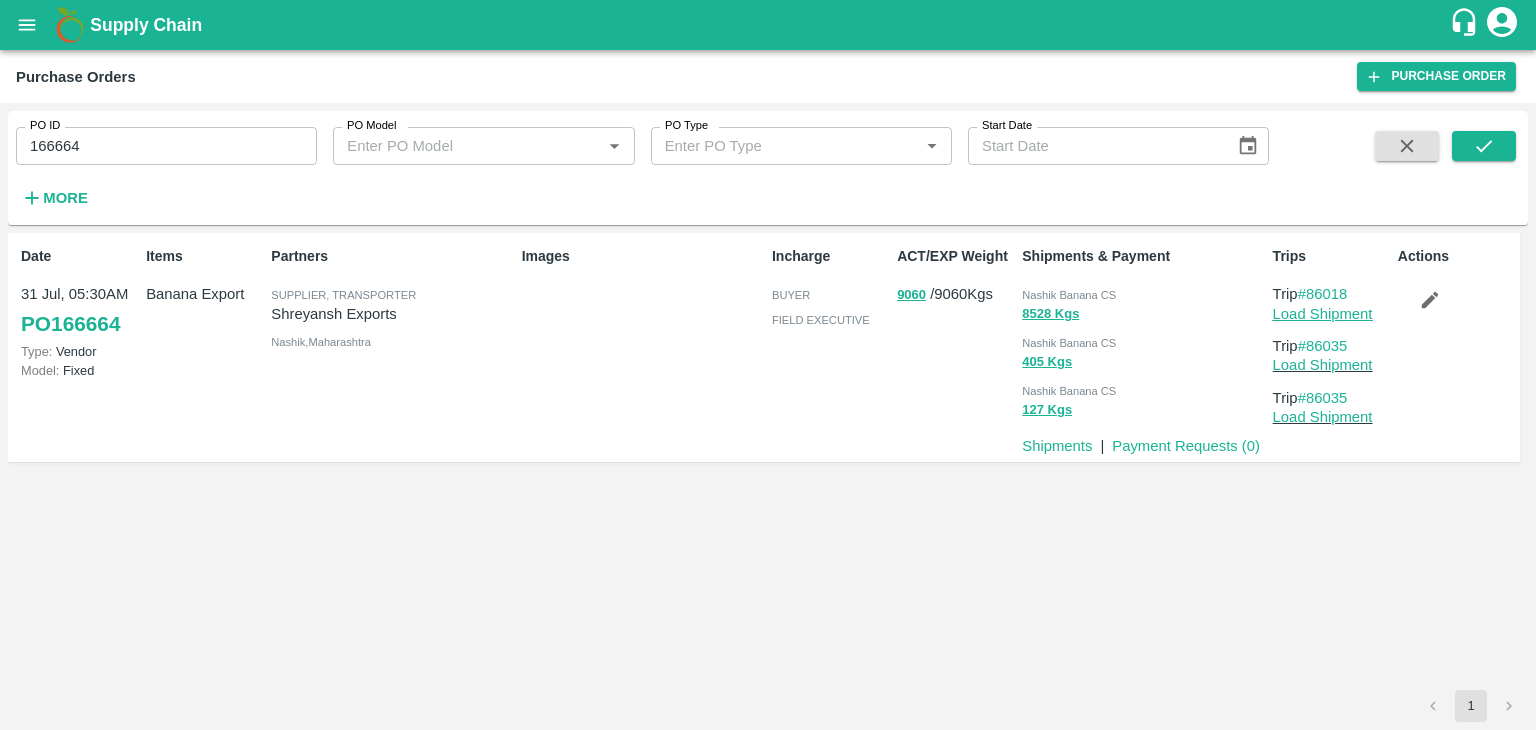click on "Load Shipment" at bounding box center (1323, 314) 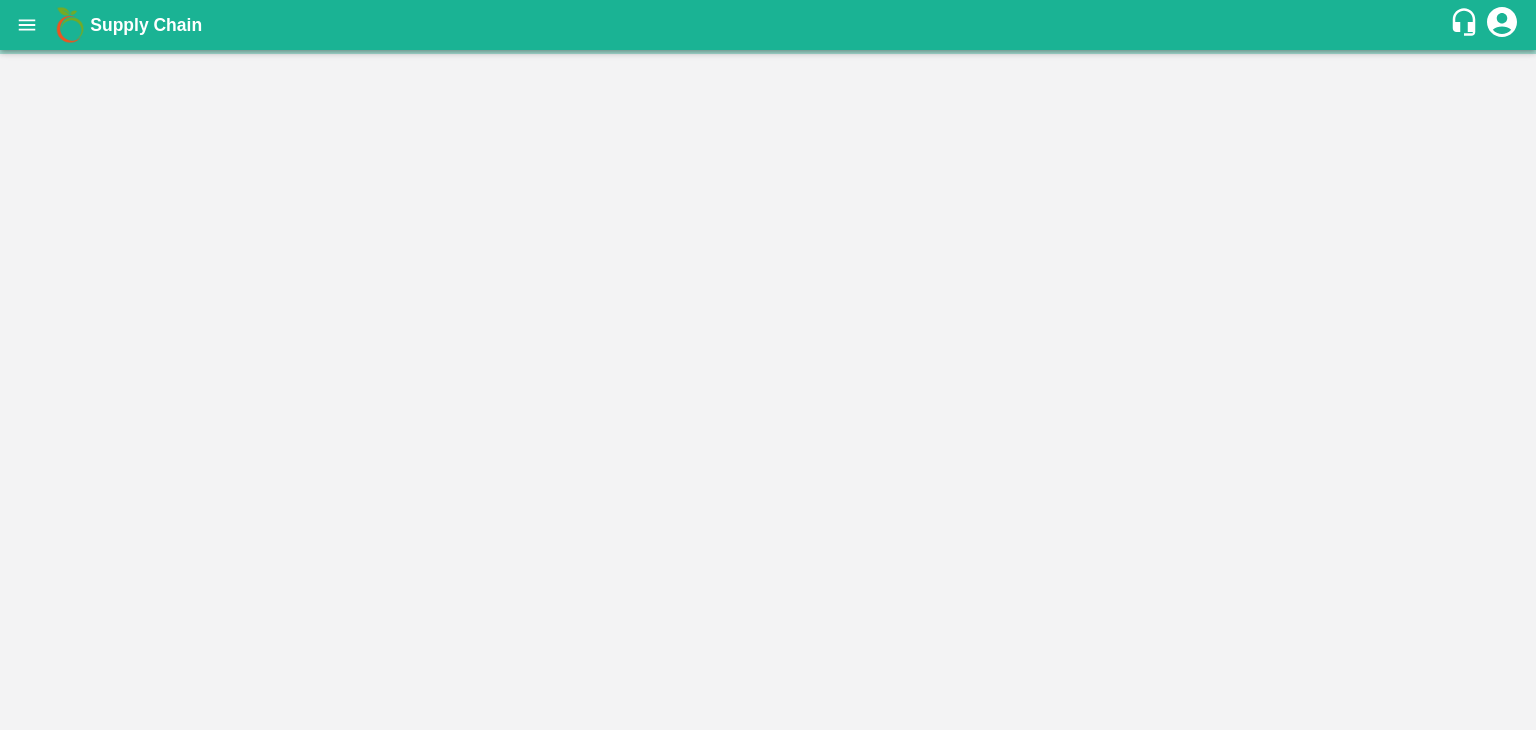 scroll, scrollTop: 0, scrollLeft: 0, axis: both 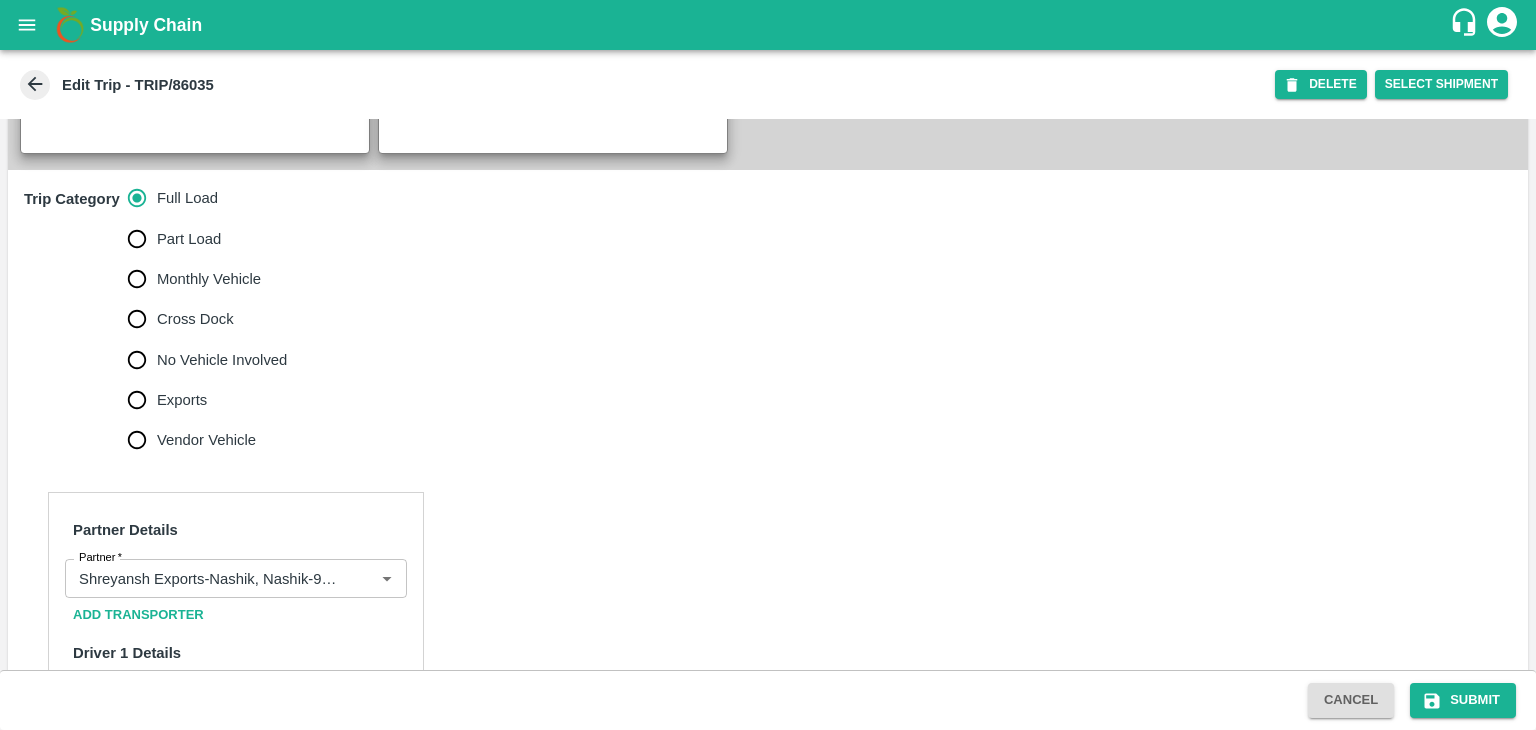 click on "No Vehicle Involved" at bounding box center [222, 360] 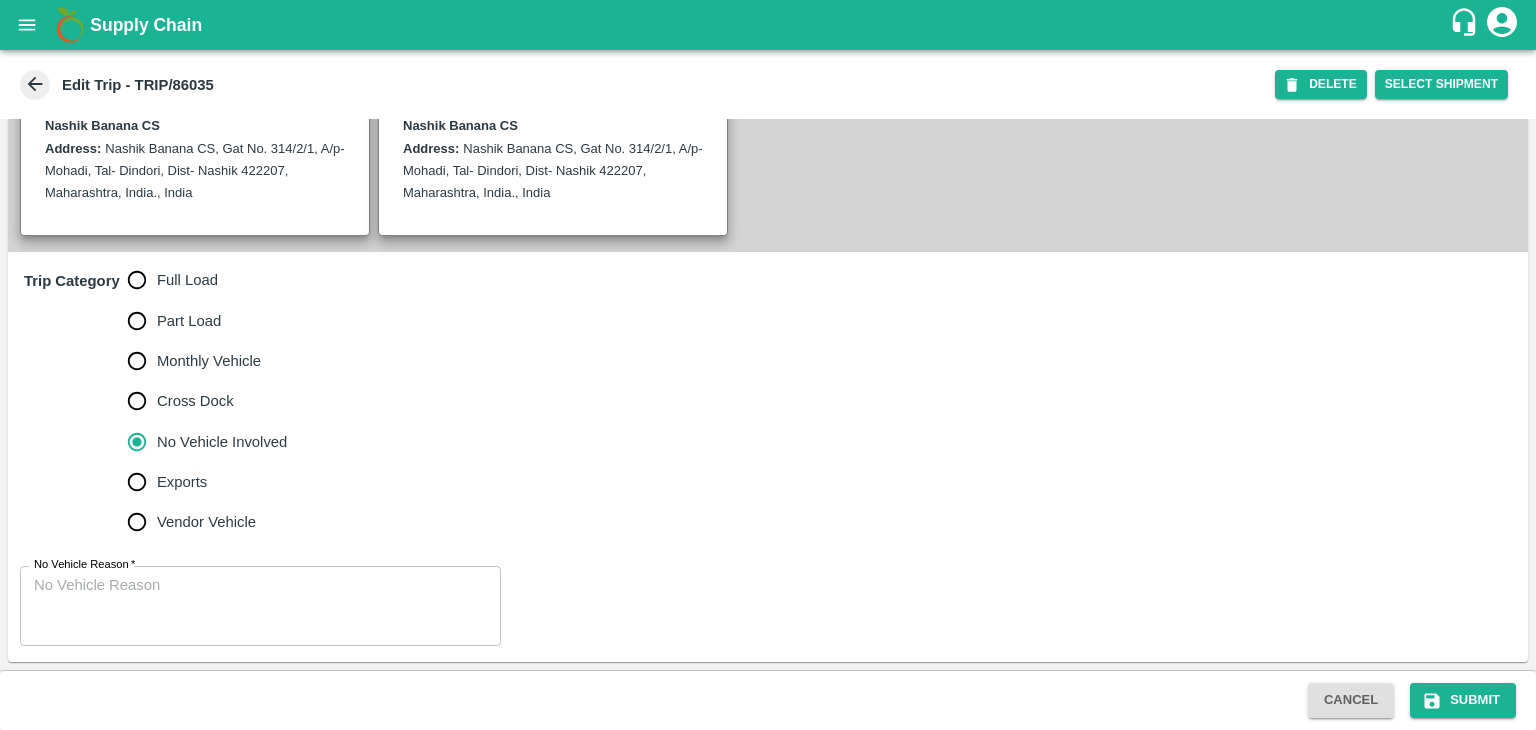 scroll, scrollTop: 491, scrollLeft: 0, axis: vertical 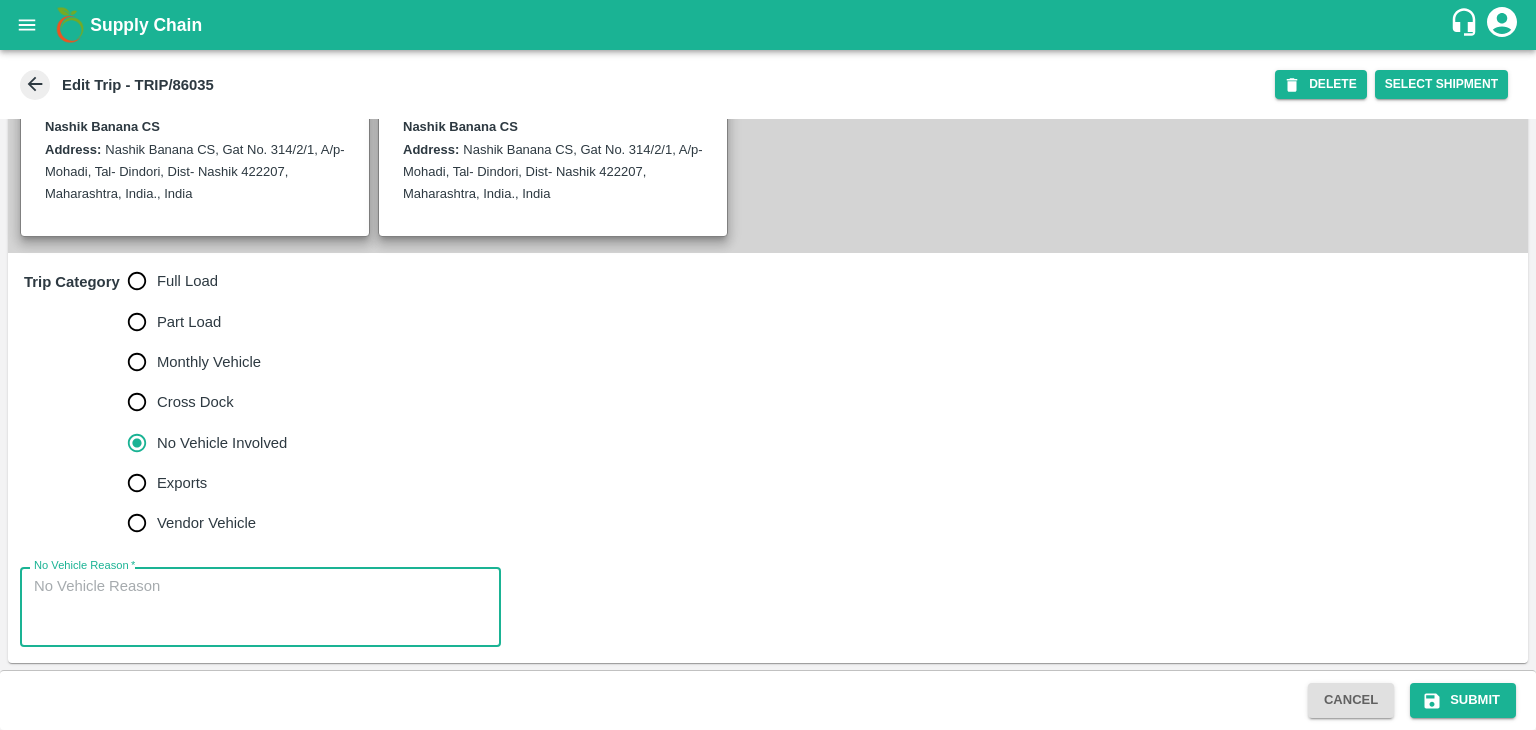 click on "No Vehicle Reason   *" at bounding box center (260, 607) 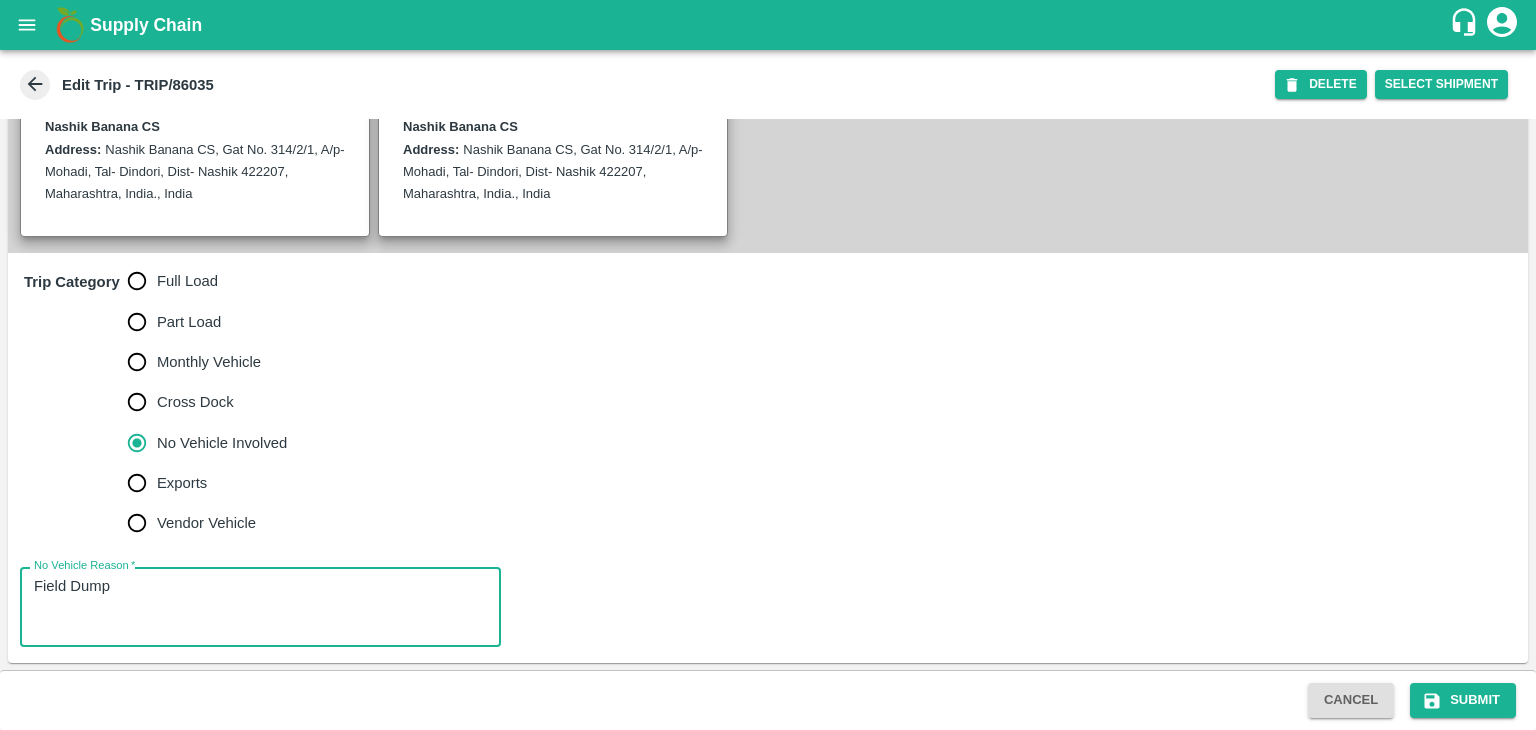 type on "Field Dump" 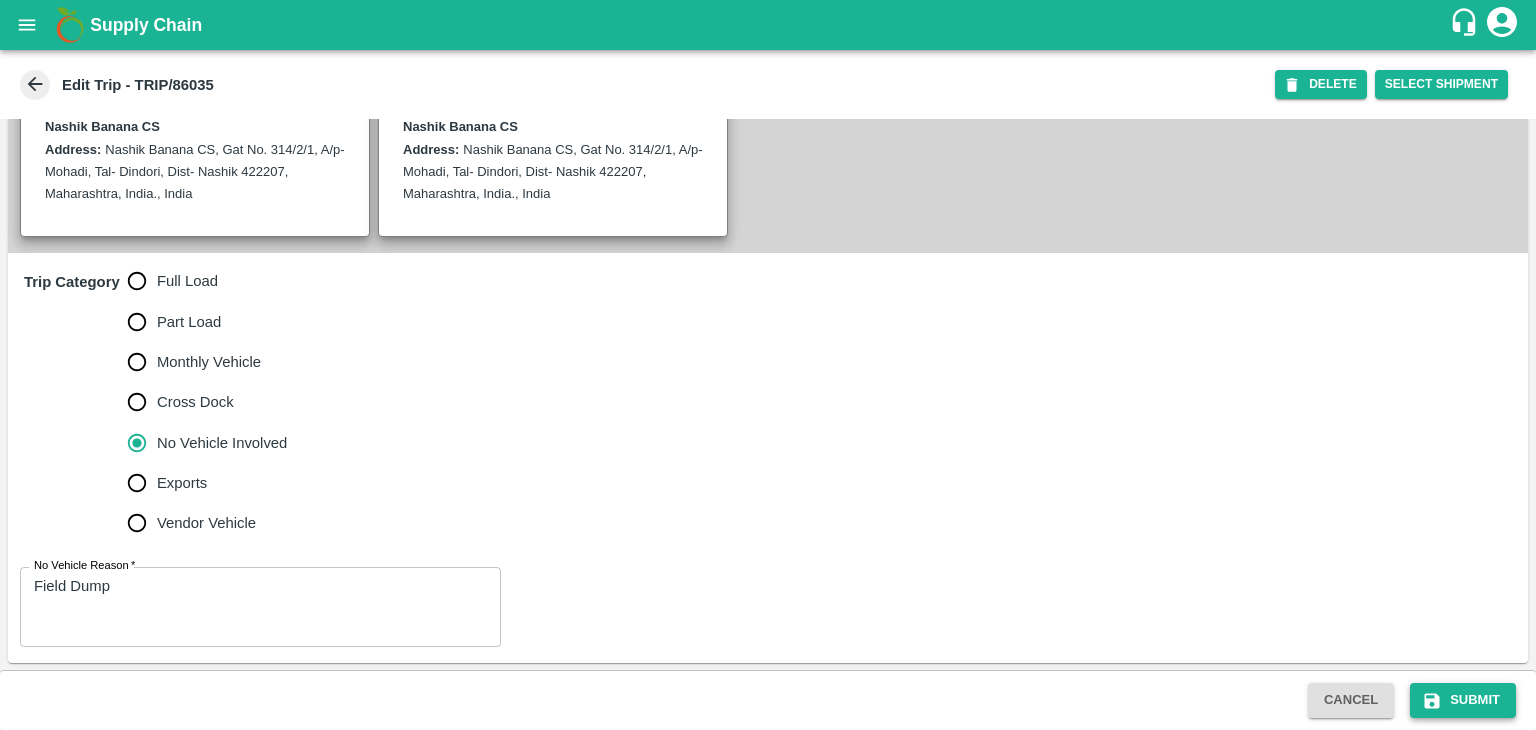 drag, startPoint x: 1476, startPoint y: 678, endPoint x: 1500, endPoint y: 705, distance: 36.124783 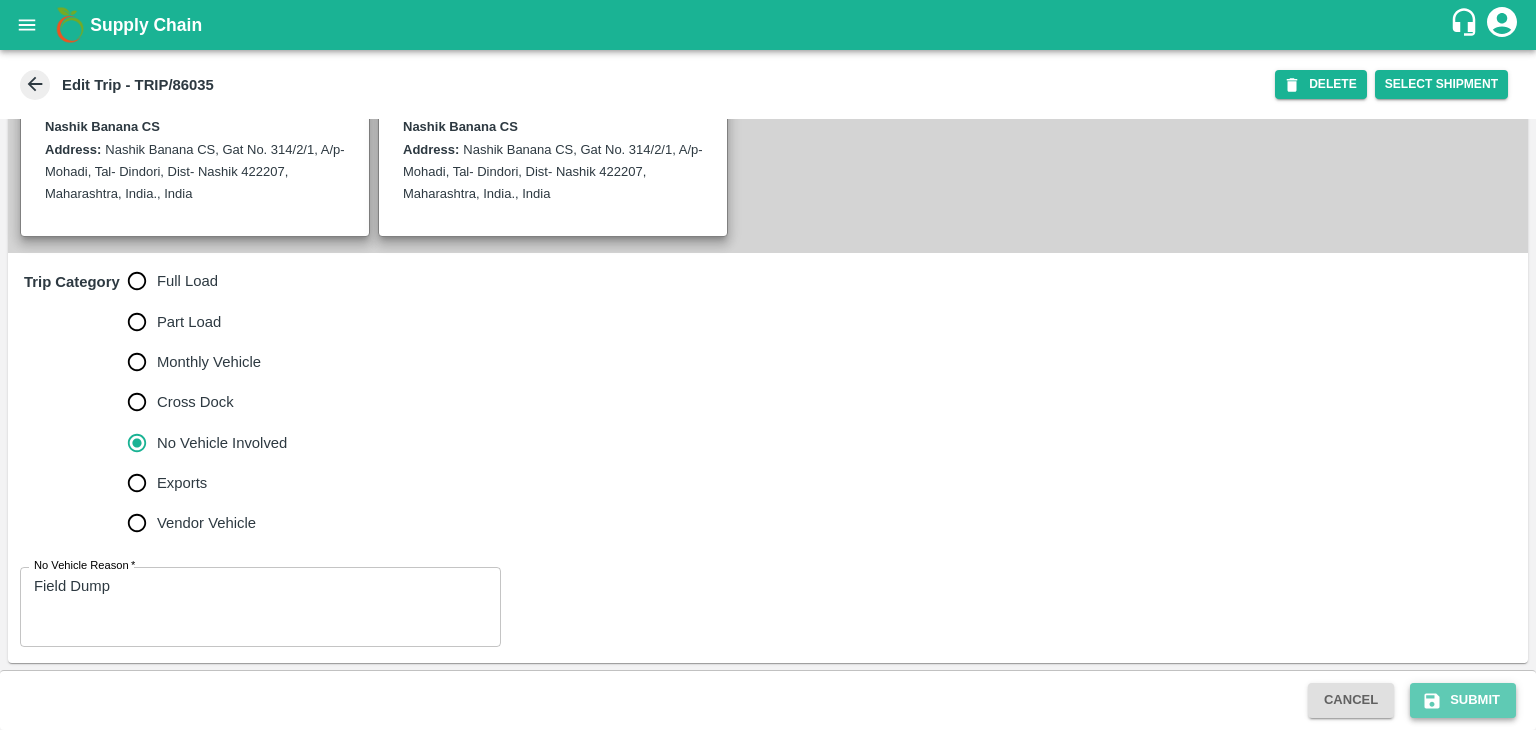 click on "Submit" at bounding box center (1463, 700) 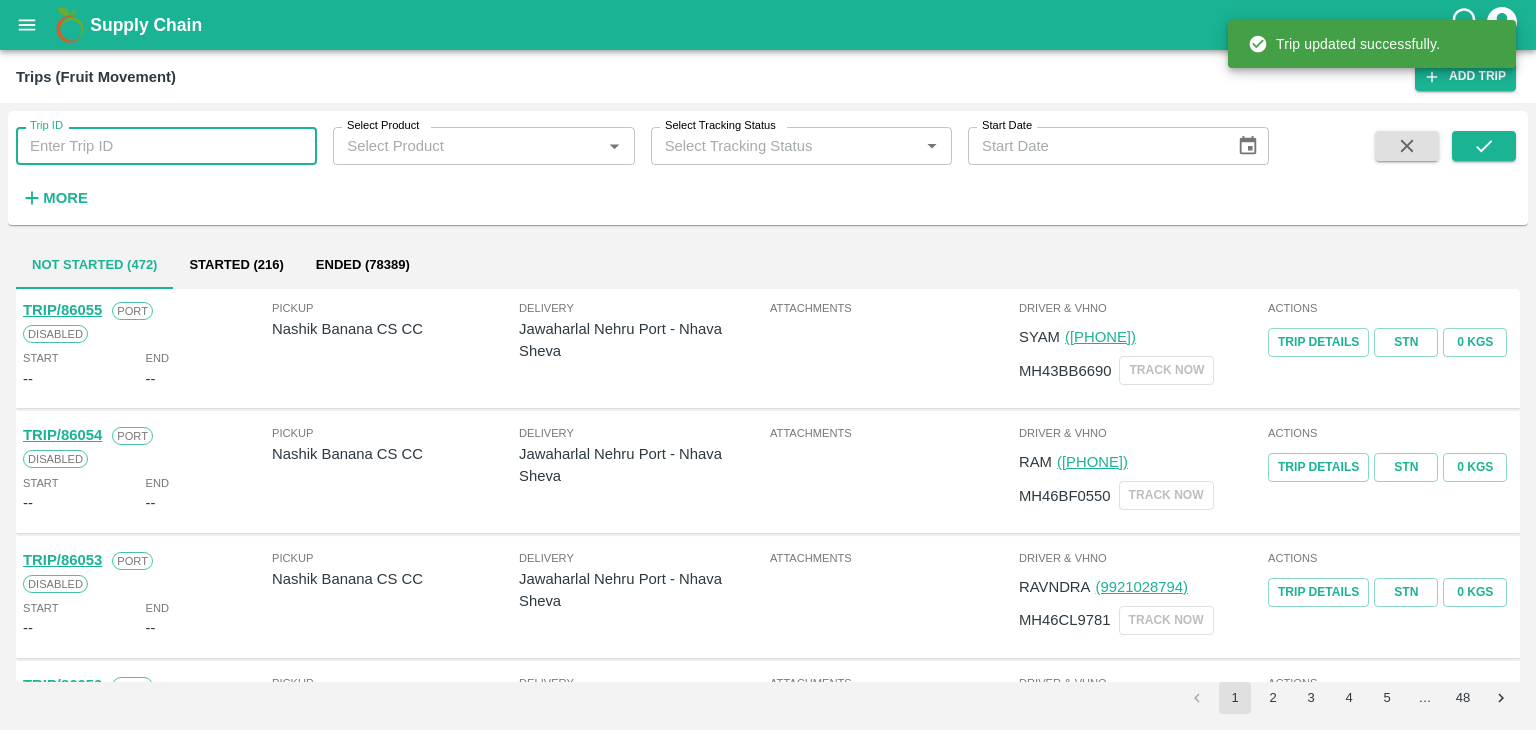 click on "Trip ID" at bounding box center [166, 146] 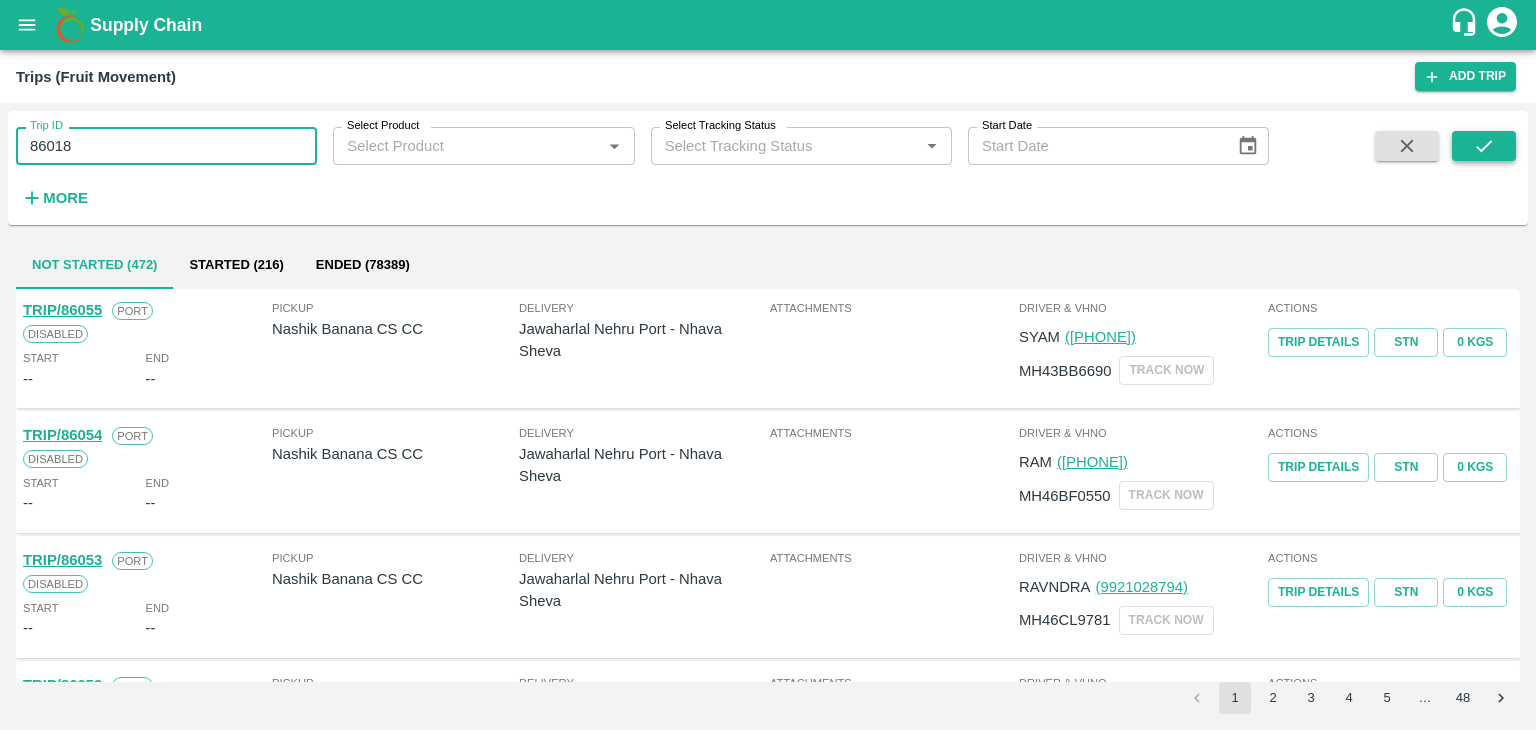 type on "86018" 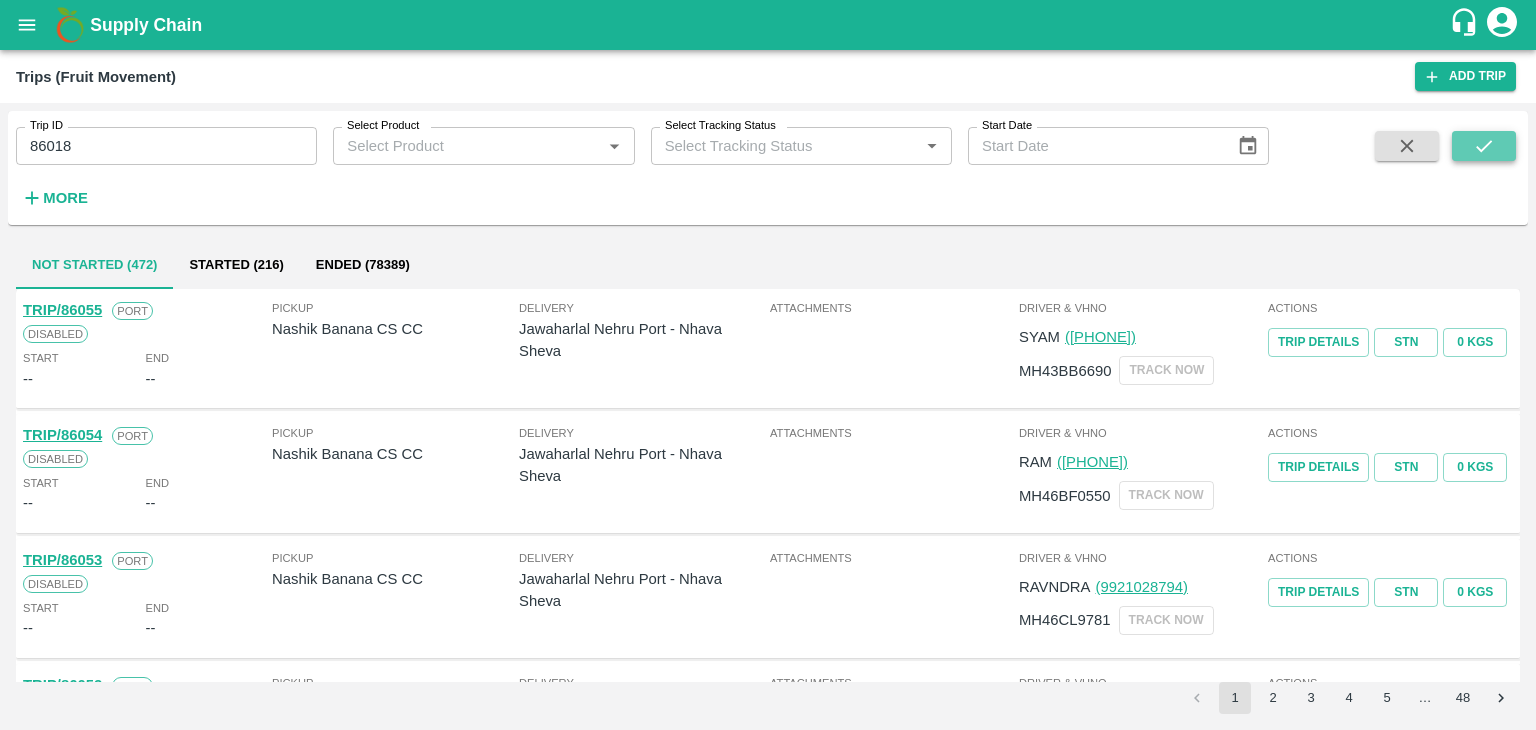 click 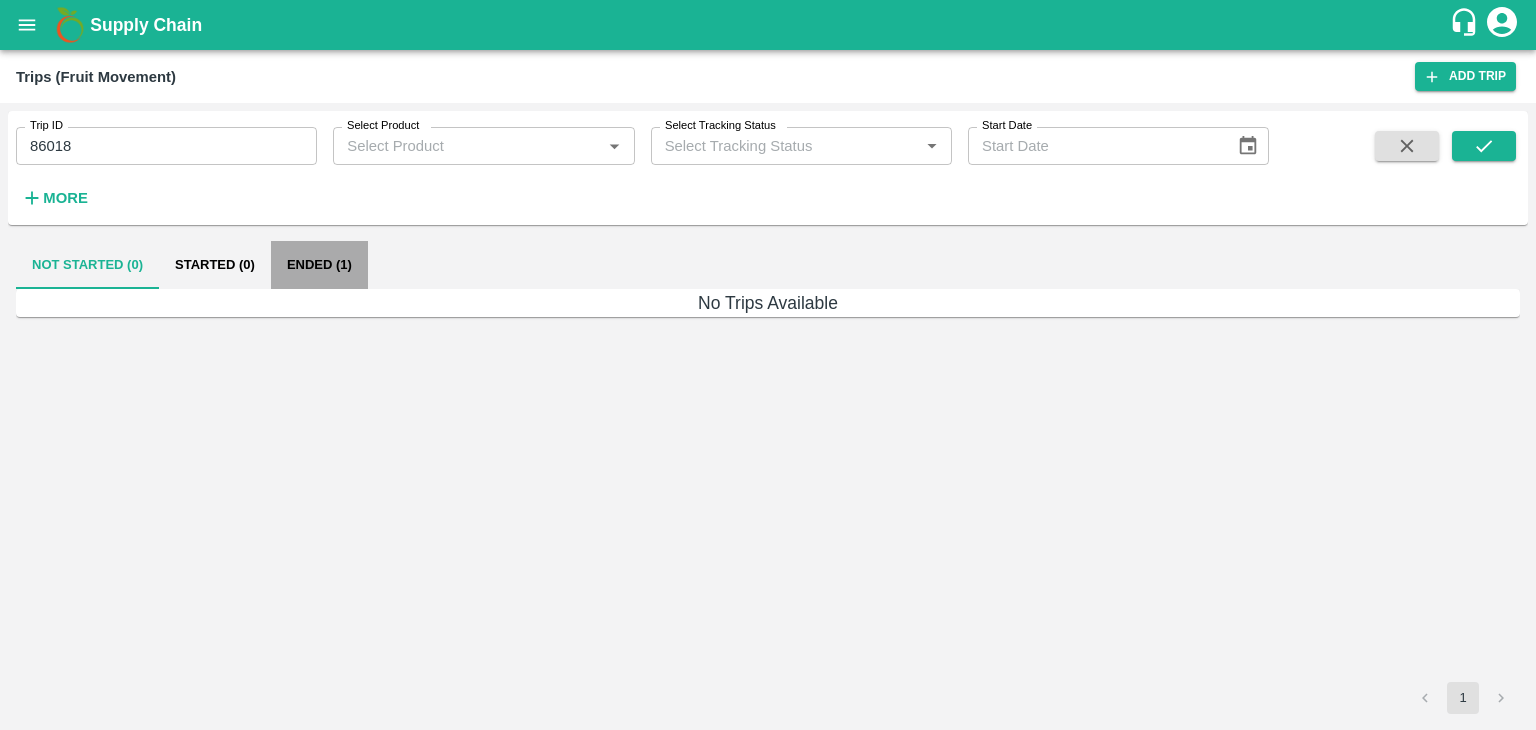 click on "Ended (1)" at bounding box center [319, 265] 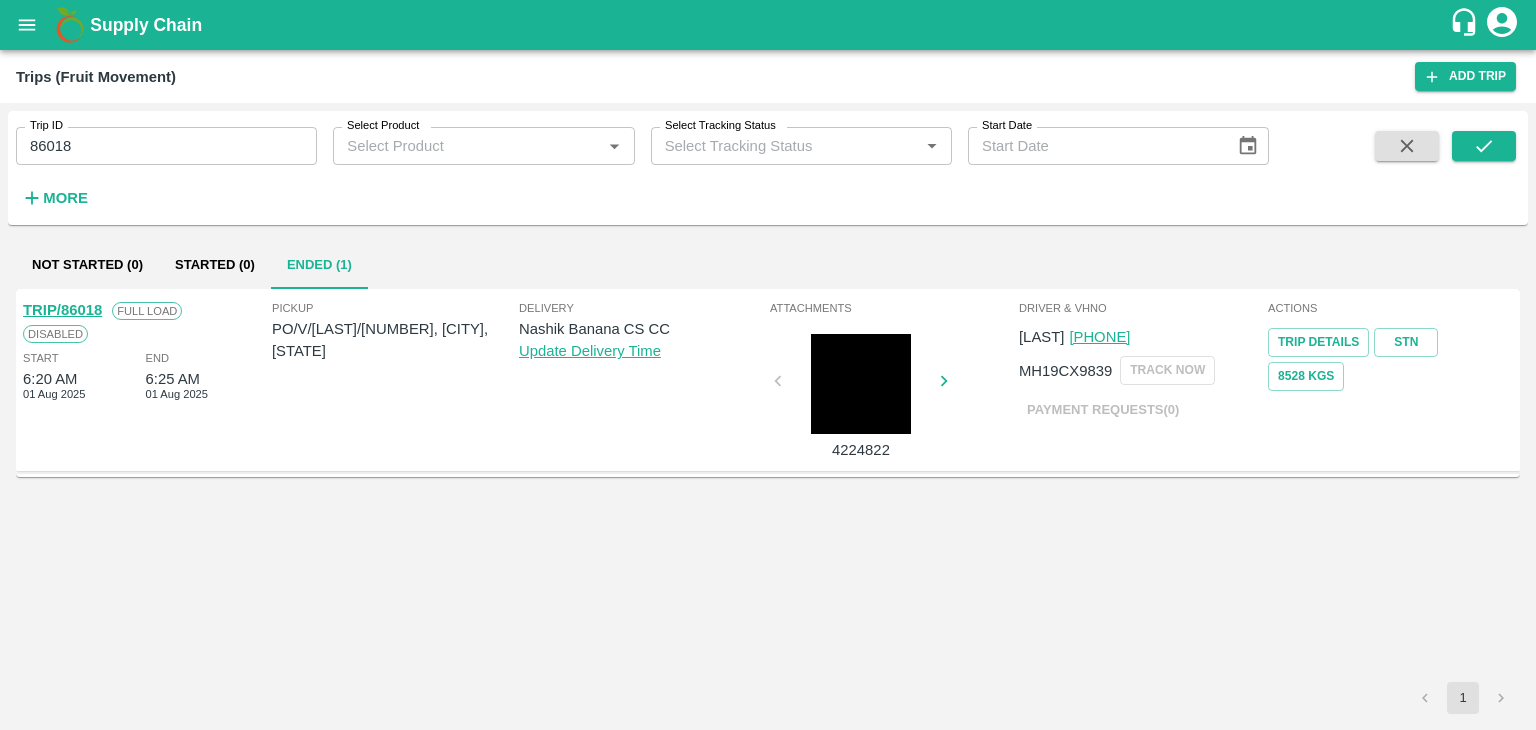 click on "TRIP/86018" at bounding box center (62, 310) 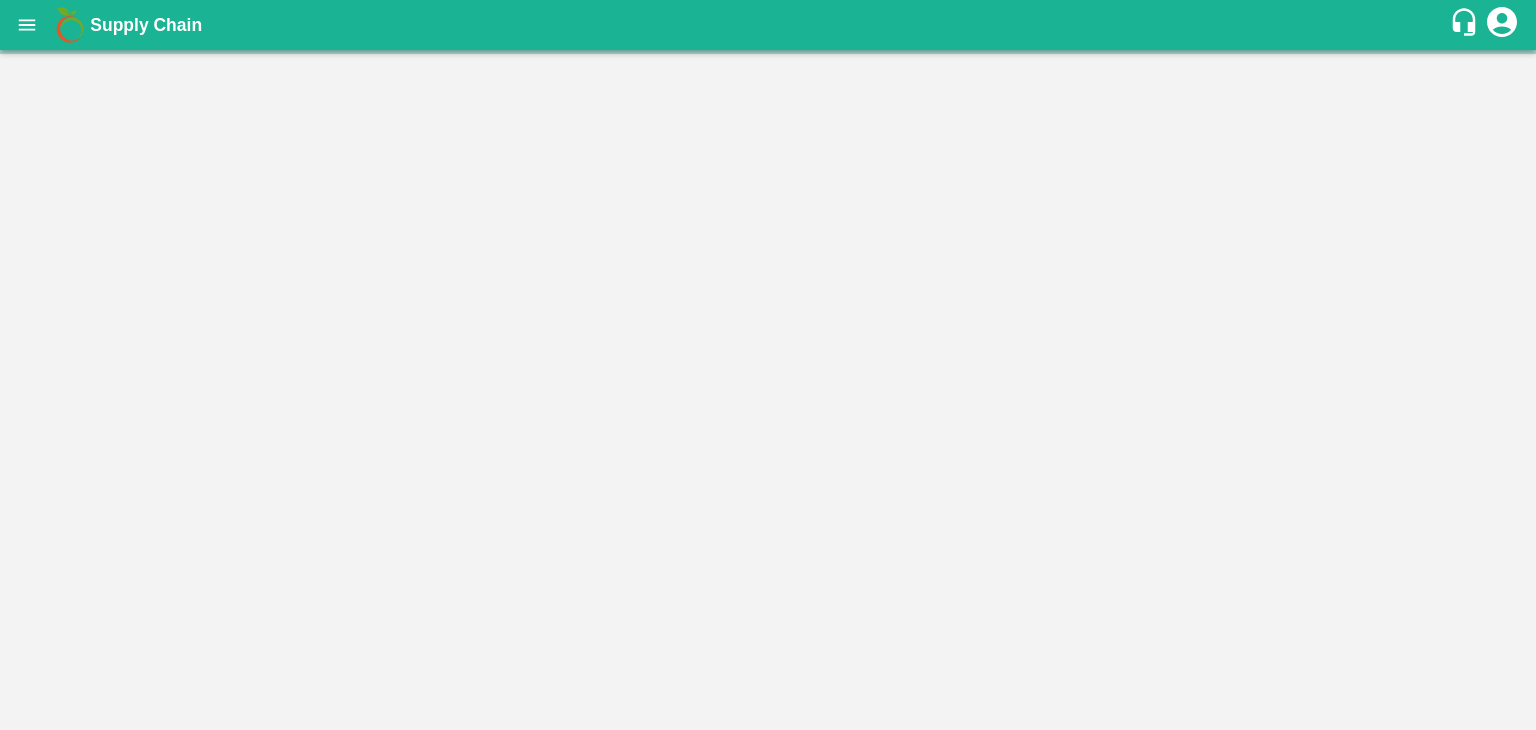 scroll, scrollTop: 0, scrollLeft: 0, axis: both 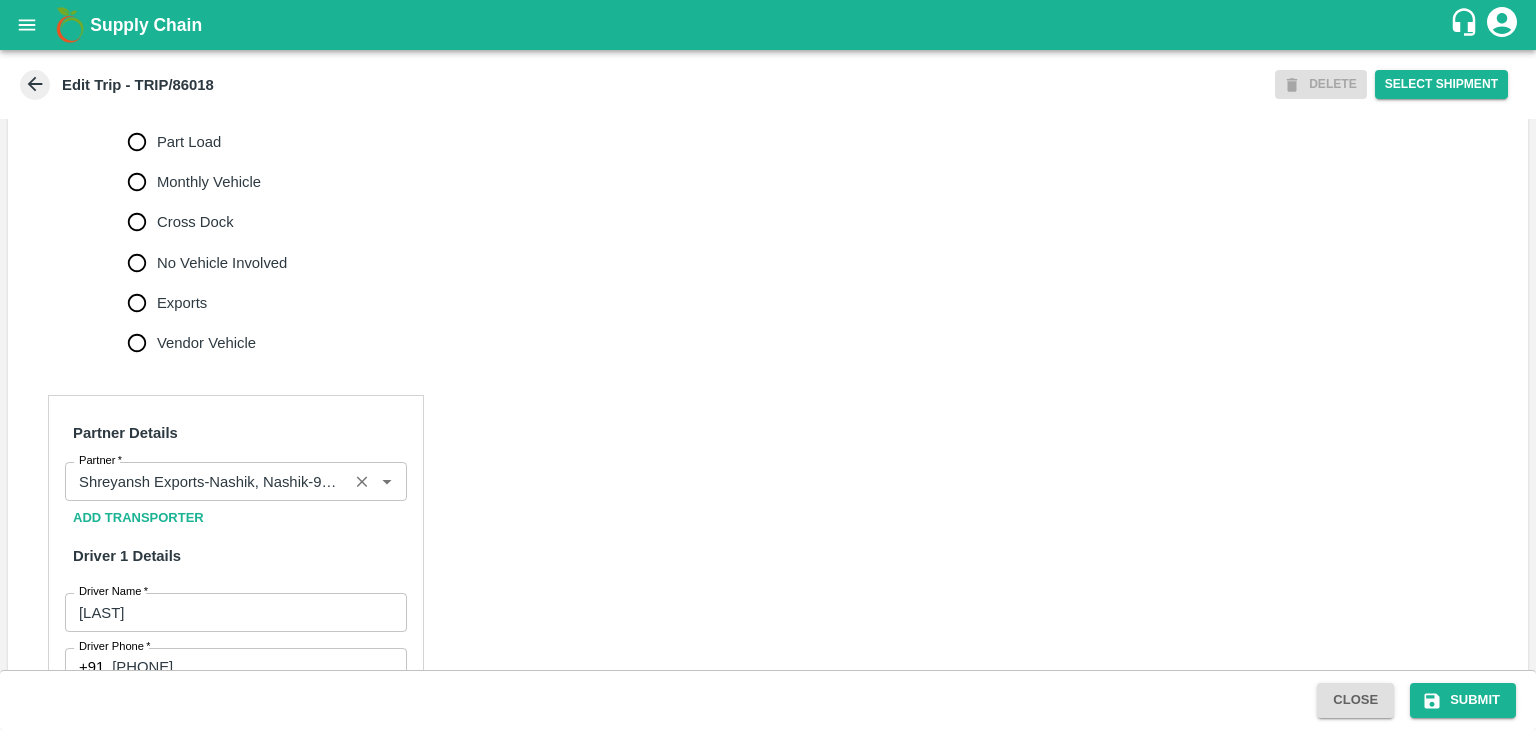 drag, startPoint x: 346, startPoint y: 480, endPoint x: 358, endPoint y: 476, distance: 12.649111 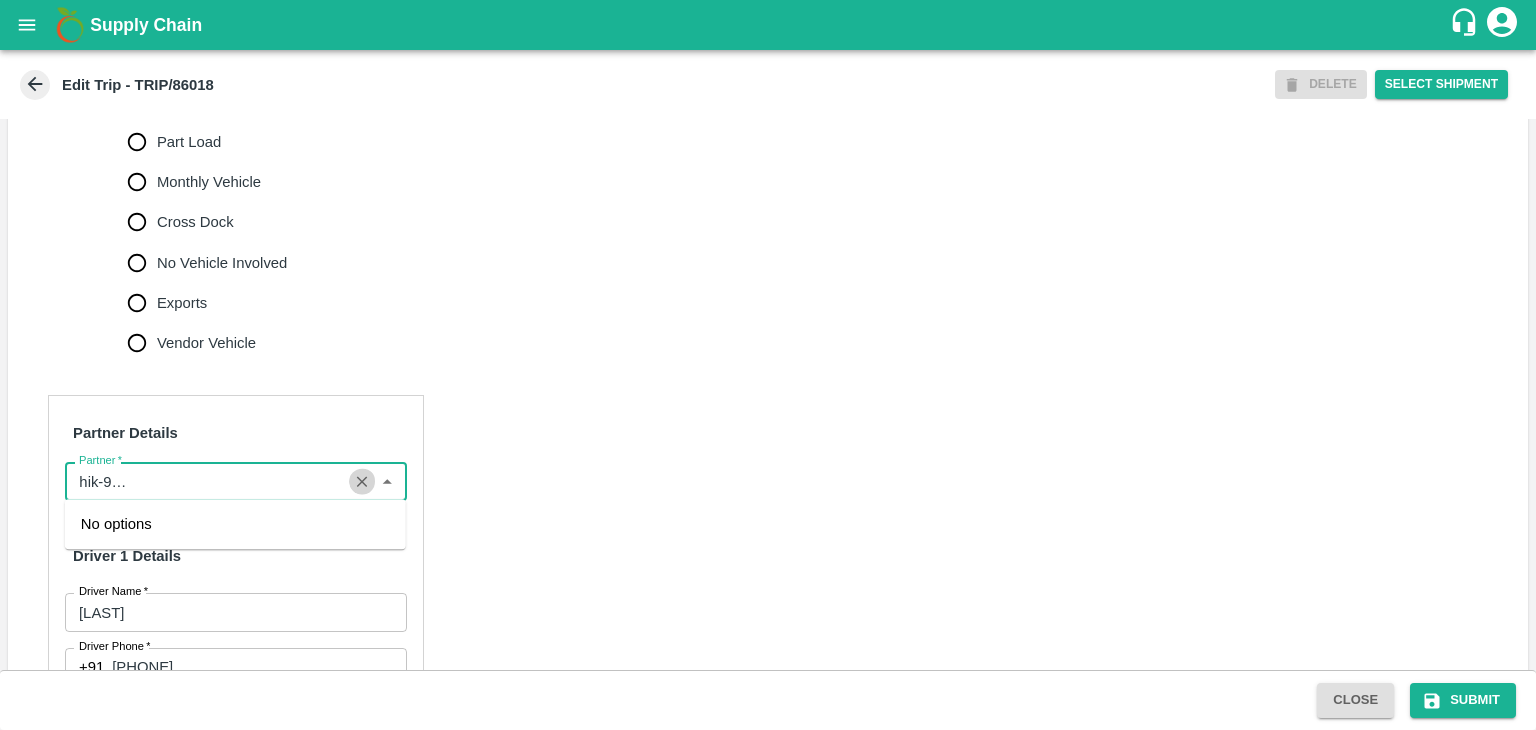 click 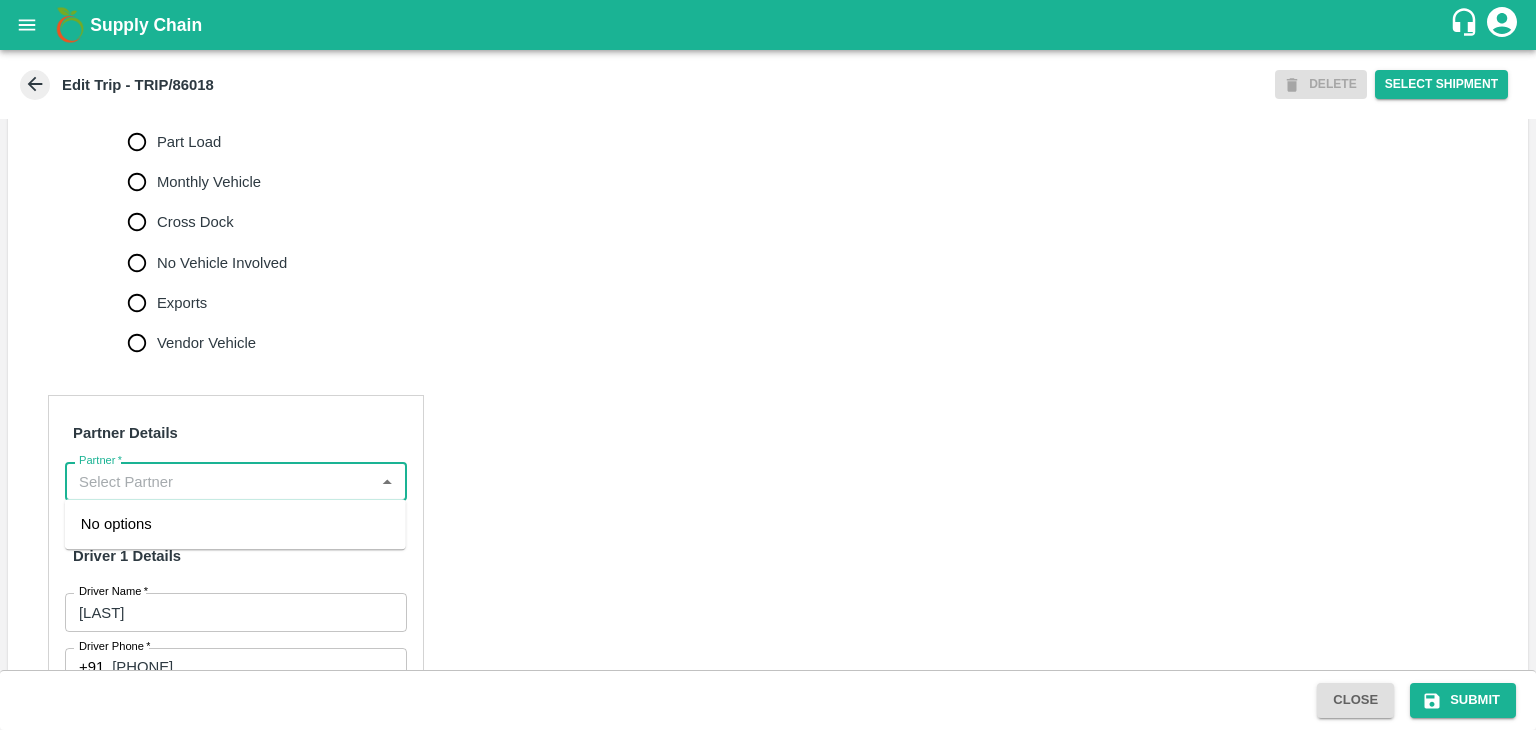 scroll, scrollTop: 0, scrollLeft: 0, axis: both 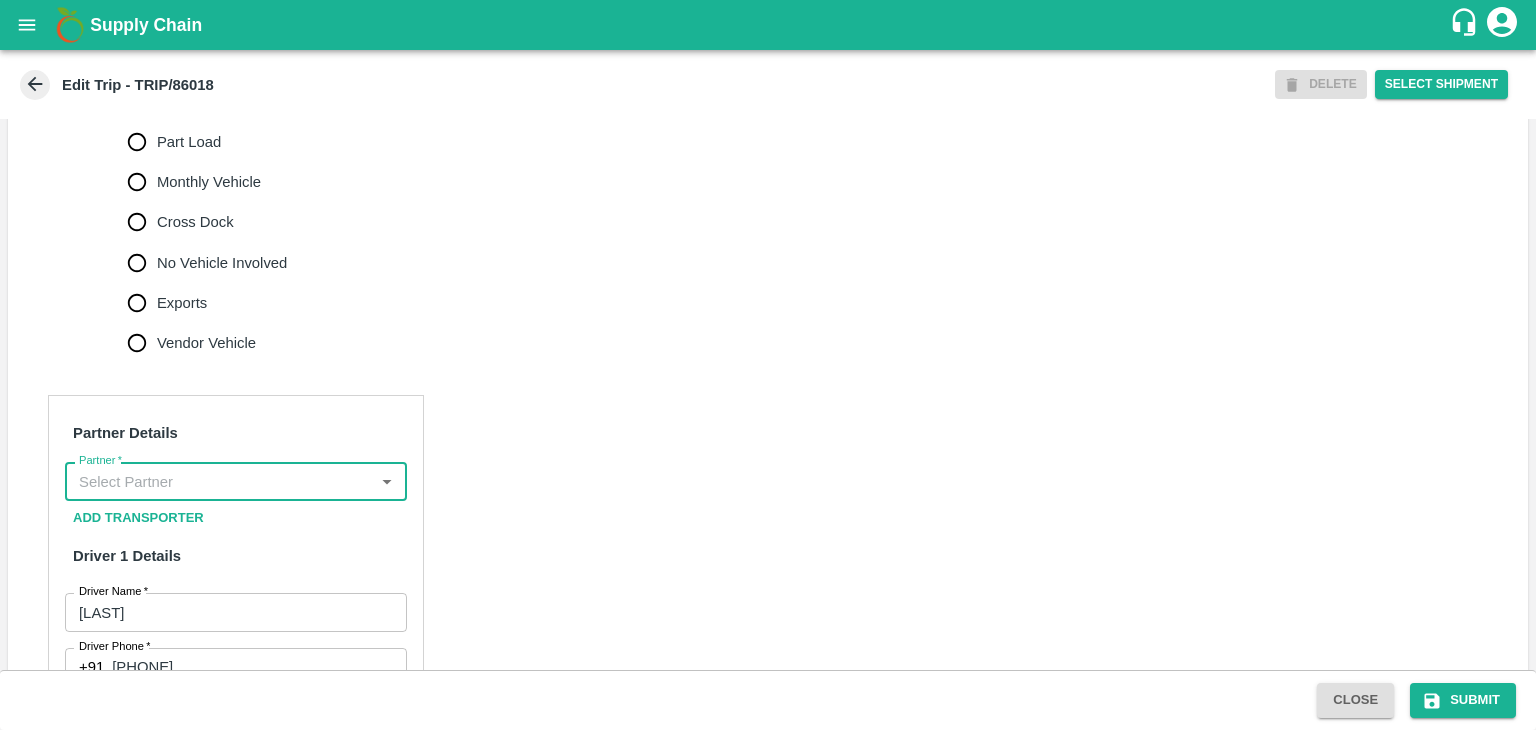 click on "Partner   *" at bounding box center (219, 481) 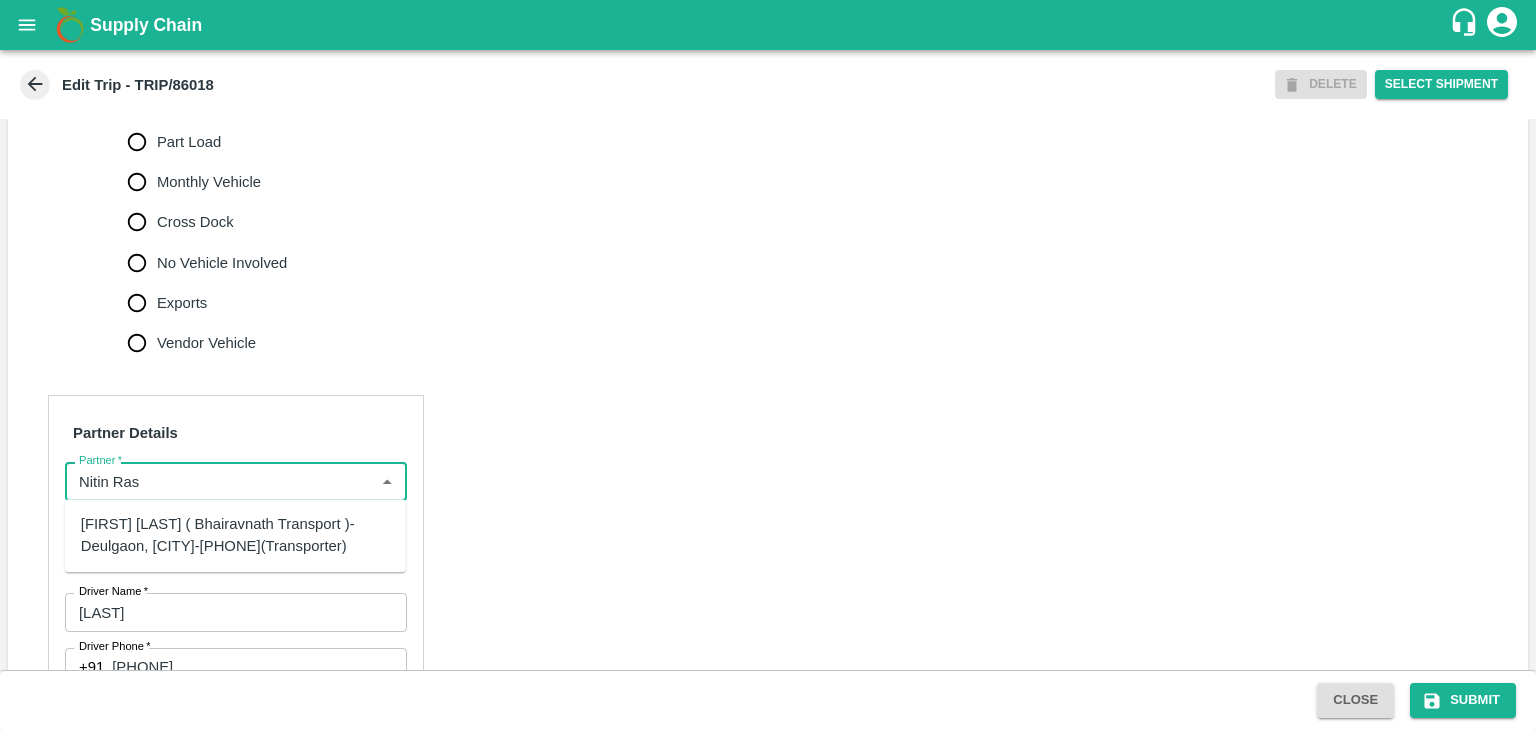 click on "[FIRST] [LAST] ( Bhairavnath Transport )-Deulgaon, [CITY]-[PHONE](Transporter)" at bounding box center (235, 535) 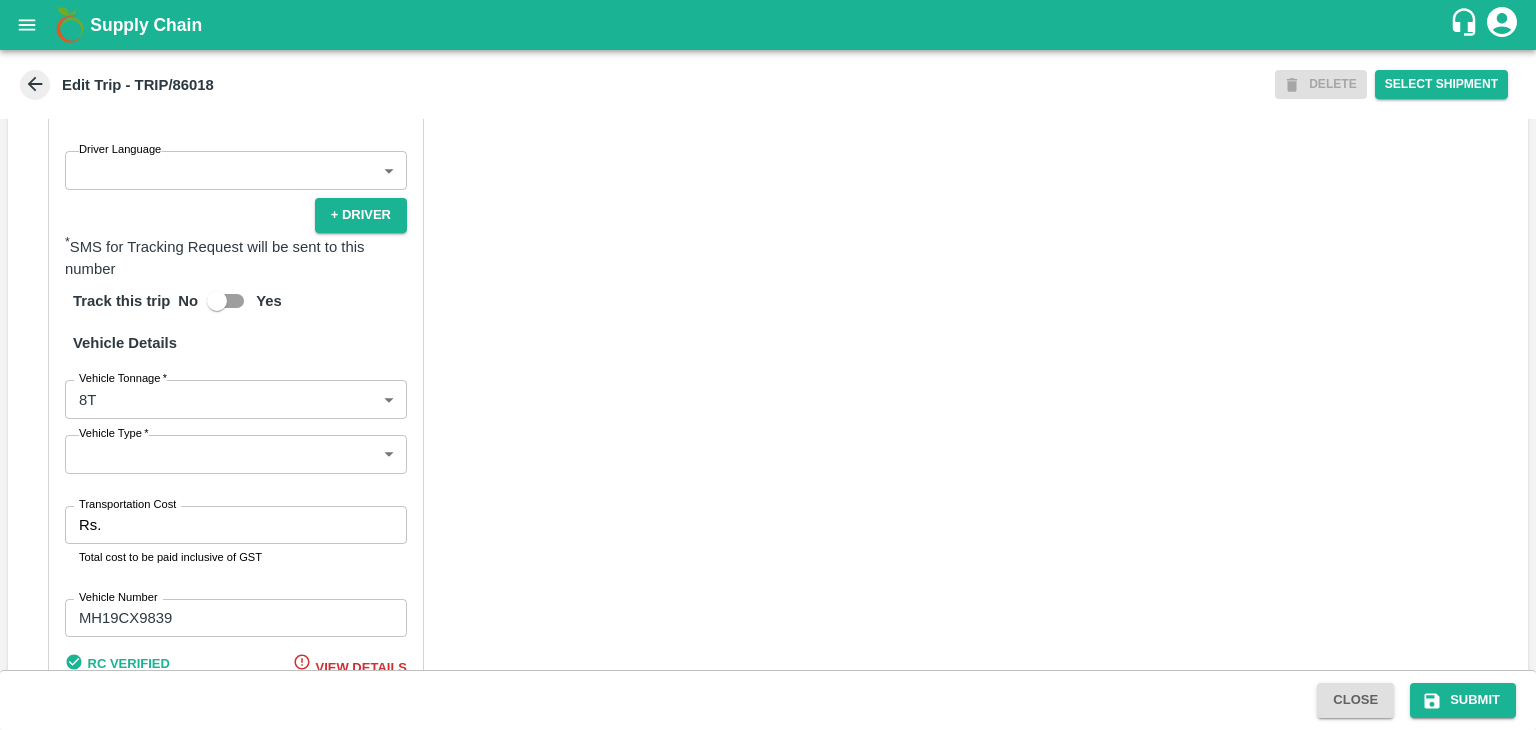 scroll, scrollTop: 1295, scrollLeft: 0, axis: vertical 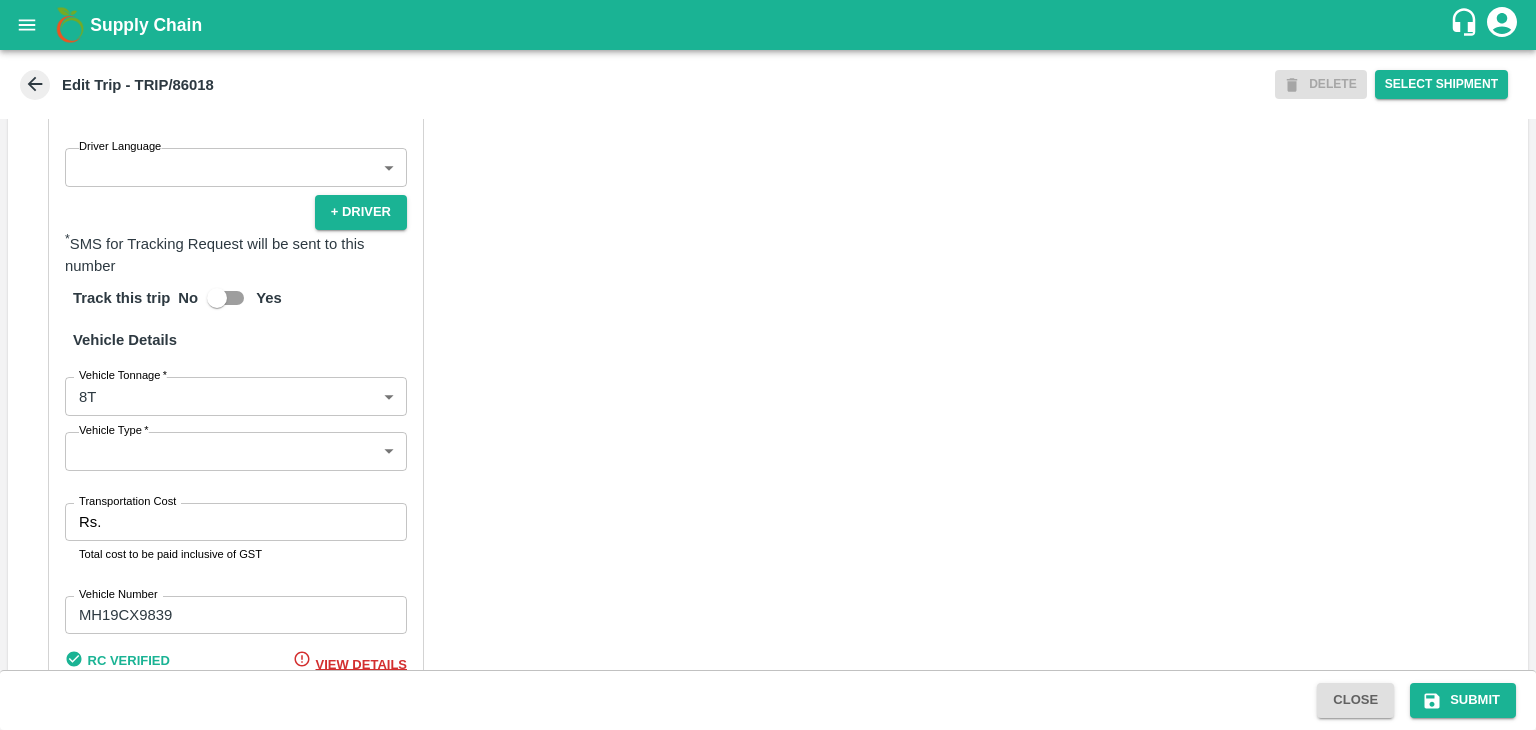type on "[FIRST] [LAST] ( Bhairavnath Transport )-Deulgaon, [CITY]-[PHONE](Transporter)" 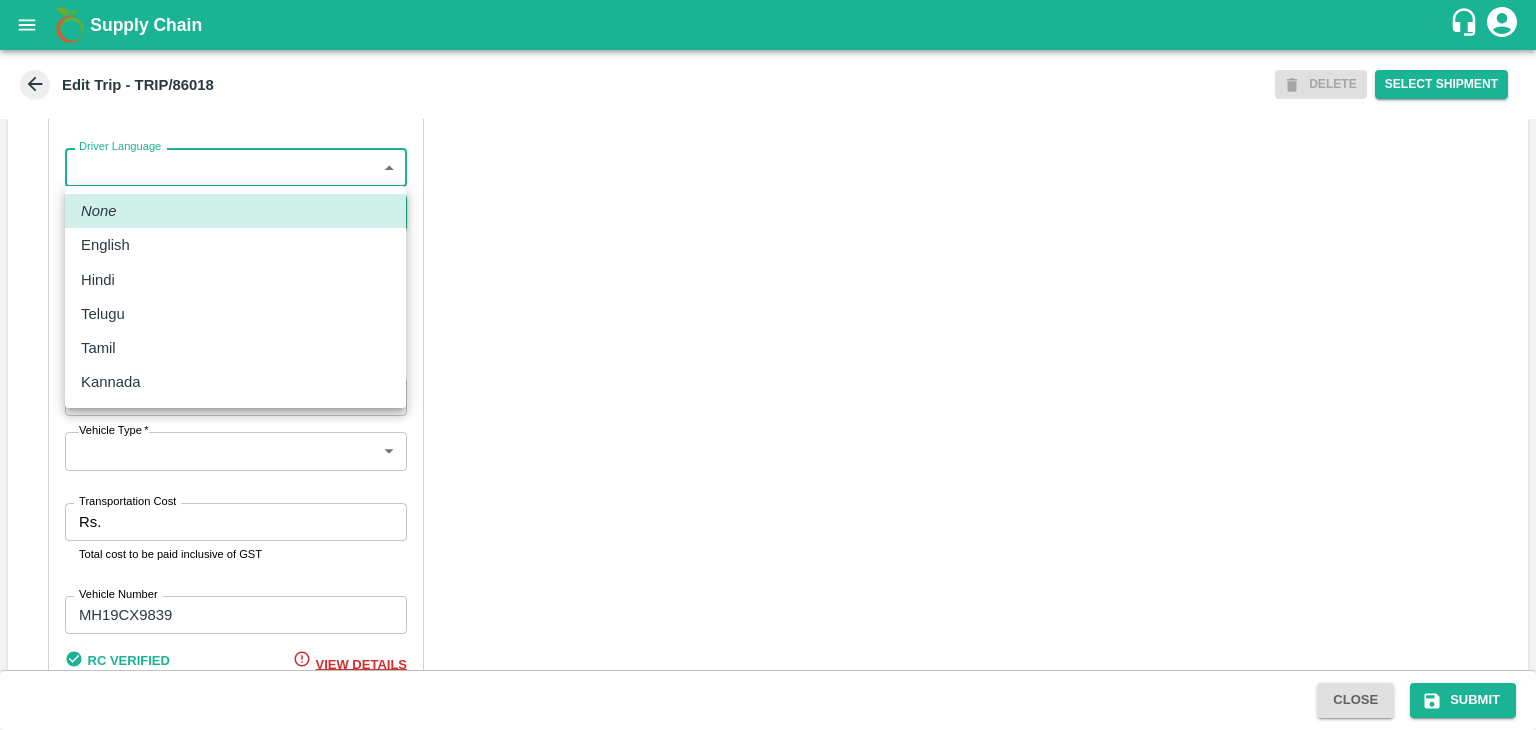 click on "Supply Chain Edit Trip - TRIP/86018 DELETE Select Shipment Trip Details Trip Type Fruit Movement 1 Trip Type Trip Pickup Order SHIP/NASH/350571 PO/V/SHREYA/166664 Address: [CITY], [CITY], [CITY], [STATE], India Trip Delivery Order SHIP/NASH/350571 [CITY] Banana CS Address:  [CITY] Banana CS, Gat No. 314/2/1, A/p- Mohadi, Tal- Dindori, Dist- [CITY] [POSTAL_CODE], [STATE], India., India Trip Category  Full Load Part Load Monthly Vehicle Cross Dock No Vehicle Involved Exports Vendor Vehicle Partner Details Partner   * Partner Add   Transporter Driver 1 Details Driver Name   * Patil Driver Name Driver Phone   * +91 [PHONE] Driver Phone Additional Phone Number +91 Additional Phone Number Driver Language ​ Driver Language + Driver * SMS for Tracking Request will be sent to this number Track this trip No Yes Vehicle Details Vehicle Tonnage   * 8T 8000 Vehicle Tonnage Vehicle Type   * ​ Vehicle Type Transportation Cost Rs. Transportation Cost Total cost to be paid inclusive of GST" at bounding box center (768, 365) 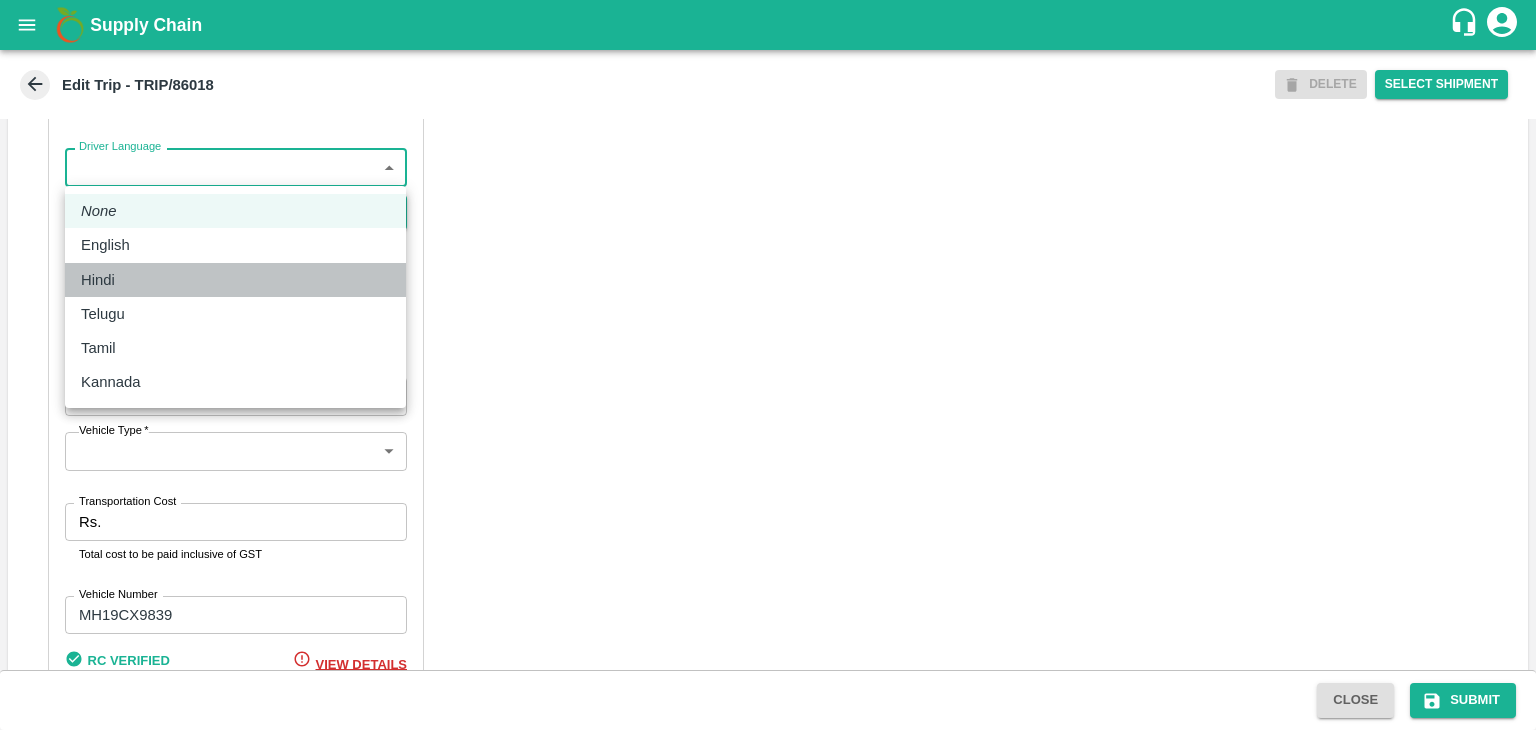 click on "Hindi" at bounding box center (235, 280) 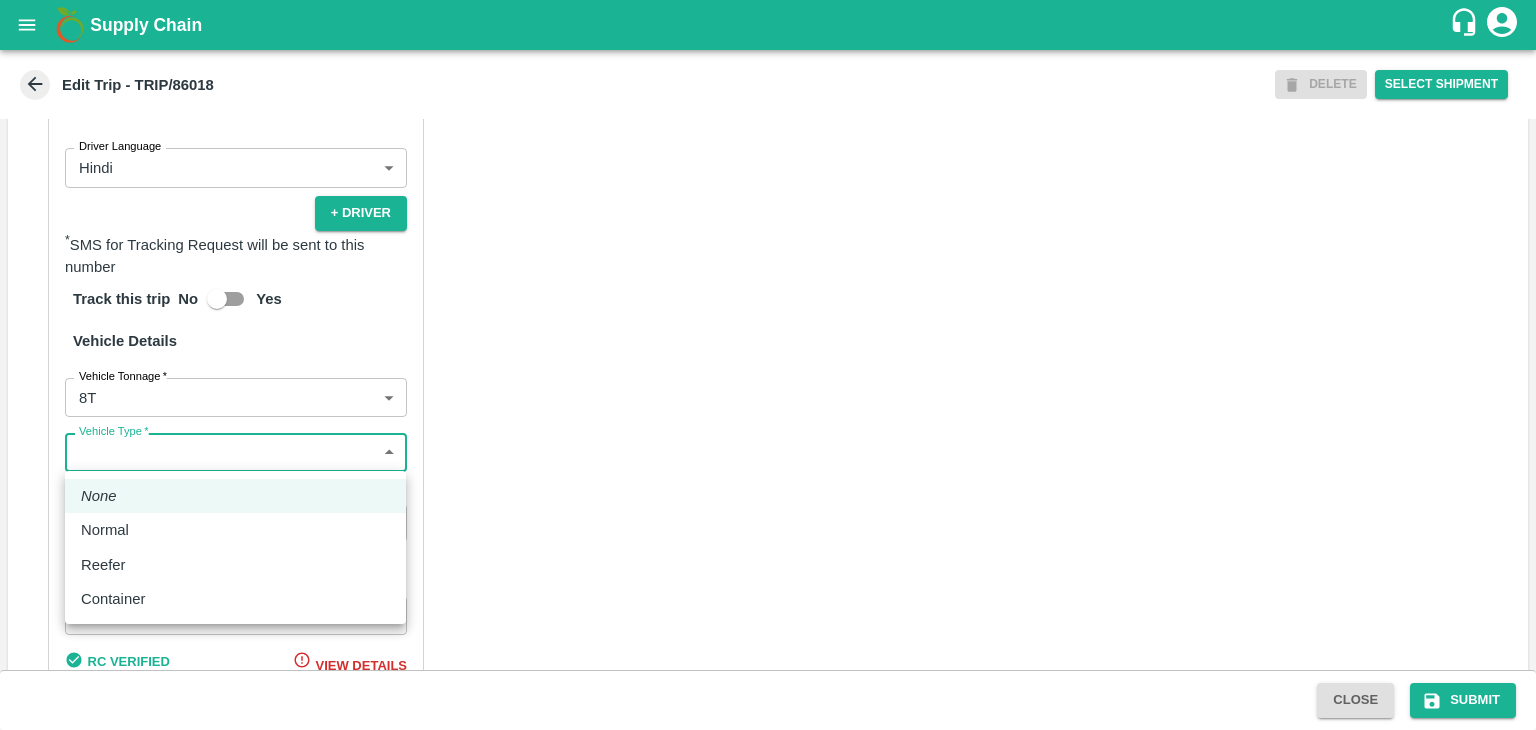click on "Supply Chain Edit Trip - TRIP/86018 DELETE Select Shipment Trip Details Trip Type Fruit Movement 1 Trip Type Trip Pickup Order SHIP/NASH/350571 PO/V/SHREYA/166664 Address: [CITY], [CITY], [CITY], [STATE], India Trip Delivery Order SHIP/NASH/350571 [CITY] Banana CS Address:  [CITY] Banana CS, Gat No. 314/2/1, A/p- Mohadi, Tal- Dindori, Dist- [CITY] [POSTAL_CODE], [STATE], India., India Trip Category  Full Load Part Load Monthly Vehicle Cross Dock No Vehicle Involved Exports Vendor Vehicle Partner Details Partner   * Partner Add   Transporter Driver 1 Details Driver Name   * Patil Driver Name Driver Phone   * +91 [PHONE] Driver Phone Additional Phone Number +91 Additional Phone Number Driver Language Hindi hi Driver Language + Driver * SMS for Tracking Request will be sent to this number Track this trip No Yes Vehicle Details Vehicle Tonnage   * 8T 8000 Vehicle Tonnage Vehicle Type   * ​ Vehicle Type Transportation Cost Rs. Transportation Cost Total cost to be paid inclusive of GST MH19CX9839" at bounding box center (768, 365) 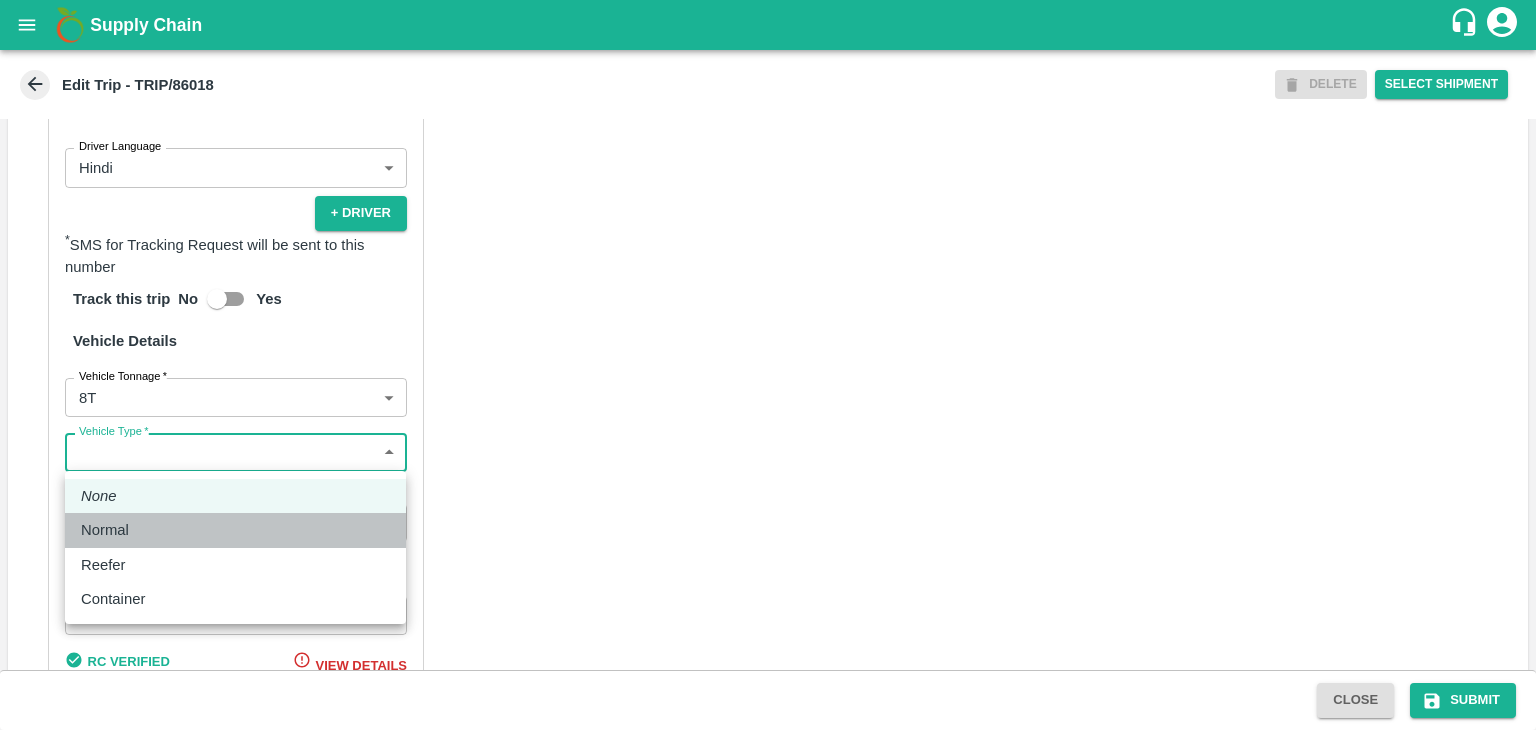 click on "Normal" at bounding box center (110, 530) 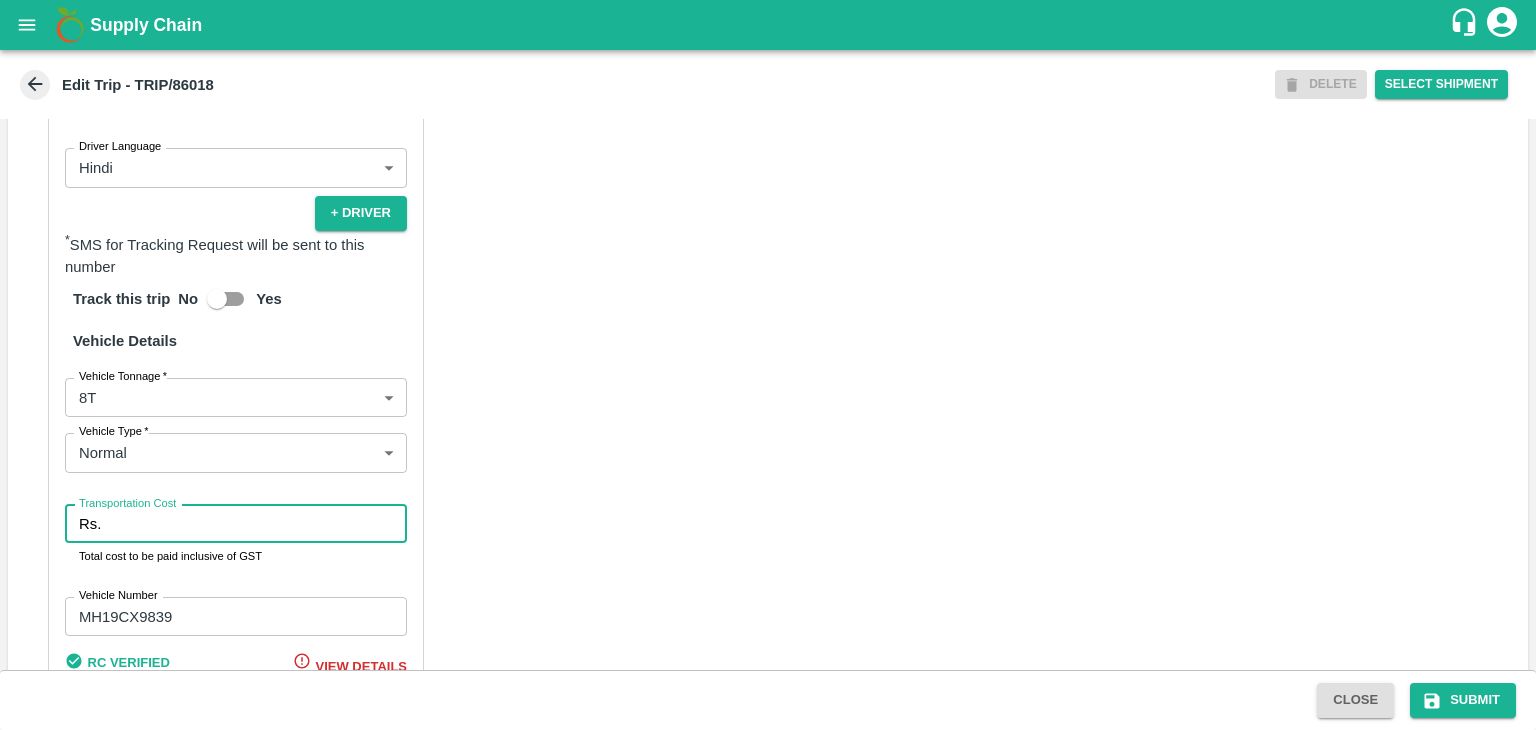 click on "Transportation Cost" at bounding box center [258, 524] 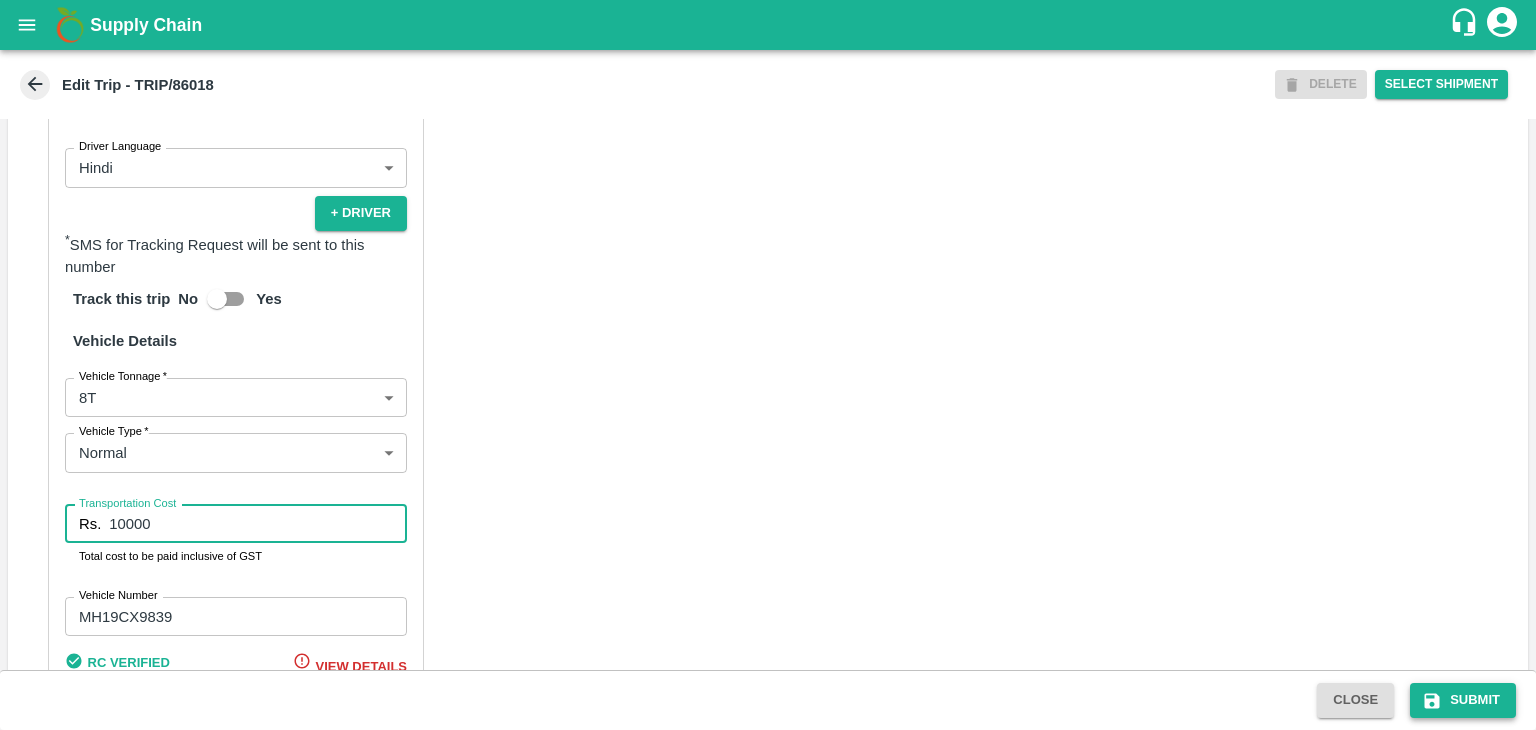 type on "10000" 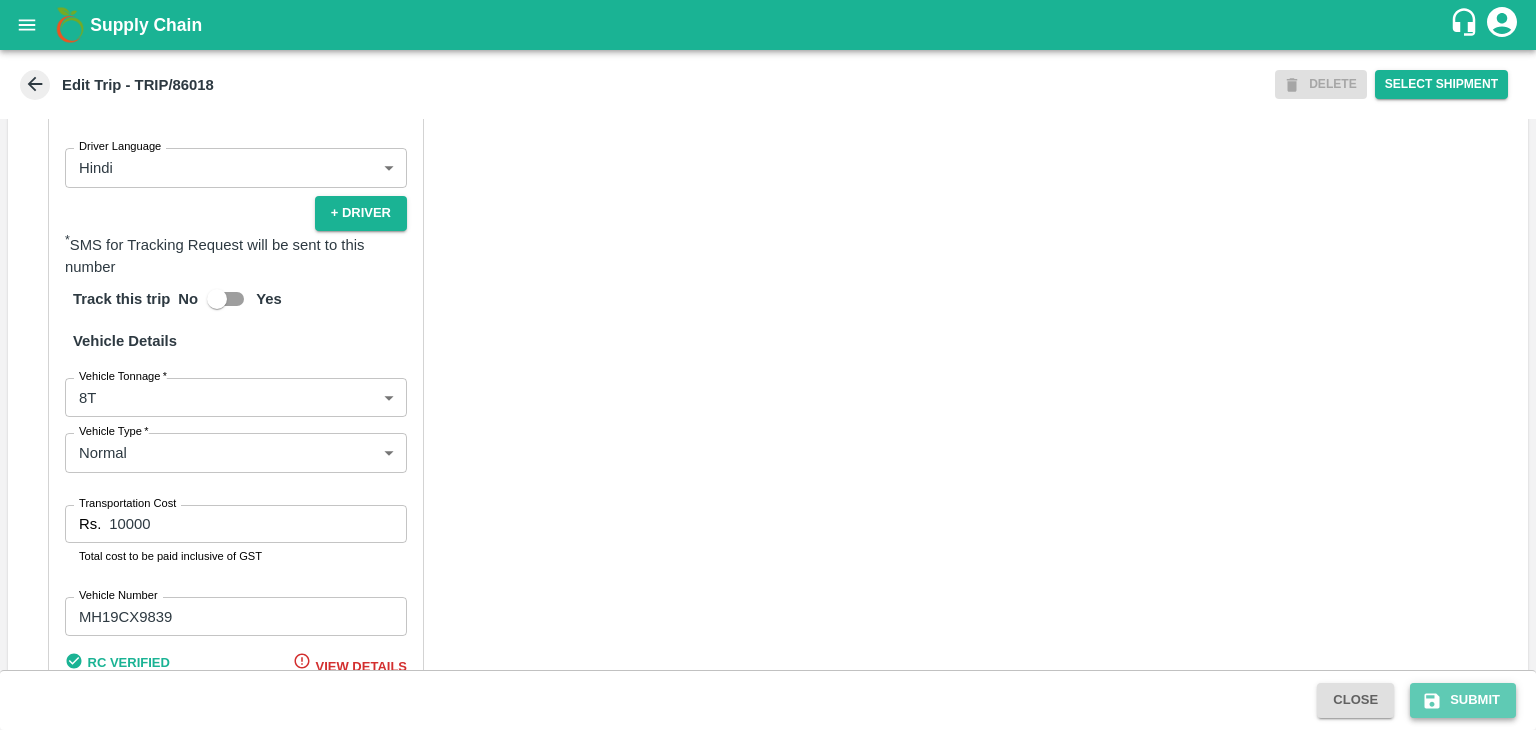 click on "Submit" at bounding box center [1463, 700] 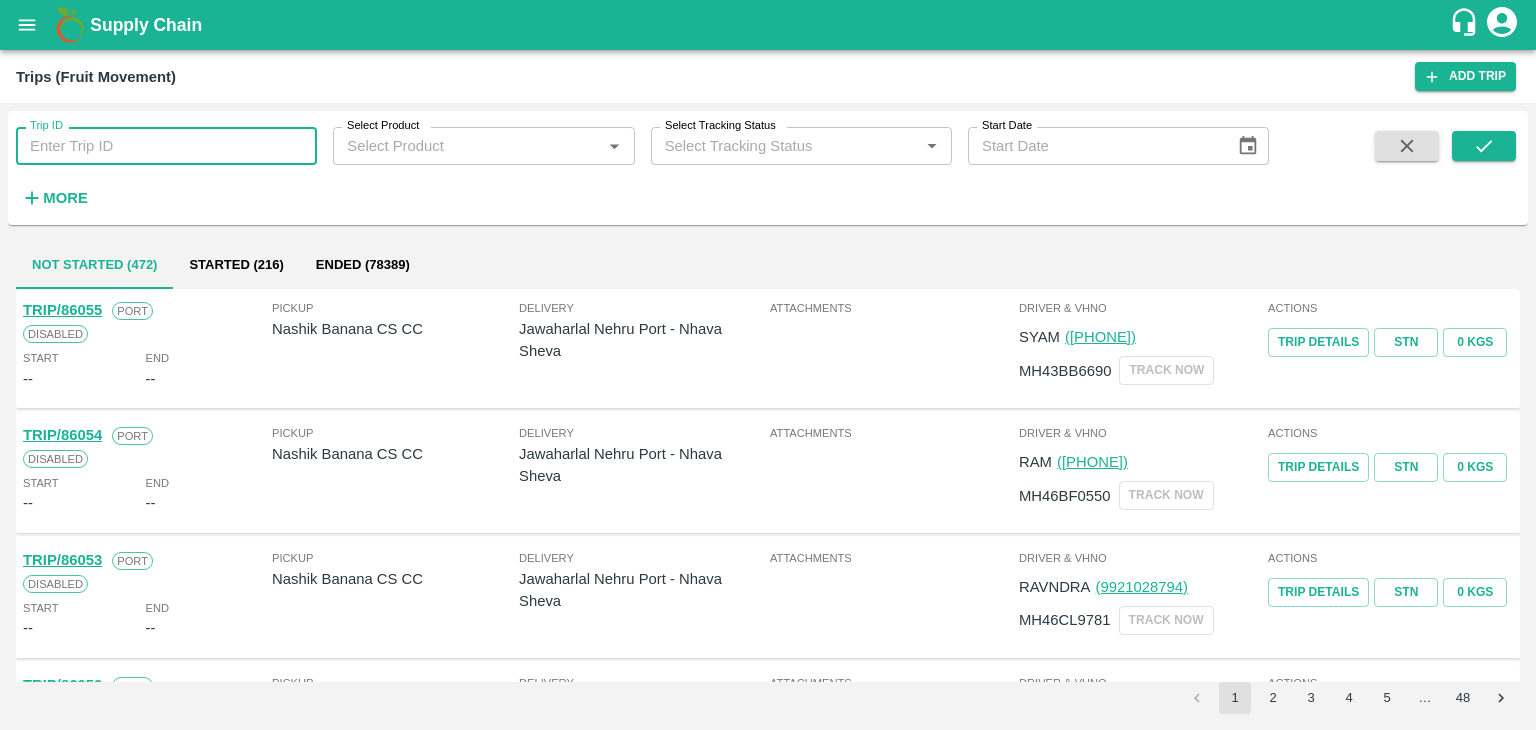 click on "Trip ID" at bounding box center (166, 146) 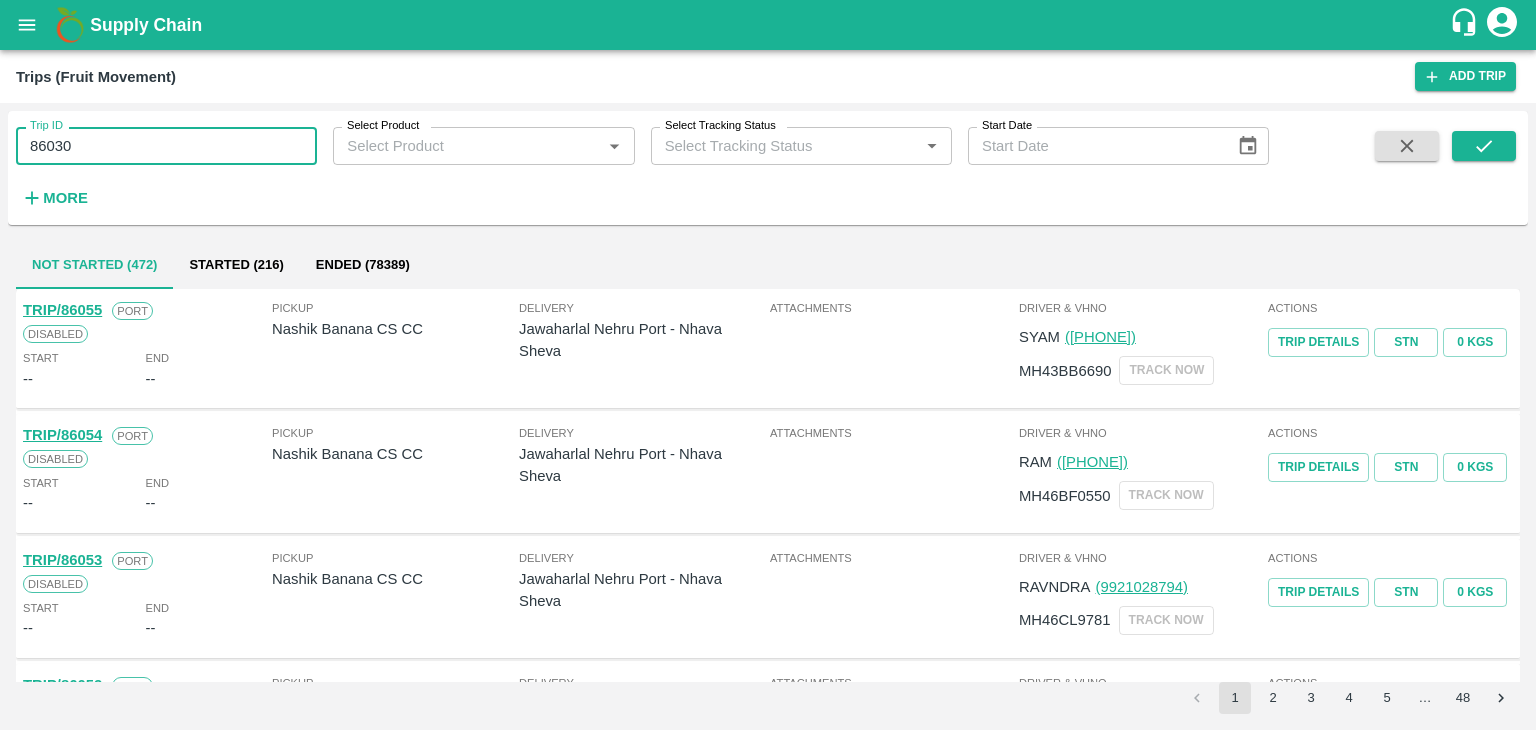 type on "86030" 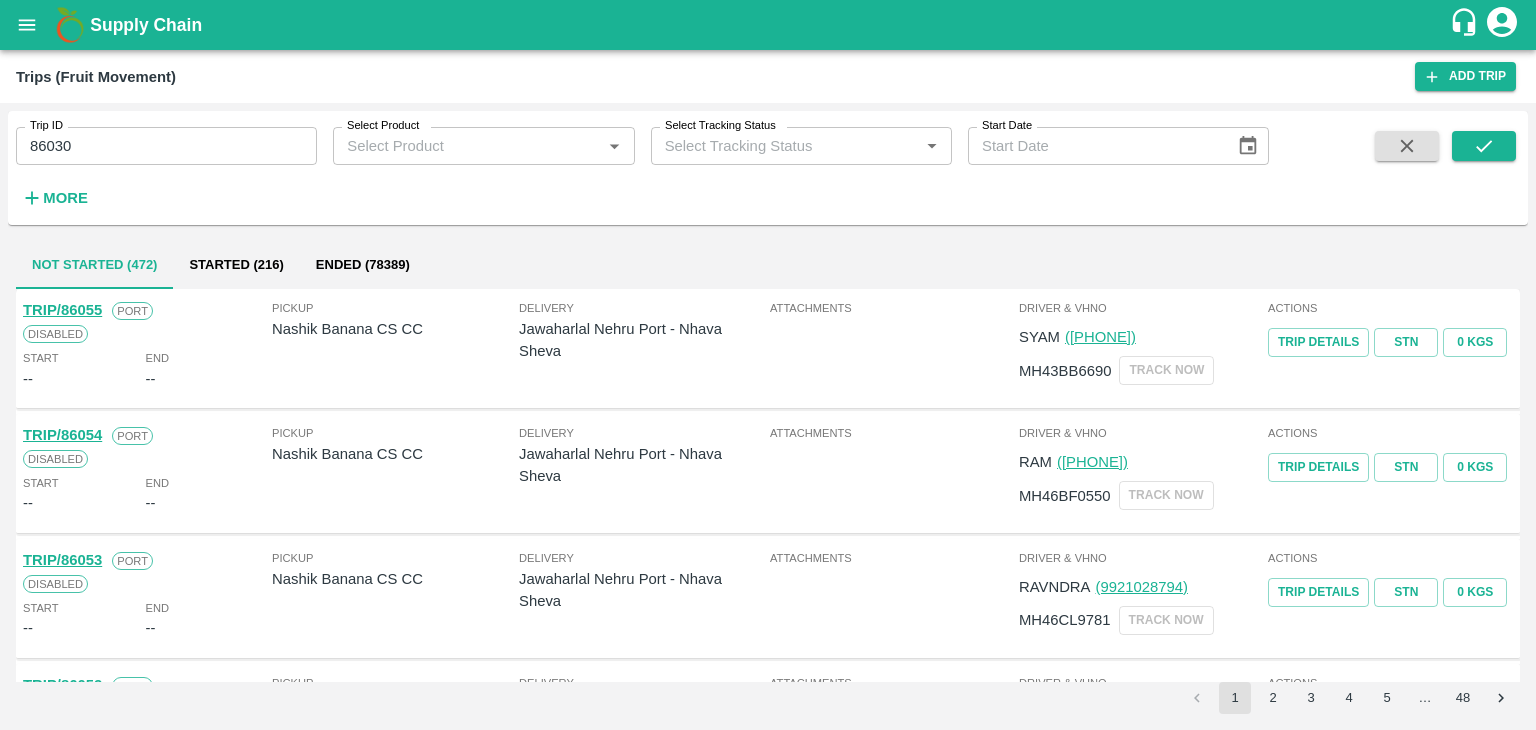 click at bounding box center (1484, 172) 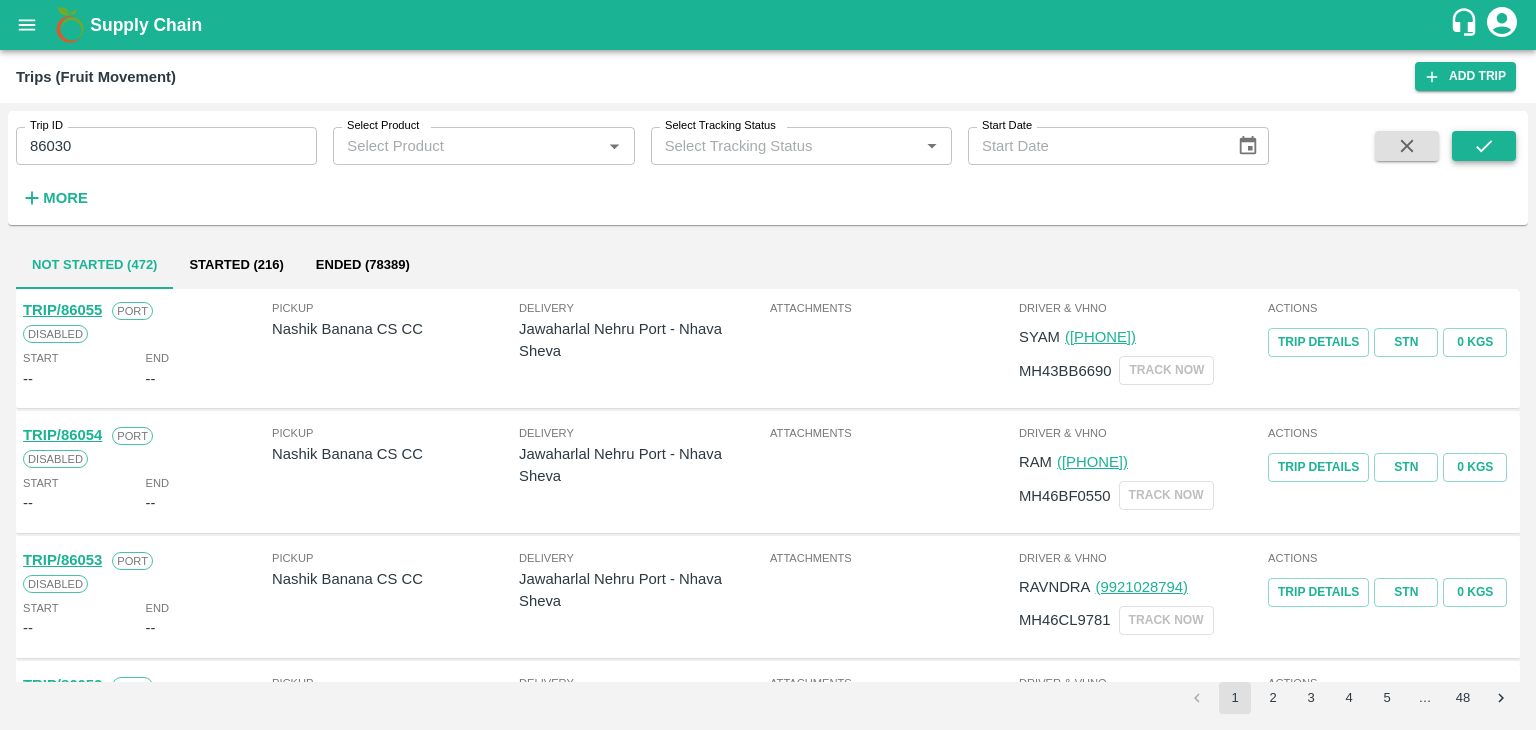 drag, startPoint x: 1486, startPoint y: 161, endPoint x: 1497, endPoint y: 147, distance: 17.804493 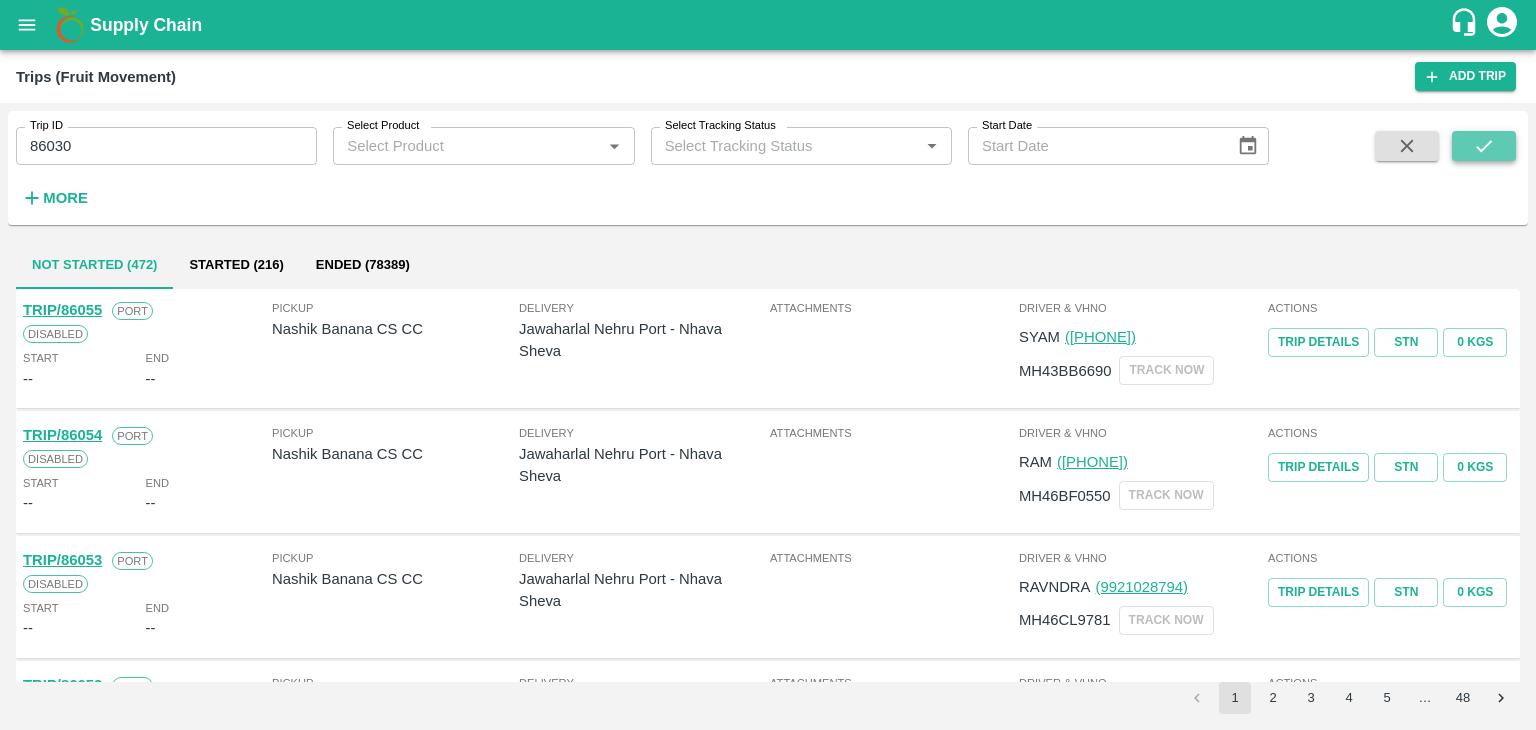 click at bounding box center (1484, 146) 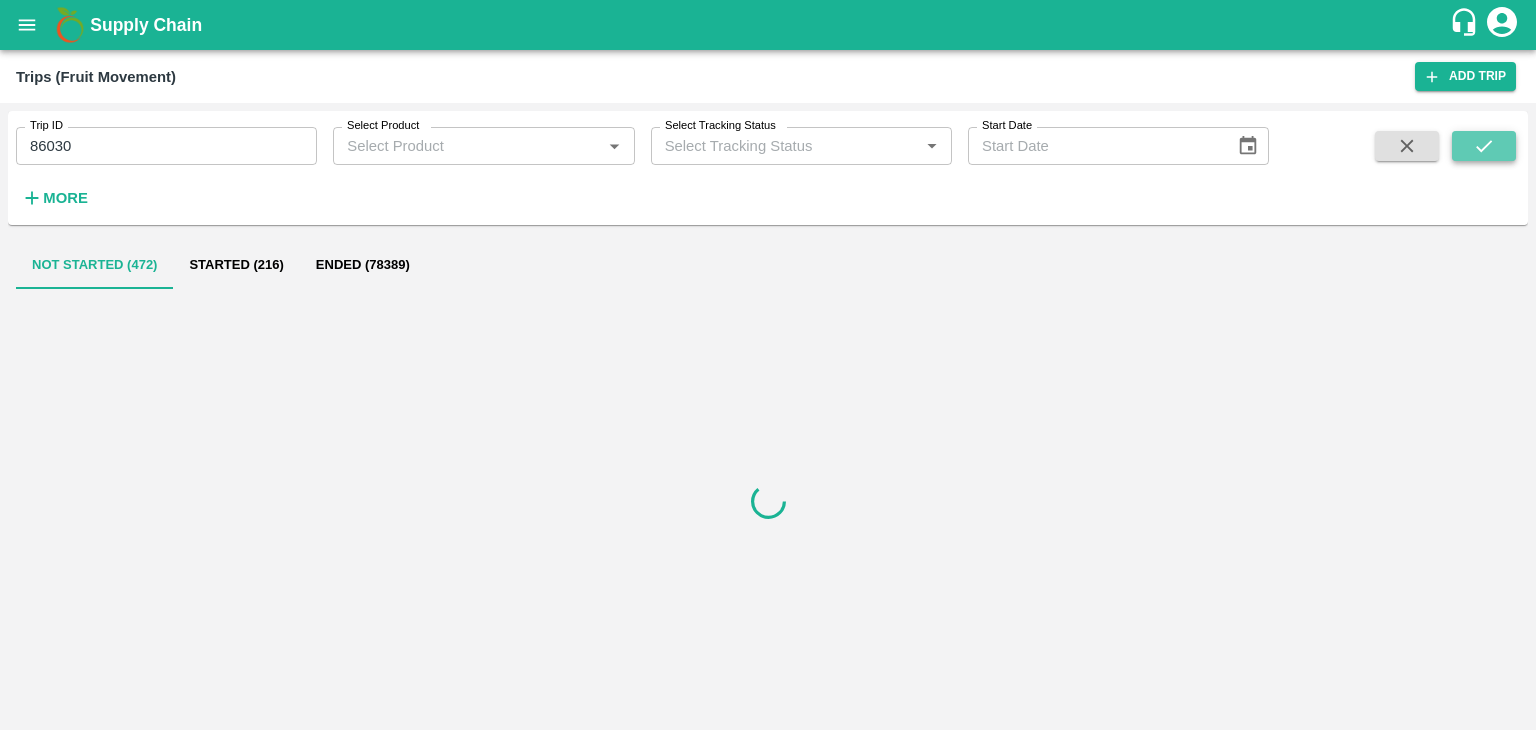 click at bounding box center [1484, 146] 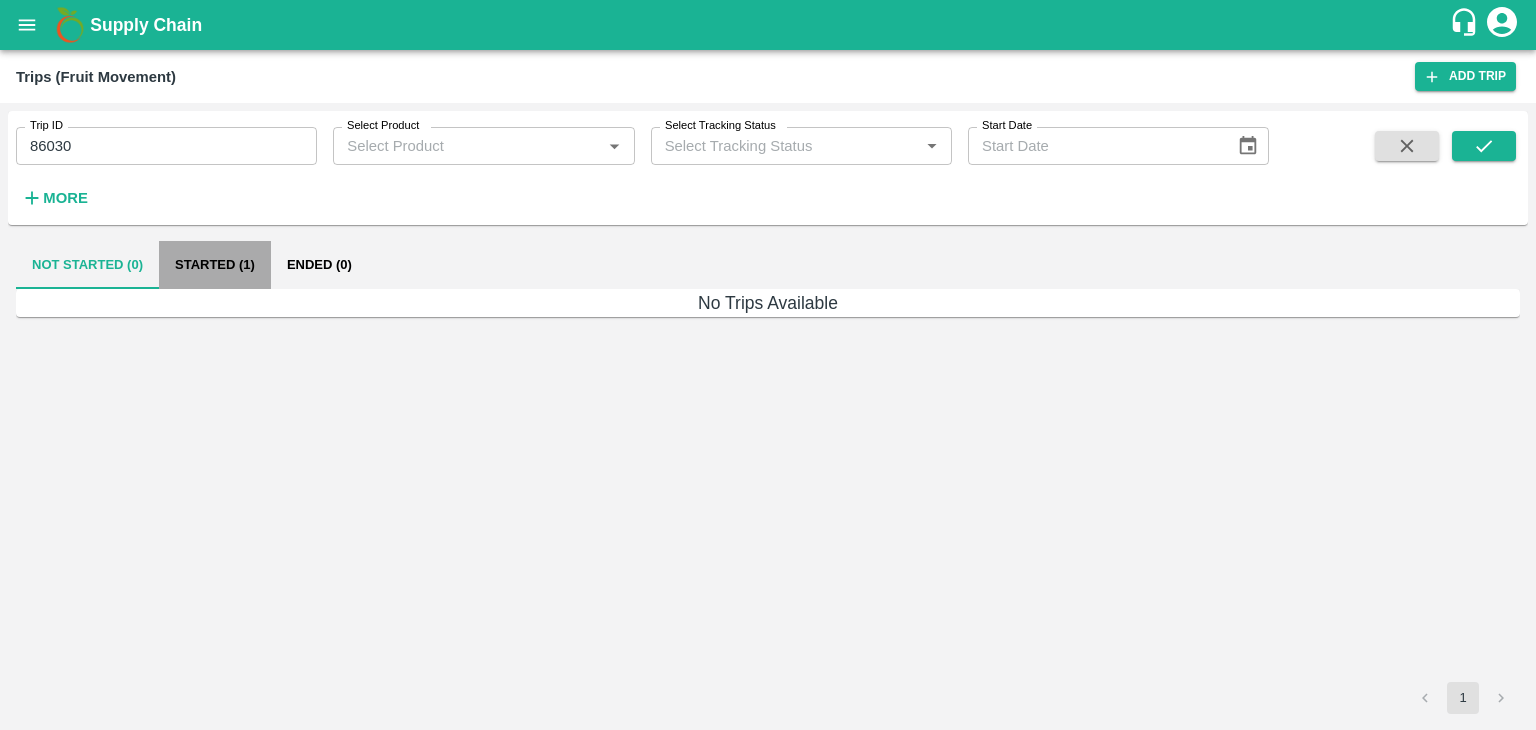 click on "Started (1)" at bounding box center (215, 265) 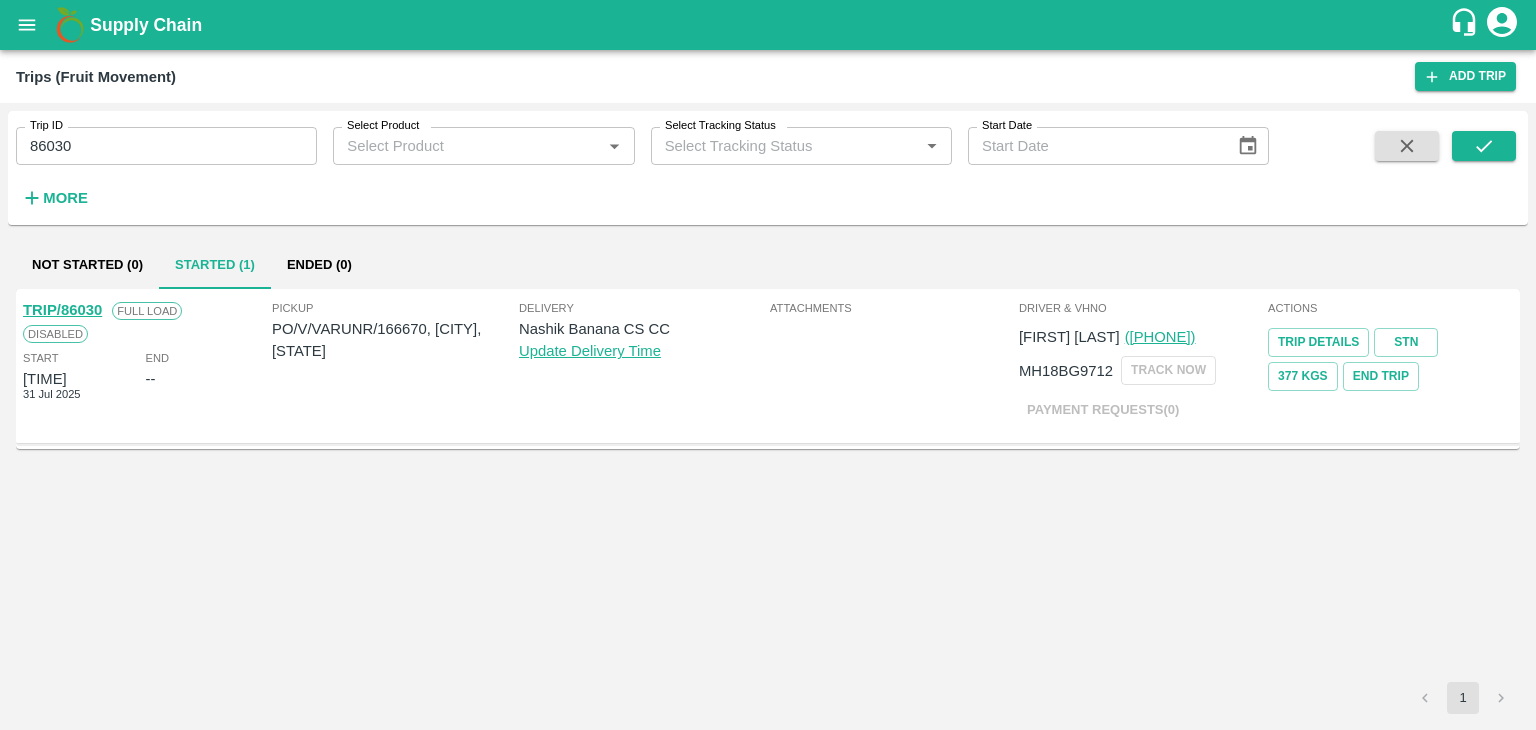 click on "TRIP/86030" at bounding box center (62, 310) 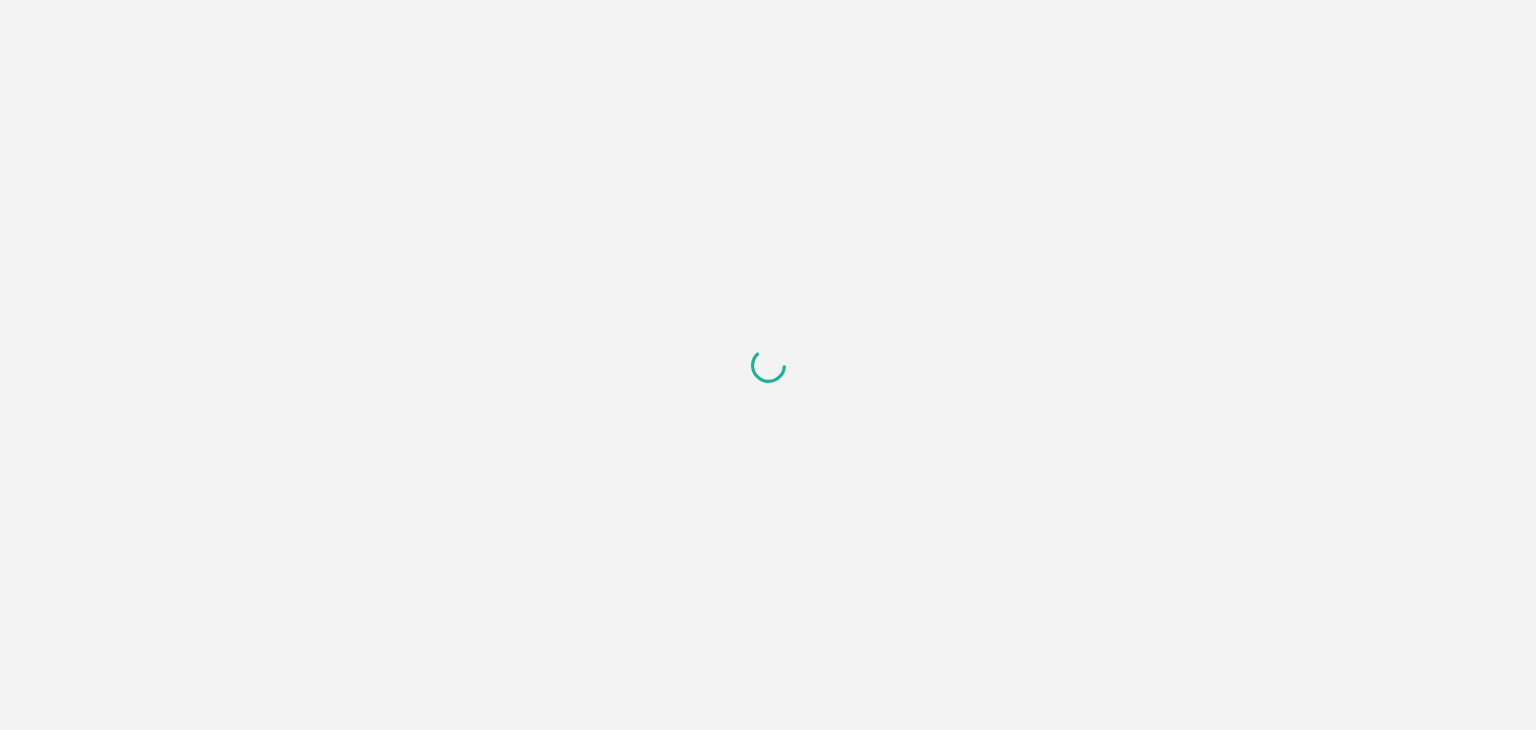 scroll, scrollTop: 0, scrollLeft: 0, axis: both 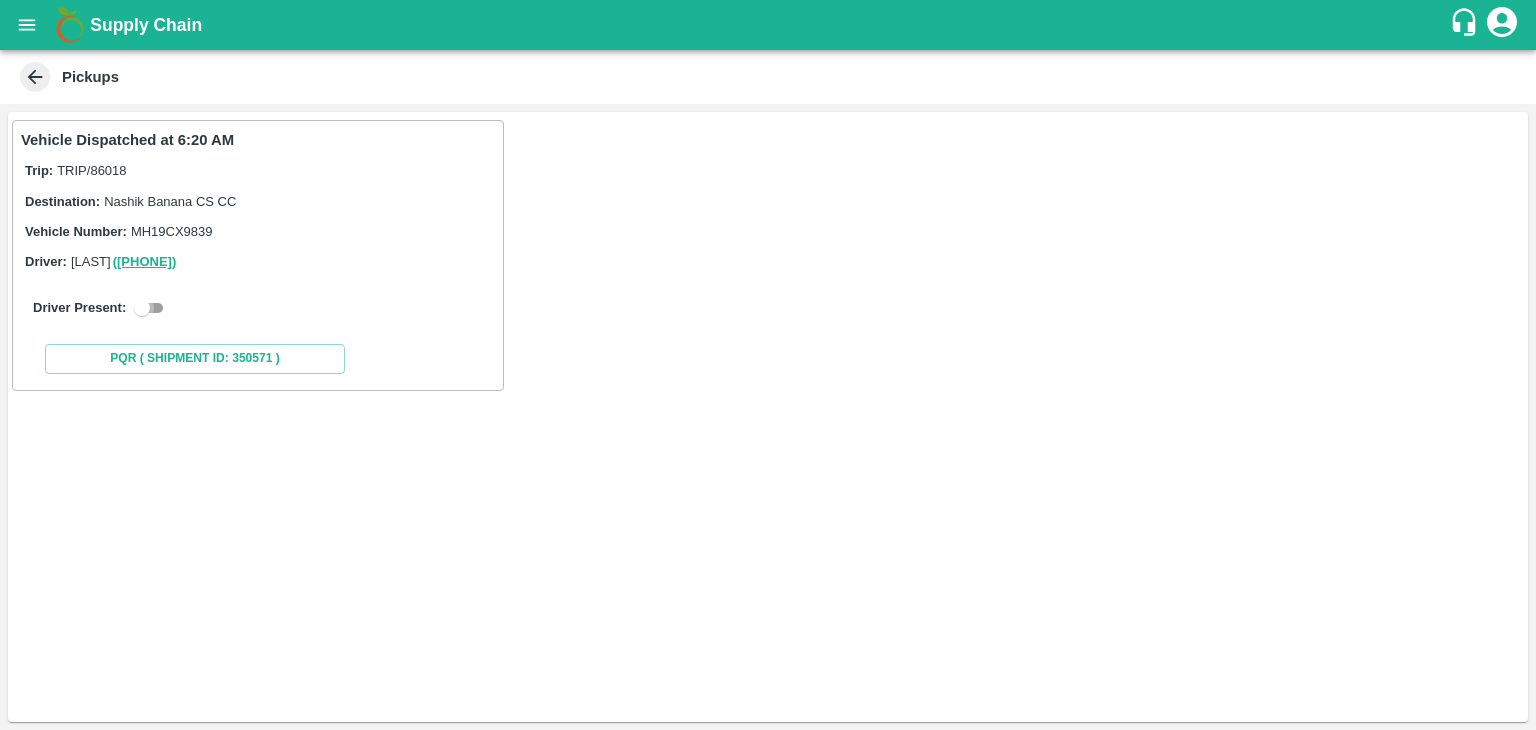 click at bounding box center (142, 308) 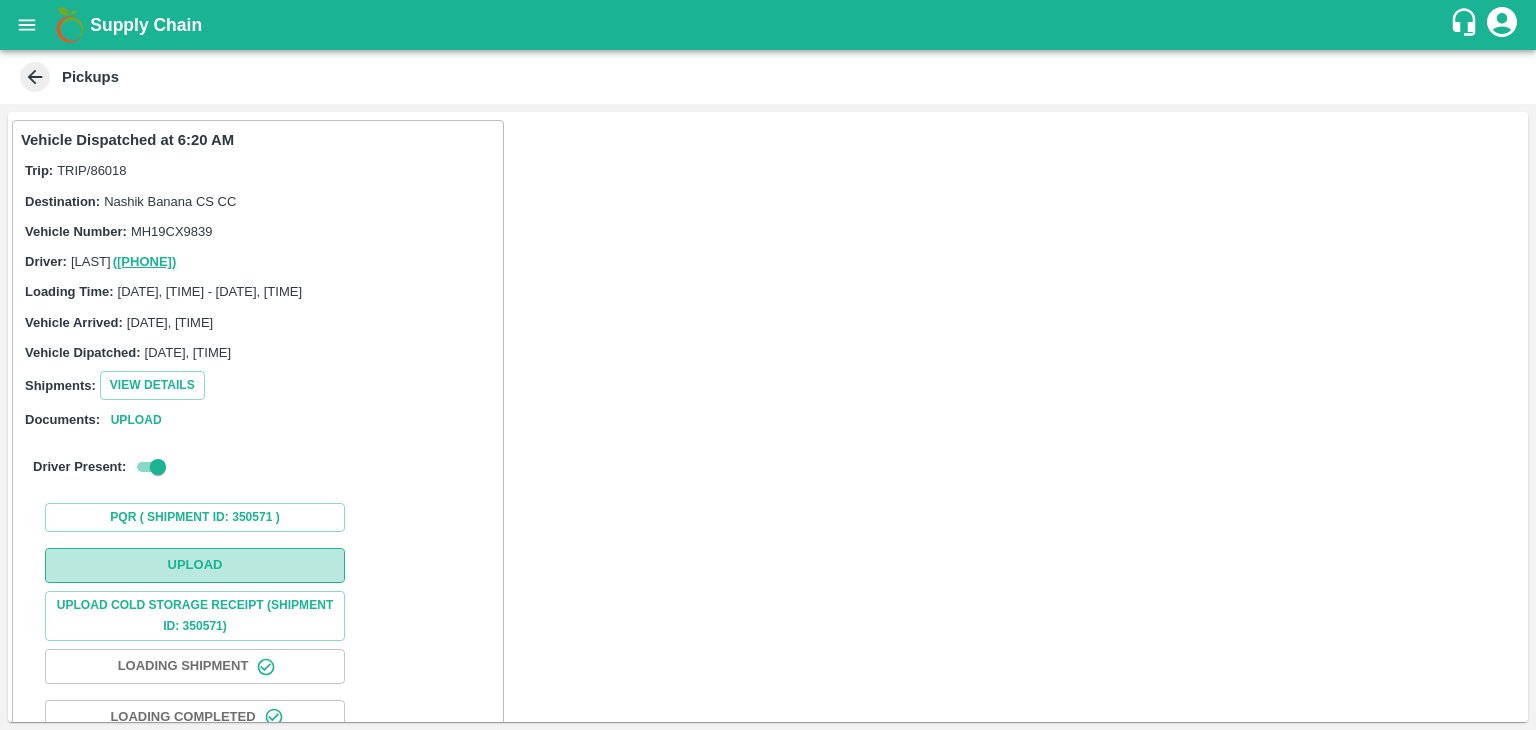 click on "Upload" at bounding box center (195, 565) 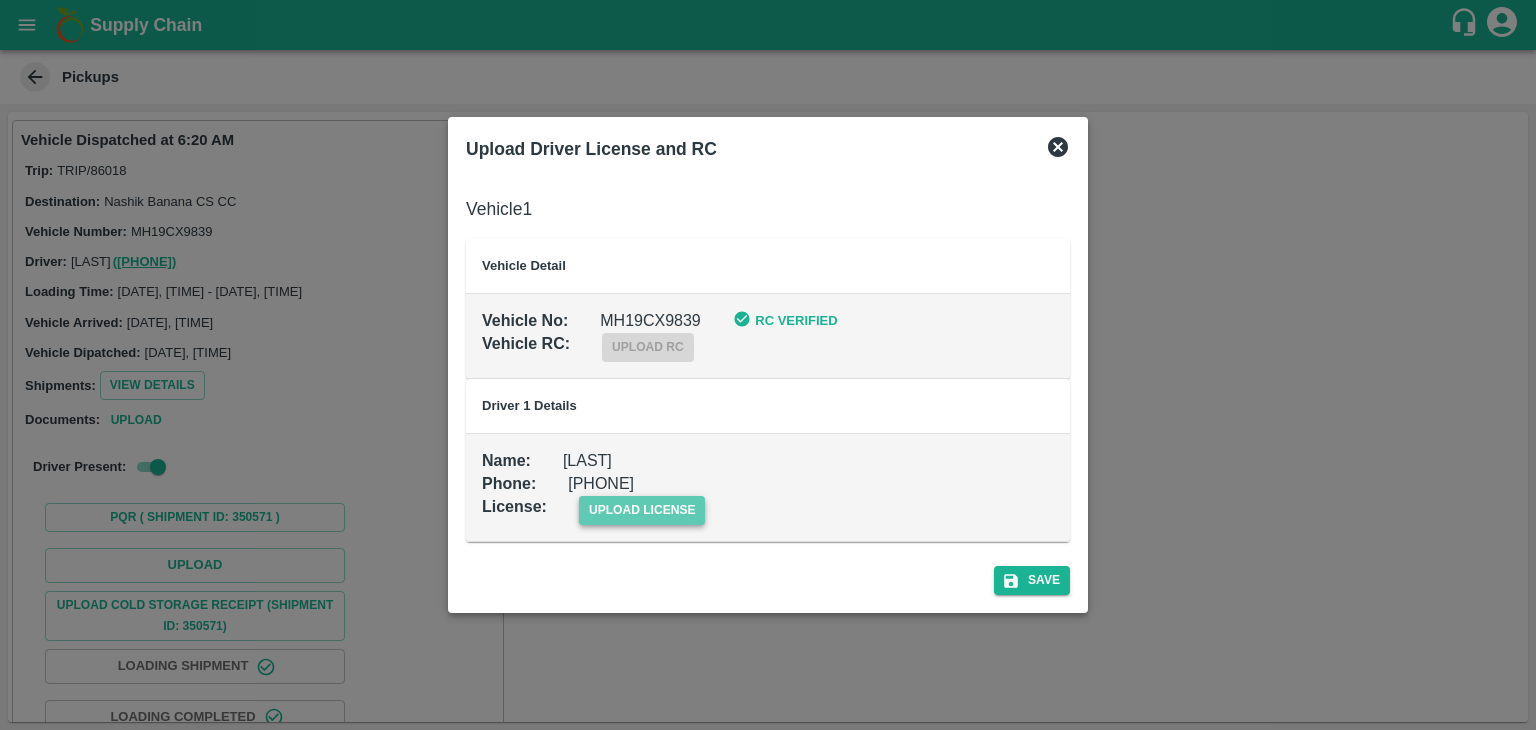 click on "upload license" at bounding box center (642, 510) 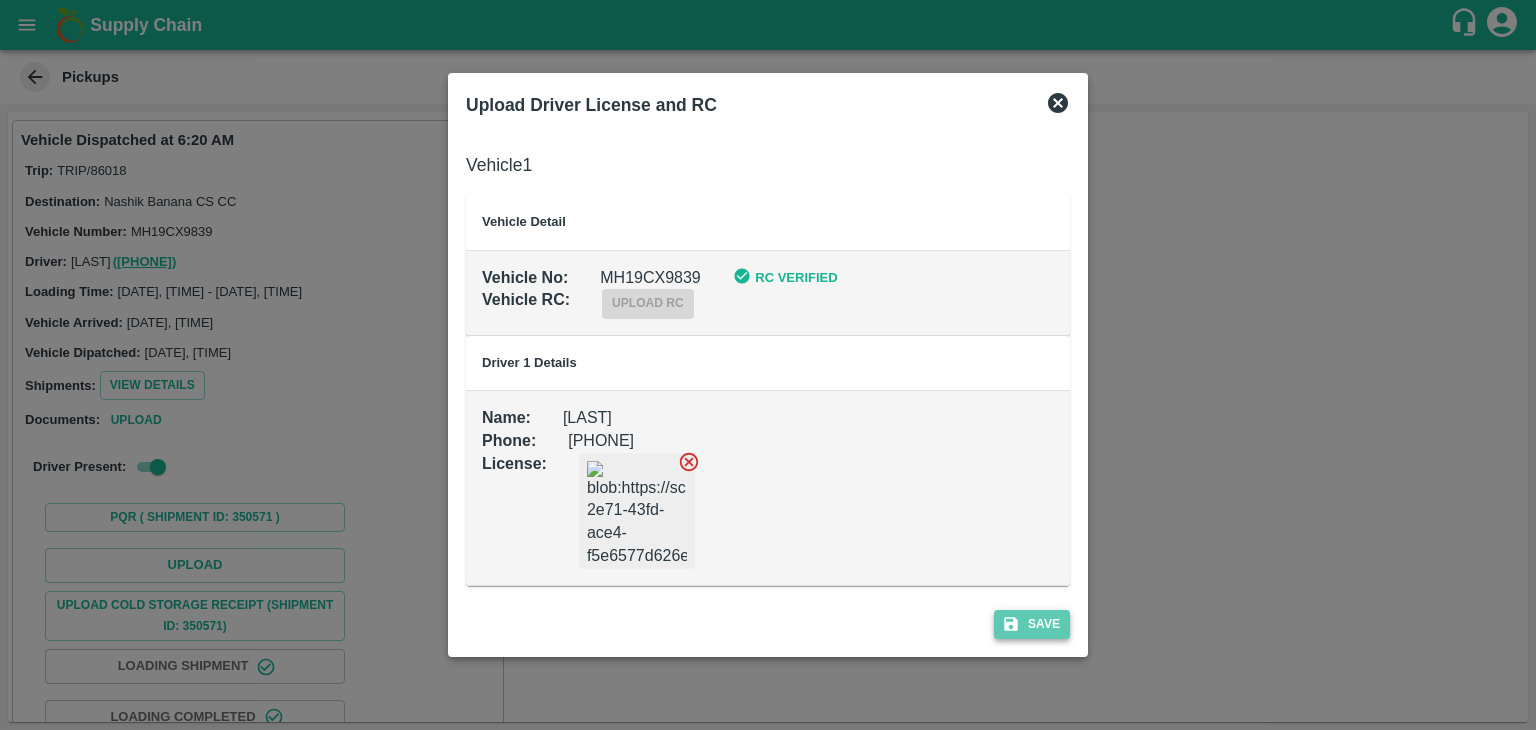 click on "Save" at bounding box center (1032, 624) 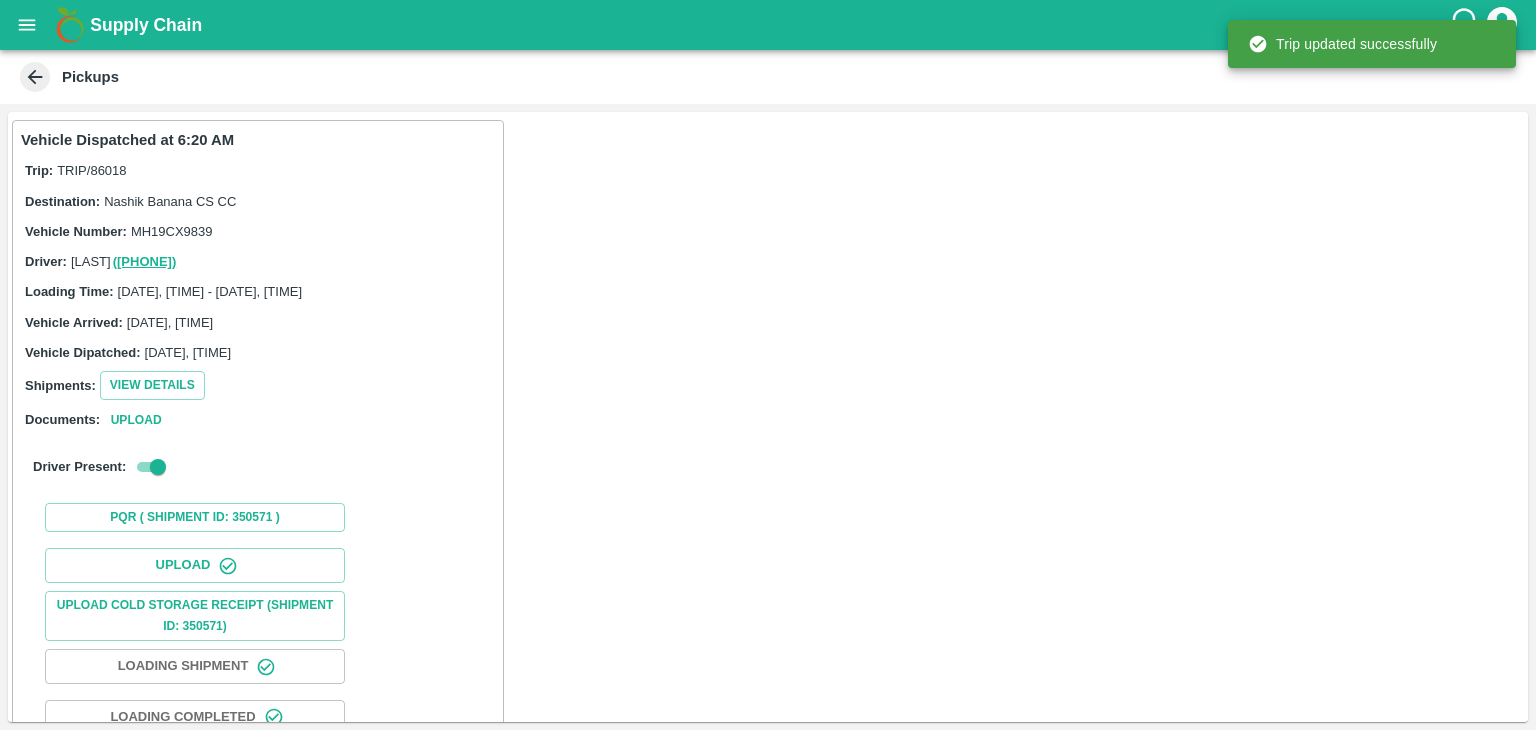scroll, scrollTop: 209, scrollLeft: 0, axis: vertical 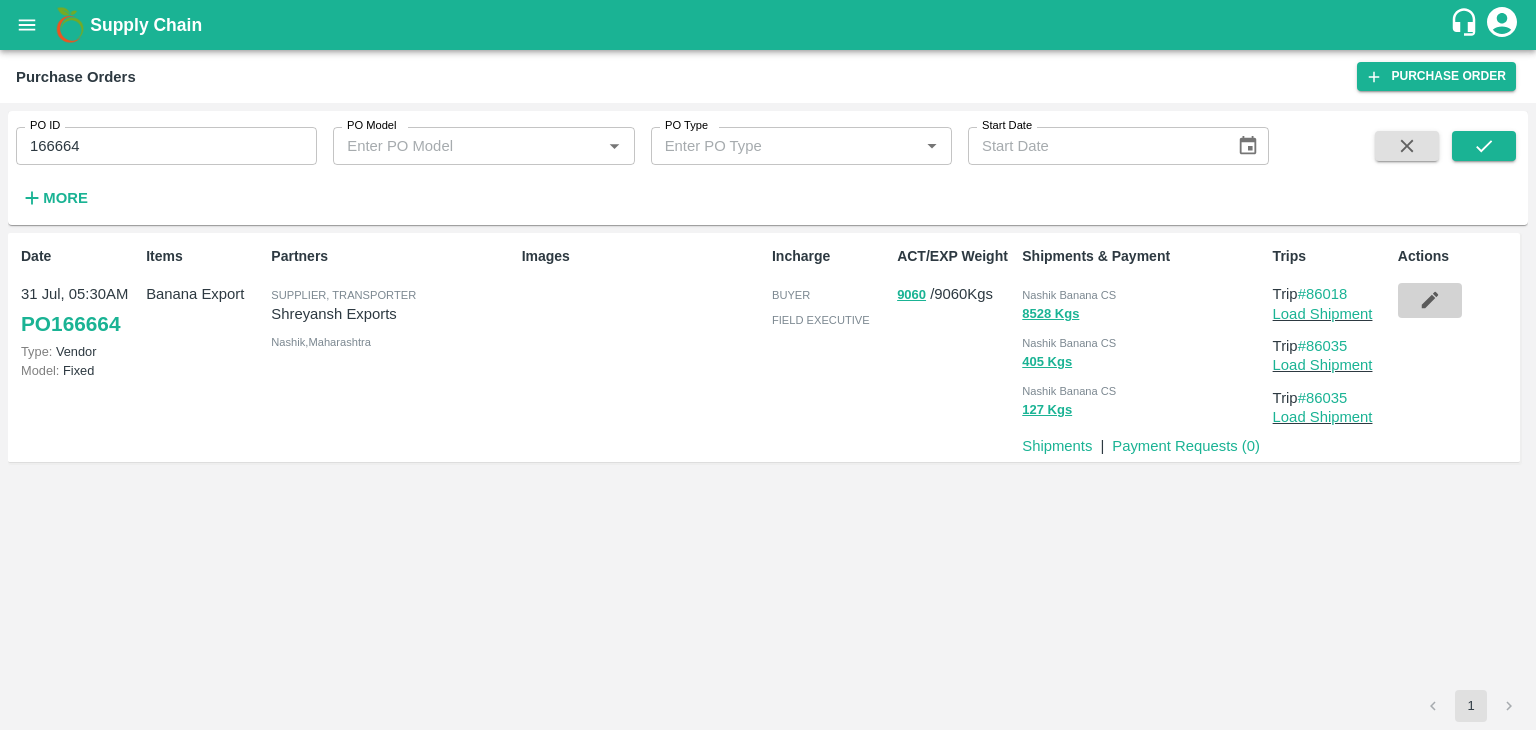 click 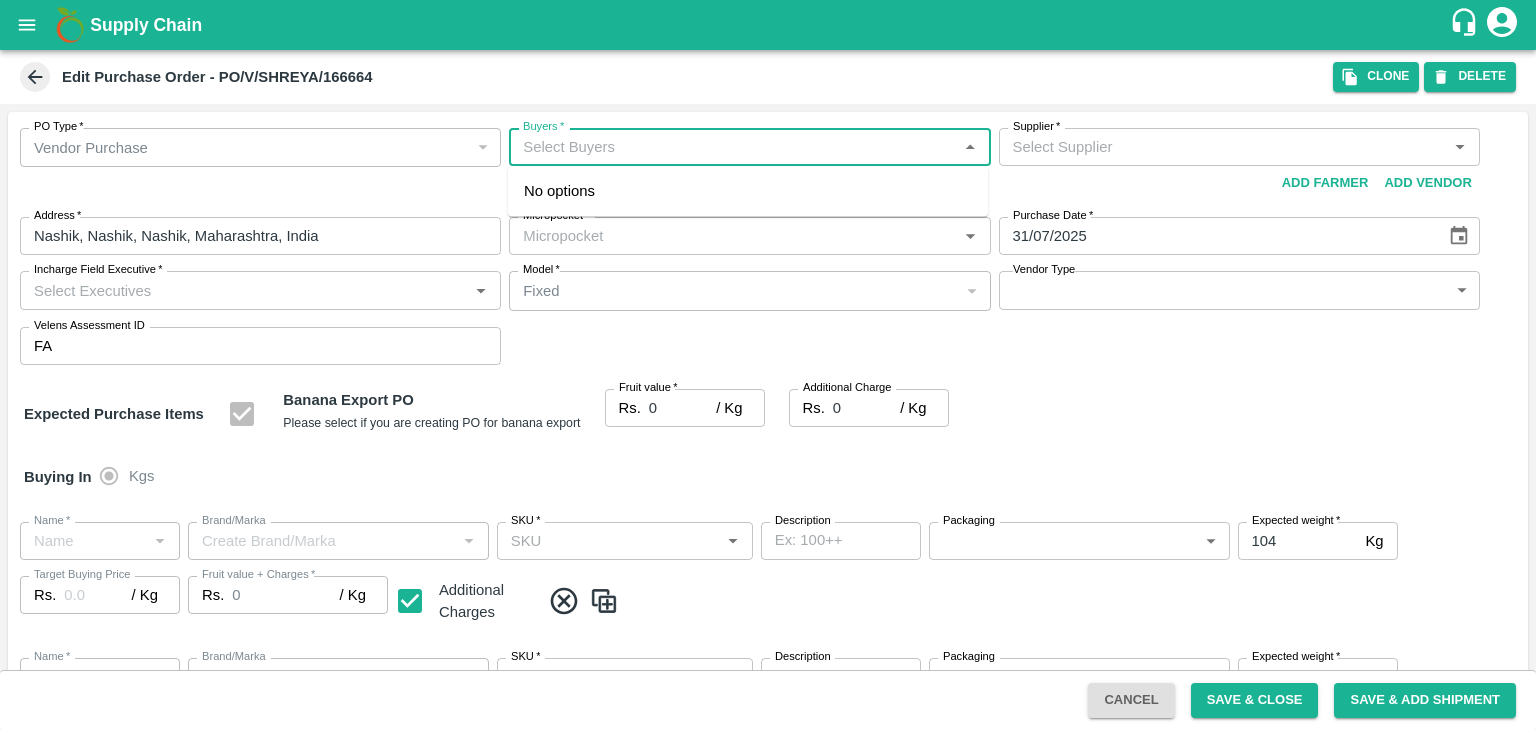 click on "Buyers   *" at bounding box center [733, 147] 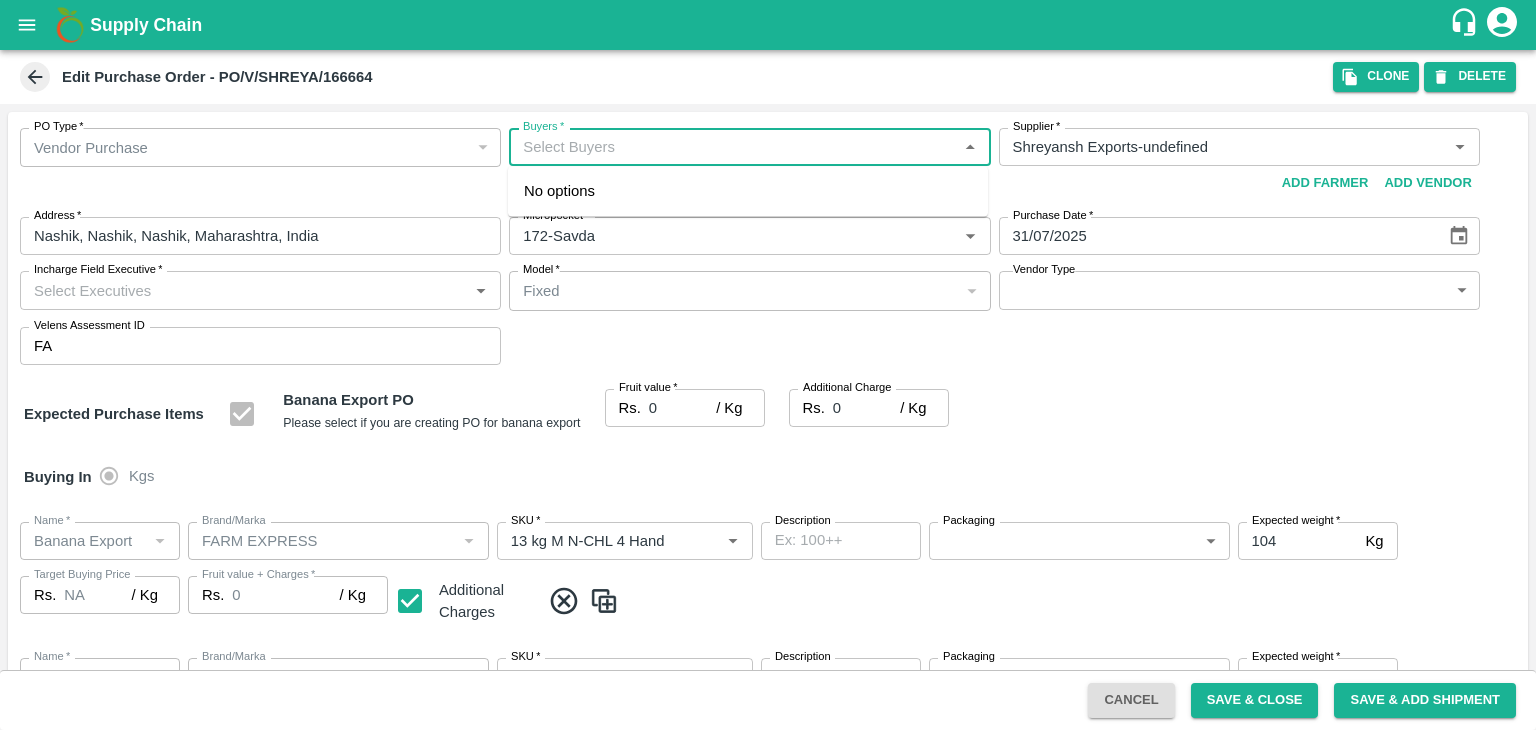 type on "Shreyansh Exports-undefined" 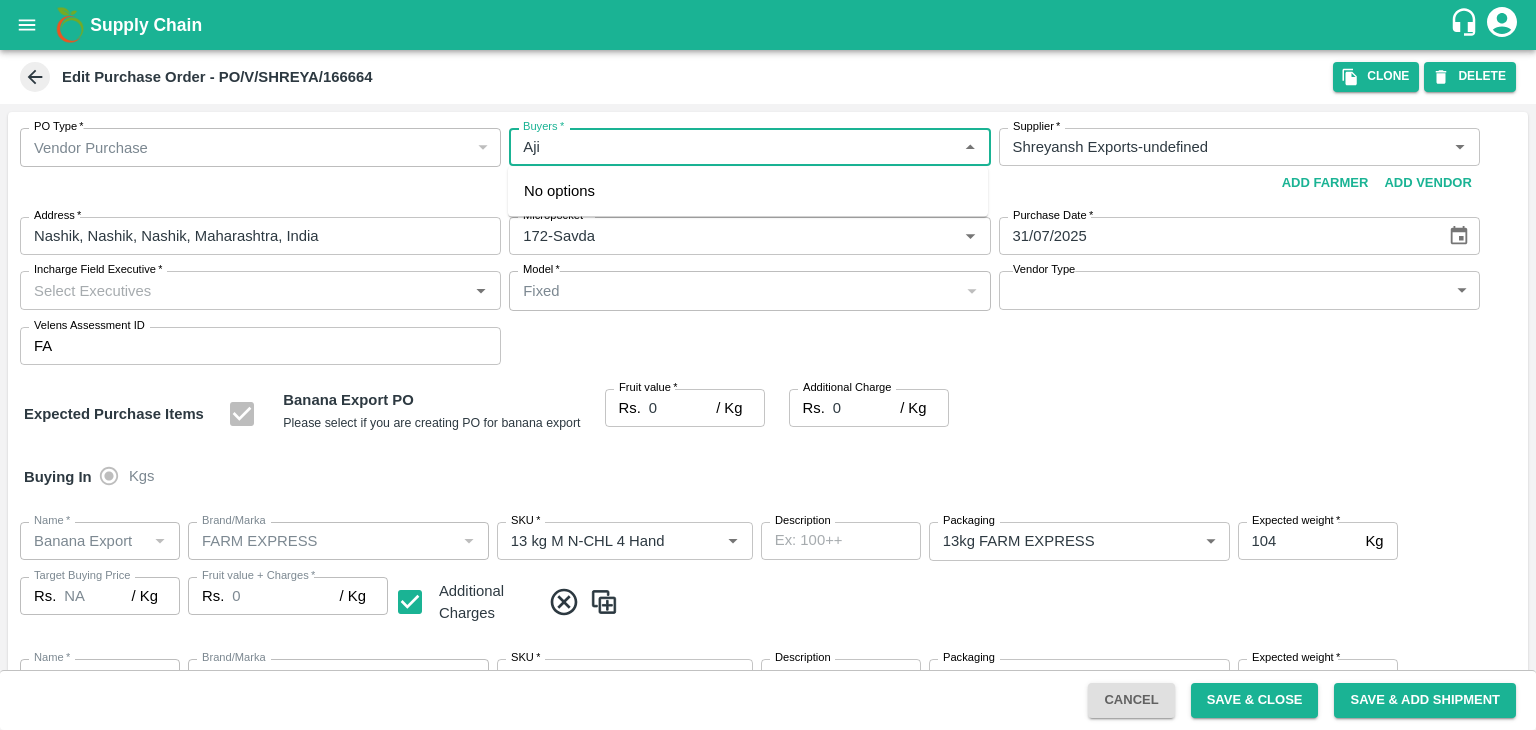 type on "Ajit" 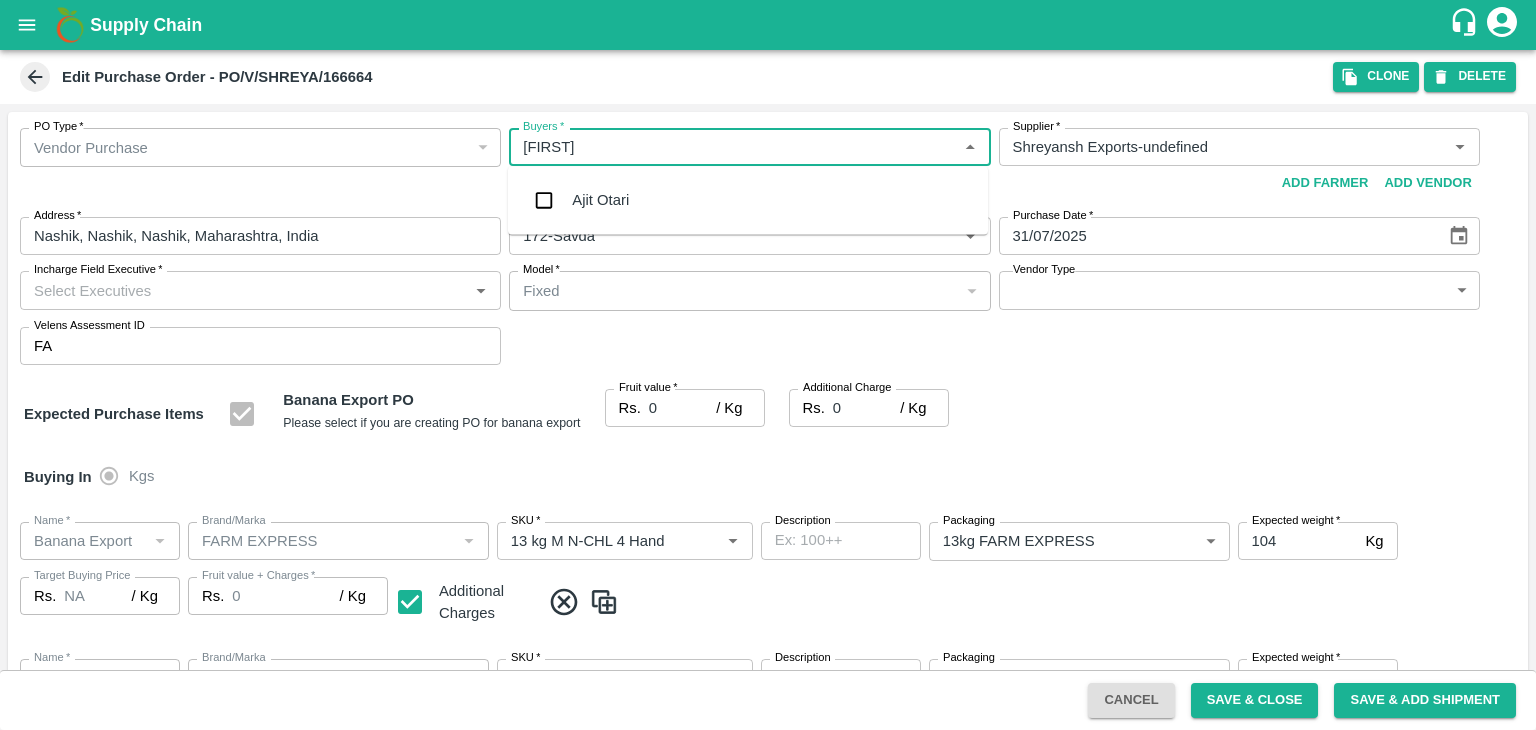 click on "Ajit Otari" at bounding box center (748, 200) 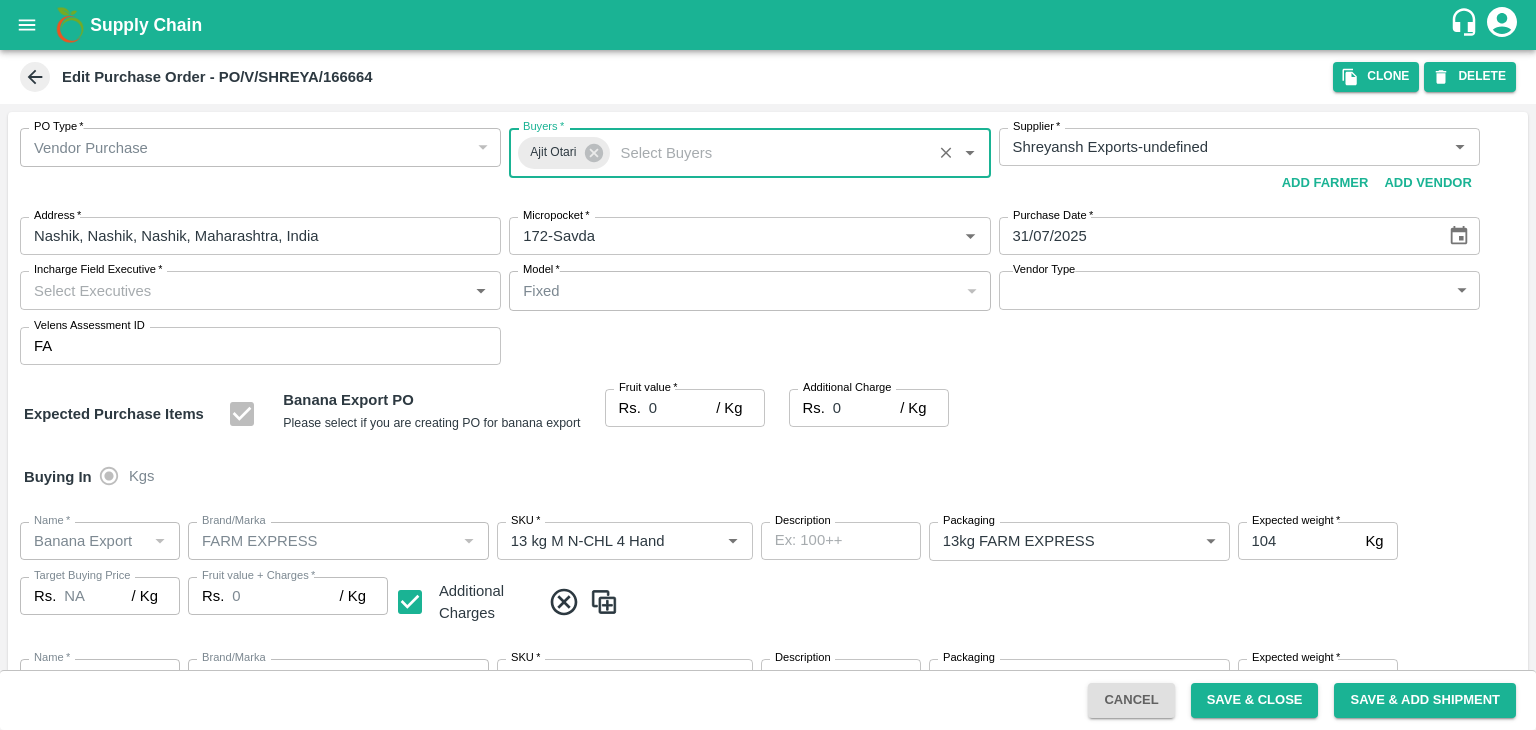 click on "Incharge Field Executive   *" at bounding box center (244, 290) 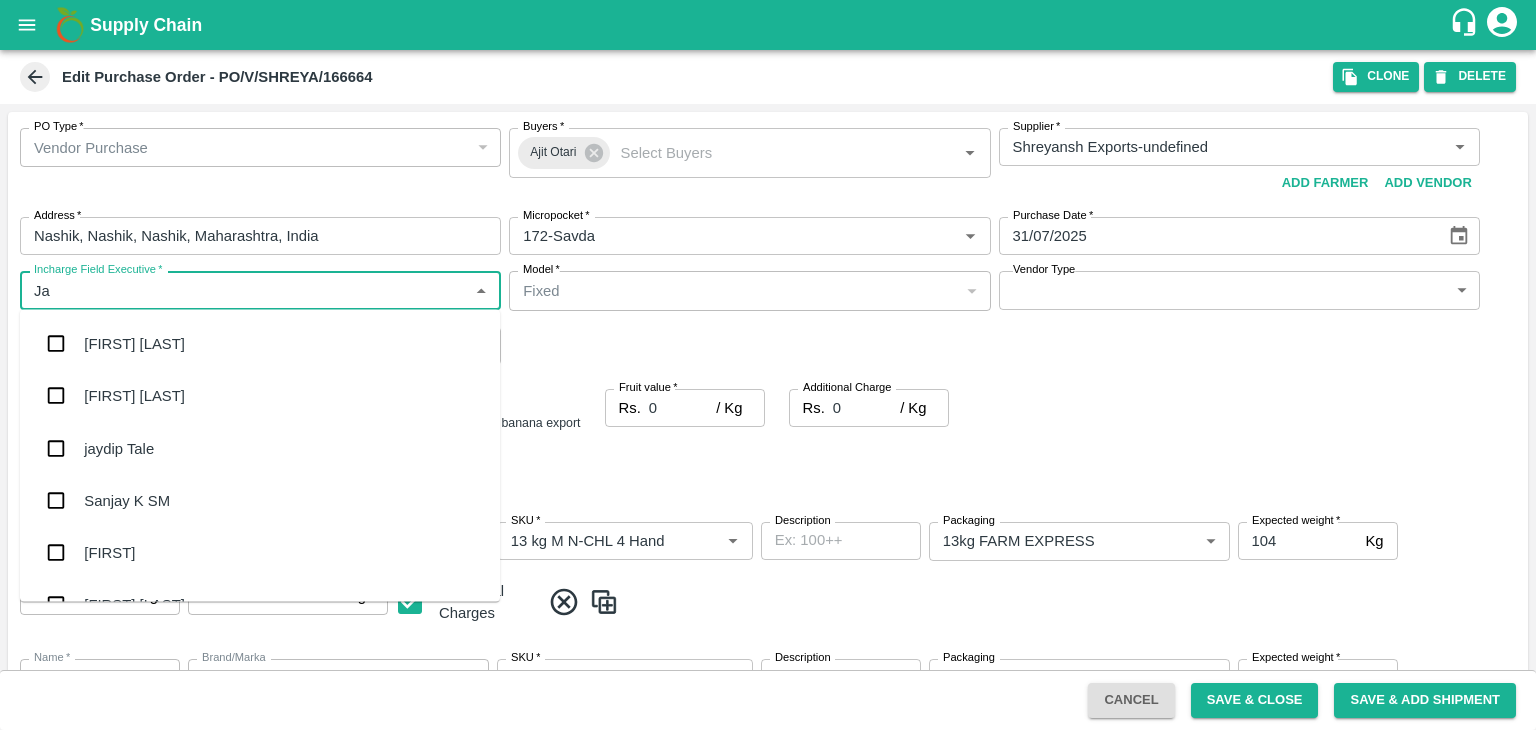 type on "Jay" 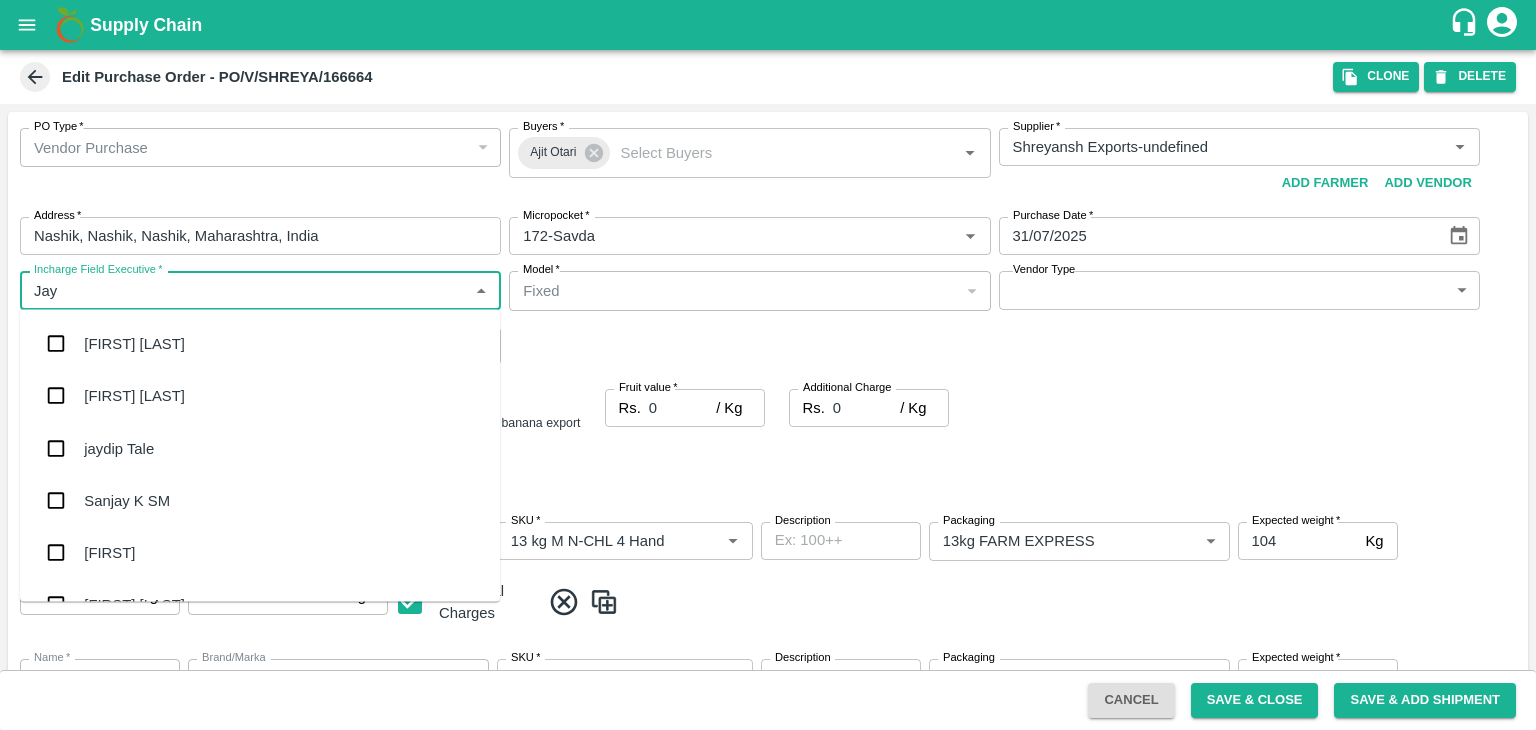 click on "jaydip Tale" at bounding box center [260, 448] 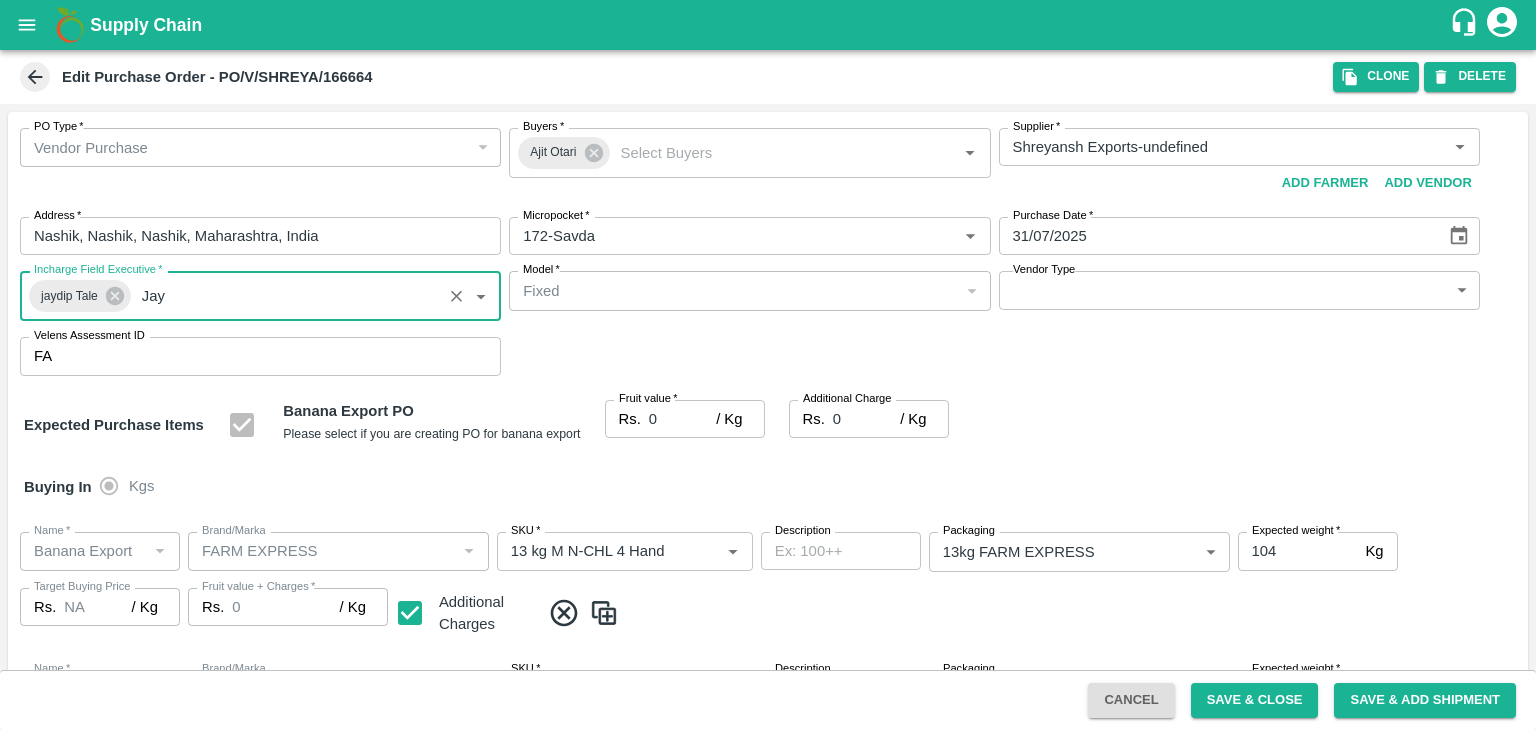 type 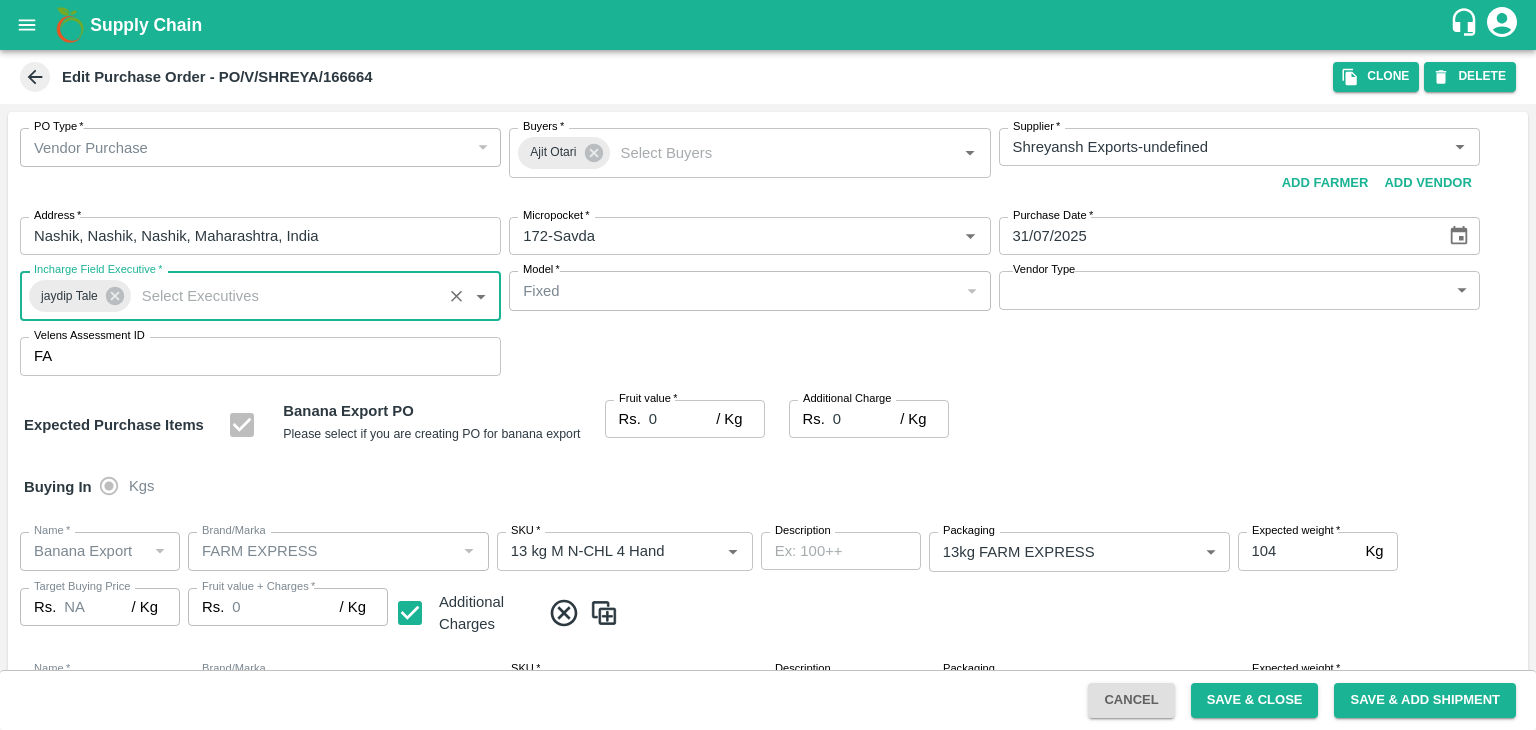 click on "PO Type   * Vendor Purchase 2 PO Type Buyers   * Ajit Otari Buyers   * Supplier   * Supplier   * Add Vendor Add Farmer Address   * Nashik, Nashik, Nashik, Maharashtra, India Address Micropocket   * Micropocket   * Purchase Date   * 31/07/2025 Purchase Date Incharge Field Executive   * jaydip Tale Incharge Field Executive   * Model   * Fixed Fixed Model Vendor Type ​ Vendor Type Velens Assessment ID FA Velens Assessment ID" at bounding box center [768, 252] 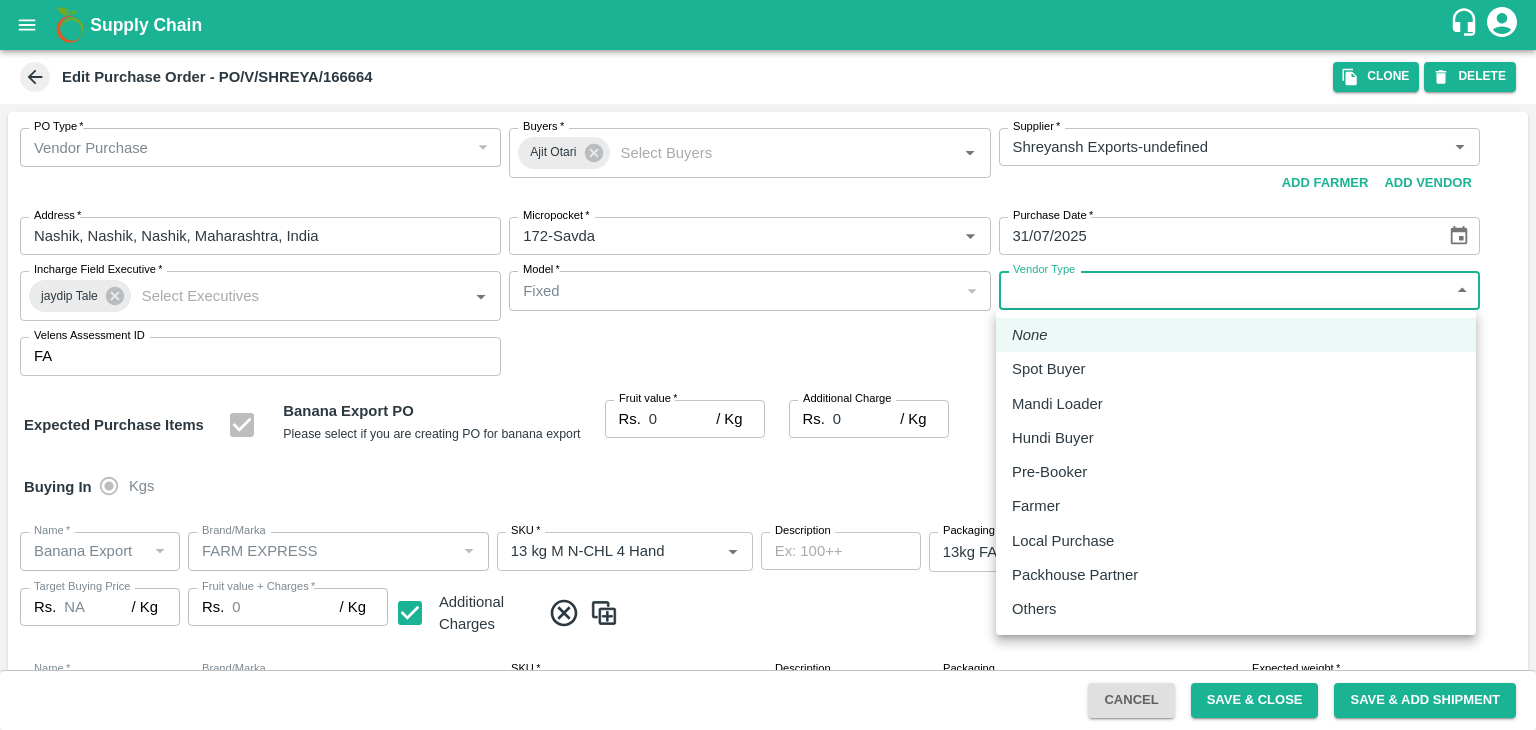 click on "Supply Chain Edit Purchase Order - PO/V/SHREYA/166664 Clone DELETE PO Type   * Vendor Purchase 2 PO Type Buyers   * Ajit Otari Buyers   * Supplier   * Supplier   * Add Vendor Add Farmer Address   * Nashik, Nashik, Nashik, Maharashtra, India Address Micropocket   * Micropocket   * Purchase Date   * 31/07/2025 Purchase Date Incharge Field Executive   * jaydip Tale Incharge Field Executive   * Model   * Fixed Fixed Model Vendor Type ​ Vendor Type Velens Assessment ID FA Velens Assessment ID Expected Purchase Items Banana Export PO Please select if you are creating PO for banana export Fruit value   * Rs. 0 / Kg Fruit value Additional Charge Rs. 0 / Kg Additional Charge Buying In Kgs Name   * Name   * Brand/Marka Brand/Marka SKU   * SKU   * Description x Description Packaging 13kg FARM EXPRESS 468 Packaging Expected weight   * 104 Kg Expected weight Target Buying Price Rs. NA / Kg Target Buying Price Fruit value + Charges   * Rs. 0 / Kg Fruit value + Charges Name   * Name" at bounding box center (768, 365) 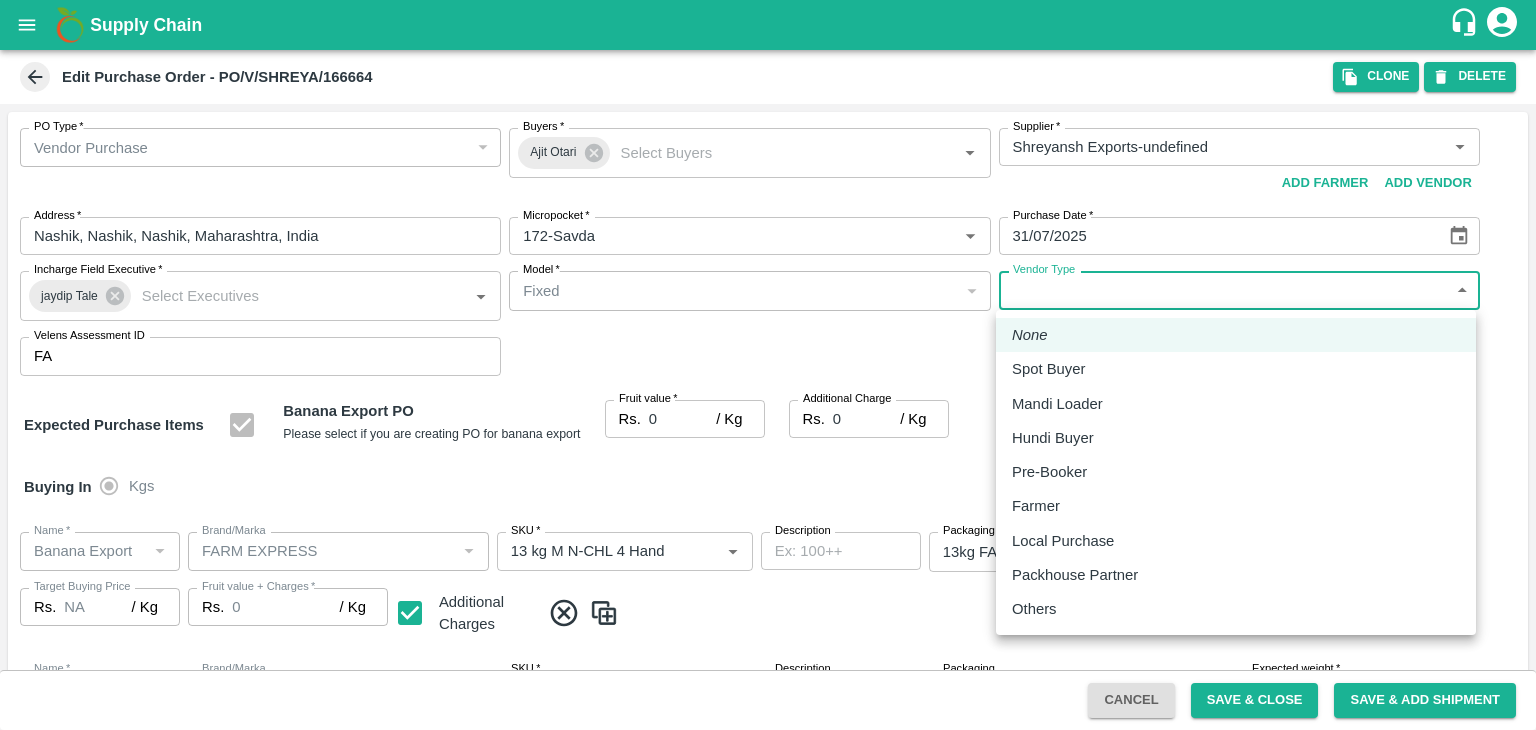 click on "Others" at bounding box center (1236, 609) 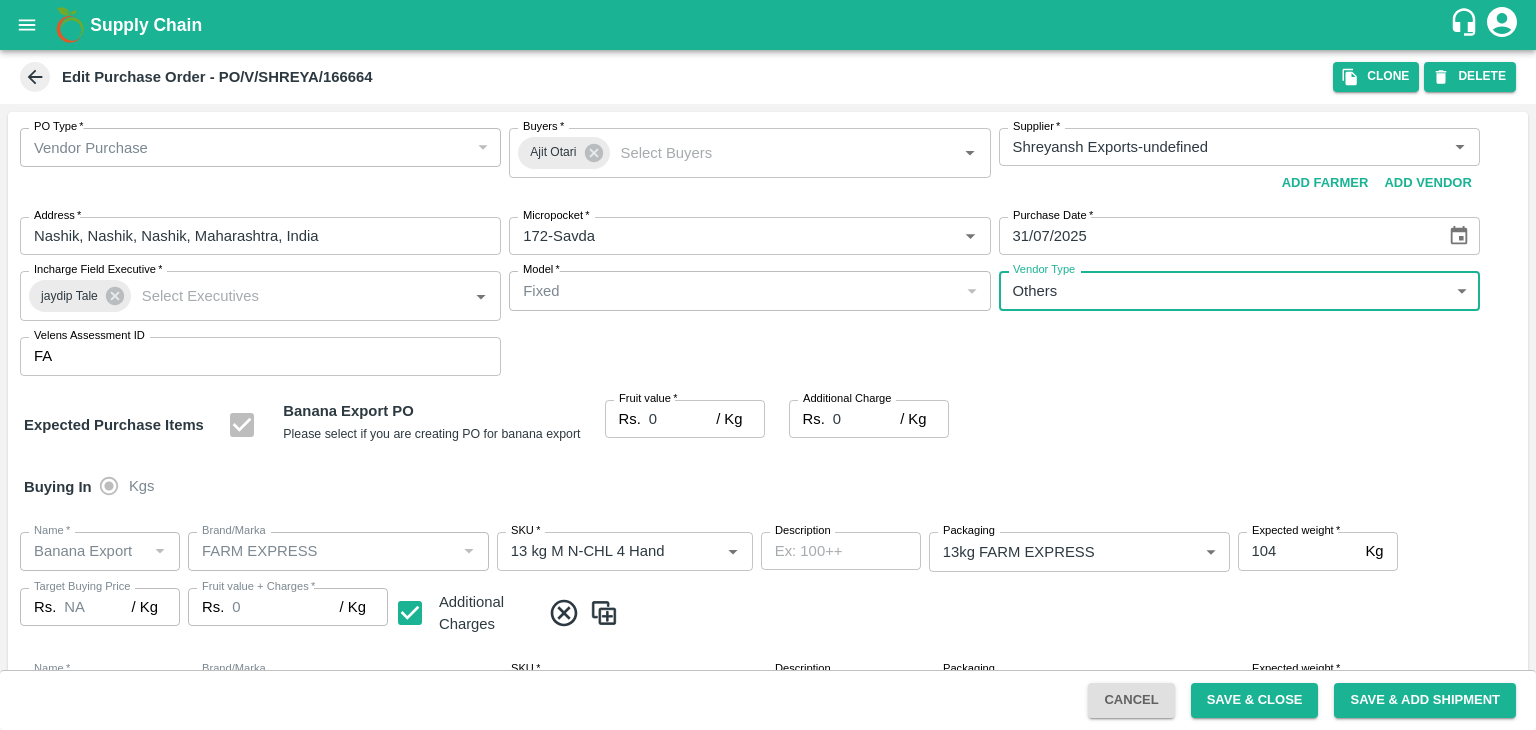 type on "OTHER" 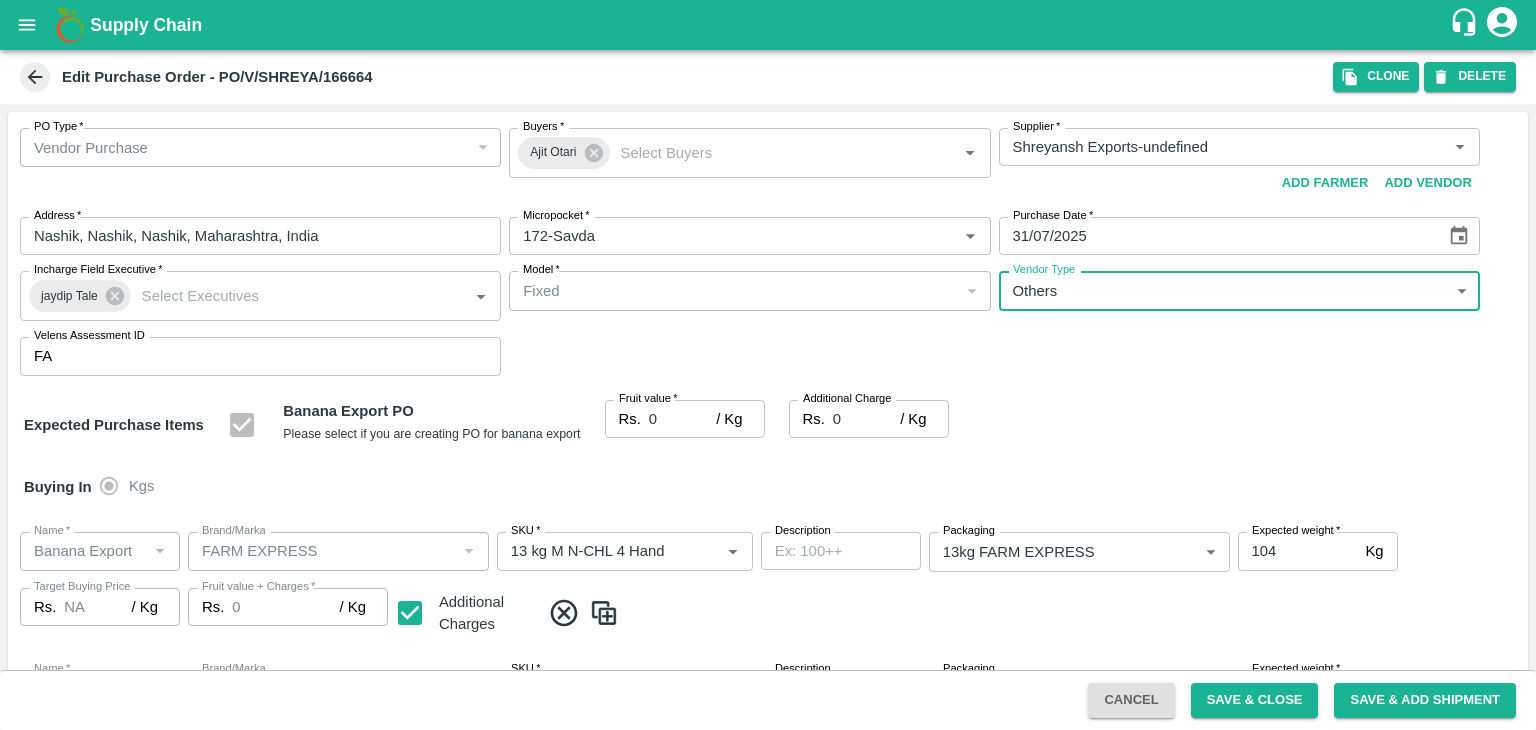 click on "0" at bounding box center [682, 419] 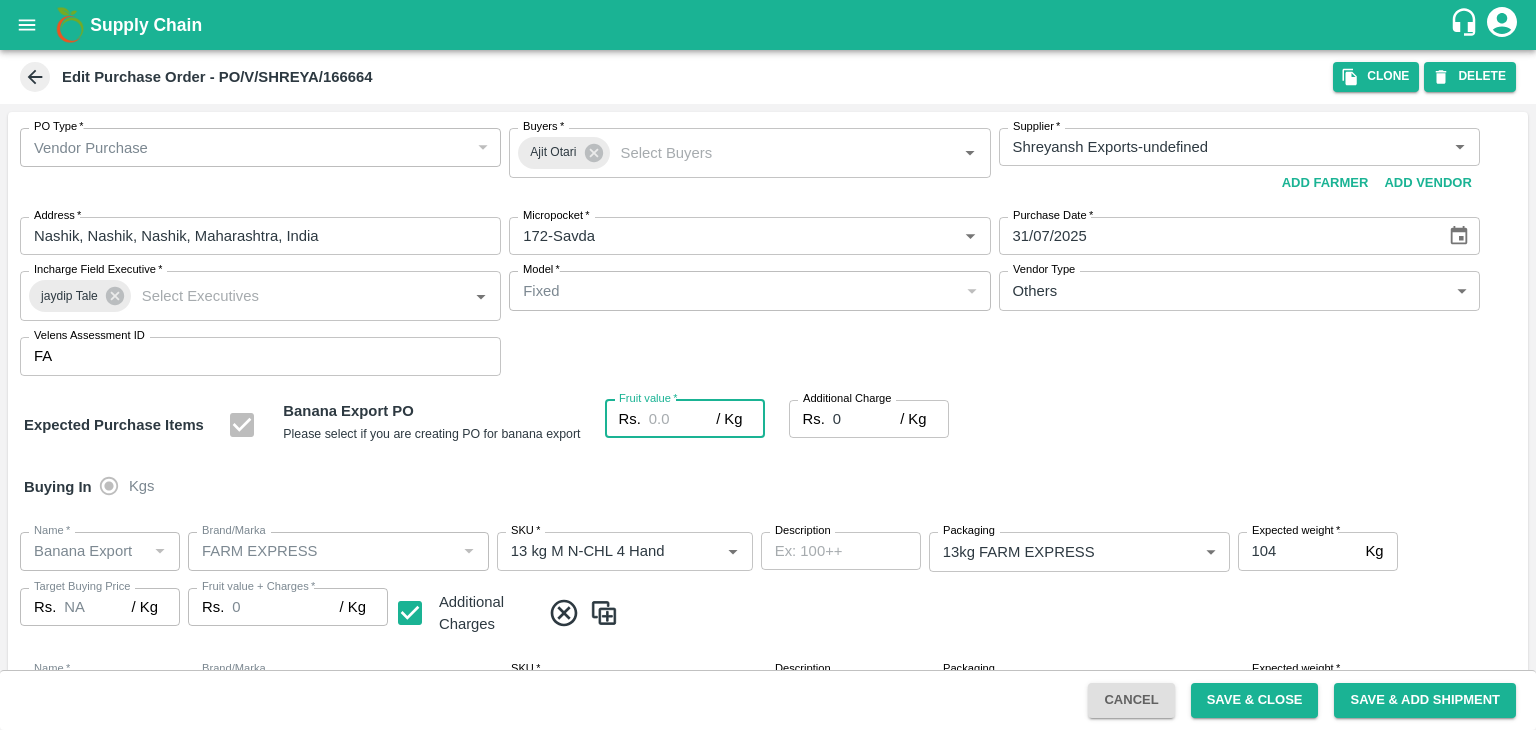 type on "2" 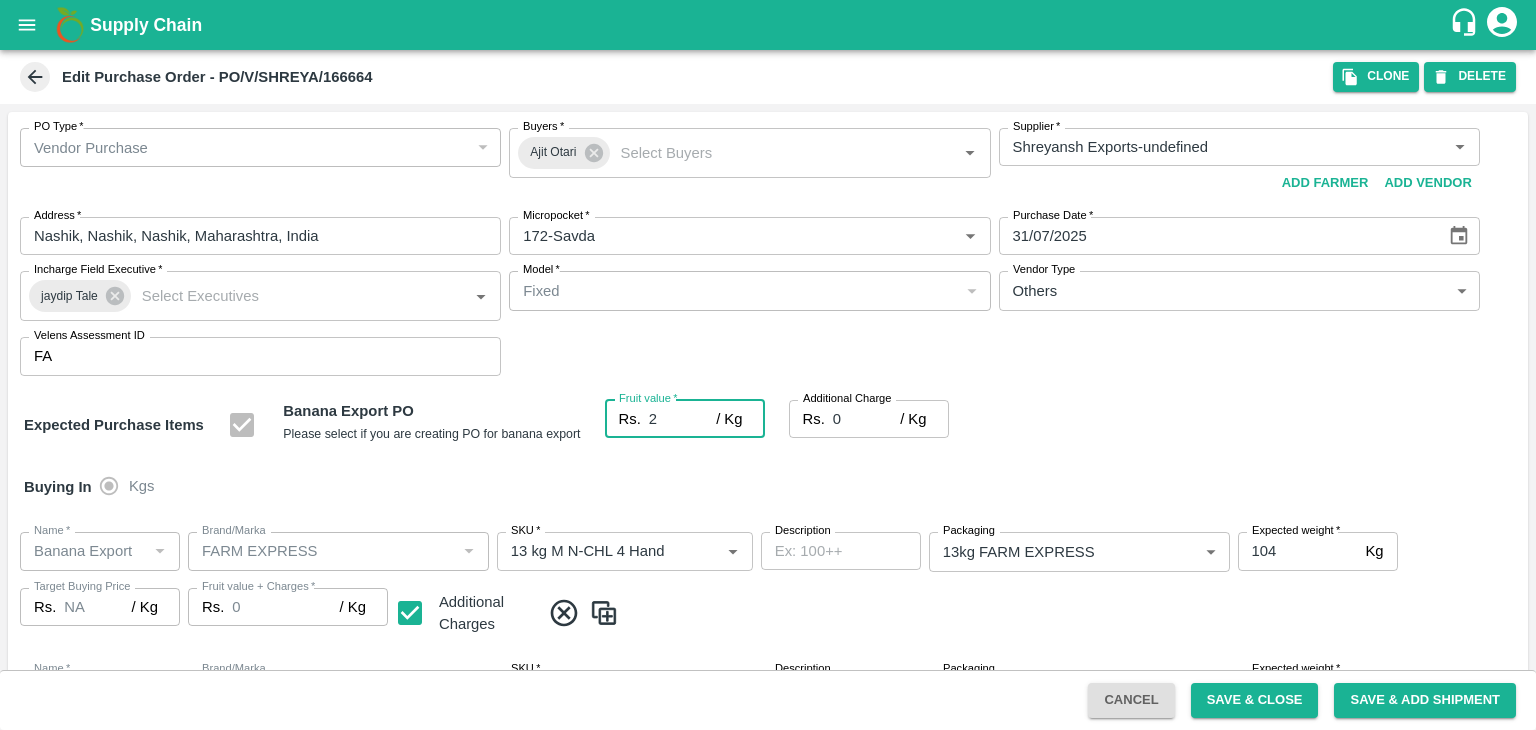 type on "2" 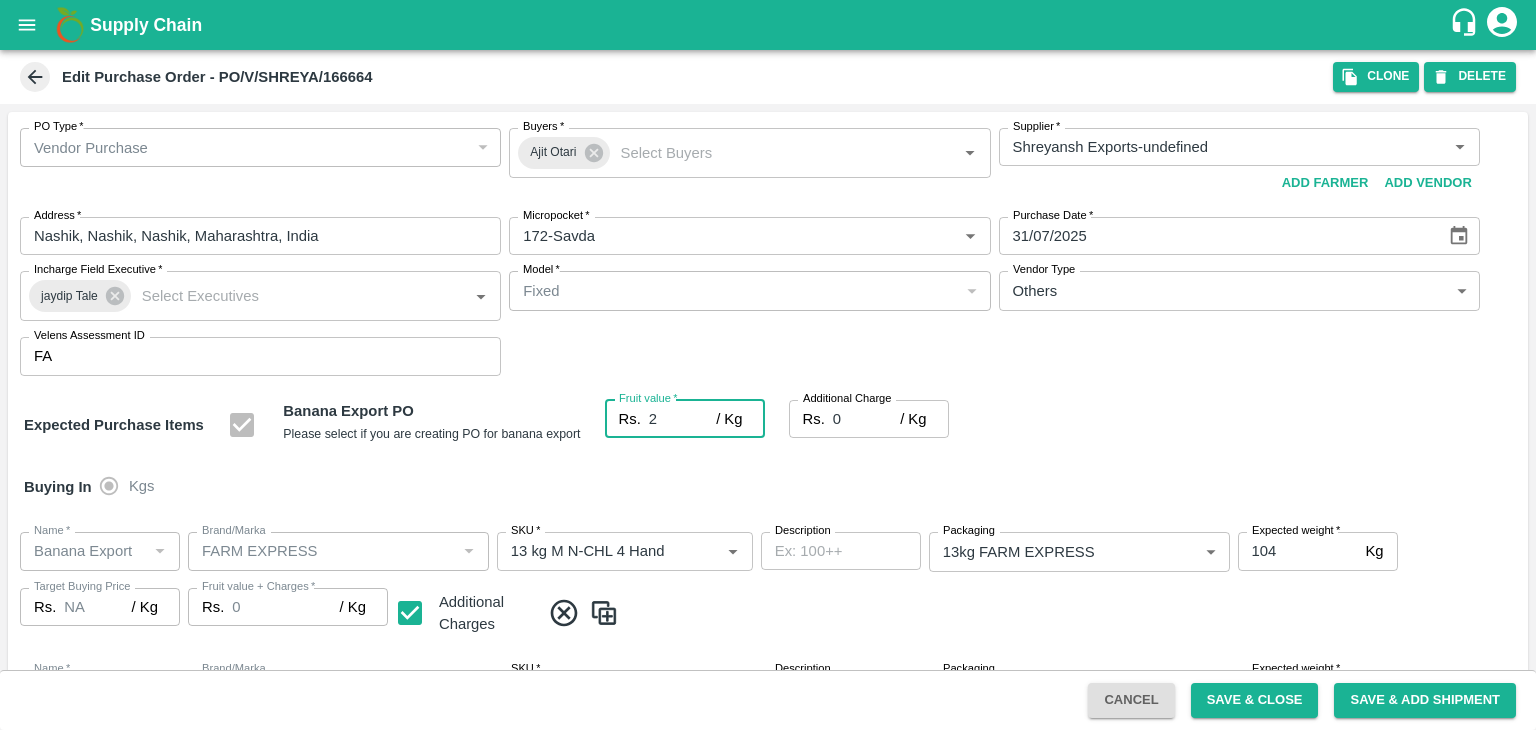 type on "2" 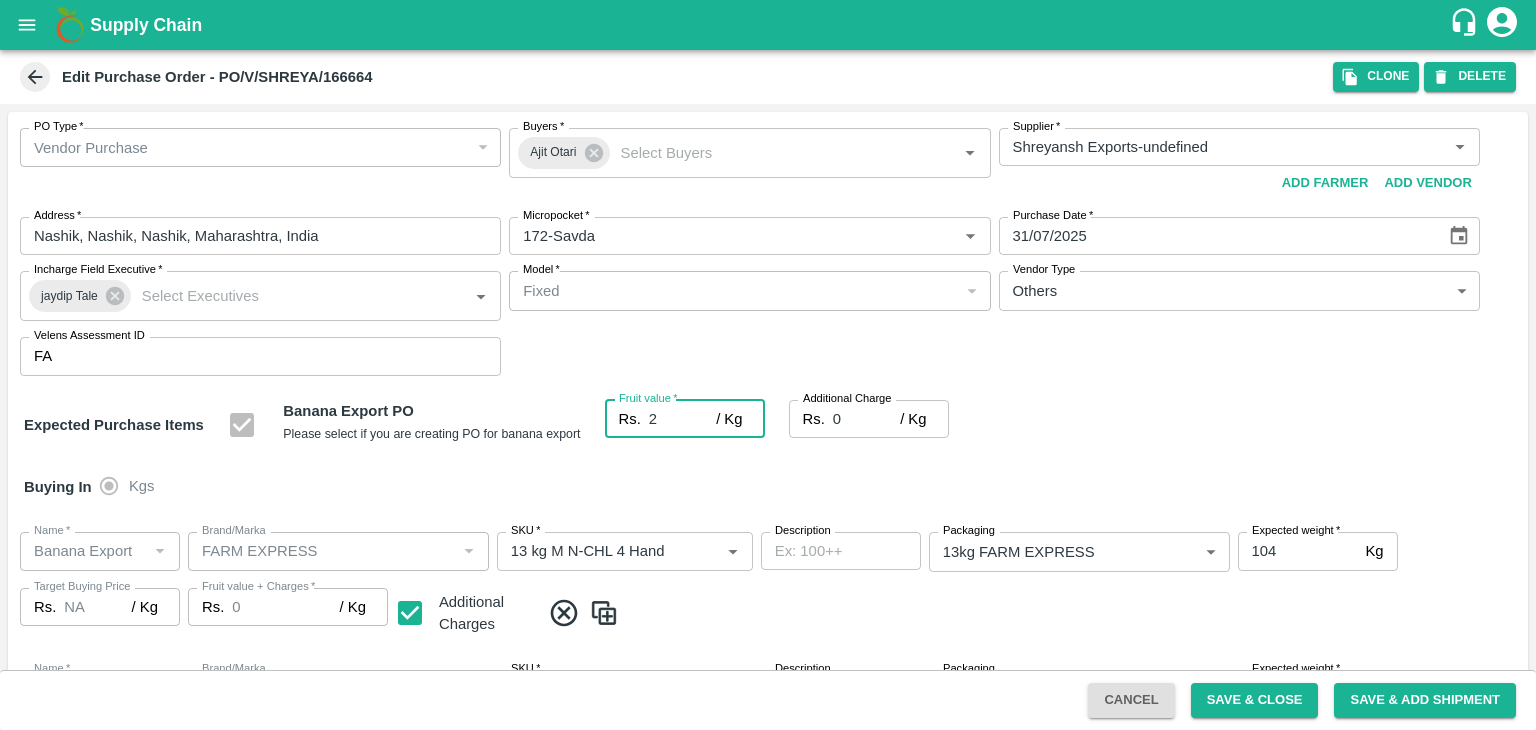 type on "2" 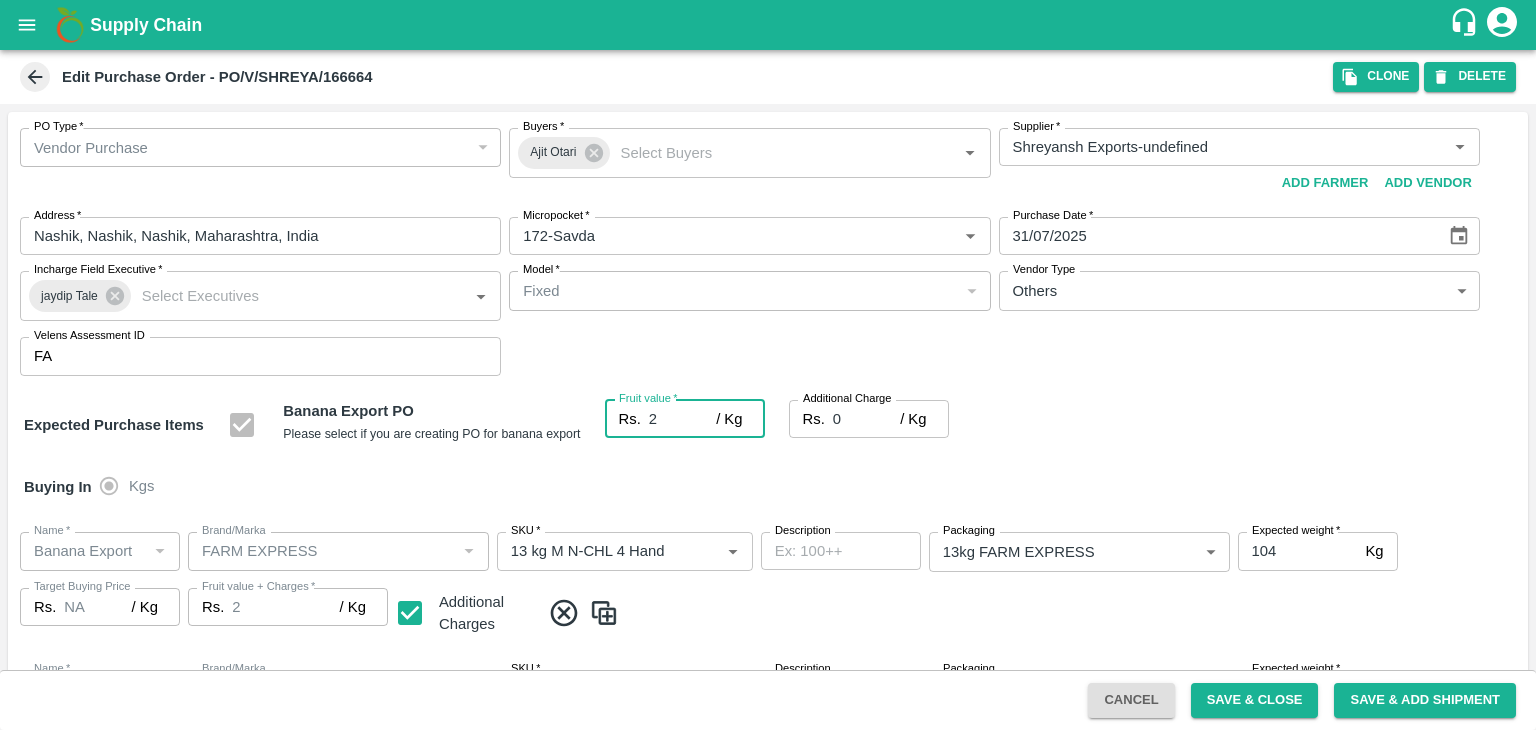 type on "20" 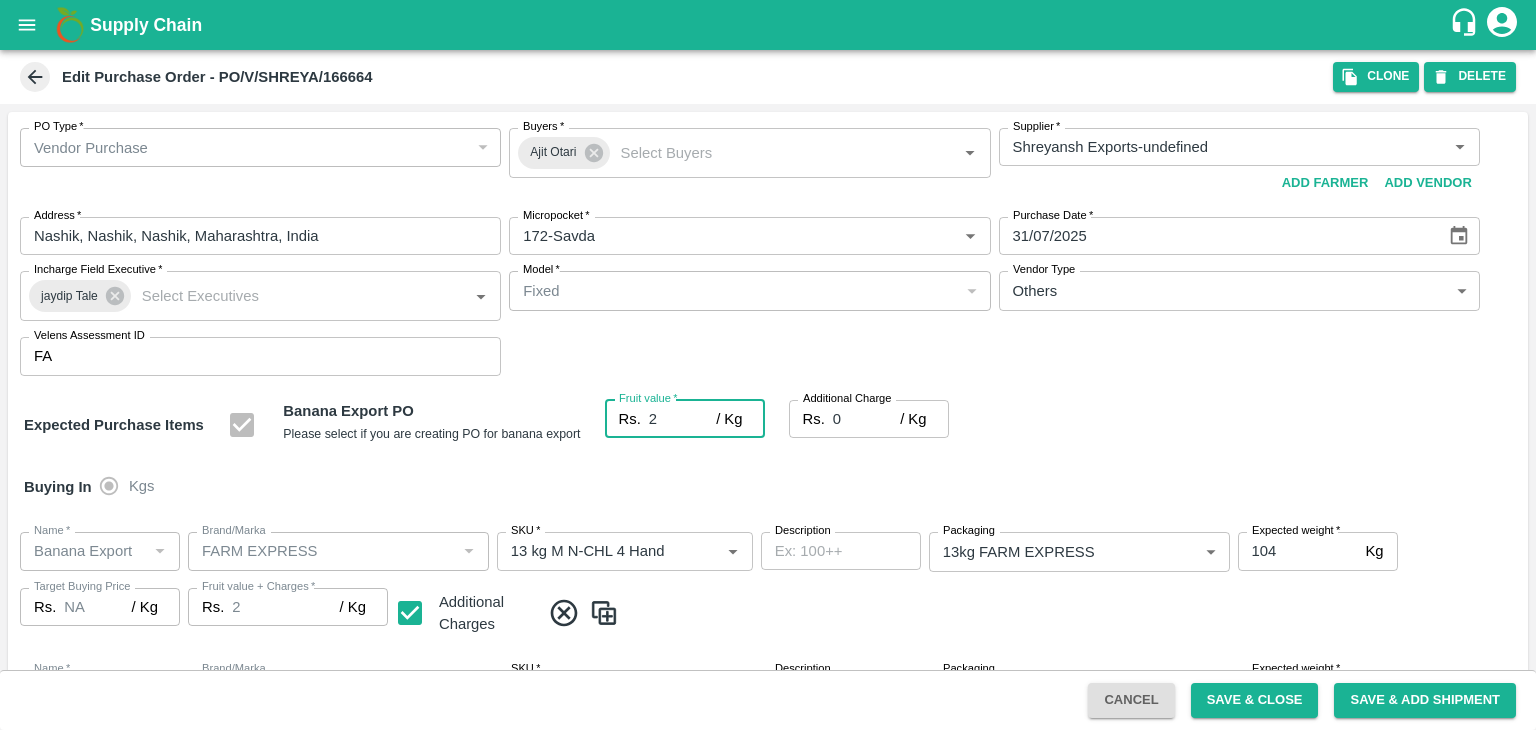 type on "20" 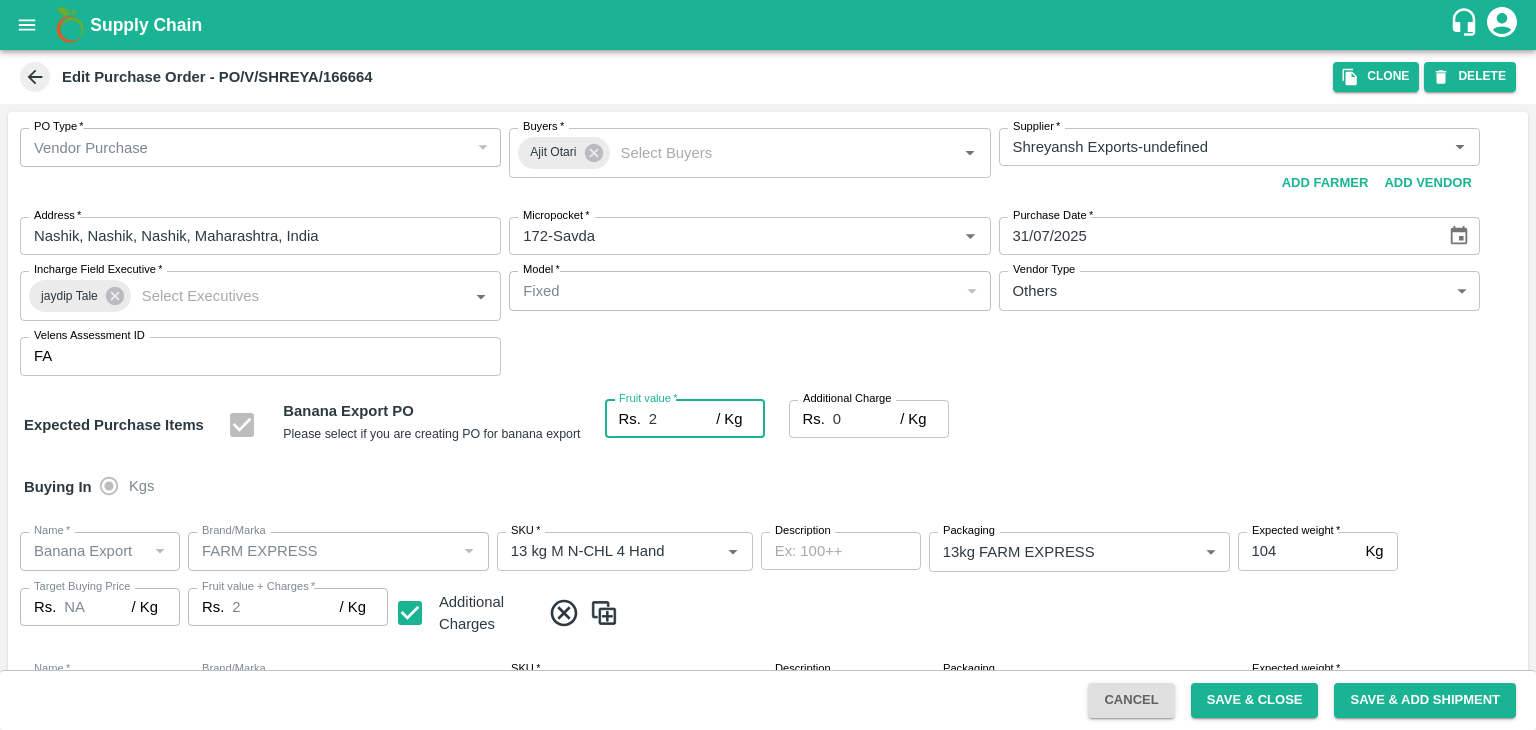 type on "20" 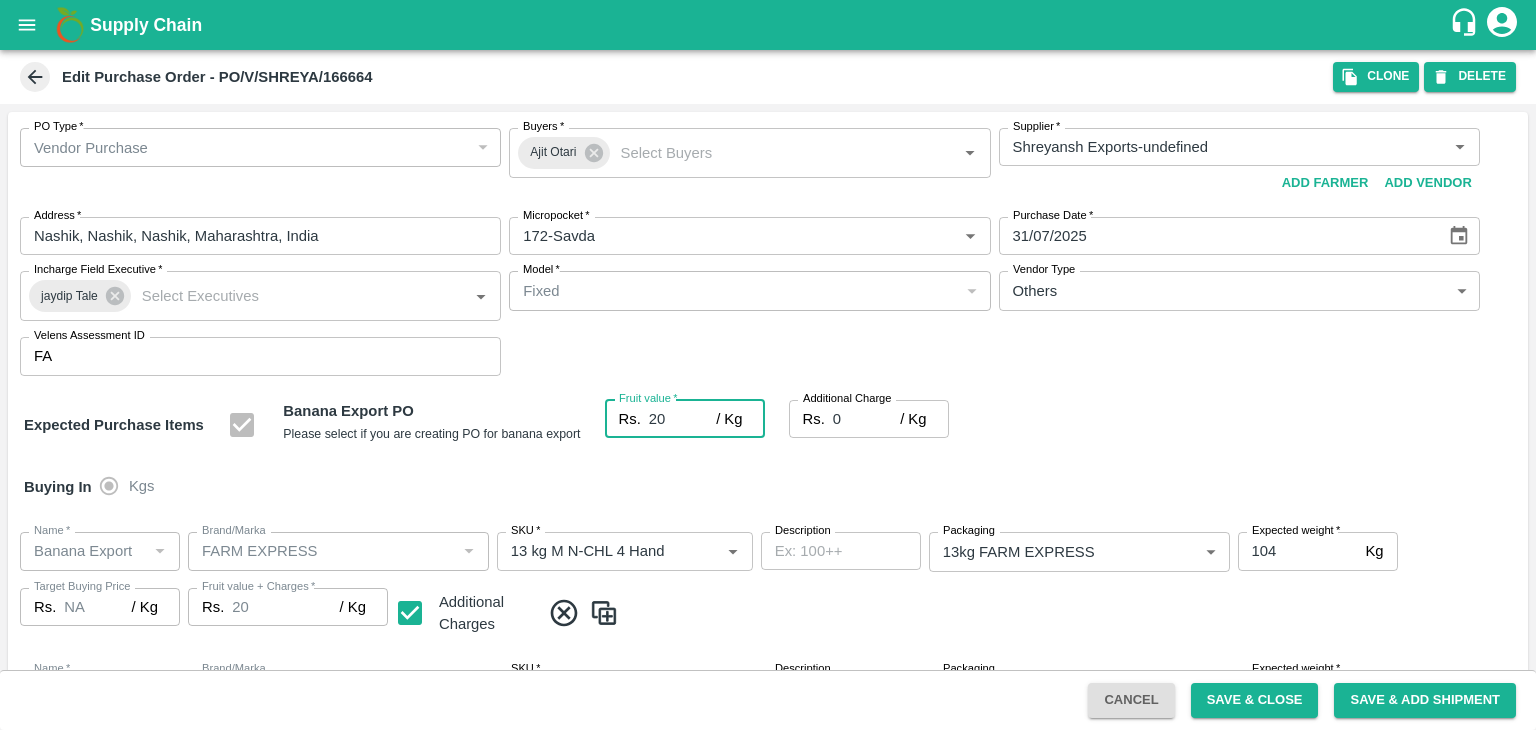 type on "20" 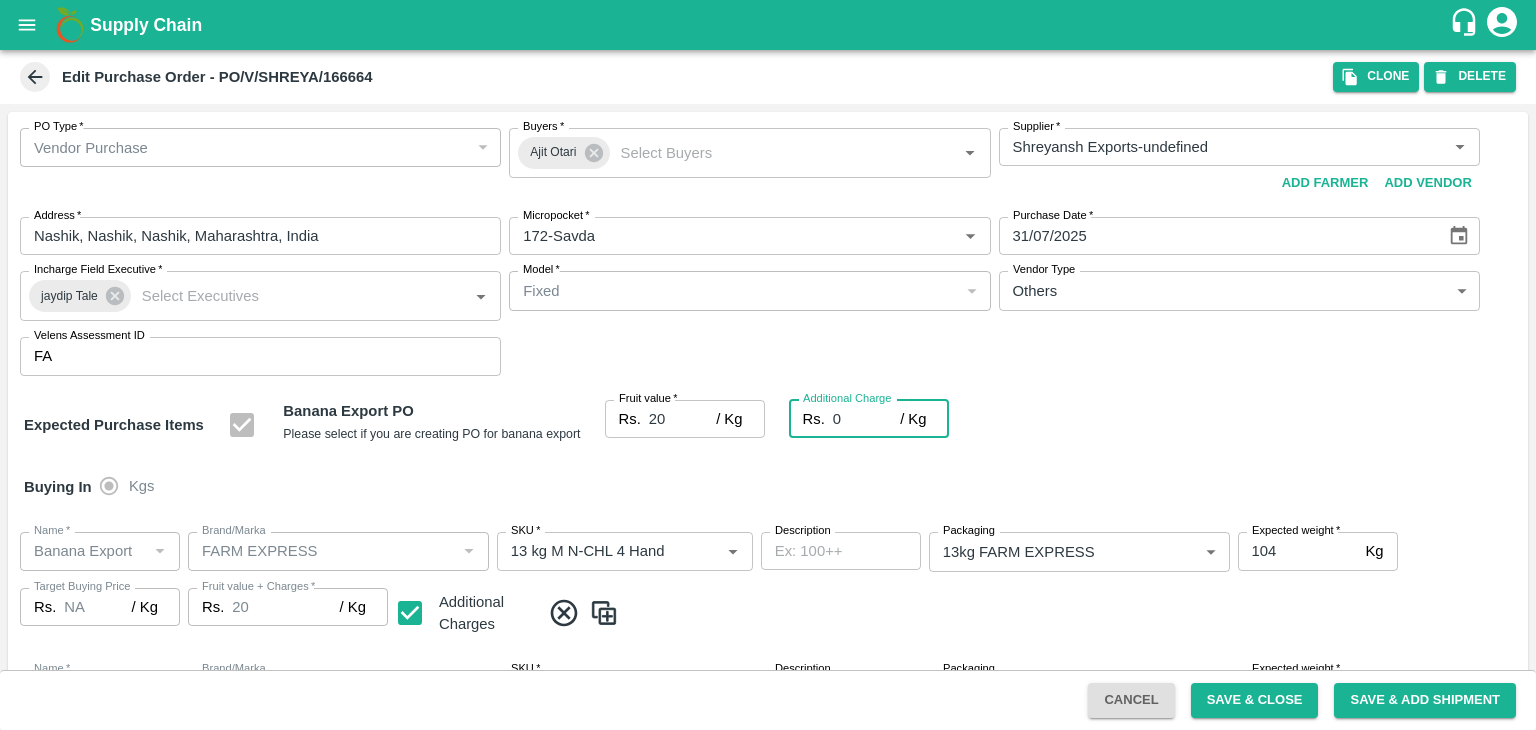 type on "2" 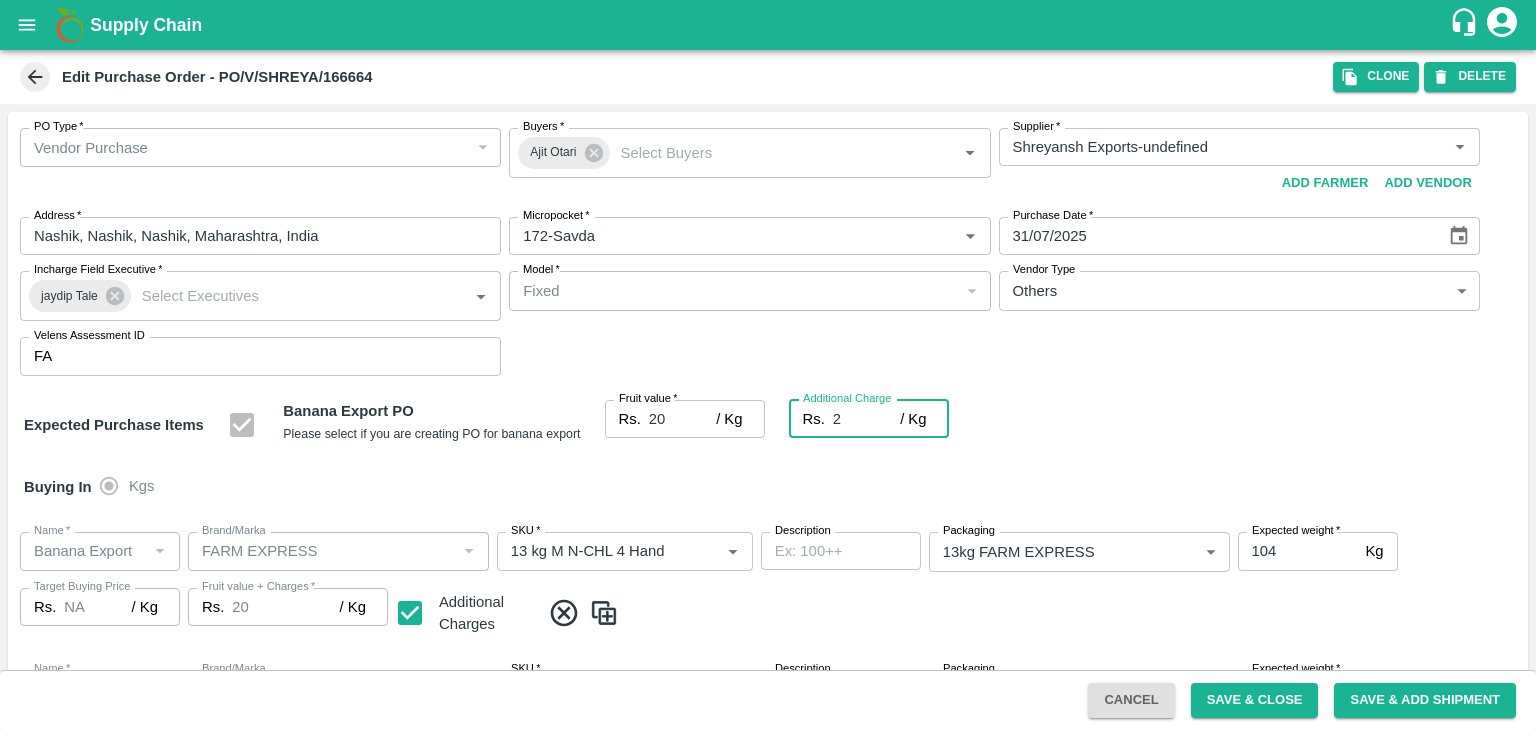type on "22" 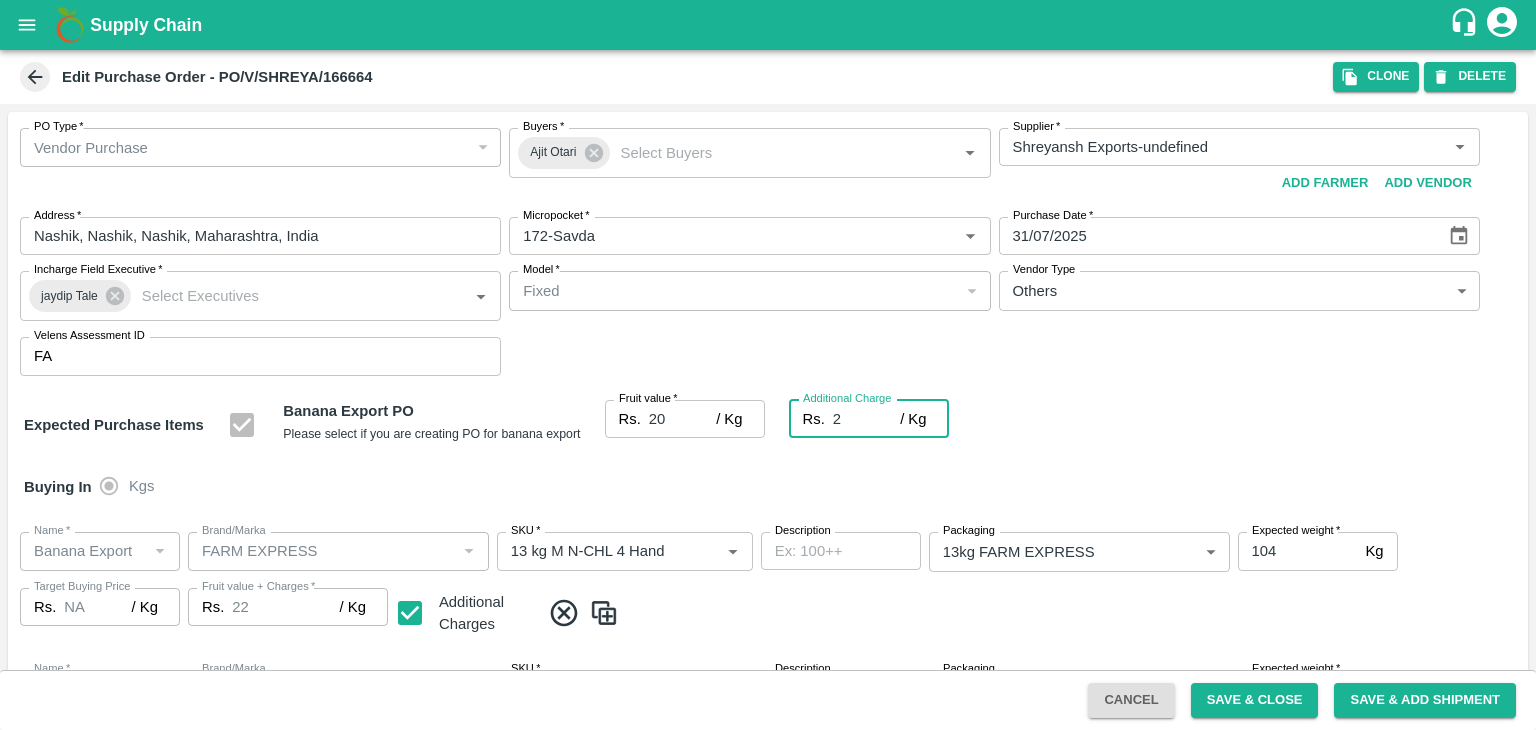 type on "2.7" 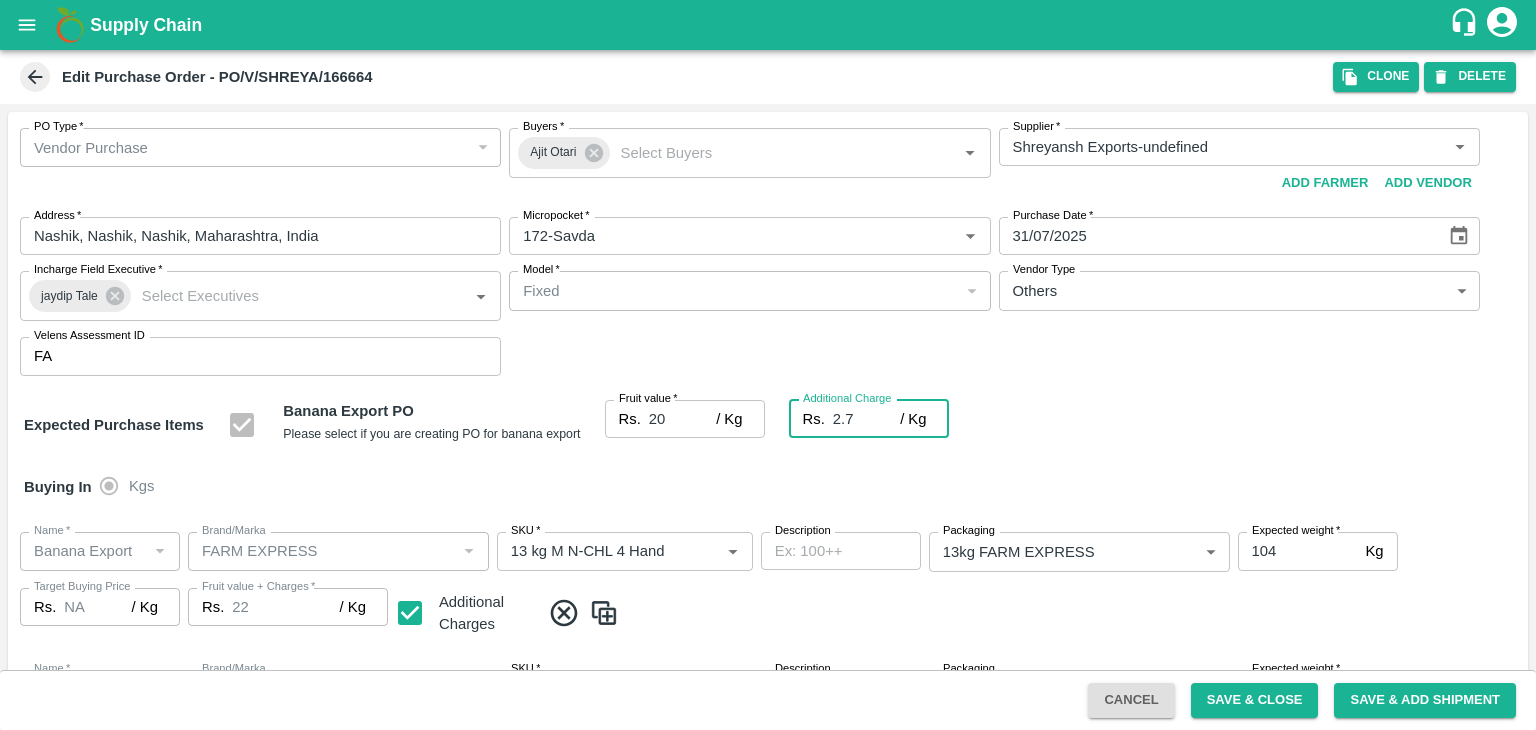 type on "22.7" 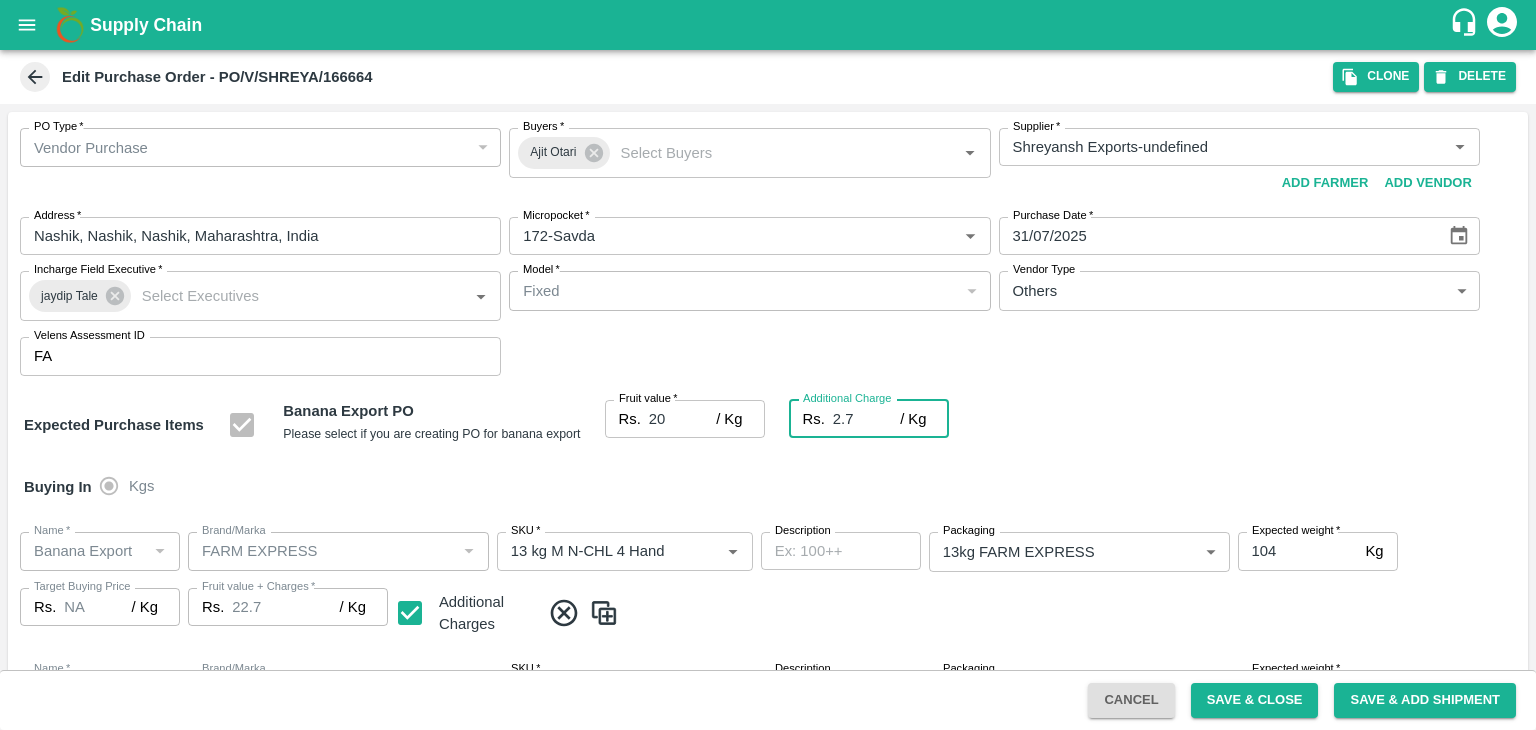 type on "2.75" 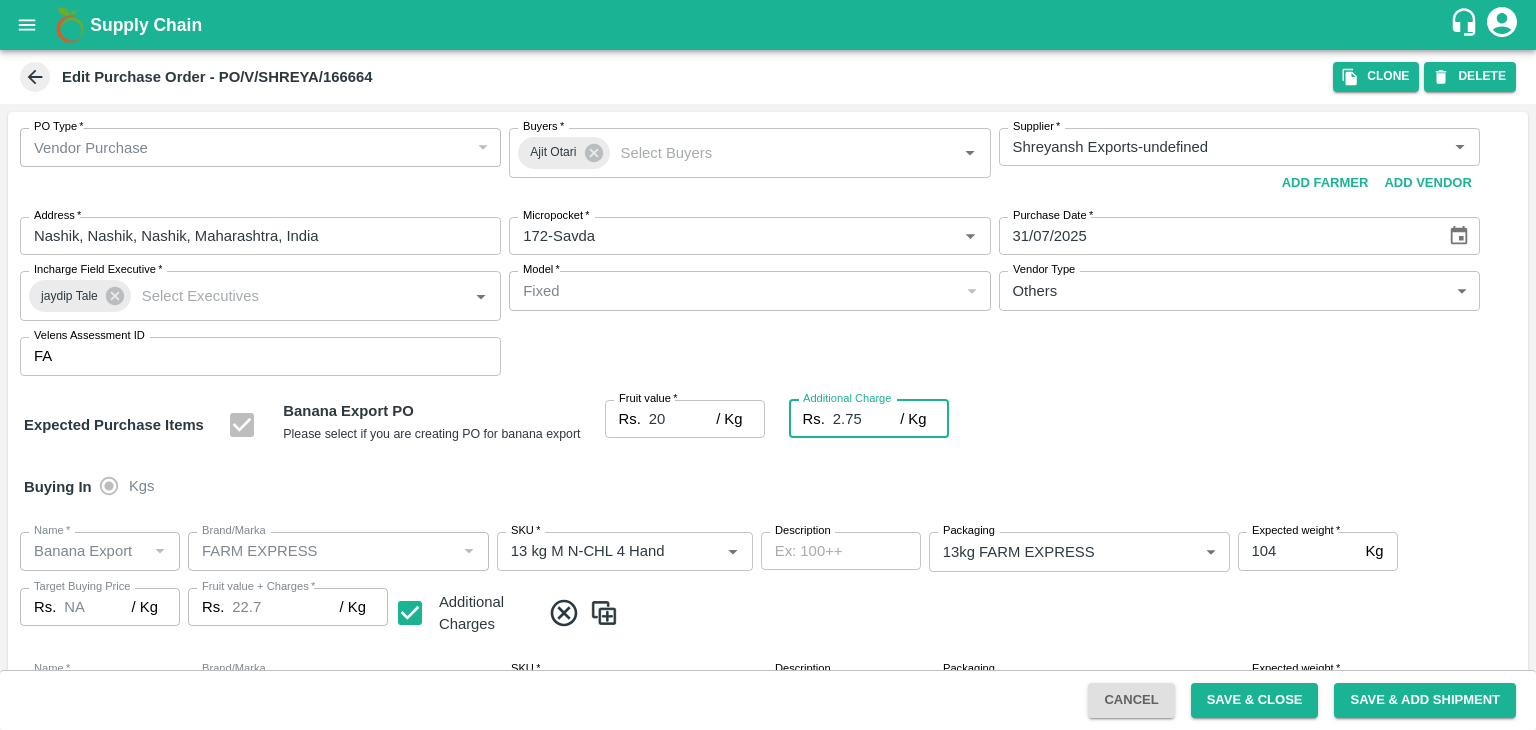 type on "22.75" 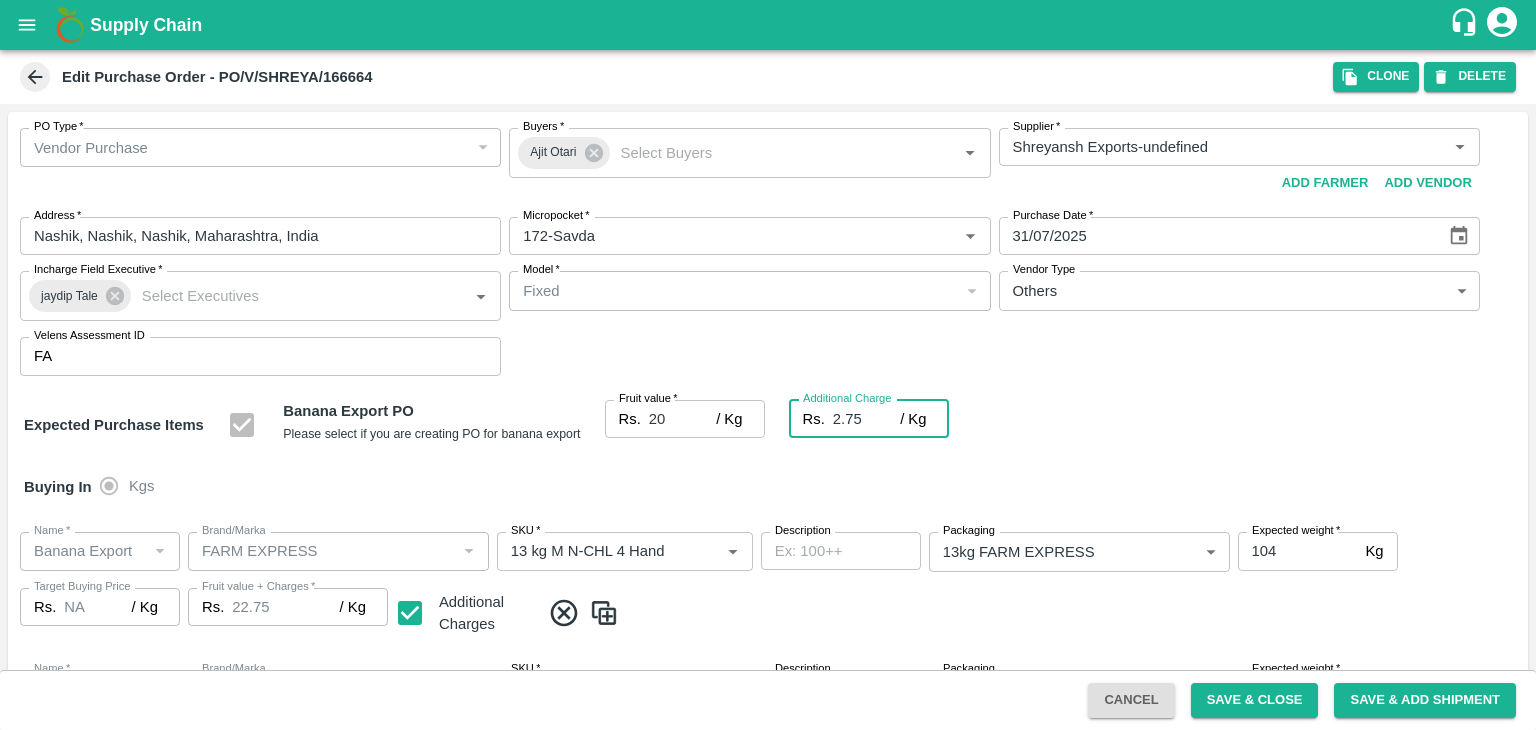 type on "2.75" 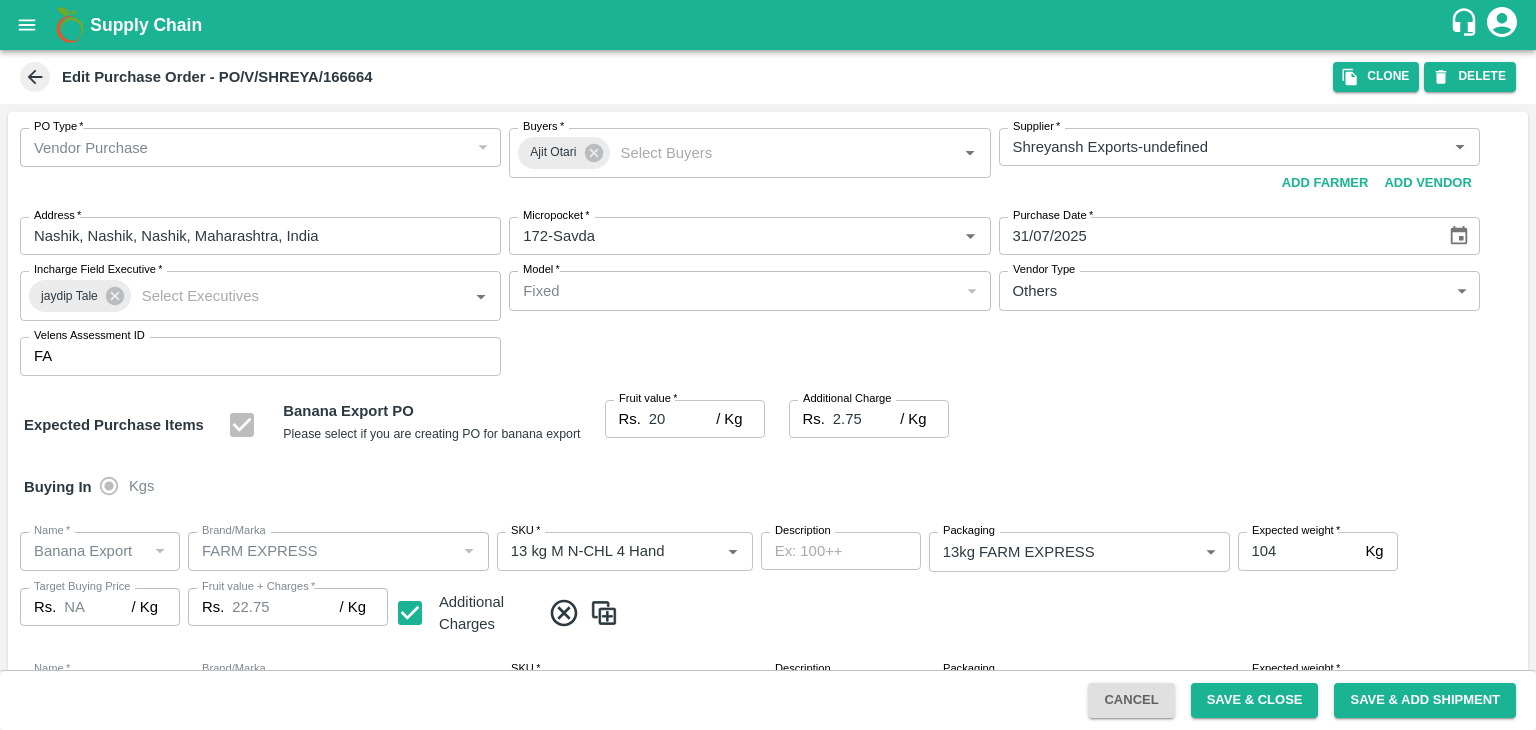scroll, scrollTop: 1060, scrollLeft: 0, axis: vertical 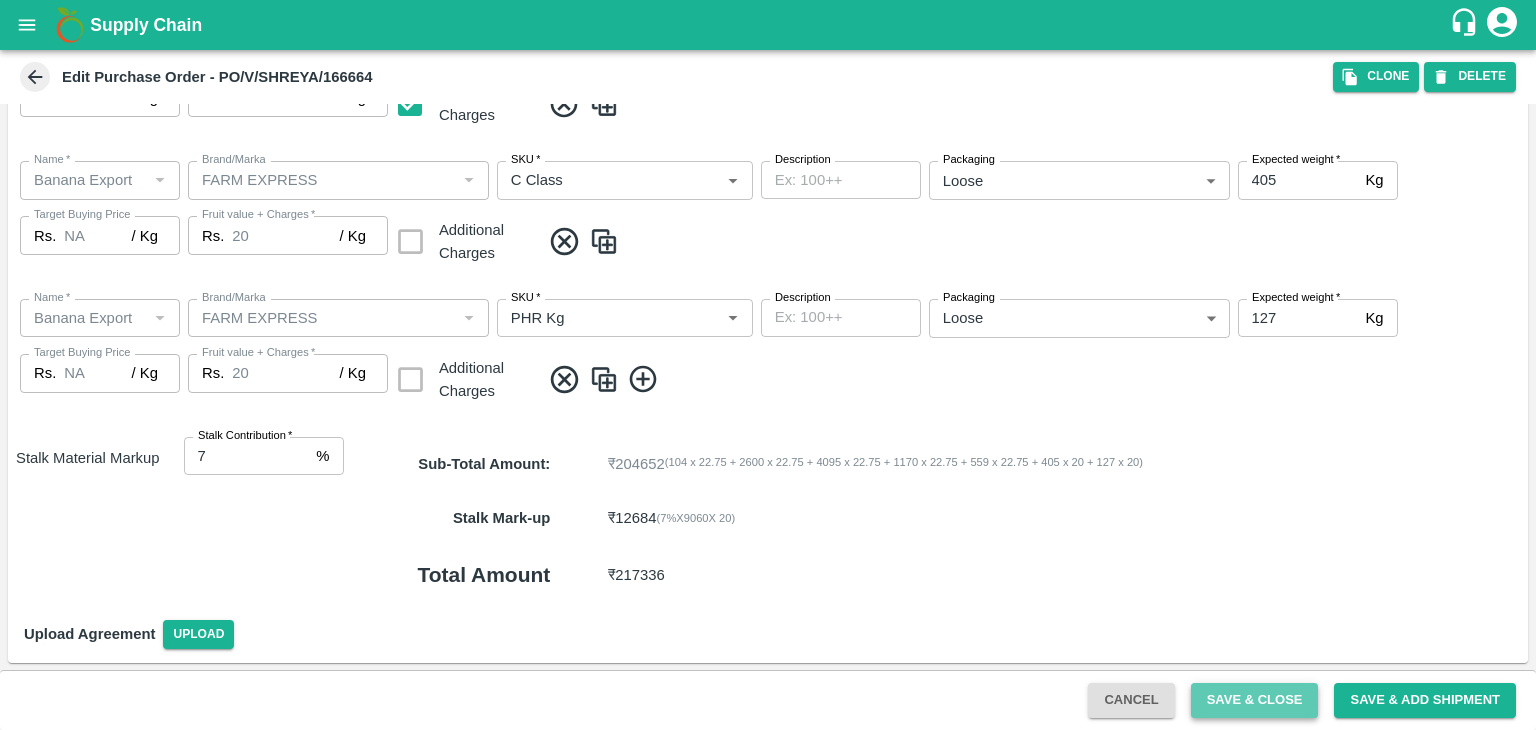 click on "Save & Close" at bounding box center (1255, 700) 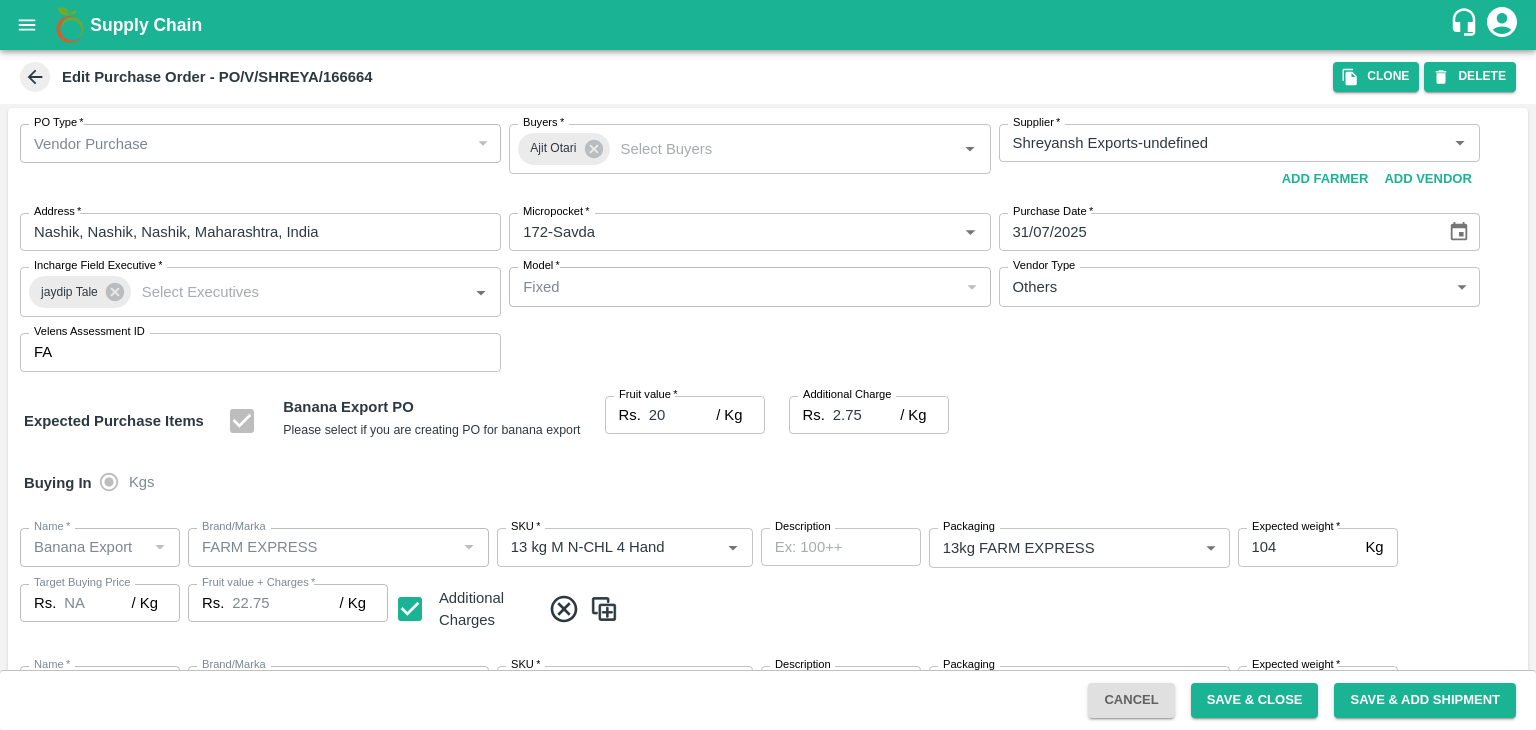scroll, scrollTop: 0, scrollLeft: 0, axis: both 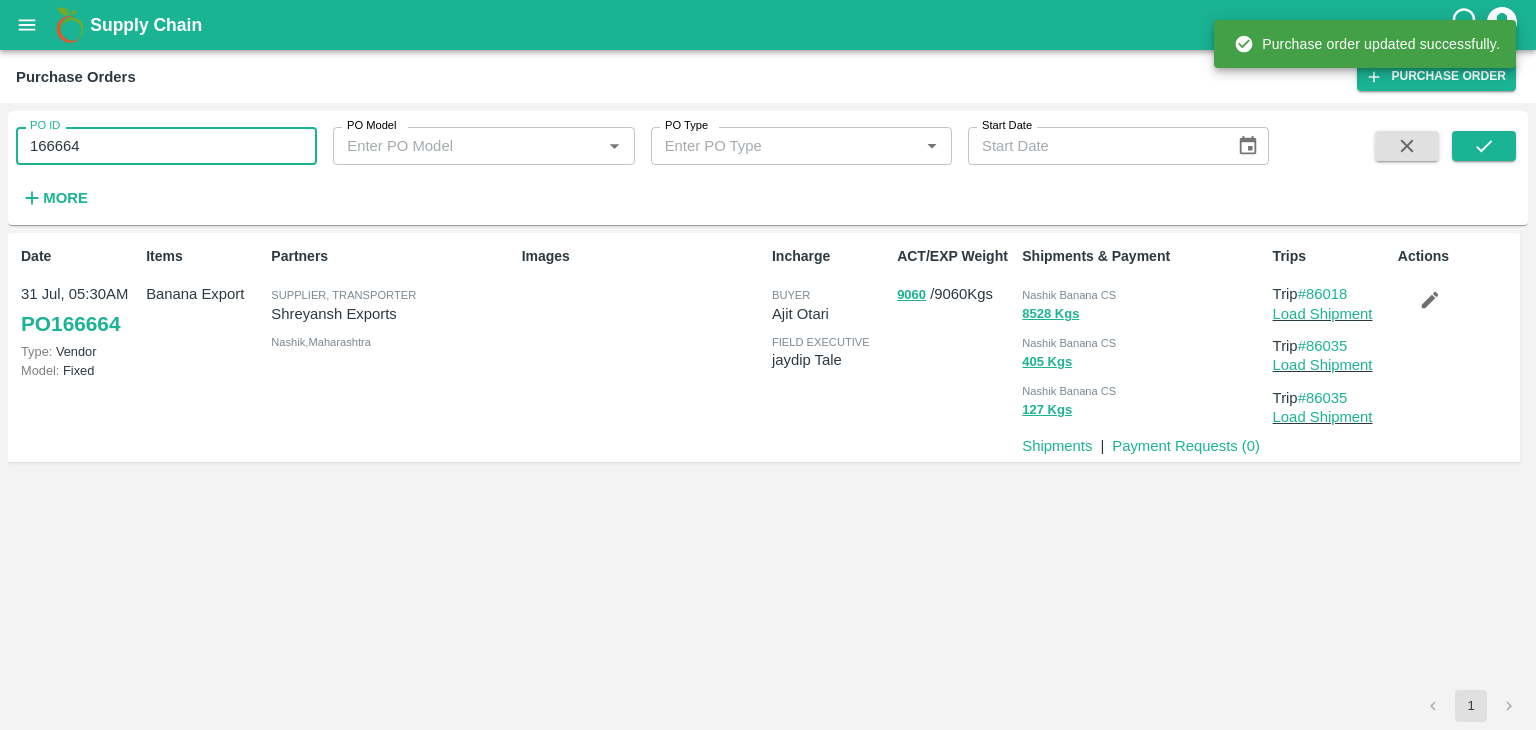 click on "166664" at bounding box center [166, 146] 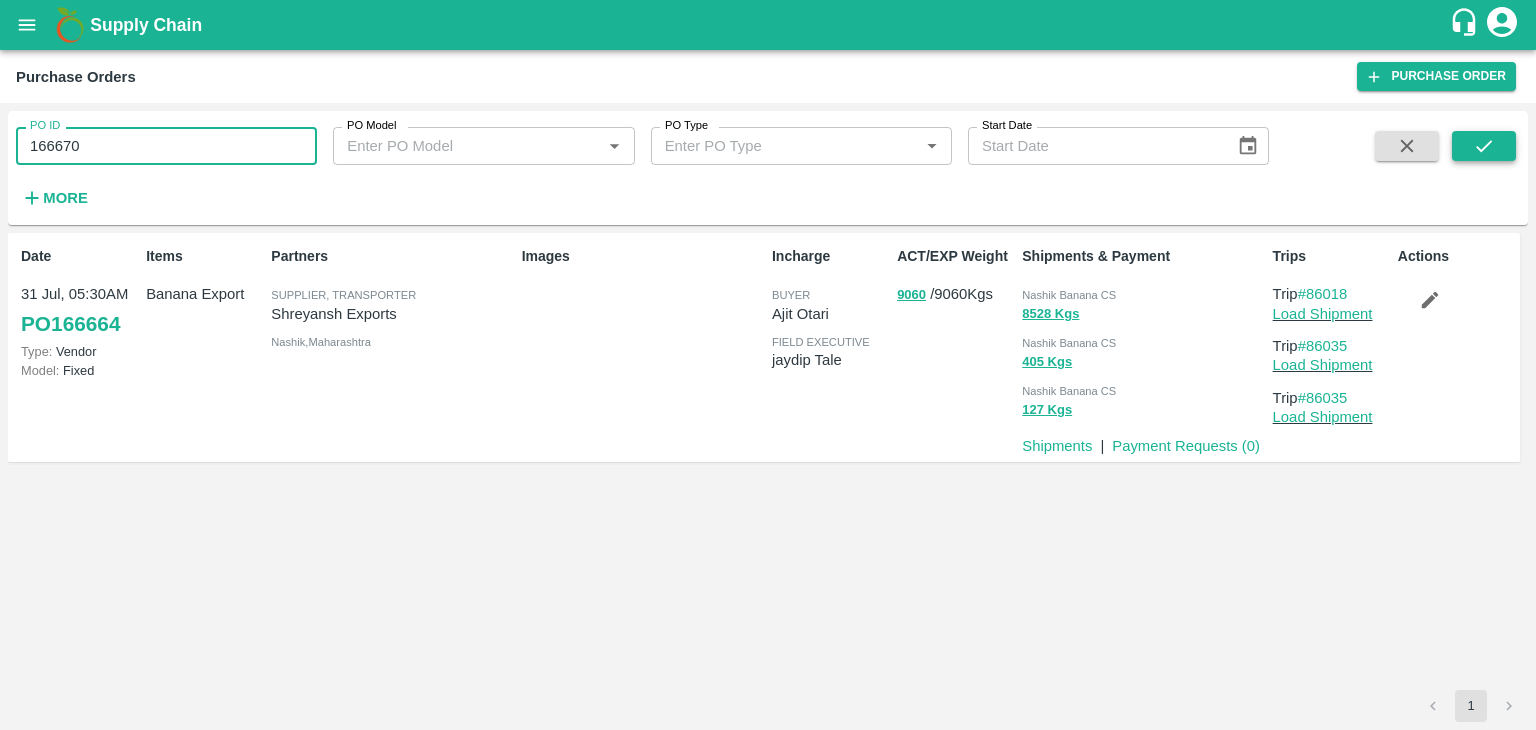 type on "166670" 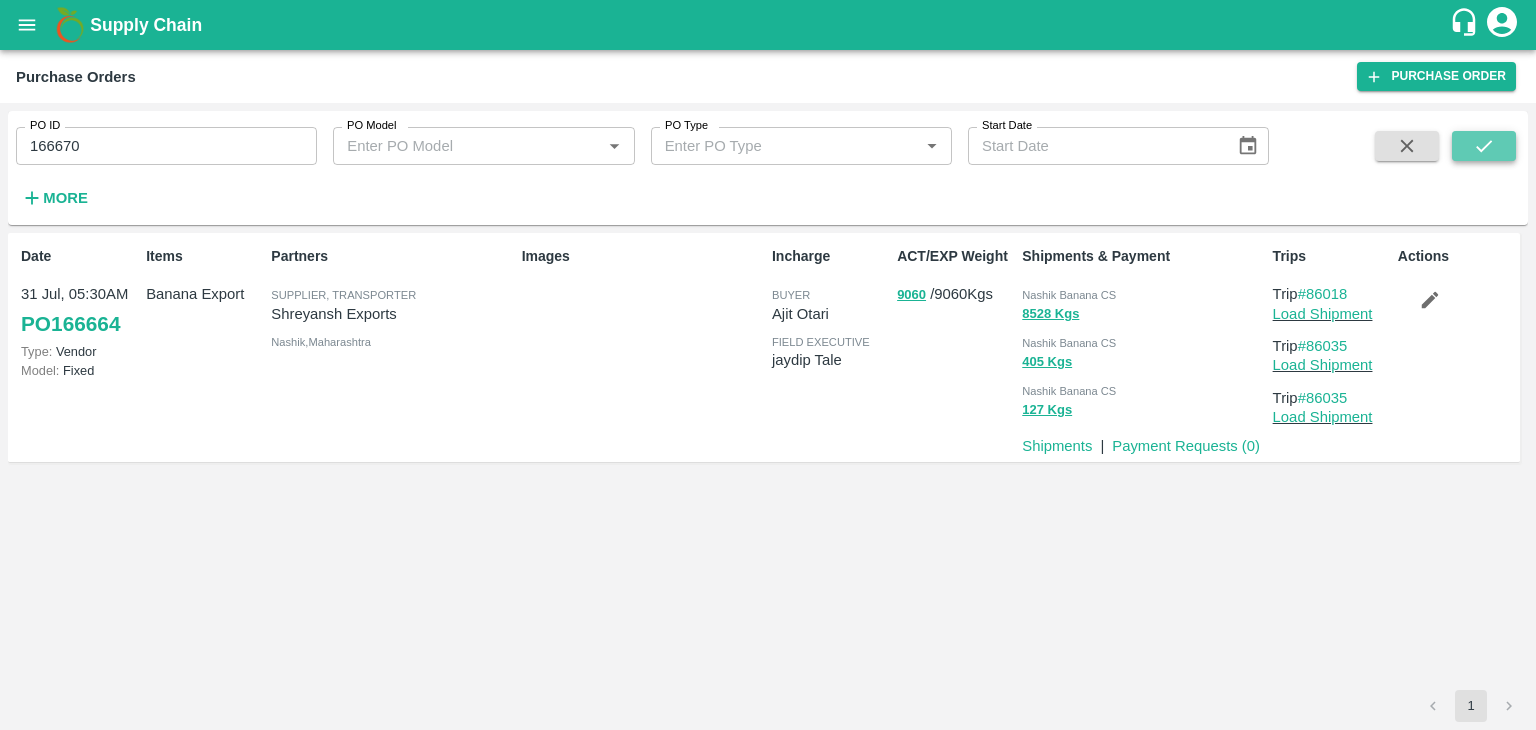 click at bounding box center [1484, 146] 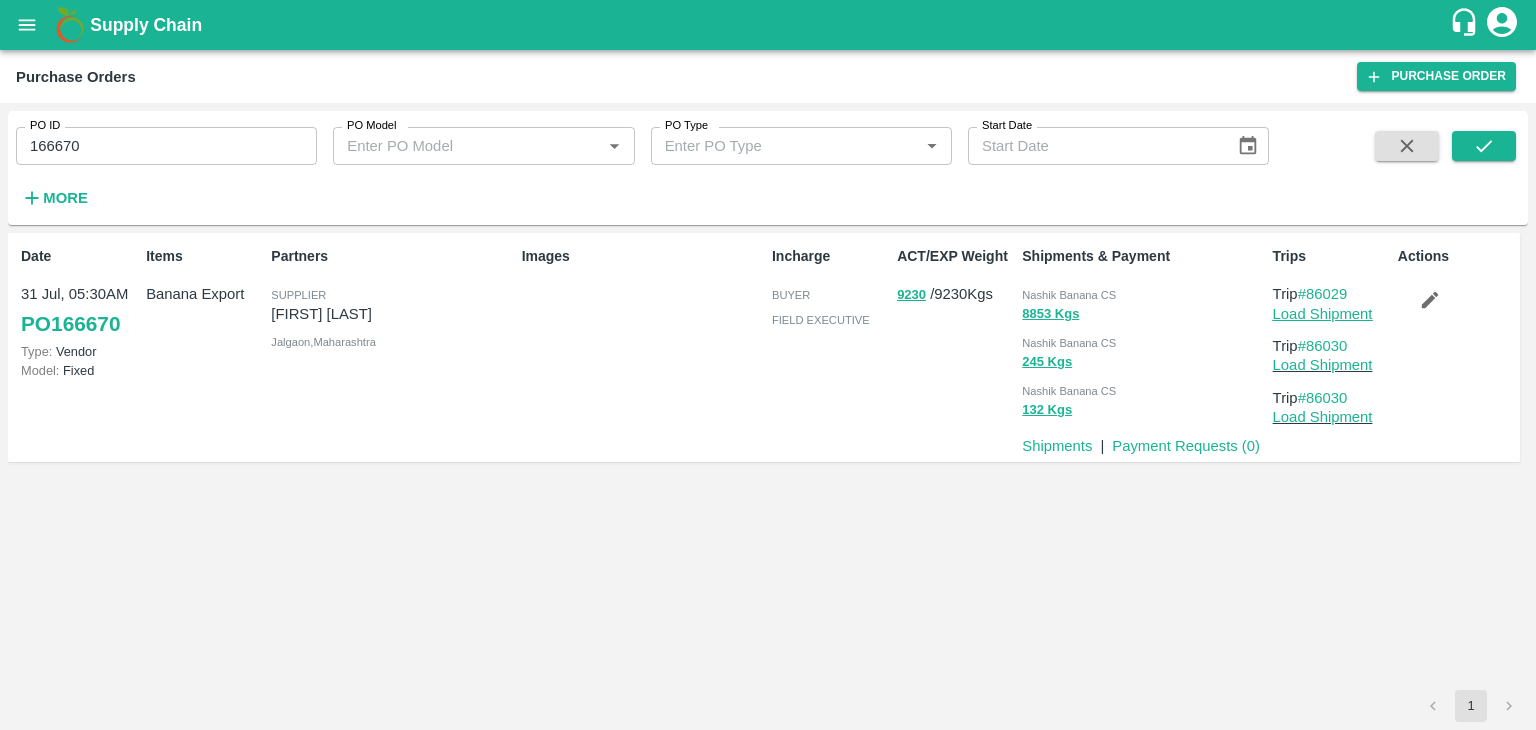 click on "Load Shipment" at bounding box center (1323, 314) 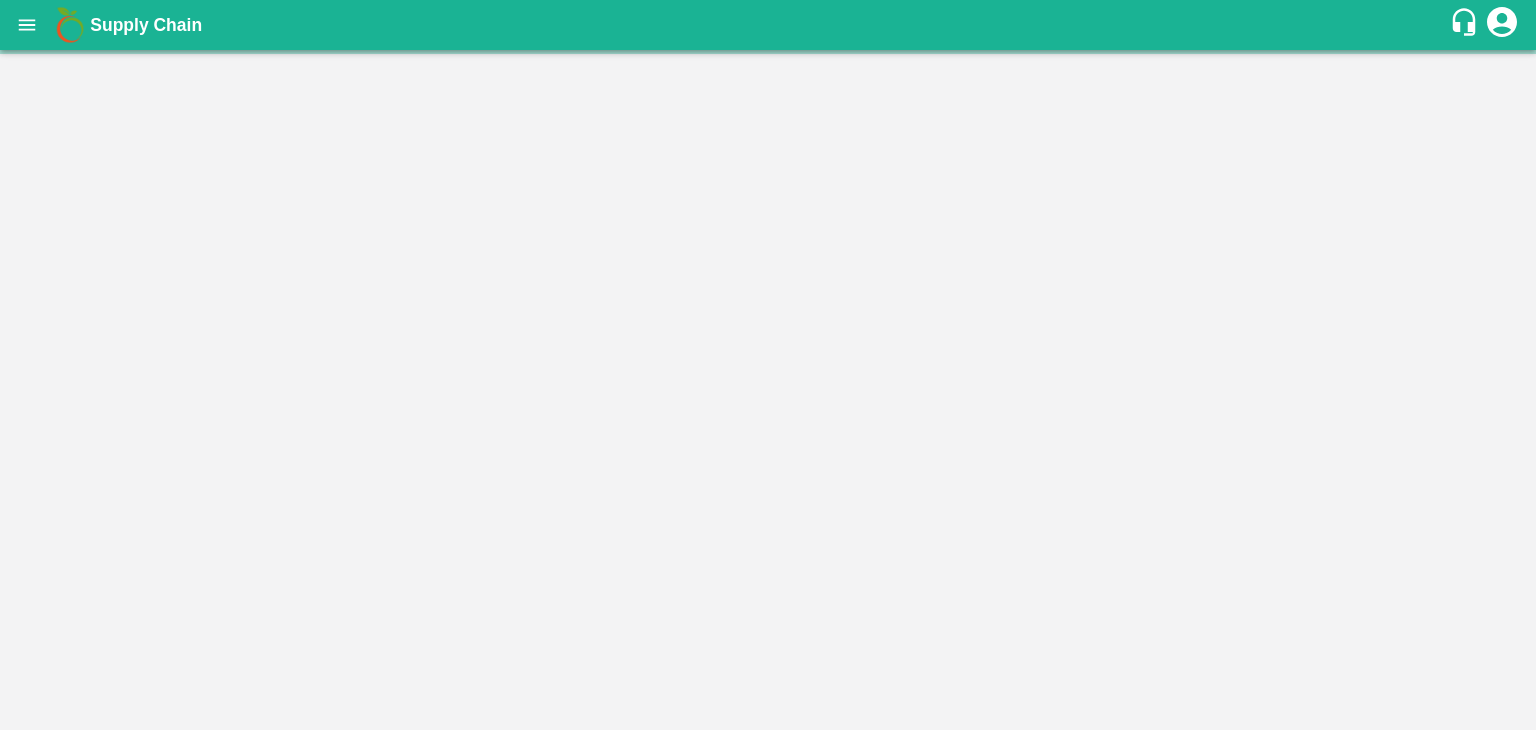 scroll, scrollTop: 0, scrollLeft: 0, axis: both 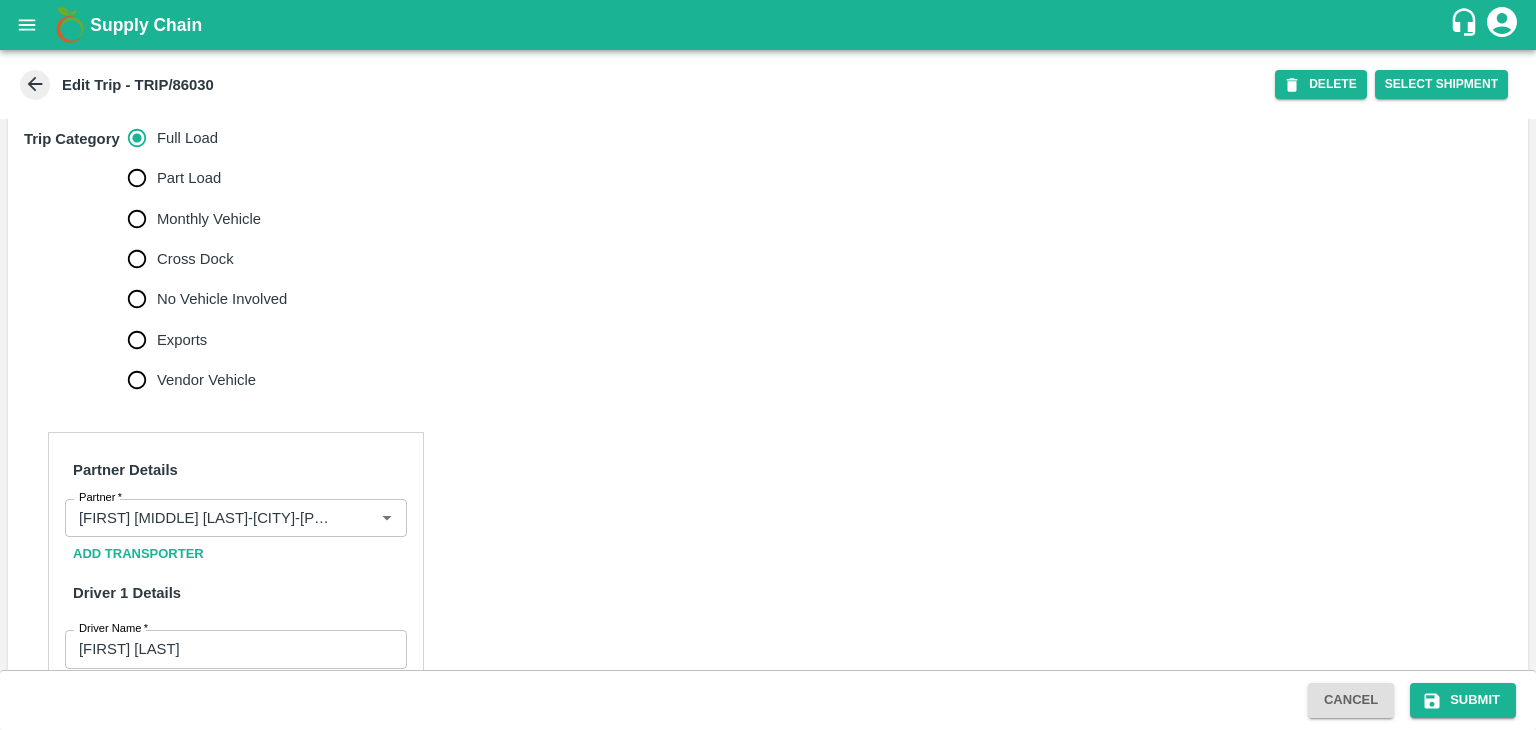 click on "No Vehicle Involved" at bounding box center (222, 299) 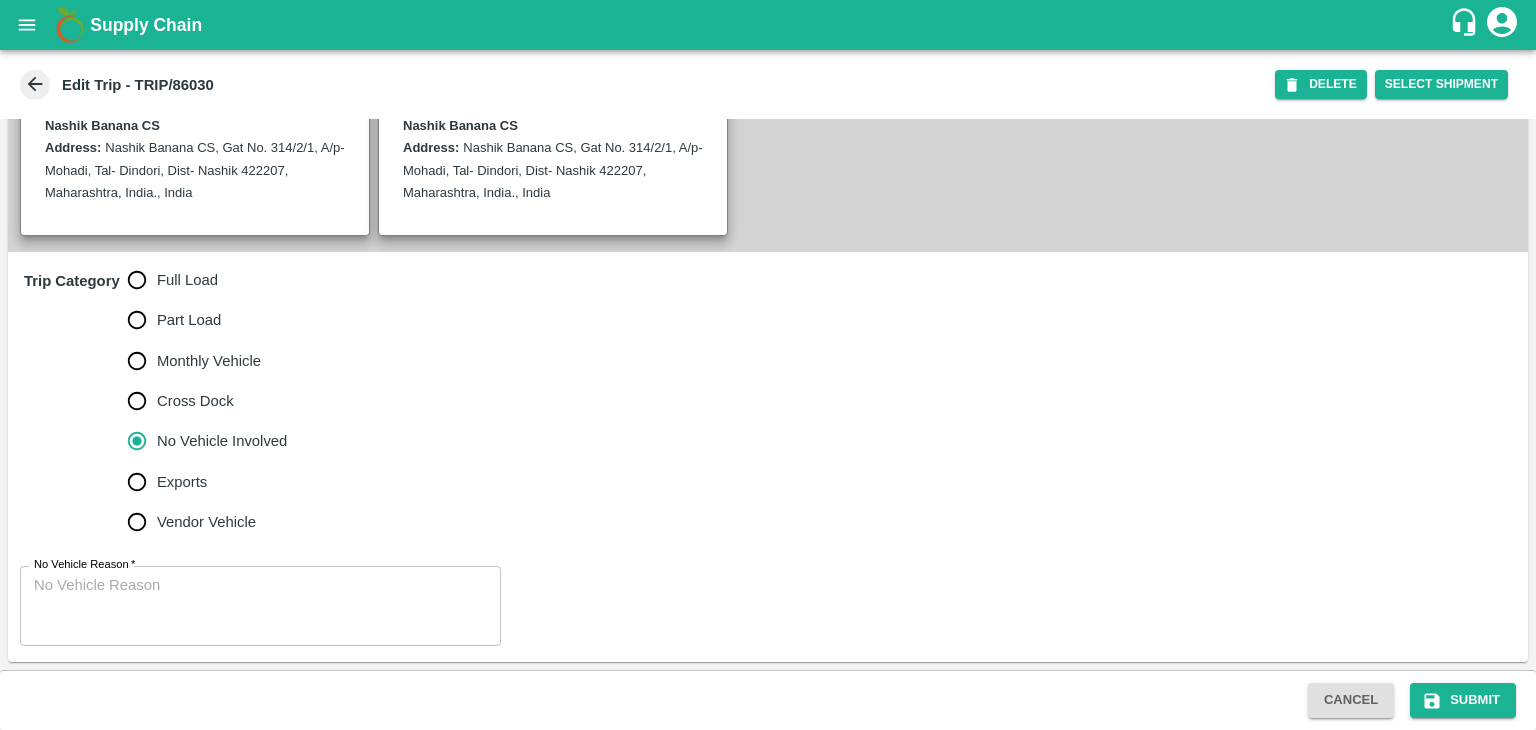 scroll, scrollTop: 468, scrollLeft: 0, axis: vertical 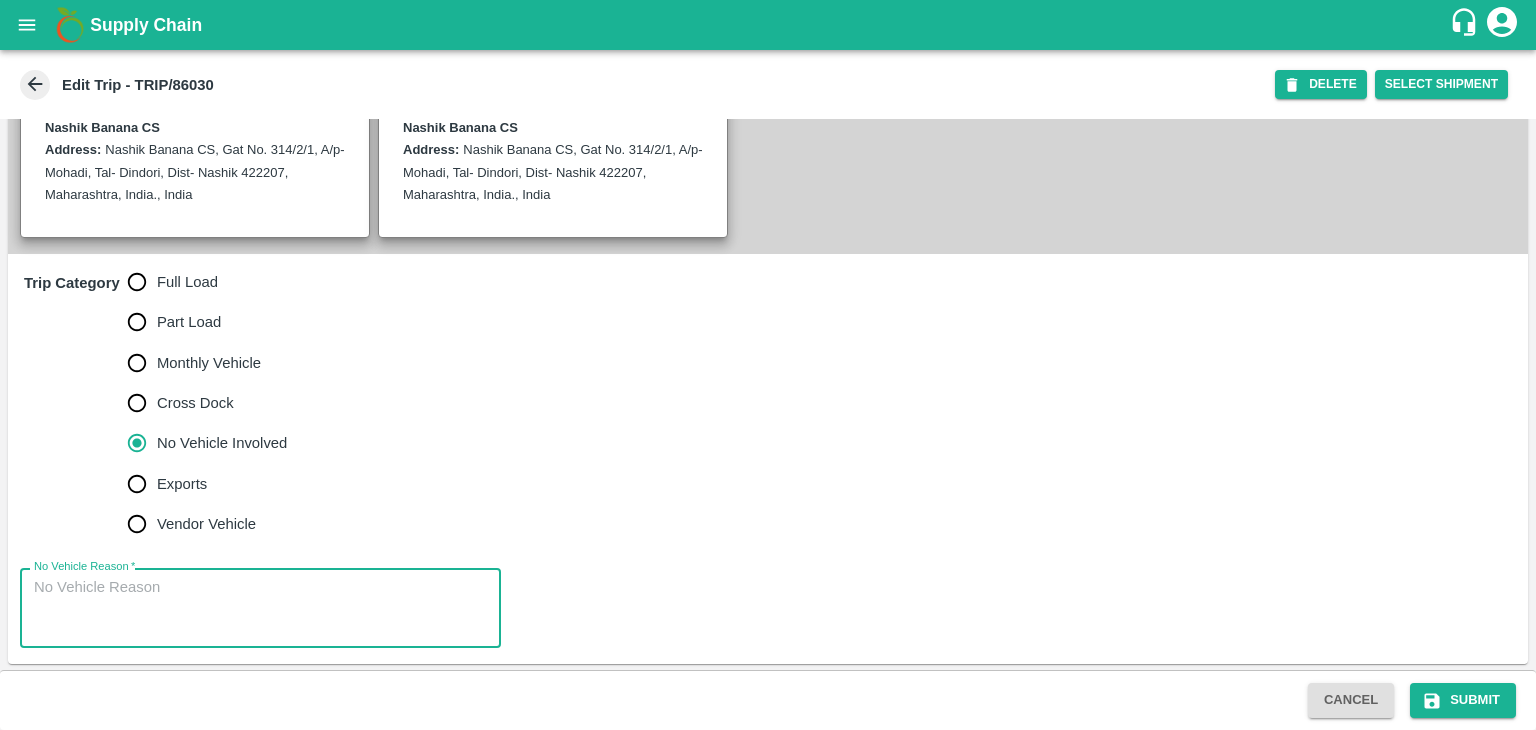 click on "No Vehicle Reason   *" at bounding box center [260, 608] 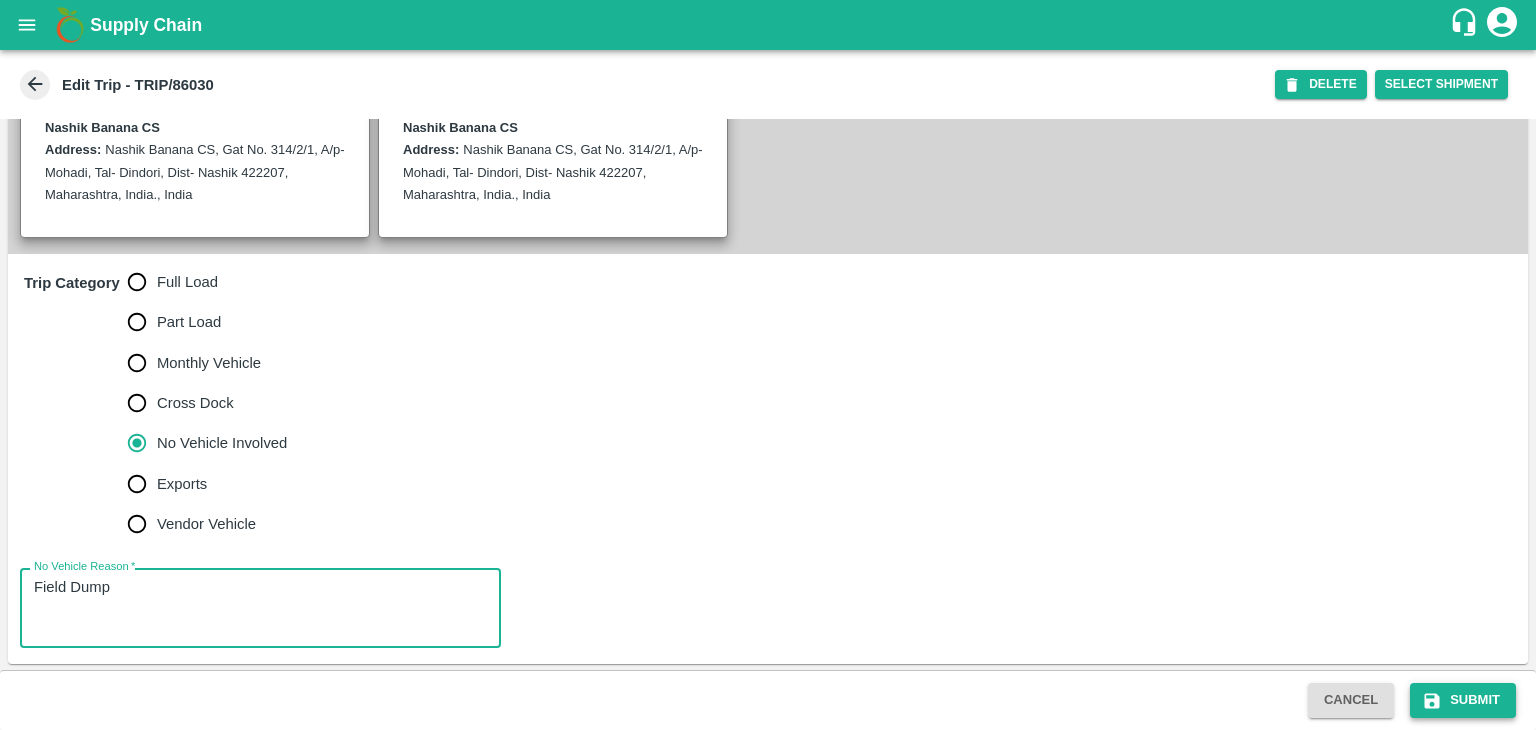 type on "Field Dump" 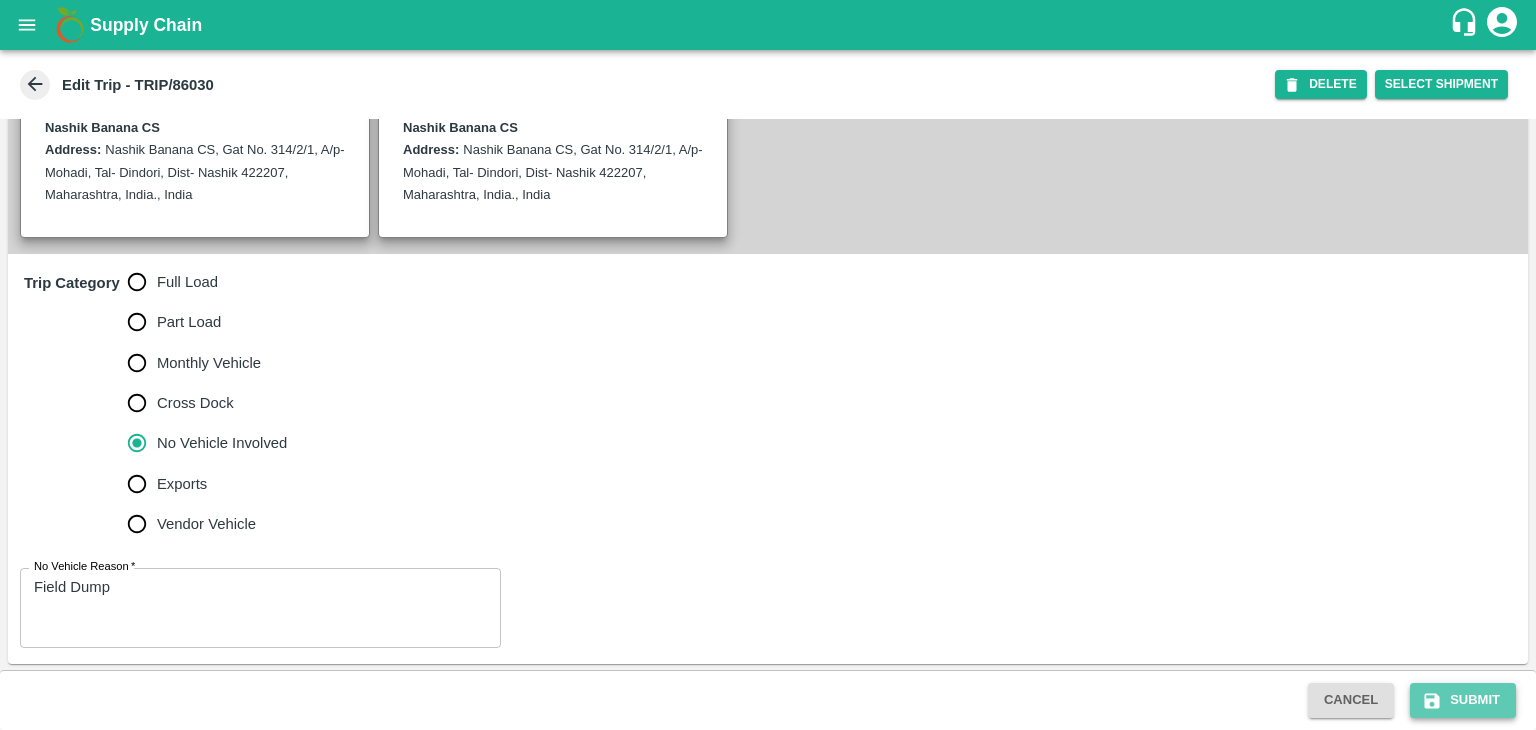 click on "Submit" at bounding box center (1463, 700) 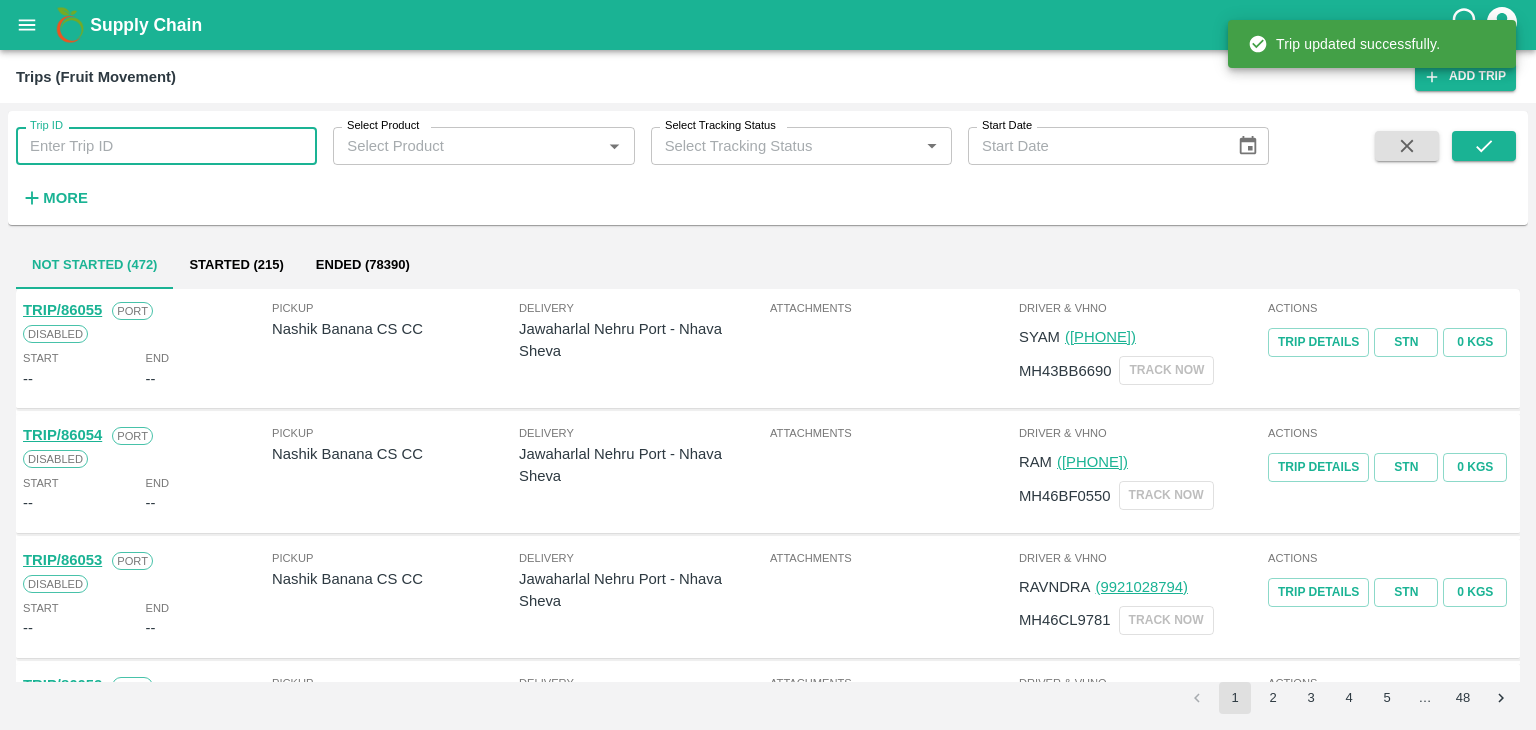 click on "Trip ID" at bounding box center (166, 146) 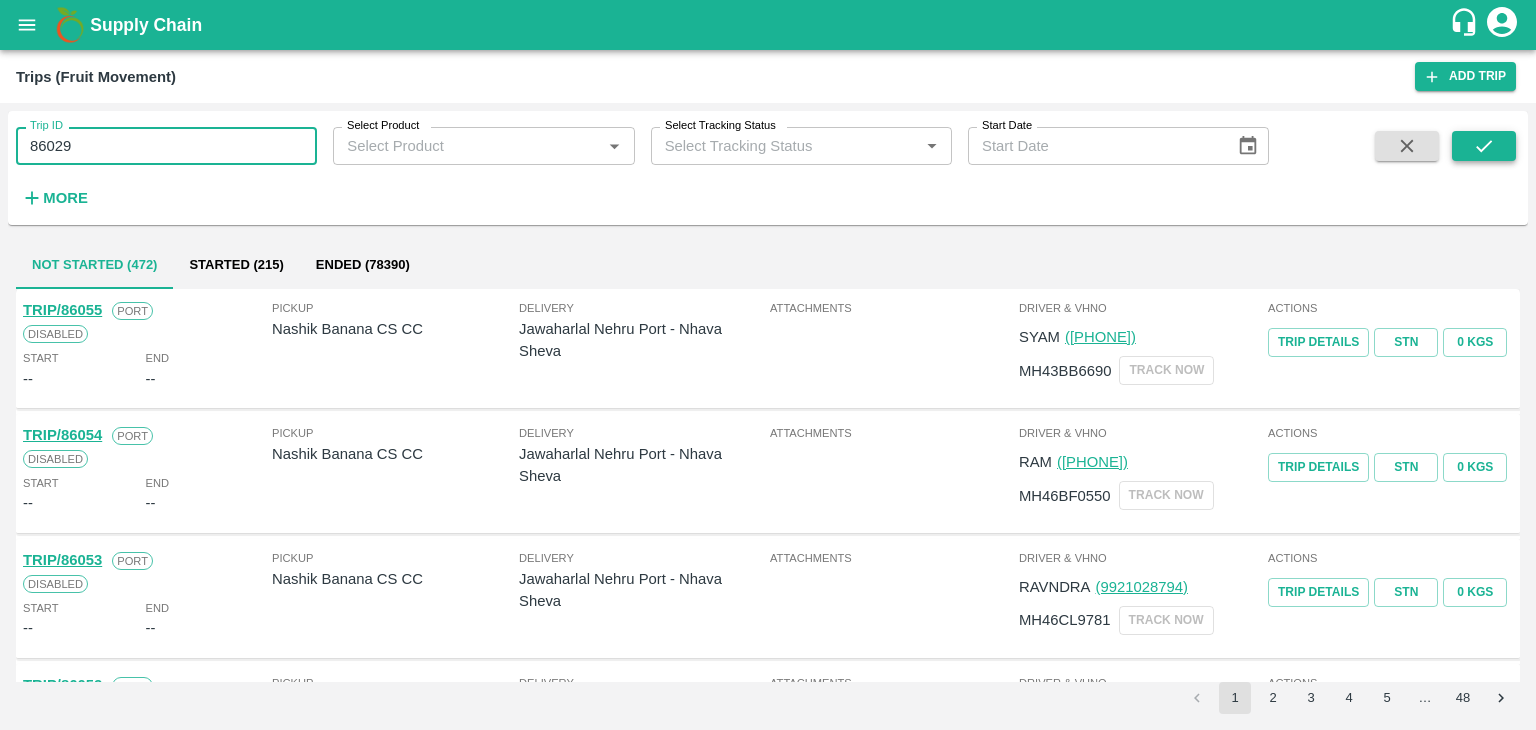 type on "86029" 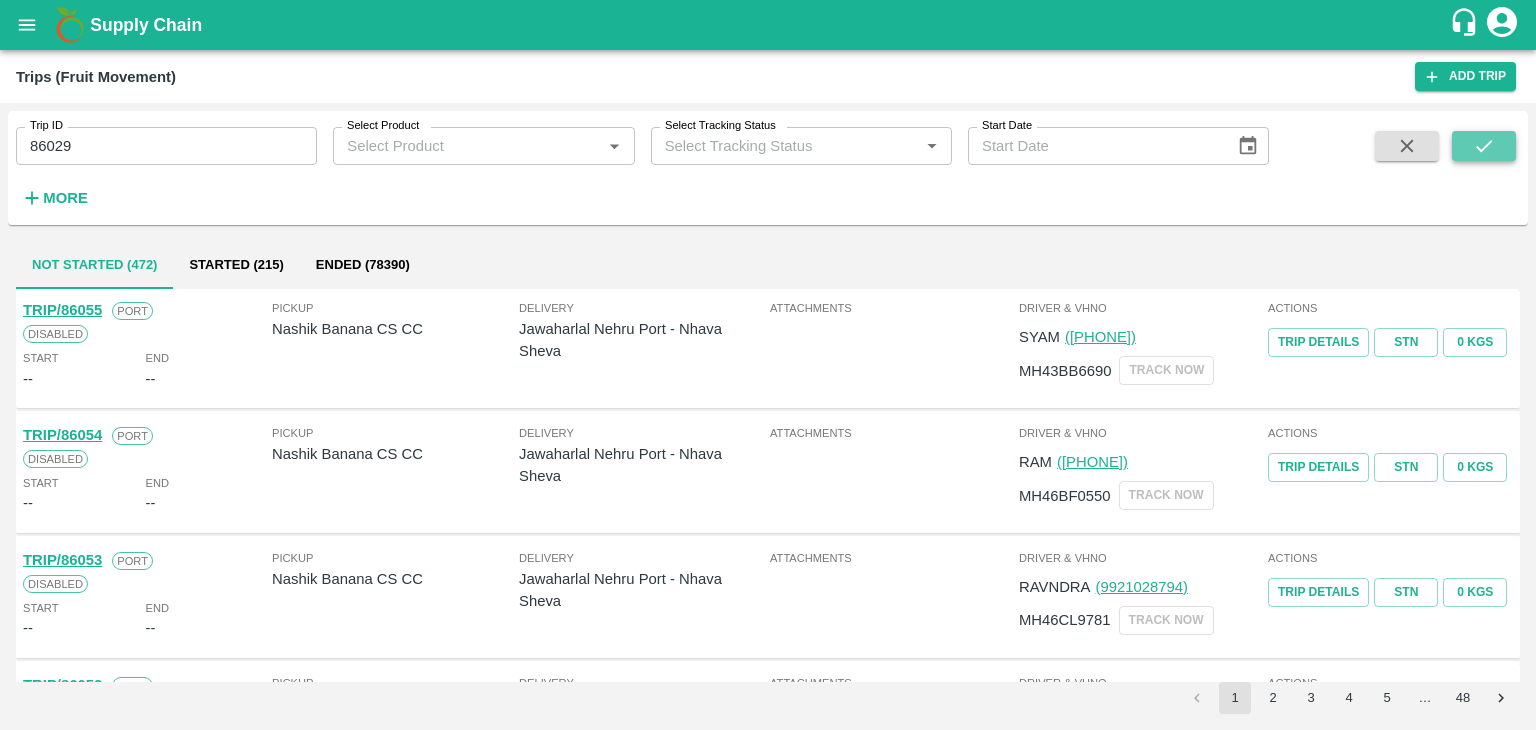 click 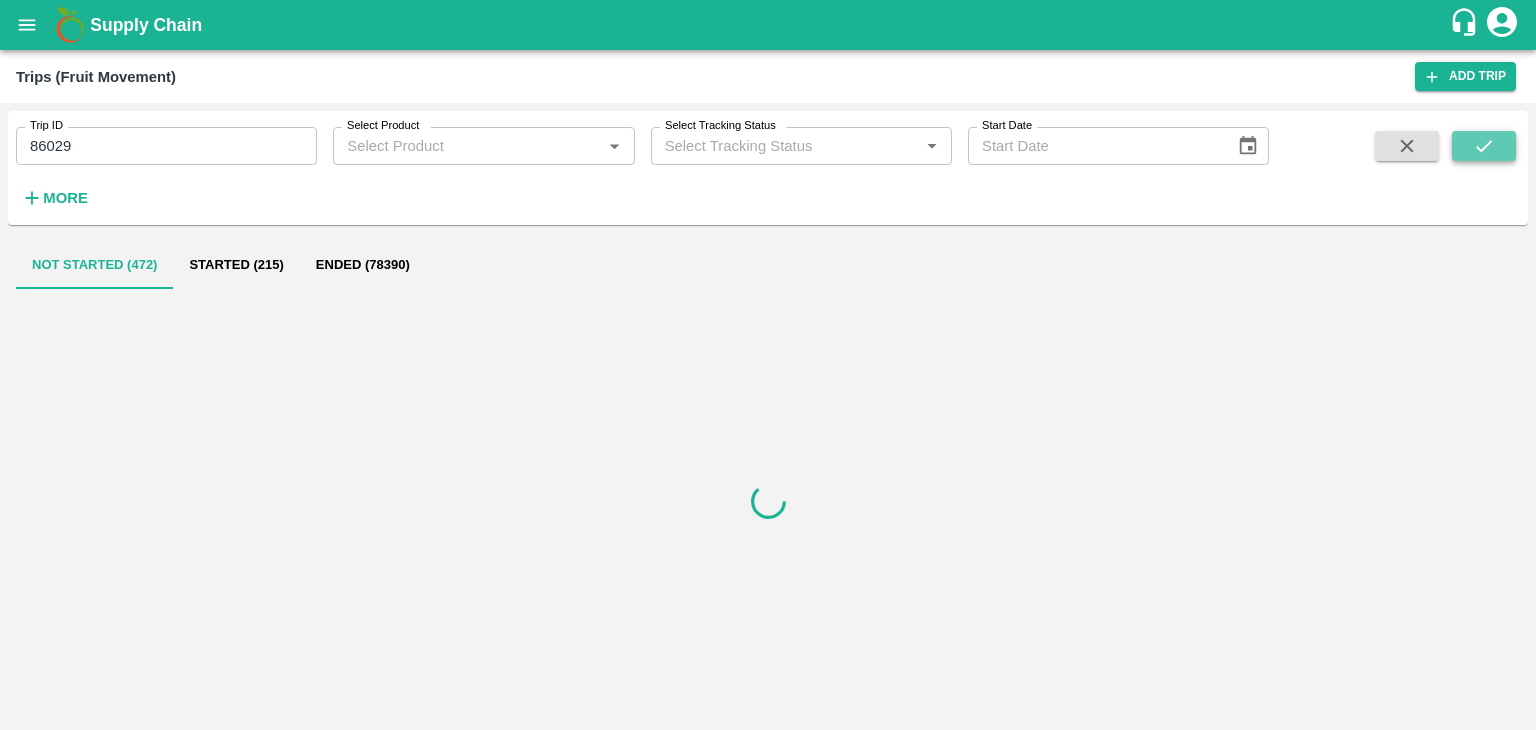 click 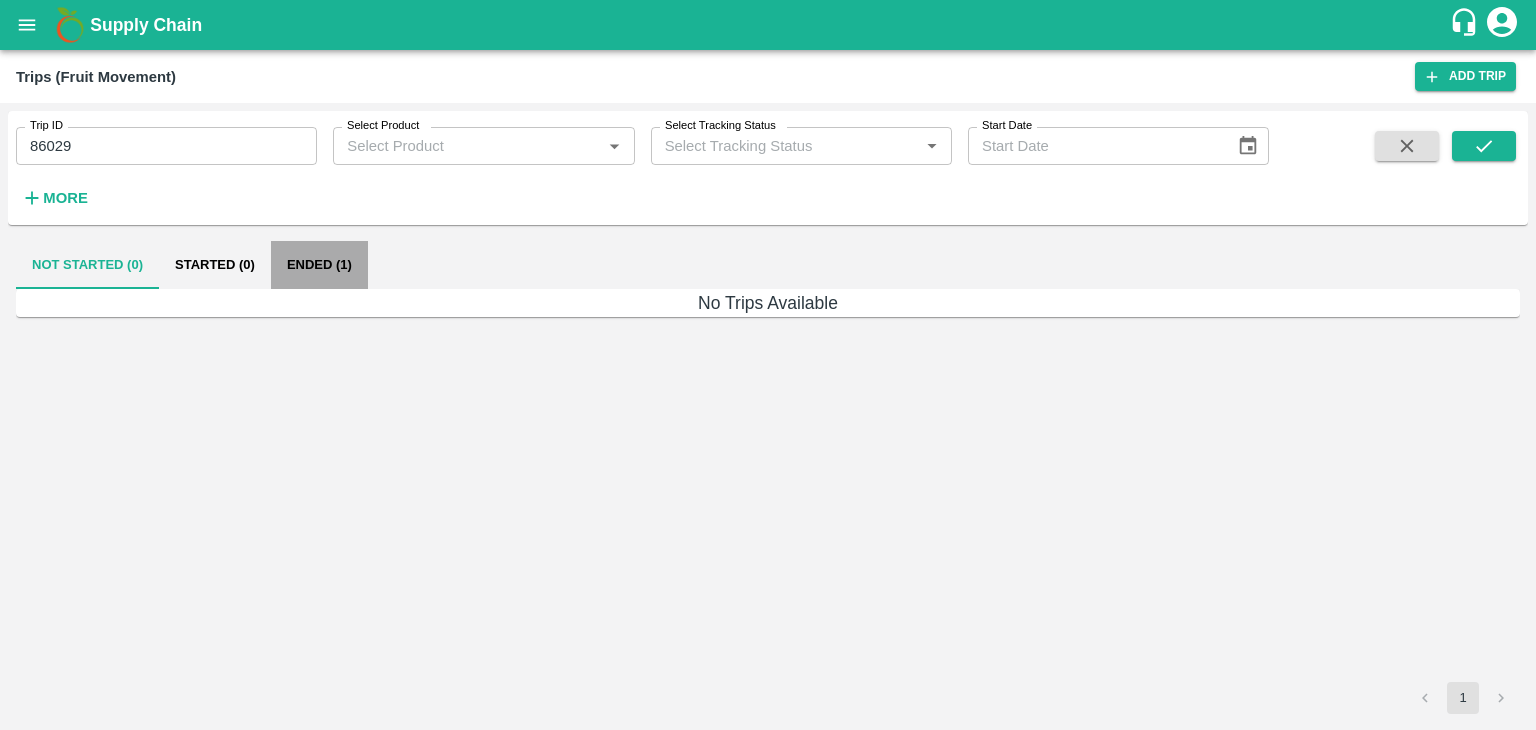 click on "Ended (1)" at bounding box center [319, 265] 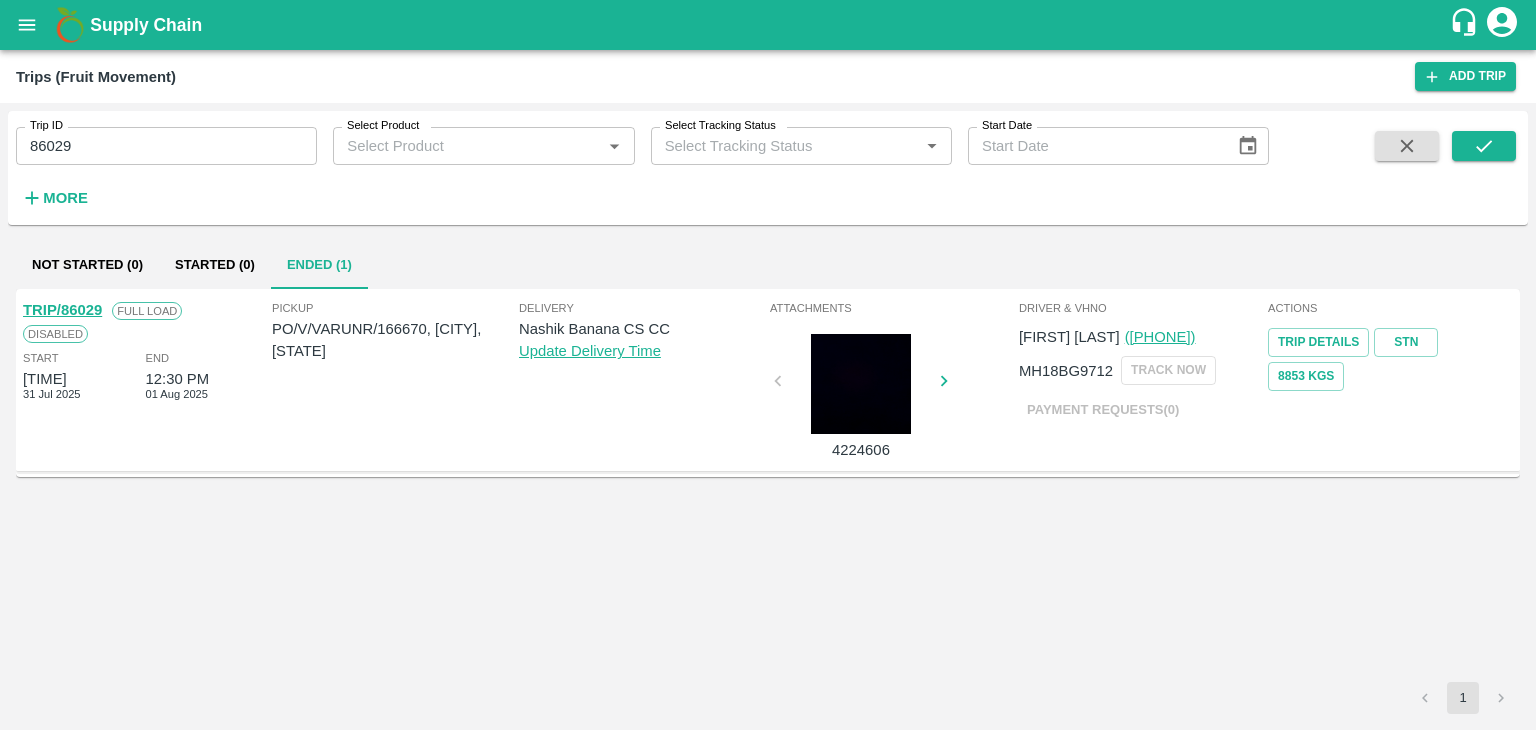 click on "TRIP/86029" at bounding box center [62, 310] 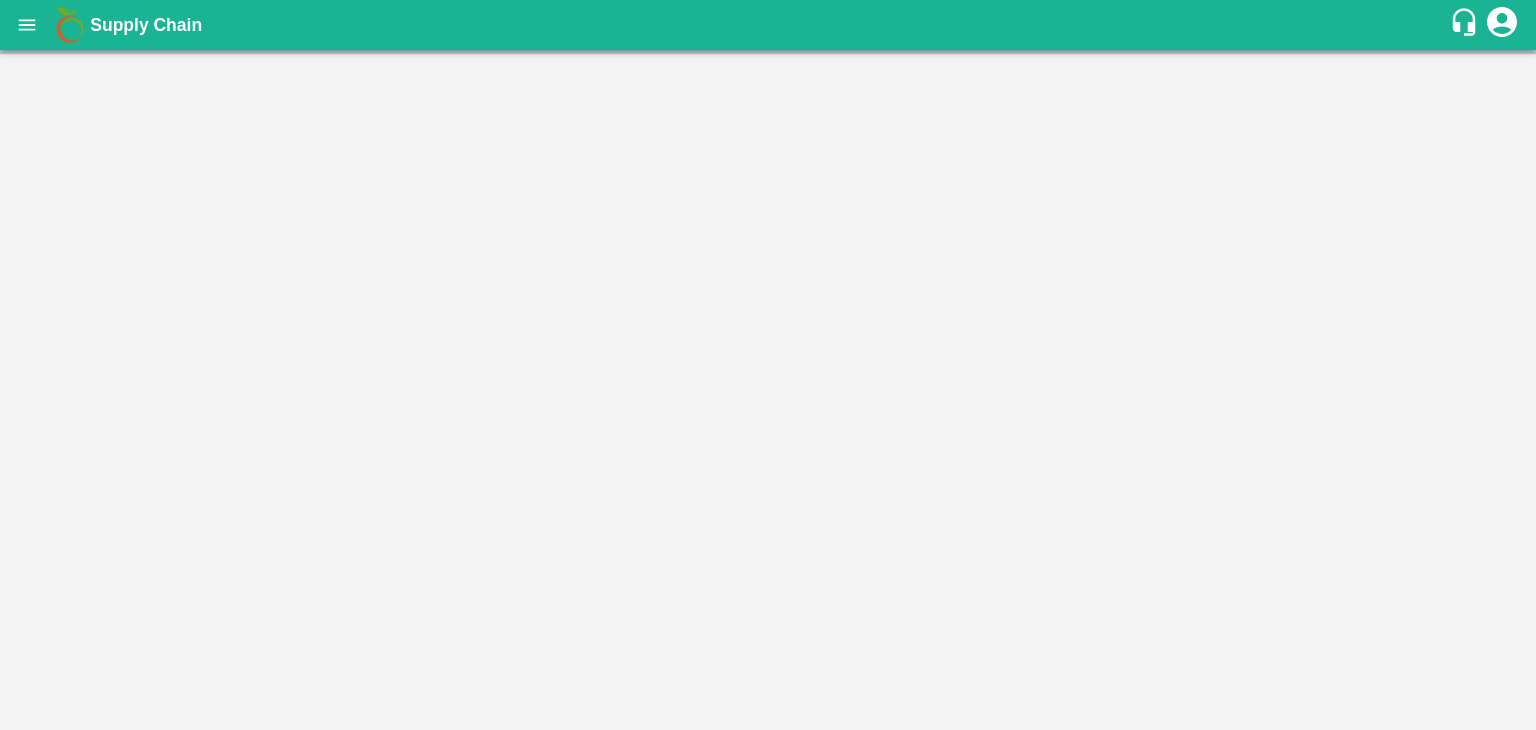 scroll, scrollTop: 0, scrollLeft: 0, axis: both 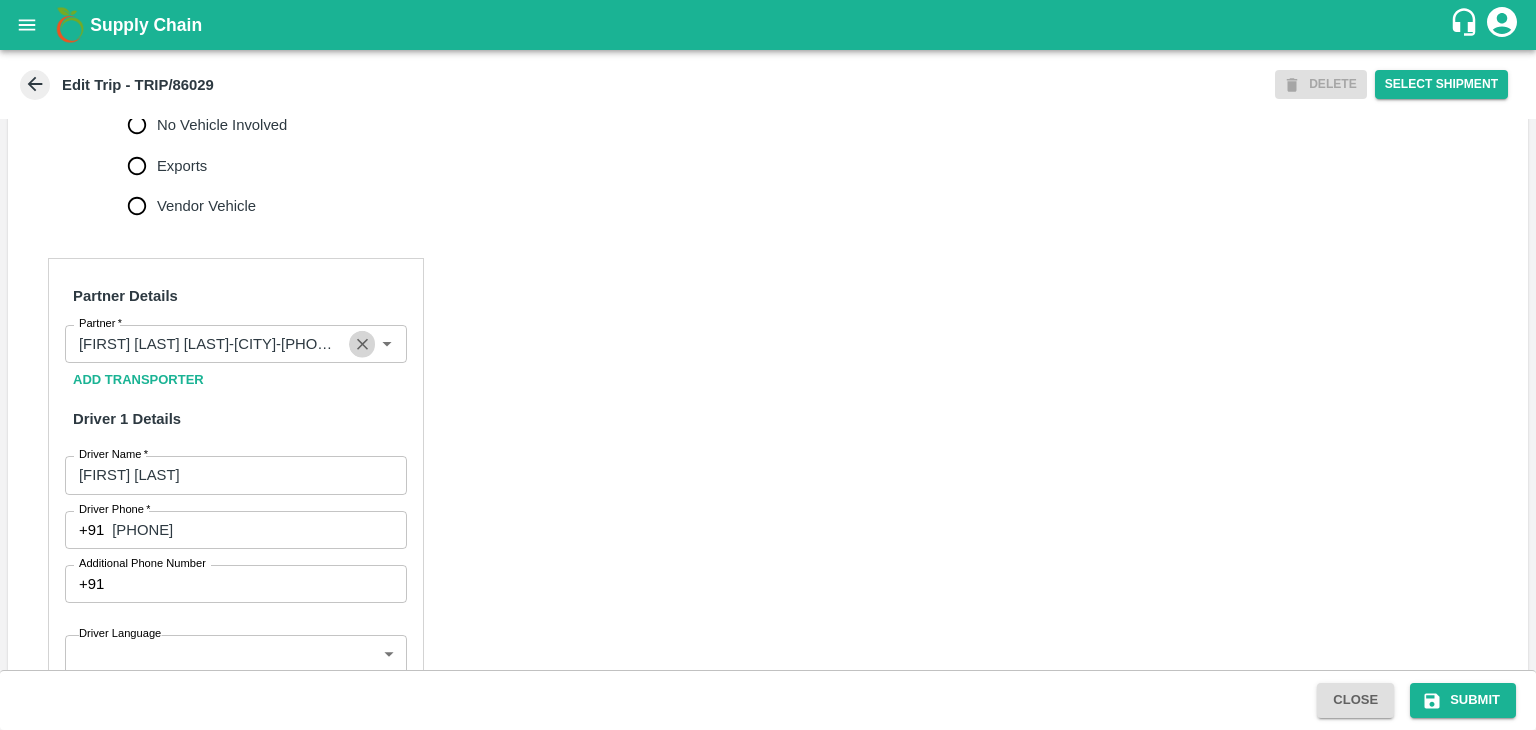 click 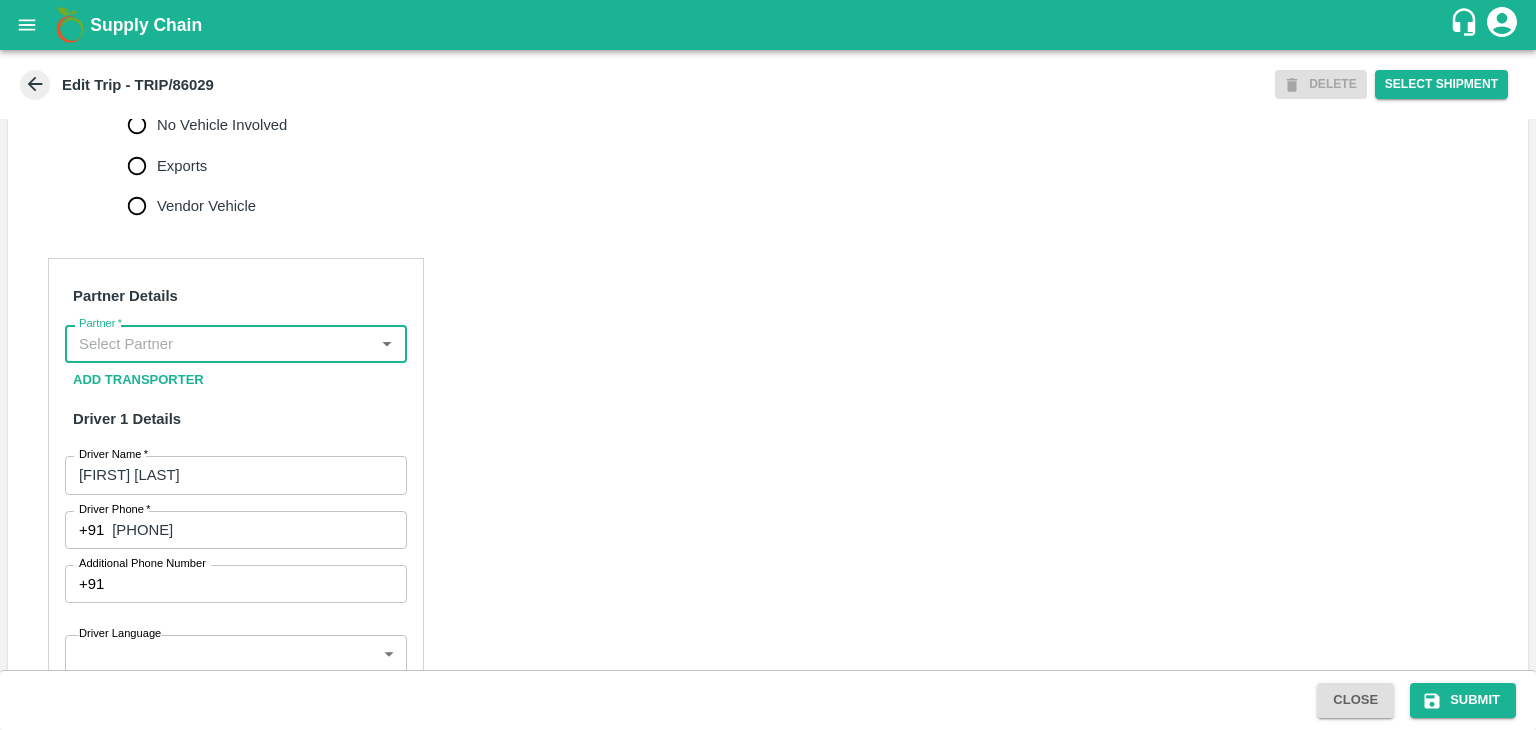 scroll, scrollTop: 0, scrollLeft: 0, axis: both 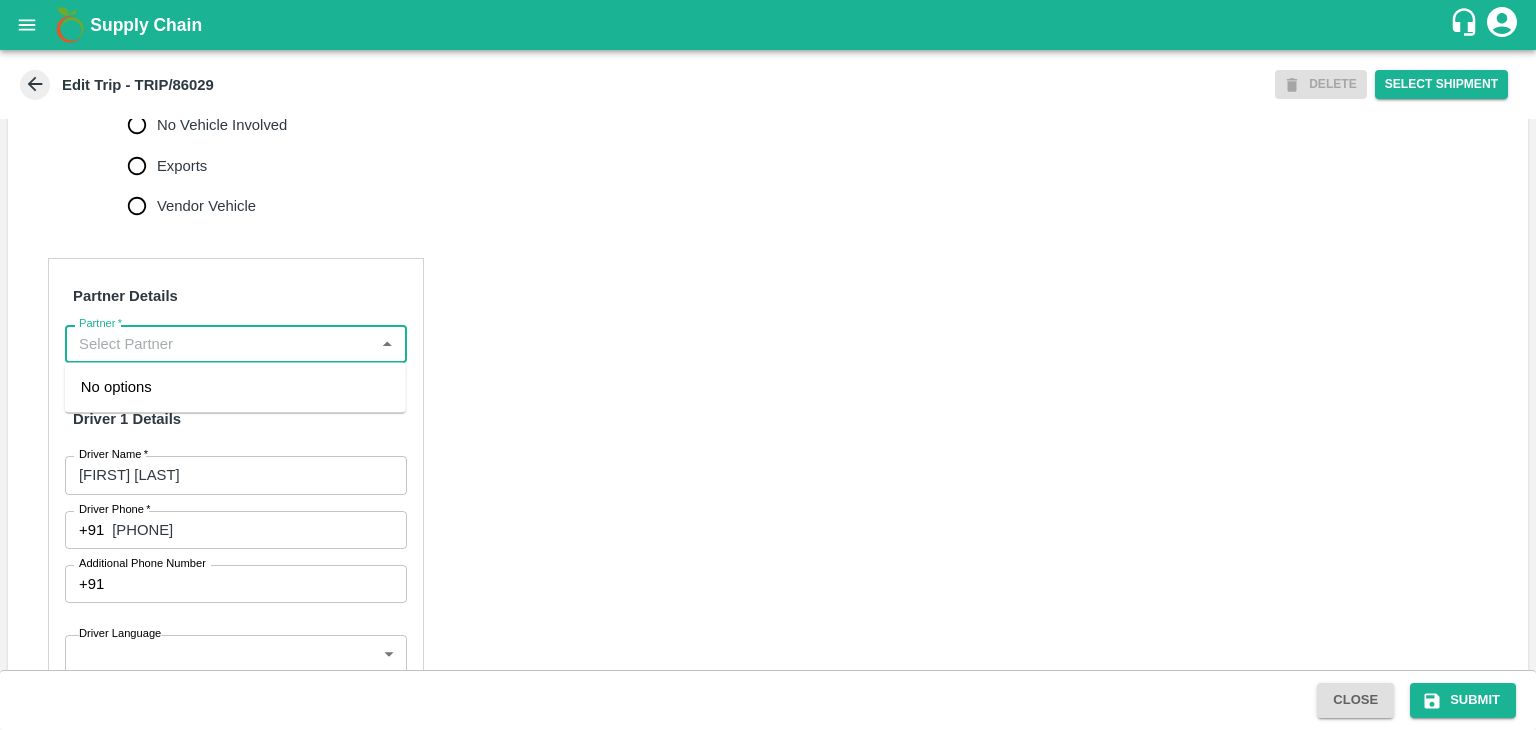 click on "Partner   *" at bounding box center [219, 344] 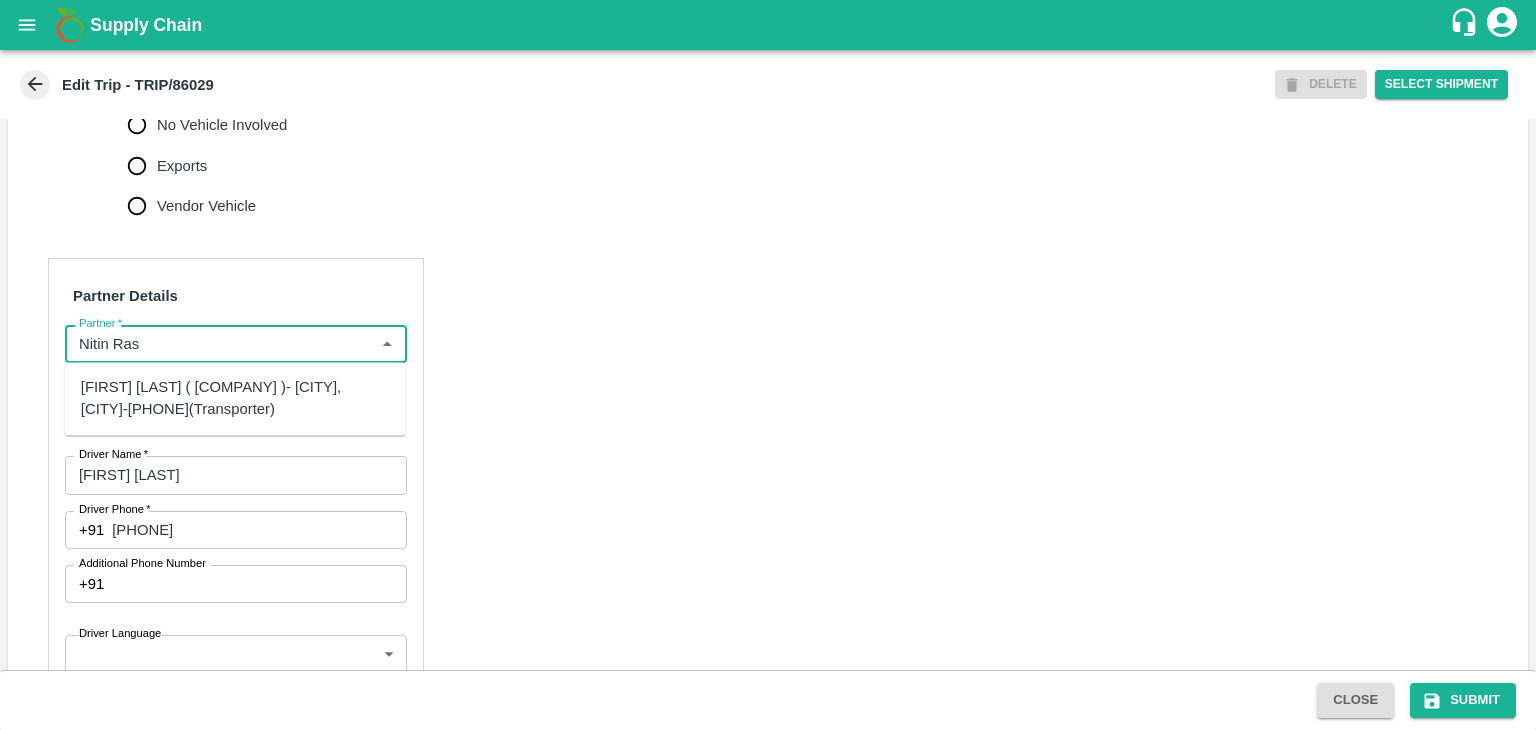 click on "[FIRST] [LAST] ( [COMPANY] )- [CITY], [CITY]-[PHONE](Transporter)" at bounding box center [235, 398] 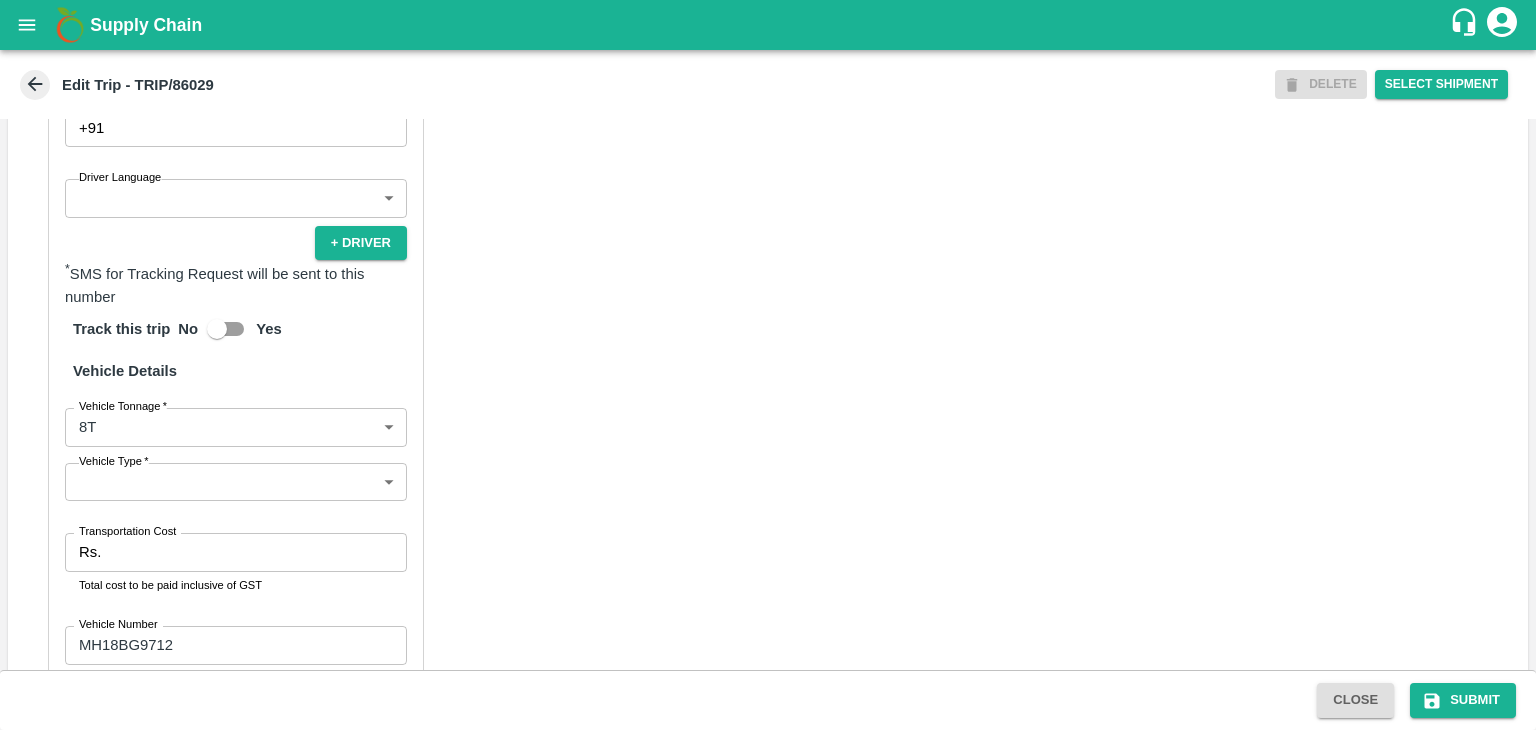 scroll, scrollTop: 1247, scrollLeft: 0, axis: vertical 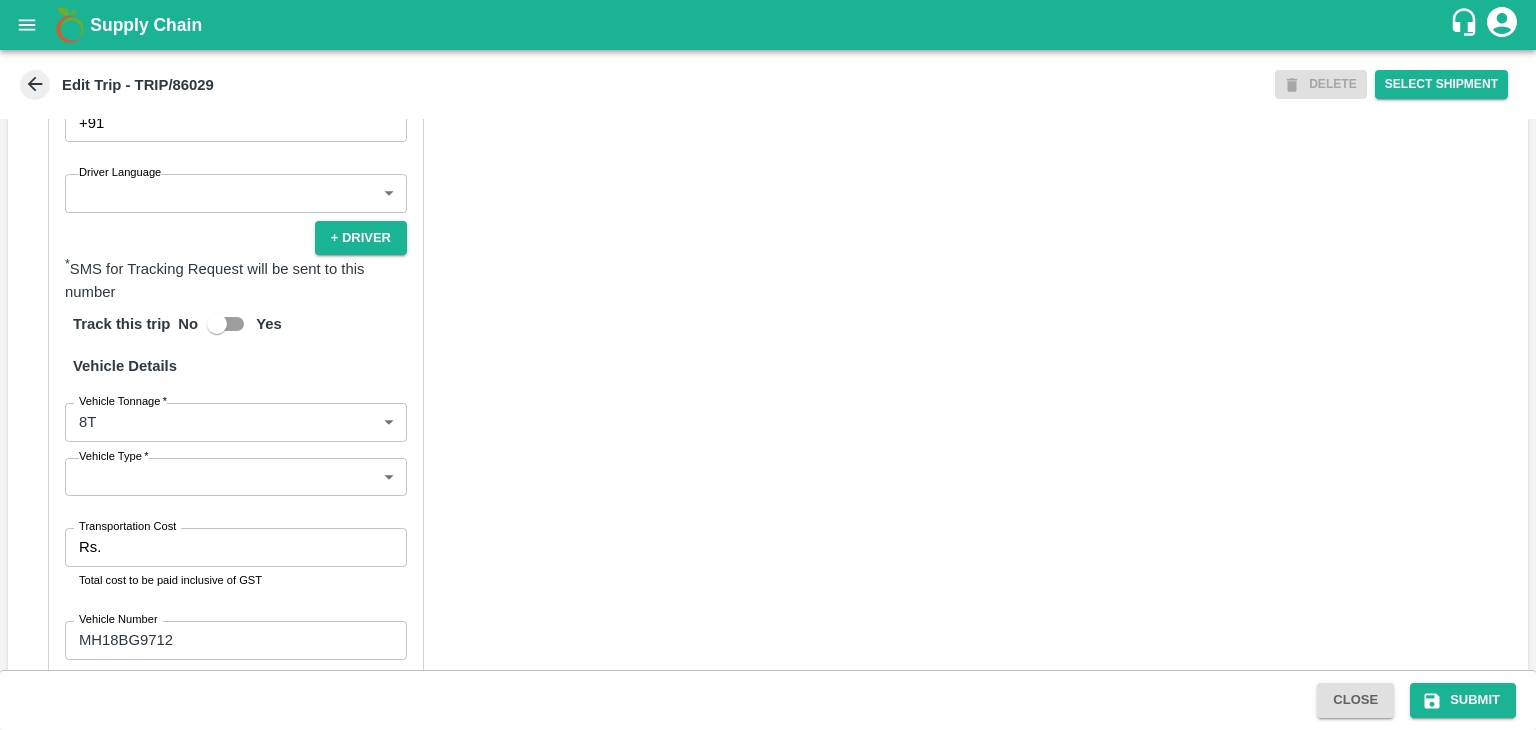 type on "[FIRST] [LAST] ( [COMPANY] )- [CITY], [CITY]-[PHONE](Transporter)" 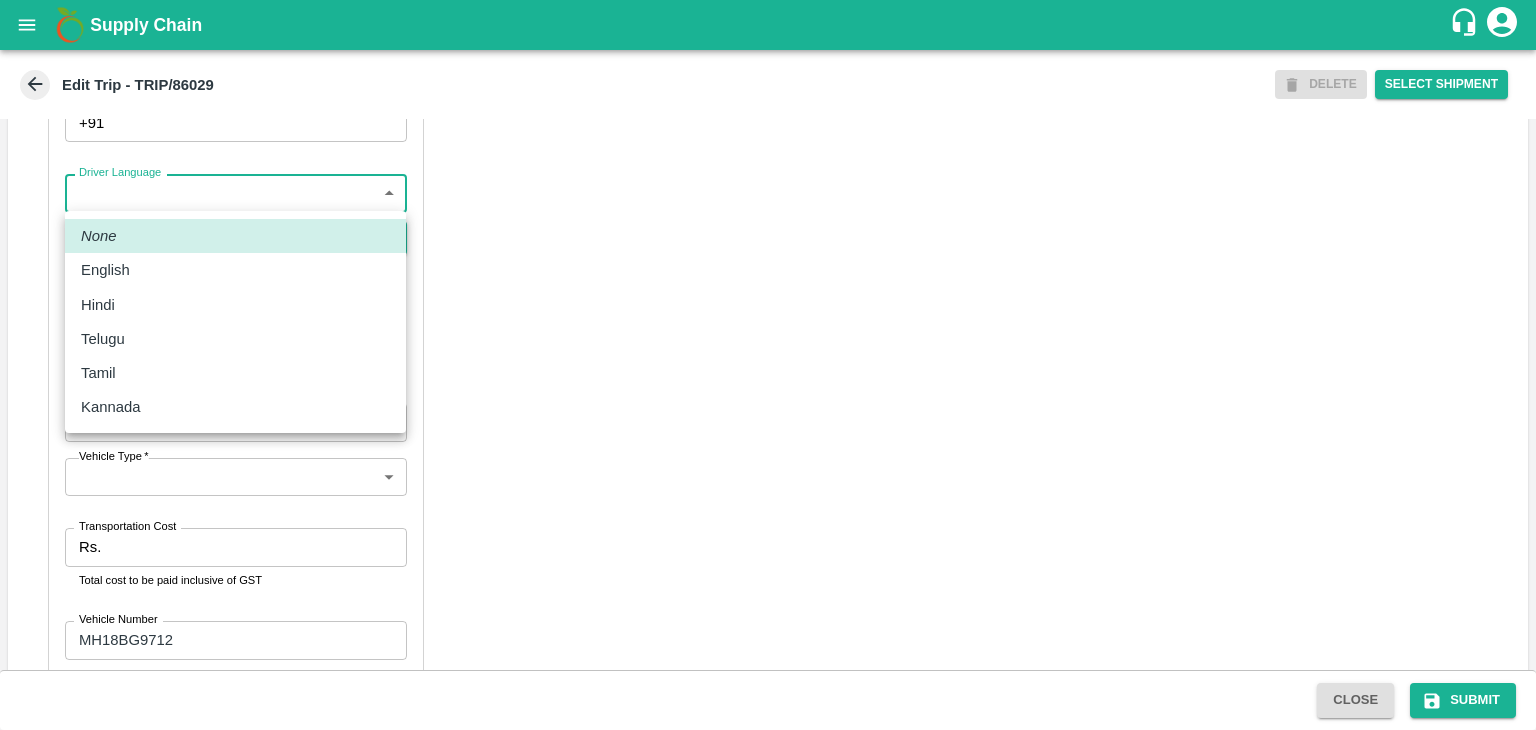 click on "Supply Chain Edit Trip - TRIP/86029 DELETE Select Shipment Trip Details Trip Type Fruit Movement 1 Trip Type Trip Pickup Order SHIP/NASH/350586 PO/V/VARUNR/166670 Address: [CITY], [CITY], [CITY], [STATE] Trip Delivery Order SHIP/NASH/350586 Nashik Banana CS Address:  Nashik Banana CS, Gat No. 314/2/1, A/p- Mohadi, Tal- Dindori, Dist- Nashik 422207, Maharashtra, India., India Trip Category  Full Load Part Load Monthly Vehicle Cross Dock No Vehicle Involved Exports Vendor Vehicle Partner Details Partner   * Partner Add   Transporter Driver 1 Details Driver Name   * [FIRST] [LAST] Driver Name Driver Phone   * +91 [PHONE] Driver Phone Additional Phone Number +91 Additional Phone Number Driver Language ​ Driver Language + Driver * SMS for Tracking Request will be sent to this number Track this trip No Yes Vehicle Details Vehicle Tonnage   * 8T 8000 Vehicle Tonnage Vehicle Type   * ​ Vehicle Type Transportation Cost Rs. Transportation Cost Total cost to be paid inclusive of GST Vehicle Number None" at bounding box center [768, 365] 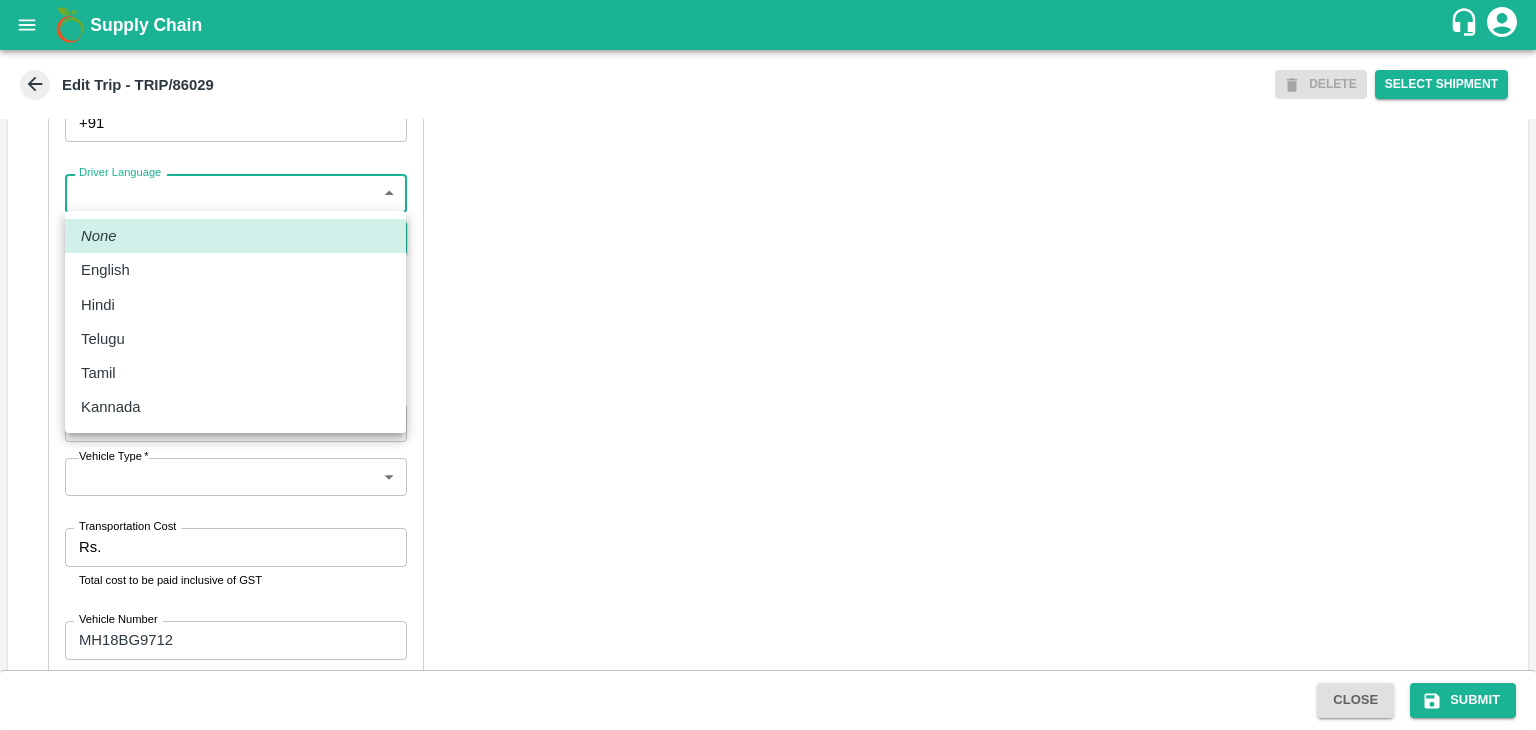 click on "Hindi" at bounding box center [235, 305] 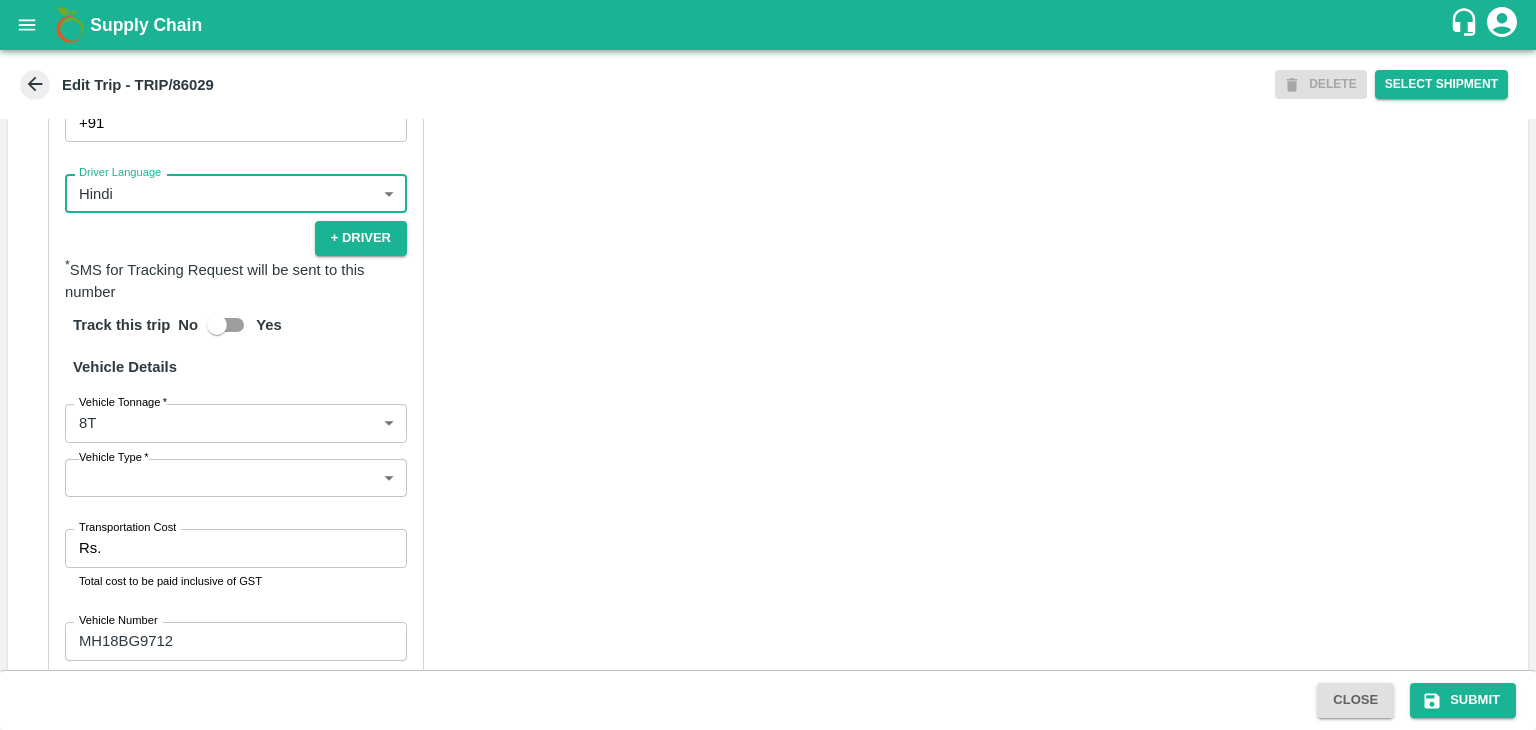 scroll, scrollTop: 1403, scrollLeft: 0, axis: vertical 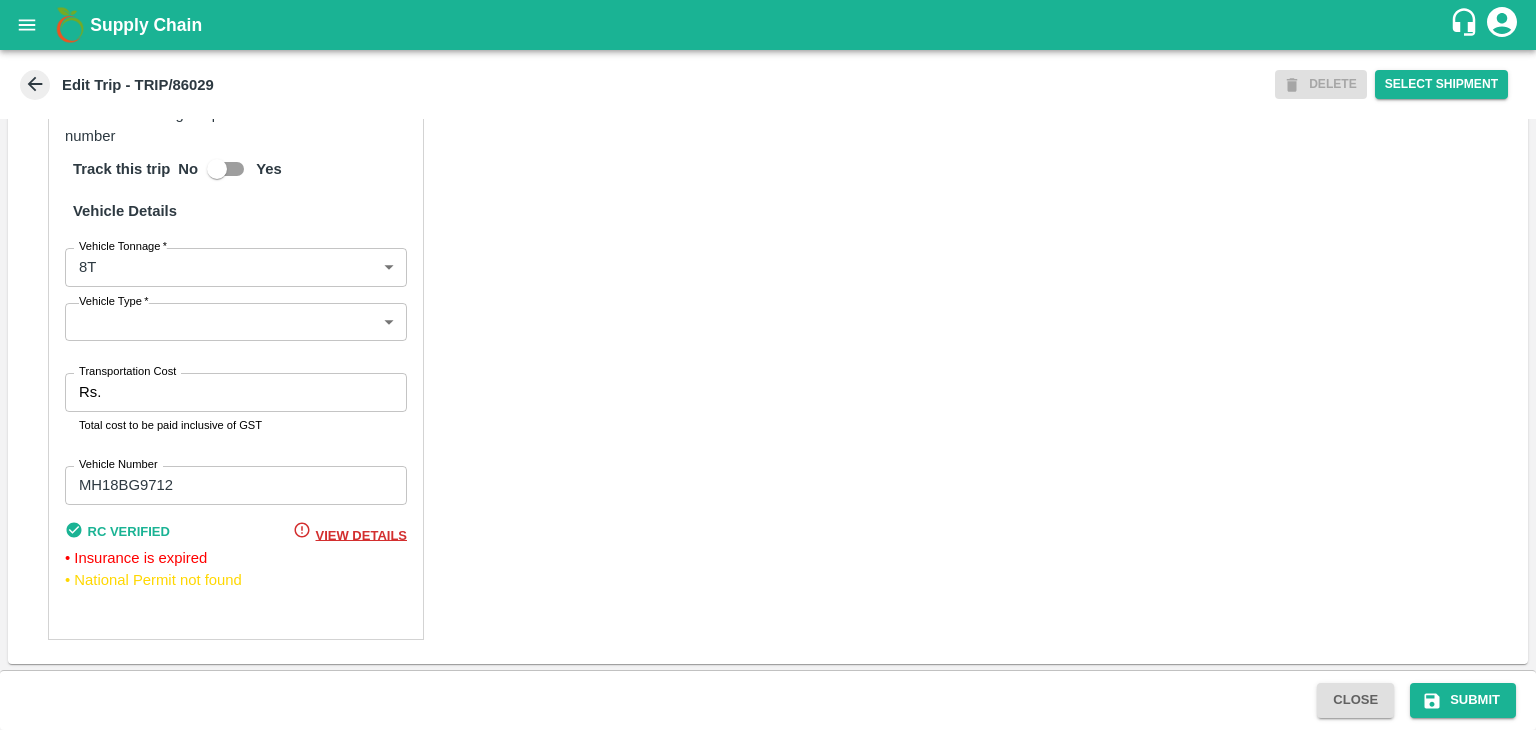 click on "Vehicle Type   *" at bounding box center (114, 302) 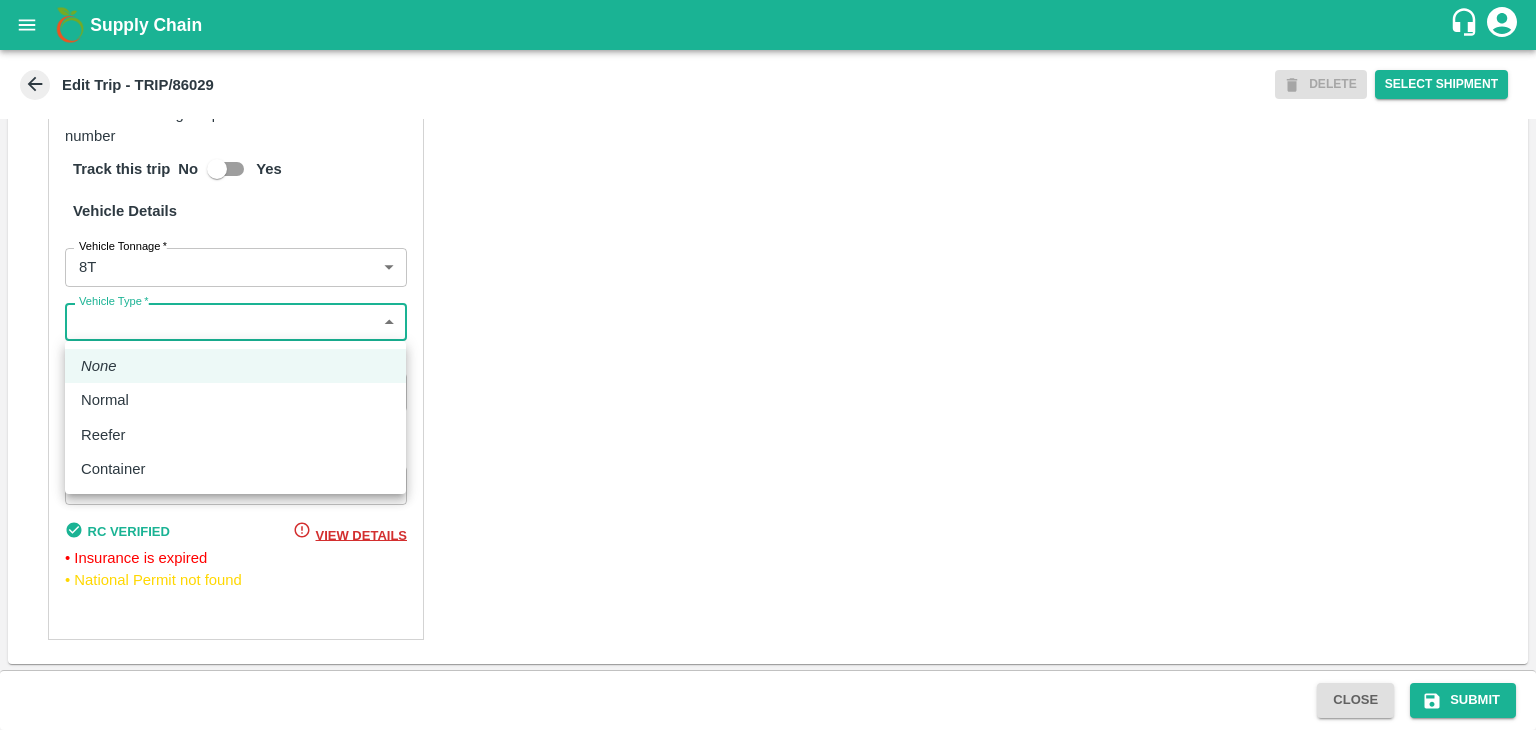click on "Supply Chain Edit Trip - TRIP/86029 DELETE Select Shipment Trip Details Trip Type Fruit Movement 1 Trip Type Trip Pickup Order SHIP/NASH/350586 PO/V/VARUNR/166670 Address: [CITY], [CITY], [CITY], [STATE] Trip Delivery Order SHIP/NASH/350586 Nashik Banana CS Address:  Nashik Banana CS, Gat No. 314/2/1, A/p- Mohadi, Tal- Dindori, Dist- Nashik 422207, Maharashtra, India., India Trip Category  Full Load Part Load Monthly Vehicle Cross Dock No Vehicle Involved Exports Vendor Vehicle Partner Details Partner   * Partner Add   Transporter Driver 1 Details Driver Name   * [FIRST] [LAST] Driver Name Driver Phone   * +91 [PHONE] Driver Phone Additional Phone Number +91 Additional Phone Number Driver Language Hindi hi Driver Language + Driver * SMS for Tracking Request will be sent to this number Track this trip No Yes Vehicle Details Vehicle Tonnage   * 8T 8000 Vehicle Tonnage Vehicle Type   * ​ Vehicle Type Transportation Cost Rs. Transportation Cost Total cost to be paid inclusive of GST Vehicle Number" at bounding box center (768, 365) 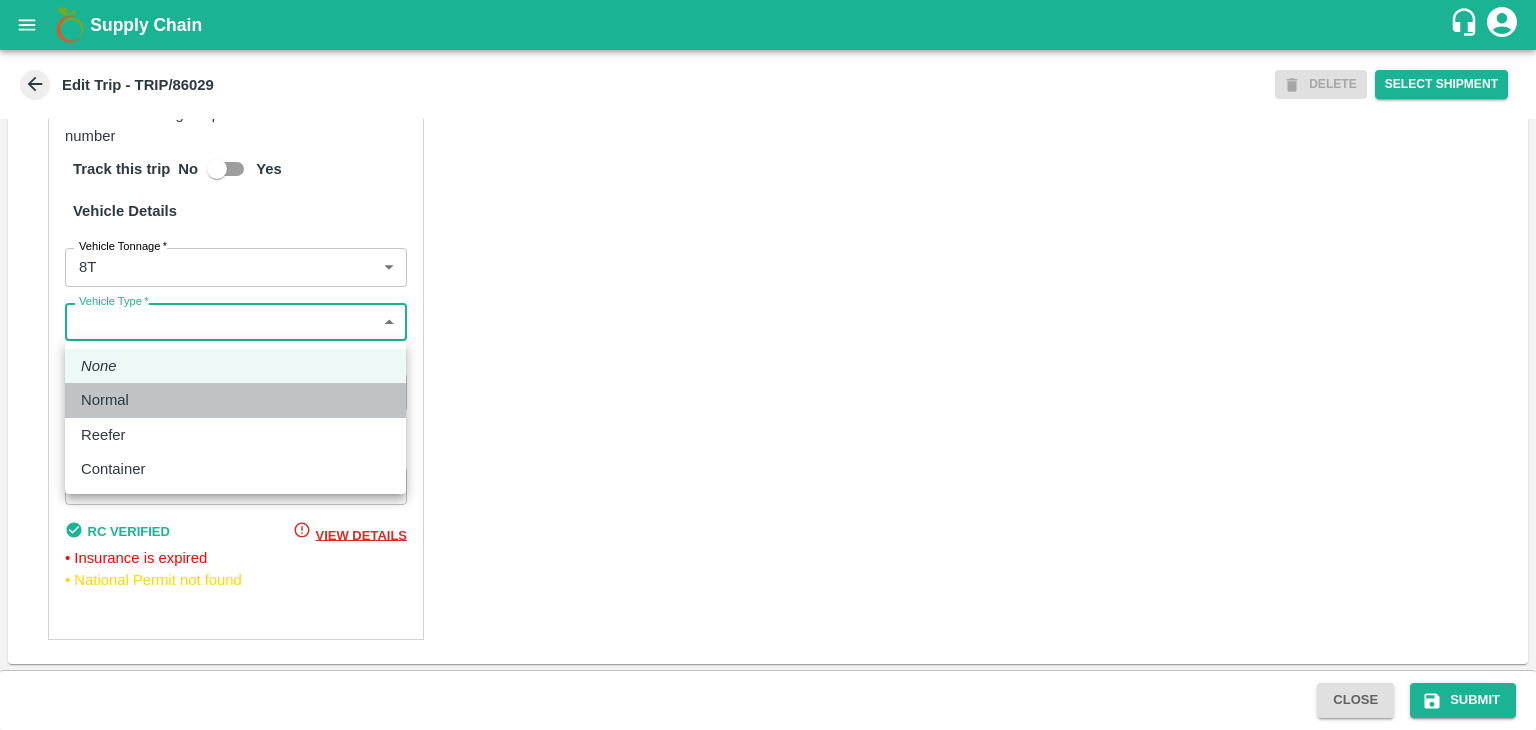 click on "Normal" at bounding box center [105, 400] 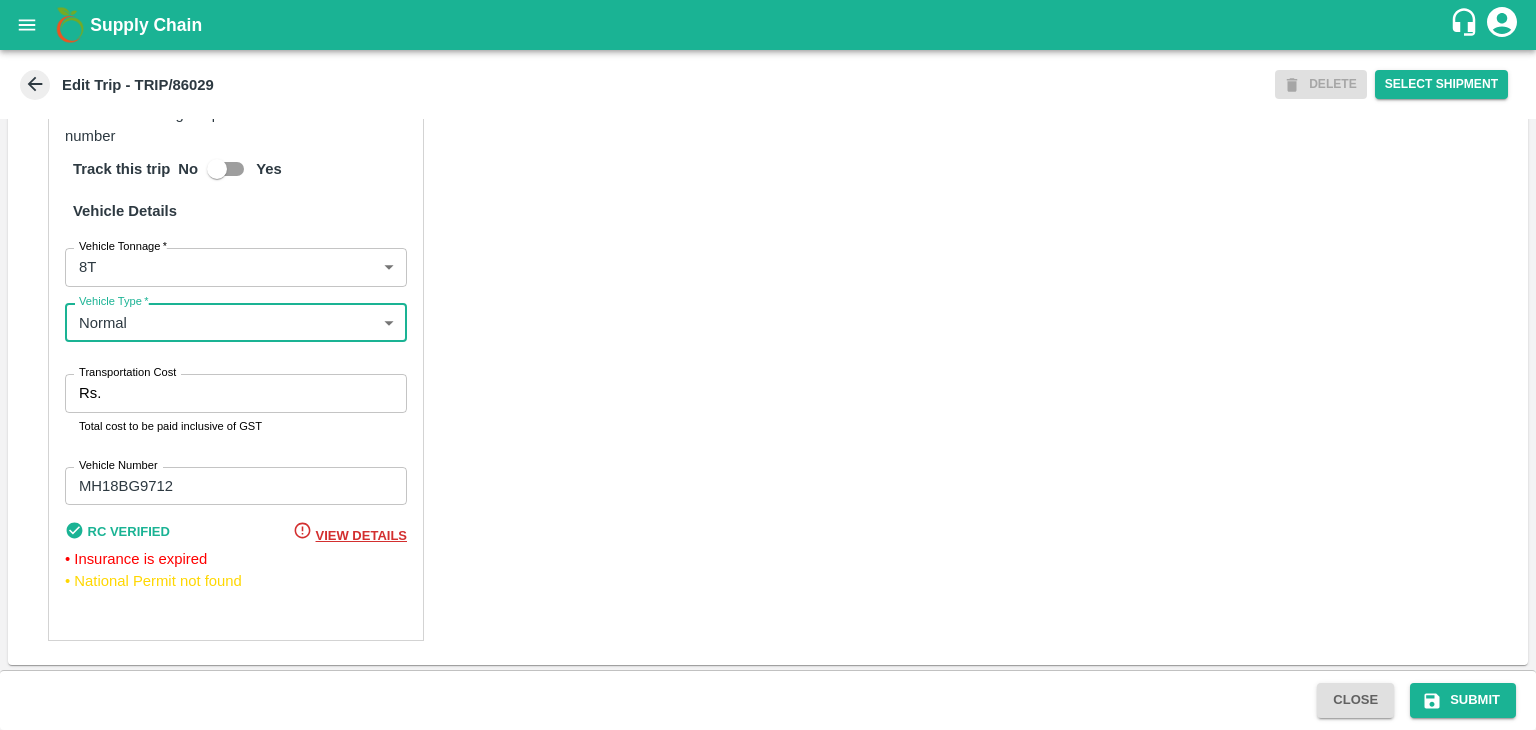 click on "Transportation Cost" at bounding box center [258, 393] 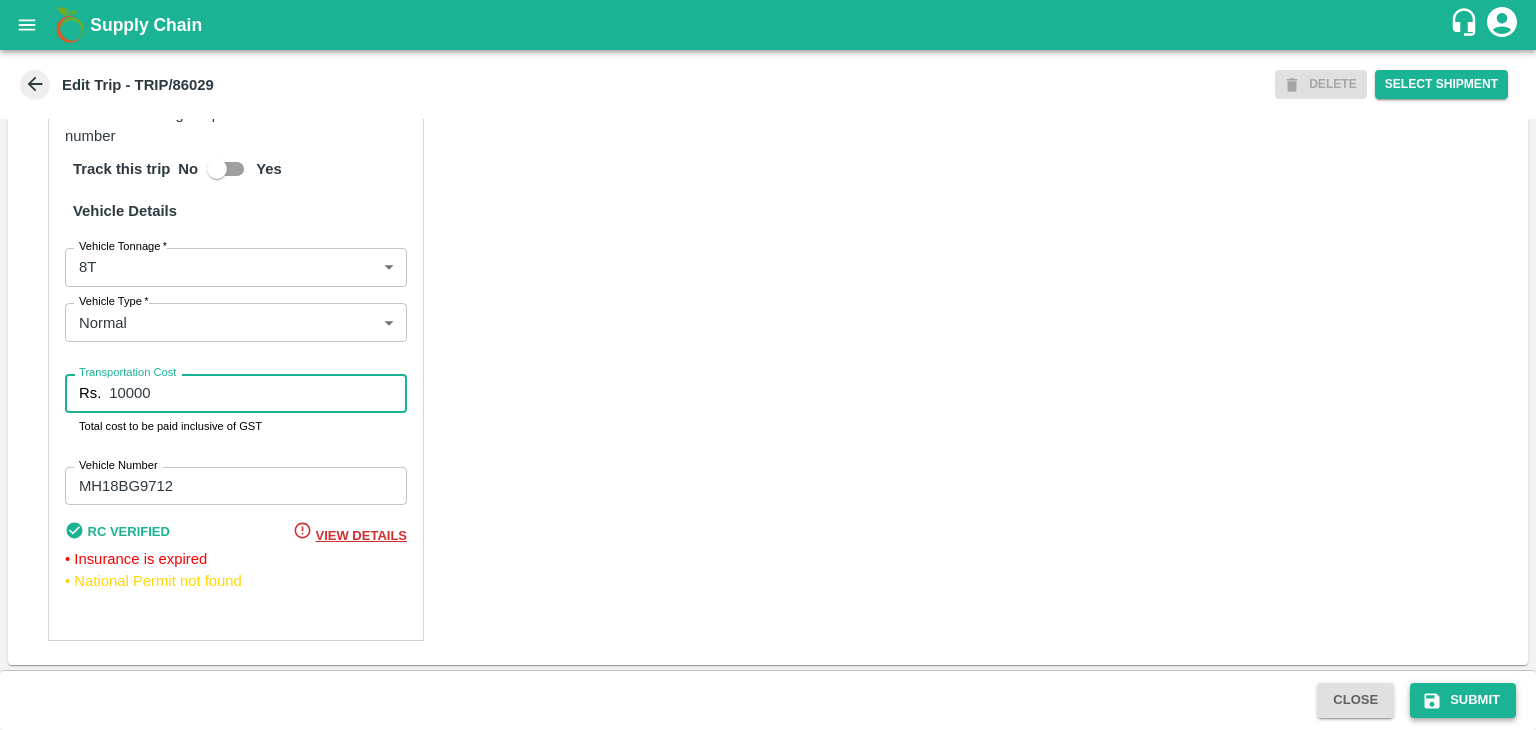 type on "10000" 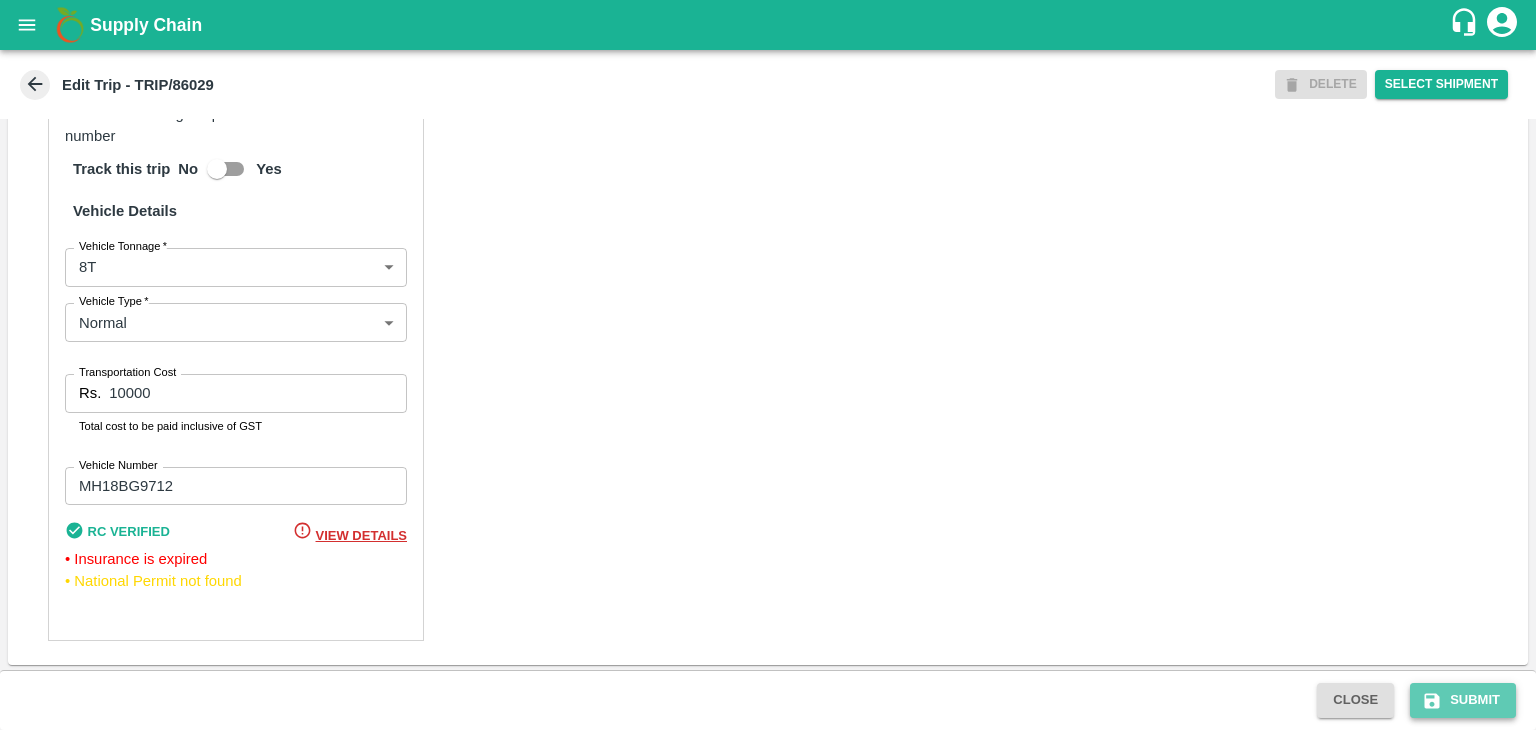 click on "Submit" at bounding box center (1463, 700) 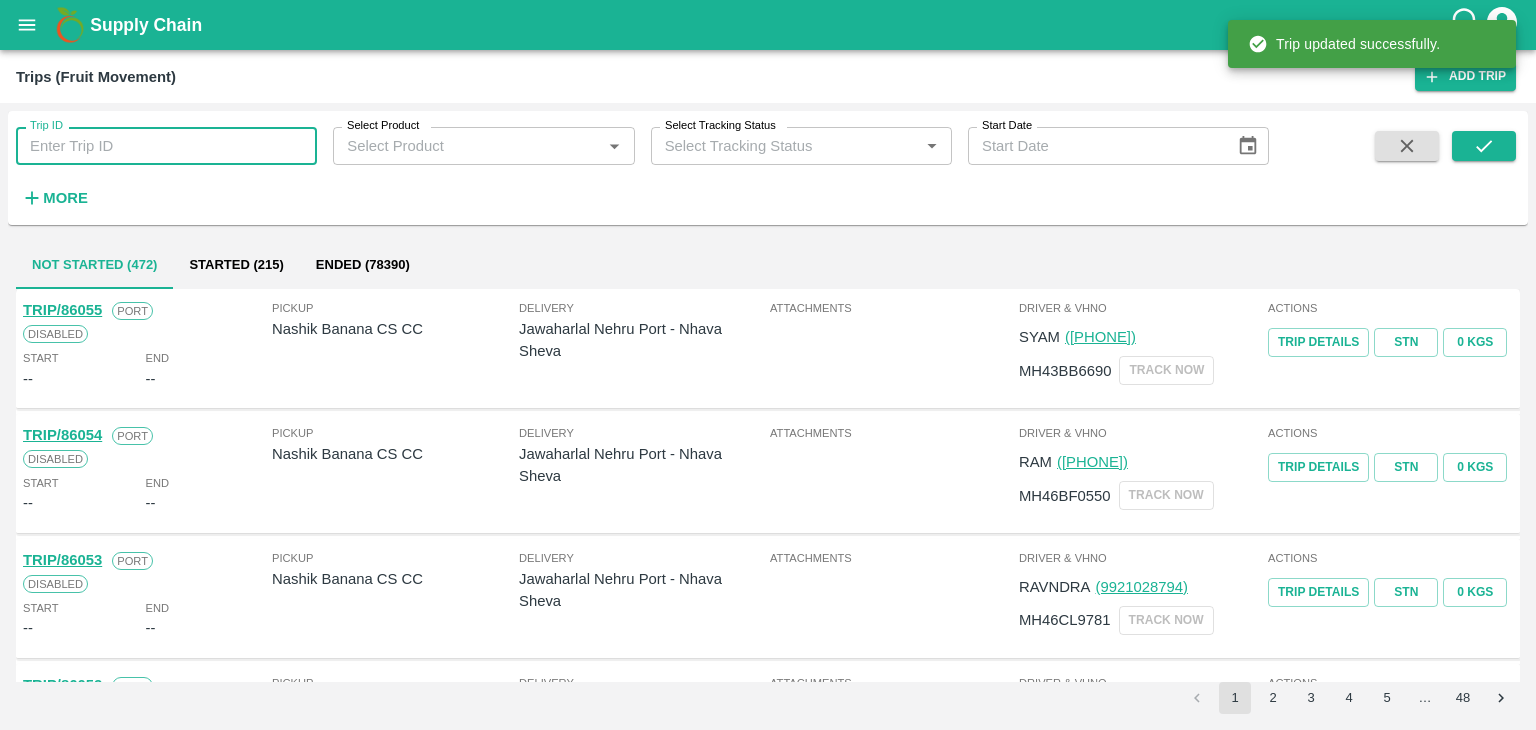click on "Trip ID" at bounding box center [166, 146] 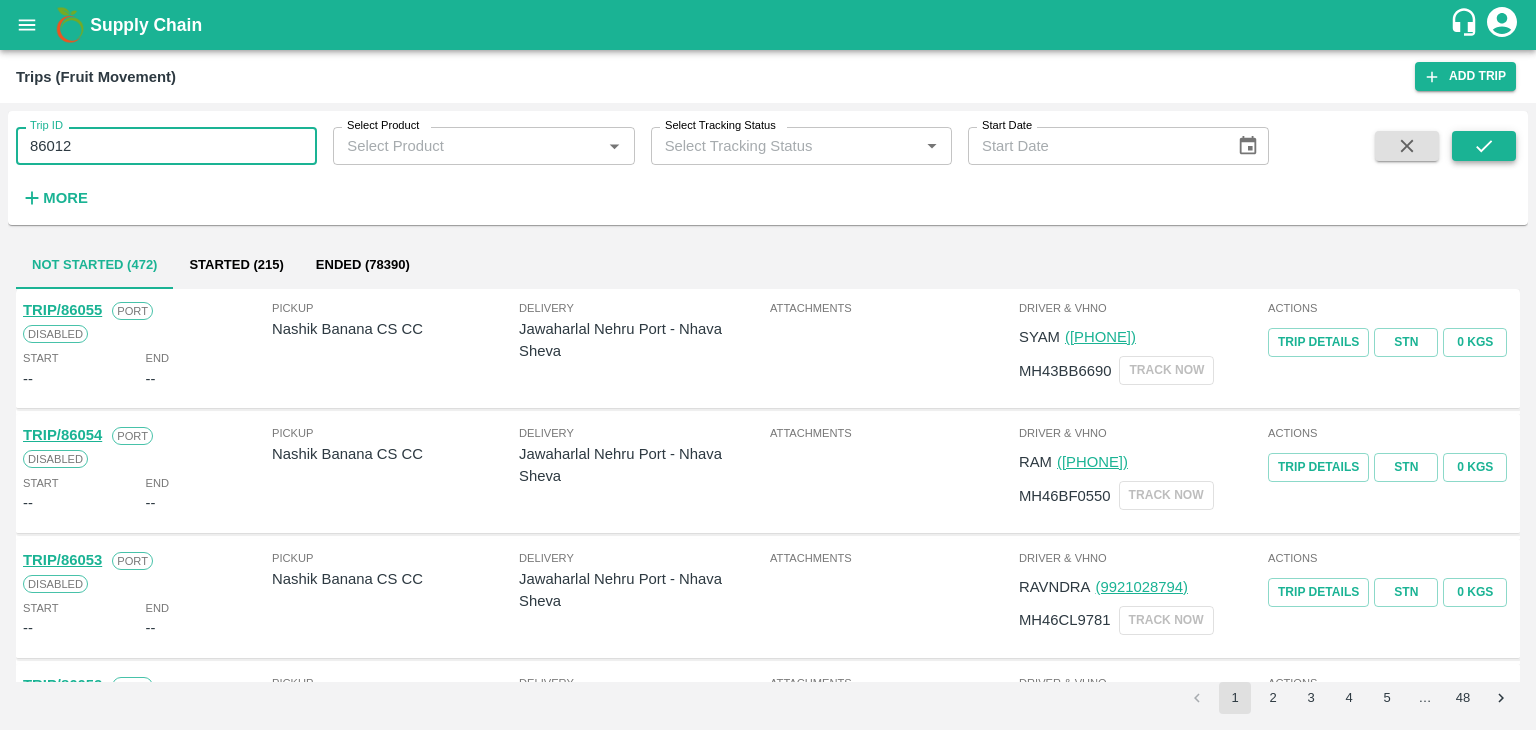 type on "86012" 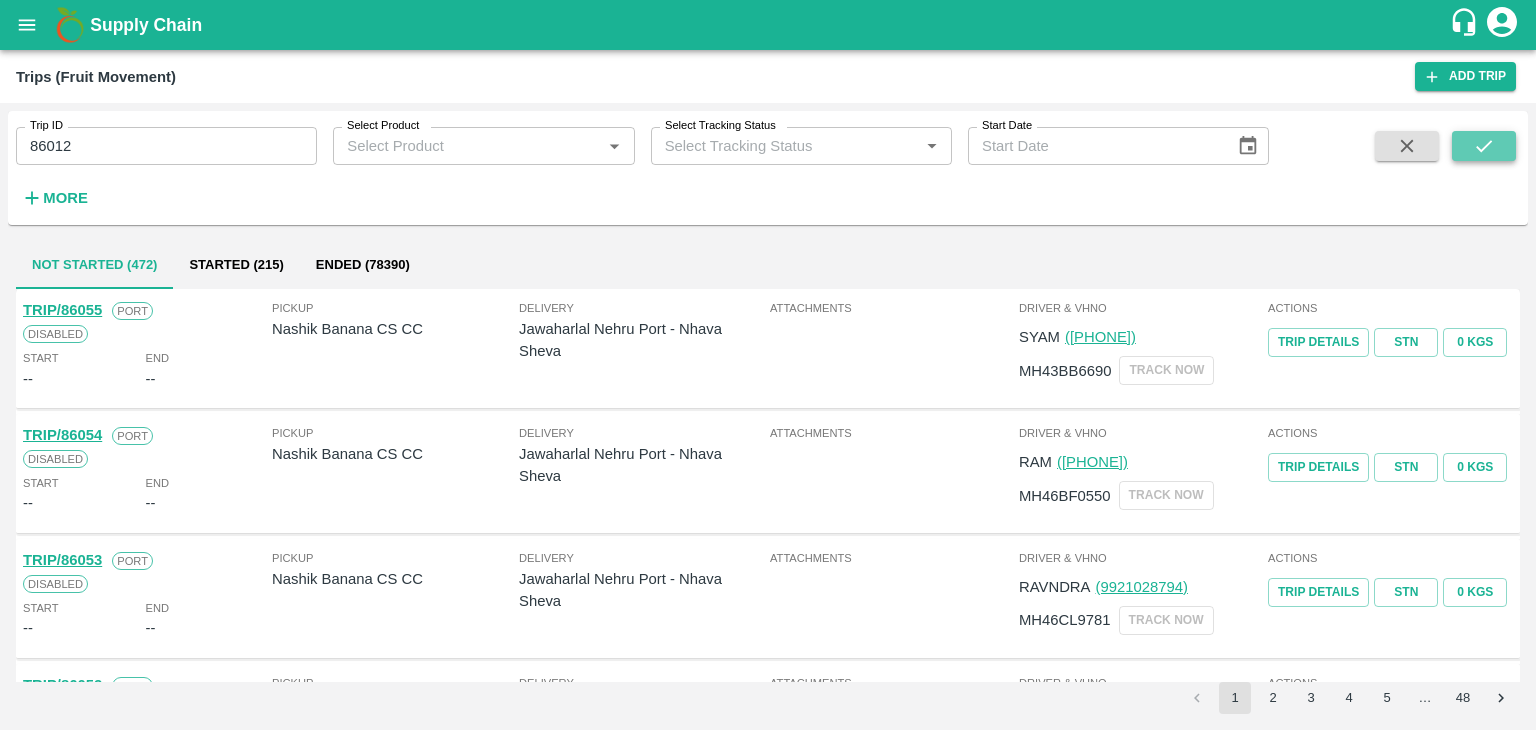 click at bounding box center (1484, 146) 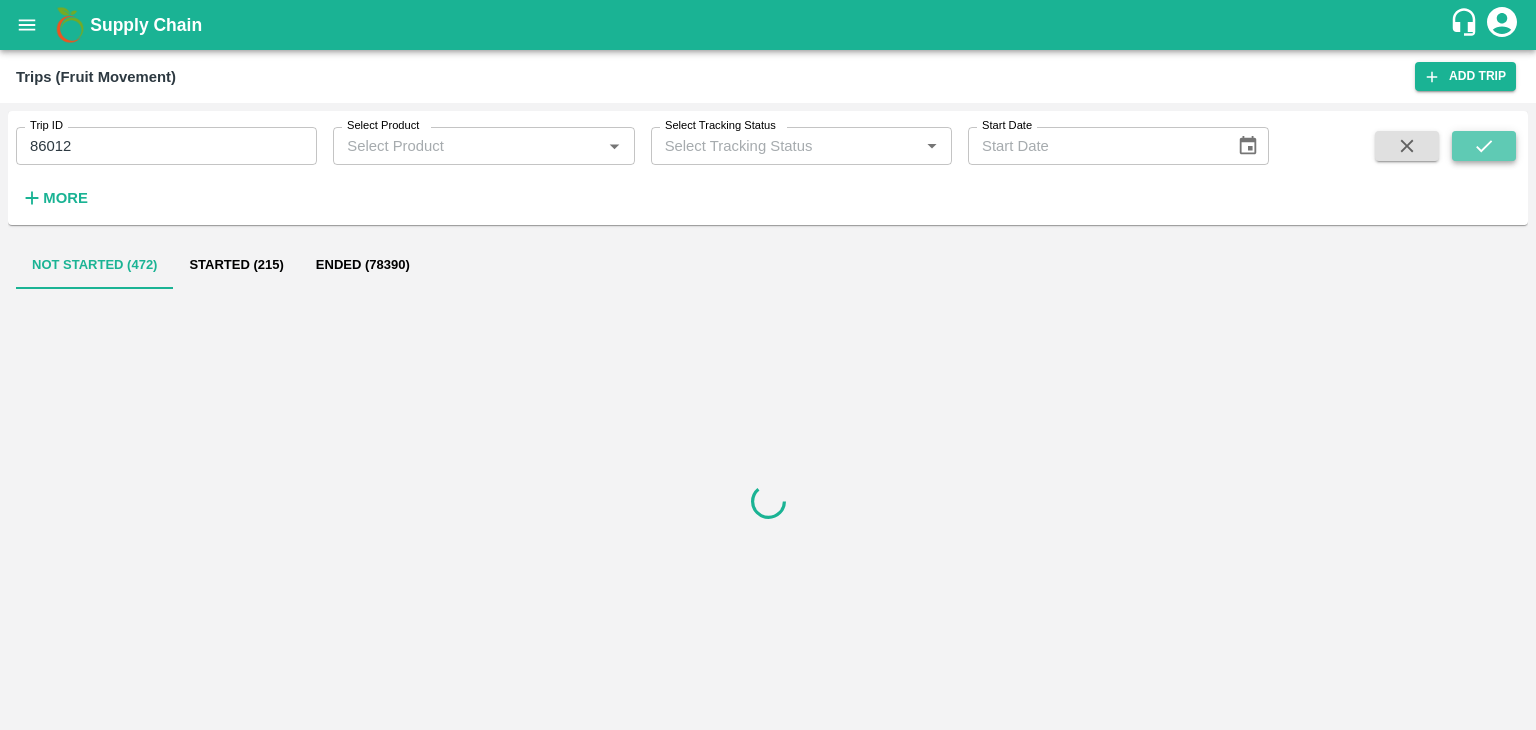 click at bounding box center [1484, 146] 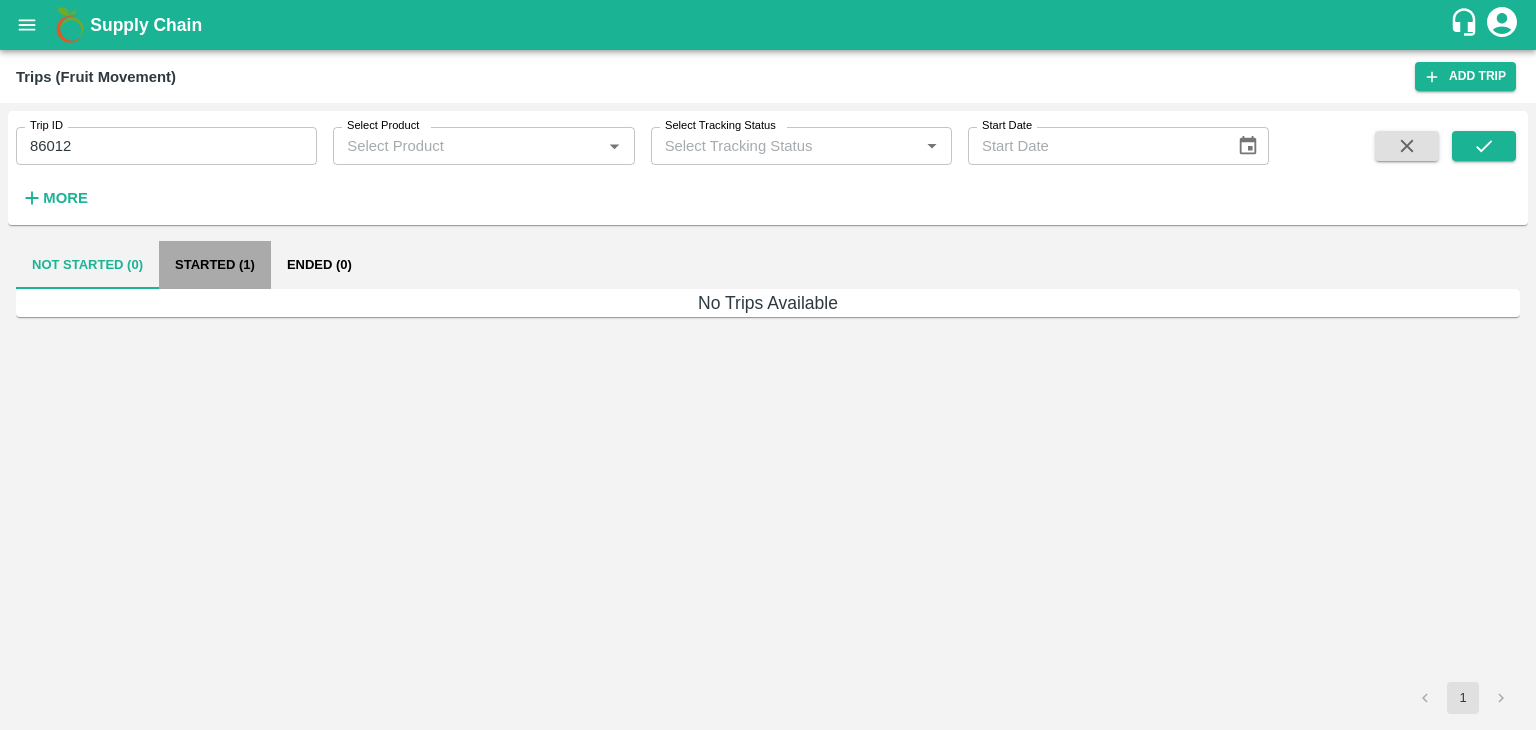 click on "Started (1)" at bounding box center (215, 265) 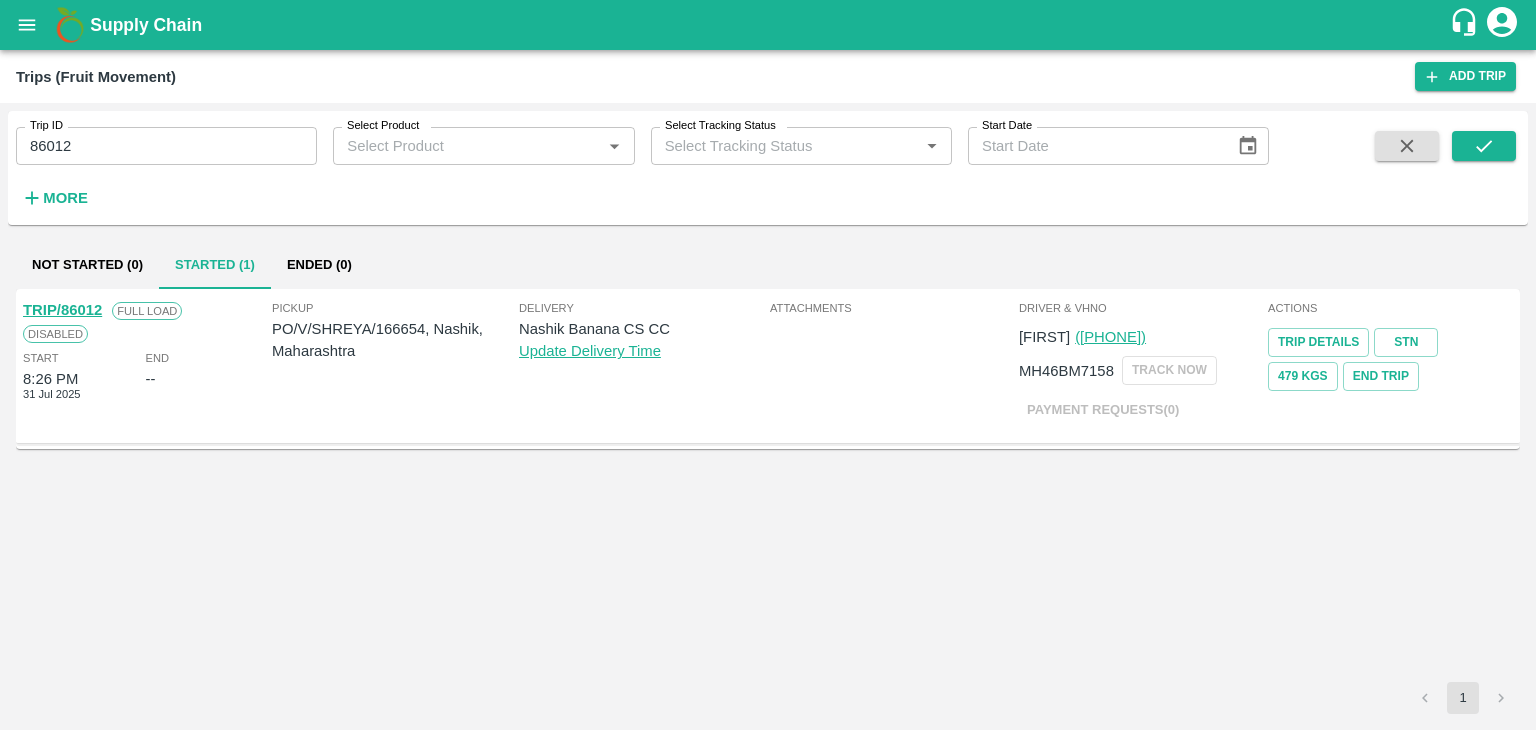 click on "TRIP/86012" at bounding box center (62, 310) 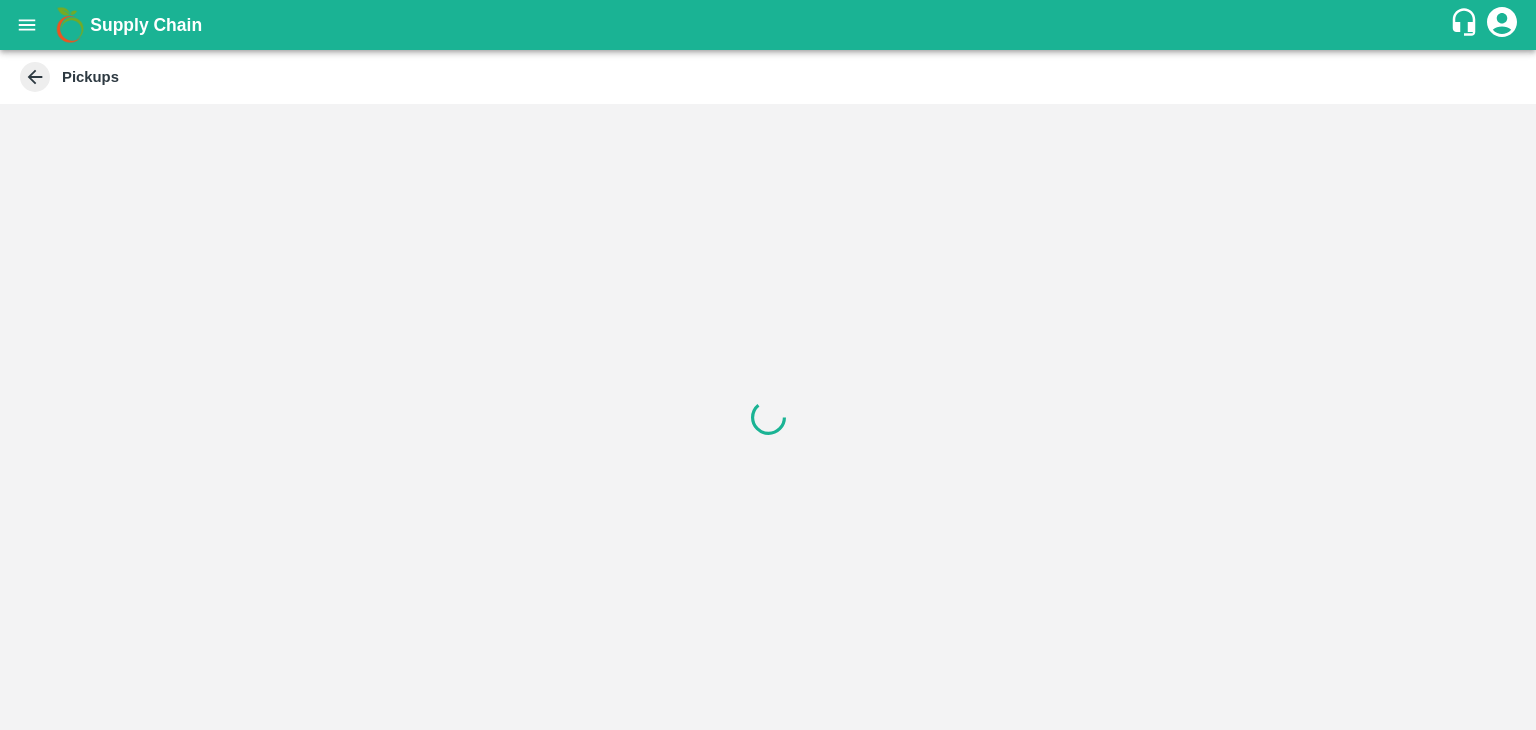 scroll, scrollTop: 0, scrollLeft: 0, axis: both 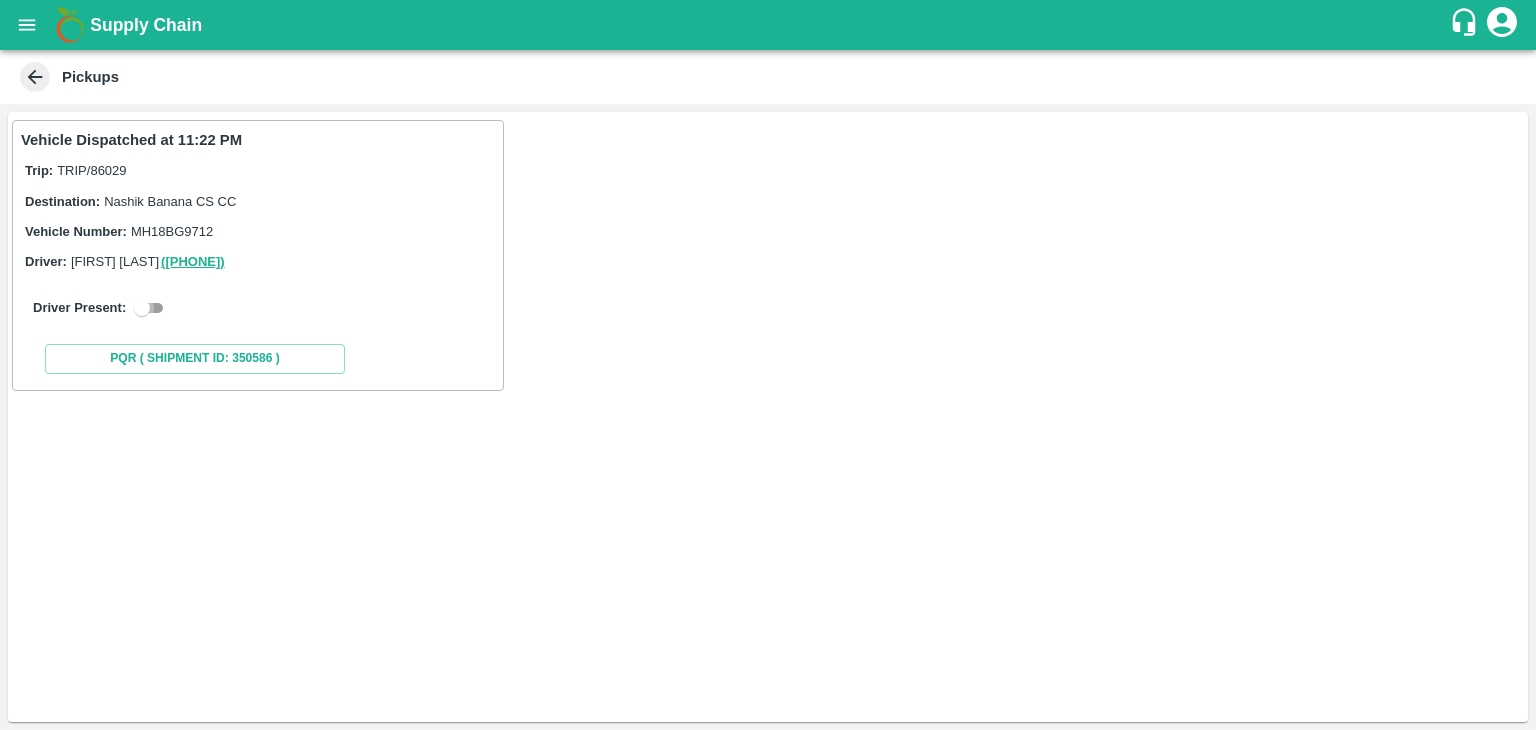 click at bounding box center (142, 308) 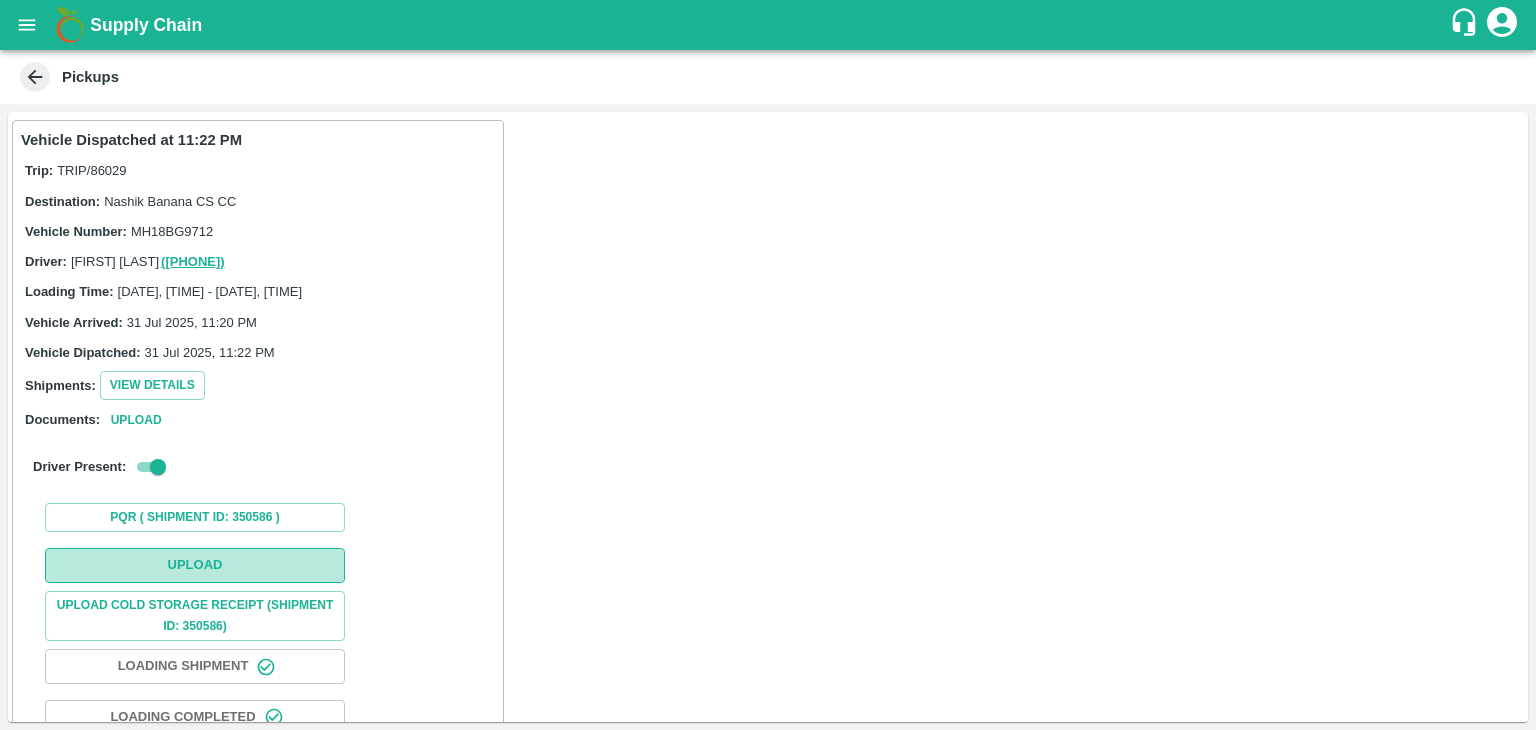 click on "Upload" at bounding box center (195, 565) 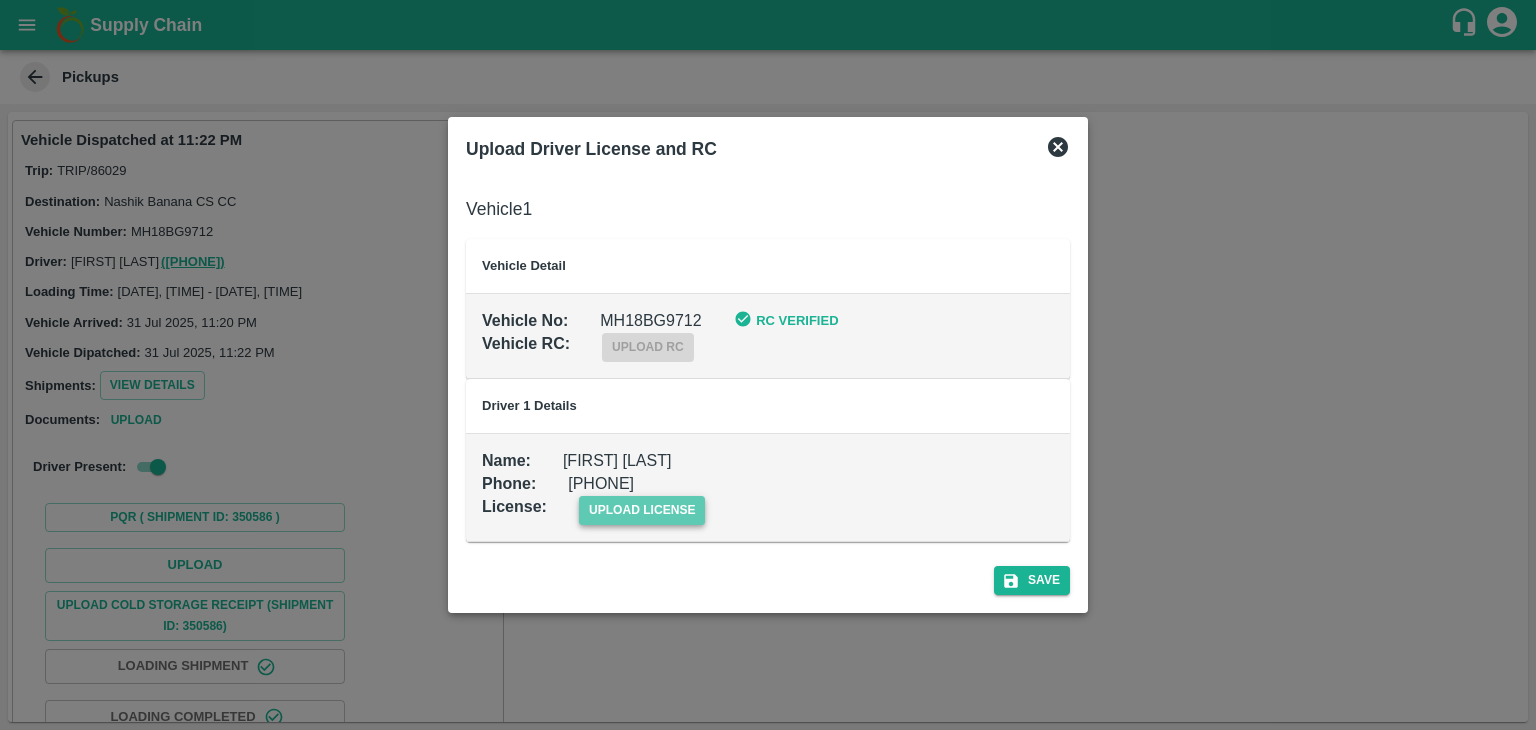 click on "upload license" at bounding box center [642, 510] 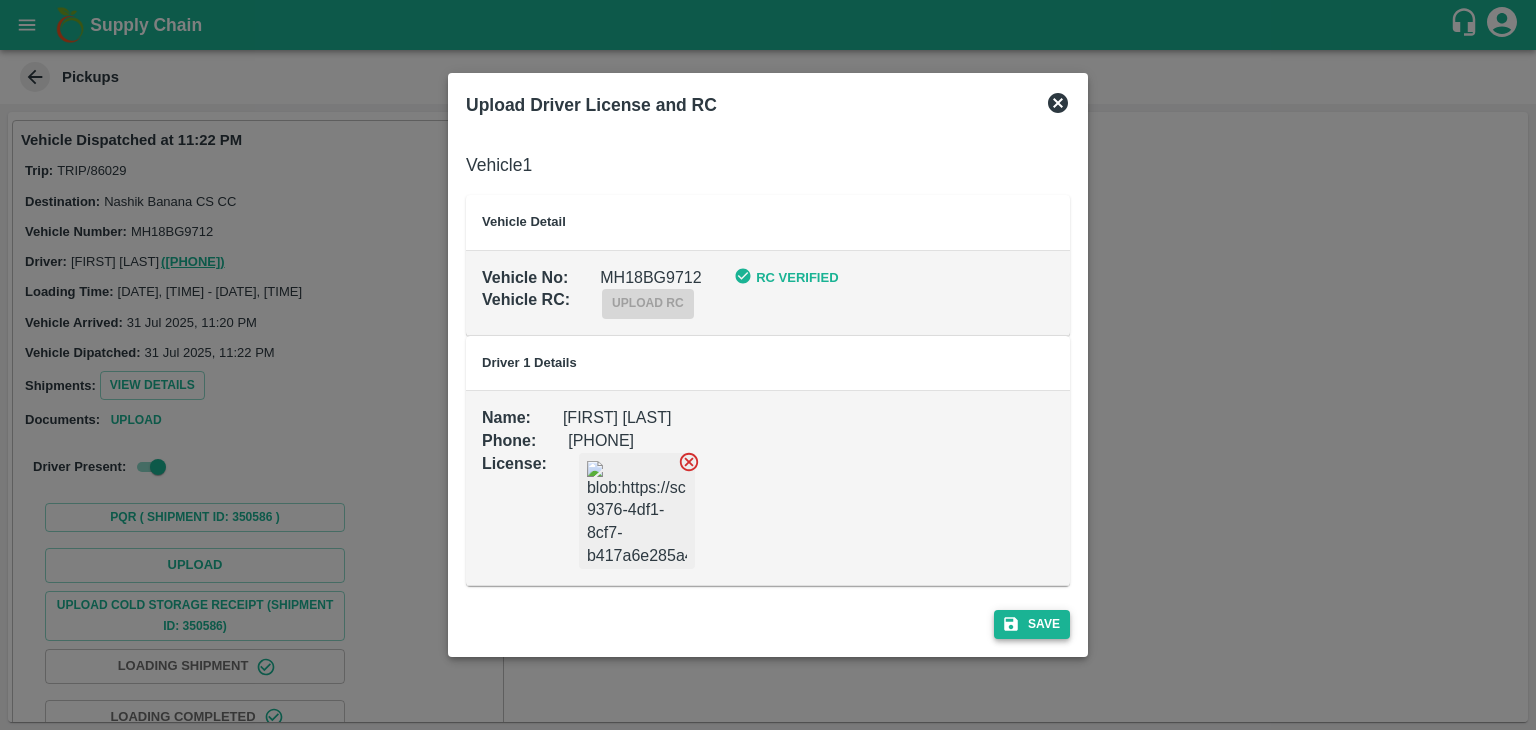 drag, startPoint x: 1045, startPoint y: 639, endPoint x: 1052, endPoint y: 617, distance: 23.086792 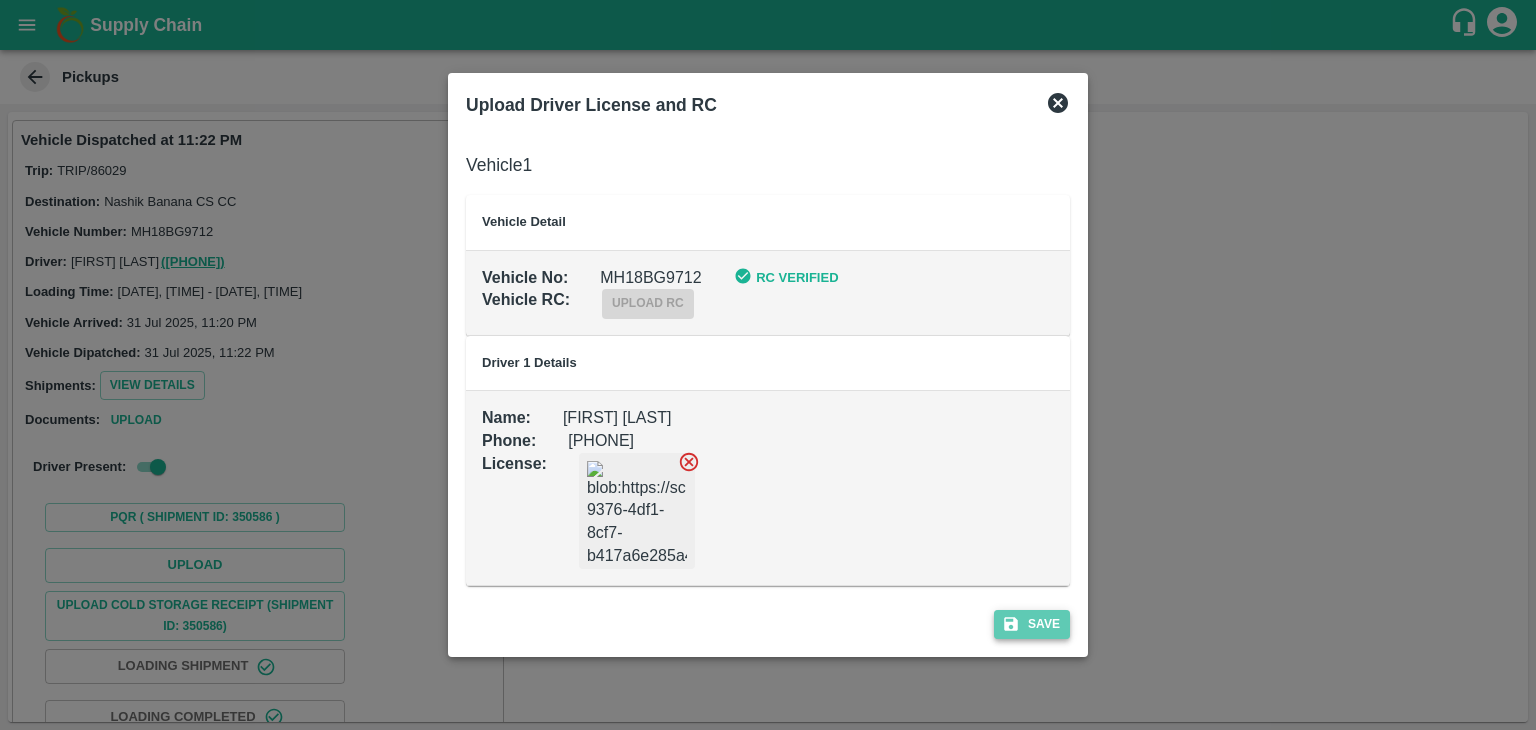 click on "Save" at bounding box center (1032, 624) 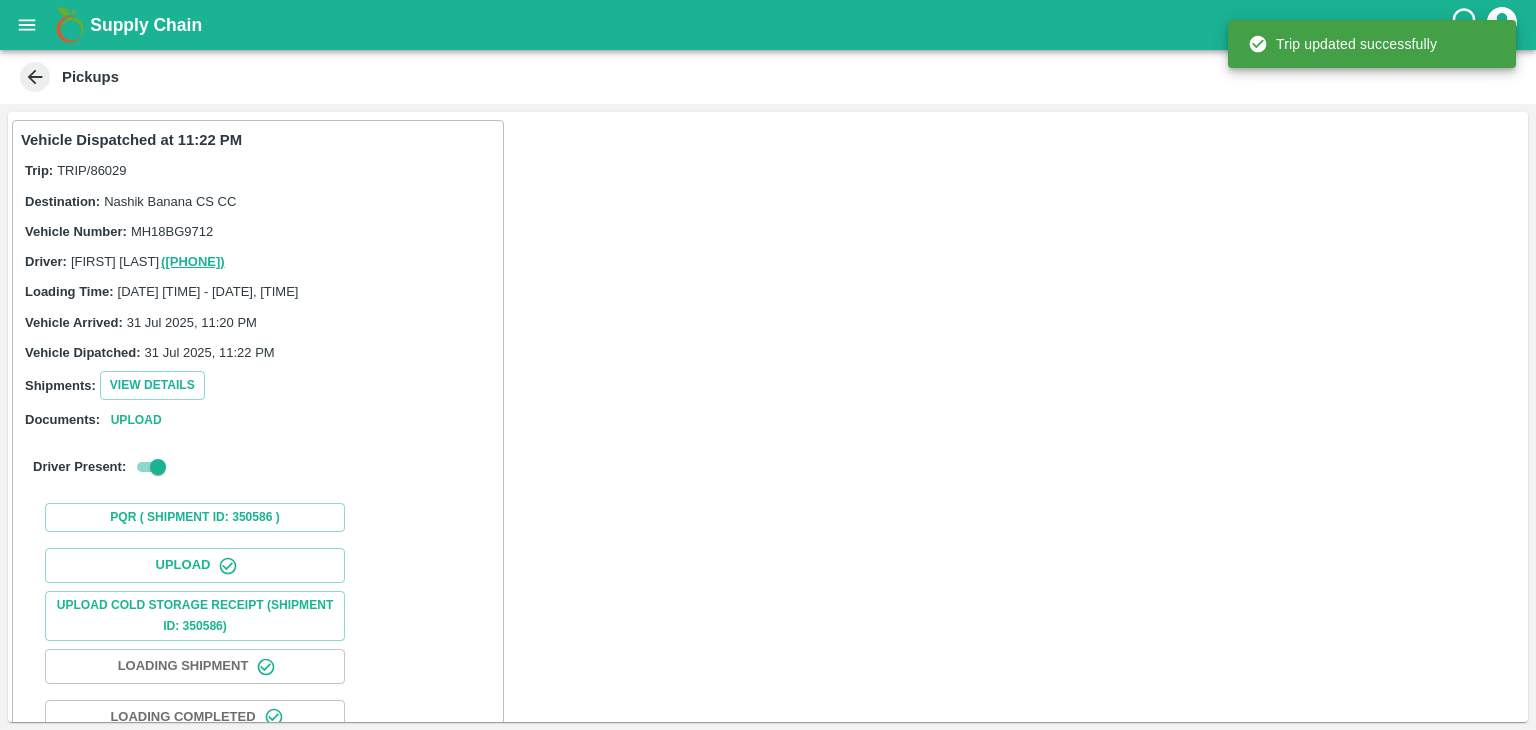 scroll, scrollTop: 209, scrollLeft: 0, axis: vertical 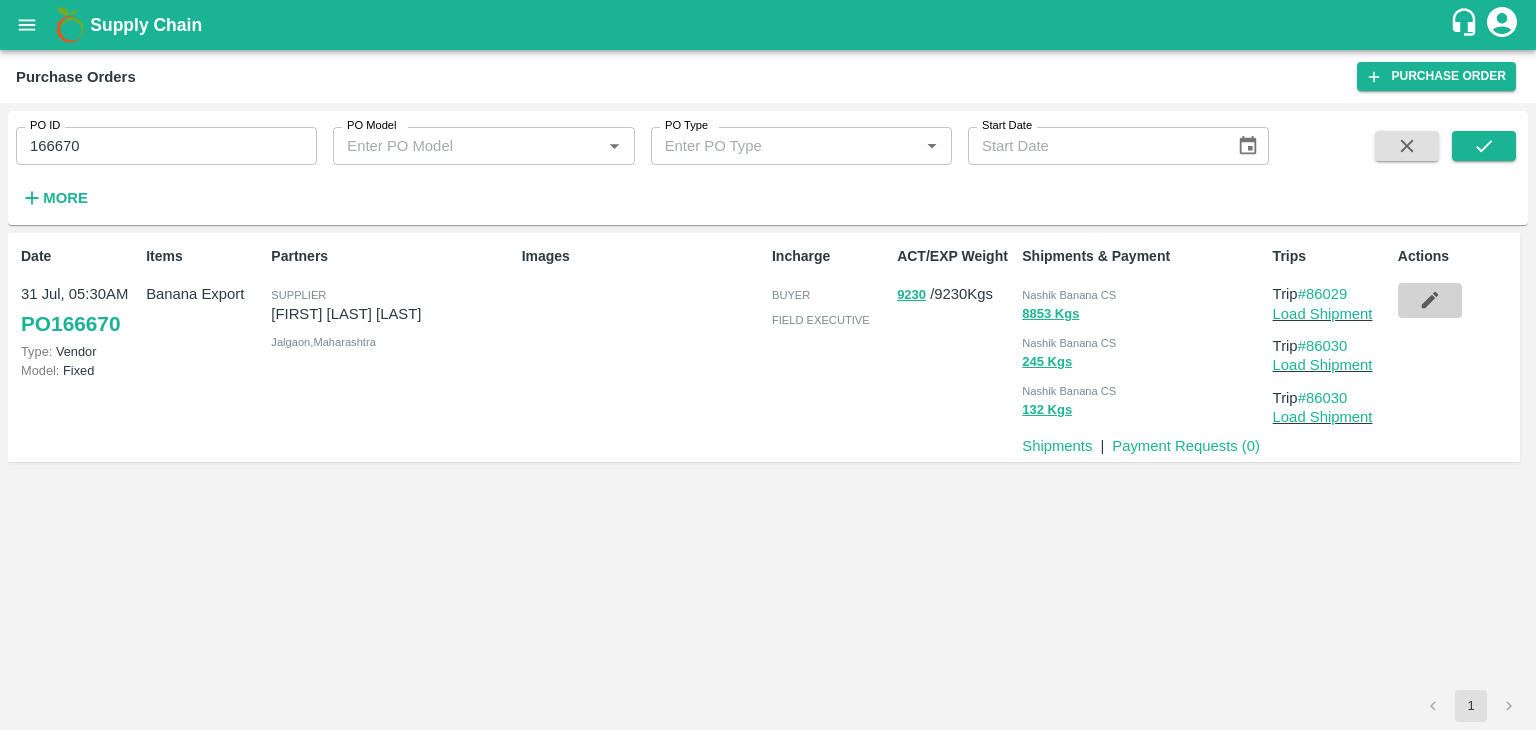 click 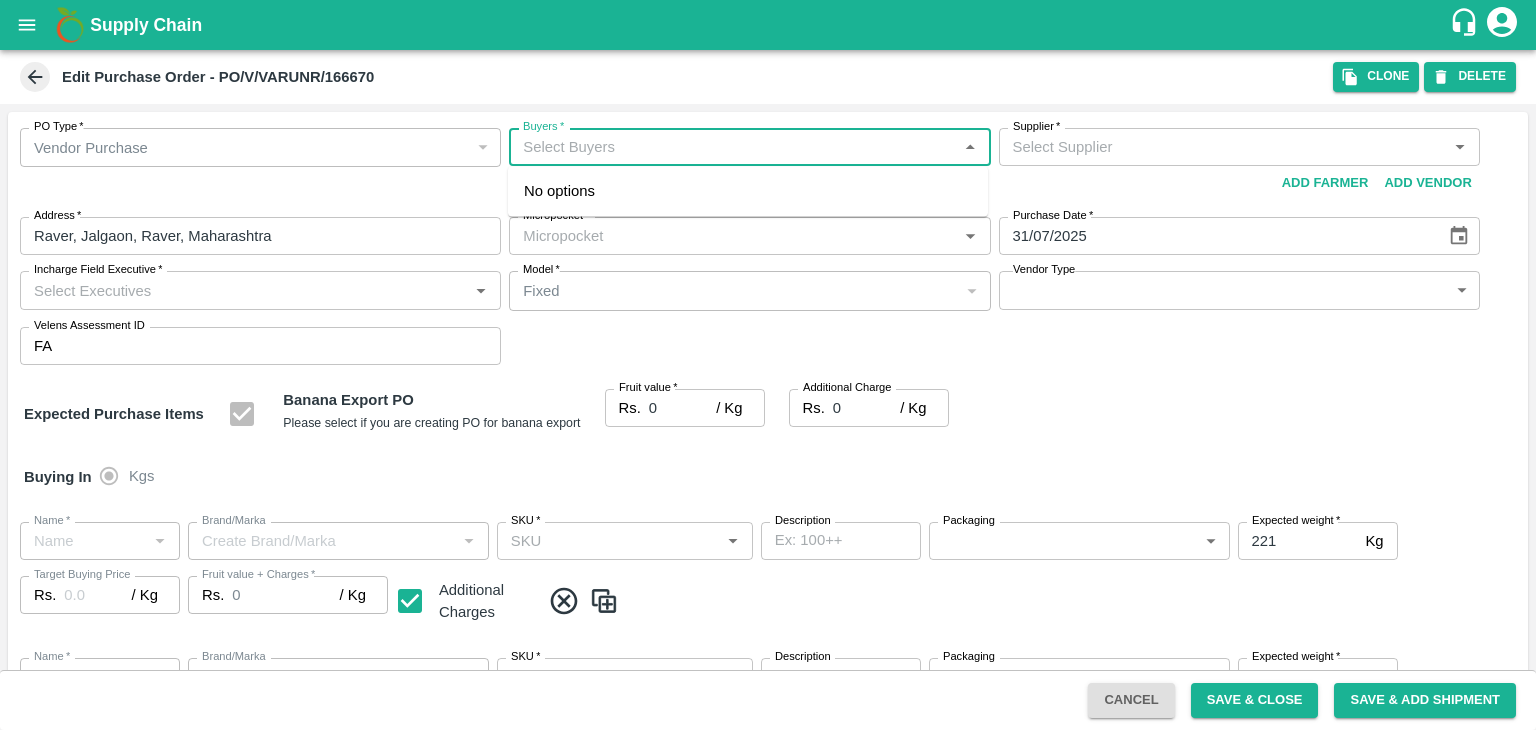 click on "Buyers   *" at bounding box center [733, 147] 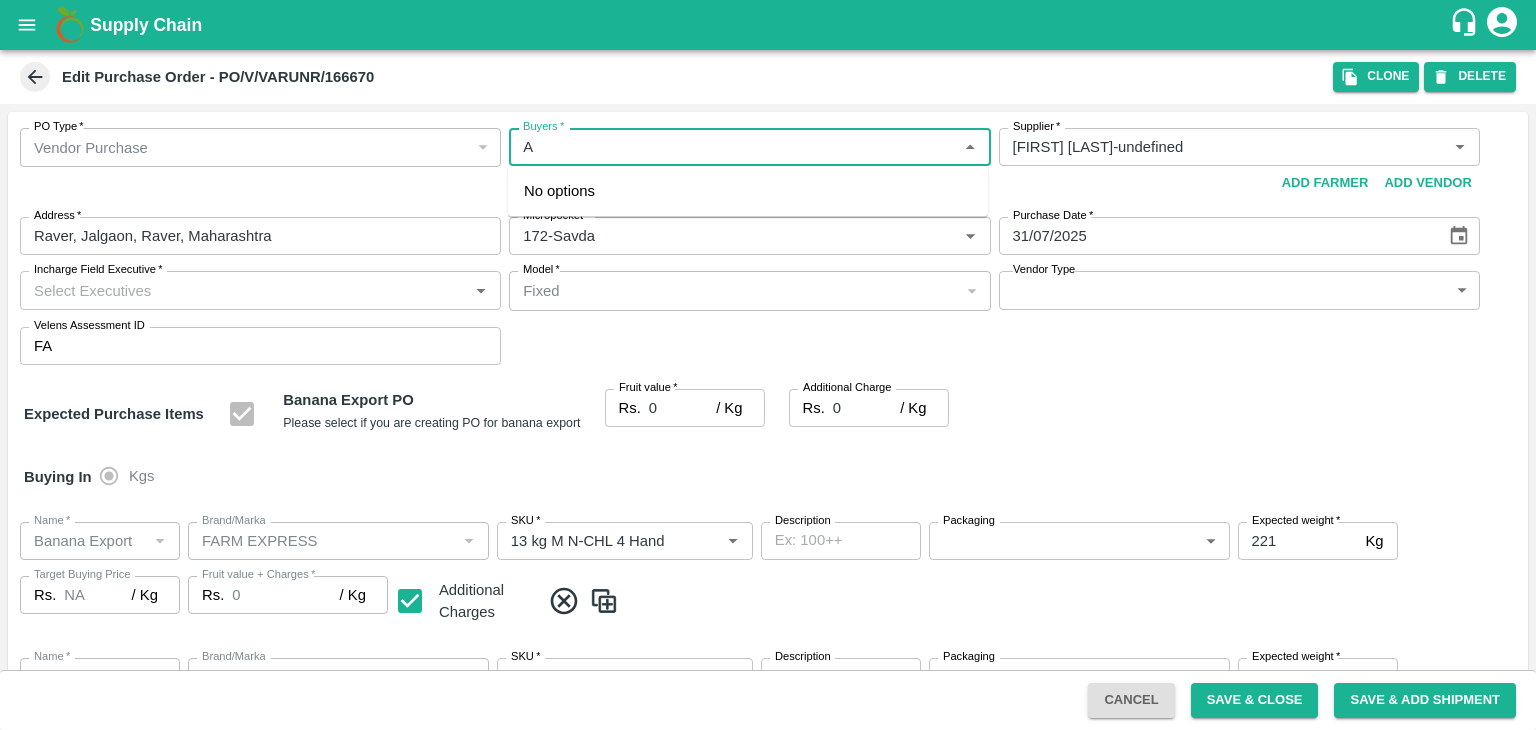 type on "VARUN RAMESHWAR AGRAWAL-undefined" 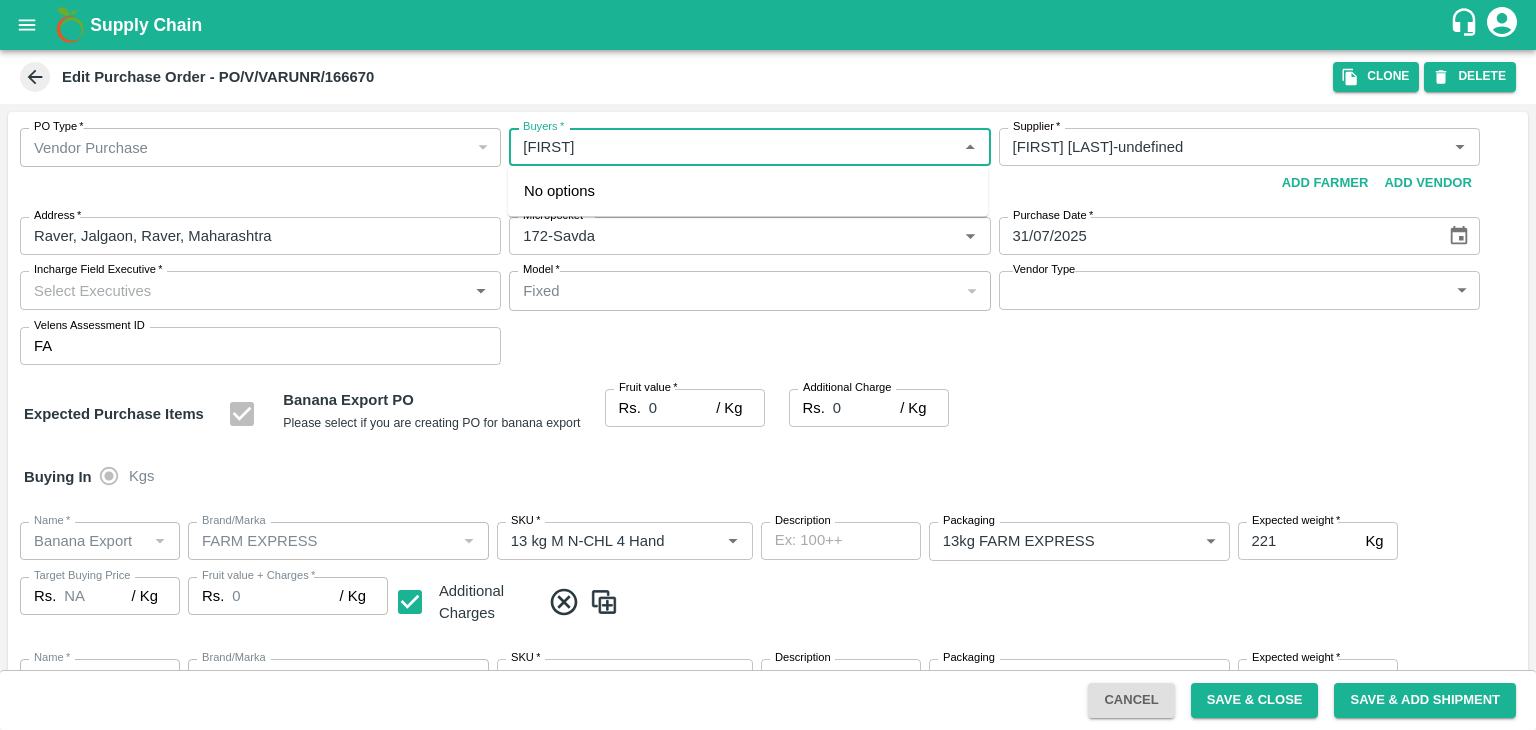 type on "Ajit" 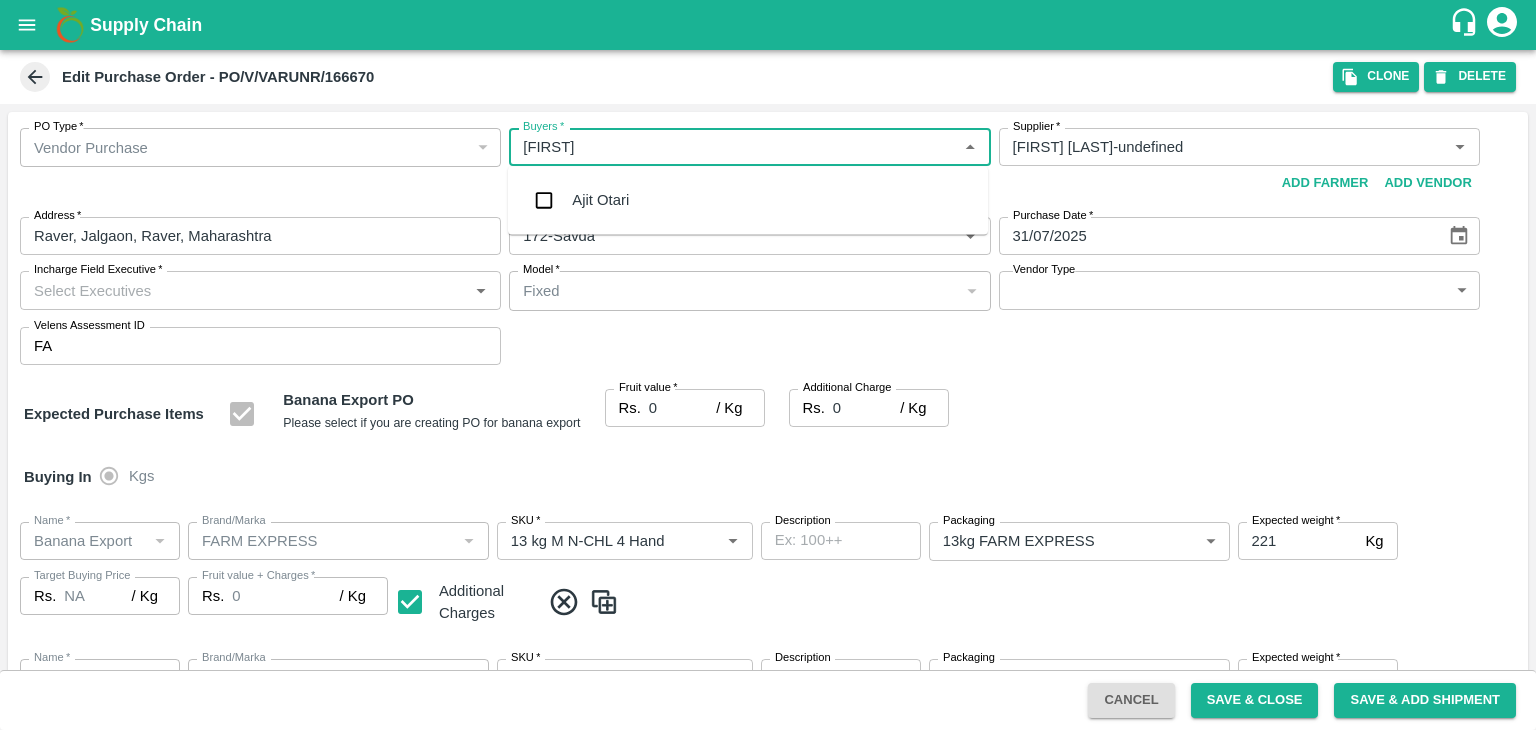click on "Ajit Otari" at bounding box center [748, 200] 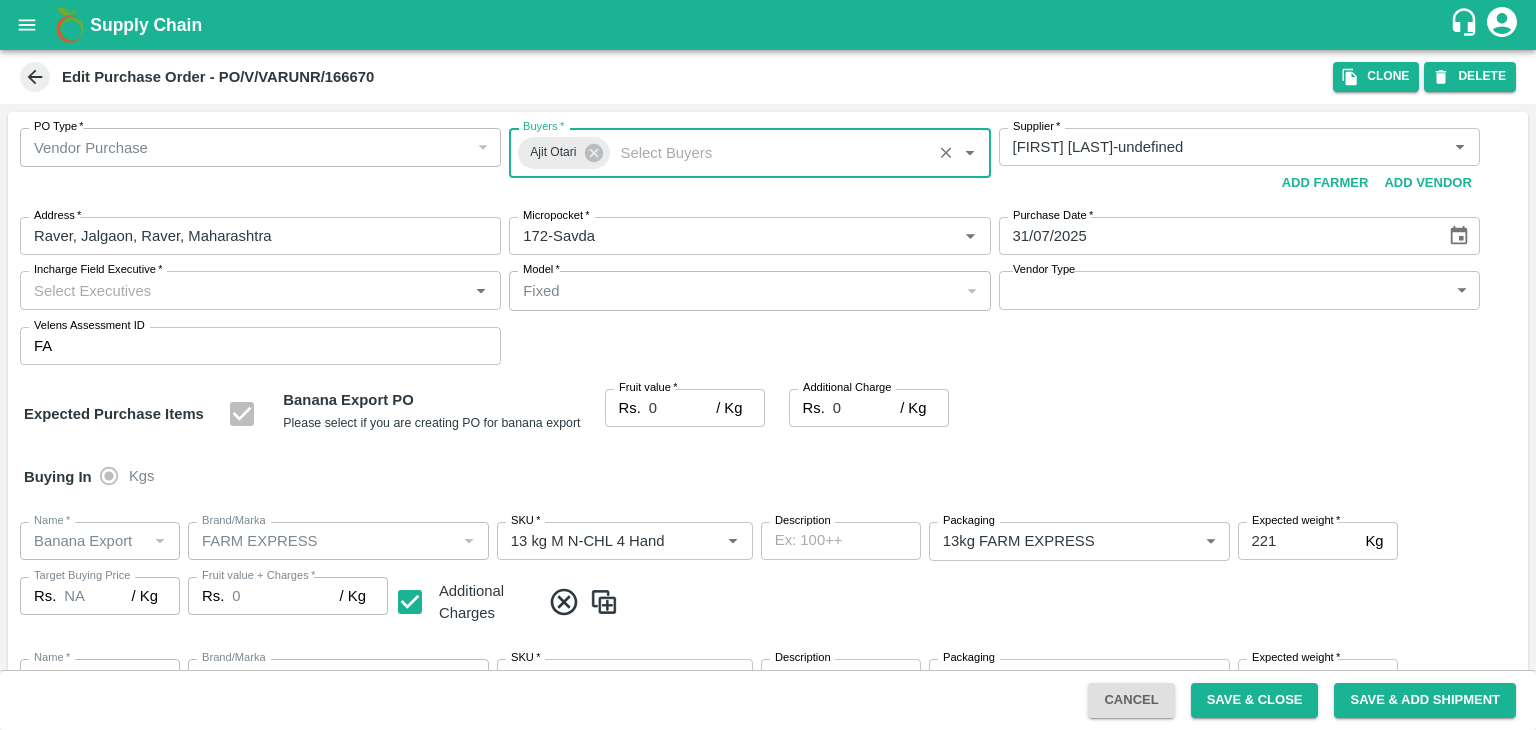 click on "Incharge Field Executive   *" at bounding box center [244, 290] 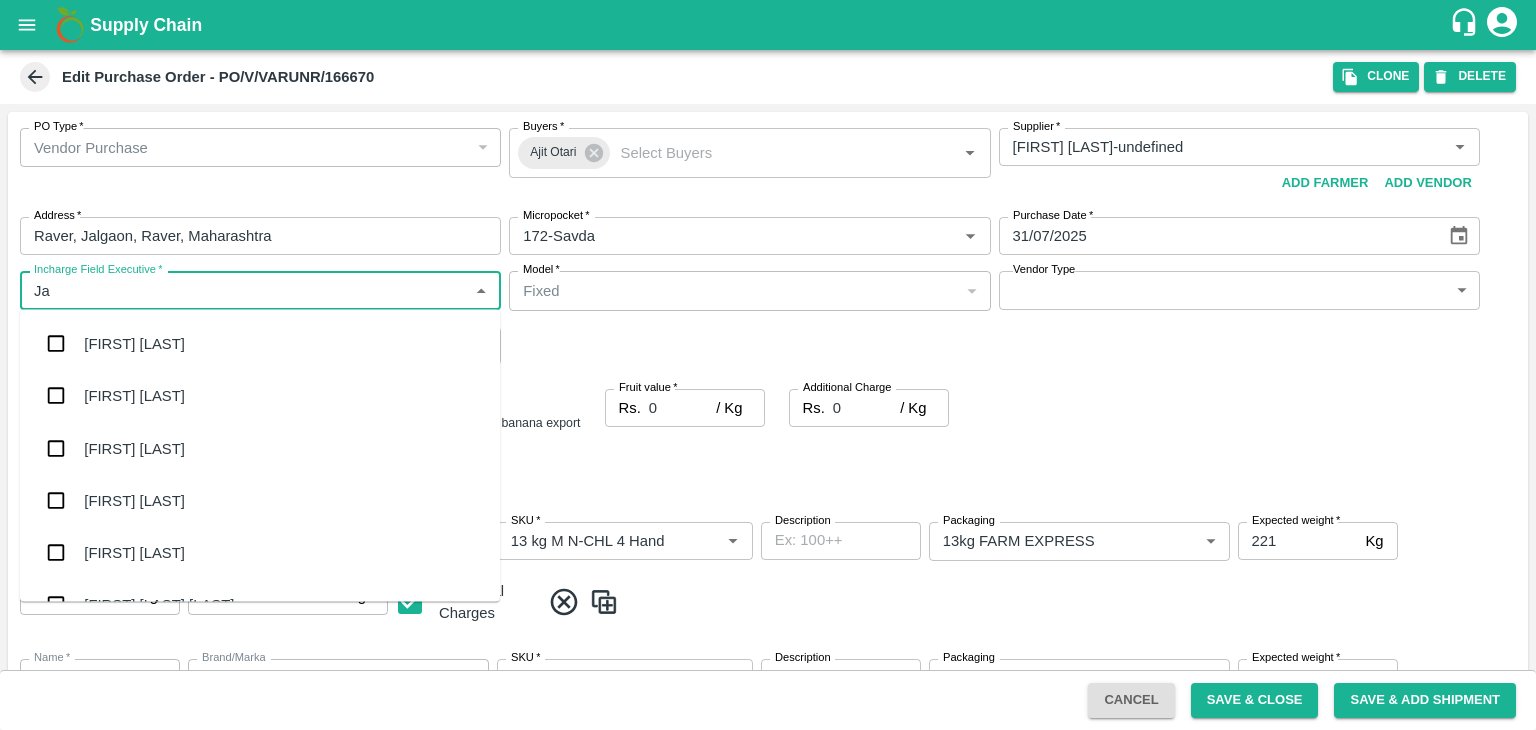 type on "Jay" 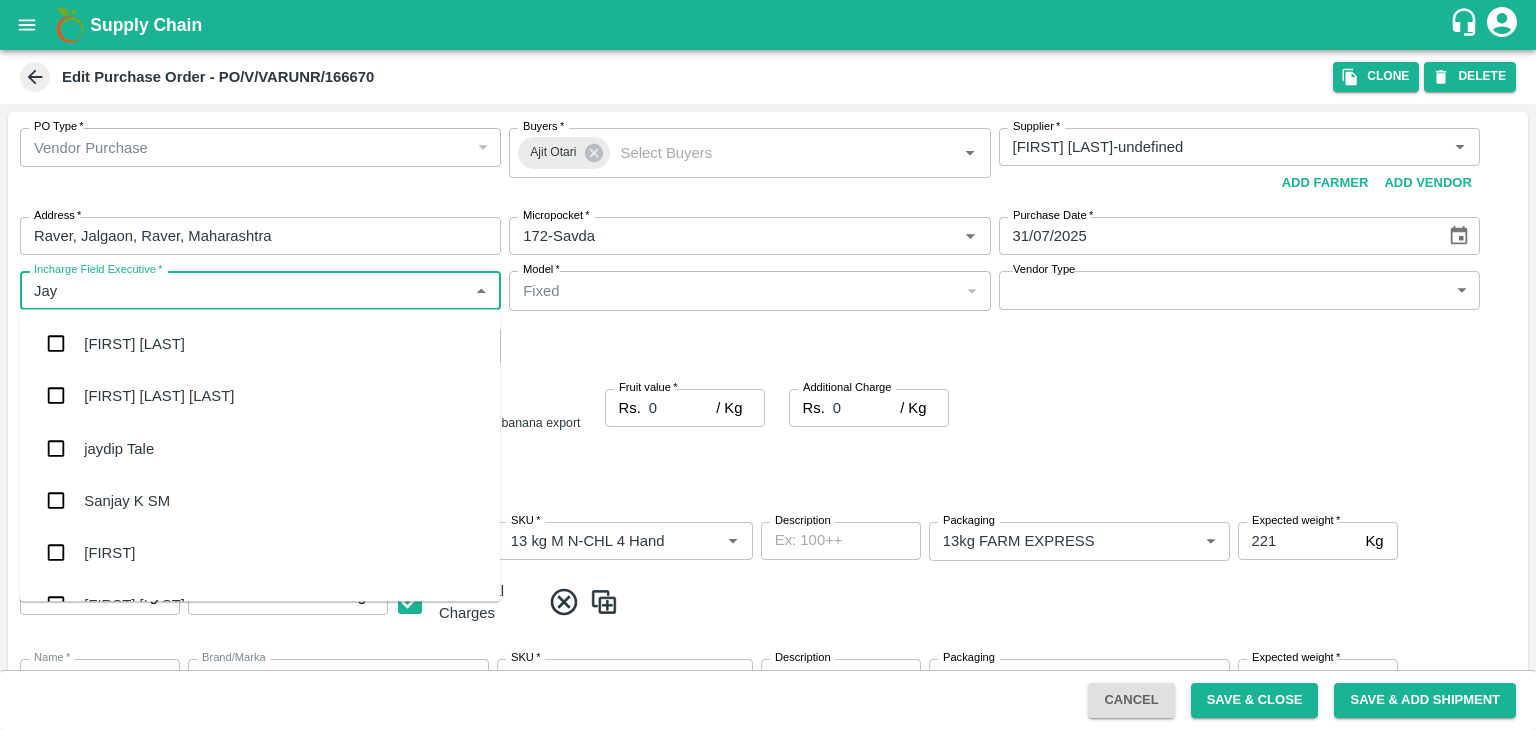 click on "jaydip Tale" at bounding box center [260, 448] 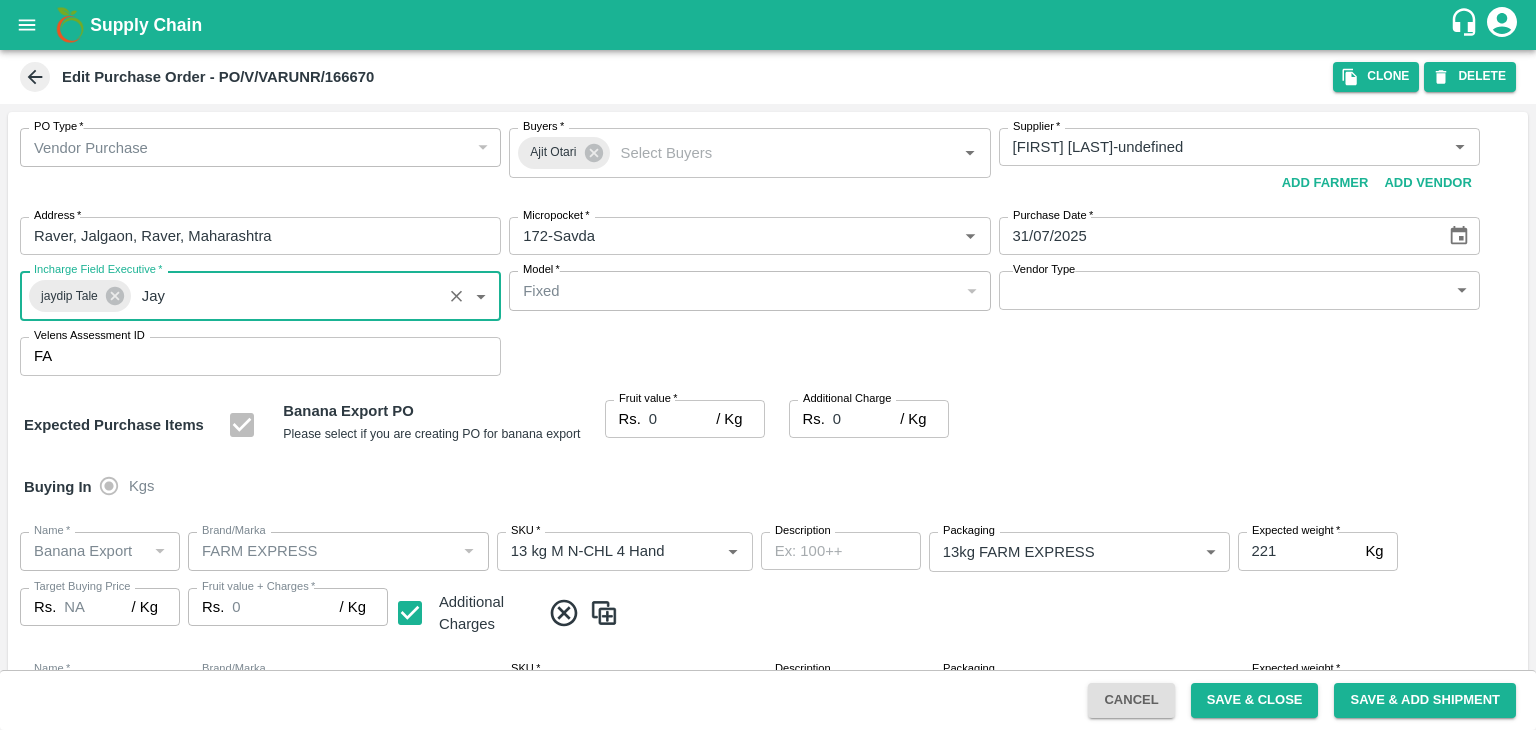 type 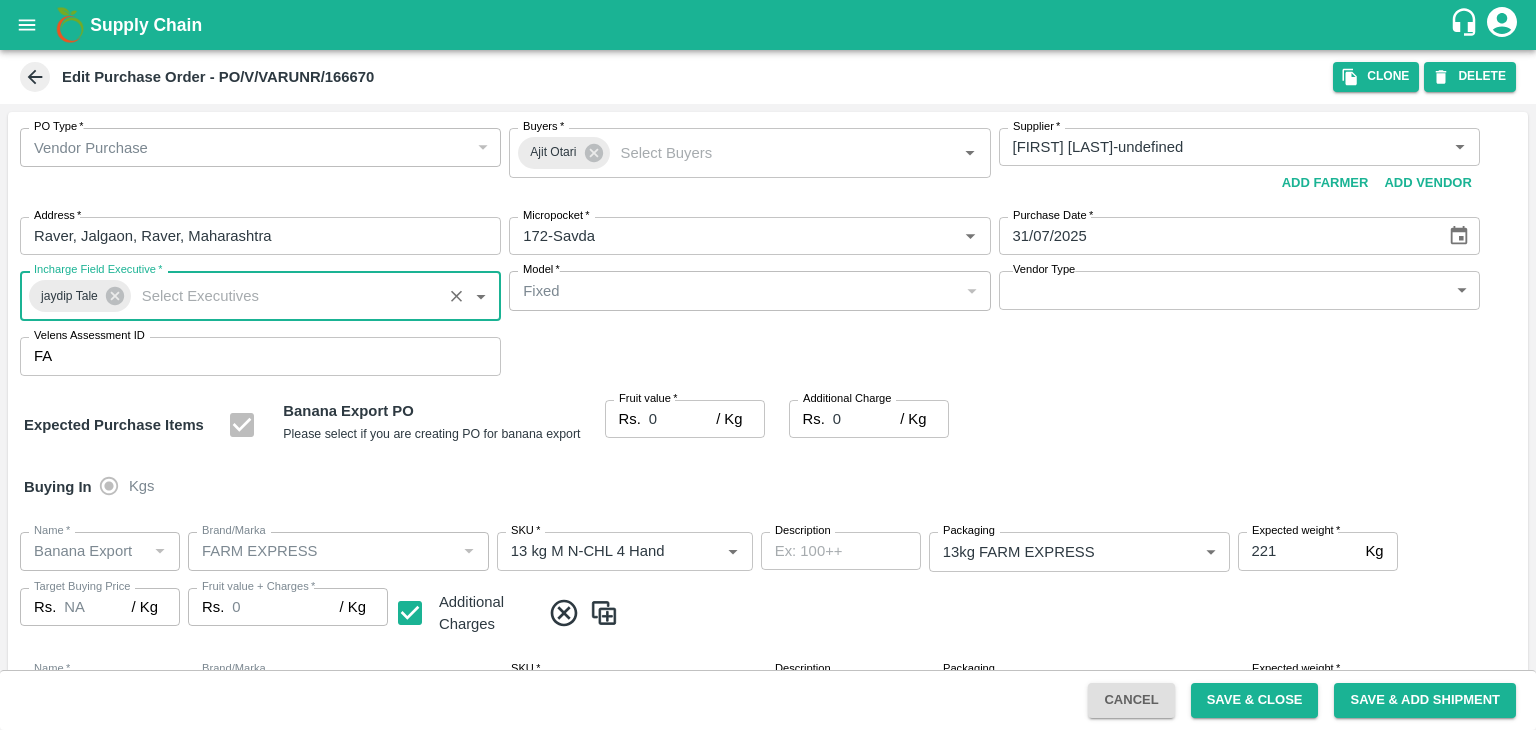 click on "Supply Chain Edit Purchase Order - PO/V/VARUNR/166670 Clone DELETE PO Type   * Vendor Purchase 2 PO Type Buyers   * Ajit Otari Buyers   * Supplier   * Supplier   * Add Vendor Add Farmer Address   * Raver, Jalgaon, Raver, Maharashtra Address Micropocket   * Micropocket   * Purchase Date   * 31/07/2025 Purchase Date Incharge Field Executive   * jaydip Tale Incharge Field Executive   * Model   * Fixed Fixed Model Vendor Type ​ Vendor Type Velens Assessment ID FA Velens Assessment ID Expected Purchase Items Banana Export PO Please select if you are creating PO for banana export Fruit value   * Rs. 0 / Kg Fruit value Additional Charge Rs. 0 / Kg Additional Charge Buying In Kgs Name   * Name   * Brand/Marka Brand/Marka SKU   * SKU   * Description x Description Packaging 13kg FARM EXPRESS 468 Packaging Expected weight   * 221 Kg Expected weight Target Buying Price Rs. NA / Kg Target Buying Price Fruit value + Charges   * Rs. 0 / Kg Fruit value + Charges Additional Charges Name" at bounding box center [768, 365] 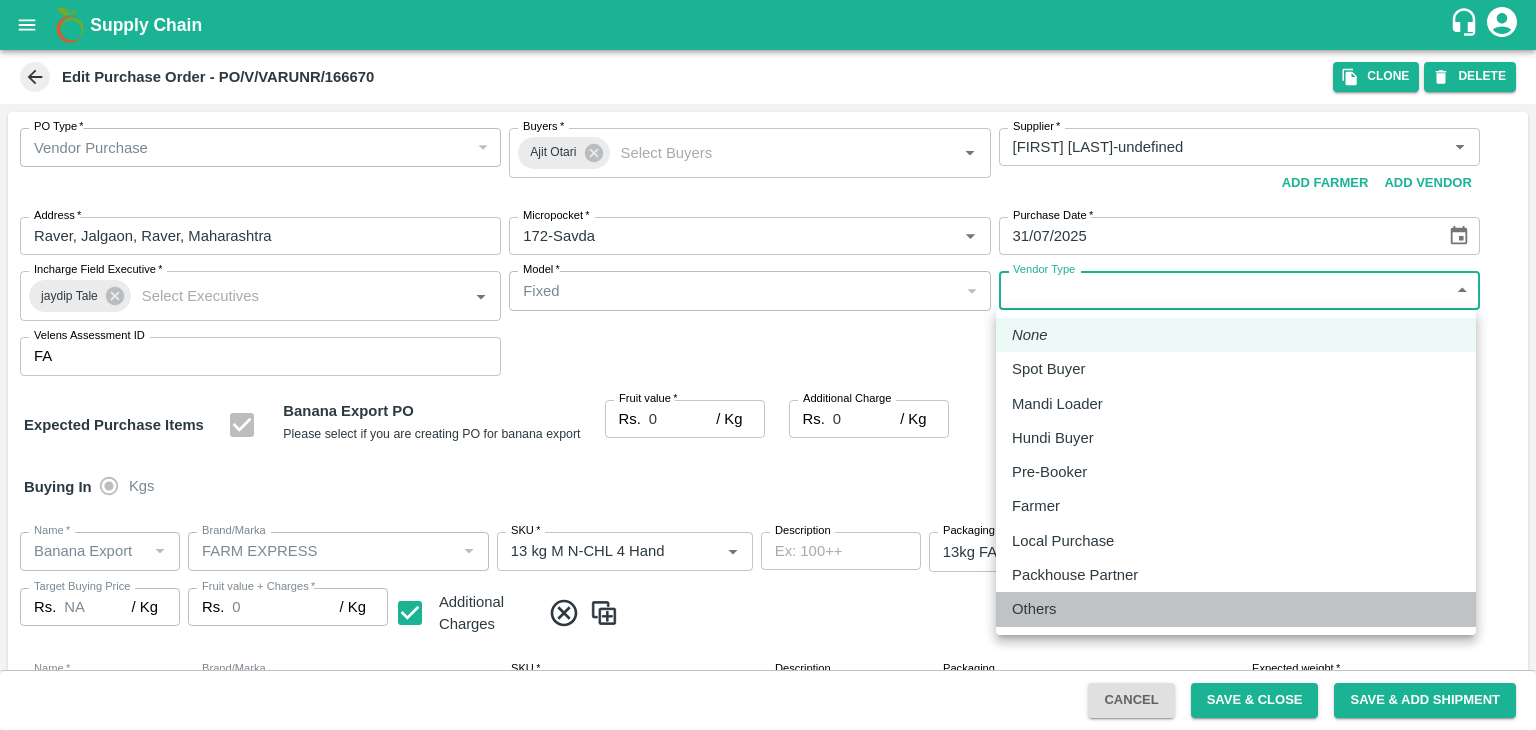 click on "Others" at bounding box center [1034, 609] 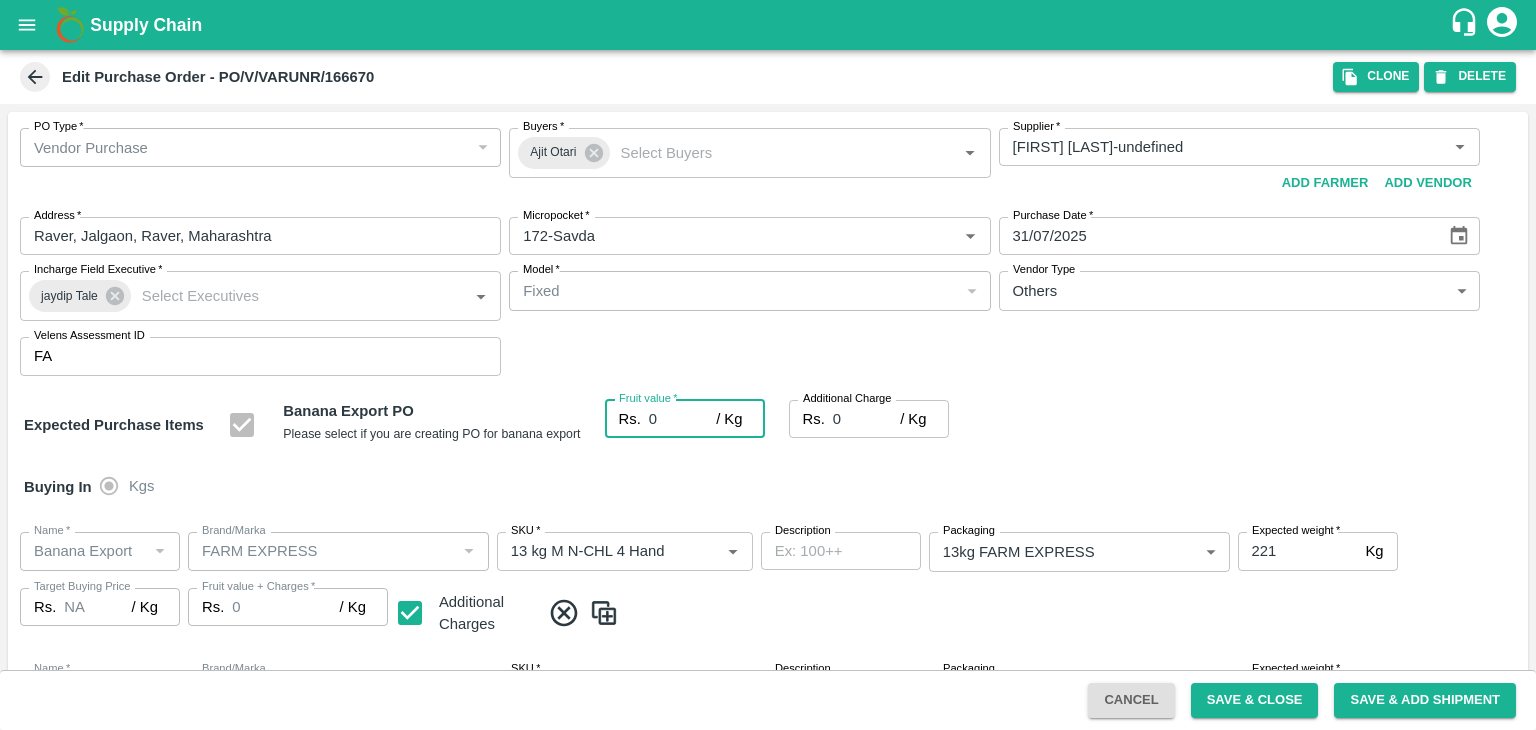 click on "0" at bounding box center (682, 419) 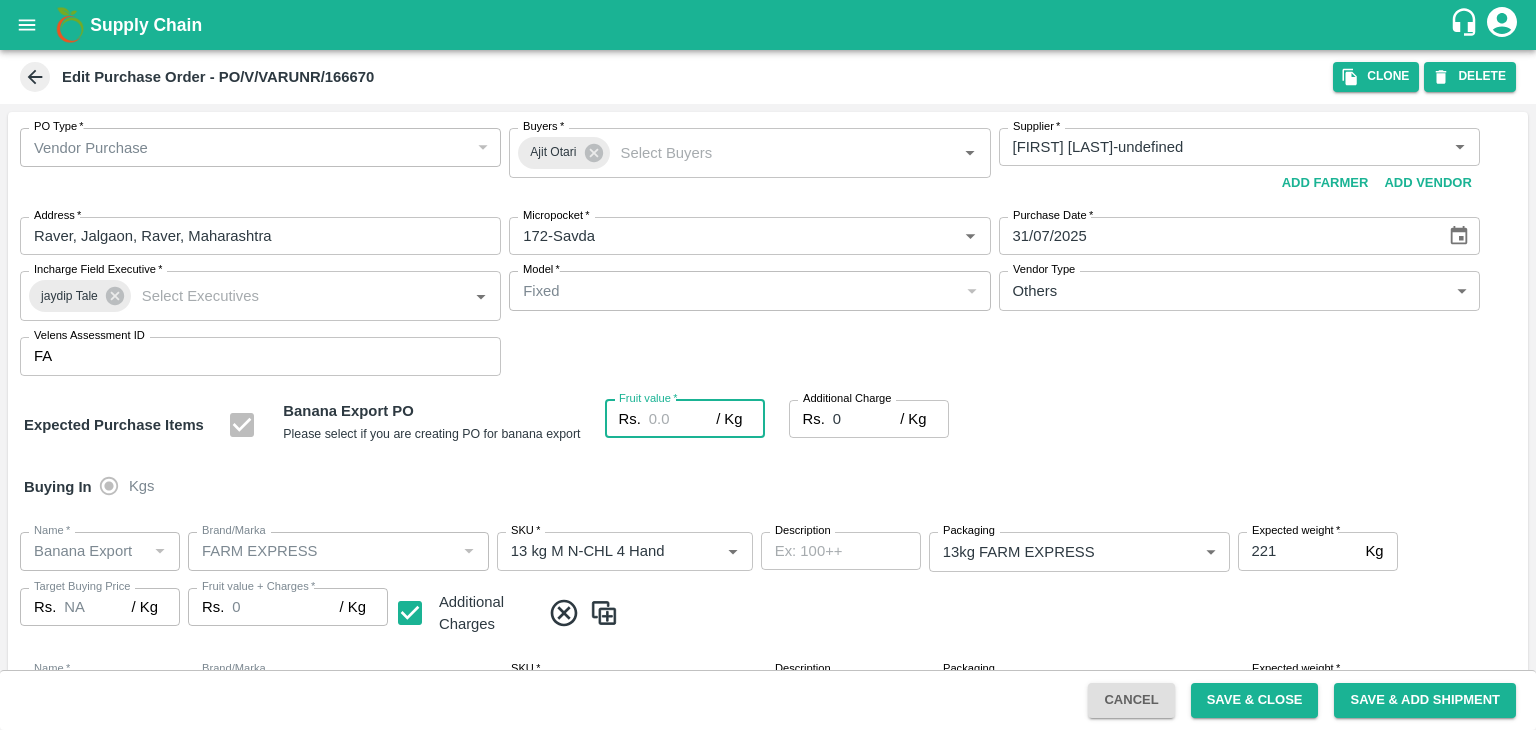 type on "1" 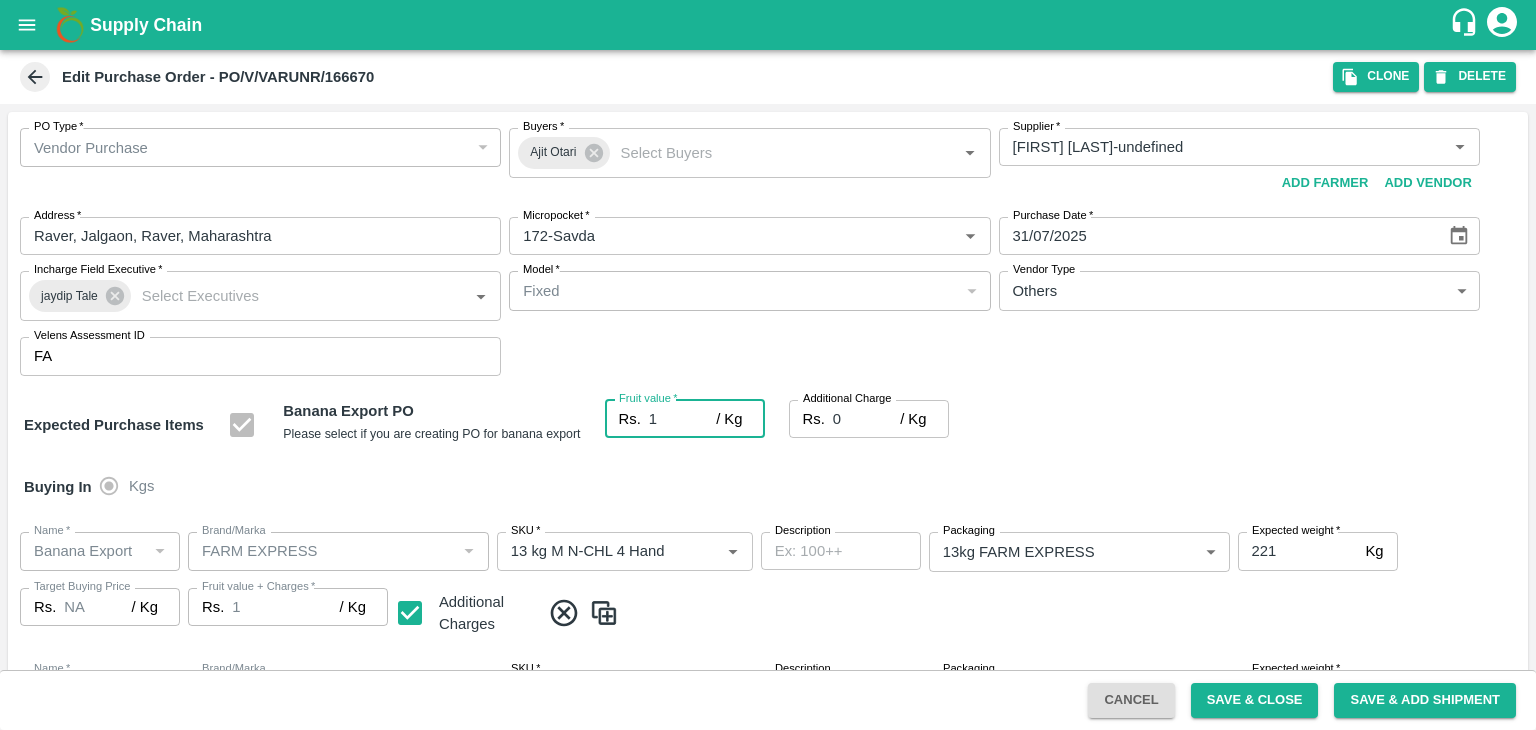 type on "1" 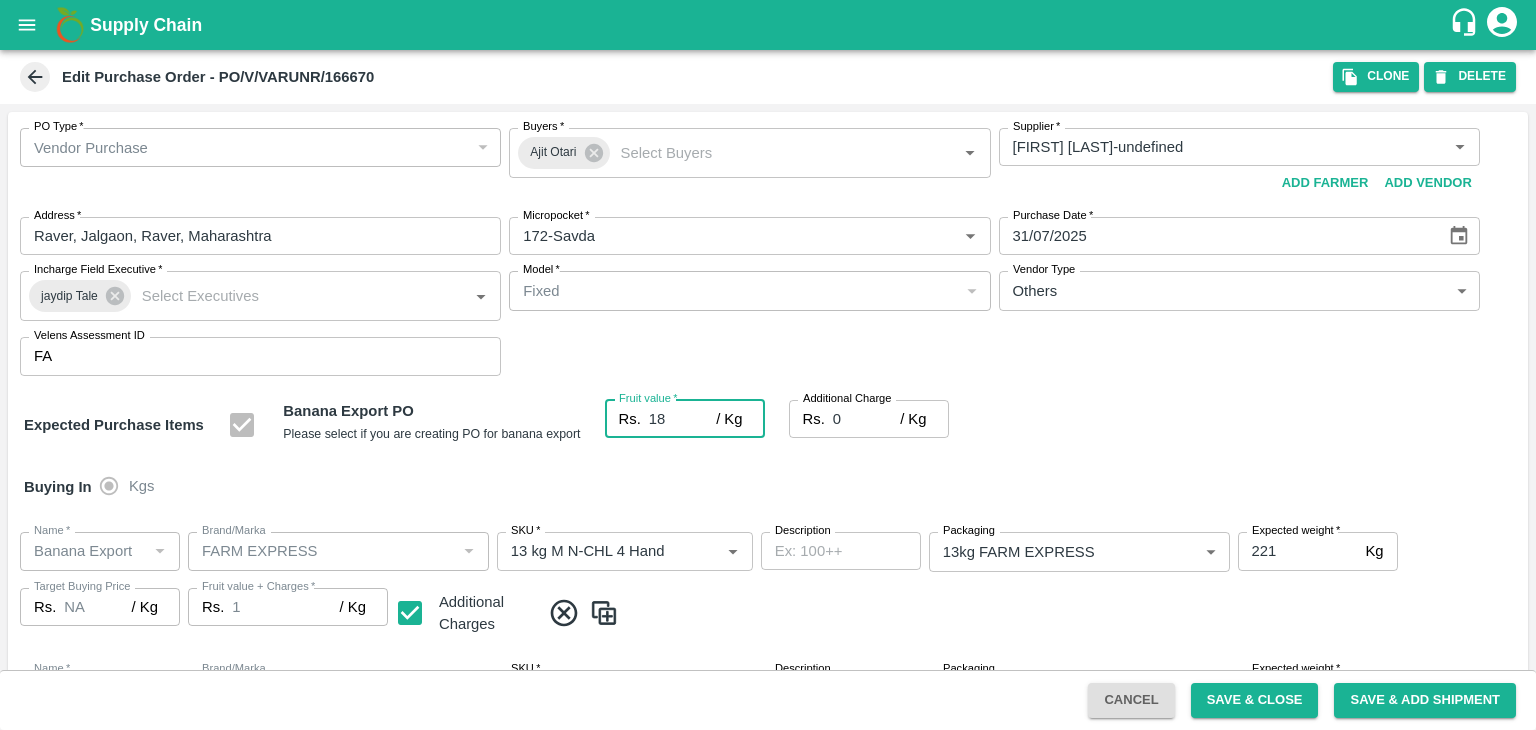 type on "18" 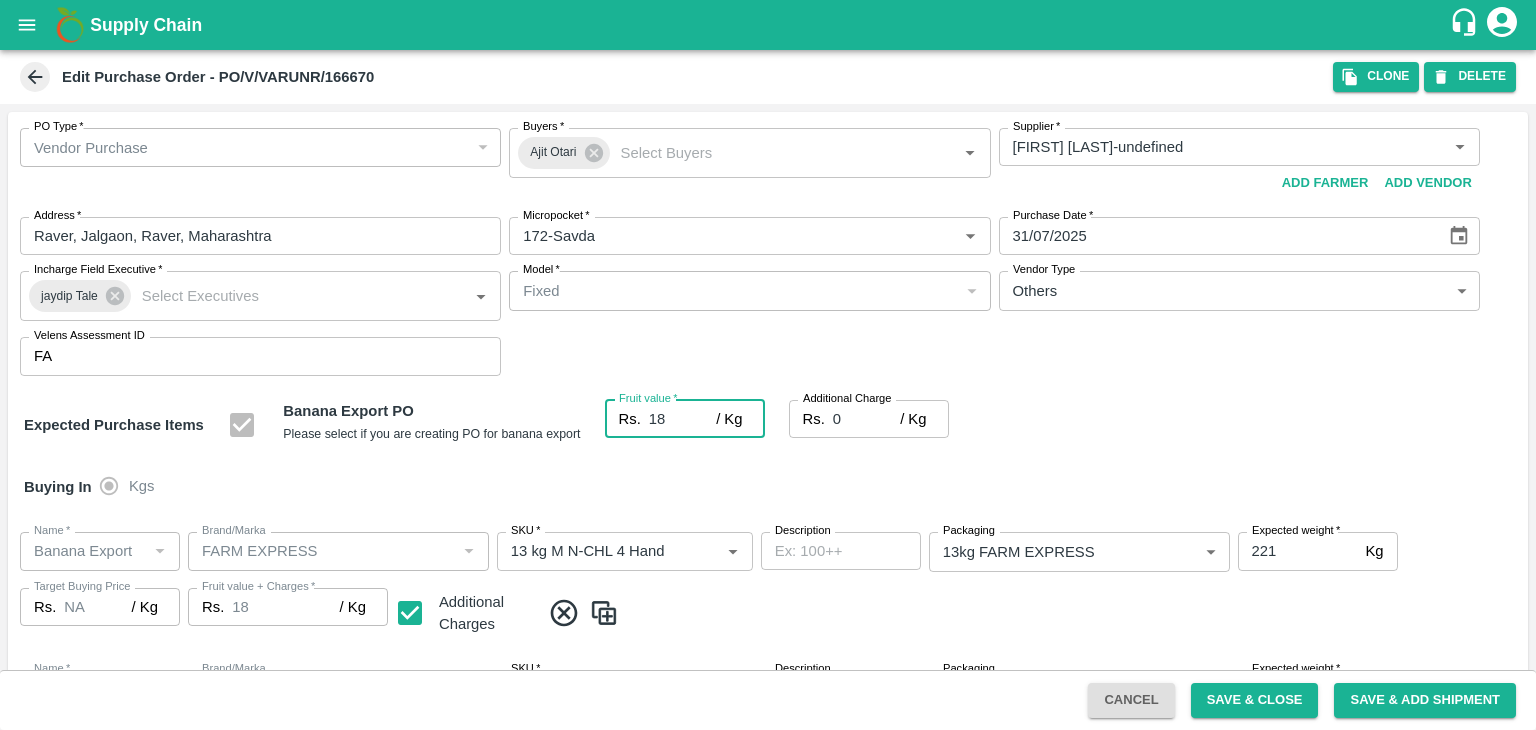 type on "18" 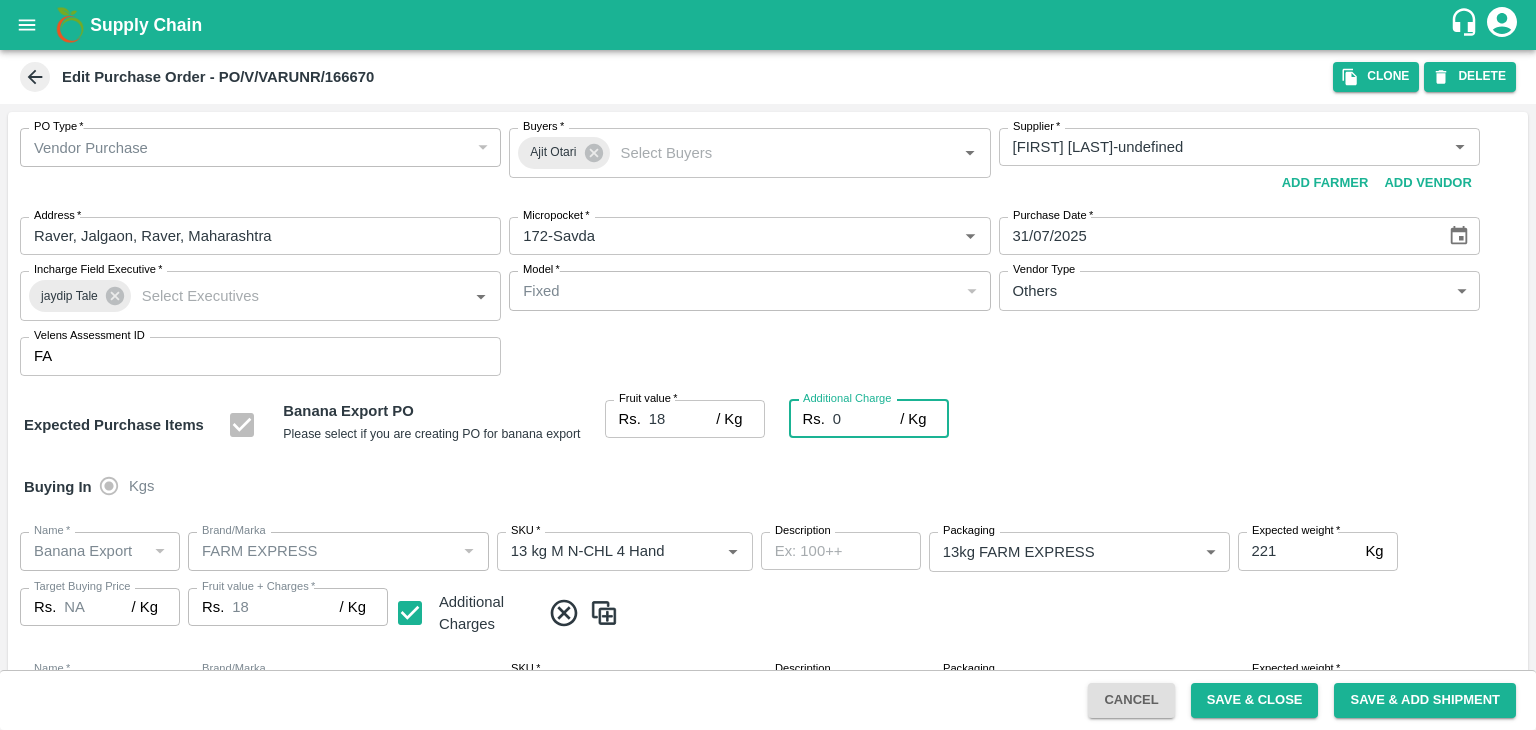 type on "2" 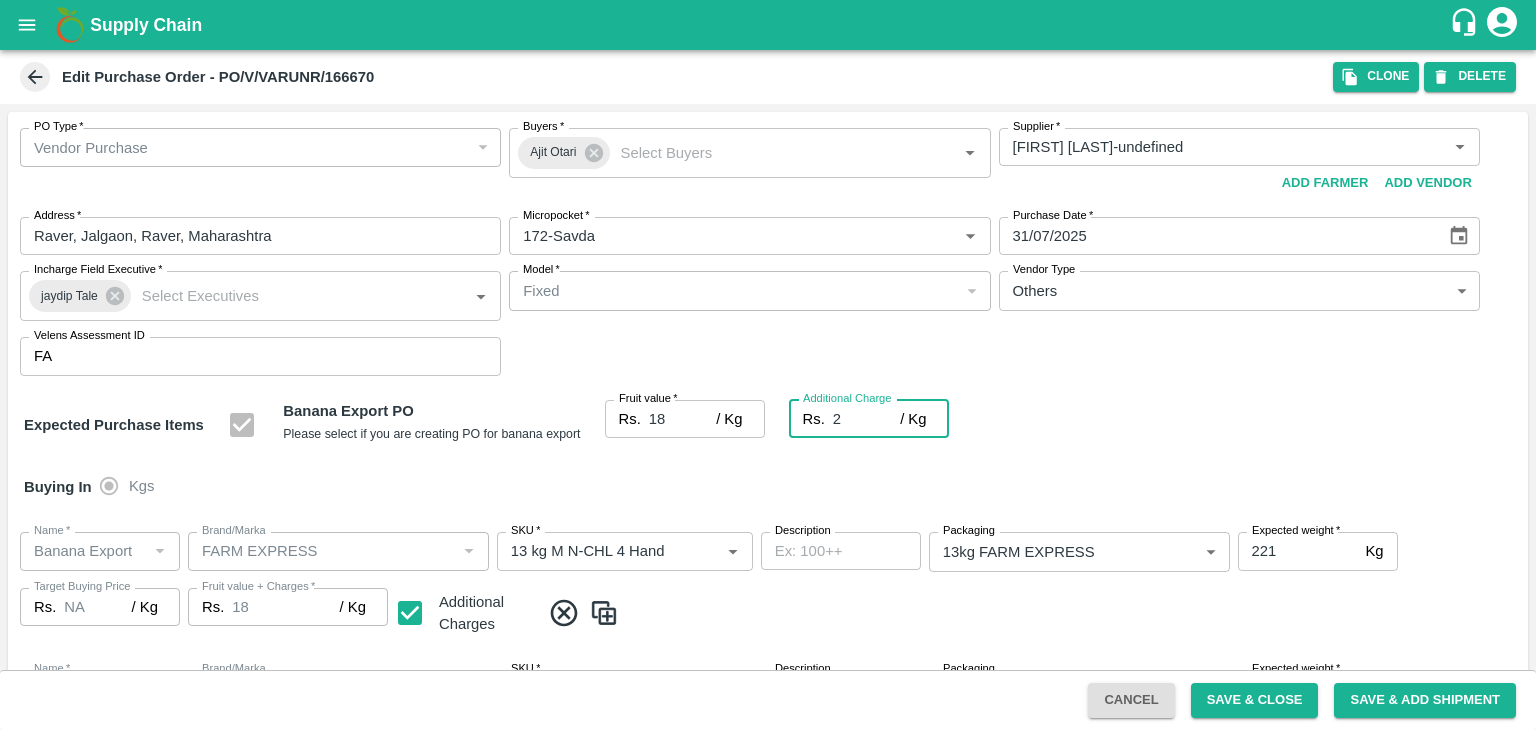 type on "20" 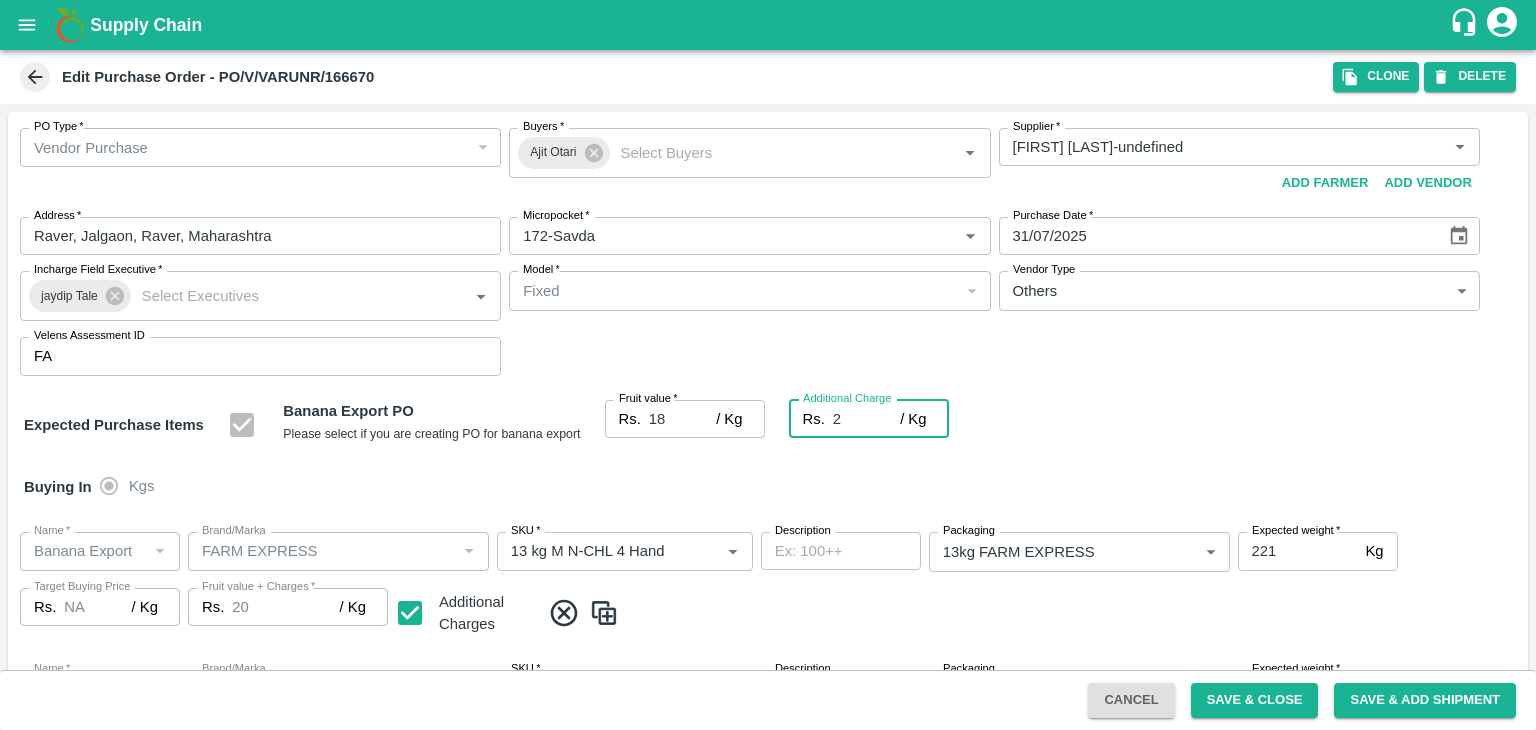 type on "2.7" 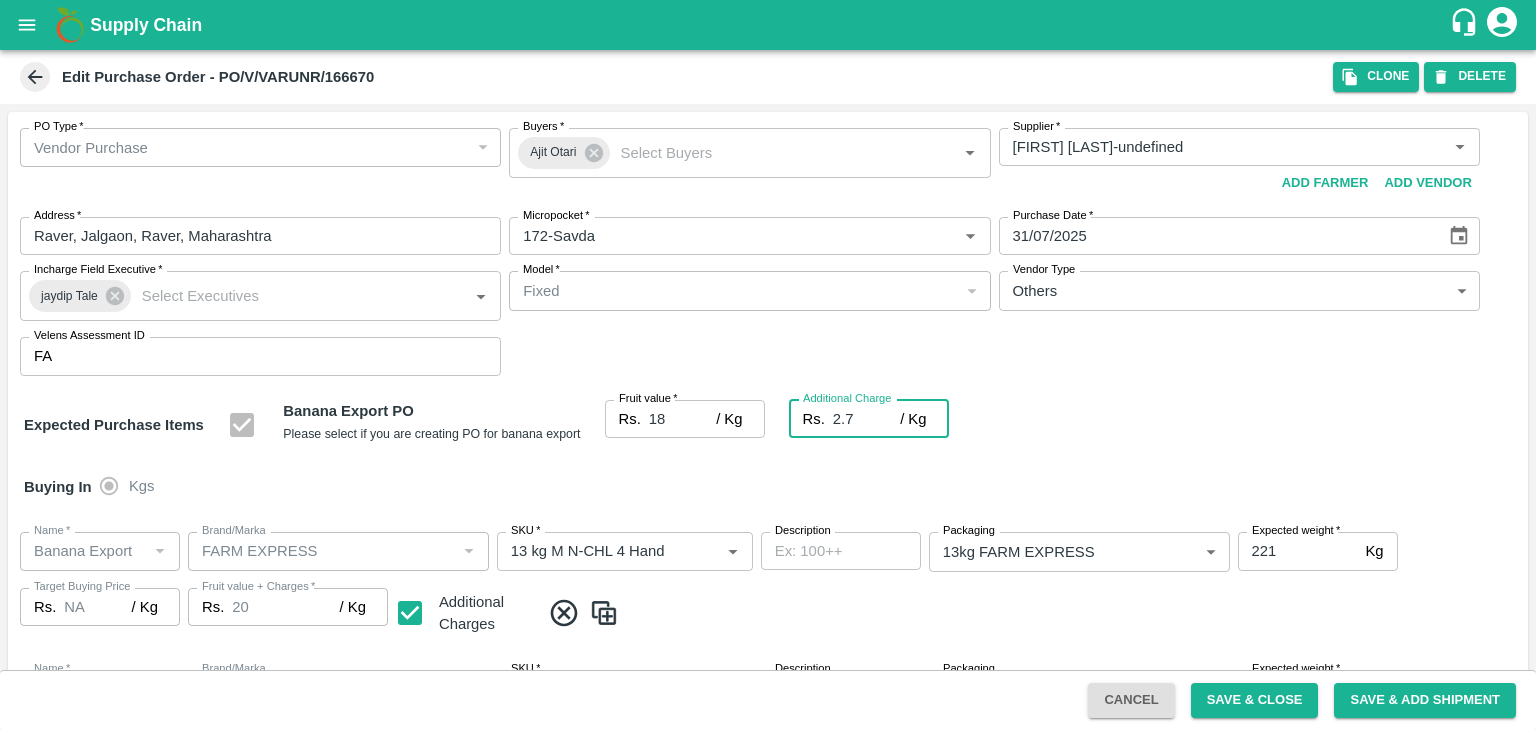 type on "20.7" 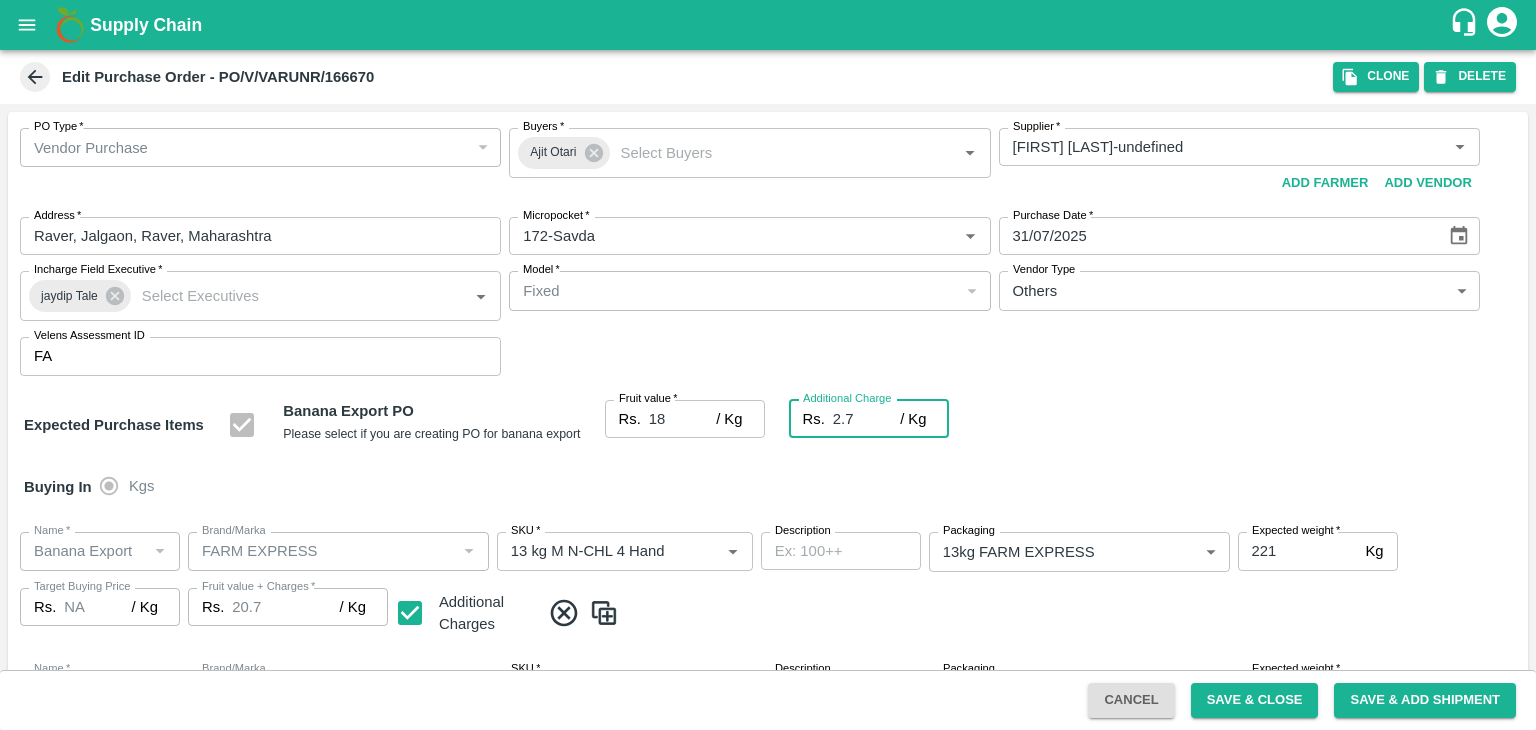 type on "2.75" 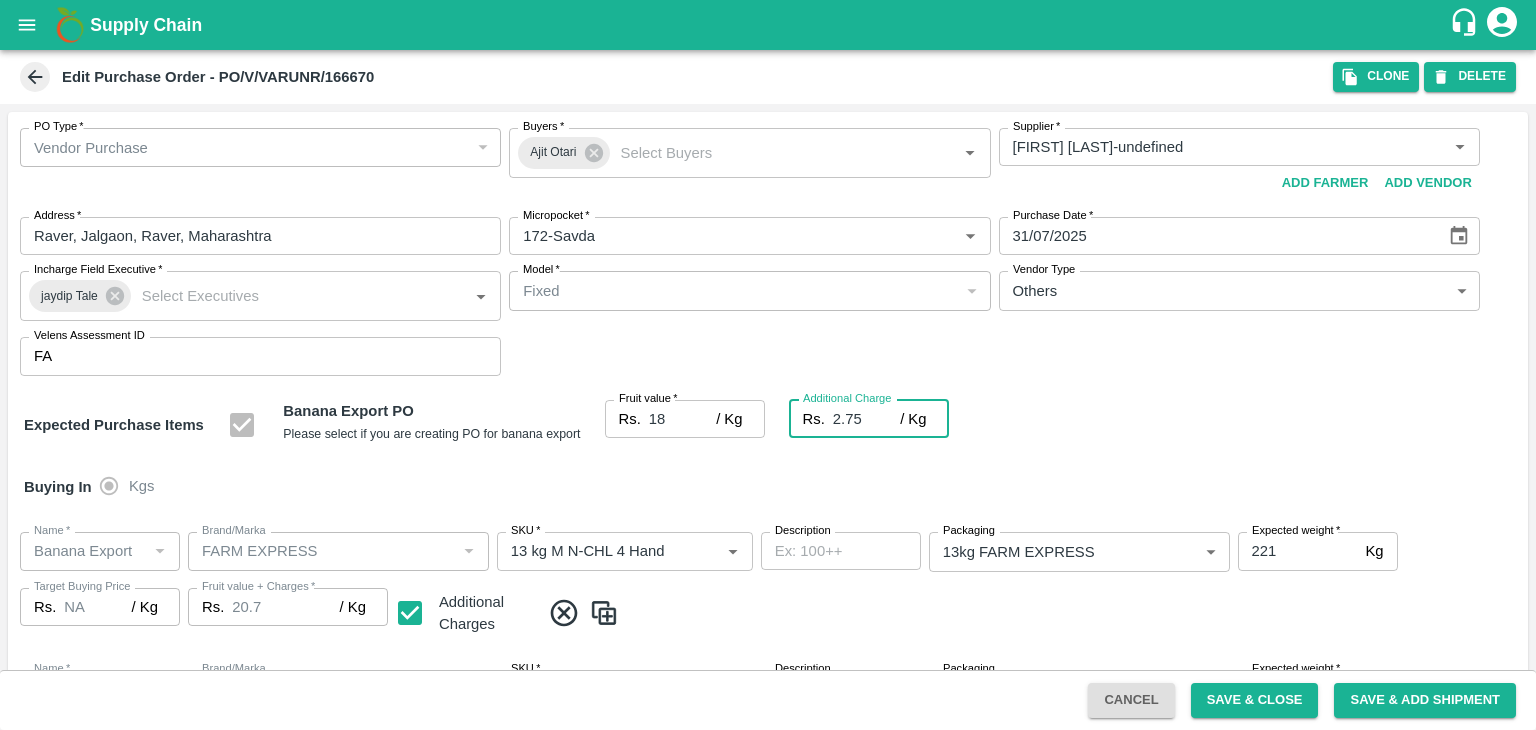 type on "20.75" 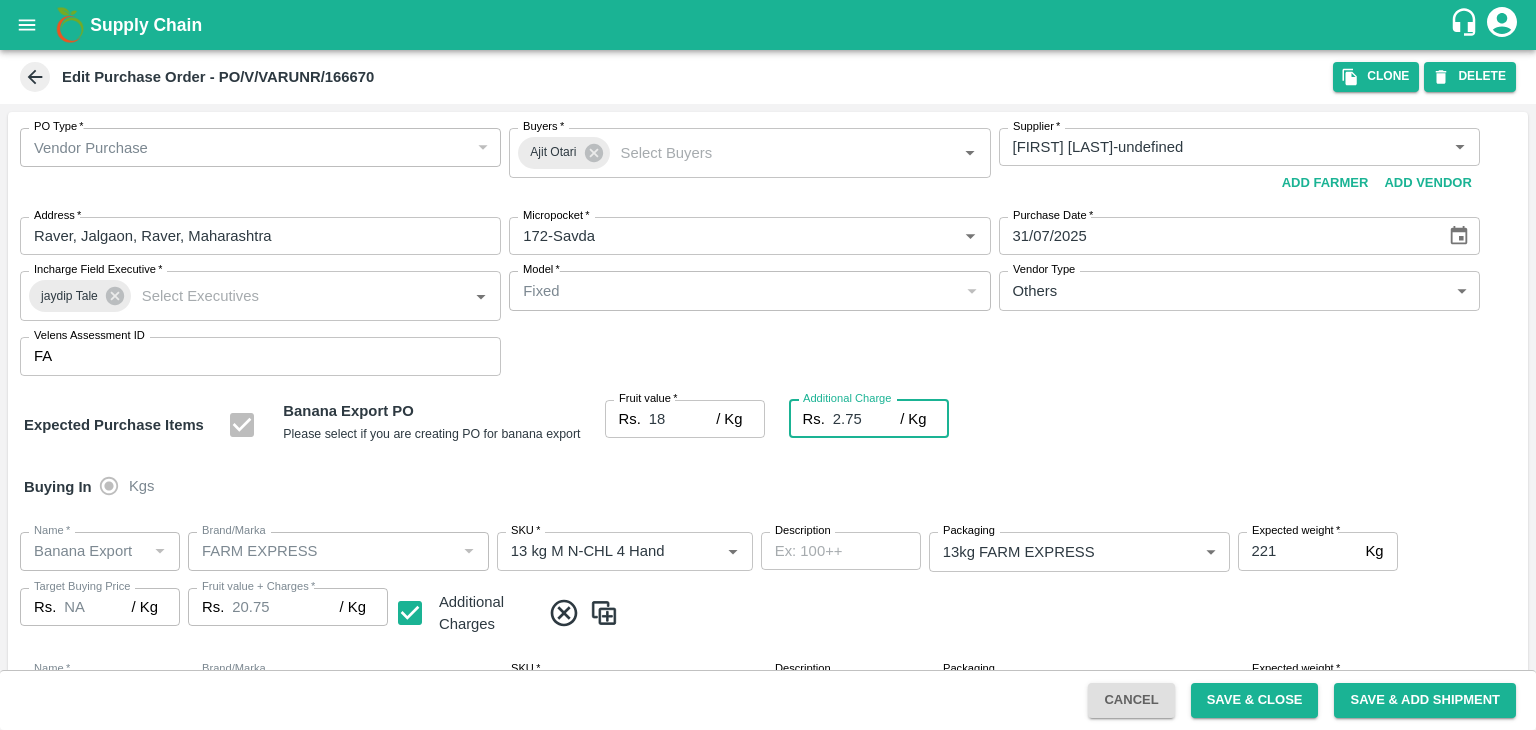 type on "2.75" 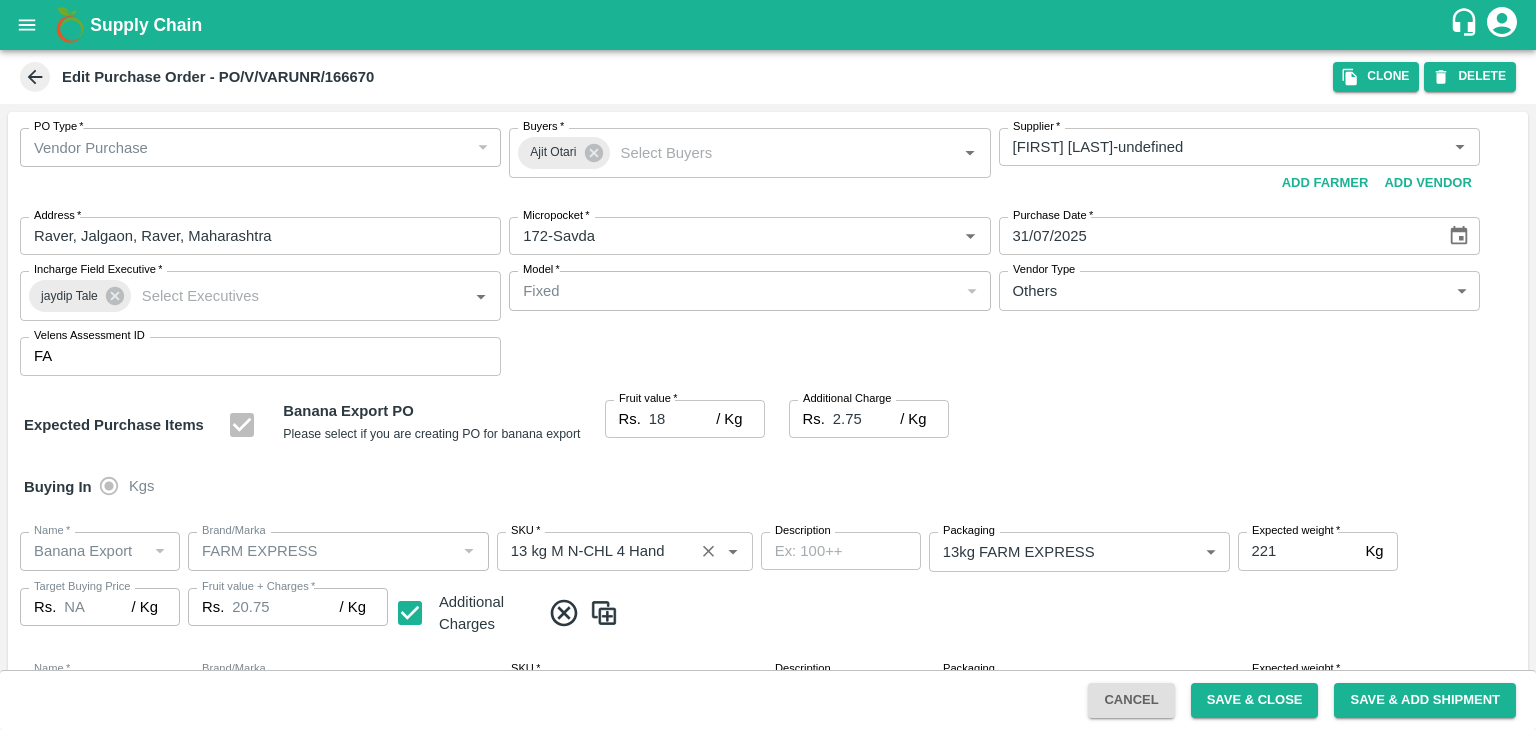 scroll, scrollTop: 1060, scrollLeft: 0, axis: vertical 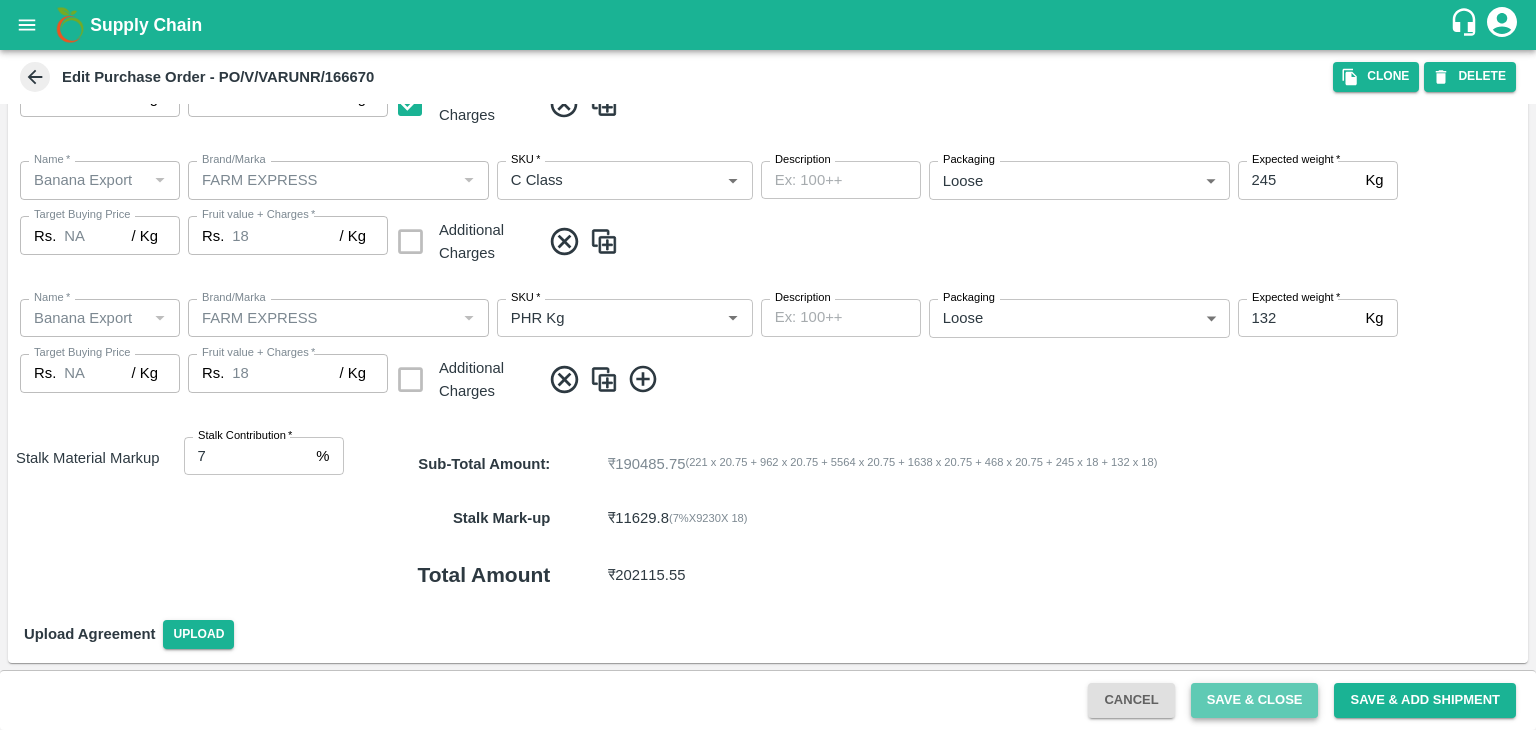 click on "Save & Close" at bounding box center (1255, 700) 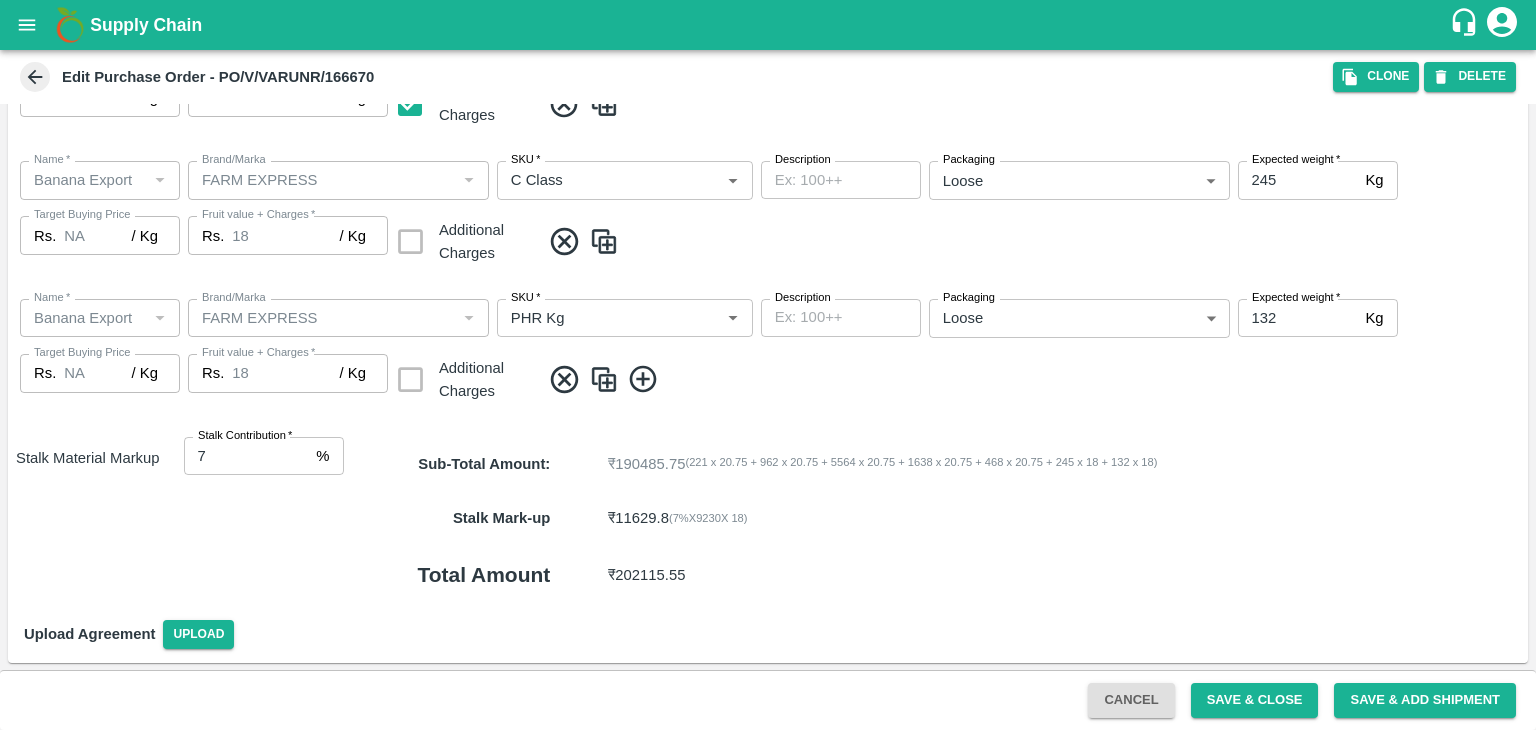 scroll, scrollTop: 0, scrollLeft: 0, axis: both 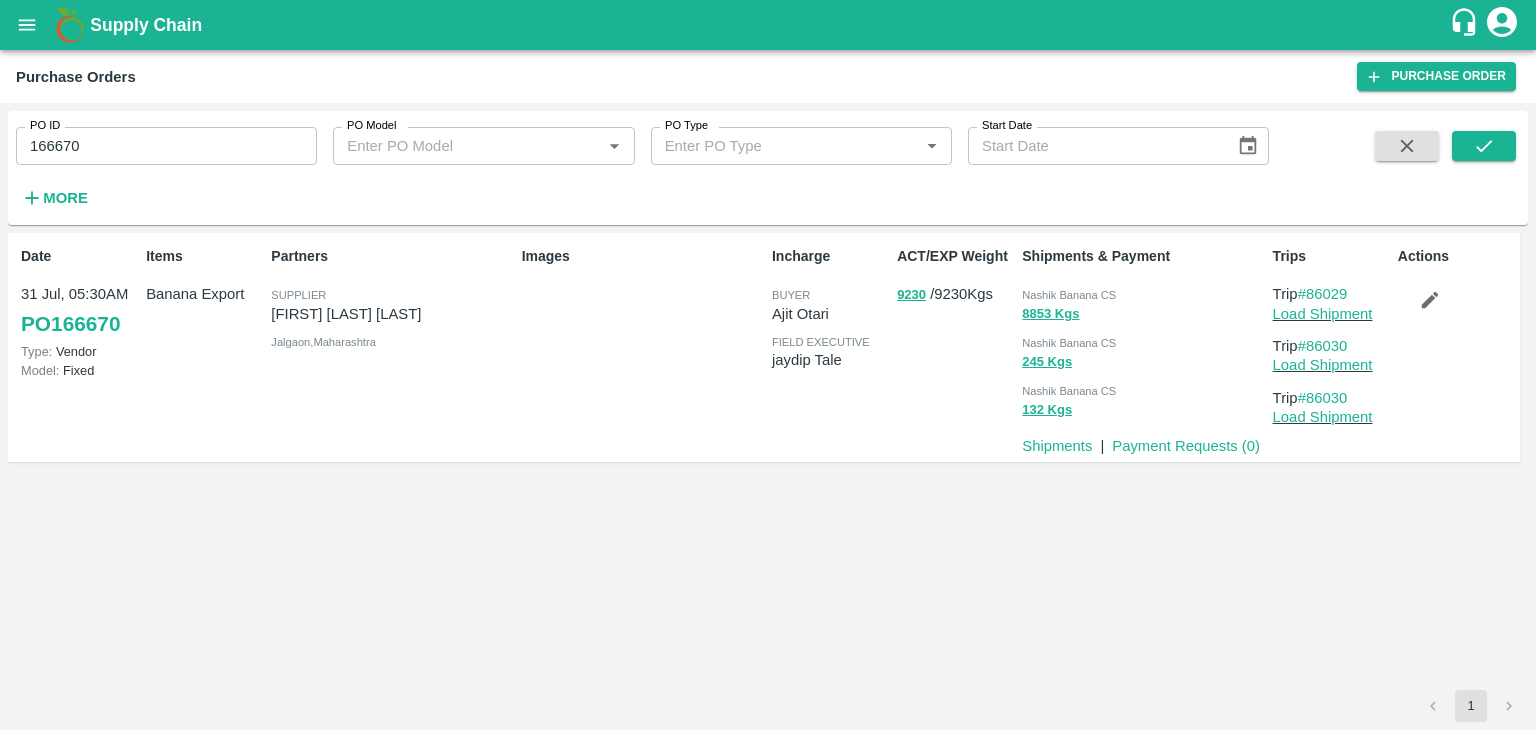 click on "166670" at bounding box center (166, 146) 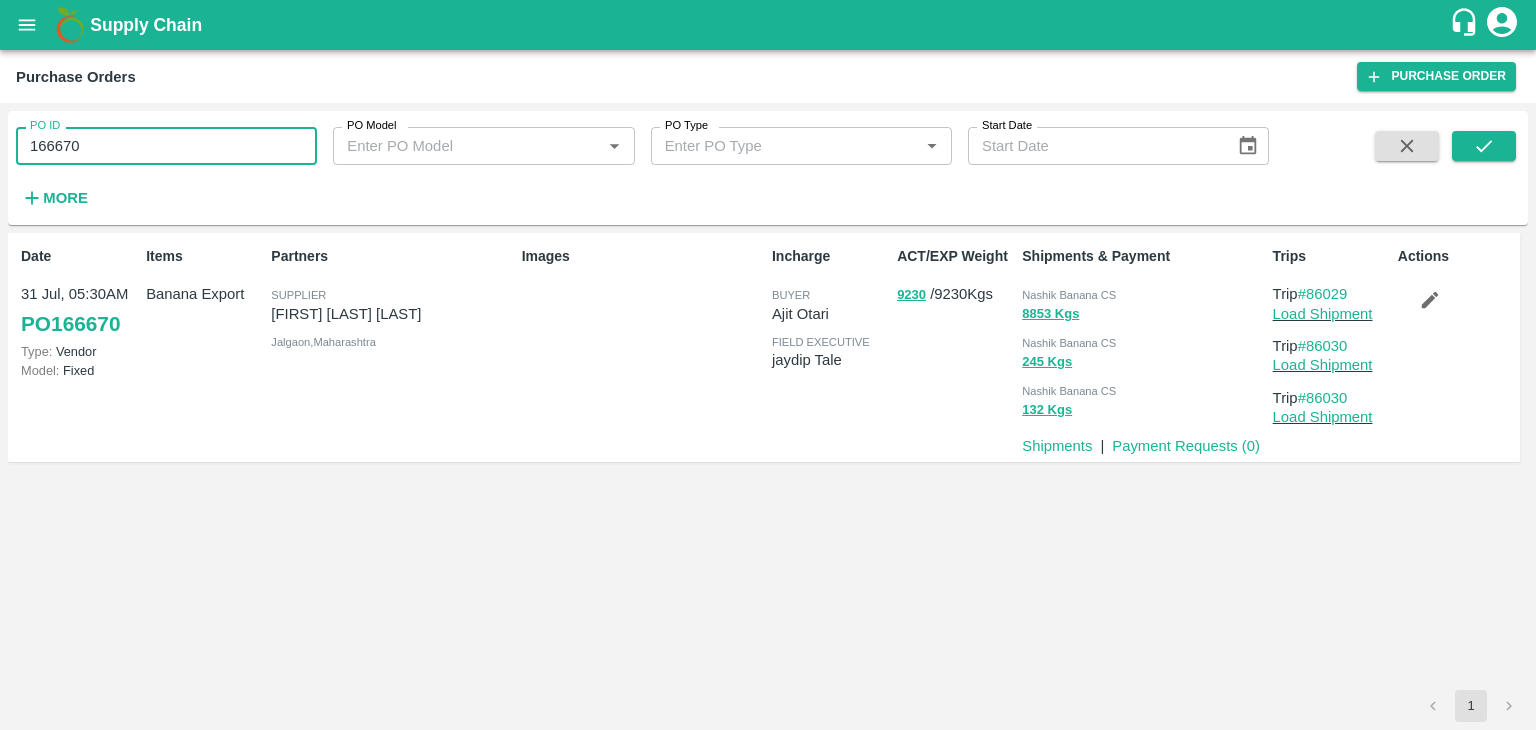 click on "166670" at bounding box center (166, 146) 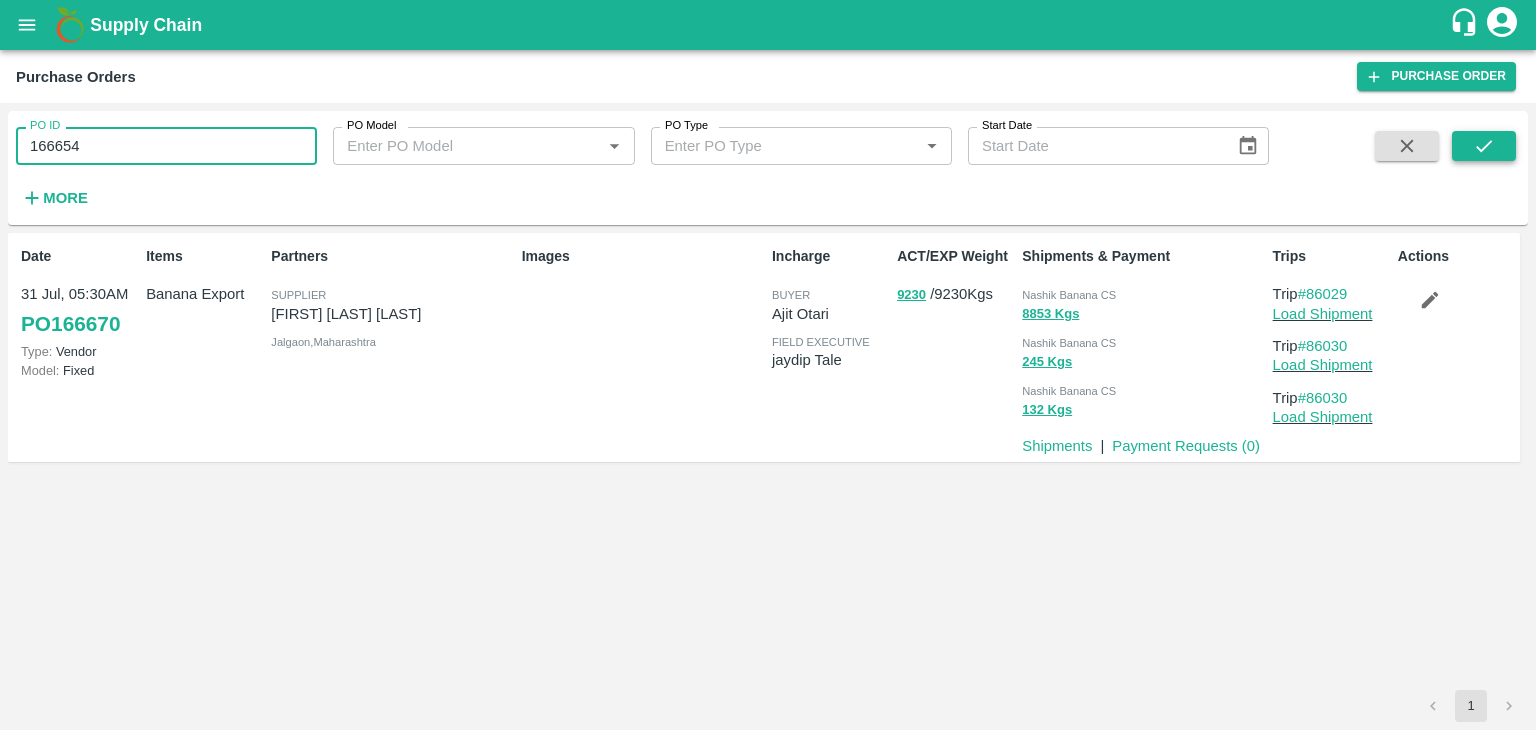 type on "166654" 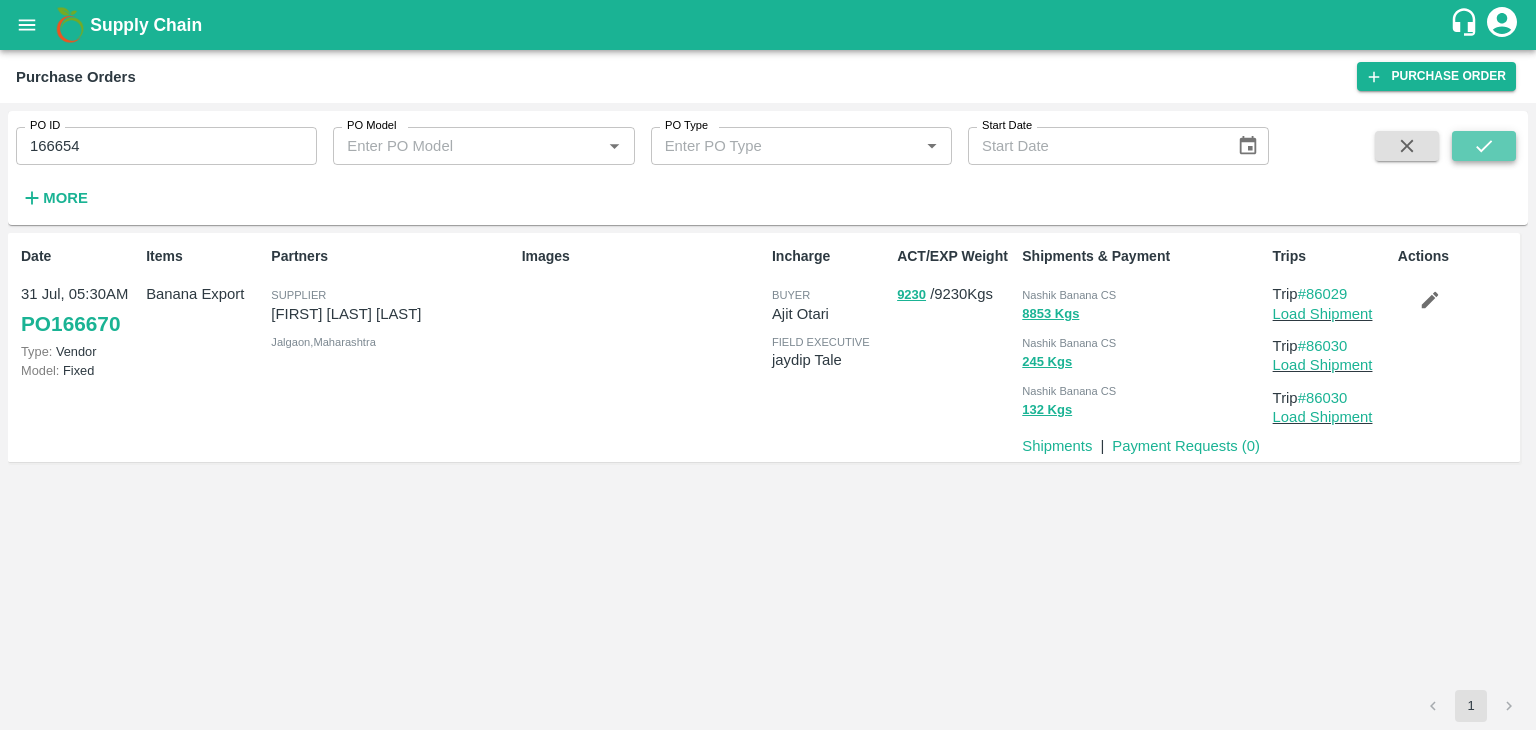 click 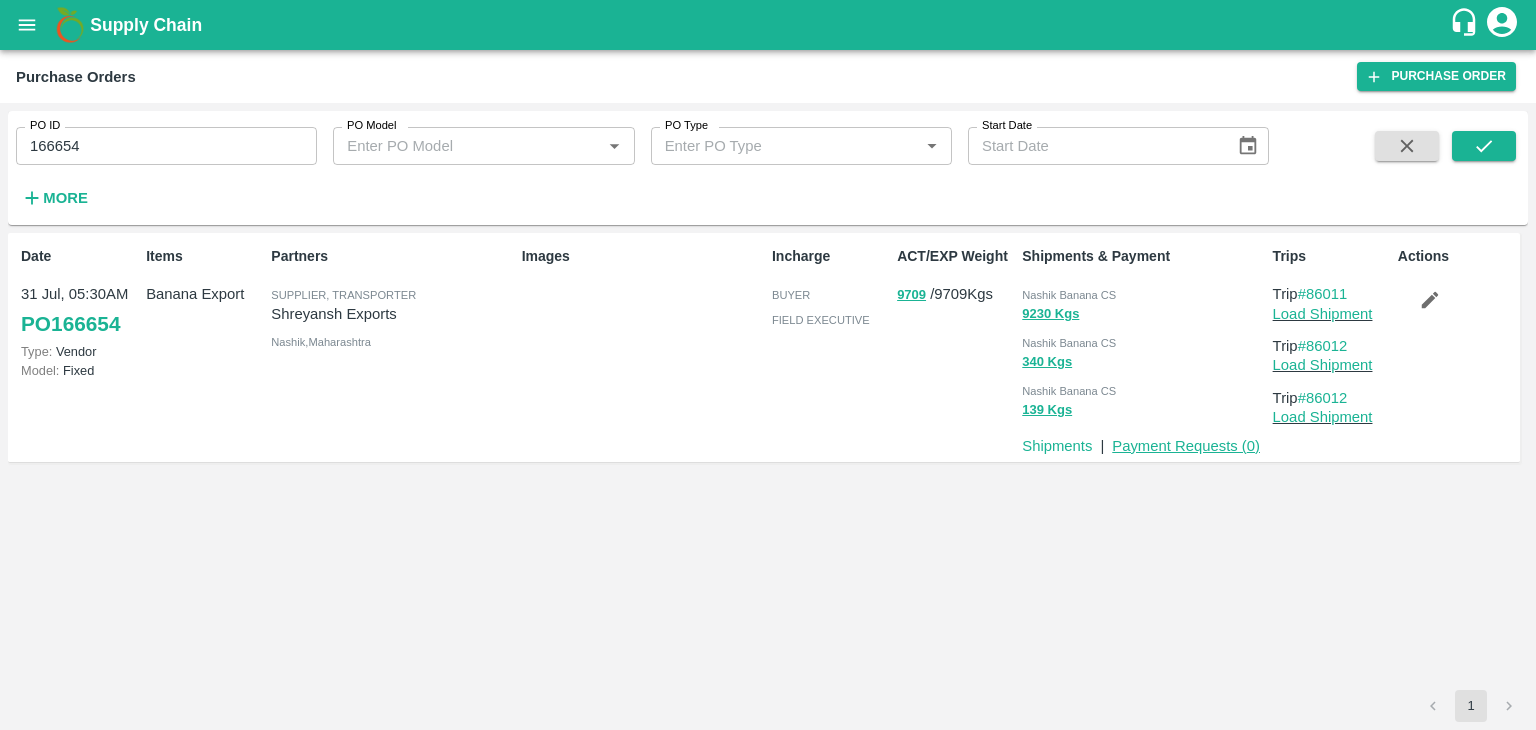 click on "Payment Requests ( 0 )" at bounding box center [1186, 446] 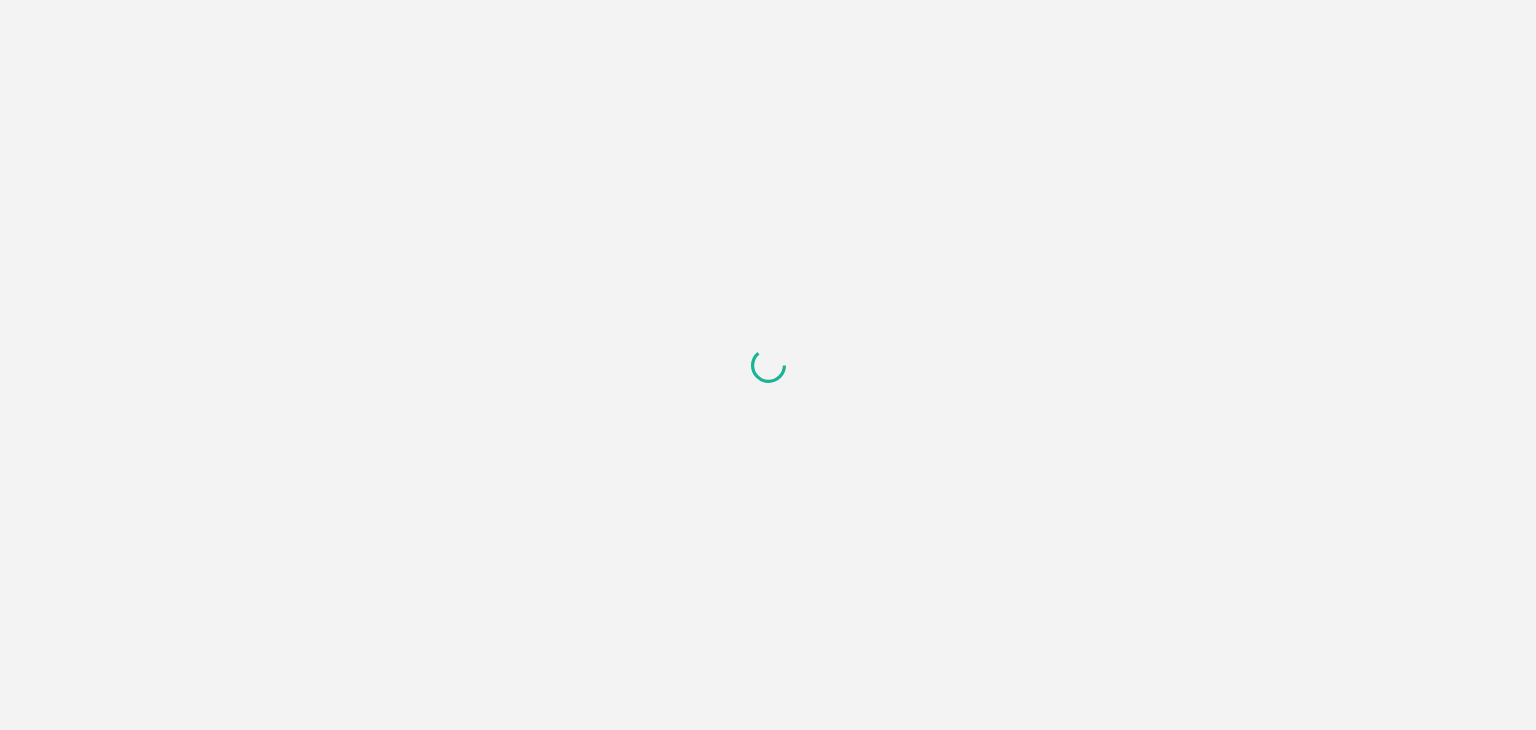 scroll, scrollTop: 0, scrollLeft: 0, axis: both 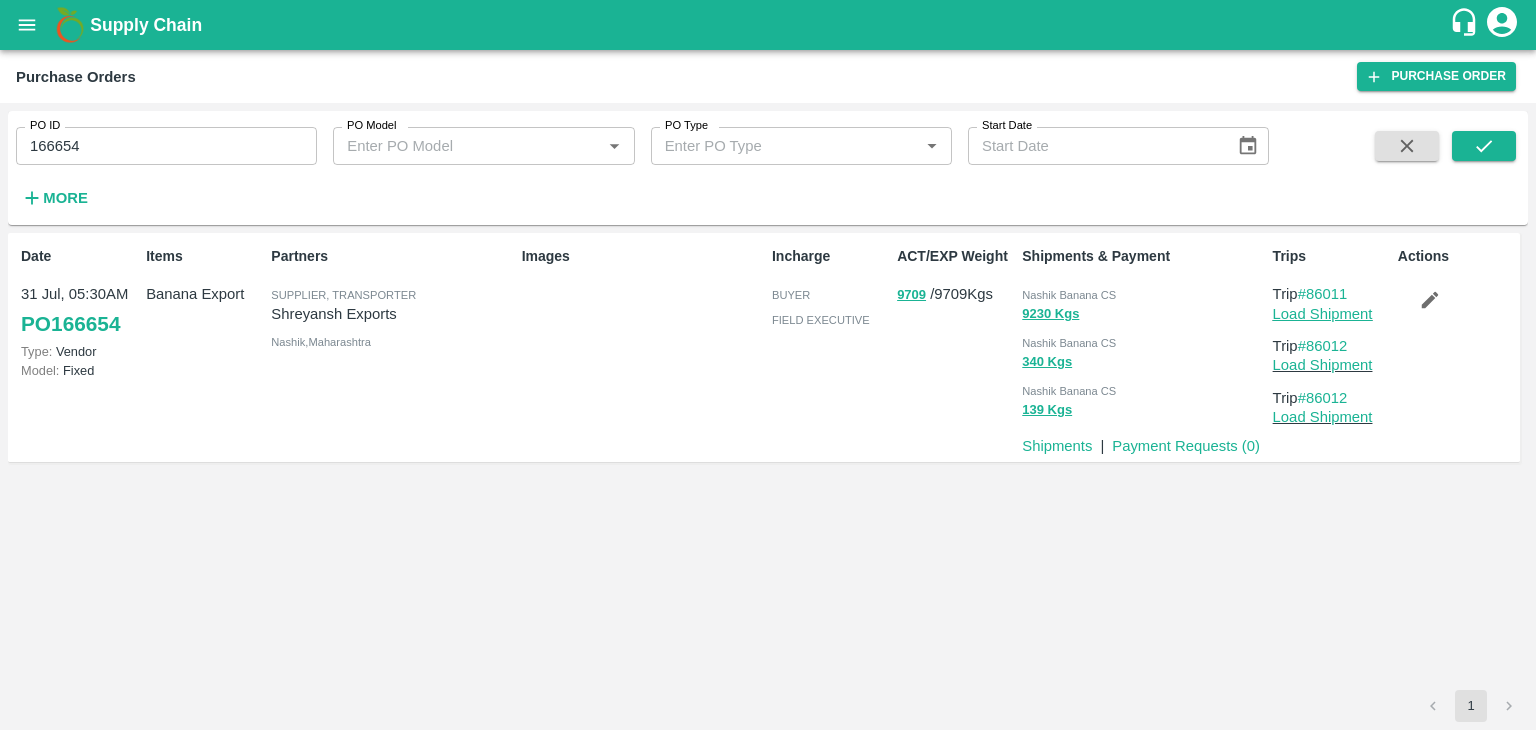 click on "Load Shipment" at bounding box center (1323, 314) 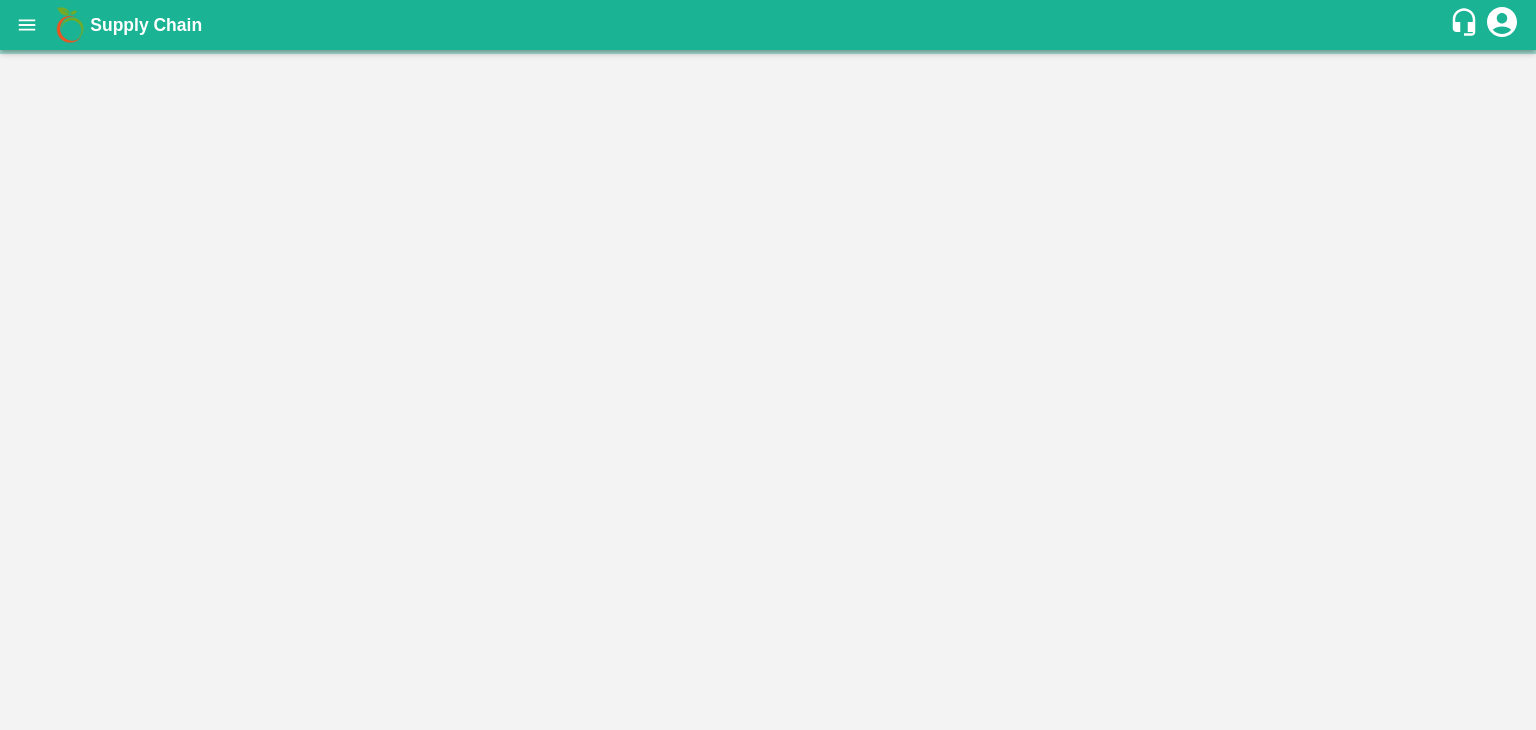 scroll, scrollTop: 0, scrollLeft: 0, axis: both 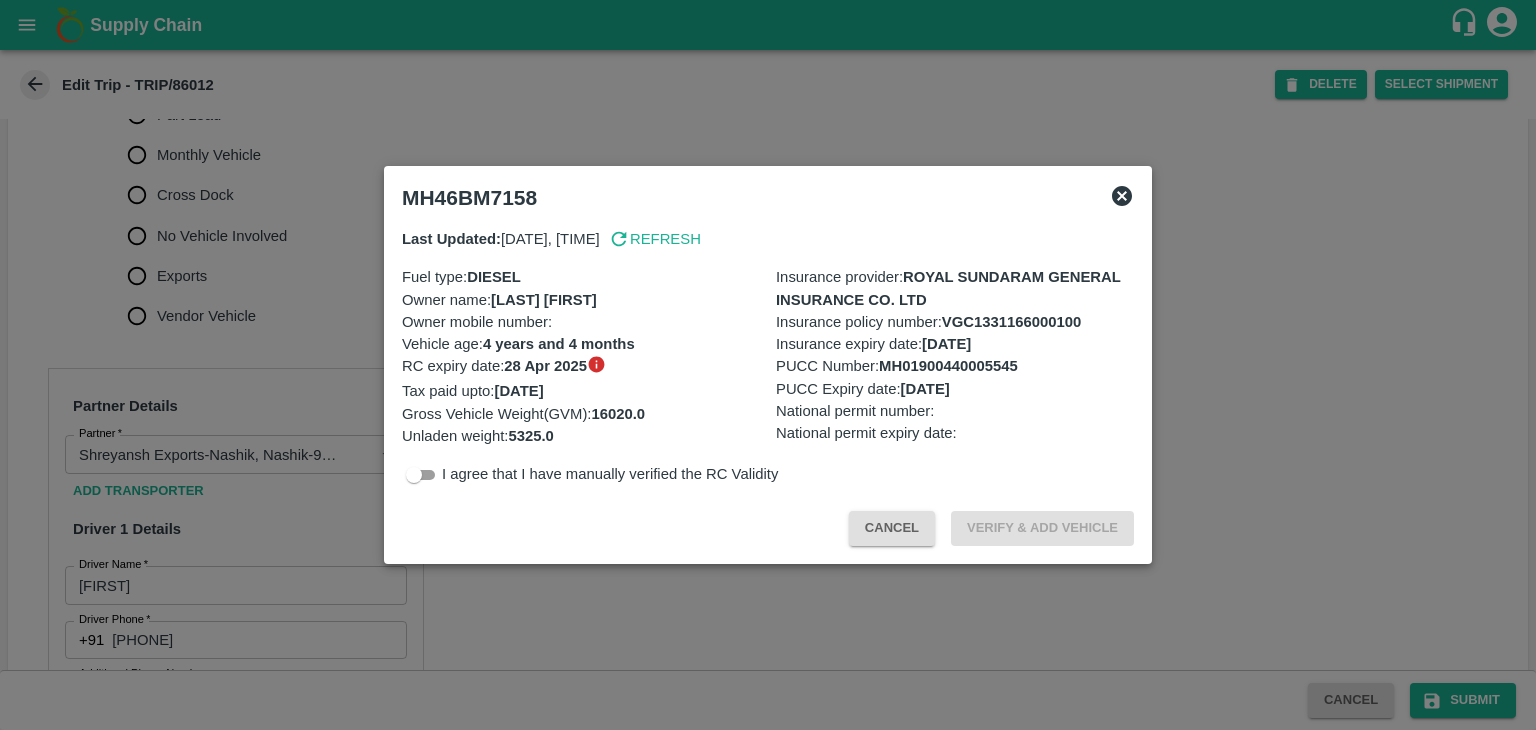 click at bounding box center (768, 365) 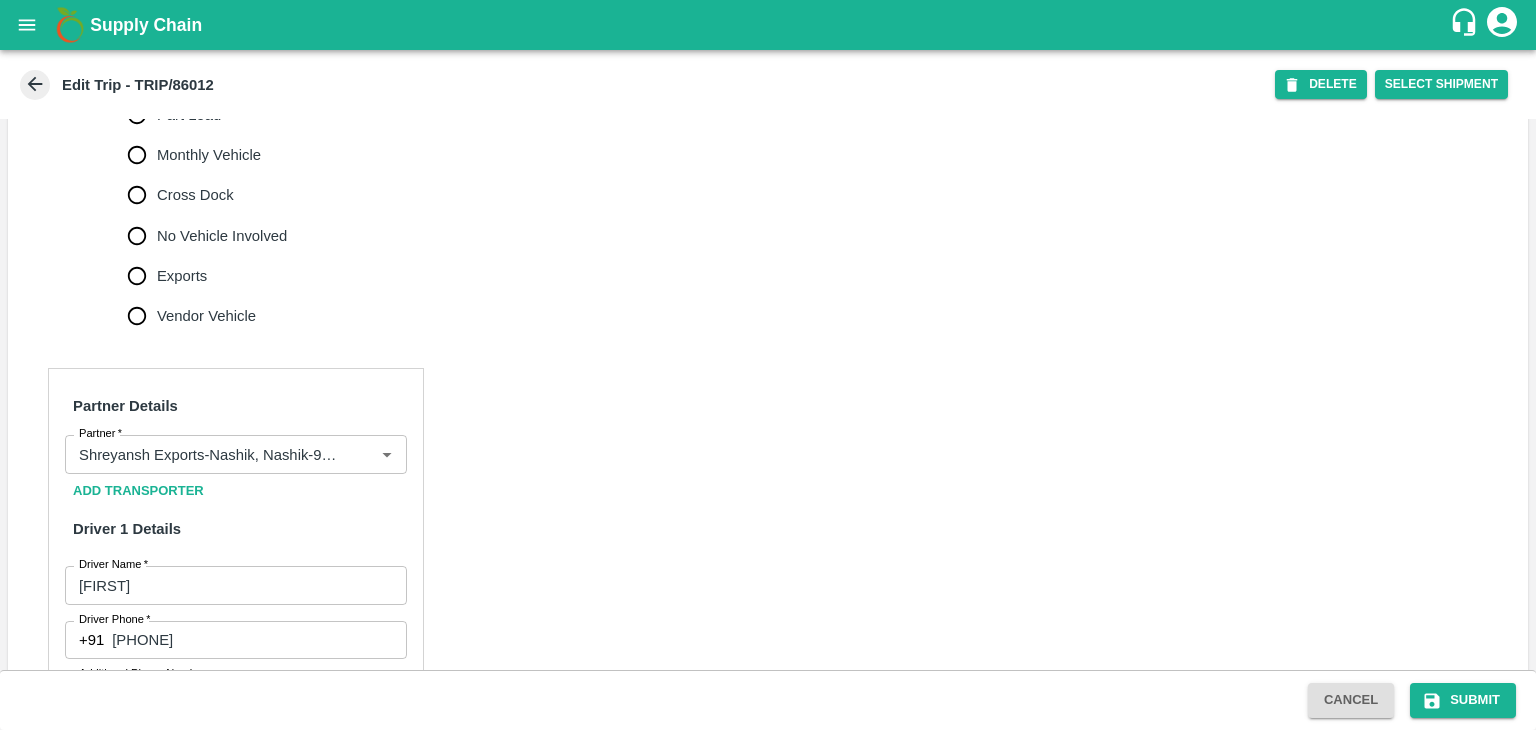 click on "No Vehicle Involved" at bounding box center [222, 236] 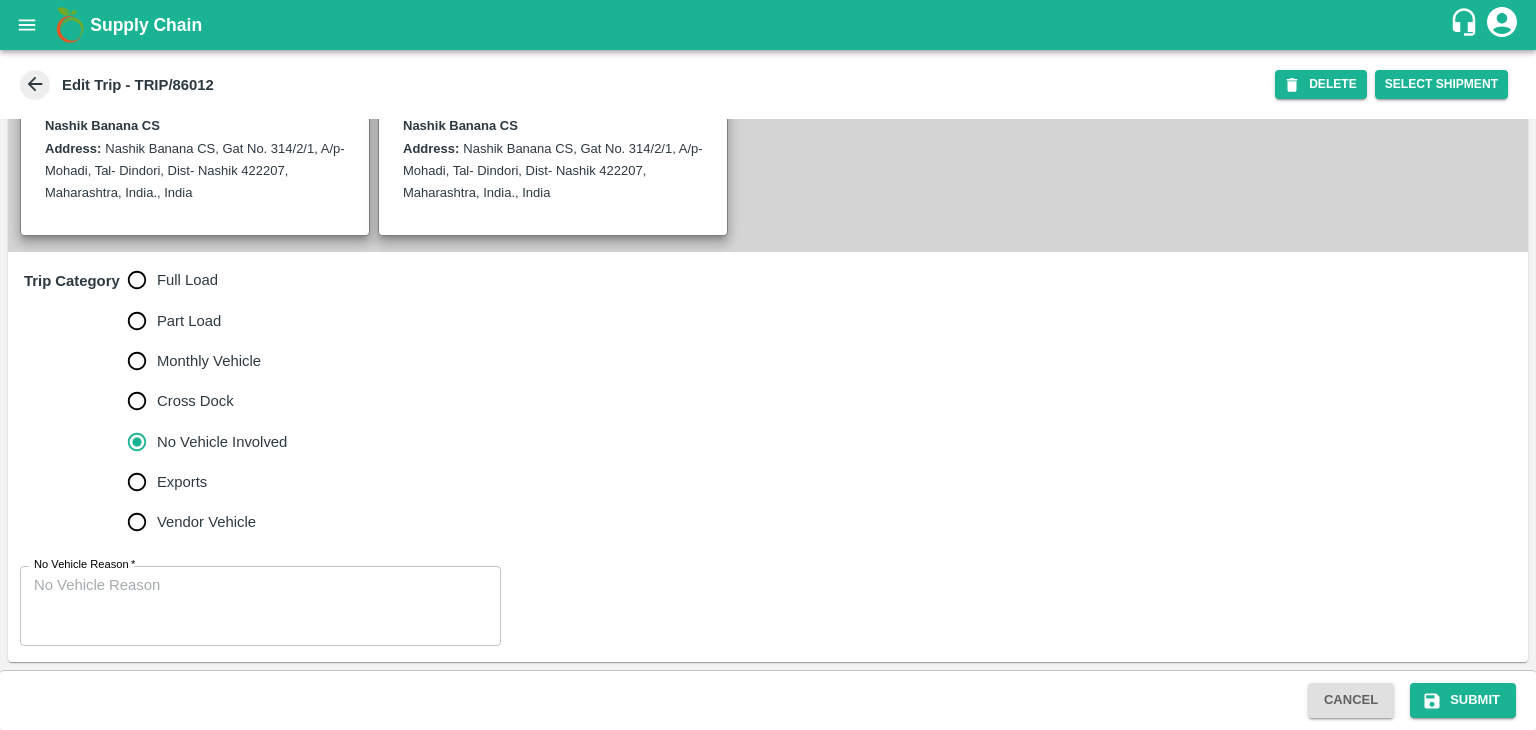 scroll, scrollTop: 491, scrollLeft: 0, axis: vertical 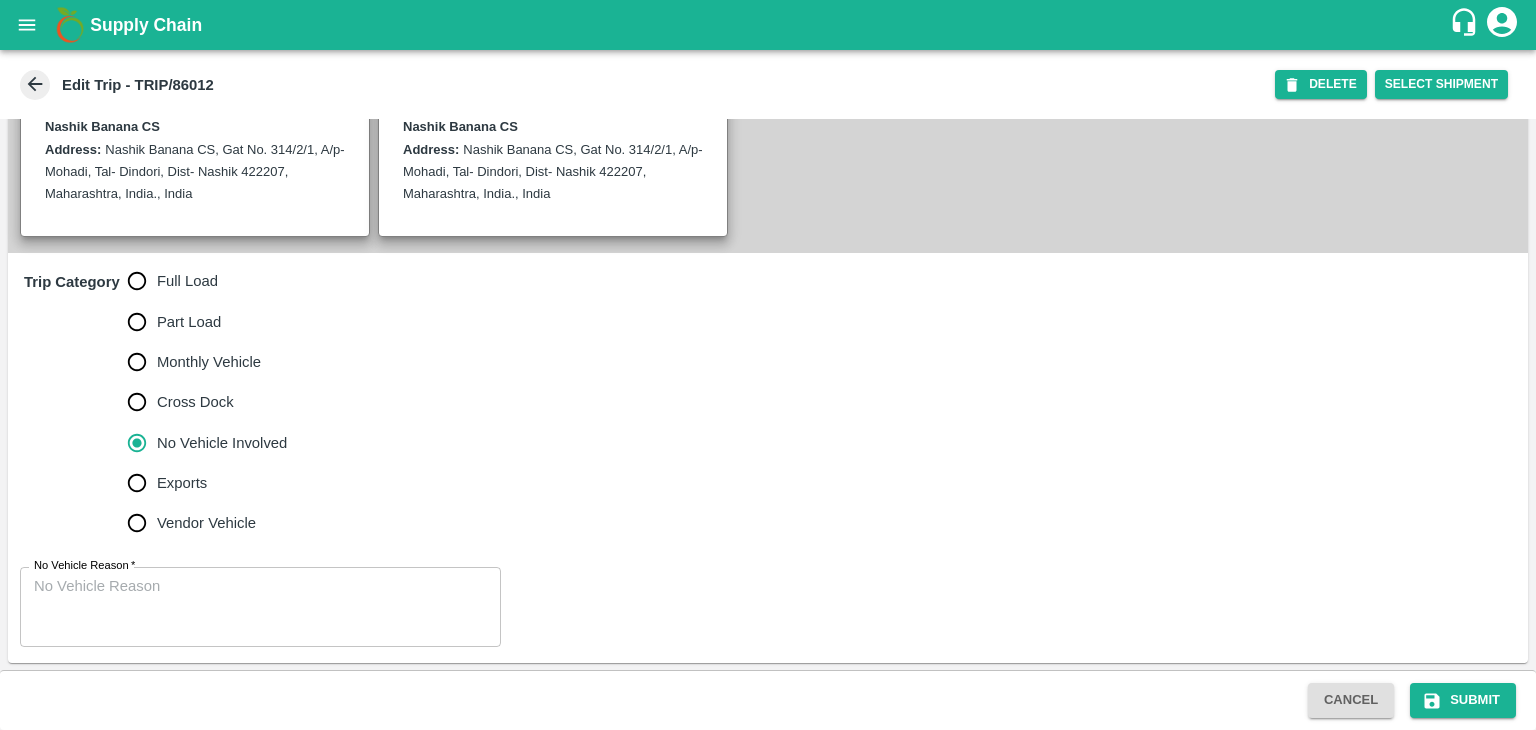 click on "No Vehicle Reason   *" at bounding box center (260, 607) 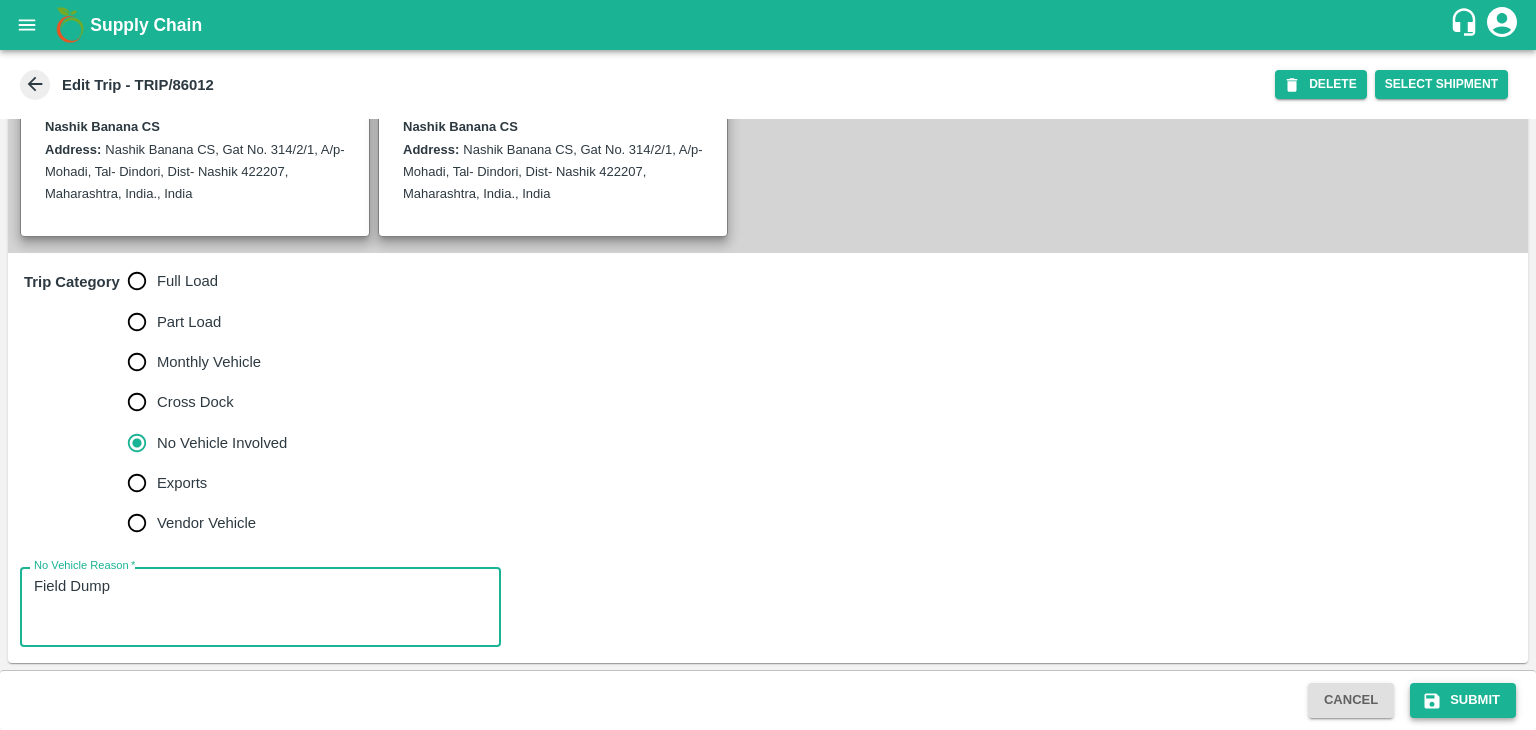 type on "Field Dump" 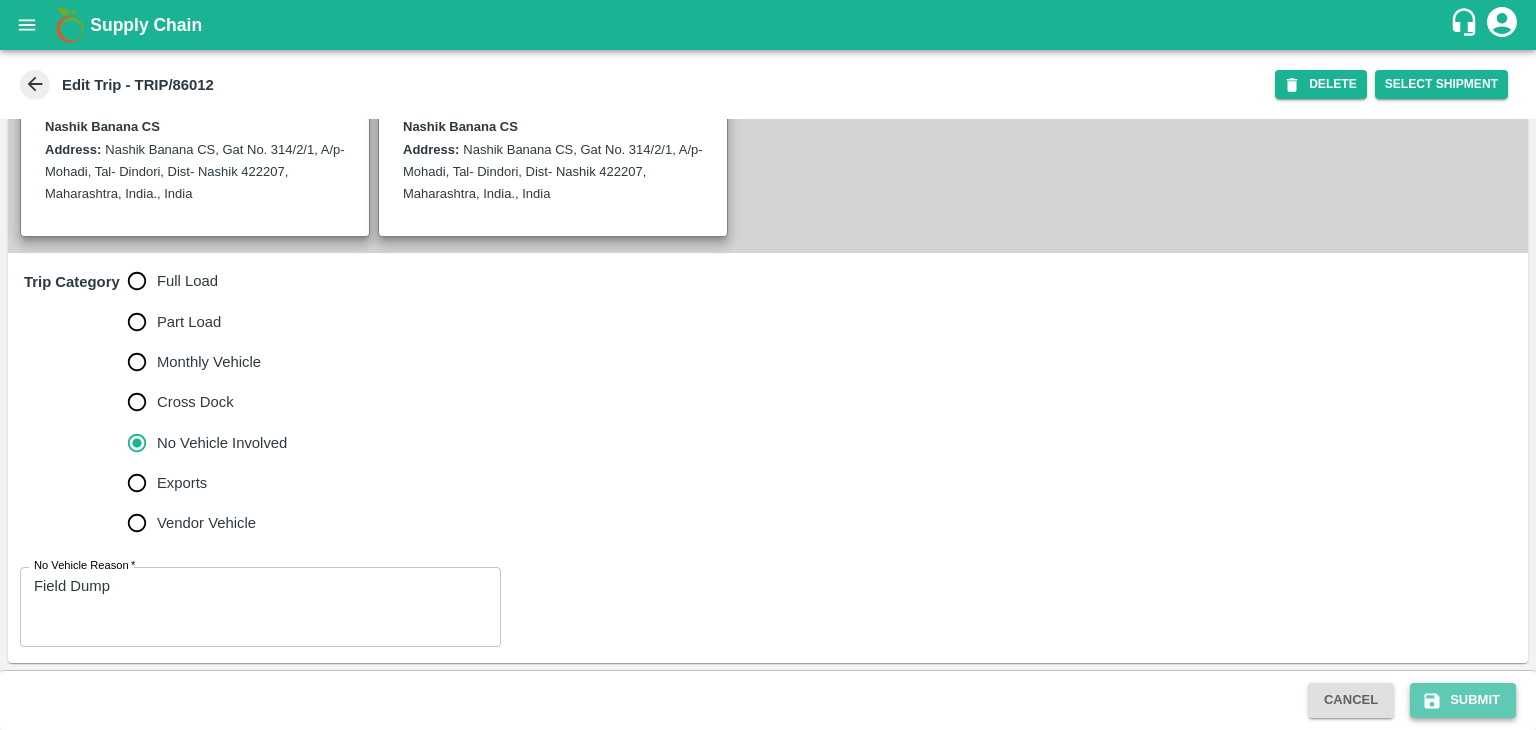 click on "Submit" at bounding box center [1463, 700] 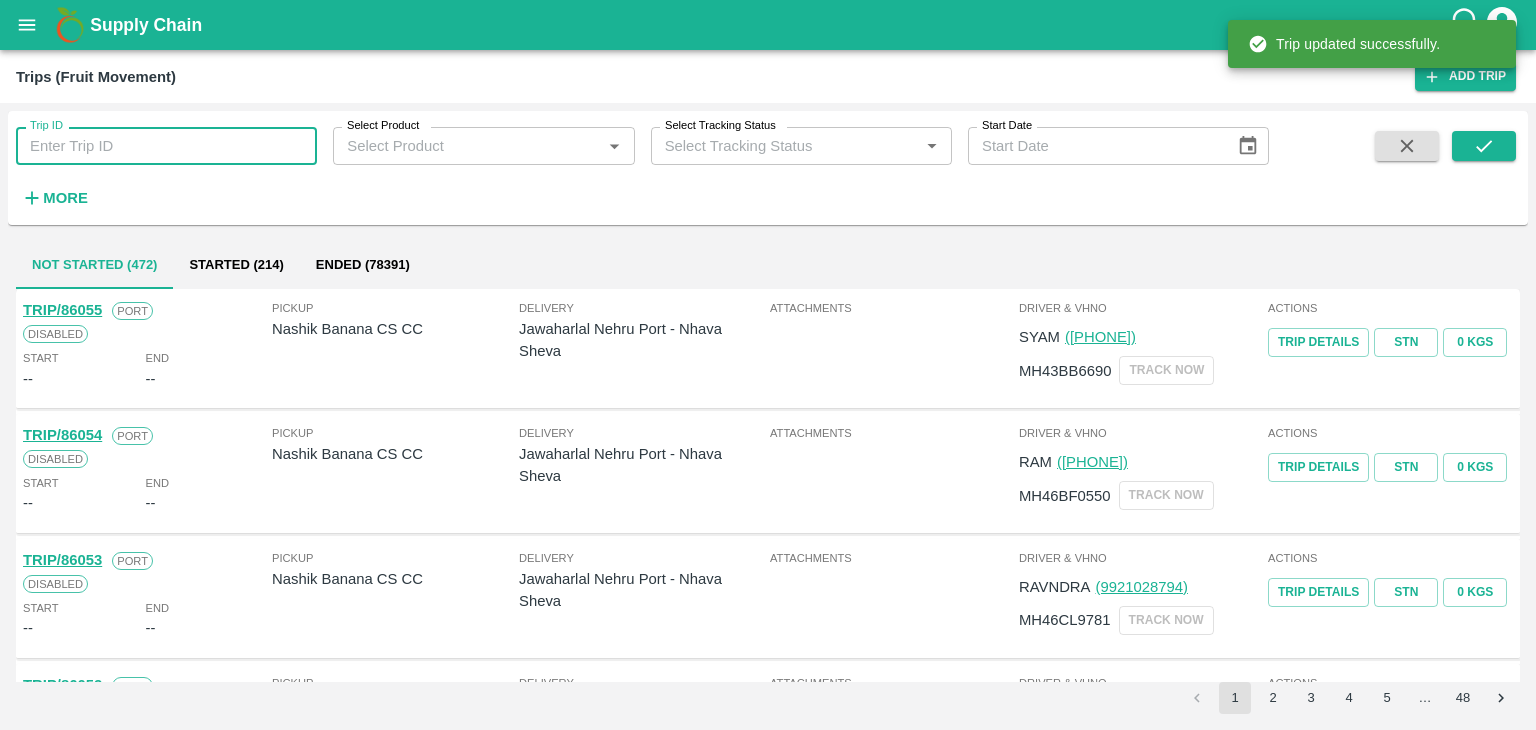 click on "Trip ID" at bounding box center [166, 146] 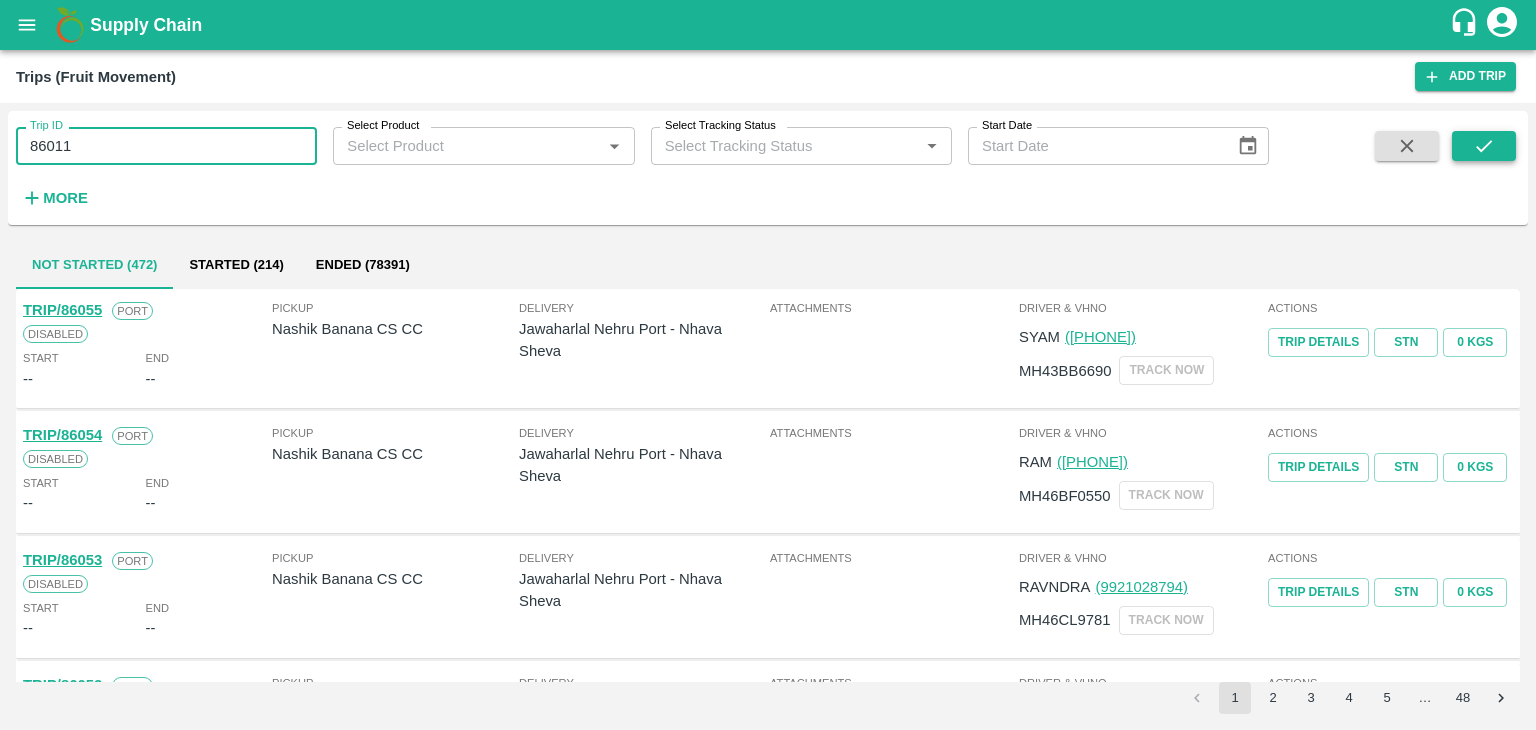 type on "86011" 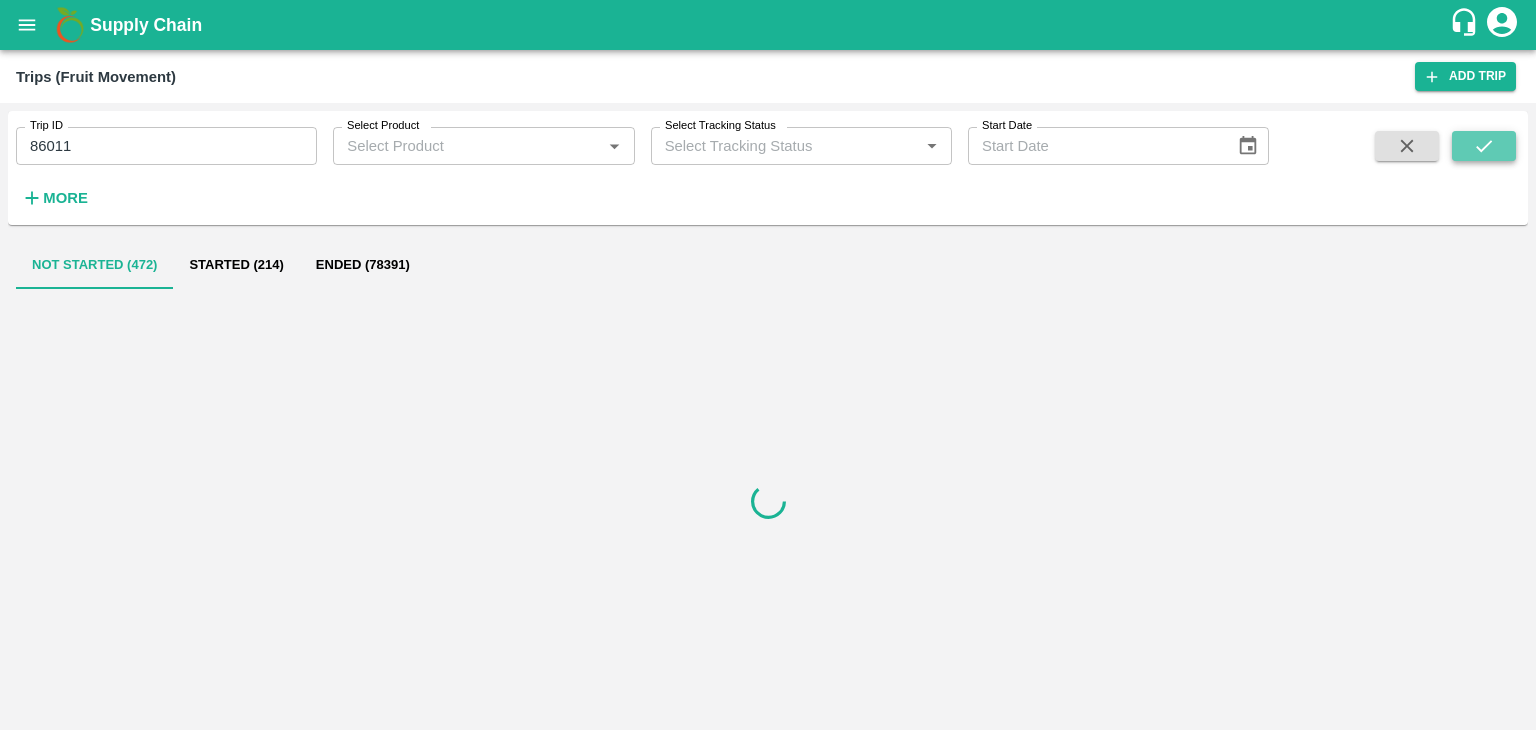 click 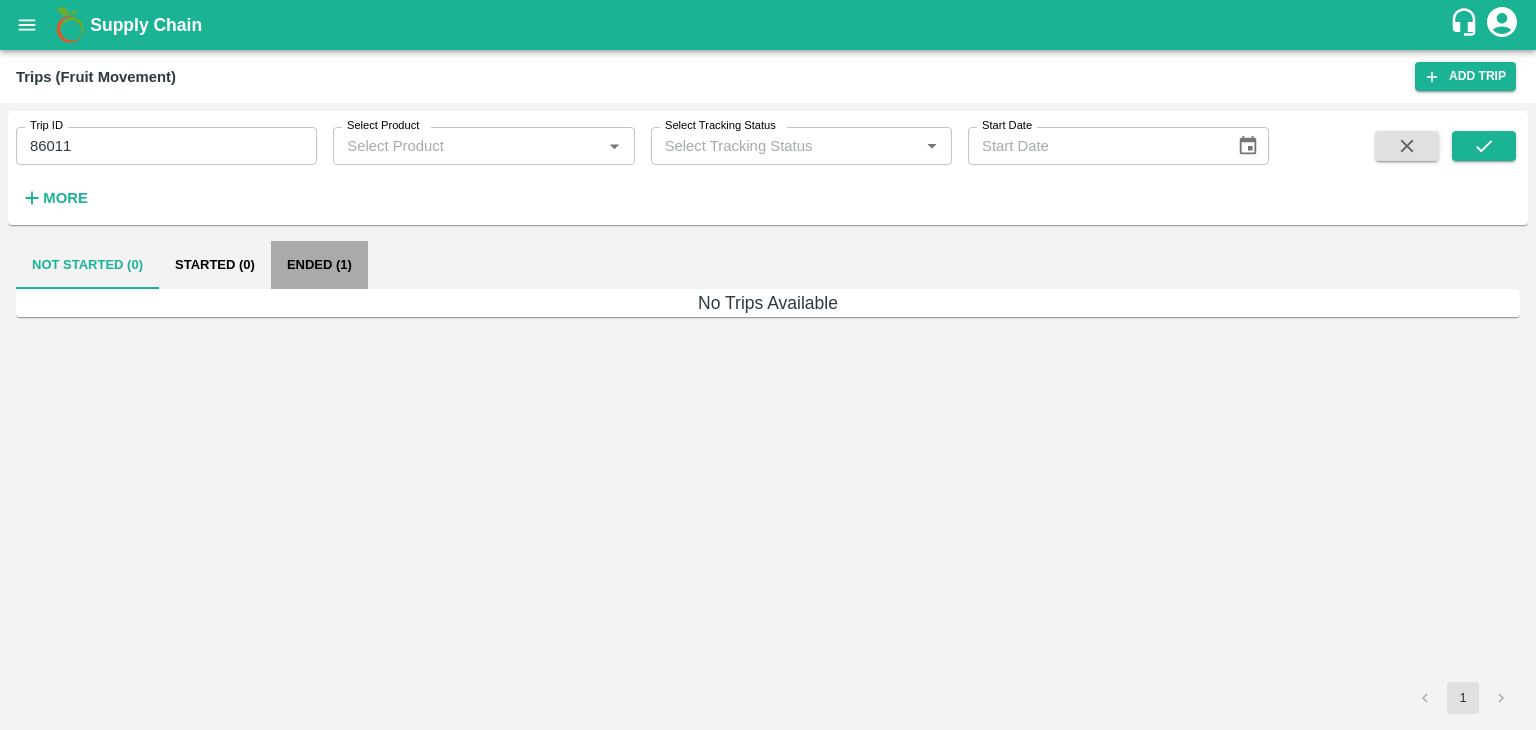 click on "Ended (1)" at bounding box center [319, 265] 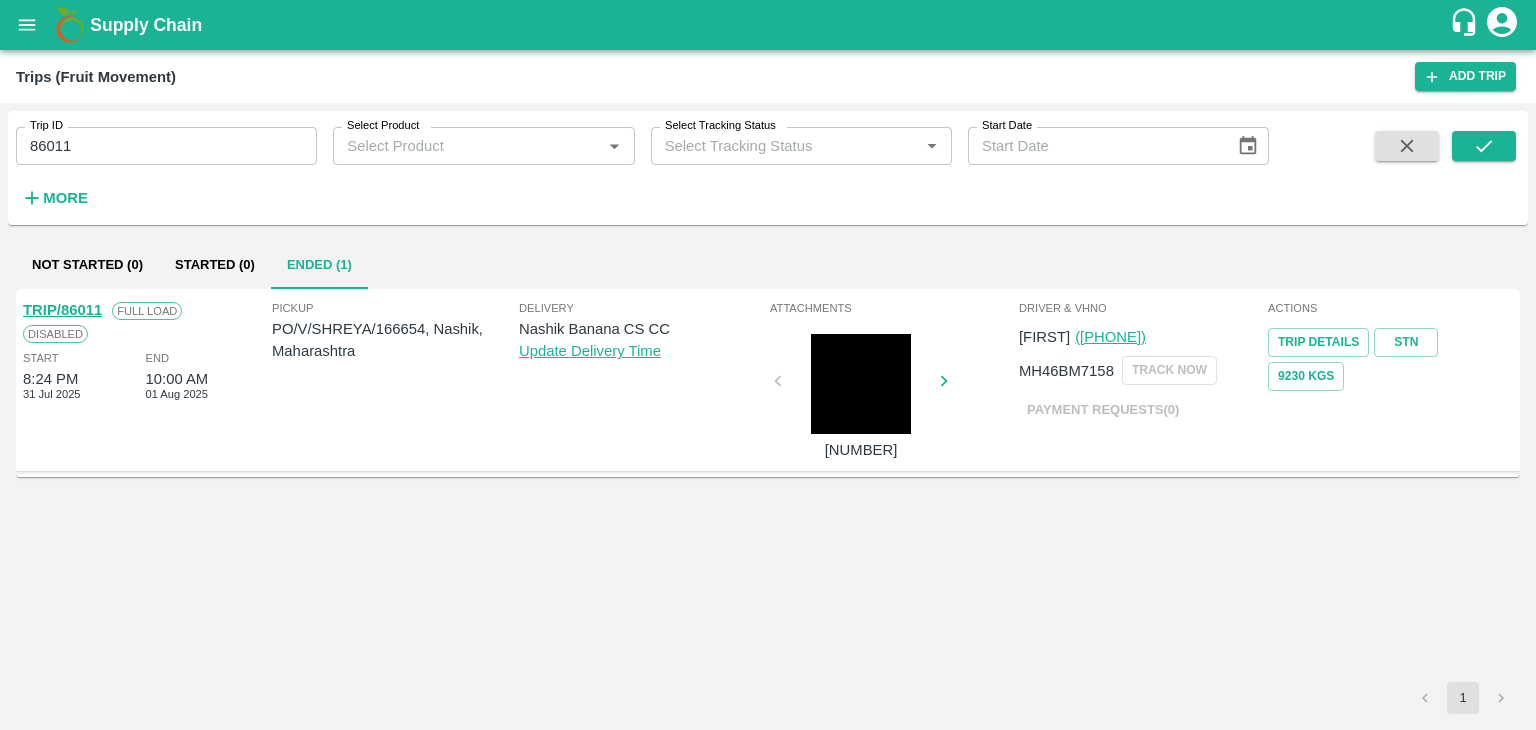 click on "TRIP/86011" at bounding box center [62, 310] 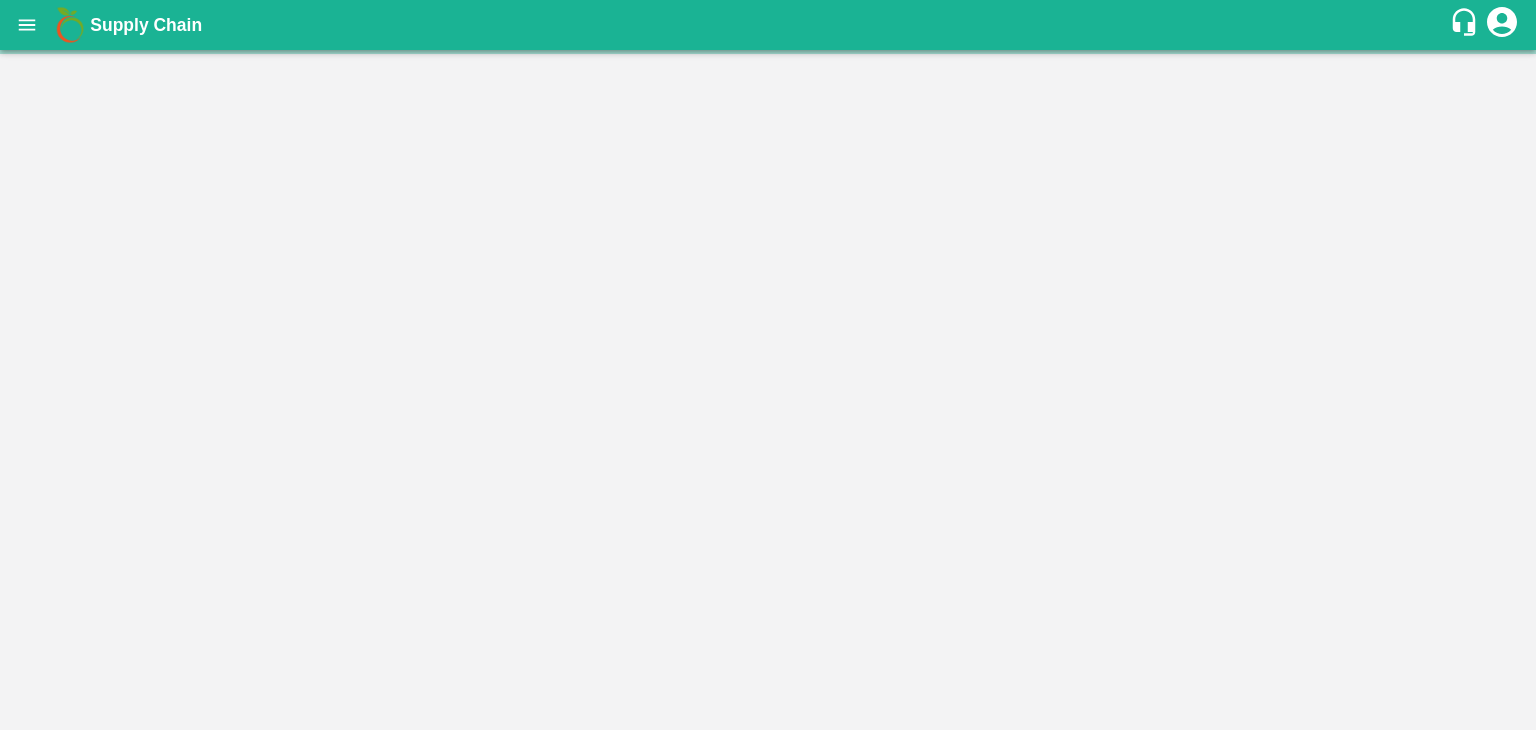 scroll, scrollTop: 0, scrollLeft: 0, axis: both 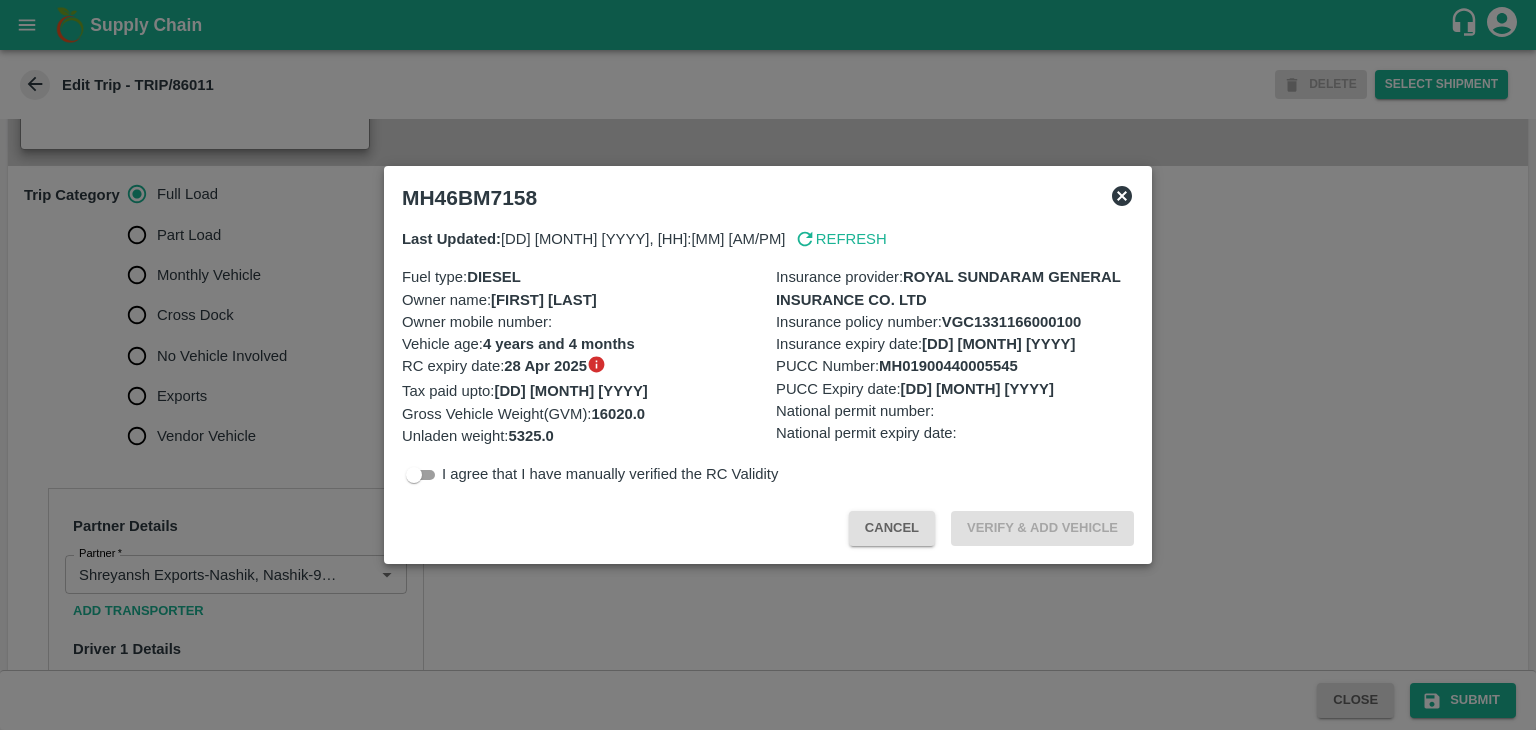 click at bounding box center [768, 365] 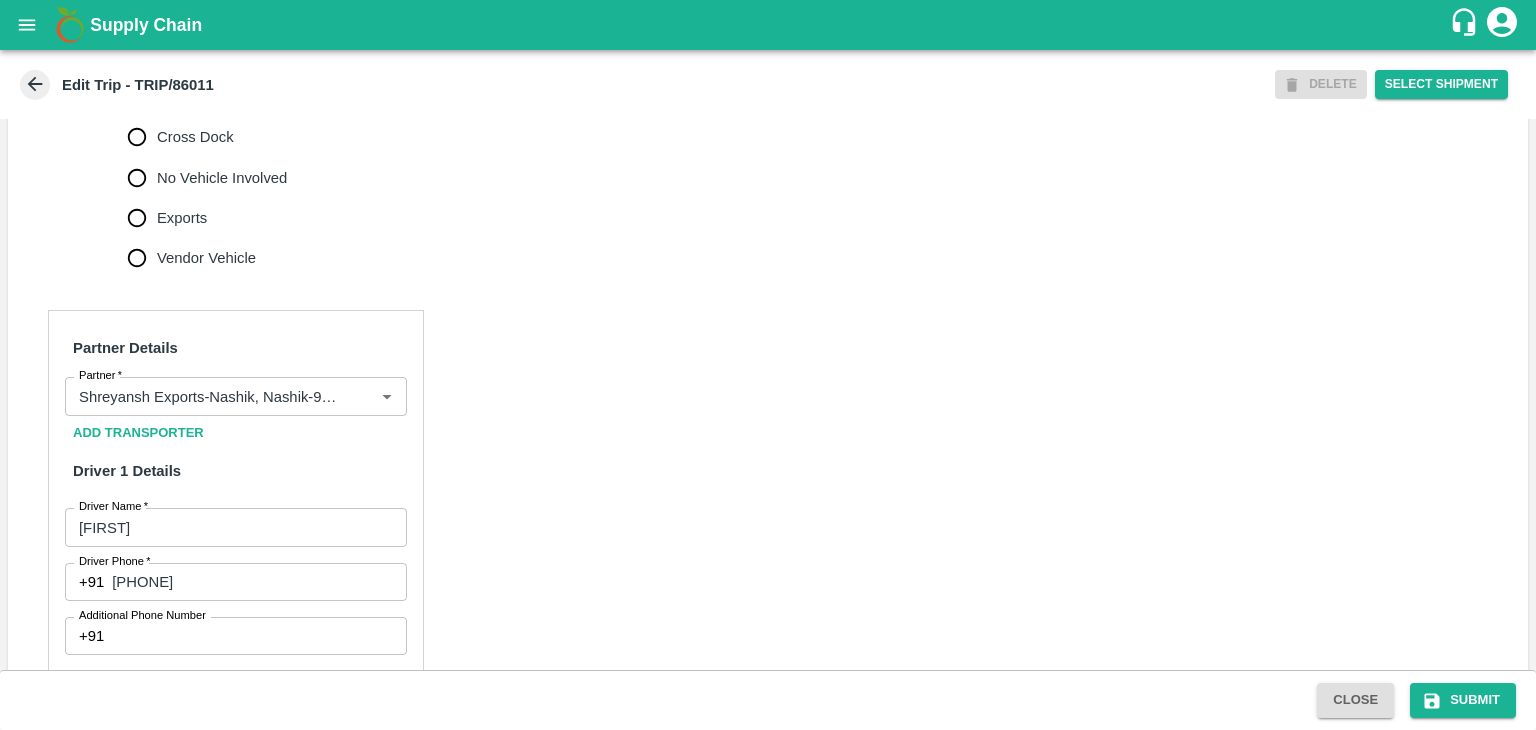 scroll, scrollTop: 764, scrollLeft: 0, axis: vertical 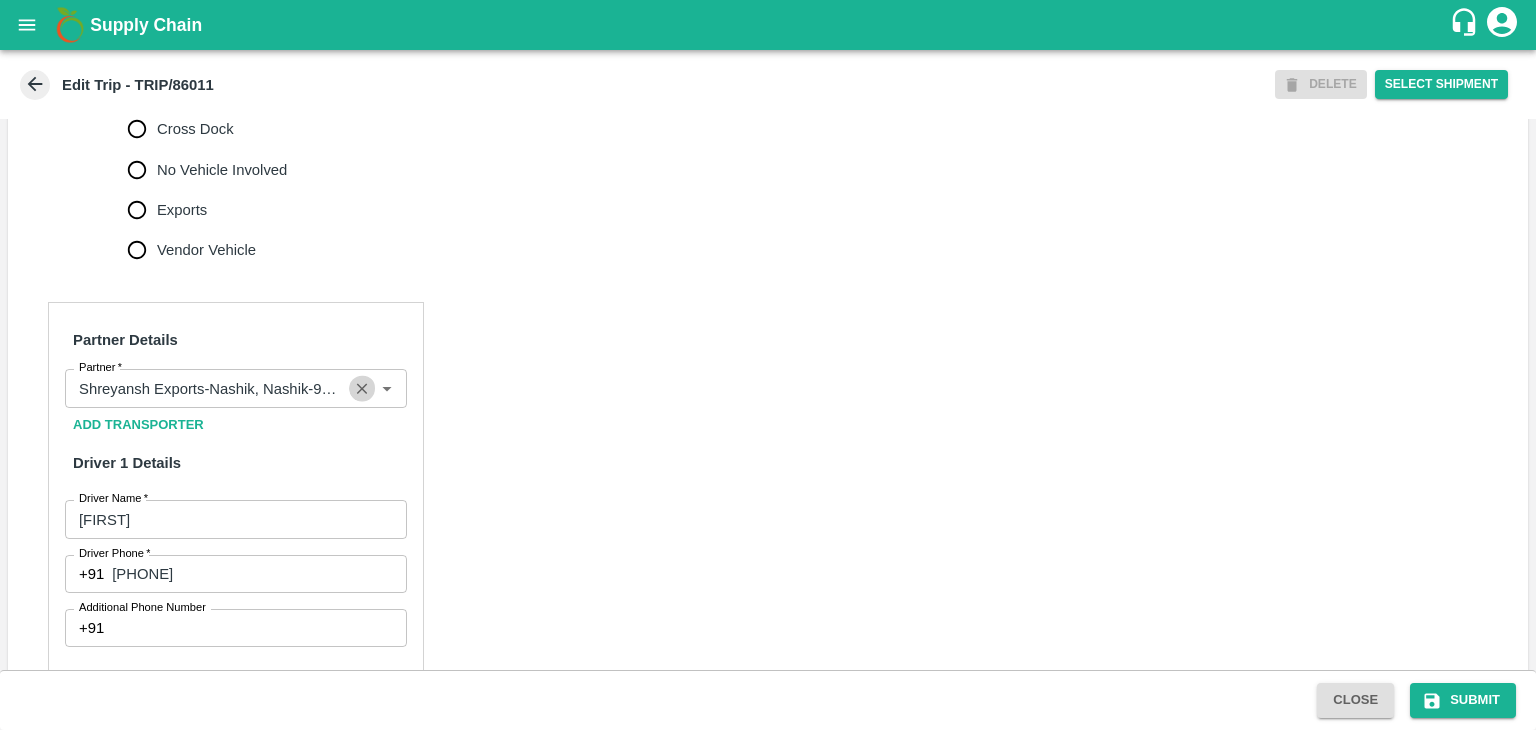 click 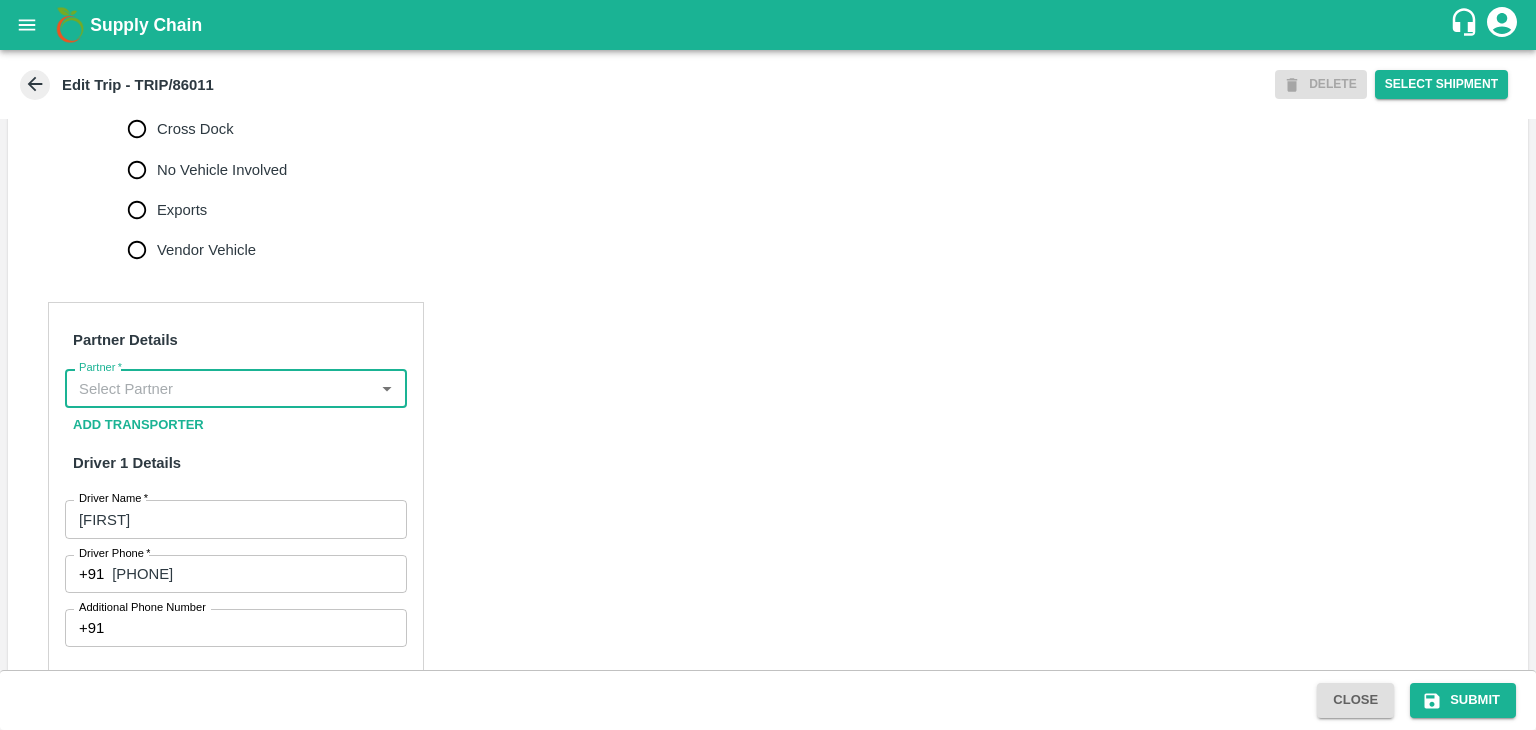 scroll, scrollTop: 0, scrollLeft: 0, axis: both 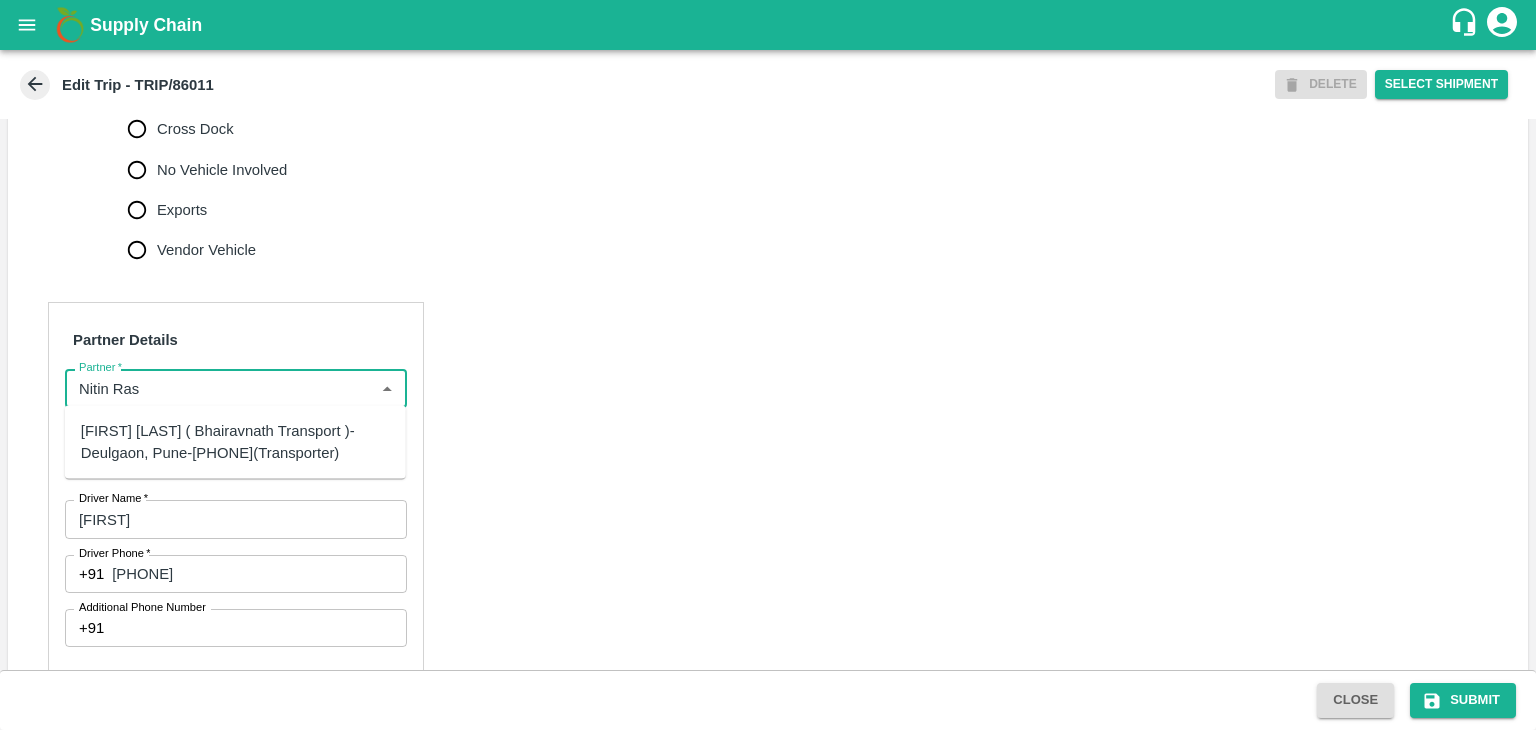 click on "[FIRST] [LAST] ( Bhairavnath Transport )-Deulgaon, Pune-[PHONE](Transporter)" at bounding box center (235, 442) 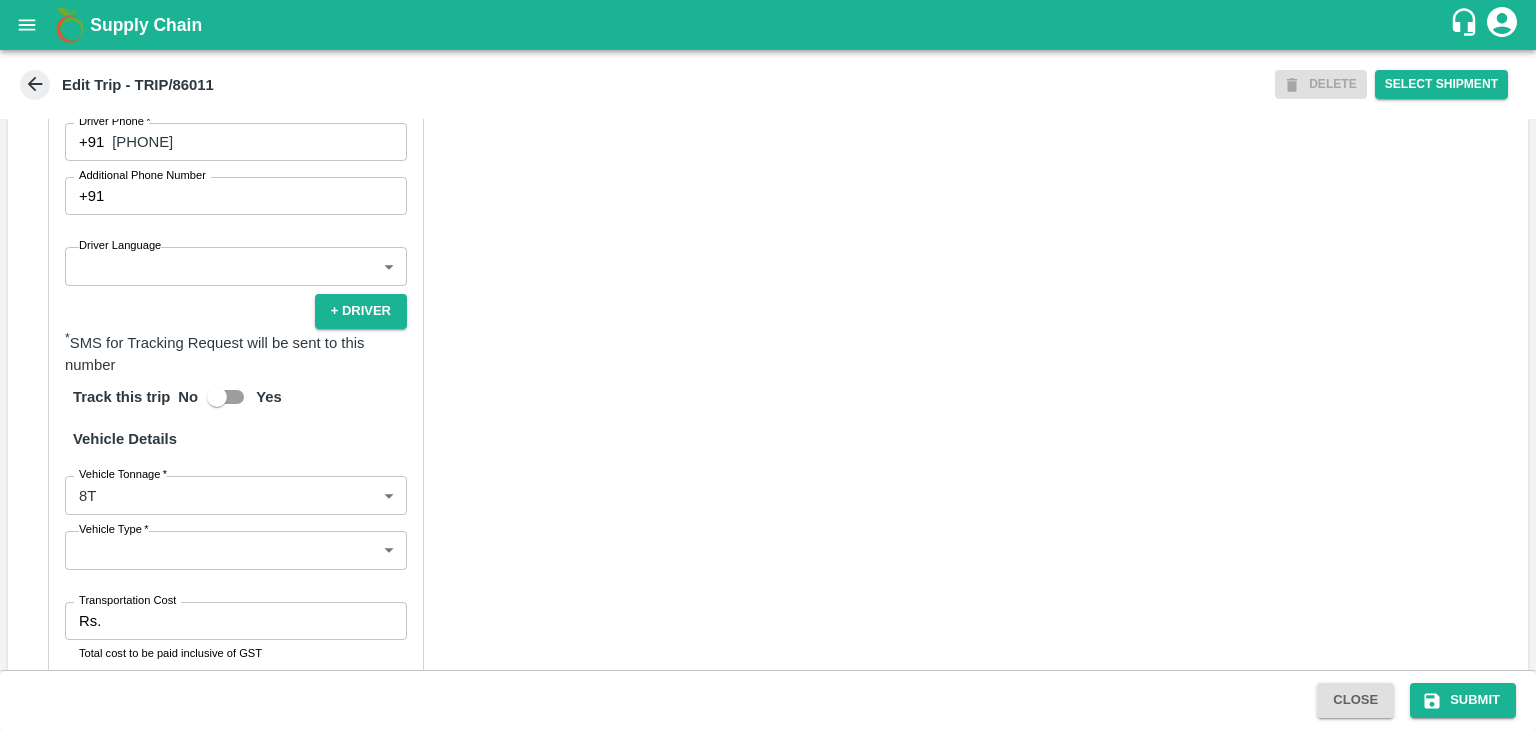 scroll, scrollTop: 1204, scrollLeft: 0, axis: vertical 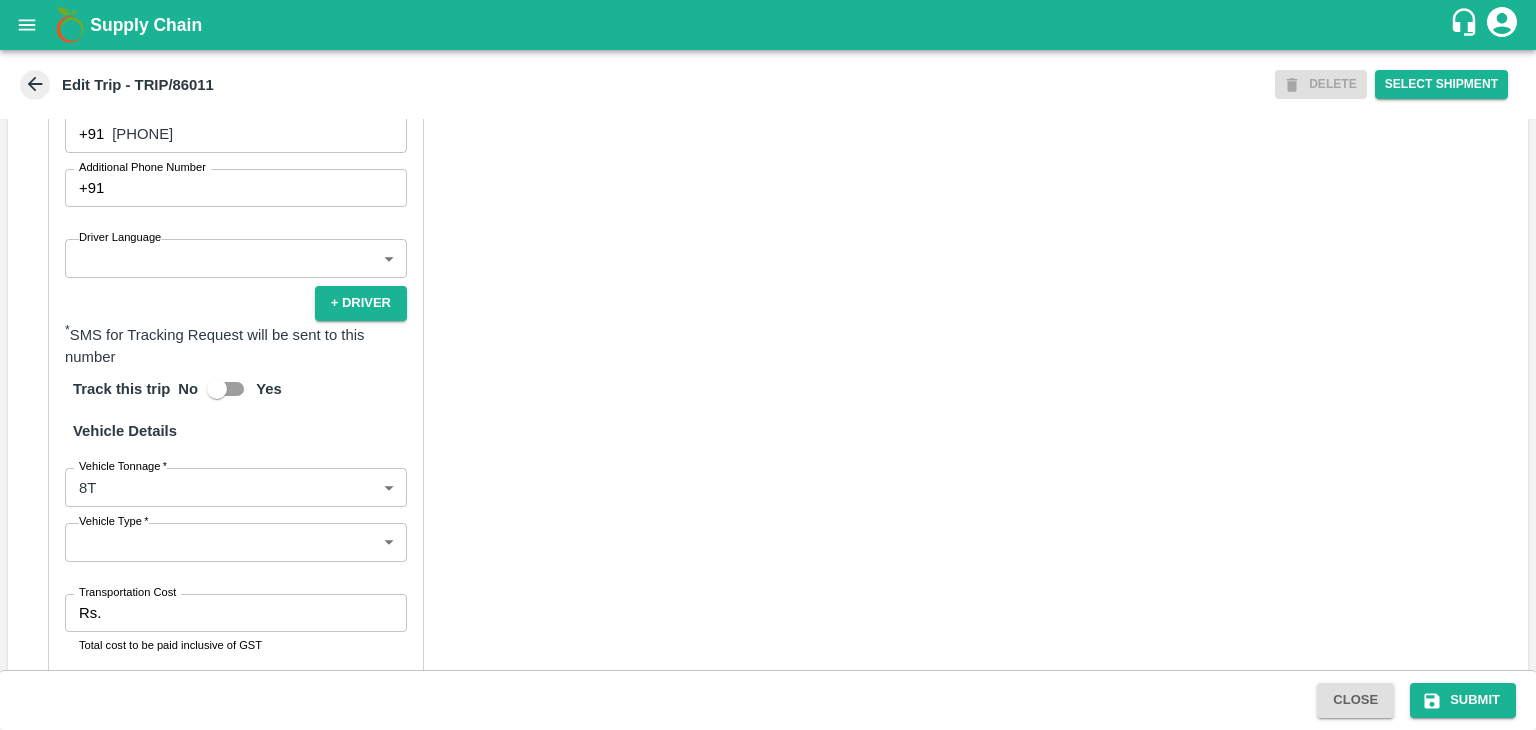 type on "[FIRST] [LAST] ( Bhairavnath Transport )-Deulgaon, Pune-[PHONE](Transporter)" 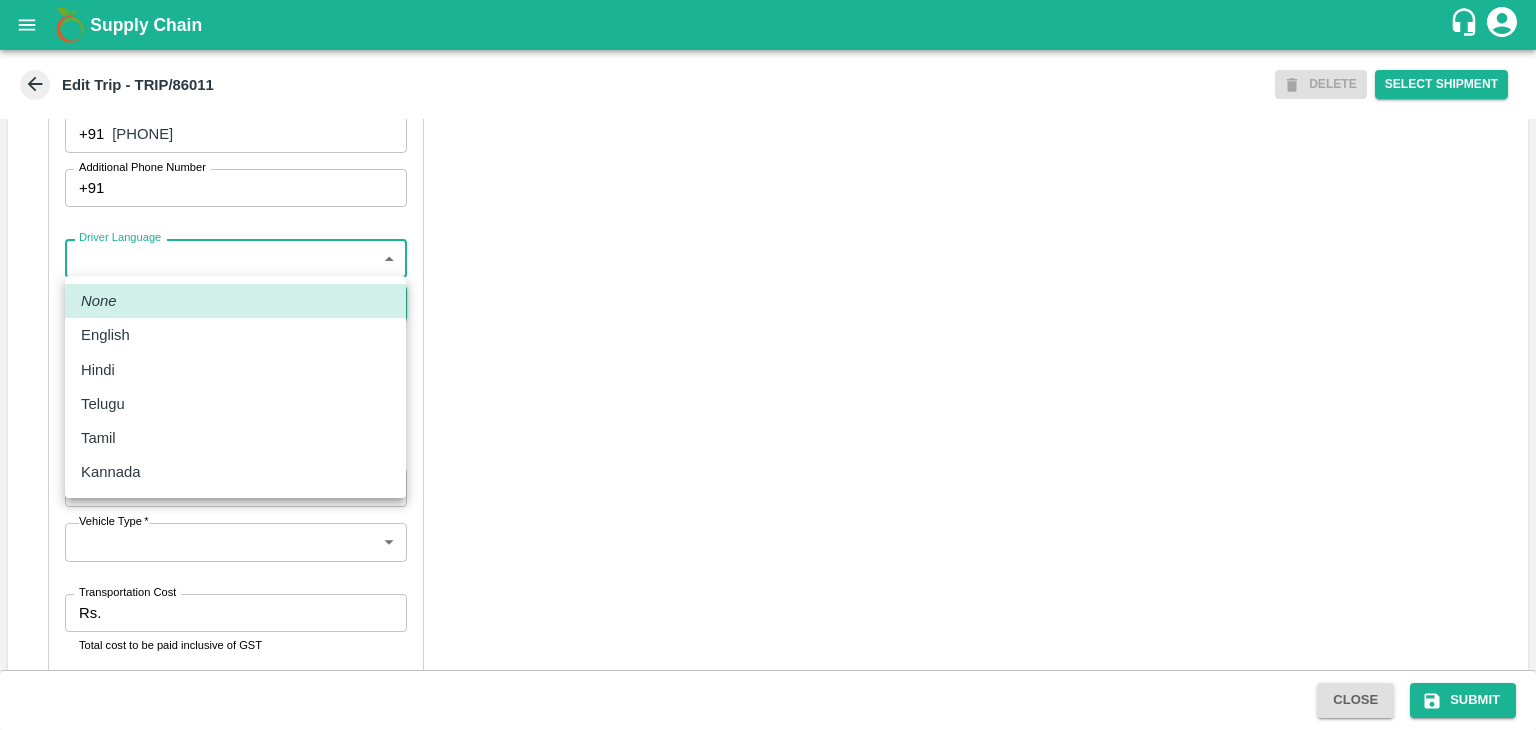 click on "Supply Chain Edit Trip - TRIP/86011 DELETE Select Shipment Trip Details Trip Type Fruit Movement 1 Trip Type Trip Pickup Order SHIP/NASH/350555 PO/V/SHREYA/166654 Address: Nashik, Nashik, Nashik, Maharashtra, India Trip Delivery Order SHIP/NASH/350555 Nashik Banana CS Address:  Nashik Banana CS, Gat No. 314/2/1, A/p- Mohadi, Tal- Dindori, Dist- Nashik 422207, Maharashtra, India., India Trip Category  Full Load Part Load Monthly Vehicle Cross Dock No Vehicle Involved Exports Vendor Vehicle Partner Details Partner   * Partner Add   Transporter Driver 1 Details Driver Name   * Rahul Driver Name Driver Phone   * +91 9579500554 Driver Phone Additional Phone Number +91 Additional Phone Number Driver Language ​ Driver Language + Driver * SMS for Tracking Request will be sent to this number Track this trip No Yes Vehicle Details Vehicle Tonnage   * 8T 8000 Vehicle Tonnage Vehicle Type   * ​ Vehicle Type Transportation Cost Rs. Transportation Cost Total cost to be paid inclusive of GST Vehicle Number" at bounding box center (768, 365) 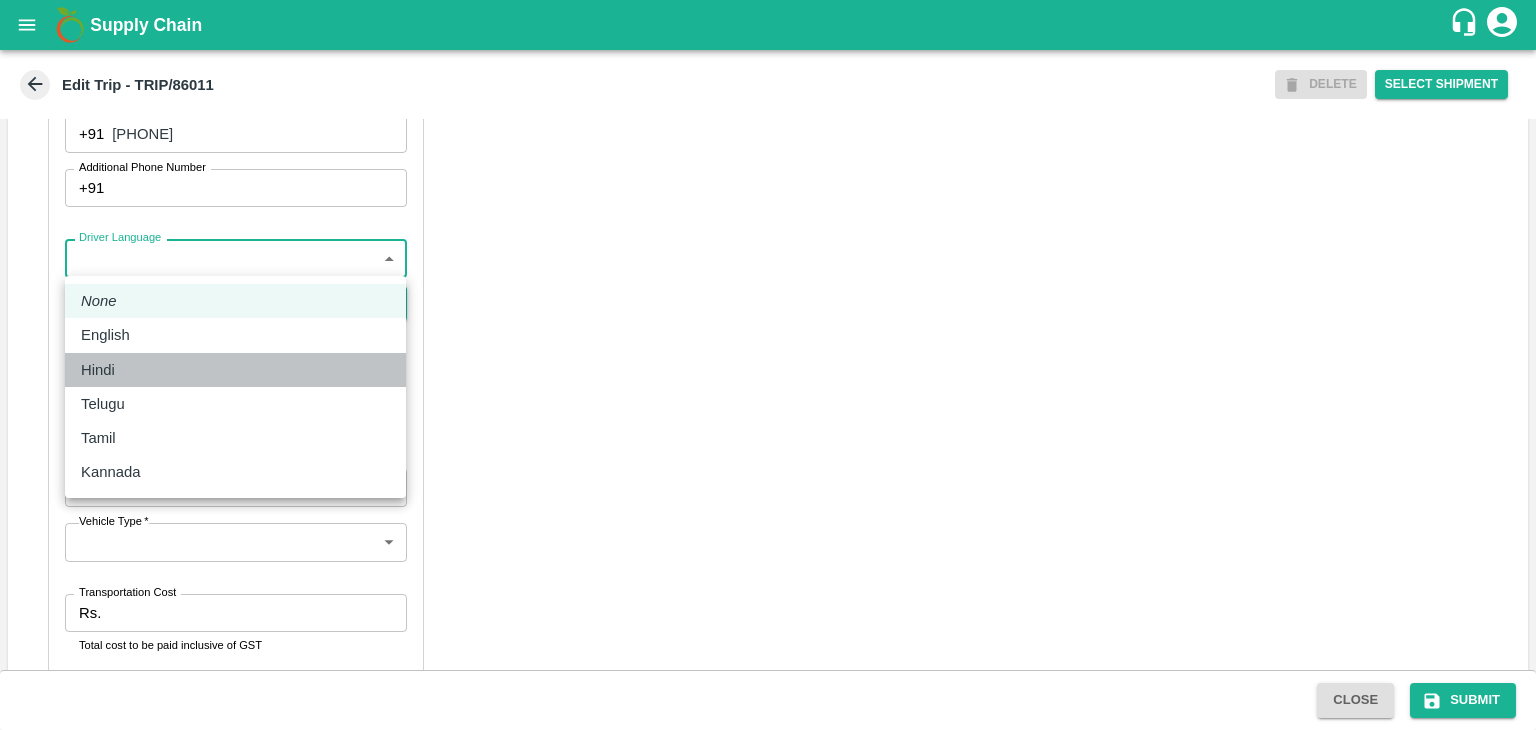 click on "Hindi" at bounding box center (235, 370) 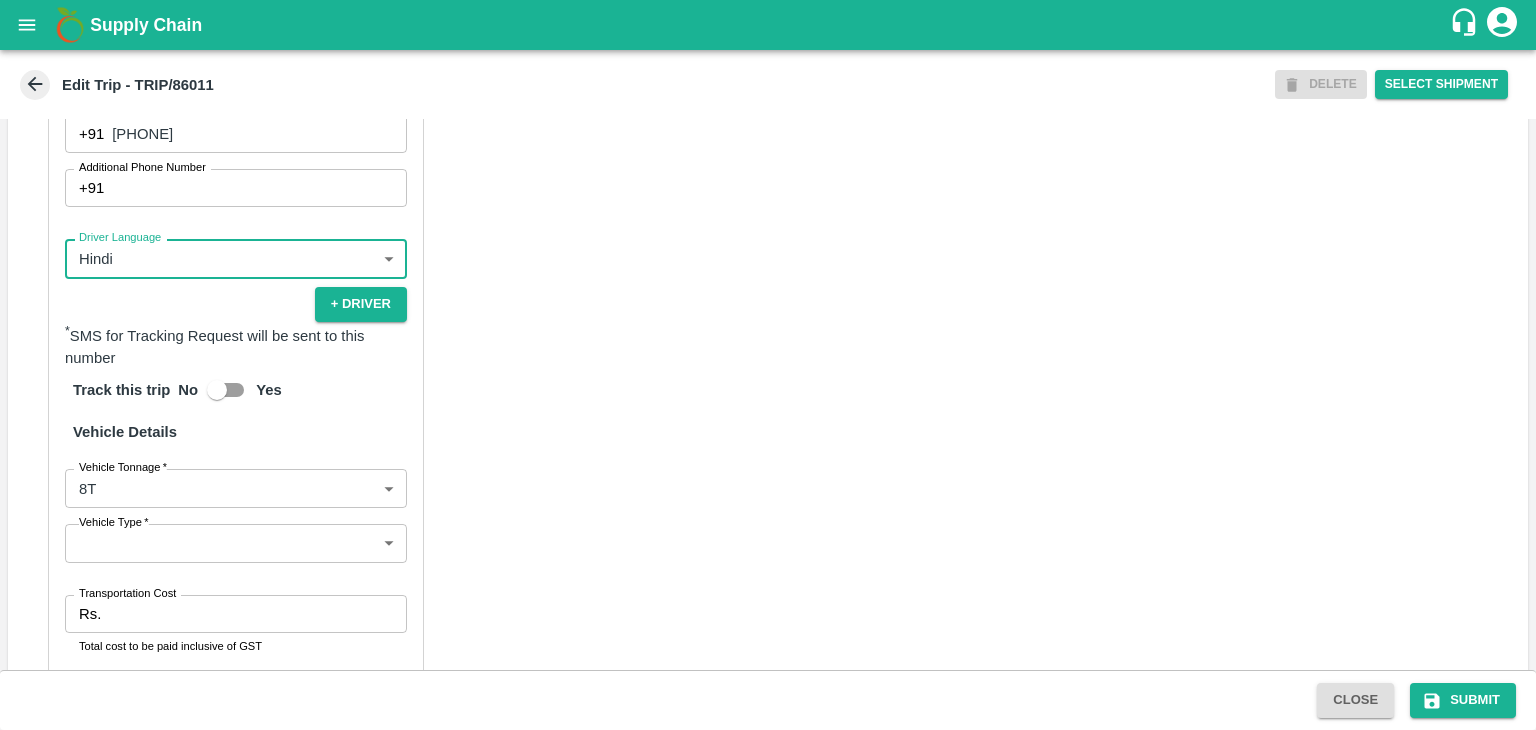 scroll, scrollTop: 1384, scrollLeft: 0, axis: vertical 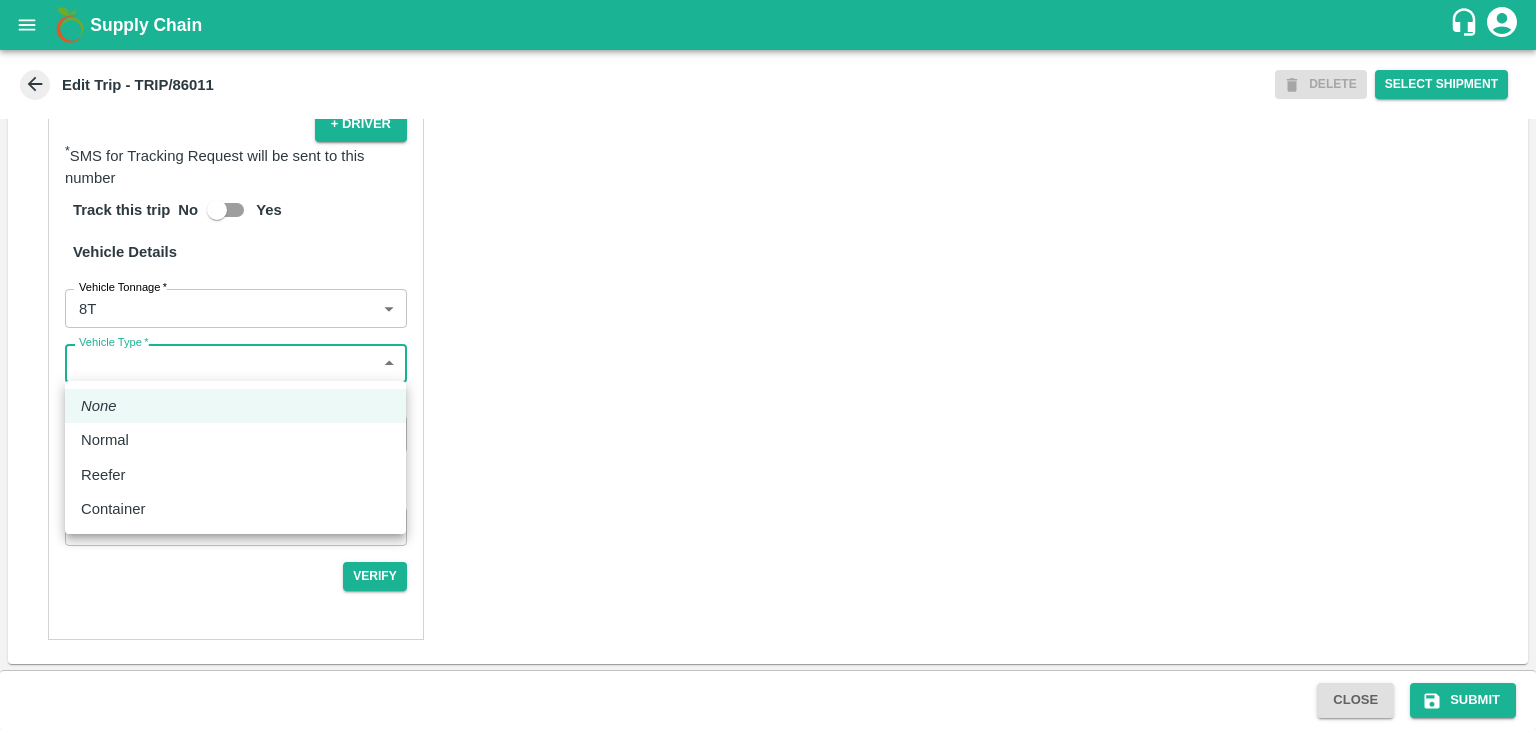 click on "Supply Chain Edit Trip - TRIP/86011 DELETE Select Shipment Trip Details Trip Type Fruit Movement 1 Trip Type Trip Pickup Order SHIP/NASH/350555 PO/V/SHREYA/166654 Address: Nashik, Nashik, Nashik, Maharashtra, India Trip Delivery Order SHIP/NASH/350555 Nashik Banana CS Address:  Nashik Banana CS, Gat No. 314/2/1, A/p- Mohadi, Tal- Dindori, Dist- Nashik 422207, Maharashtra, India., India Trip Category  Full Load Part Load Monthly Vehicle Cross Dock No Vehicle Involved Exports Vendor Vehicle Partner Details Partner   * Partner Add   Transporter Driver 1 Details Driver Name   * Rahul Driver Name Driver Phone   * +91 9579500554 Driver Phone Additional Phone Number +91 Additional Phone Number Driver Language Hindi hi Driver Language + Driver * SMS for Tracking Request will be sent to this number Track this trip No Yes Vehicle Details Vehicle Tonnage   * 8T 8000 Vehicle Tonnage Vehicle Type   * ​ Vehicle Type Transportation Cost Rs. Transportation Cost Total cost to be paid inclusive of GST MH46BM7158" at bounding box center (768, 365) 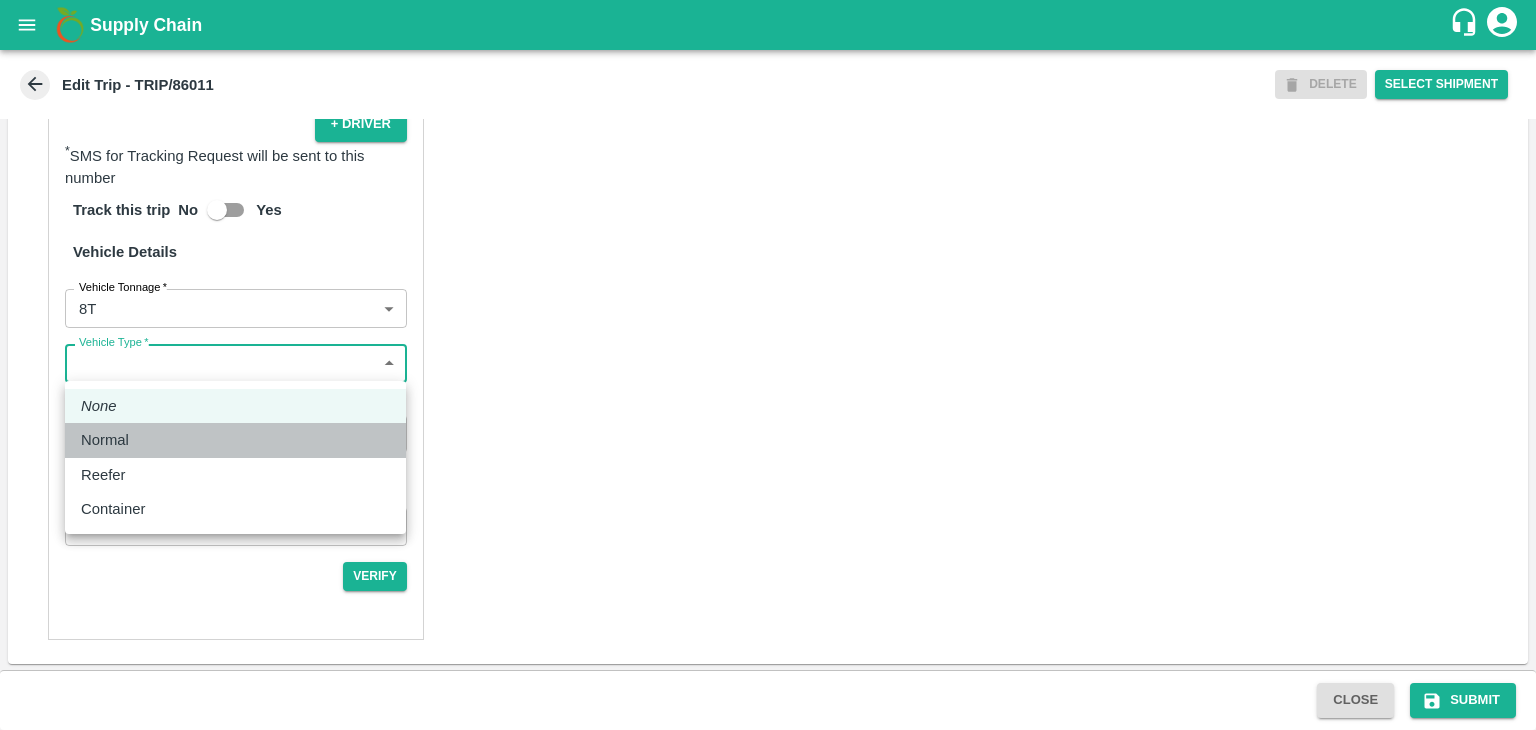 click on "Normal" at bounding box center [110, 440] 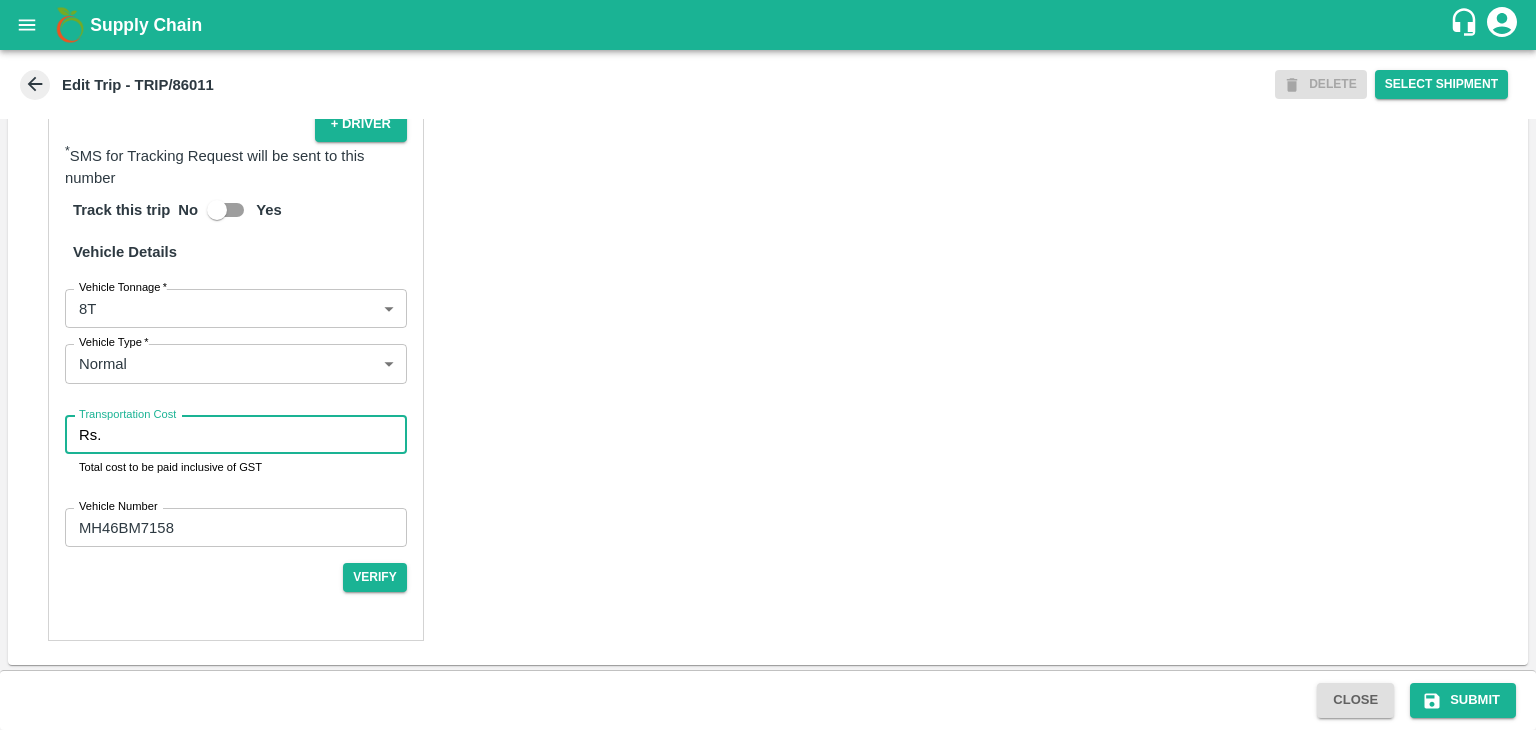 click on "Transportation Cost" at bounding box center (258, 435) 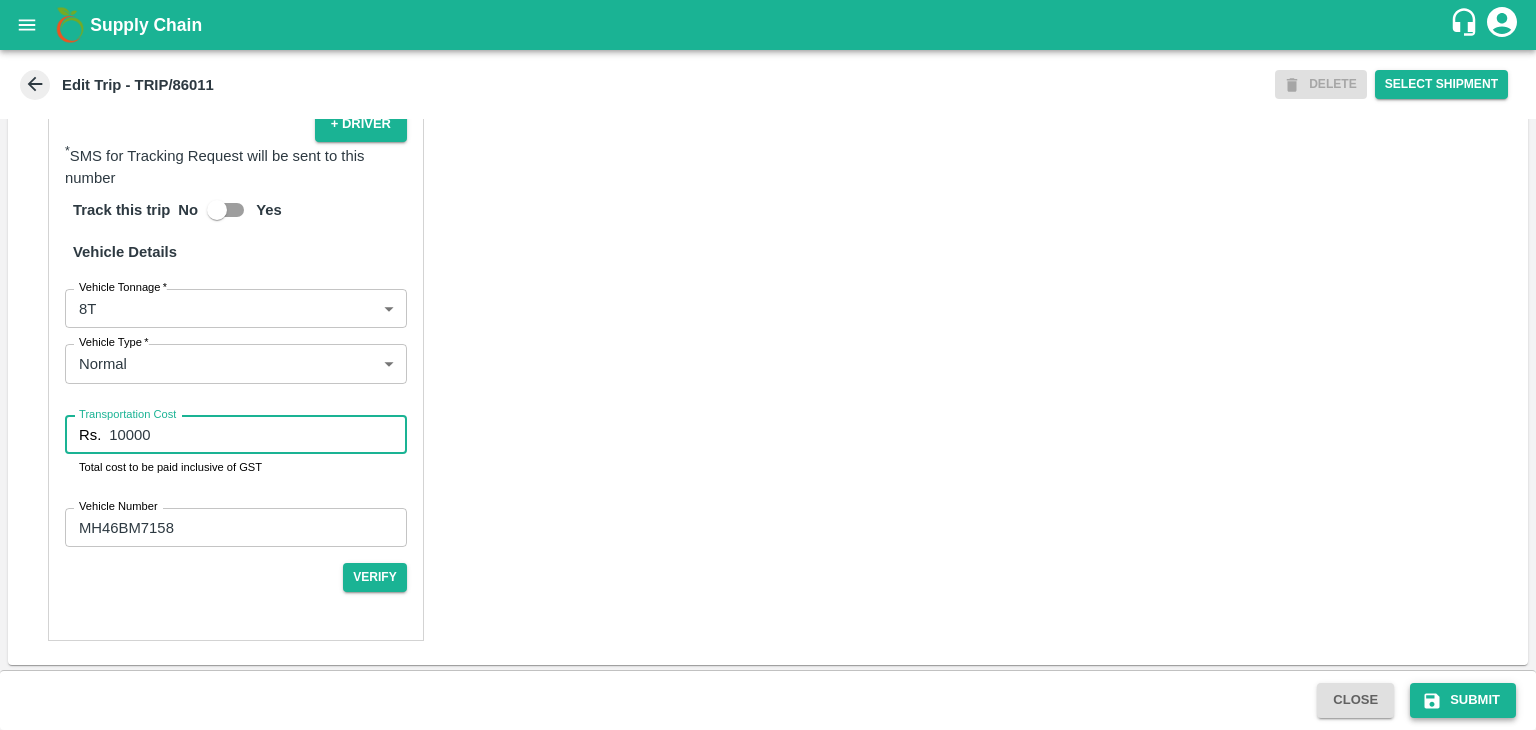 type on "10000" 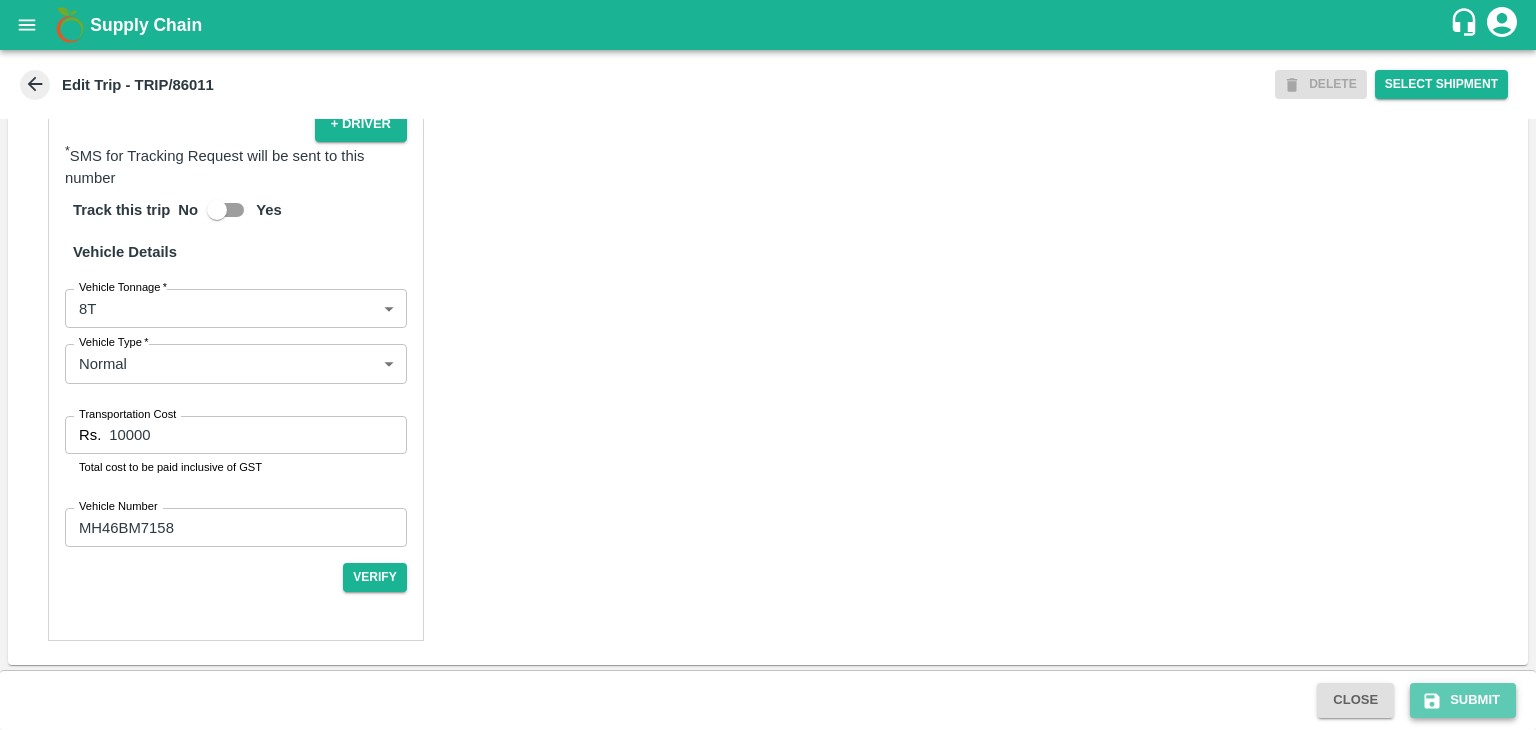 click on "Submit" at bounding box center (1463, 700) 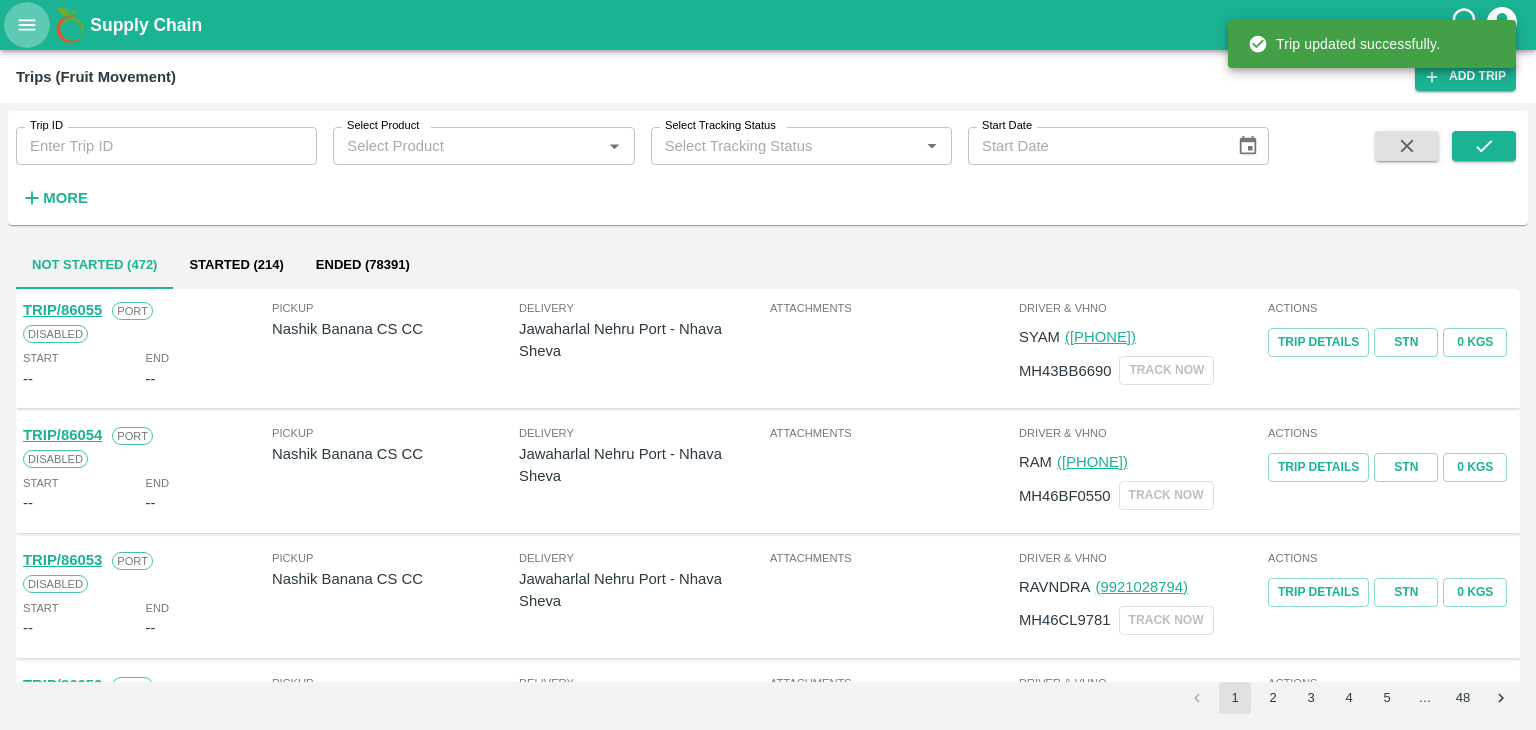 click 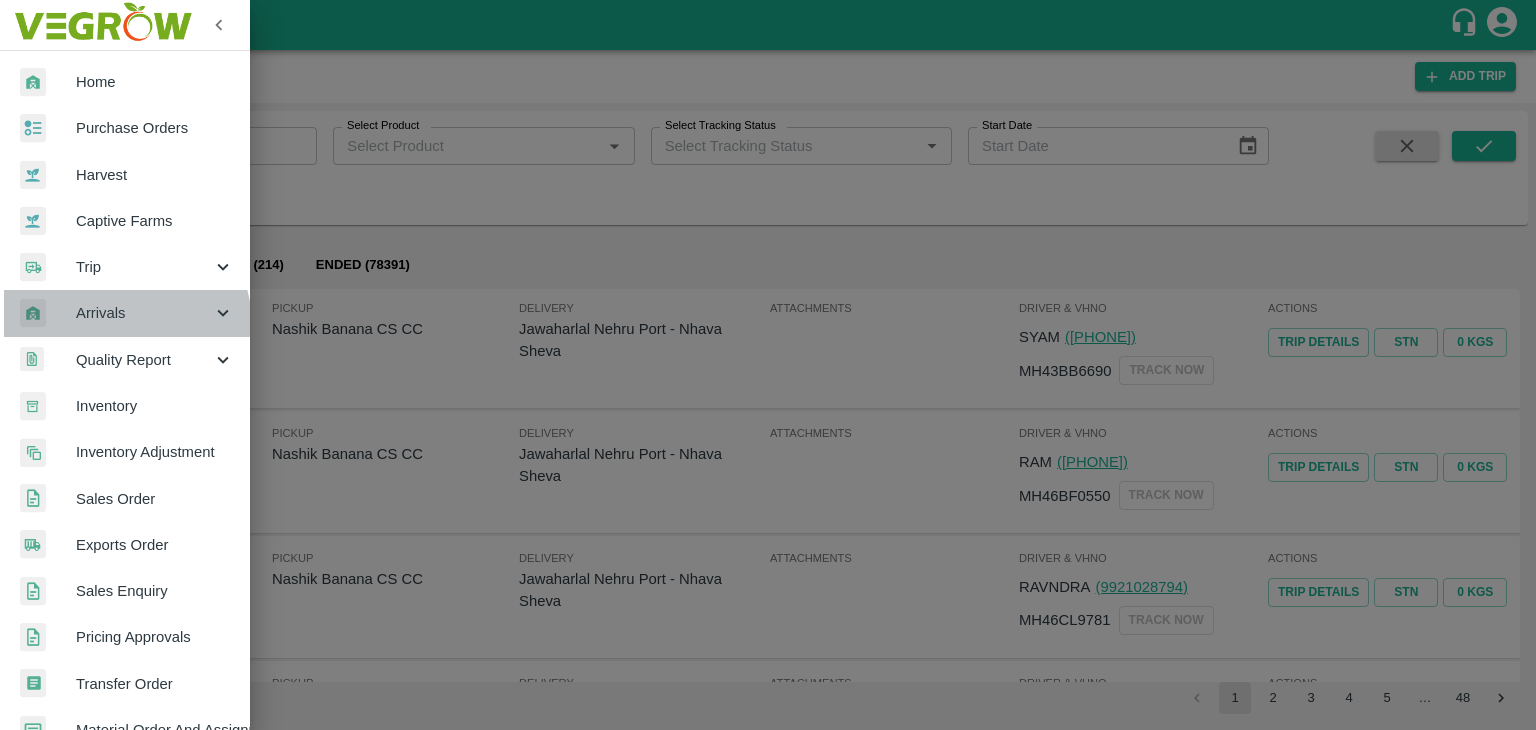 click on "Arrivals" at bounding box center [144, 313] 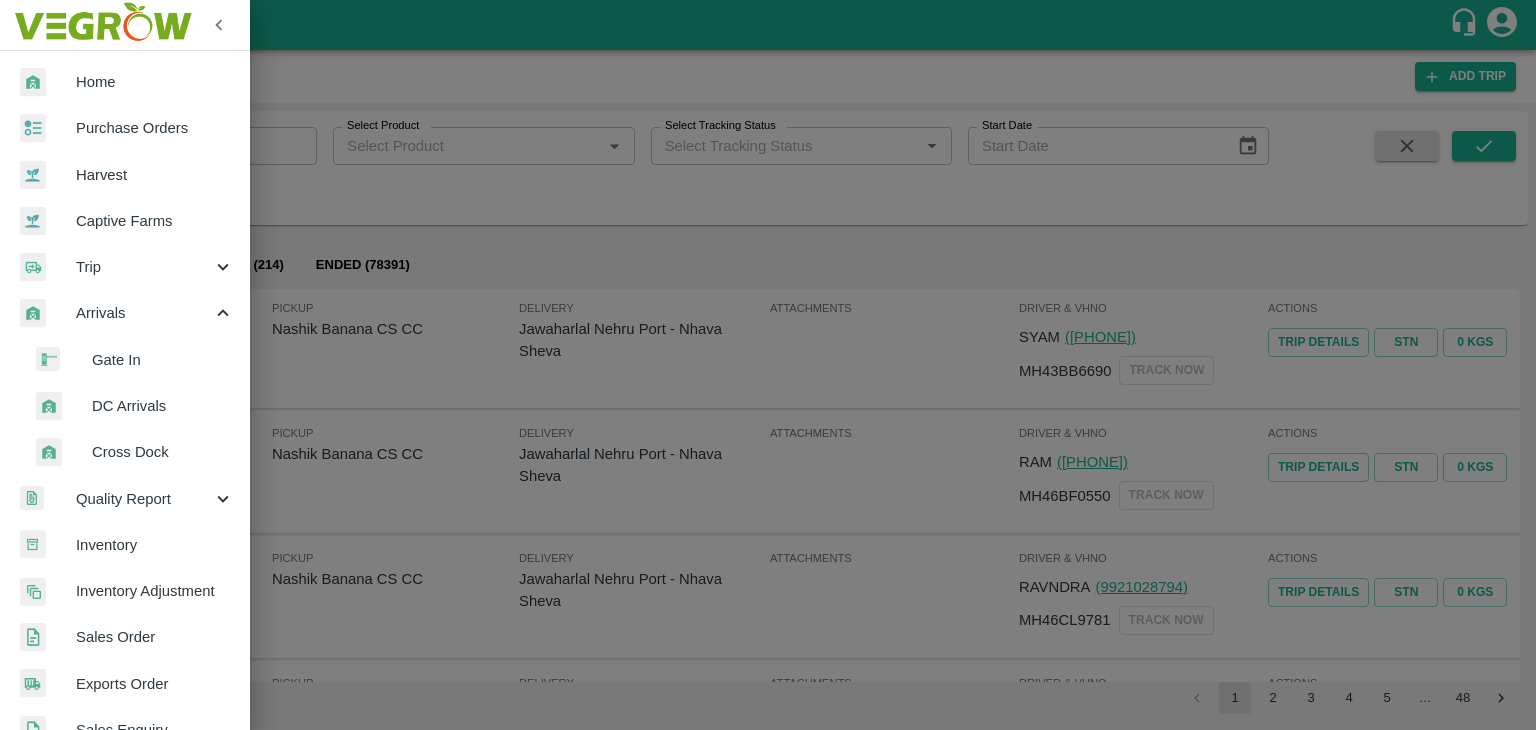 click on "DC Arrivals" at bounding box center [133, 406] 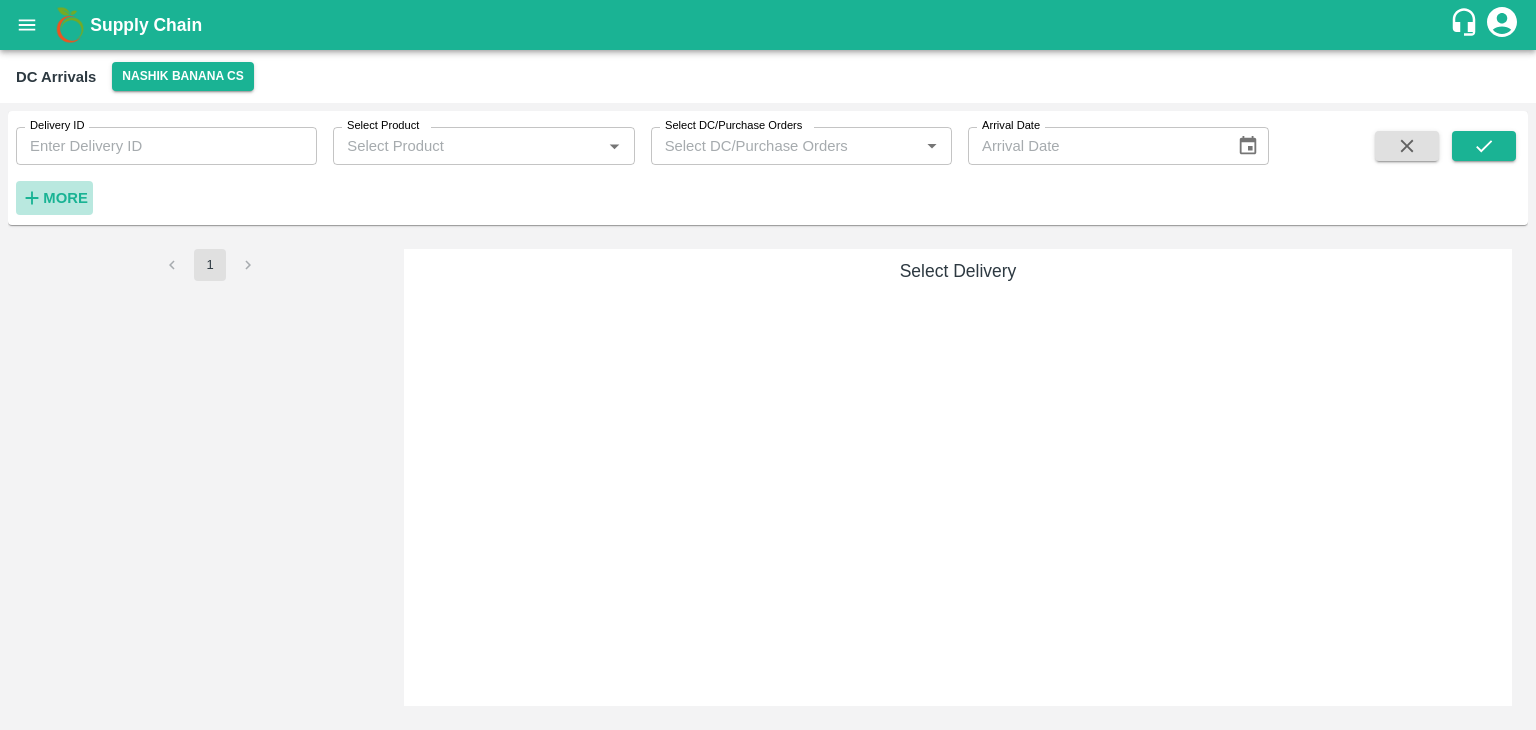 click on "More" at bounding box center [65, 198] 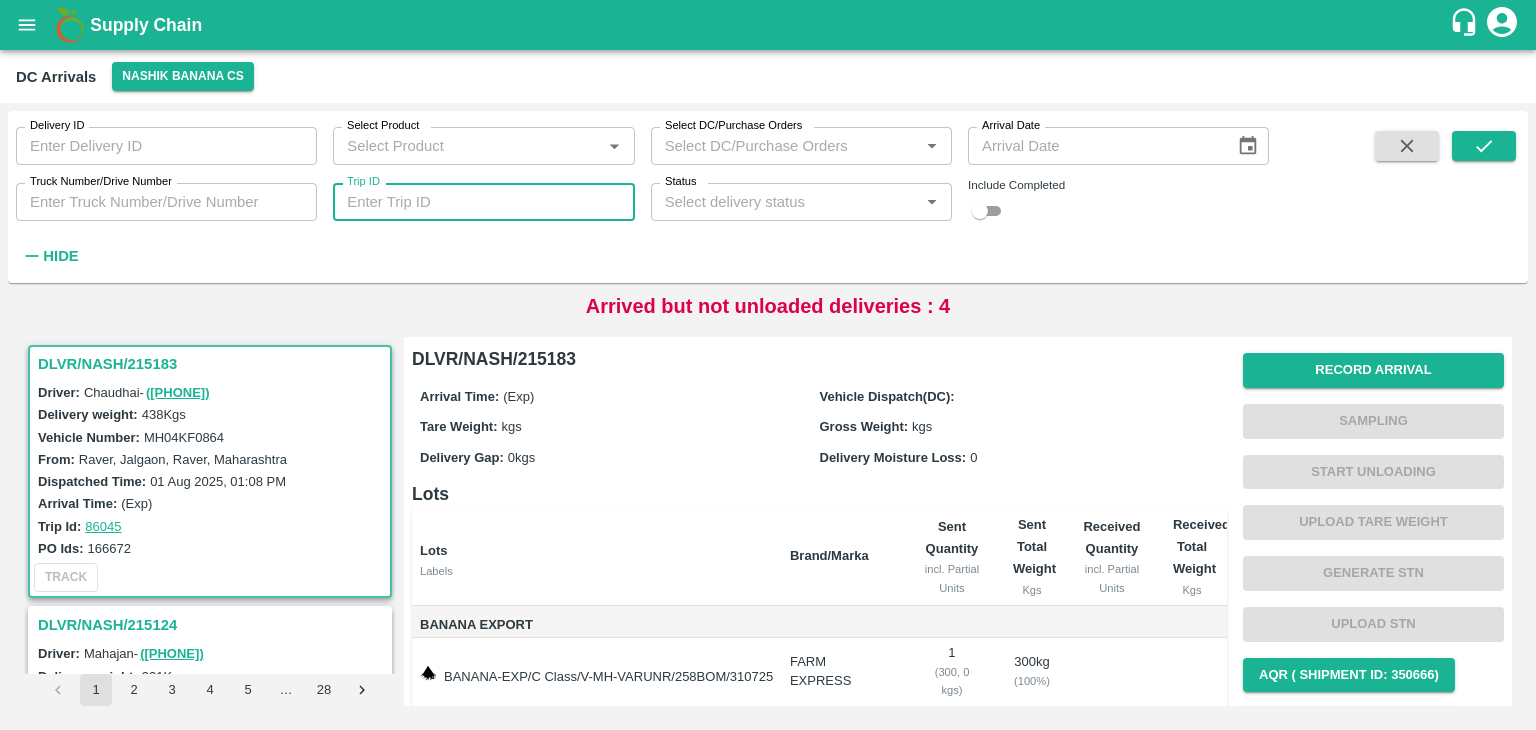 click on "Trip ID" at bounding box center (483, 202) 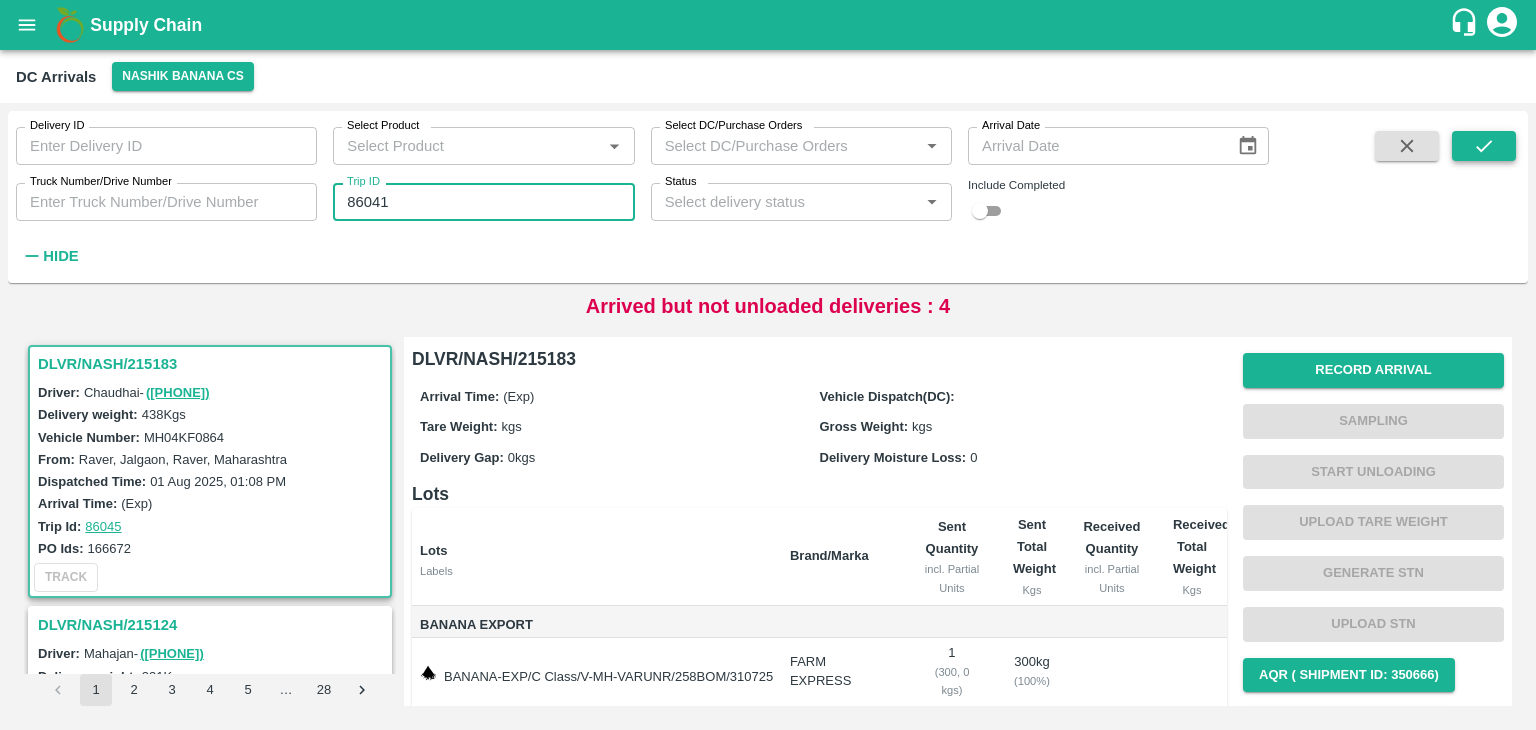 type on "86041" 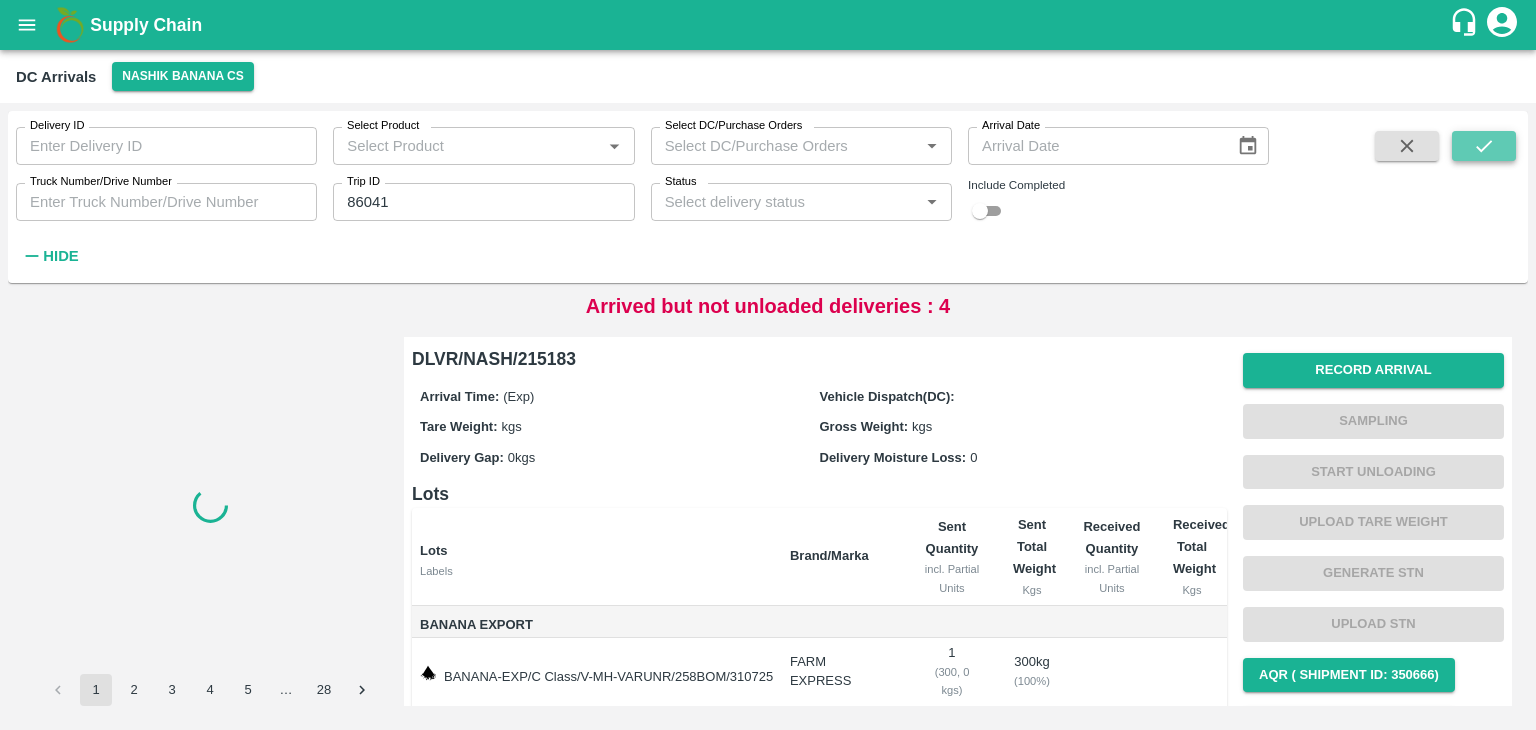 click 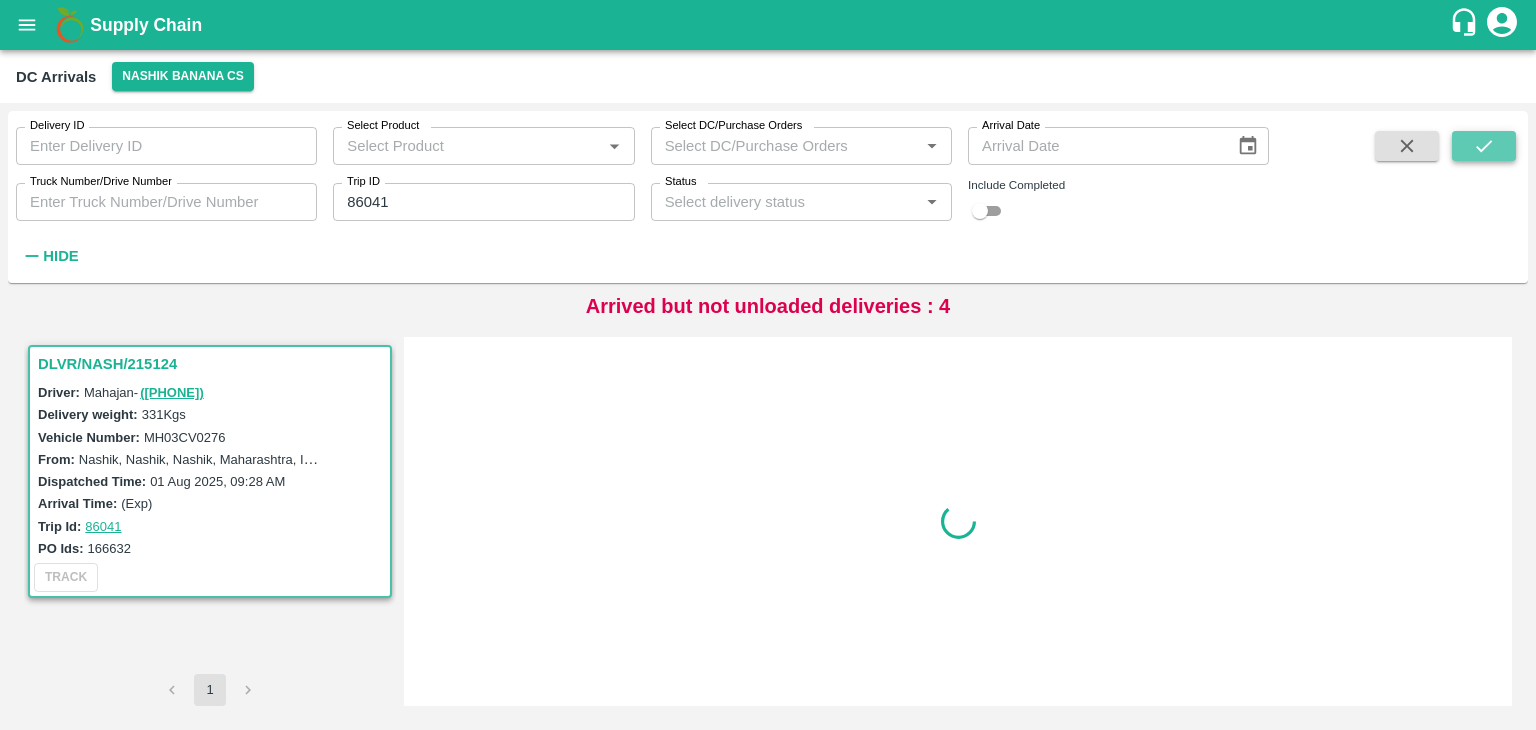 click 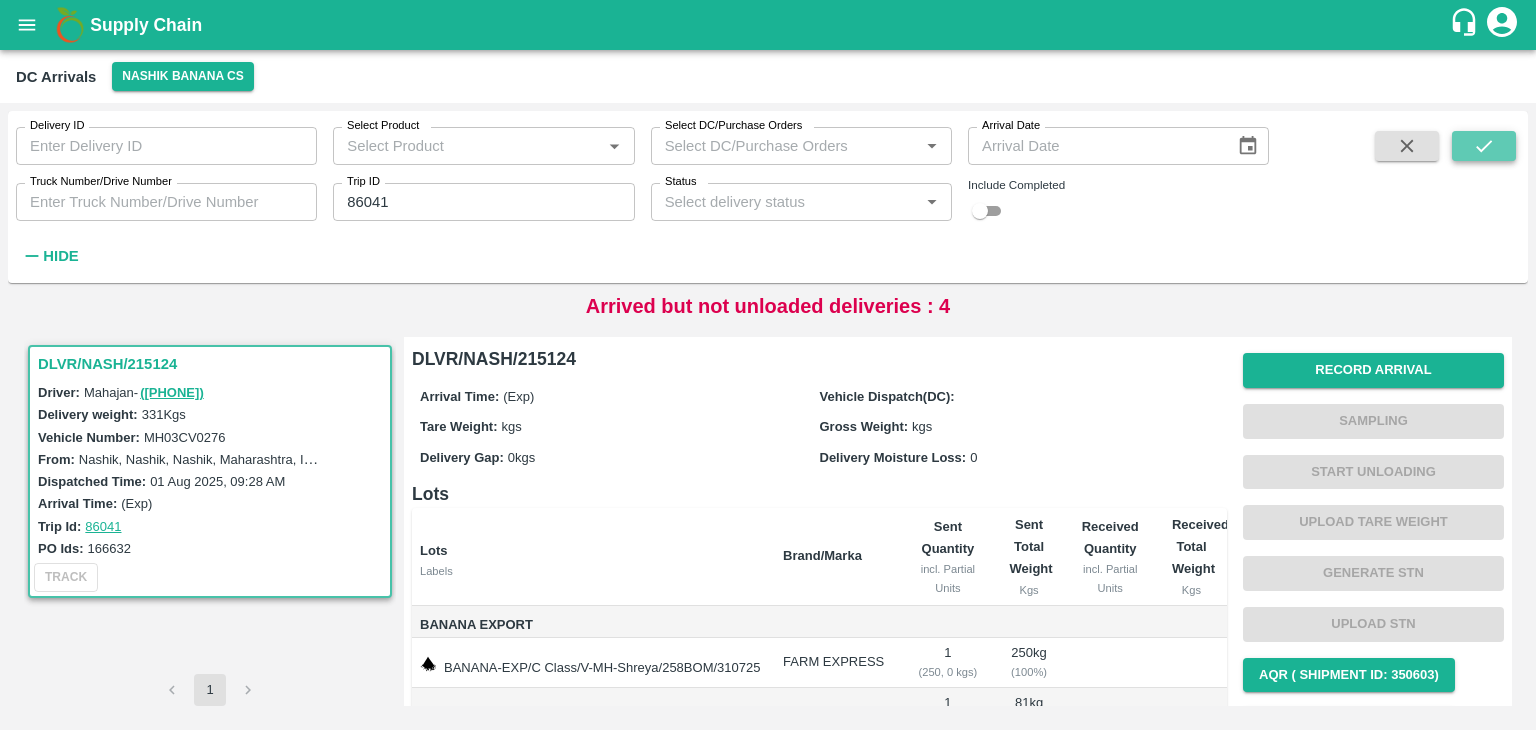 click 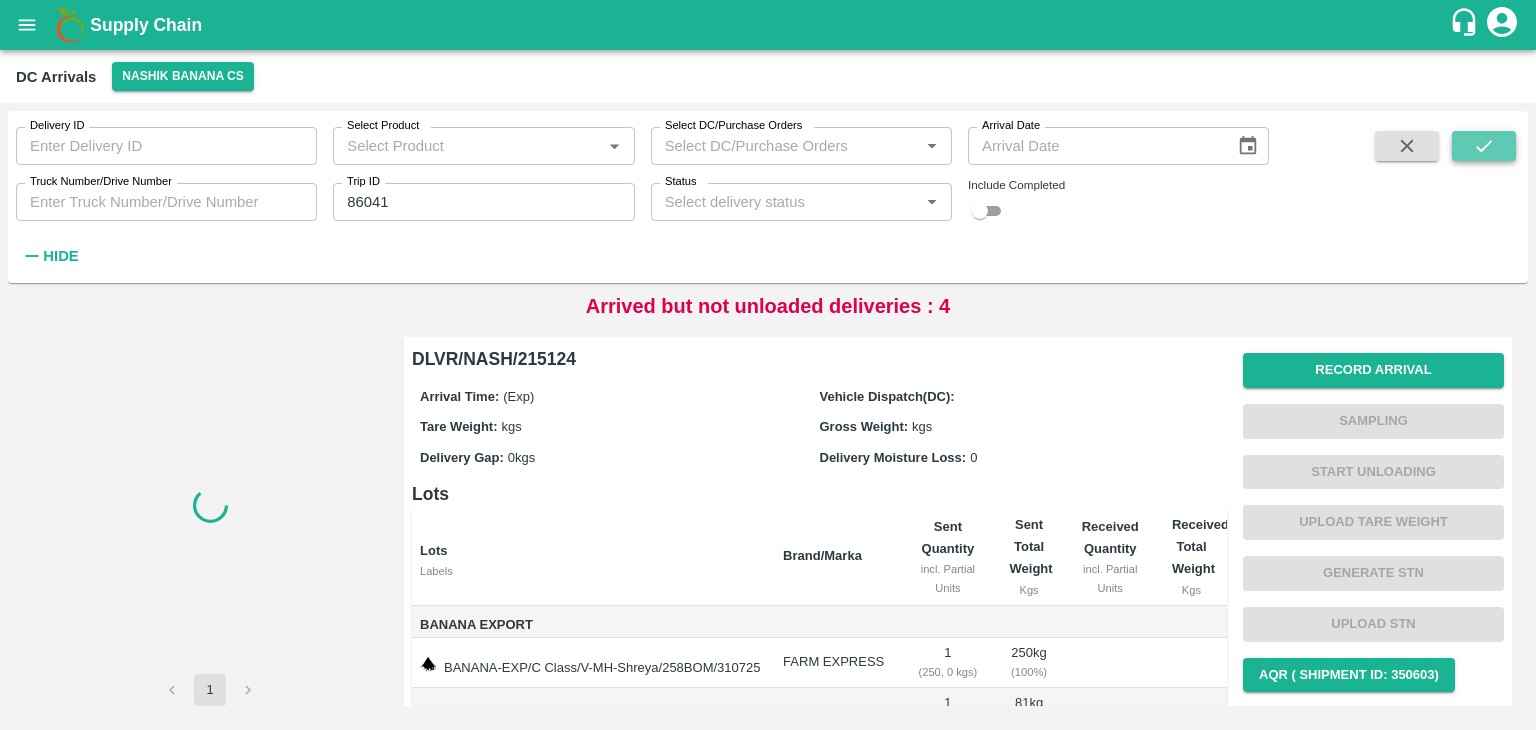 click 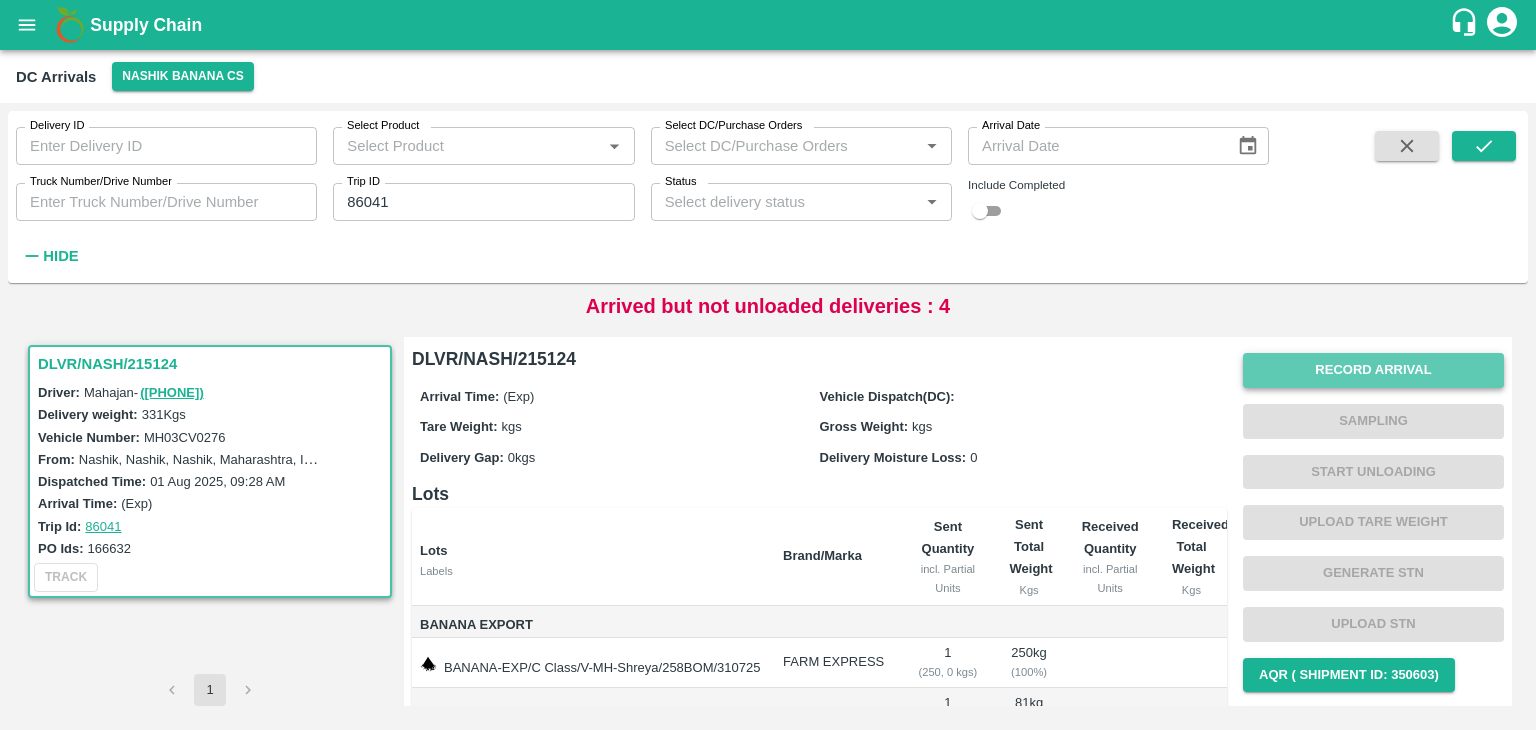 click on "Record Arrival" at bounding box center (1373, 370) 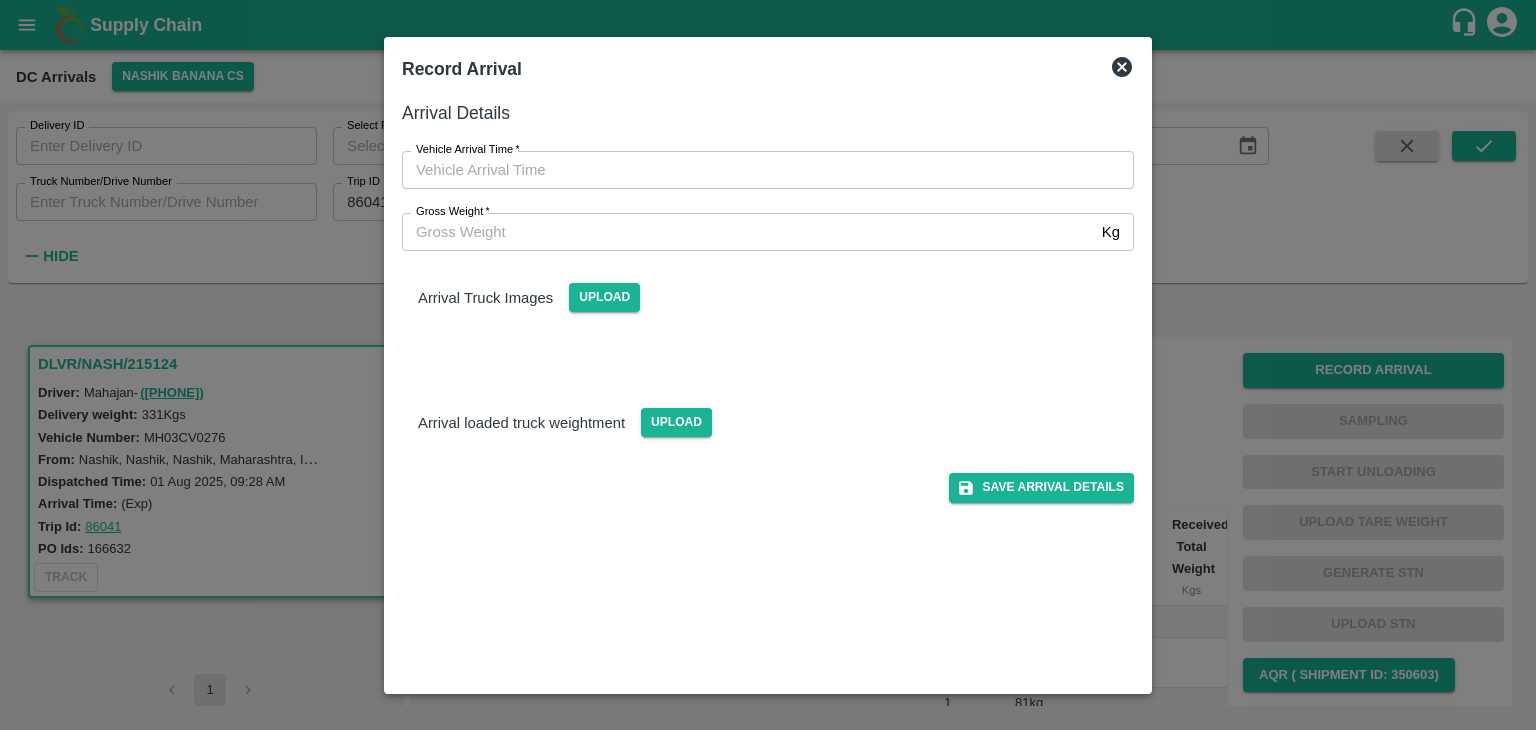 type on "DD/MM/YYYY hh:mm aa" 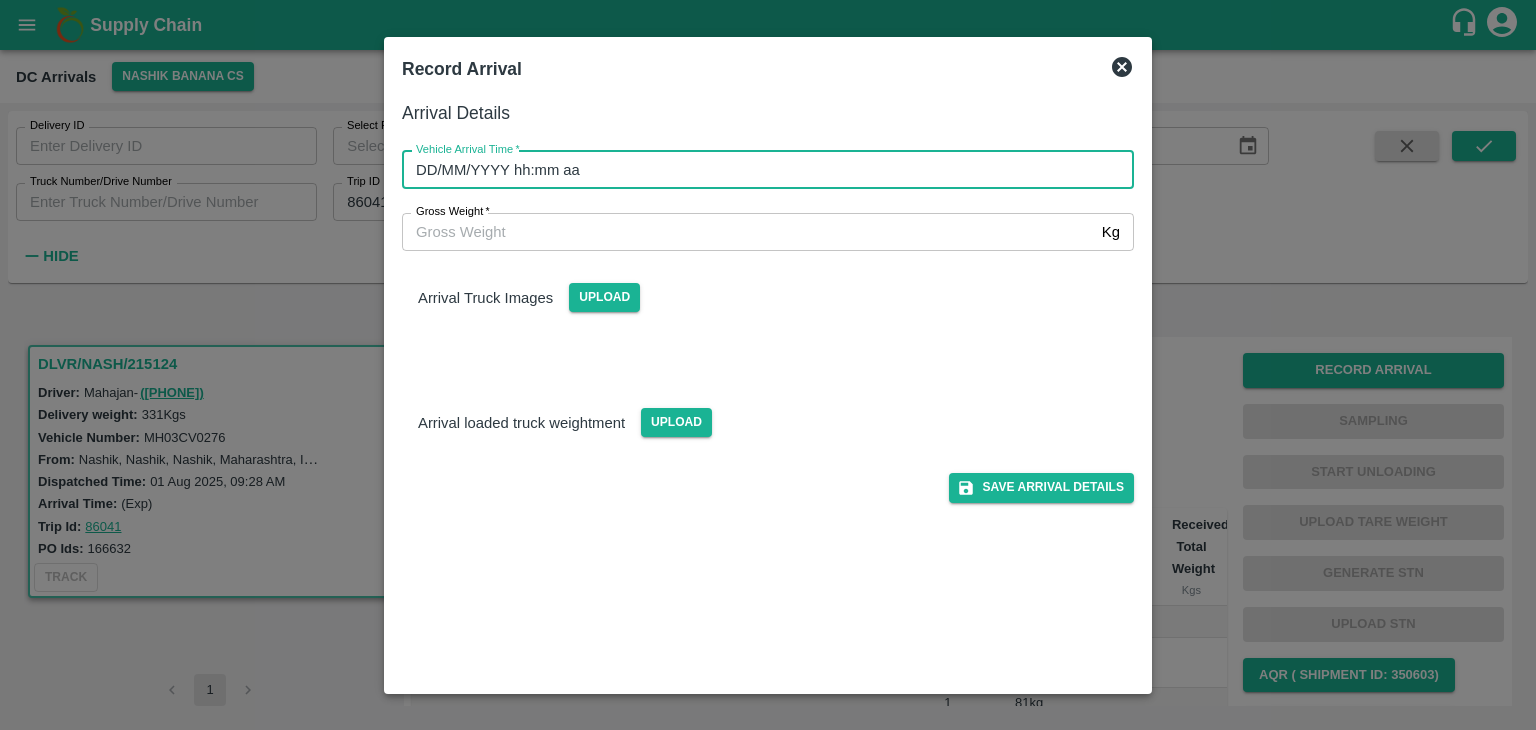 click on "DD/MM/YYYY hh:mm aa" at bounding box center (761, 170) 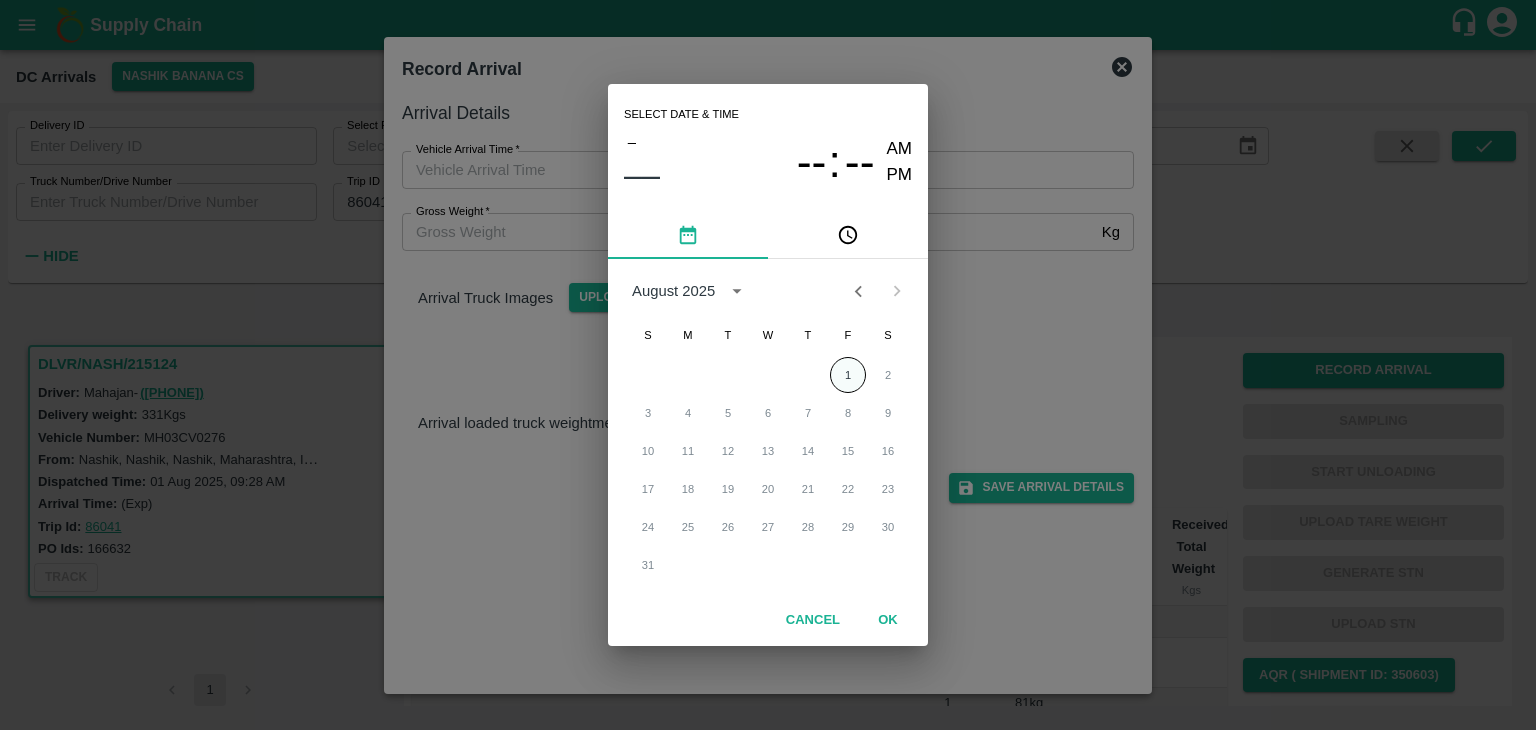click on "1" at bounding box center (848, 375) 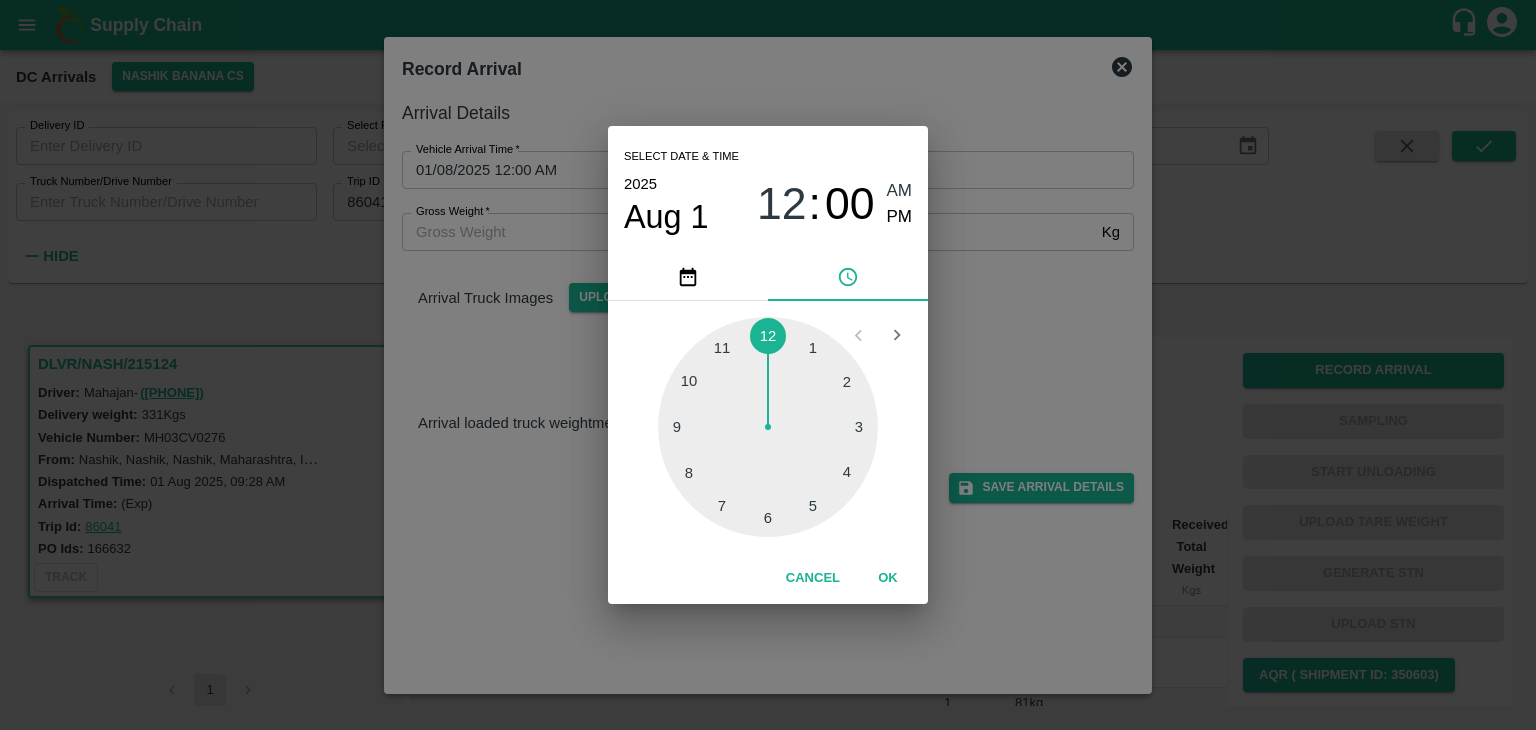 click at bounding box center (768, 427) 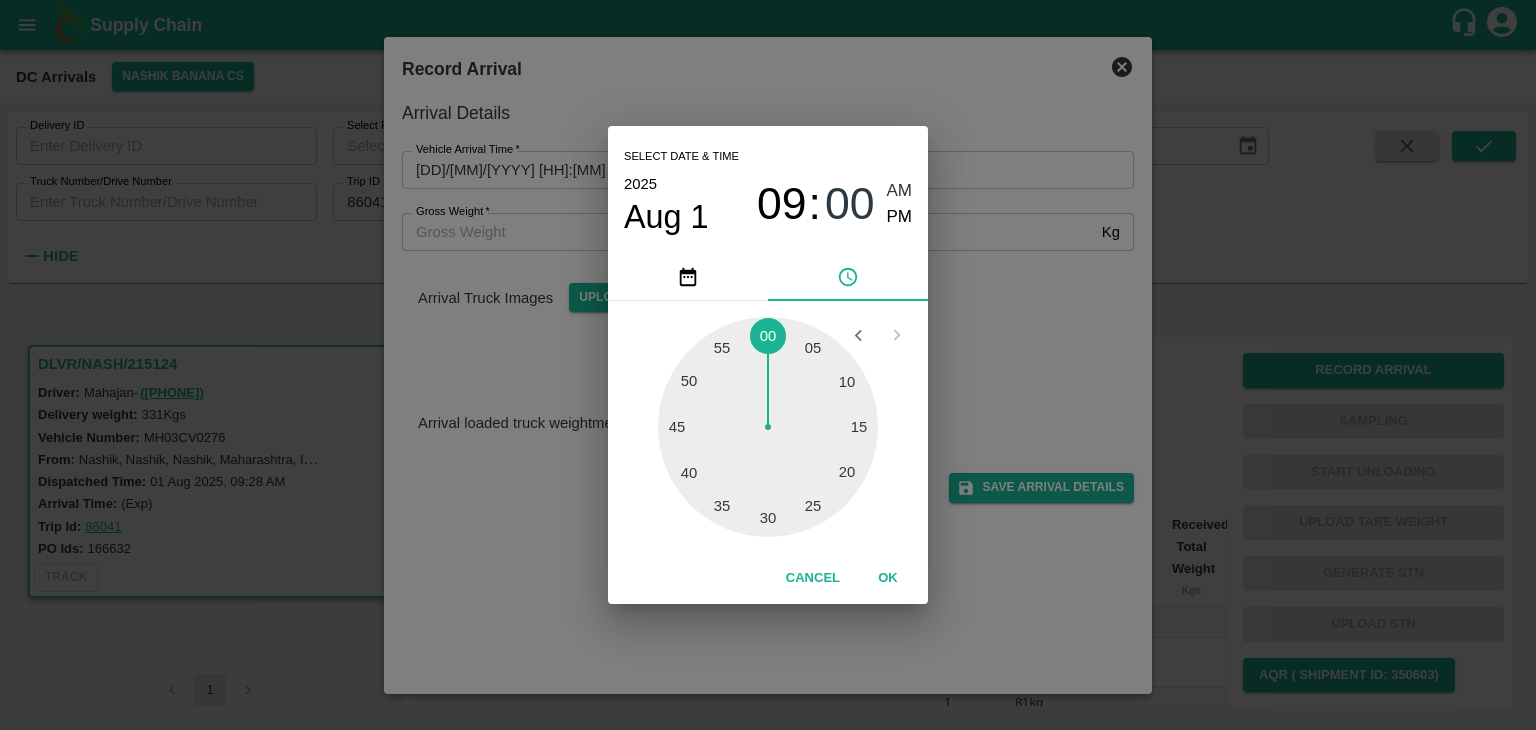 click at bounding box center (768, 427) 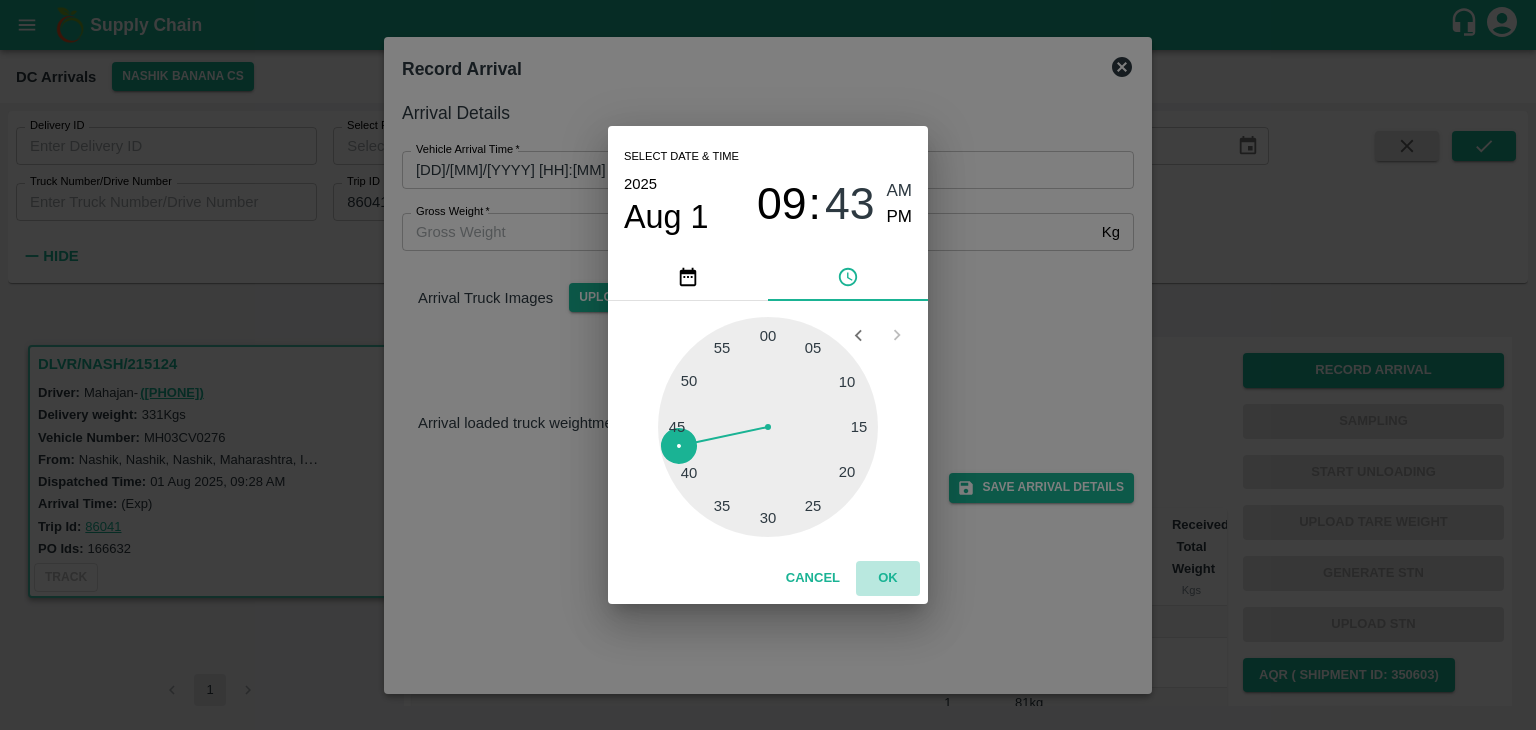 click on "OK" at bounding box center [888, 578] 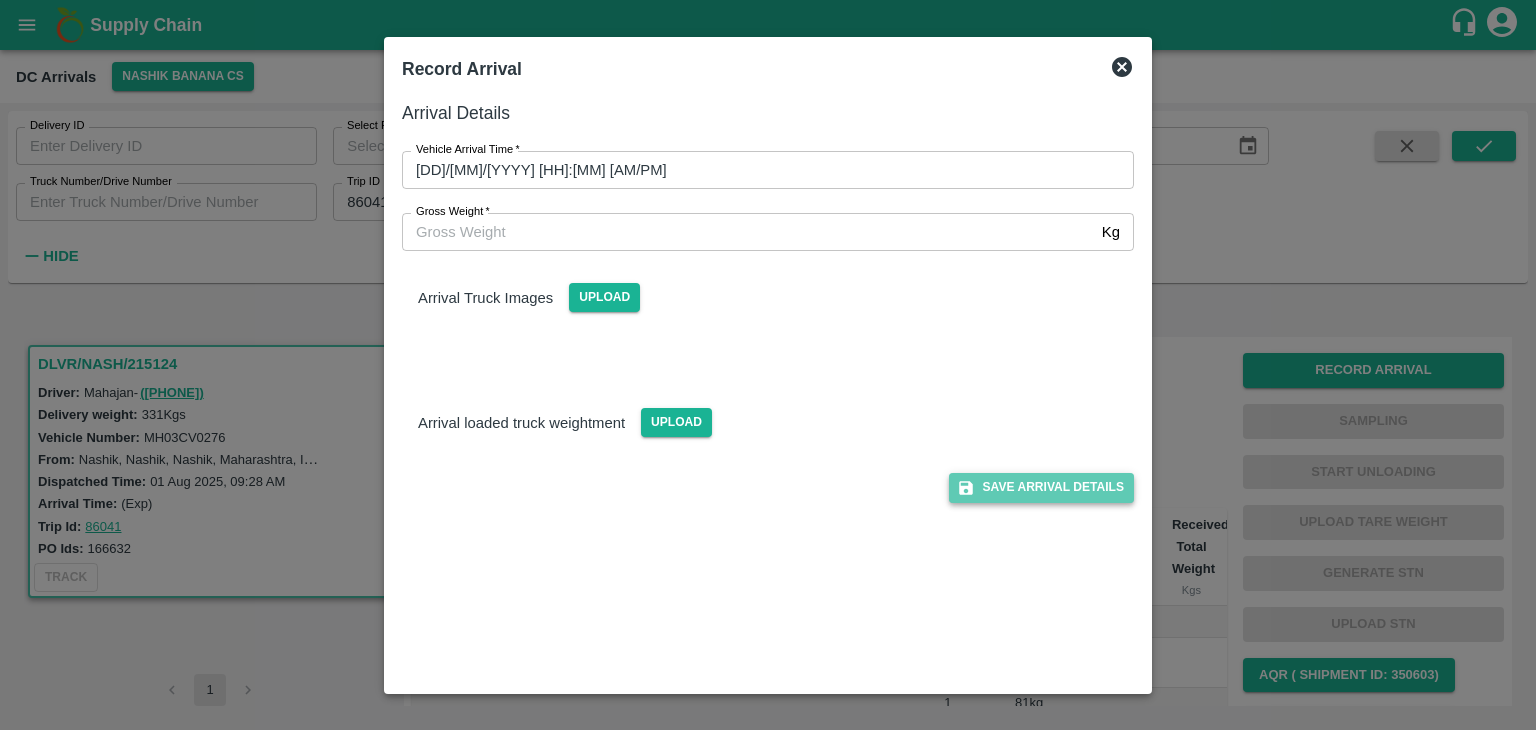 click on "Save Arrival Details" at bounding box center (1041, 487) 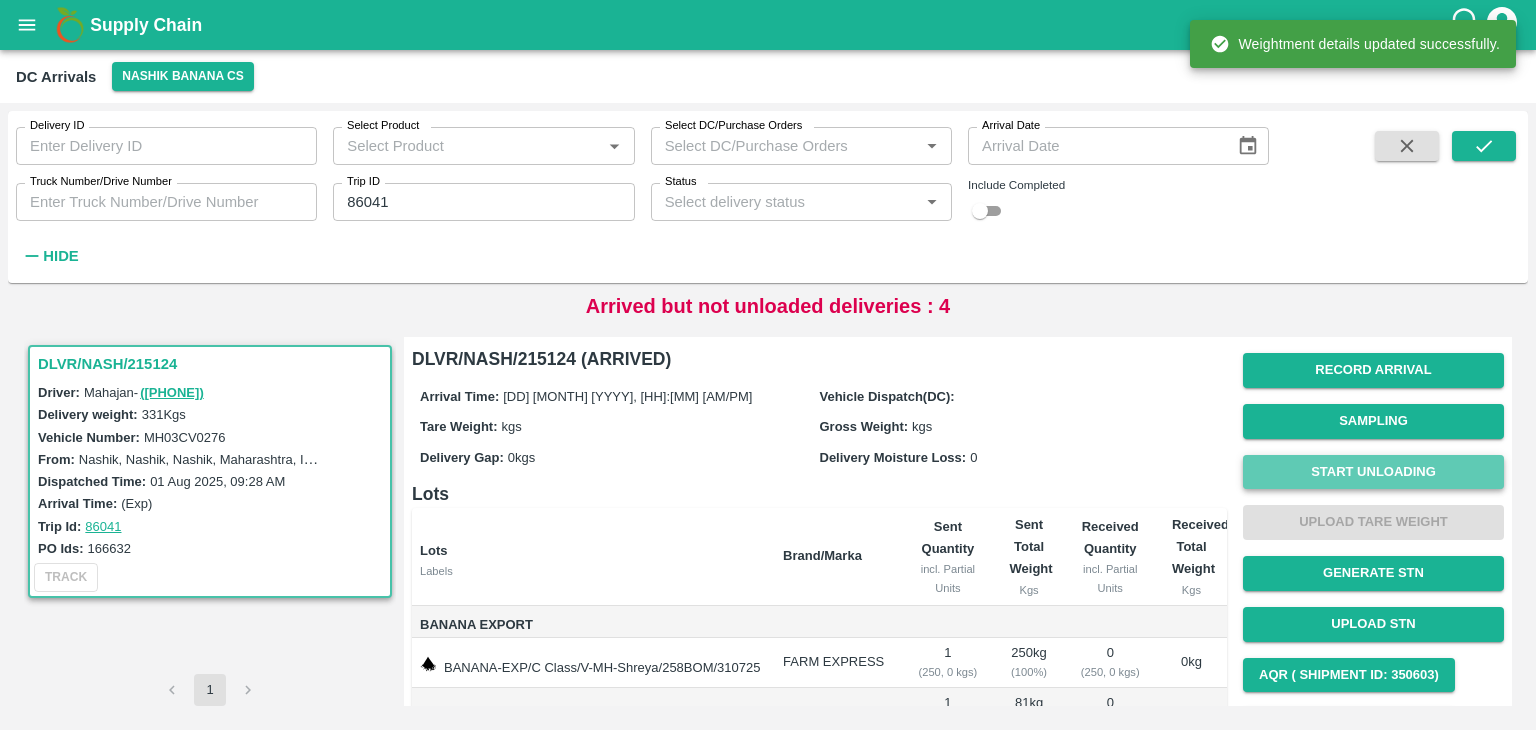 click on "Start Unloading" at bounding box center [1373, 472] 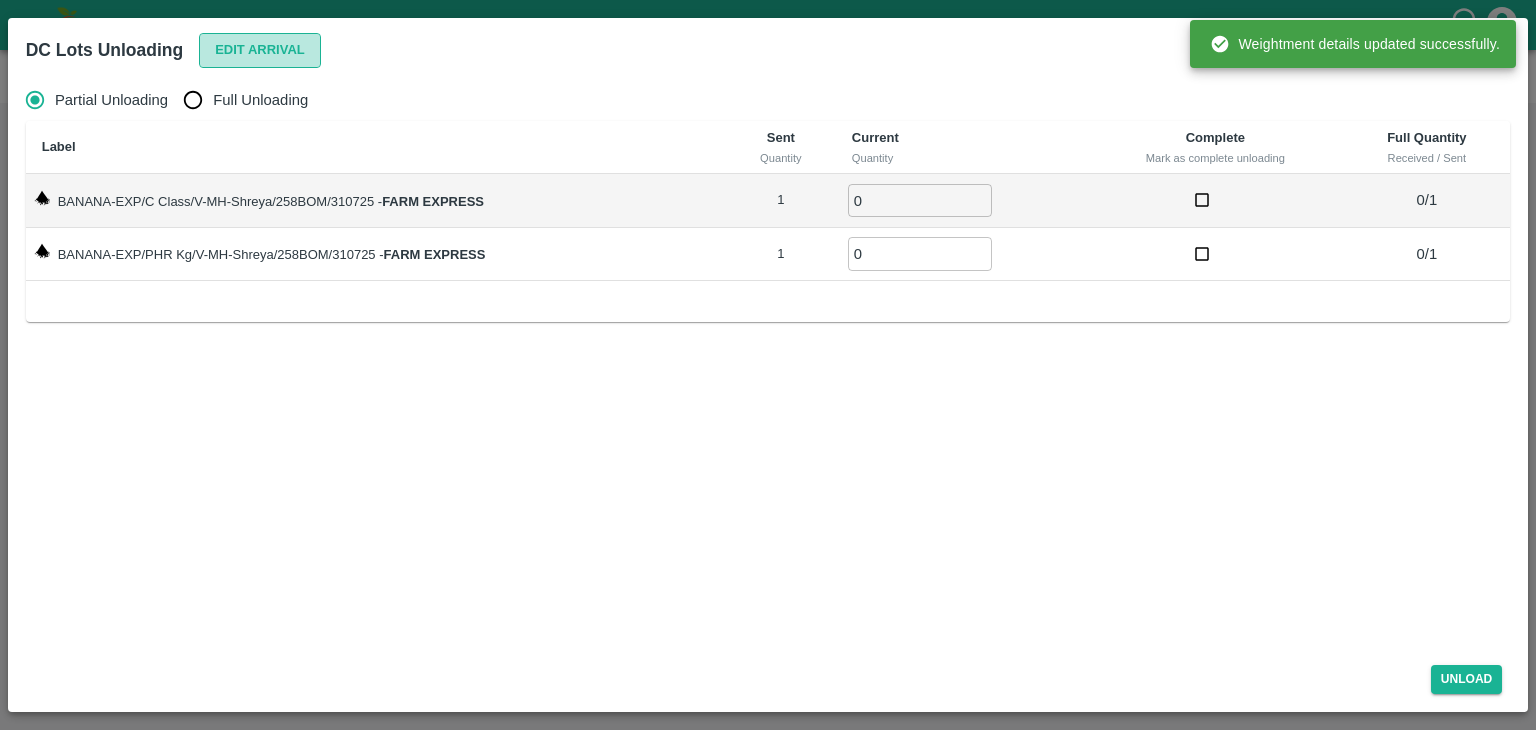 click on "Edit Arrival" at bounding box center [260, 50] 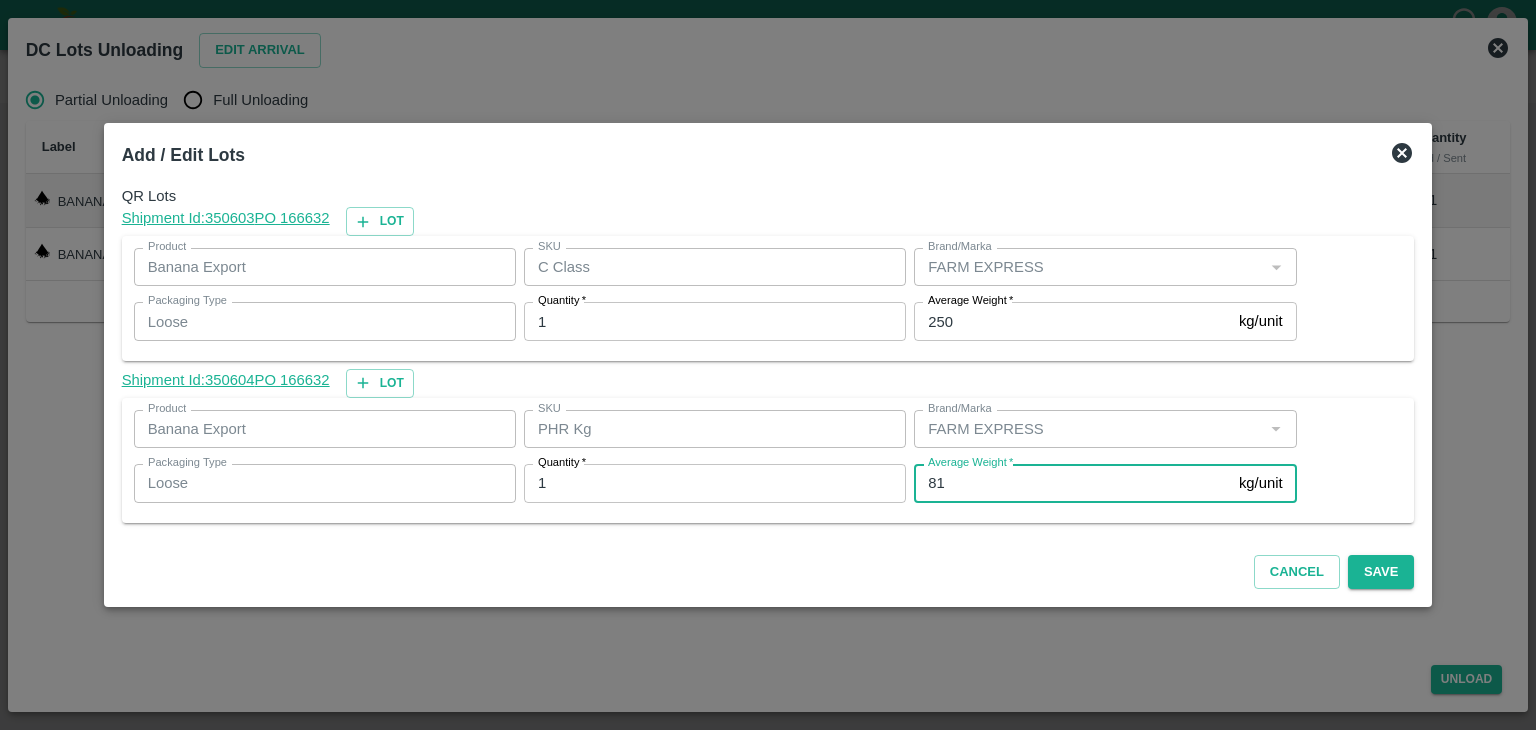 click on "81" at bounding box center [1072, 483] 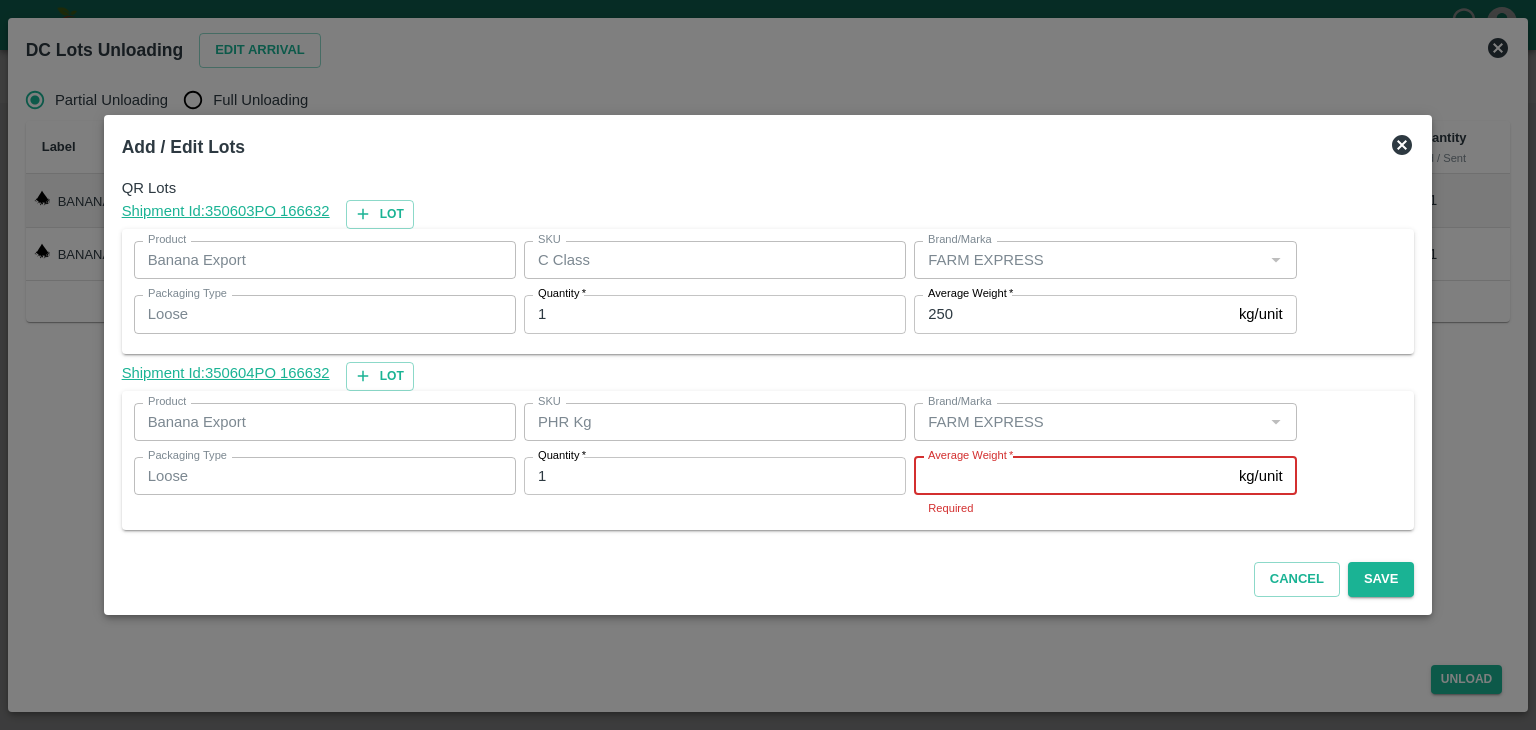 click on "Average Weight   *" at bounding box center [1072, 476] 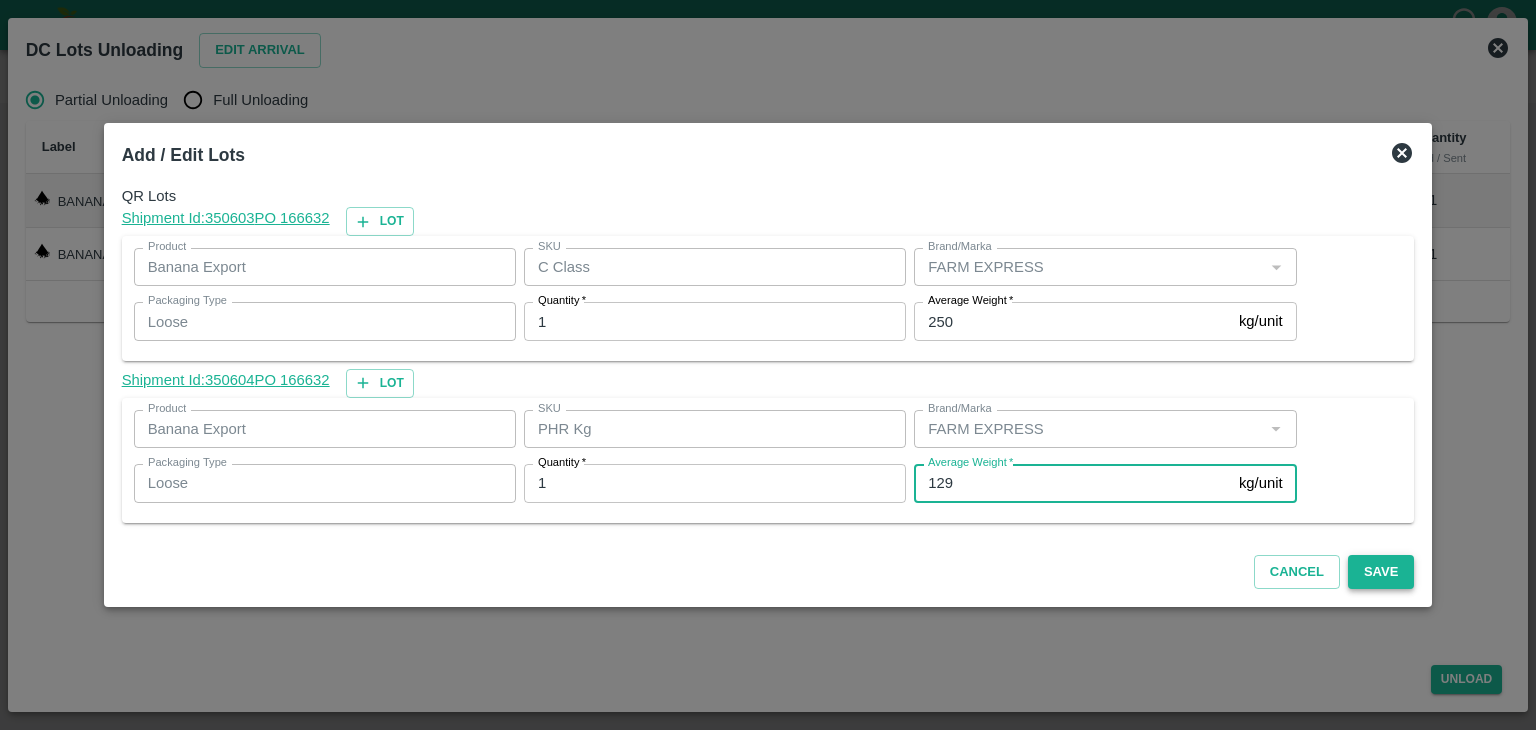 type on "129" 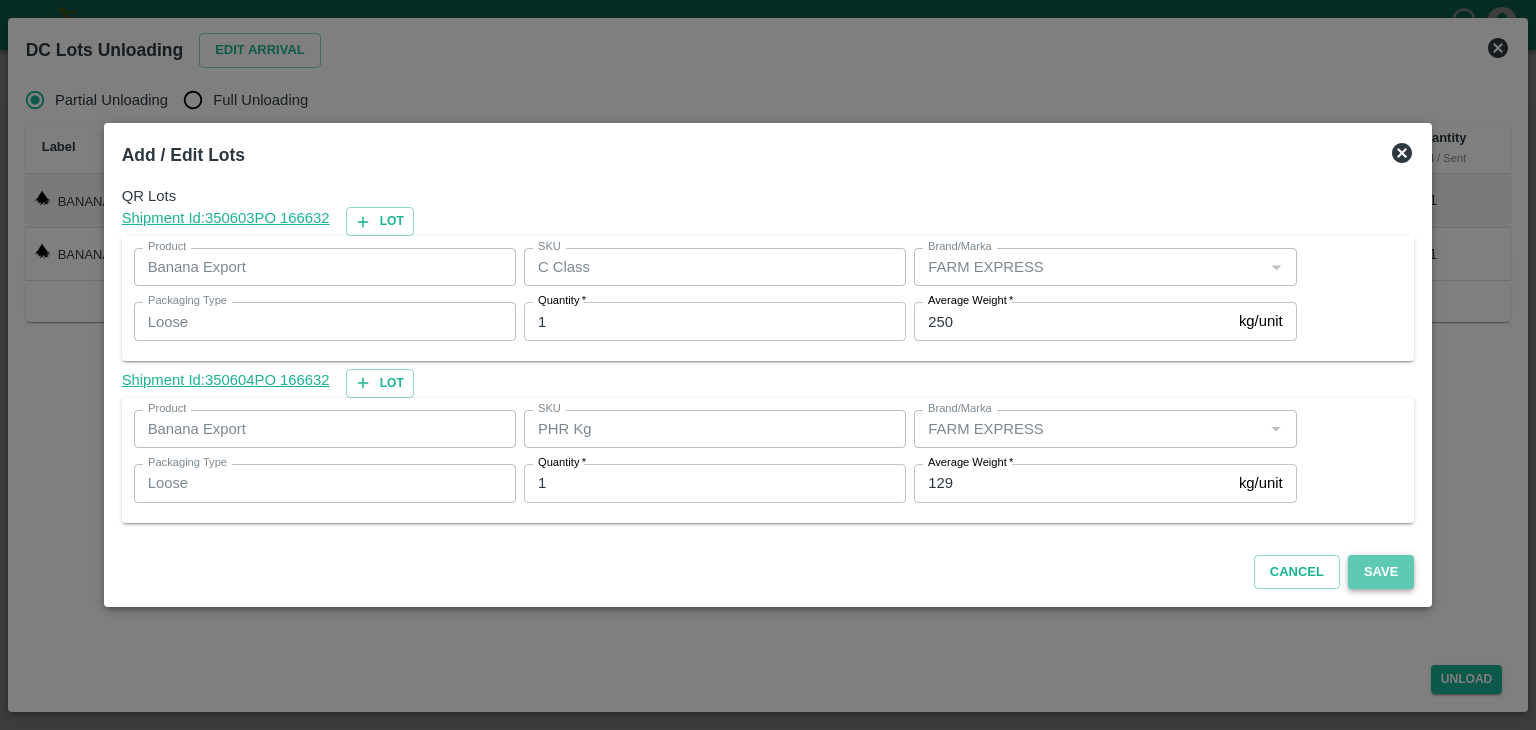 click on "Save" at bounding box center [1381, 572] 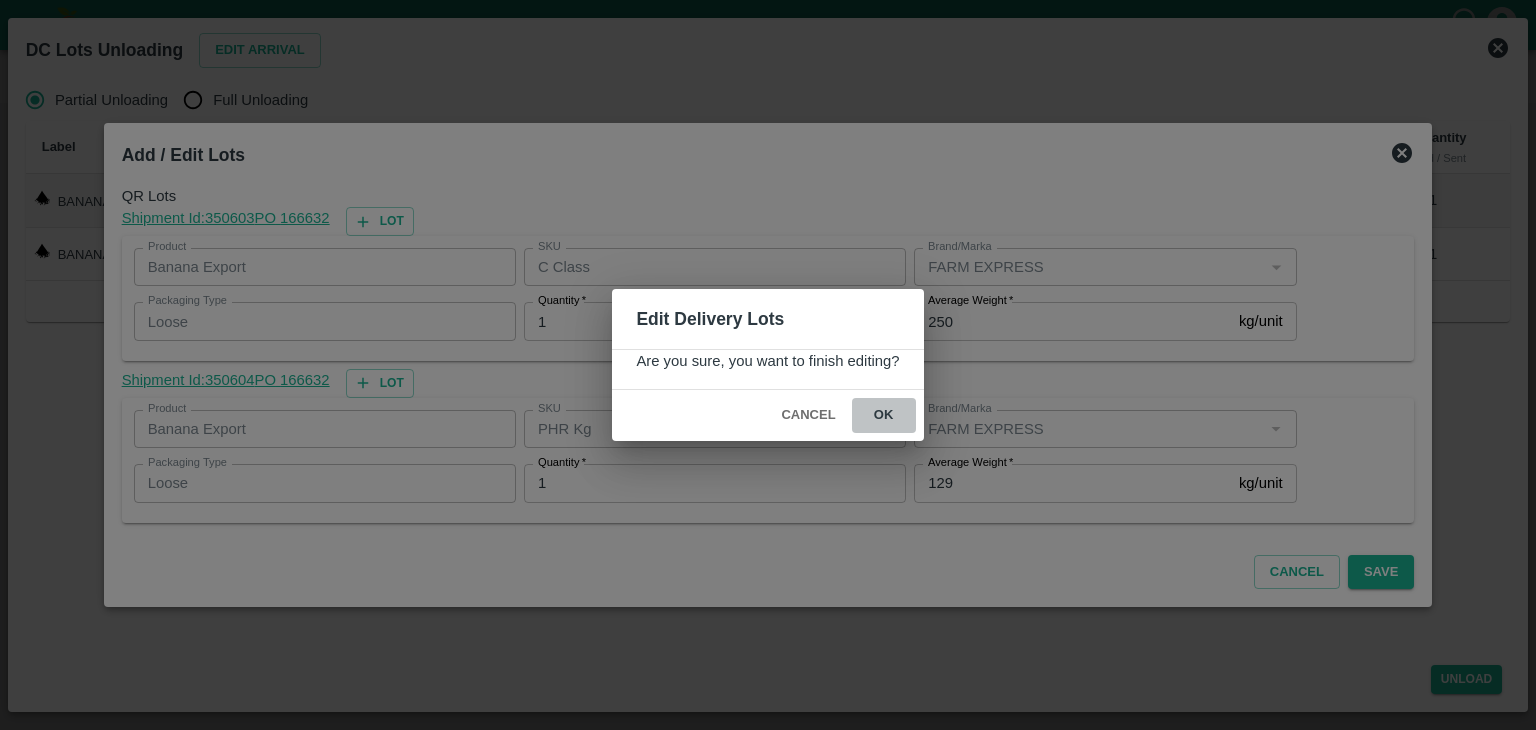 click on "ok" at bounding box center (884, 415) 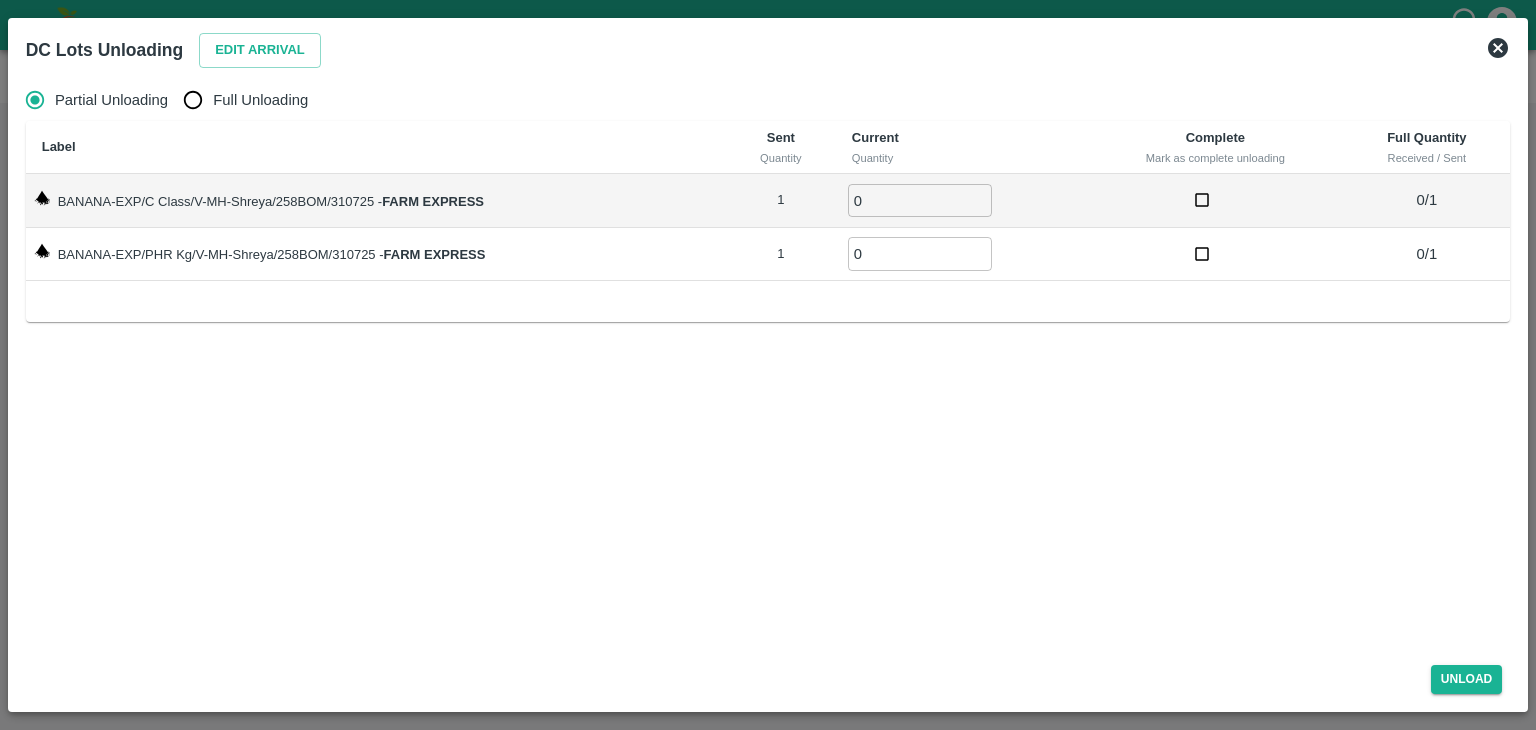 click on "Full Unloading" at bounding box center [260, 100] 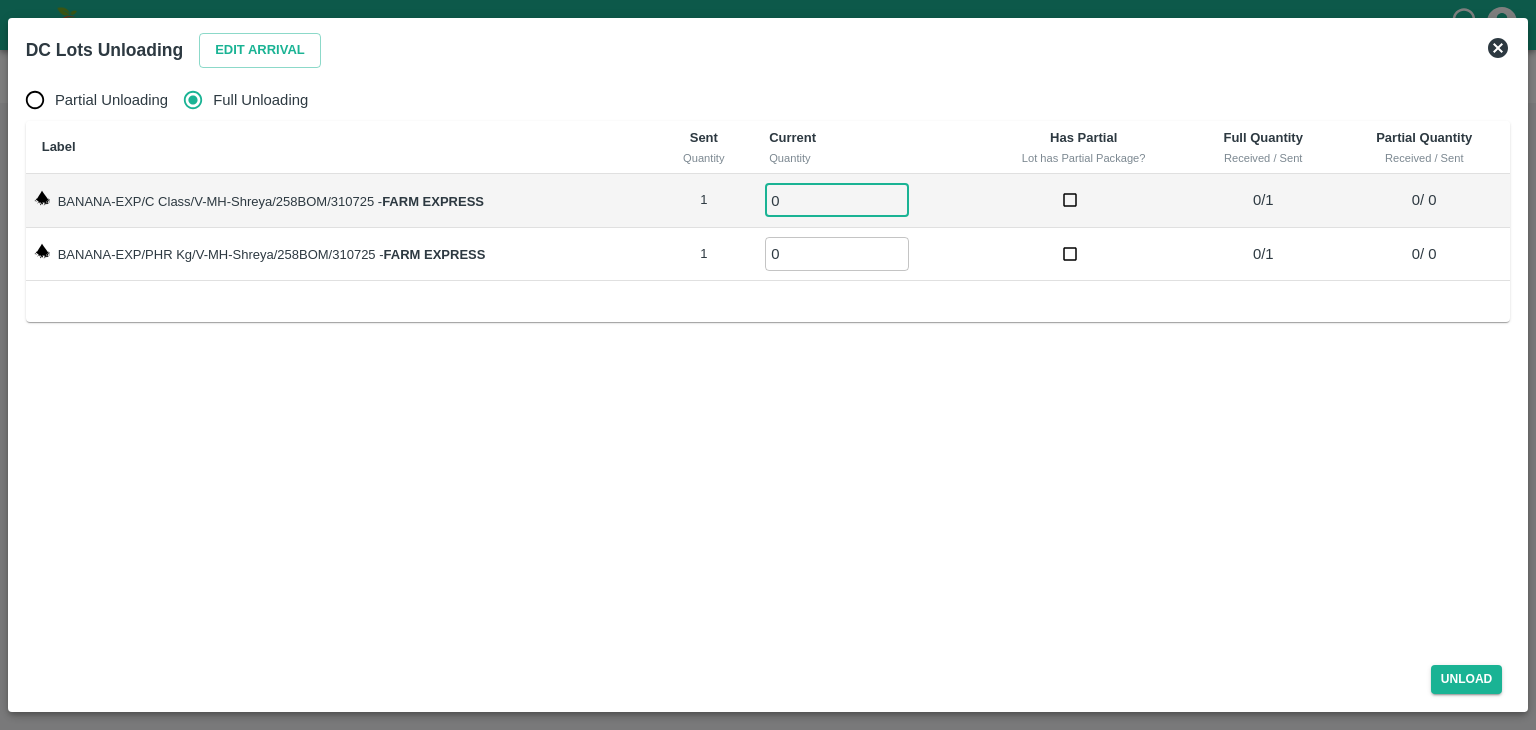 click on "0" at bounding box center (837, 200) 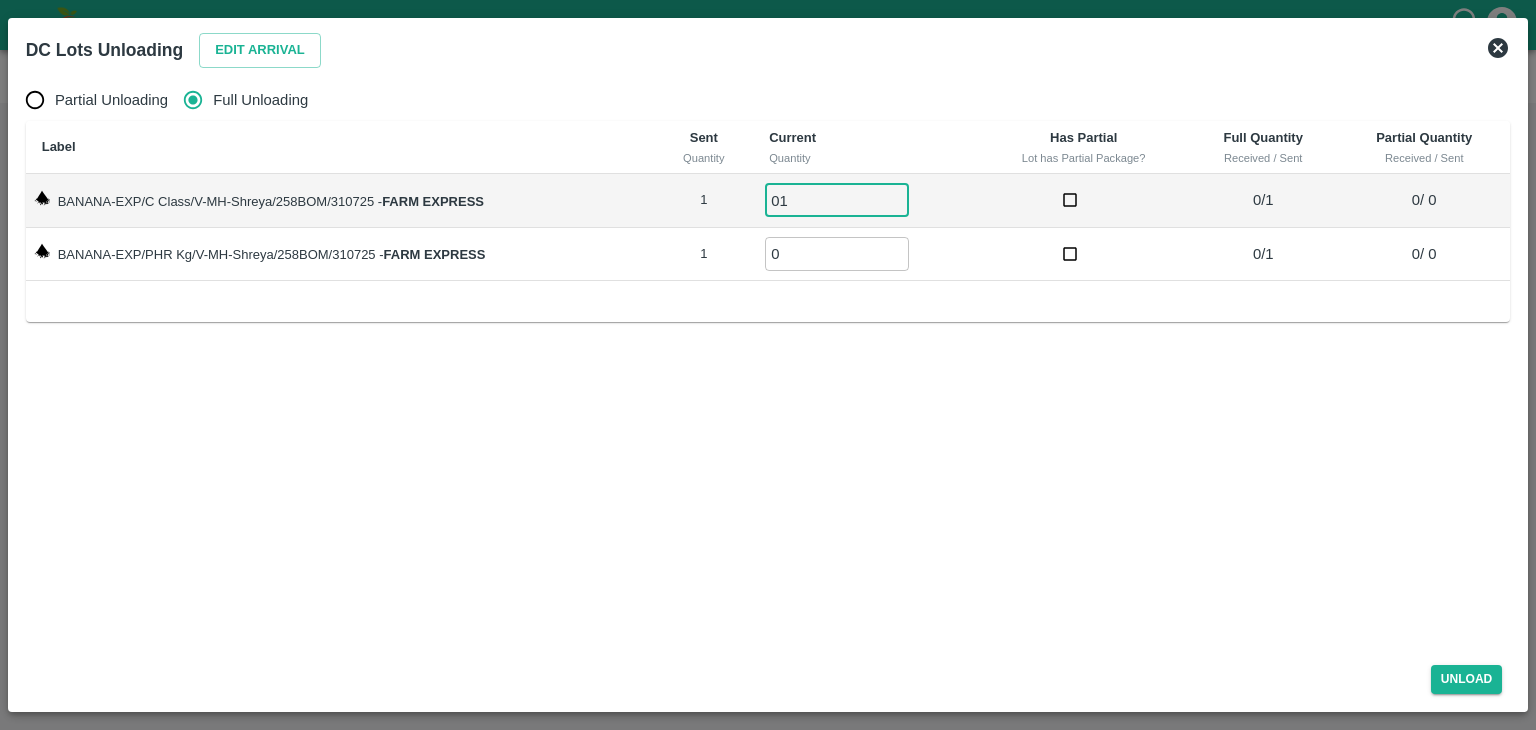 type on "01" 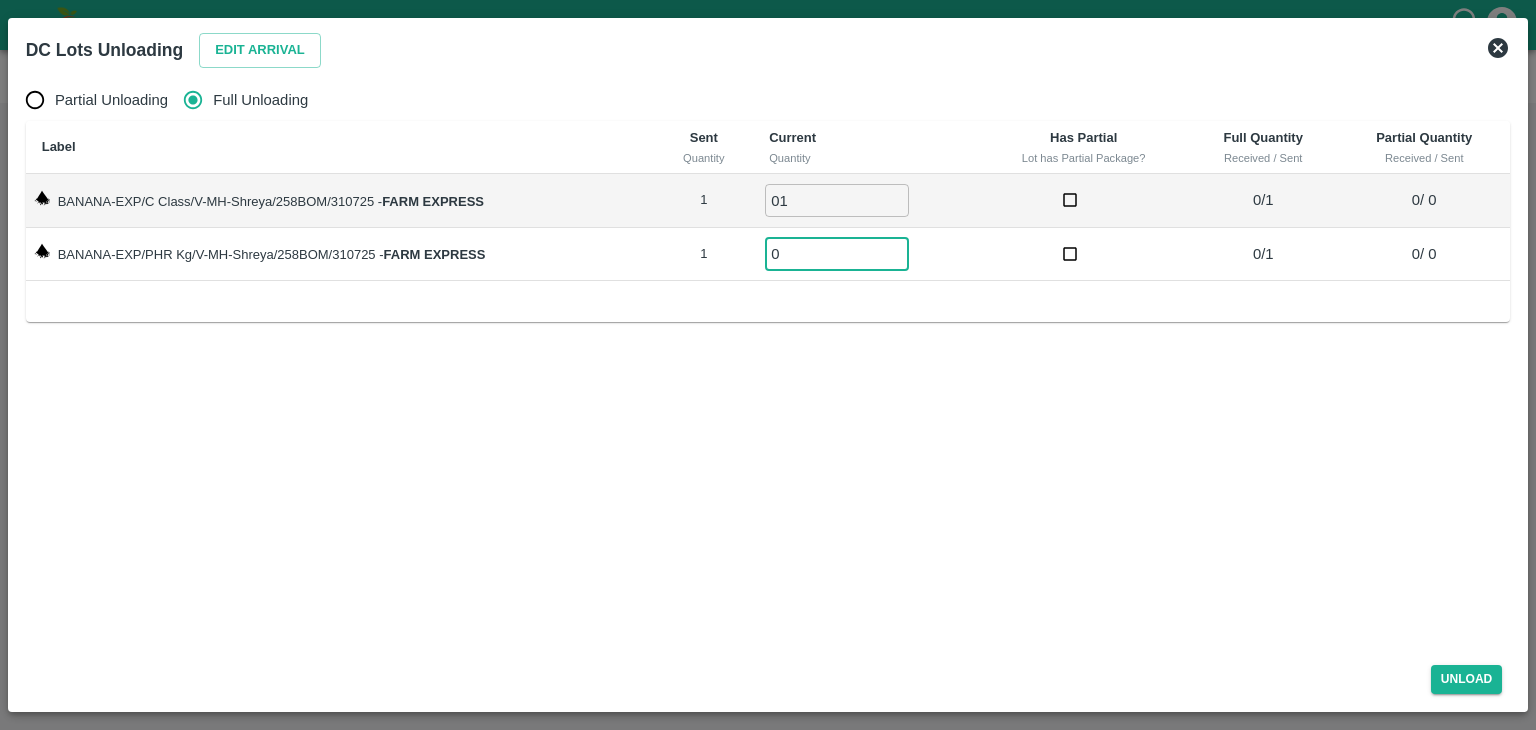 click on "0" at bounding box center [837, 253] 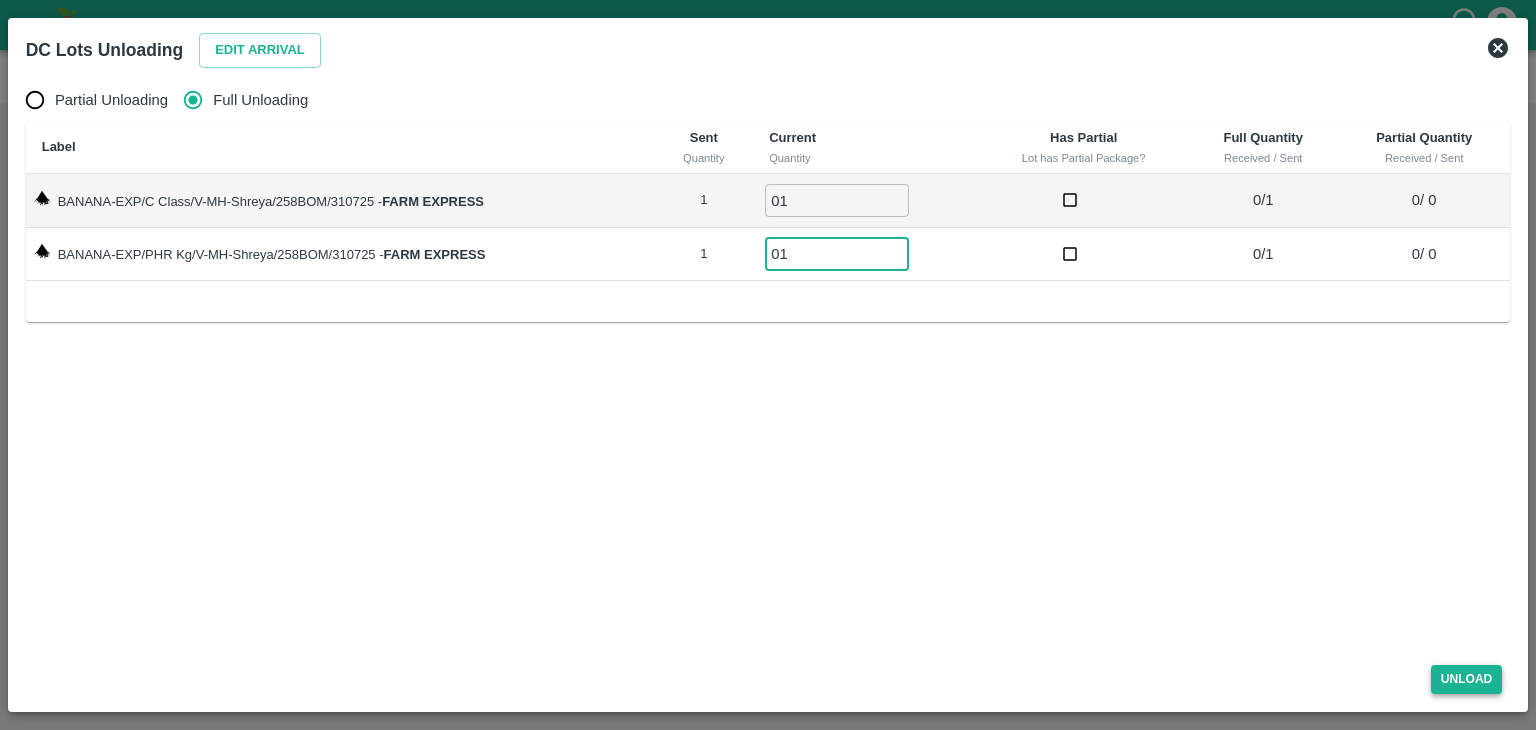 type on "01" 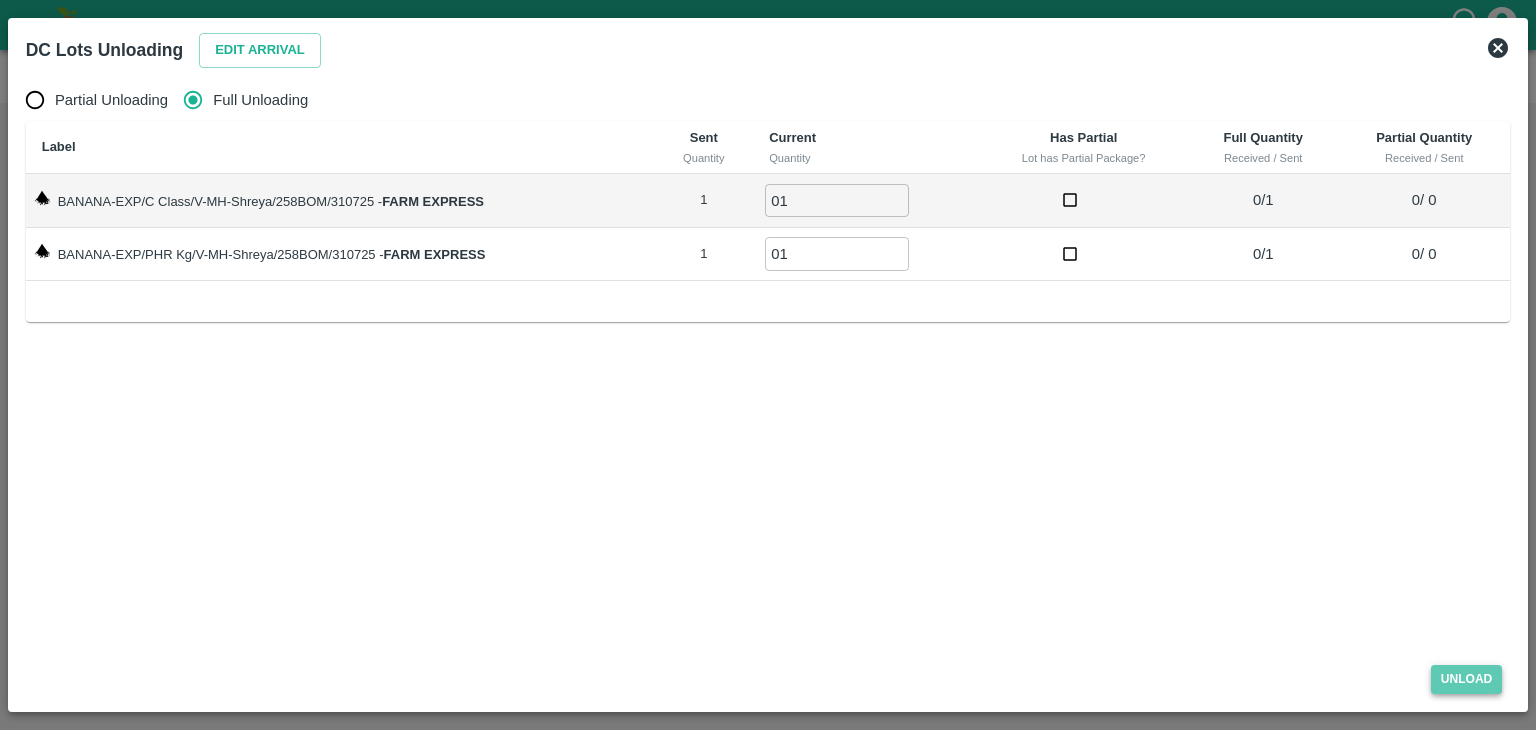 click on "Unload" at bounding box center (1467, 679) 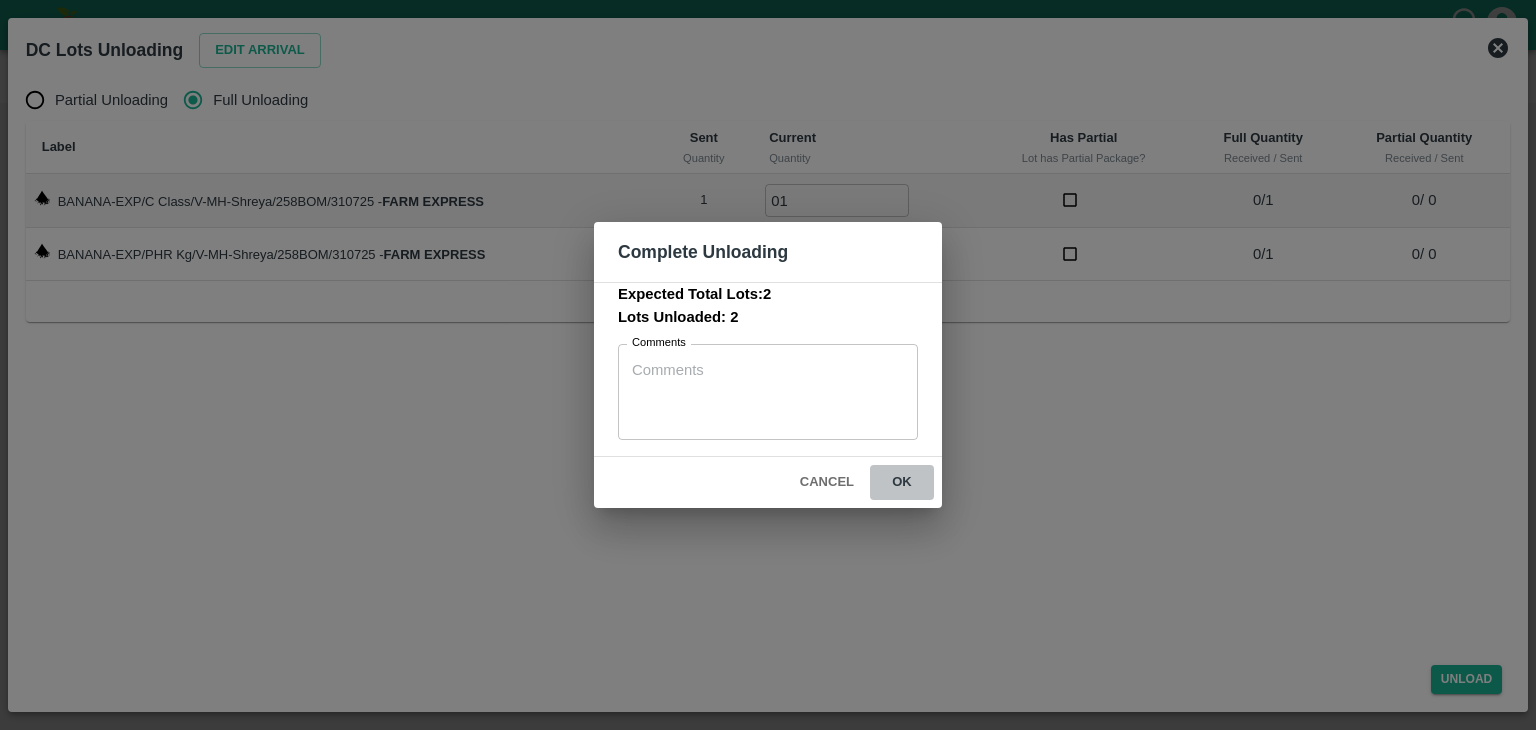 click on "ok" at bounding box center [902, 482] 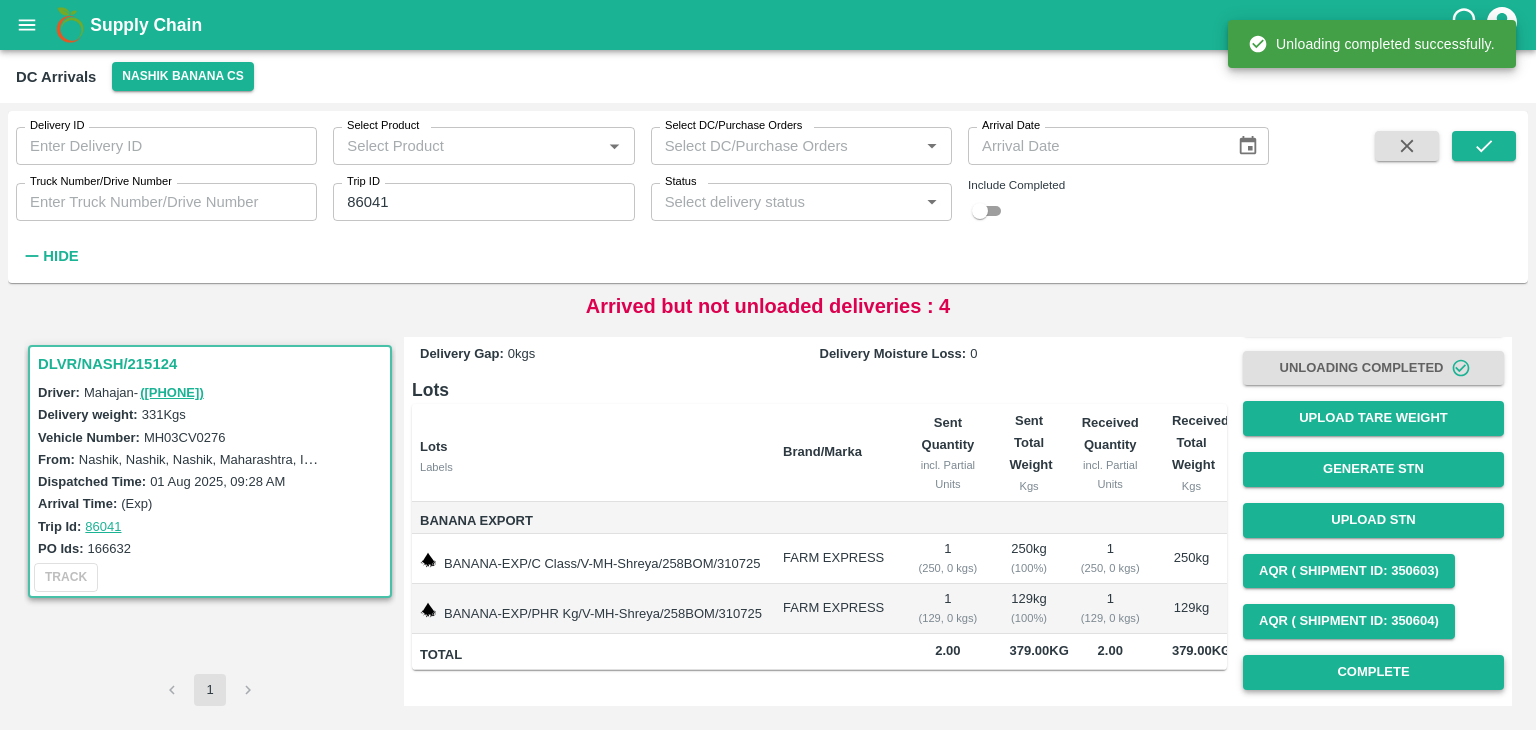 scroll, scrollTop: 142, scrollLeft: 0, axis: vertical 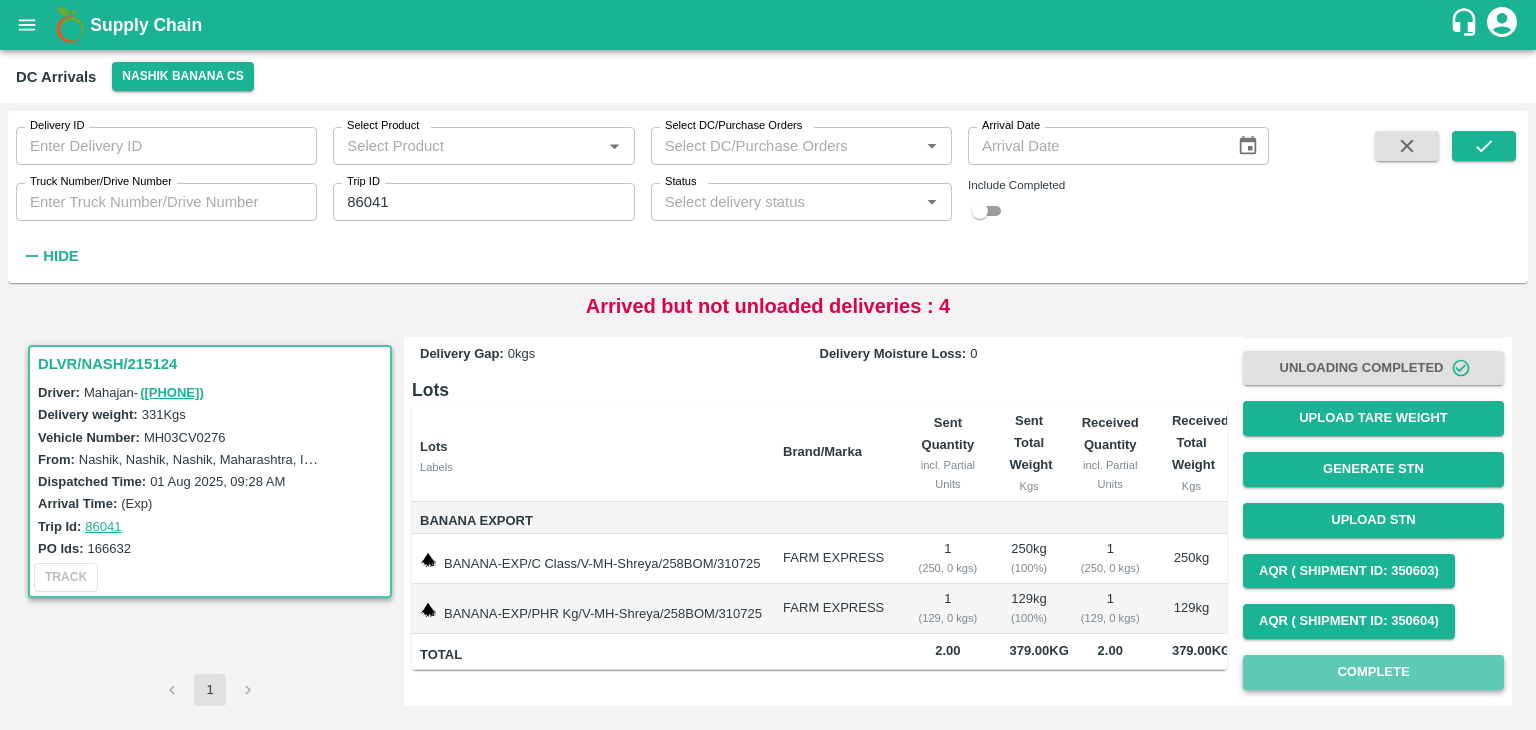 click on "Complete" at bounding box center [1373, 672] 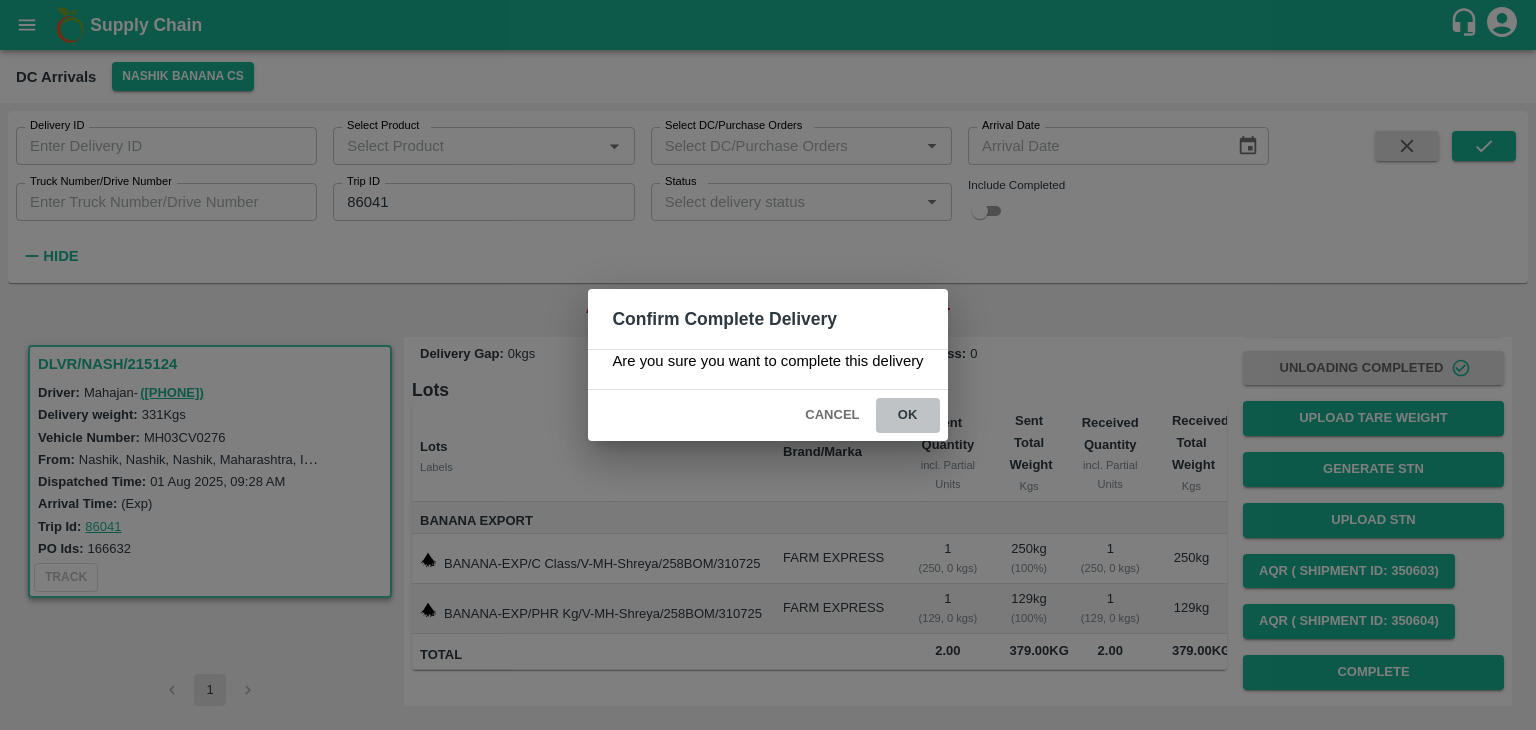 click on "ok" at bounding box center [908, 415] 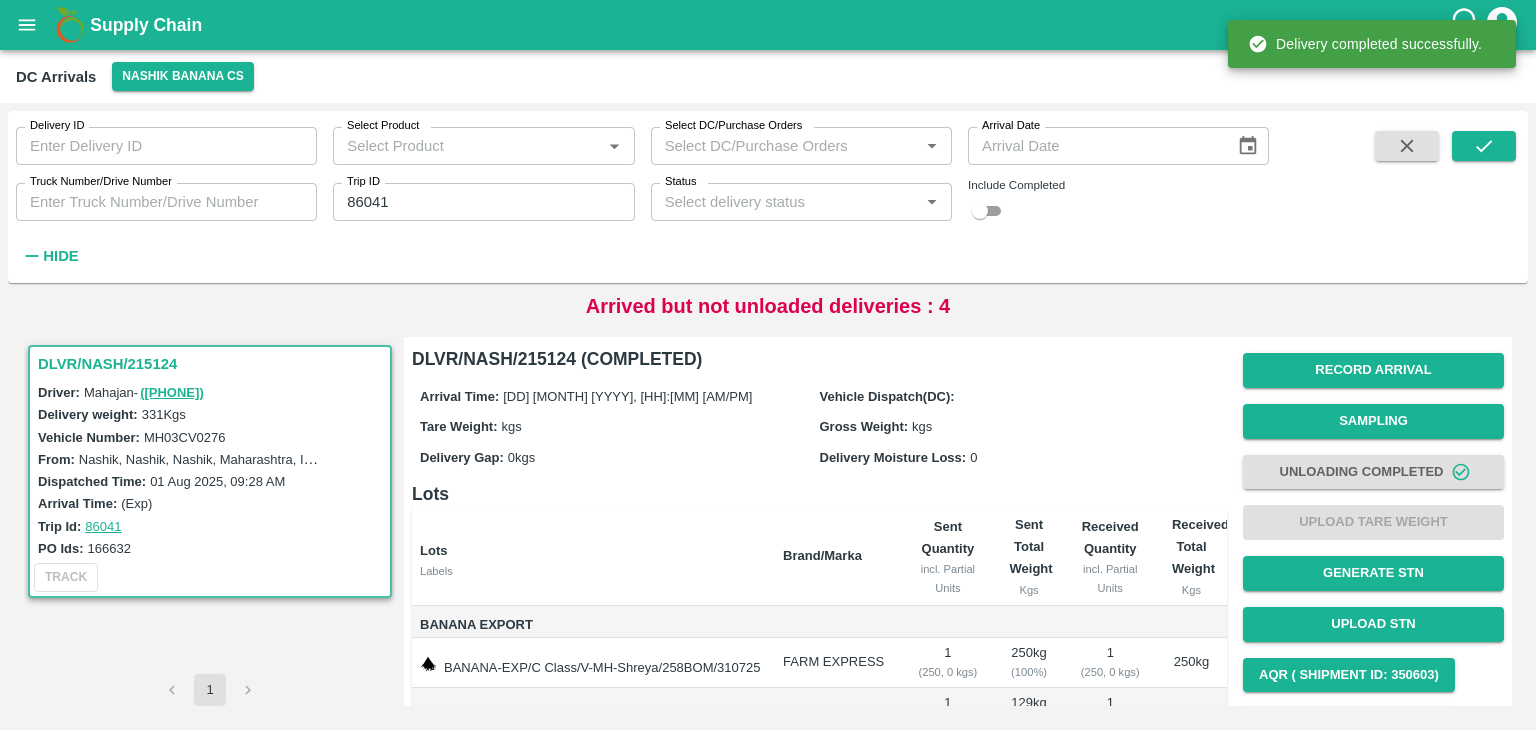 scroll, scrollTop: 143, scrollLeft: 0, axis: vertical 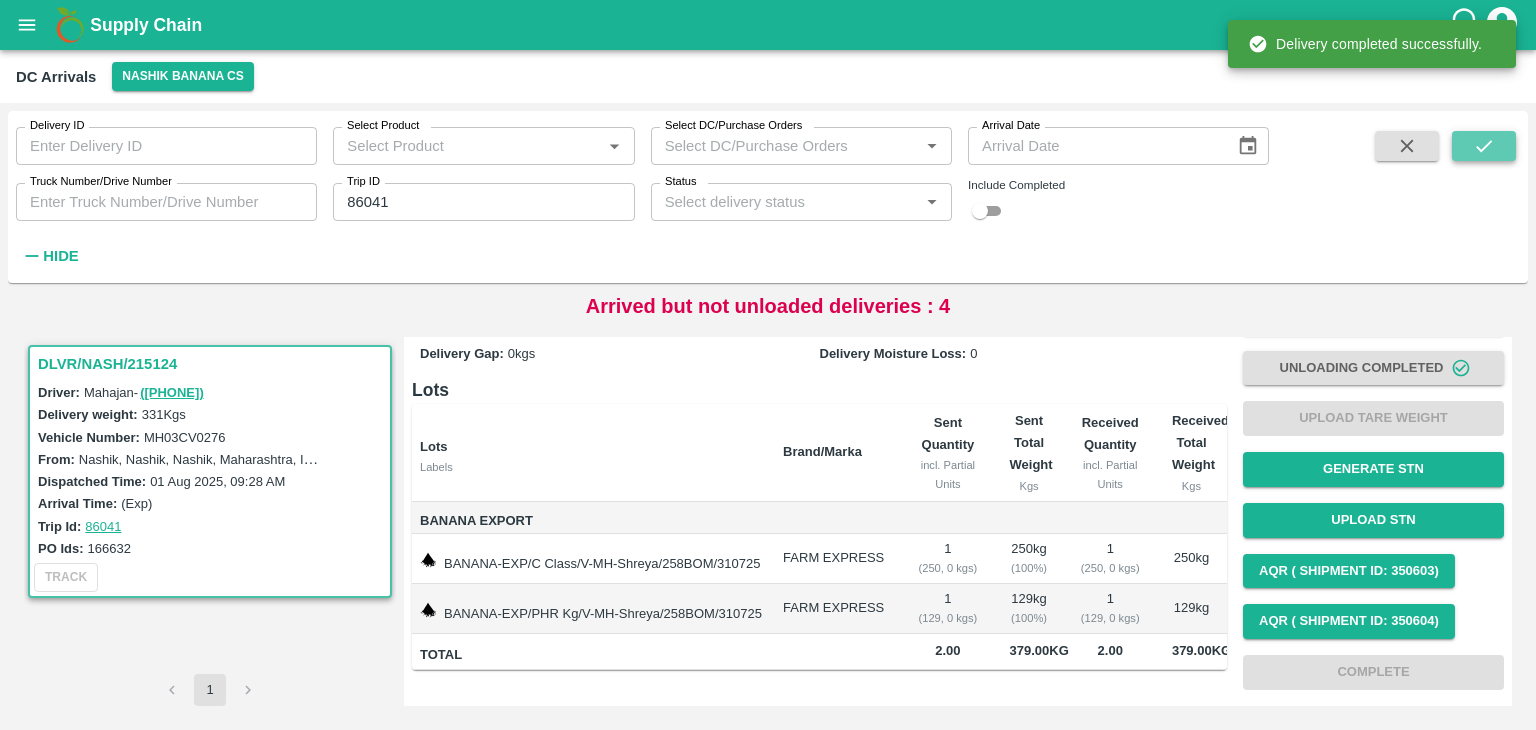 click 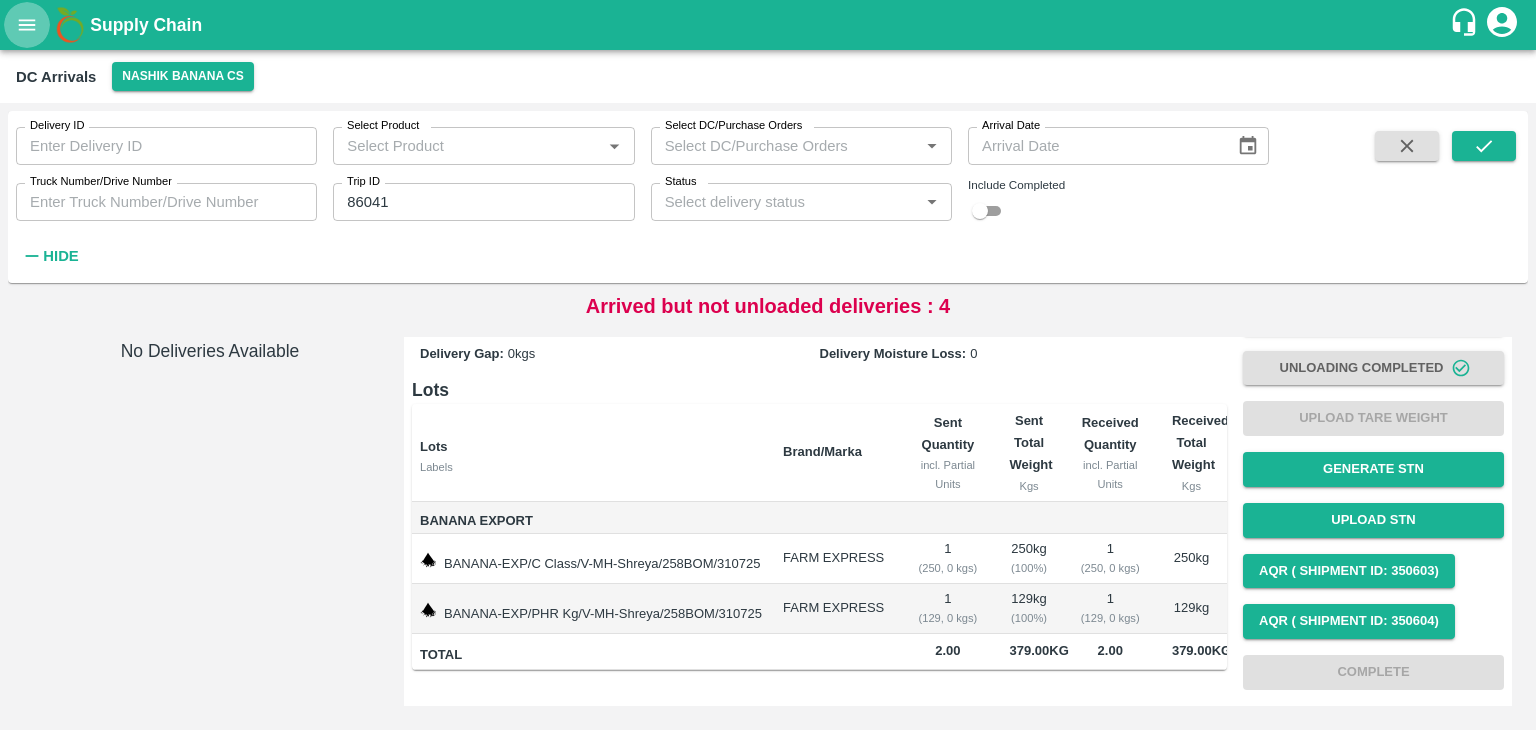 click 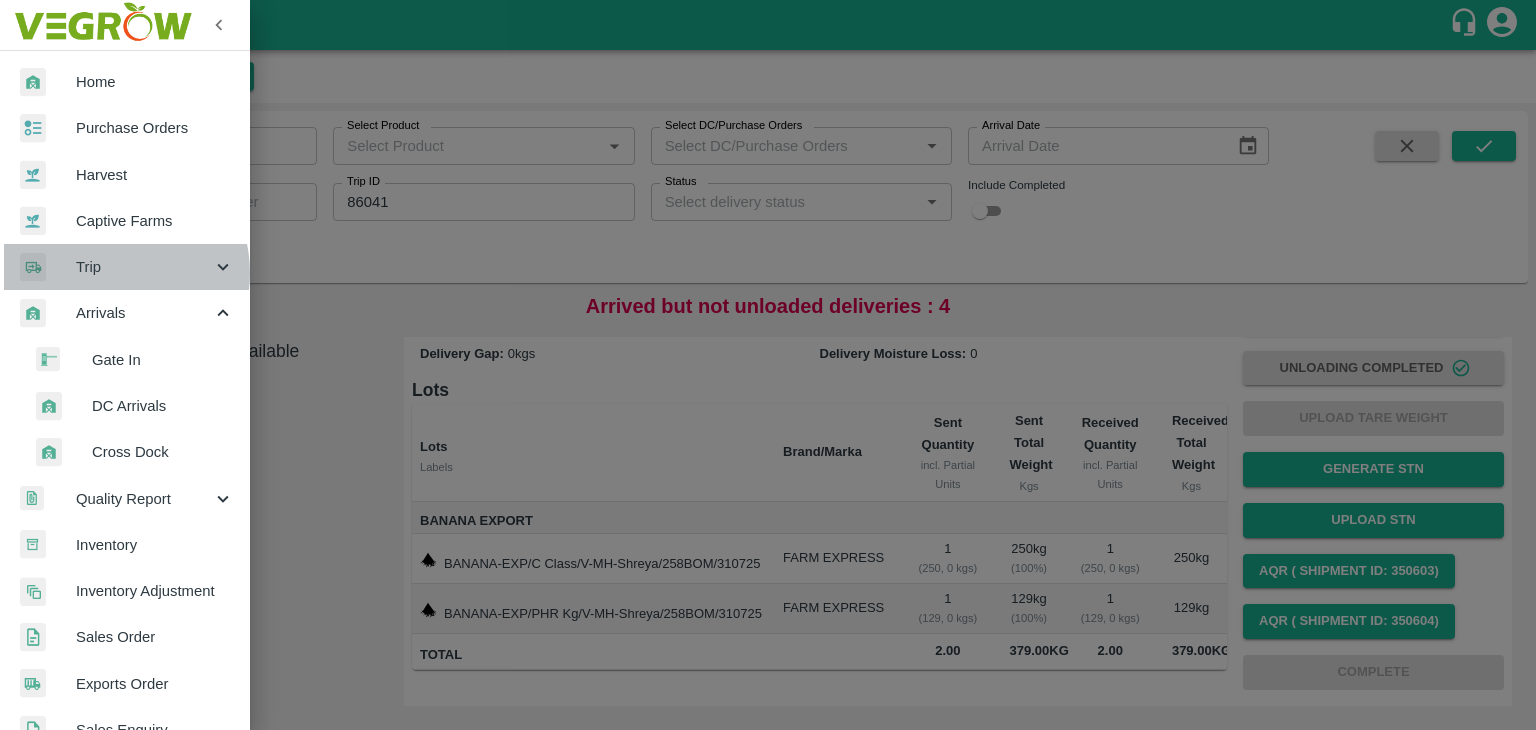 click on "Trip" at bounding box center (144, 267) 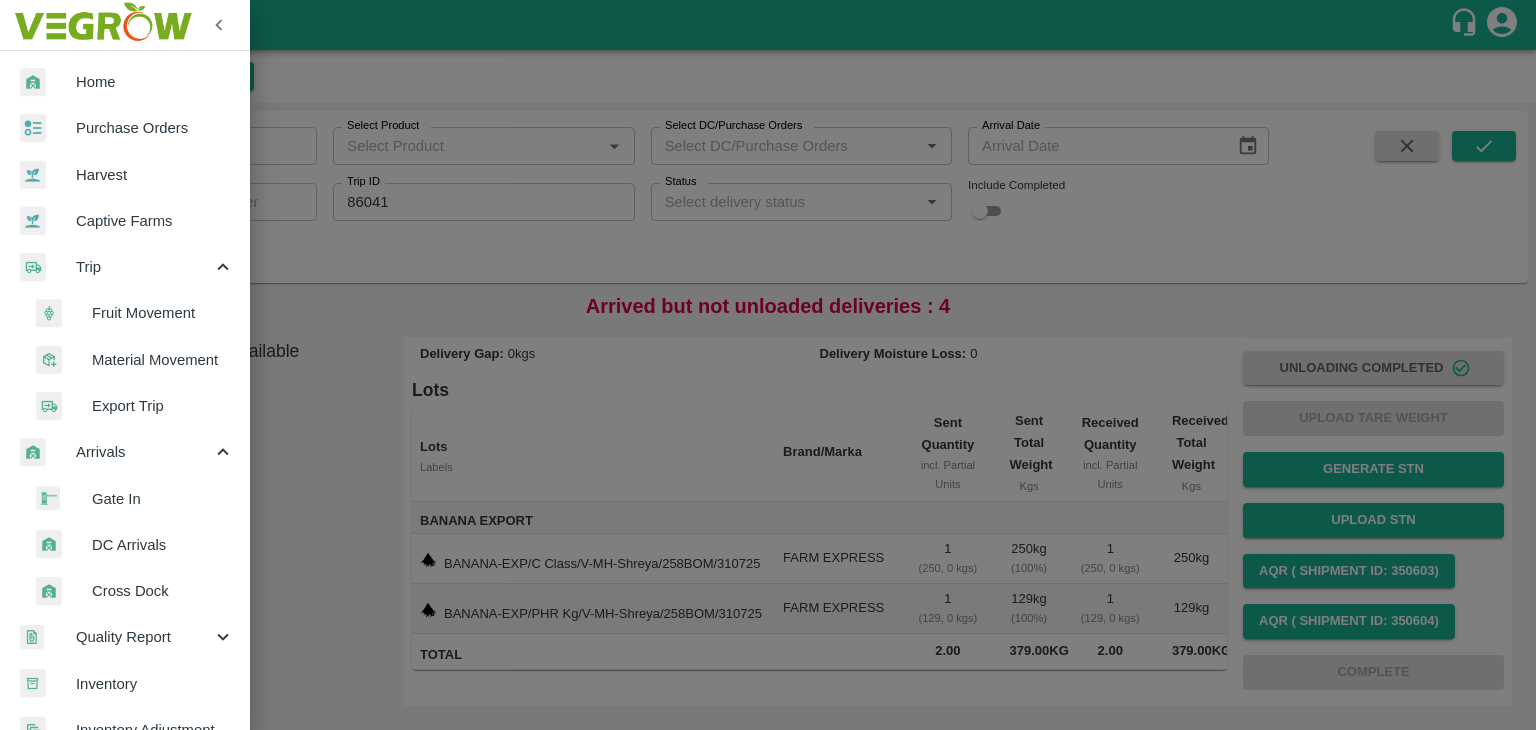 click on "Fruit Movement" at bounding box center (163, 313) 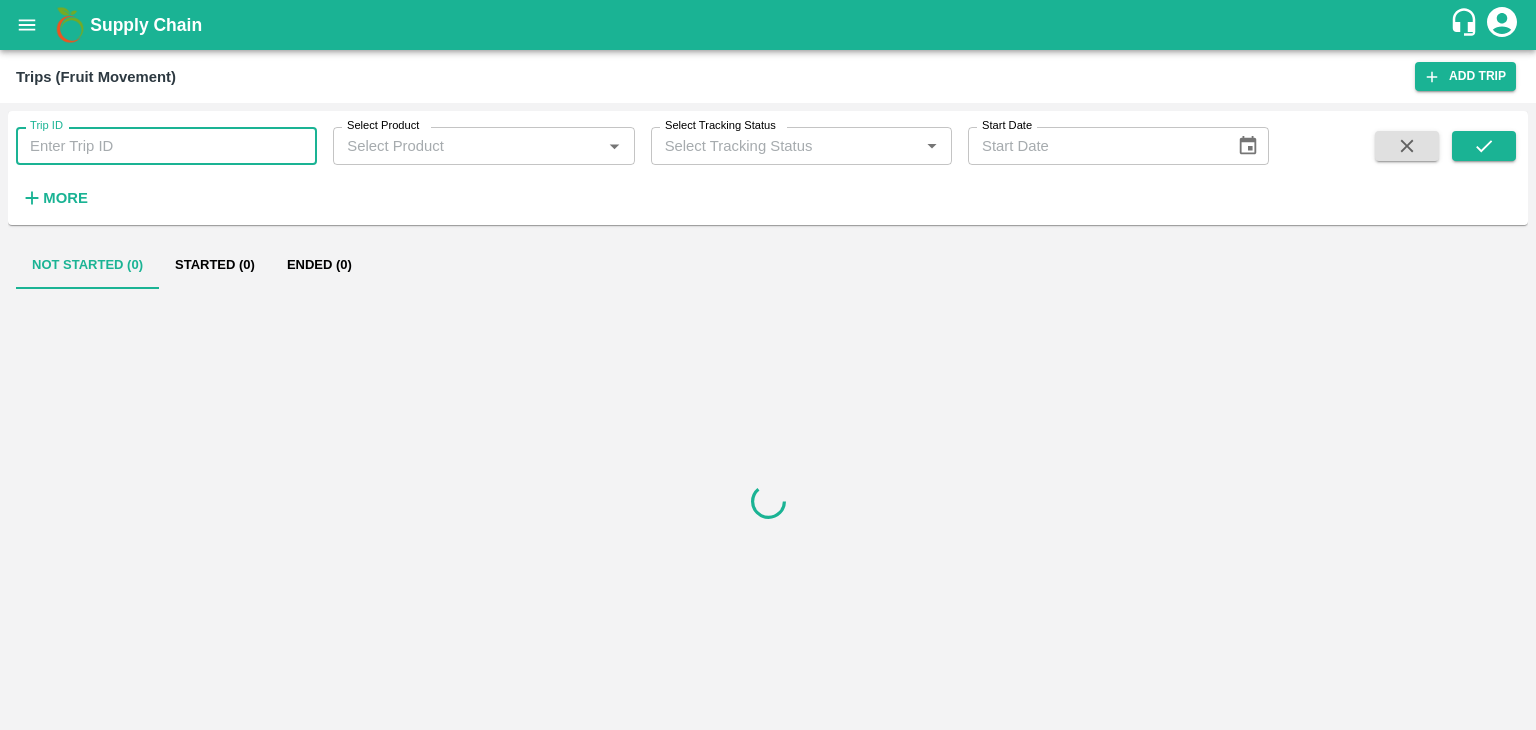 click on "Trip ID" at bounding box center (166, 146) 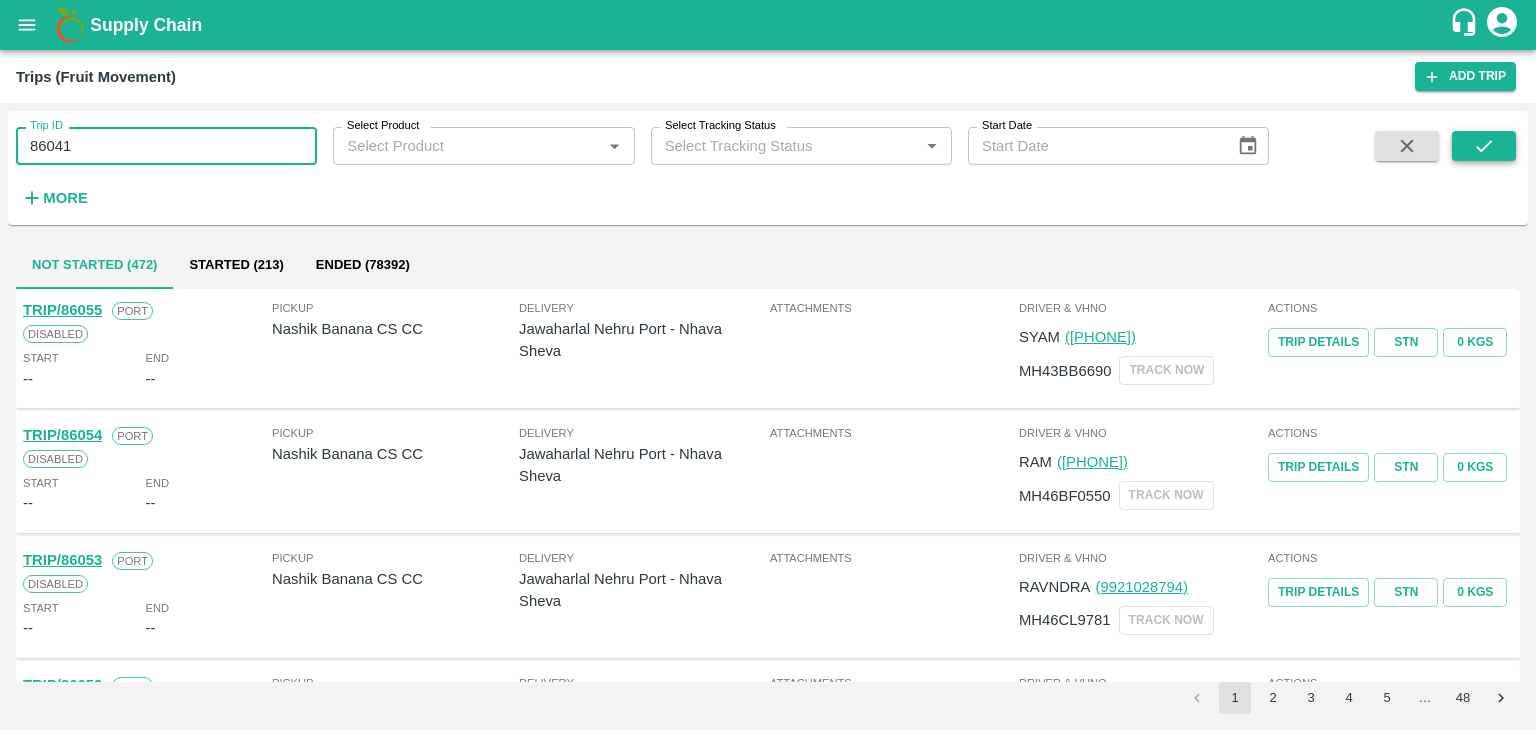 type on "86041" 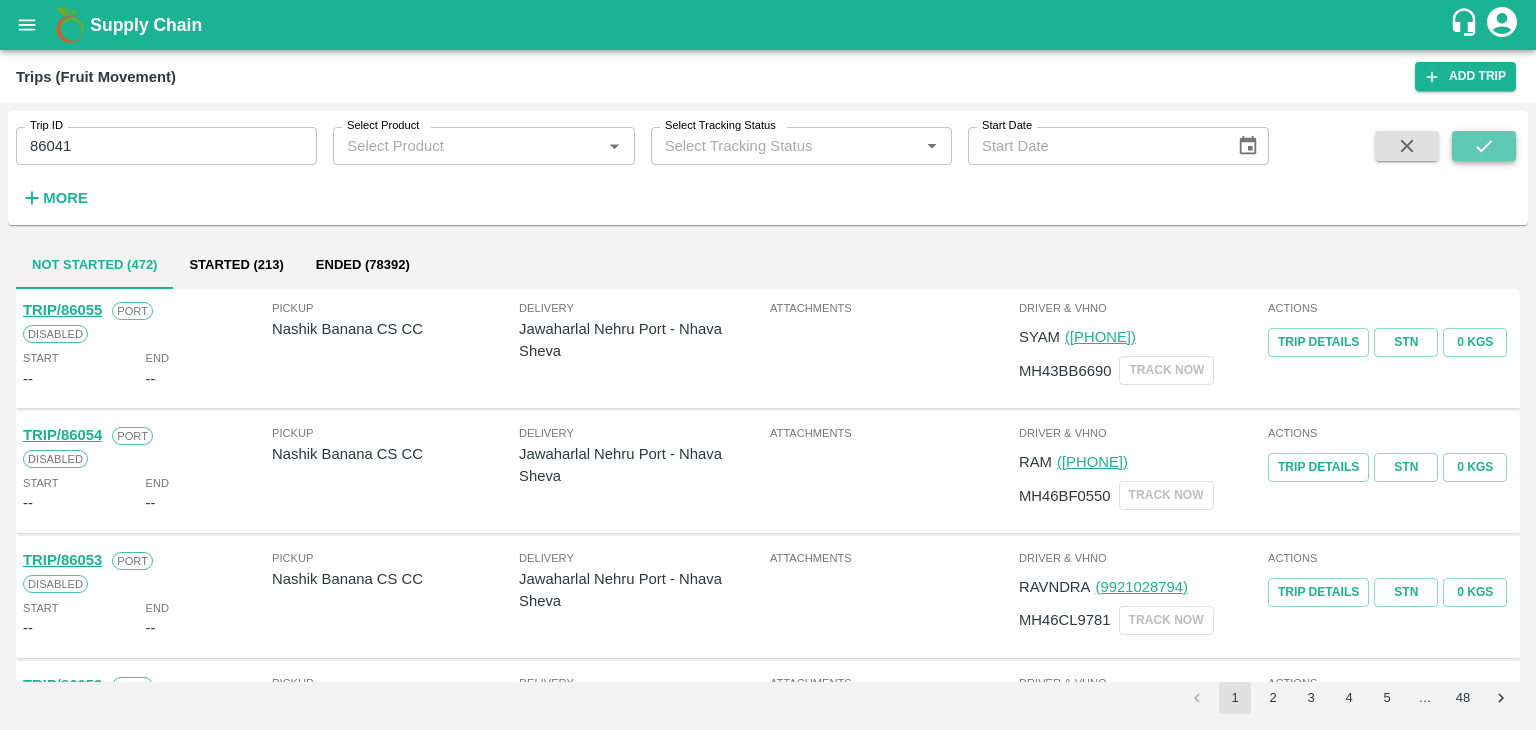 click 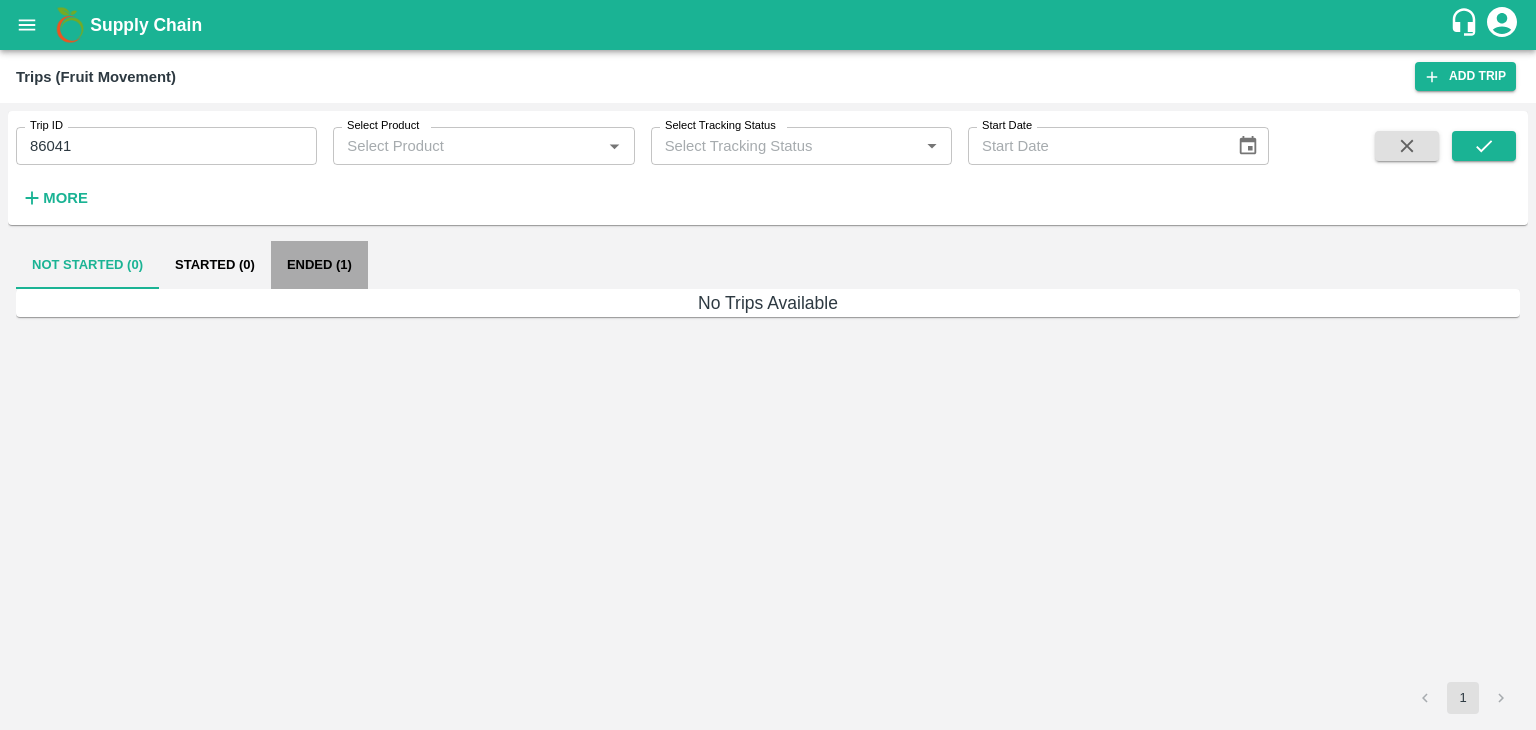 click on "Ended (1)" at bounding box center [319, 265] 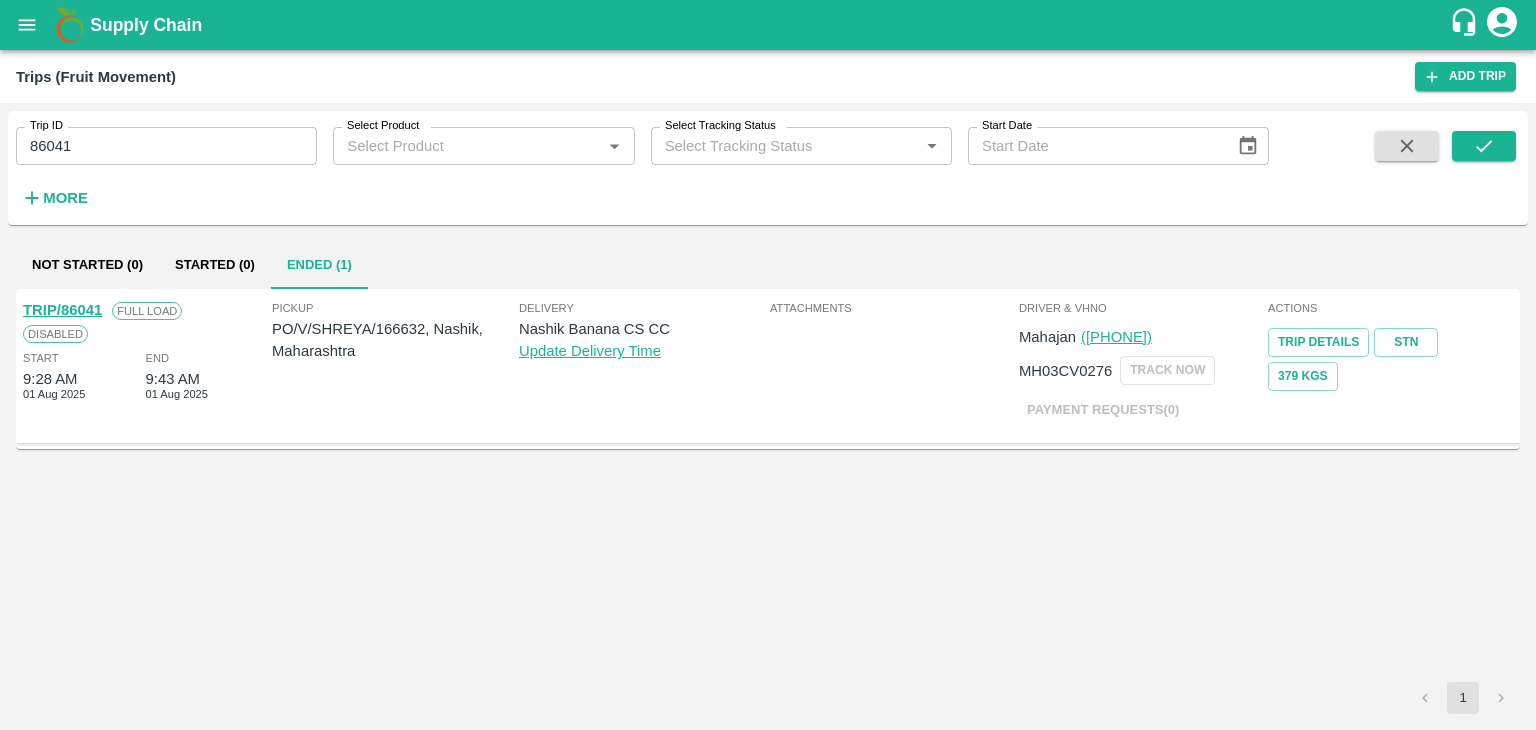 click on "TRIP/86041" at bounding box center (62, 310) 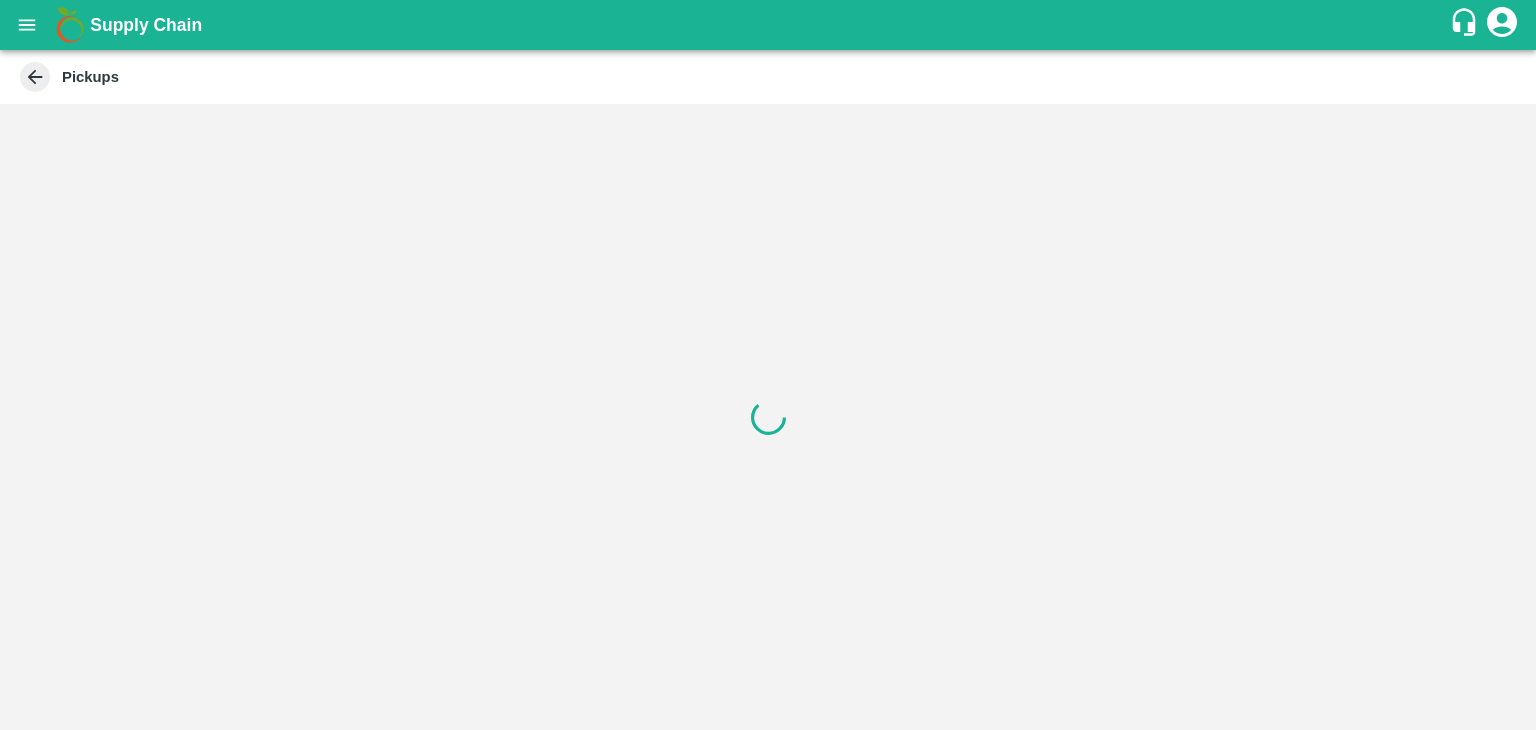 scroll, scrollTop: 0, scrollLeft: 0, axis: both 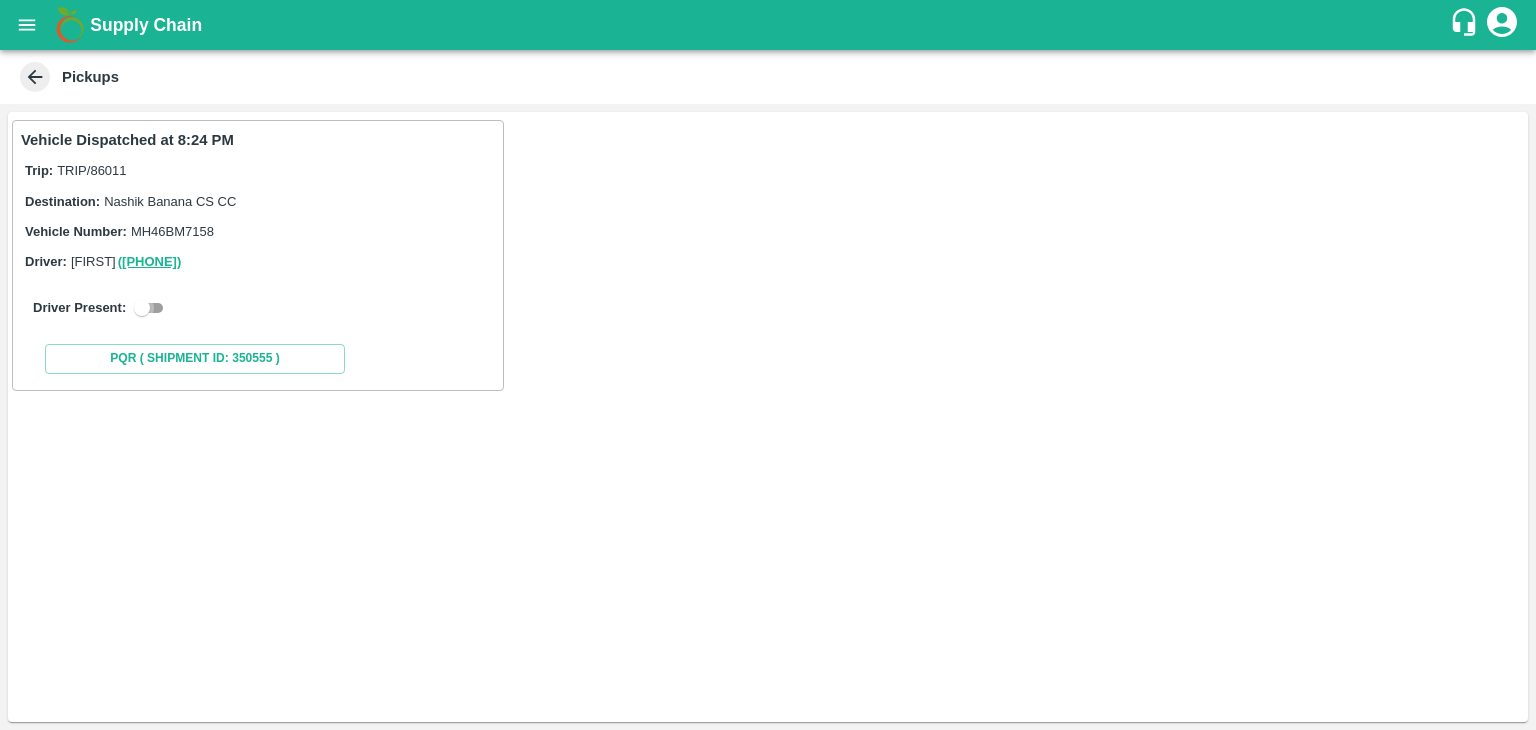 click at bounding box center (142, 308) 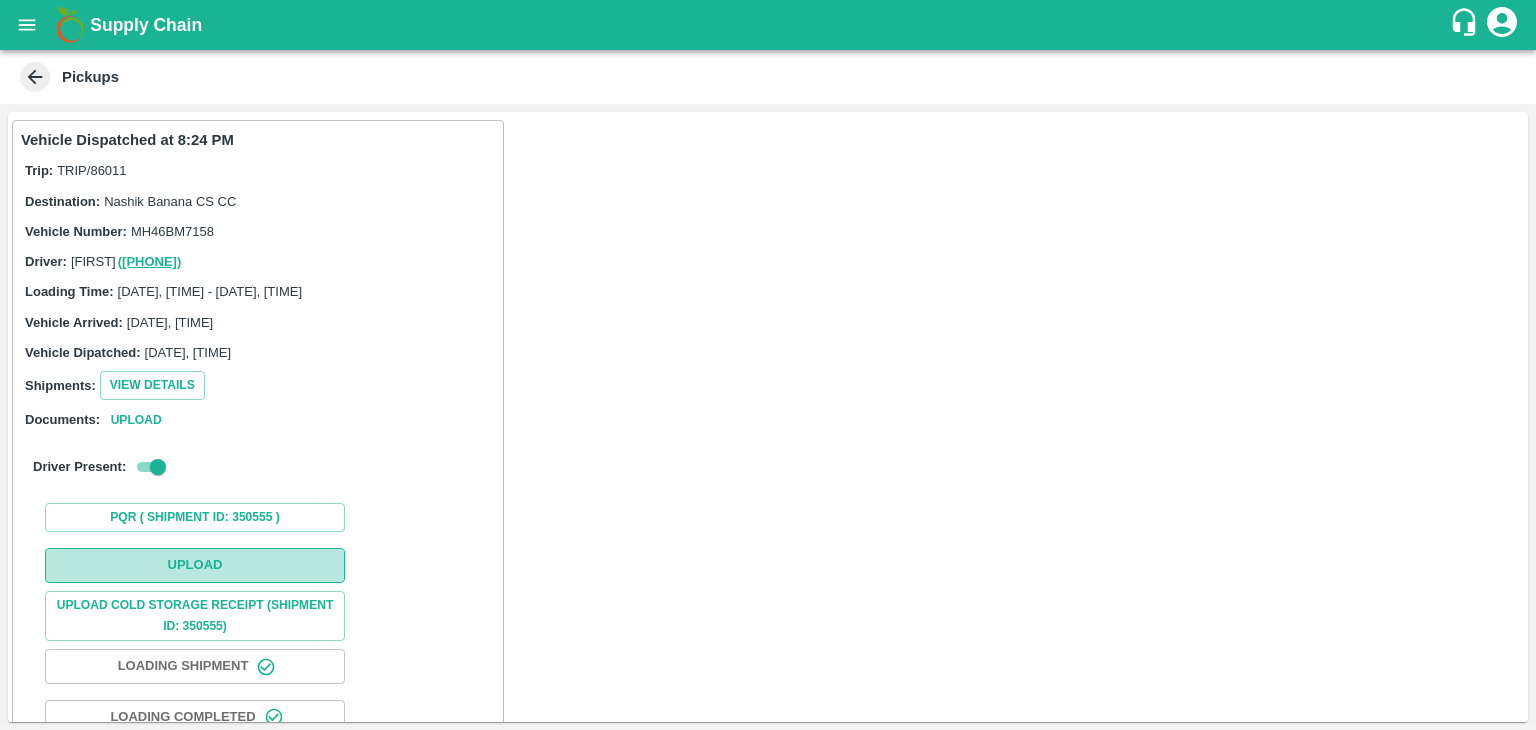 click on "Upload" at bounding box center [195, 565] 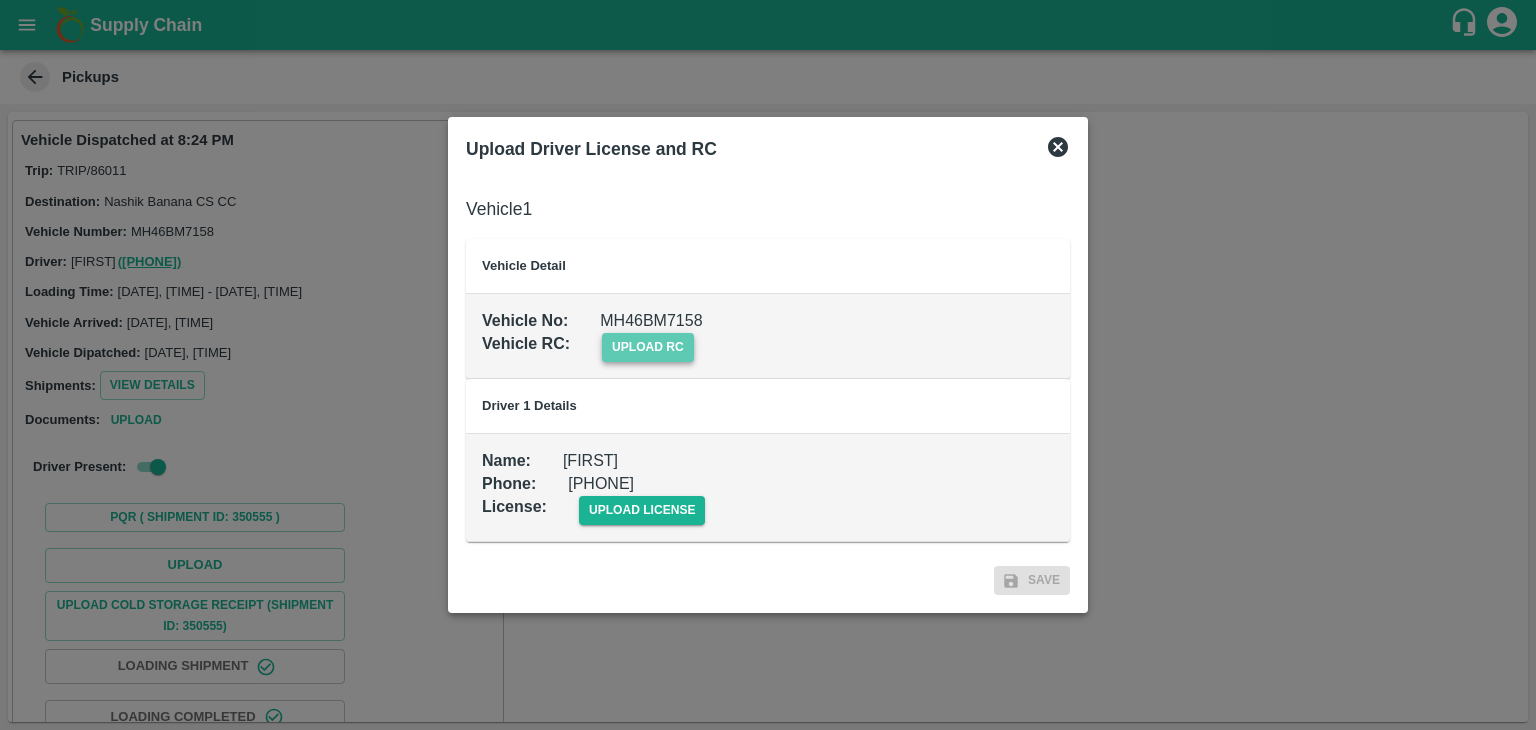 click on "upload rc" at bounding box center [648, 347] 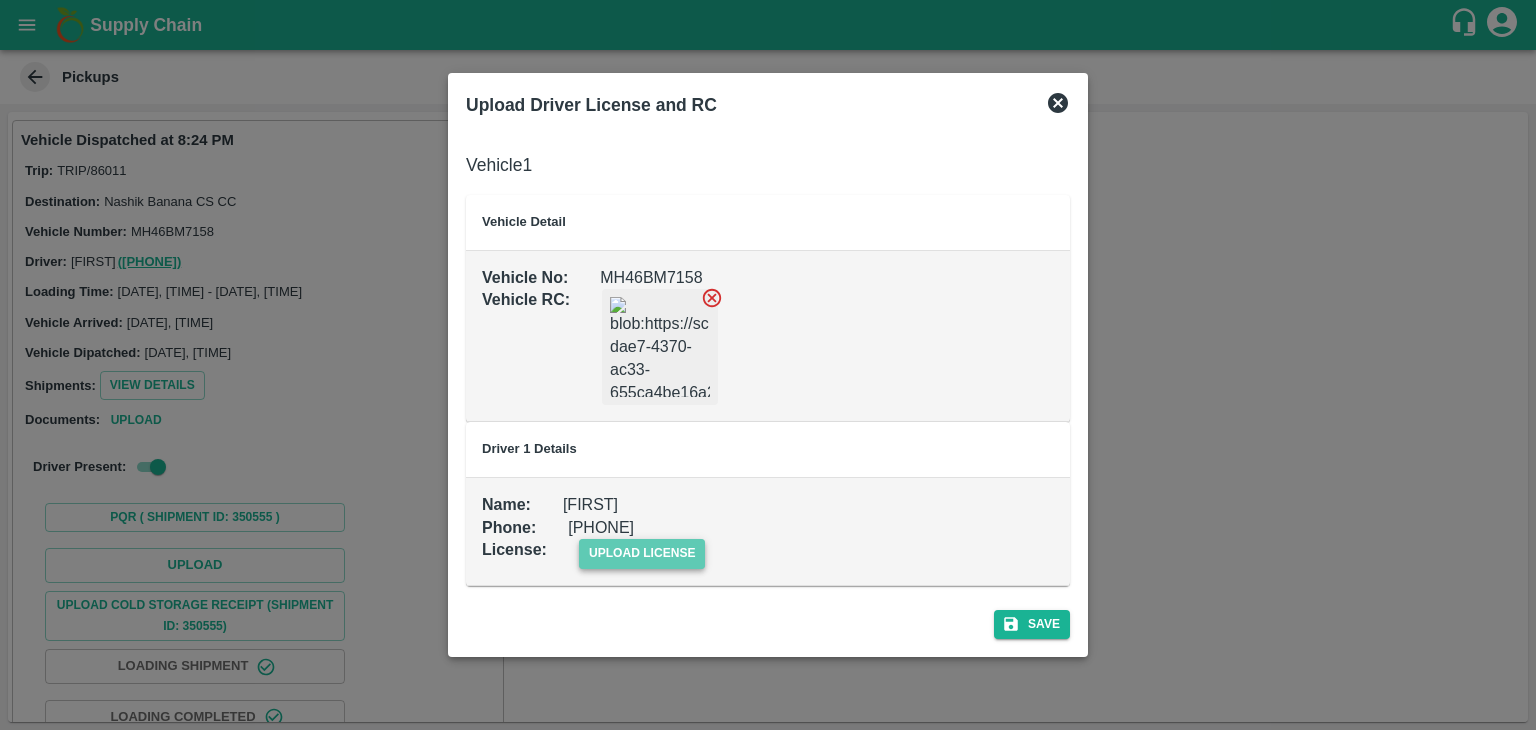 click on "upload license" at bounding box center (642, 553) 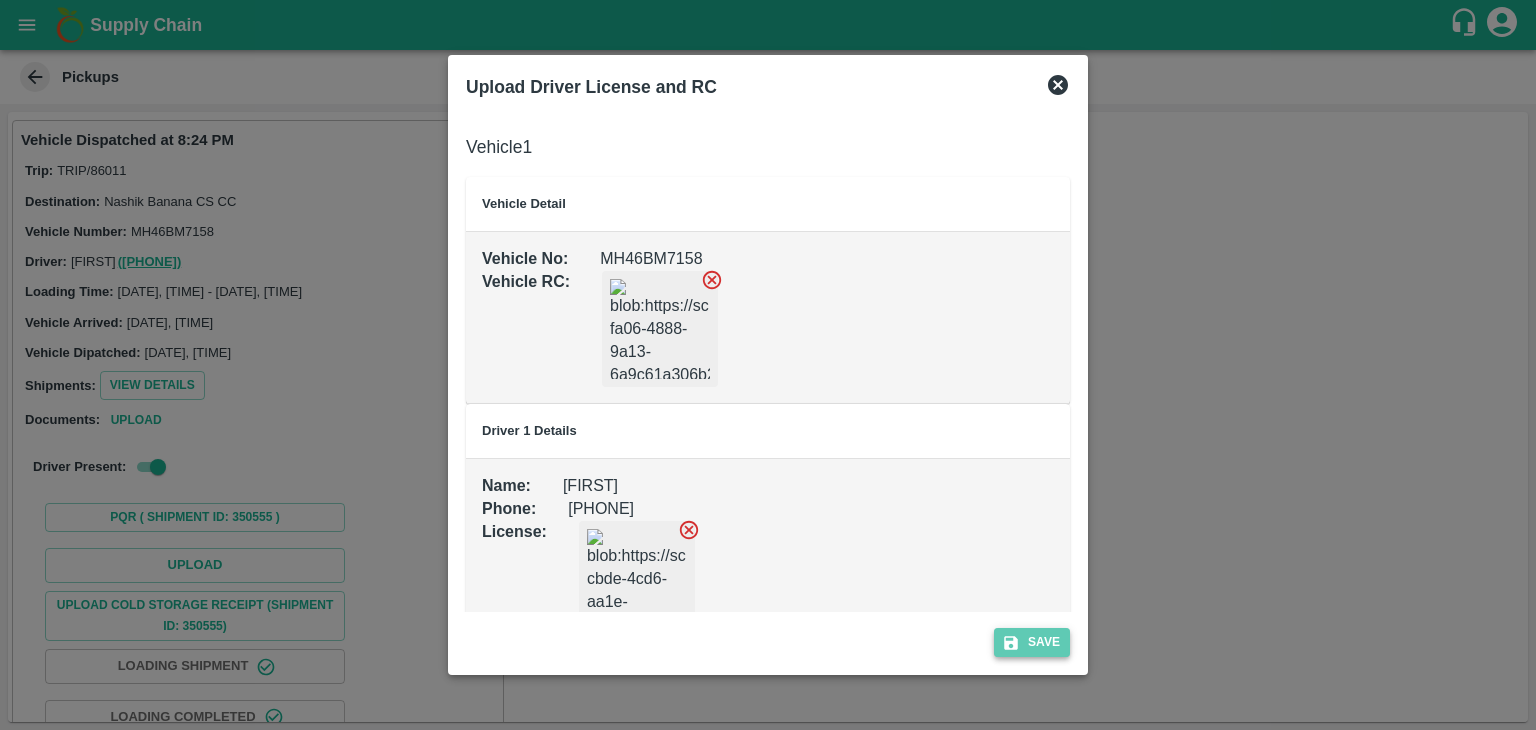 click on "Save" at bounding box center [1032, 642] 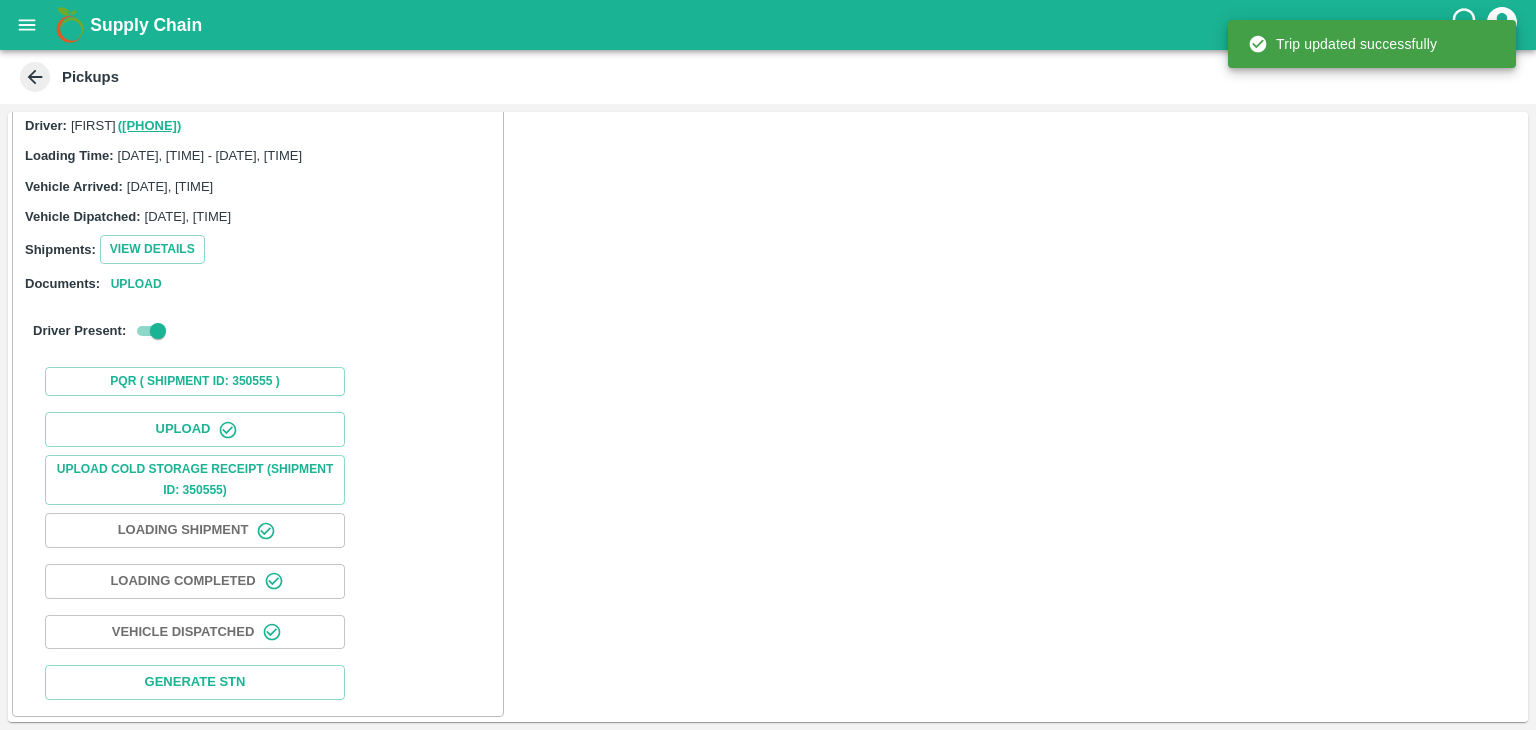 scroll, scrollTop: 209, scrollLeft: 0, axis: vertical 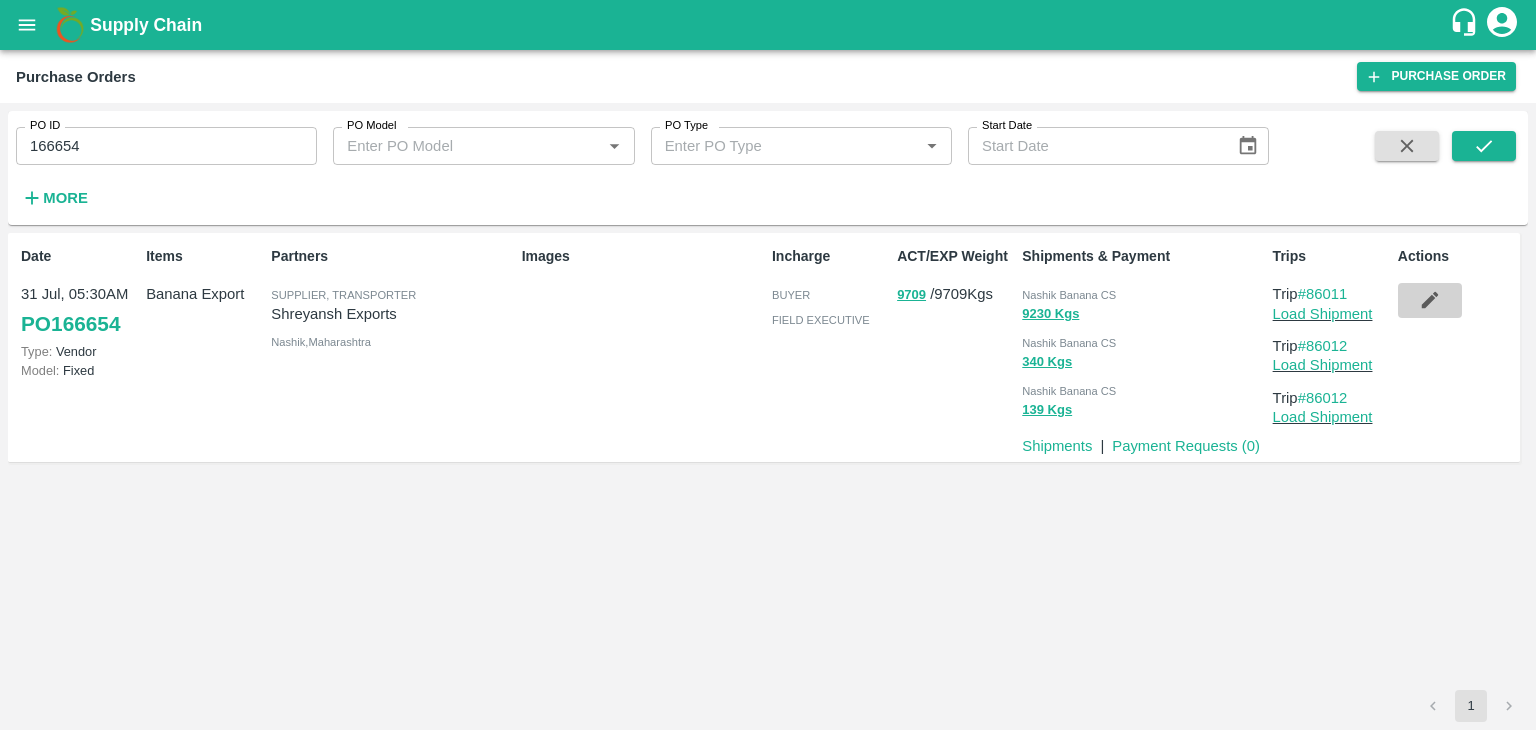 click at bounding box center (1430, 300) 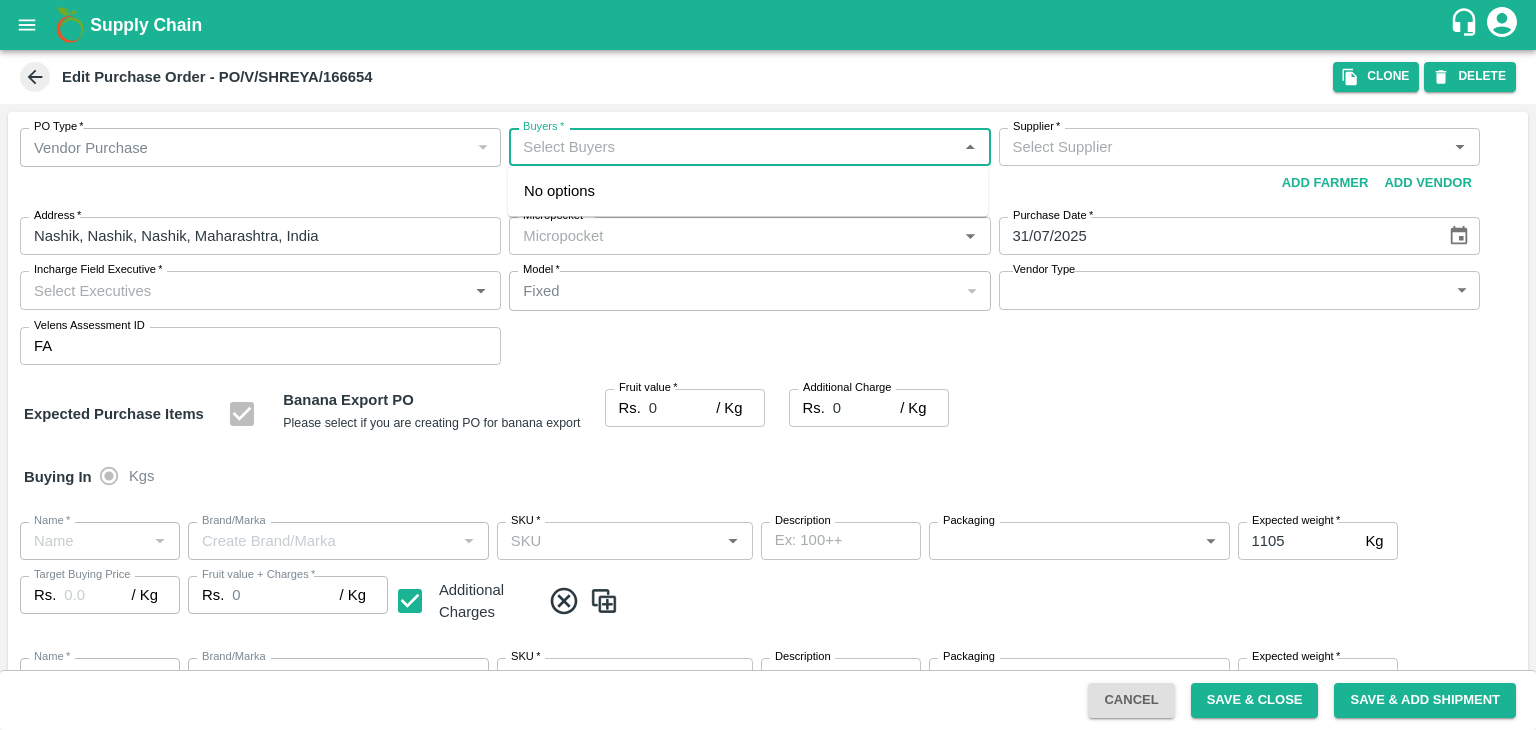 click on "Buyers   *" at bounding box center (733, 147) 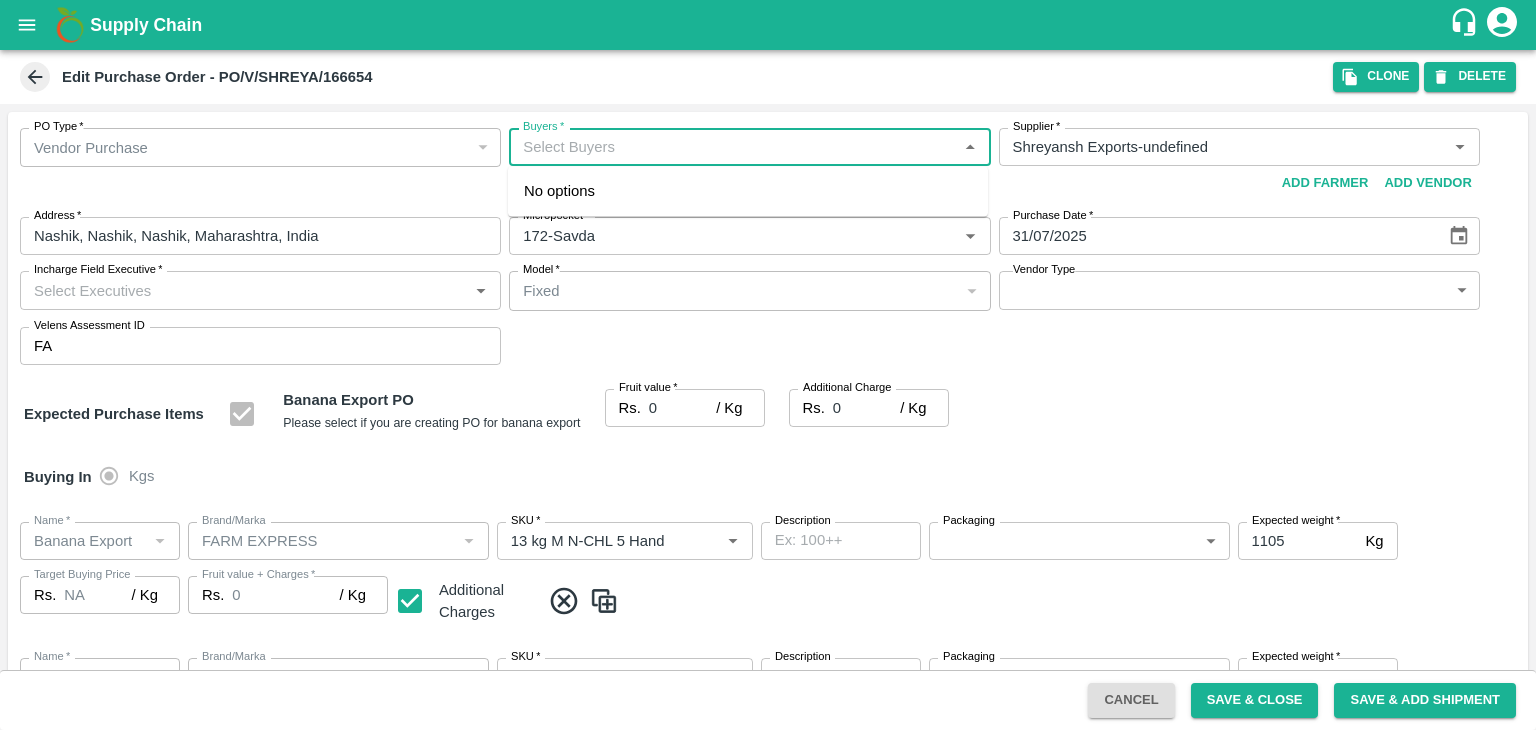 type on "Shreyansh Exports-undefined" 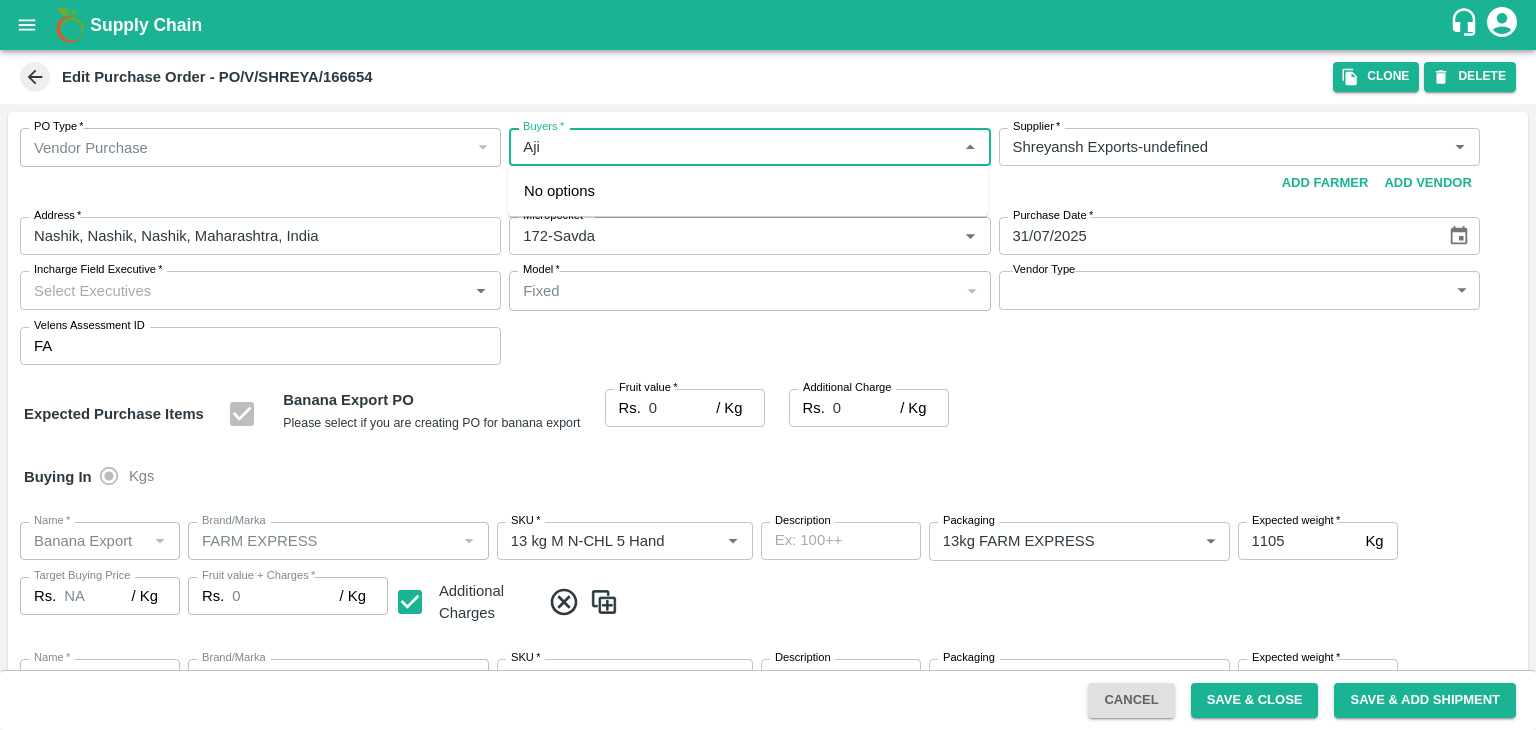 type on "Ajit" 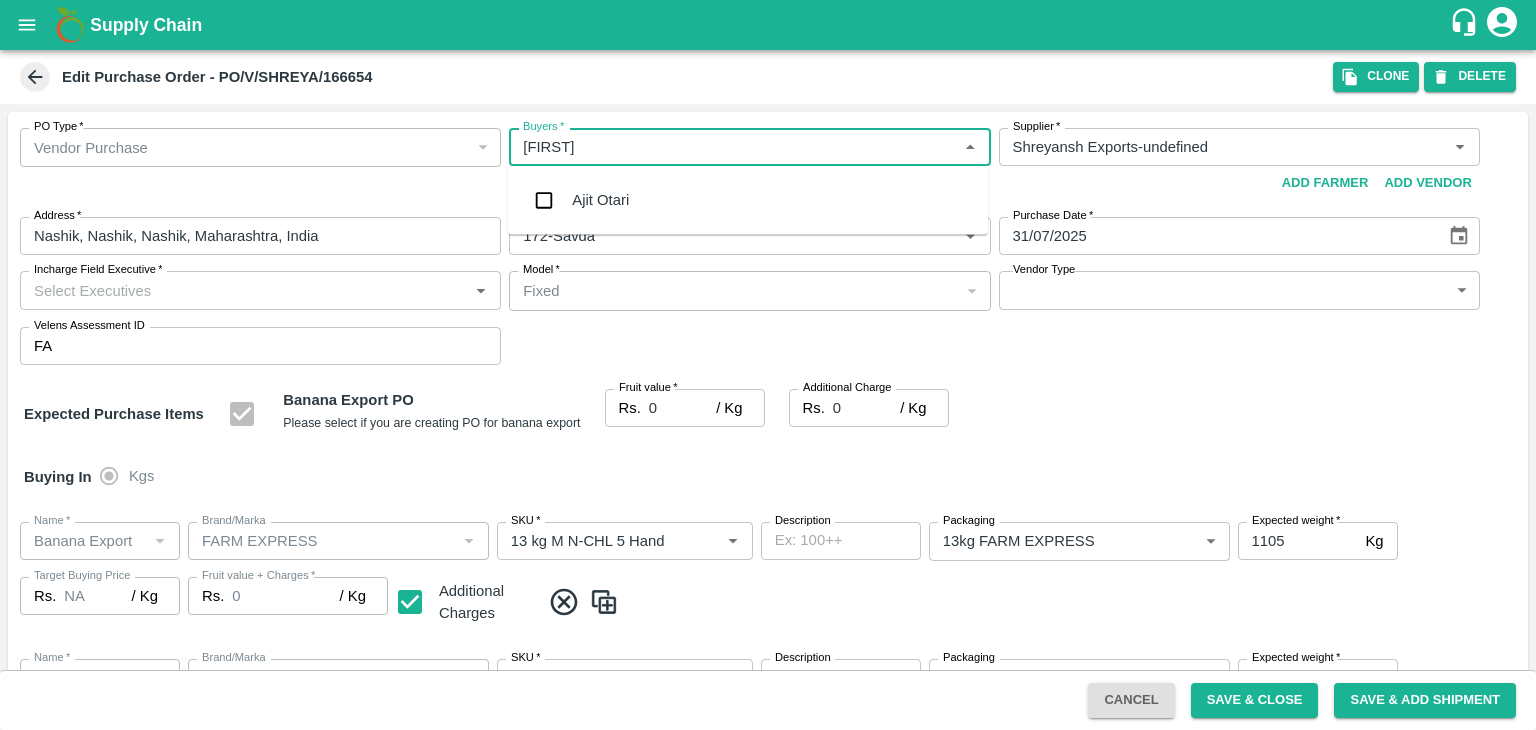 click on "Ajit Otari" at bounding box center [748, 200] 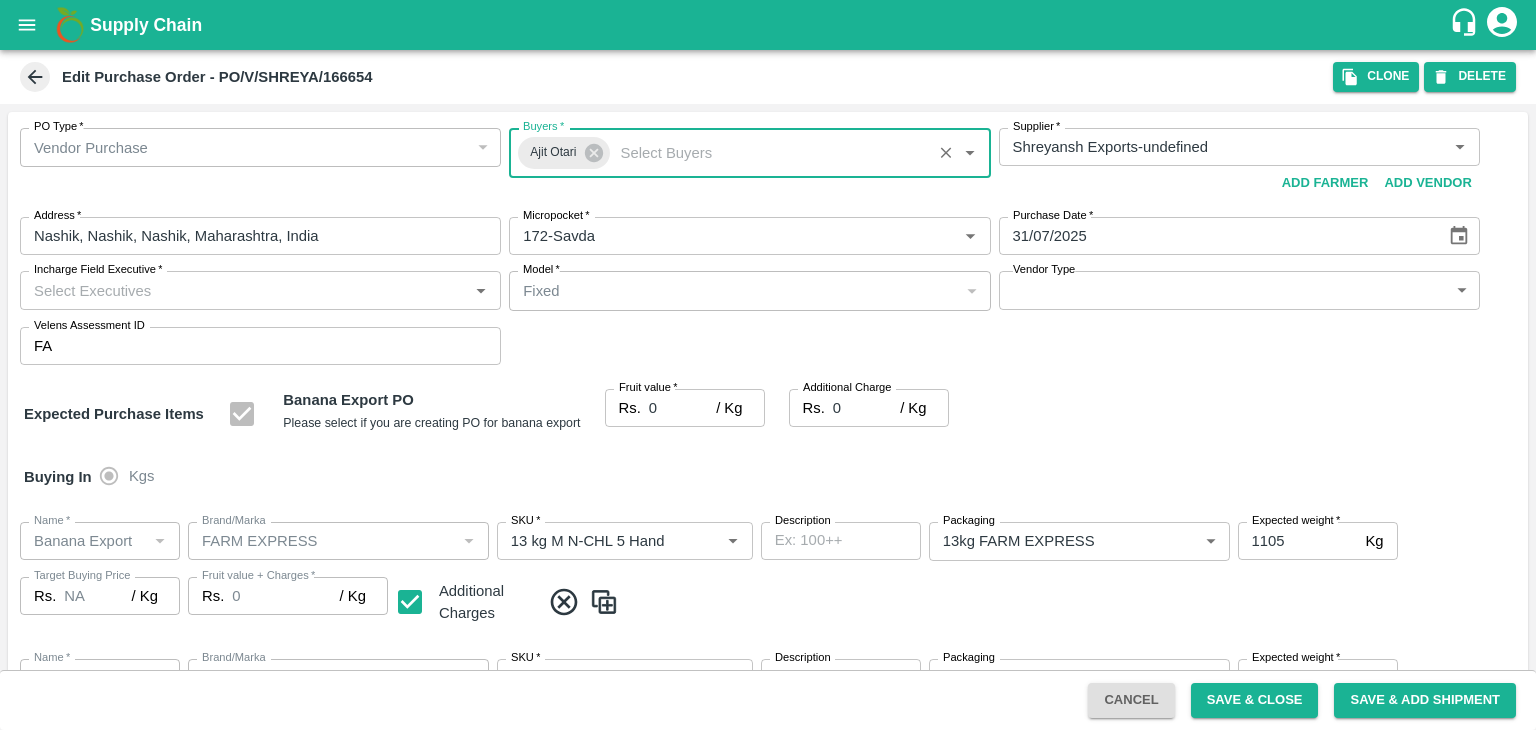 click on "Incharge Field Executive   *" at bounding box center [244, 290] 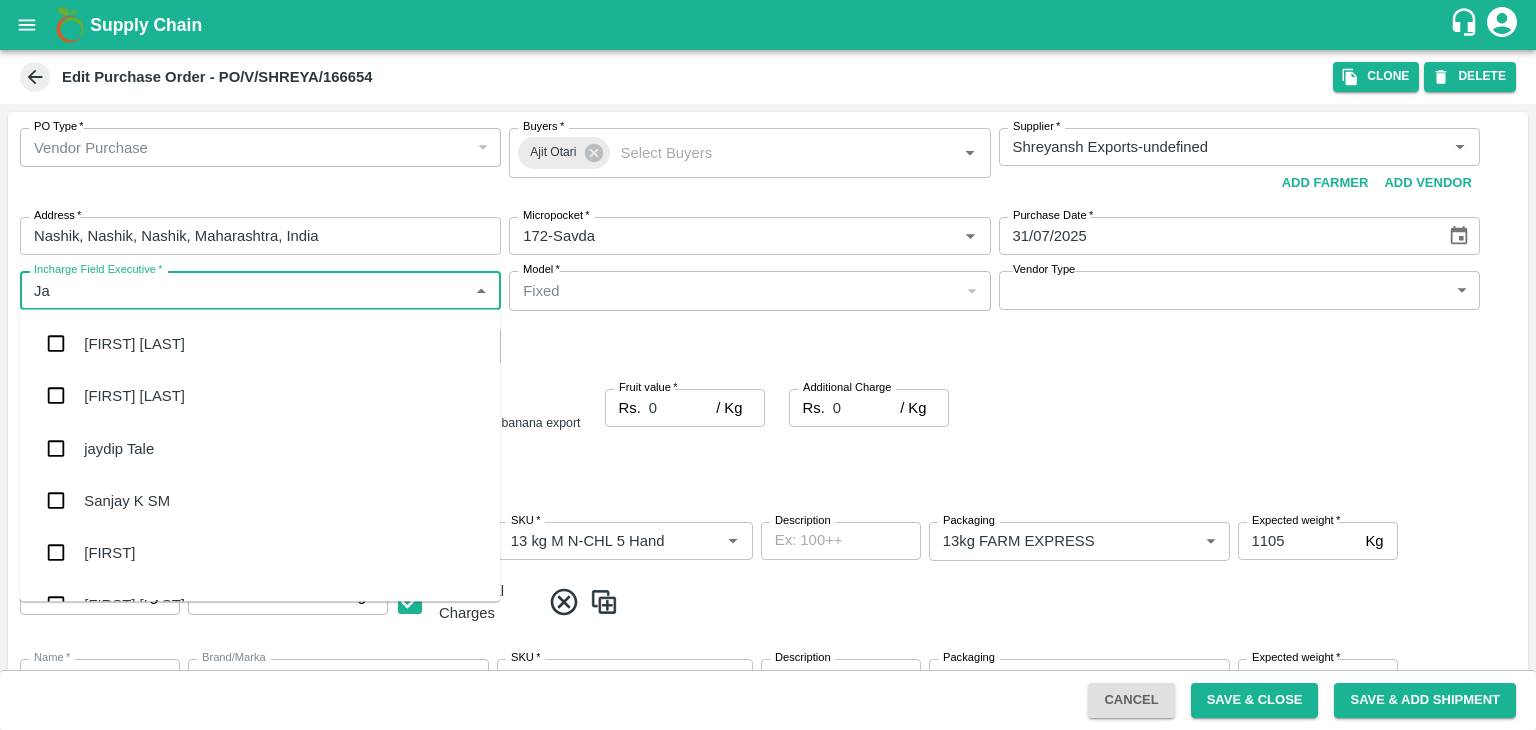 type on "Jay" 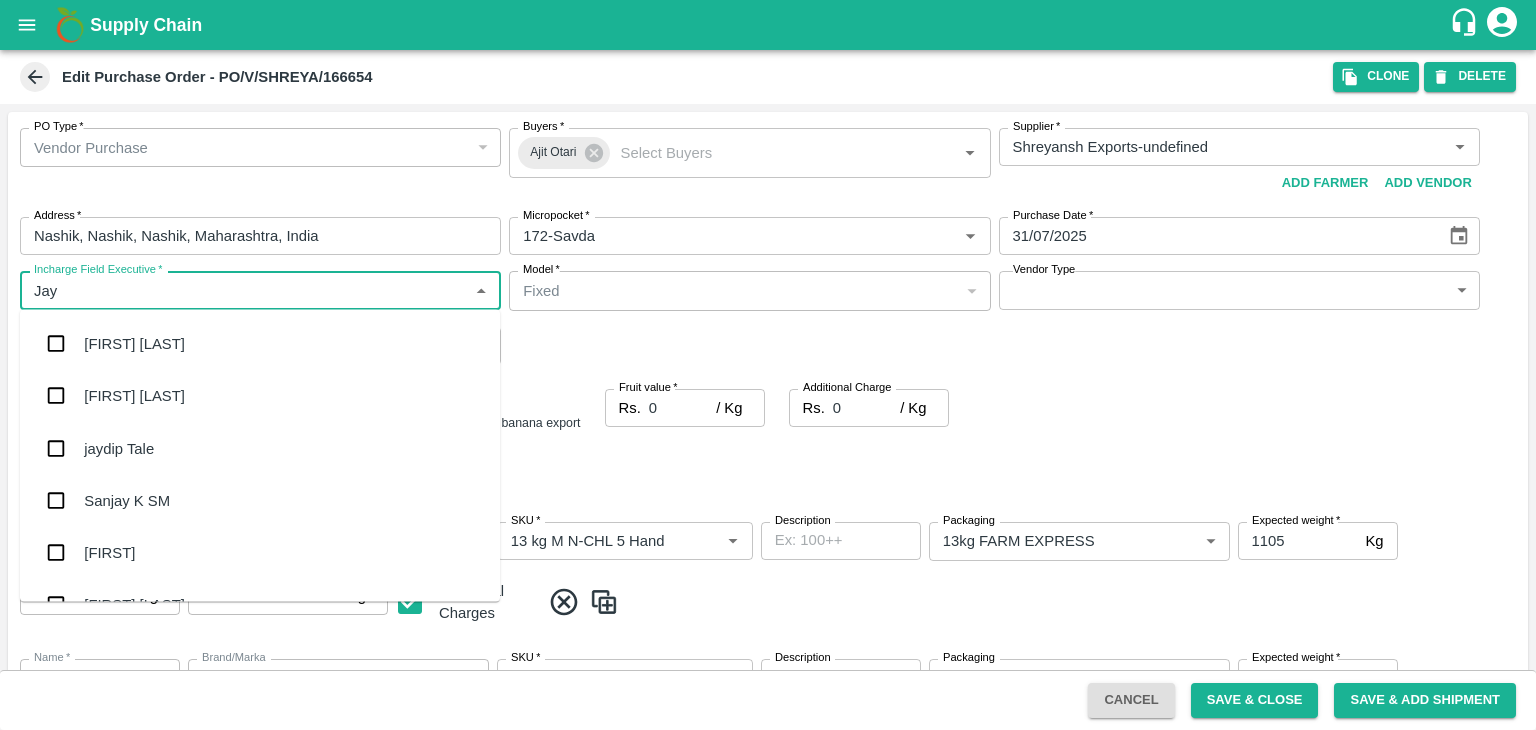 click on "jaydip Tale" at bounding box center [260, 448] 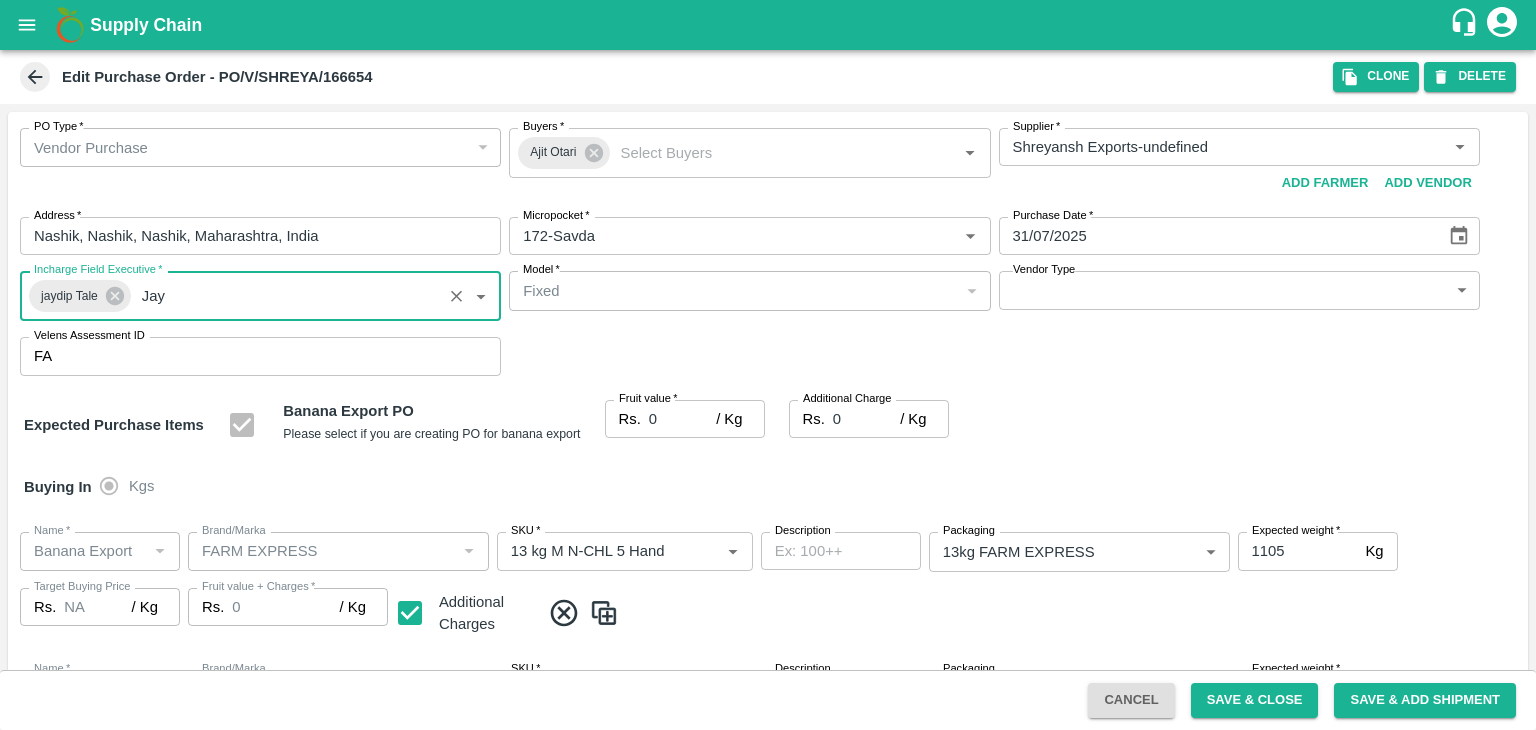 type 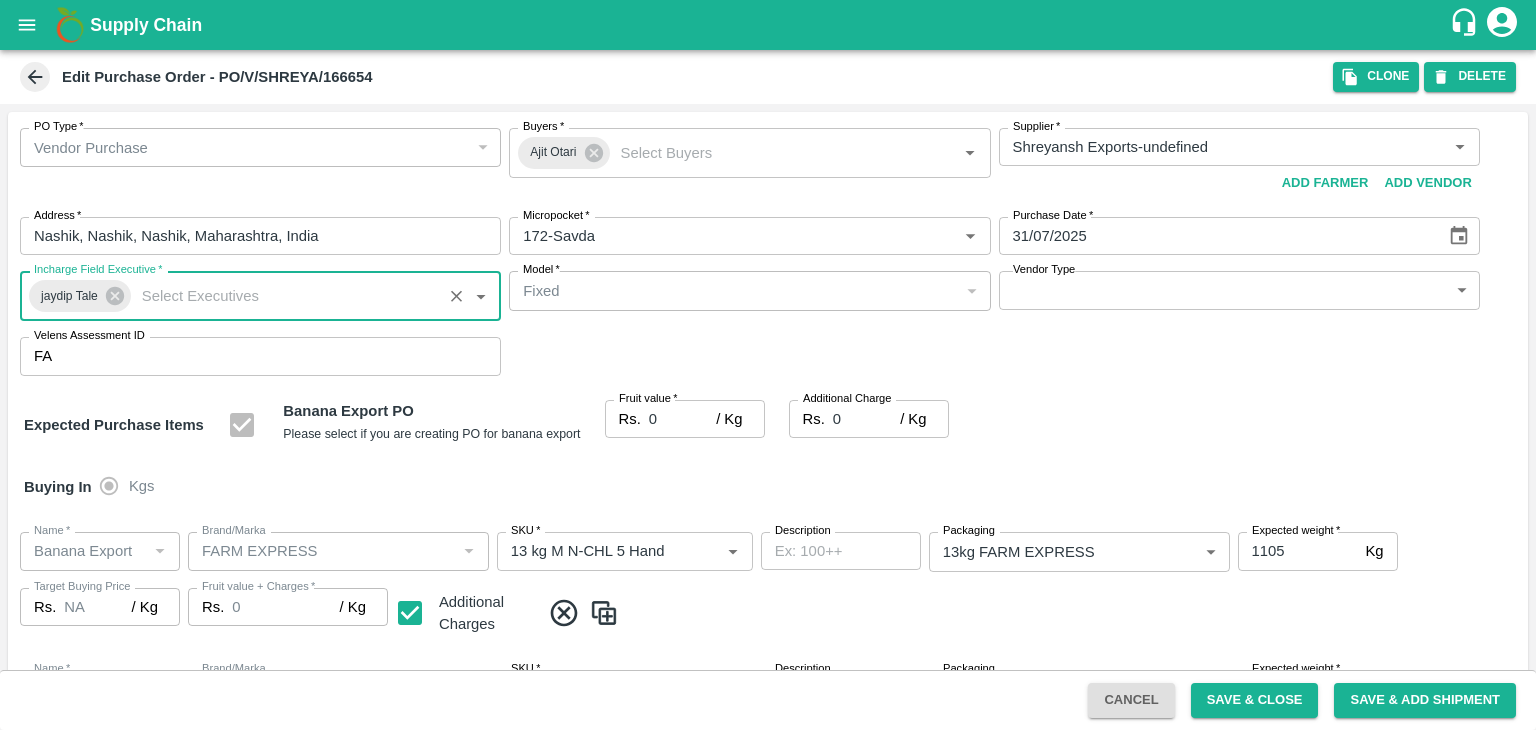 click on "Supply Chain Edit Purchase Order - PO/V/SHREYA/166654 Clone DELETE PO Type   * Vendor Purchase 2 PO Type Buyers   * Ajit Otari Buyers   * Supplier   * Supplier   * Add Vendor Add Farmer Address   * Nashik, Nashik, Nashik, Maharashtra, India Address Micropocket   * Micropocket   * Purchase Date   * 31/07/2025 Purchase Date Incharge Field Executive   * jaydip Tale Incharge Field Executive   * Model   * Fixed Fixed Model Vendor Type ​ Vendor Type Velens Assessment ID FA Velens Assessment ID Expected Purchase Items Banana Export PO Please select if you are creating PO for banana export Fruit value   * Rs. 0 / Kg Fruit value Additional Charge Rs. 0 / Kg Additional Charge Buying In Kgs Name   * Name   * Brand/Marka Brand/Marka SKU   * SKU   * Description x Description Packaging 13kg FARM EXPRESS 468 Packaging Expected weight   * 1105 Kg Expected weight Target Buying Price Rs. NA / Kg Target Buying Price Fruit value + Charges   * Rs. 0 / Kg Fruit value + Charges Name   *" at bounding box center (768, 365) 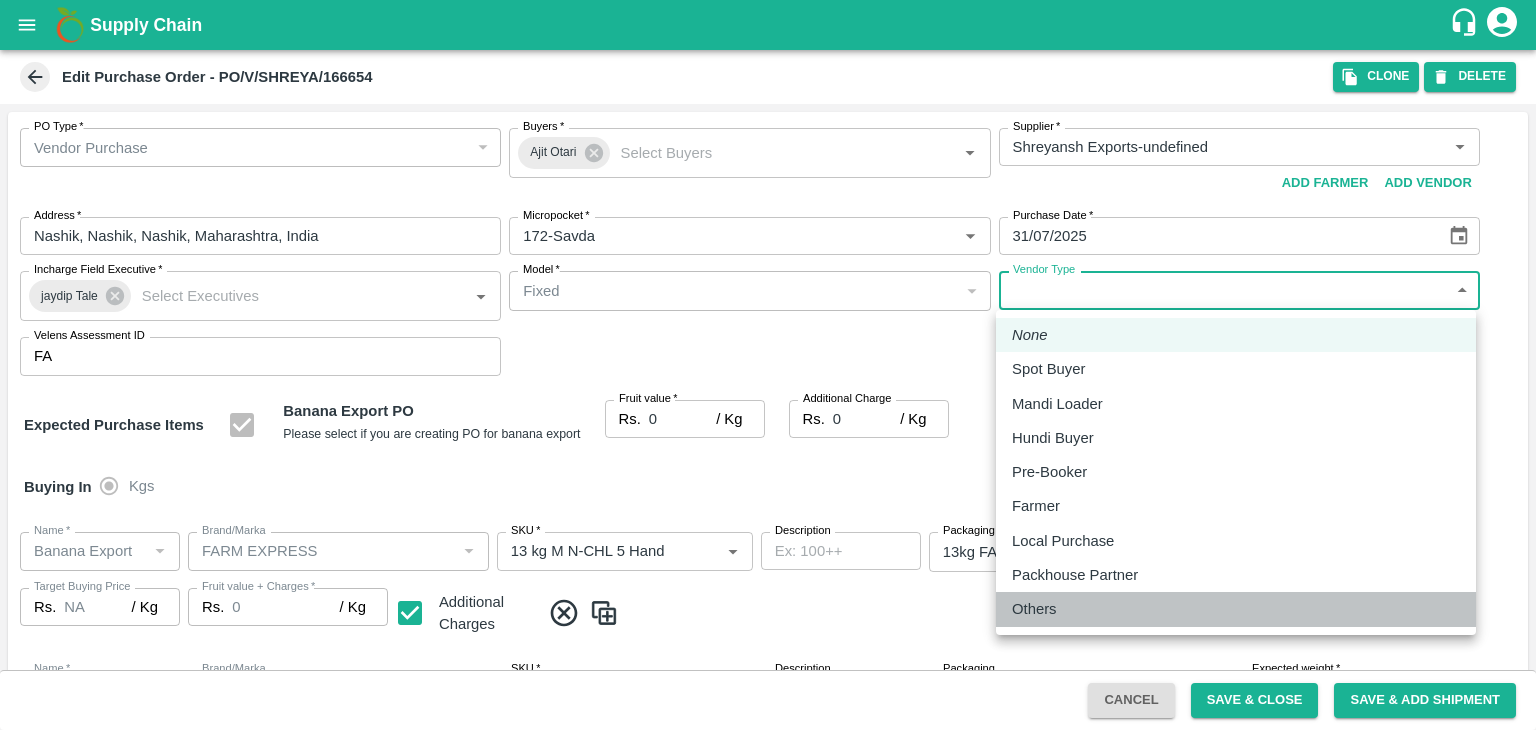 click on "Others" at bounding box center [1034, 609] 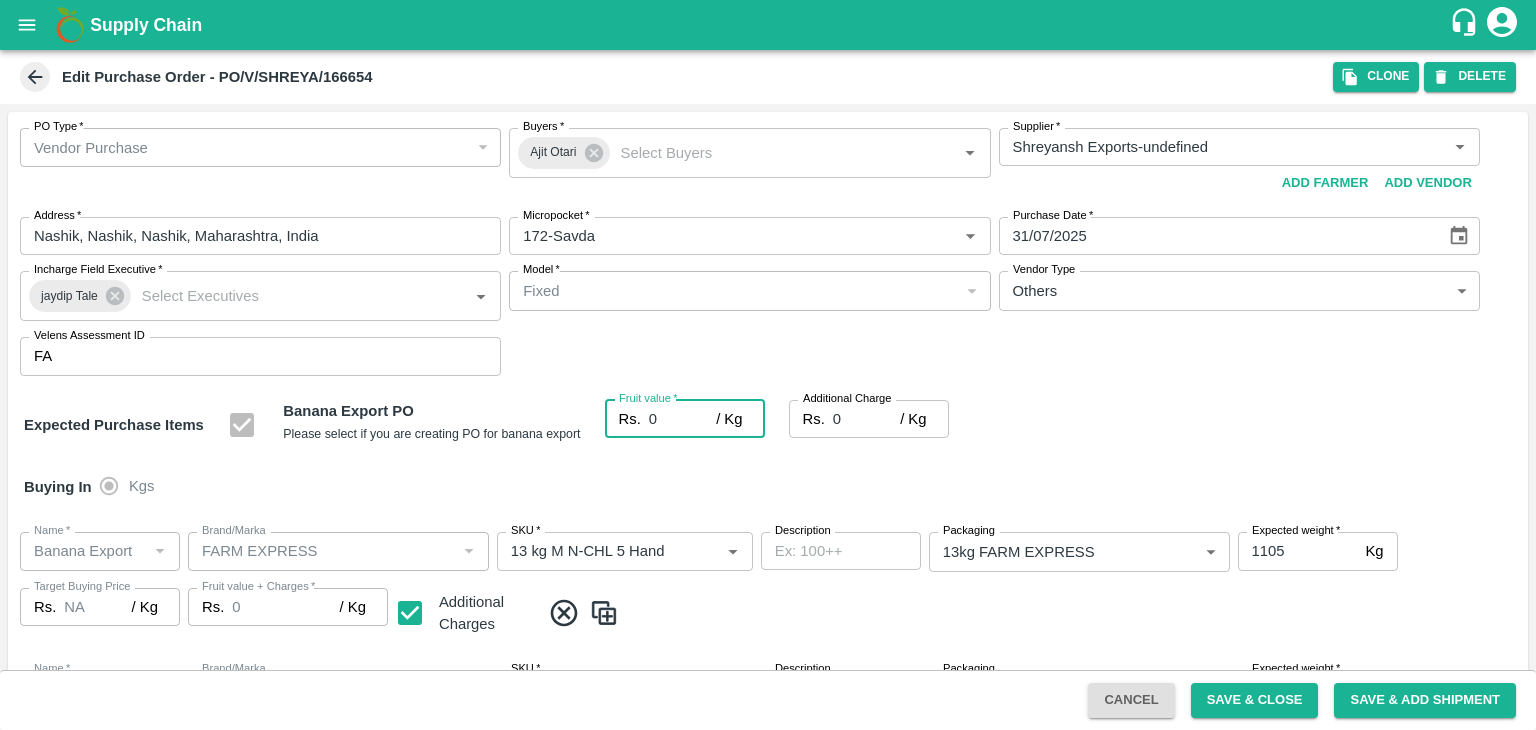 click on "0" at bounding box center [682, 419] 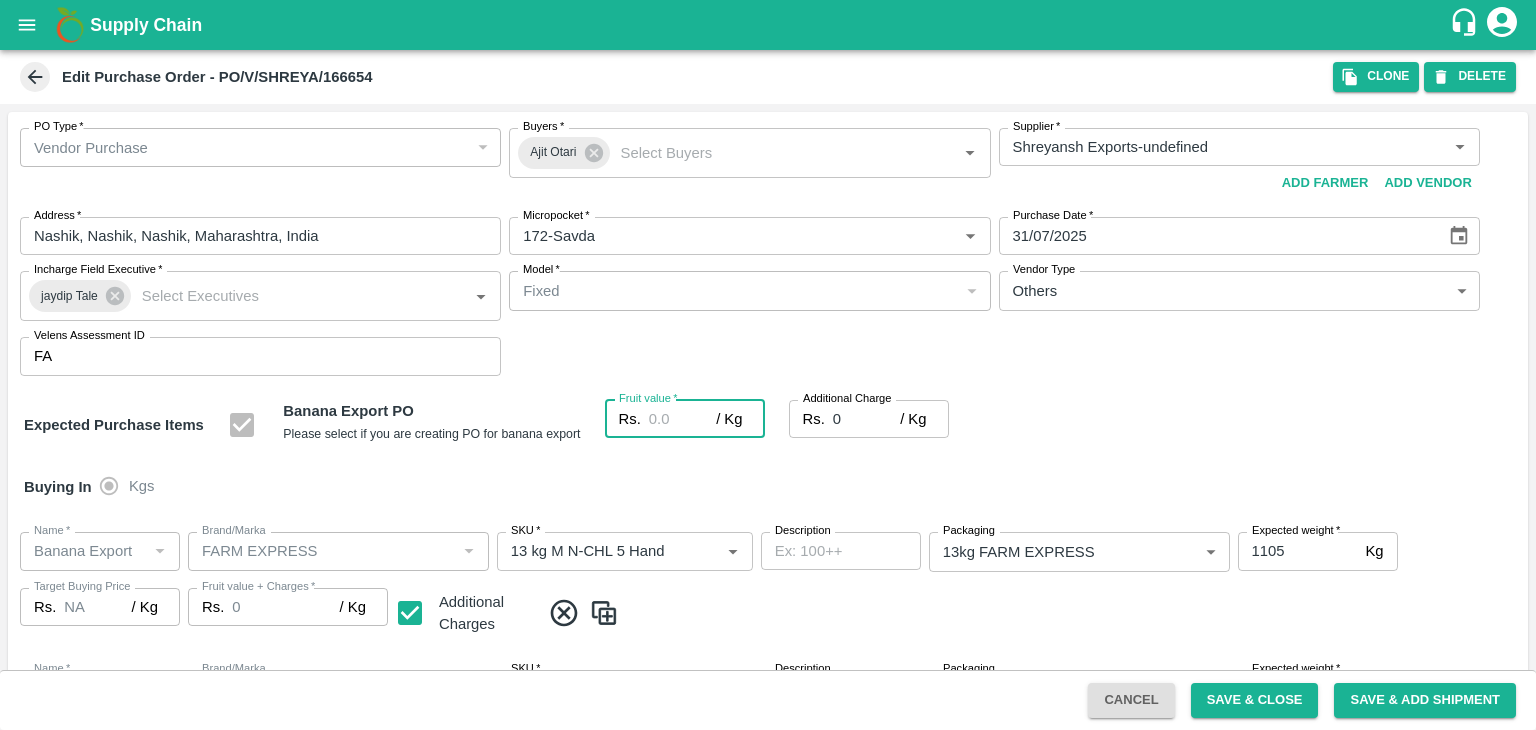 type on "2" 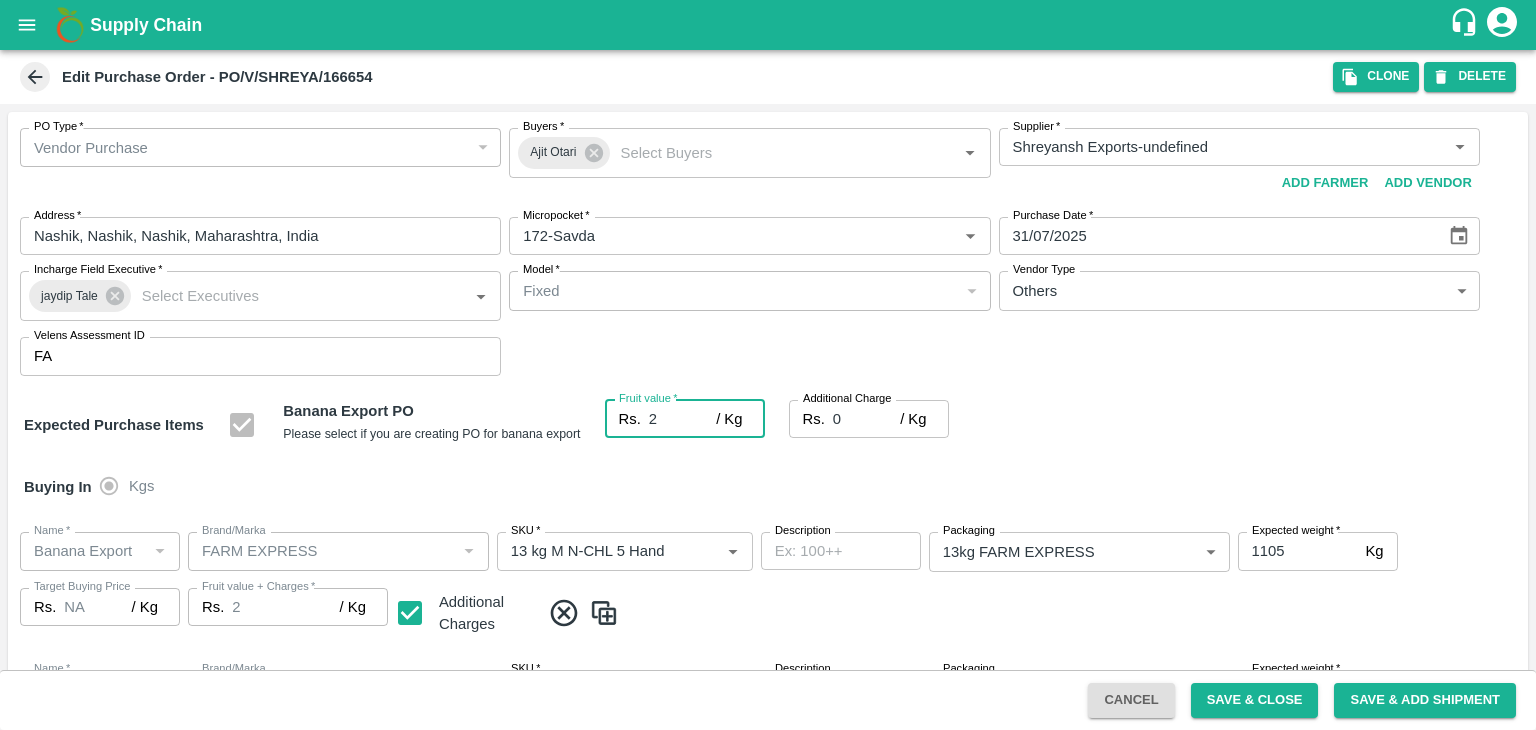 type on "2" 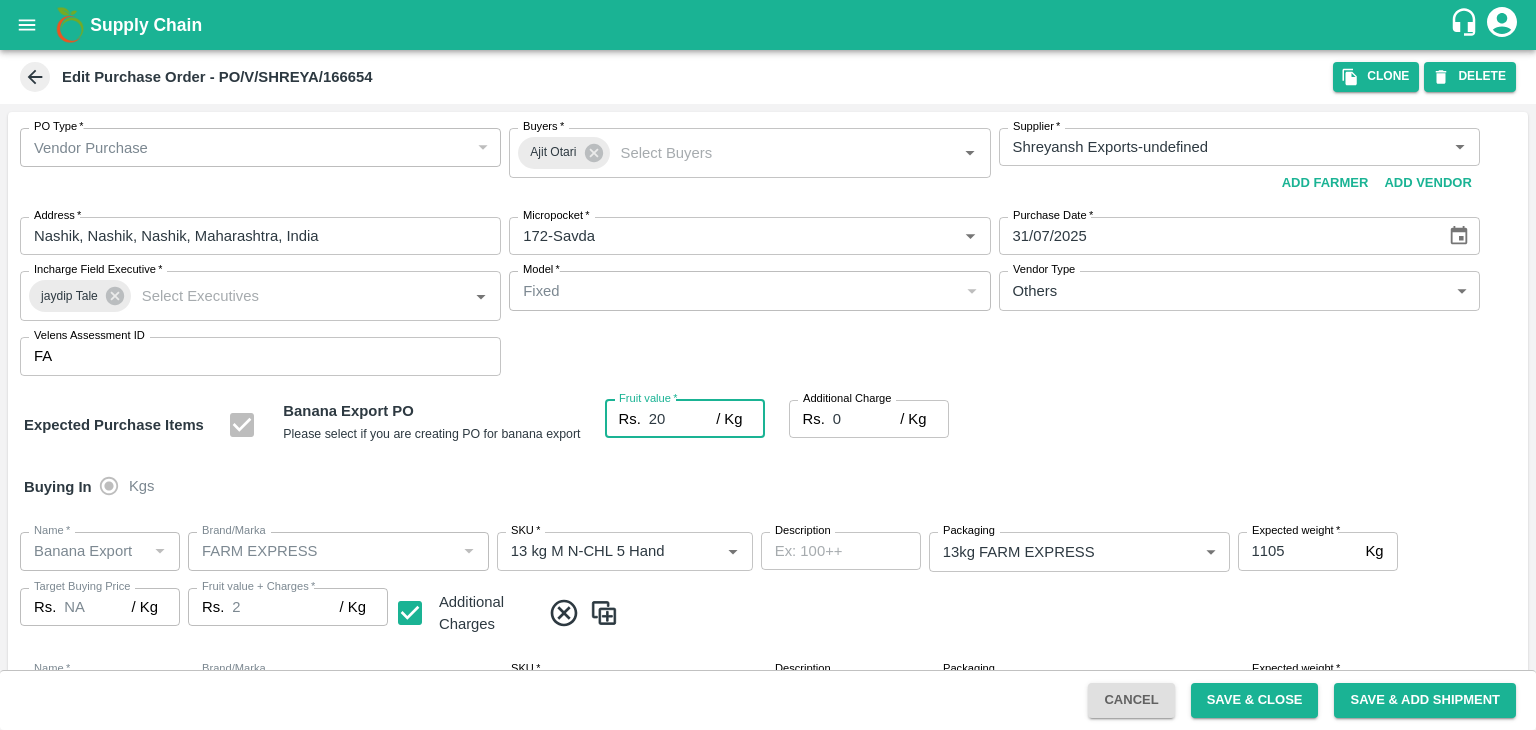 type on "20" 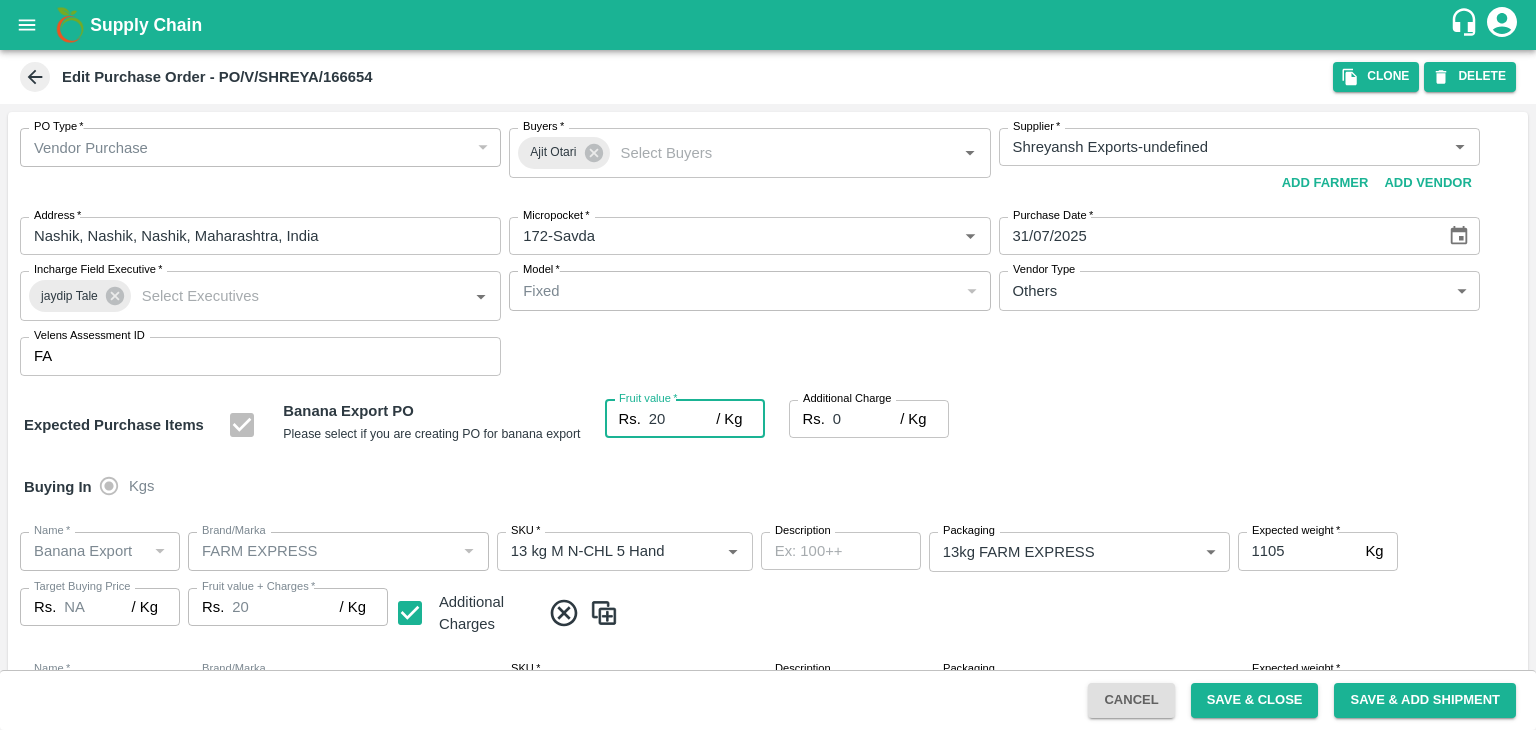 type on "20" 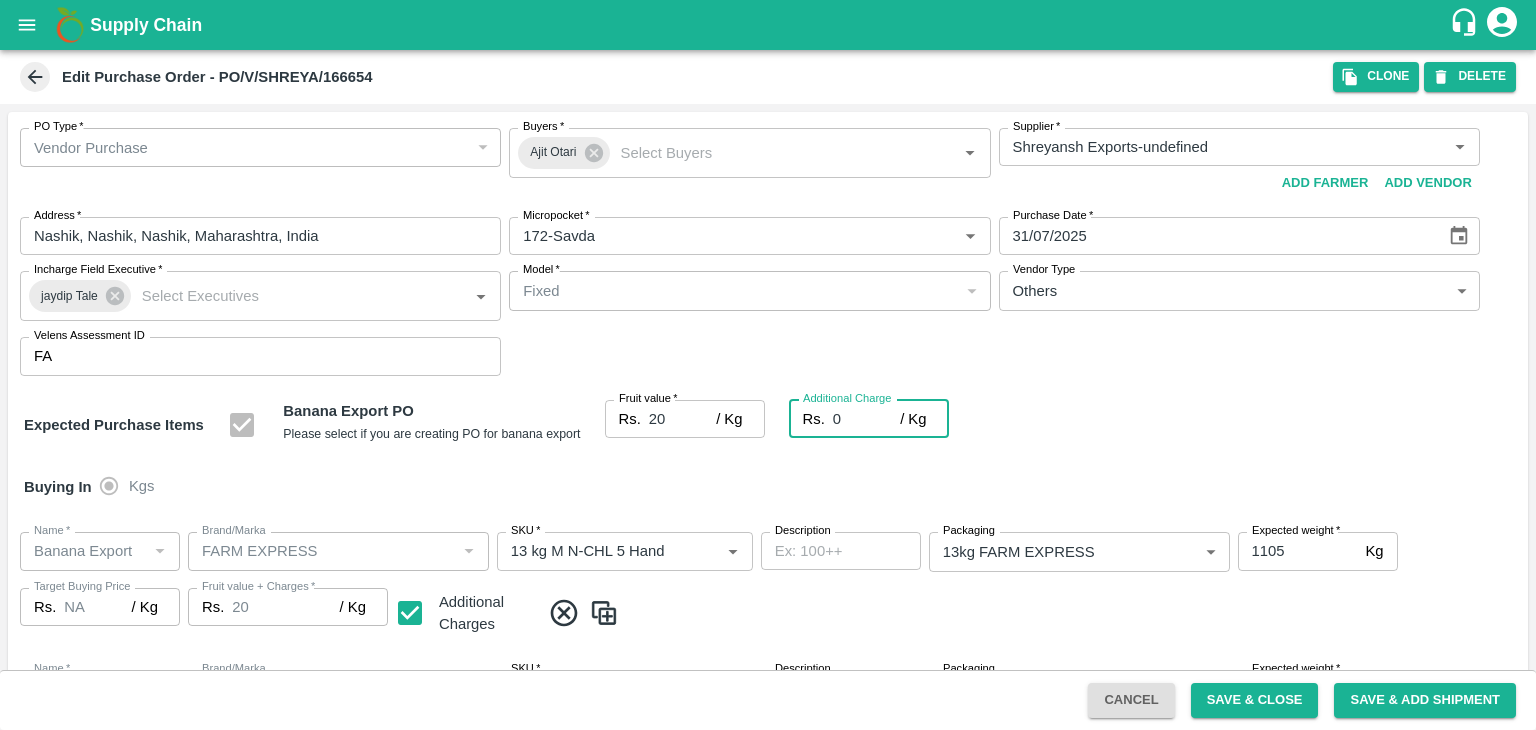 type on "2" 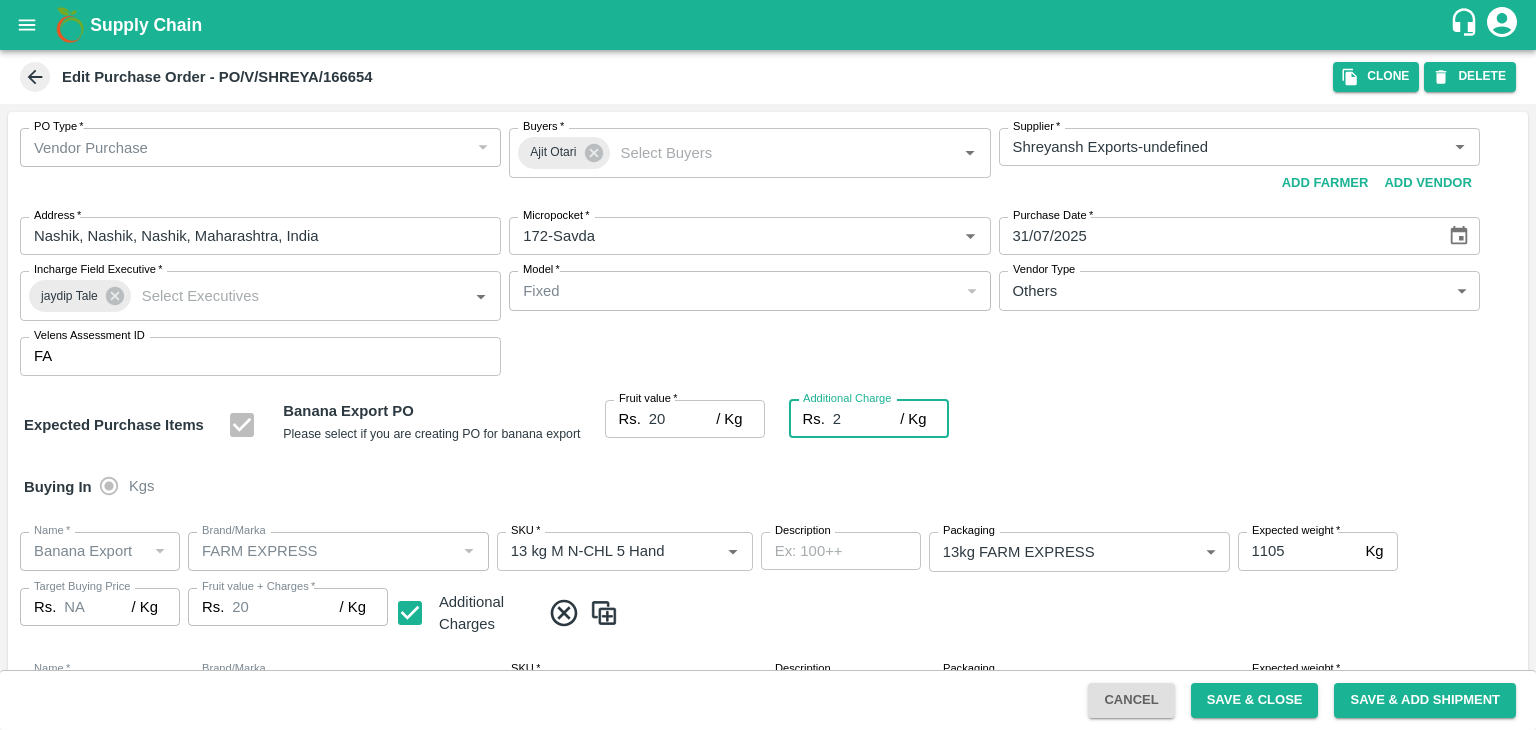 type on "22" 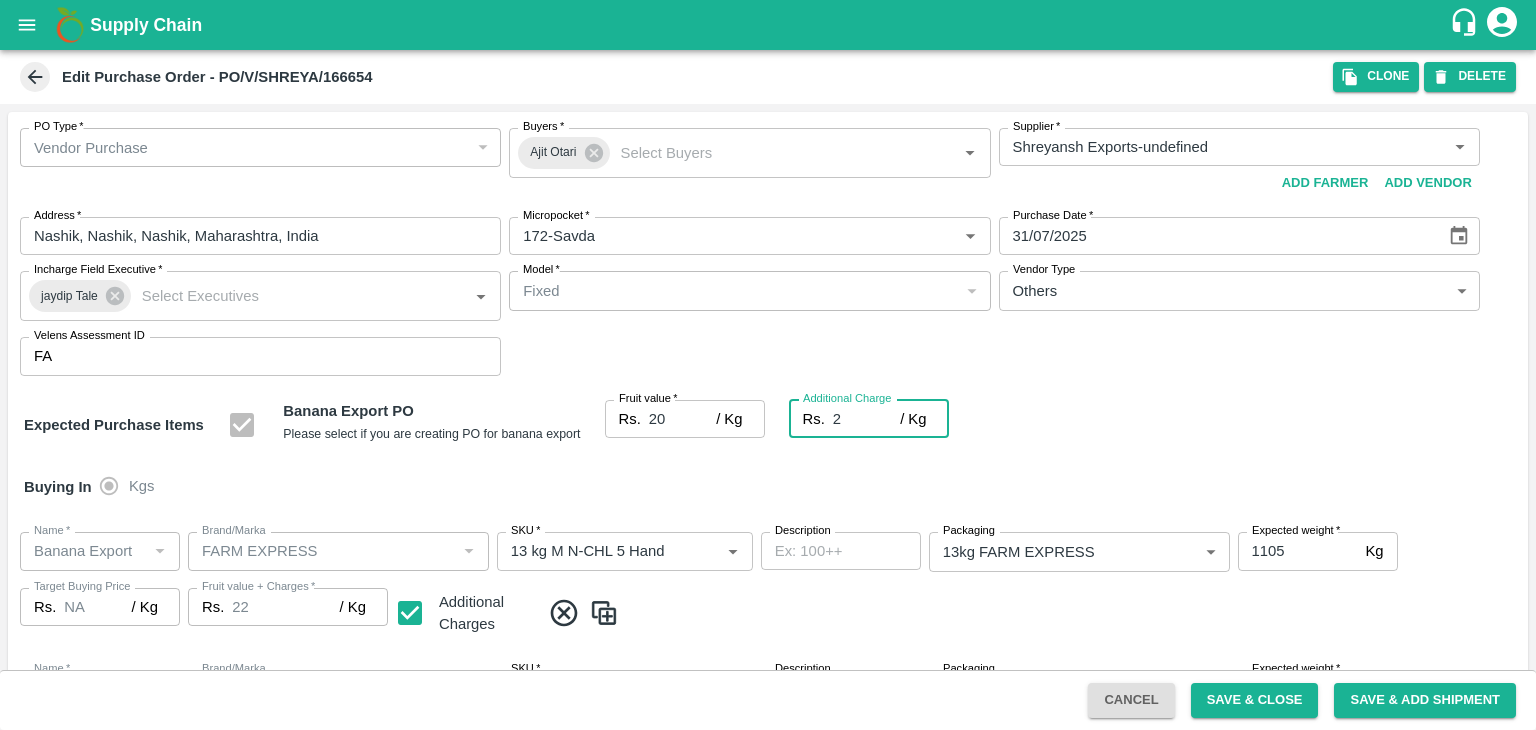 type on "2.7" 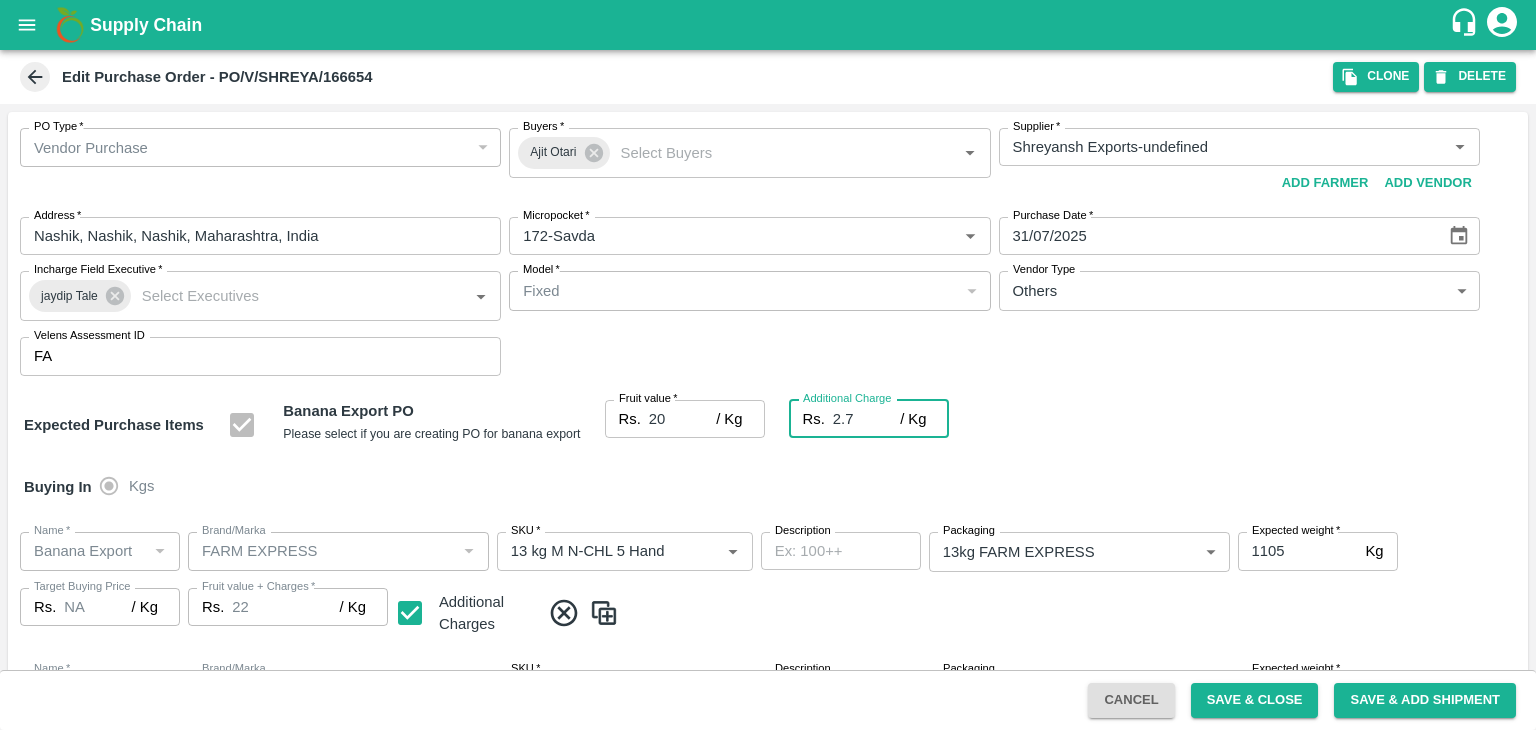 type on "22.7" 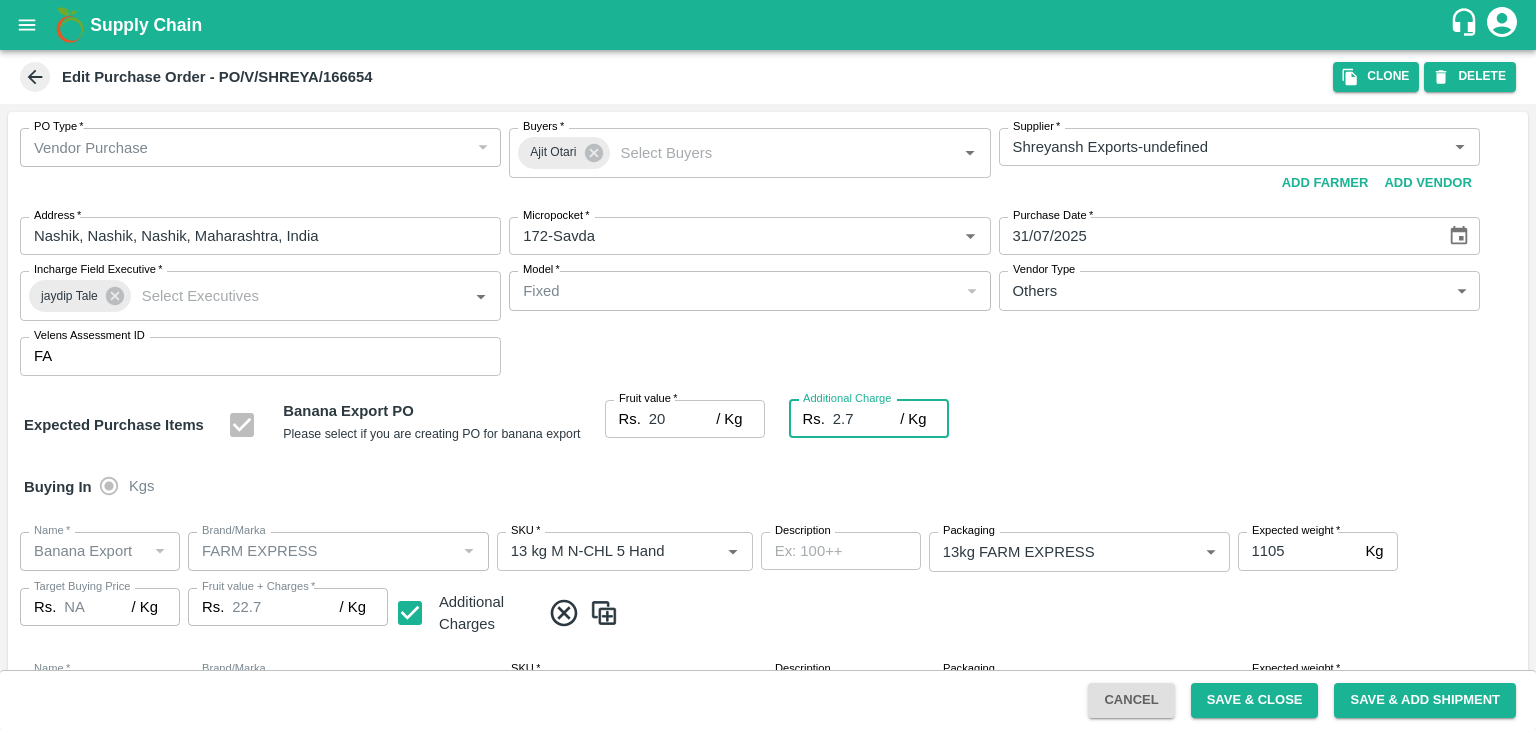 type on "2.75" 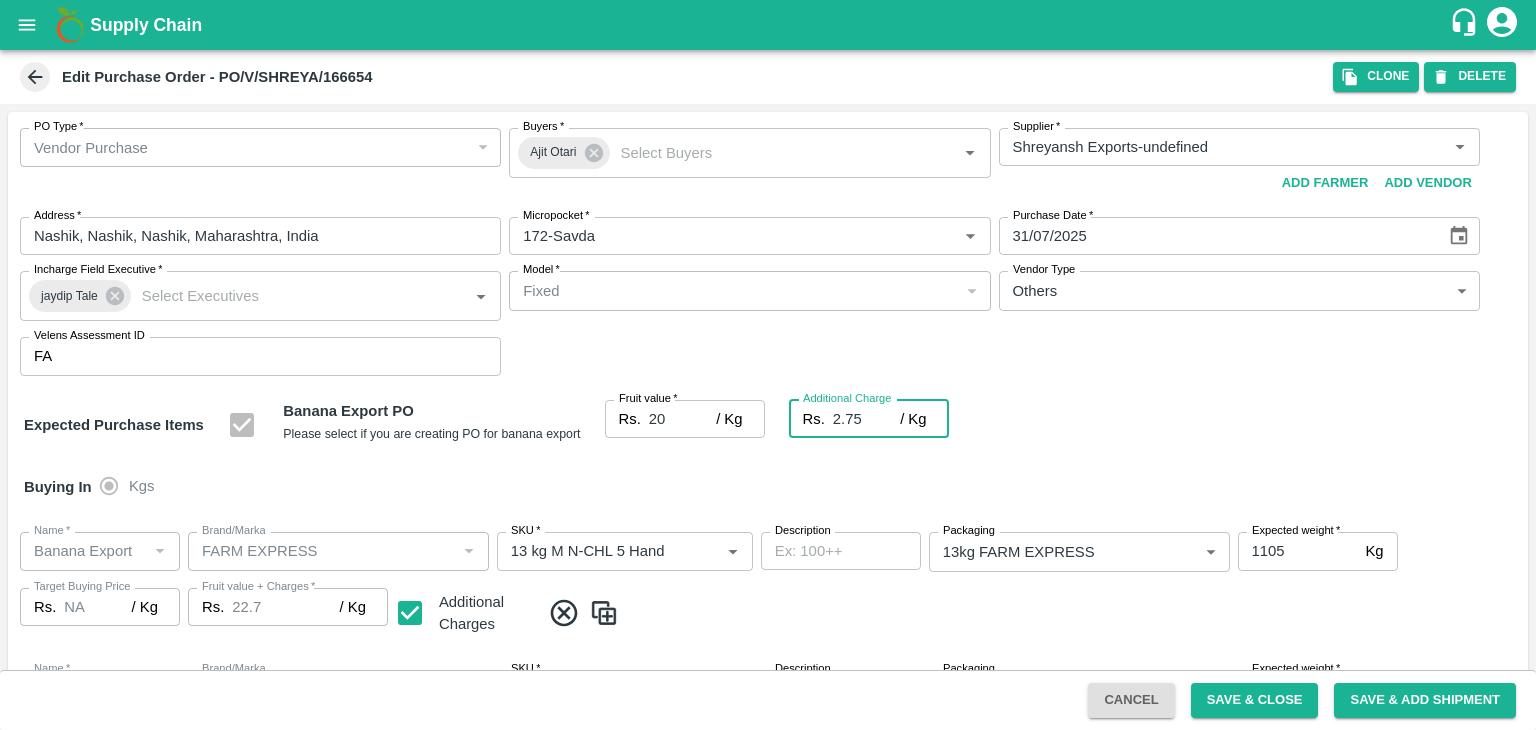 type on "22.75" 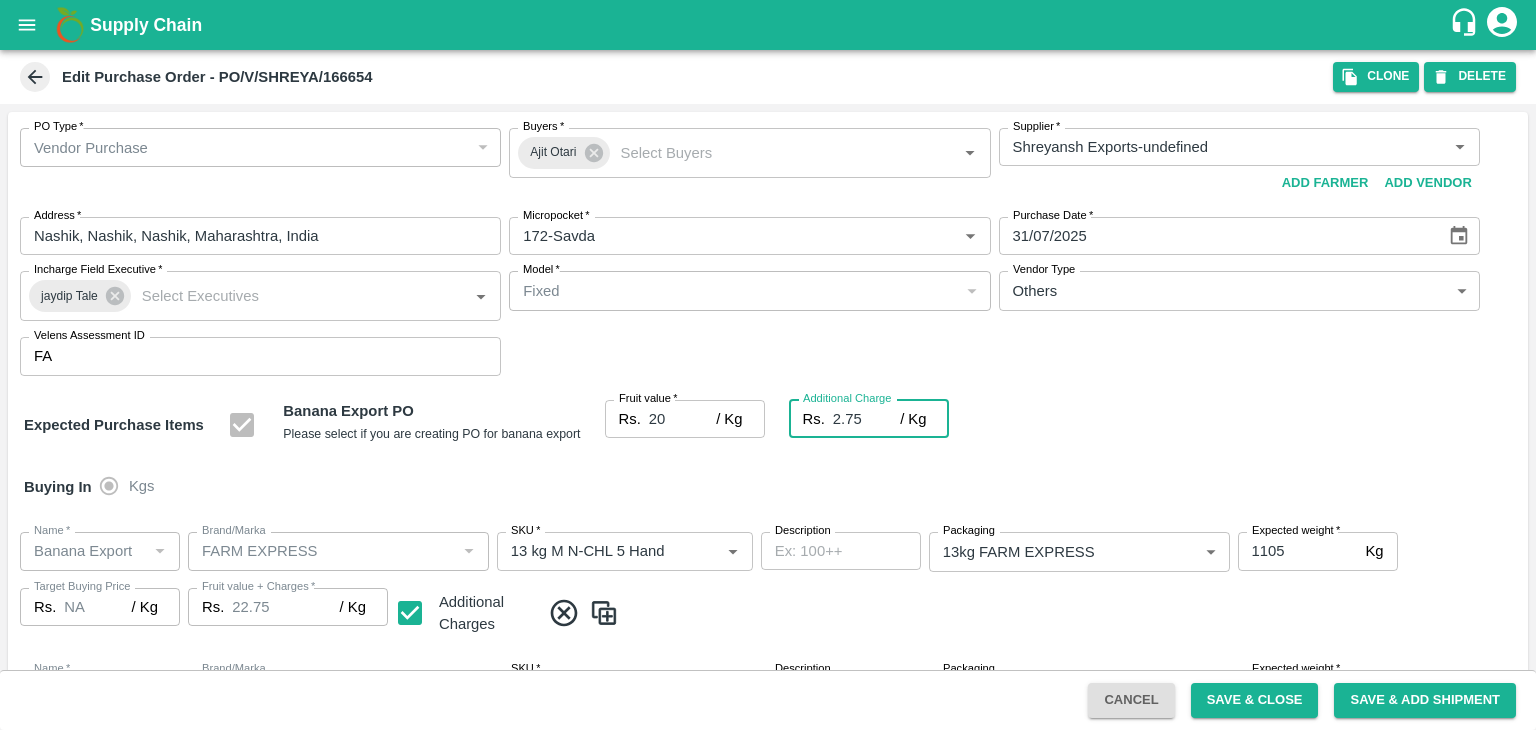 type on "2.75" 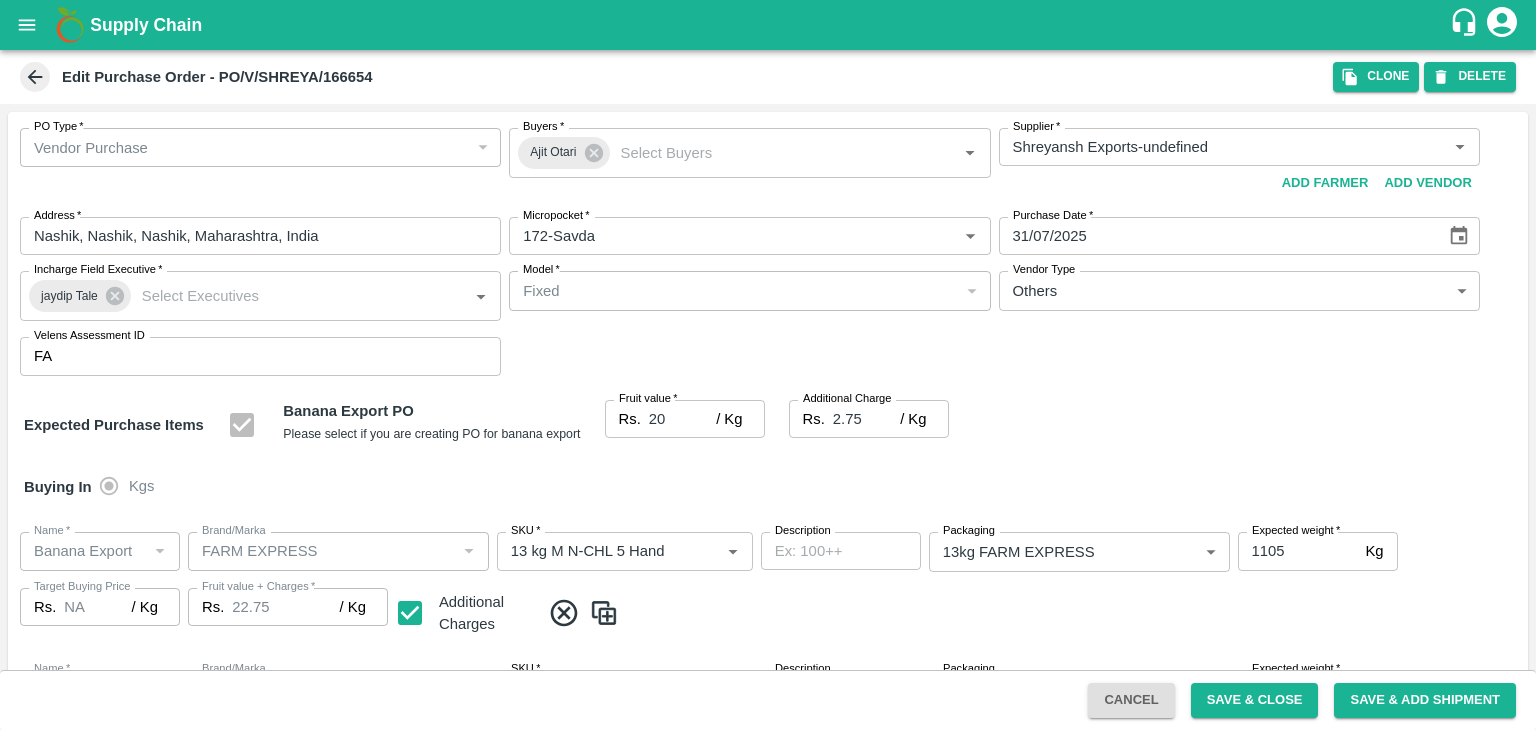 scroll, scrollTop: 923, scrollLeft: 0, axis: vertical 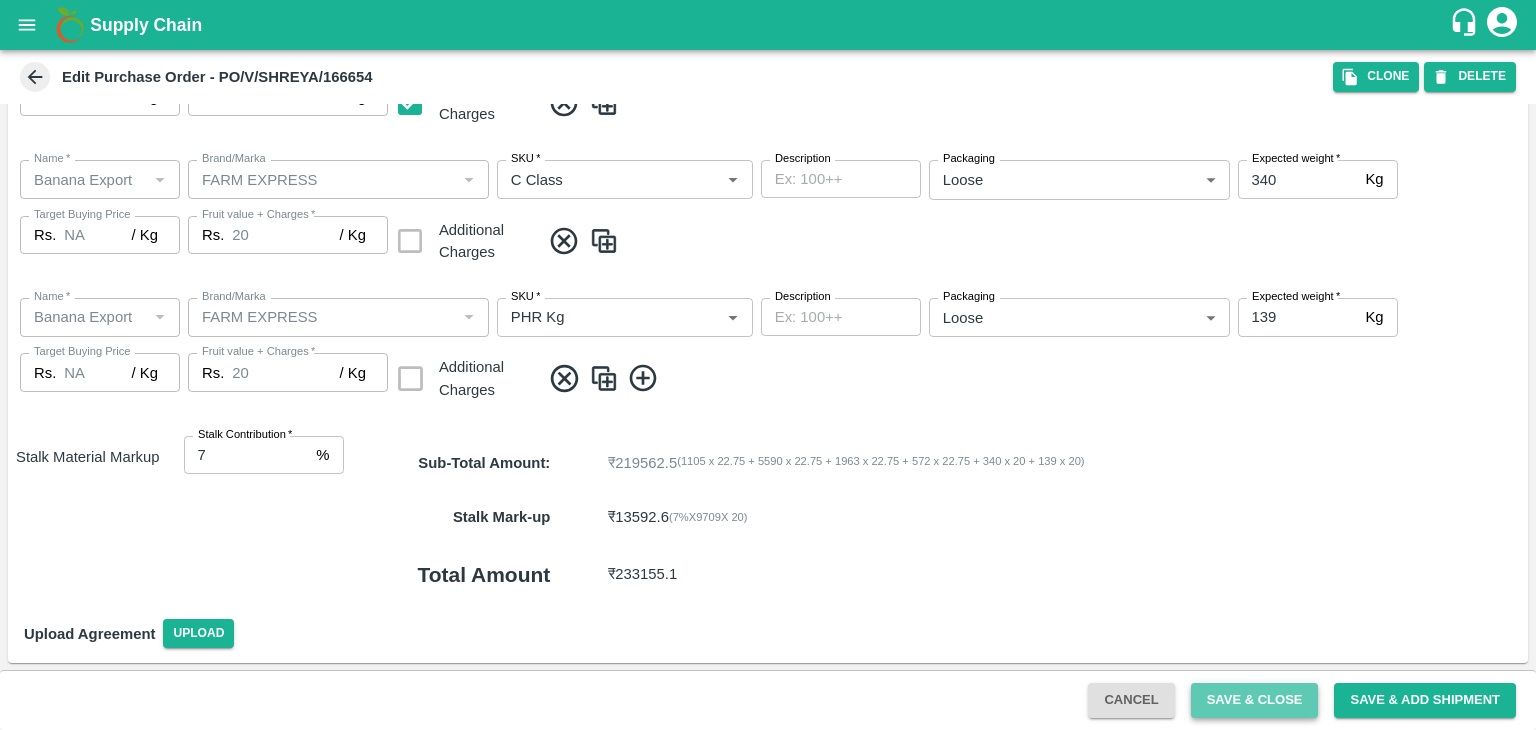 click on "Save & Close" at bounding box center [1255, 700] 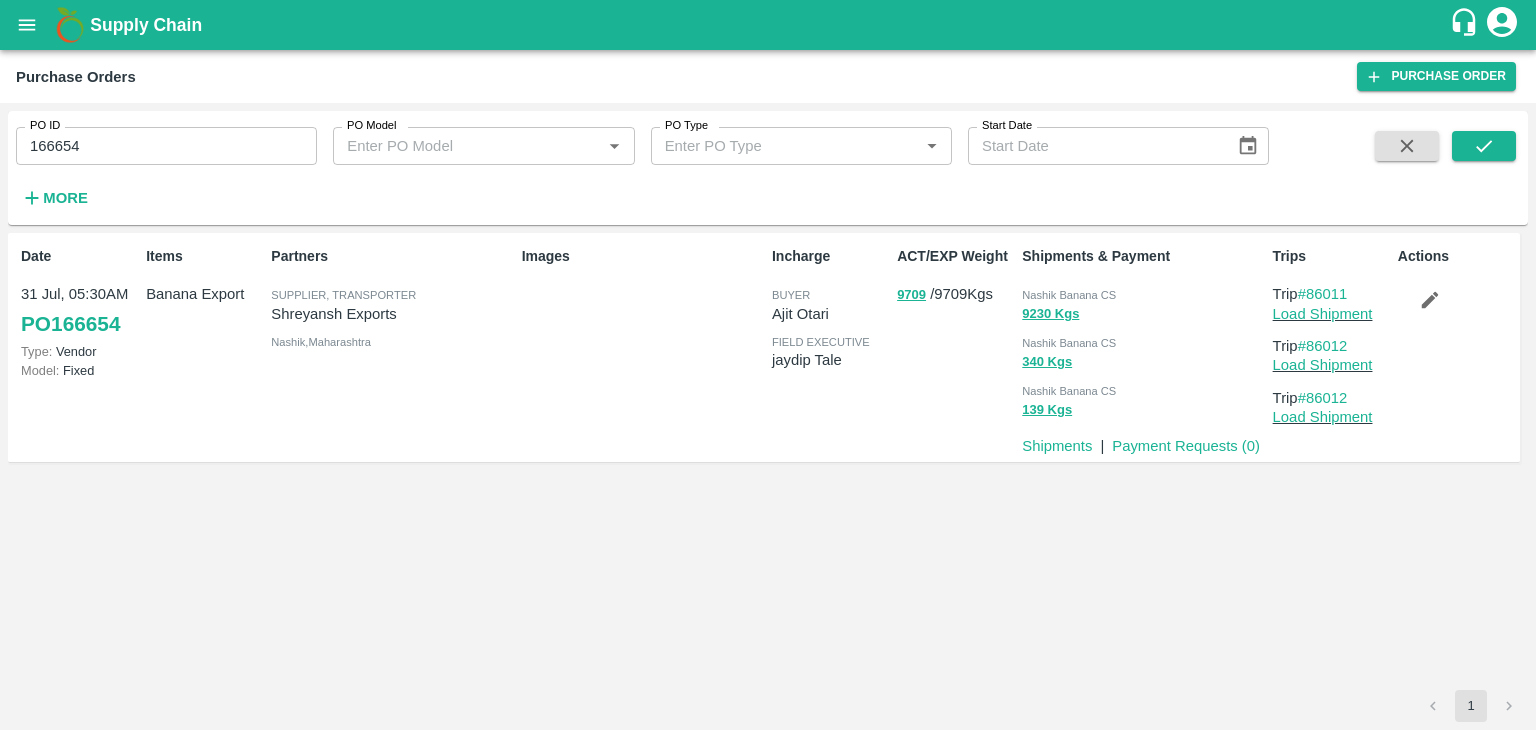 click on "166654" at bounding box center (166, 146) 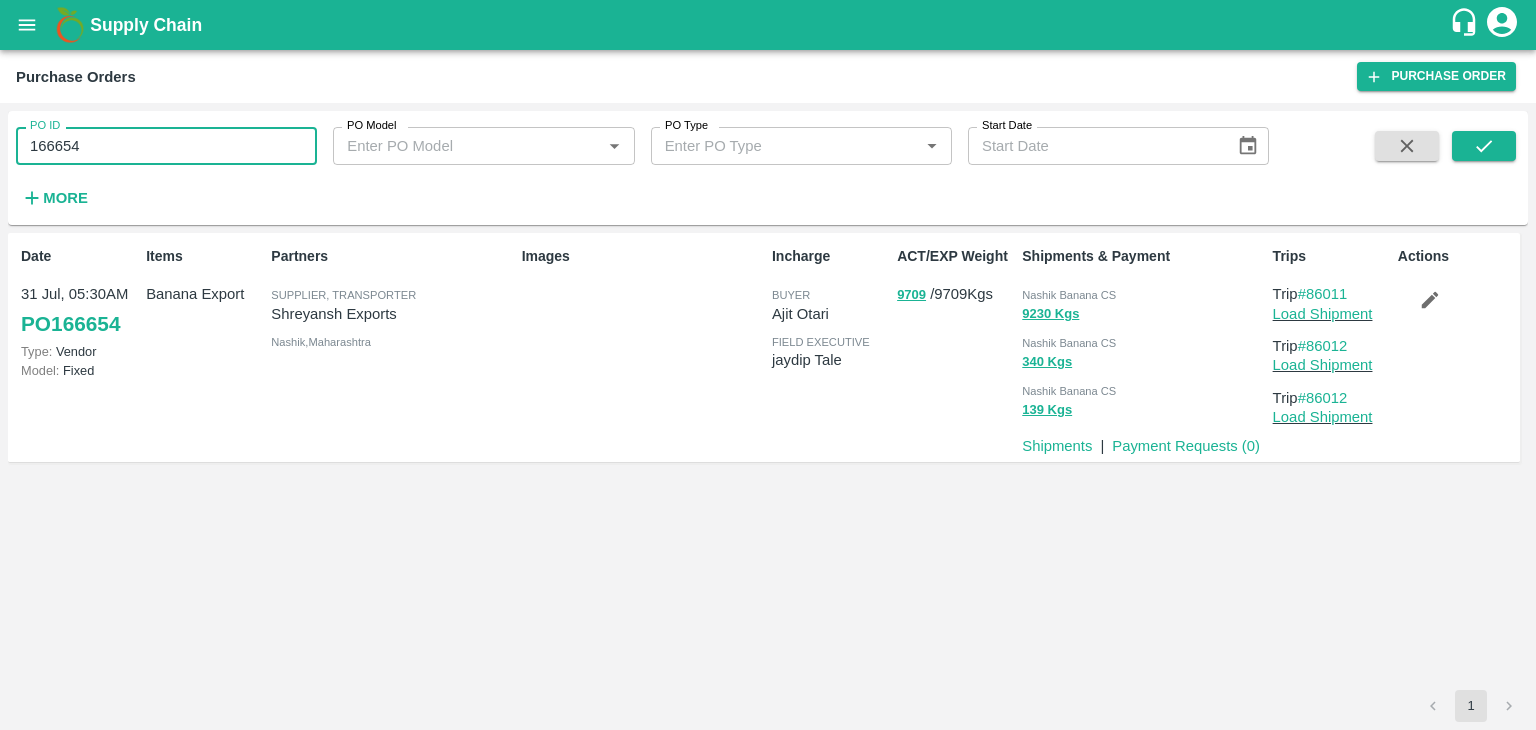 click on "166654" at bounding box center (166, 146) 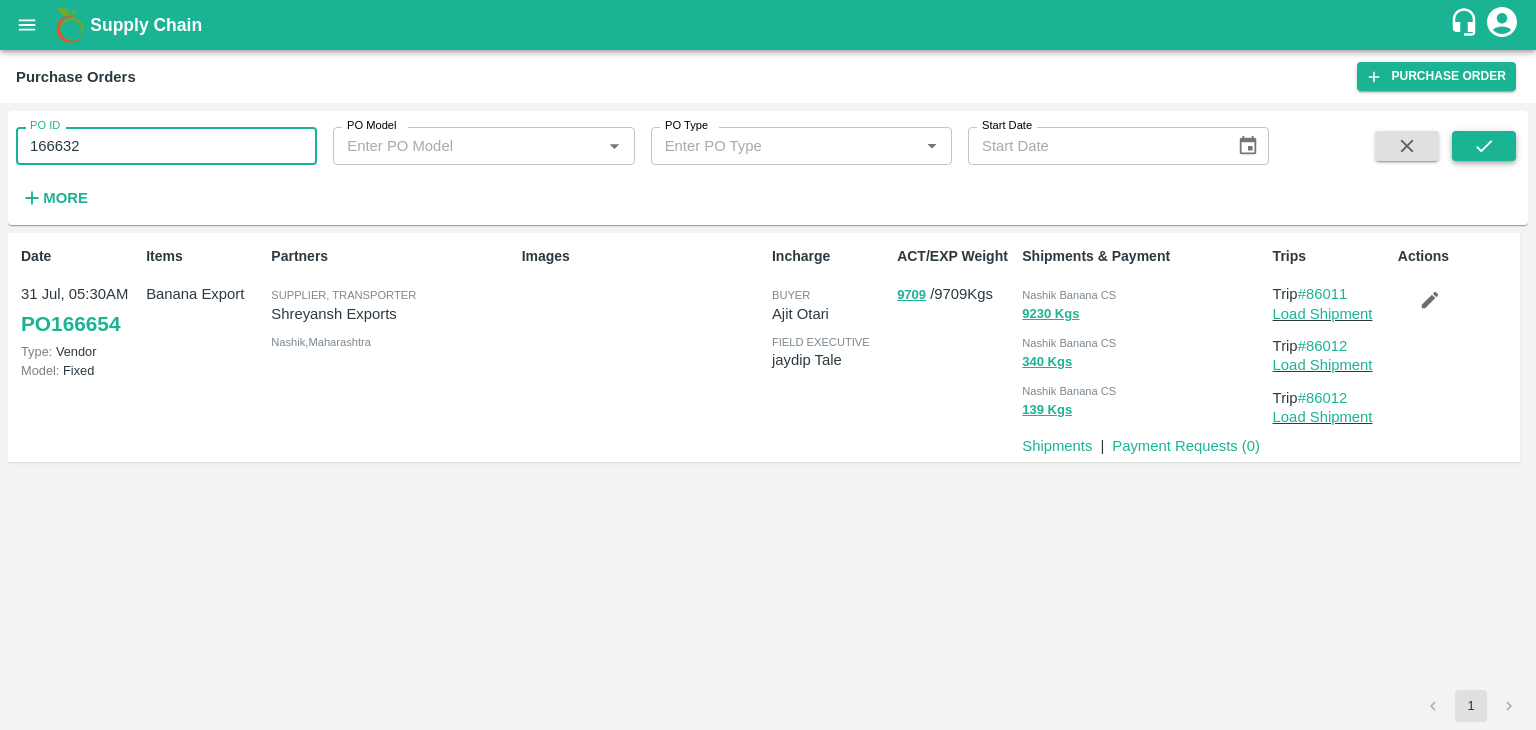type on "166632" 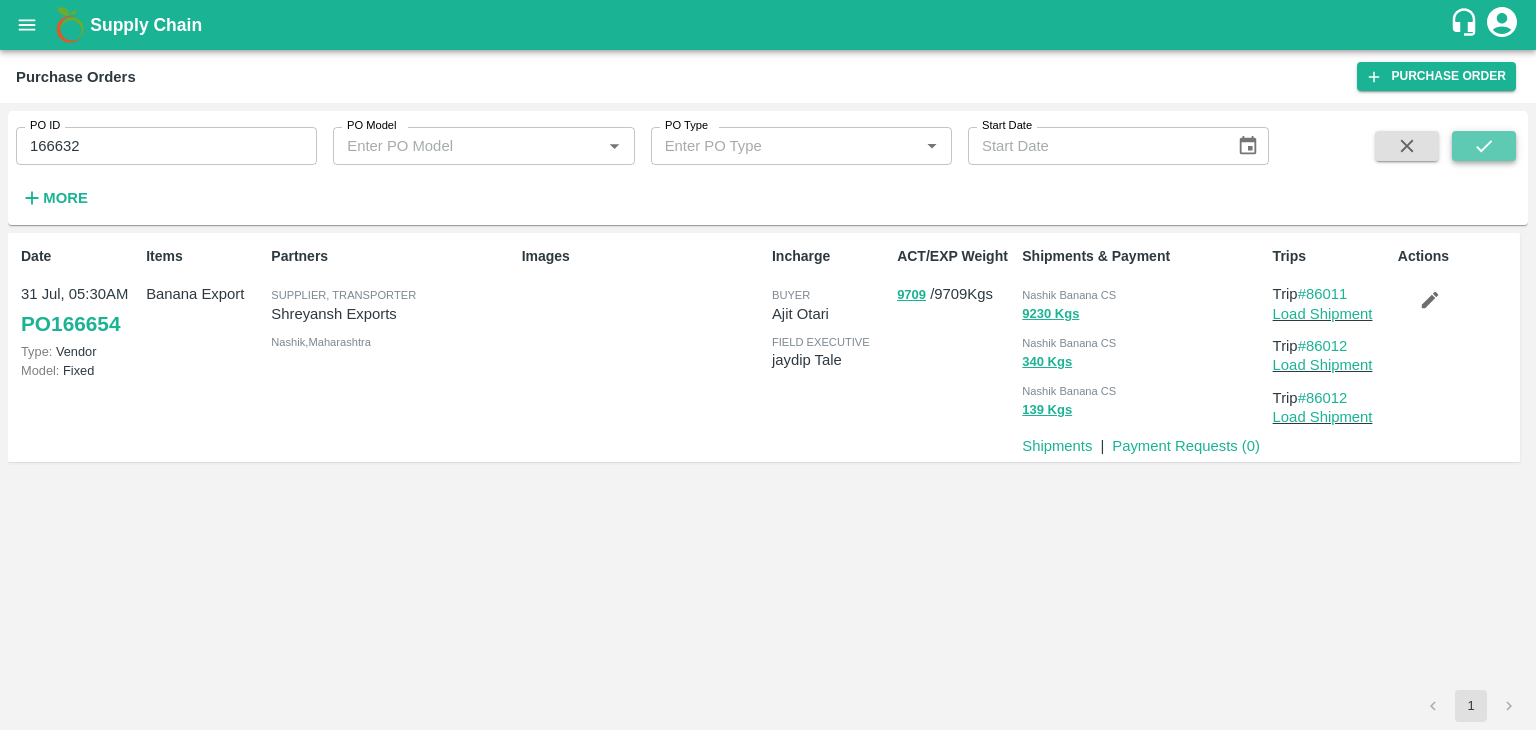 click at bounding box center [1484, 146] 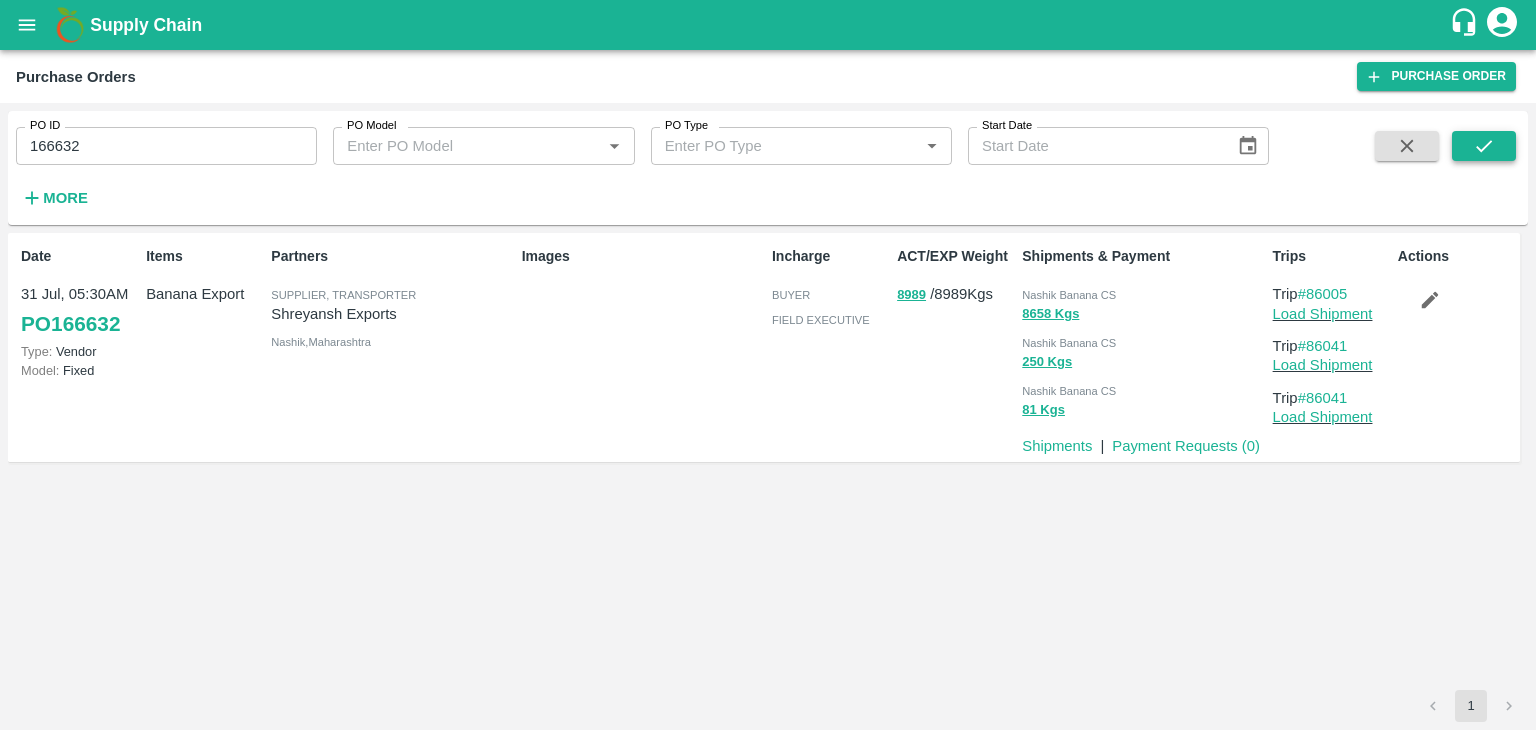 click 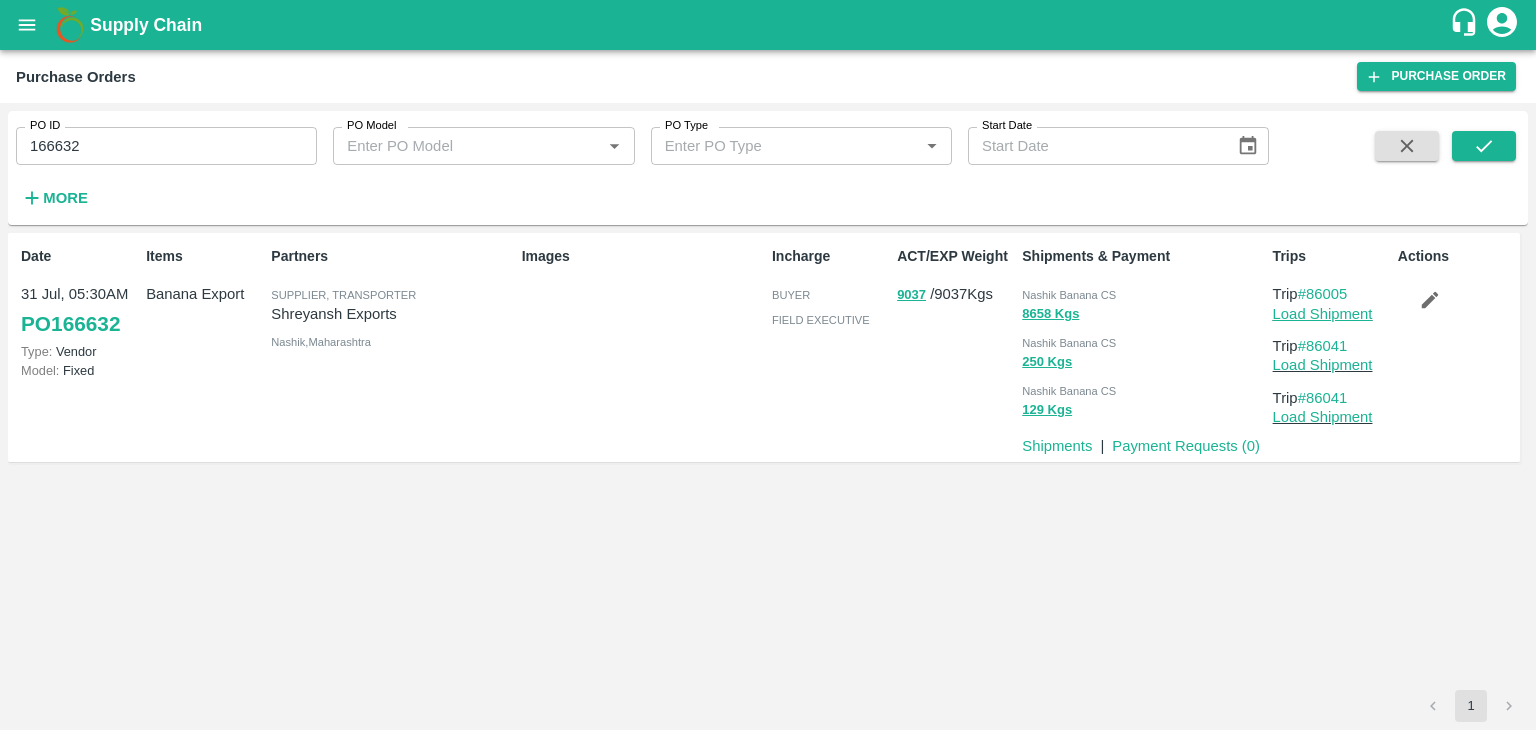 click on "Load Shipment" at bounding box center [1323, 314] 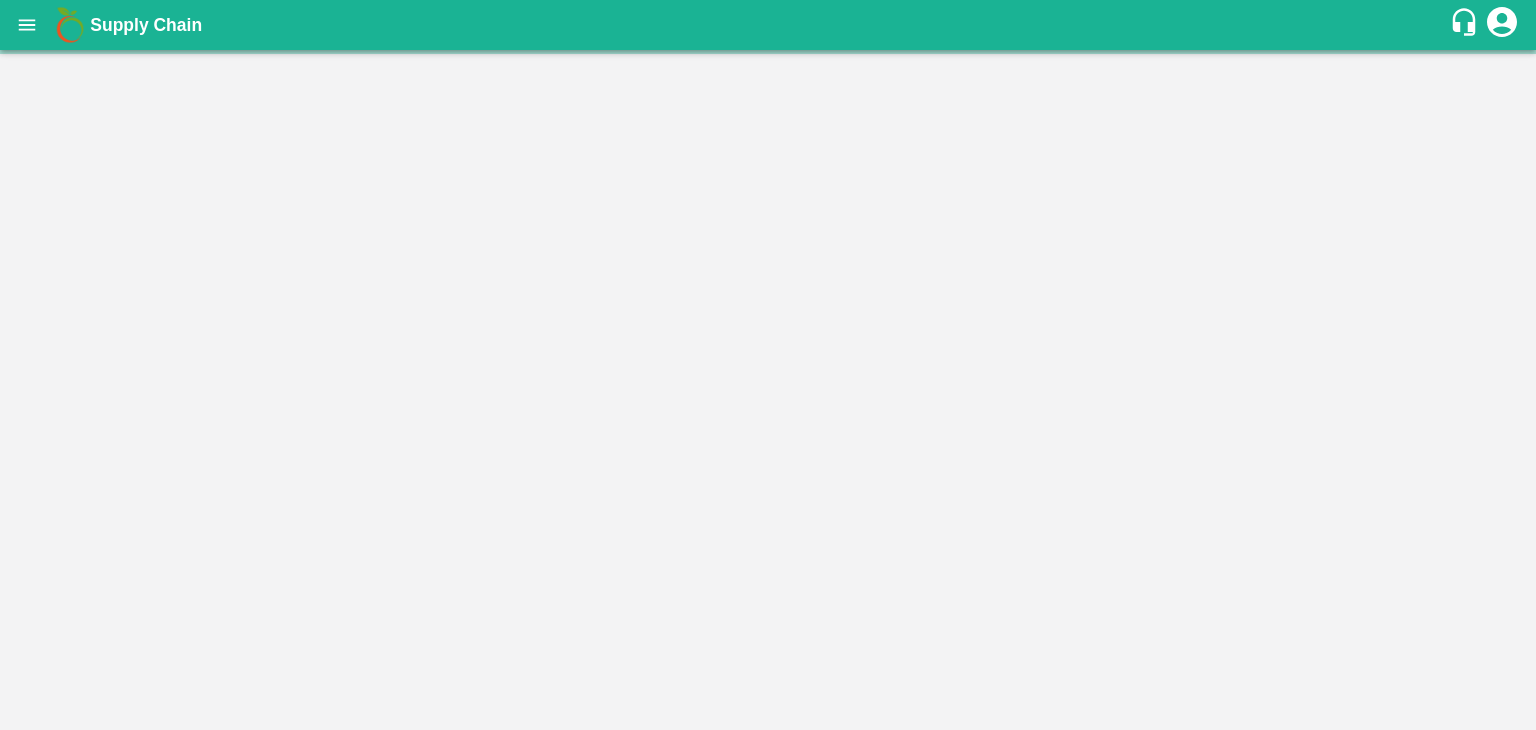 scroll, scrollTop: 0, scrollLeft: 0, axis: both 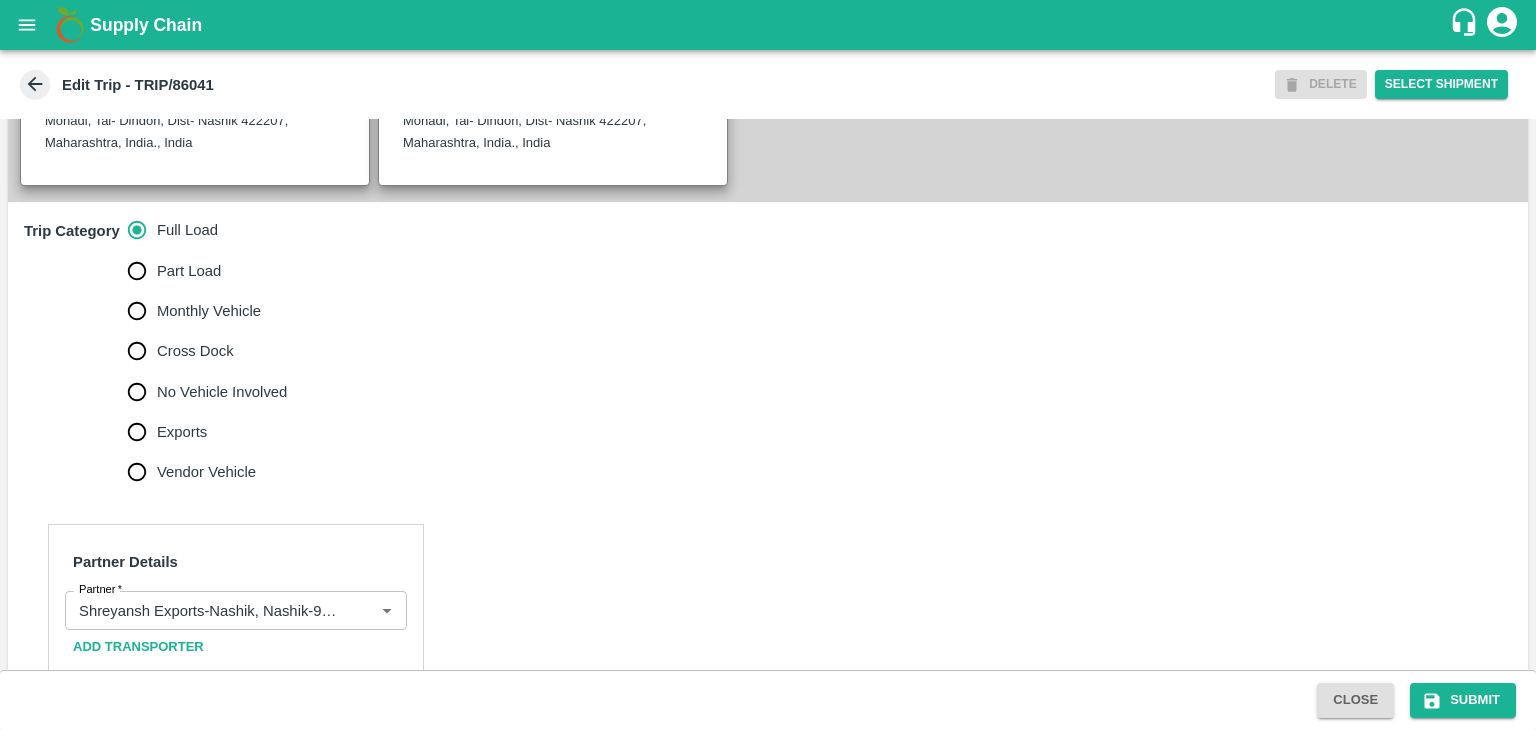 click on "No Vehicle Involved" at bounding box center [222, 392] 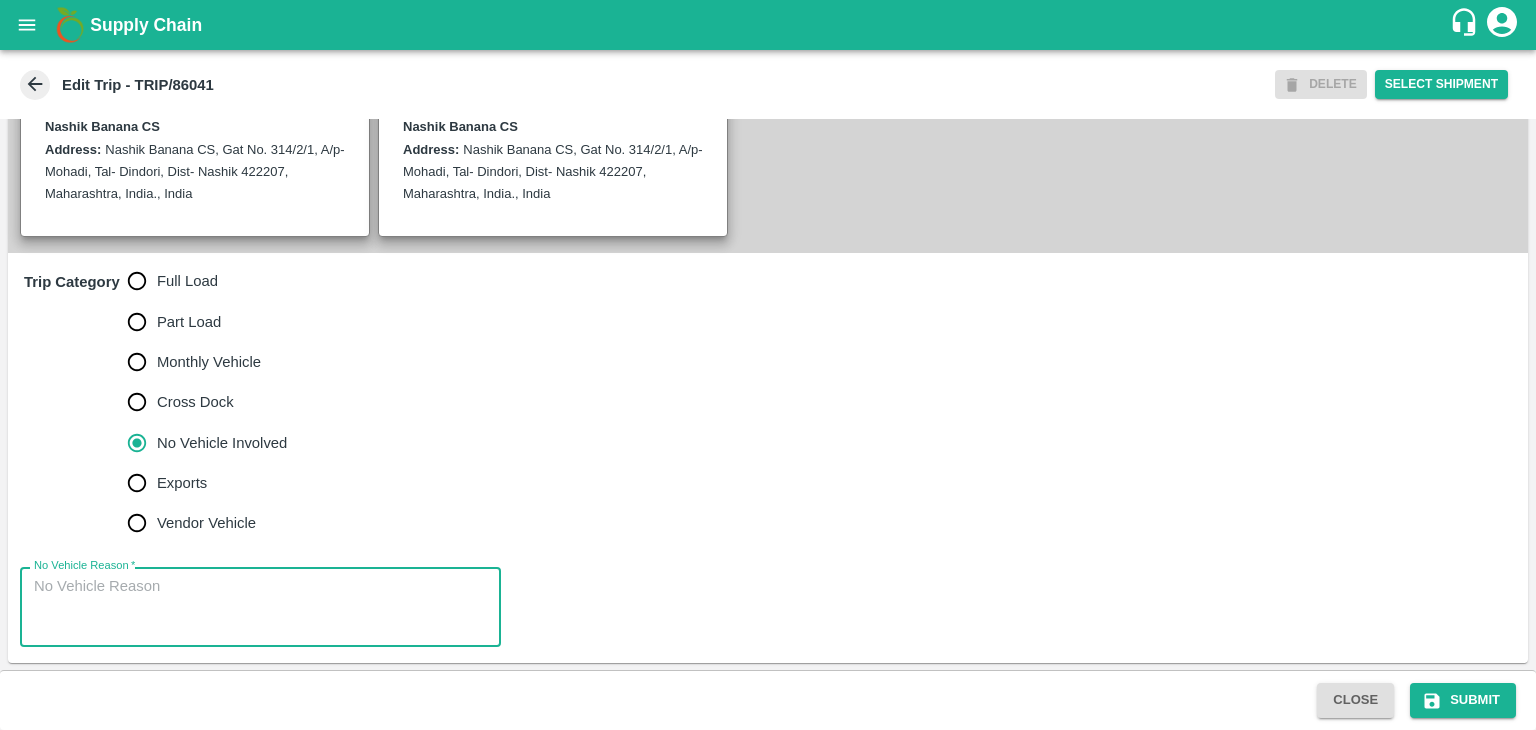 click on "No Vehicle Reason   *" at bounding box center (260, 607) 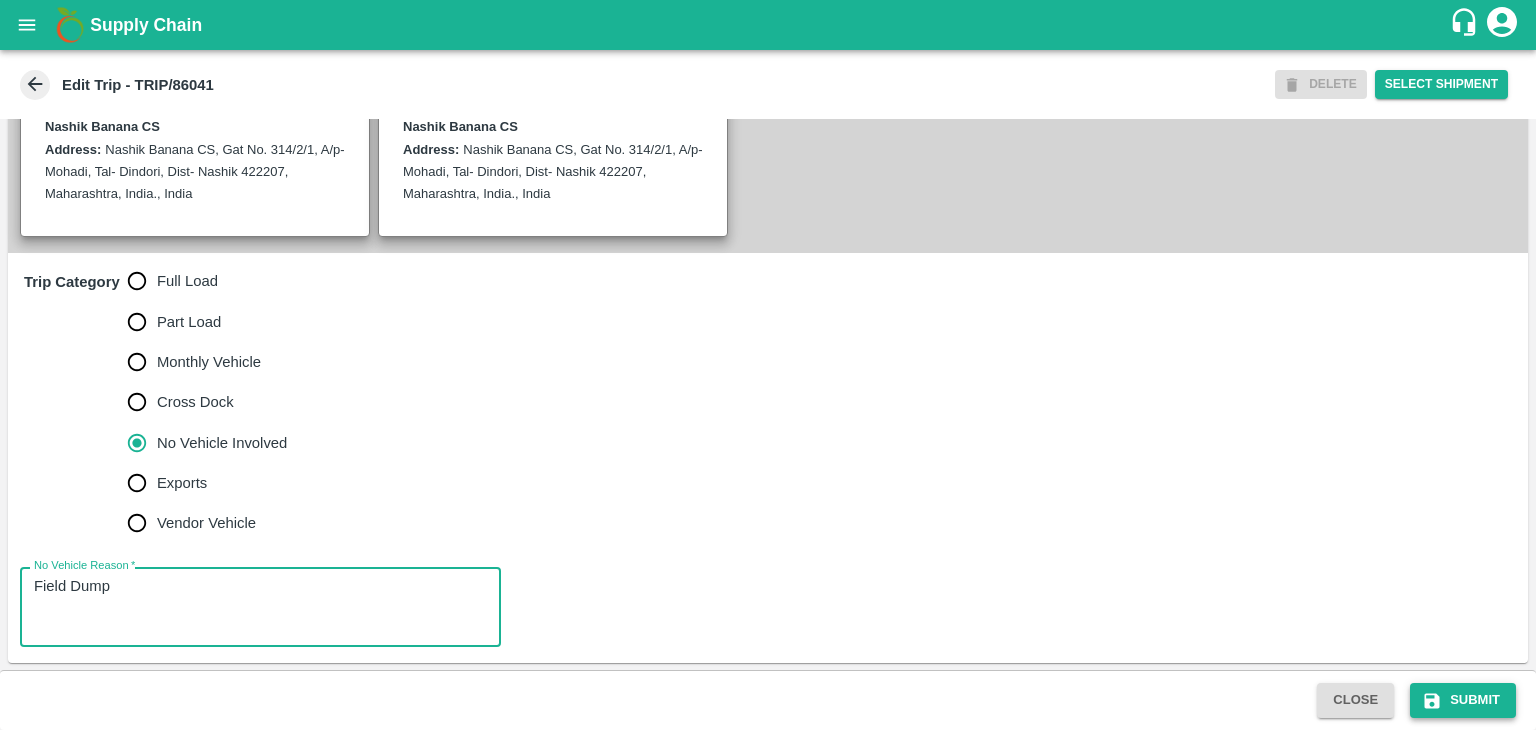 type on "Field Dump" 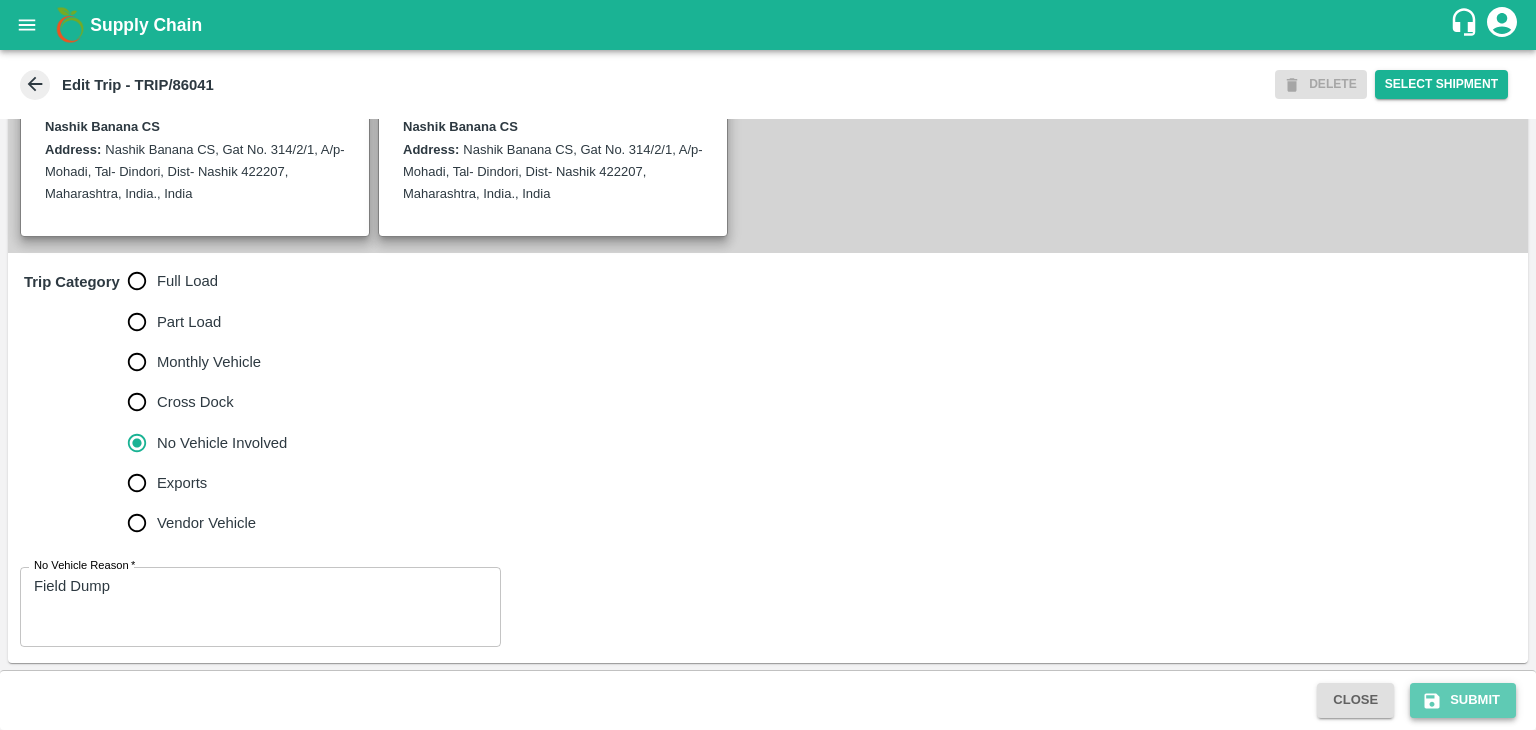 click on "Submit" at bounding box center (1463, 700) 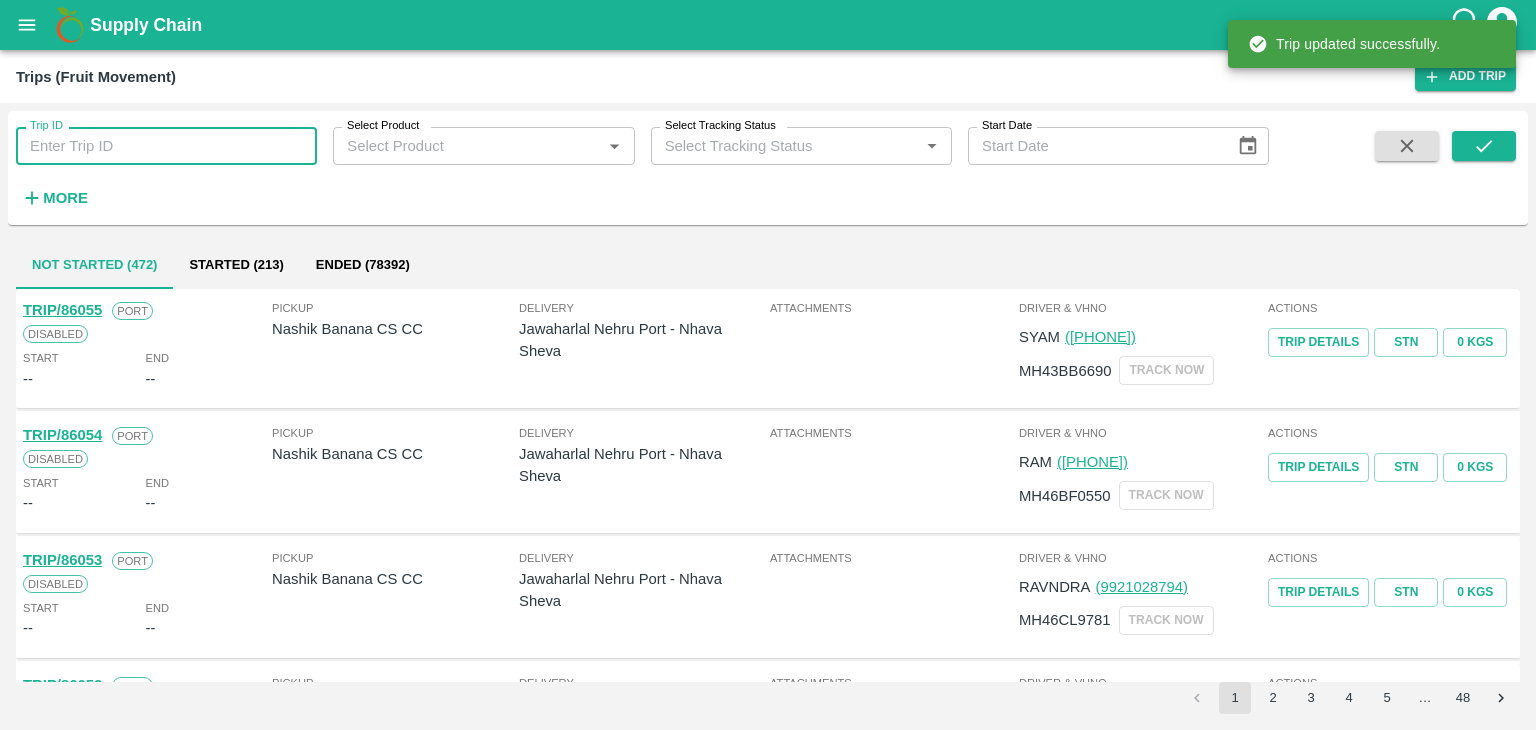 click on "Trip ID" at bounding box center [166, 146] 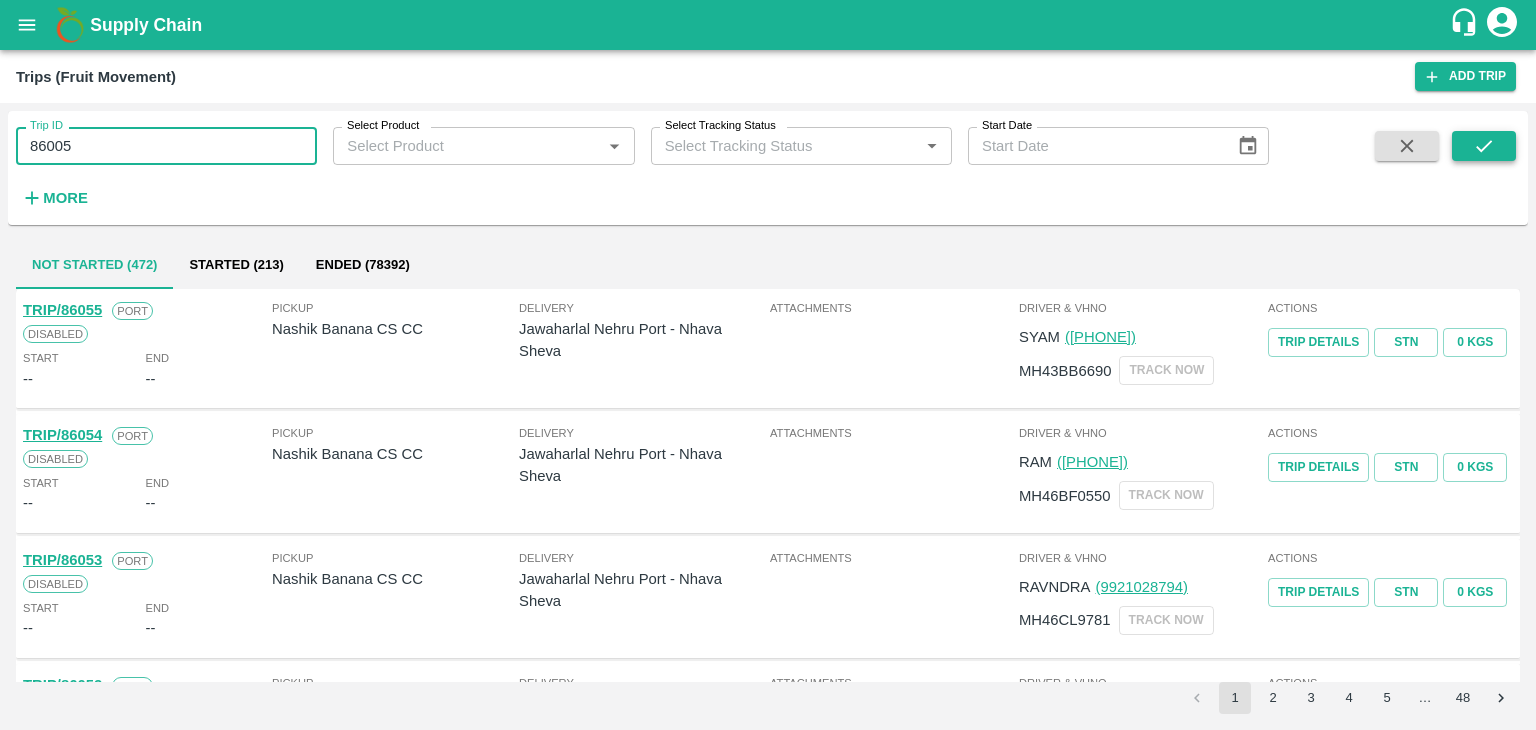 type on "86005" 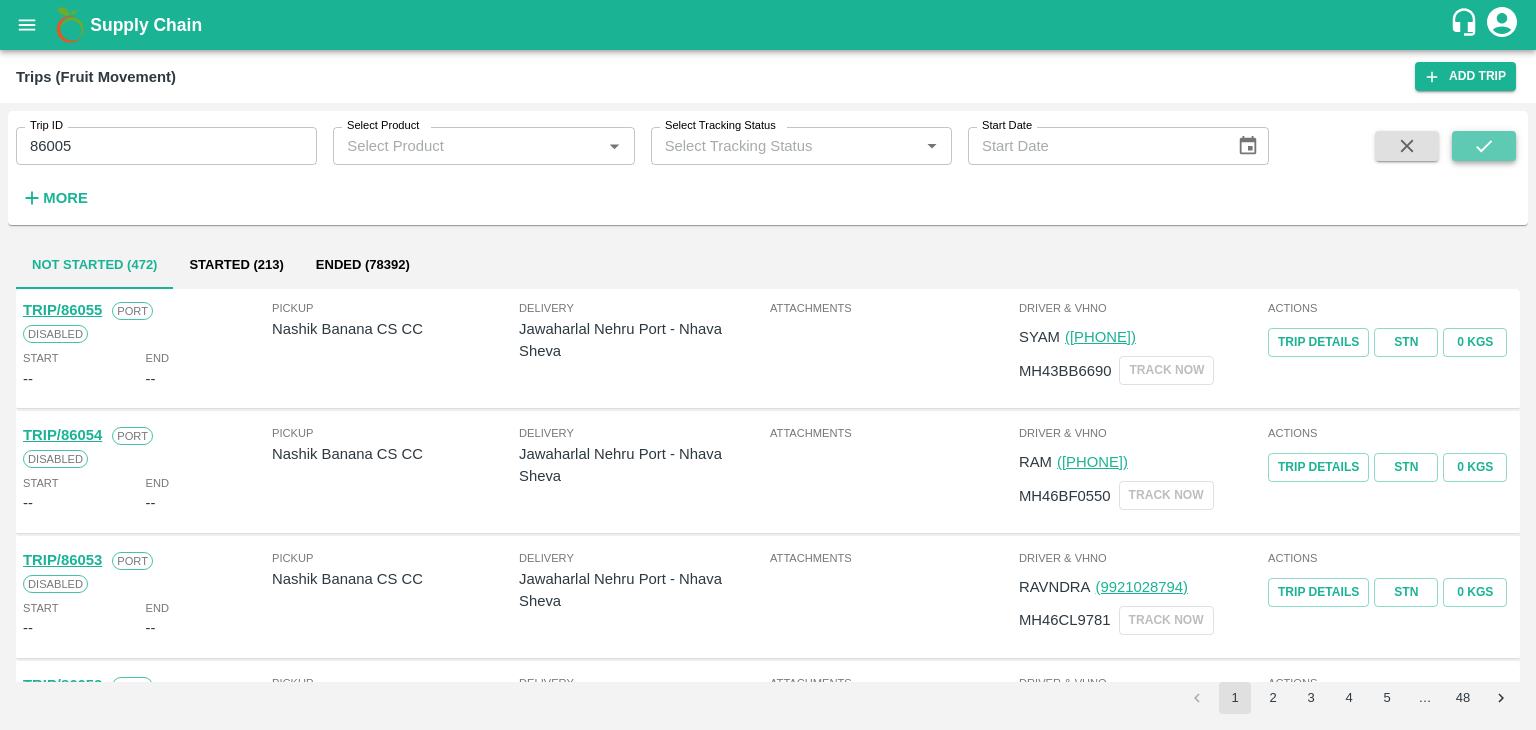 click at bounding box center (1484, 146) 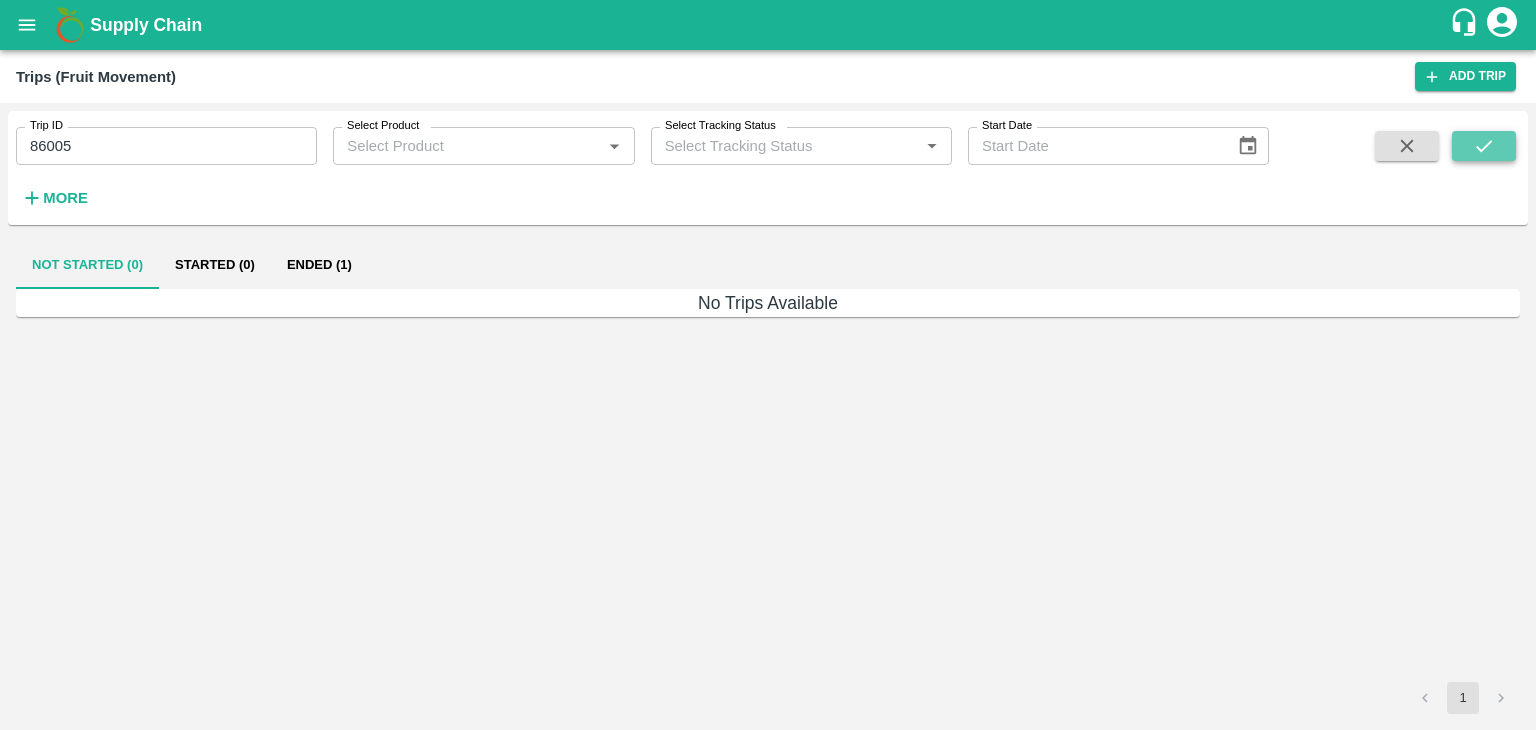 click at bounding box center (1484, 146) 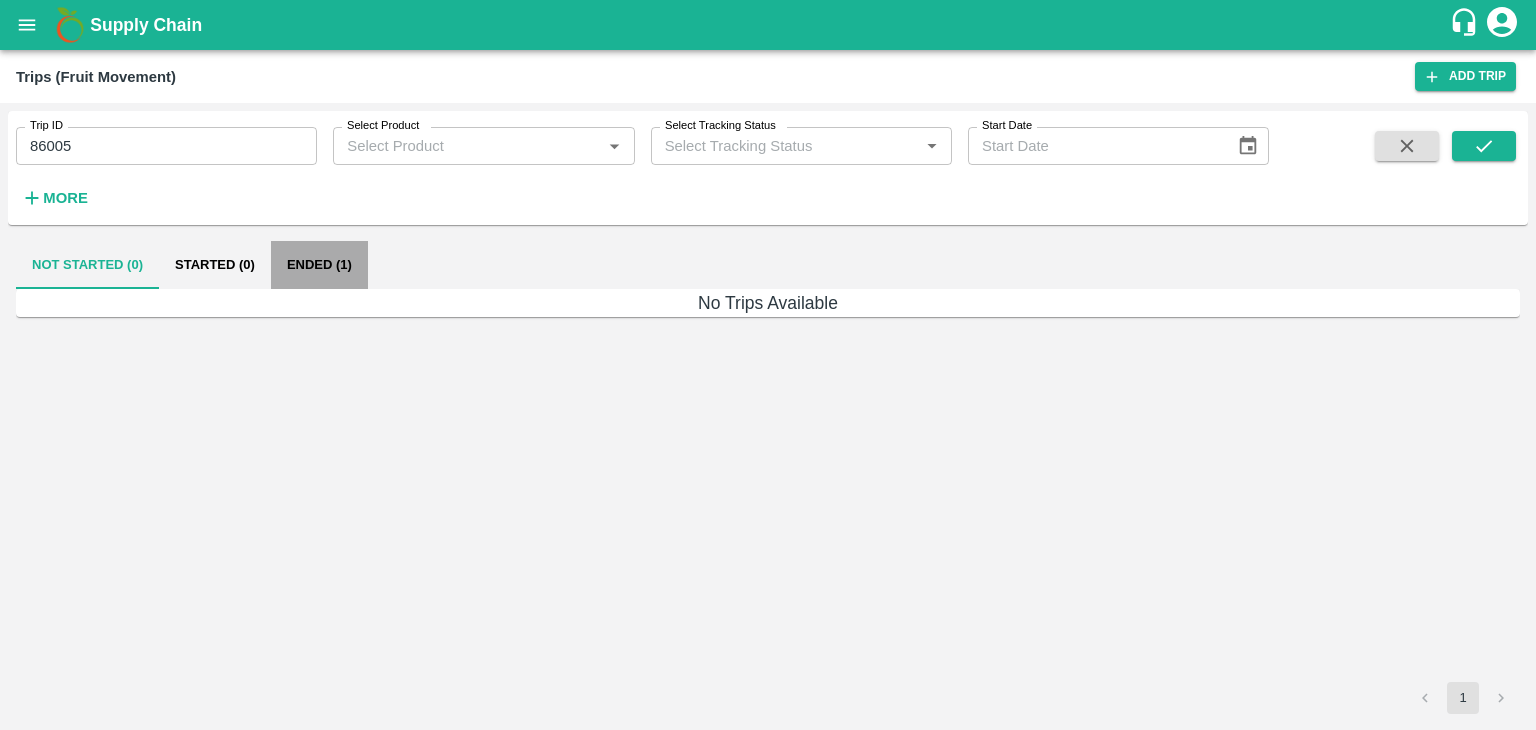 click on "Ended (1)" at bounding box center [319, 265] 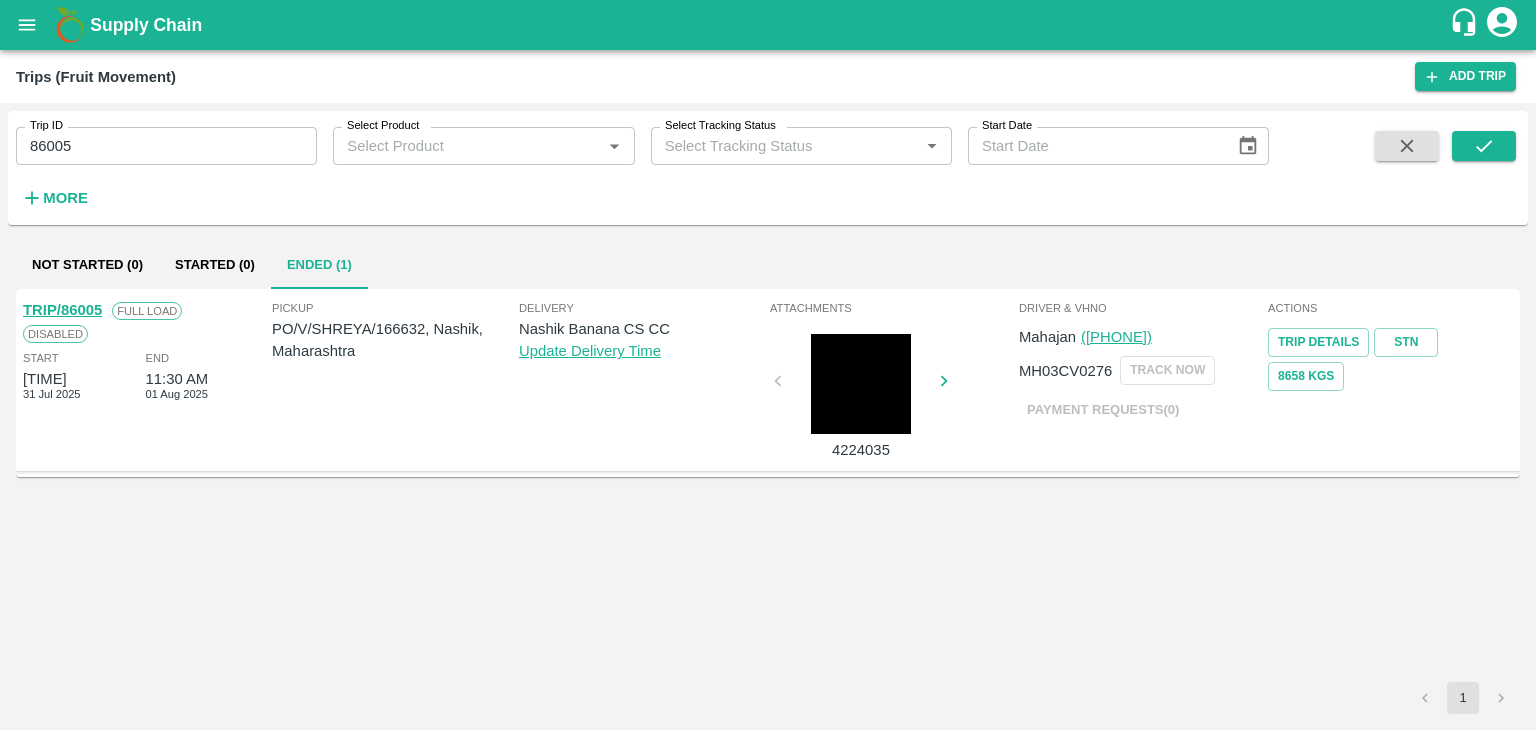 click on "TRIP/86005" at bounding box center (62, 310) 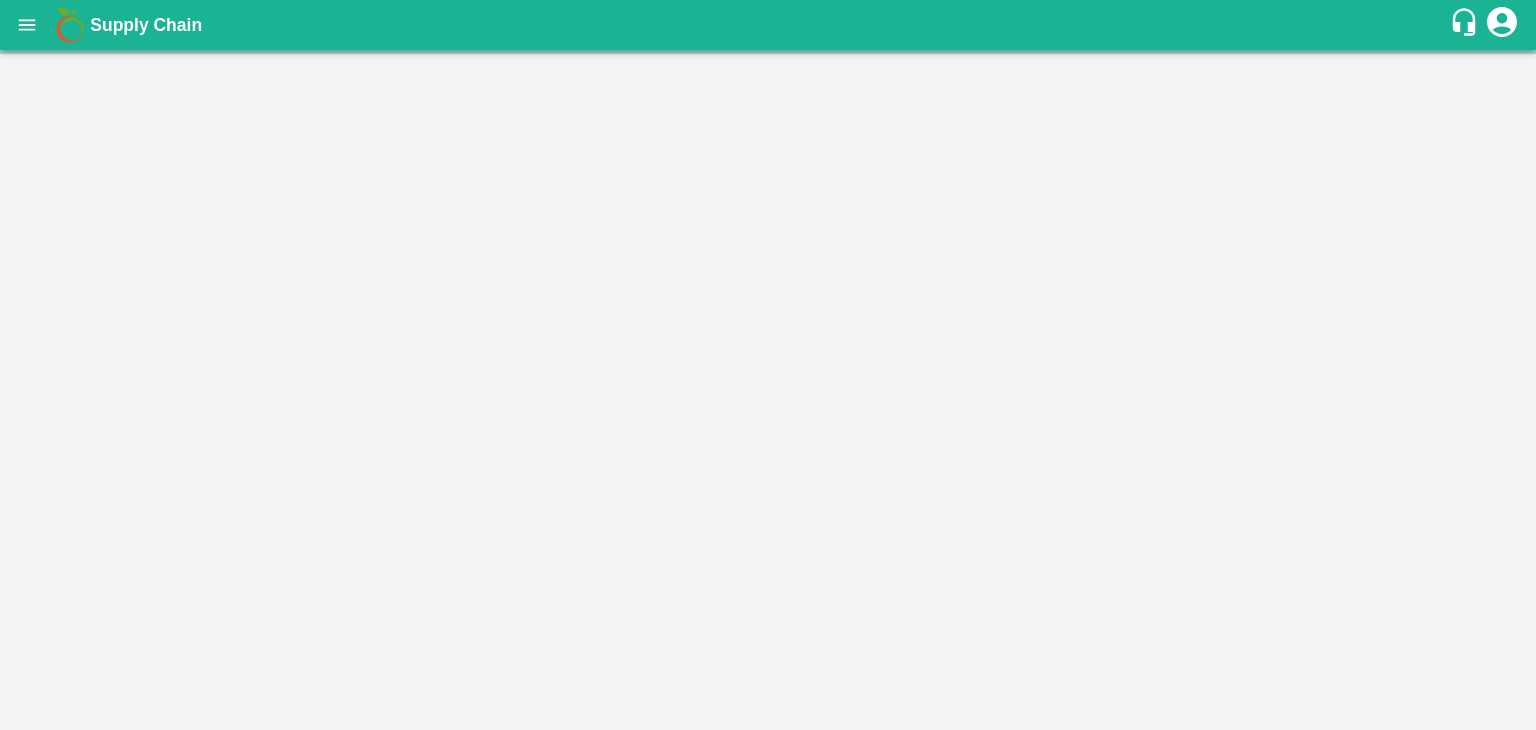 scroll, scrollTop: 0, scrollLeft: 0, axis: both 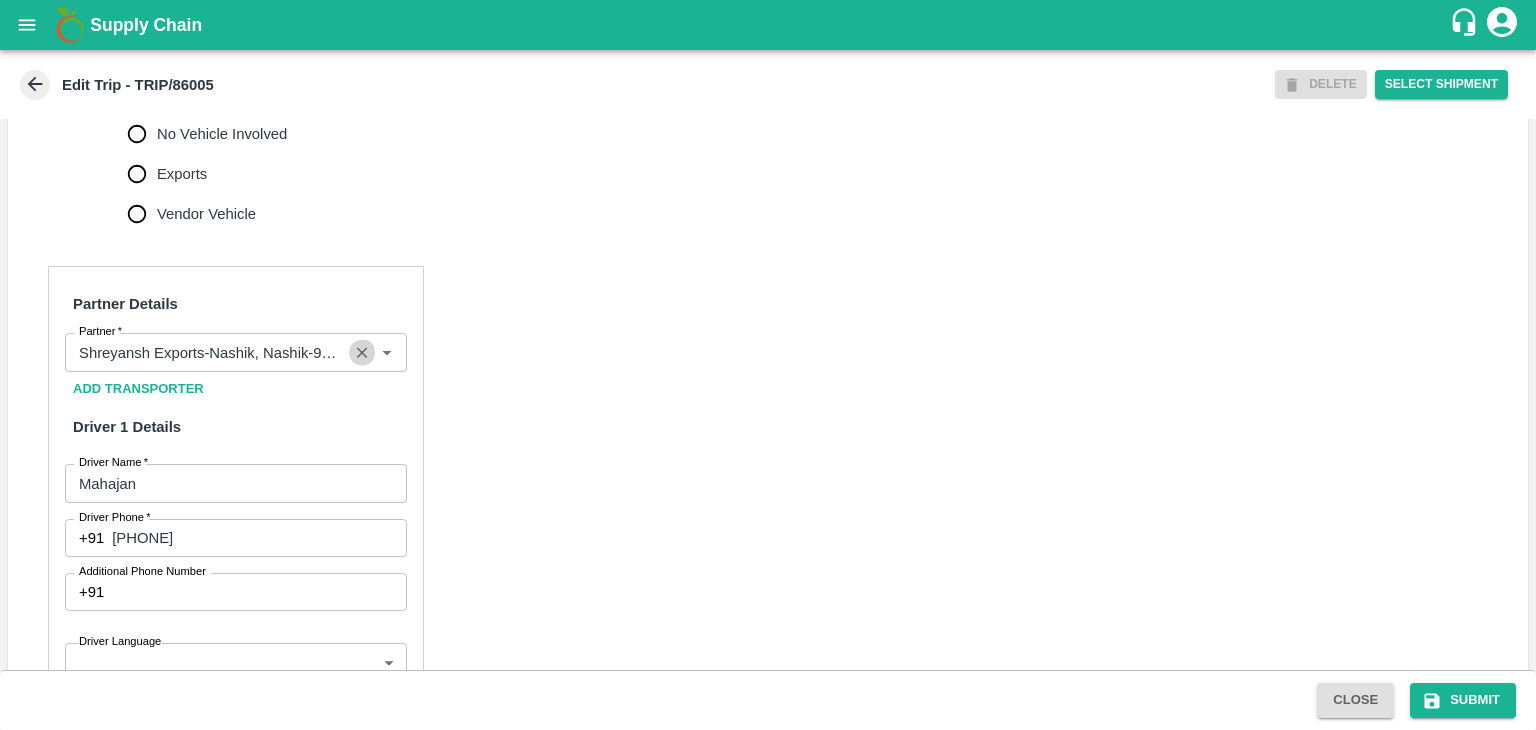 click 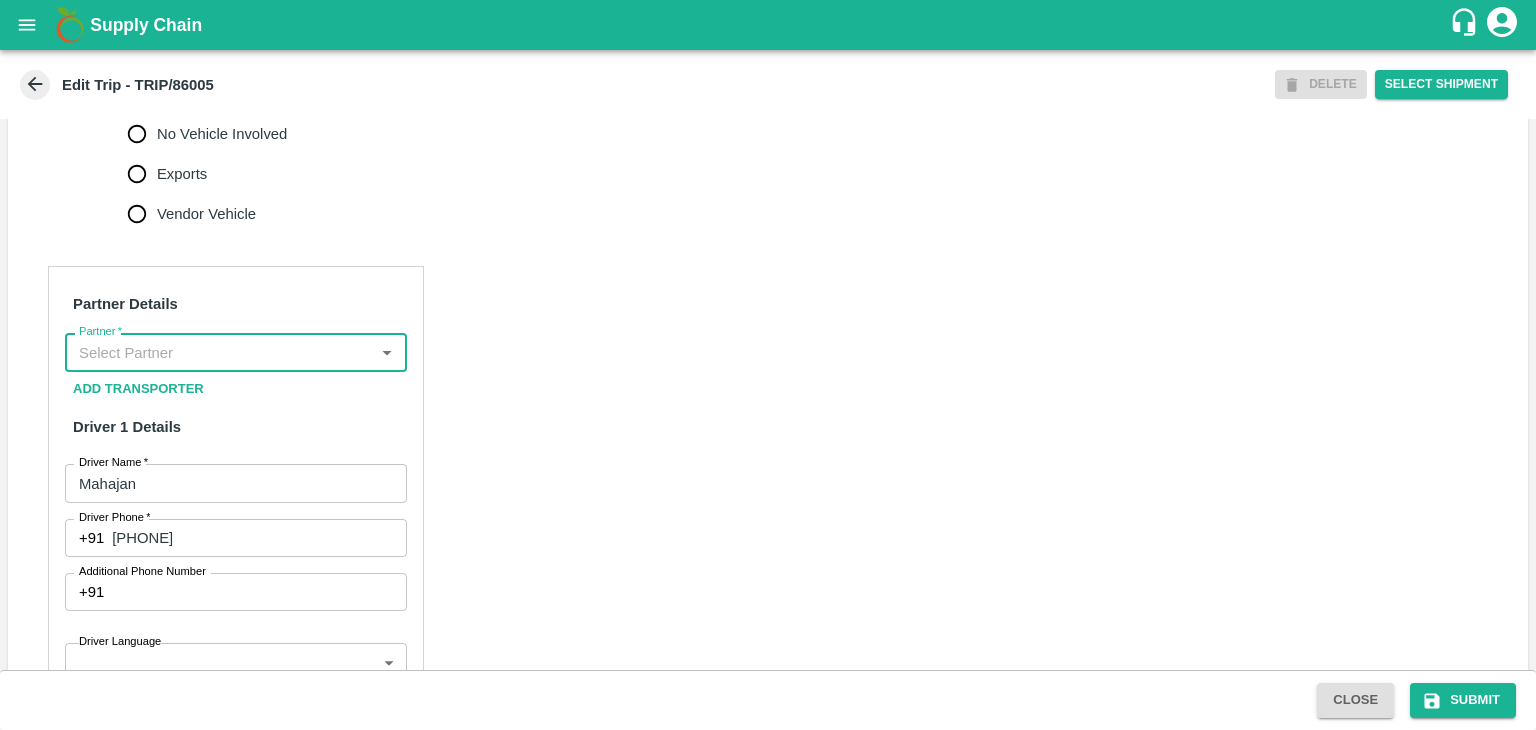 scroll, scrollTop: 0, scrollLeft: 0, axis: both 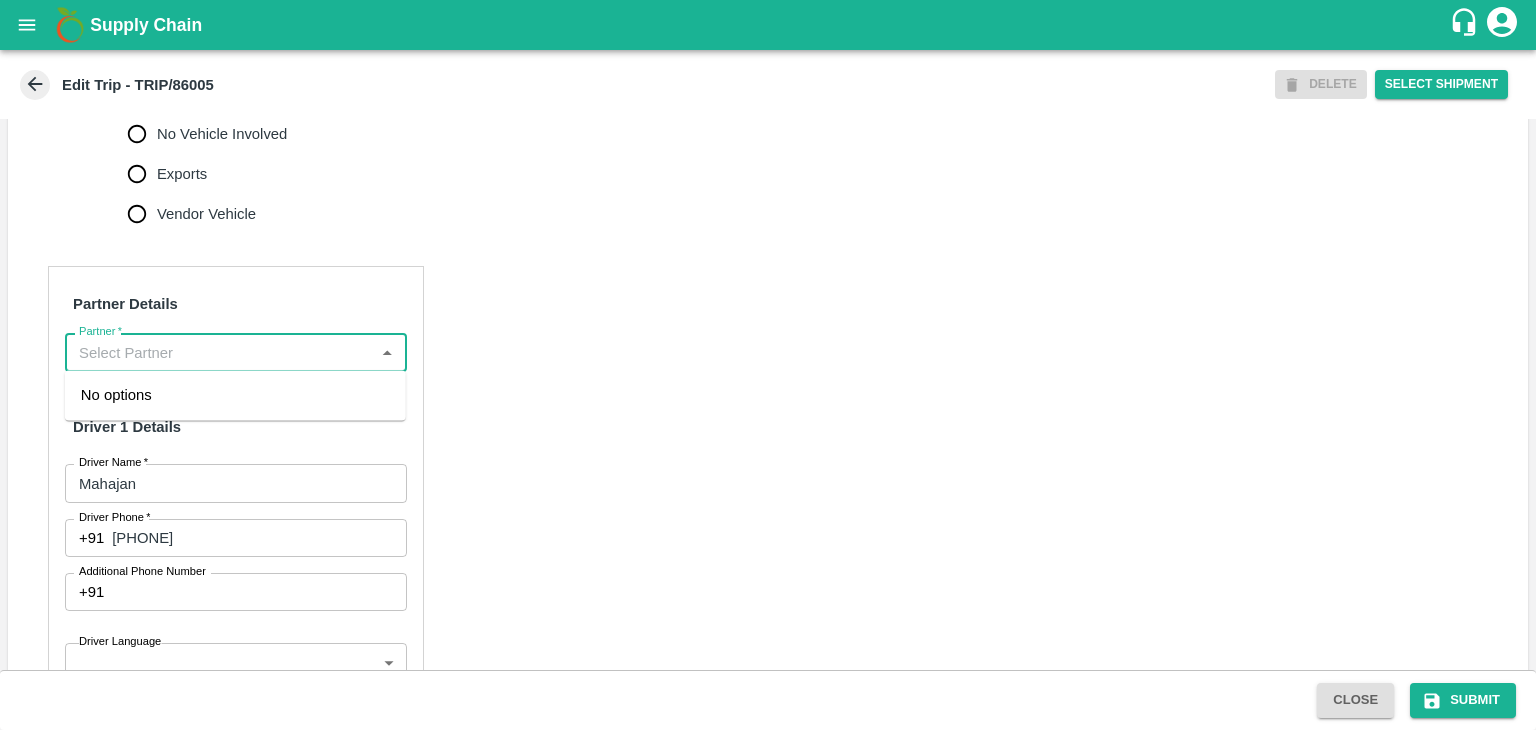 click on "Partner   *" at bounding box center [219, 352] 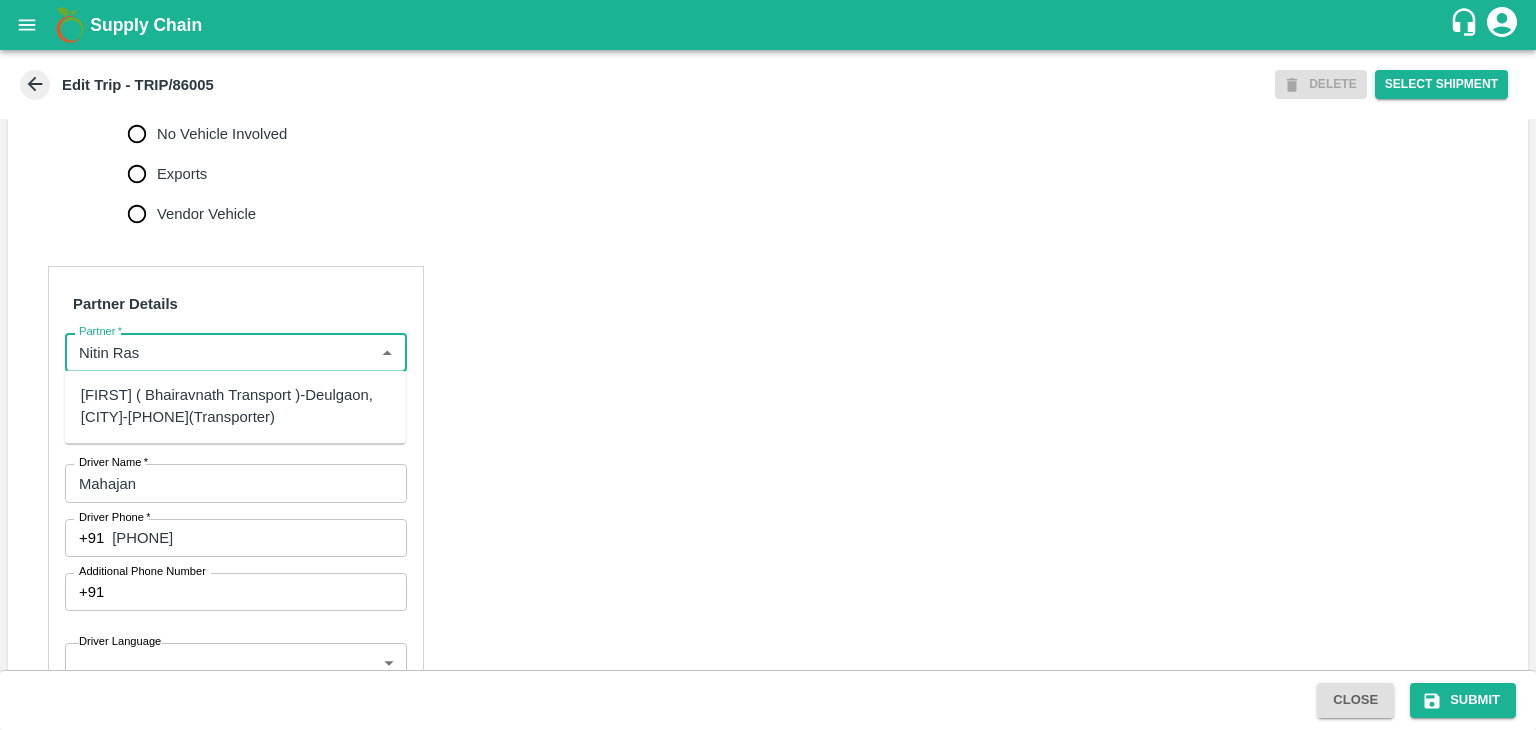 click on "[FIRST] ( Bhairavnath Transport )-Deulgaon, [CITY]-[PHONE](Transporter)" at bounding box center (235, 406) 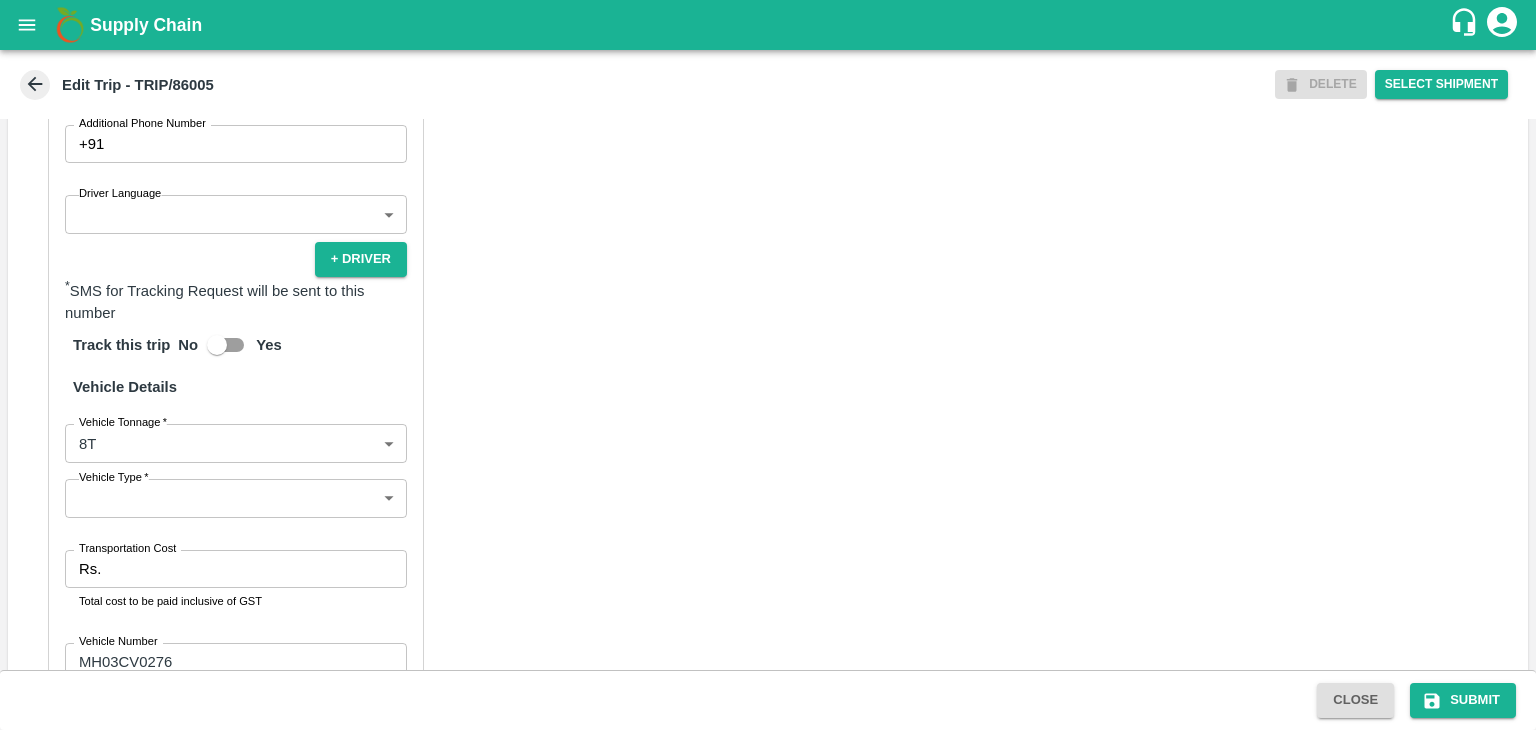 scroll, scrollTop: 1260, scrollLeft: 0, axis: vertical 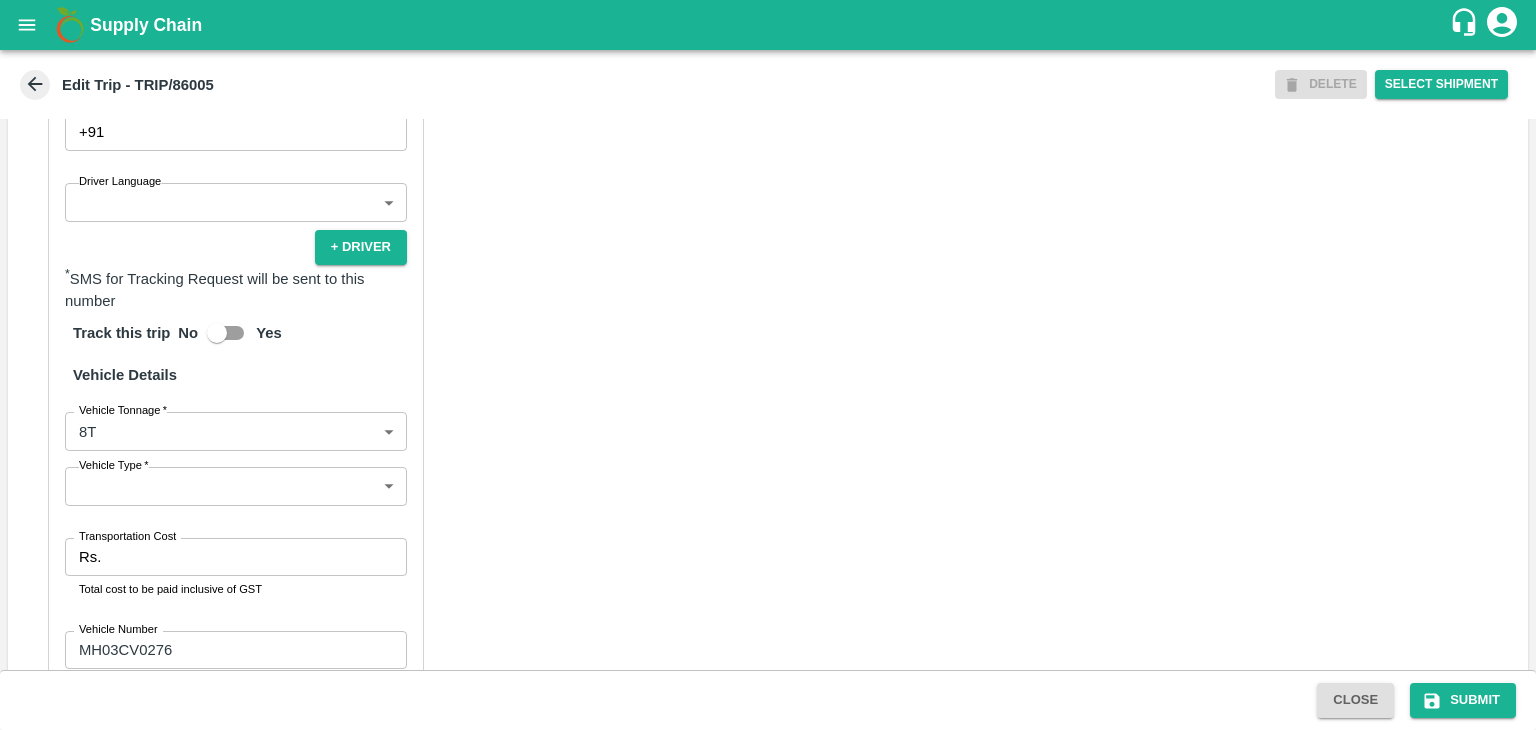 type on "[FIRST] ( Bhairavnath Transport )-Deulgaon, [CITY]-[PHONE](Transporter)" 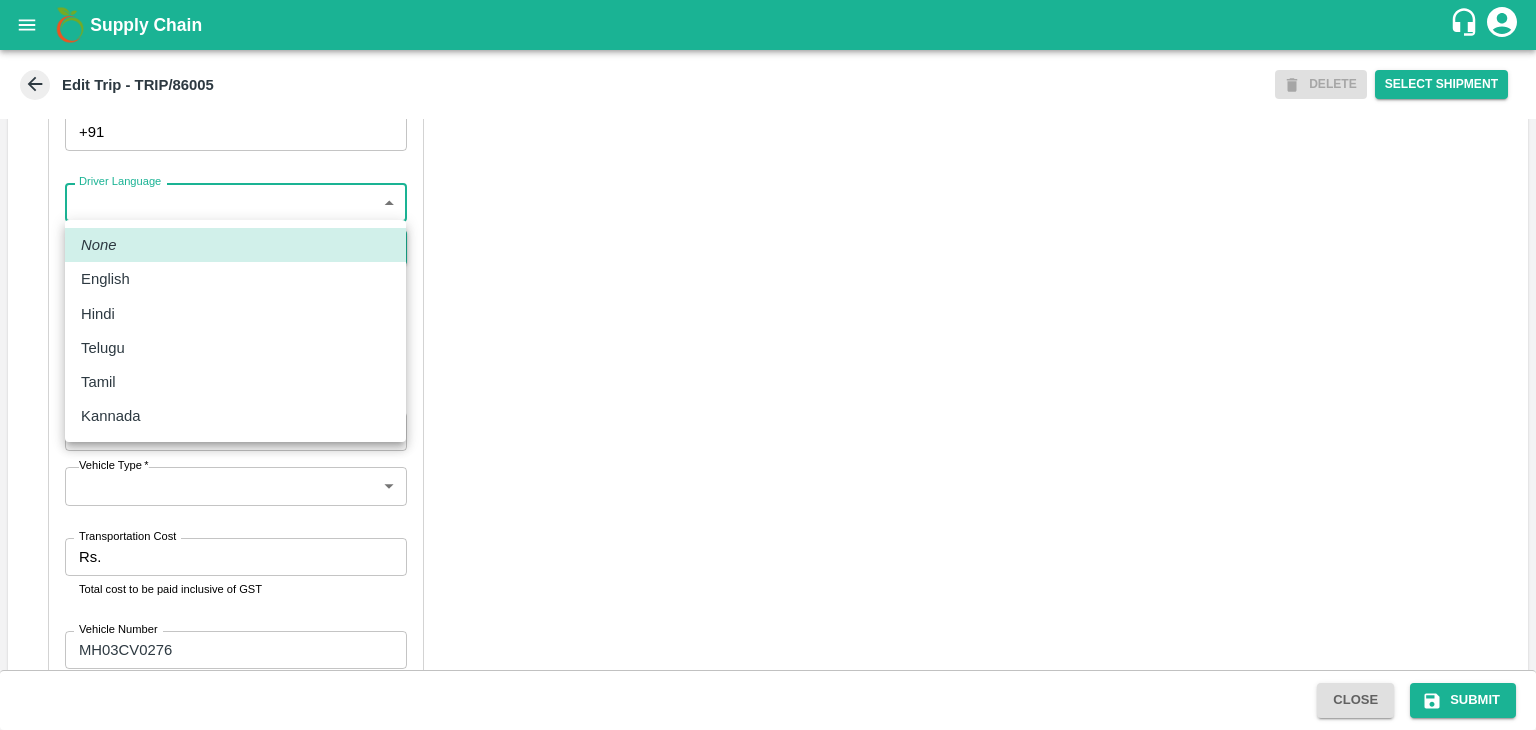 click on "Supply Chain Edit Trip - TRIP/86005 DELETE Select Shipment Trip Details Trip Type Fruit Movement 1 Trip Type Trip Pickup Order SHIP/NASH/350517 PO/V/SHREYA/166632 Address: [CITY], [CITY], [CITY], [STATE], [COUNTRY] Trip Delivery Order SHIP/NASH/350517 Nashik Banana CS Address:  Nashik Banana CS, Gat No. 314/2/1, A/p- Mohadi, Tal- Dindori, Dist- Nashik [POSTAL_CODE], [STATE], [COUNTRY]. [COUNTRY] Trip Category  Full Load Part Load Monthly Vehicle Cross Dock No Vehicle Involved Exports Vendor Vehicle Partner Details Partner   * Partner Add   Transporter Driver 1 Details Driver Name   * Mahajan Driver Name Driver Phone   * +91 [PHONE] Driver Phone Additional Phone Number +91 Additional Phone Number Driver Language ​ Driver Language + Driver * SMS for Tracking Request will be sent to this number Track this trip No Yes Vehicle Details Vehicle Tonnage   * 8T 8000 Vehicle Tonnage Vehicle Type   * ​ Vehicle Type Transportation Cost Rs. Transportation Cost Total cost to be paid inclusive of GST Vehicle Number" at bounding box center [768, 365] 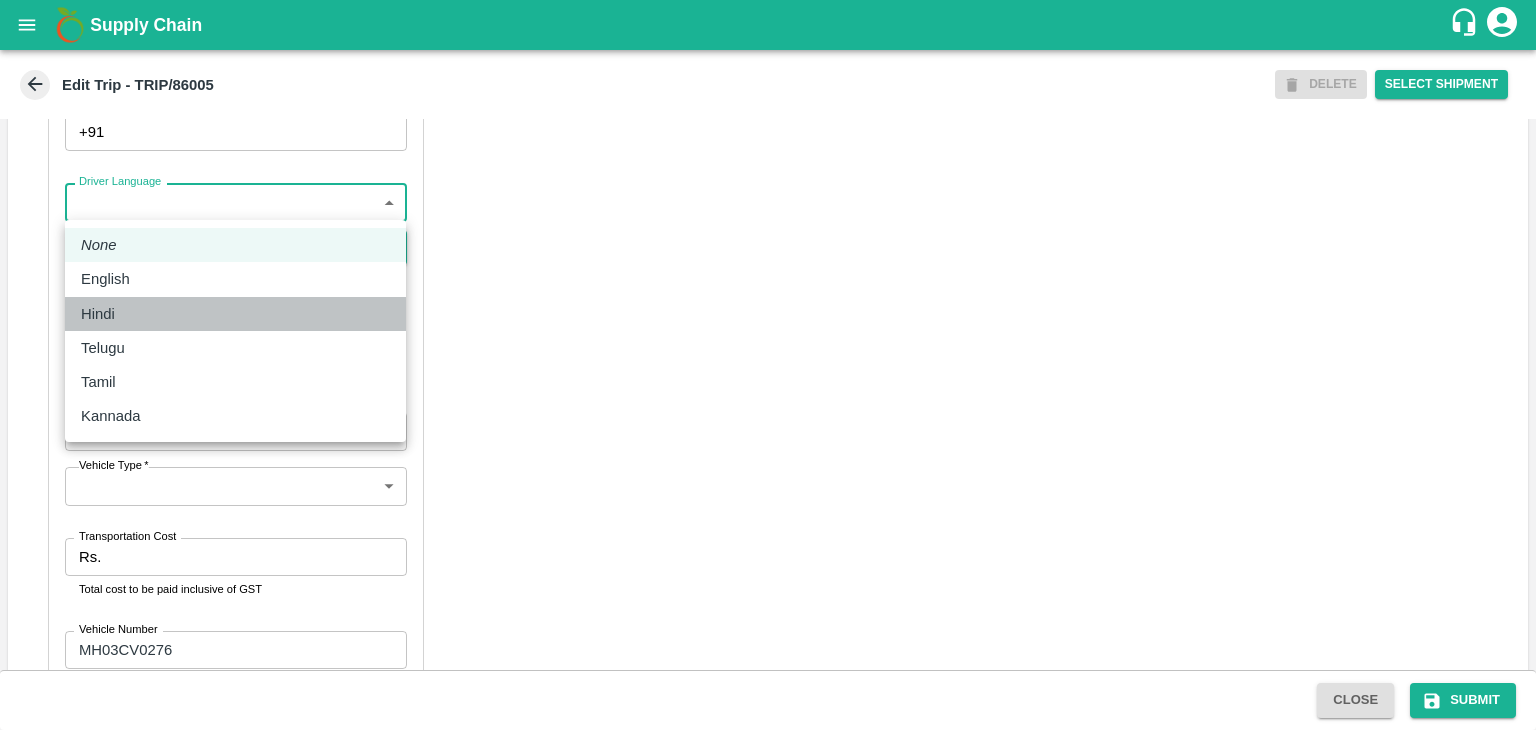 click on "Hindi" at bounding box center [235, 314] 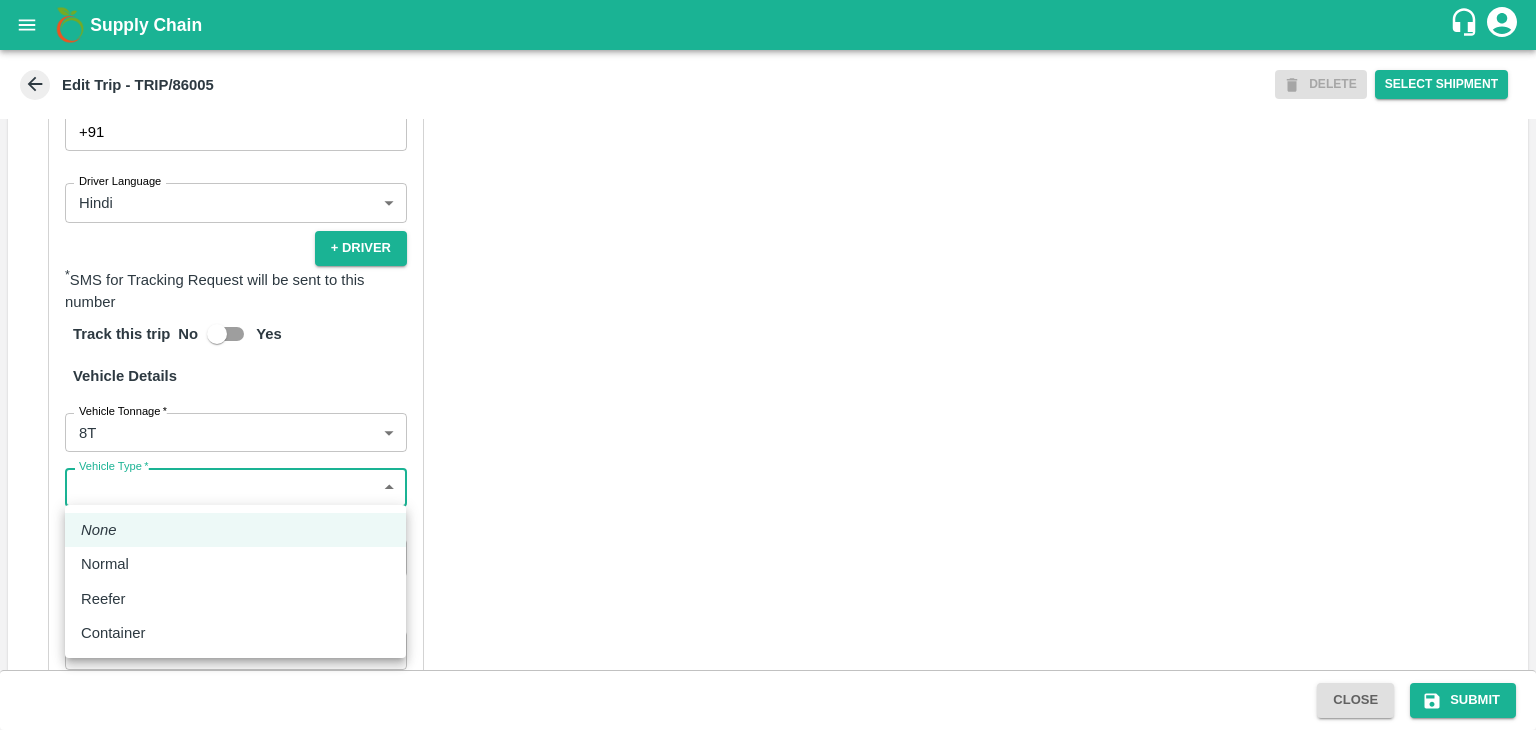 click on "Supply Chain Edit Trip - TRIP/86005 DELETE Select Shipment Trip Details Trip Type Fruit Movement 1 Trip Type Trip Pickup Order SHIP/NASH/350517 PO/V/SHREYA/166632 Address: [CITY], [CITY], [CITY], [STATE], [COUNTRY] Trip Delivery Order SHIP/NASH/350517 Nashik Banana CS Address:  Nashik Banana CS, Gat No. 314/2/1, A/p- Mohadi, Tal- Dindori, Dist- Nashik [POSTAL_CODE], [STATE], [COUNTRY]. [COUNTRY] Trip Category  Full Load Part Load Monthly Vehicle Cross Dock No Vehicle Involved Exports Vendor Vehicle Partner Details Partner   * Partner Add   Transporter Driver 1 Details Driver Name   * Mahajan Driver Name Driver Phone   * +91 [PHONE] Driver Phone Additional Phone Number +91 Additional Phone Number Driver Language Hindi hi Driver Language + Driver * SMS for Tracking Request will be sent to this number Track this trip No Yes Vehicle Details Vehicle Tonnage   * 8T 8000 Vehicle Tonnage Vehicle Type   * ​ Vehicle Type Transportation Cost Rs. Transportation Cost Total cost to be paid inclusive of GST MH03CV0276" at bounding box center [768, 365] 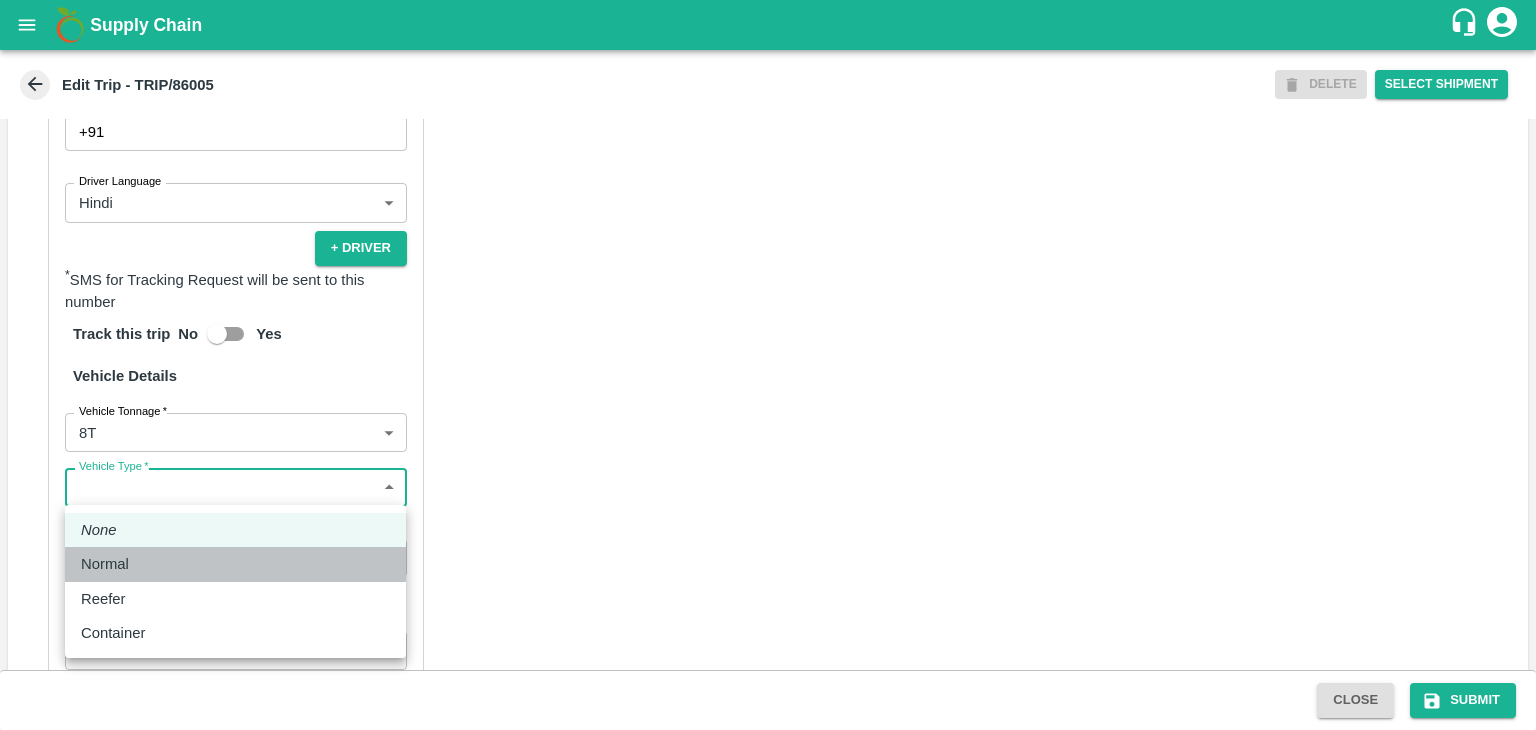 click on "Normal" at bounding box center (235, 564) 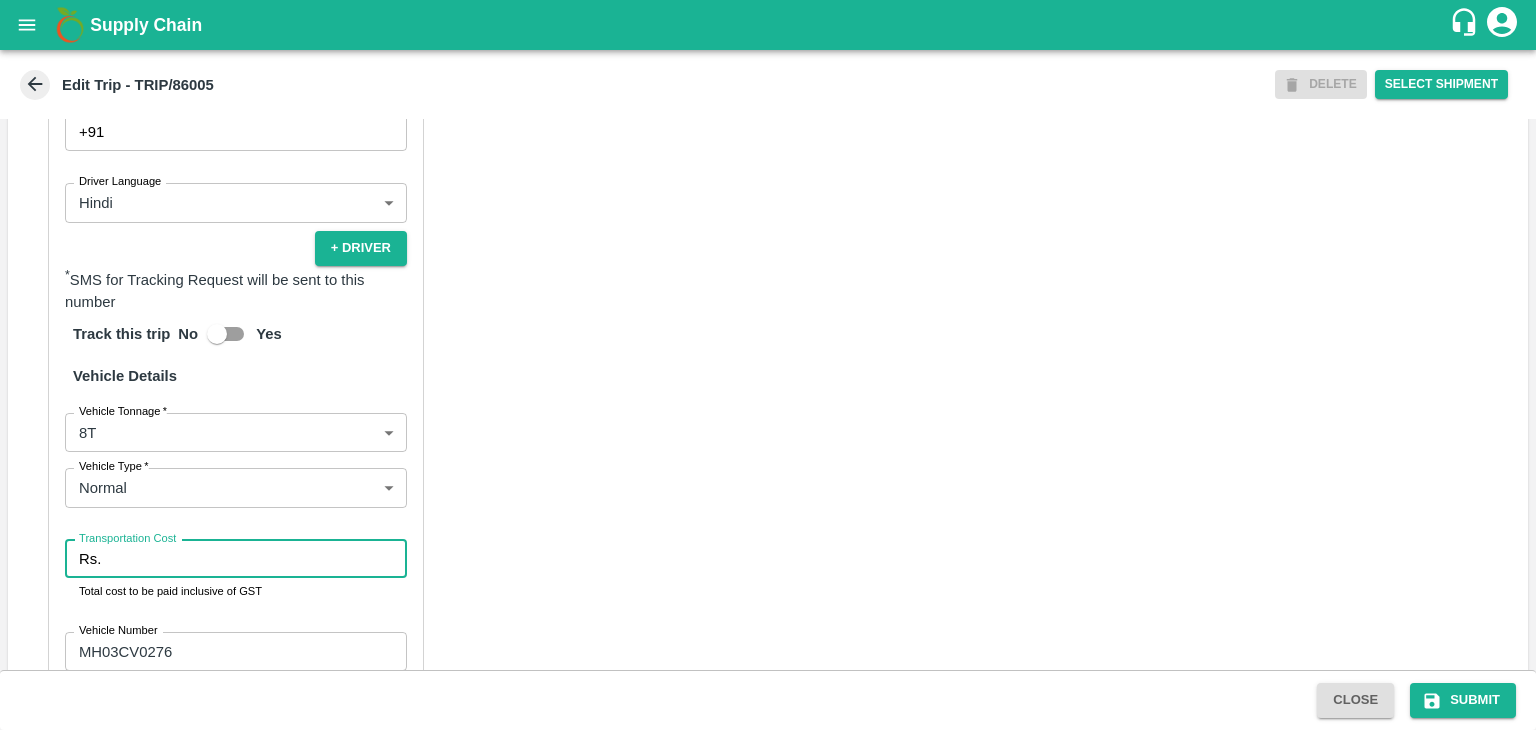 click on "Transportation Cost" at bounding box center (258, 559) 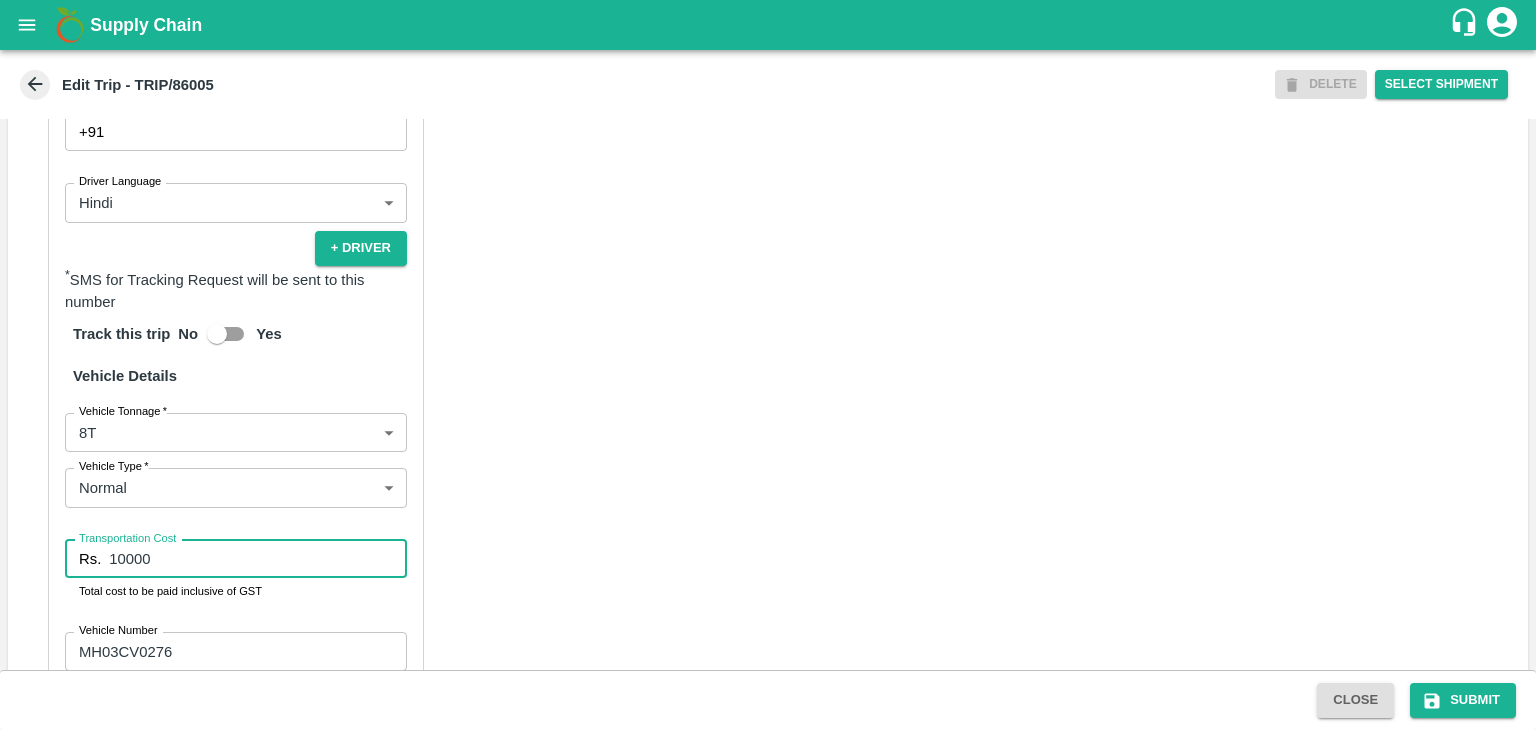 scroll, scrollTop: 1426, scrollLeft: 0, axis: vertical 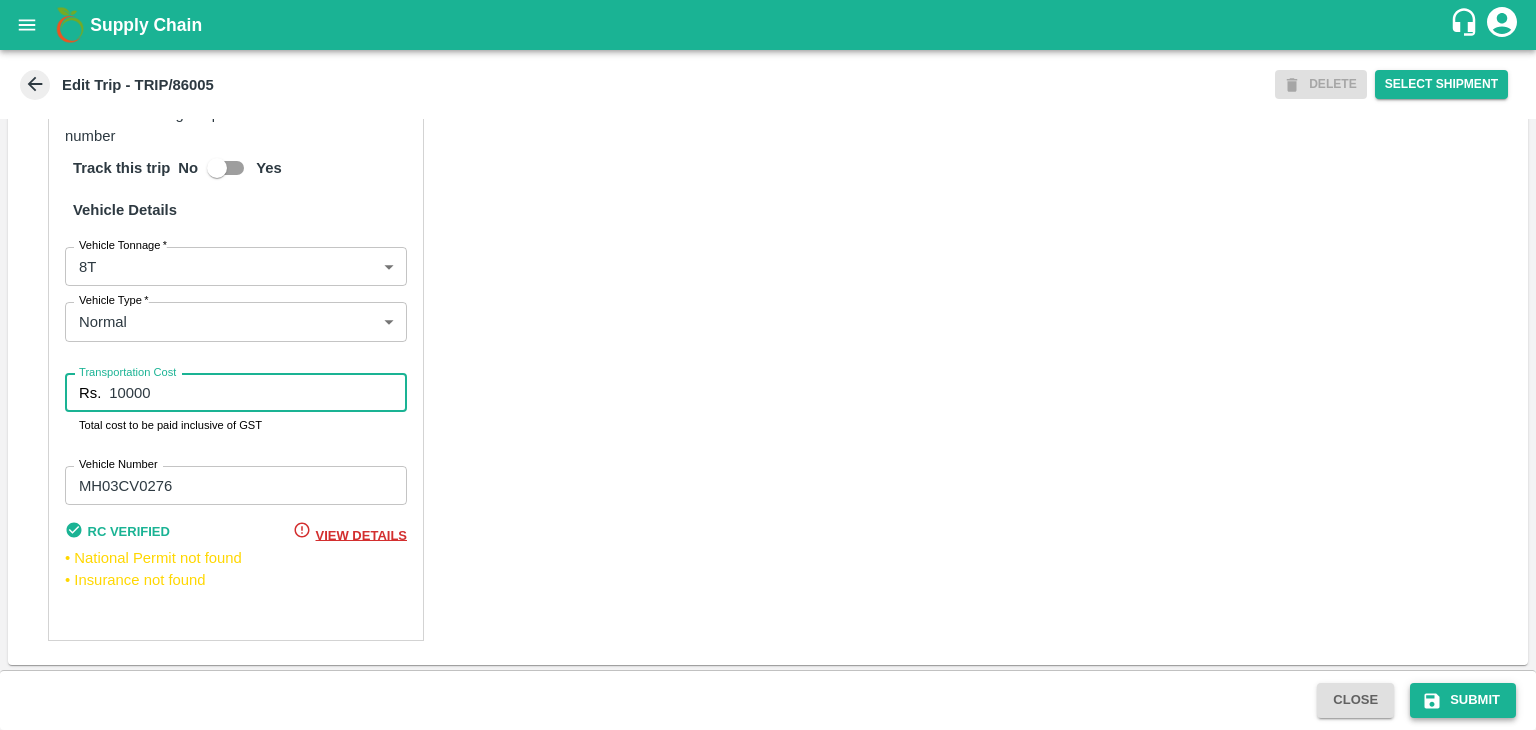 type on "10000" 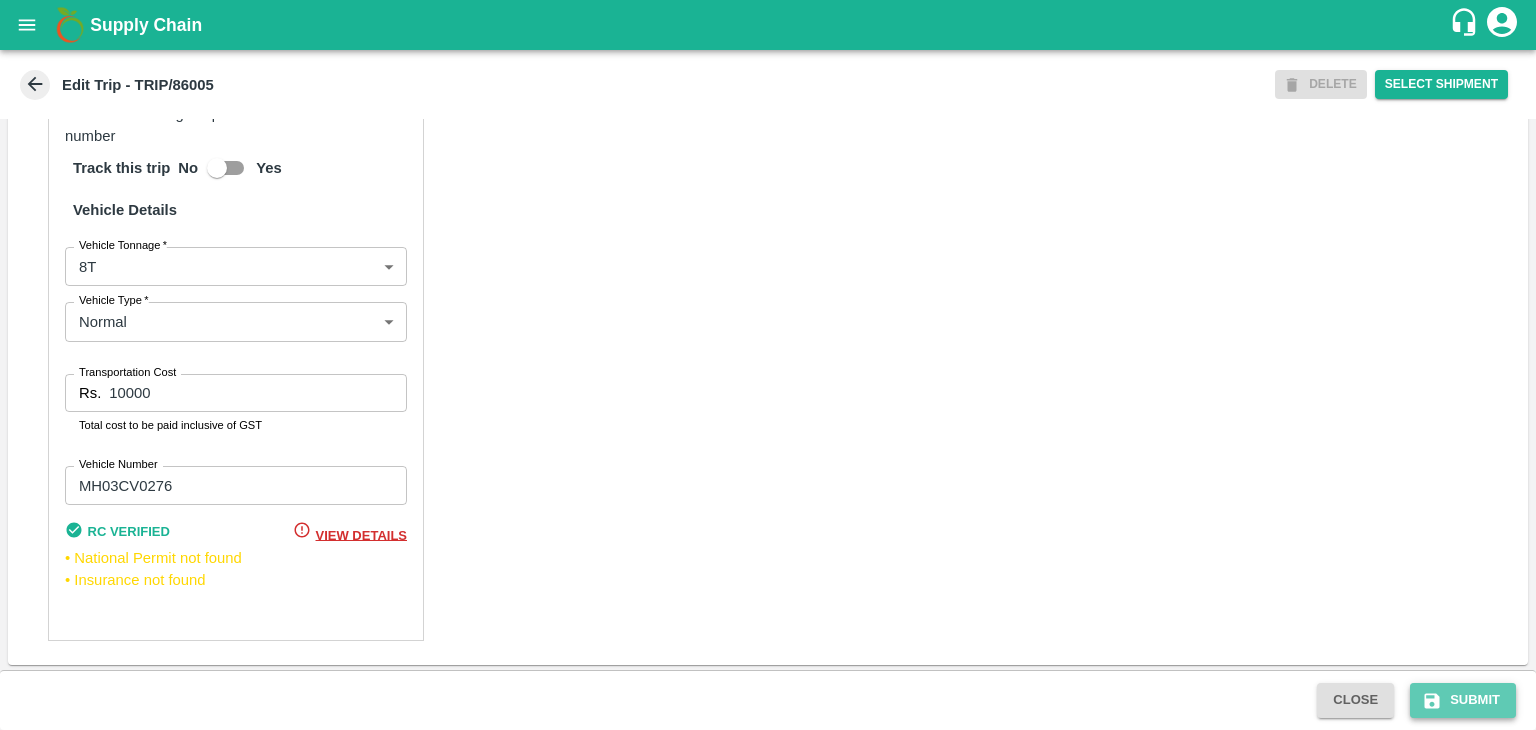 click on "Submit" at bounding box center (1463, 700) 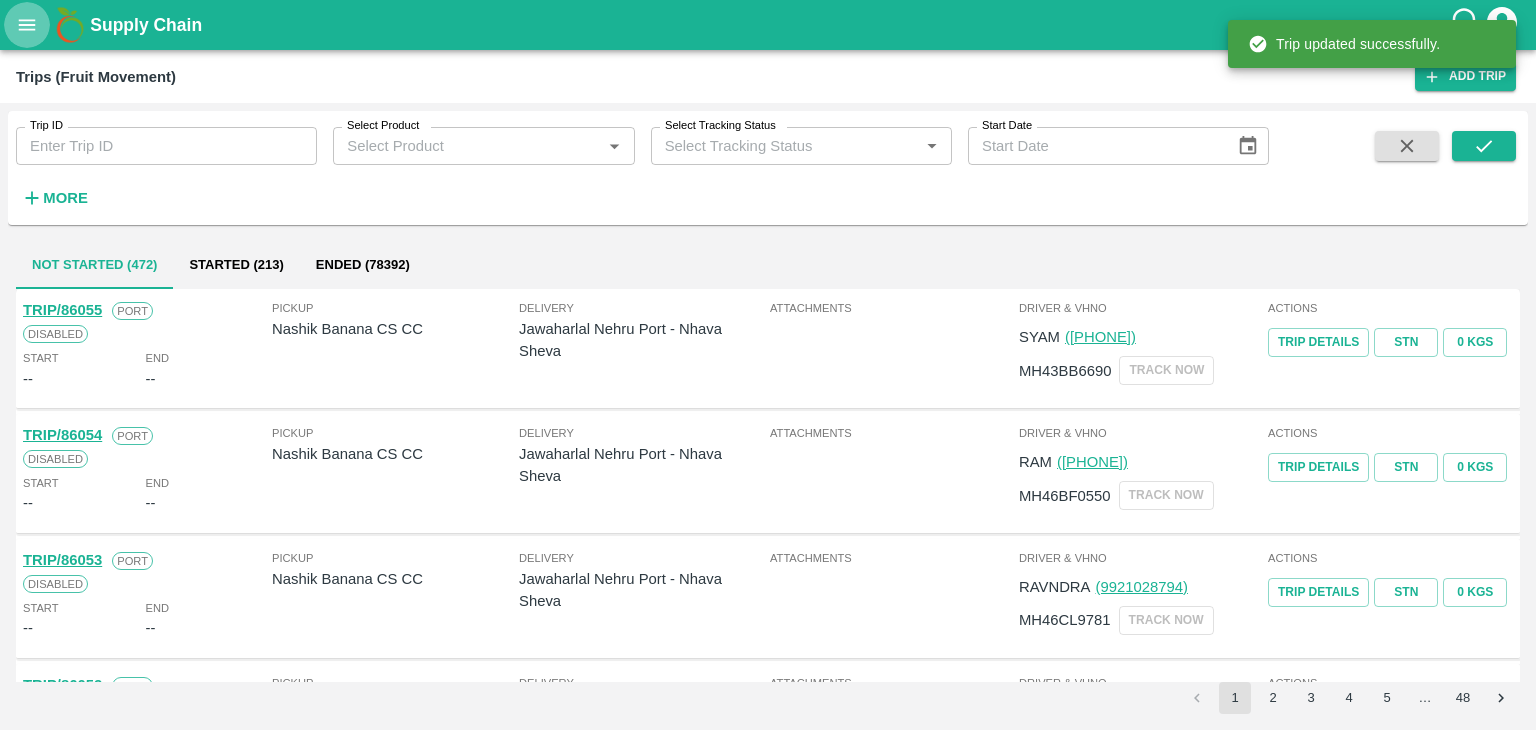 click at bounding box center (27, 25) 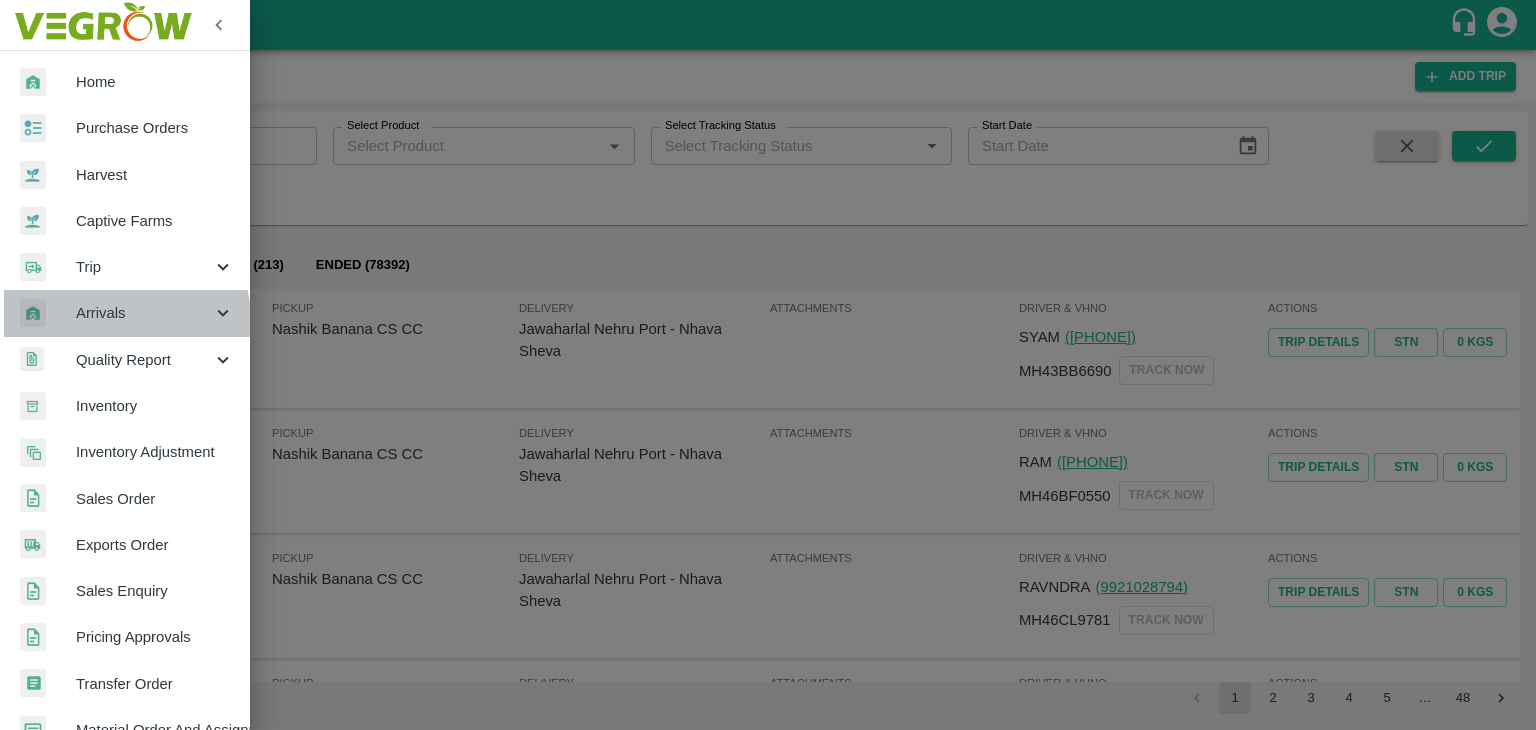 click on "Arrivals" at bounding box center (144, 313) 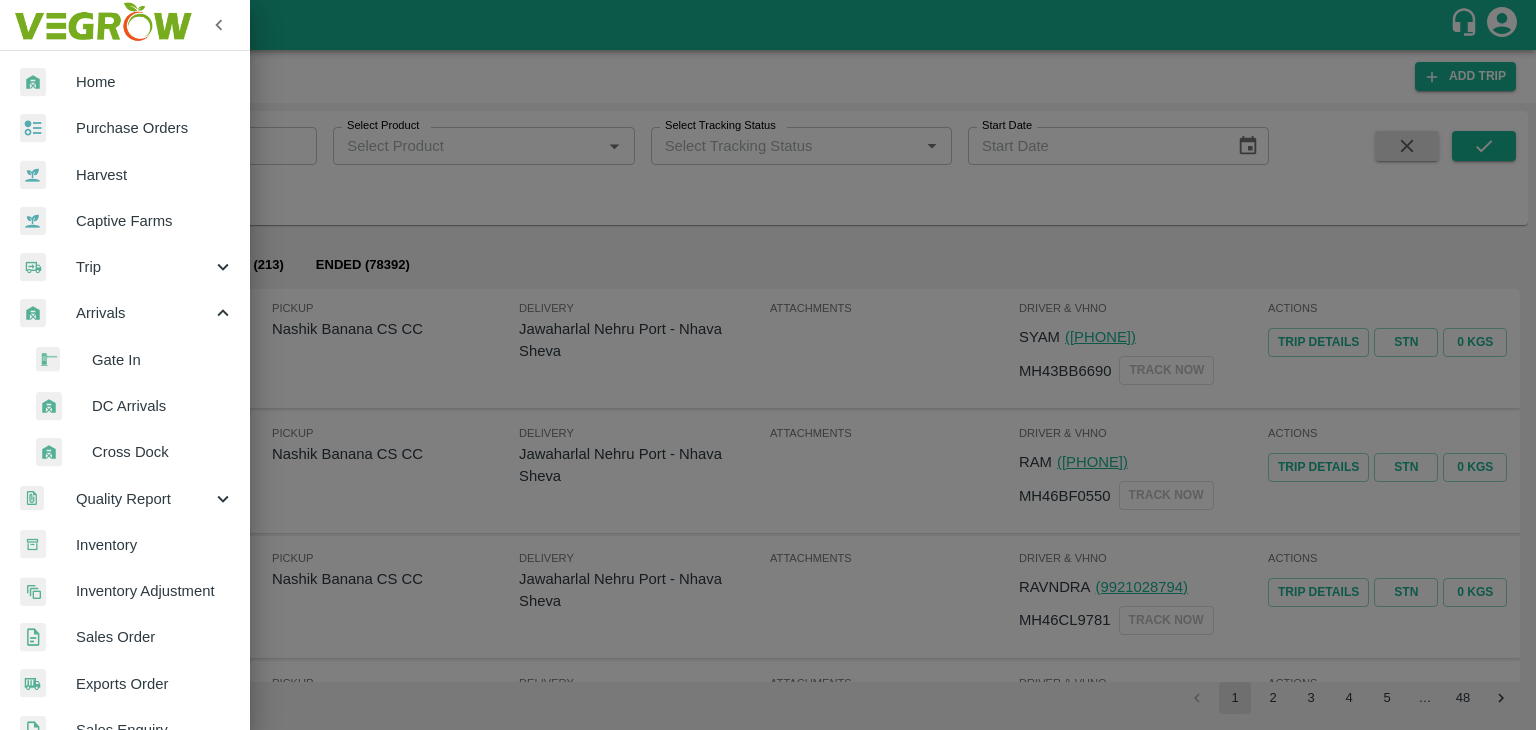 click on "DC Arrivals" at bounding box center (163, 406) 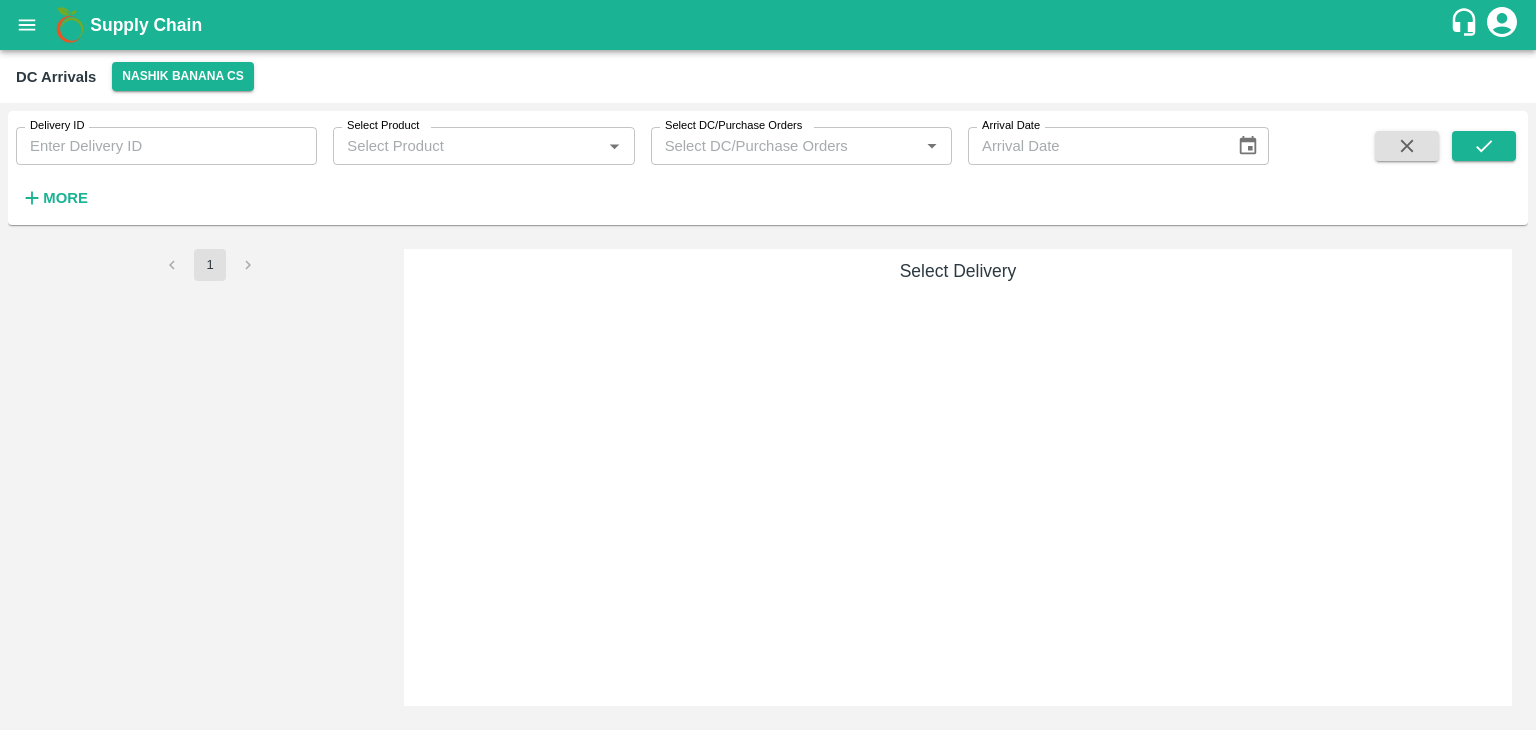 click on "More" at bounding box center [65, 198] 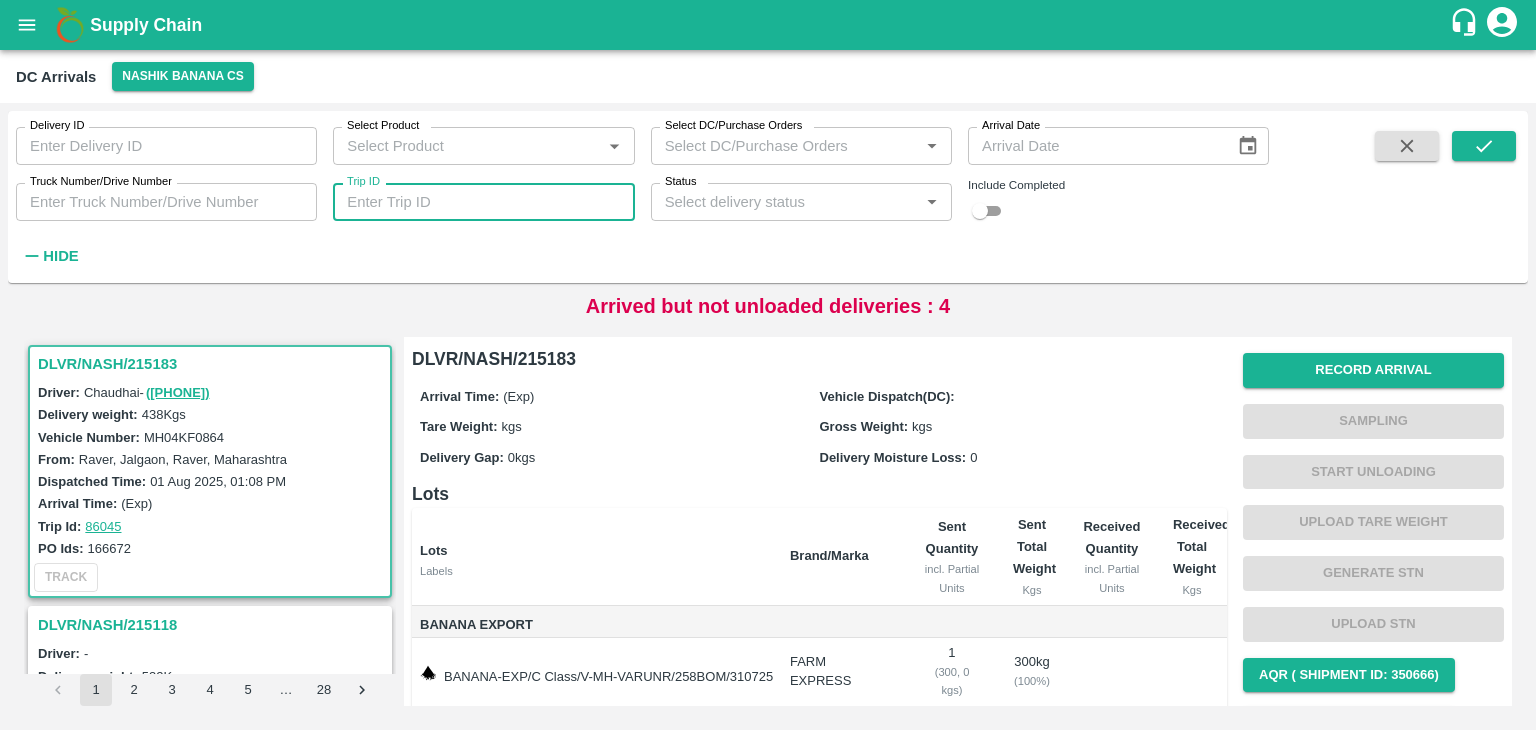 click on "Trip ID" at bounding box center [483, 202] 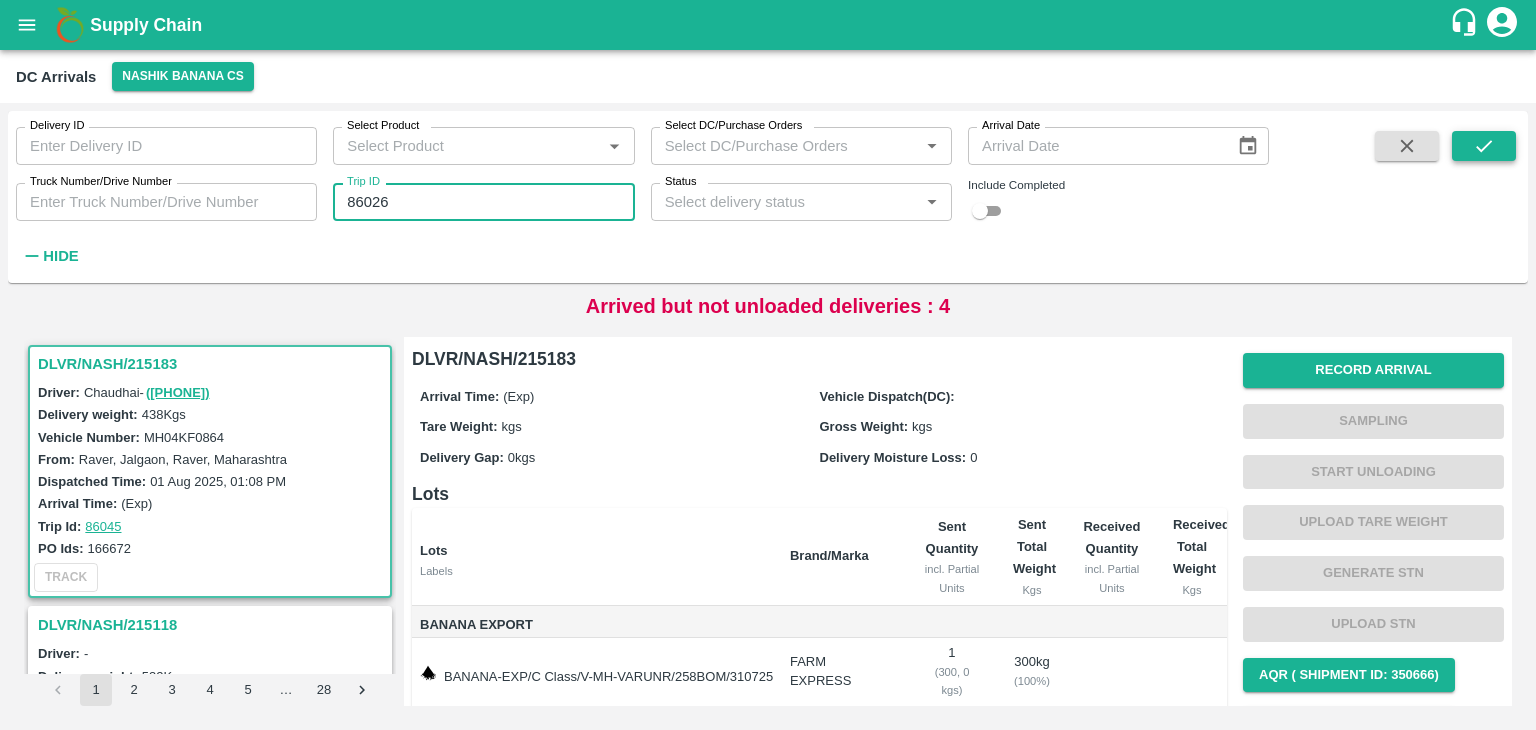 type on "86026" 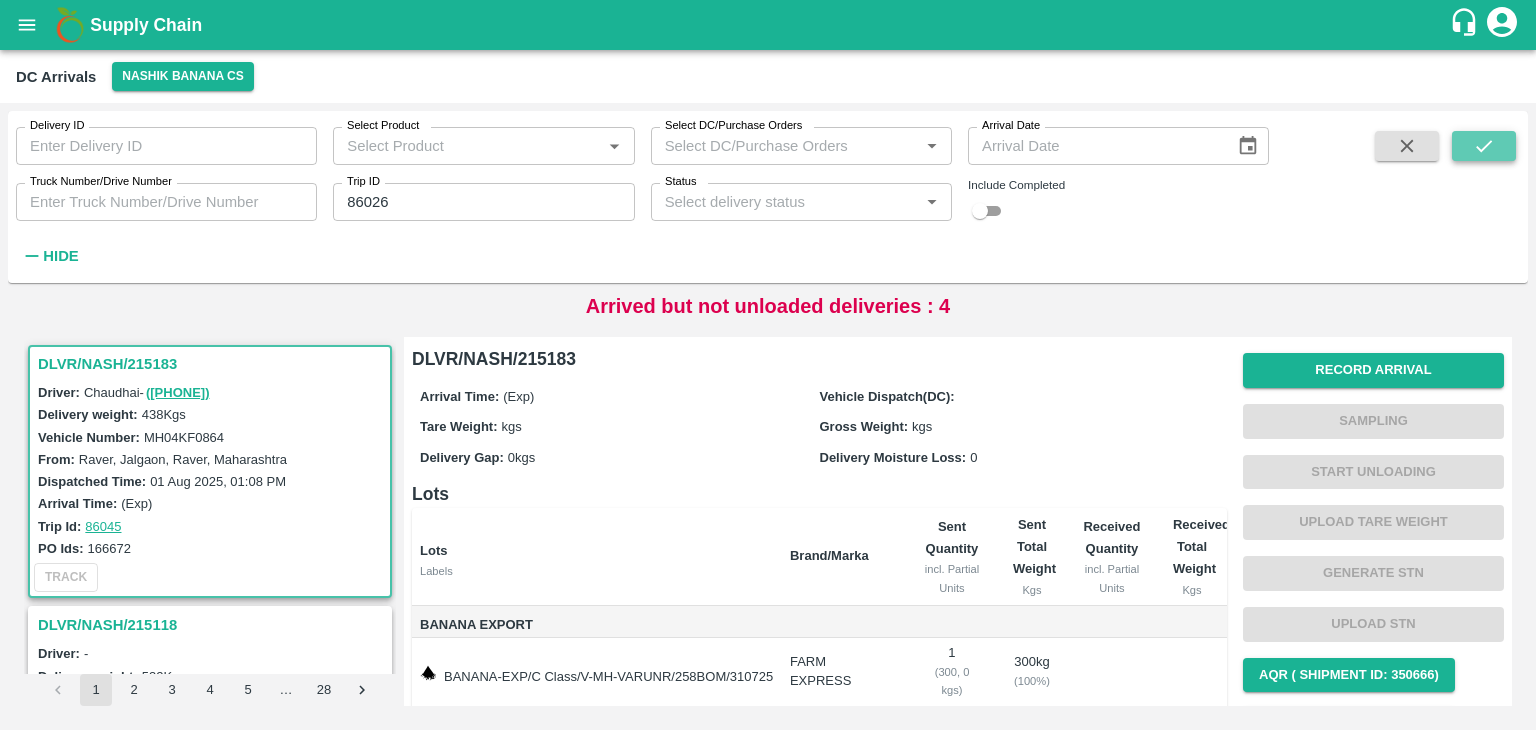 click 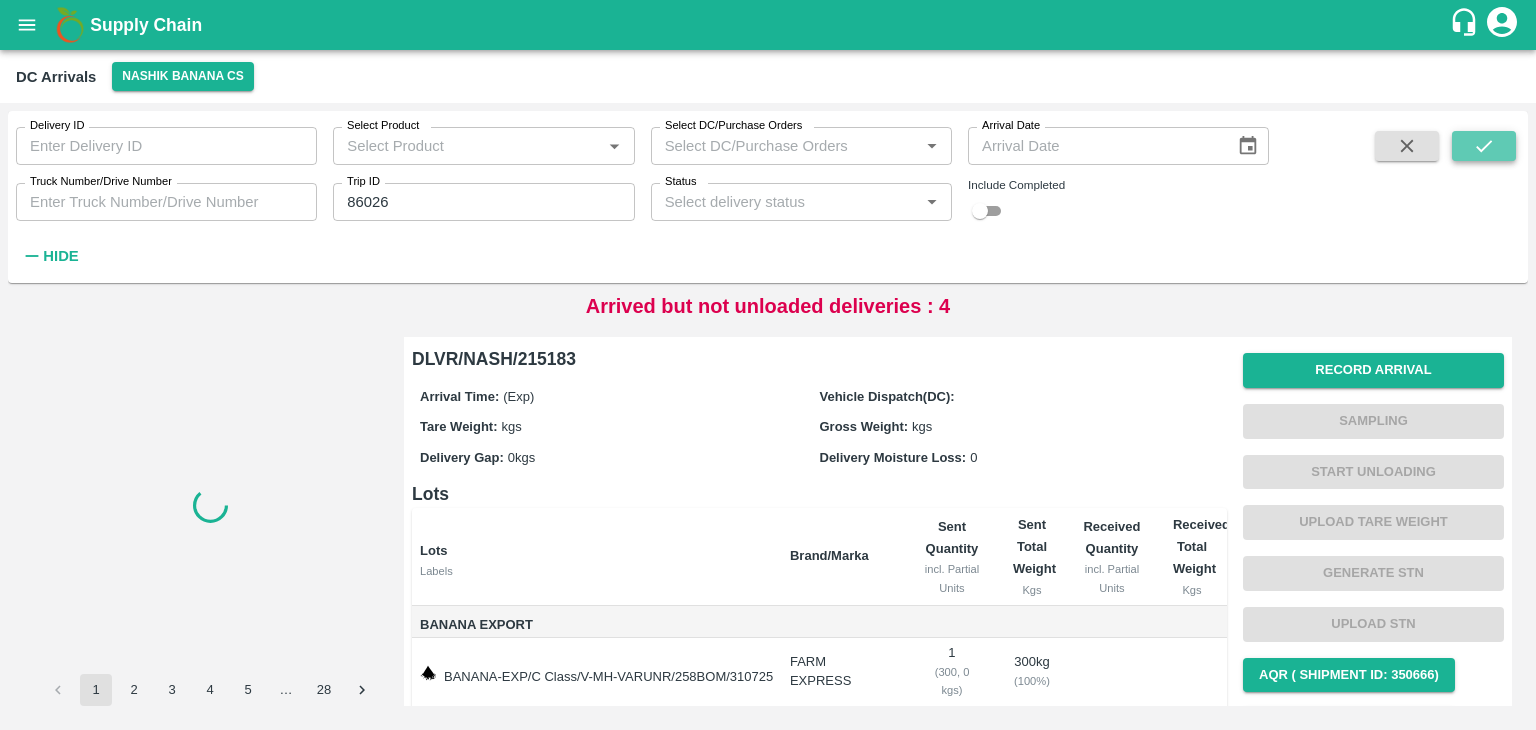 click 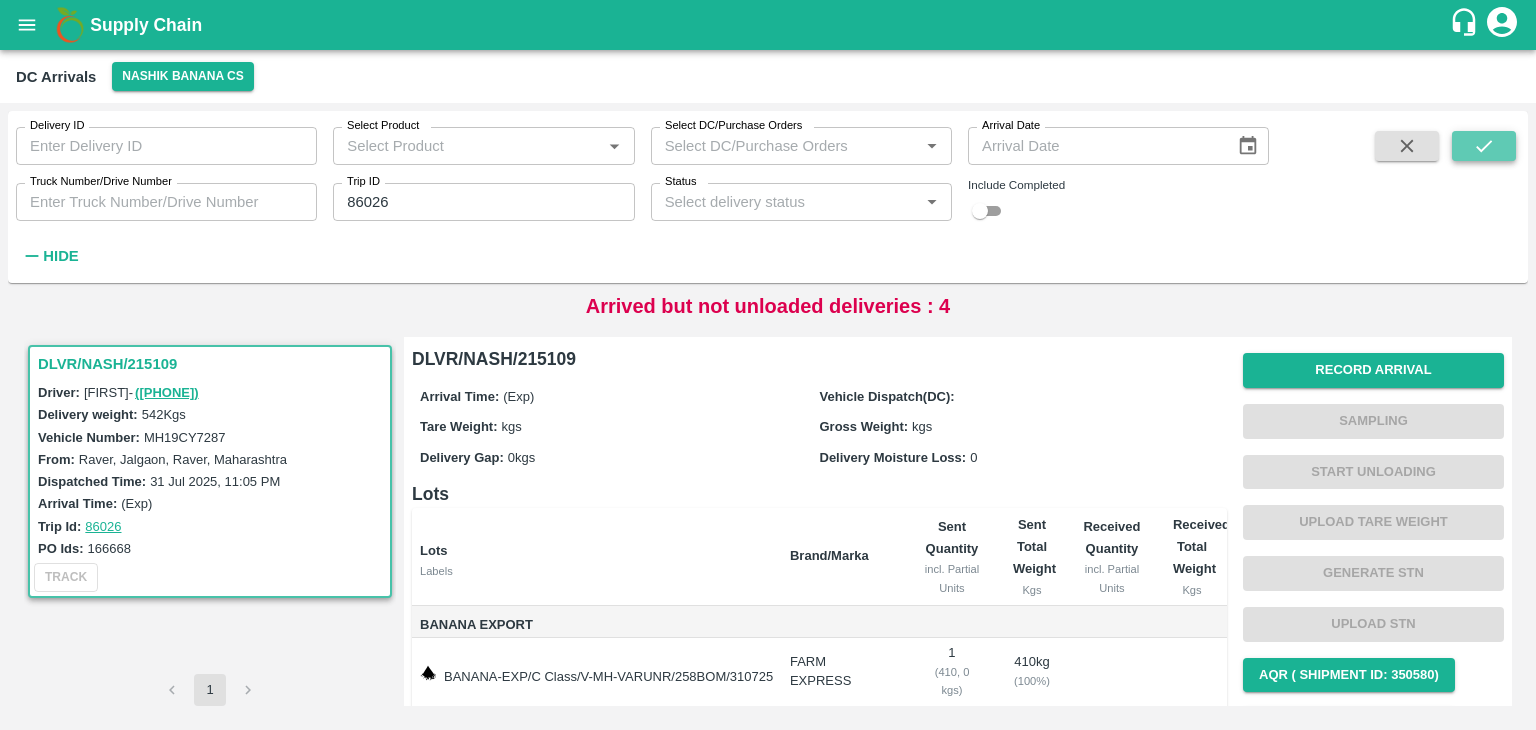 click 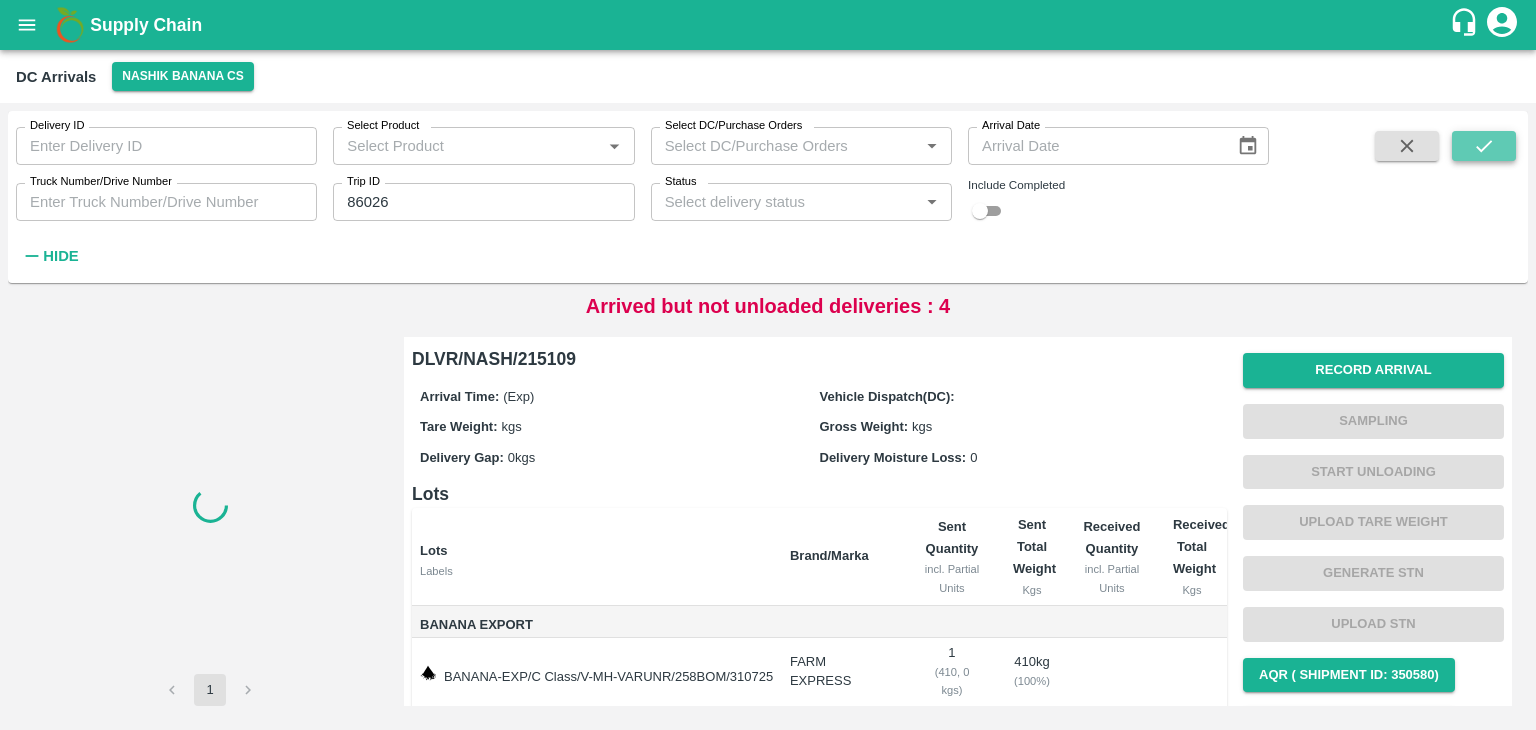 click 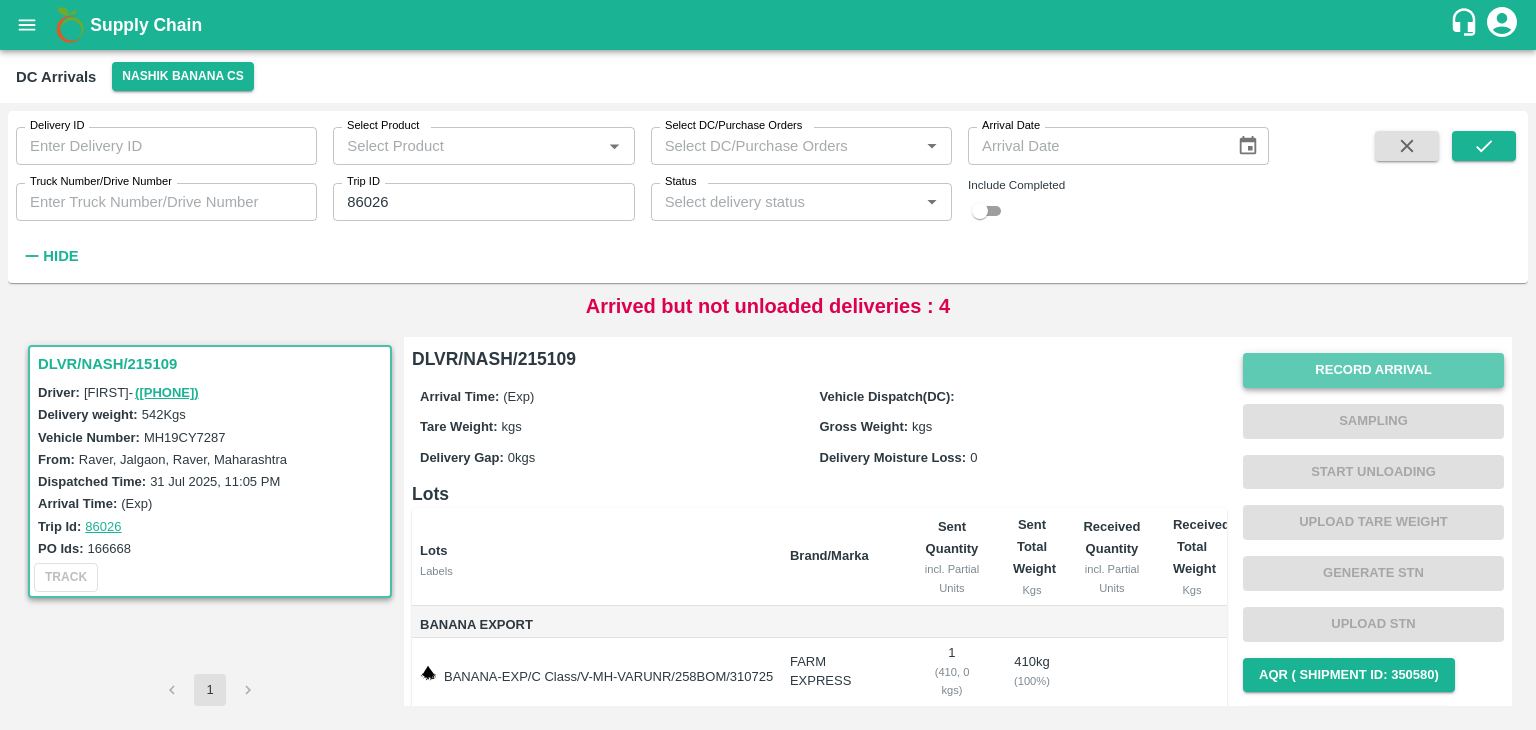 click on "Record Arrival" at bounding box center (1373, 370) 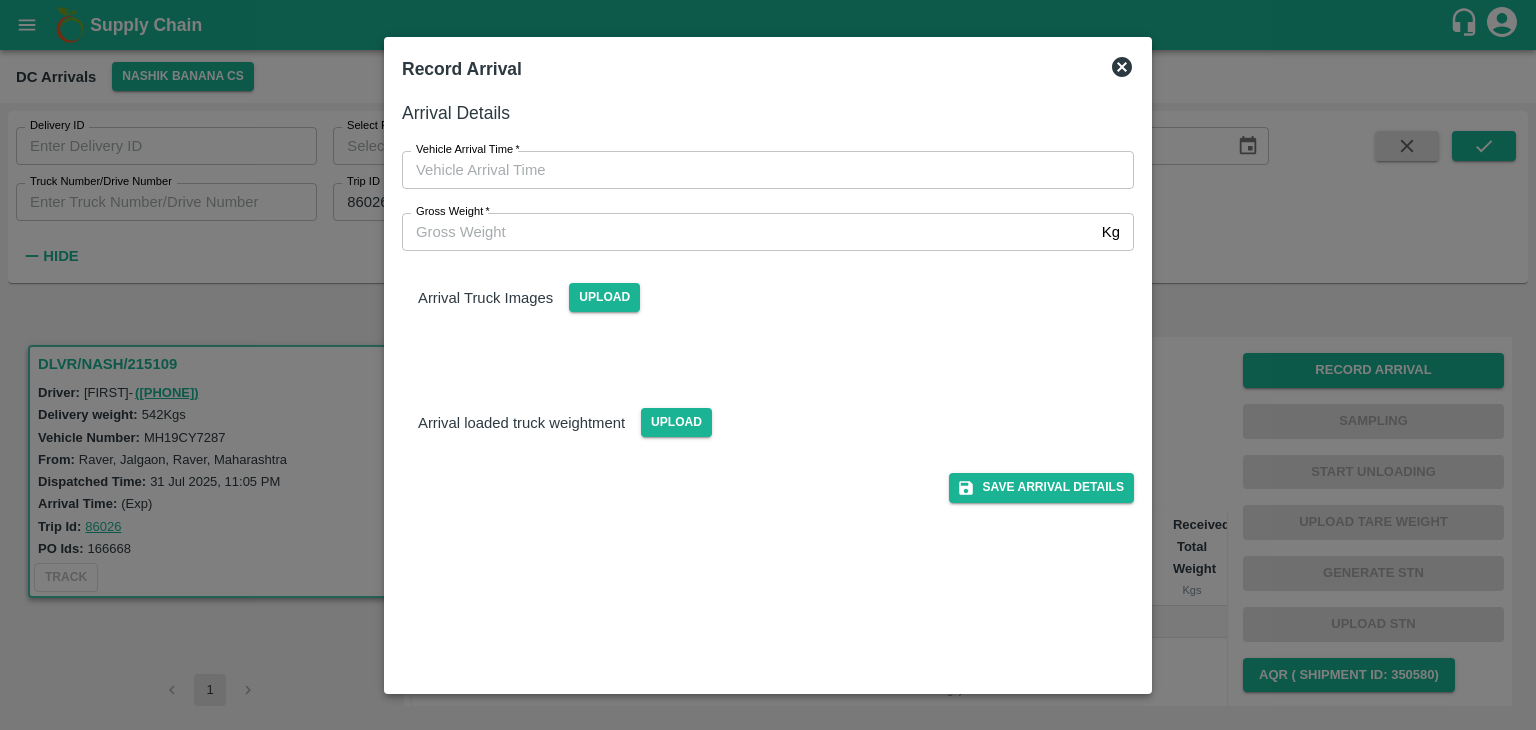 type on "DD/MM/YYYY hh:mm aa" 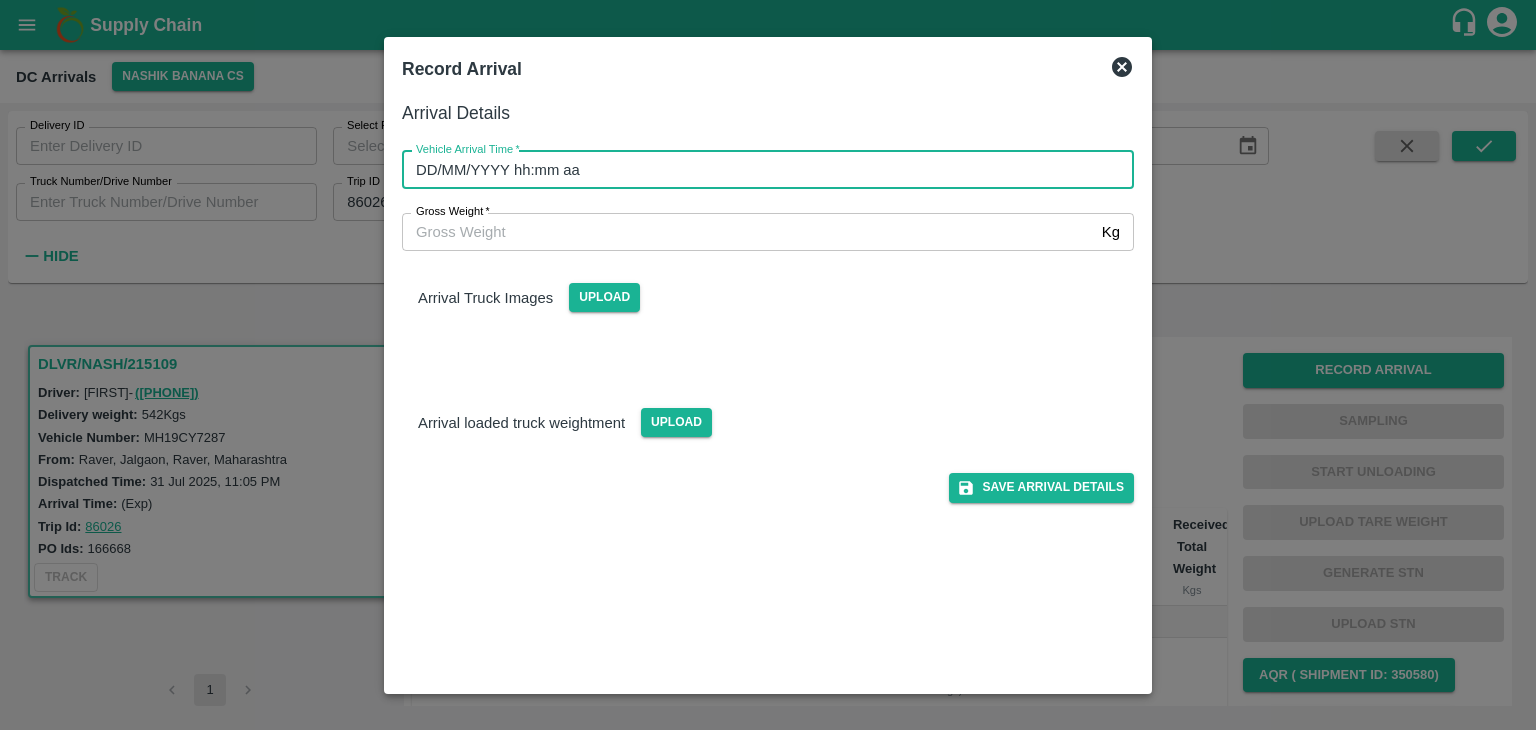 click on "DD/MM/YYYY hh:mm aa" at bounding box center [761, 170] 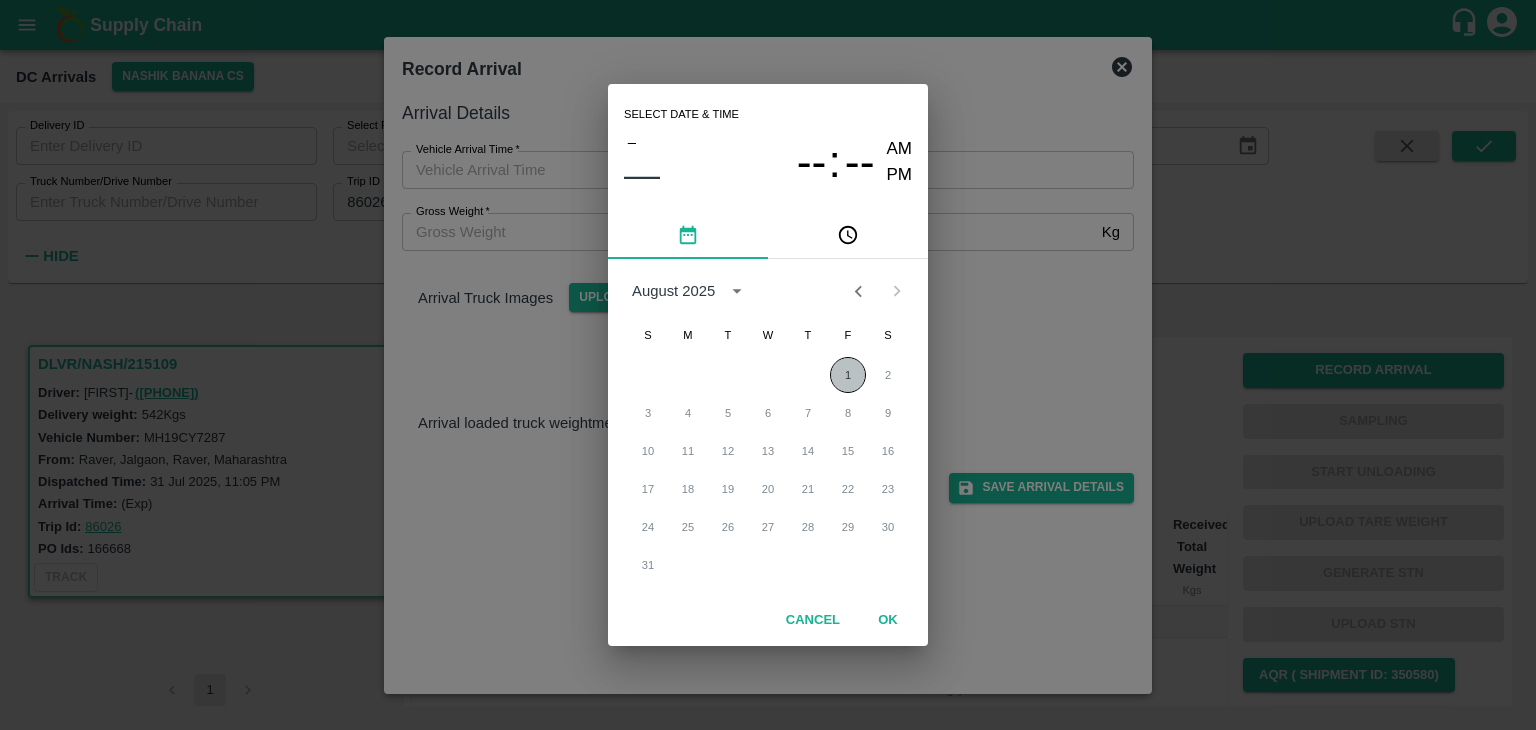 click on "1" at bounding box center (848, 375) 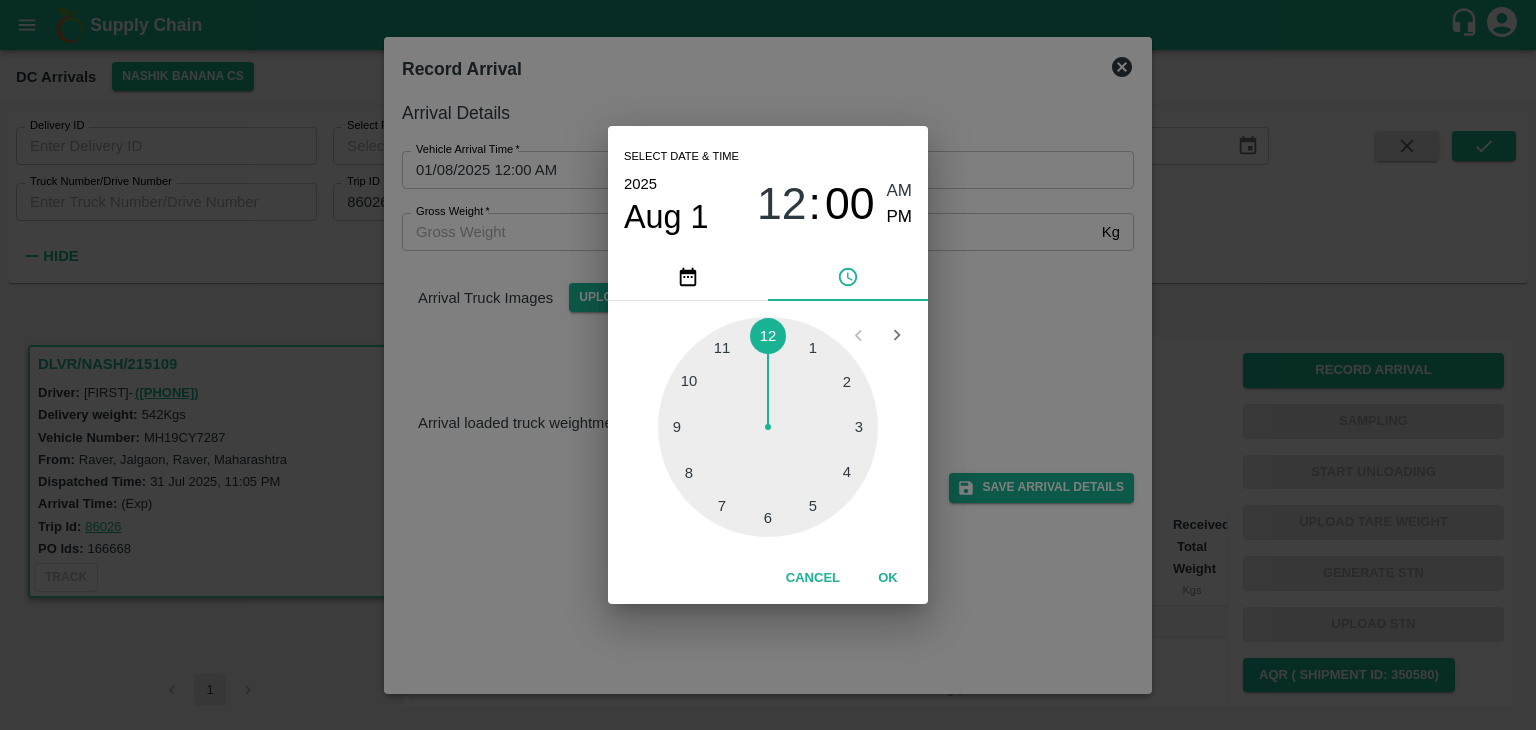 click at bounding box center (768, 427) 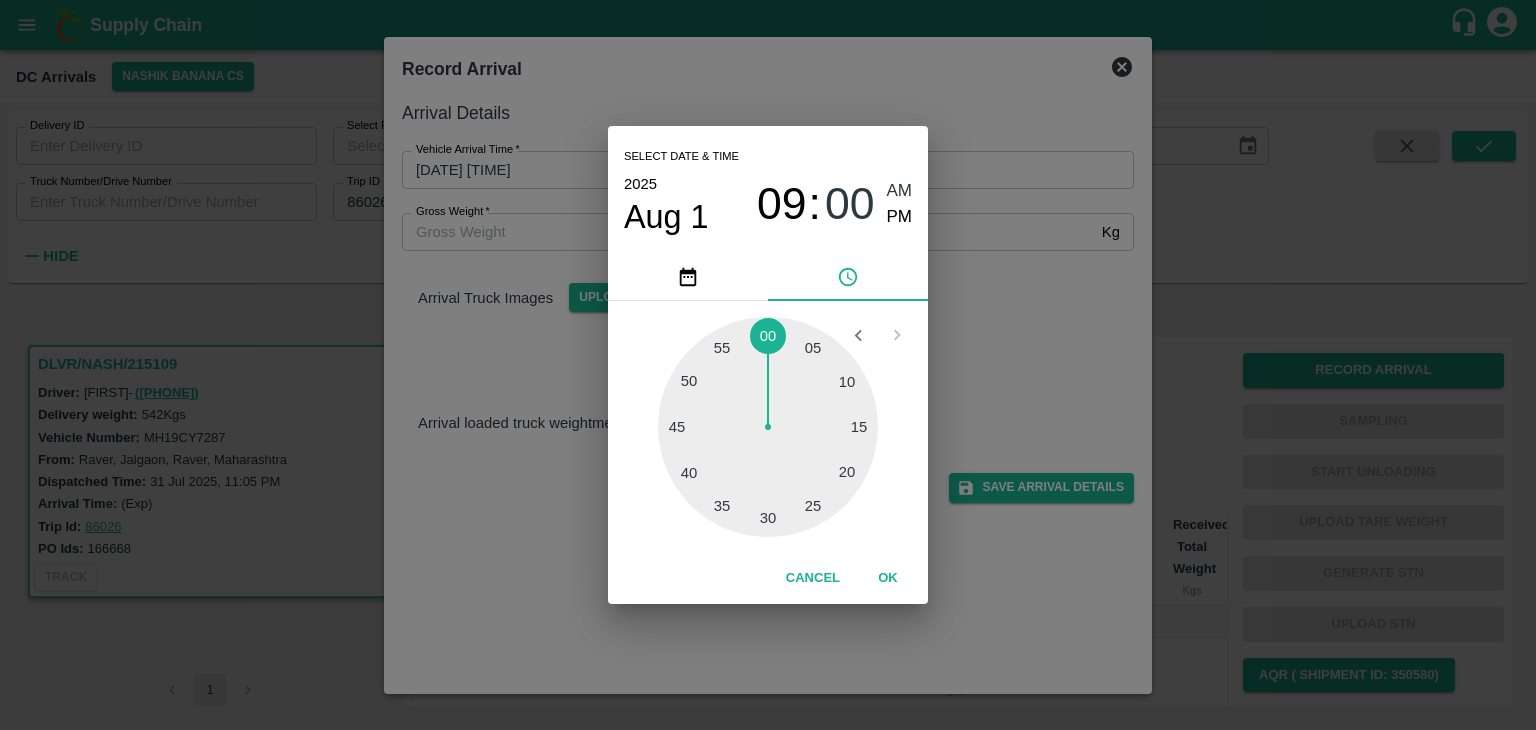 click at bounding box center (768, 427) 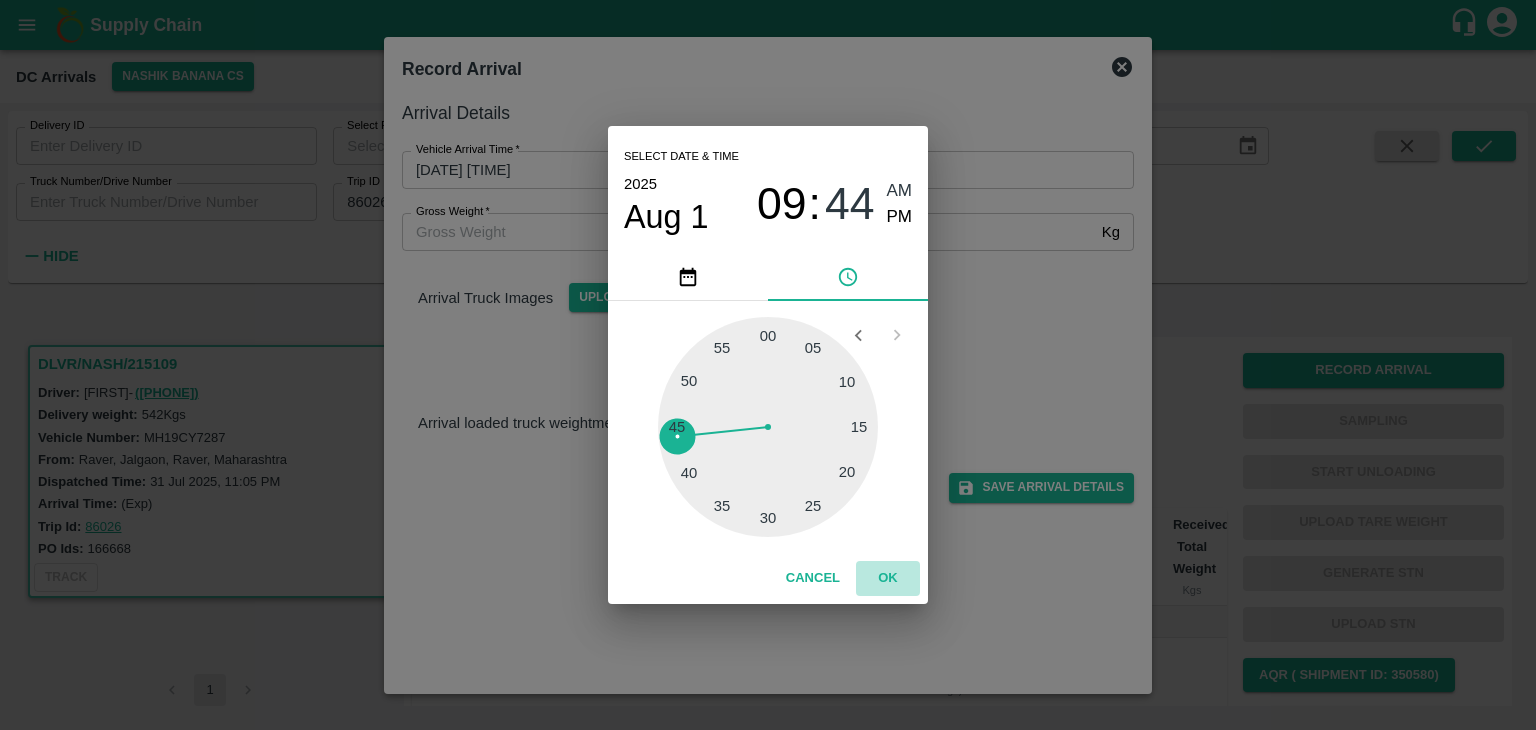 click on "OK" at bounding box center (888, 578) 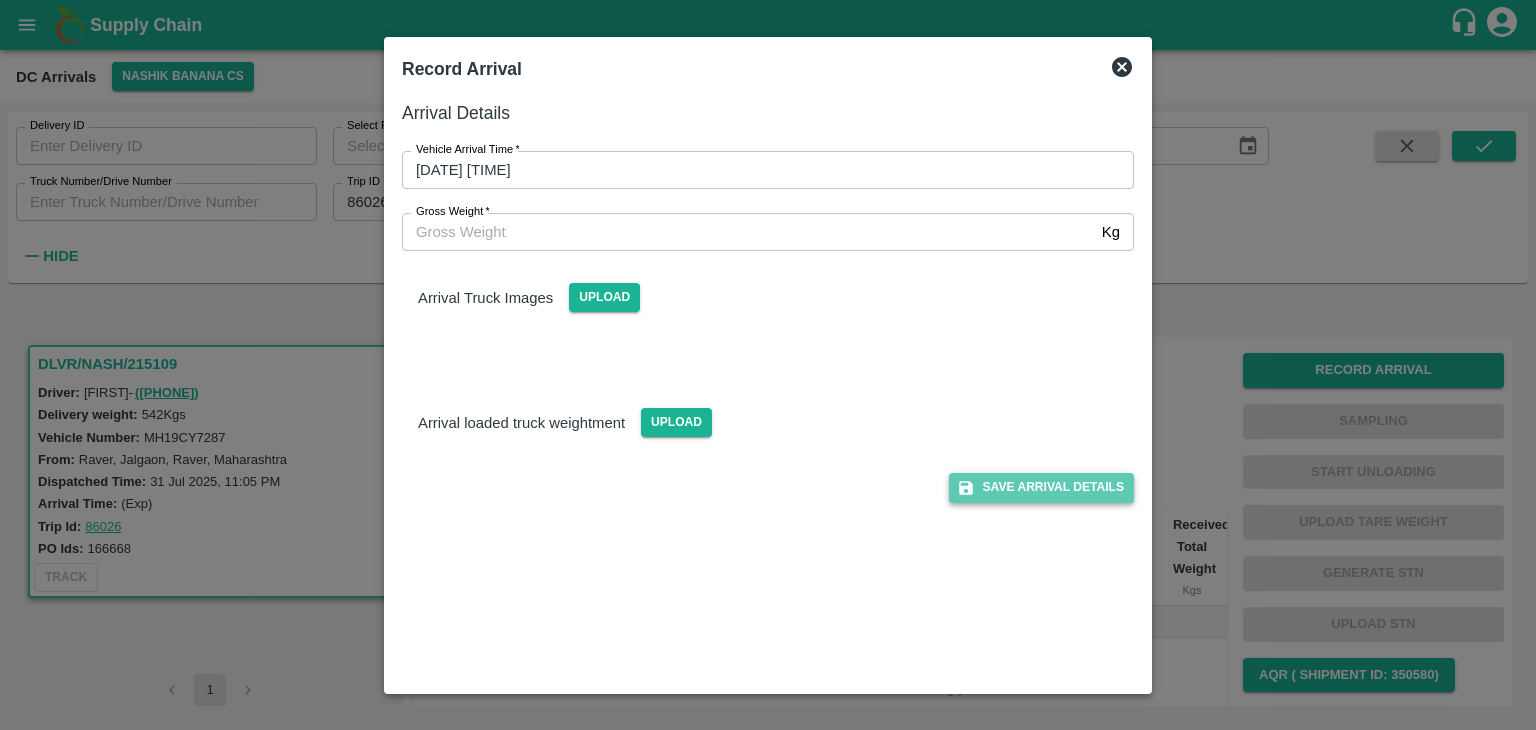 click on "Save Arrival Details" at bounding box center [1041, 487] 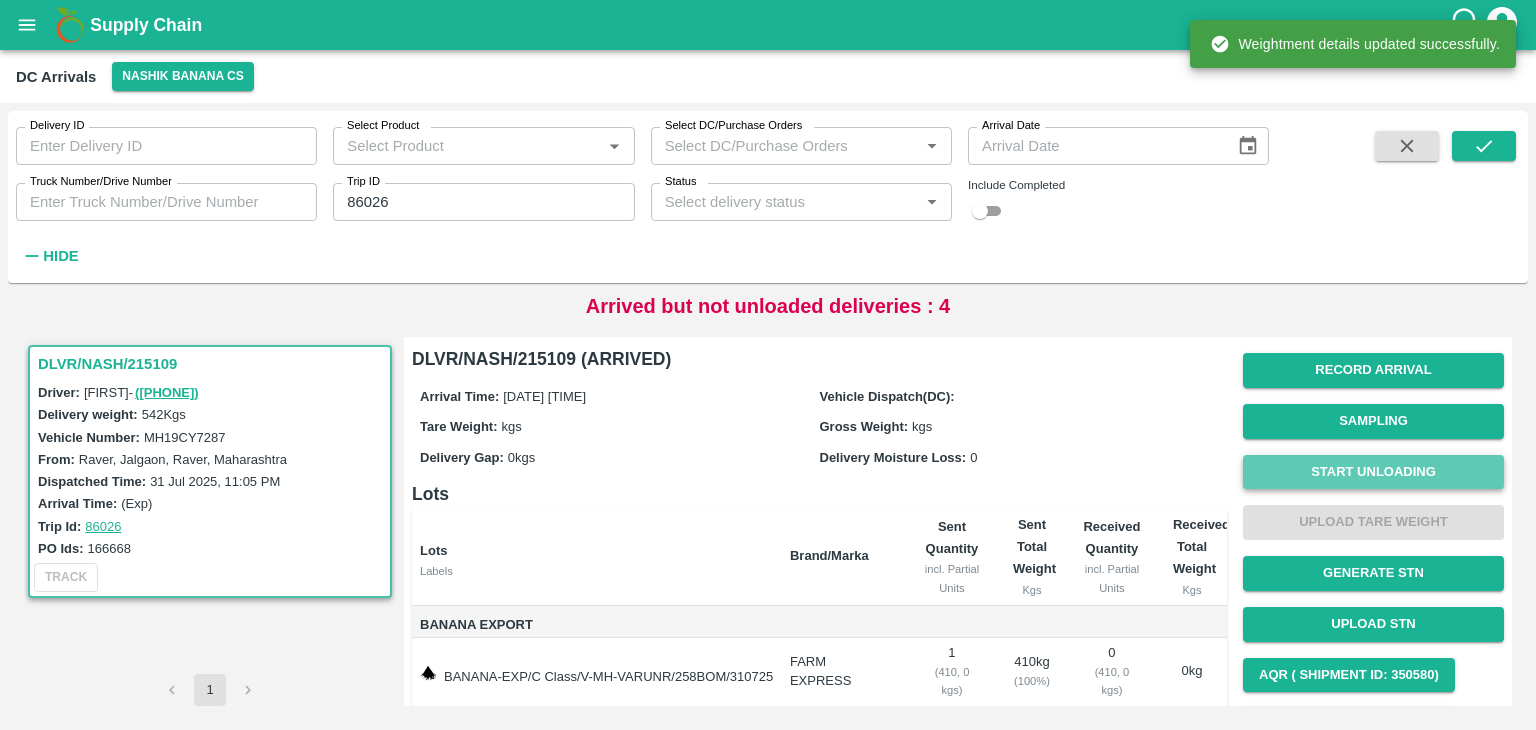 click on "Start Unloading" at bounding box center (1373, 472) 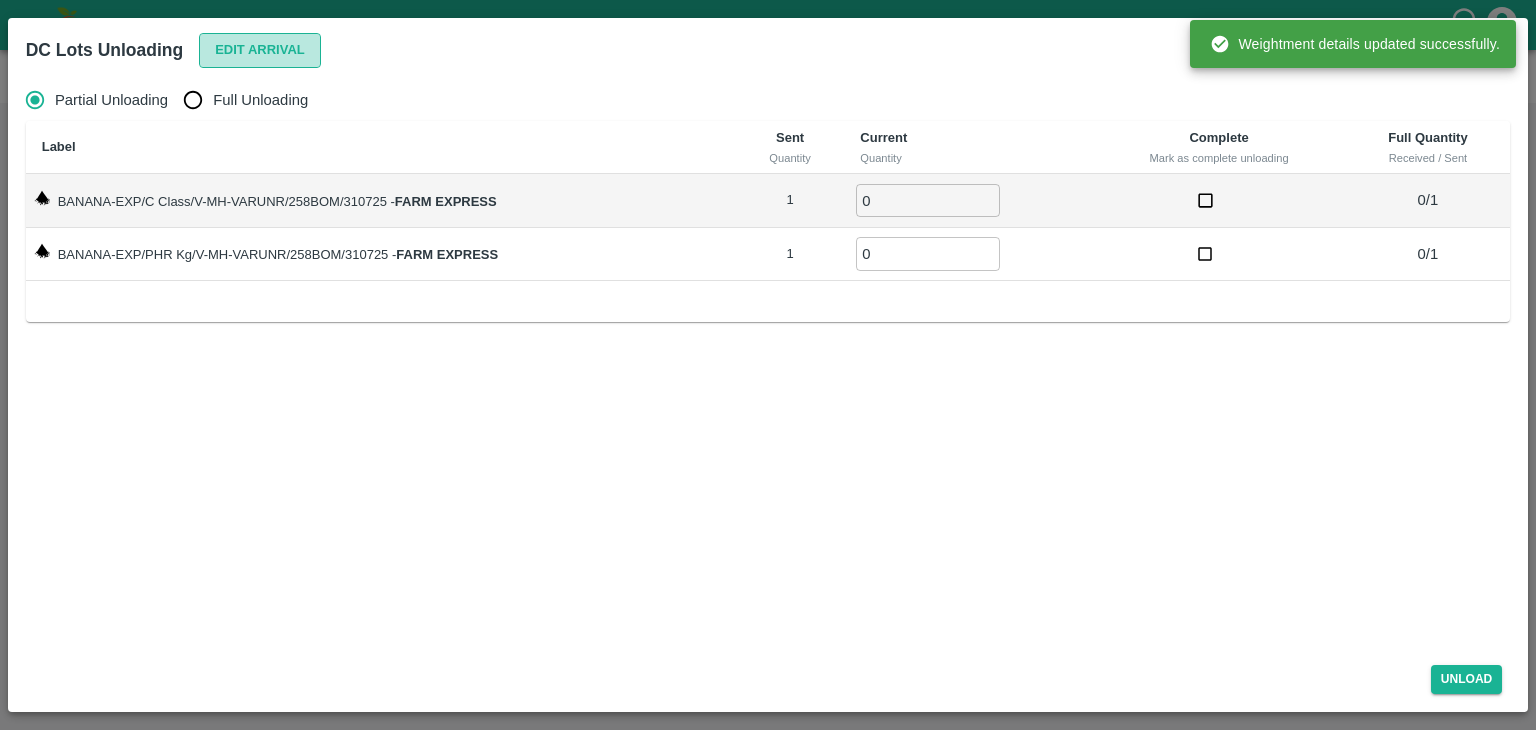 click on "Edit Arrival" at bounding box center [260, 50] 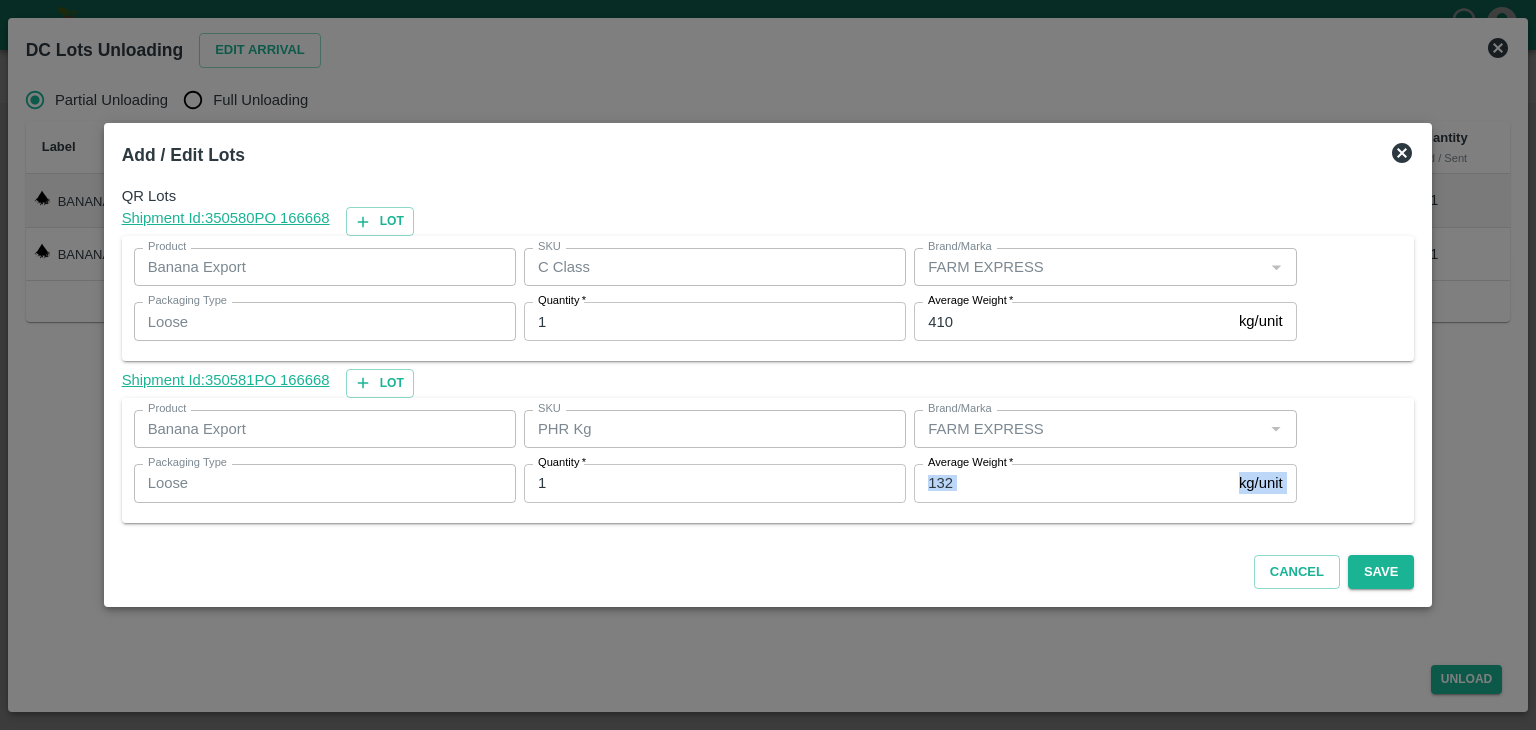 drag, startPoint x: 1028, startPoint y: 511, endPoint x: 1043, endPoint y: 492, distance: 24.207438 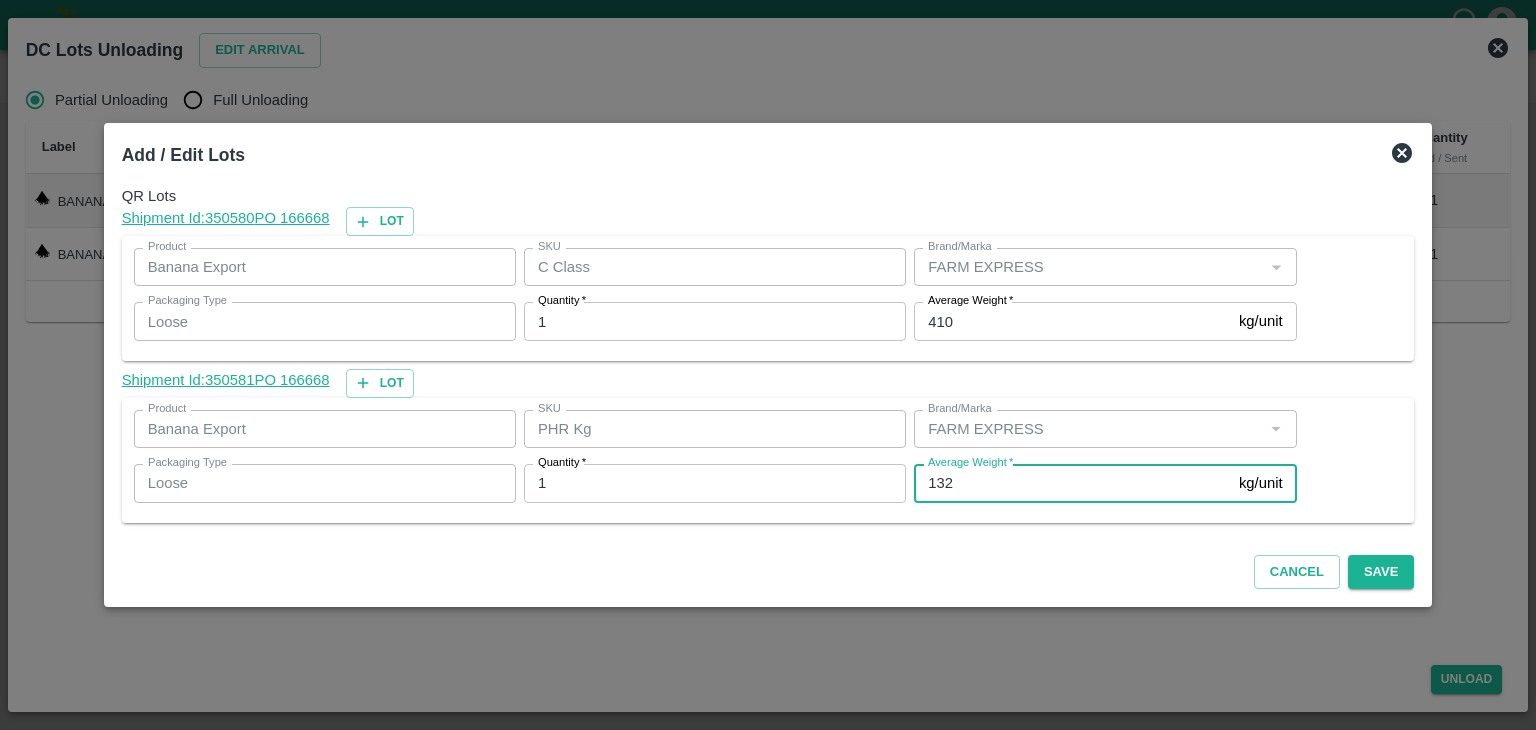 click on "132" at bounding box center [1072, 483] 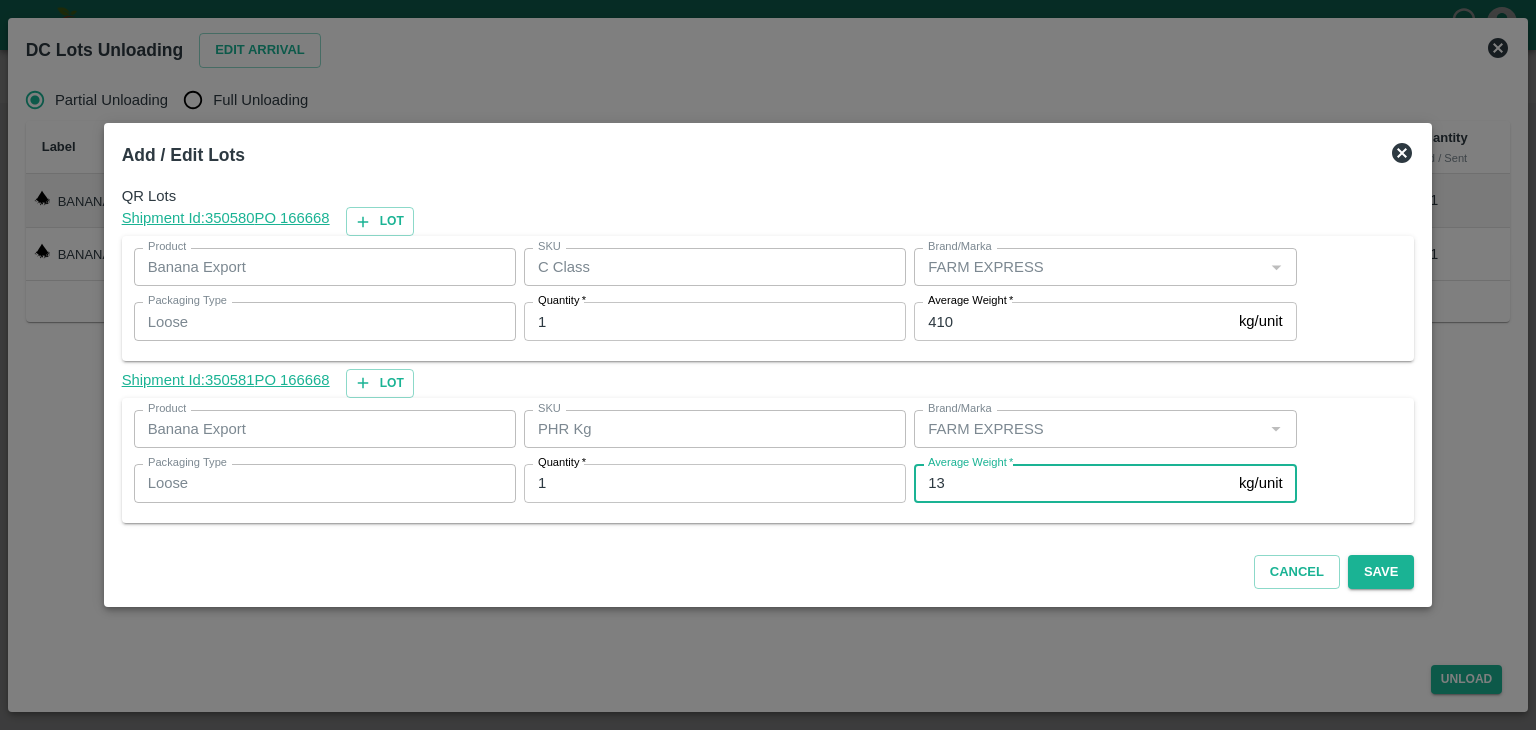 type on "1" 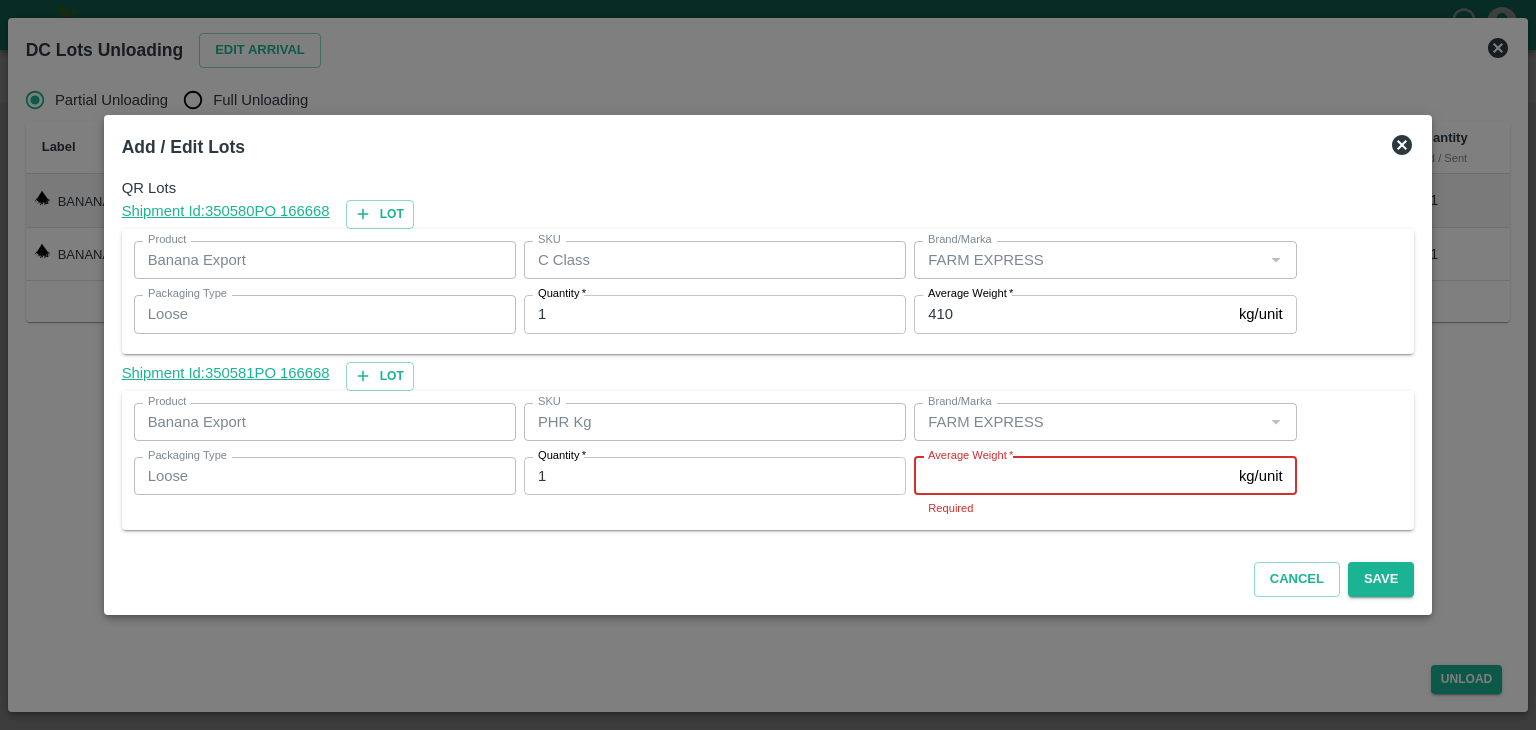 click on "Average Weight   *" at bounding box center [1072, 476] 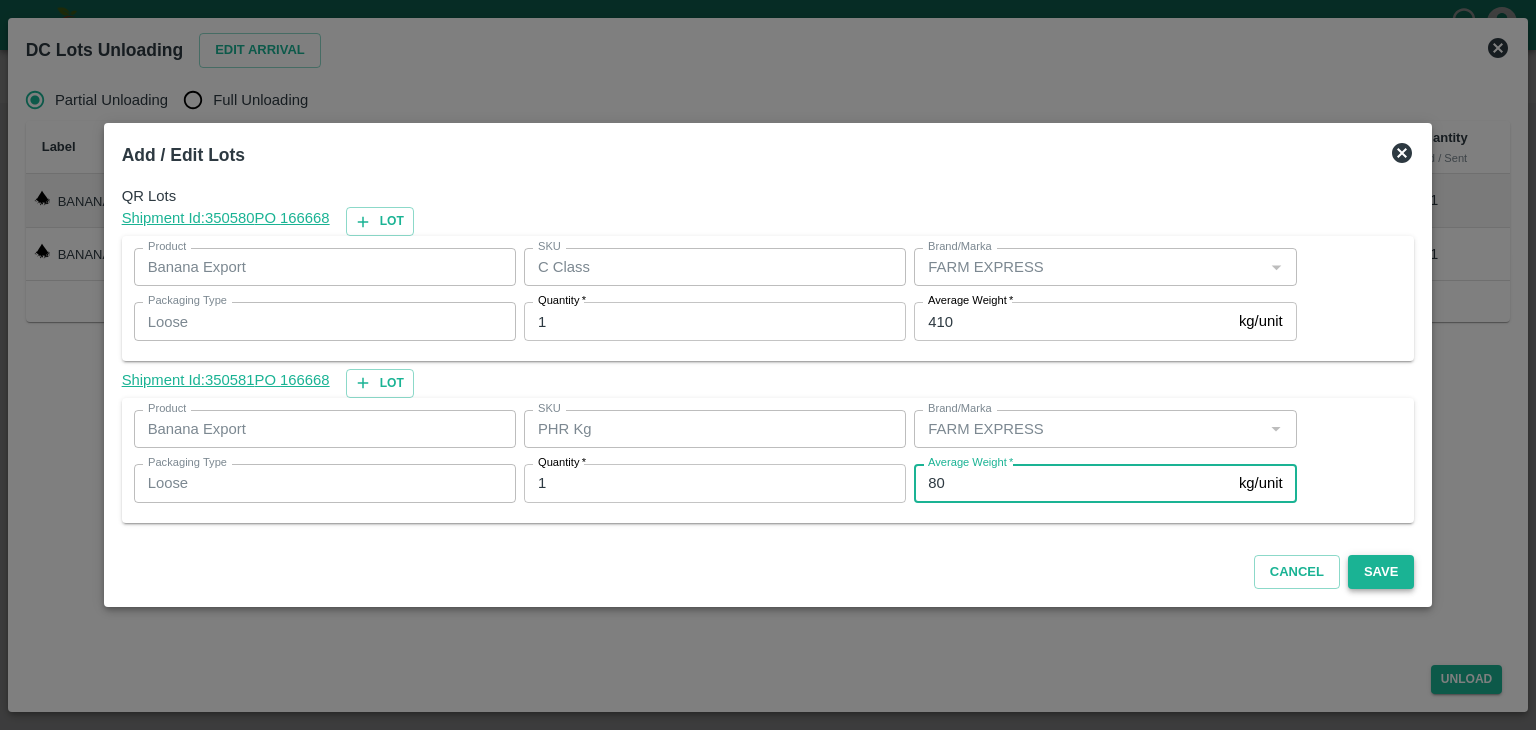 type on "80" 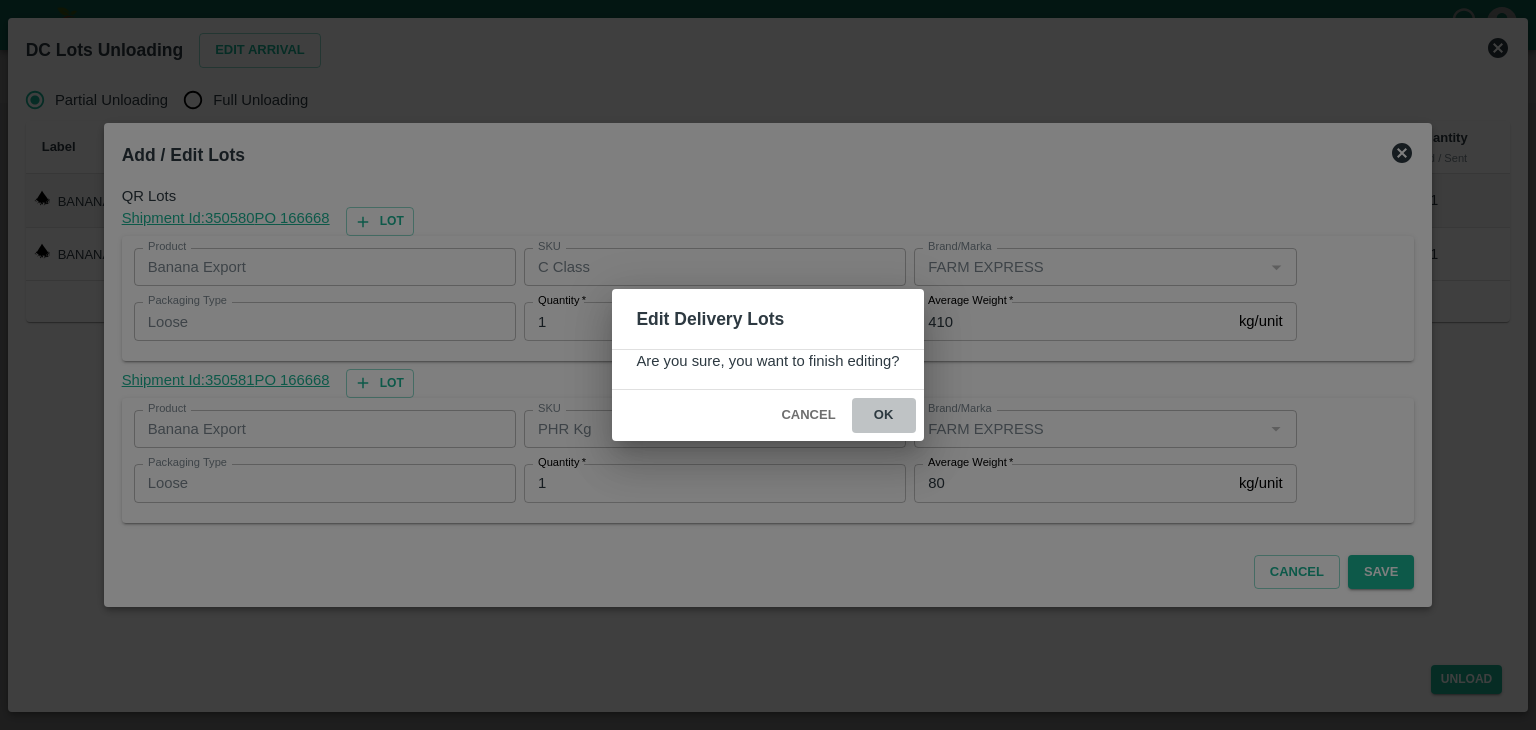 click on "ok" at bounding box center (884, 415) 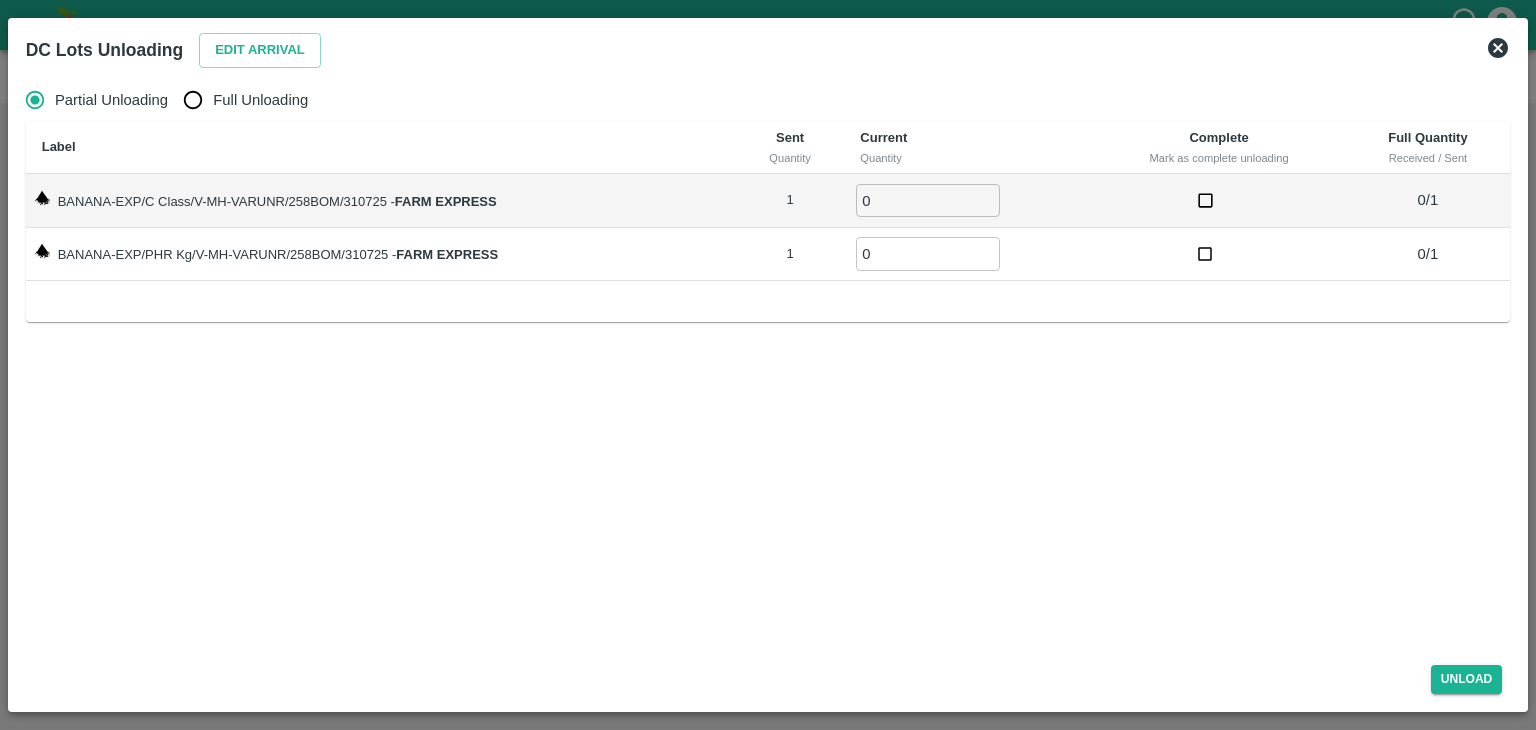 click on "Full Unloading" at bounding box center (260, 100) 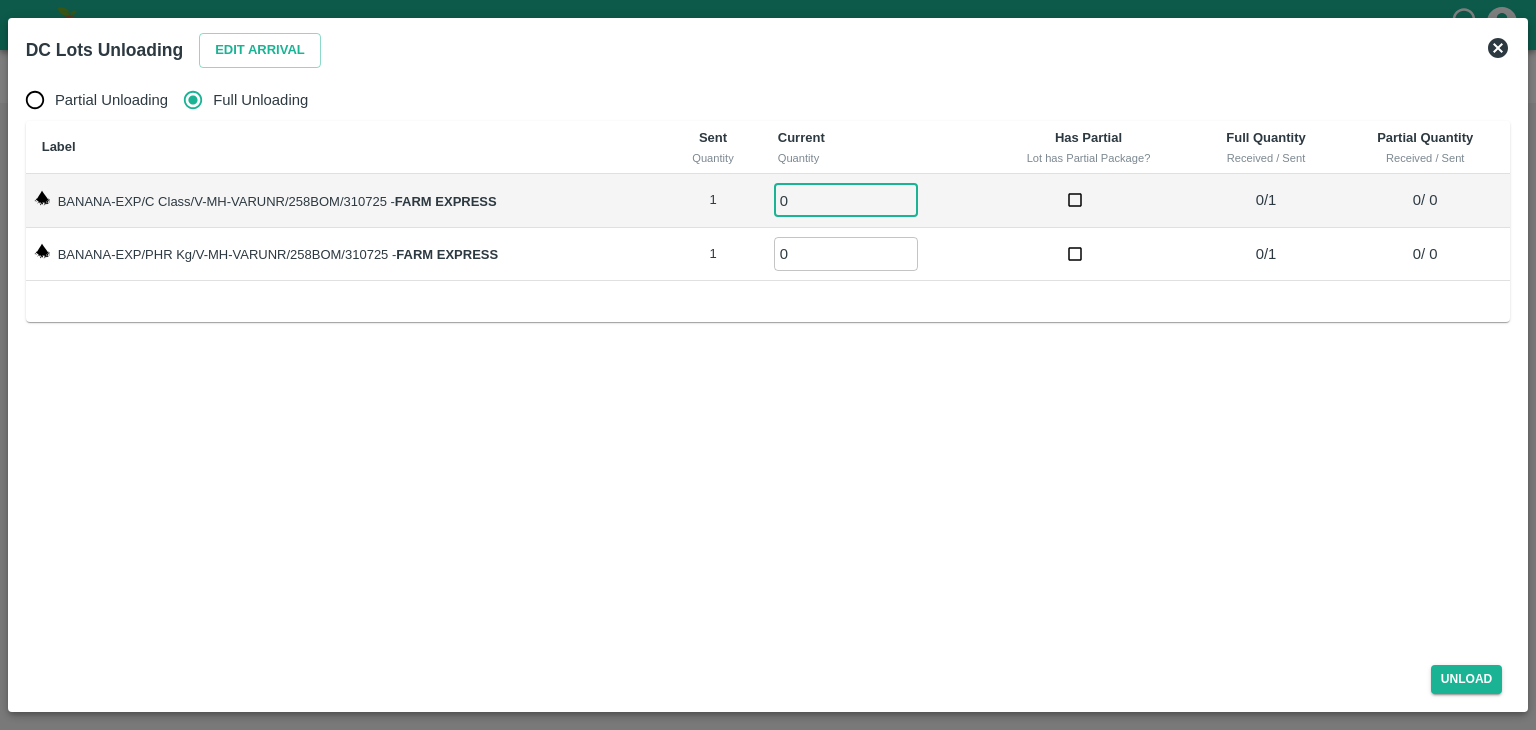 click on "0" at bounding box center [846, 200] 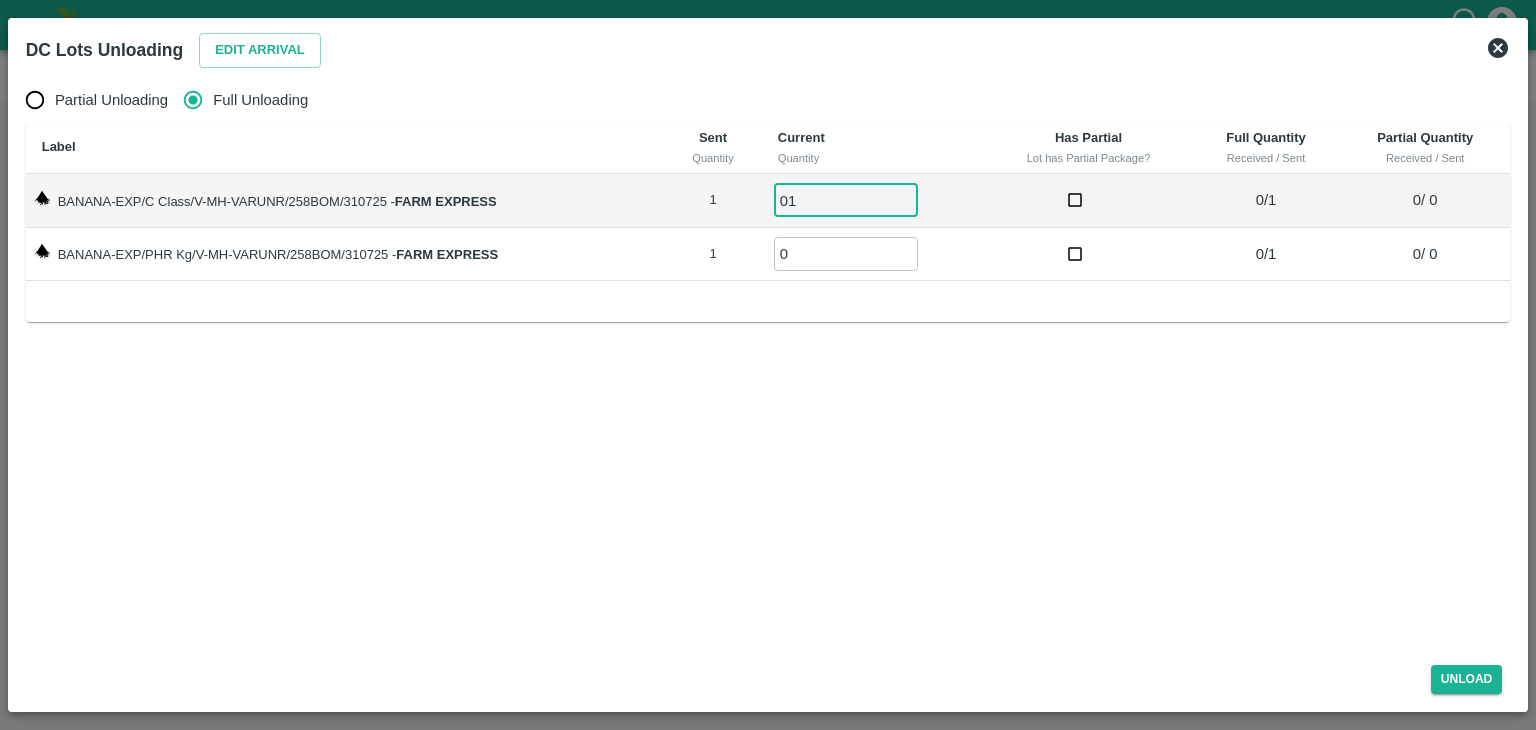 type on "01" 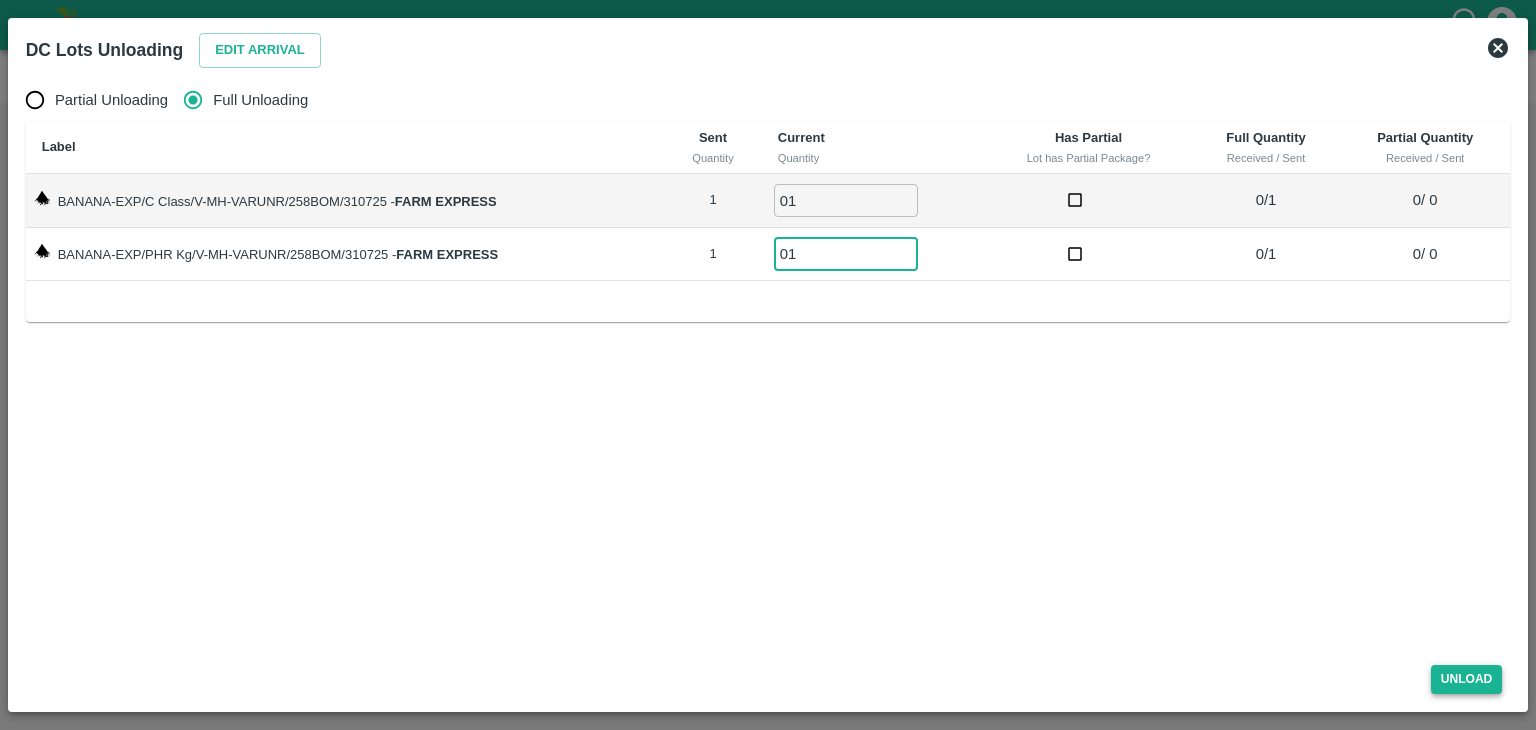 type on "01" 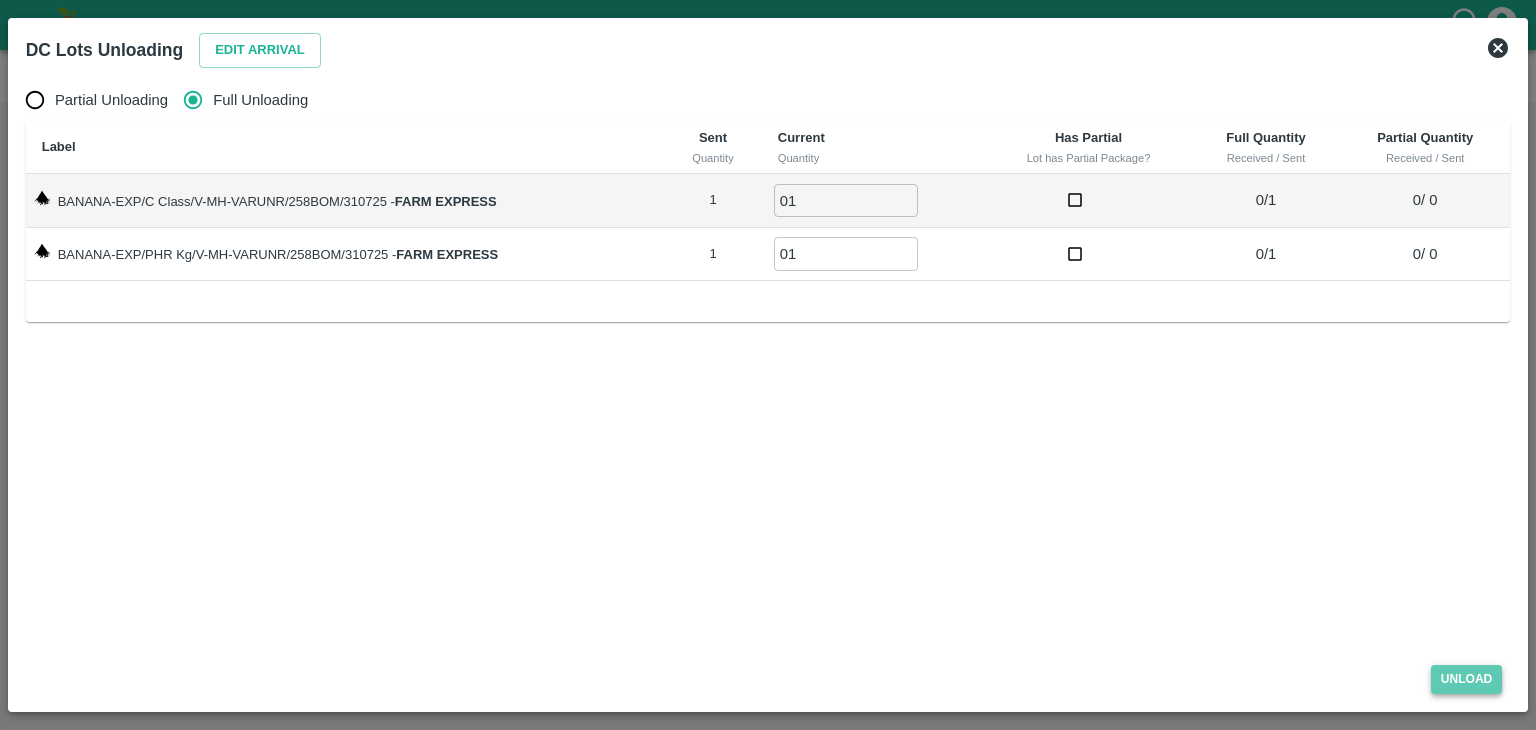 click on "Unload" at bounding box center (1467, 679) 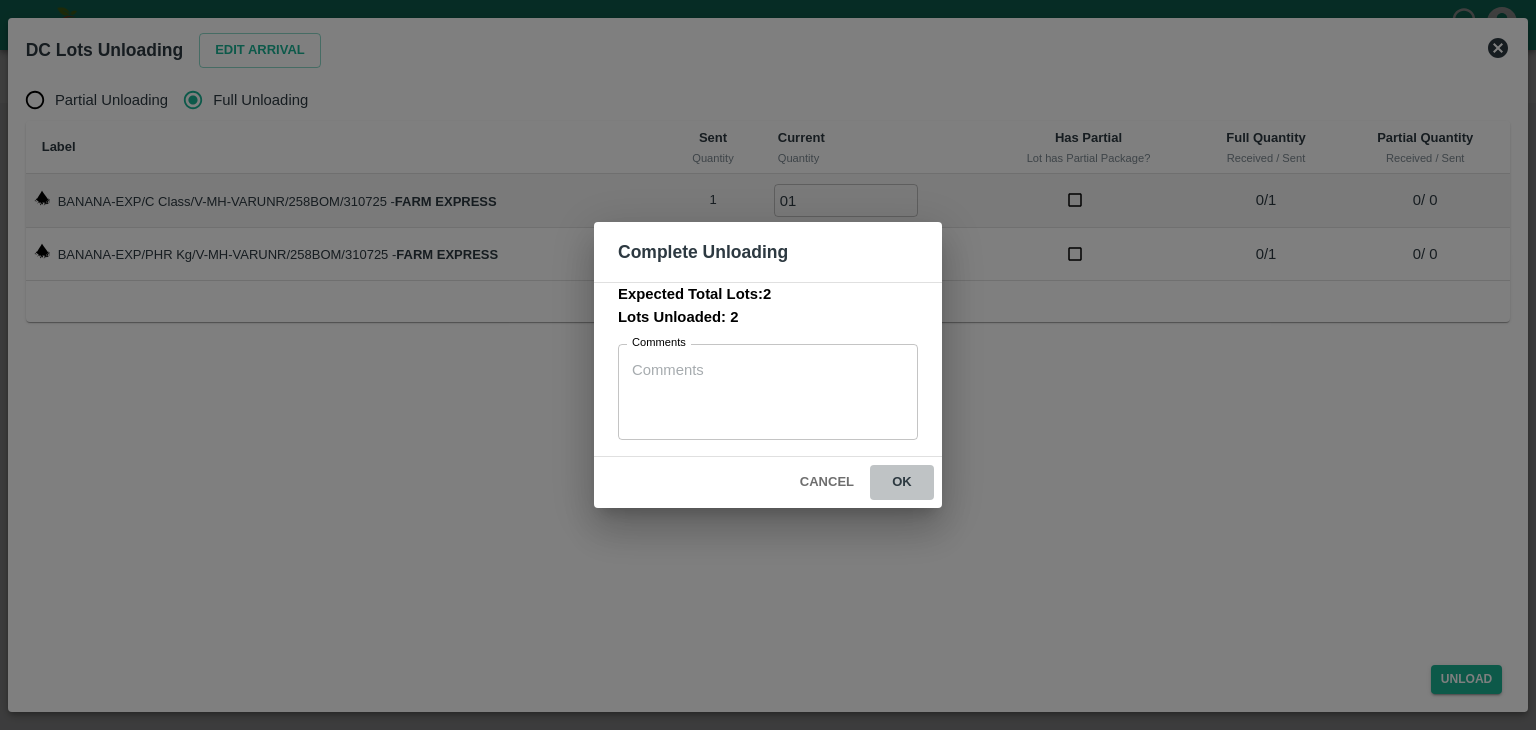 click on "ok" at bounding box center [902, 482] 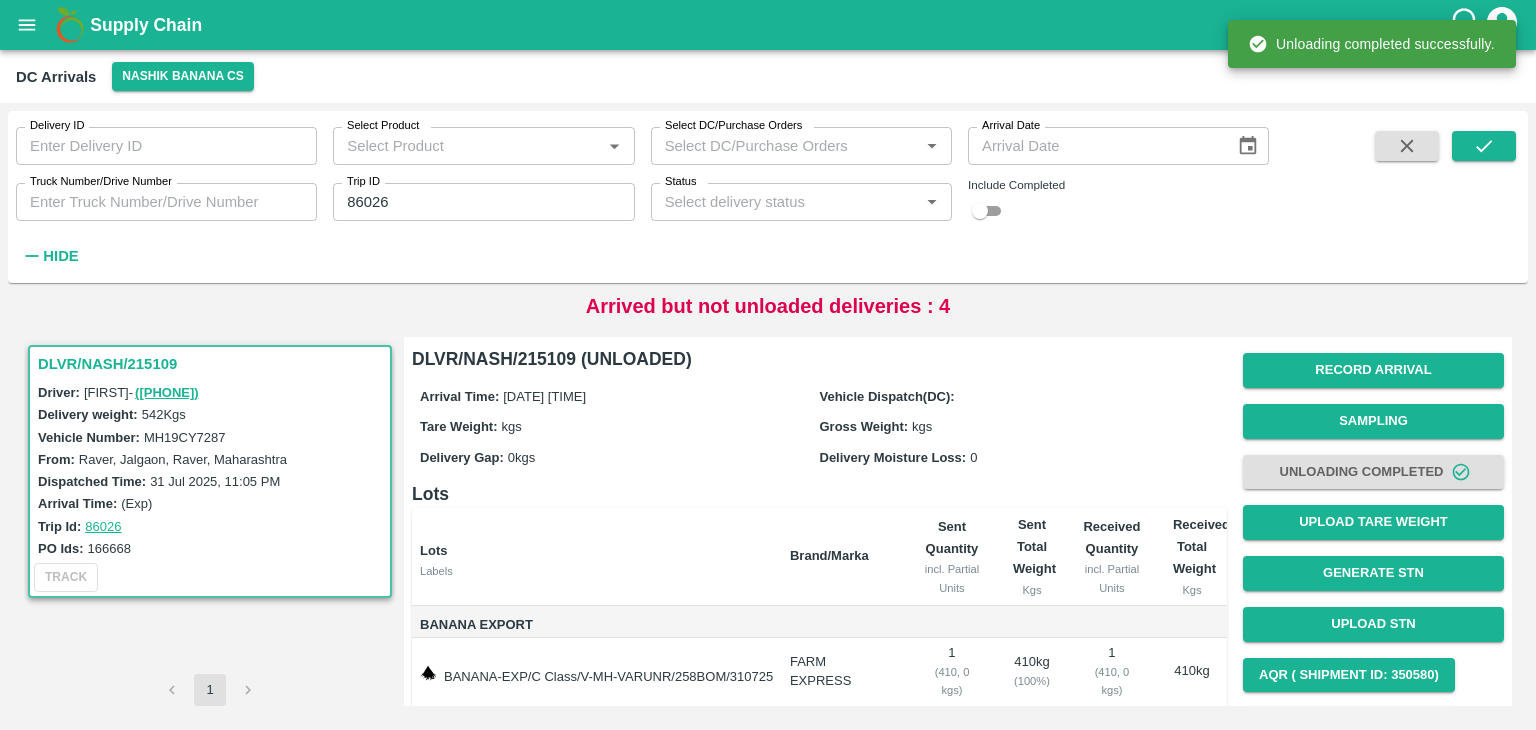 scroll, scrollTop: 124, scrollLeft: 0, axis: vertical 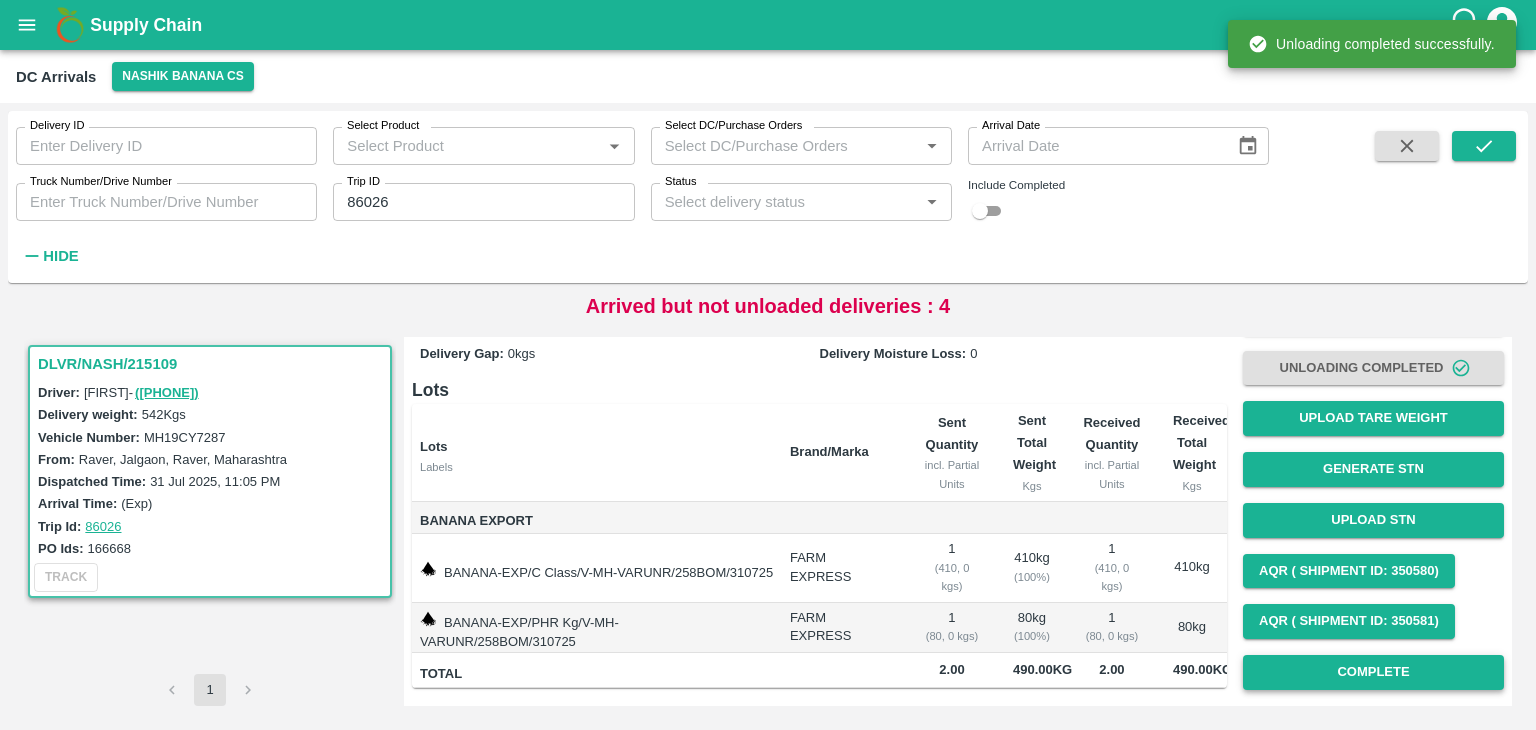 click on "Complete" at bounding box center (1373, 672) 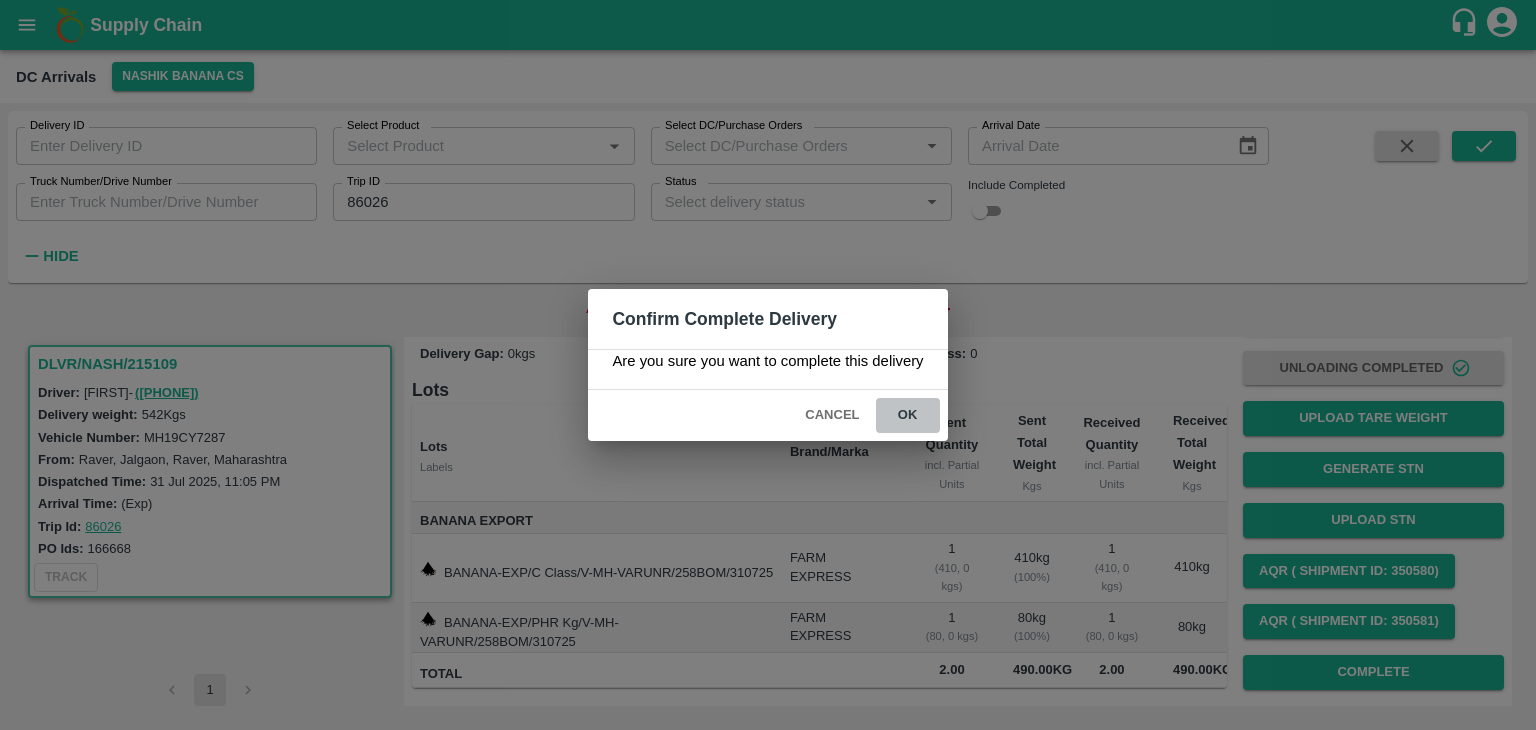 click on "ok" at bounding box center [908, 415] 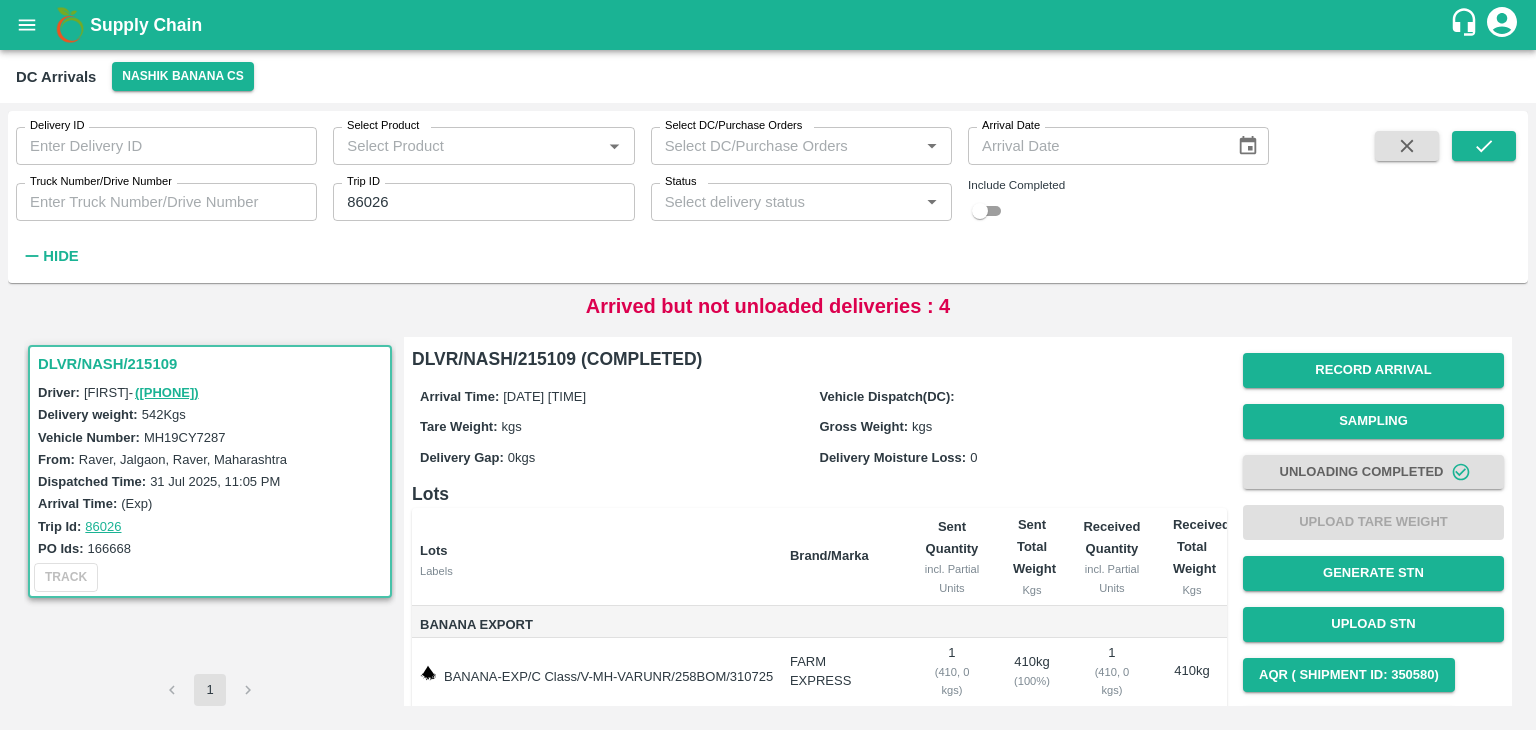 scroll, scrollTop: 124, scrollLeft: 0, axis: vertical 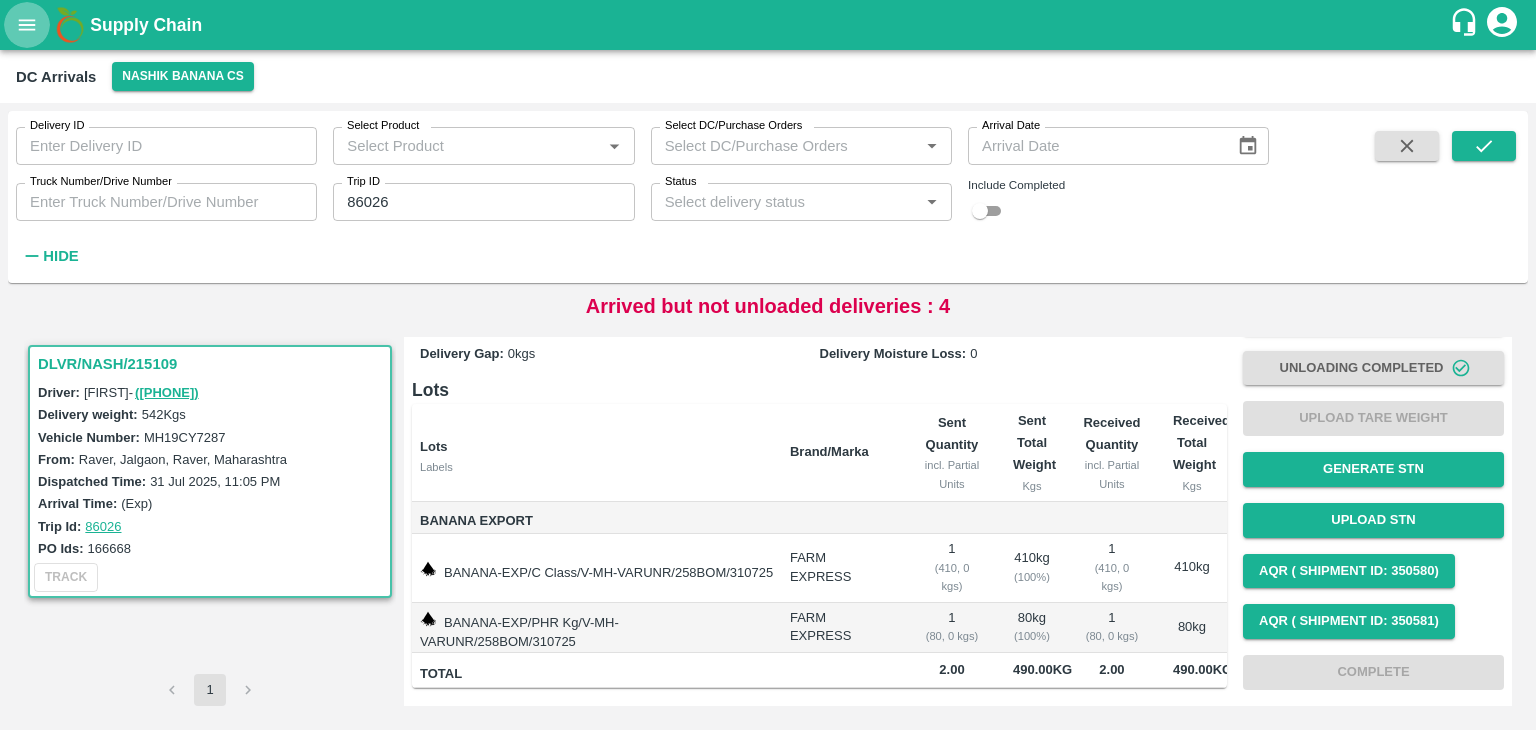 click 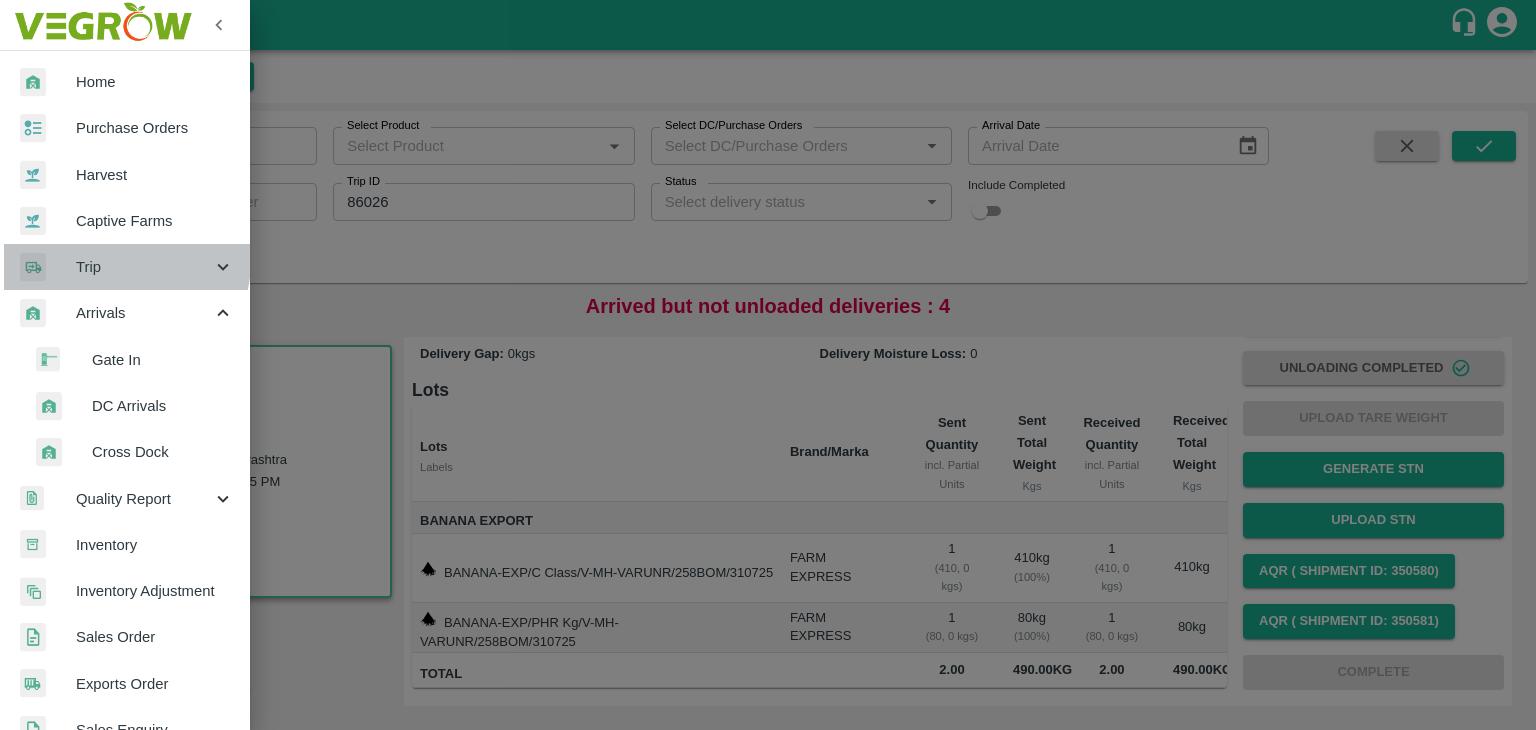 click on "Trip" at bounding box center (144, 267) 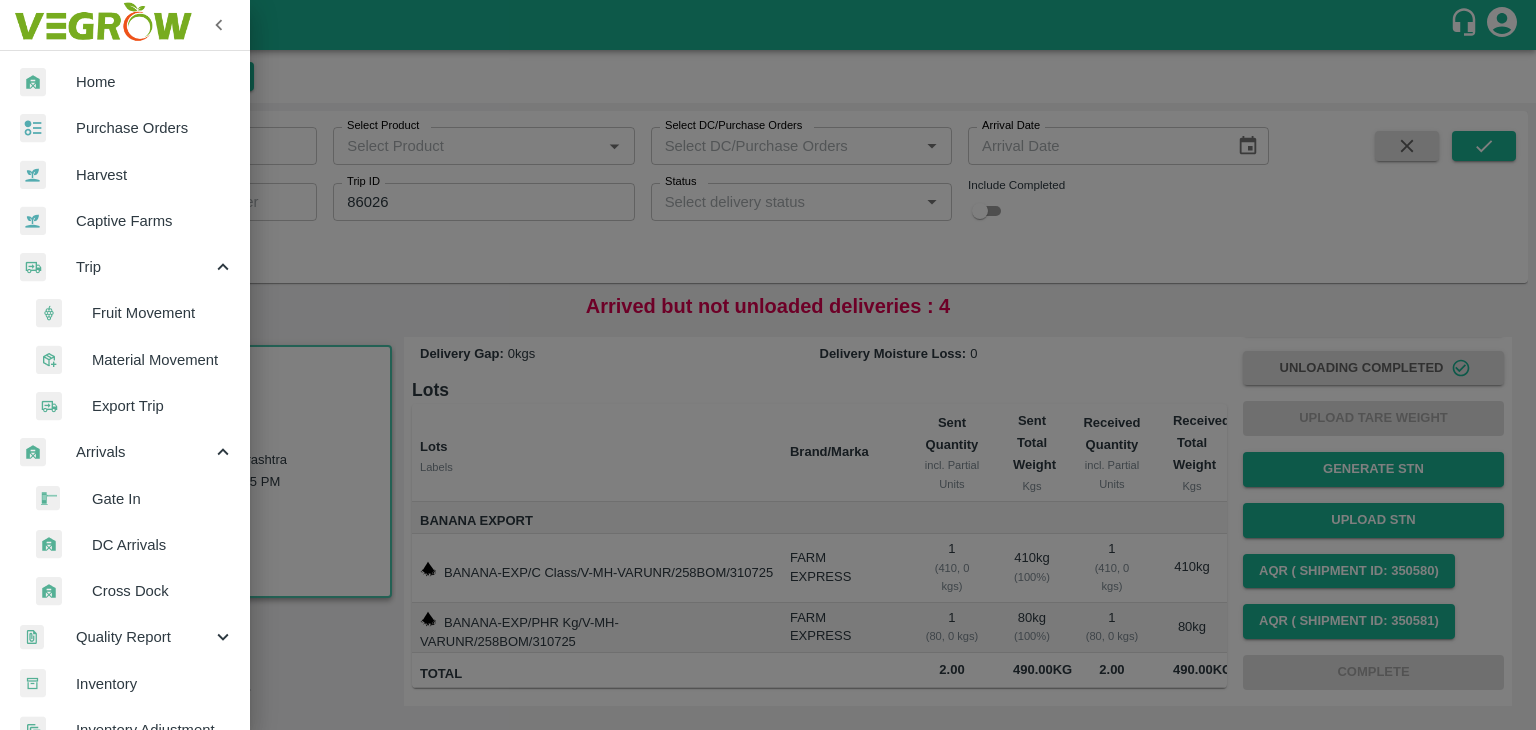 click on "Fruit Movement" at bounding box center [163, 313] 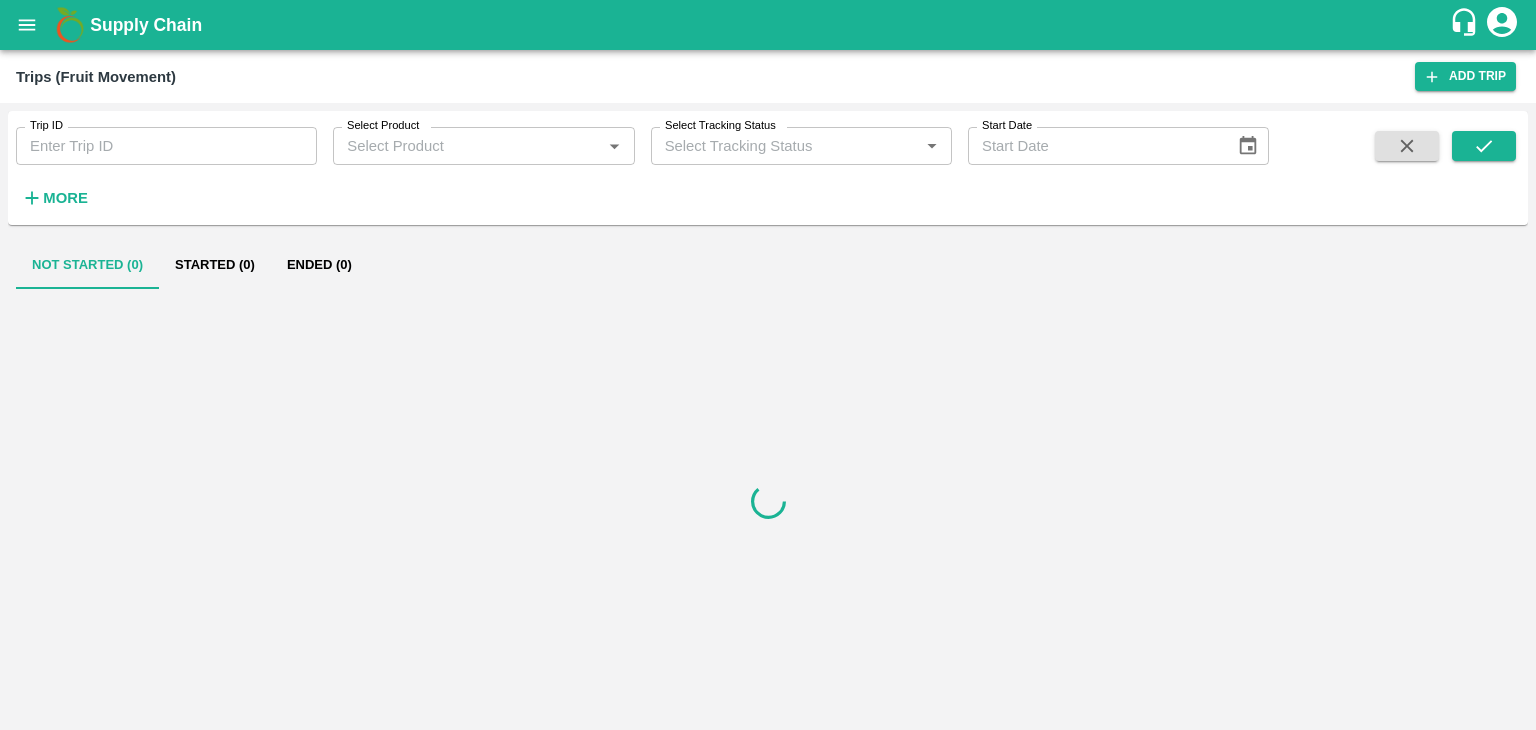 click on "Trip ID" at bounding box center [166, 146] 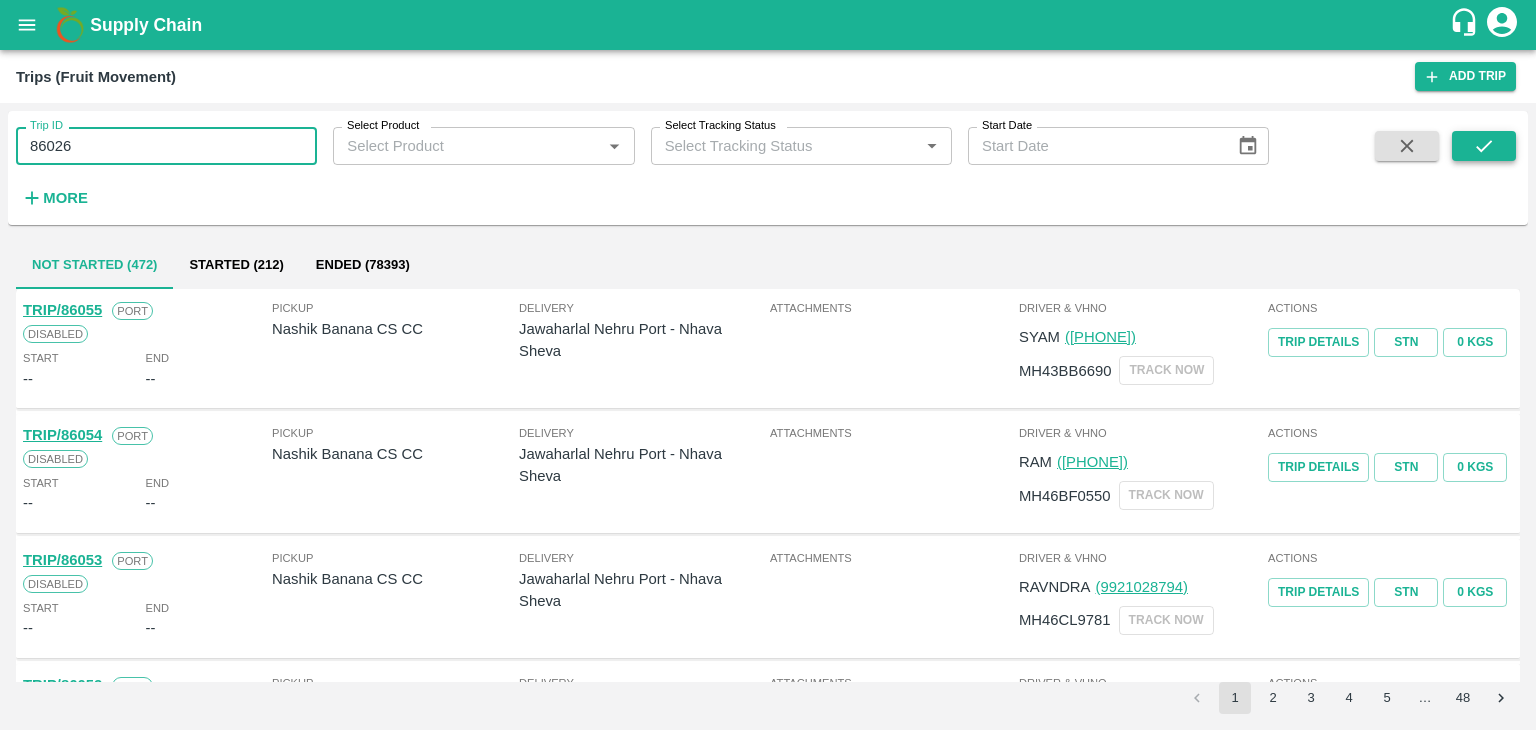 type on "86026" 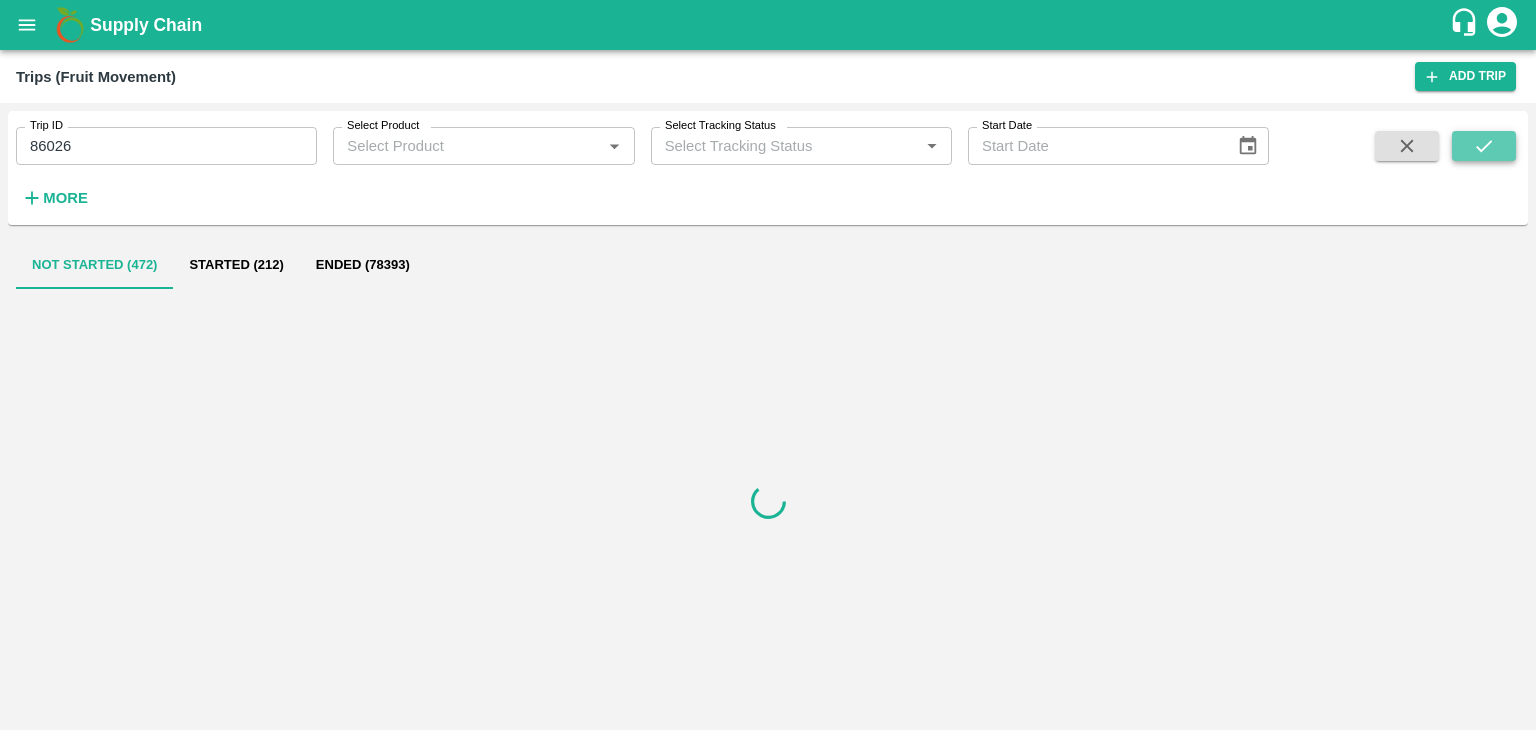 click 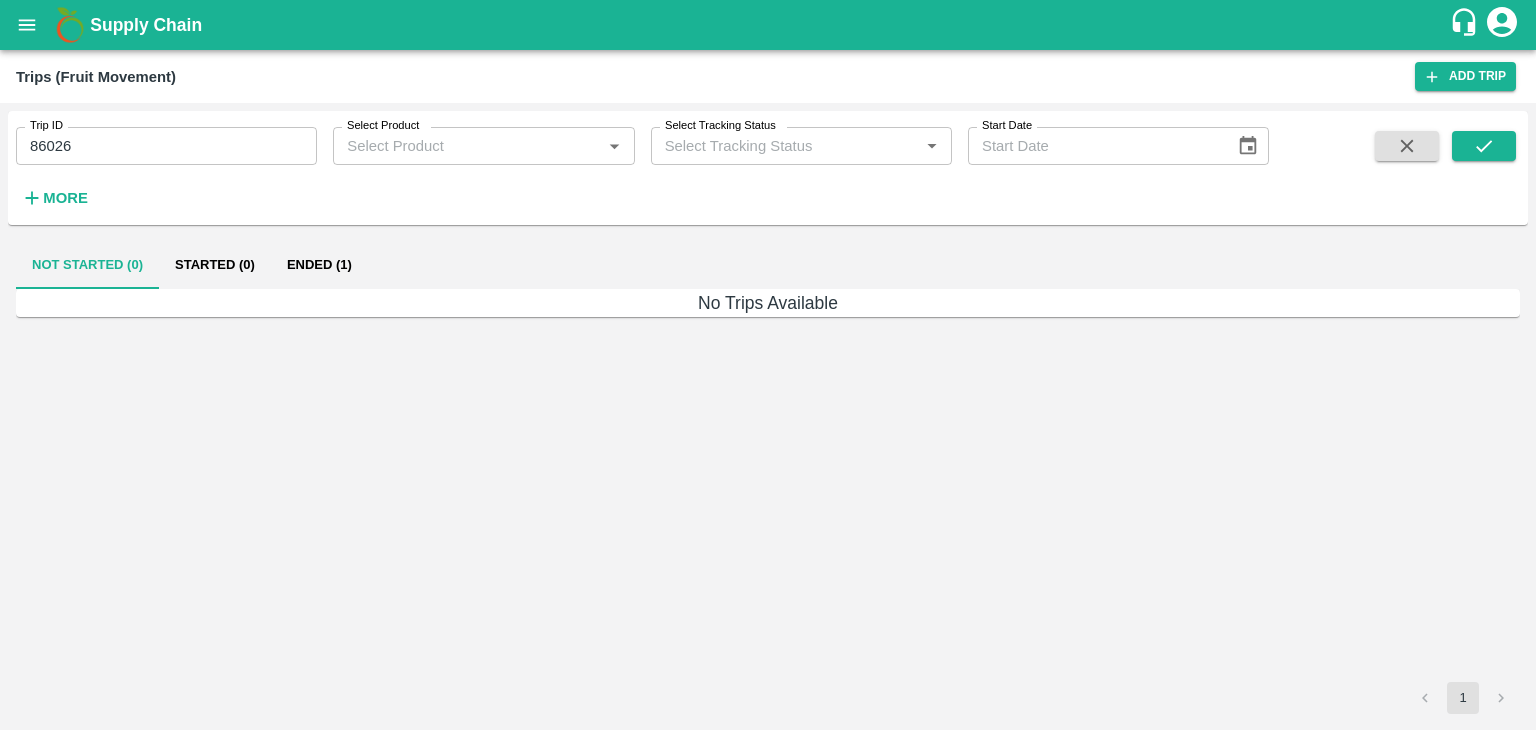 click on "Ended (1)" at bounding box center (319, 265) 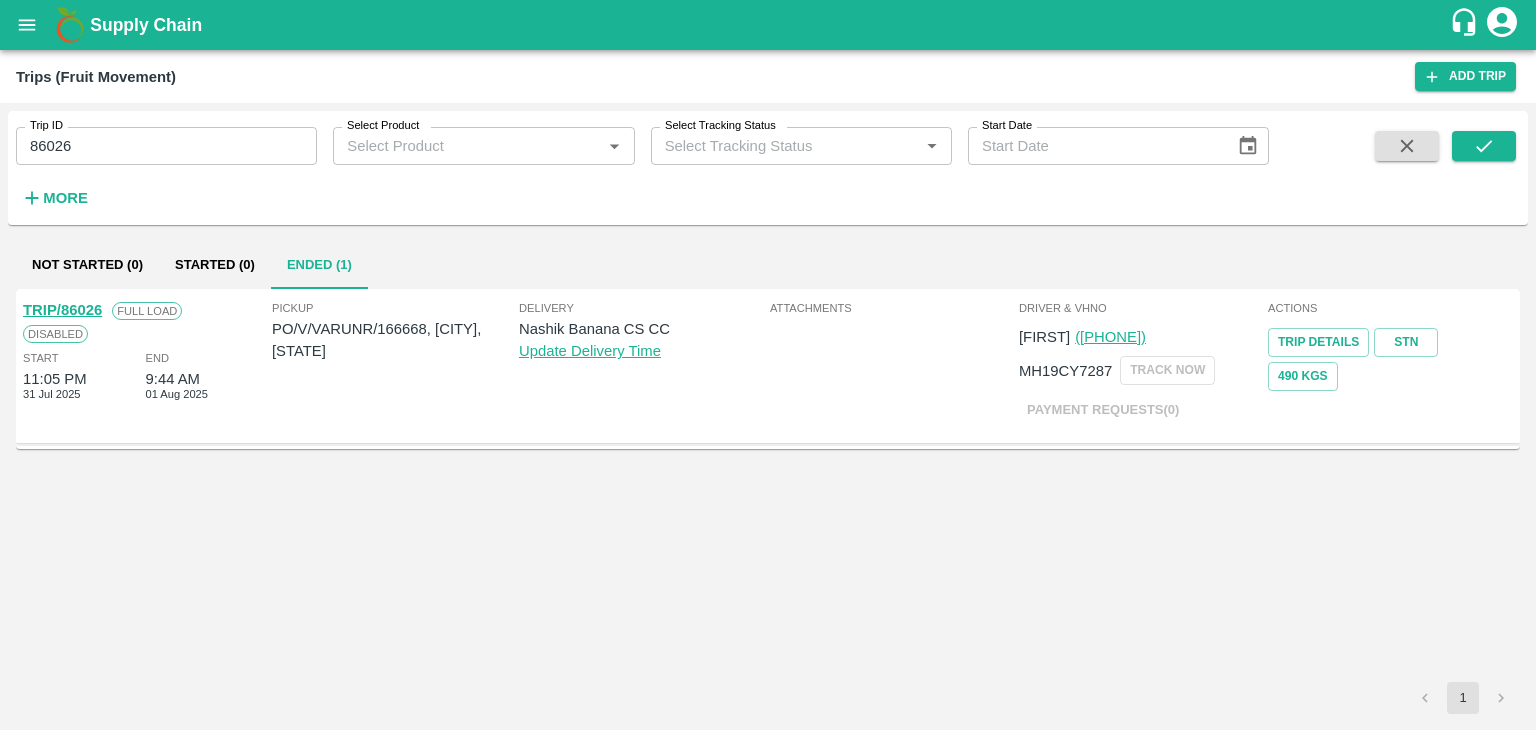 click on "TRIP/86026" at bounding box center [62, 310] 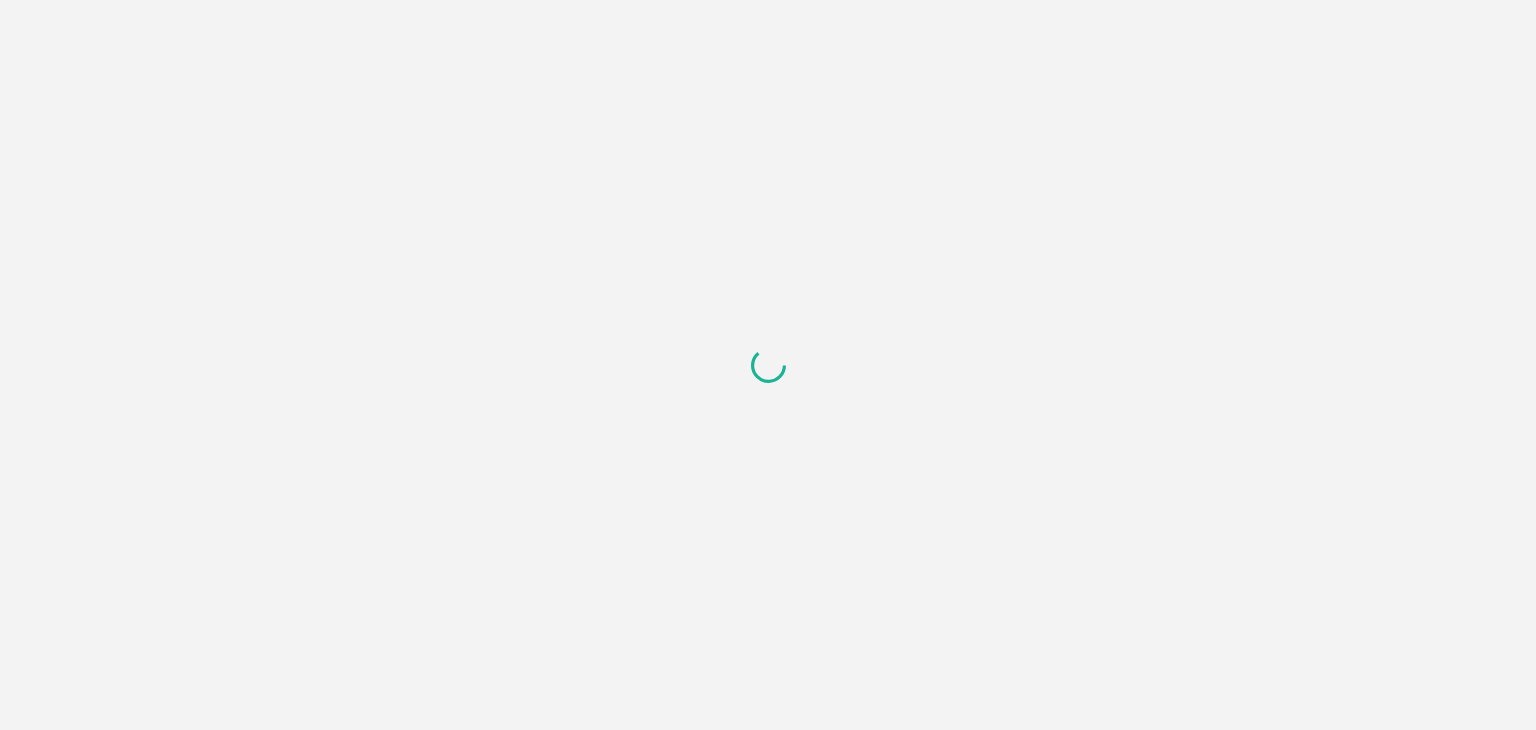 scroll, scrollTop: 0, scrollLeft: 0, axis: both 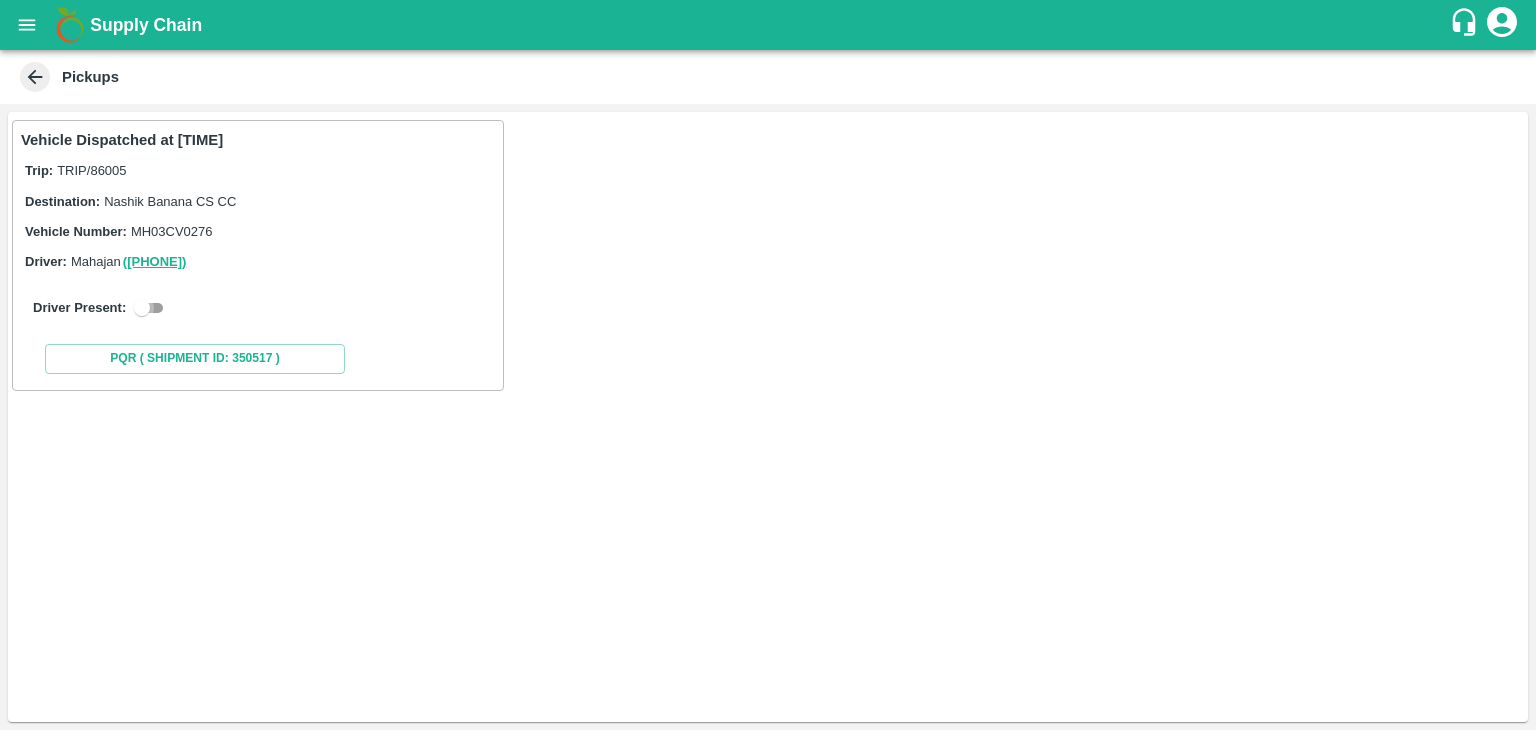 click at bounding box center [142, 308] 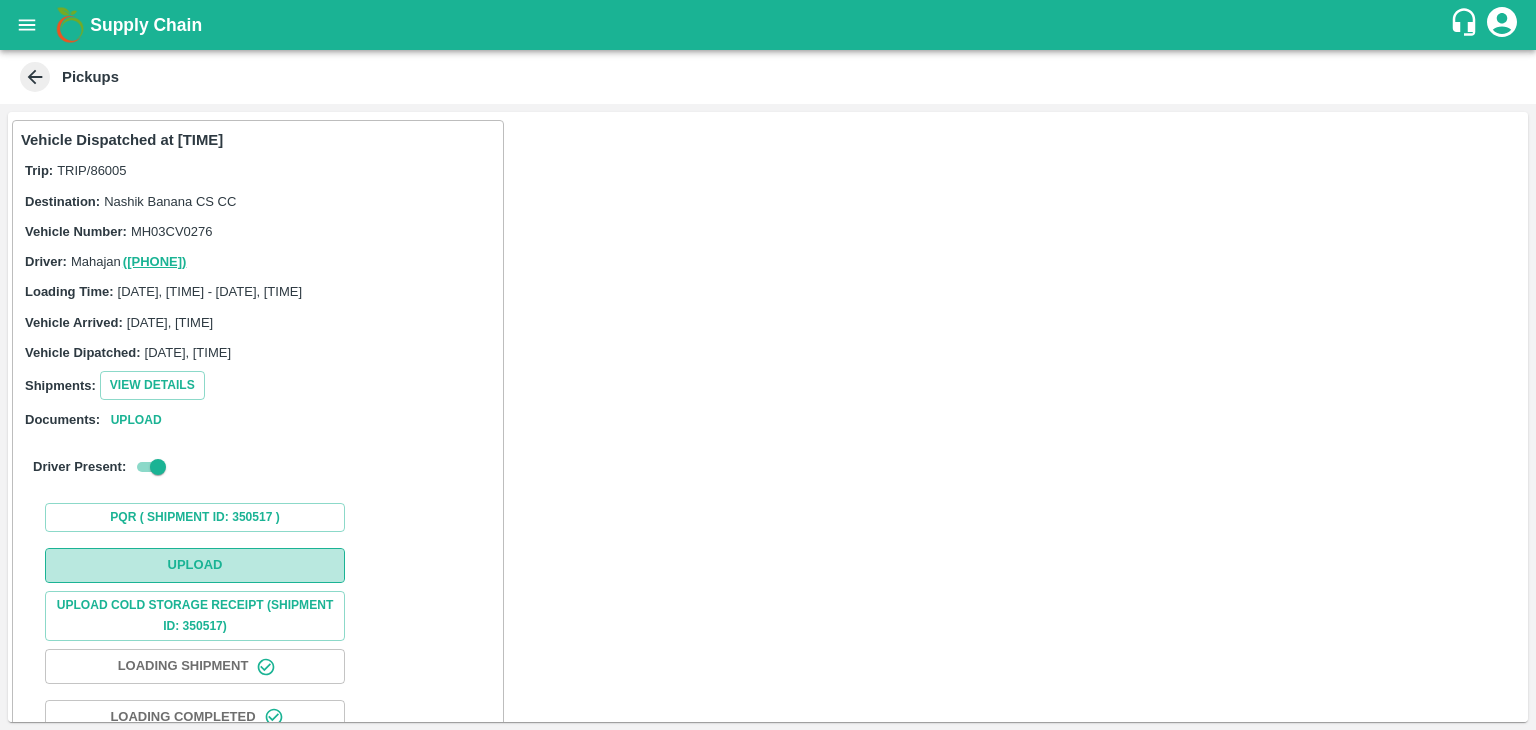 click on "Upload" at bounding box center (195, 565) 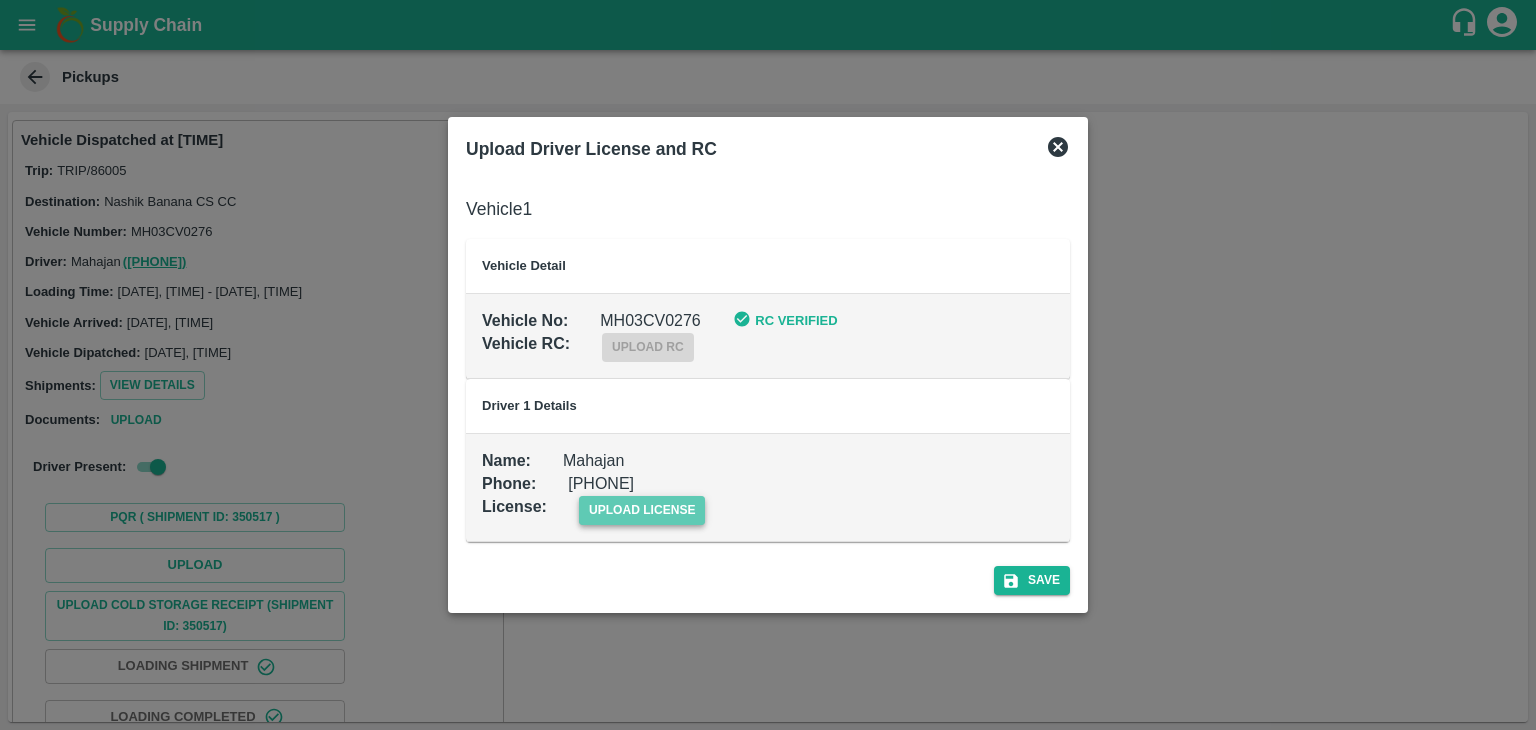 click on "upload license" at bounding box center [642, 510] 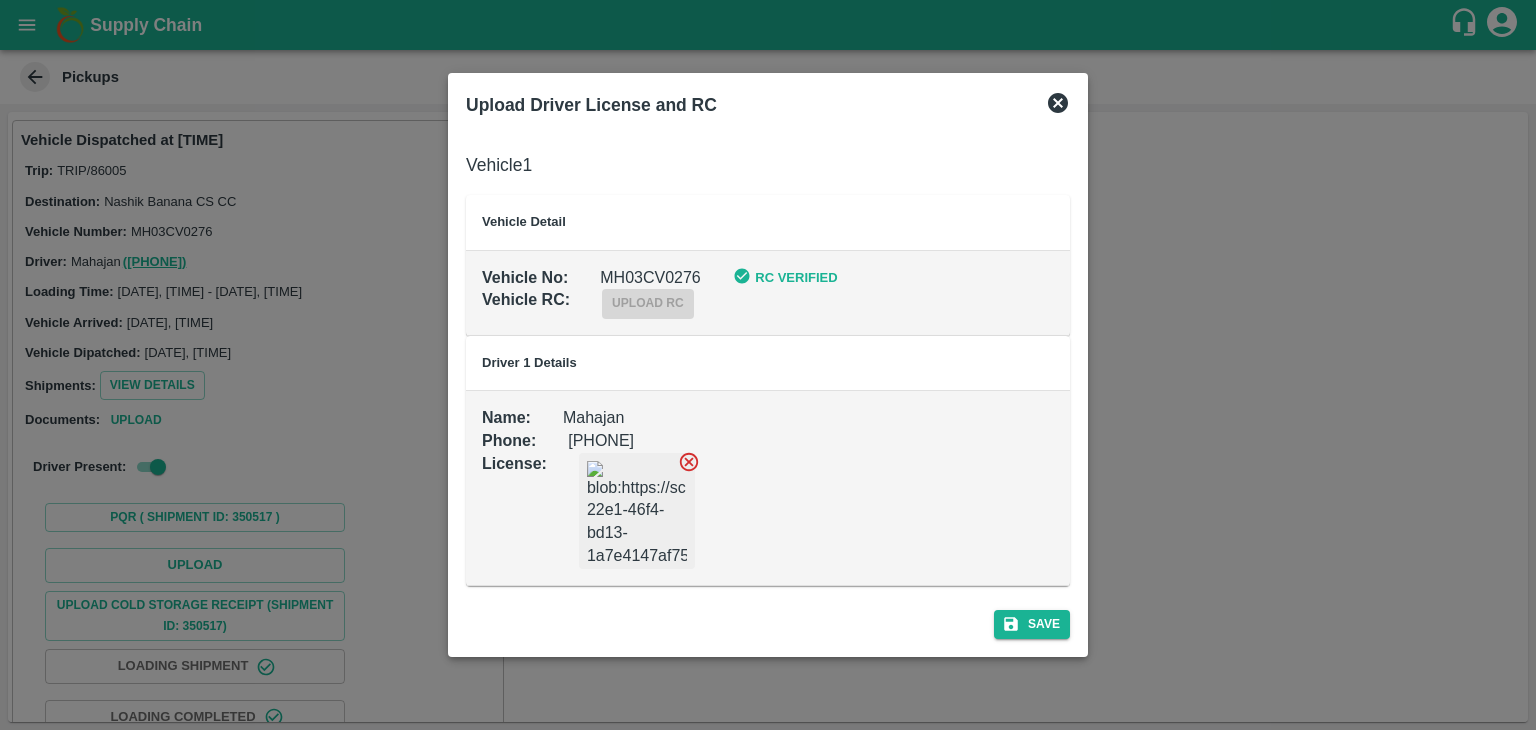 click on "Save" at bounding box center [768, 620] 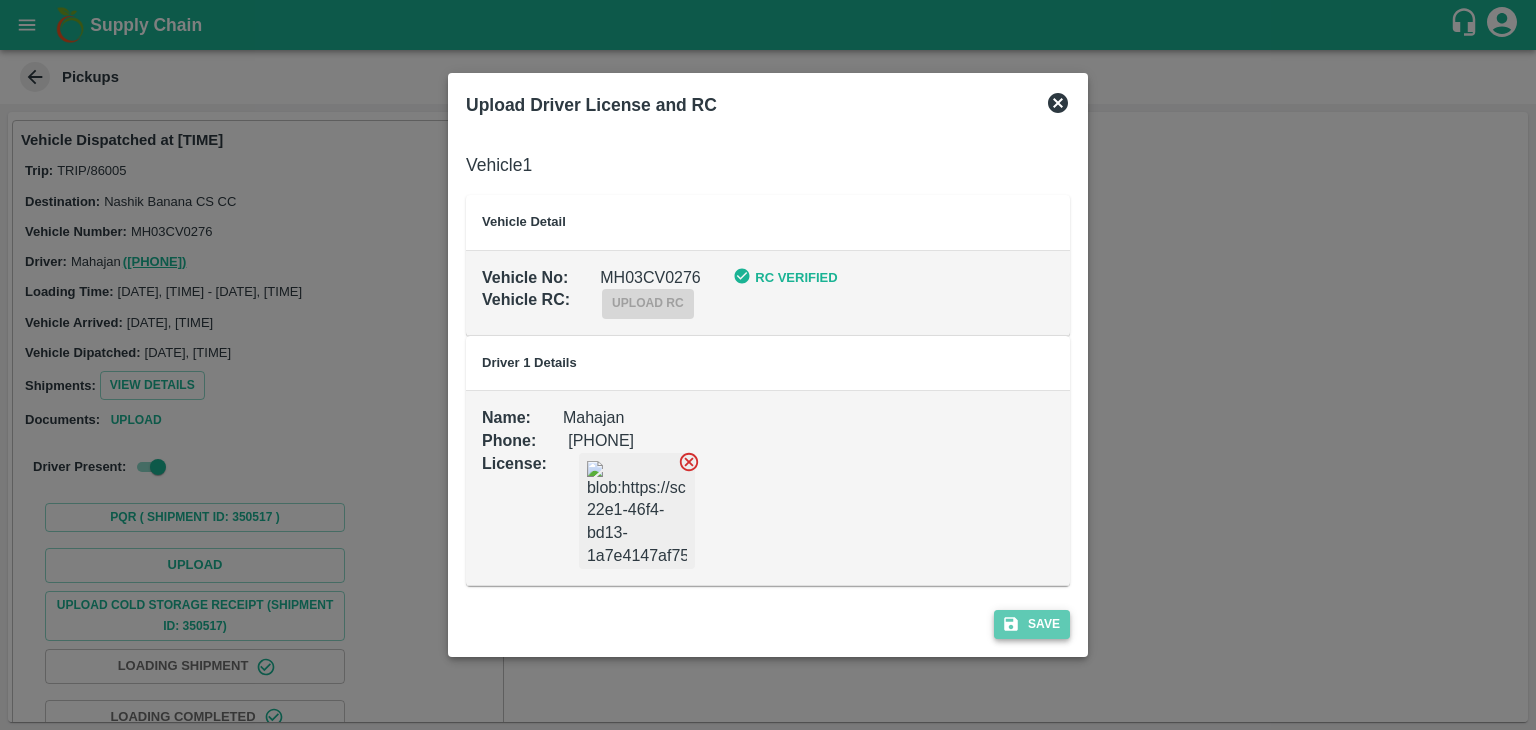 click on "Save" at bounding box center [1032, 624] 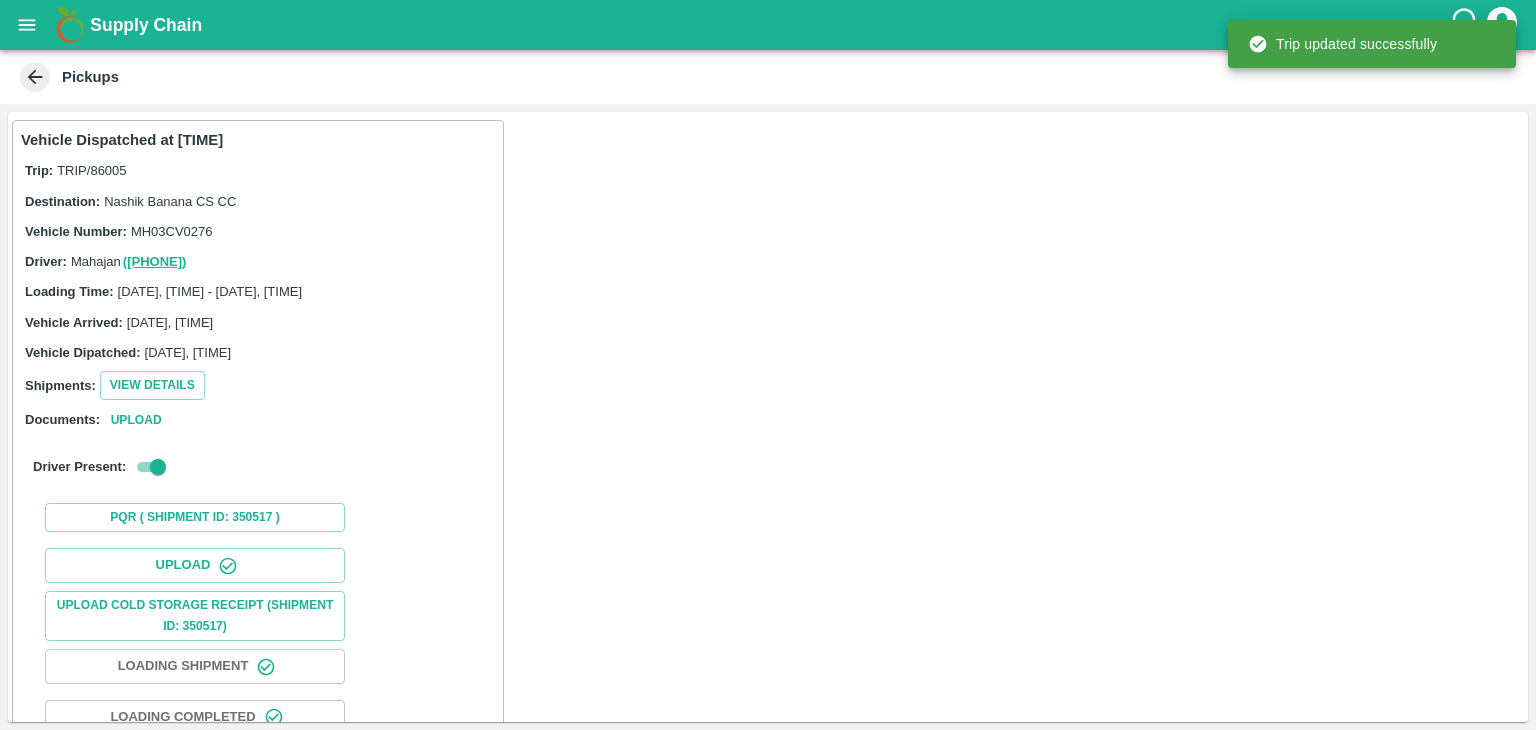 scroll, scrollTop: 209, scrollLeft: 0, axis: vertical 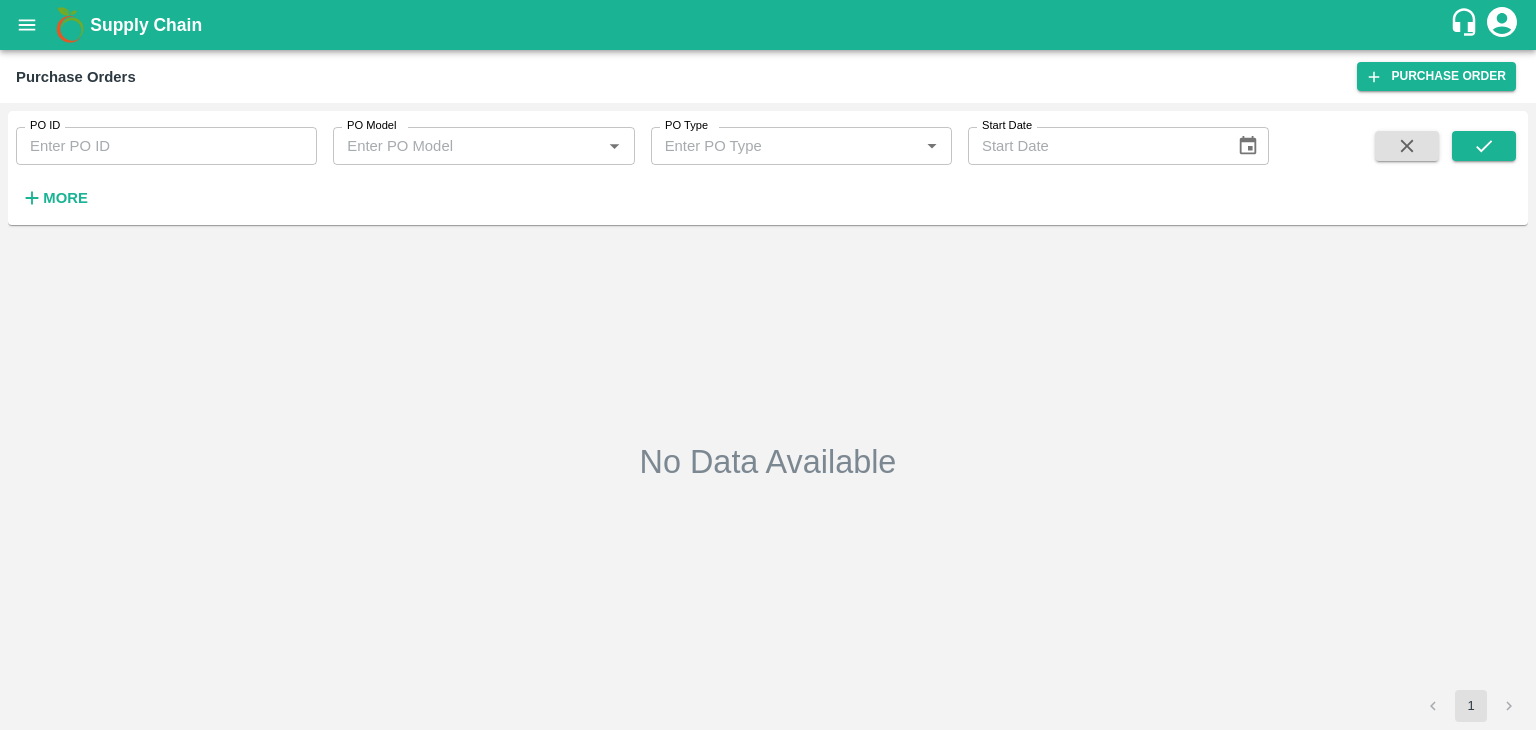 type on "166632" 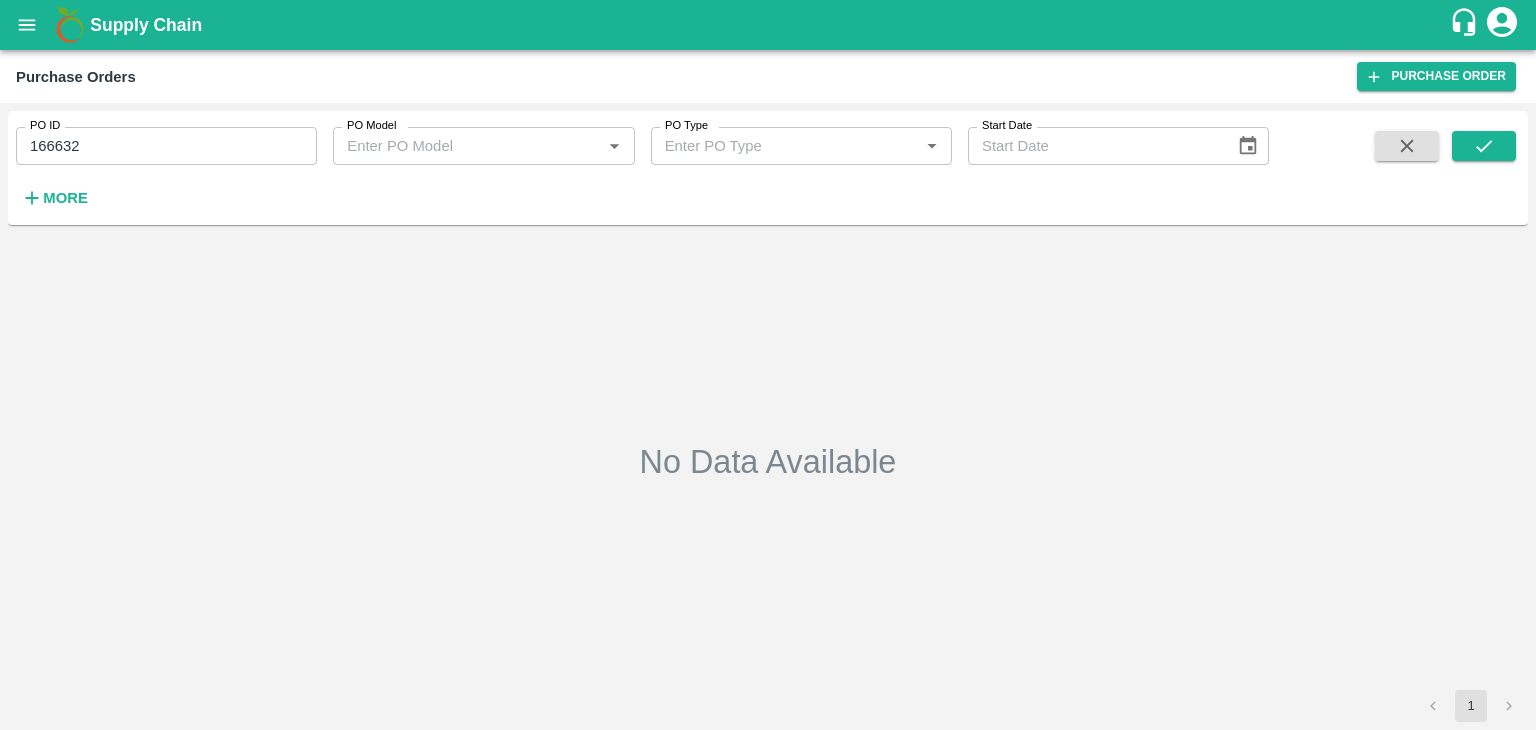 scroll, scrollTop: 0, scrollLeft: 0, axis: both 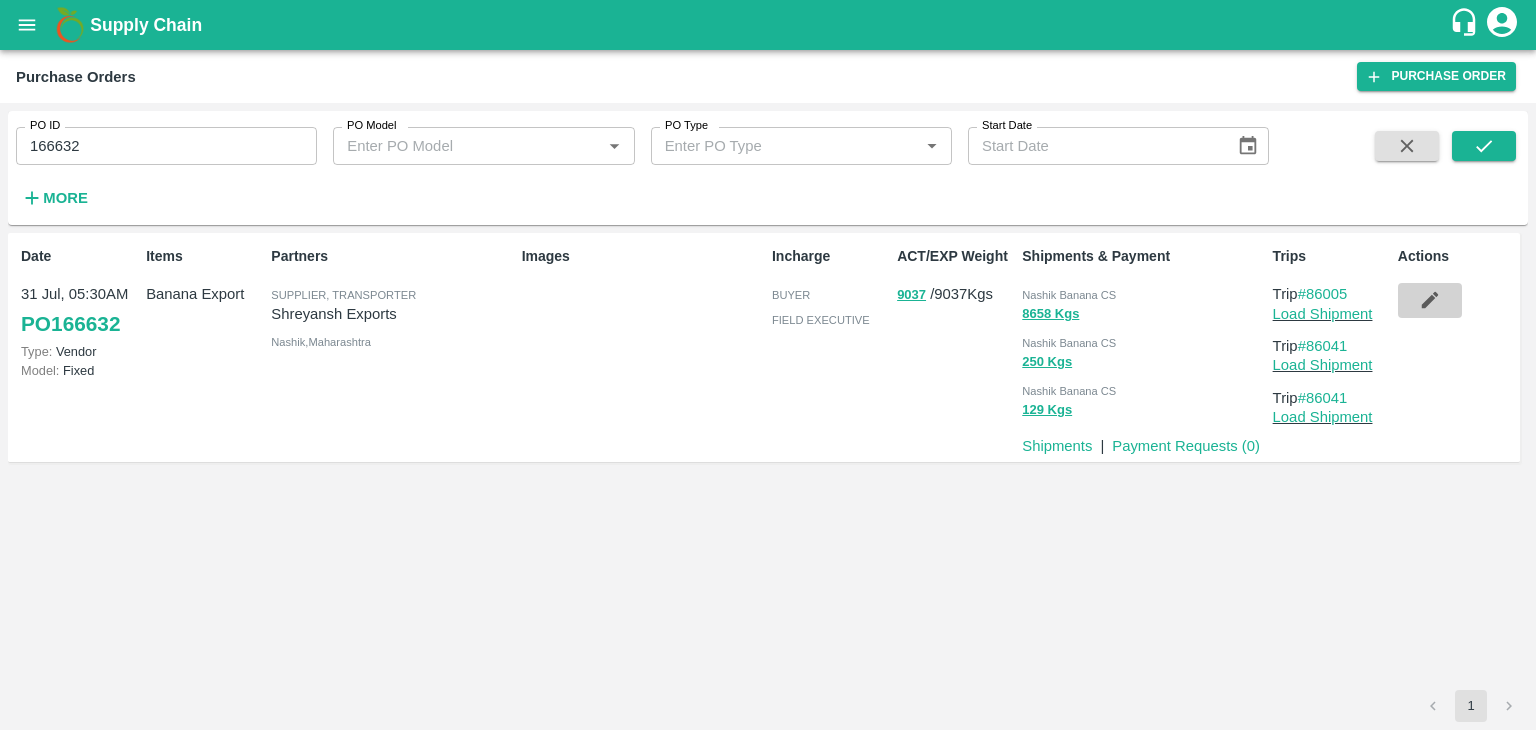 click at bounding box center (1430, 300) 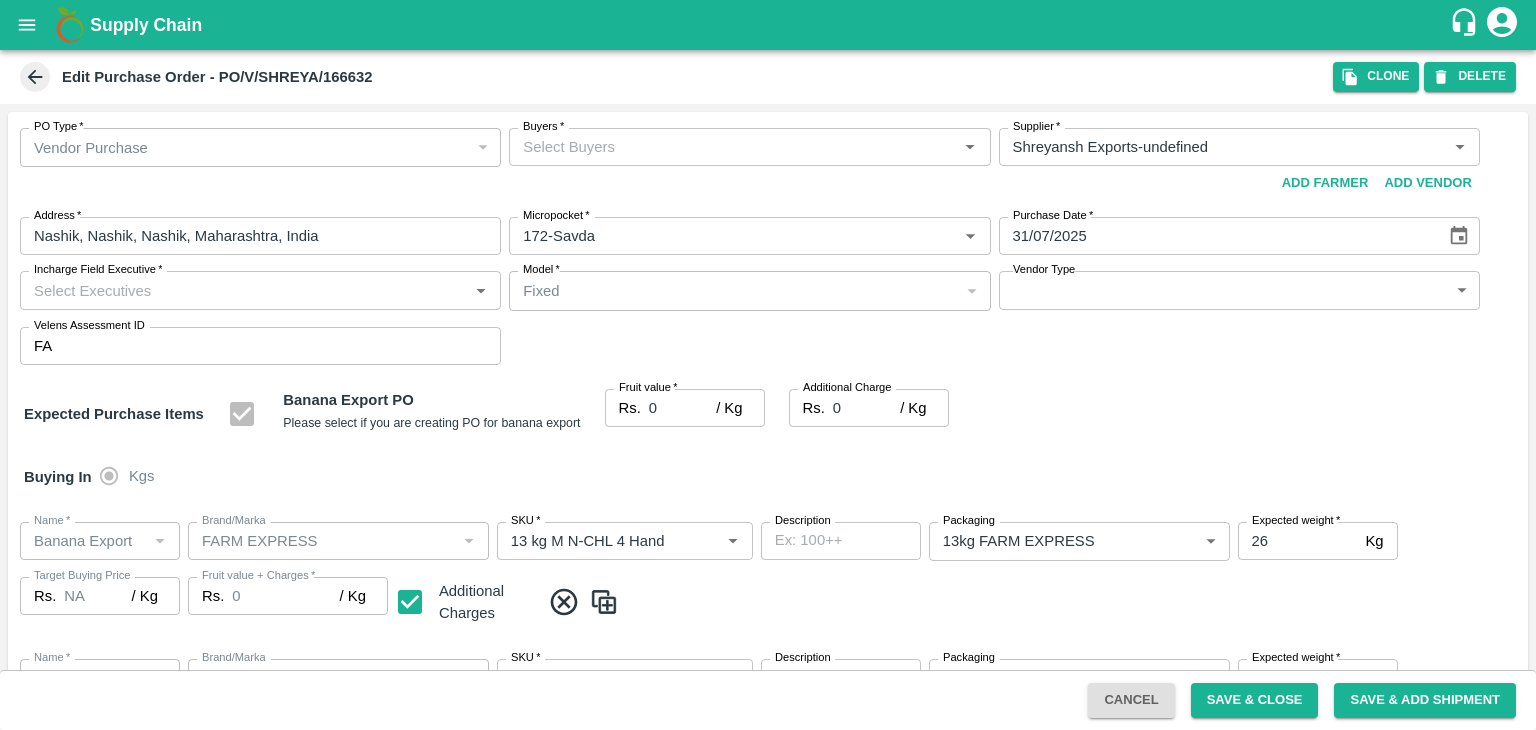 click on "Buyers   *" at bounding box center (733, 147) 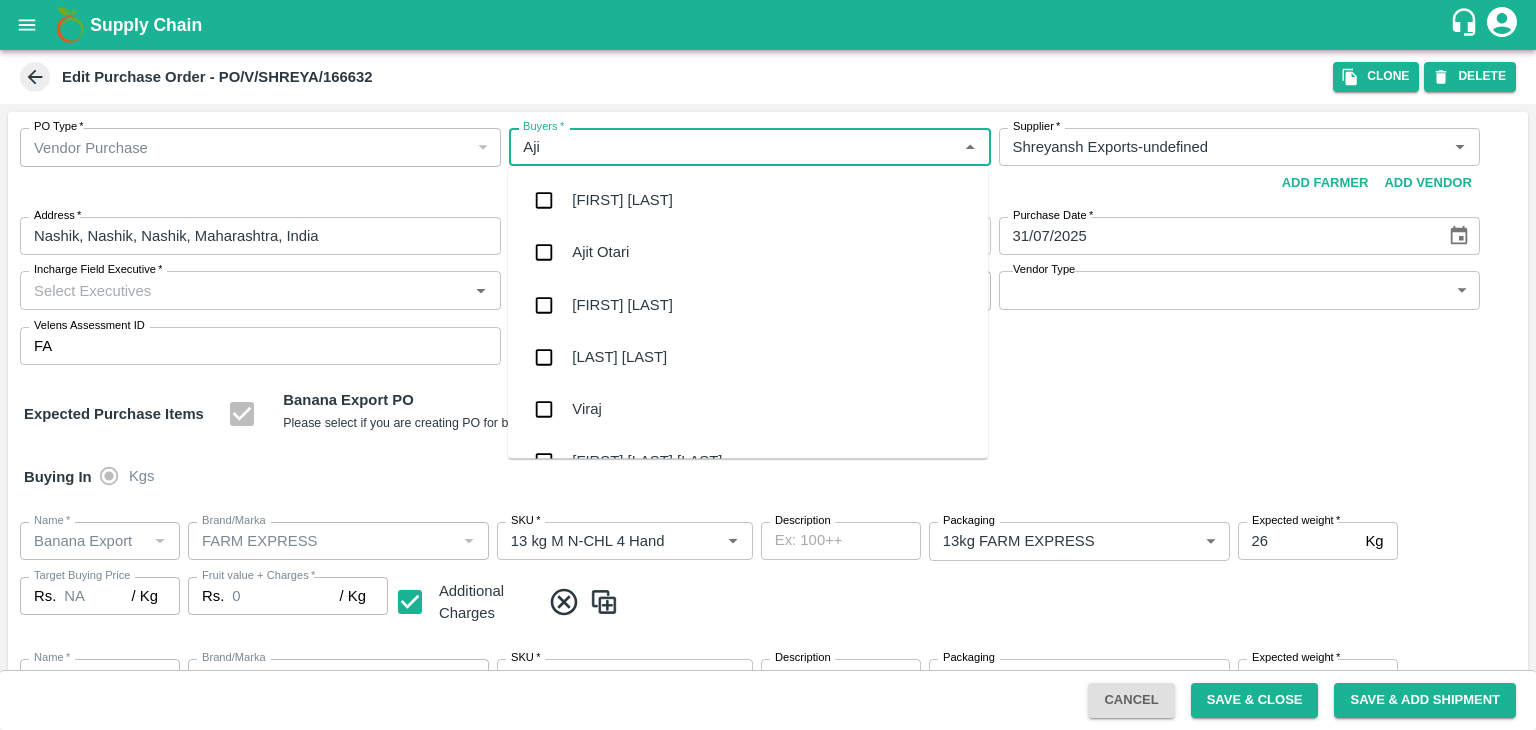 type on "[FIRST]" 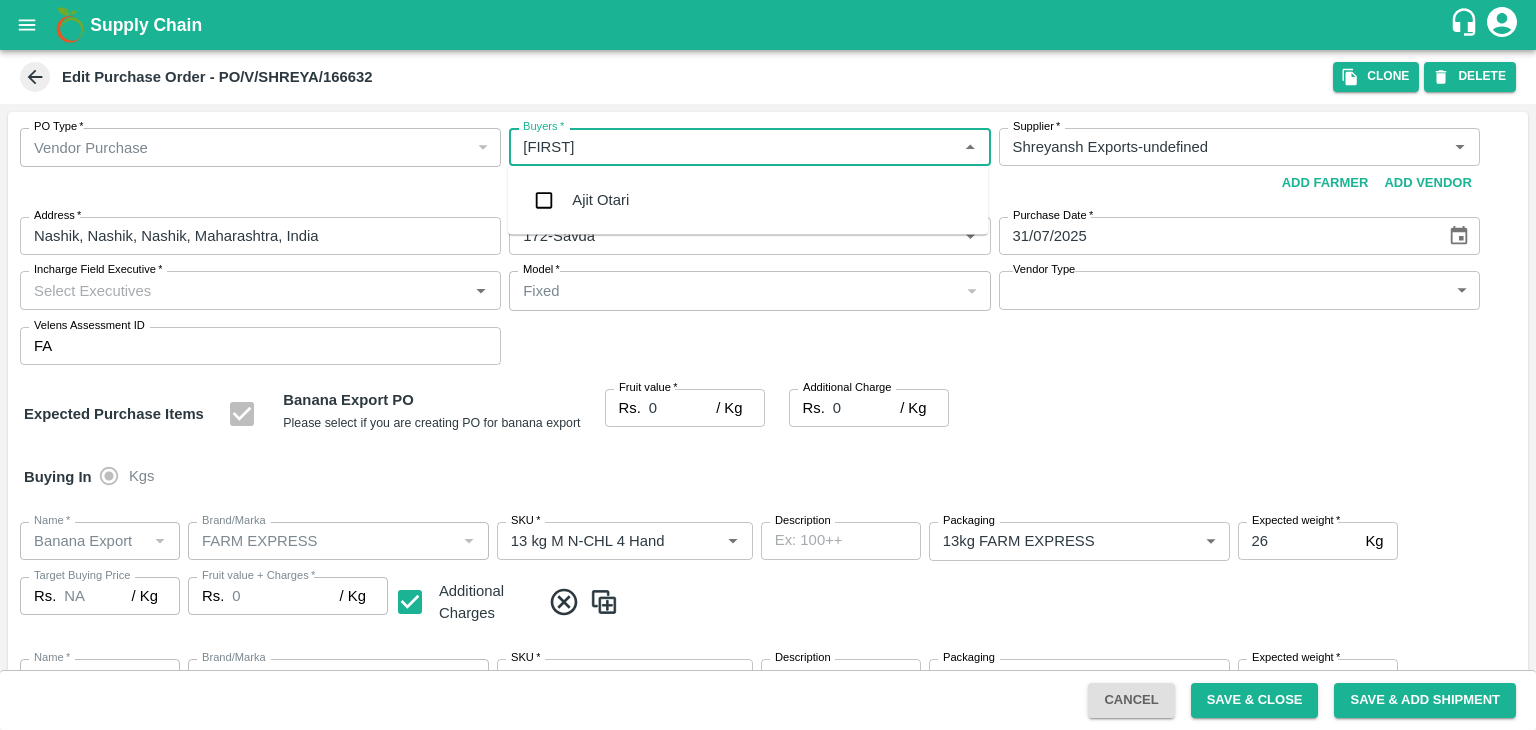 click on "Ajit Otari" at bounding box center [748, 200] 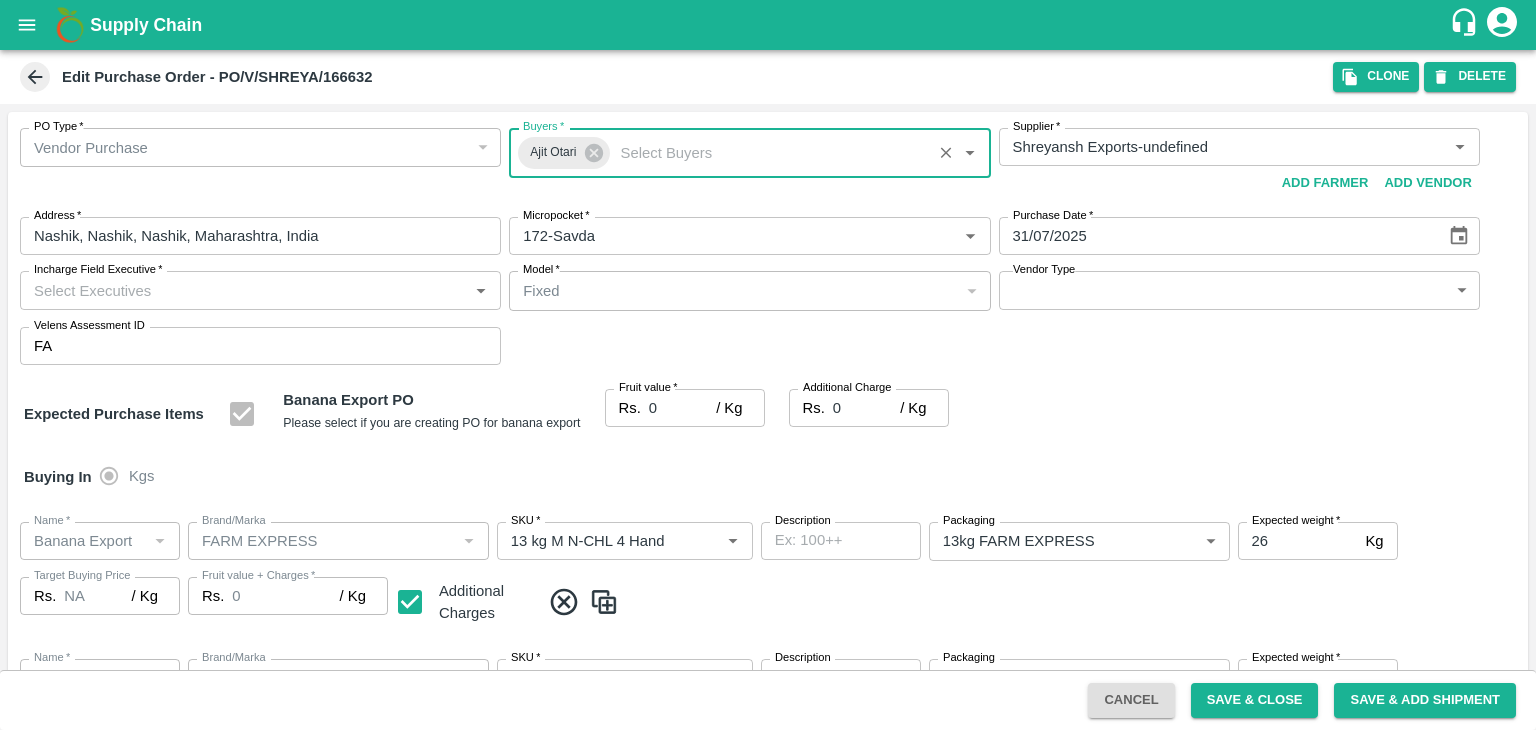 click on "Incharge Field Executive   *" at bounding box center (244, 290) 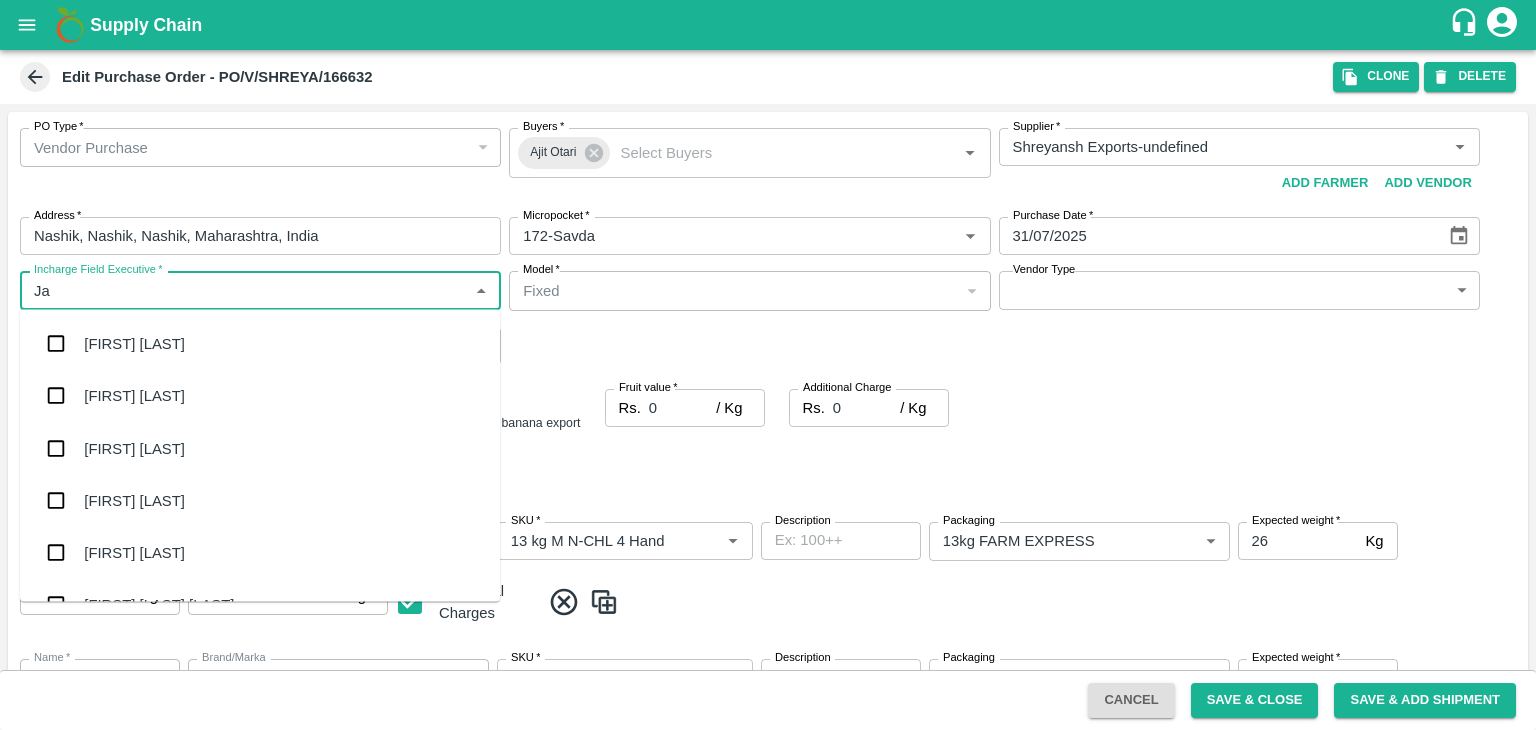 type on "Jay" 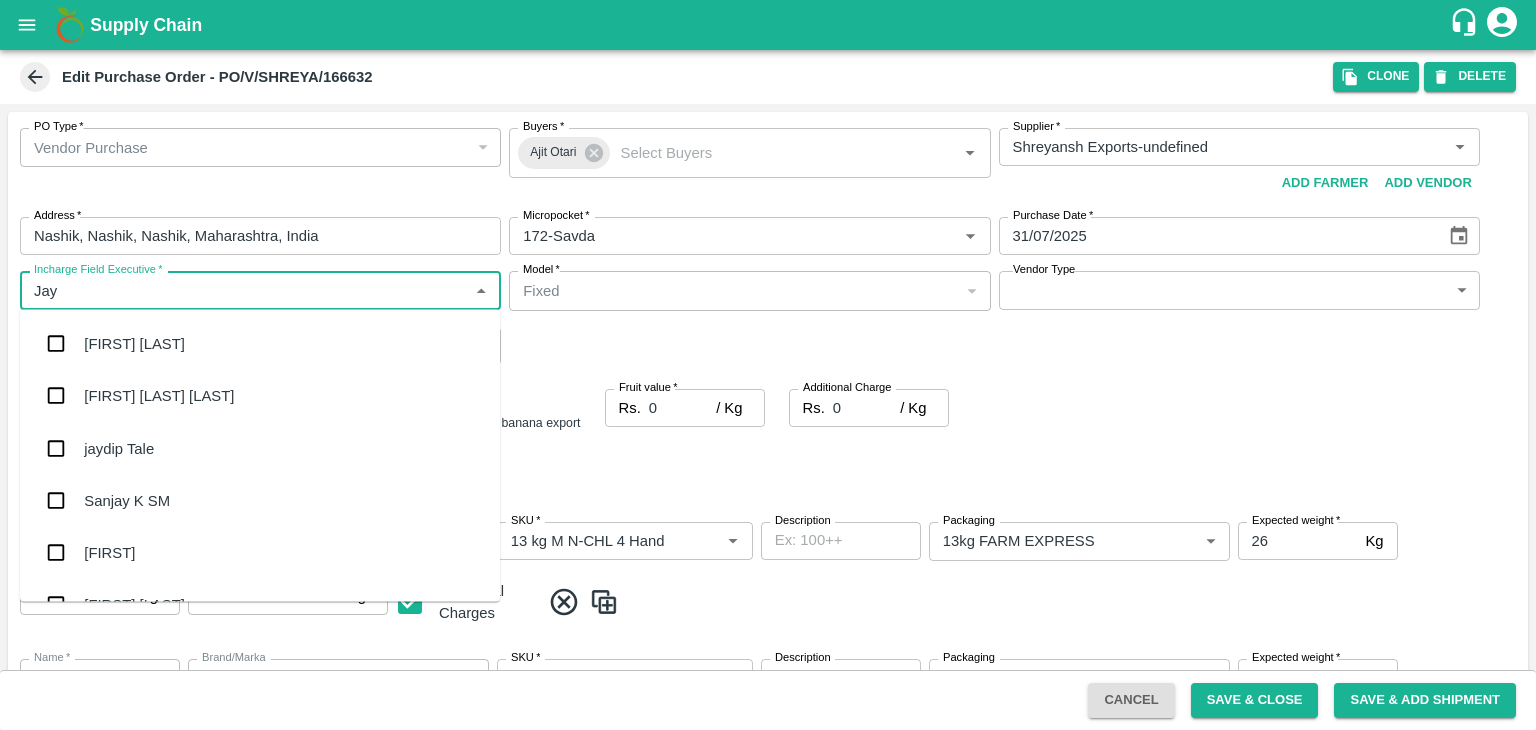 click on "jaydip Tale" at bounding box center [260, 448] 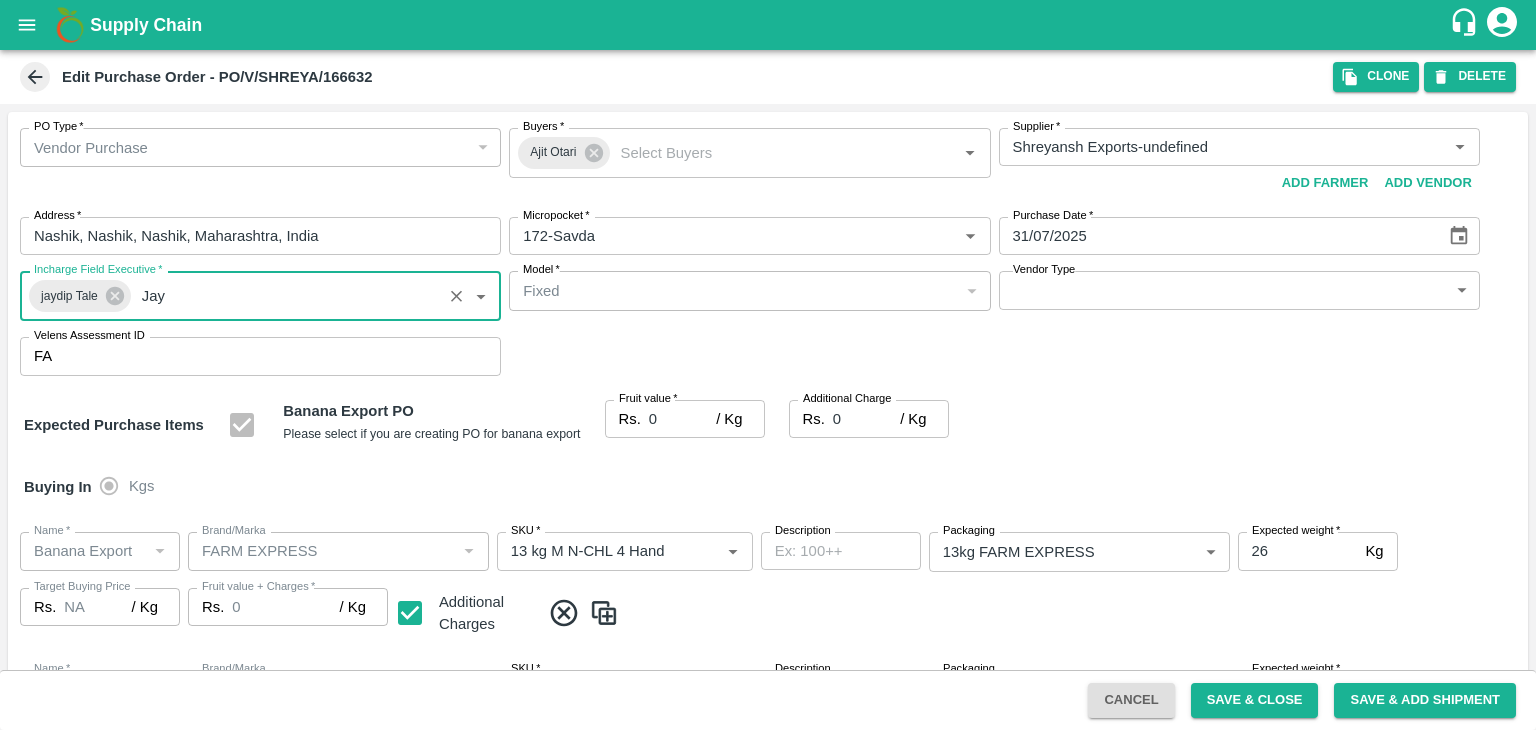 type 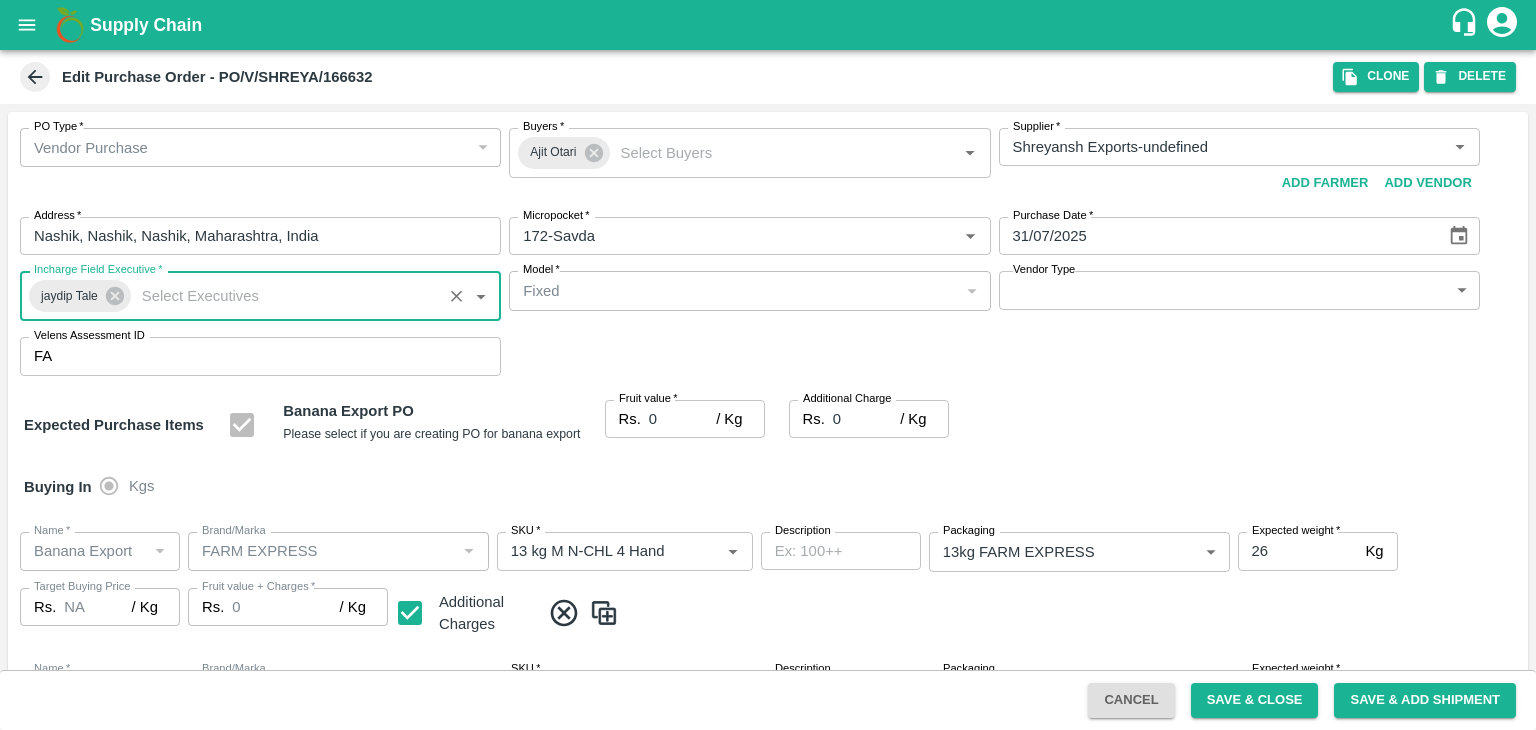 click on "Supply Chain Edit Purchase Order - PO/V/SHREYA/166632 Clone DELETE PO Type   * Vendor Purchase 2 PO Type Buyers   * Ajit Otari Buyers   * Supplier   * Supplier   * Add Vendor Add Farmer Address   * Nashik, Nashik, Nashik, Maharashtra, India Address Micropocket   * Micropocket   * Purchase Date   * 31/07/2025 Purchase Date Incharge Field Executive   * jaydip Tale Incharge Field Executive   * Model   * Fixed Fixed Model Vendor Type ​ Vendor Type Velens Assessment ID FA Velens Assessment ID Expected Purchase Items Banana Export PO Please select if you are creating PO for banana export Fruit value   * Rs. 0 / Kg Fruit value Additional Charge Rs. 0 / Kg Additional Charge Buying In Kgs Name   * Name   * Brand/Marka Brand/Marka SKU   * SKU   * Description x Description Packaging 13kg FARM EXPRESS 468 Packaging Expected weight   * 26 Kg Expected weight Target Buying Price Rs. NA / Kg Target Buying Price Fruit value + Charges   * Rs. 0 / Kg Fruit value + Charges Name   * Name" at bounding box center [768, 365] 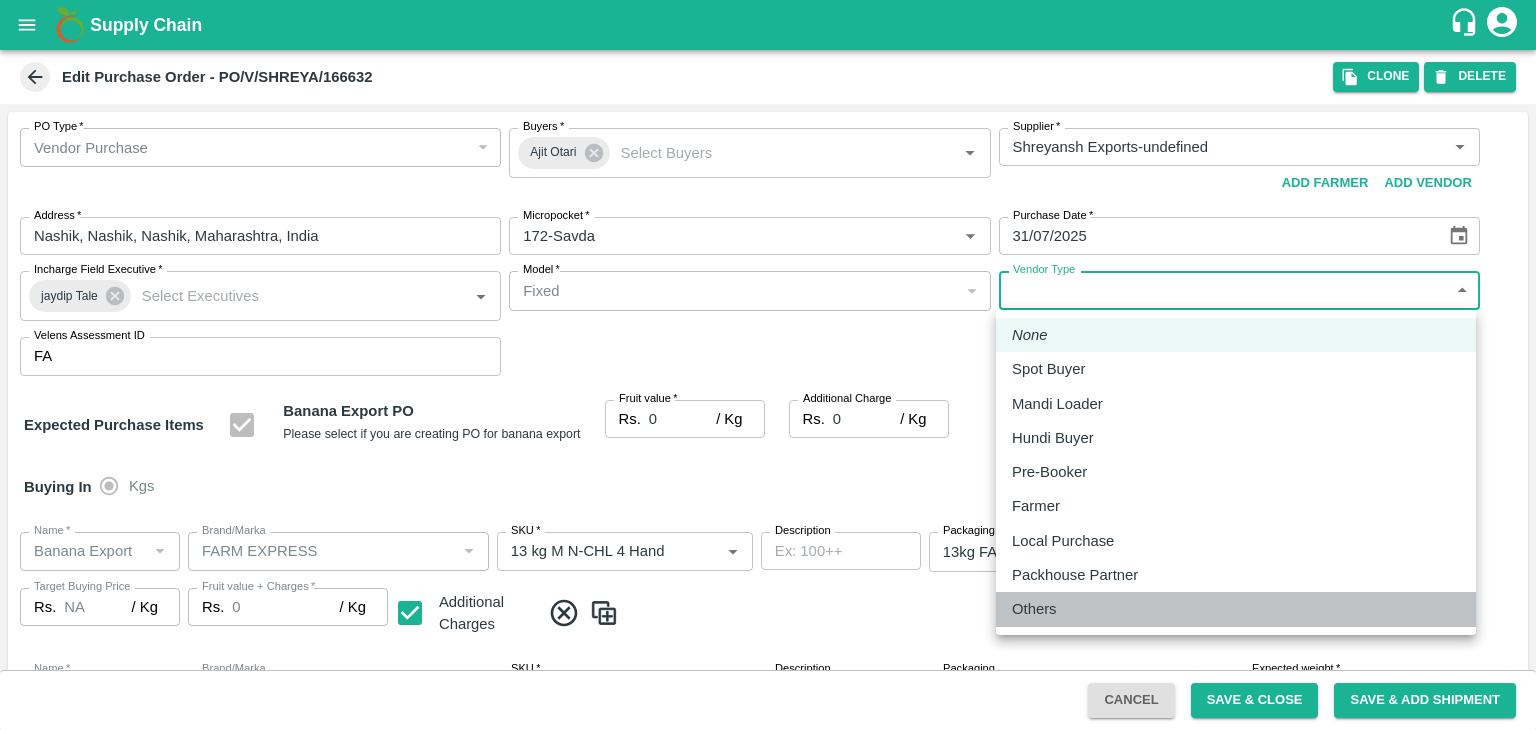 click on "Others" at bounding box center (1034, 609) 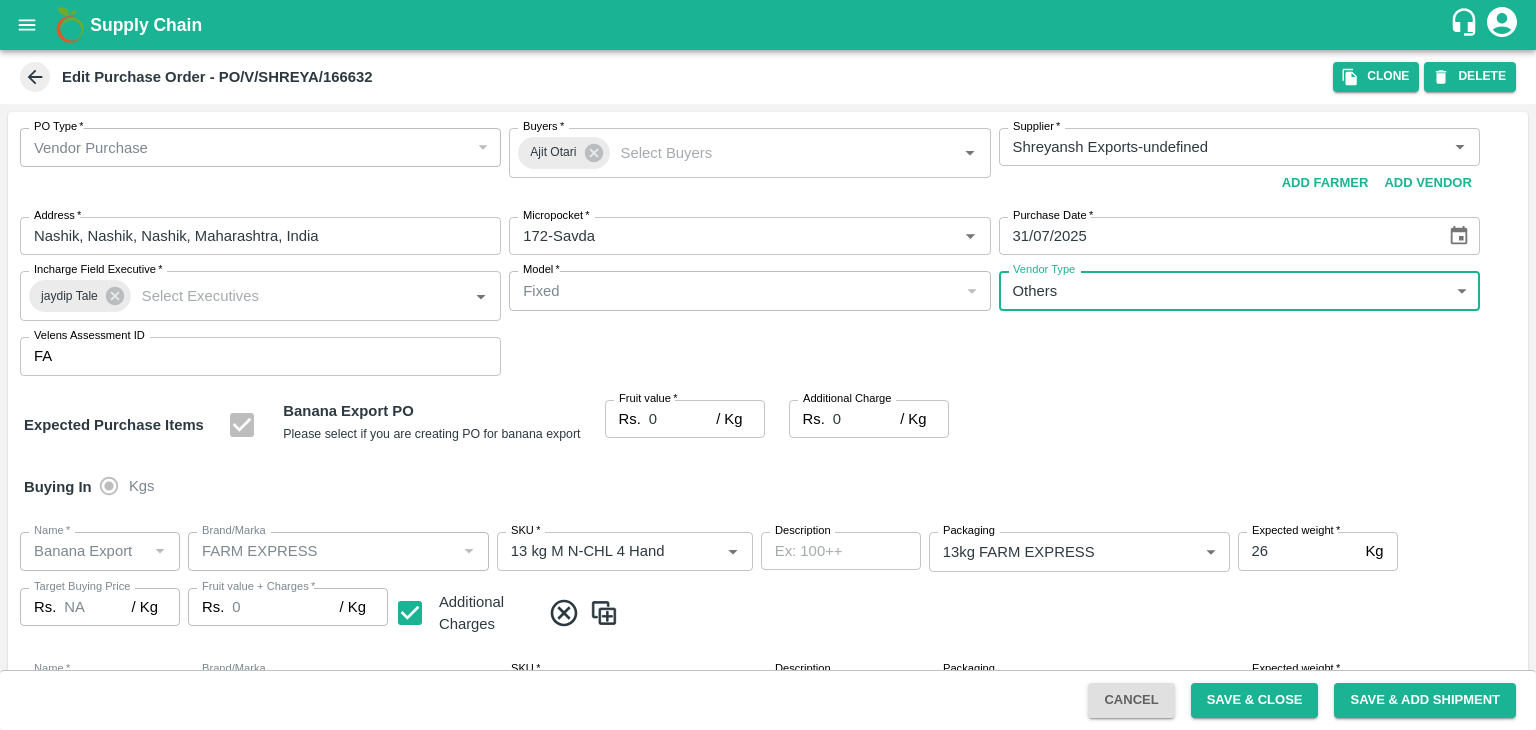 type on "OTHER" 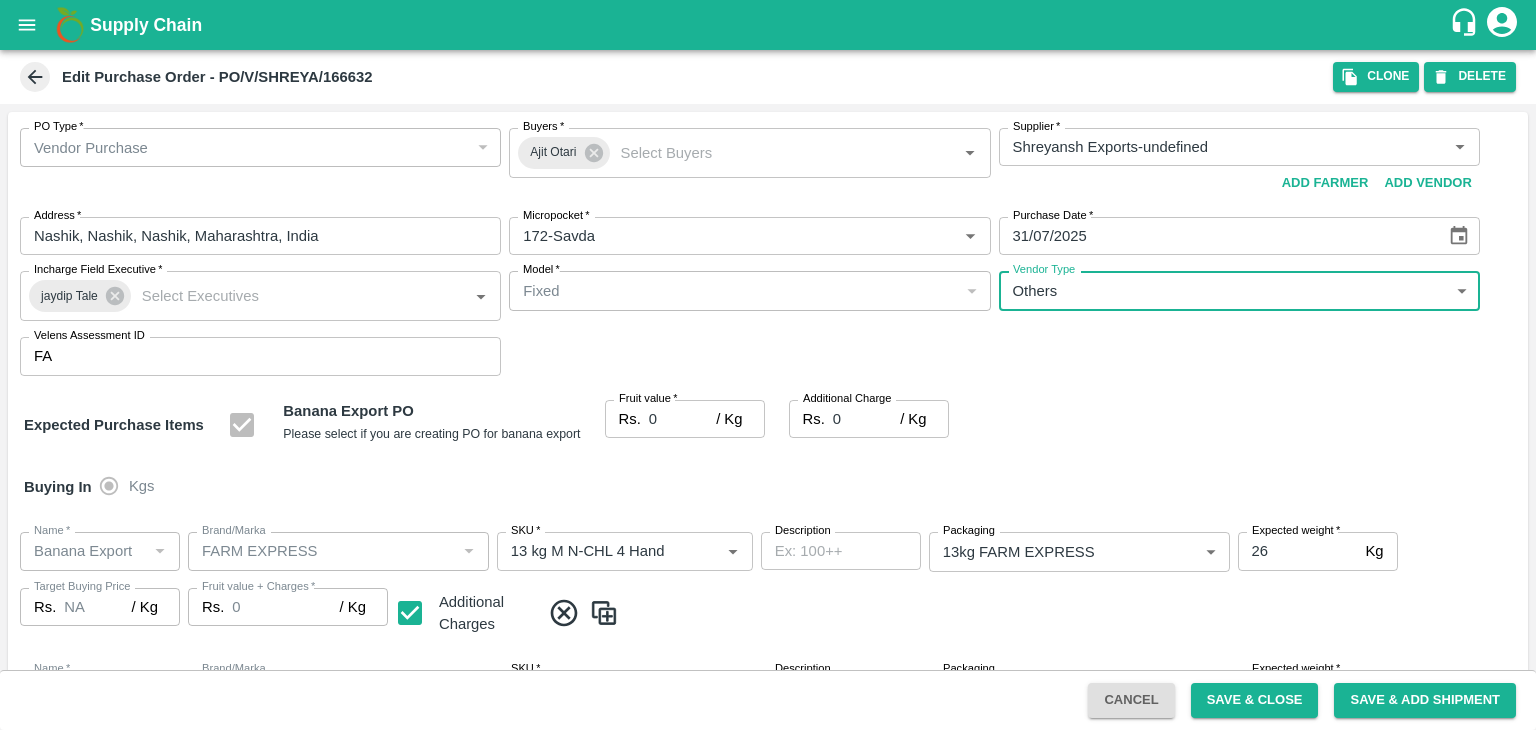 click on "0" at bounding box center [682, 419] 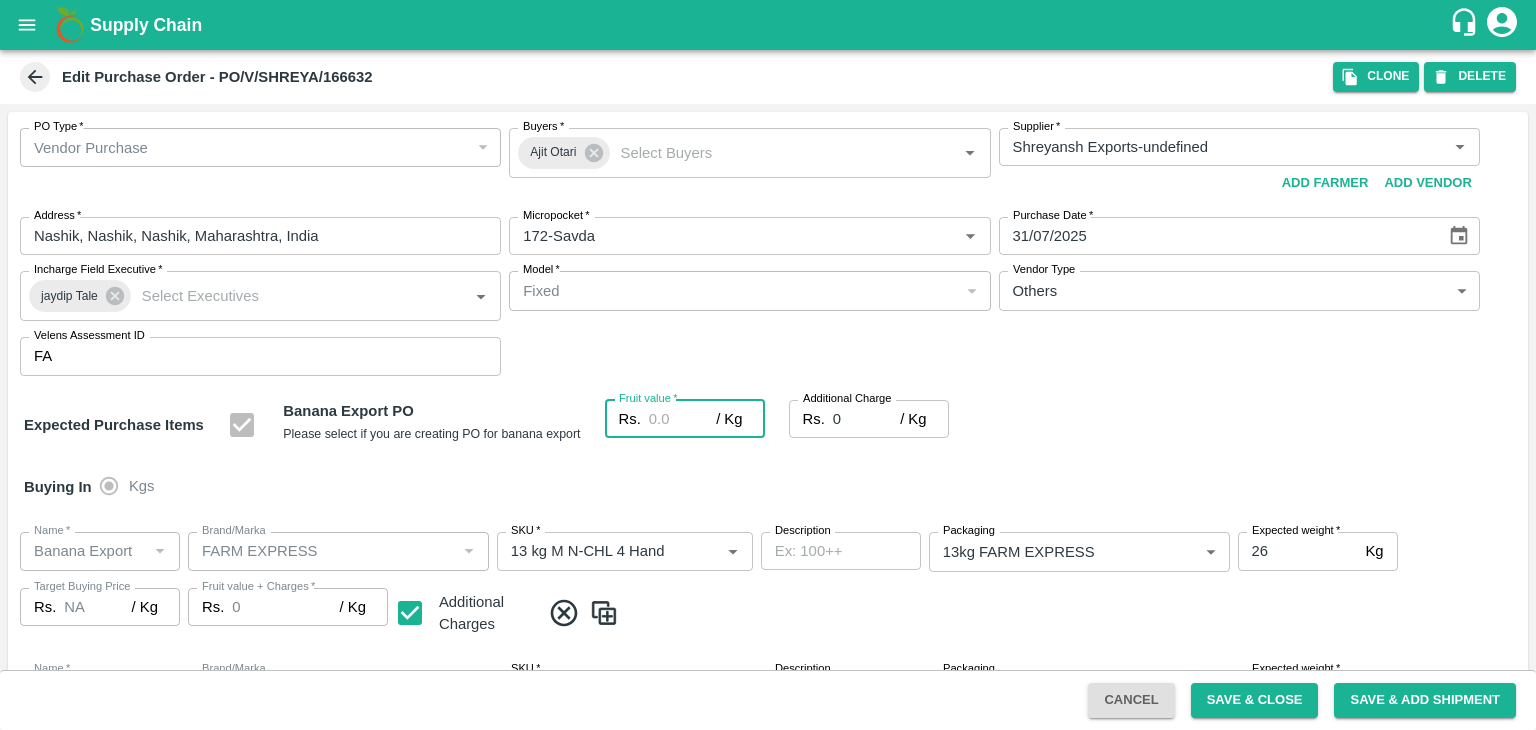 type on "2" 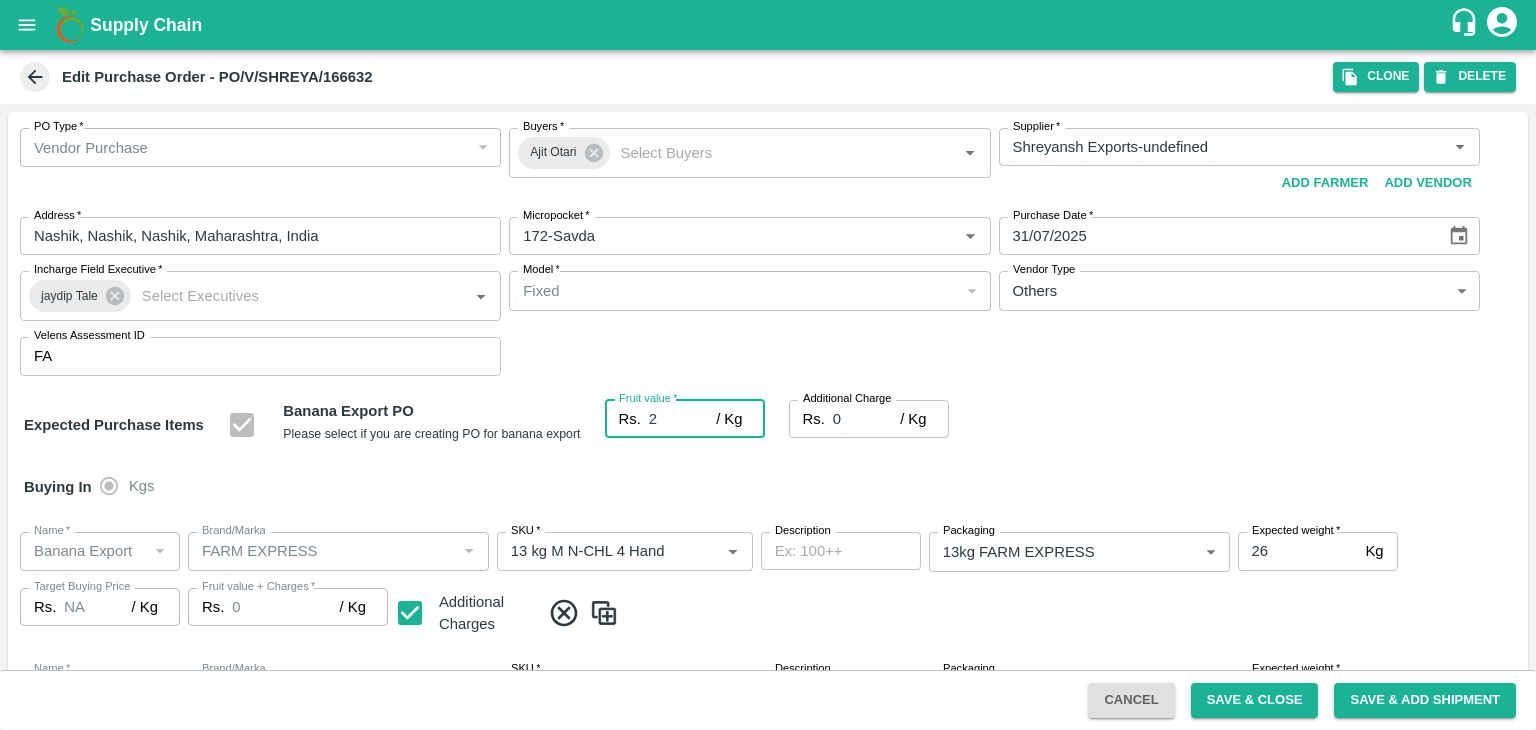 type on "2" 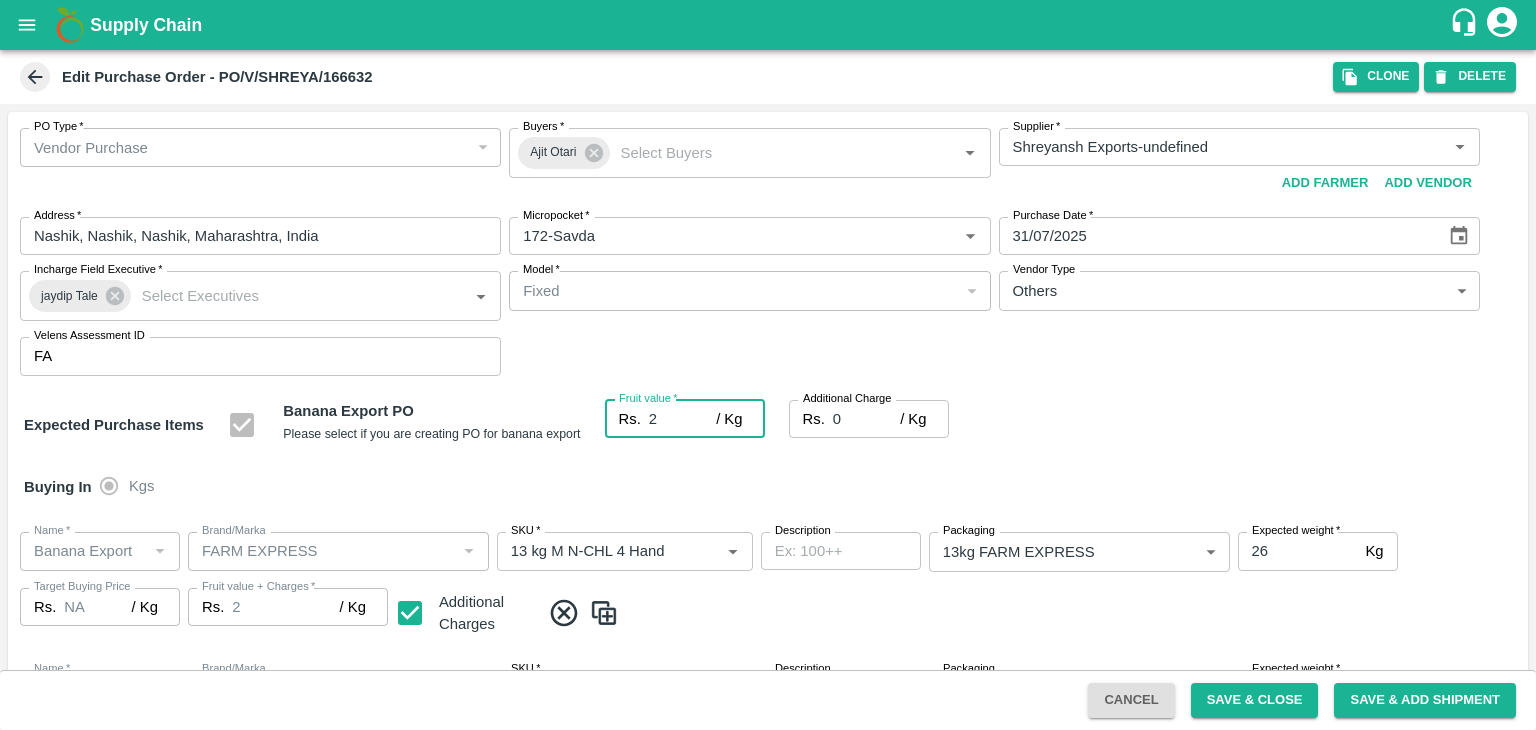type on "20" 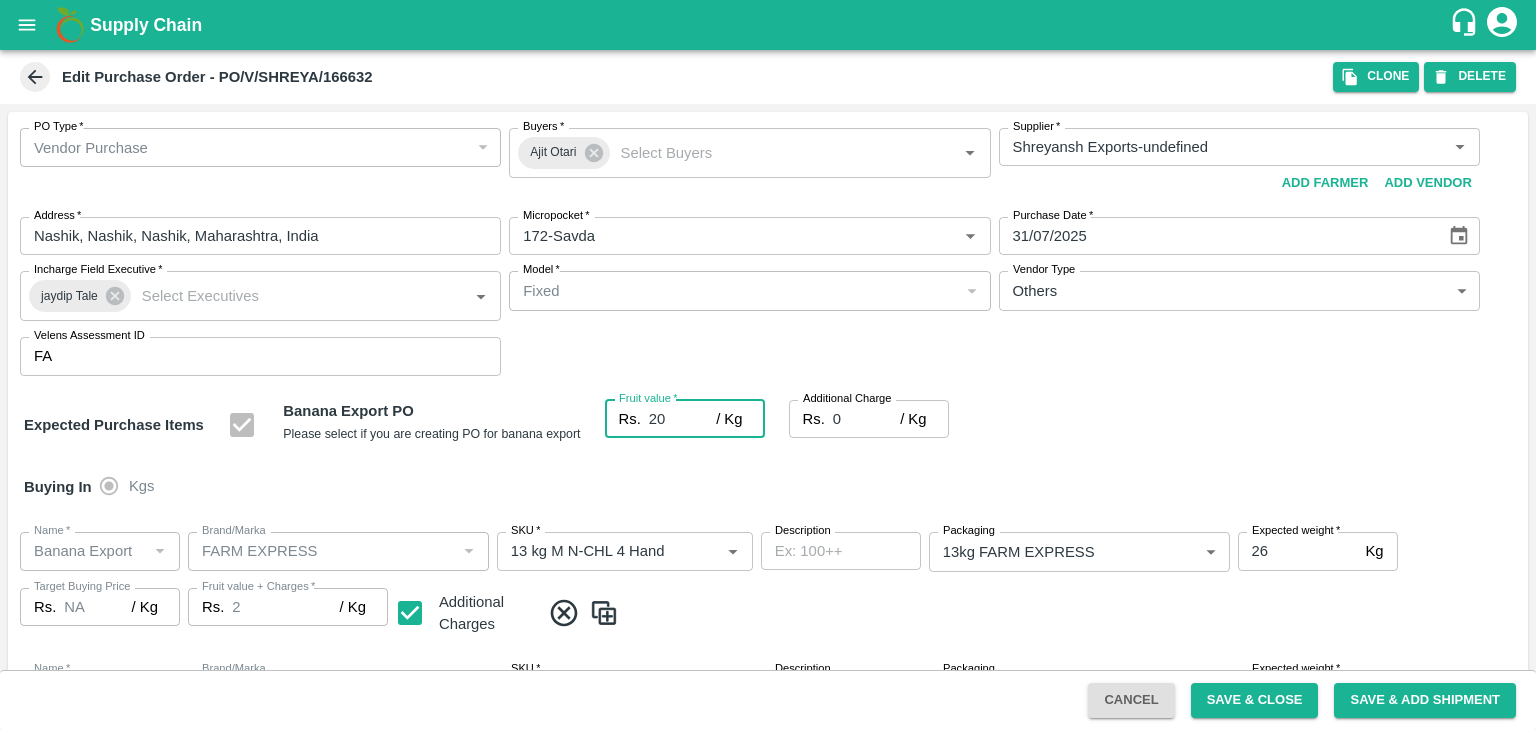type on "20" 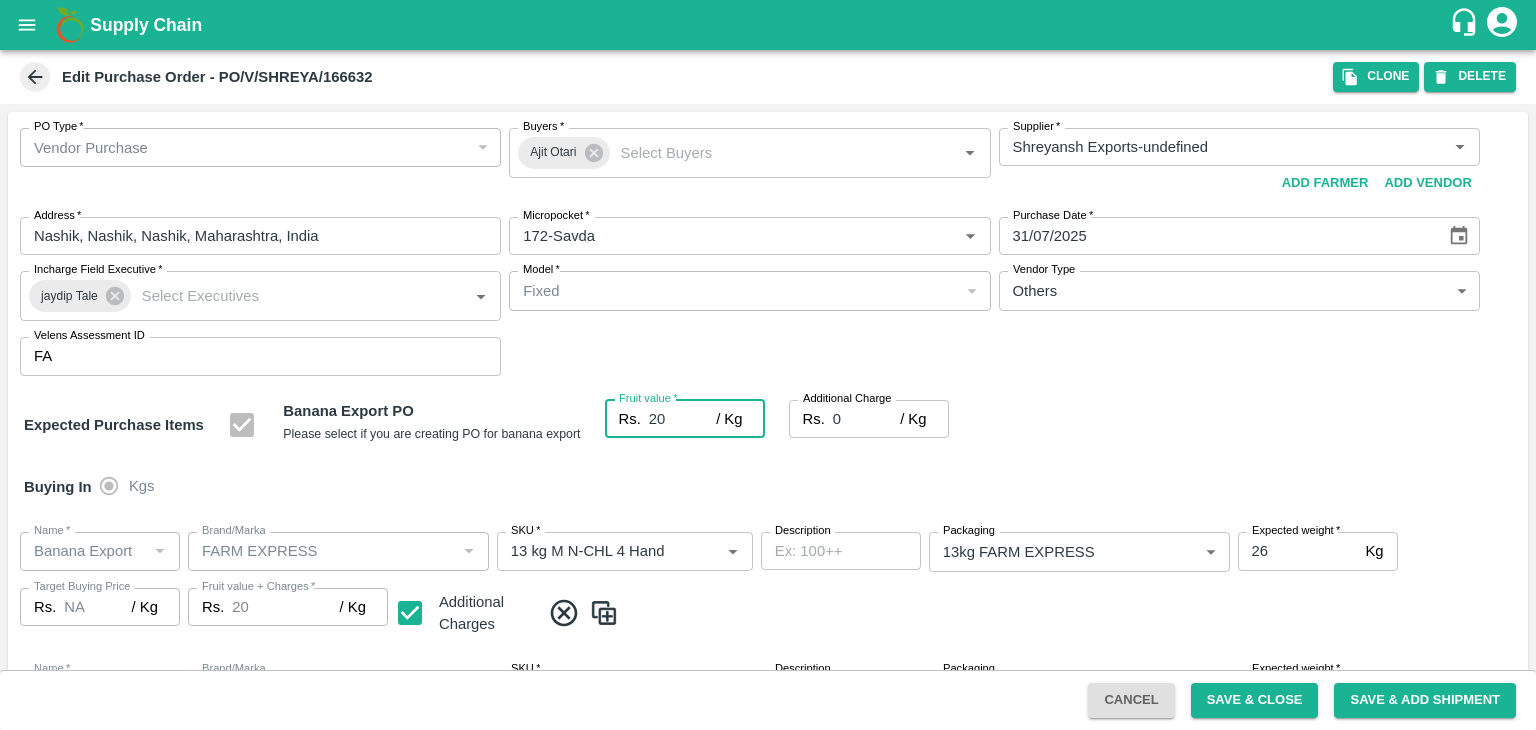 type on "20" 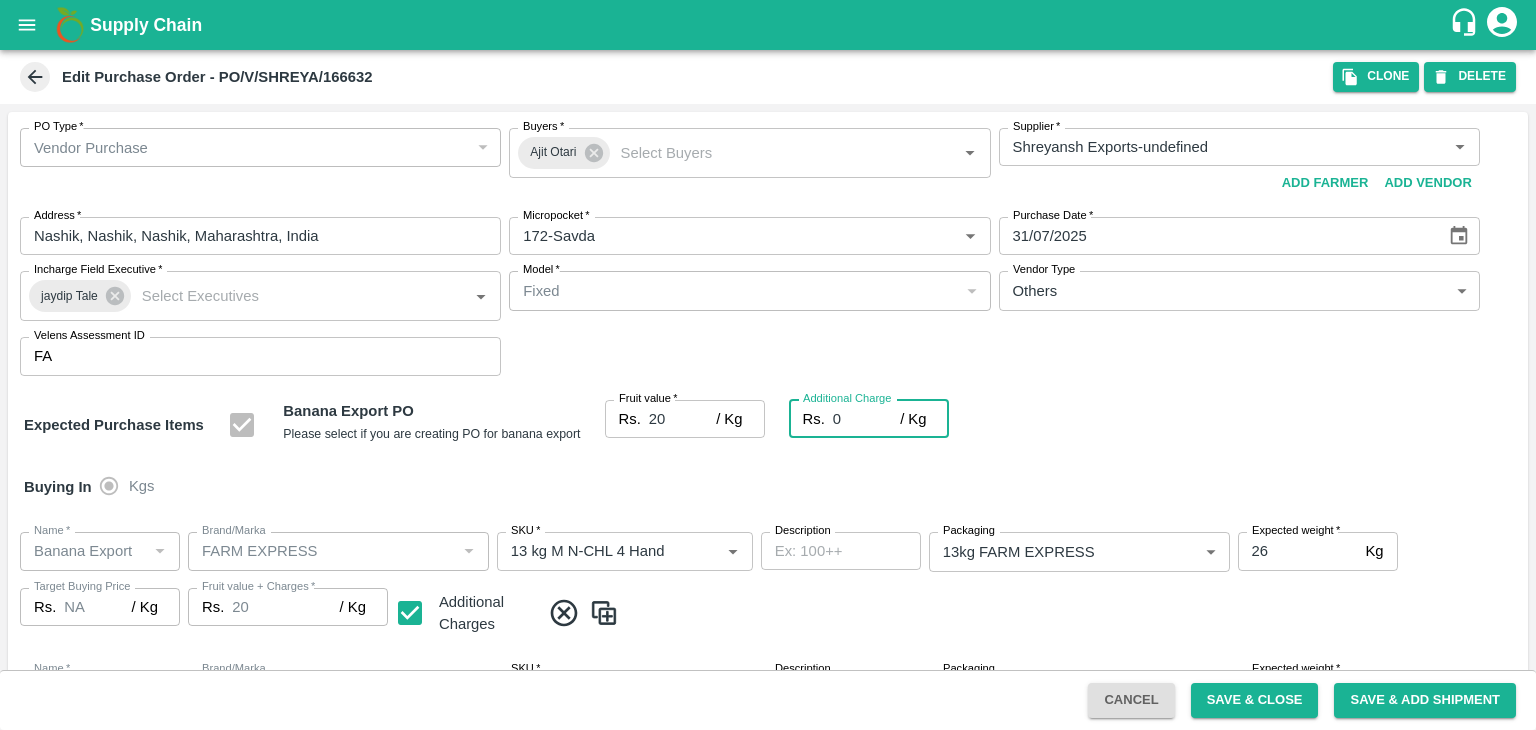 type on "2" 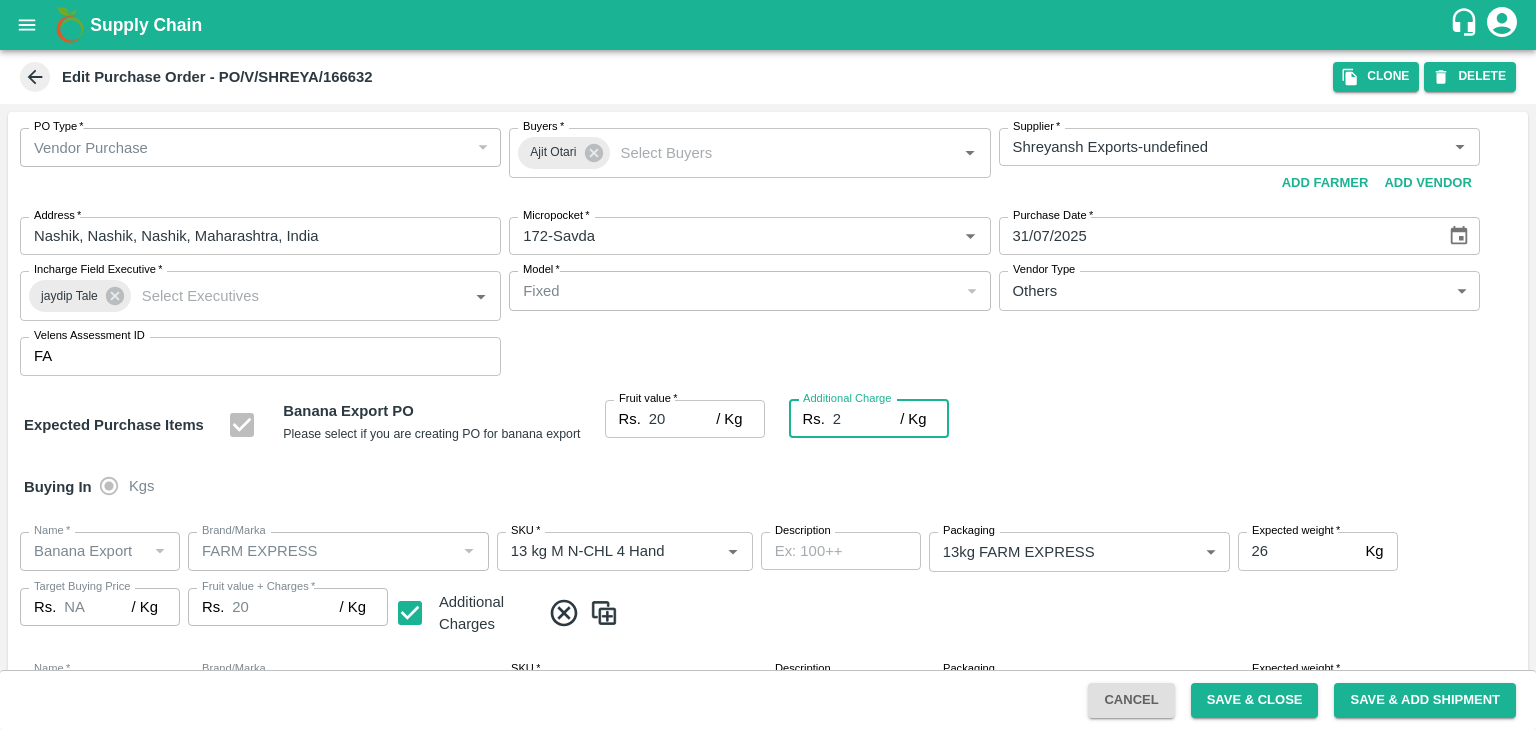 type on "22" 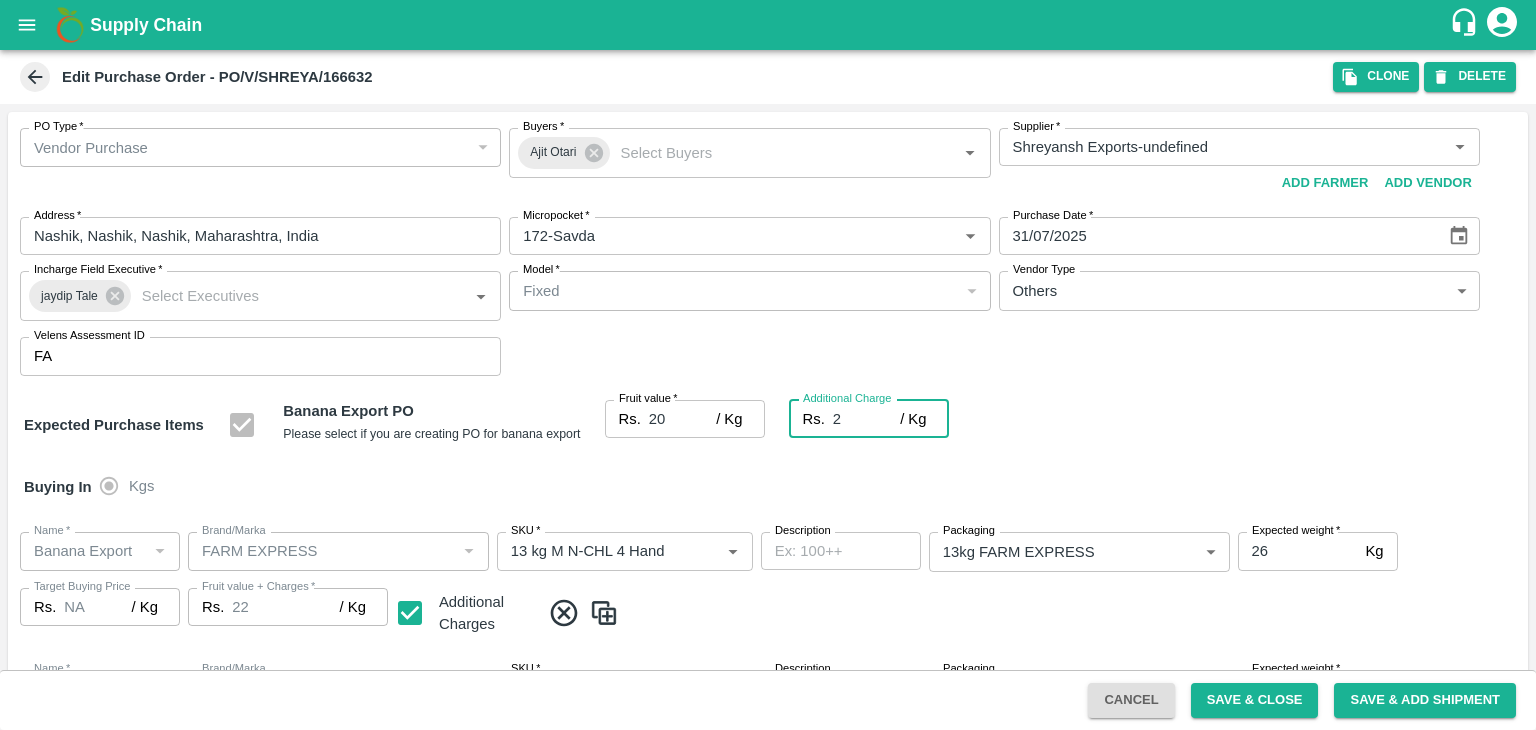 type on "2.7" 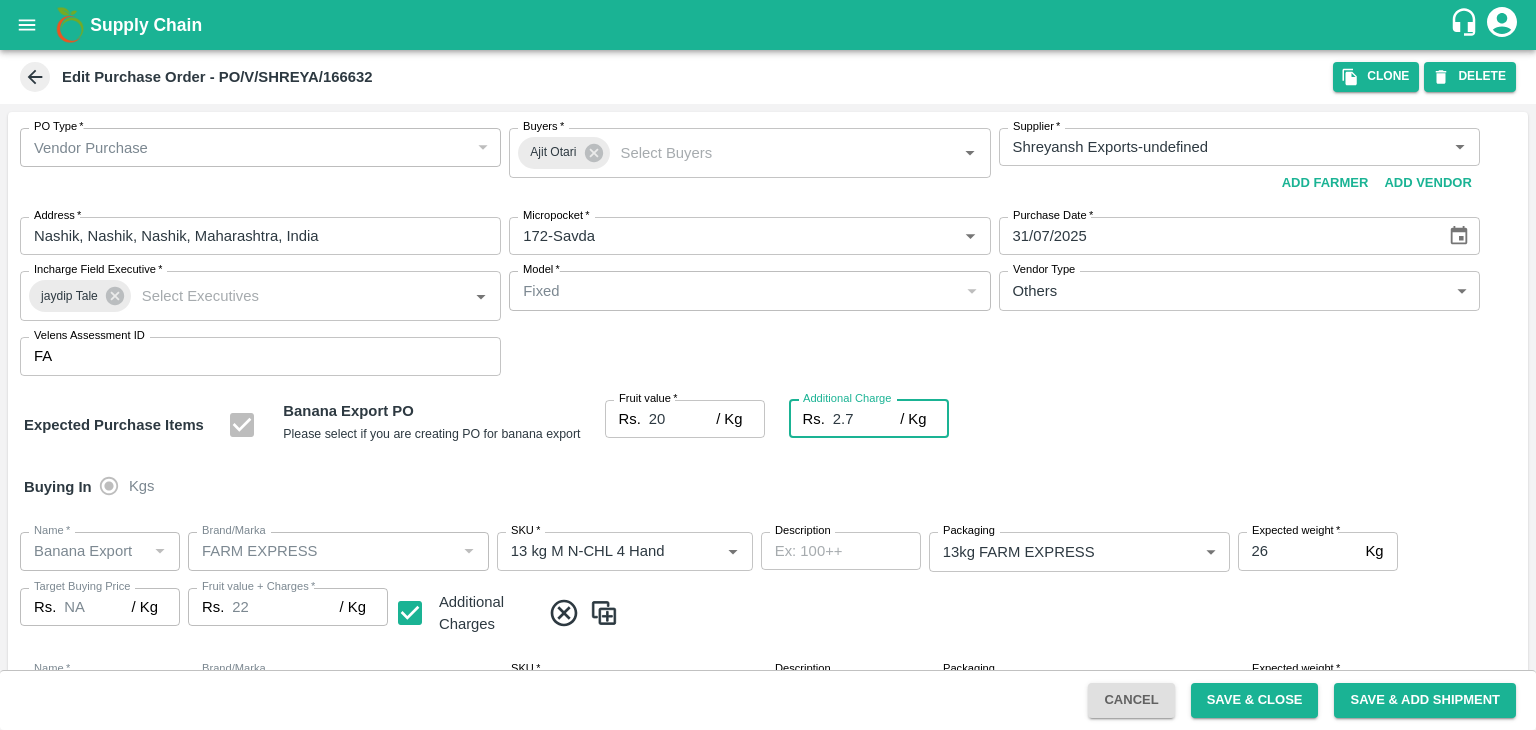 type on "22.7" 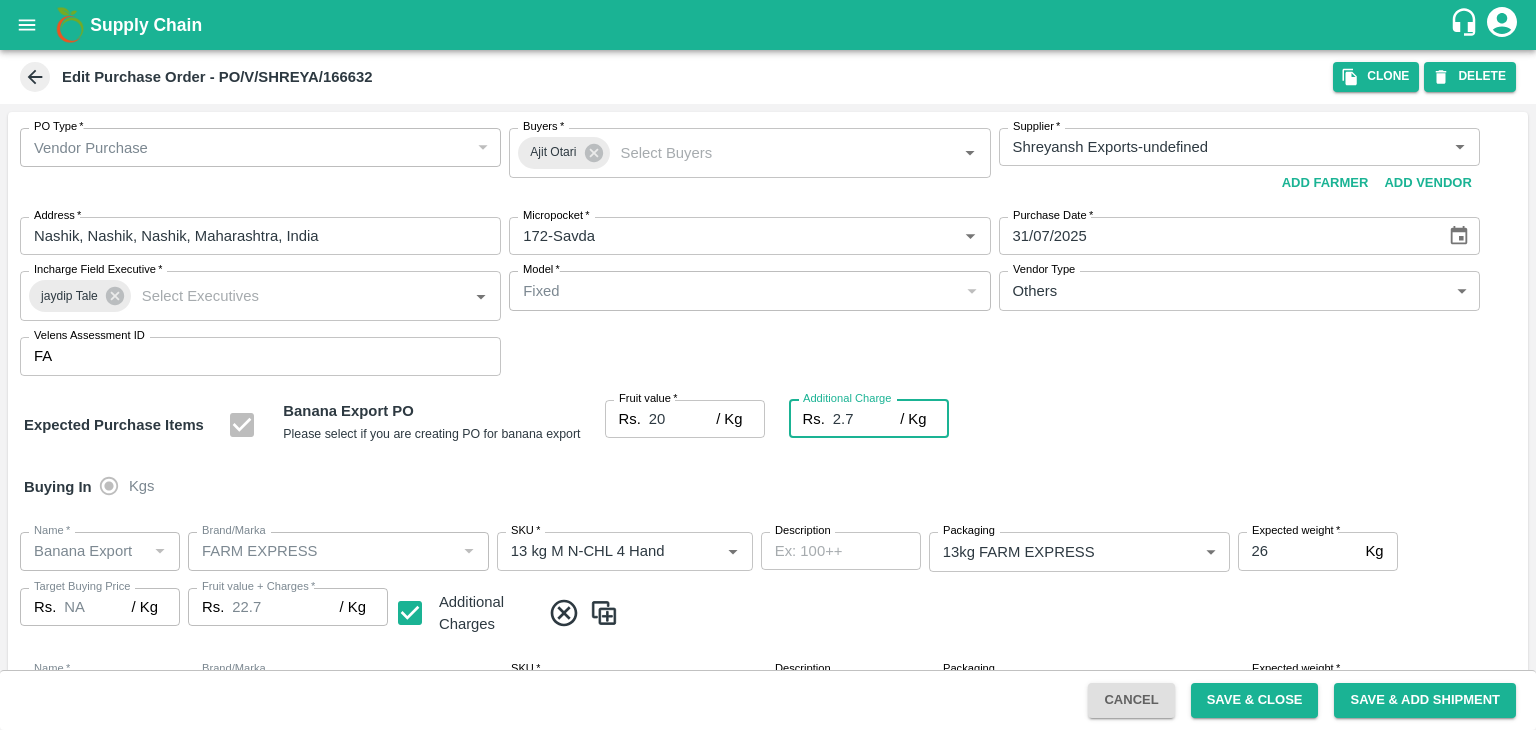 type on "2.75" 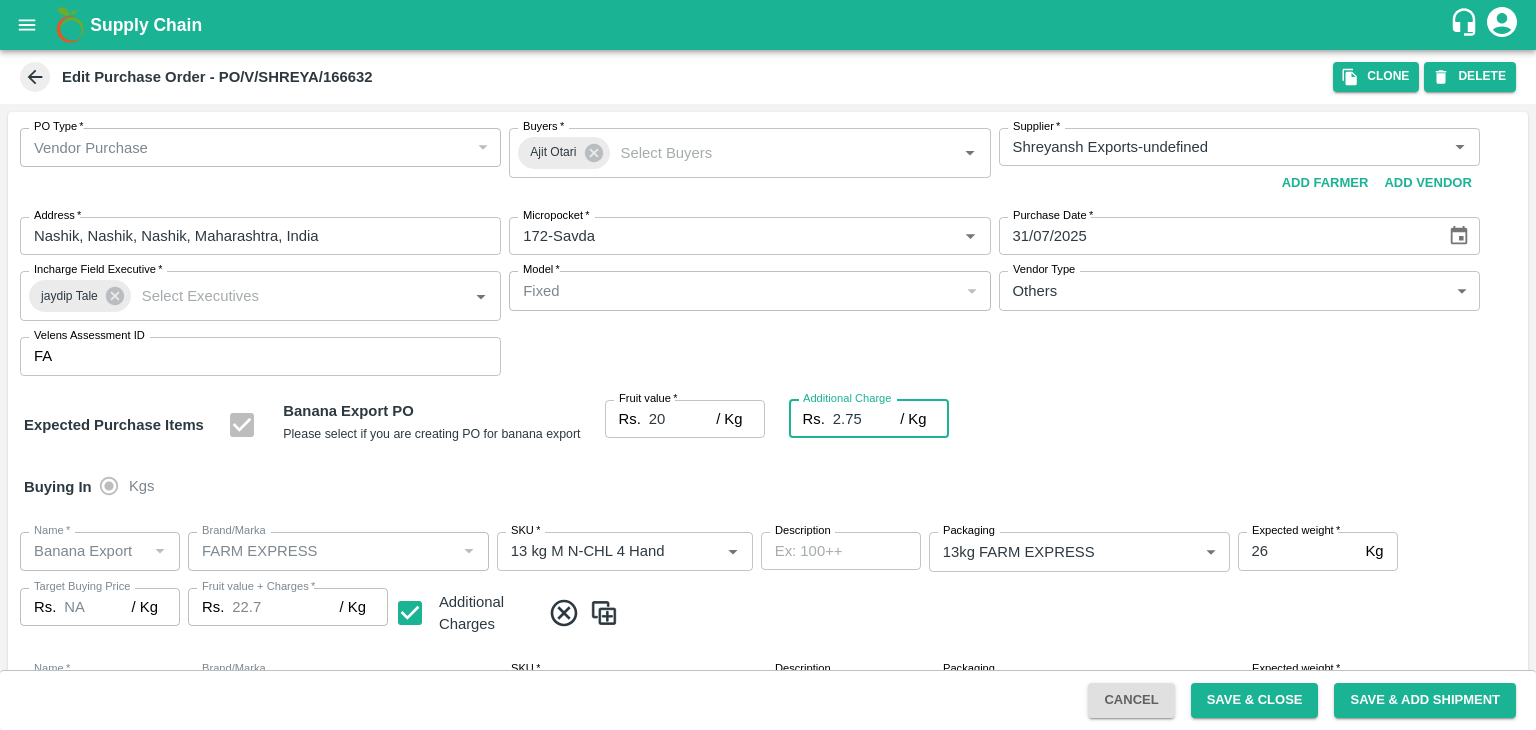 type on "22.75" 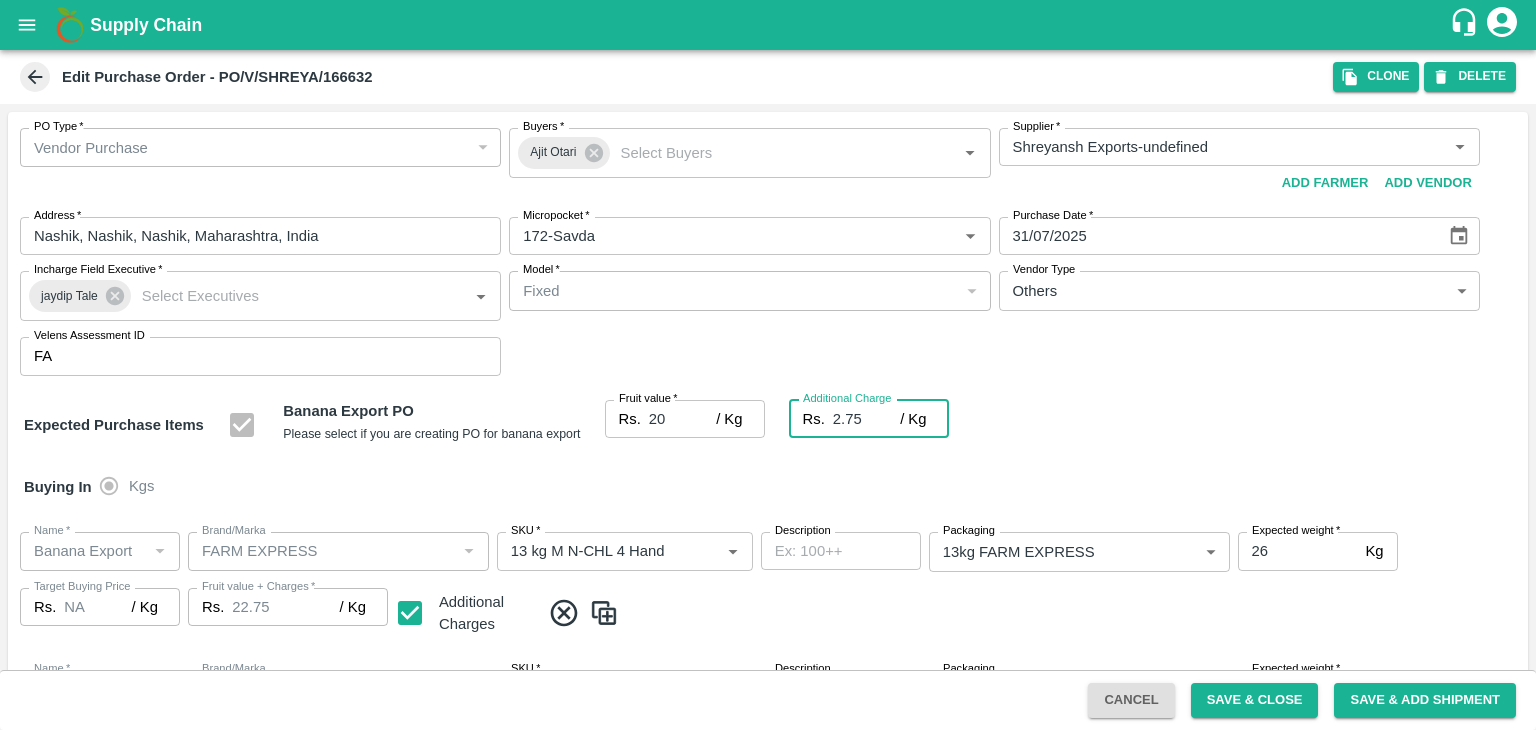 type on "2.75" 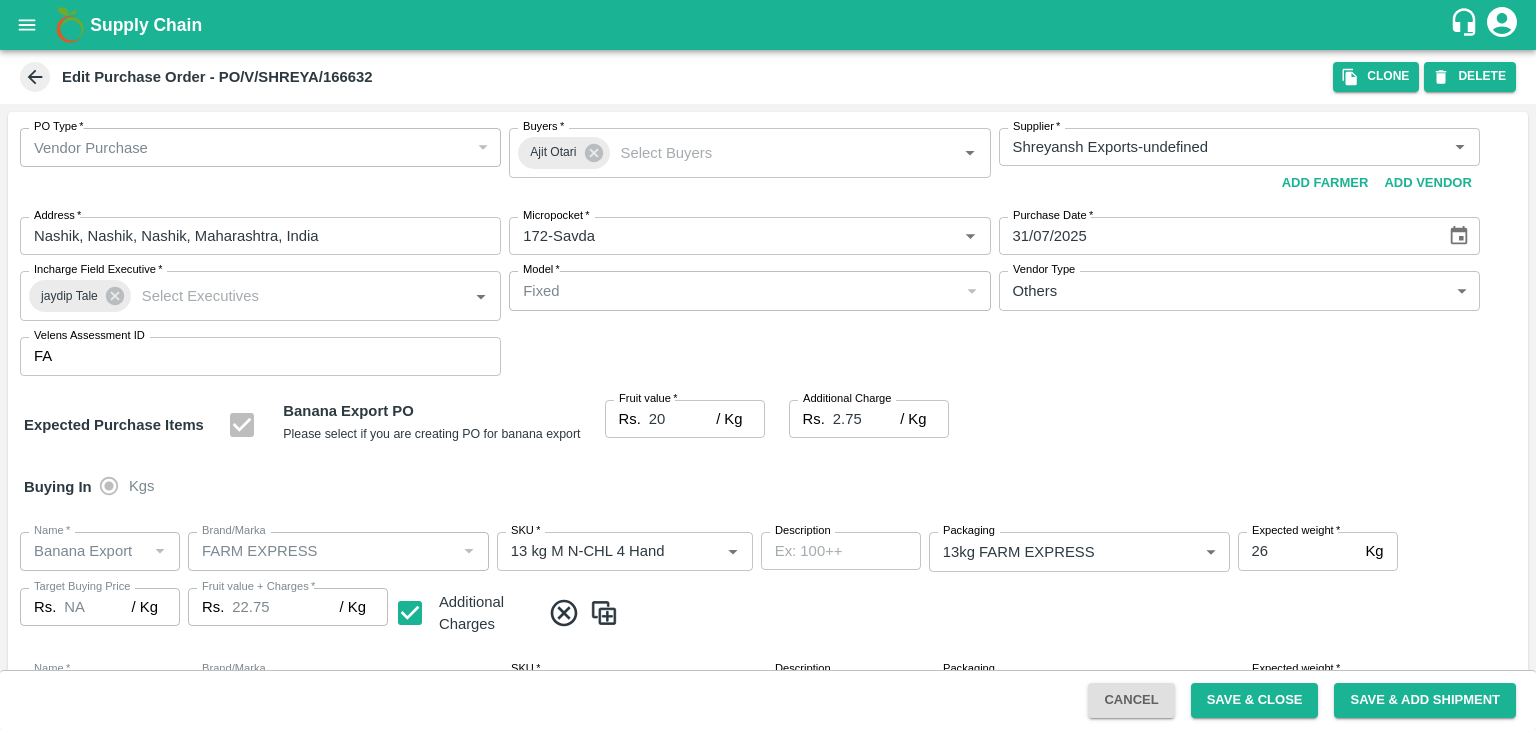 scroll, scrollTop: 1060, scrollLeft: 0, axis: vertical 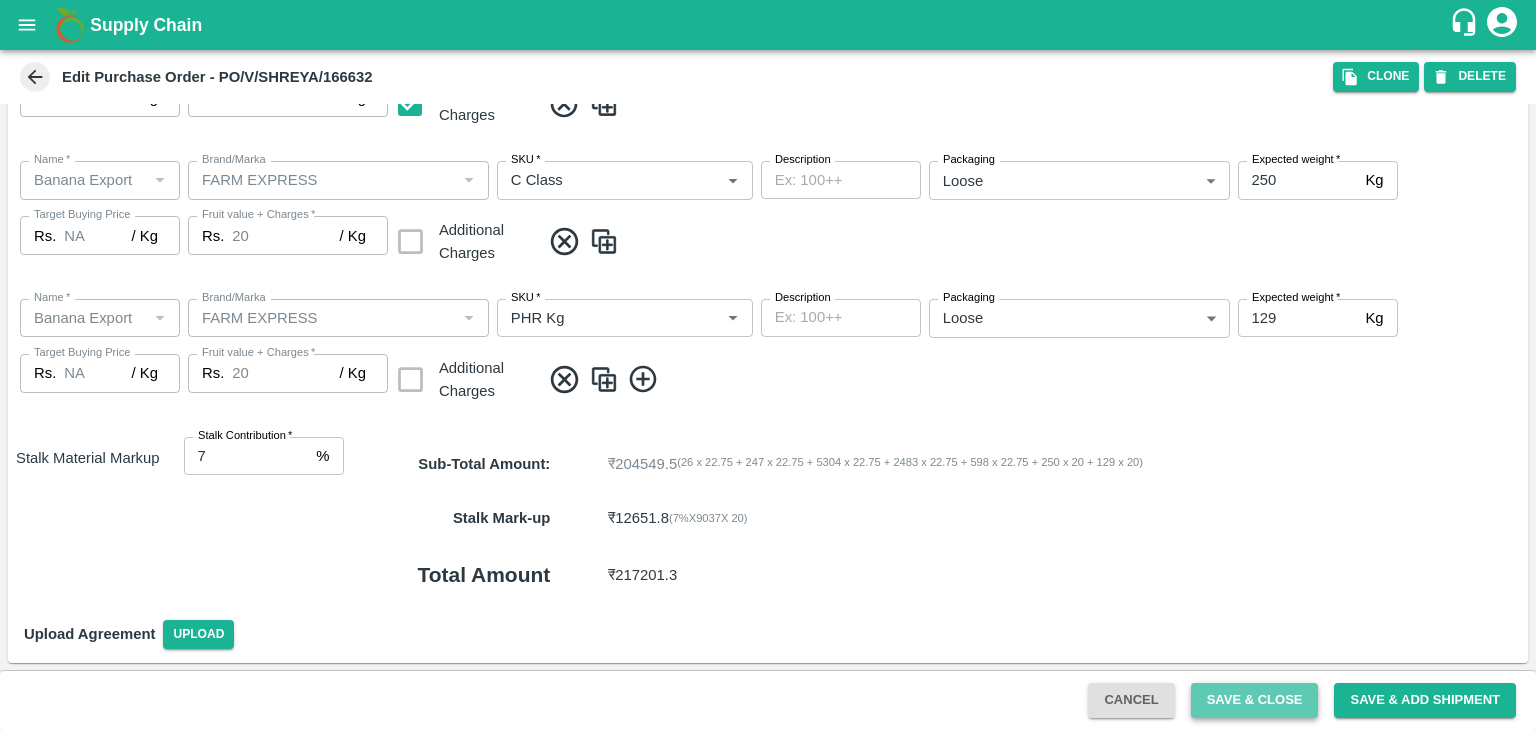 click on "Save & Close" at bounding box center [1255, 700] 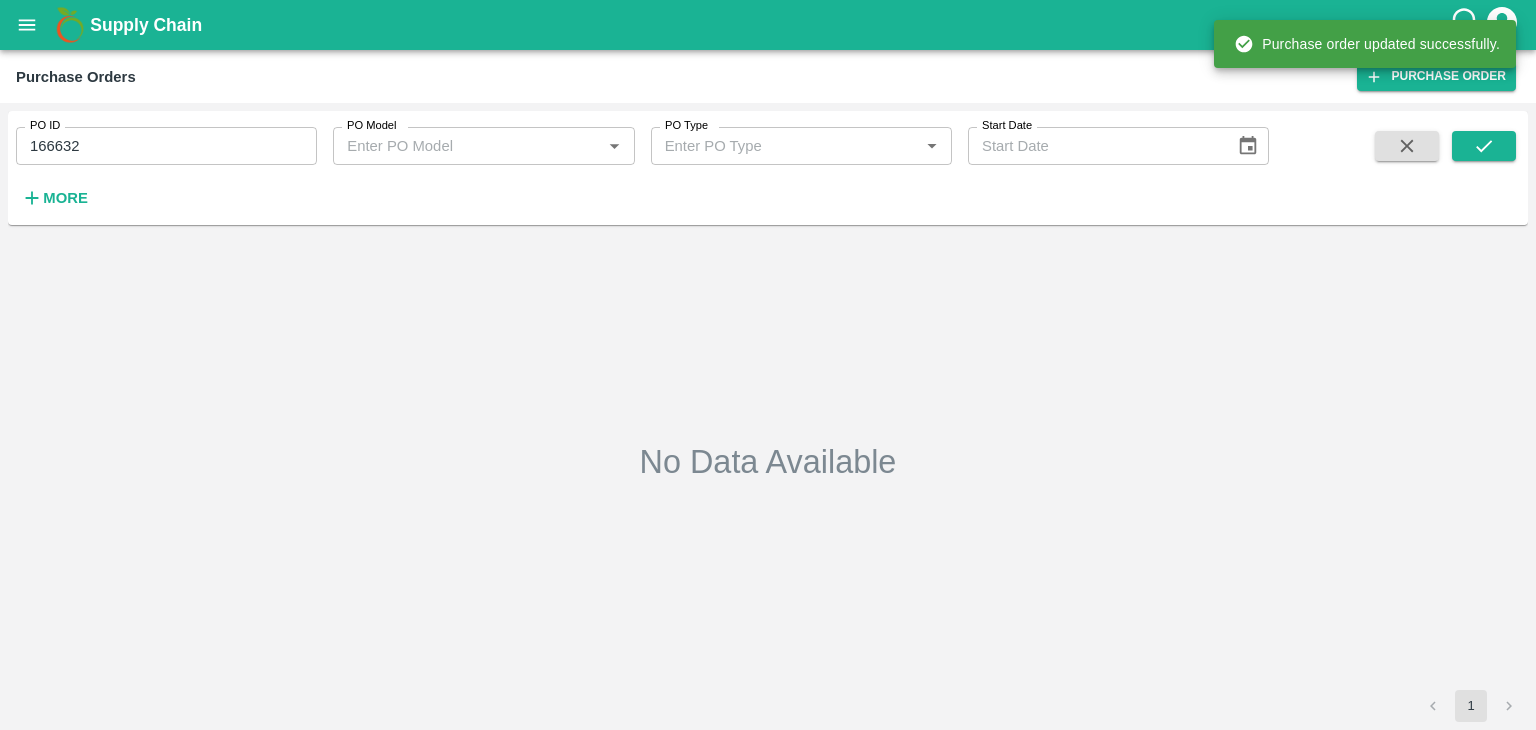 type on "166632" 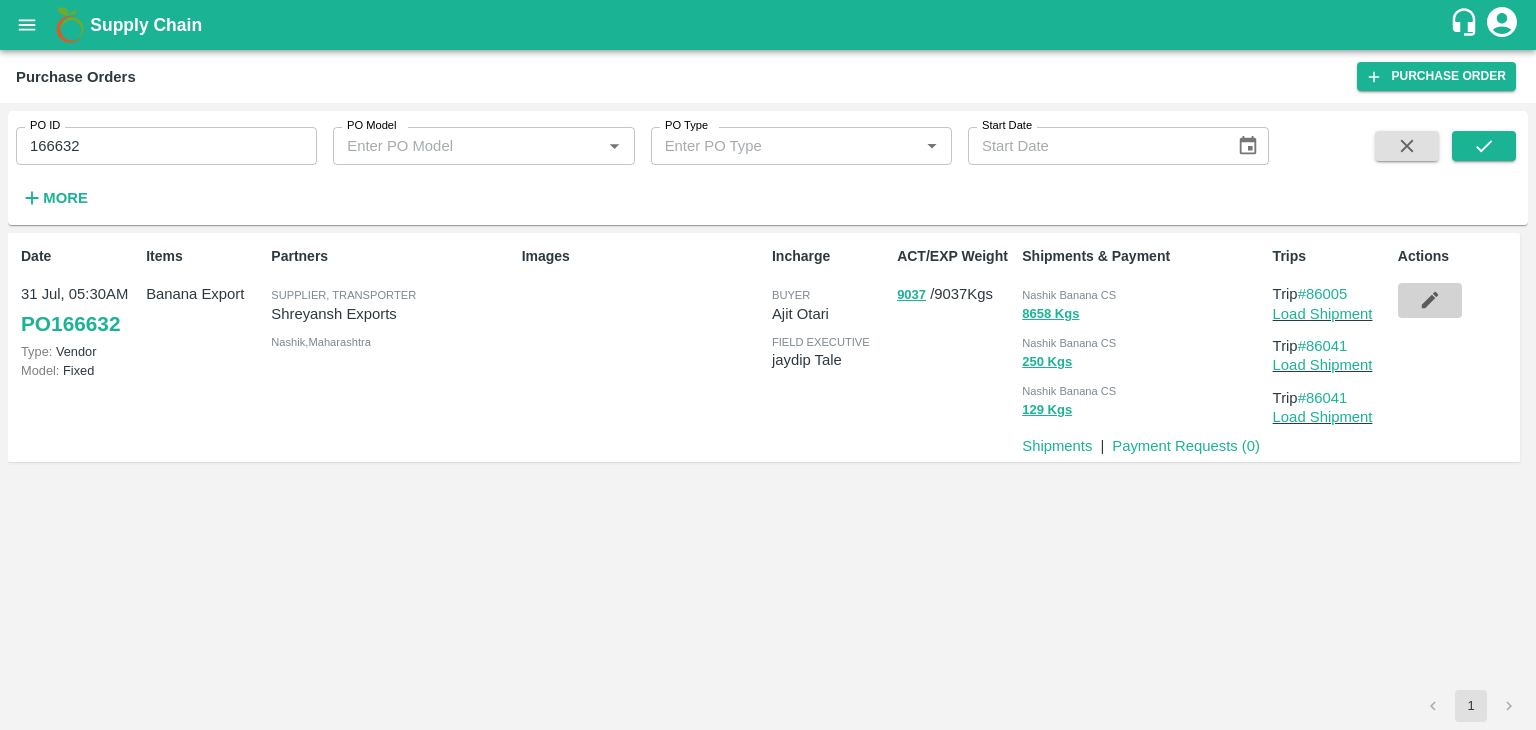 click 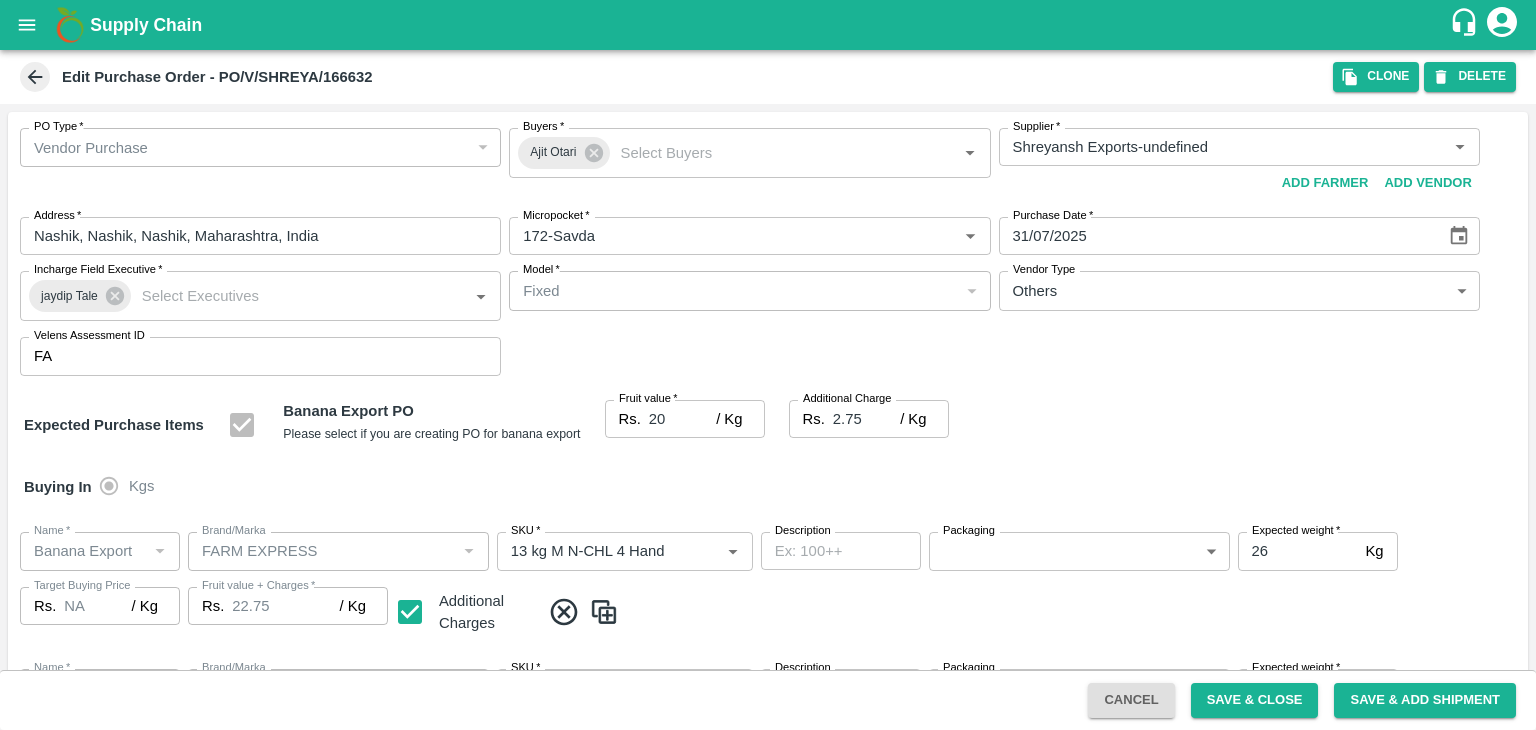 type on "Shreyansh Exports-undefined" 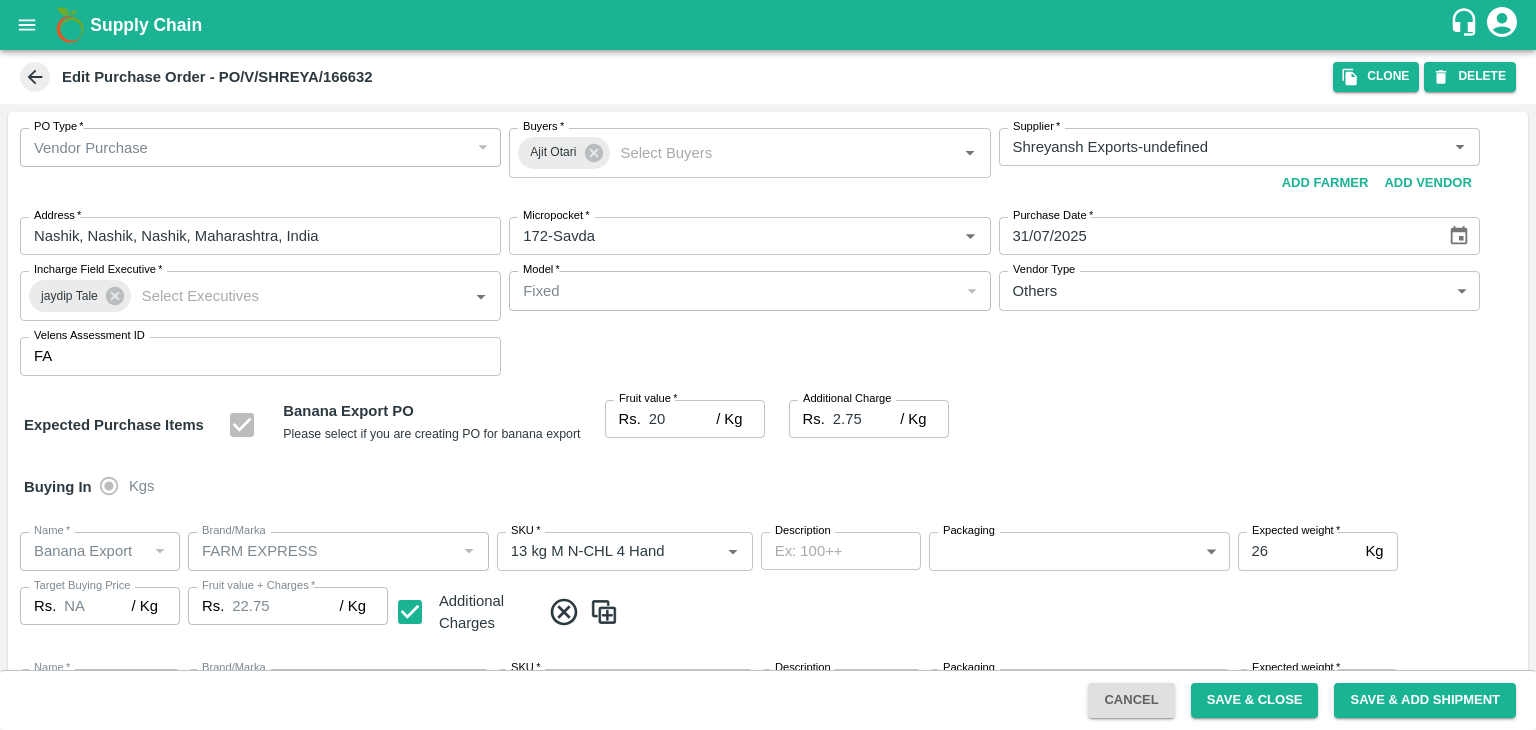 type on "172-Savda" 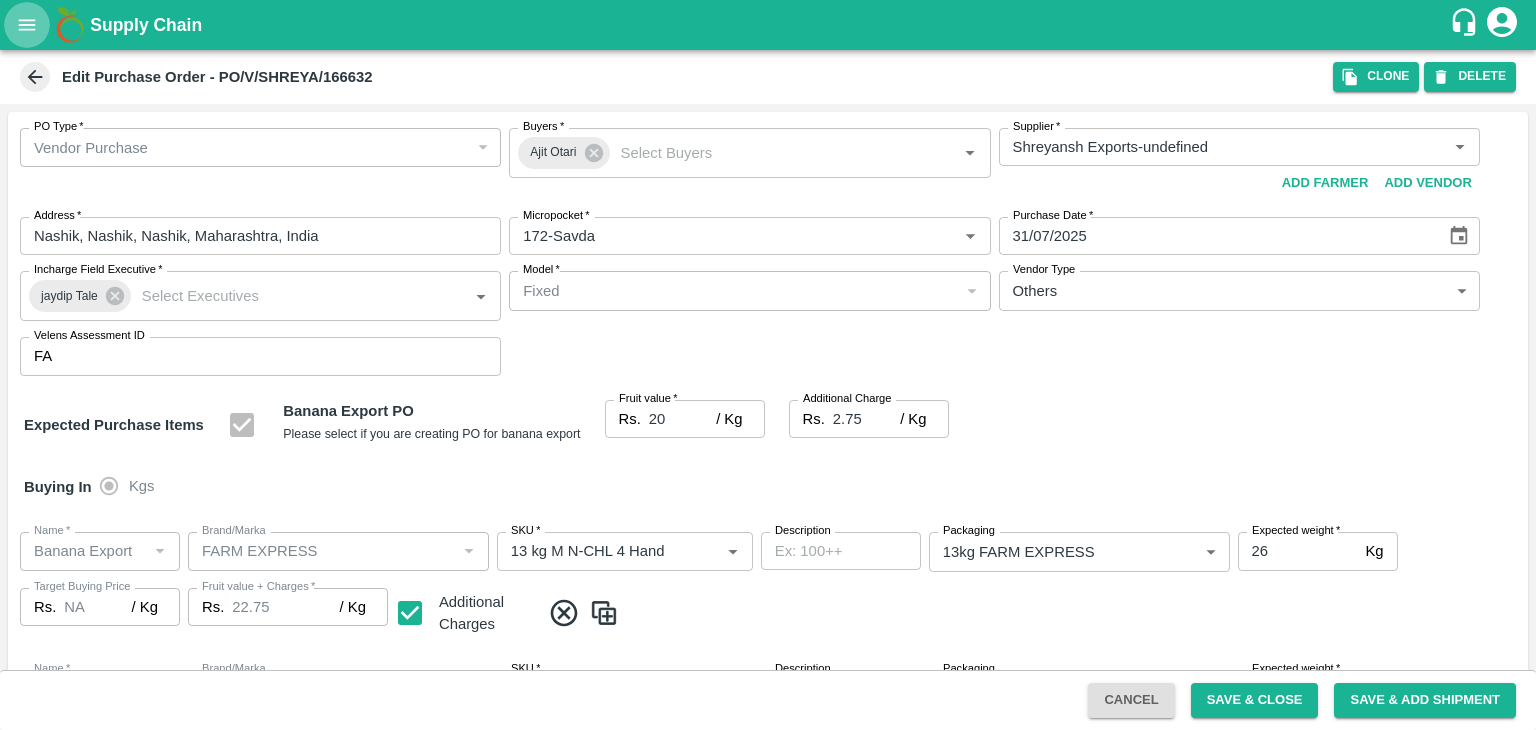 click at bounding box center (27, 25) 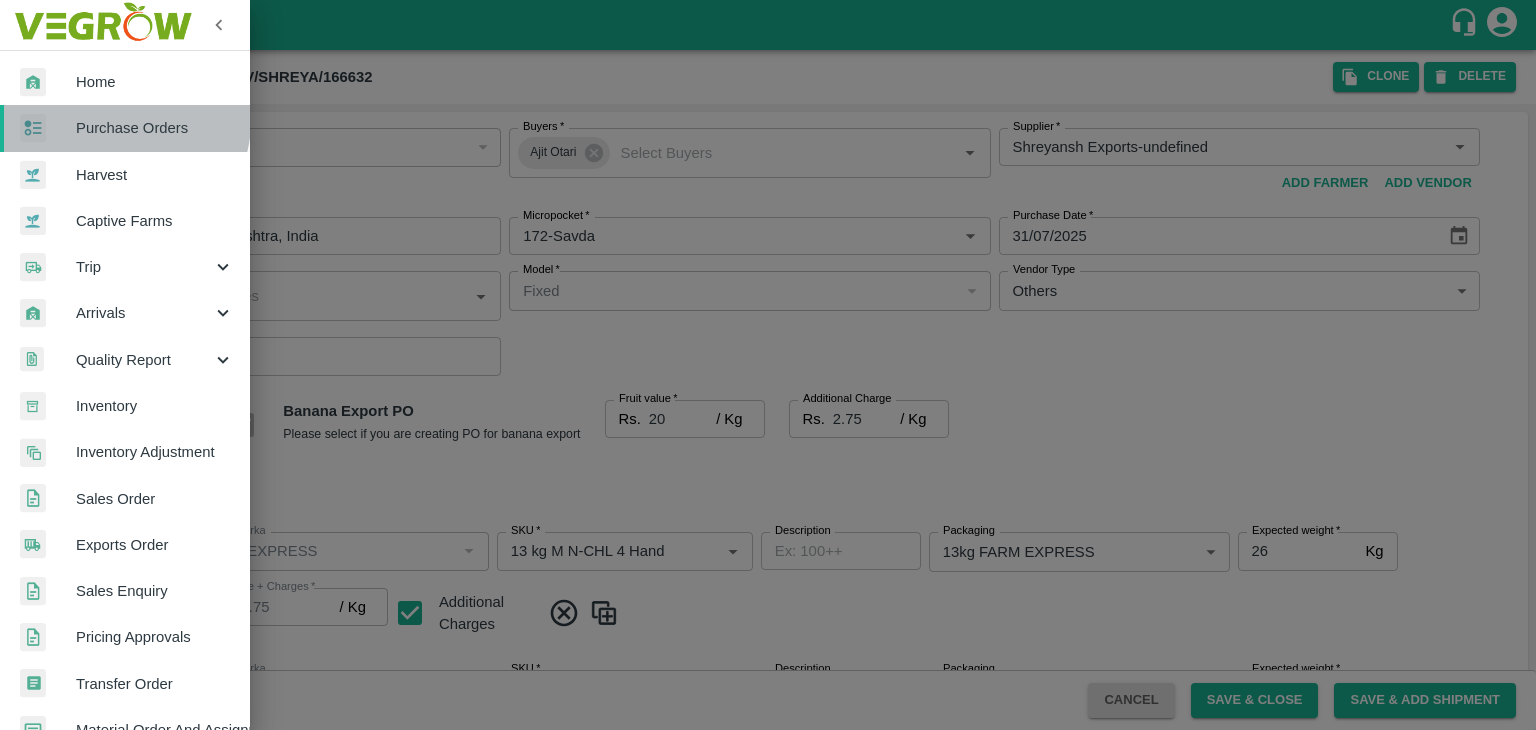 click on "Purchase Orders" at bounding box center [155, 128] 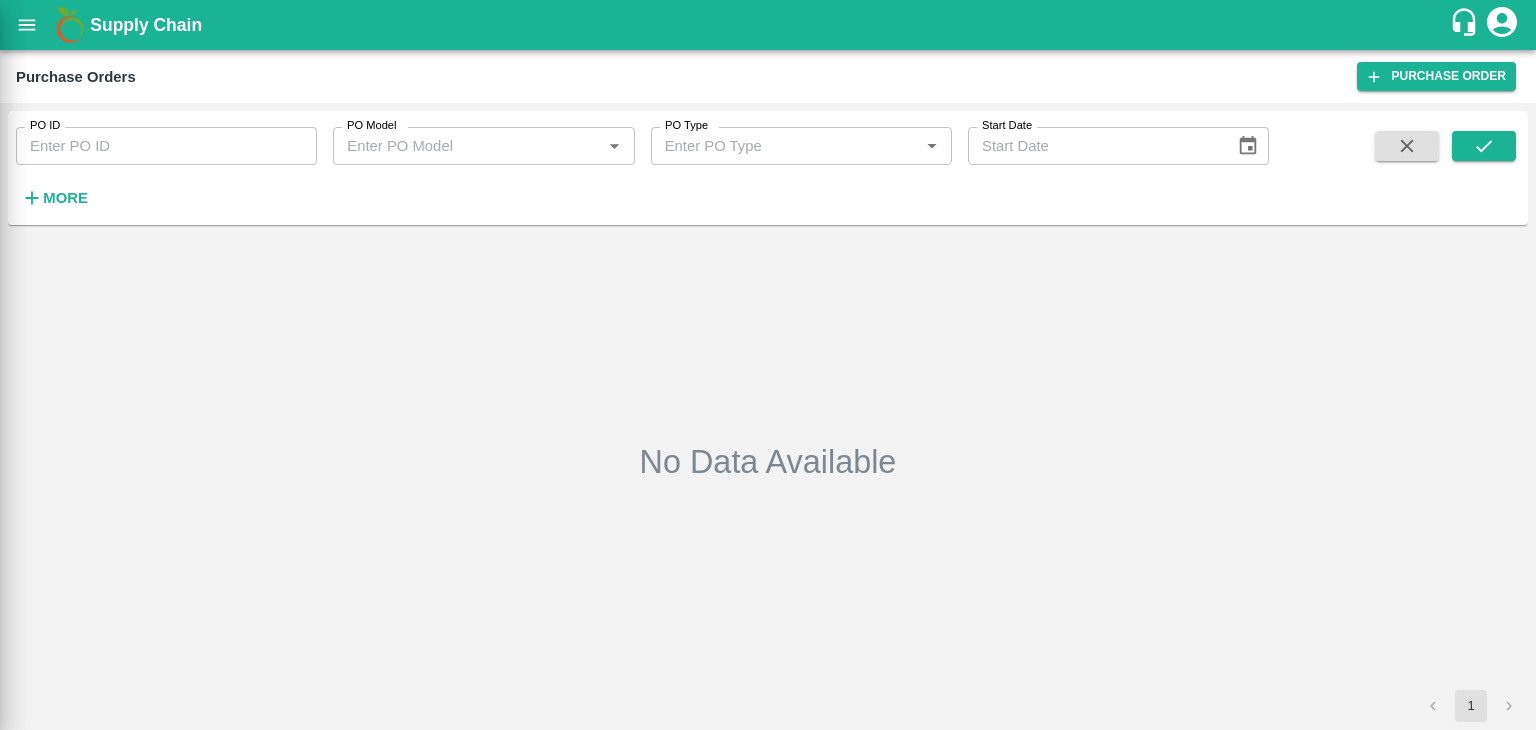 click at bounding box center [768, 365] 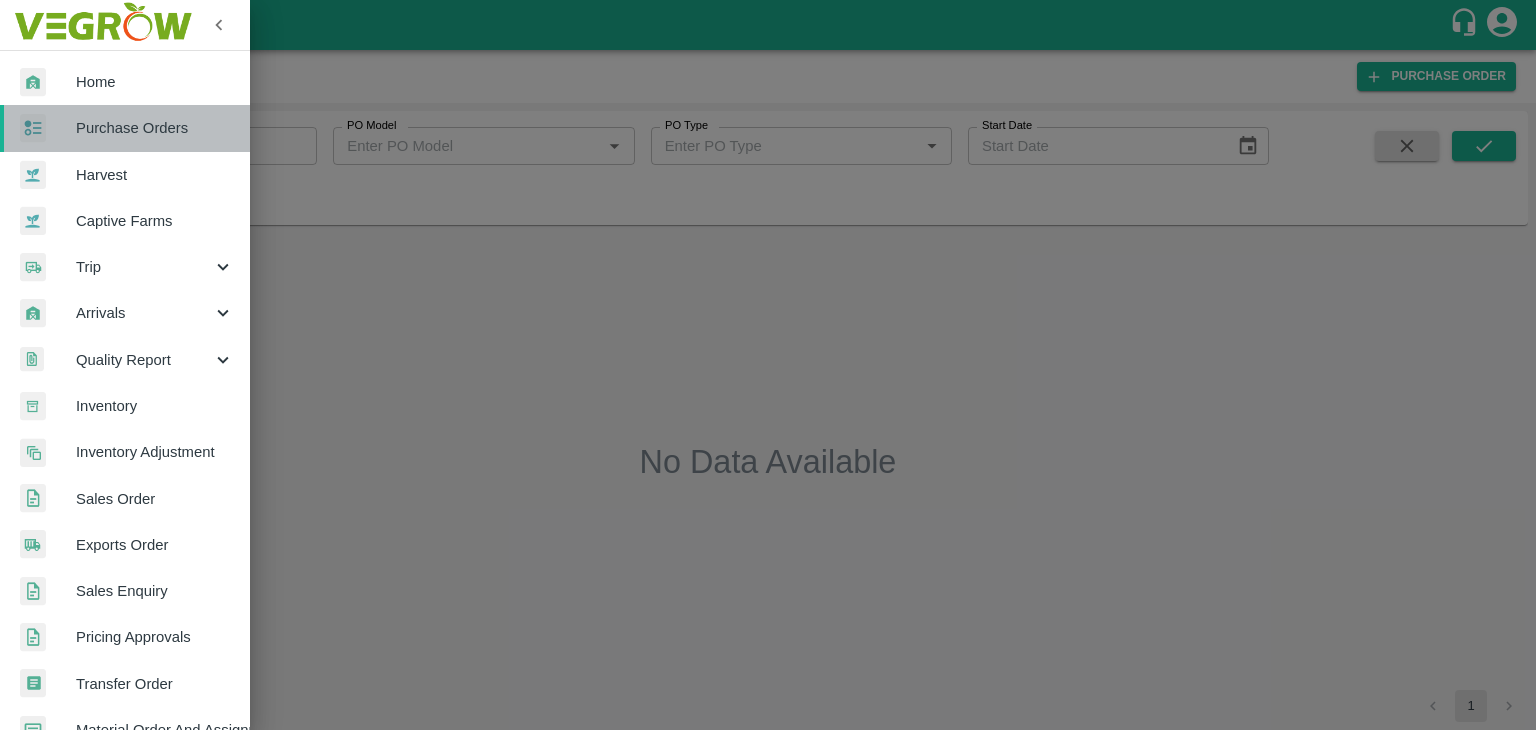 click on "Purchase Orders" at bounding box center [125, 128] 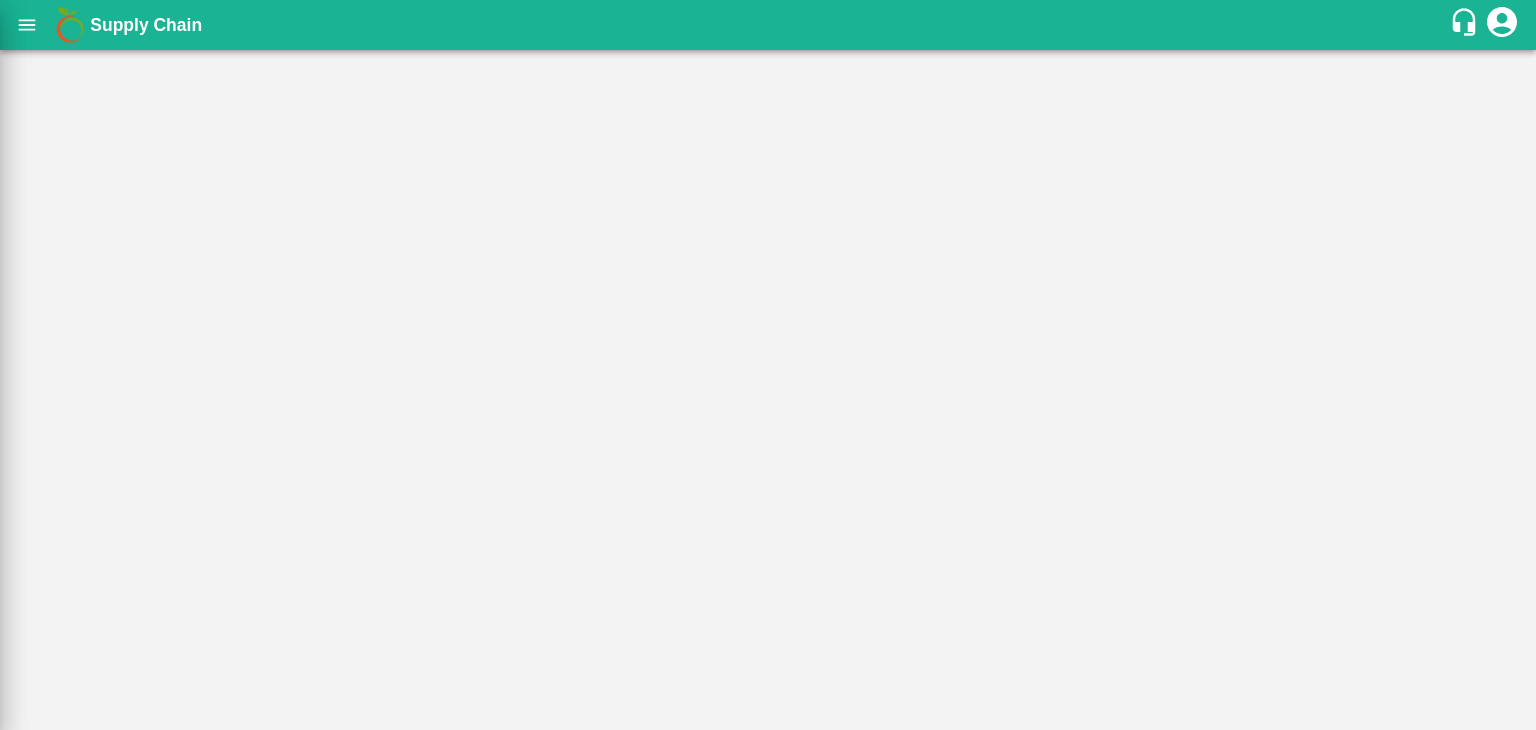 click at bounding box center [768, 365] 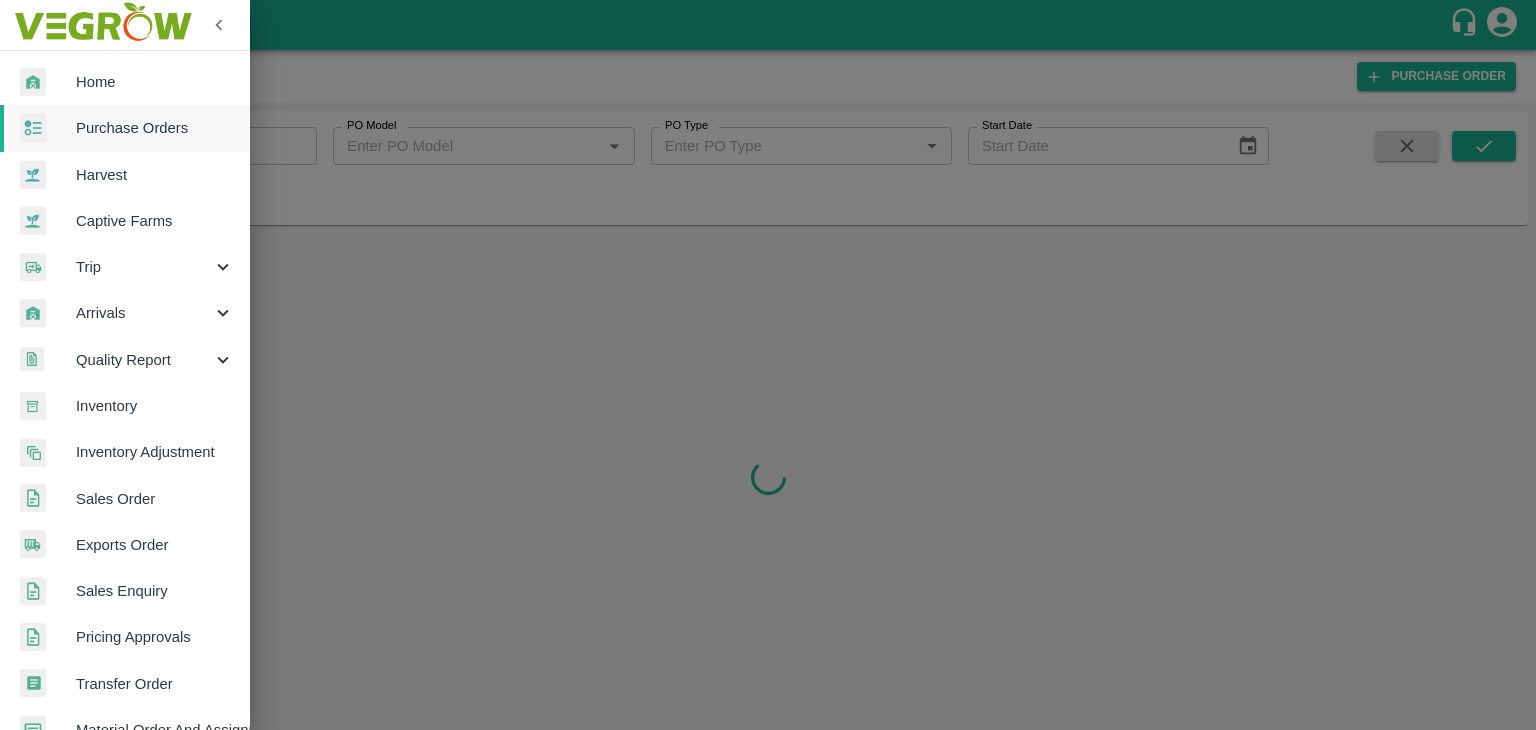 click at bounding box center [768, 365] 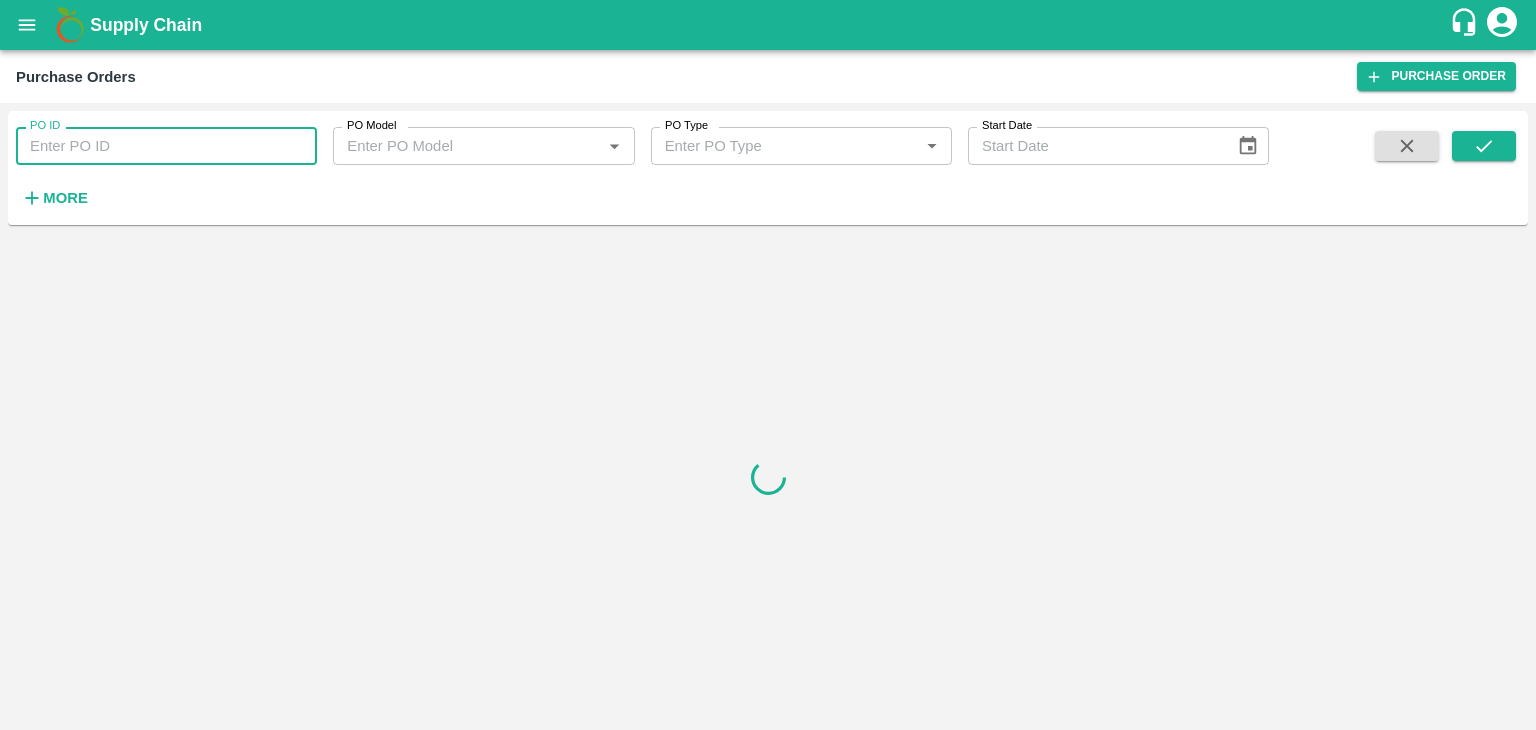 click on "PO ID" at bounding box center [166, 146] 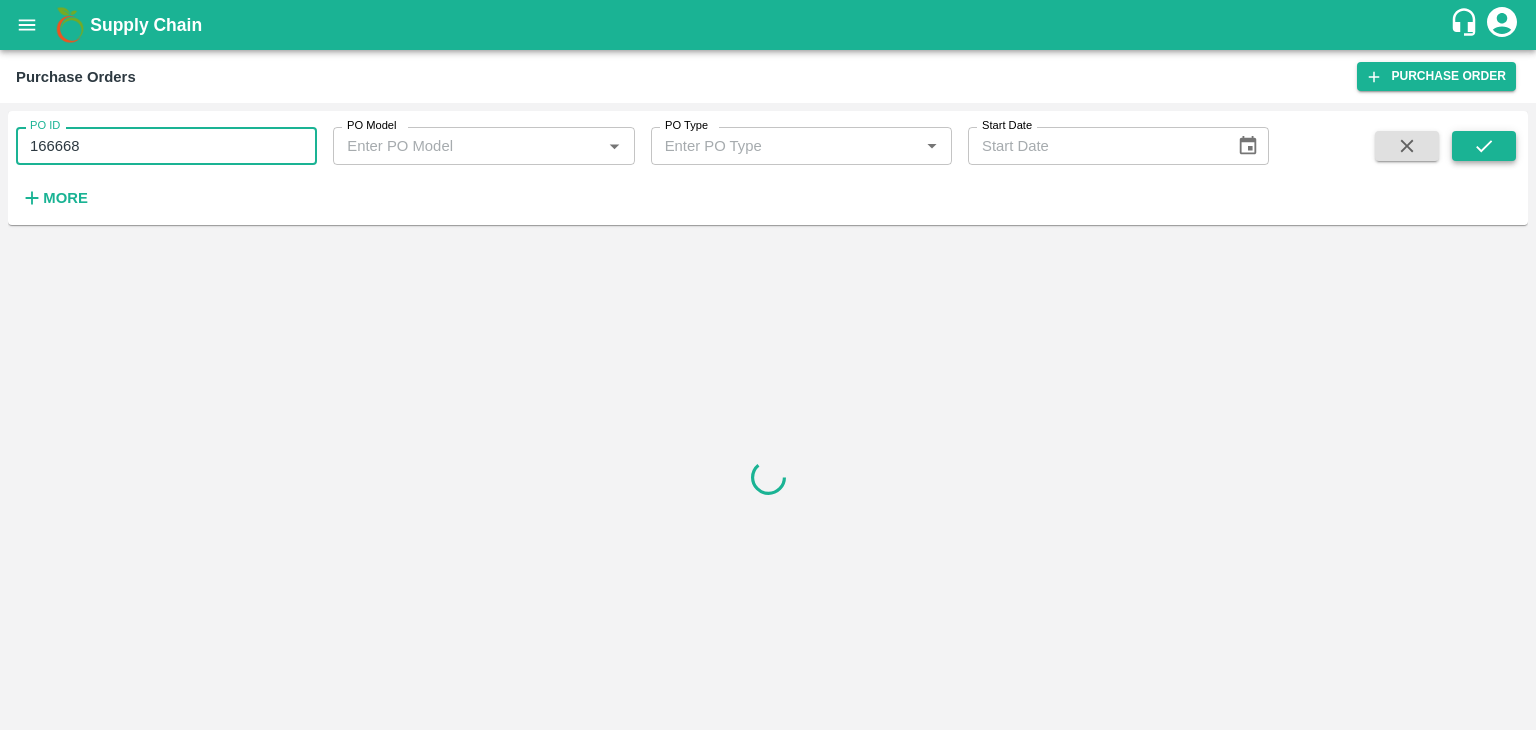 type on "166668" 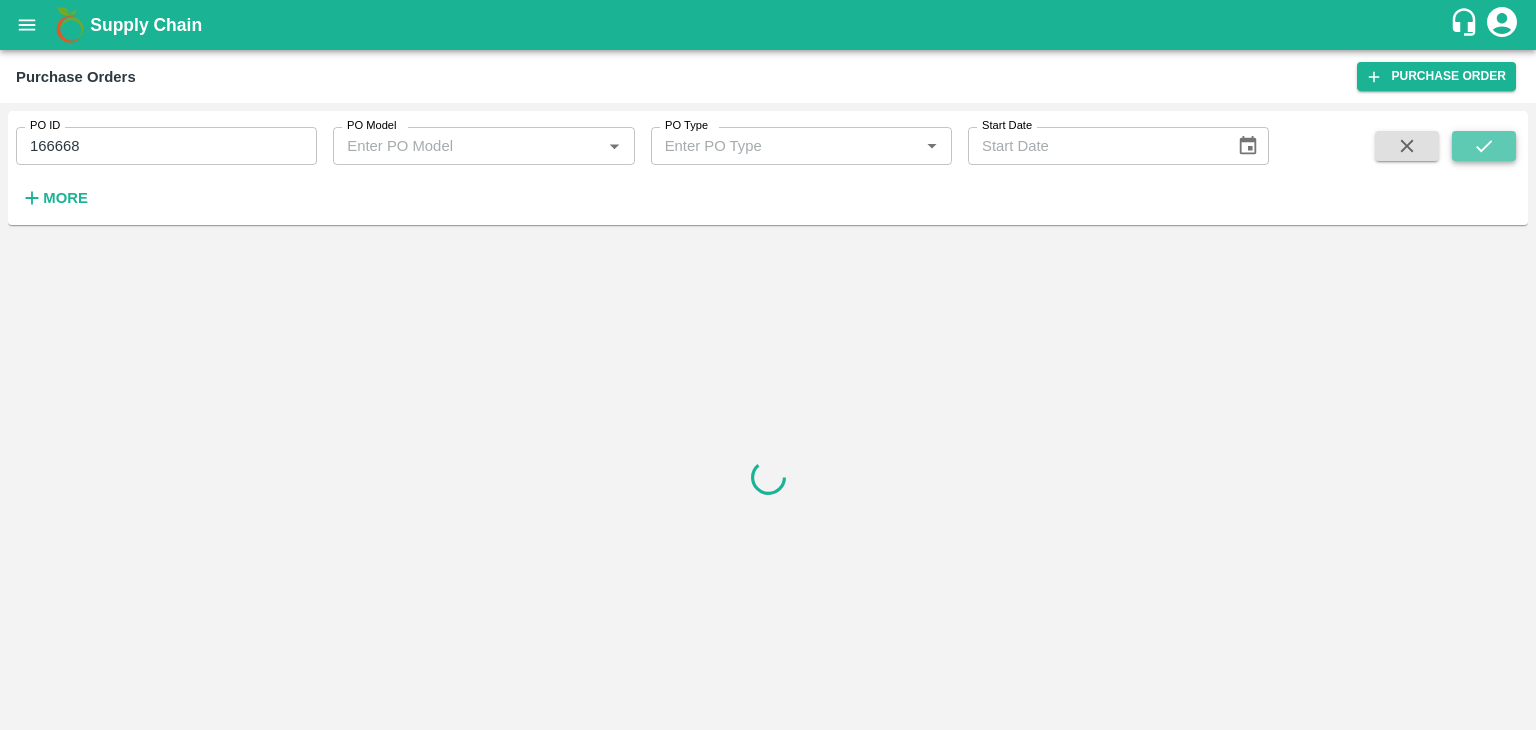 click 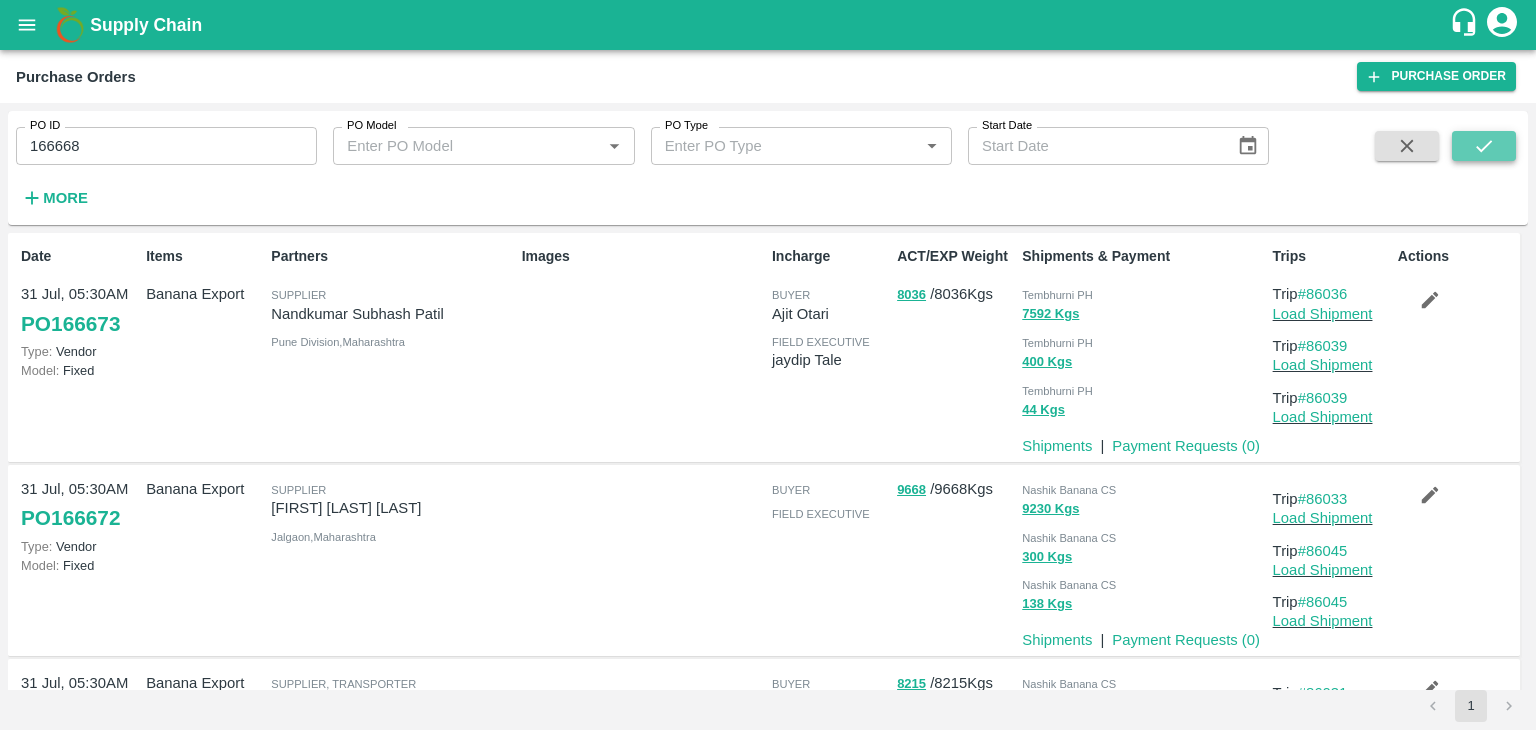 click 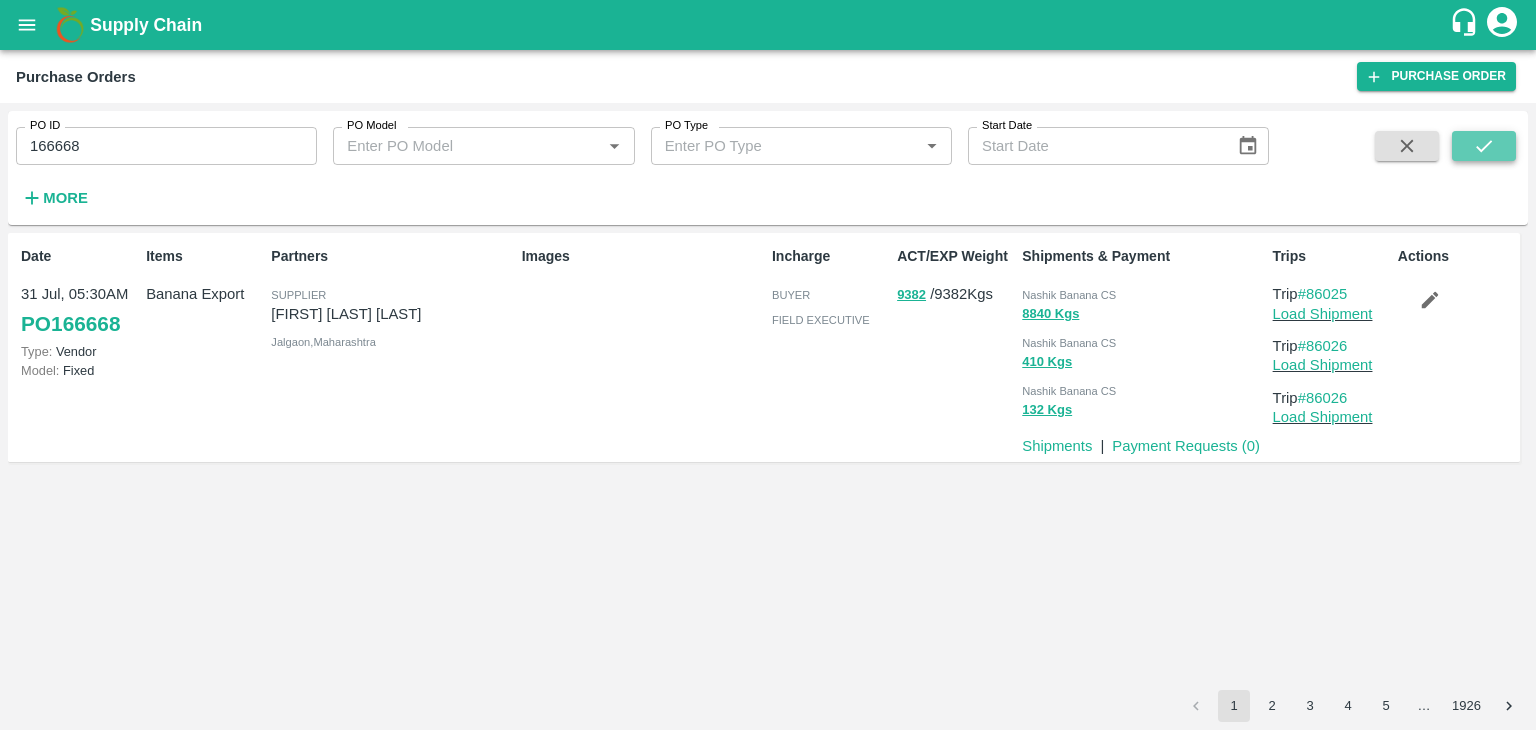 click 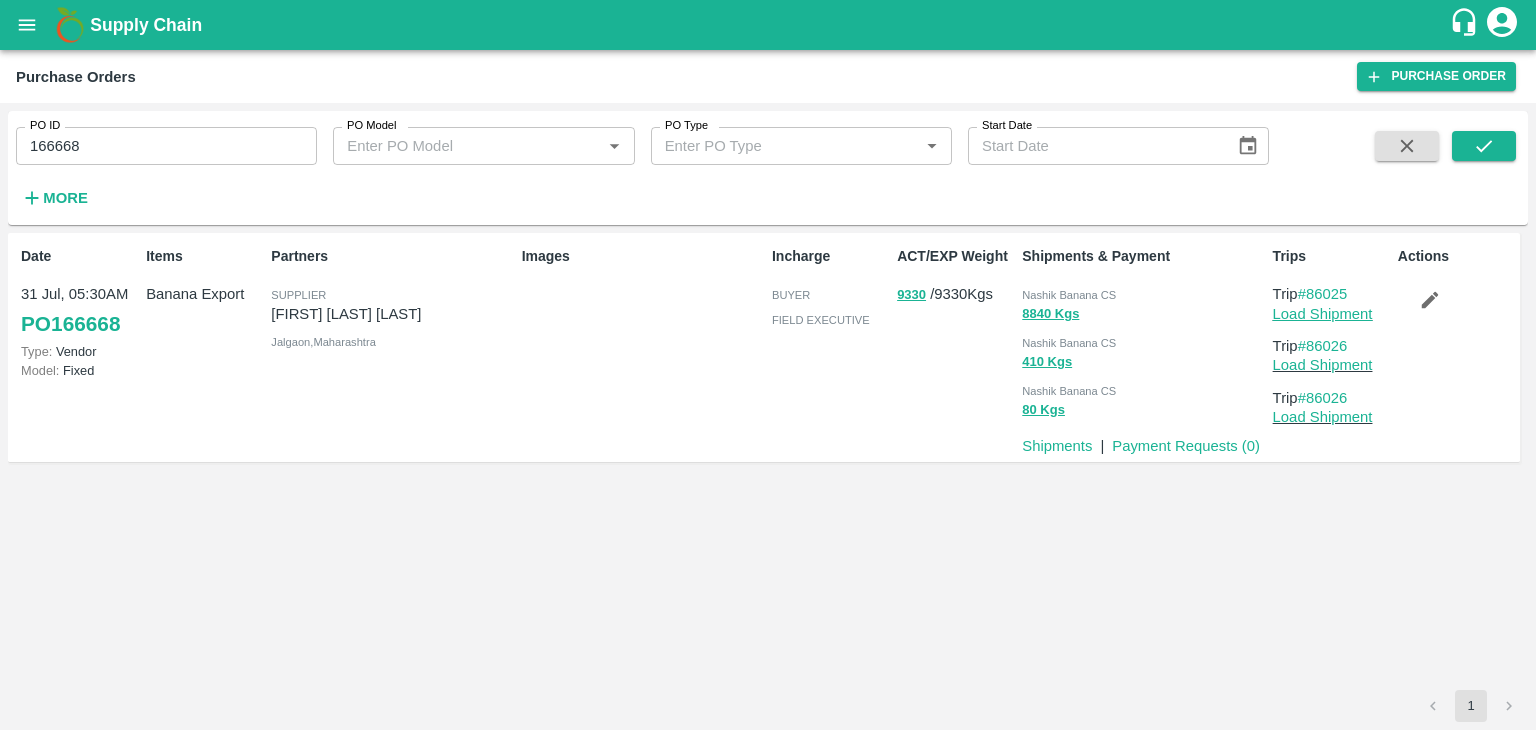 click on "Load Shipment" at bounding box center [1323, 314] 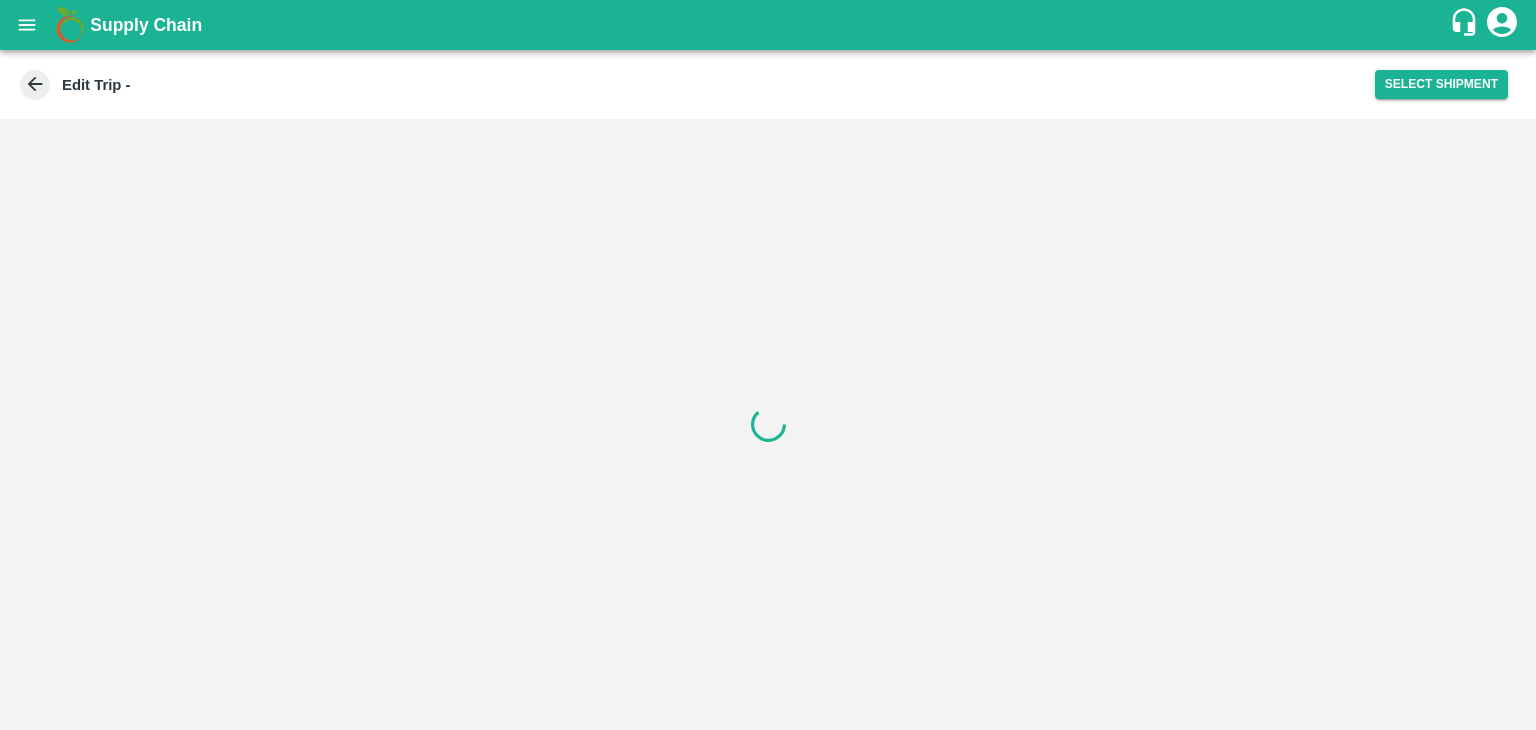 scroll, scrollTop: 0, scrollLeft: 0, axis: both 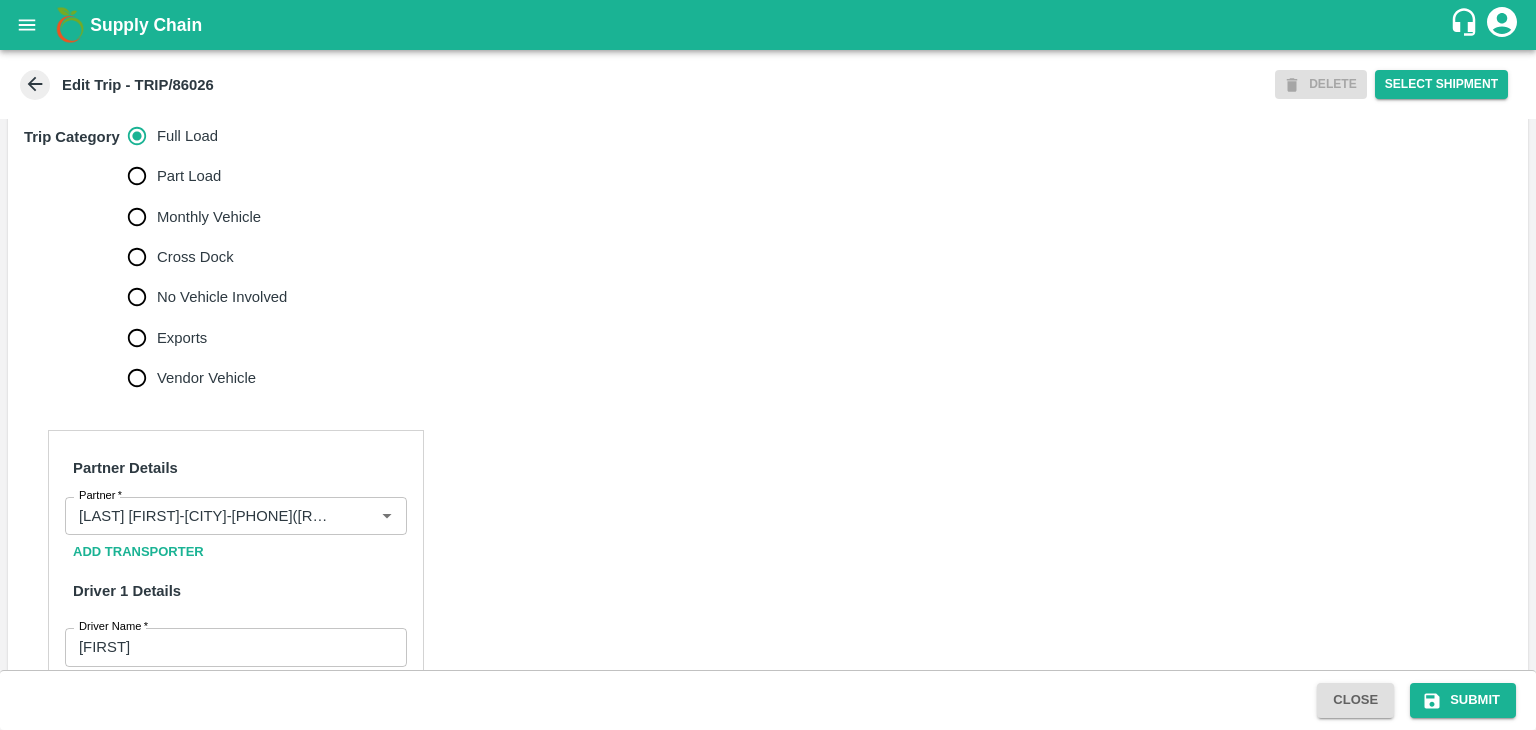 click on "No Vehicle Involved" at bounding box center [202, 297] 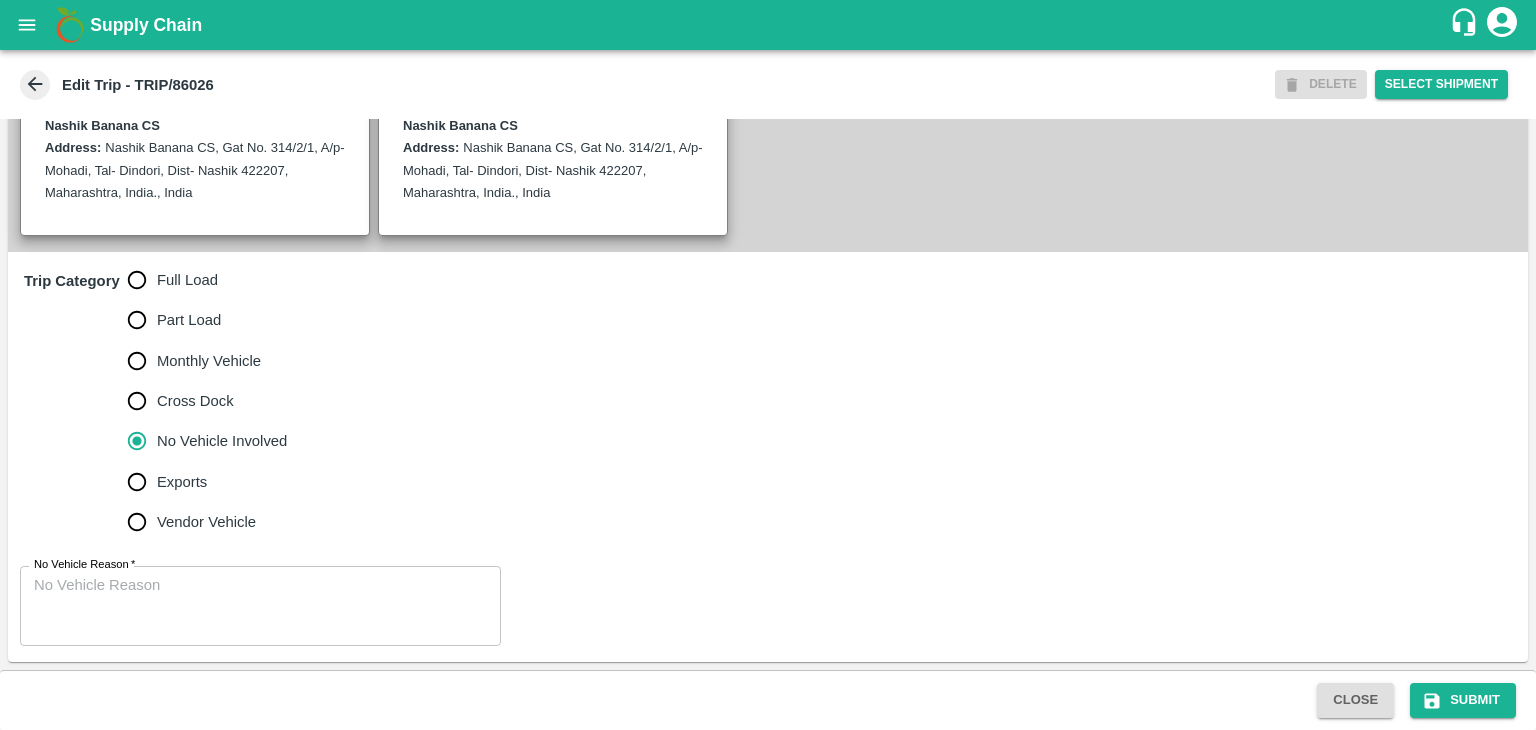 scroll, scrollTop: 468, scrollLeft: 0, axis: vertical 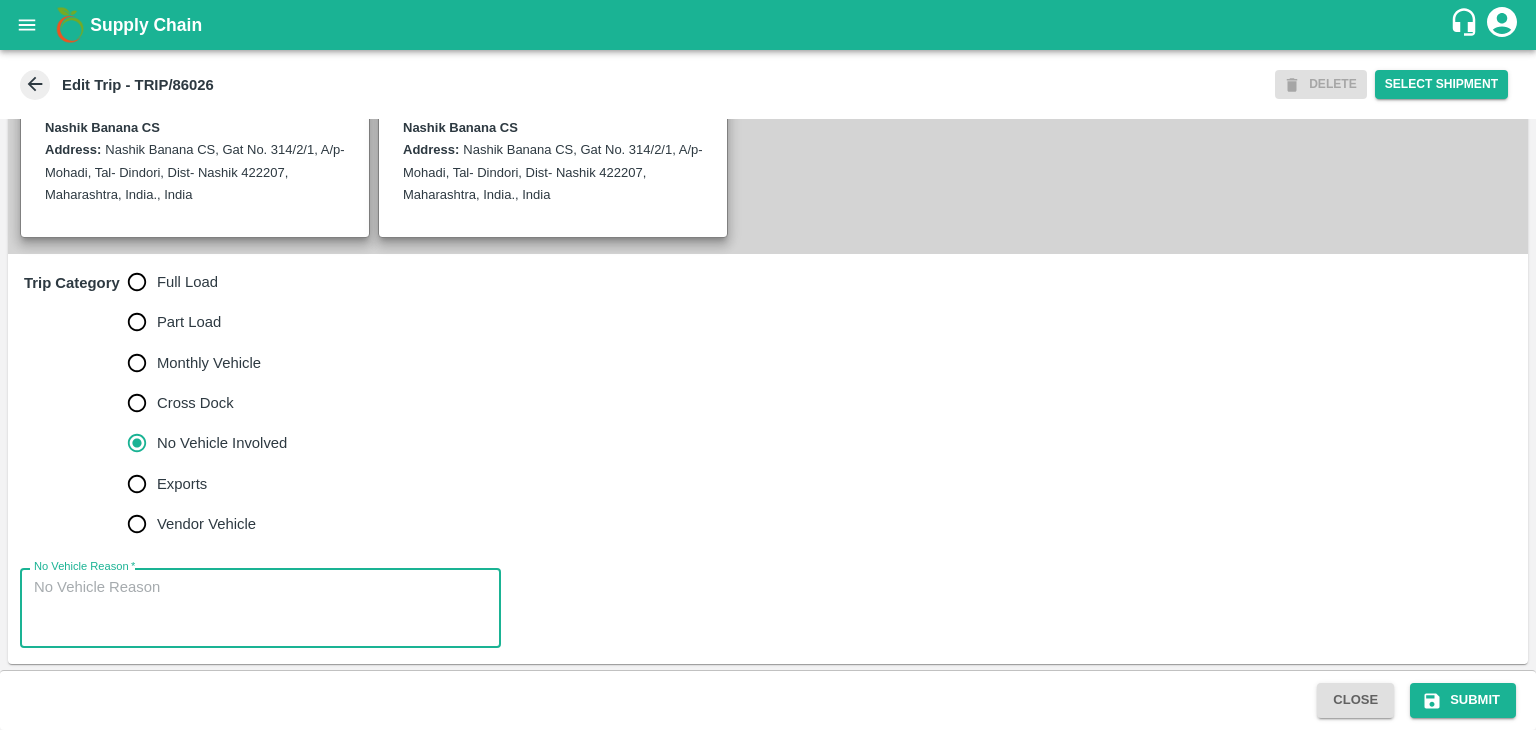 click on "No Vehicle Reason   *" at bounding box center [260, 608] 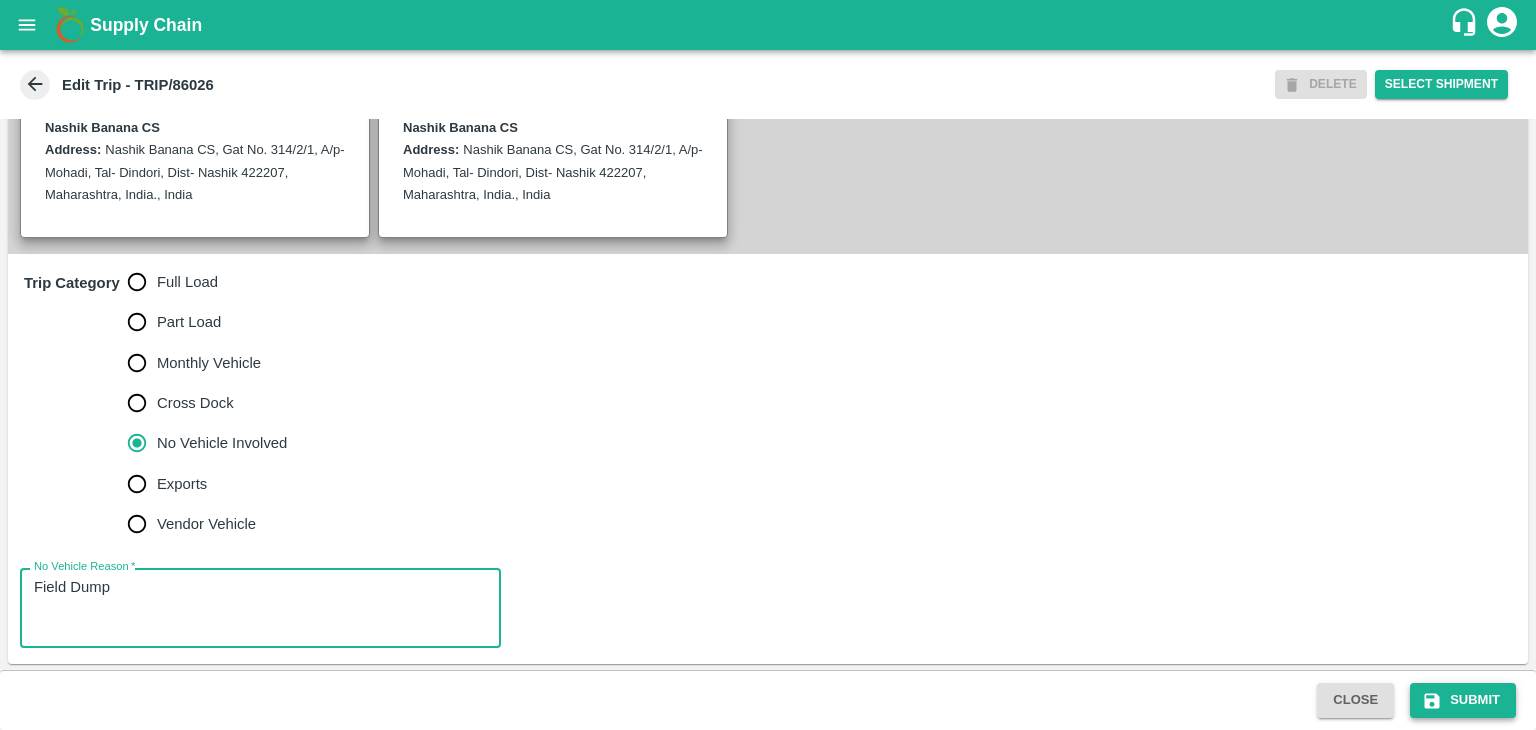 type on "Field Dump" 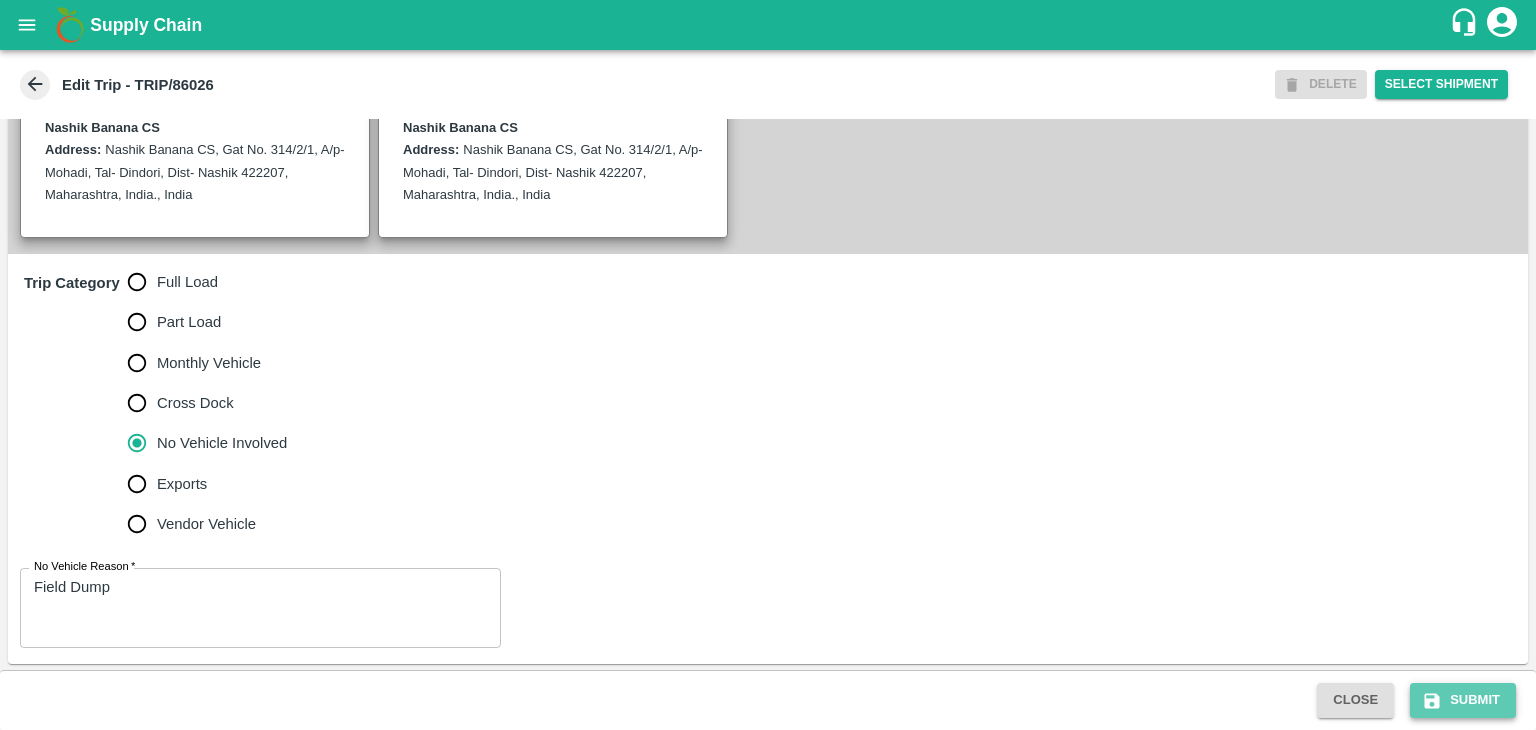 click on "Submit" at bounding box center (1463, 700) 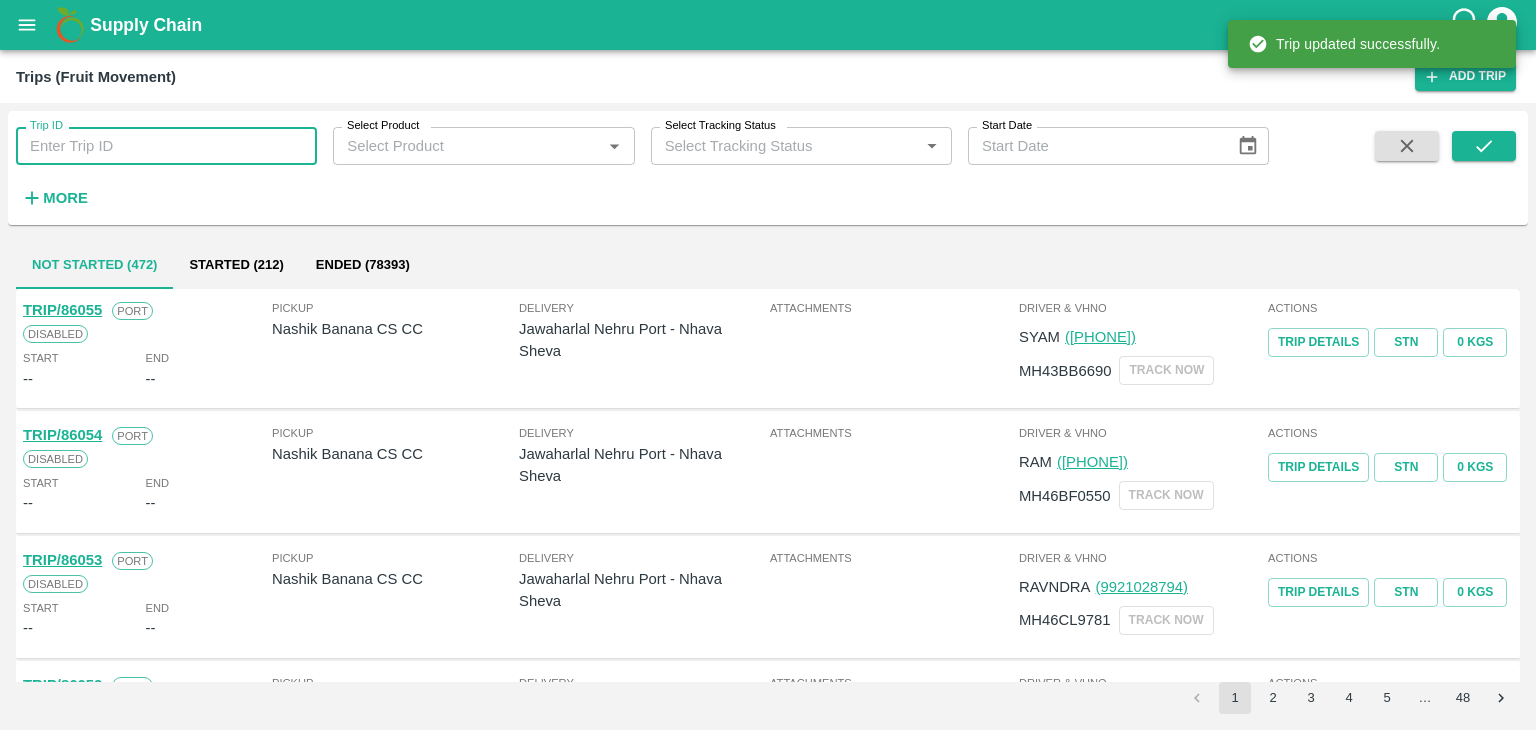 click on "Trip ID" at bounding box center [166, 146] 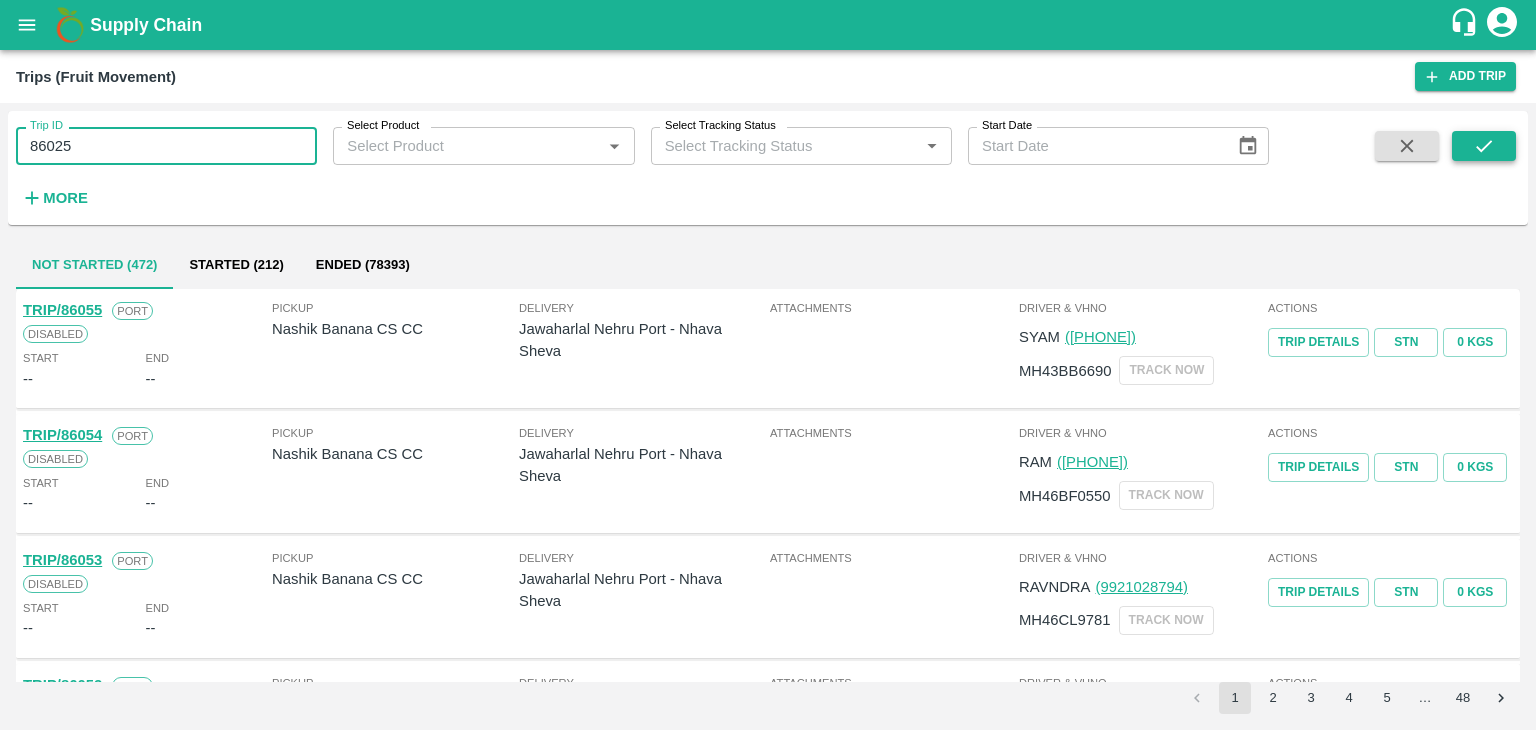 type on "86025" 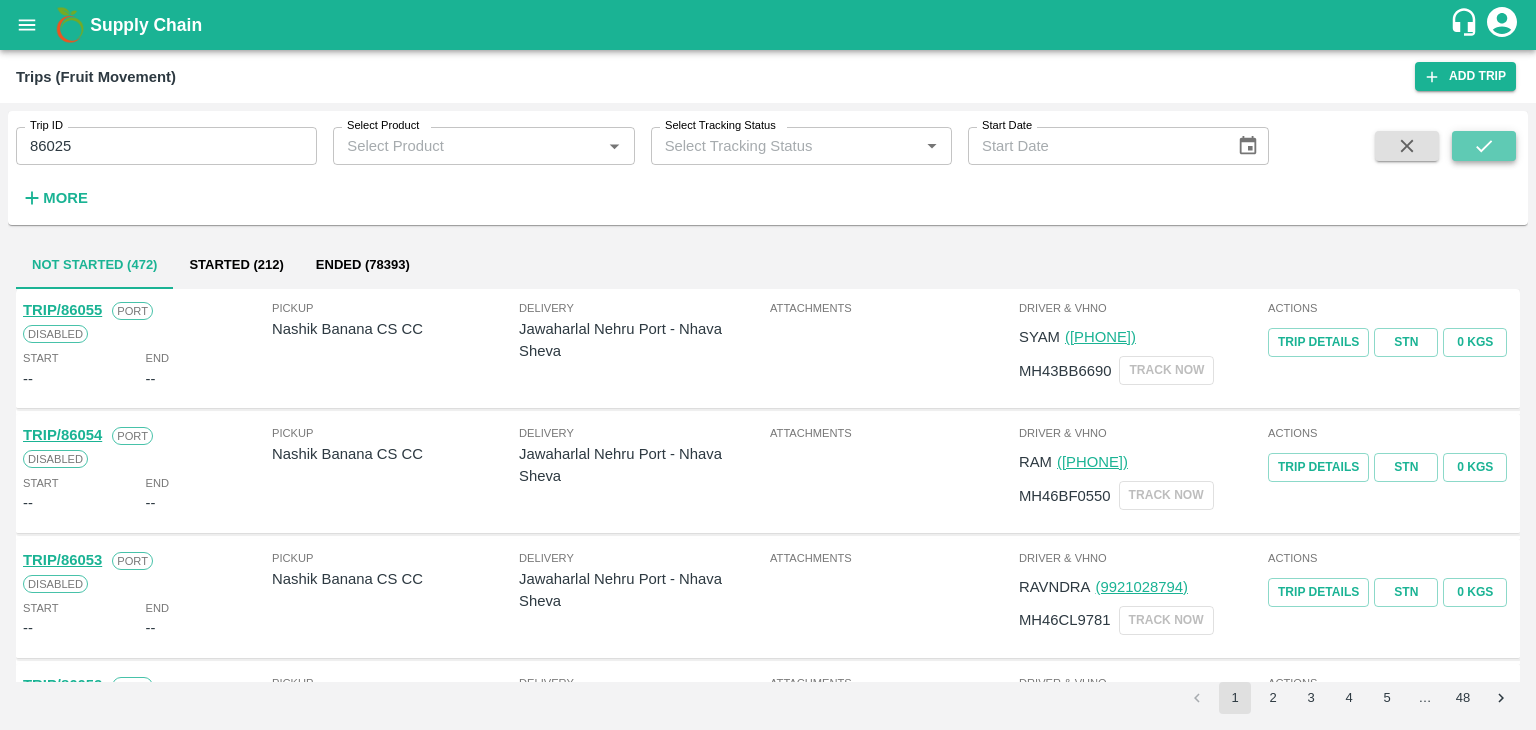 click 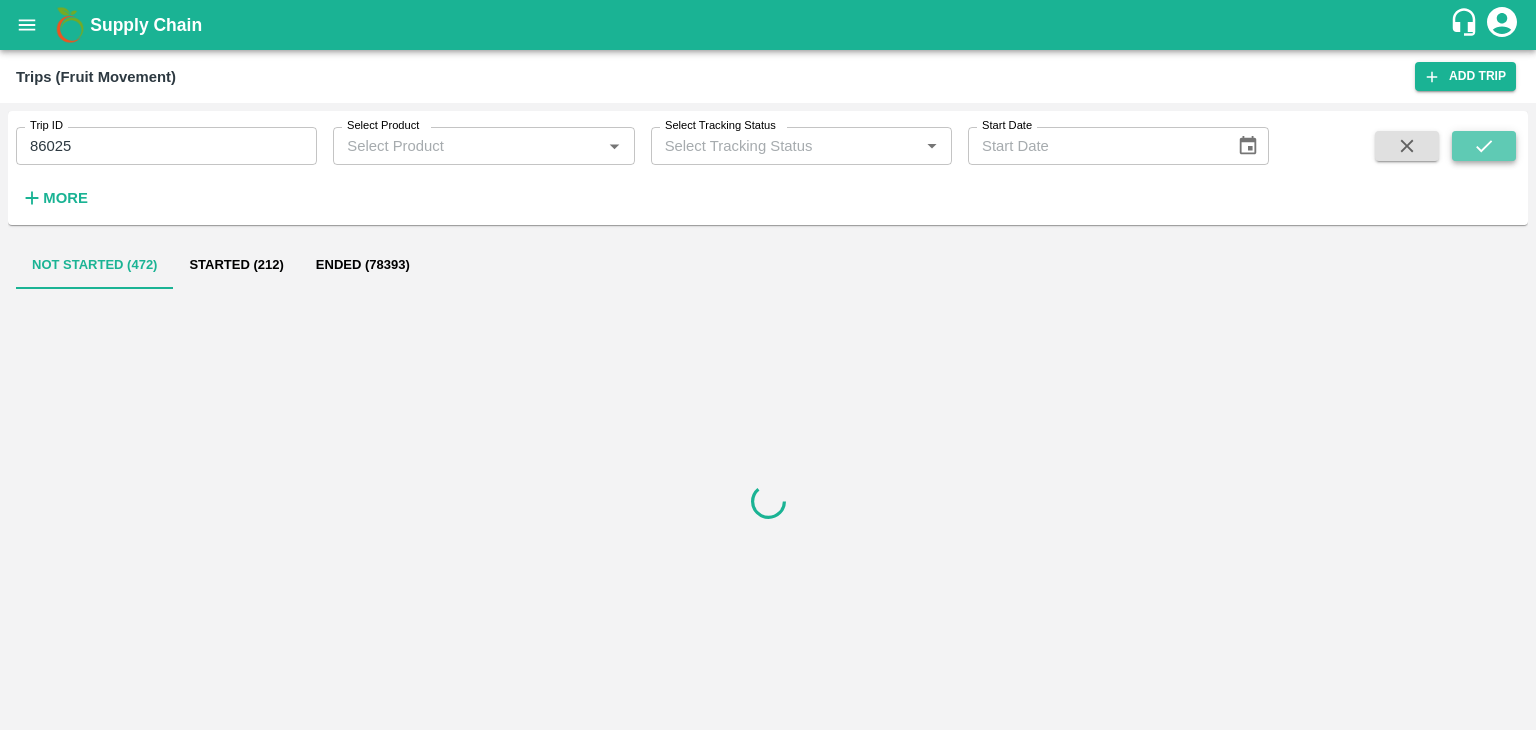 click 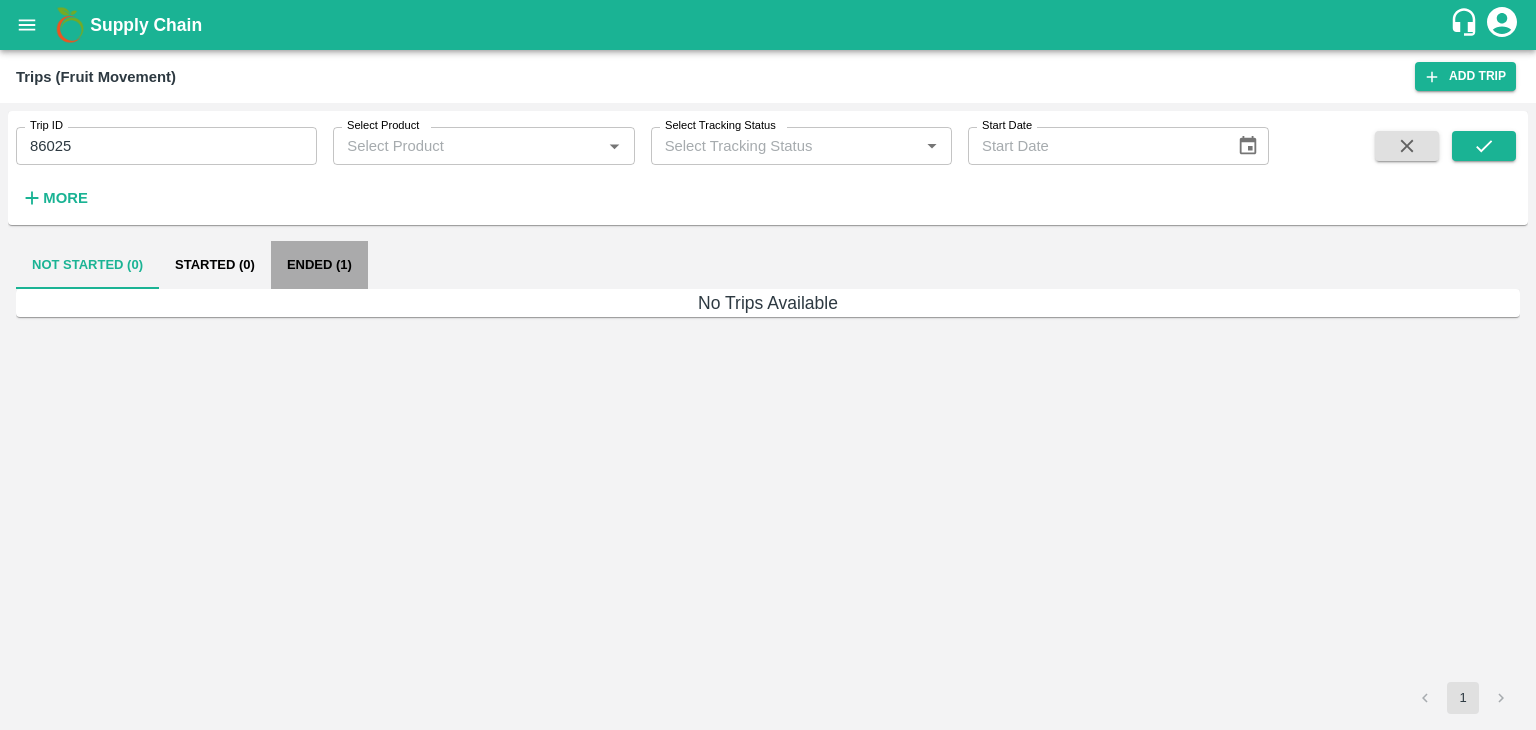 click on "Ended (1)" at bounding box center (319, 265) 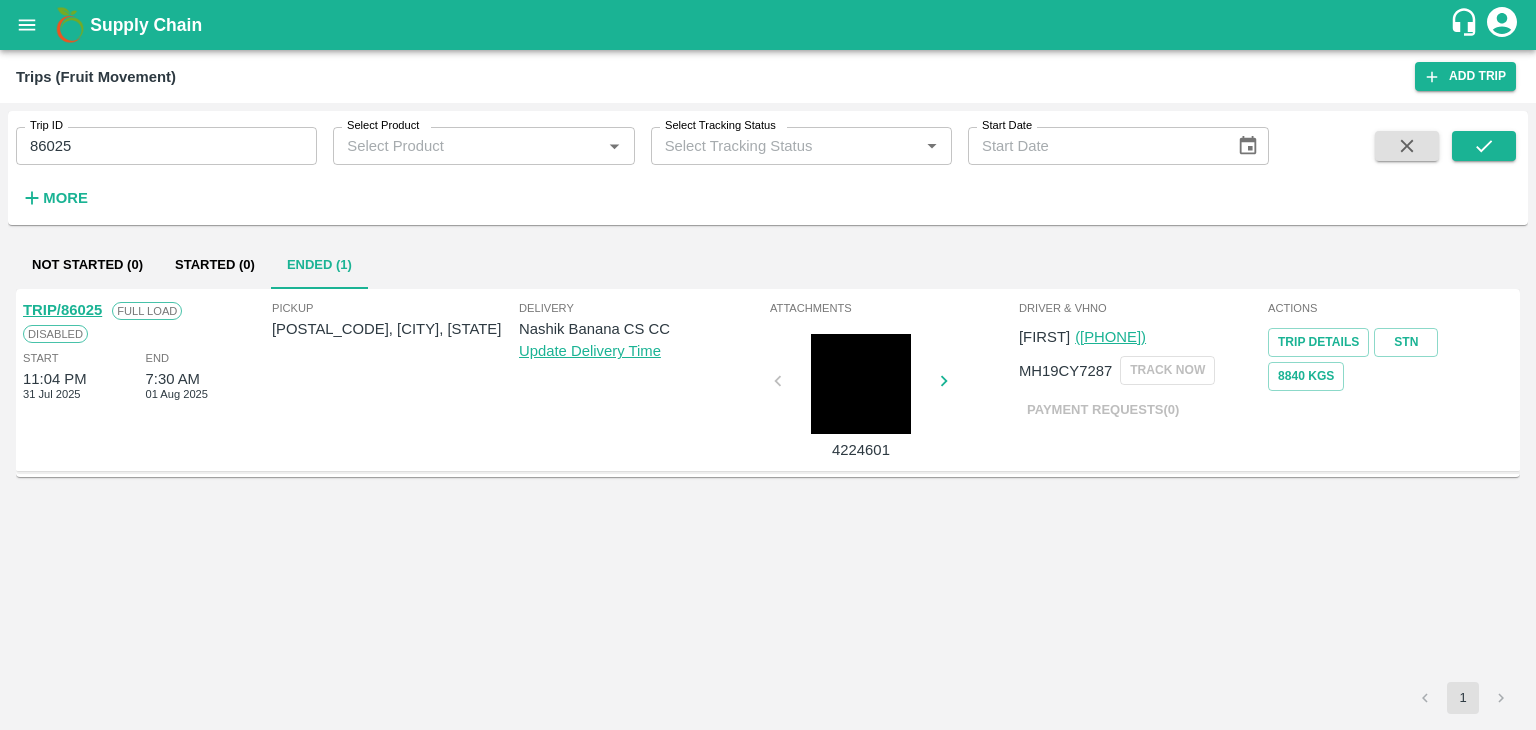 click on "TRIP/86025" at bounding box center (62, 310) 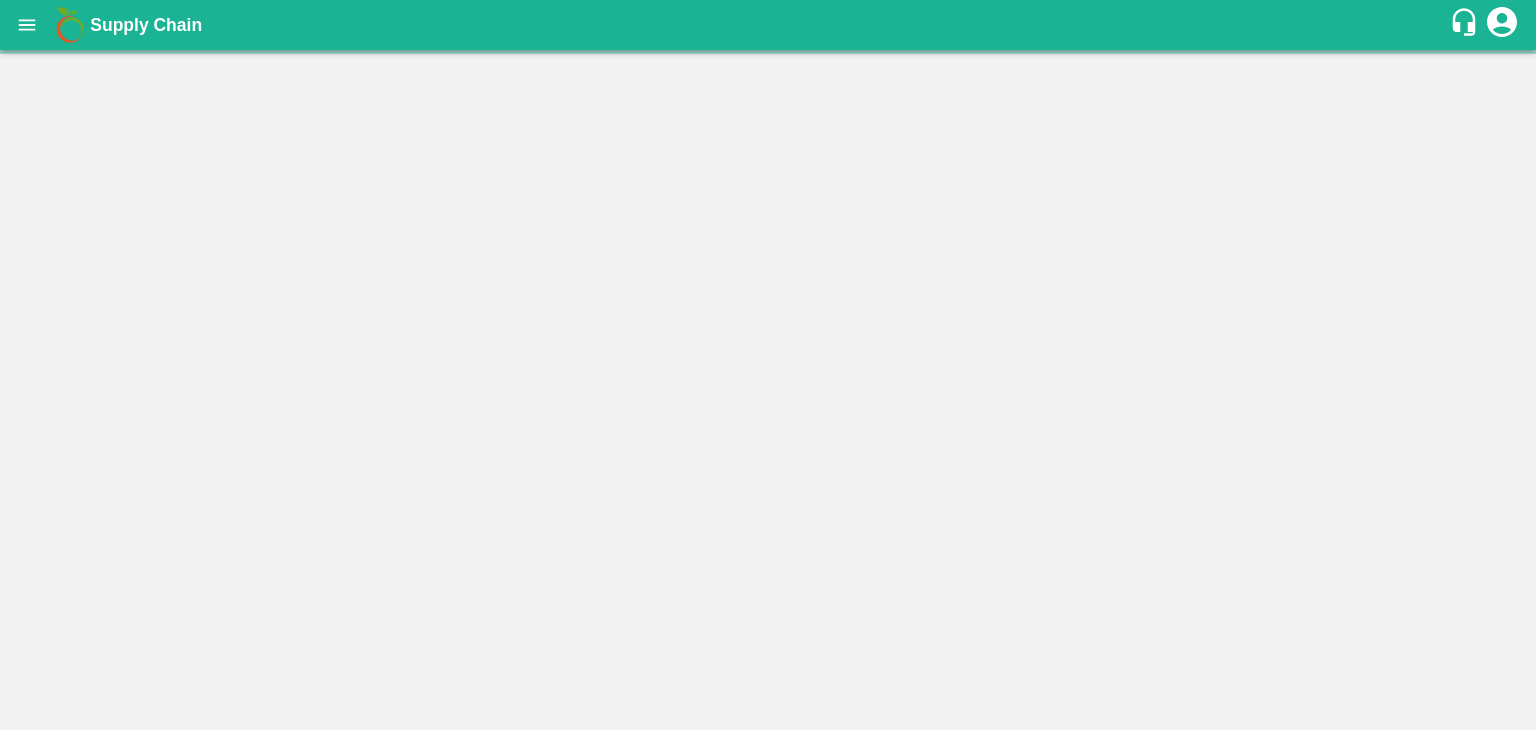 scroll, scrollTop: 0, scrollLeft: 0, axis: both 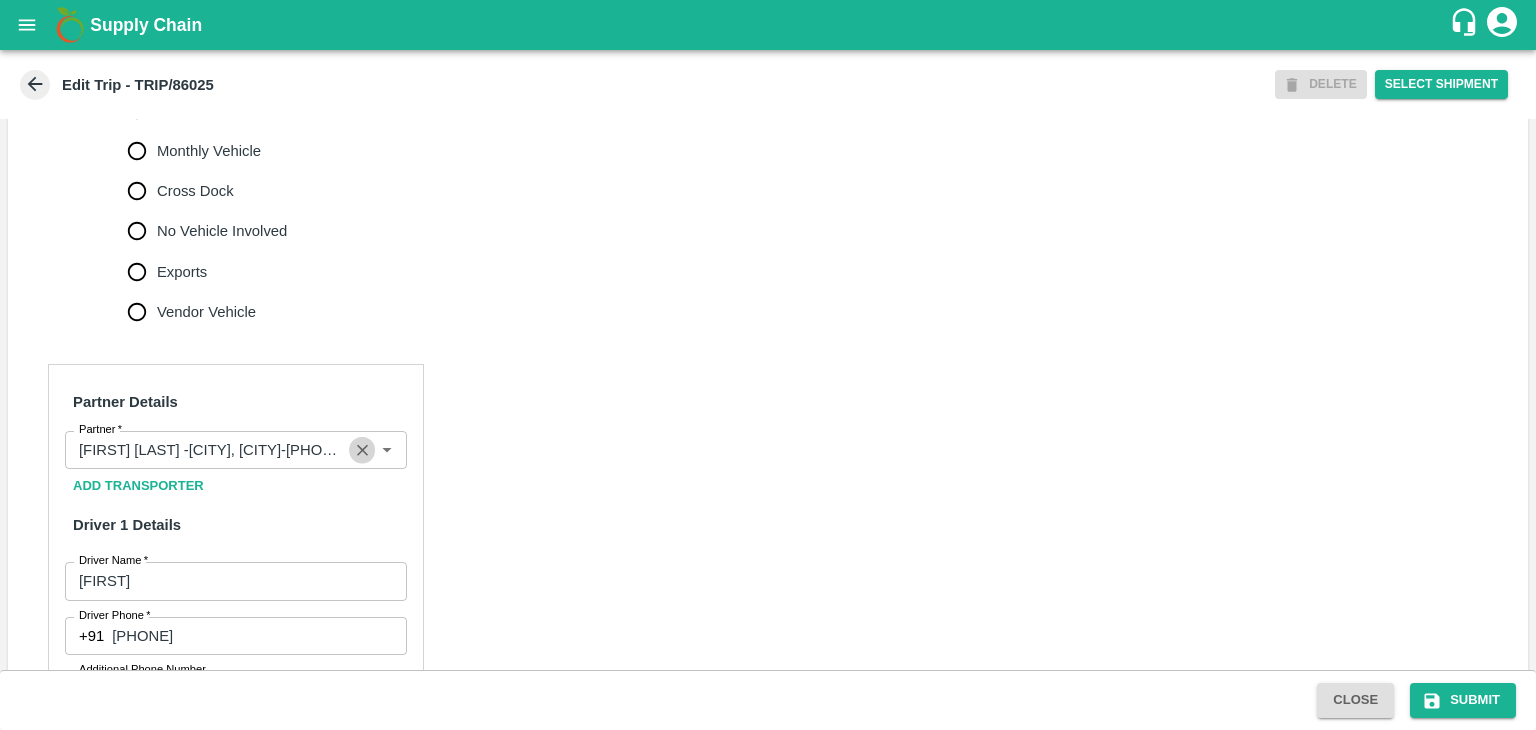 click 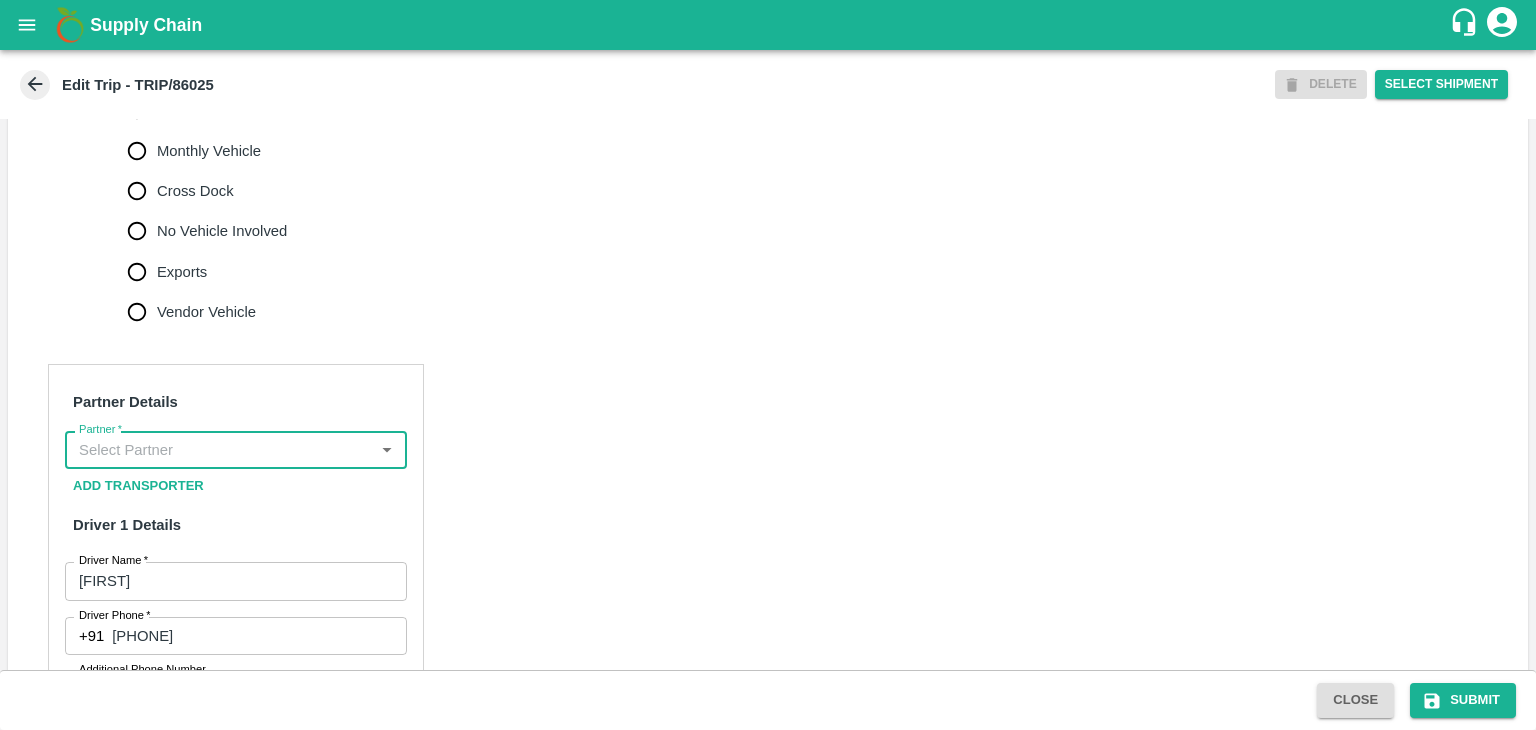 scroll, scrollTop: 0, scrollLeft: 0, axis: both 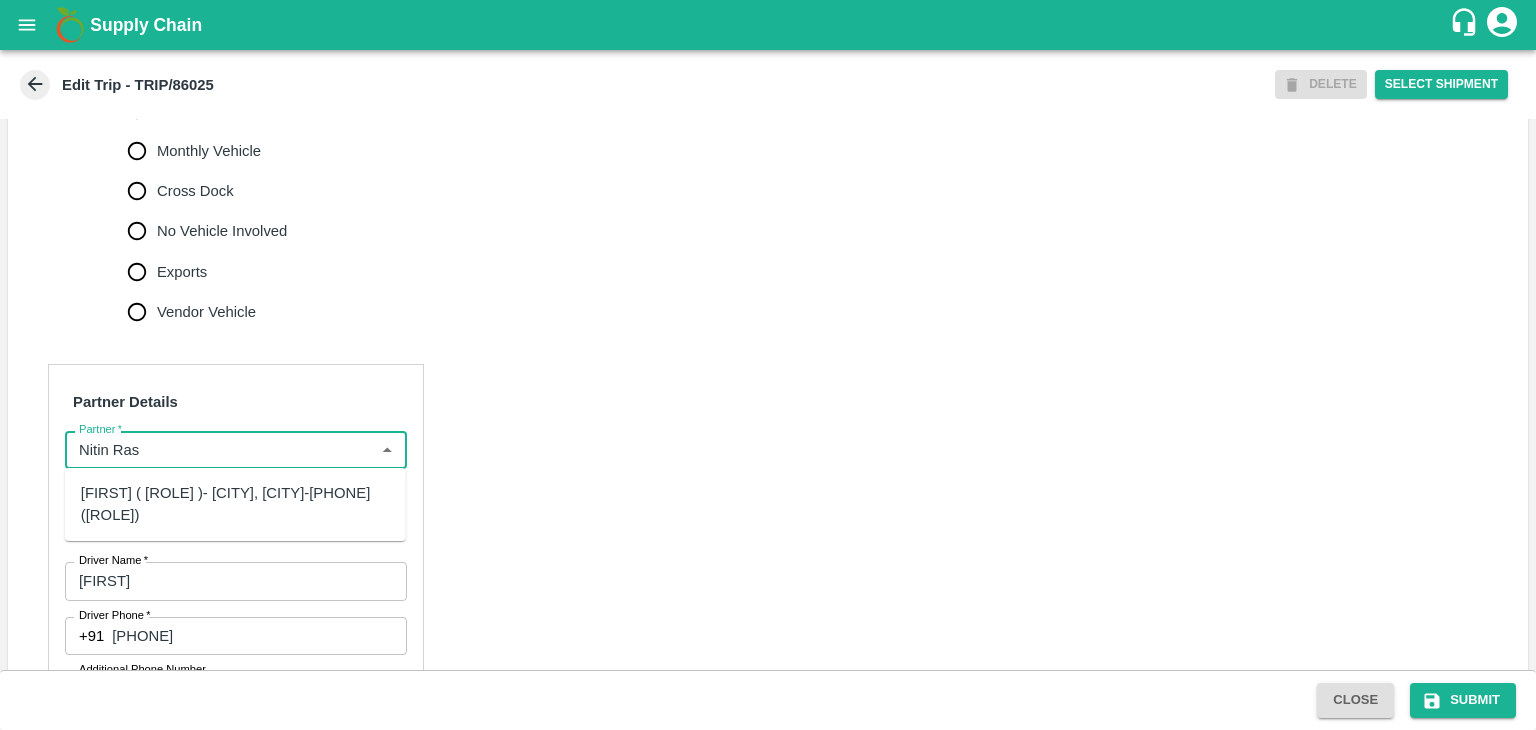 click on "[FIRST] ( [ROLE] )- [CITY], [CITY]-[PHONE]([ROLE])" at bounding box center (235, 504) 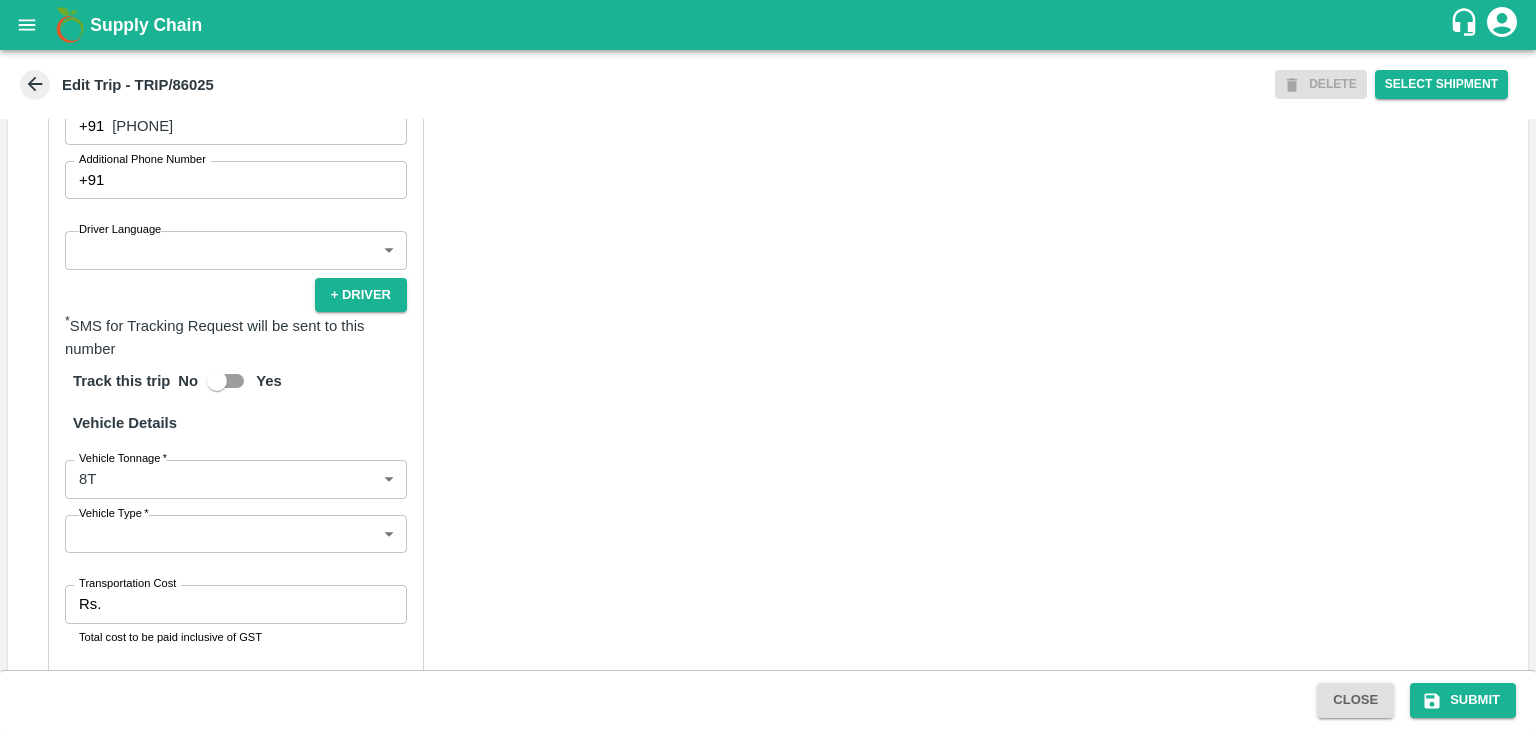 scroll, scrollTop: 1208, scrollLeft: 0, axis: vertical 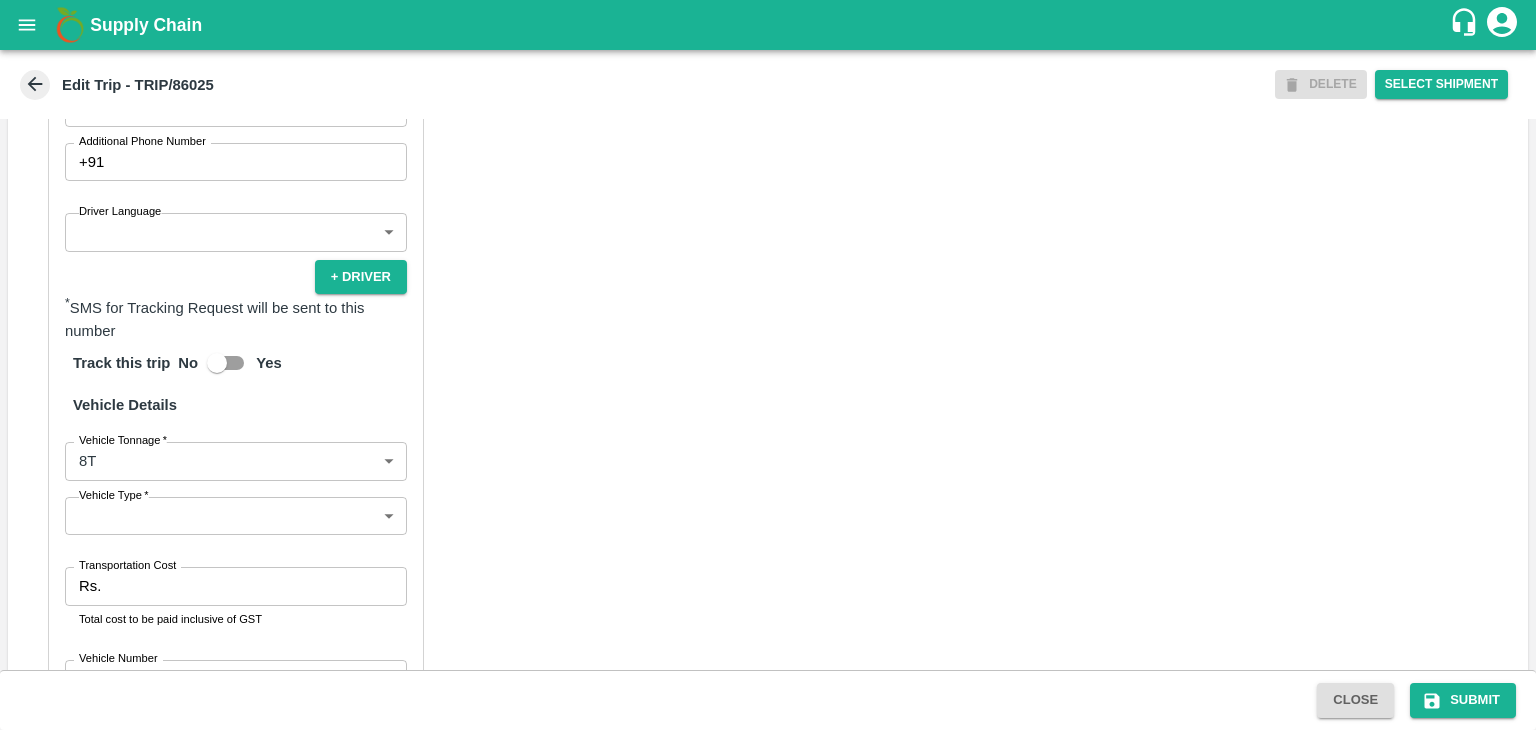 type on "[FIRST] ( [ROLE] )- [CITY], [CITY]-[PHONE]([ROLE])" 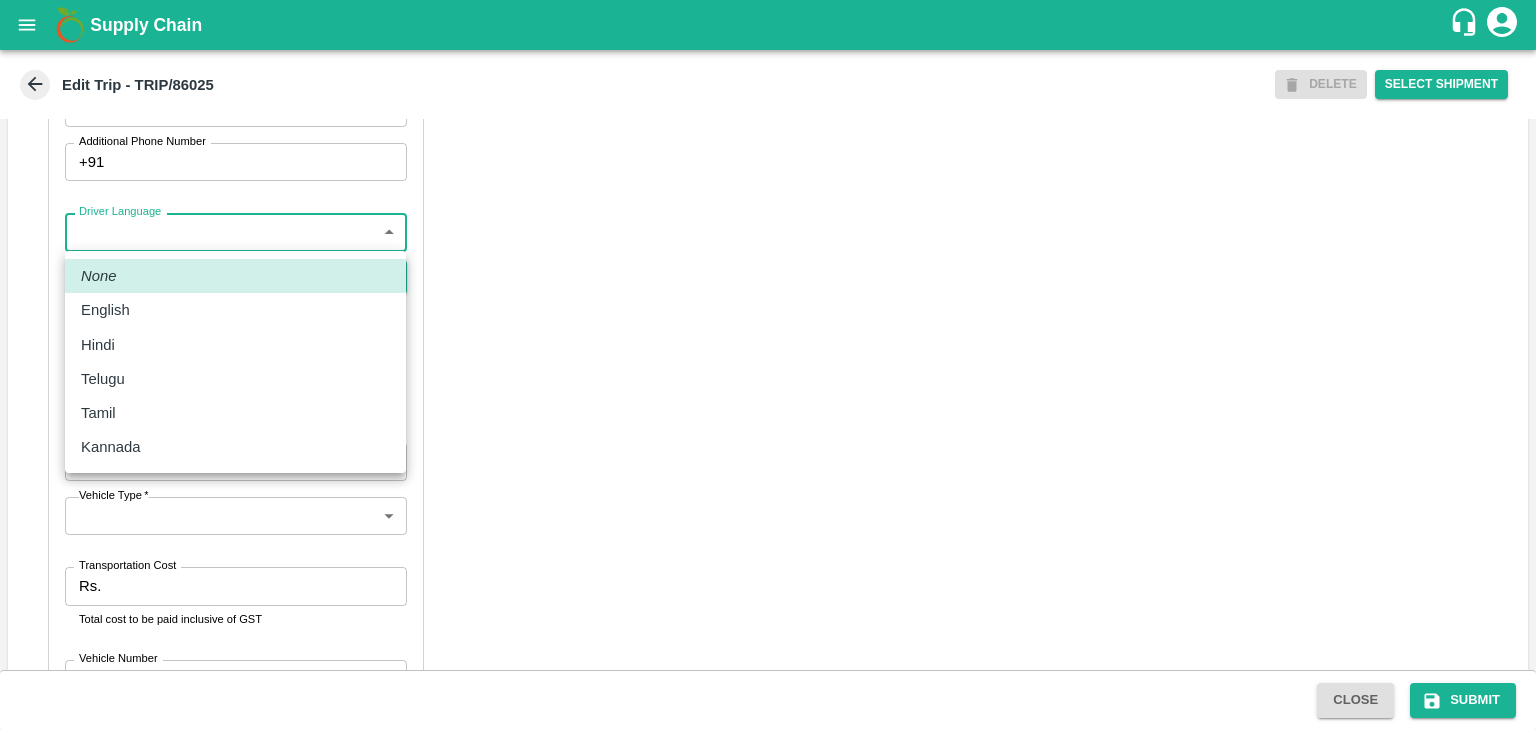 click on "Supply Chain Edit Trip - TRIP/86025 DELETE Select Shipment Trip Details Trip Type Fruit Movement 1 Trip Type Trip Pickup Order SHIP/NASH/350579 PO/V/VARUNR/166668 Address: Raver, Jalgaon, Raver, Maharashtra Trip Delivery Order SHIP/NASH/350579 Nashik Banana CS Address:  Nashik Banana CS, Gat No. 314/2/1, A/p- Mohadi, Tal- Dindori, Dist- Nashik 422207, Maharashtra, India., India Trip Category  Full Load Part Load Monthly Vehicle Cross Dock No Vehicle Involved Exports Vendor Vehicle Partner Details Partner   * Partner Add   Transporter Driver 1 Details Driver Name   * [FIRST] Driver Name Driver Phone   * +91 [PHONE] Driver Phone Additional Phone Number +91 Additional Phone Number Driver Language ​ Driver Language + Driver * SMS for Tracking Request will be sent to this number Track this trip No Yes Vehicle Details Vehicle Tonnage   * 8T 8000 Vehicle Tonnage Vehicle Type   * ​ Vehicle Type Transportation Cost Rs. Transportation Cost Total cost to be paid inclusive of GST Vehicle Number Close" at bounding box center (768, 365) 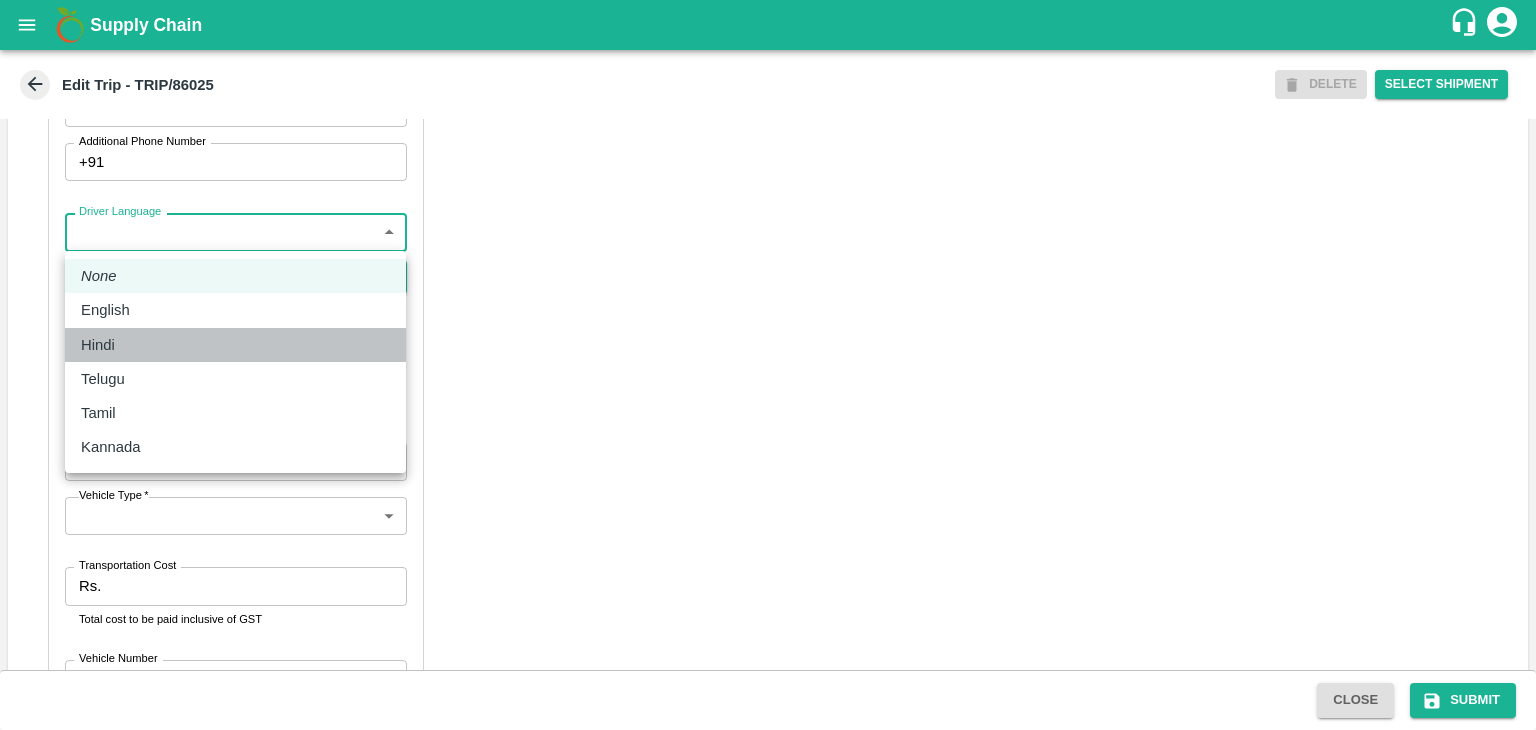 click on "Hindi" at bounding box center [235, 345] 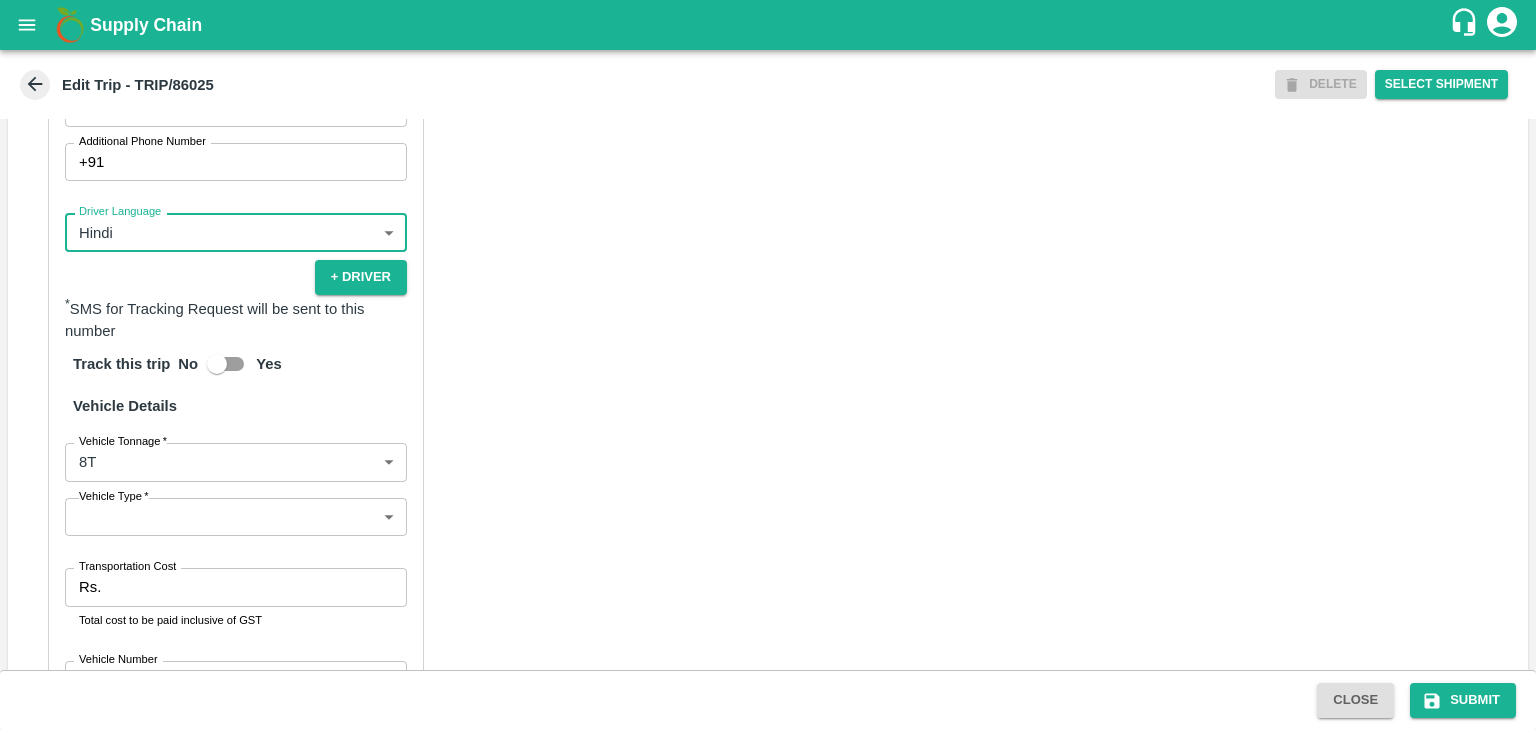 scroll, scrollTop: 1396, scrollLeft: 0, axis: vertical 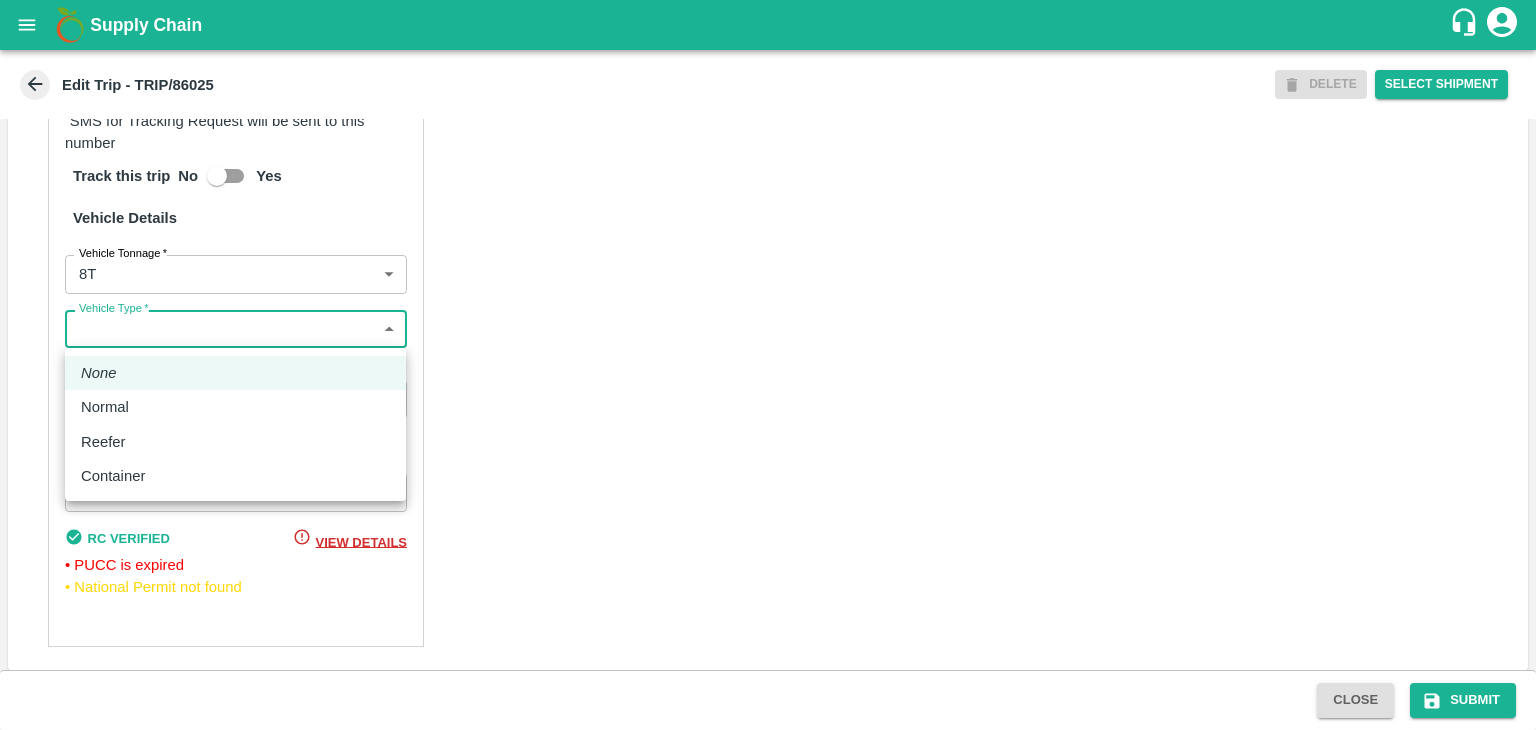 click on "Supply Chain Edit Trip - TRIP/86025 DELETE Select Shipment Trip Details Trip Type Fruit Movement 1 Trip Type Trip Pickup Order SHIP/NASH/350579 PO/V/VARUNR/166668 Address: Raver, Jalgaon, Raver, Maharashtra Trip Delivery Order SHIP/NASH/350579 Nashik Banana CS Address:  Nashik Banana CS, Gat No. 314/2/1, A/p- Mohadi, Tal- Dindori, Dist- Nashik 422207, Maharashtra, India., India Trip Category  Full Load Part Load Monthly Vehicle Cross Dock No Vehicle Involved Exports Vendor Vehicle Partner Details Partner   * Partner Add   Transporter Driver 1 Details Driver Name   * [FIRST] Driver Name Driver Phone   * +91 [PHONE] Driver Phone Additional Phone Number +91 Additional Phone Number Driver Language Hindi hi Driver Language + Driver * SMS for Tracking Request will be sent to this number Track this trip No Yes Vehicle Details Vehicle Tonnage   * 8T 8000 Vehicle Tonnage Vehicle Type   * ​ Vehicle Type Transportation Cost Rs. Transportation Cost Total cost to be paid inclusive of GST Vehicle Number None" at bounding box center (768, 365) 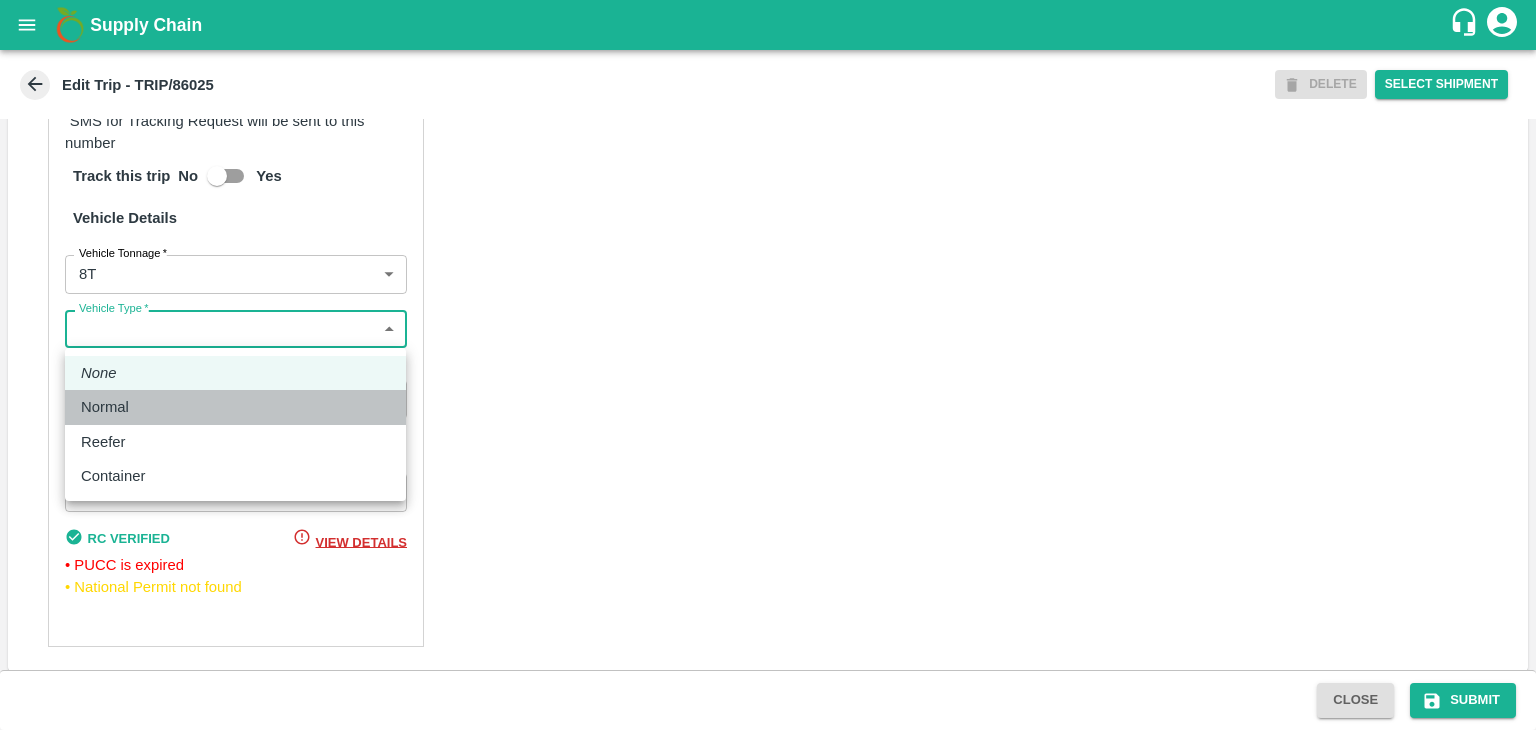 click on "Normal" at bounding box center [235, 407] 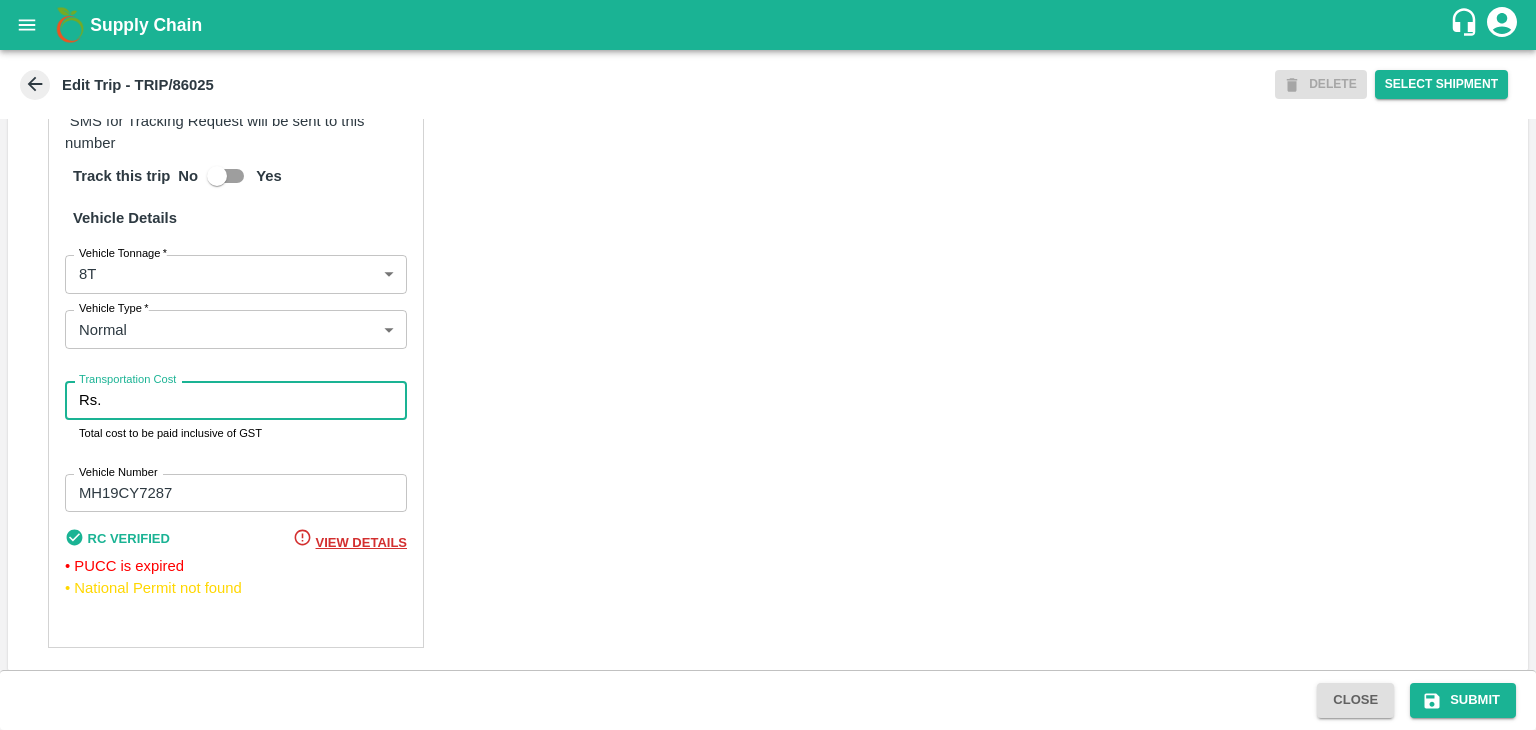 click on "Transportation Cost" at bounding box center (258, 400) 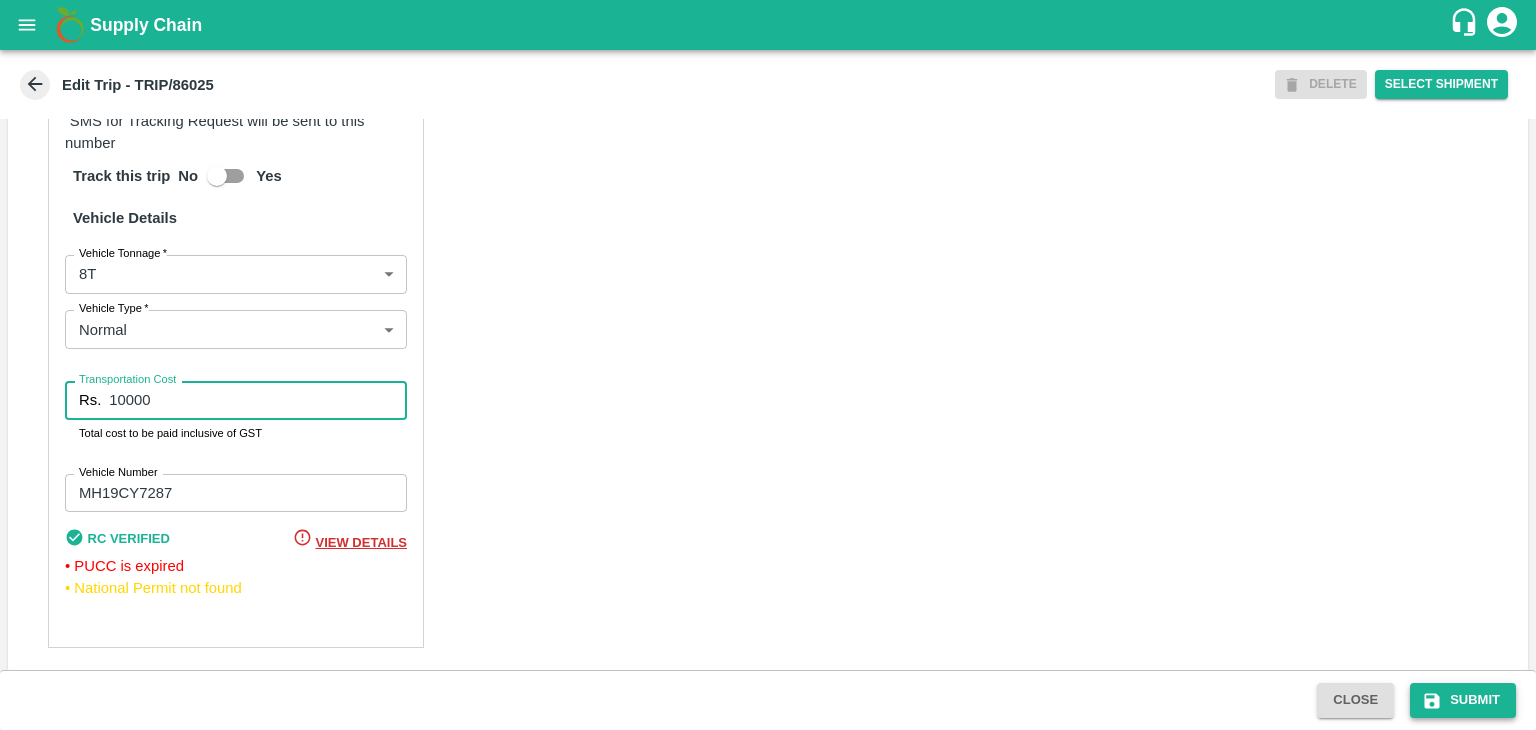 type on "10000" 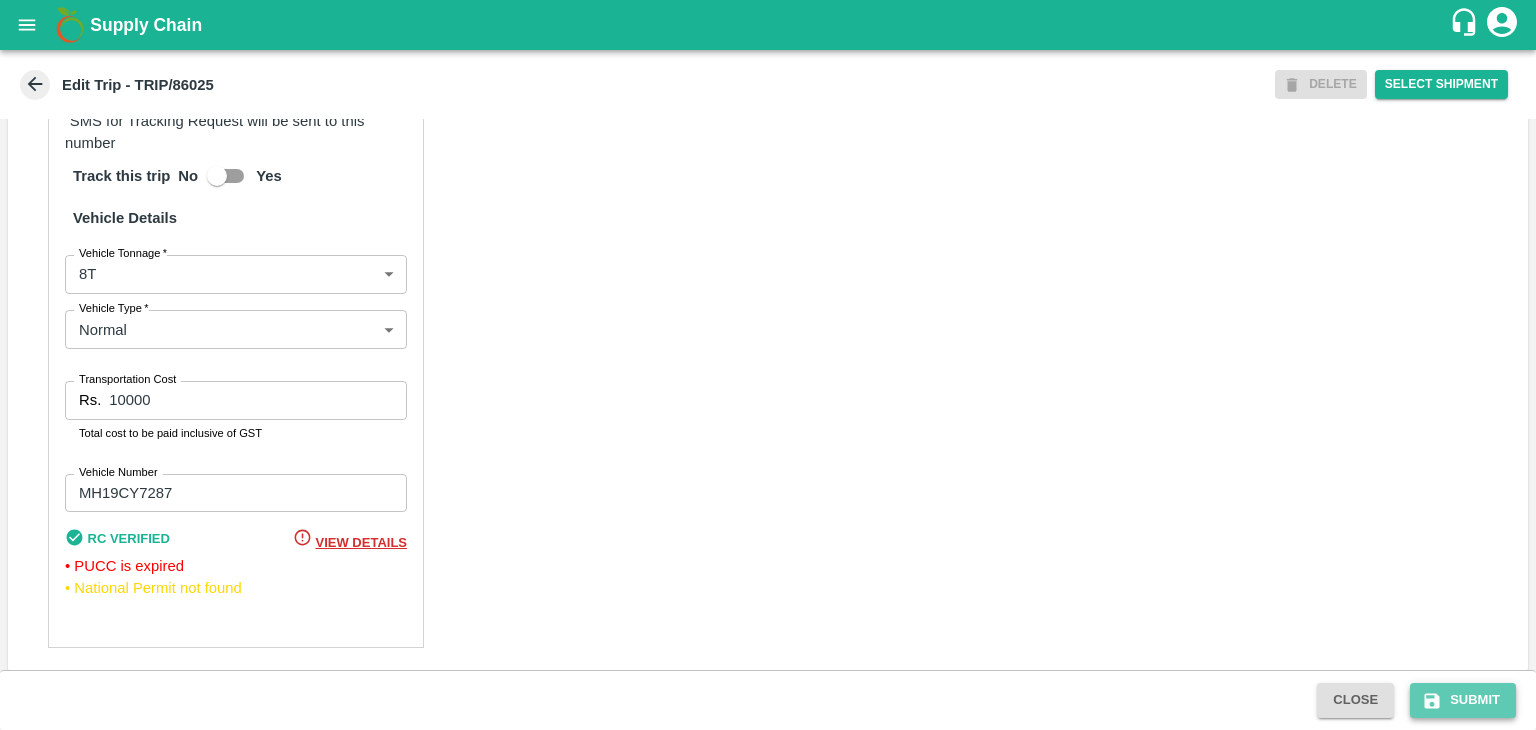click on "Submit" at bounding box center [1463, 700] 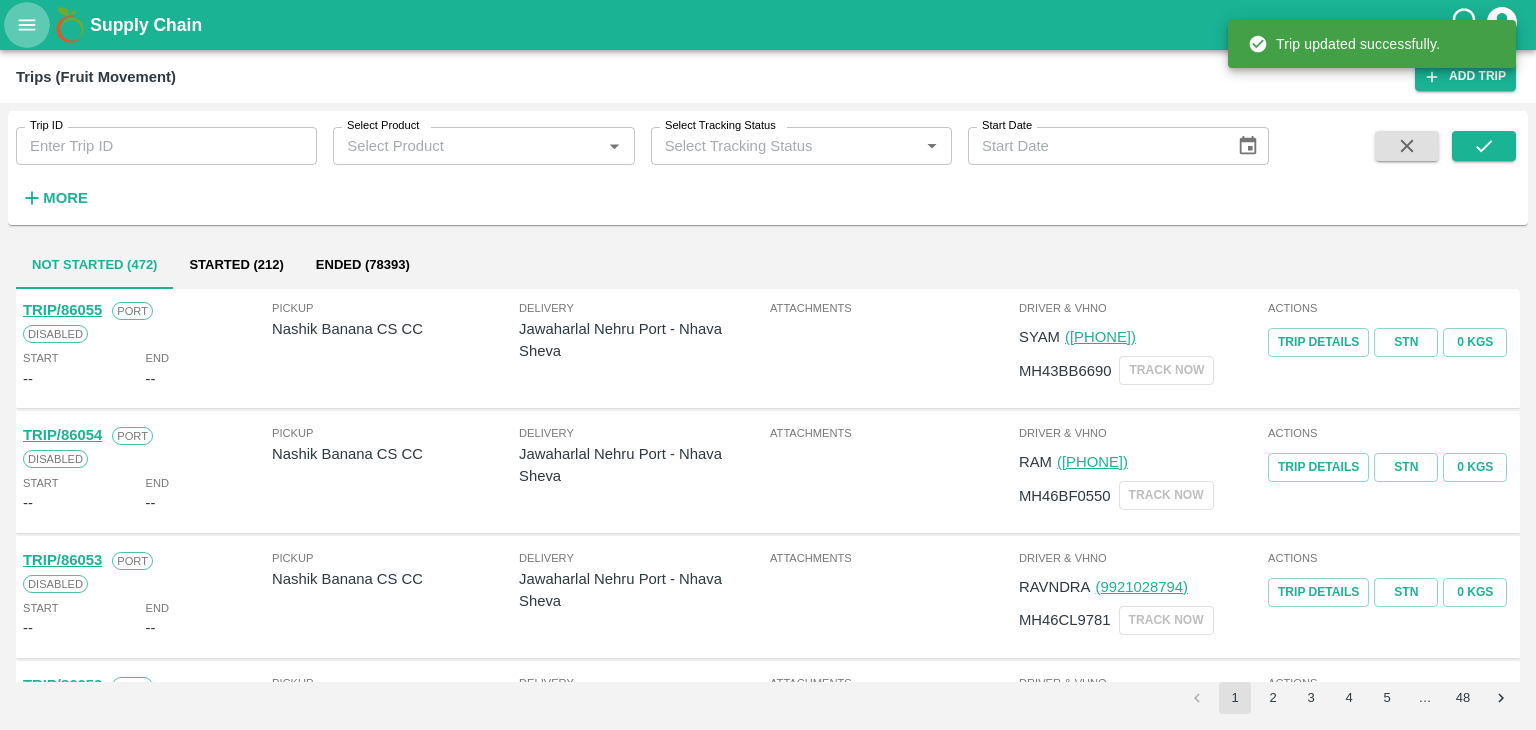 click at bounding box center [27, 25] 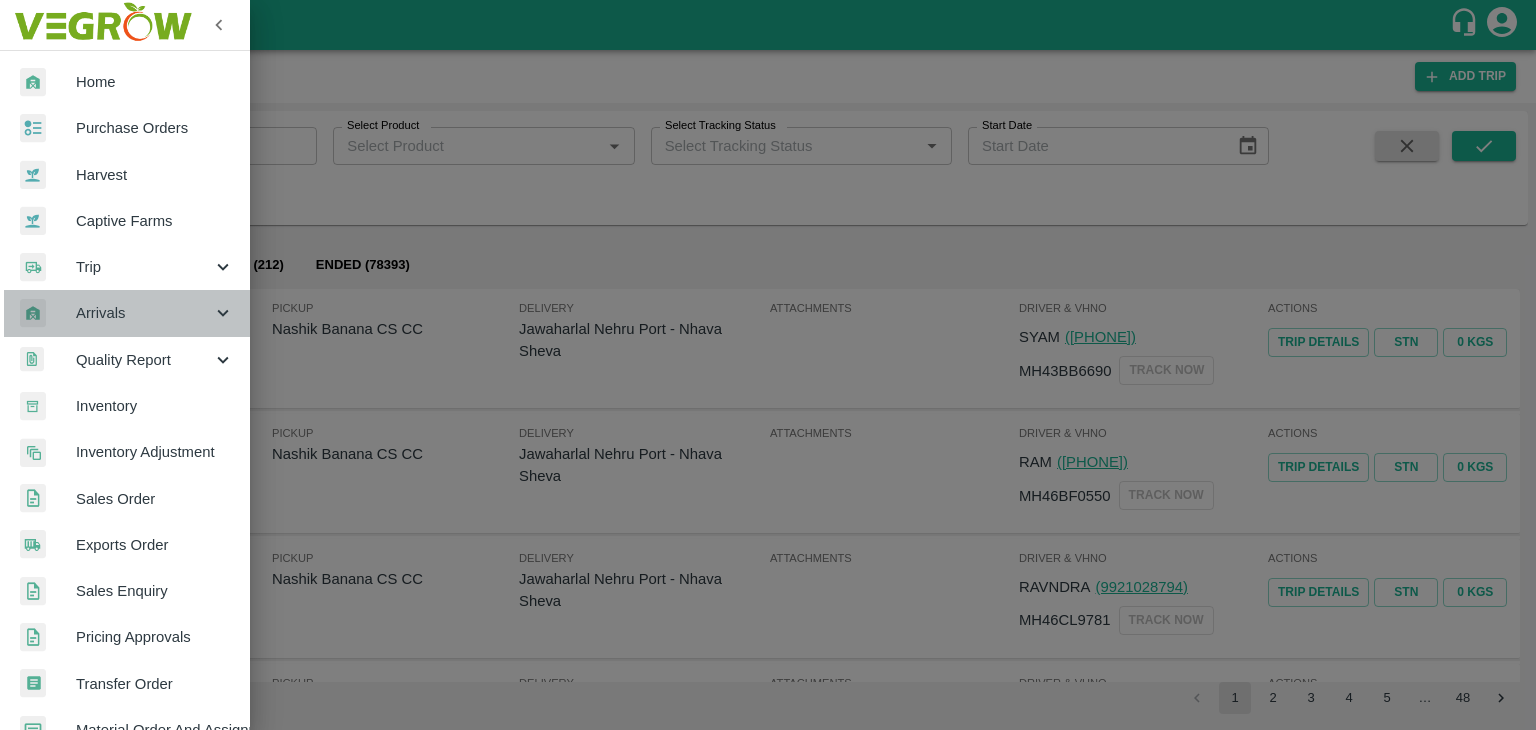 click on "Arrivals" at bounding box center (125, 313) 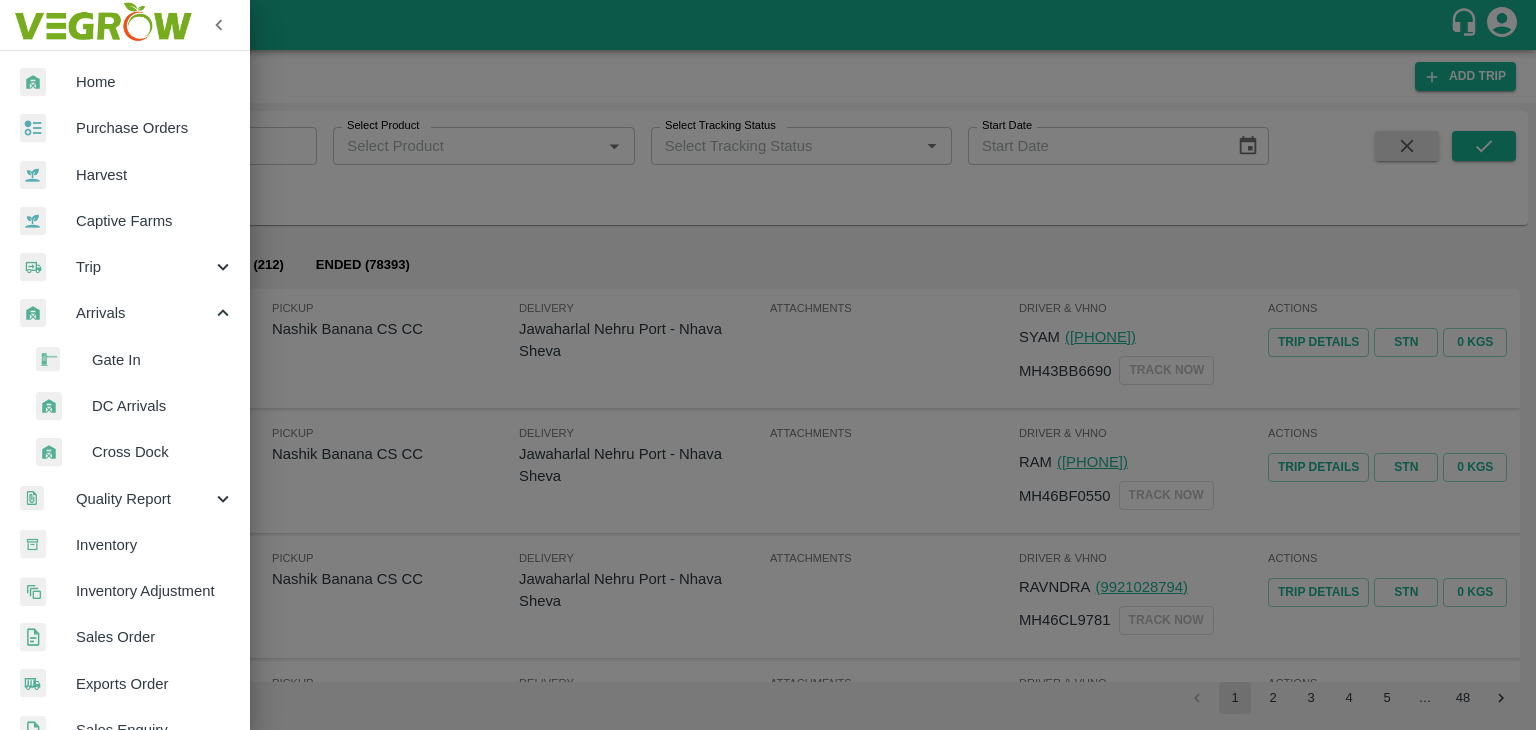 click on "DC Arrivals" at bounding box center [163, 406] 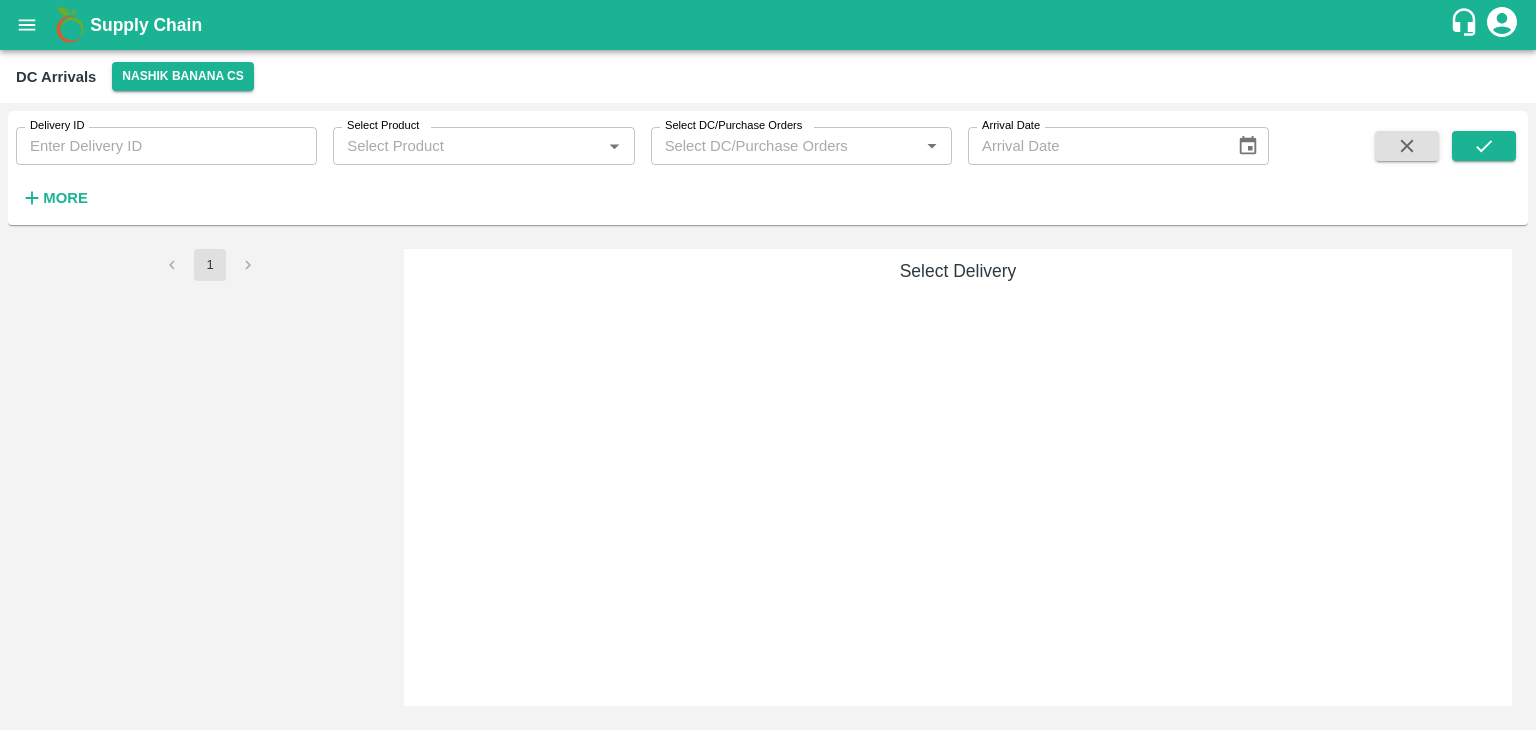 click on "More" at bounding box center [65, 198] 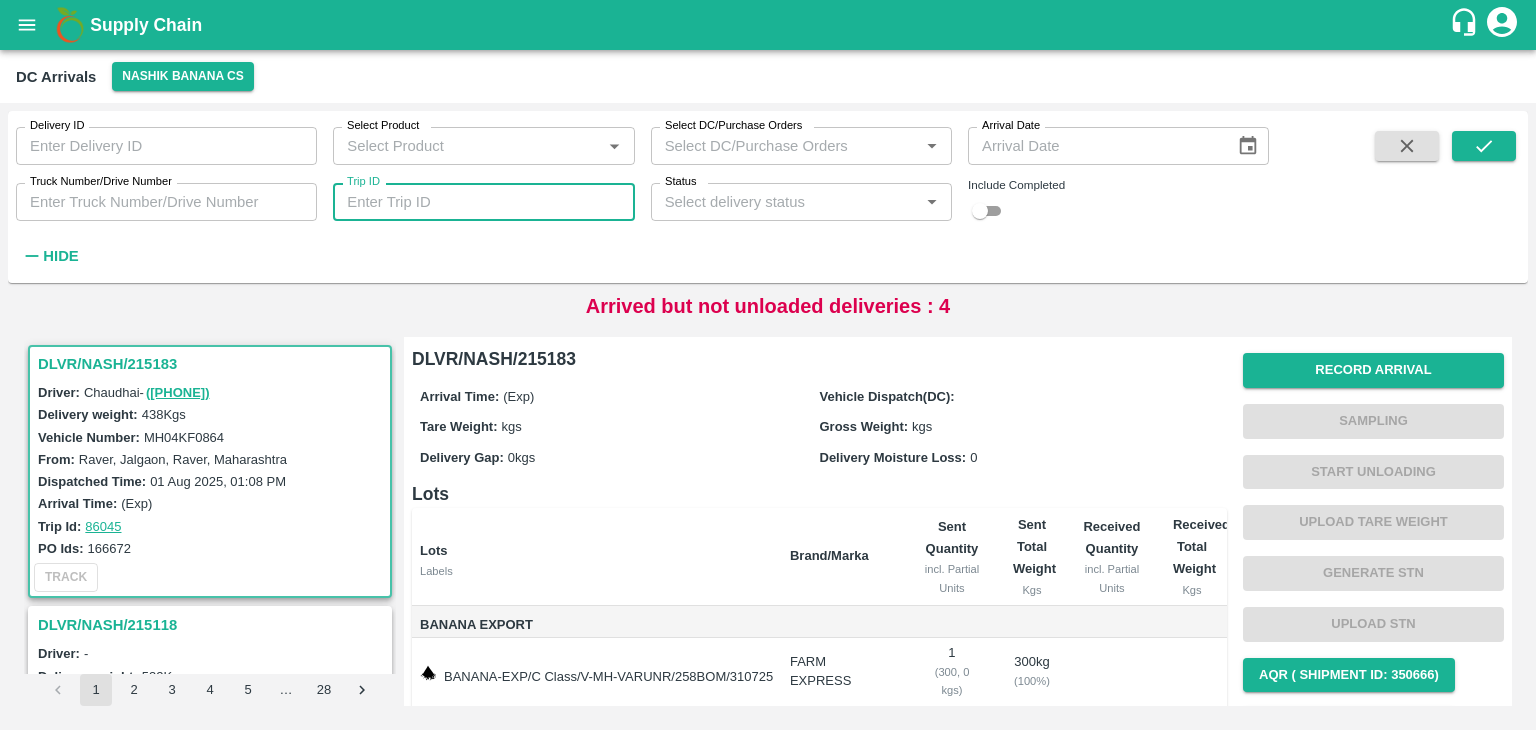 click on "Trip ID" at bounding box center (483, 202) 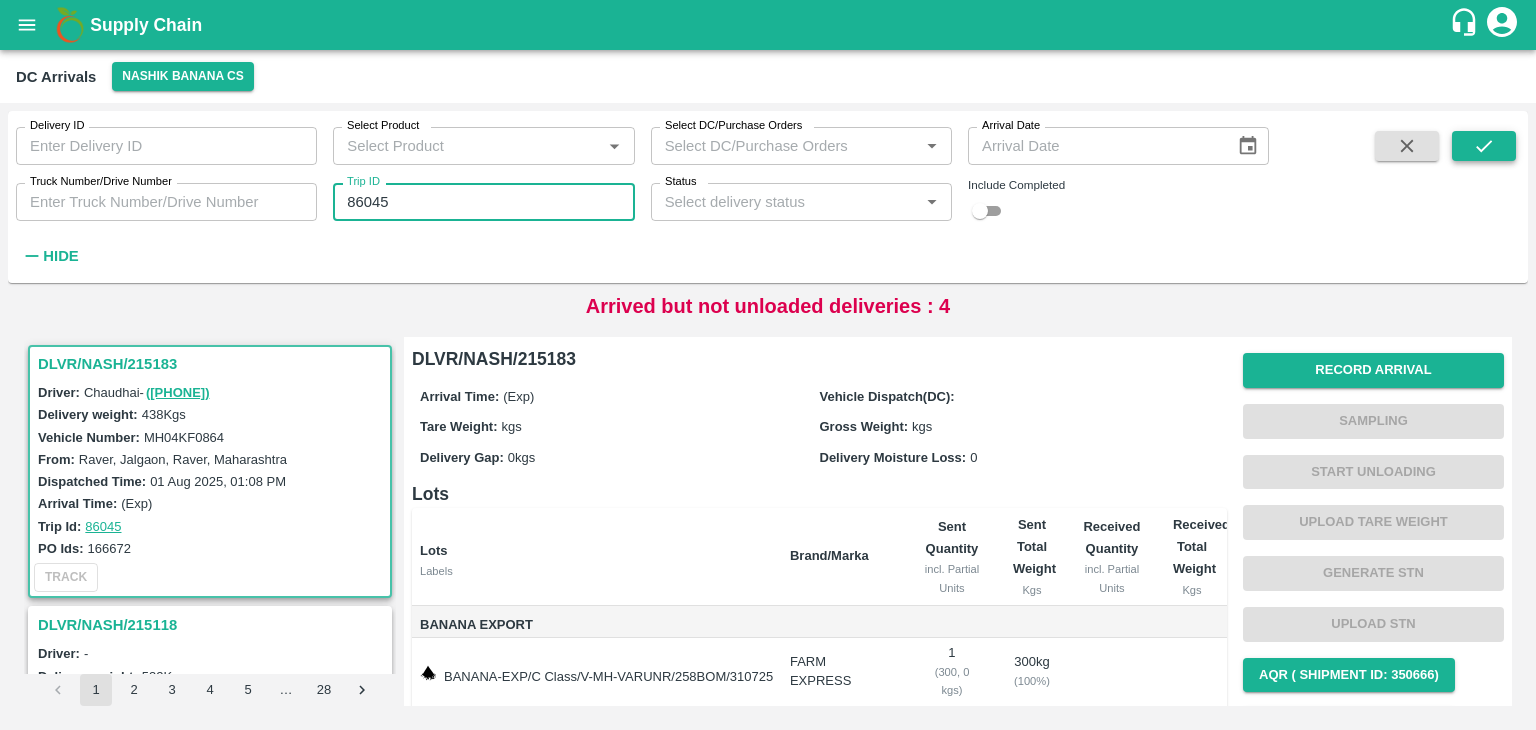 type on "86045" 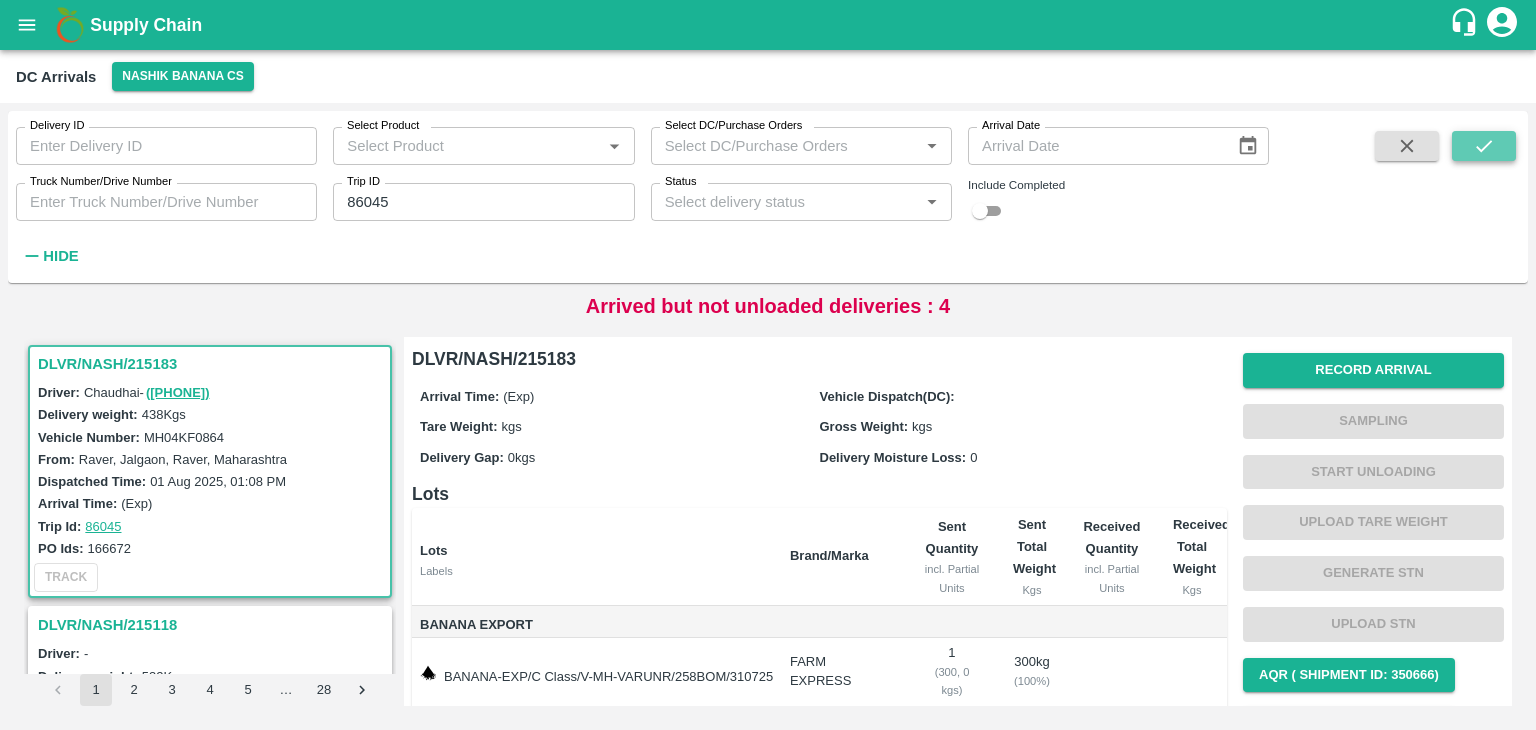 click at bounding box center (1484, 146) 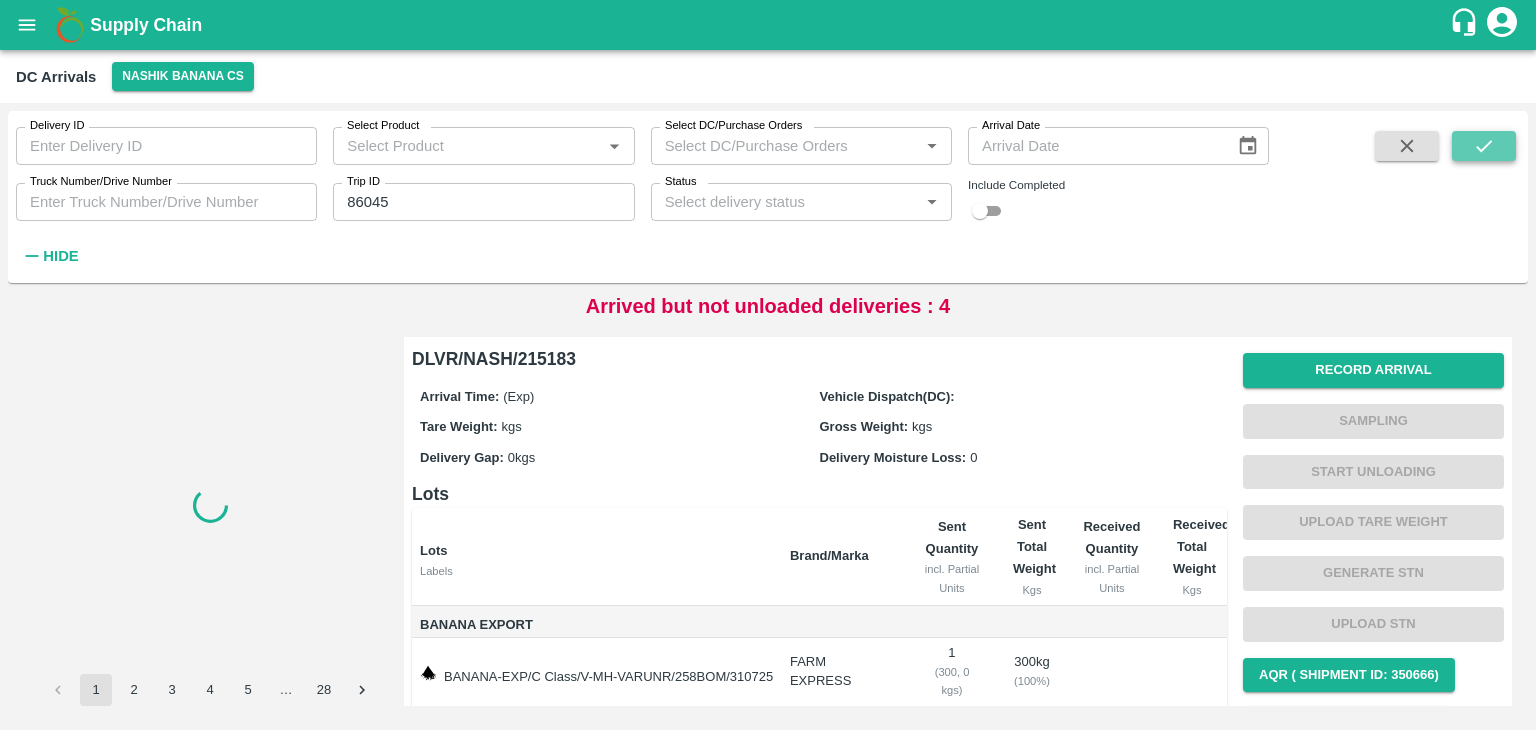 click at bounding box center [1484, 146] 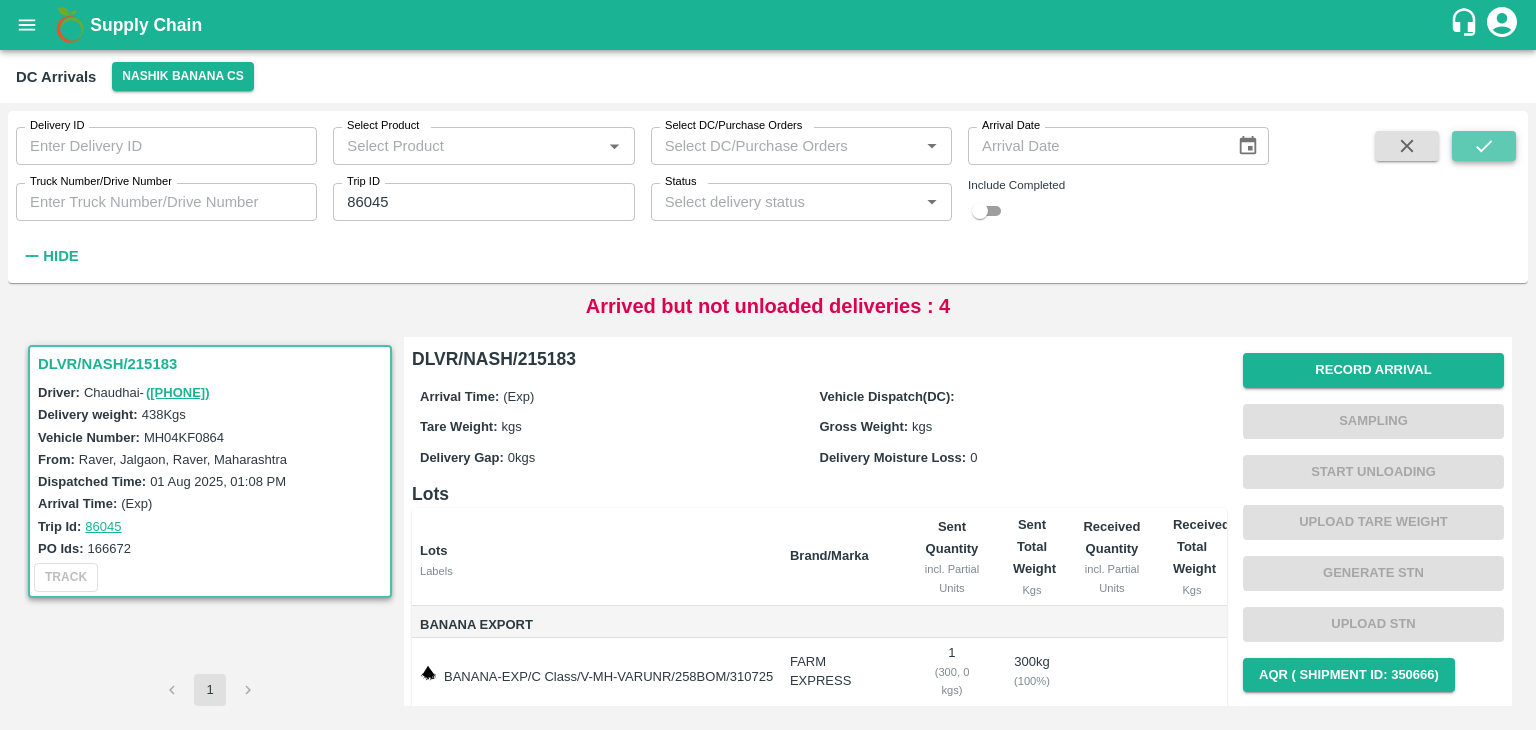 click at bounding box center [1484, 146] 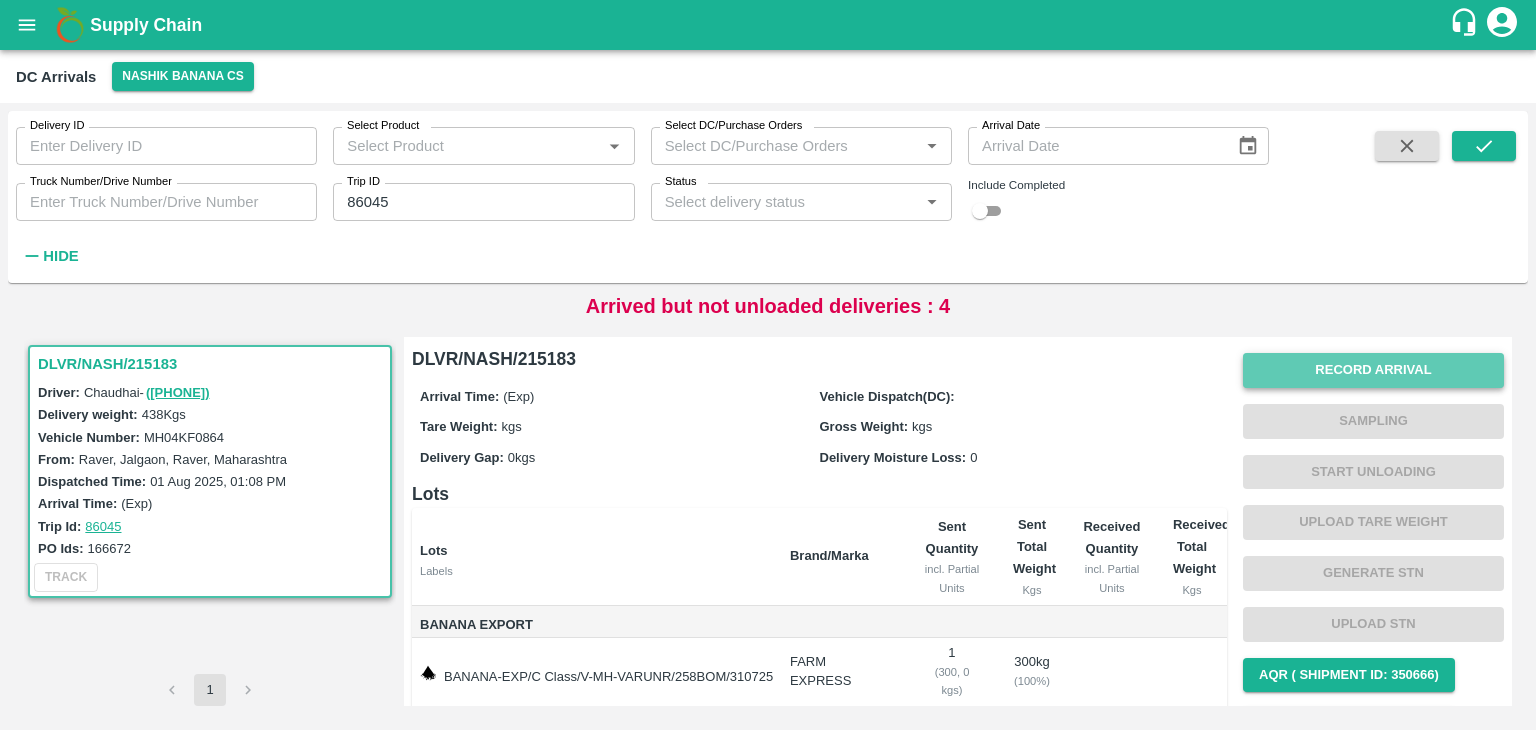click on "Record Arrival" at bounding box center [1373, 370] 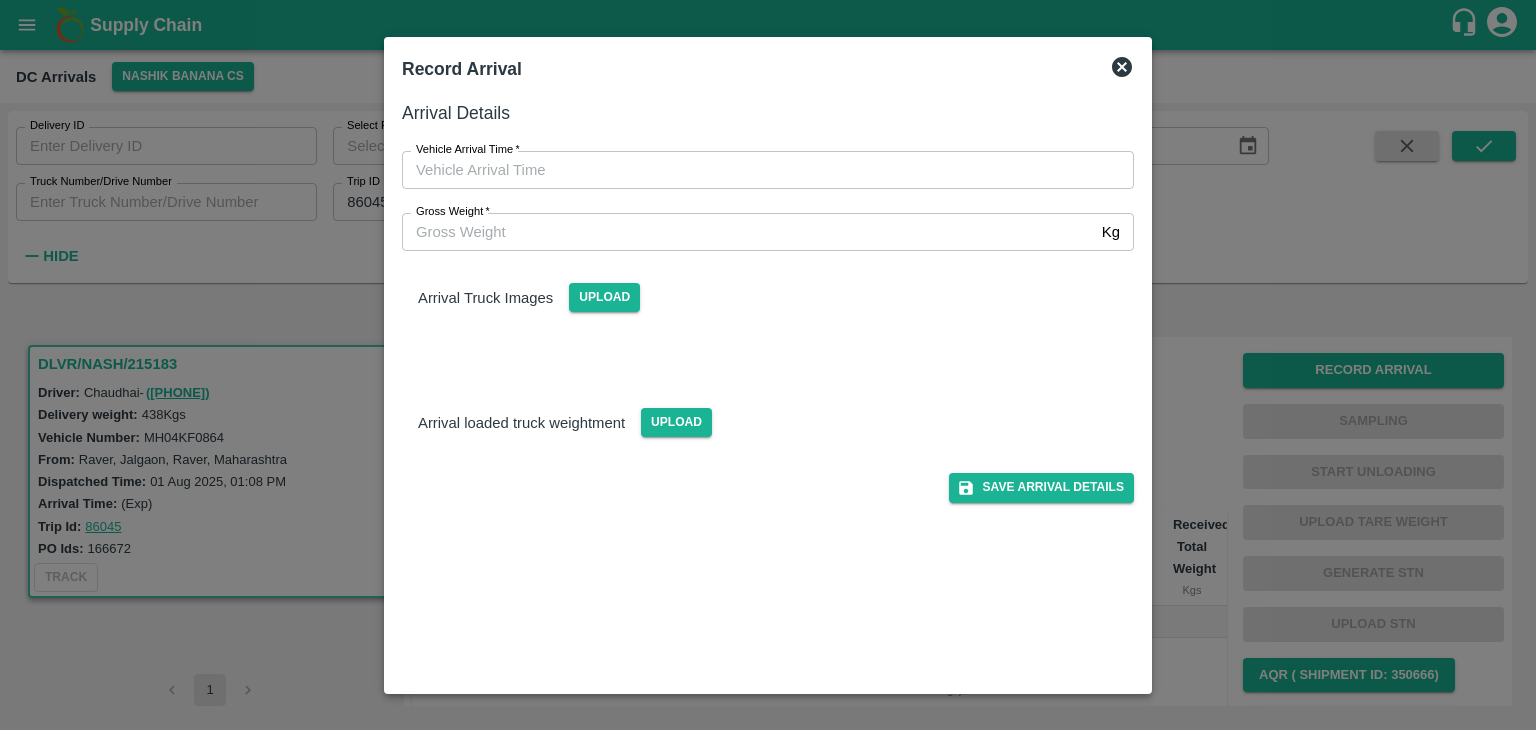 type on "DD/MM/YYYY hh:mm aa" 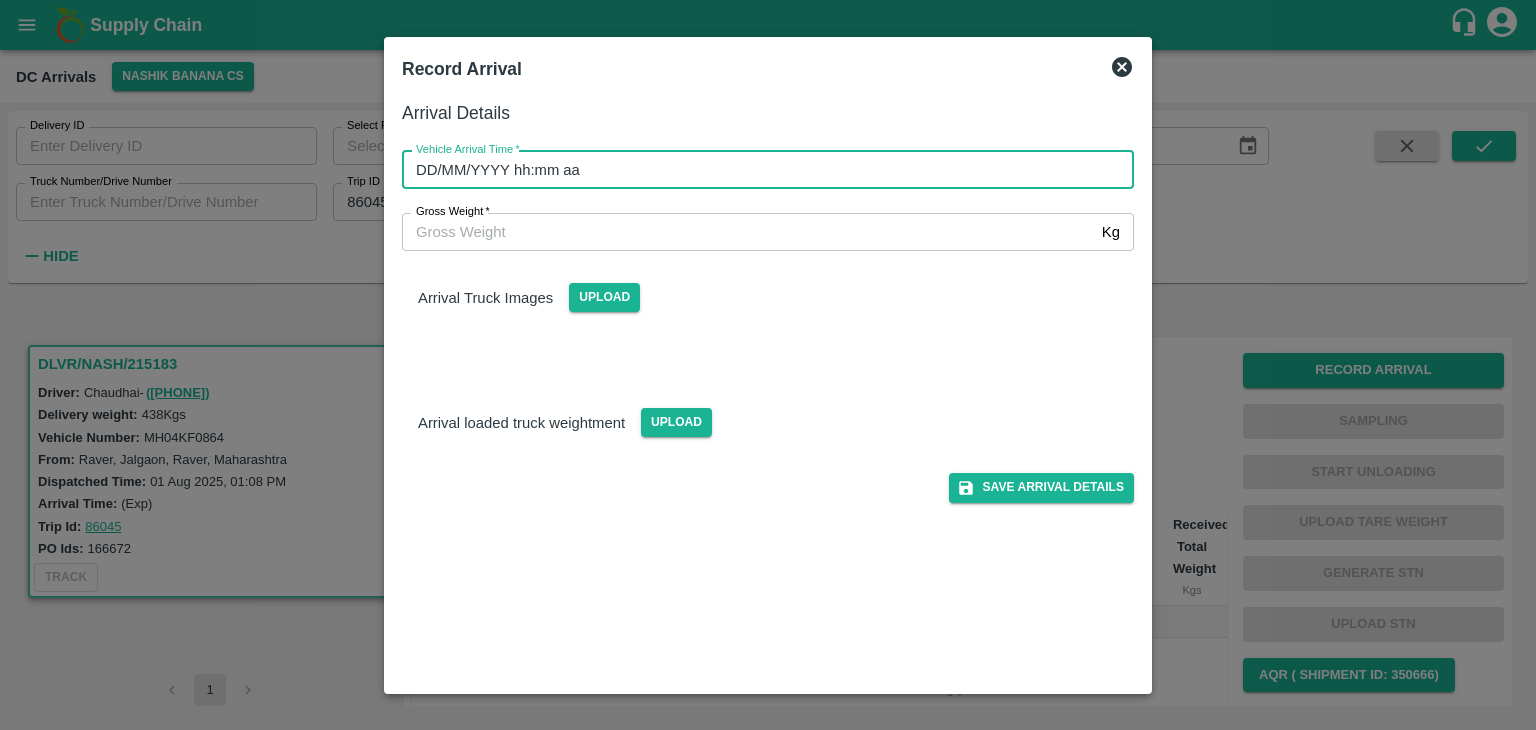click on "DD/MM/YYYY hh:mm aa" at bounding box center [761, 170] 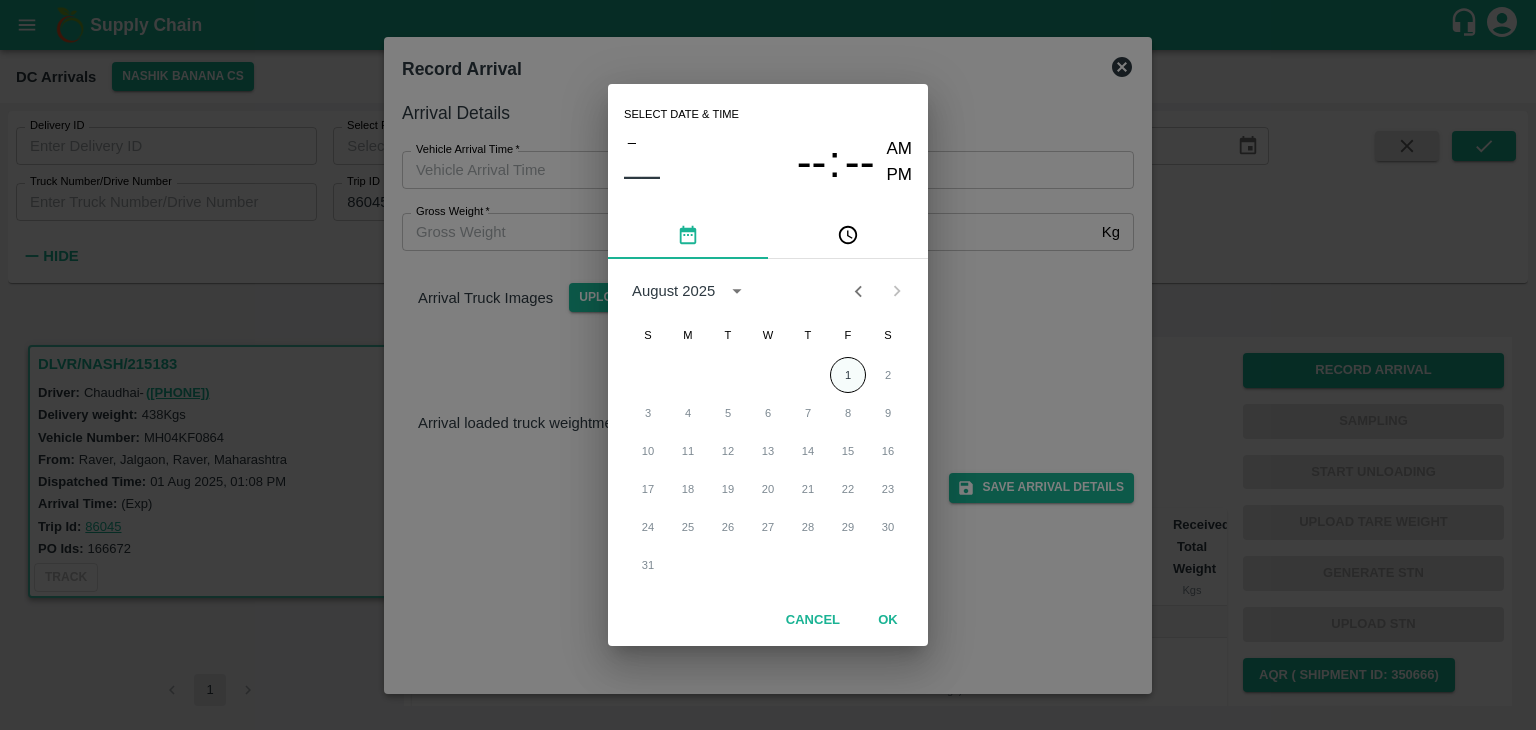 click on "1" at bounding box center [848, 375] 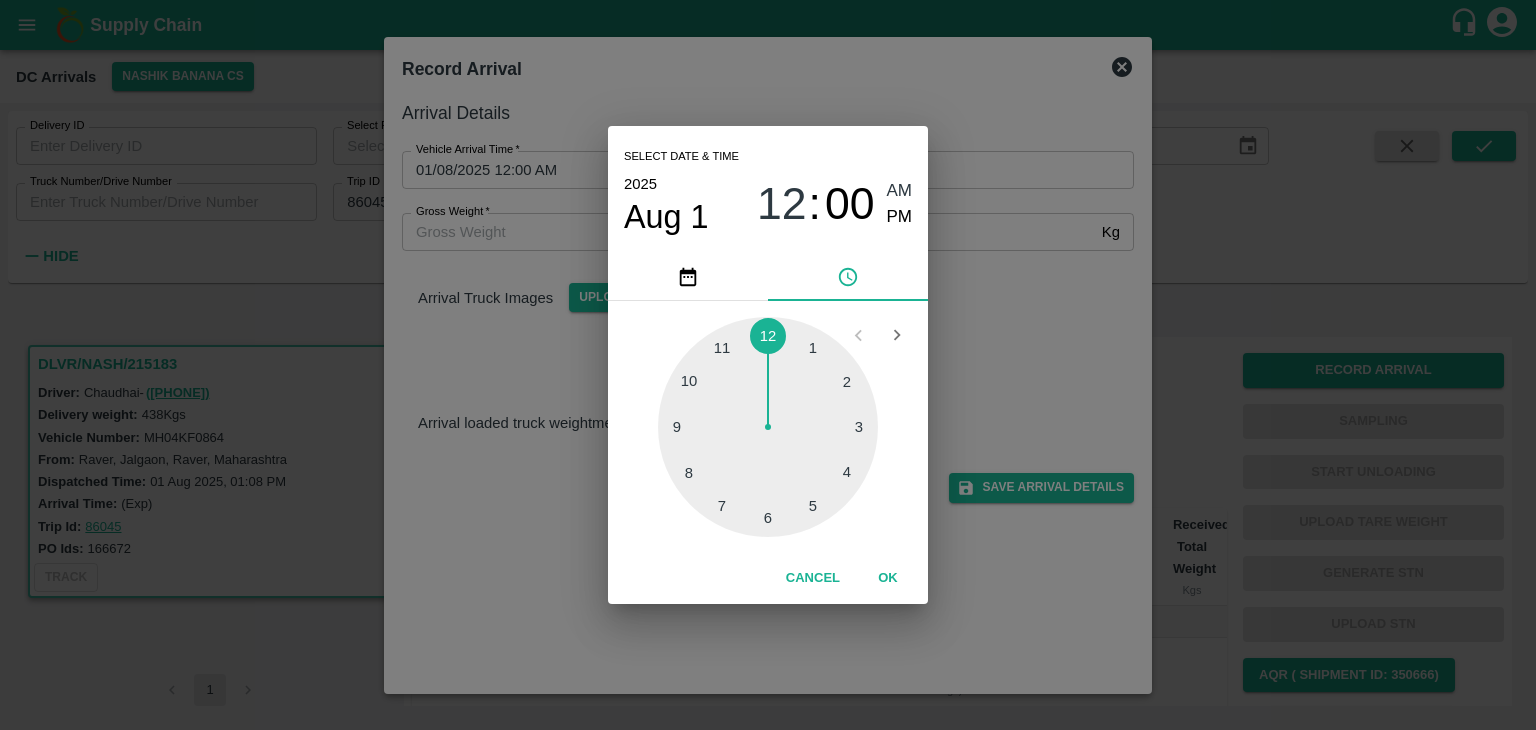 click at bounding box center [768, 427] 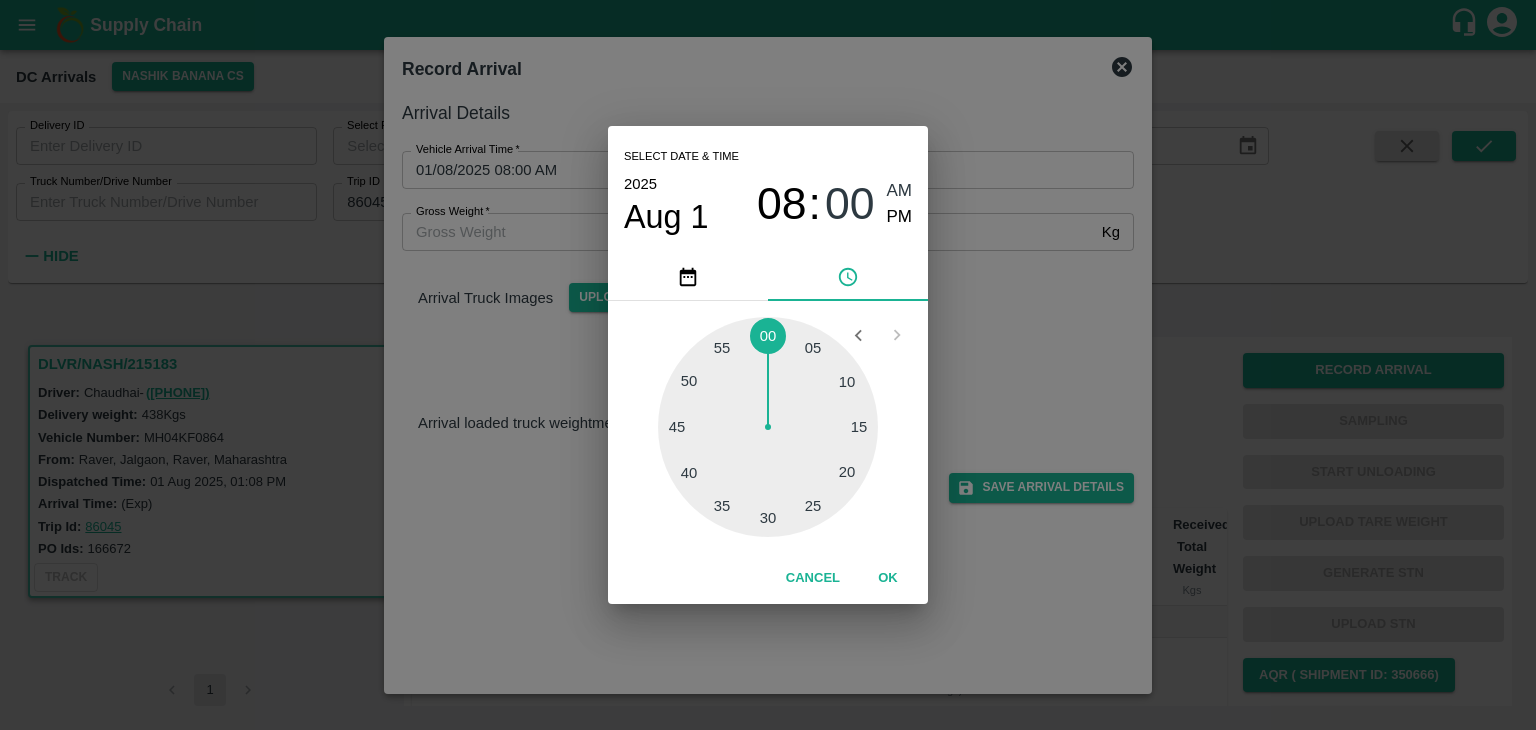 click at bounding box center [768, 427] 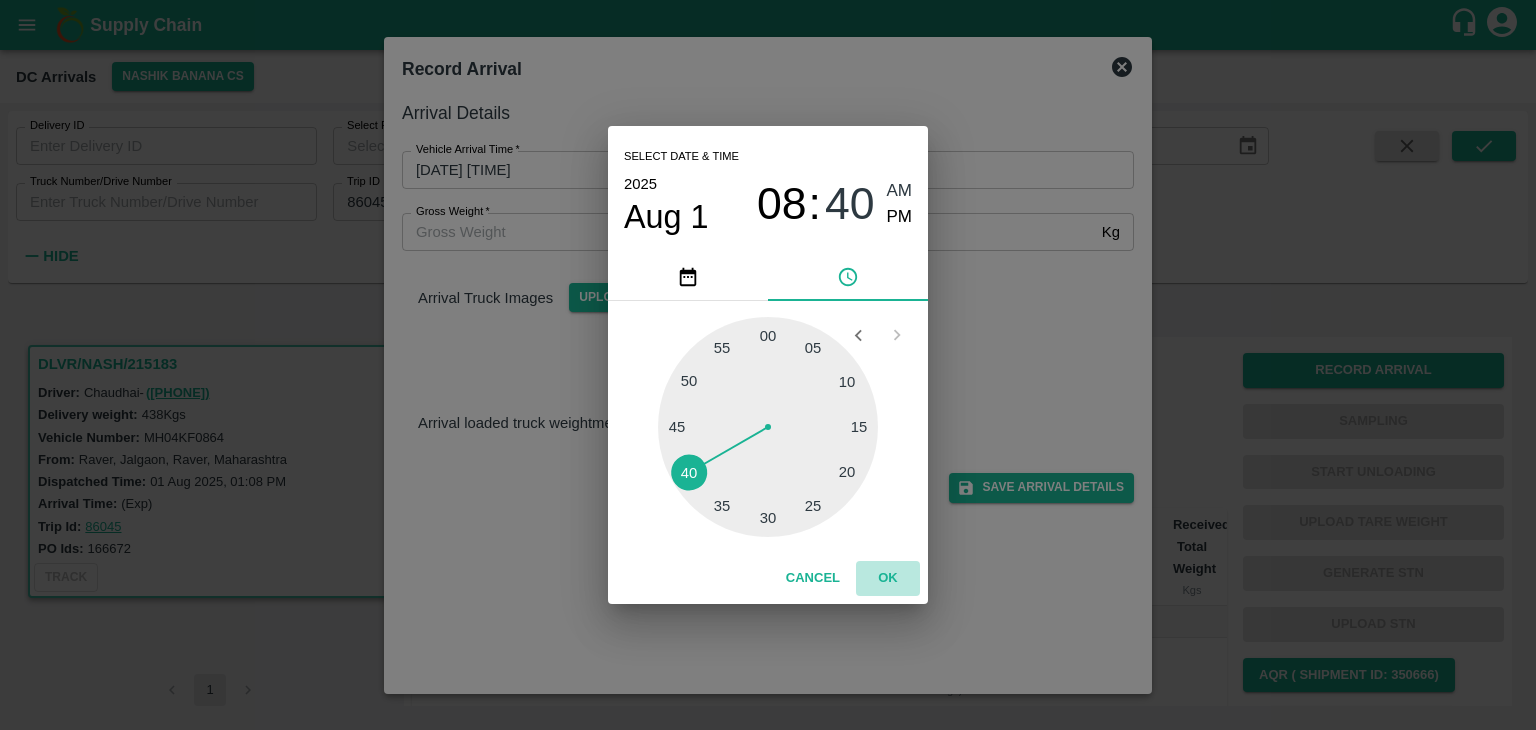 click on "OK" at bounding box center [888, 578] 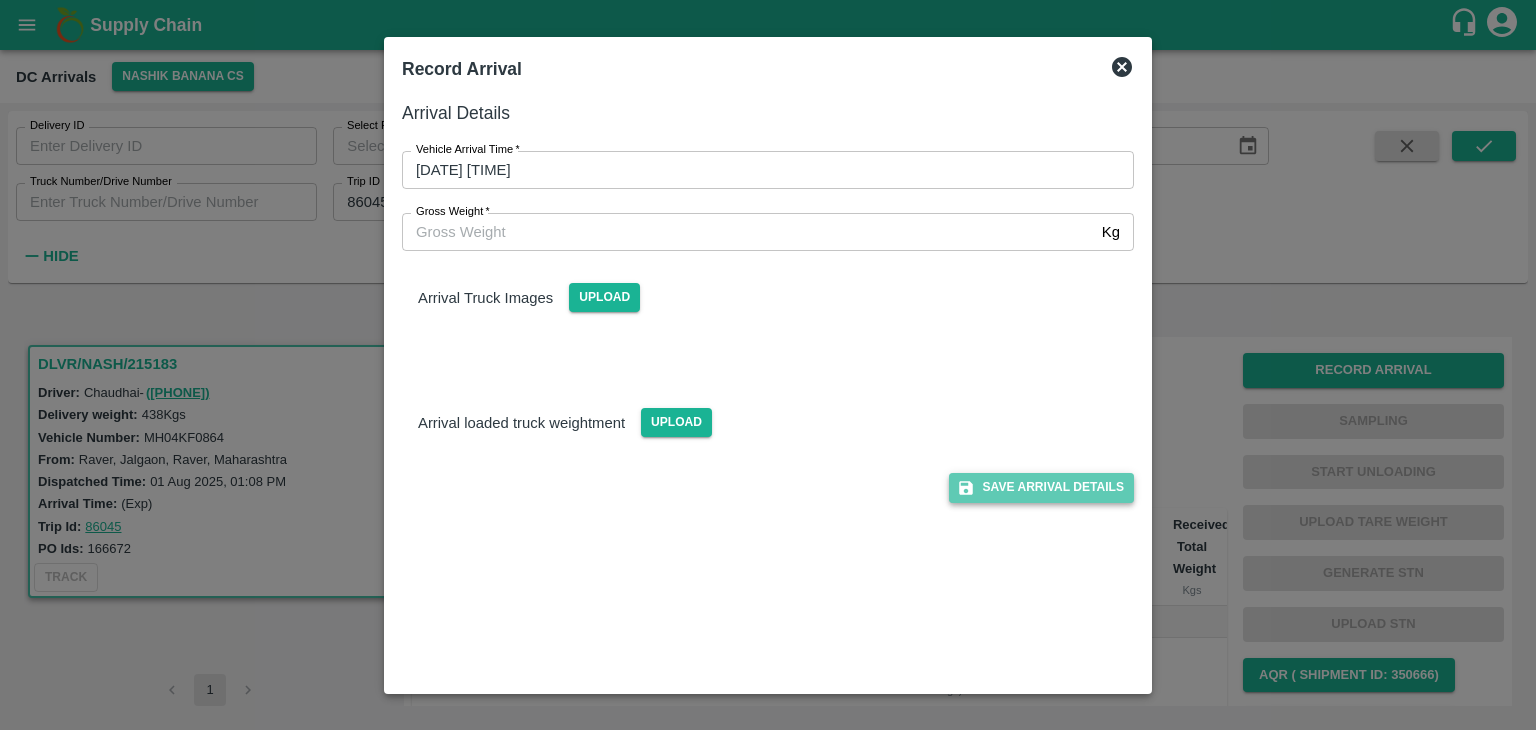 click on "Save Arrival Details" at bounding box center [1041, 487] 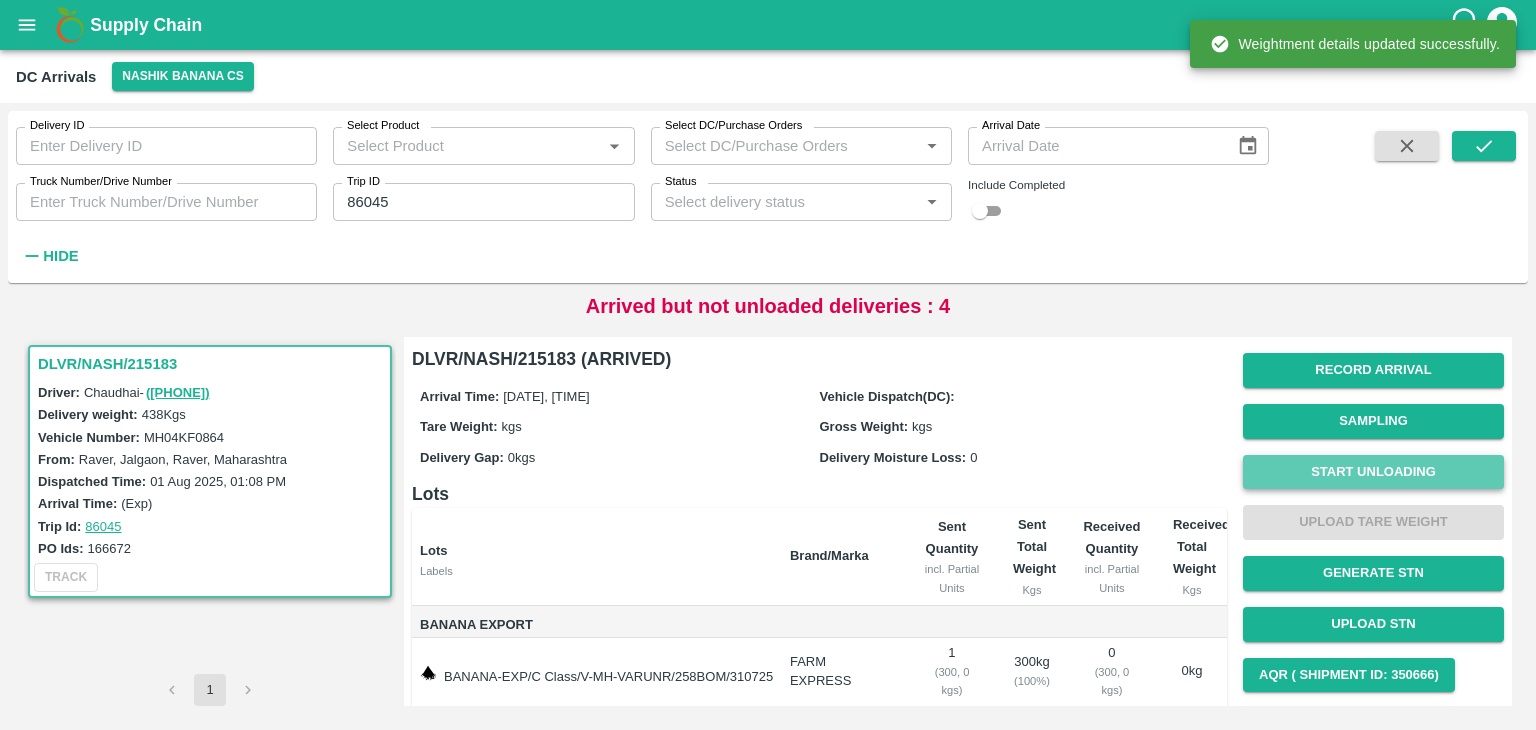 click on "Start Unloading" at bounding box center [1373, 472] 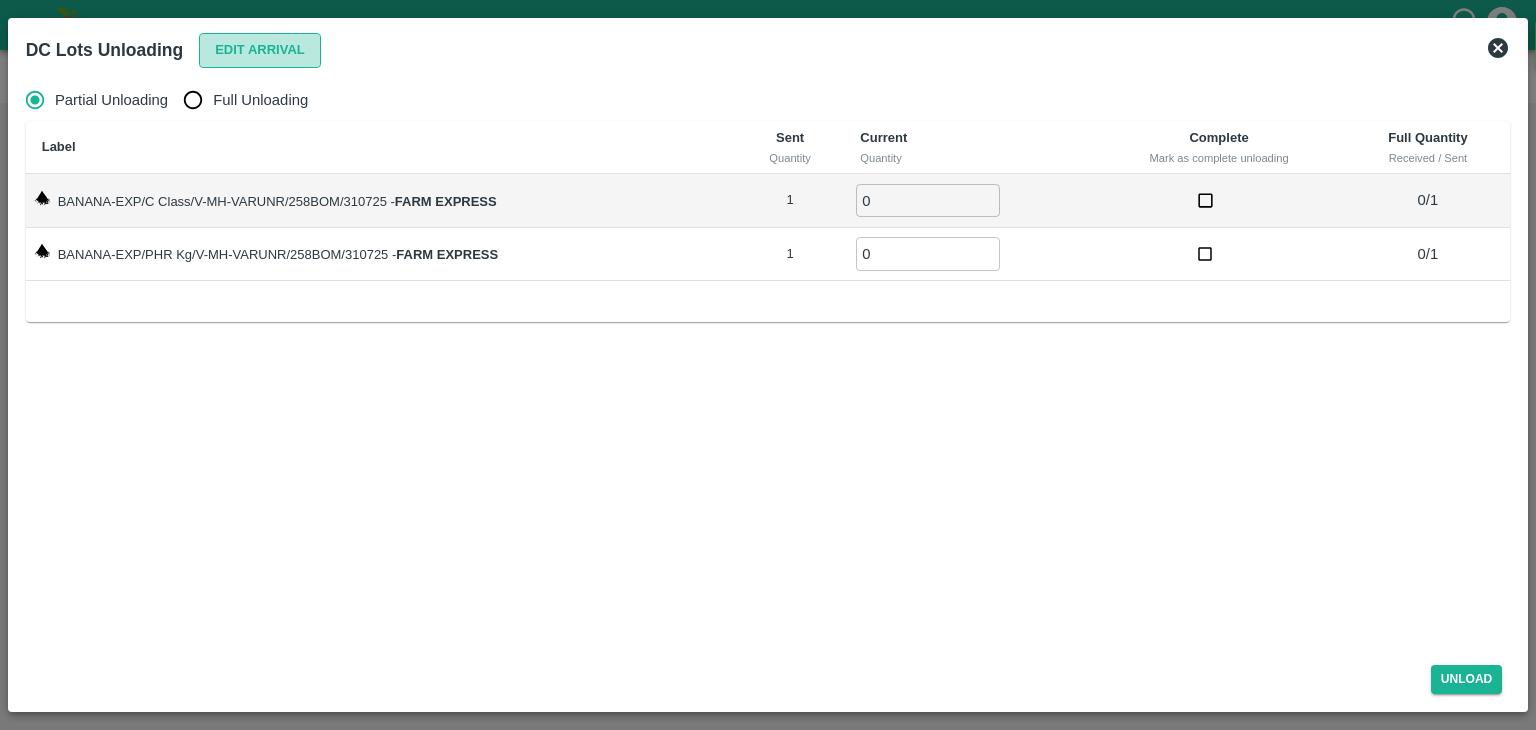 click on "Edit Arrival" at bounding box center (260, 50) 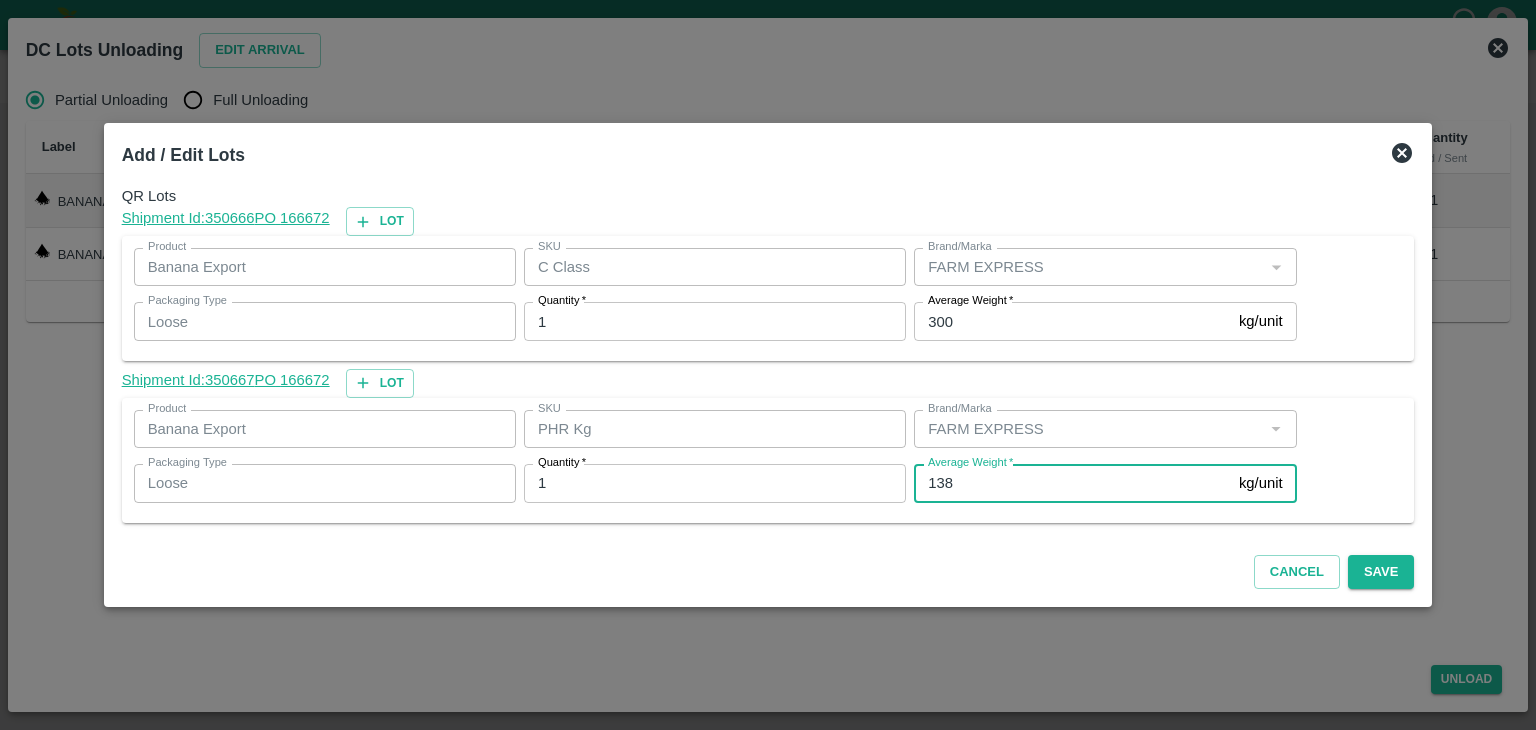 click on "138" at bounding box center [1072, 483] 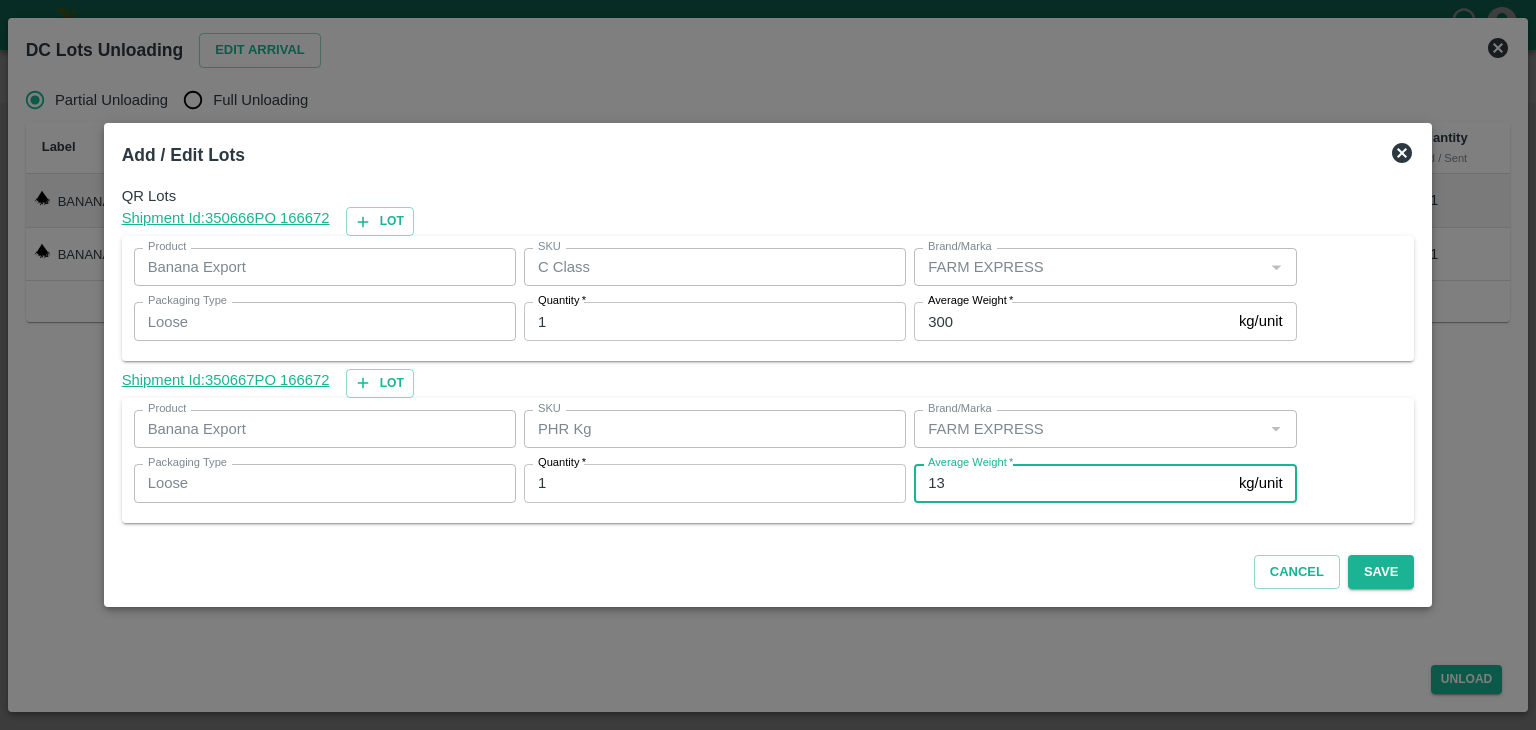 type on "1" 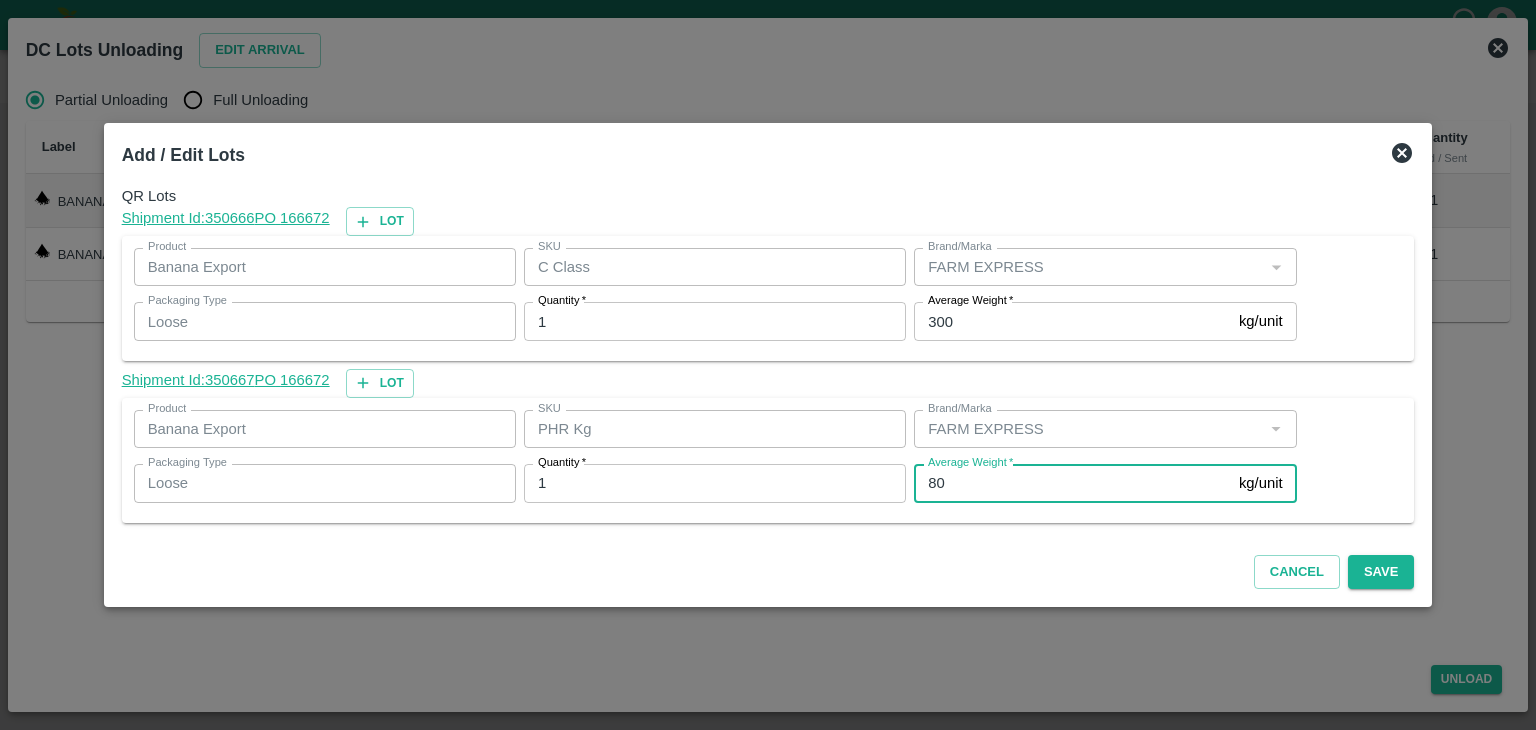 click on "80" at bounding box center (1072, 483) 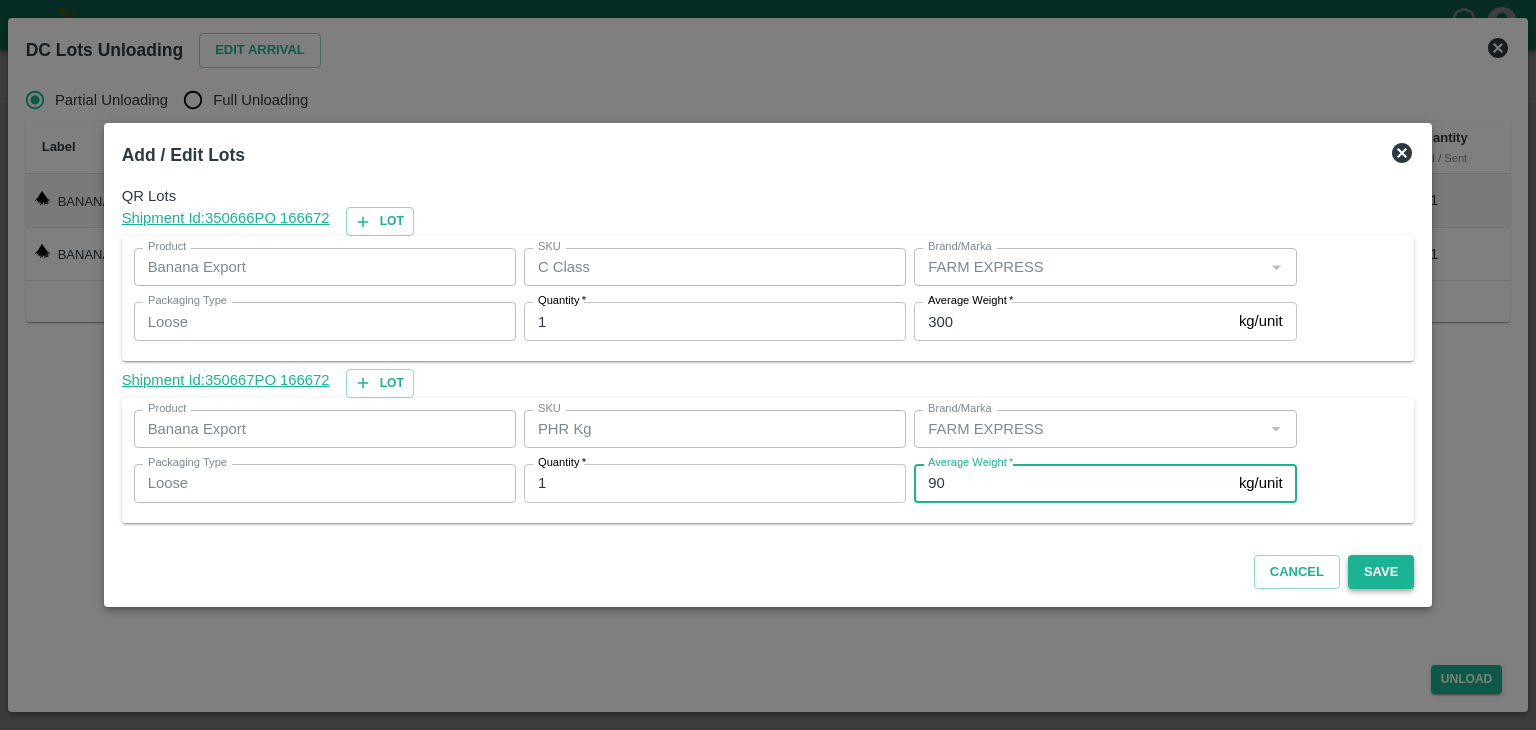 type on "90" 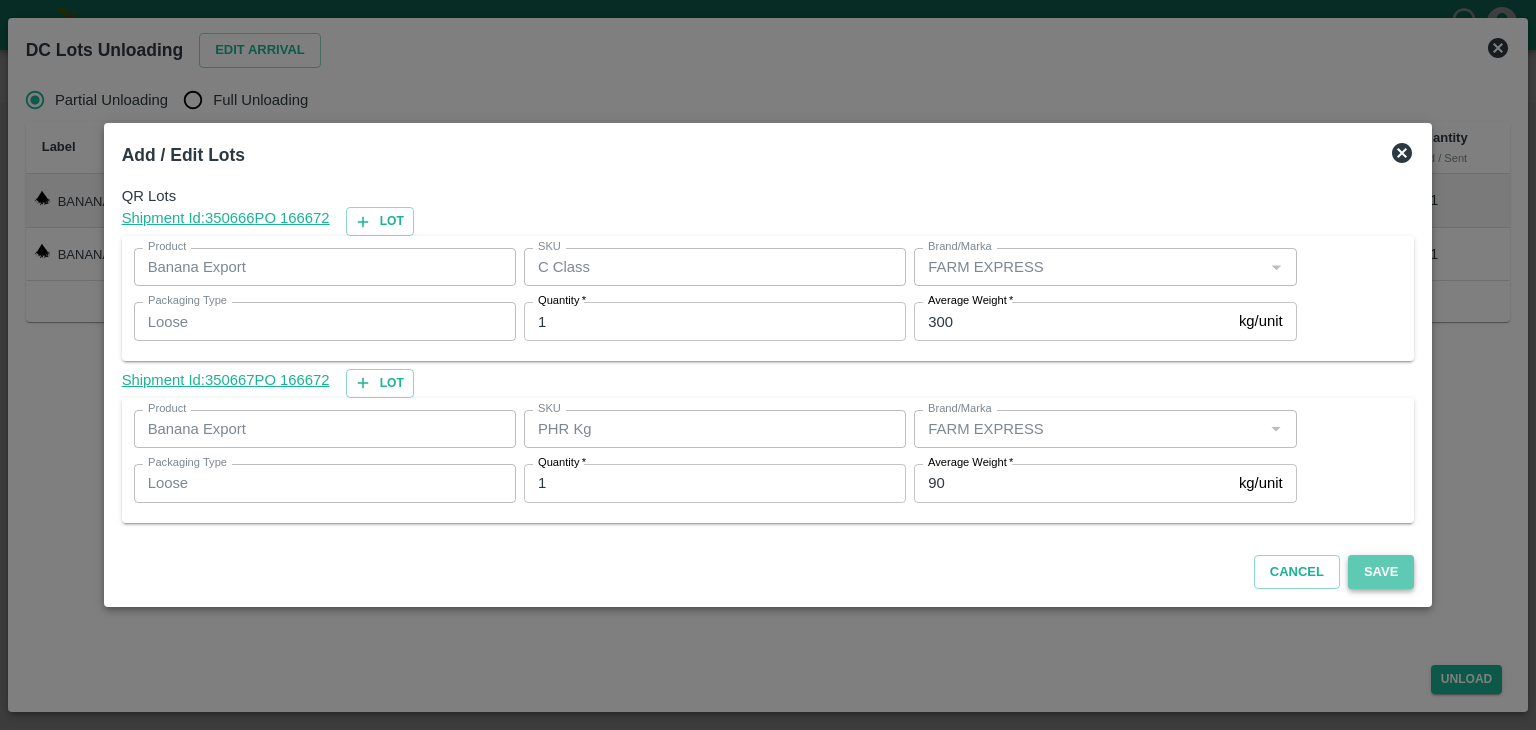 click on "Save" at bounding box center (1381, 572) 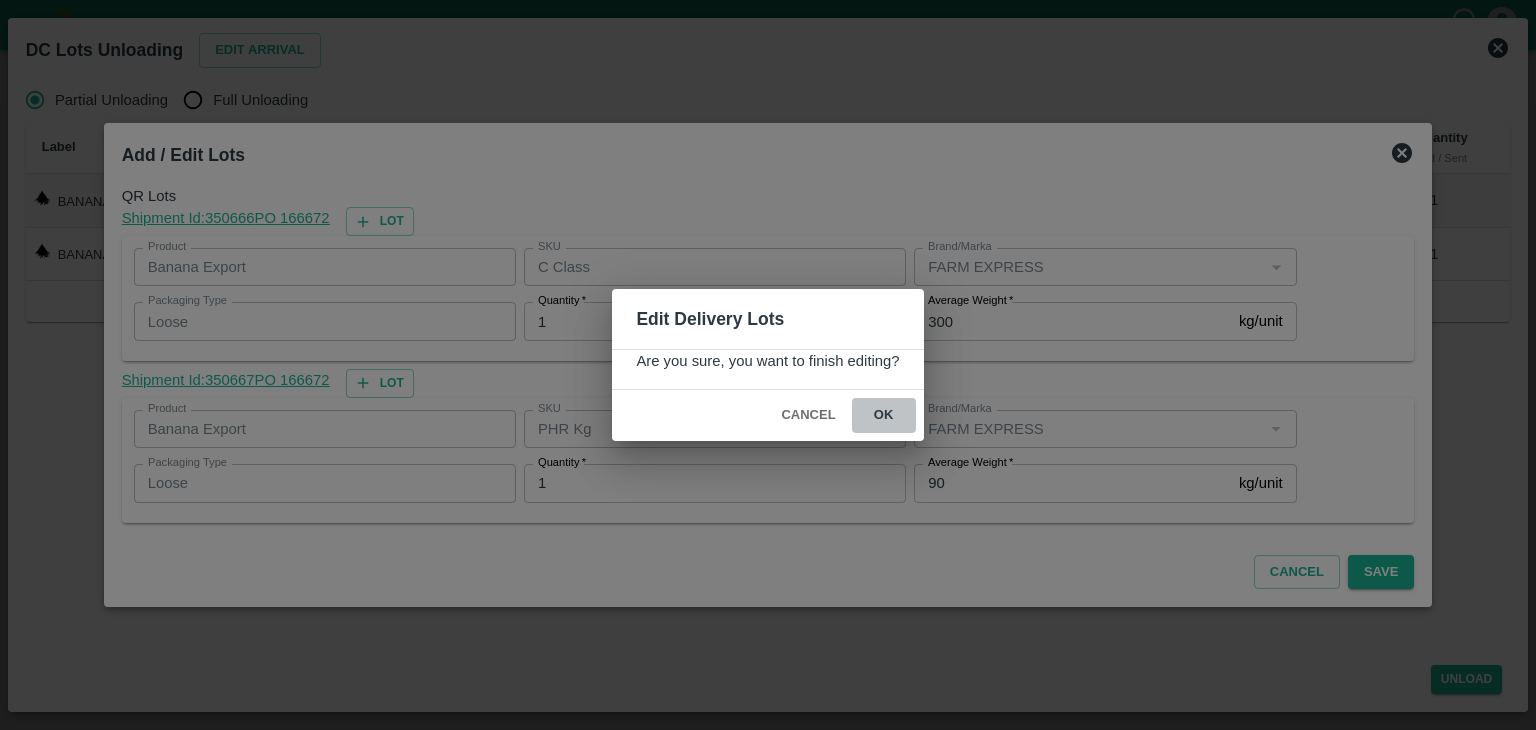 click on "ok" at bounding box center (884, 415) 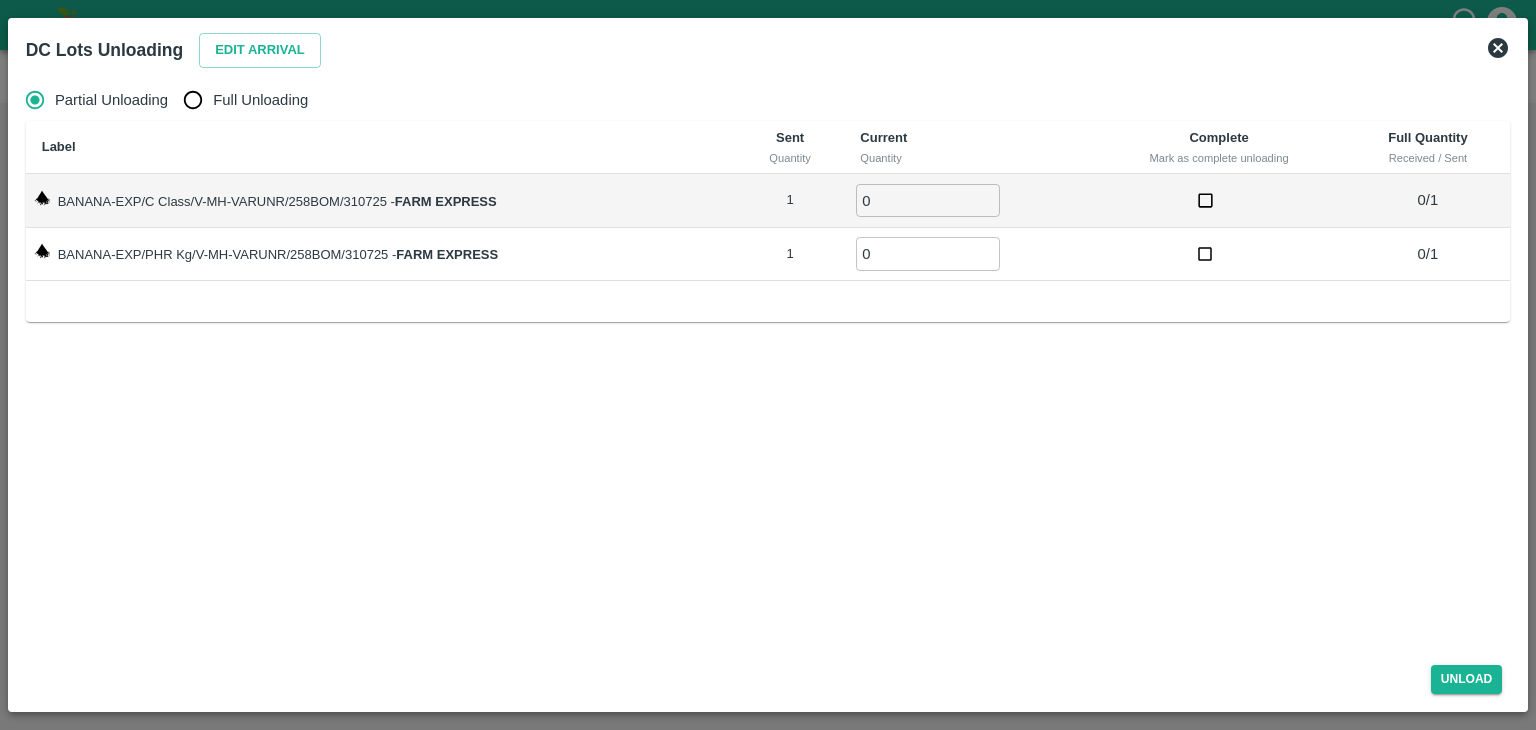 click on "Full Unloading" at bounding box center (260, 100) 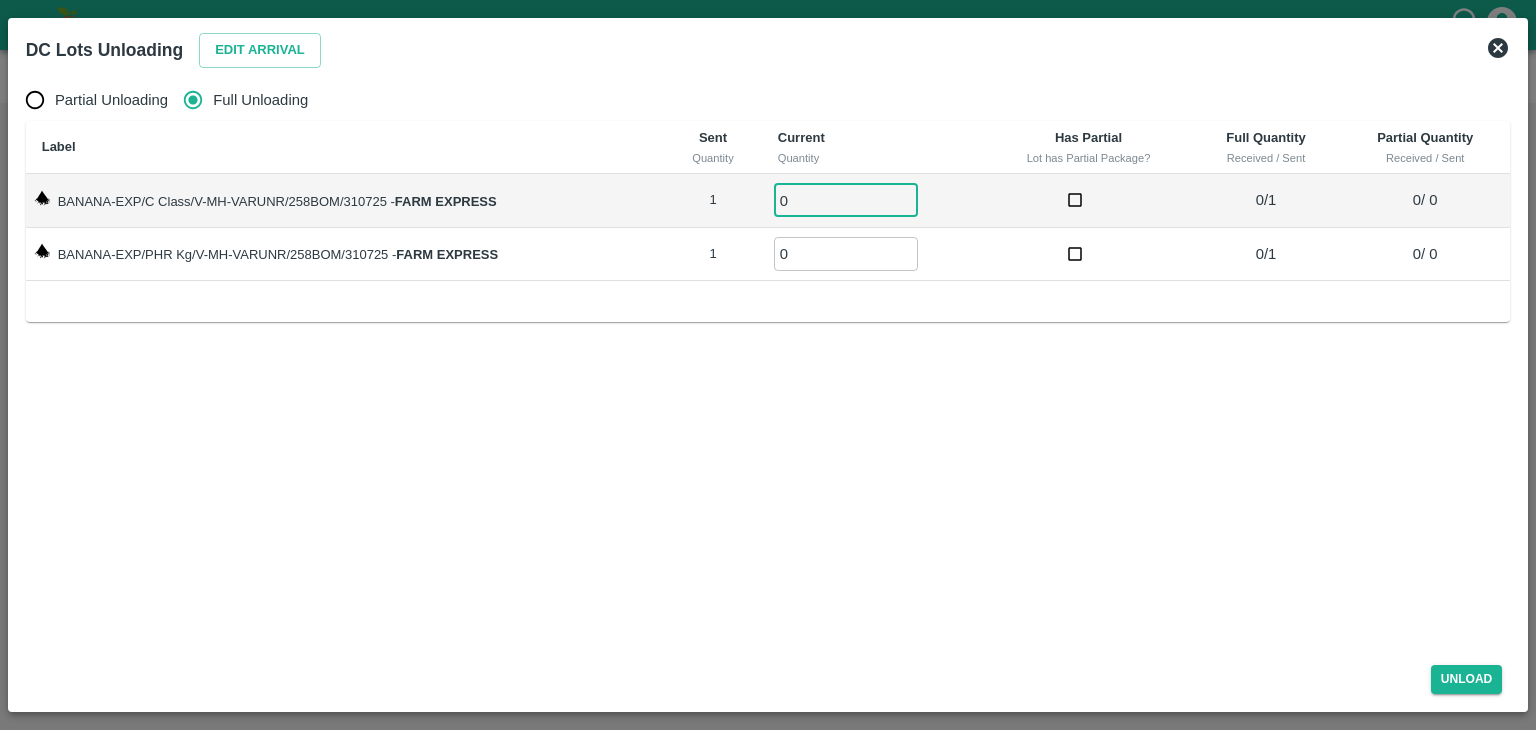 click on "0" at bounding box center (846, 200) 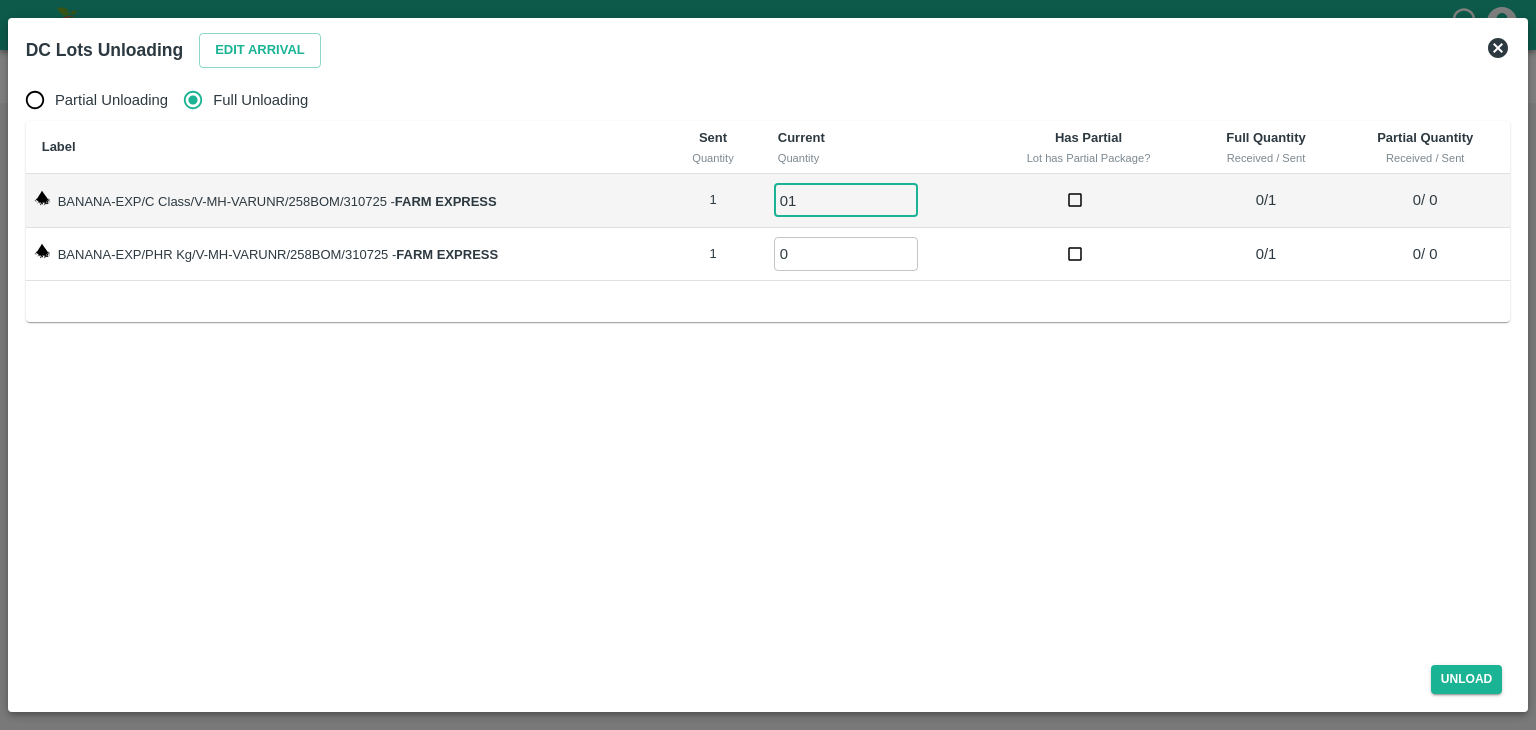 type on "01" 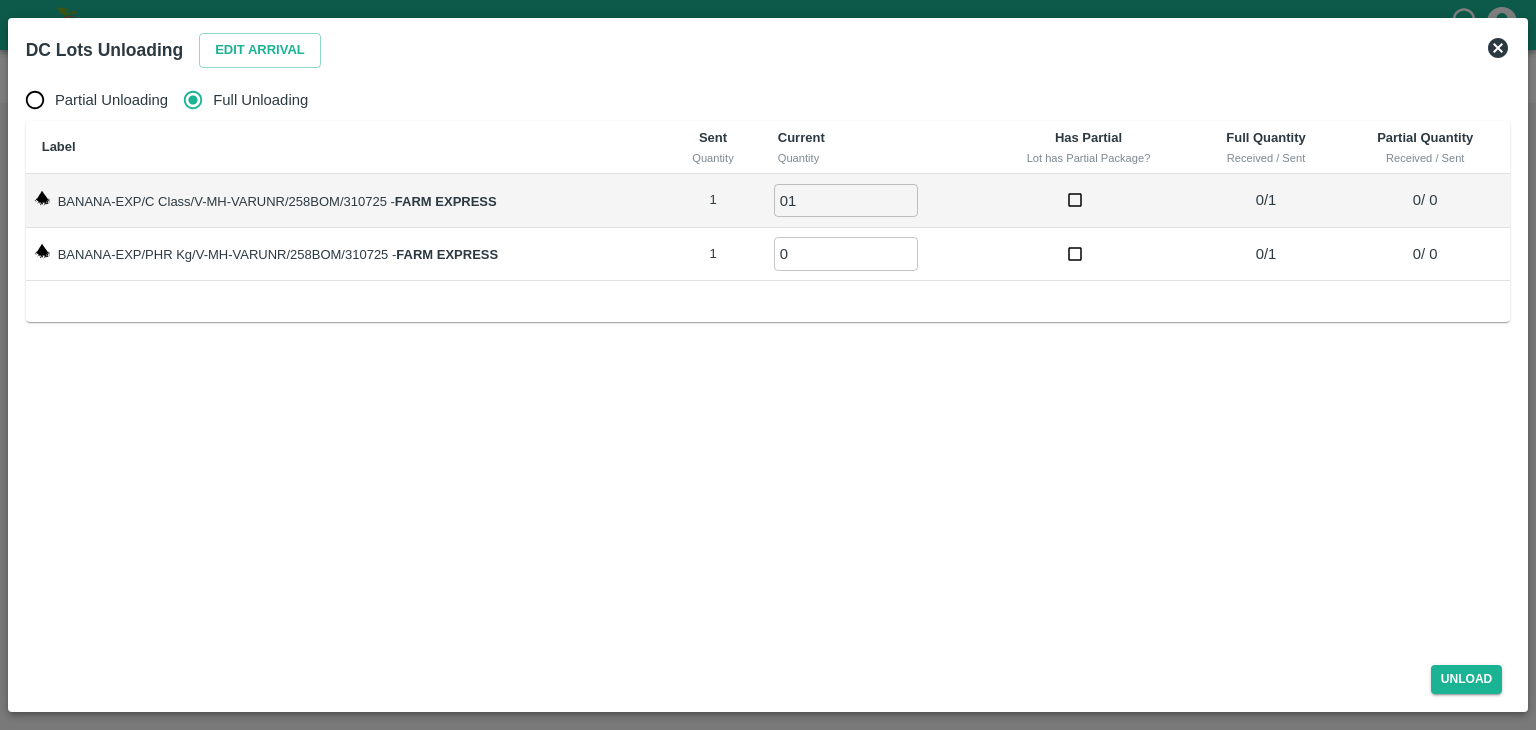 drag, startPoint x: 816, startPoint y: 232, endPoint x: 816, endPoint y: 254, distance: 22 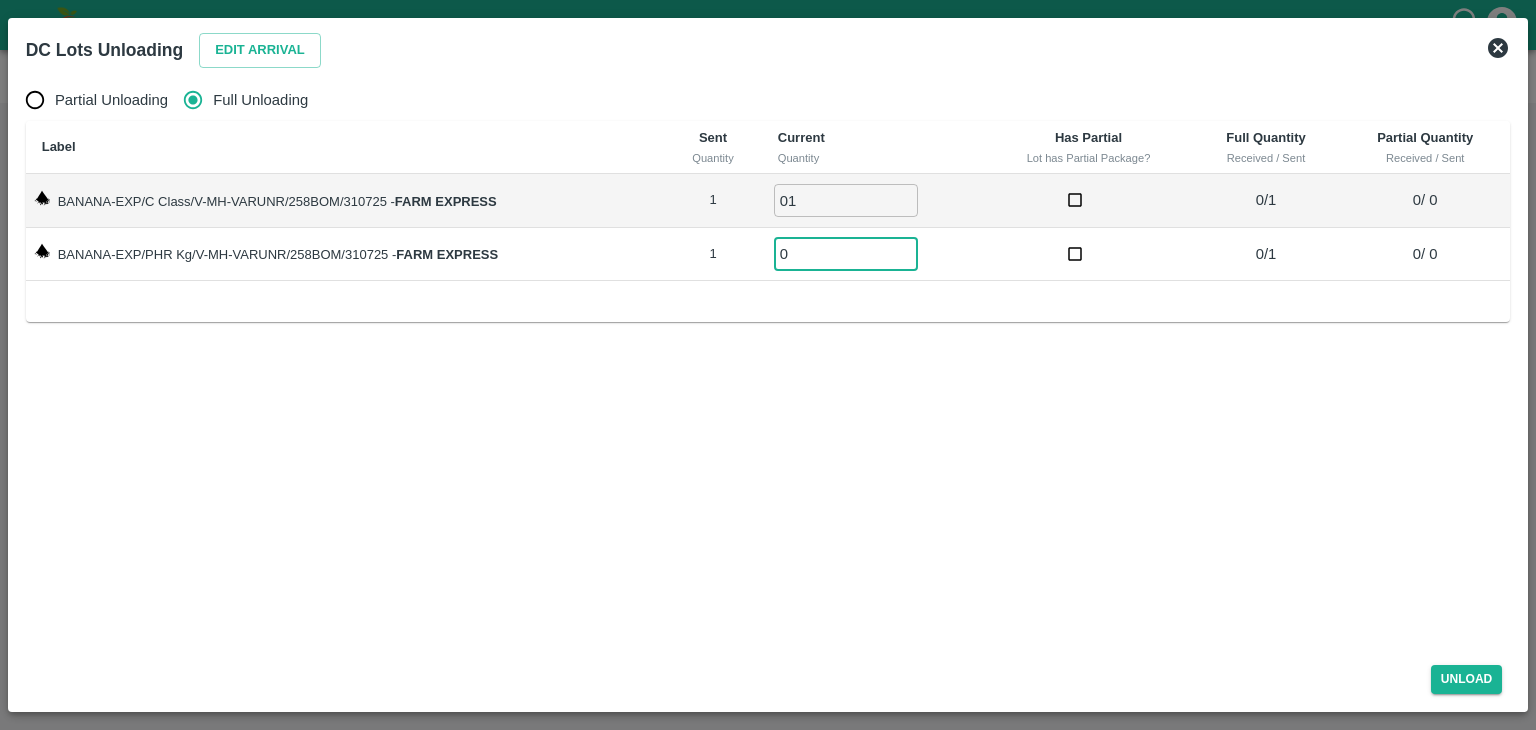 click on "0" at bounding box center [846, 253] 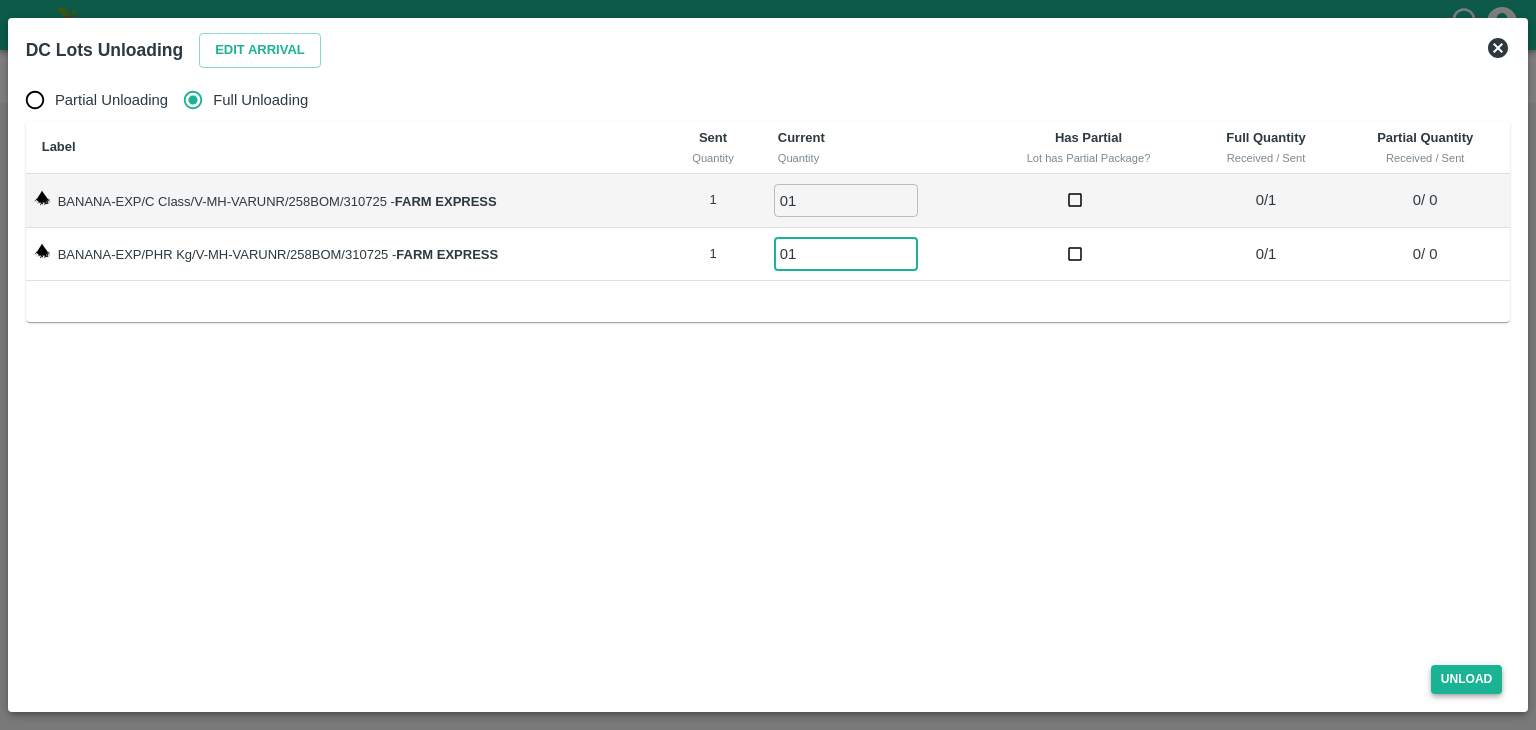 type on "01" 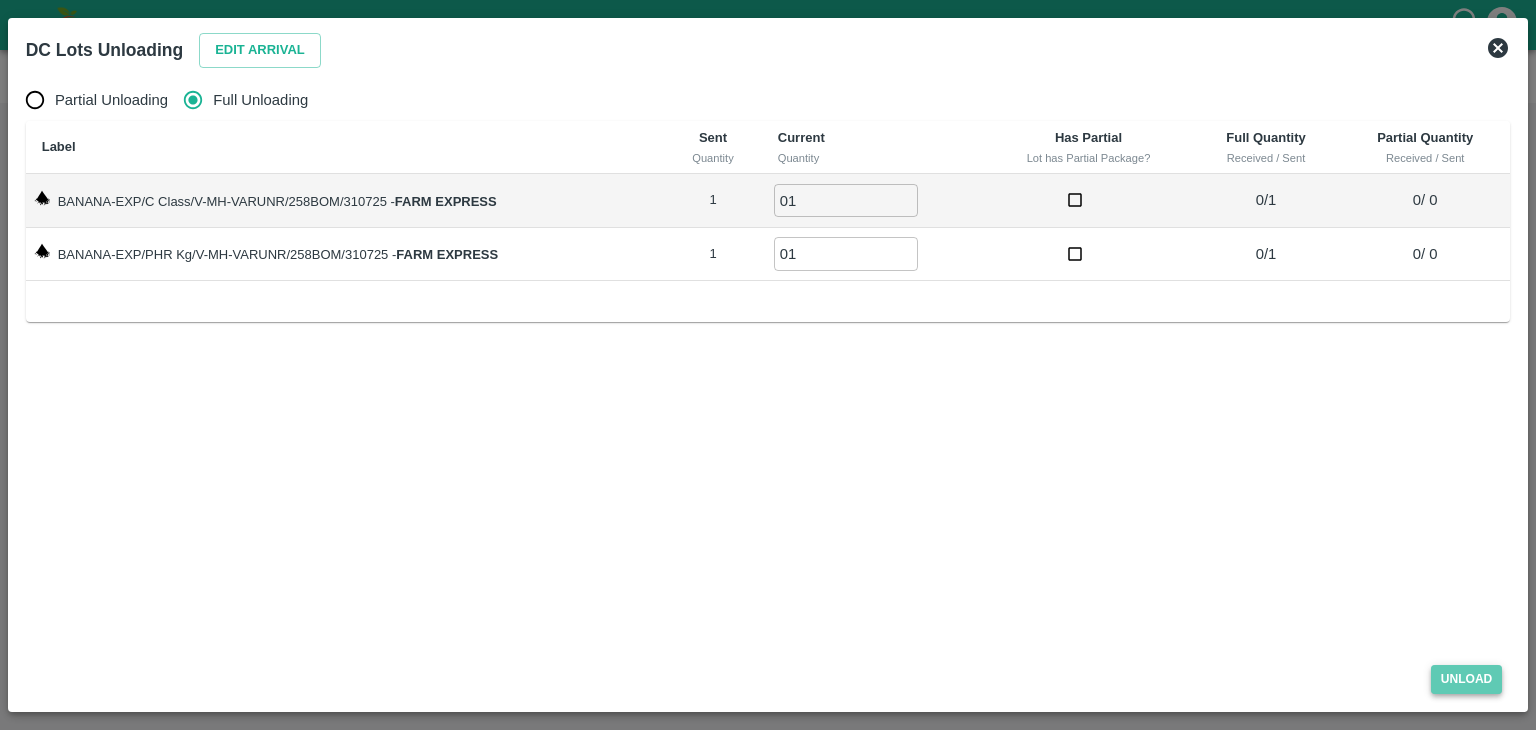click on "Unload" at bounding box center (1467, 679) 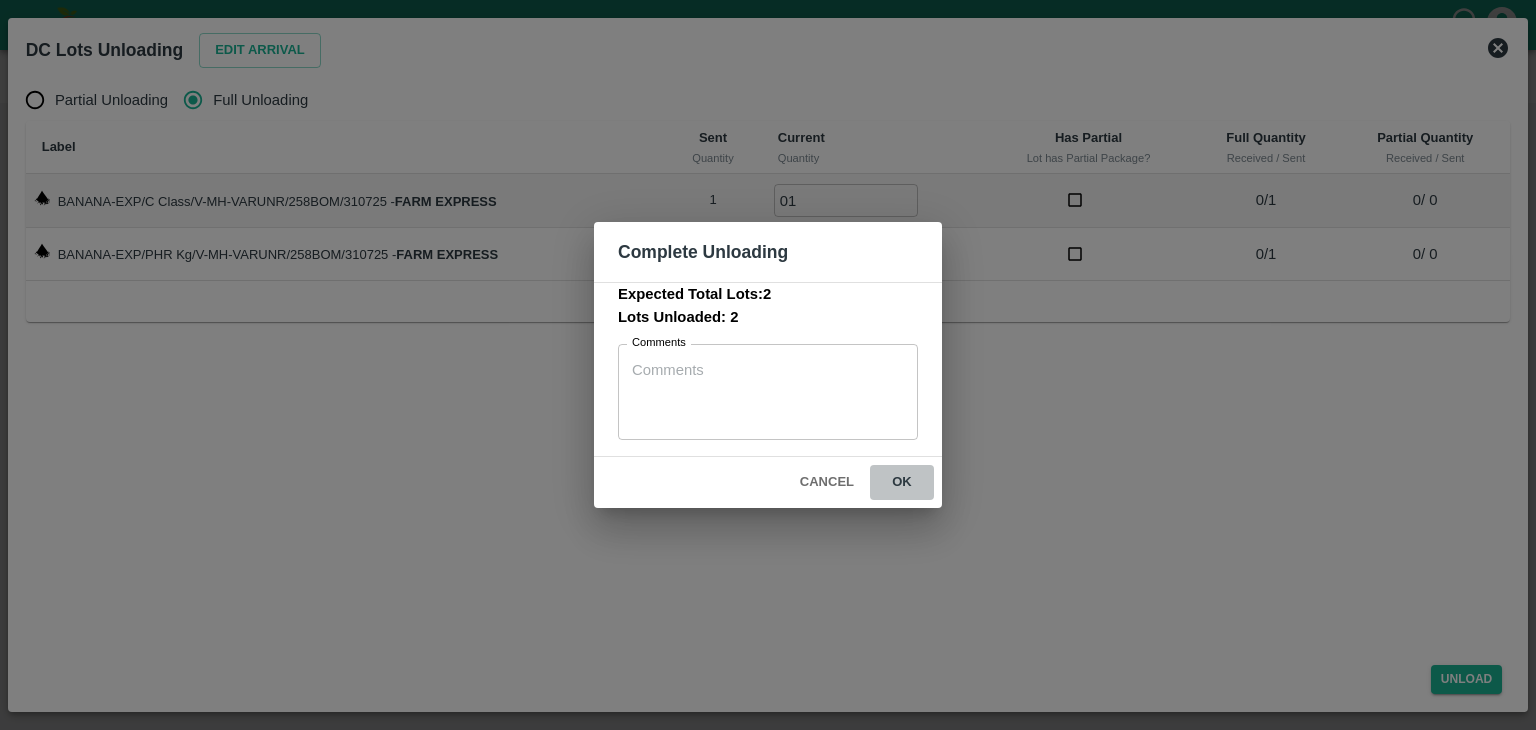 click on "ok" at bounding box center (902, 482) 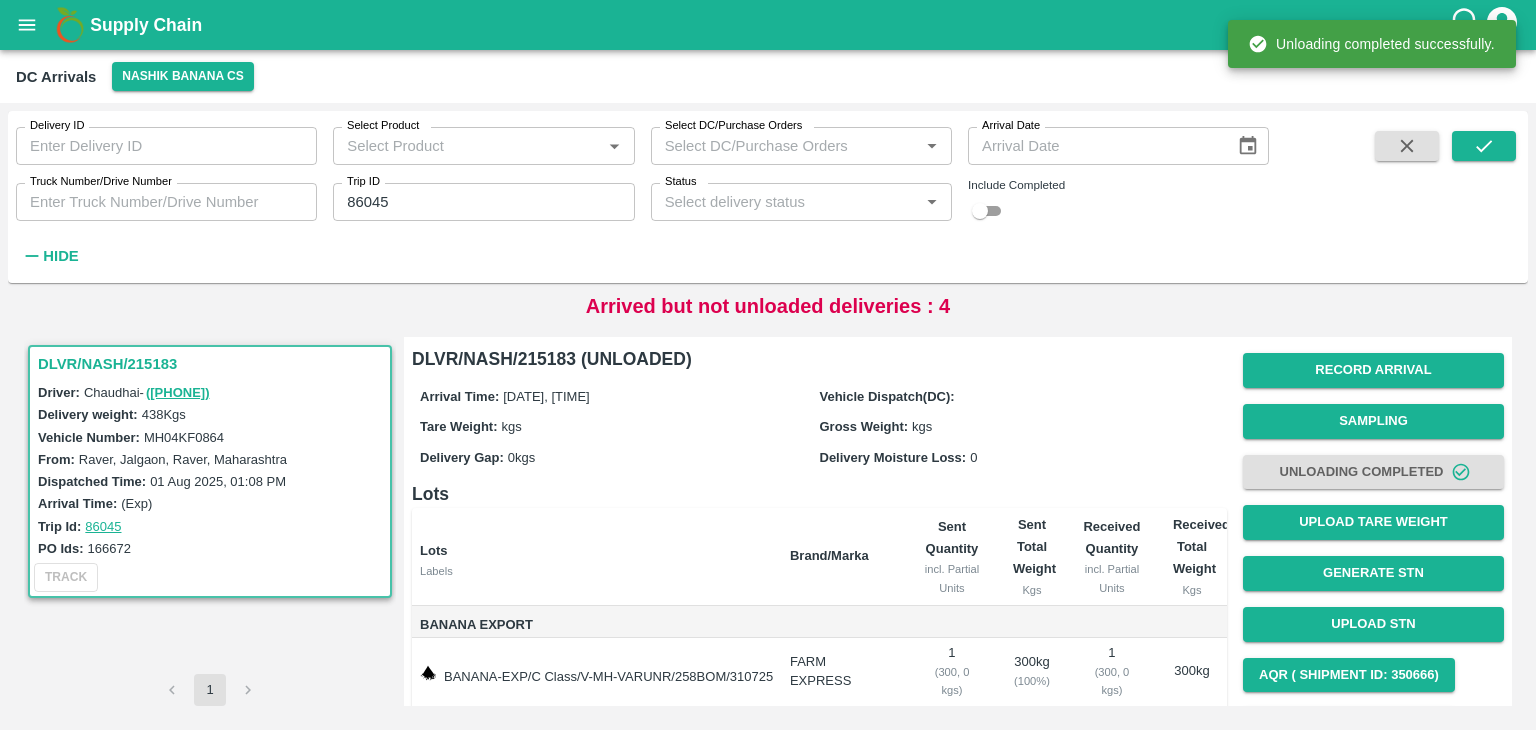 scroll, scrollTop: 124, scrollLeft: 0, axis: vertical 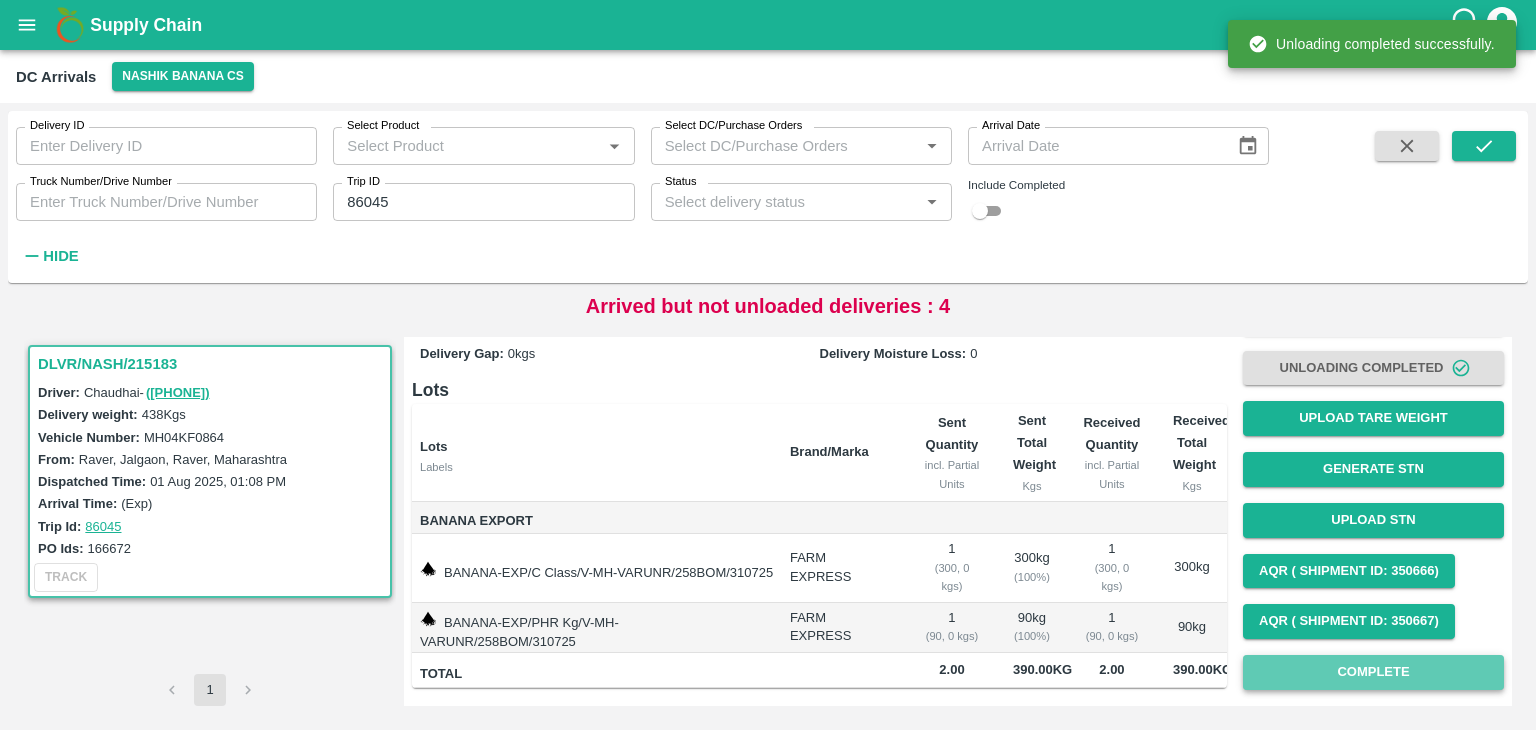 click on "Complete" at bounding box center (1373, 672) 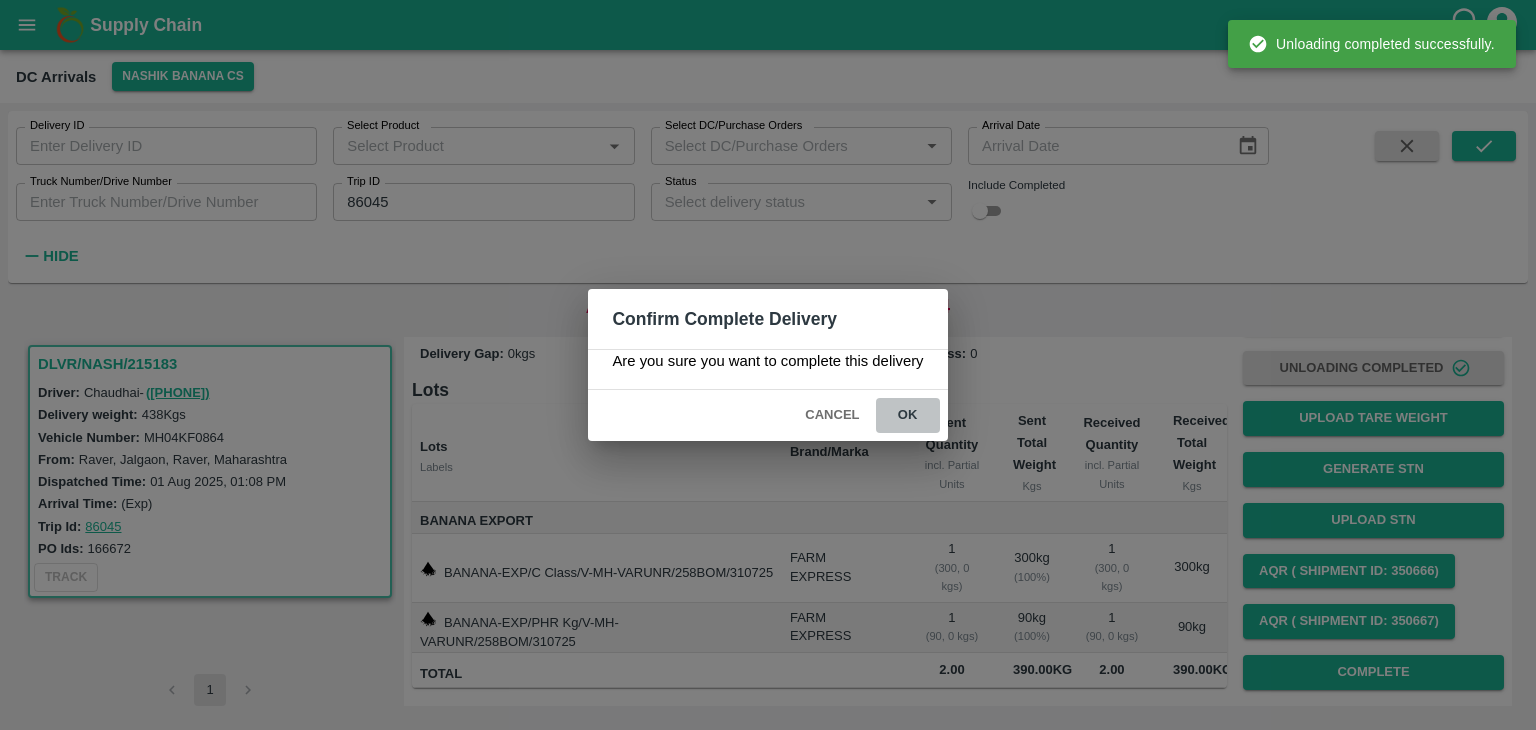 click on "ok" at bounding box center [908, 415] 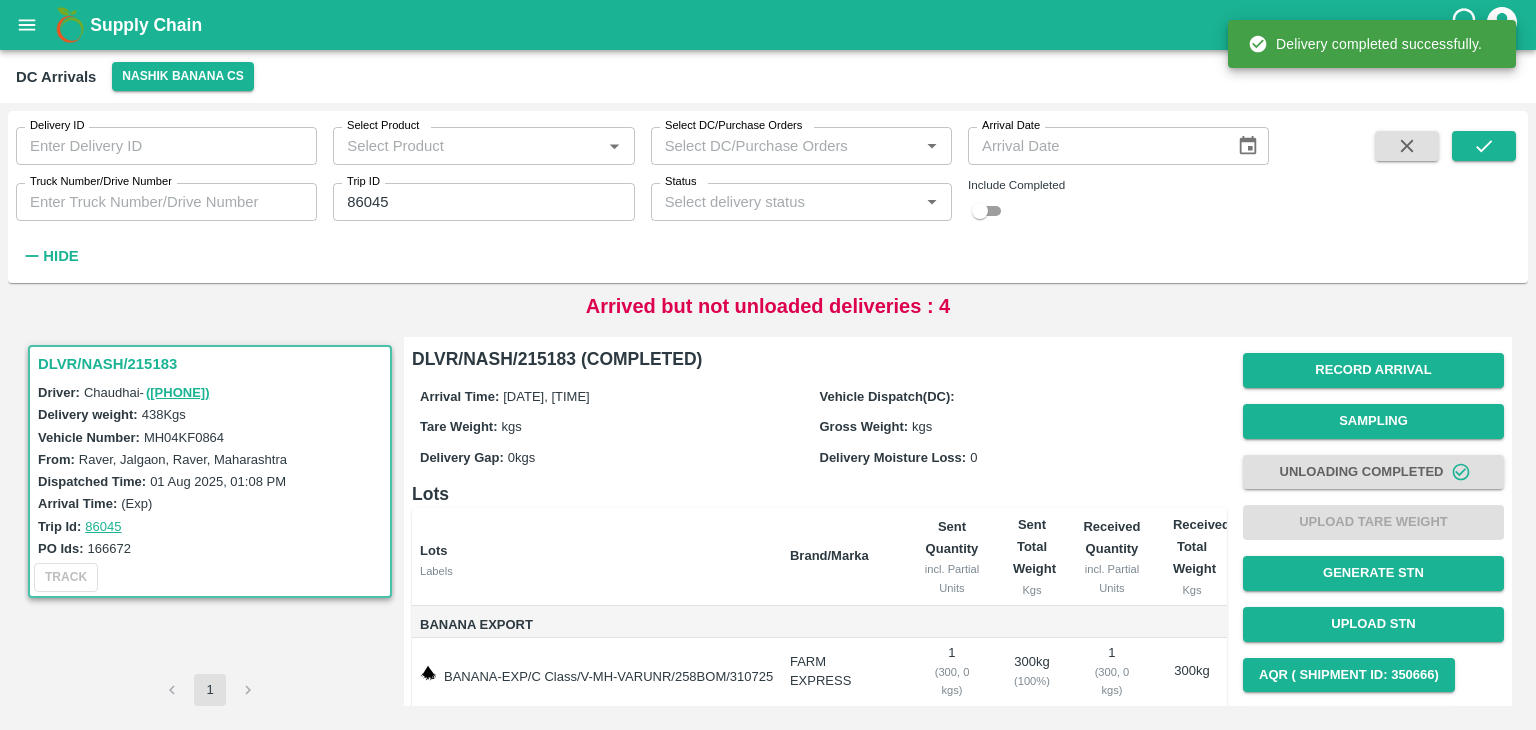 scroll, scrollTop: 124, scrollLeft: 0, axis: vertical 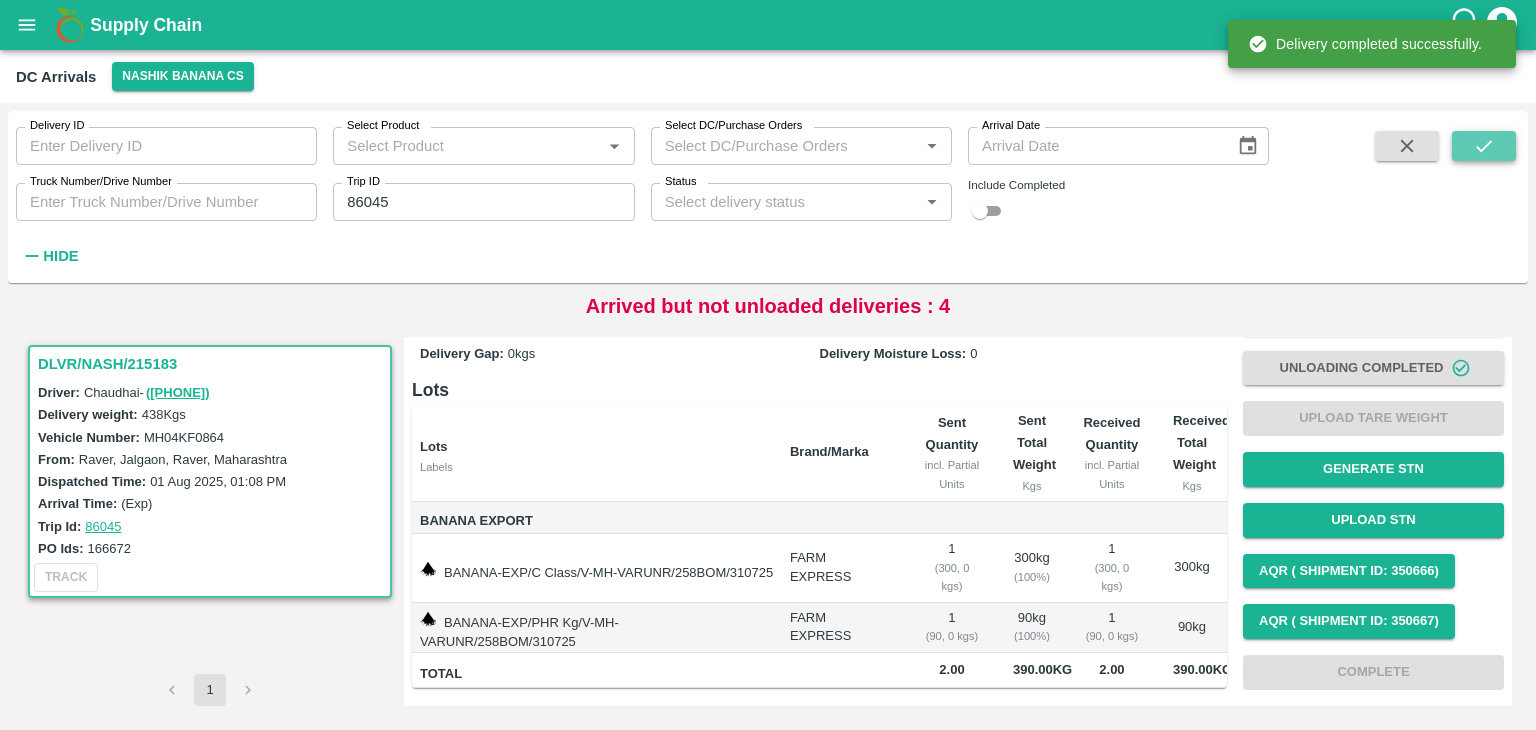 click 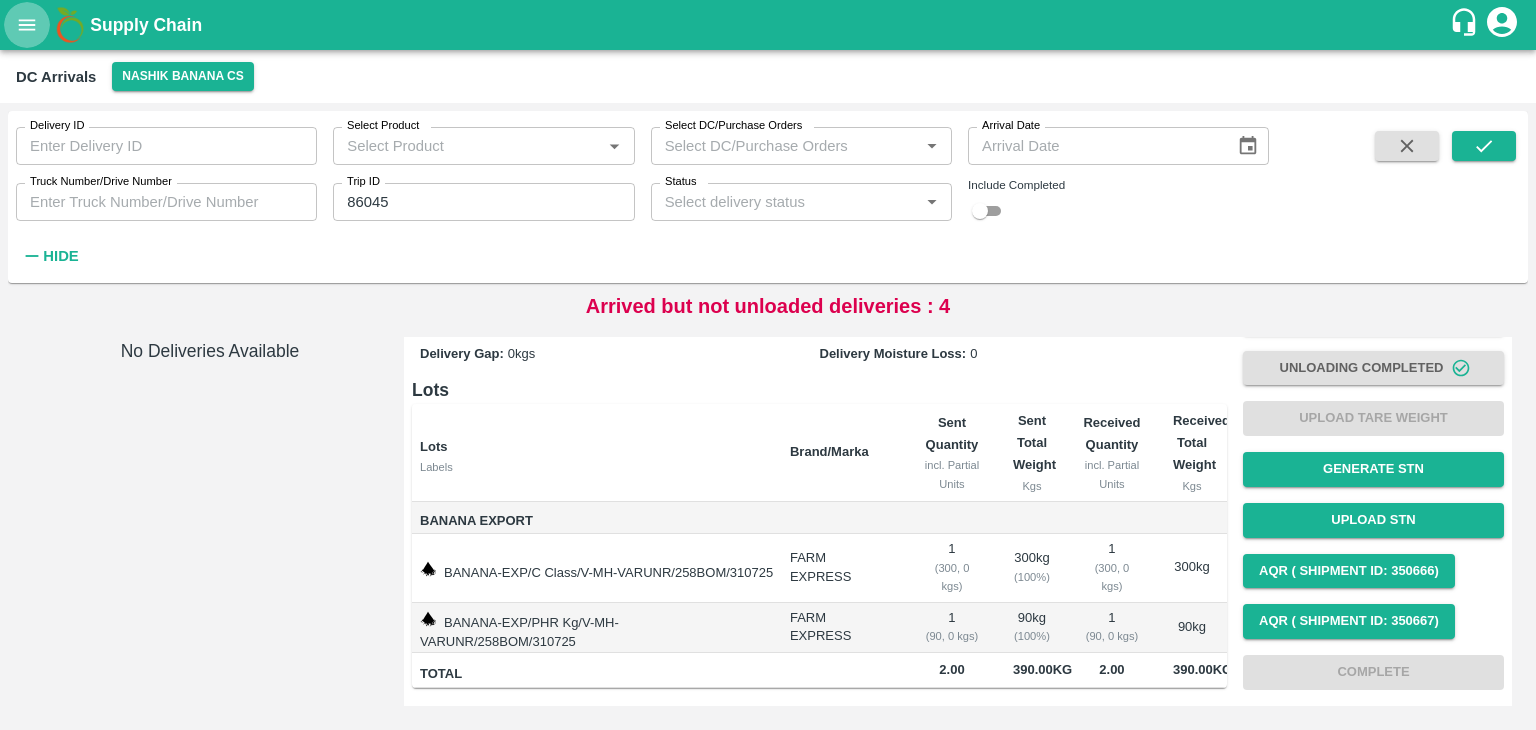 click 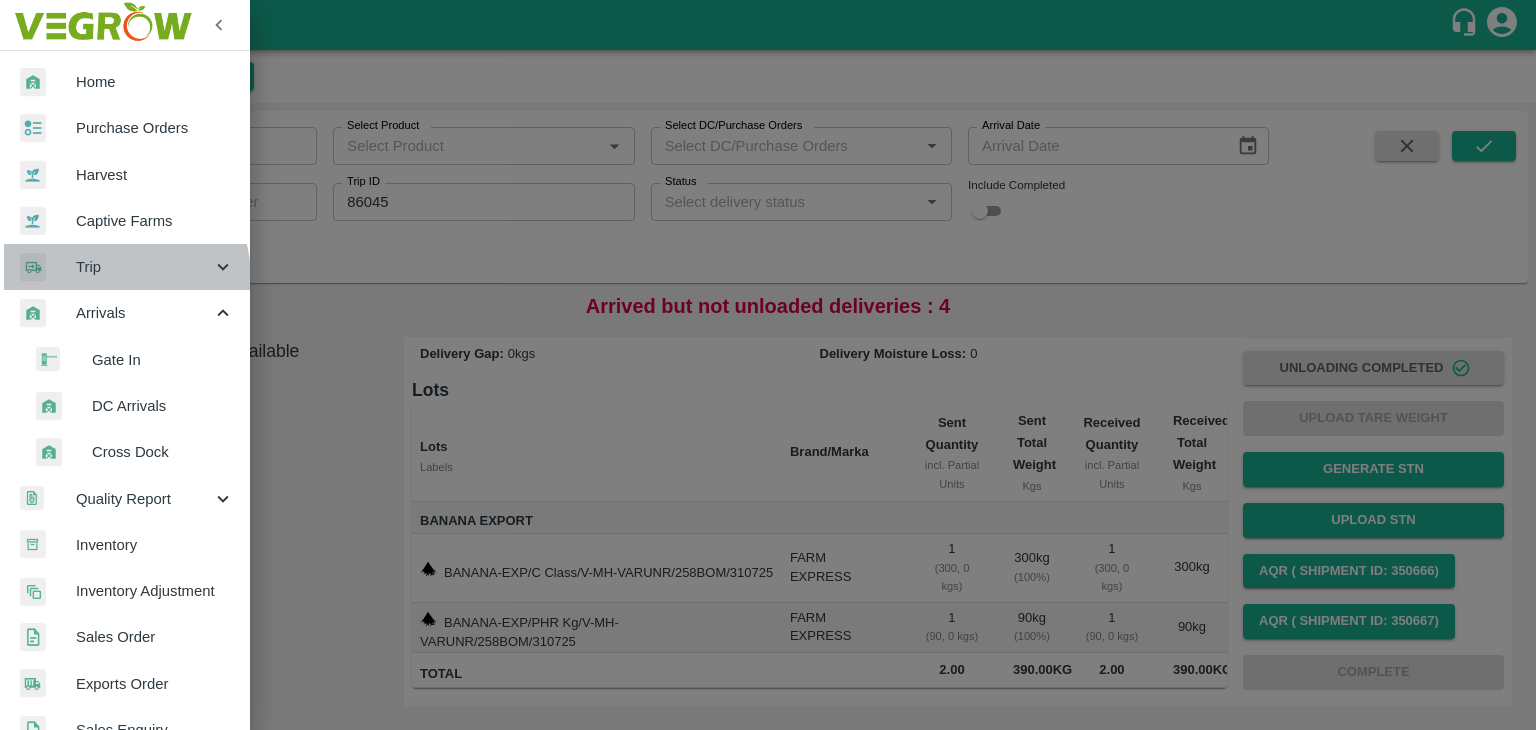 click on "Trip" at bounding box center (125, 267) 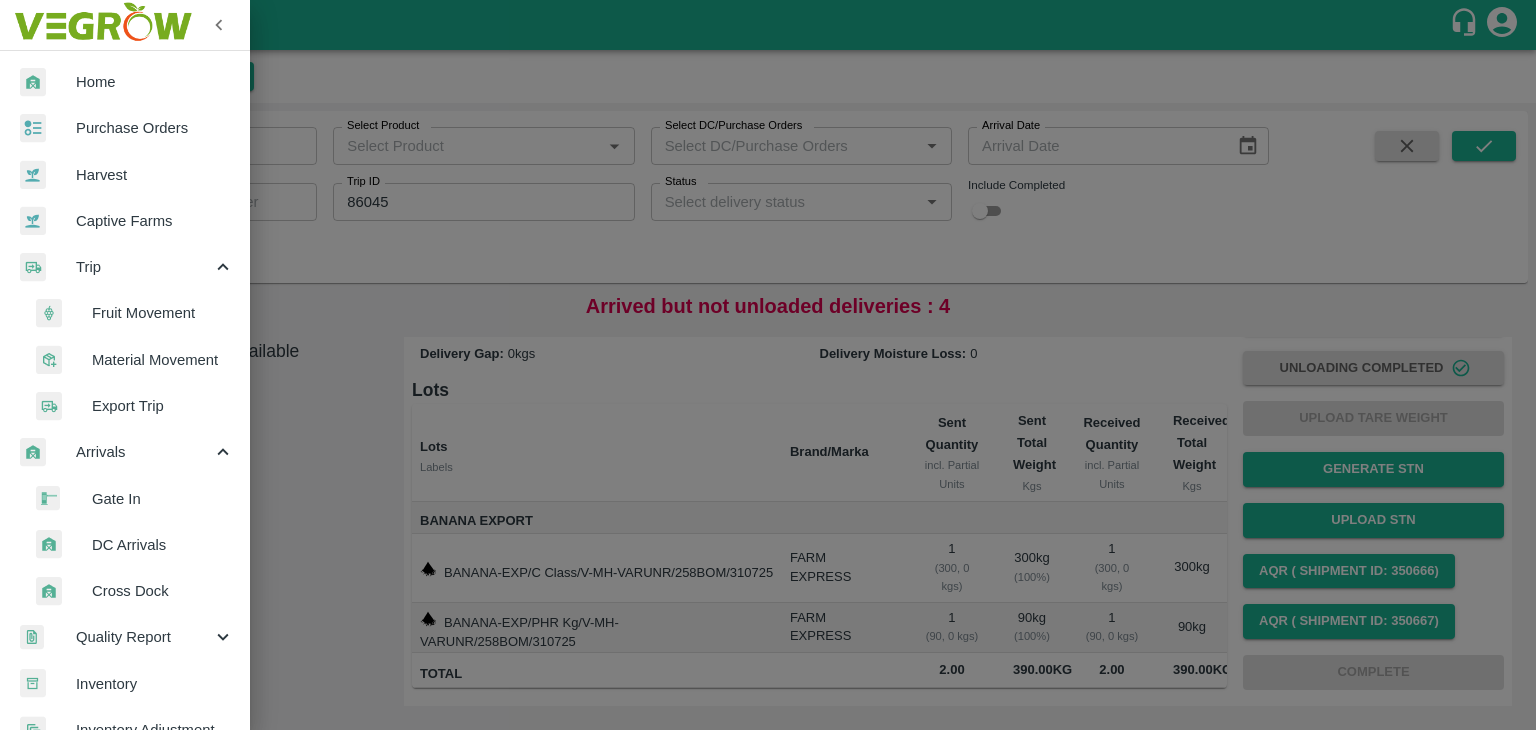 click on "Fruit Movement" at bounding box center [163, 313] 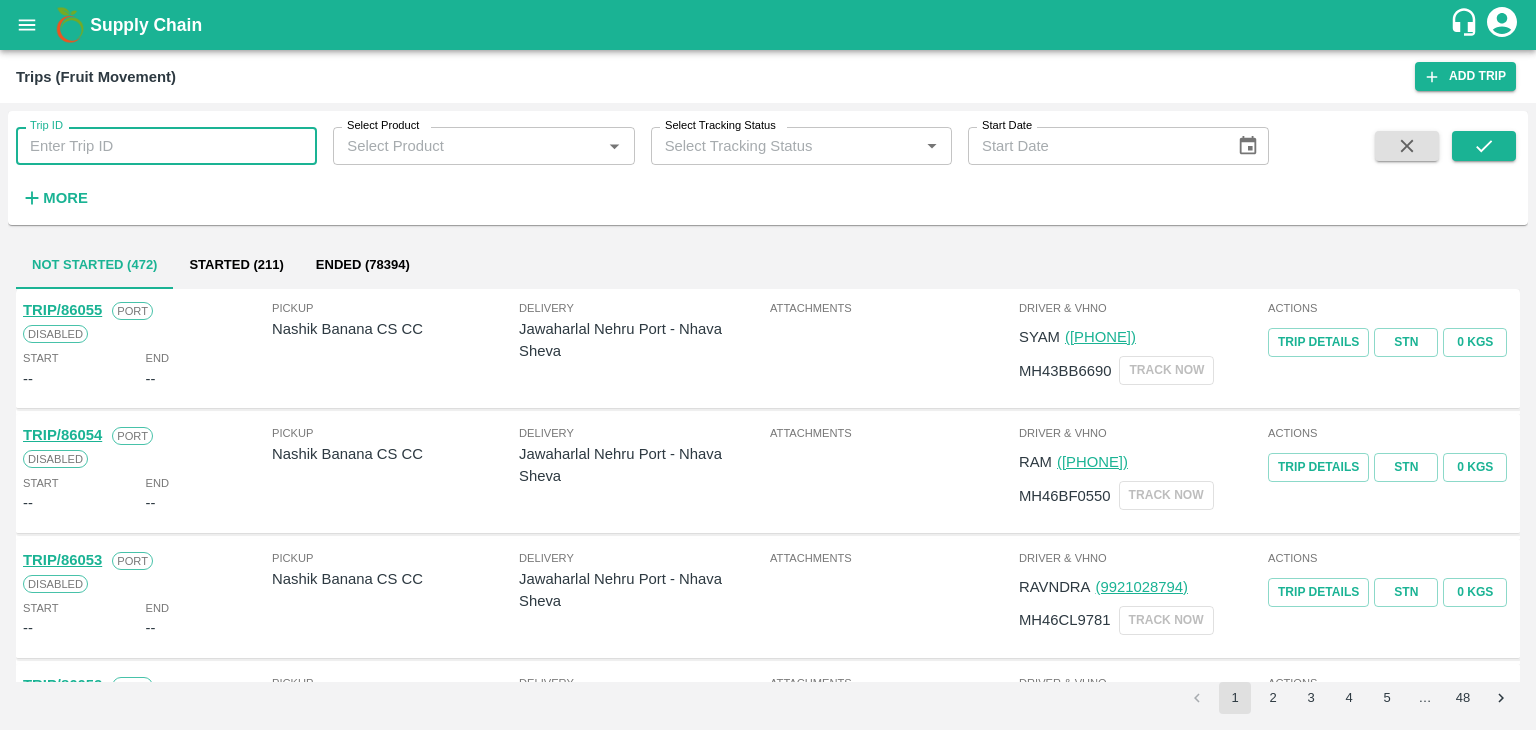 click on "Trip ID" at bounding box center (166, 146) 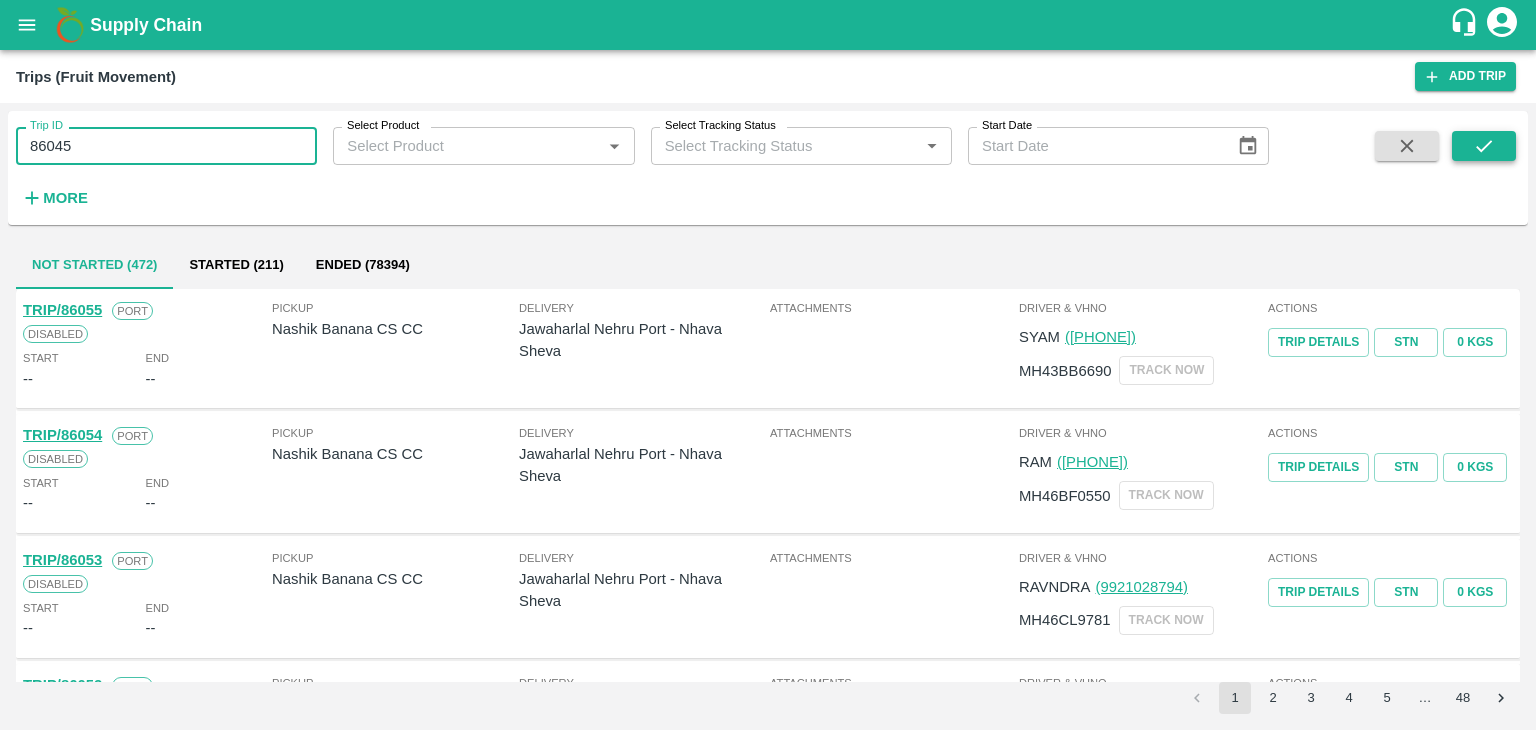 type on "86045" 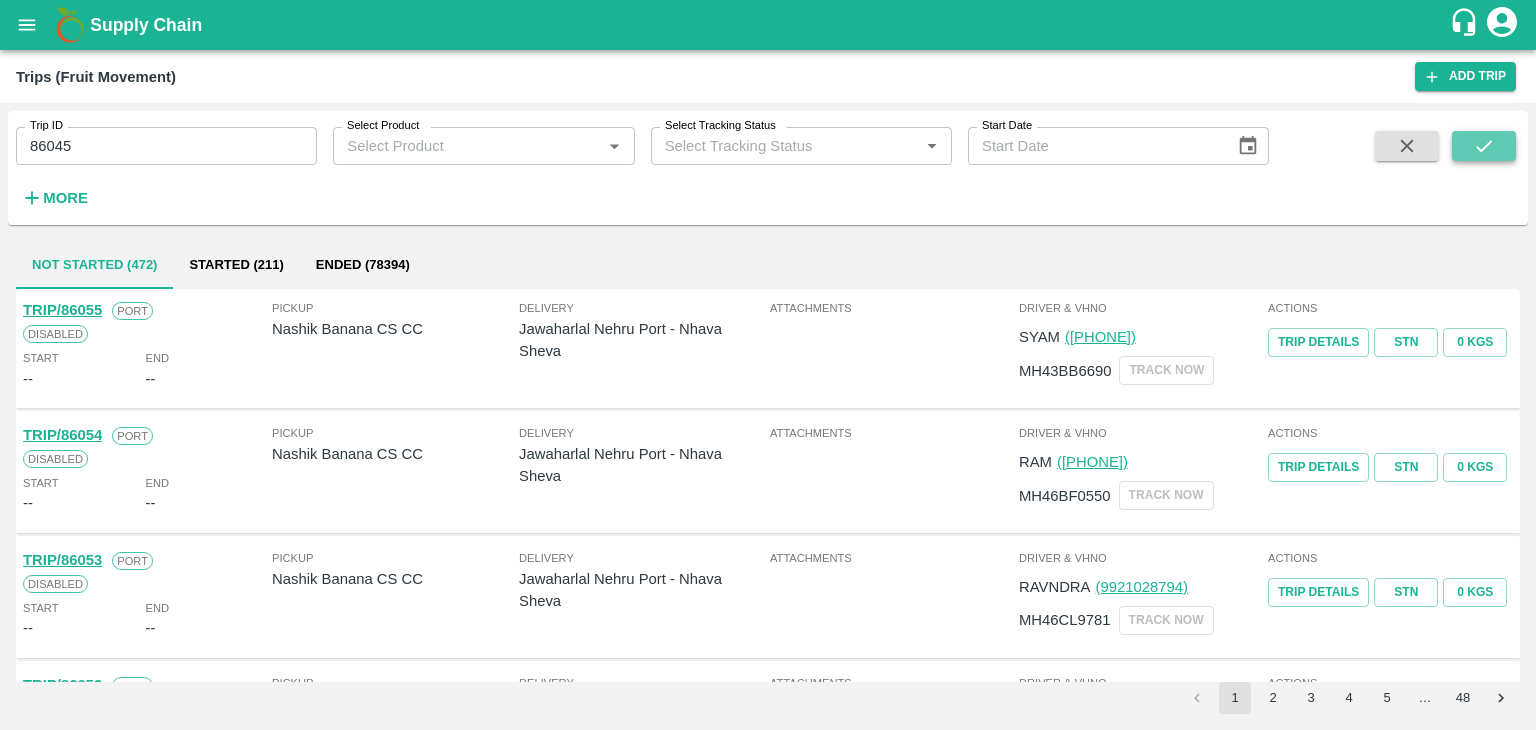 click at bounding box center [1484, 146] 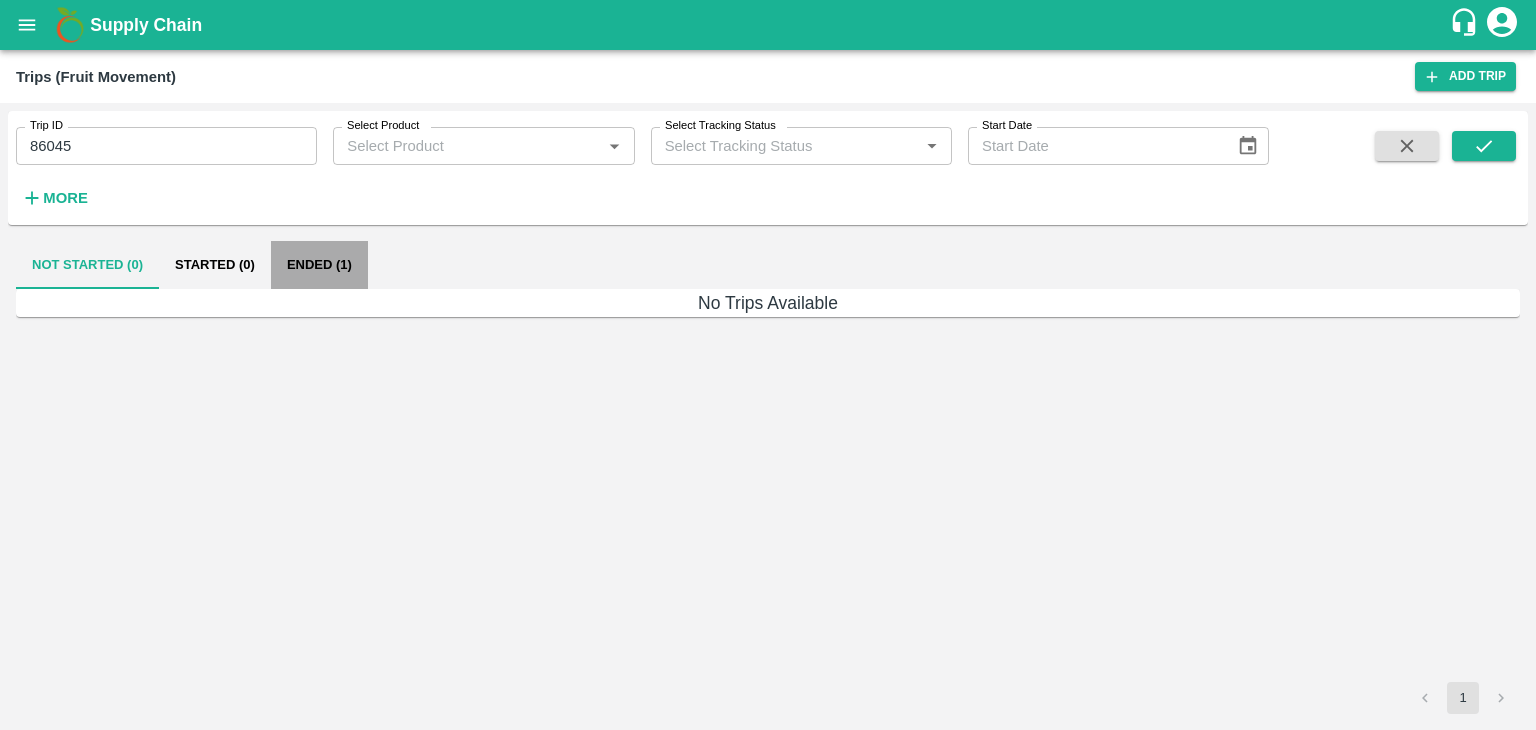 click on "Ended (1)" at bounding box center (319, 265) 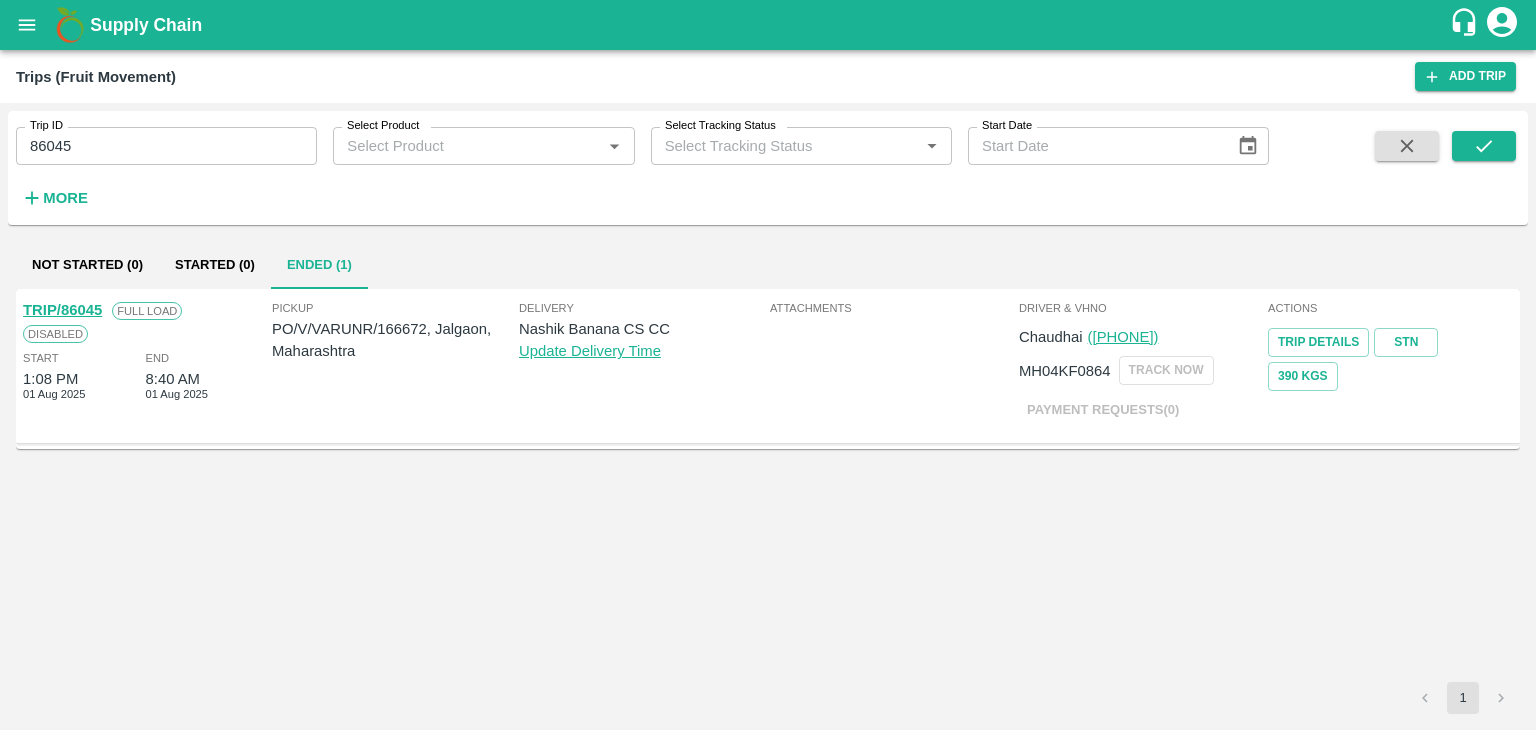 click on "TRIP/86045" at bounding box center [62, 310] 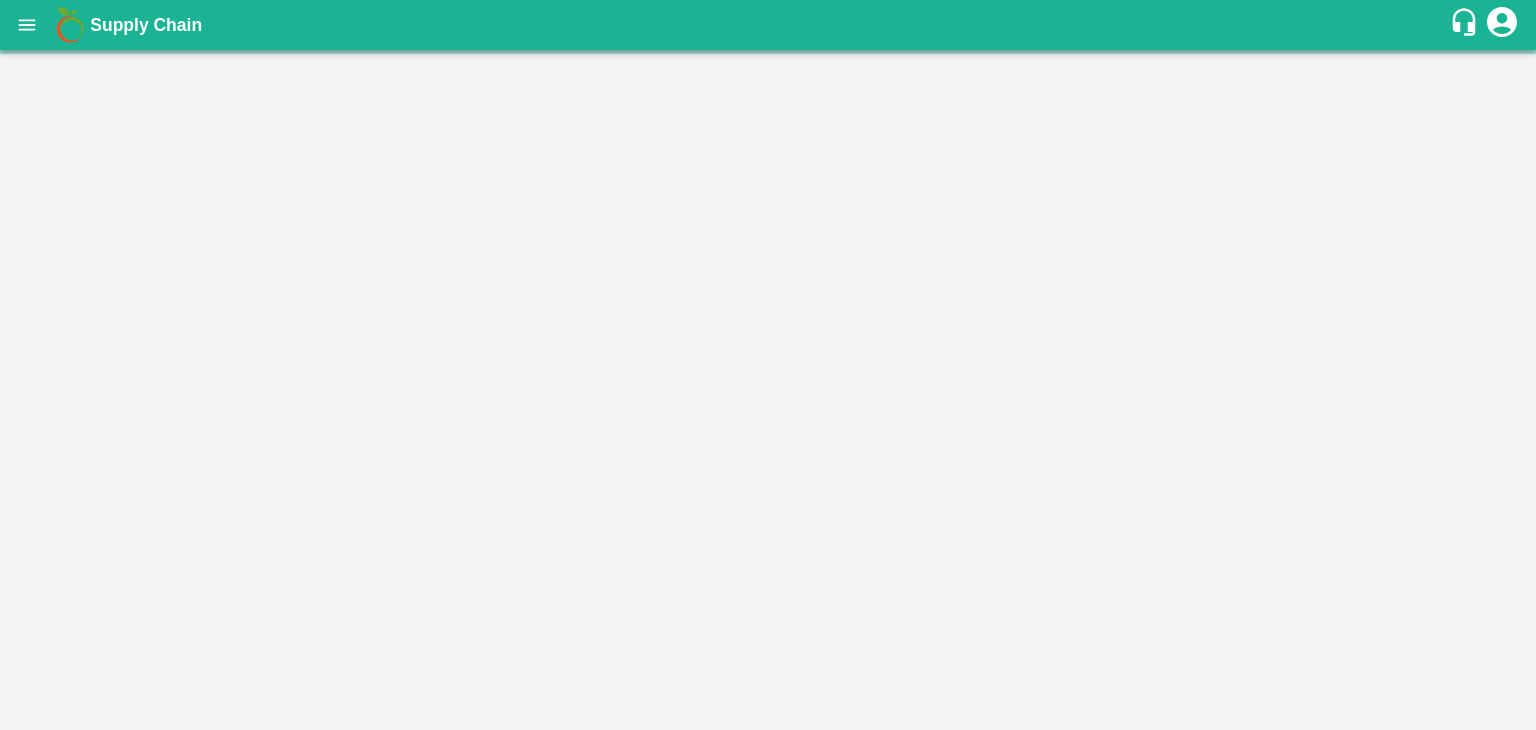 scroll, scrollTop: 0, scrollLeft: 0, axis: both 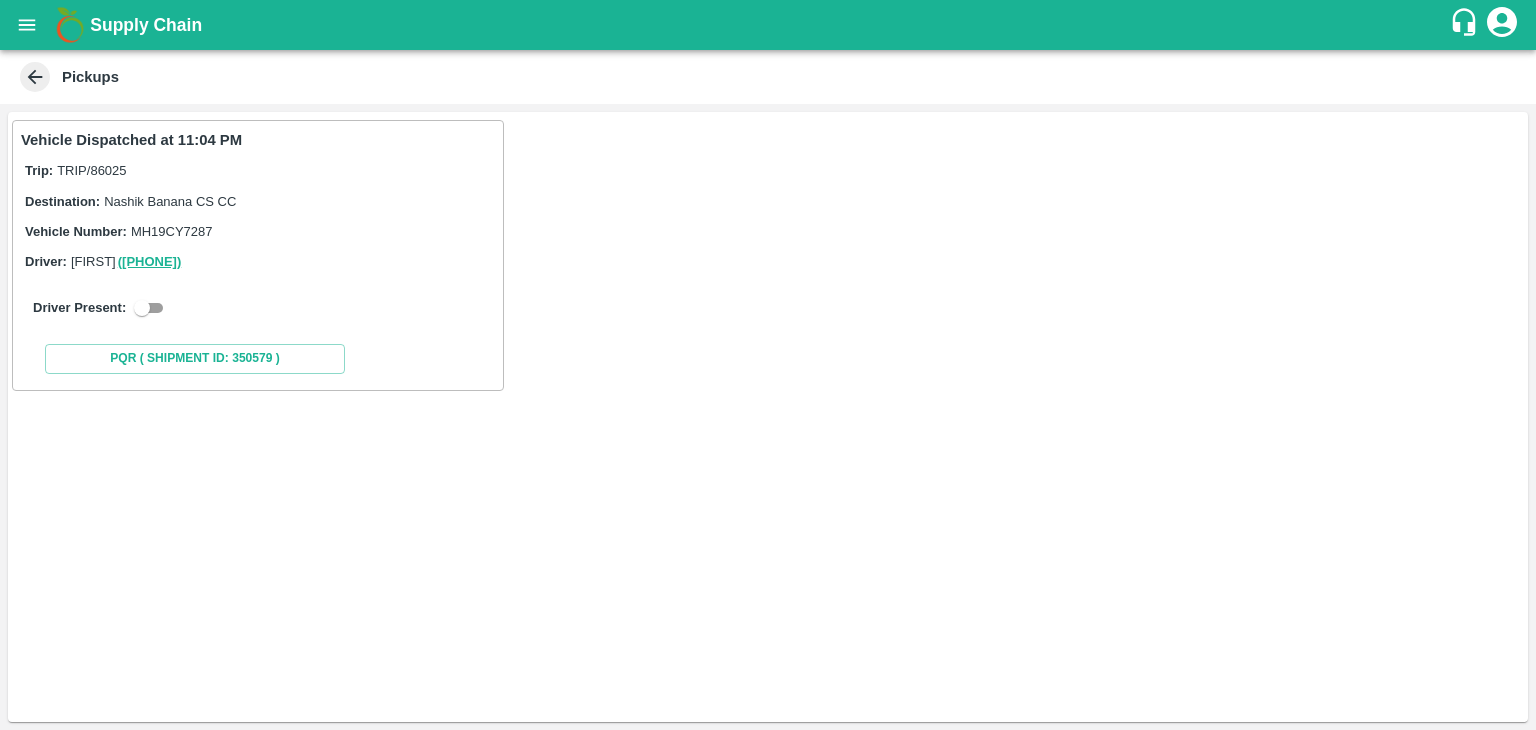 click at bounding box center [142, 308] 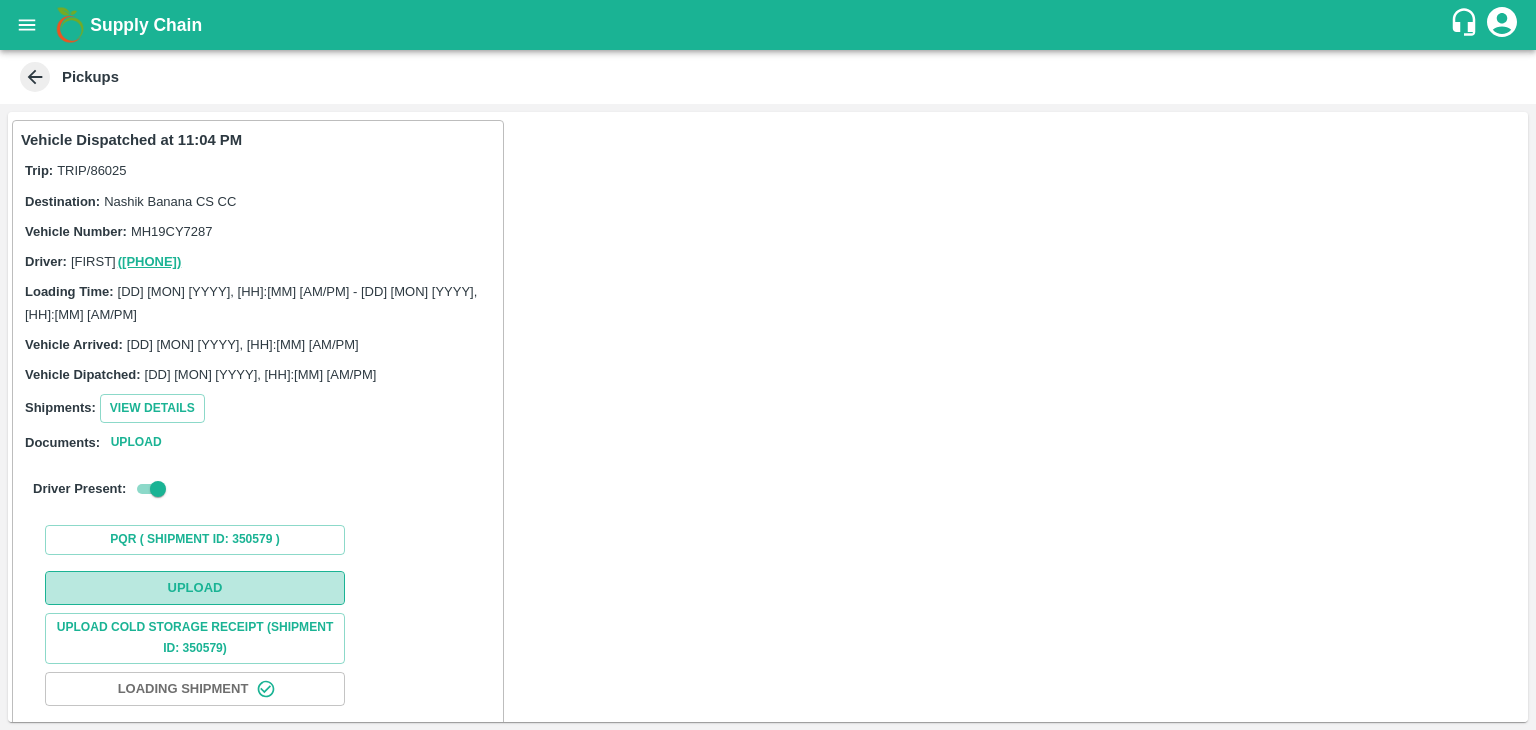 click on "Upload" at bounding box center (195, 588) 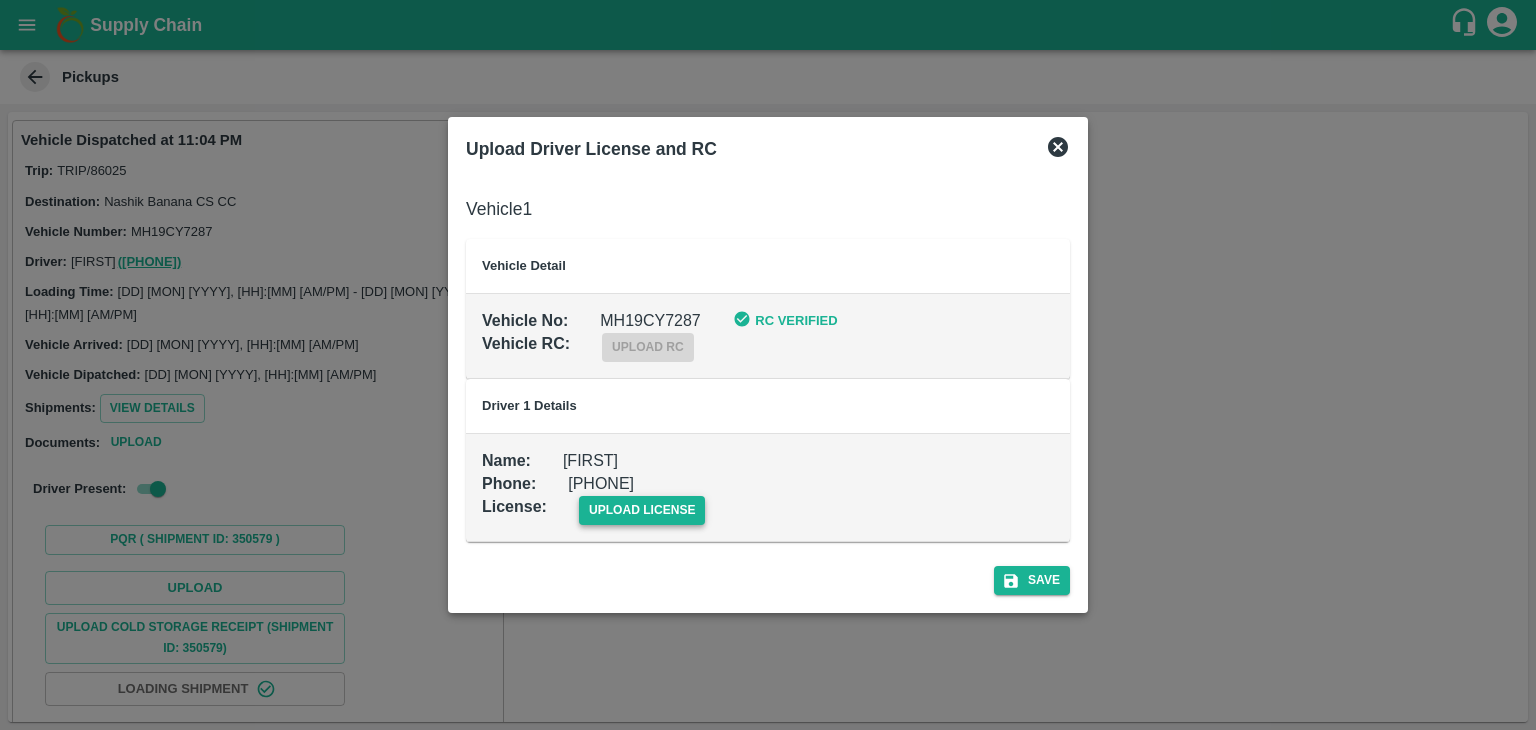 drag, startPoint x: 652, startPoint y: 528, endPoint x: 675, endPoint y: 509, distance: 29.832869 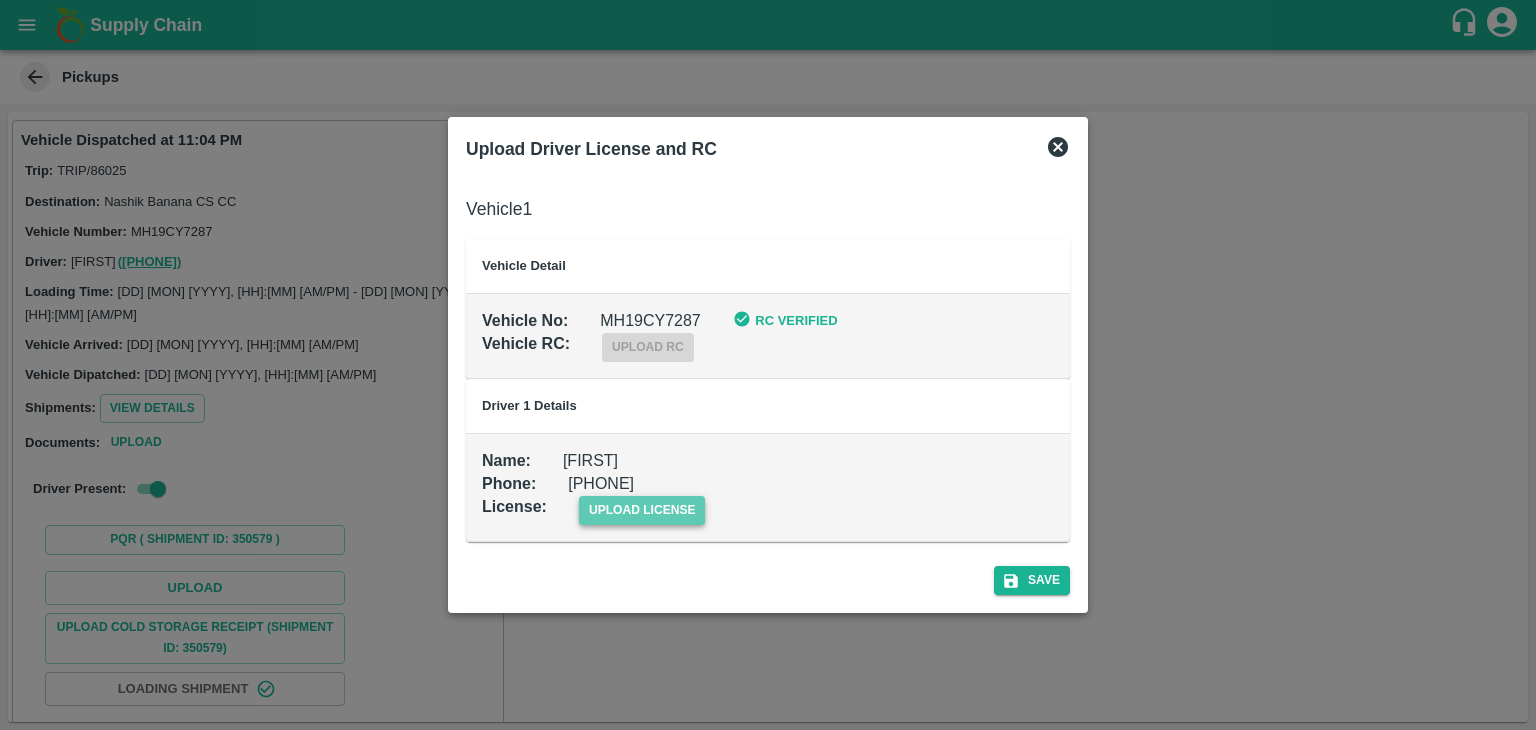 click on "upload license" at bounding box center (642, 510) 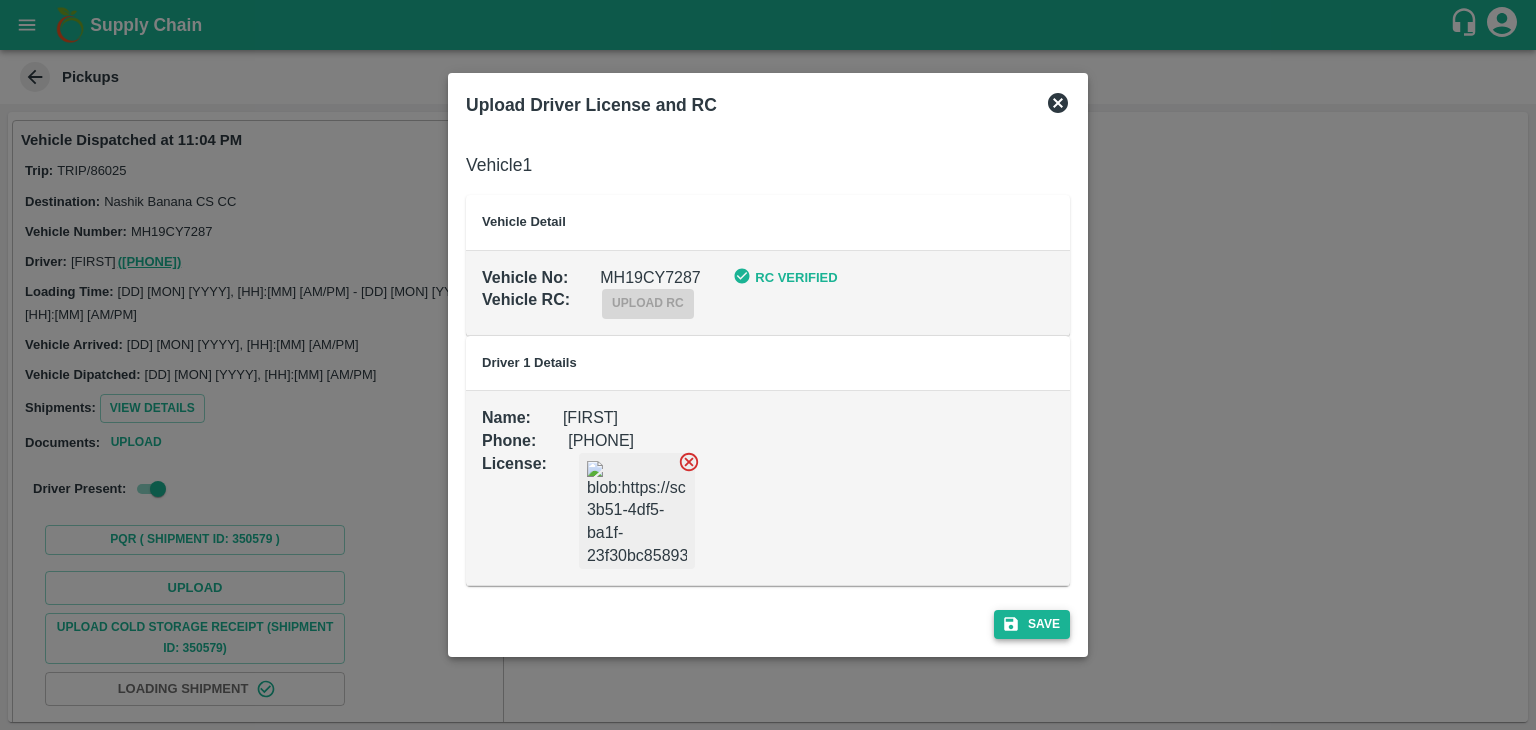 drag, startPoint x: 1053, startPoint y: 638, endPoint x: 1060, endPoint y: 617, distance: 22.135944 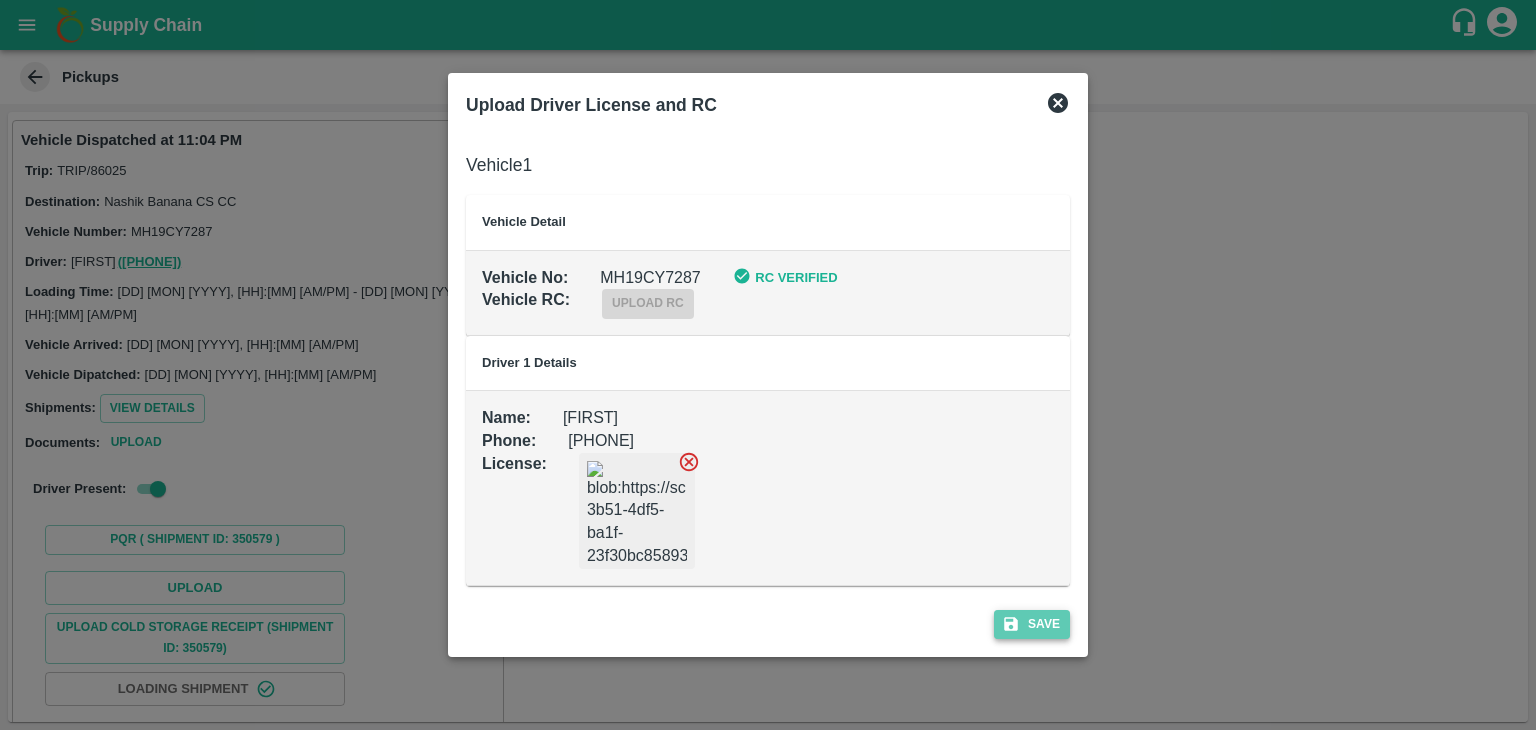 click on "Save" at bounding box center (1032, 624) 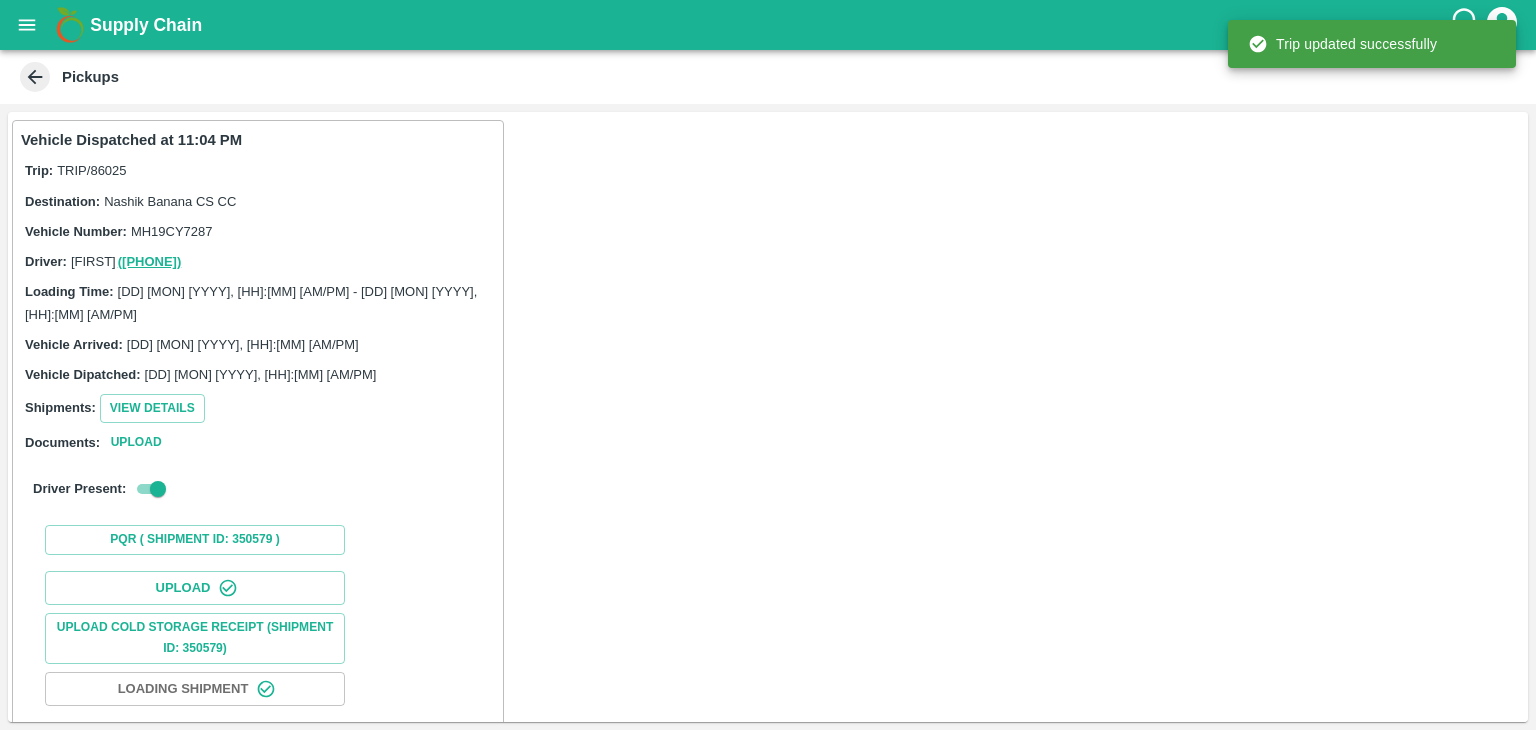 scroll, scrollTop: 209, scrollLeft: 0, axis: vertical 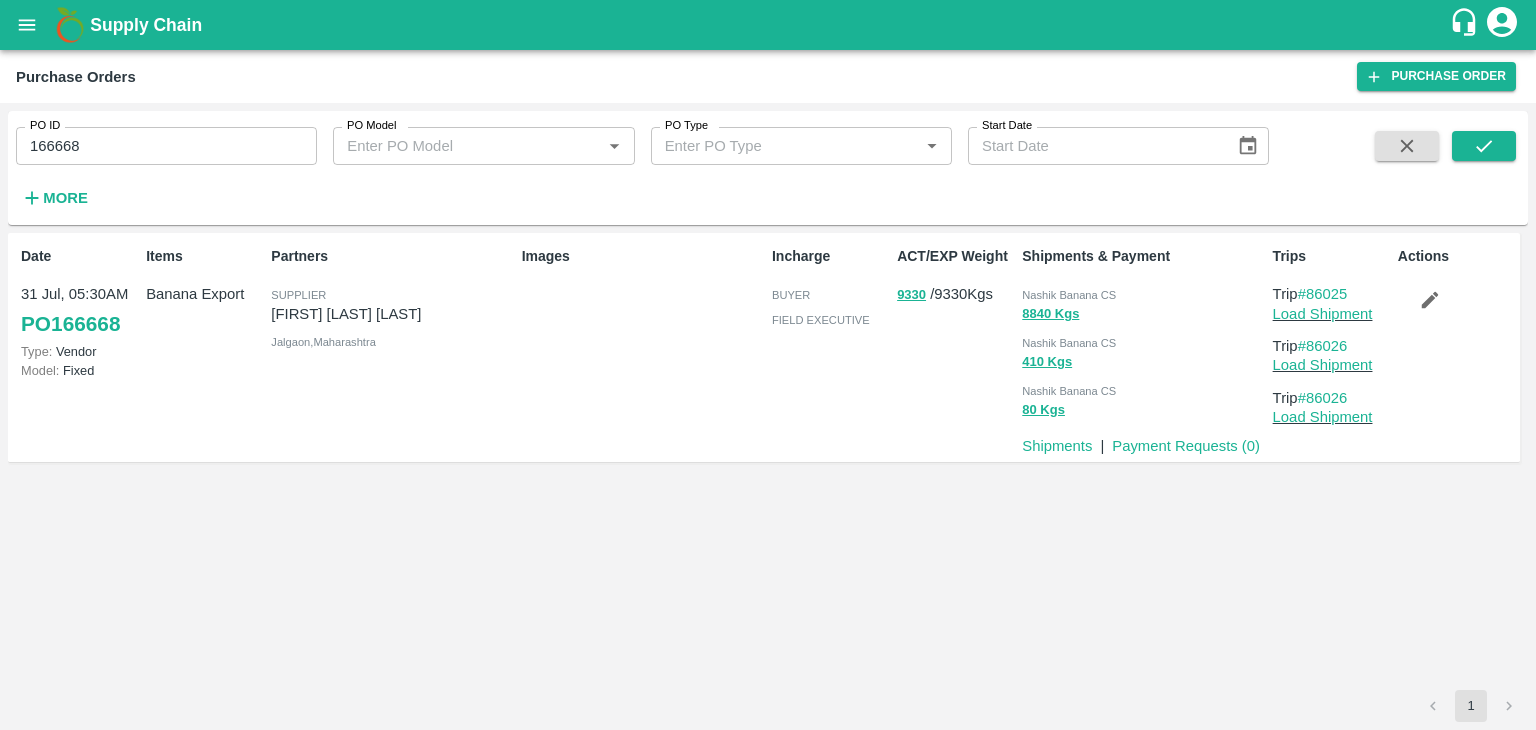 click on "Actions" at bounding box center [1452, 347] 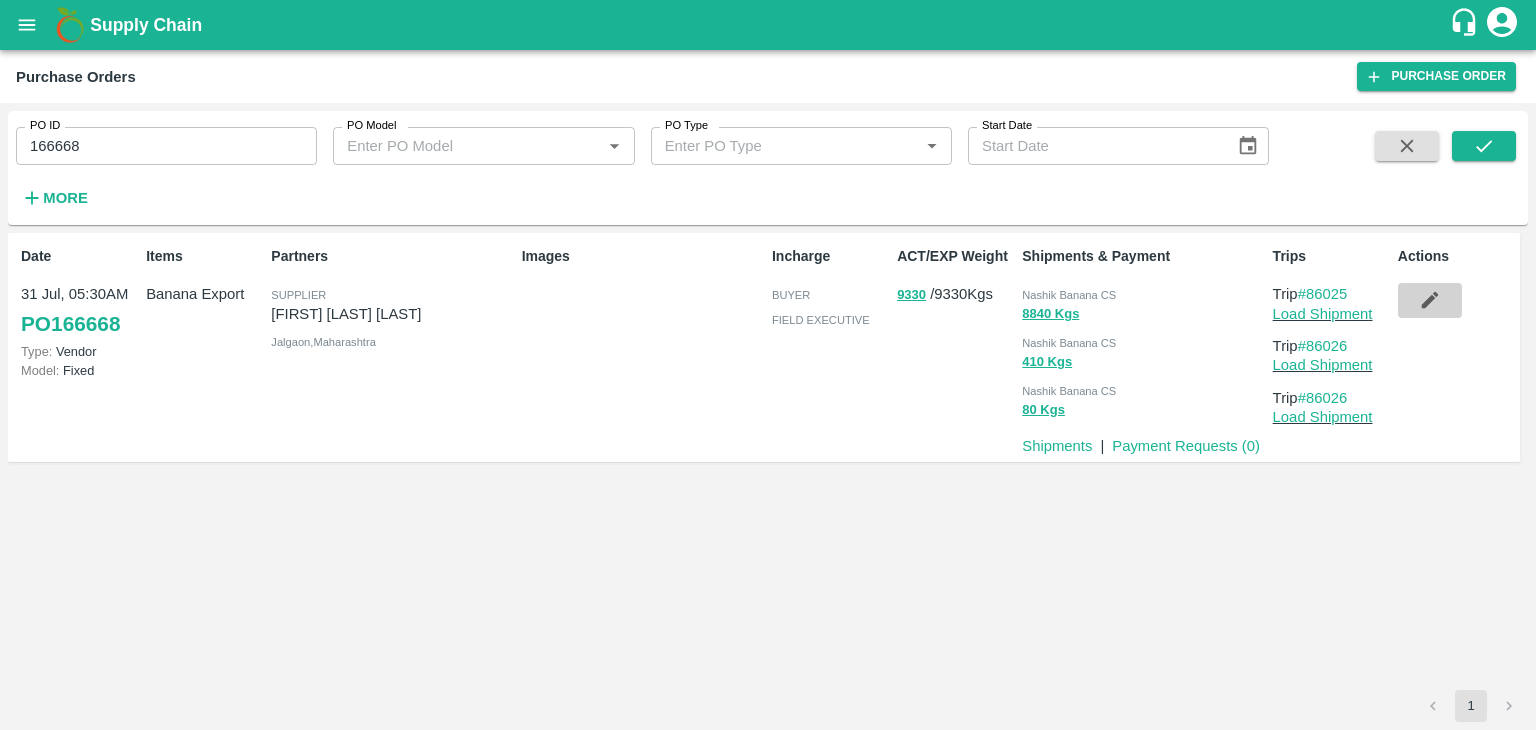click 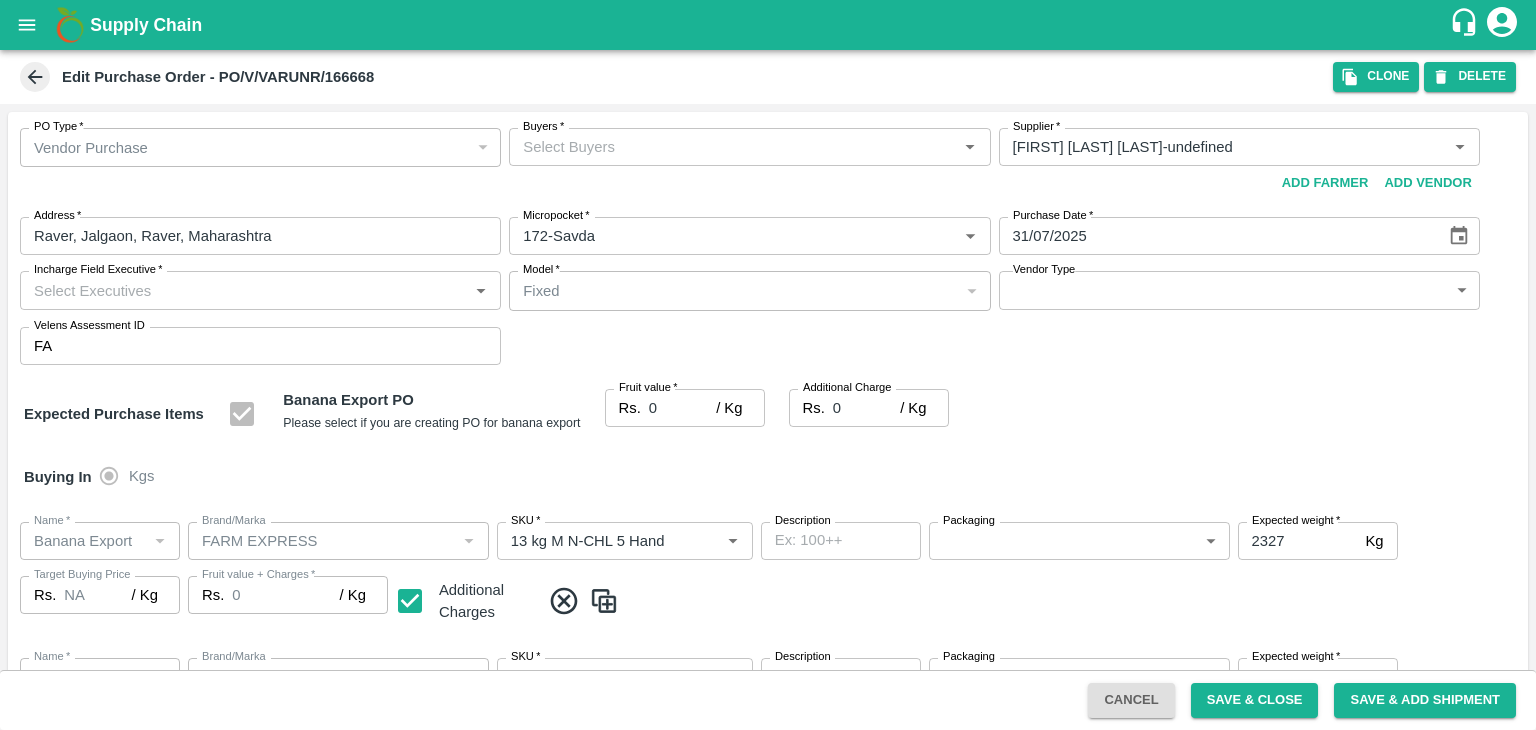 type on "[FIRST] [LAST] [LAST]-undefined" 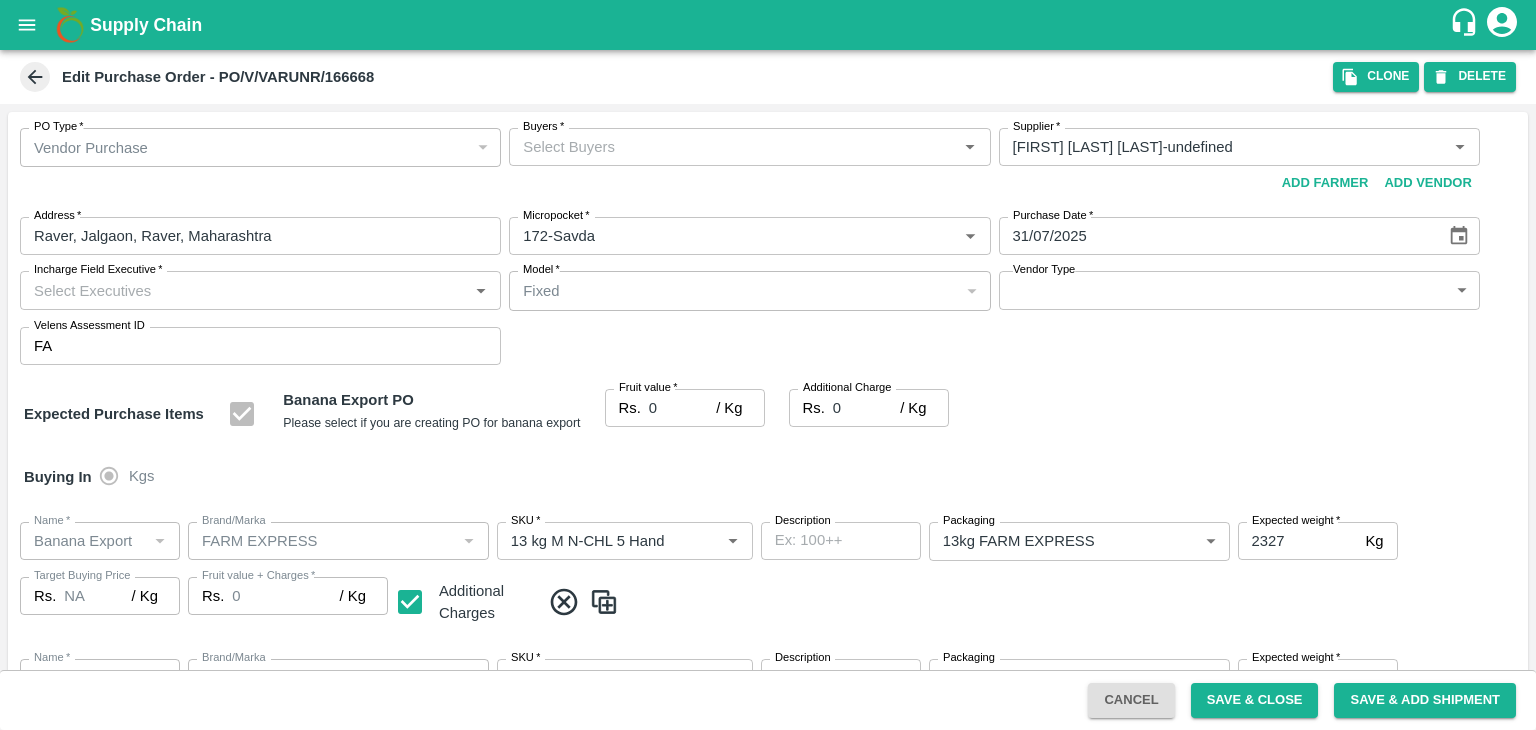 click on "Buyers   *" at bounding box center (733, 147) 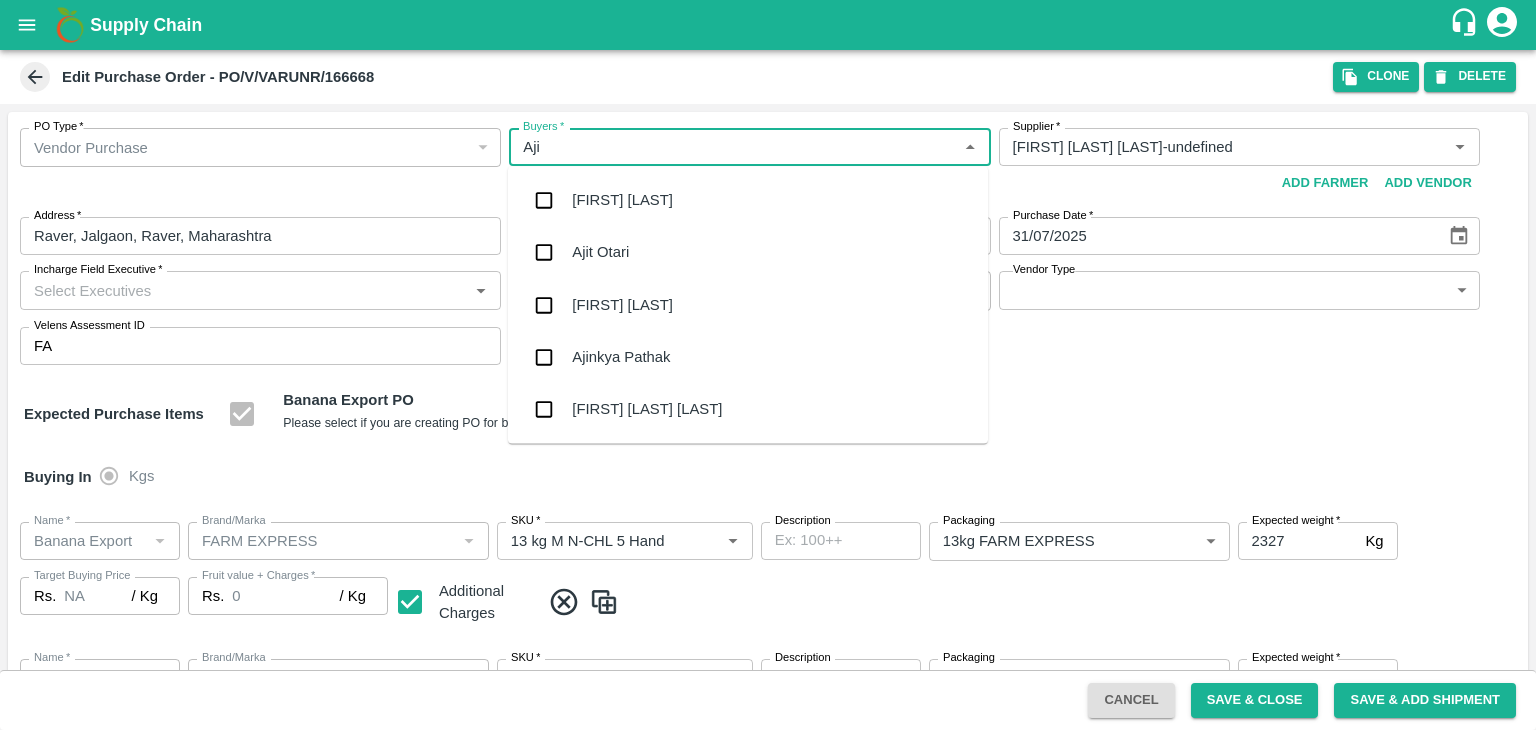 type on "Ajit" 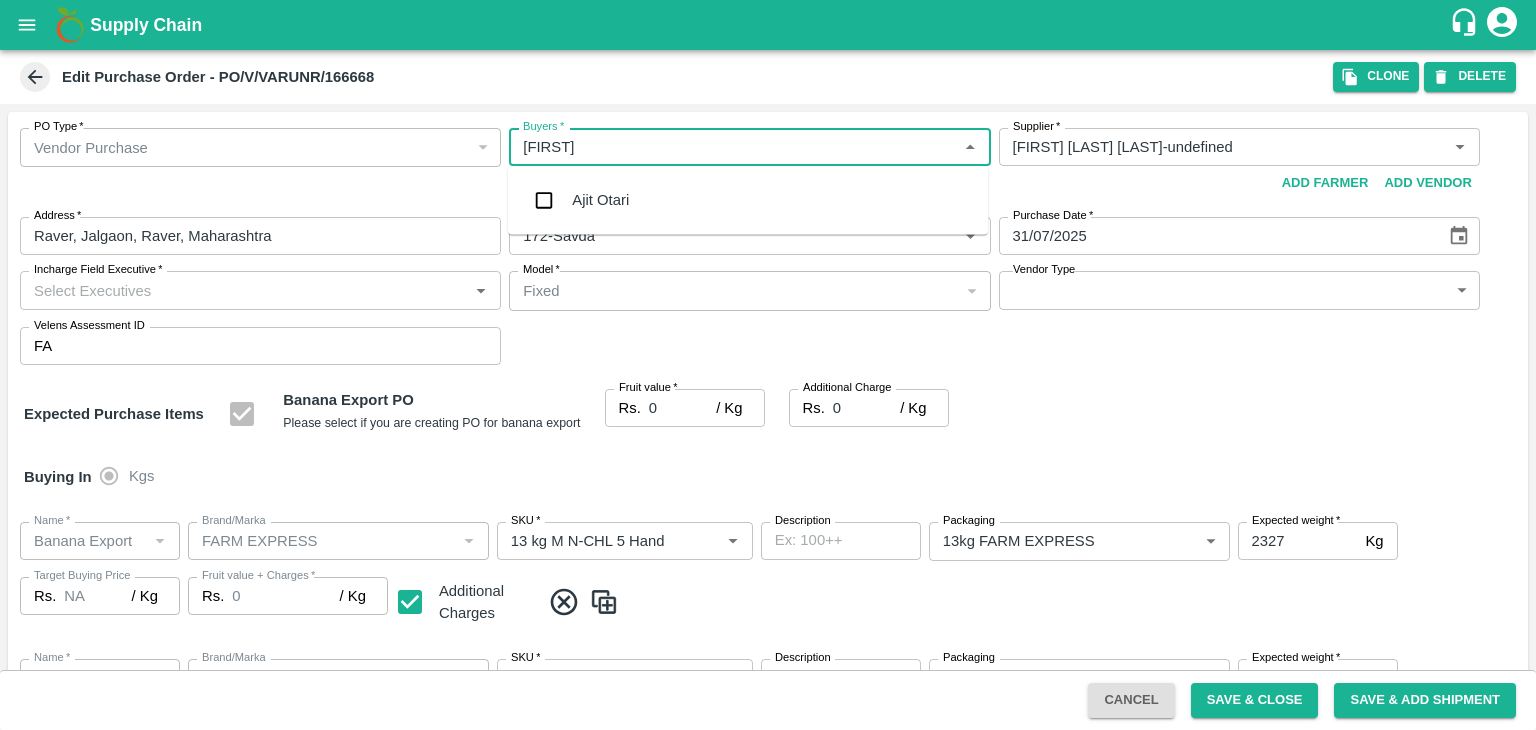 click on "Ajit Otari" at bounding box center [748, 200] 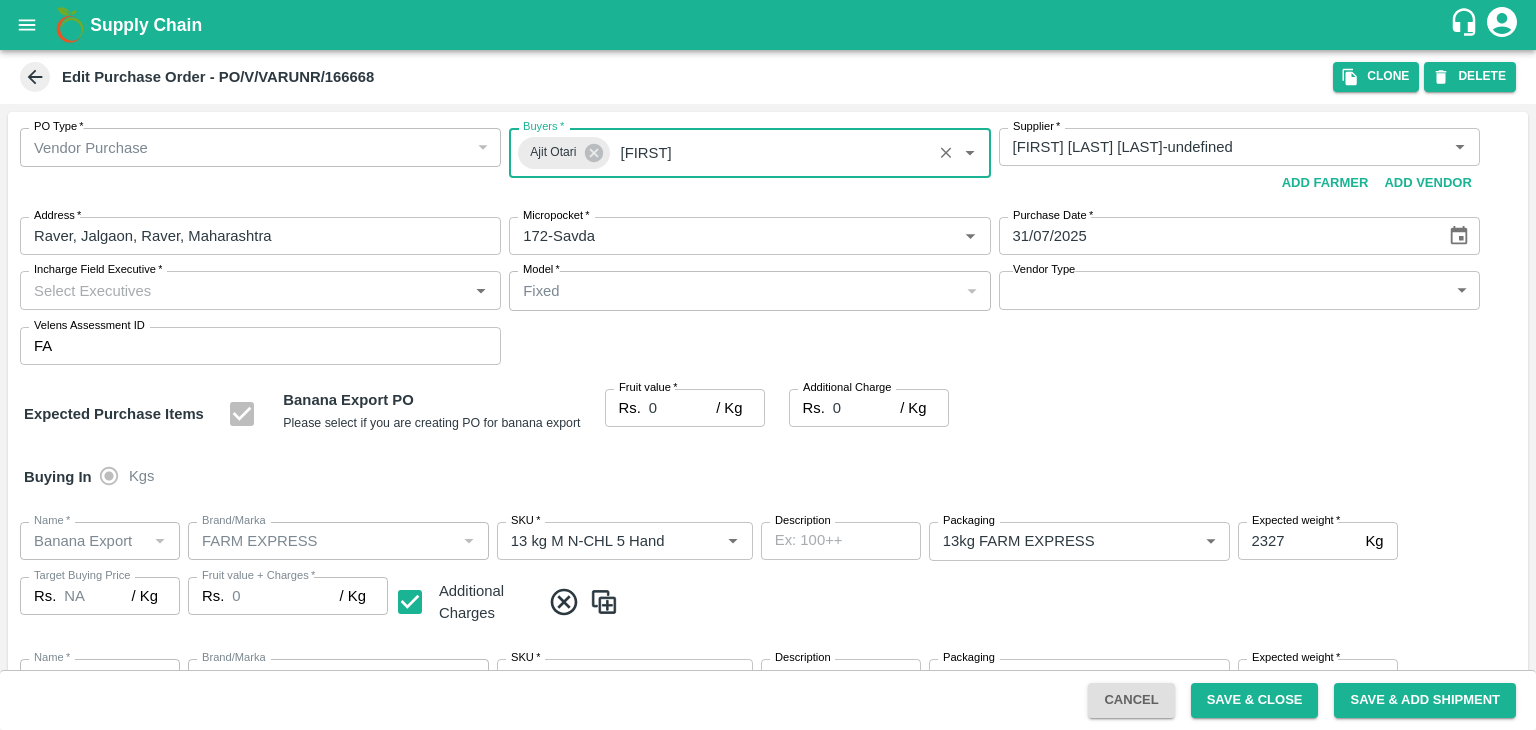 type 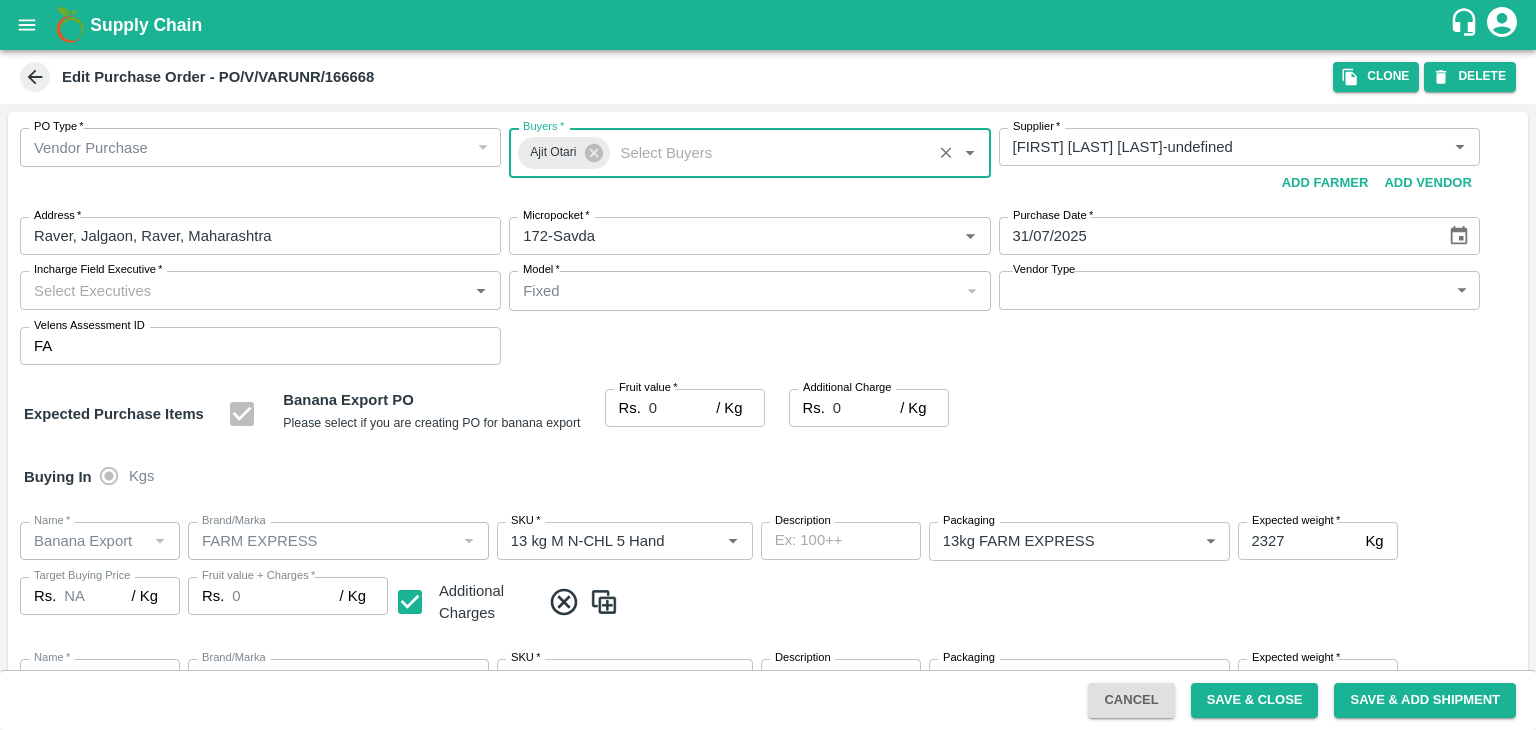 click on "Incharge Field Executive   *" at bounding box center [244, 290] 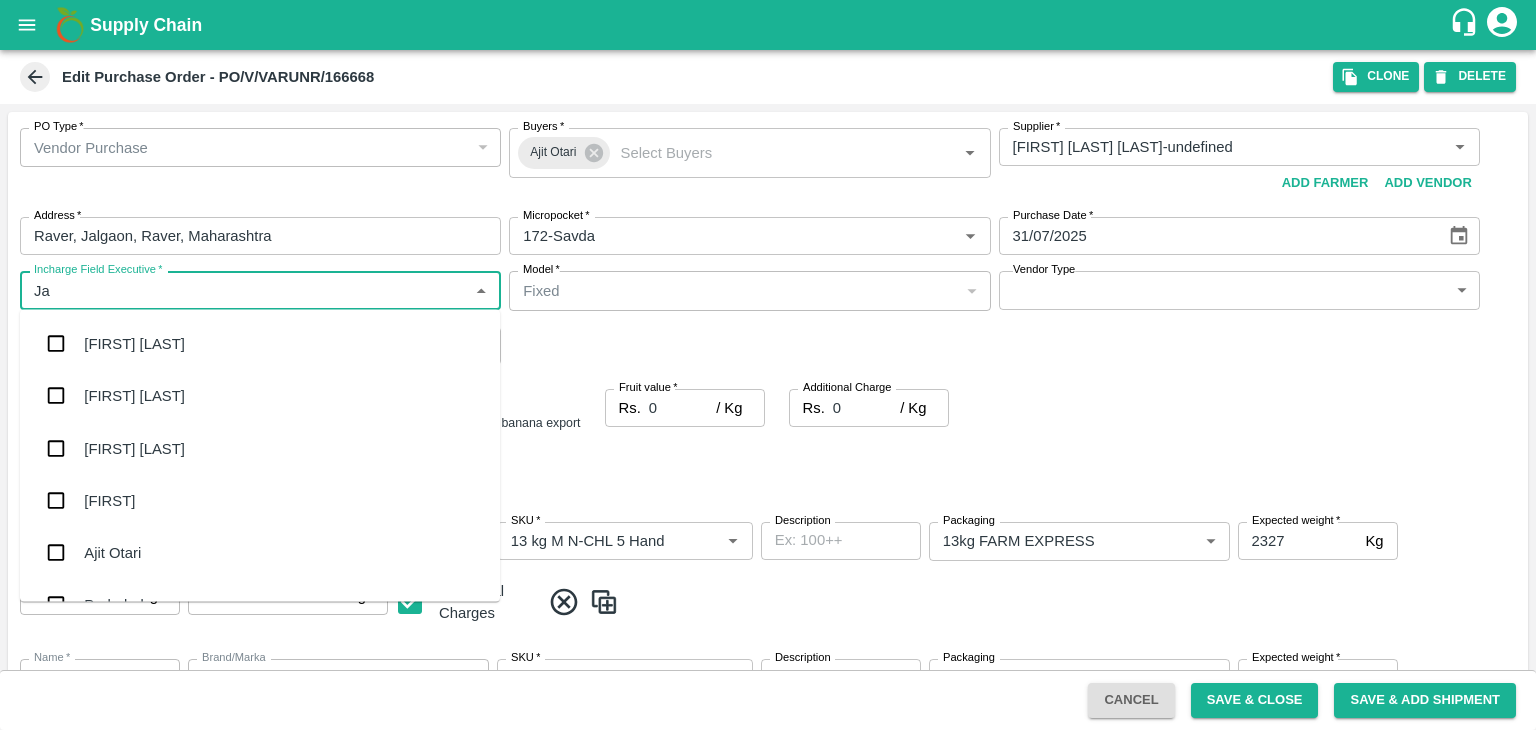 type on "Jay" 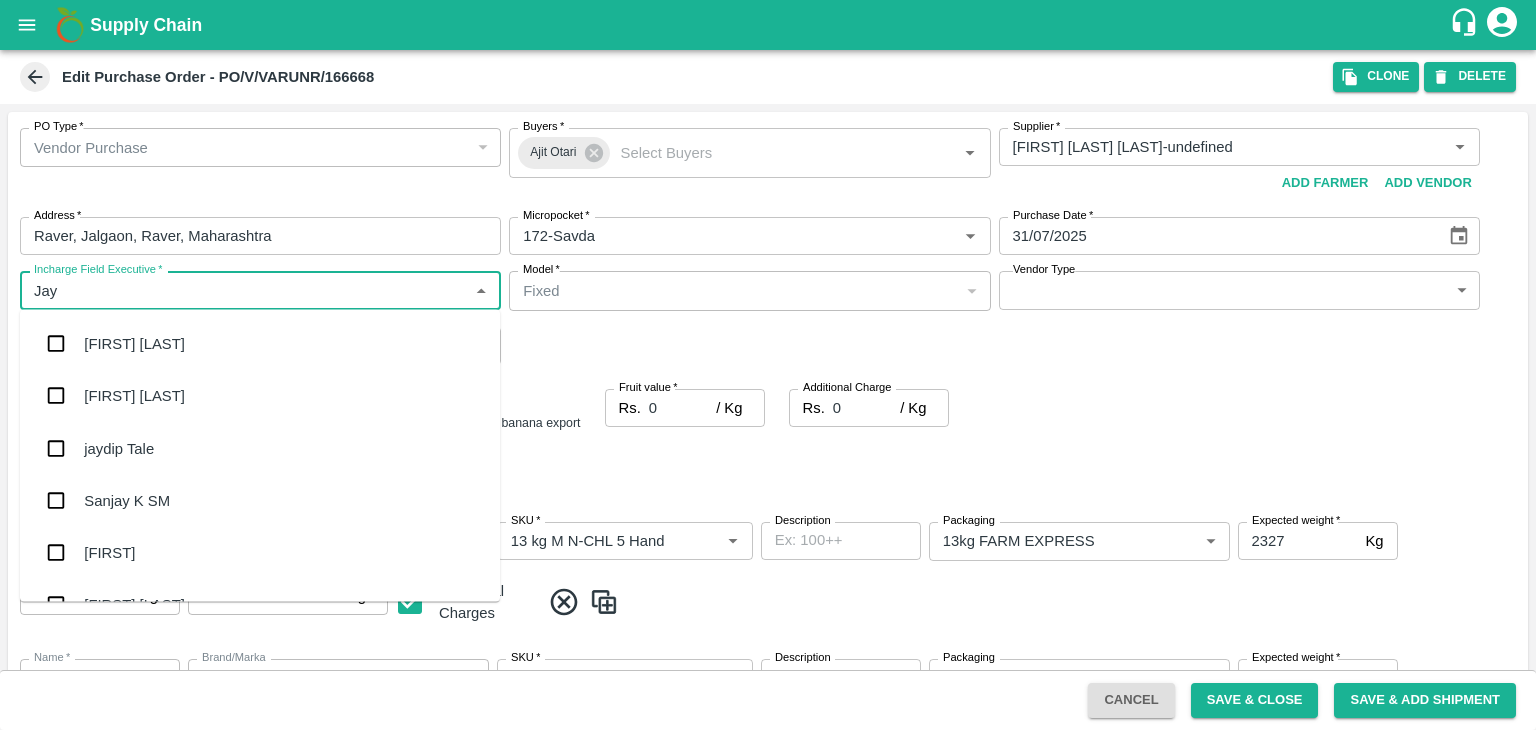 click on "jaydip Tale" at bounding box center [260, 448] 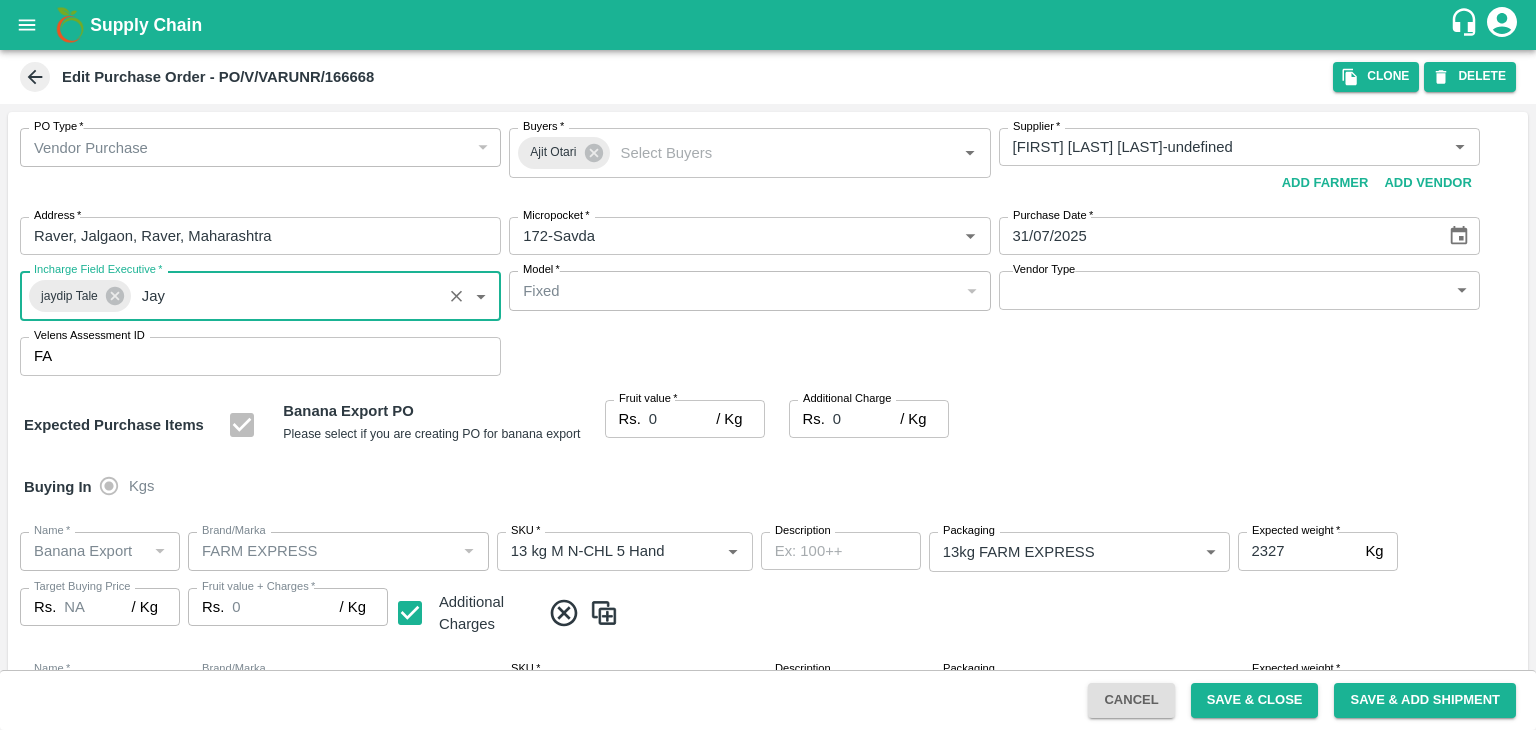 type 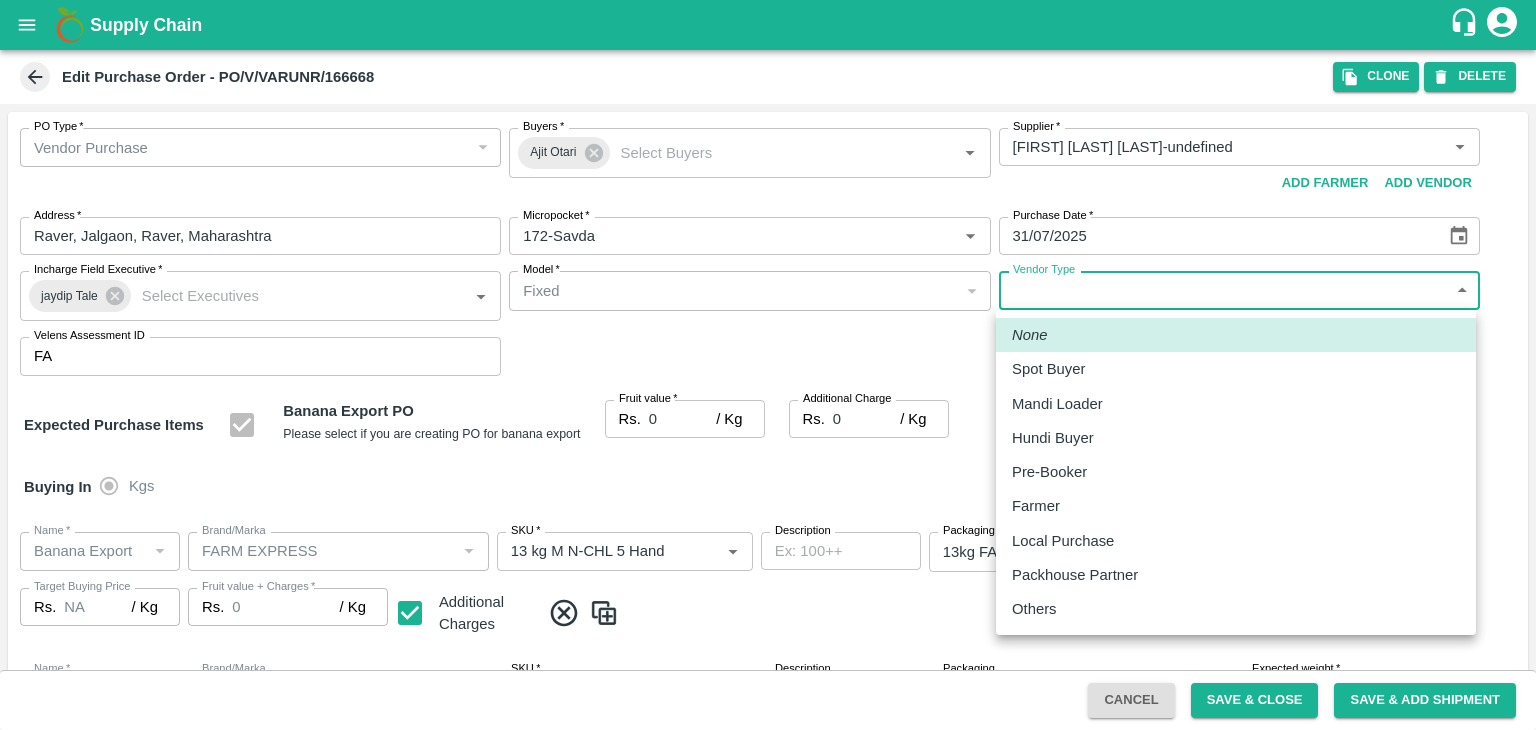 click on "Supply Chain Edit Purchase Order - PO/V/VARUNR/166668 Clone DELETE PO Type   * Vendor Purchase 2 PO Type Buyers   * Ajit Otari Buyers   * Supplier   * Supplier   * Add Vendor Add Farmer Address   * Raver, Jalgaon, Raver, Maharashtra Address Micropocket   * Micropocket   * Purchase Date   * 31/07/2025 Purchase Date Incharge Field Executive   * jaydip Tale Incharge Field Executive   * Model   * Fixed Fixed Model Vendor Type ​ Vendor Type Velens Assessment ID FA Velens Assessment ID Expected Purchase Items Banana Export PO Please select if you are creating PO for banana export Fruit value   * Rs. 0 / Kg Fruit value Additional Charge Rs. 0 / Kg Additional Charge Buying In Kgs Name   * Name   * Brand/Marka Brand/Marka SKU   * SKU   * Description x Description Packaging 13kg FARM EXPRESS 468 Packaging Expected weight   * 2327 Kg Expected weight Target Buying Price Rs. NA / Kg Target Buying Price Fruit value + Charges   * Rs. 0 / Kg Fruit value + Charges Additional Charges" at bounding box center [768, 365] 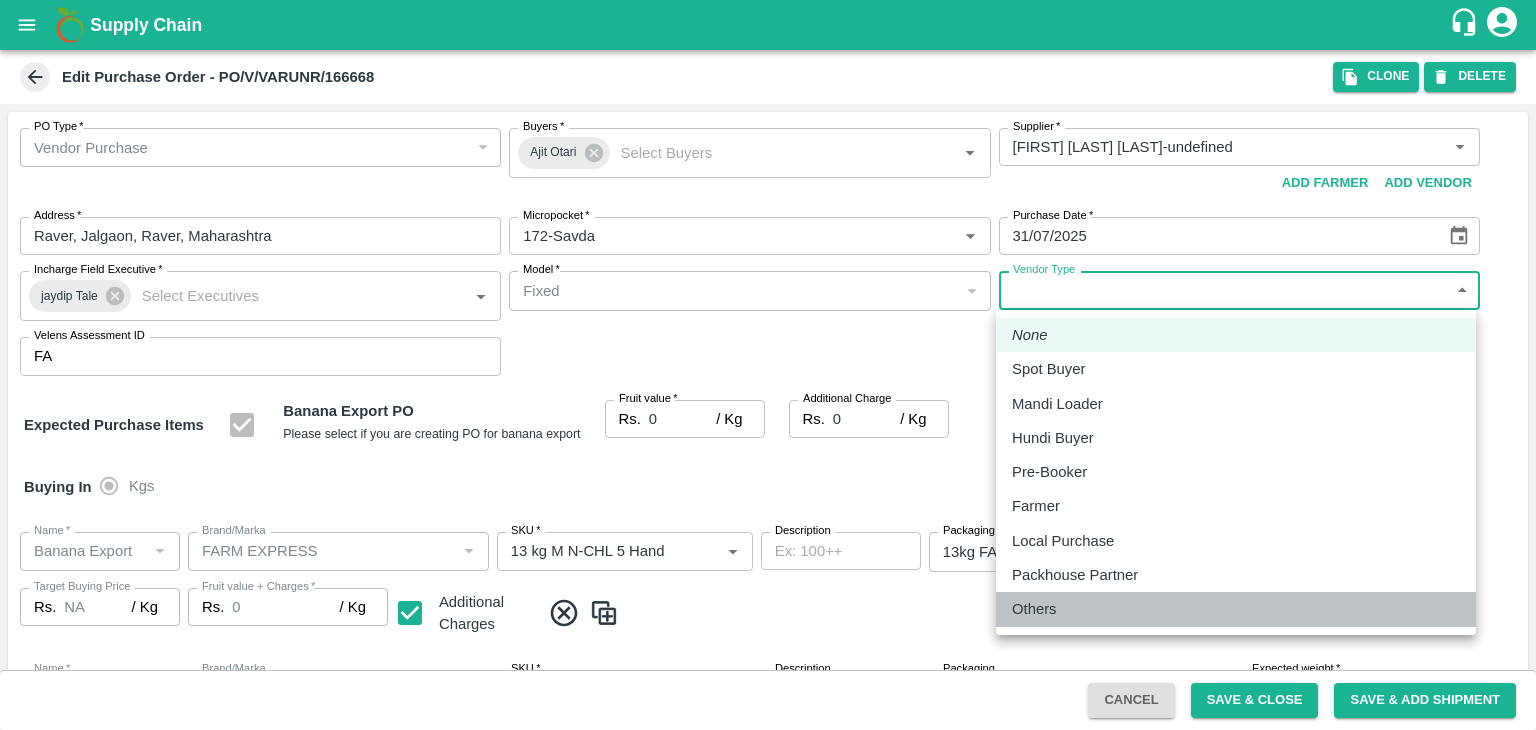 click on "Others" at bounding box center (1039, 609) 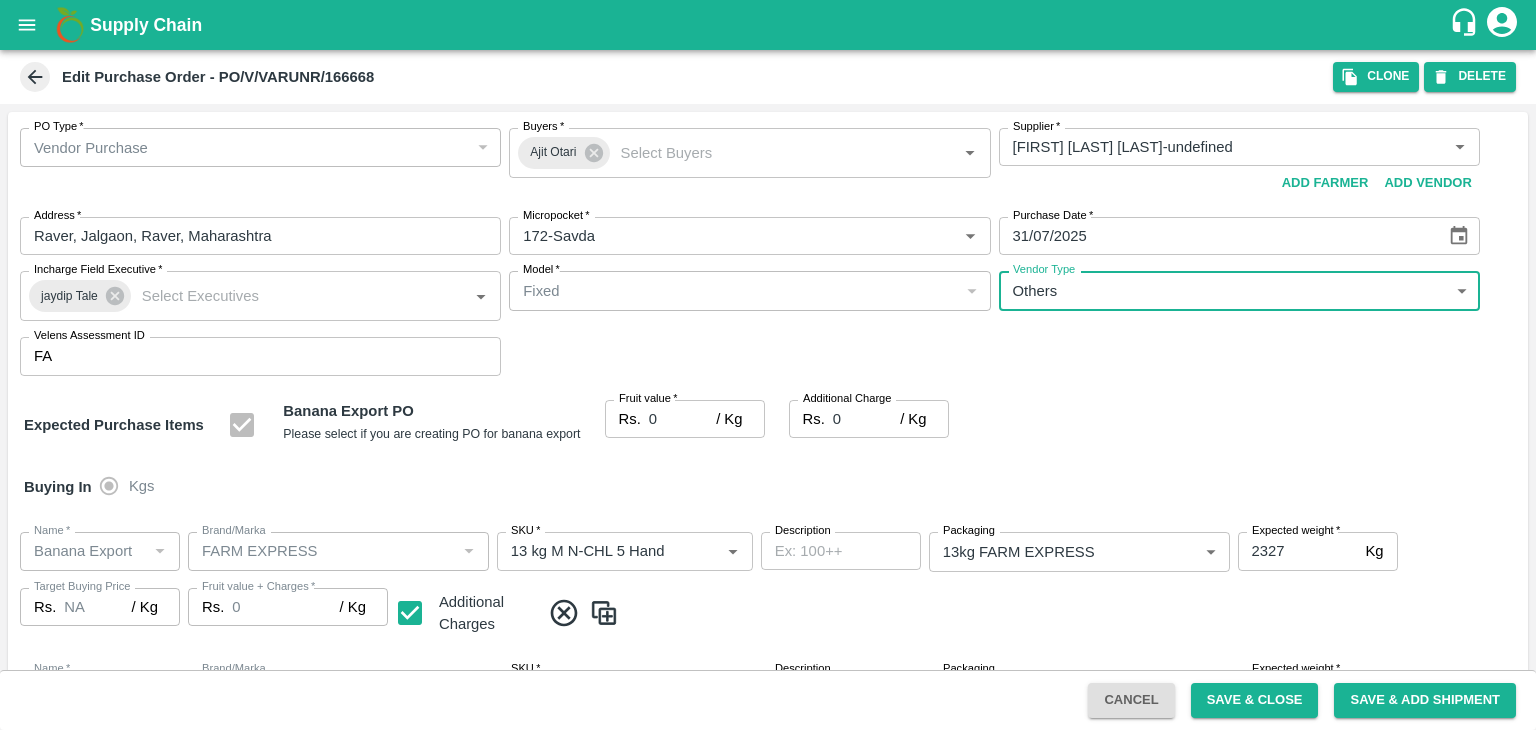 click on "0" at bounding box center (682, 419) 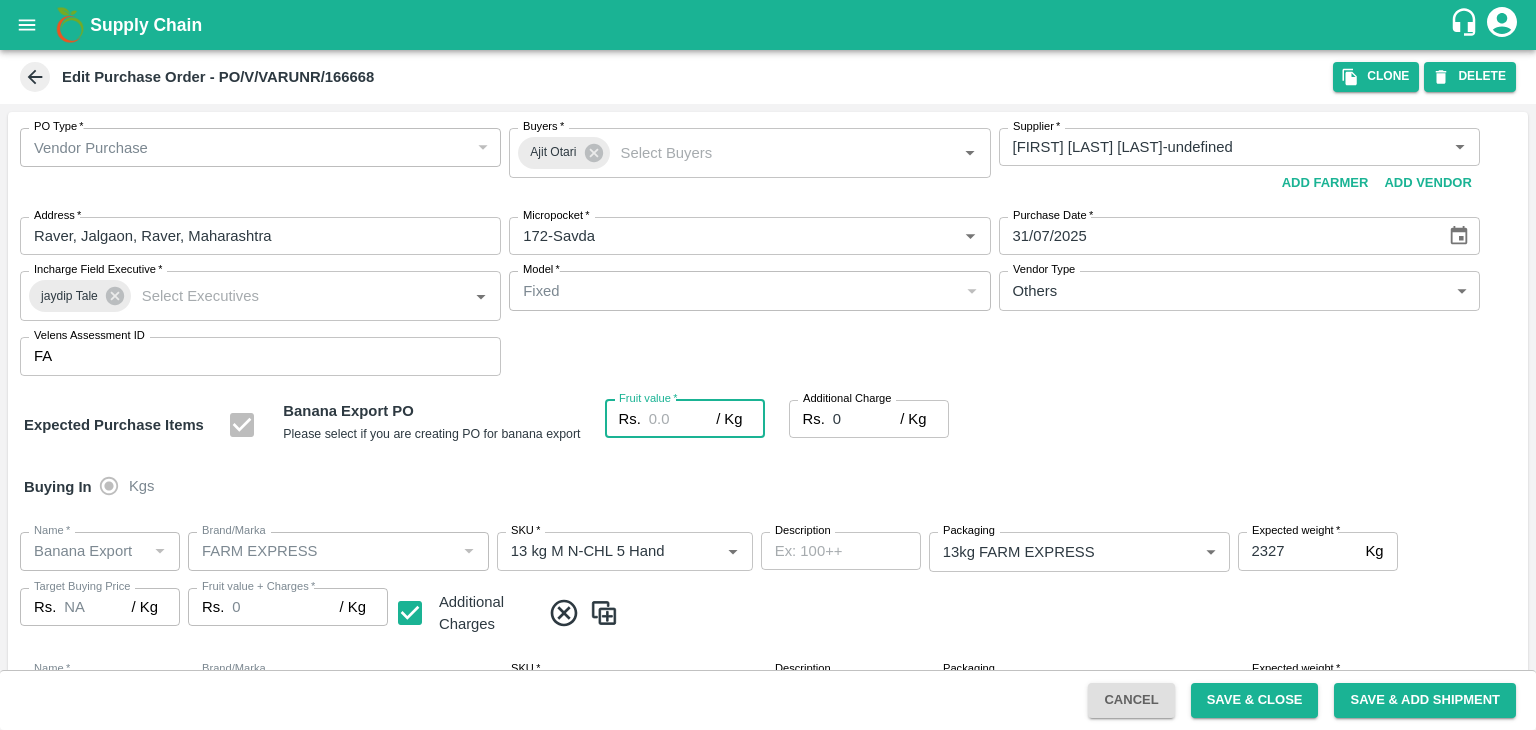 type on "1" 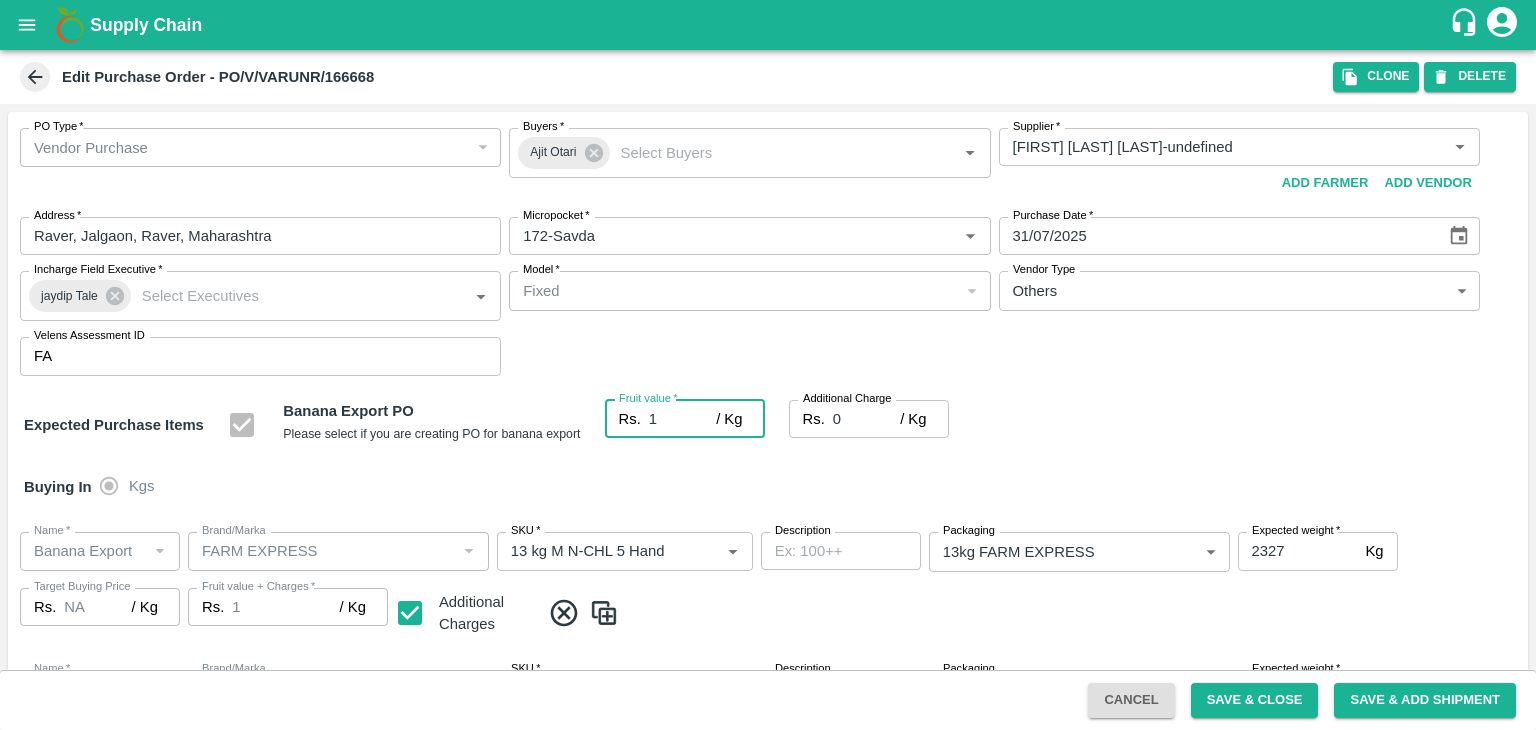 type on "1" 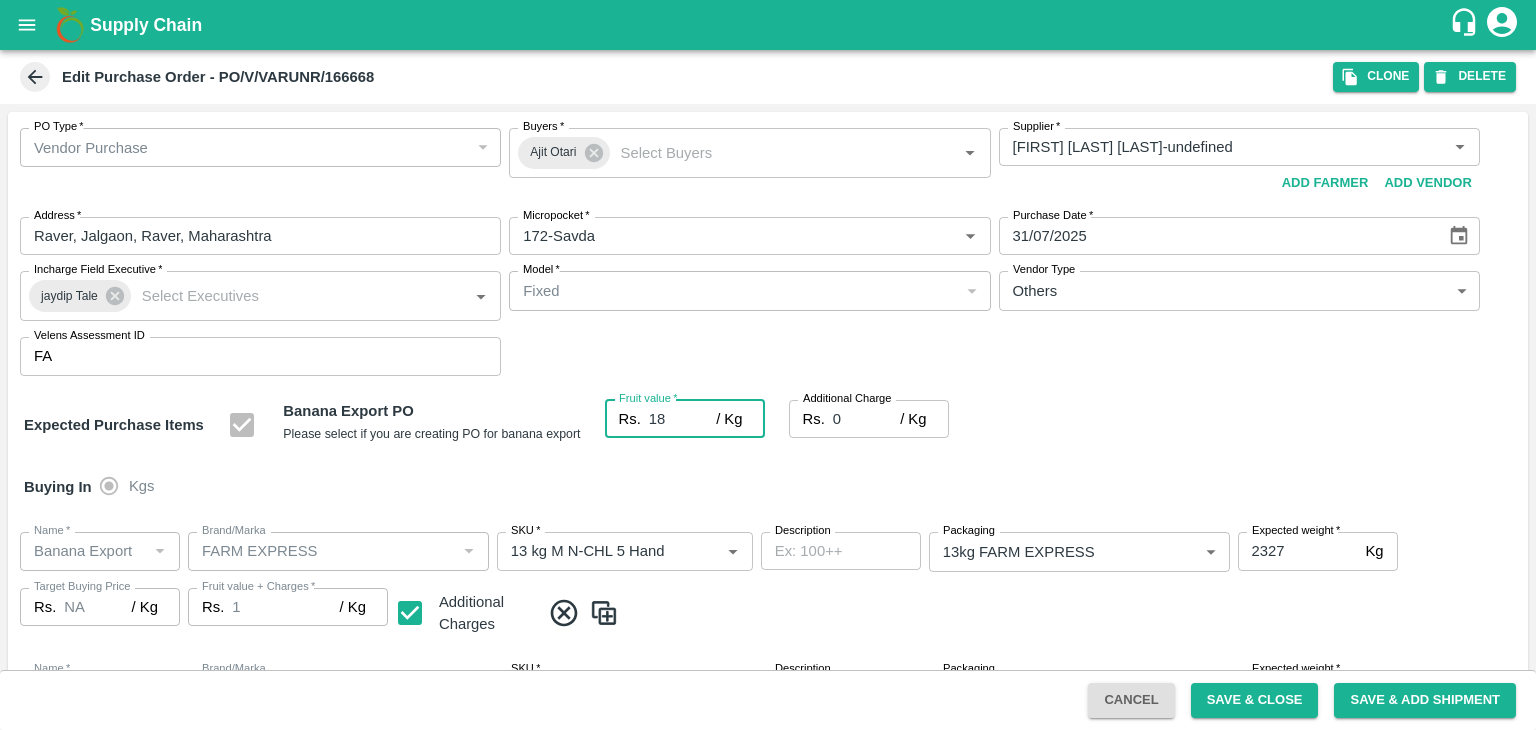 type on "18" 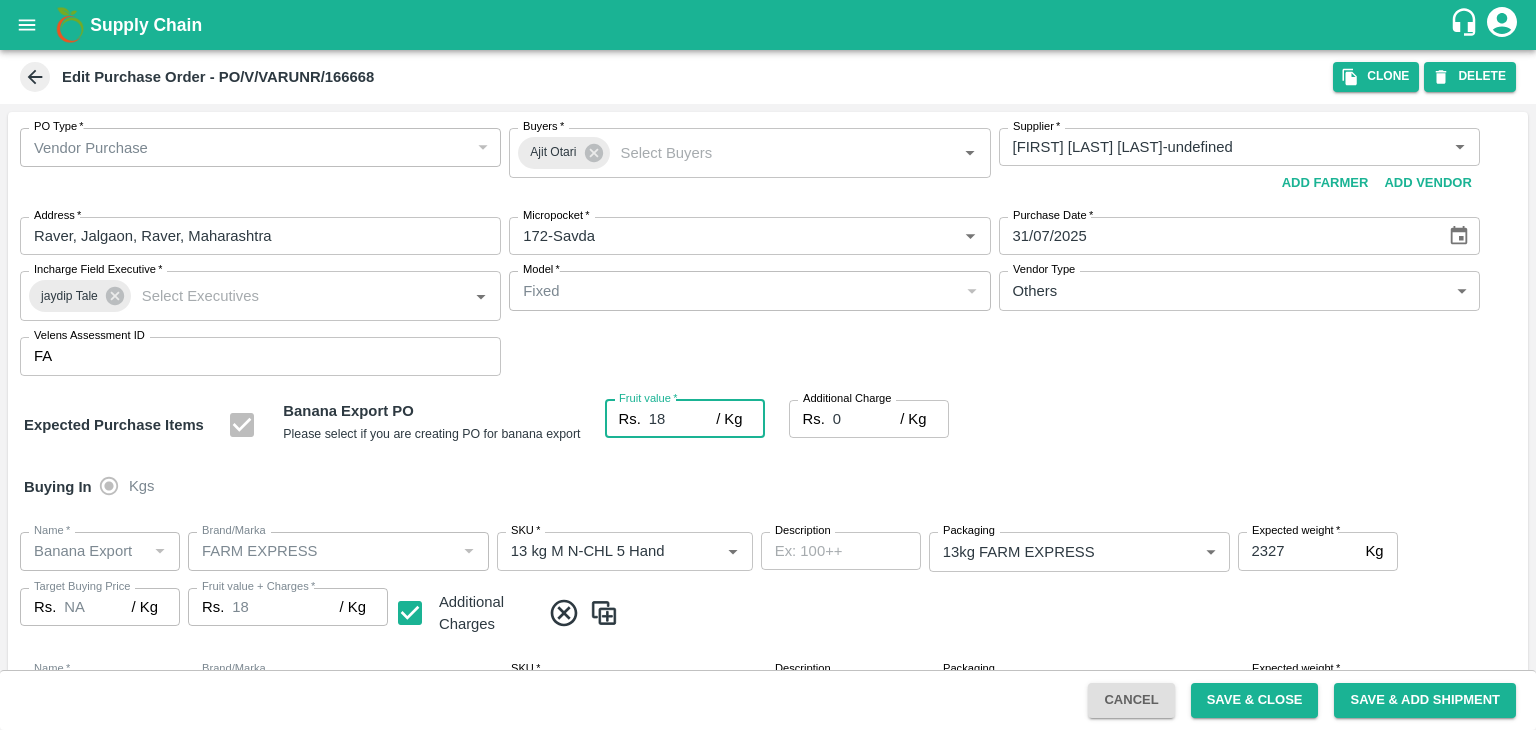 type on "18" 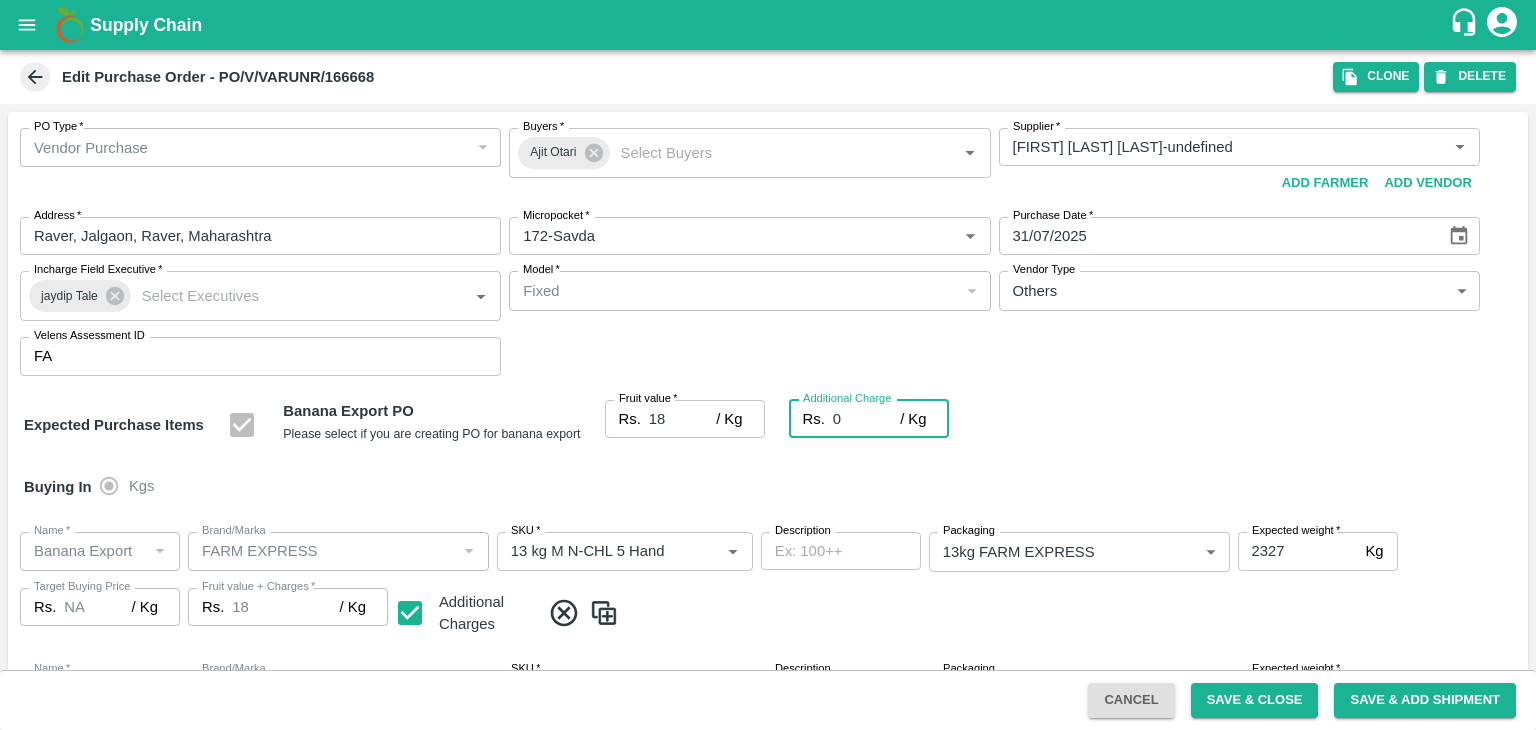 click on "0" at bounding box center [866, 419] 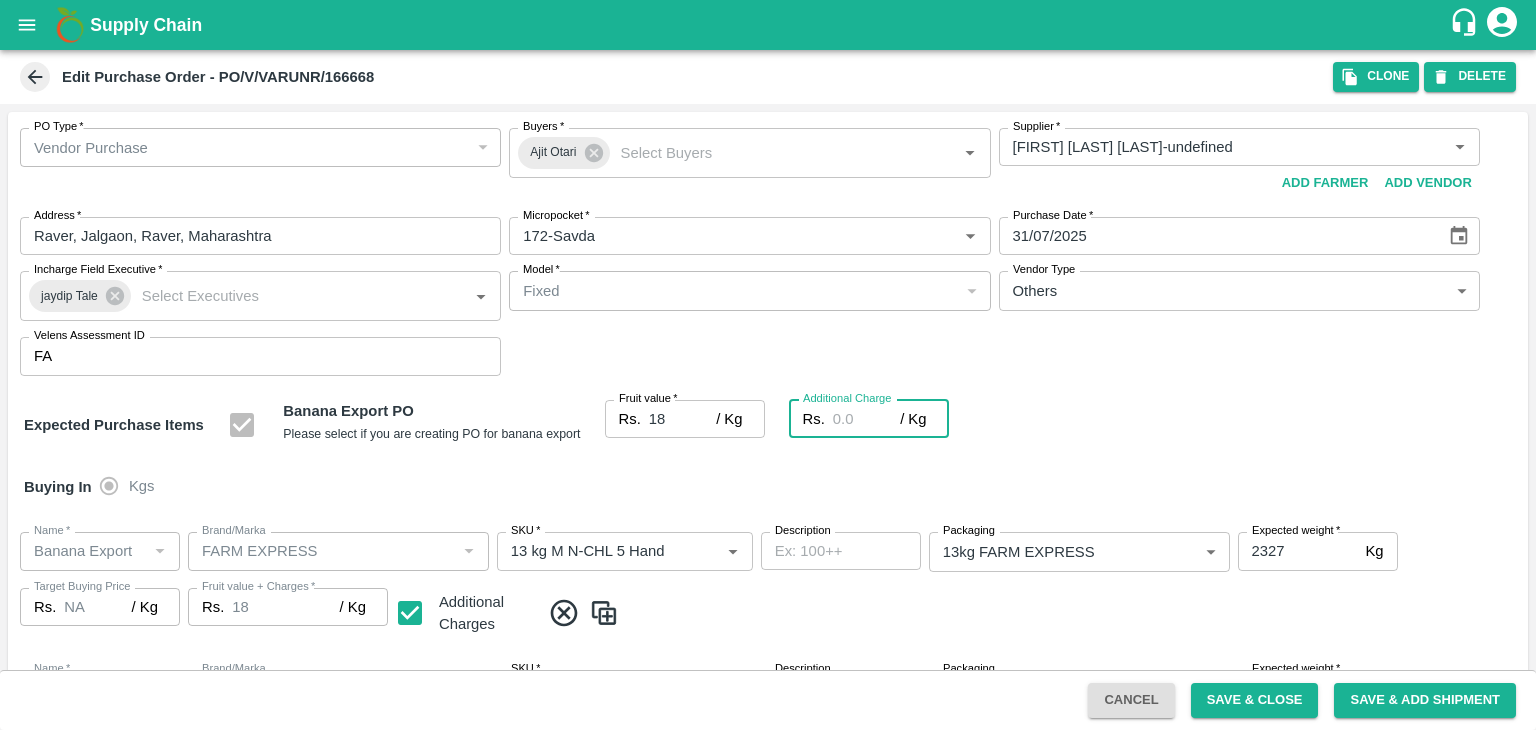 type on "2" 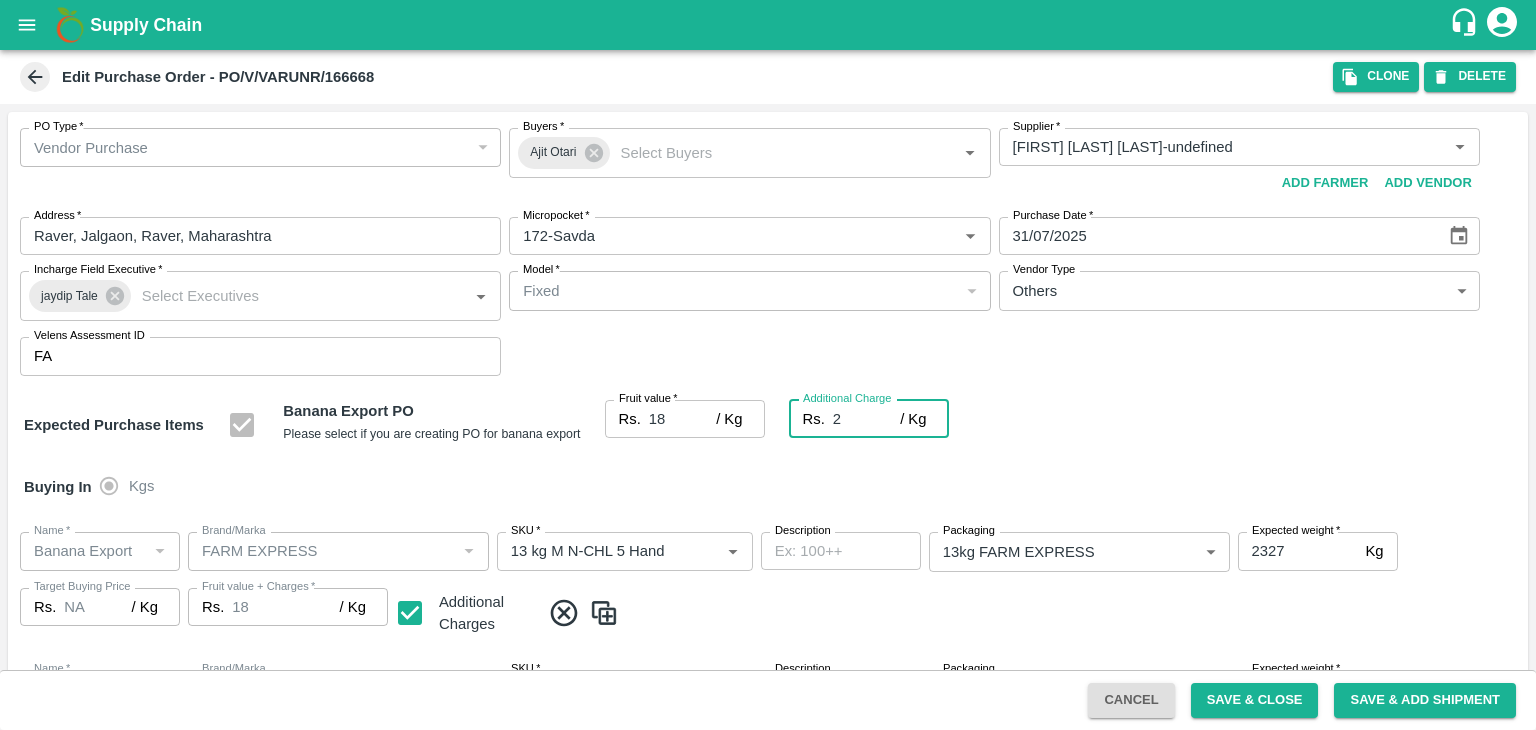 type on "20" 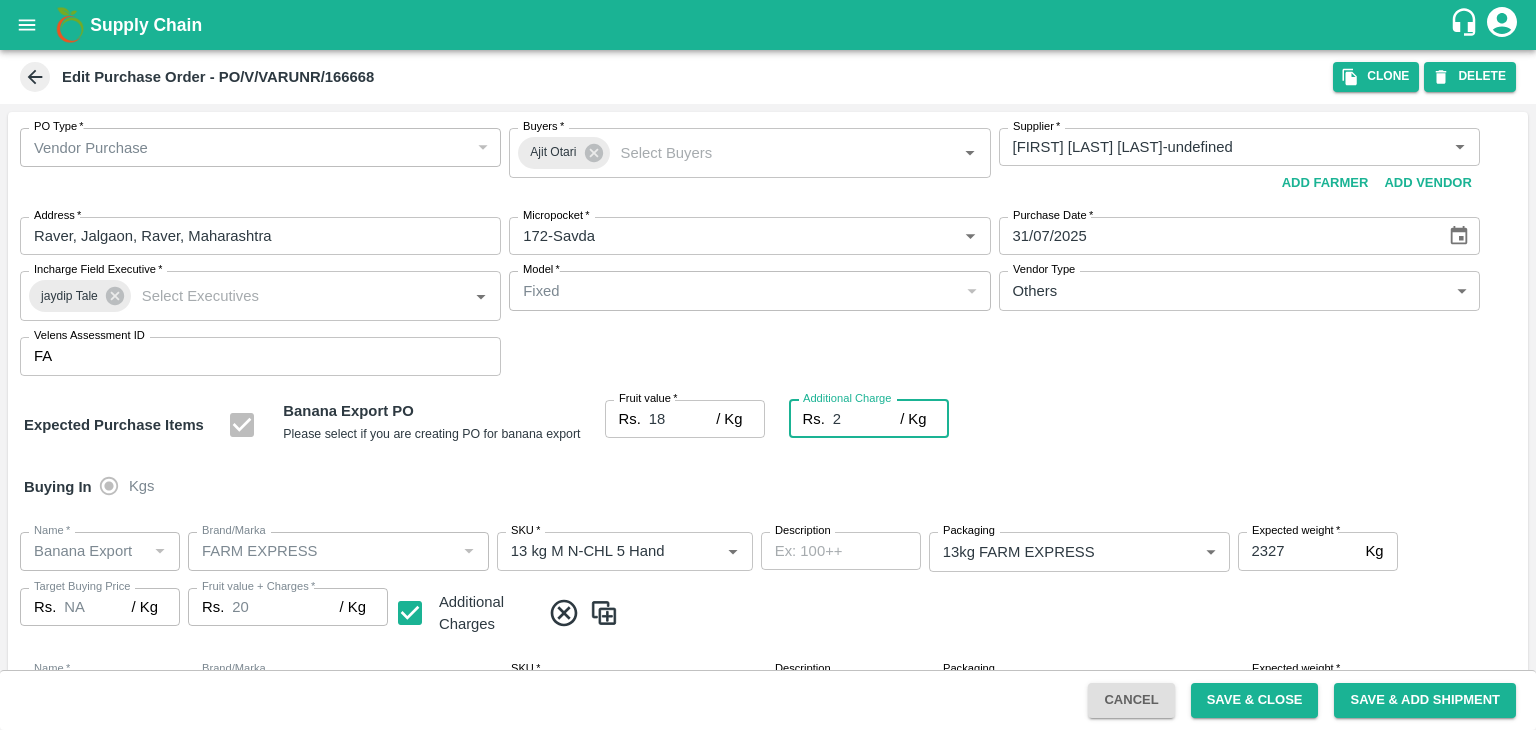 type on "2.7" 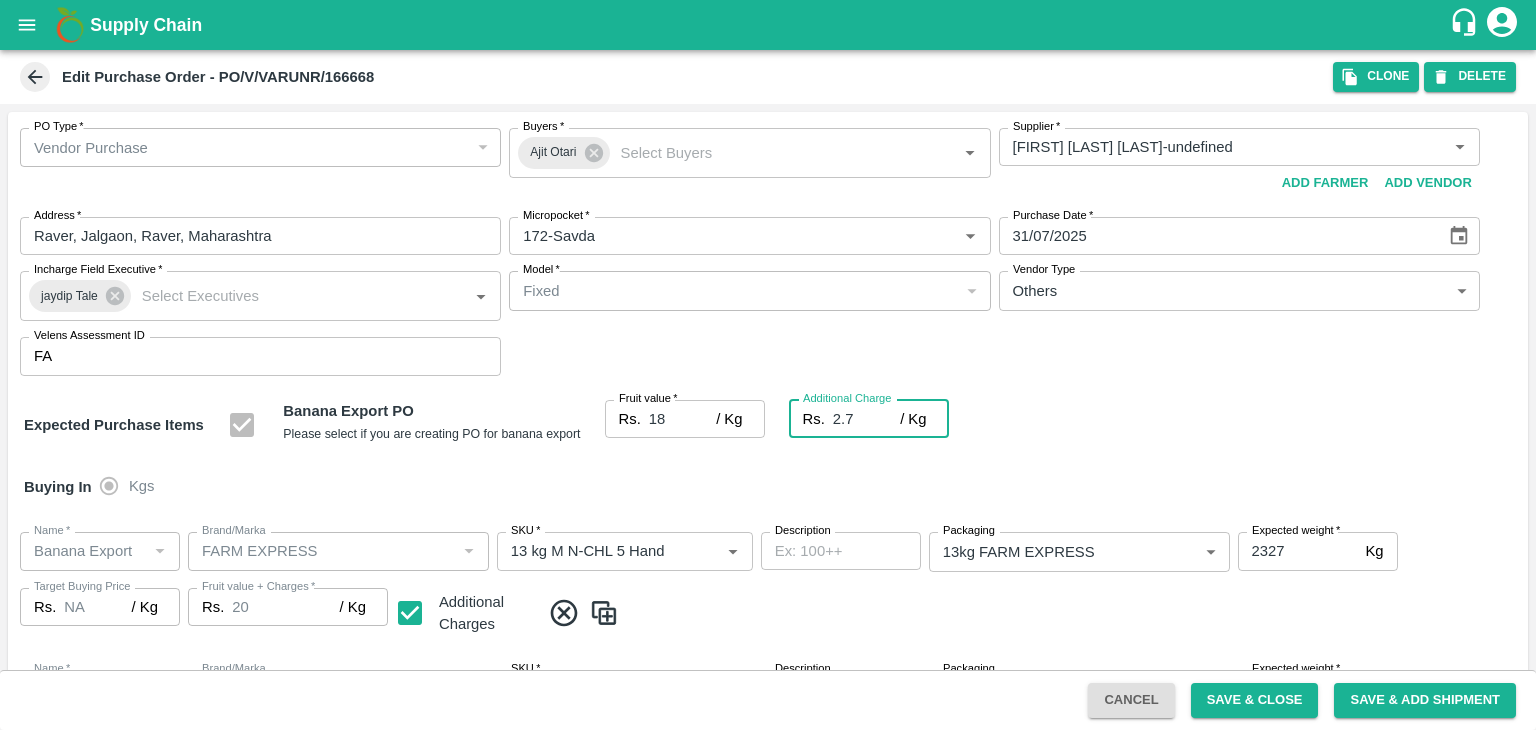 type on "20.7" 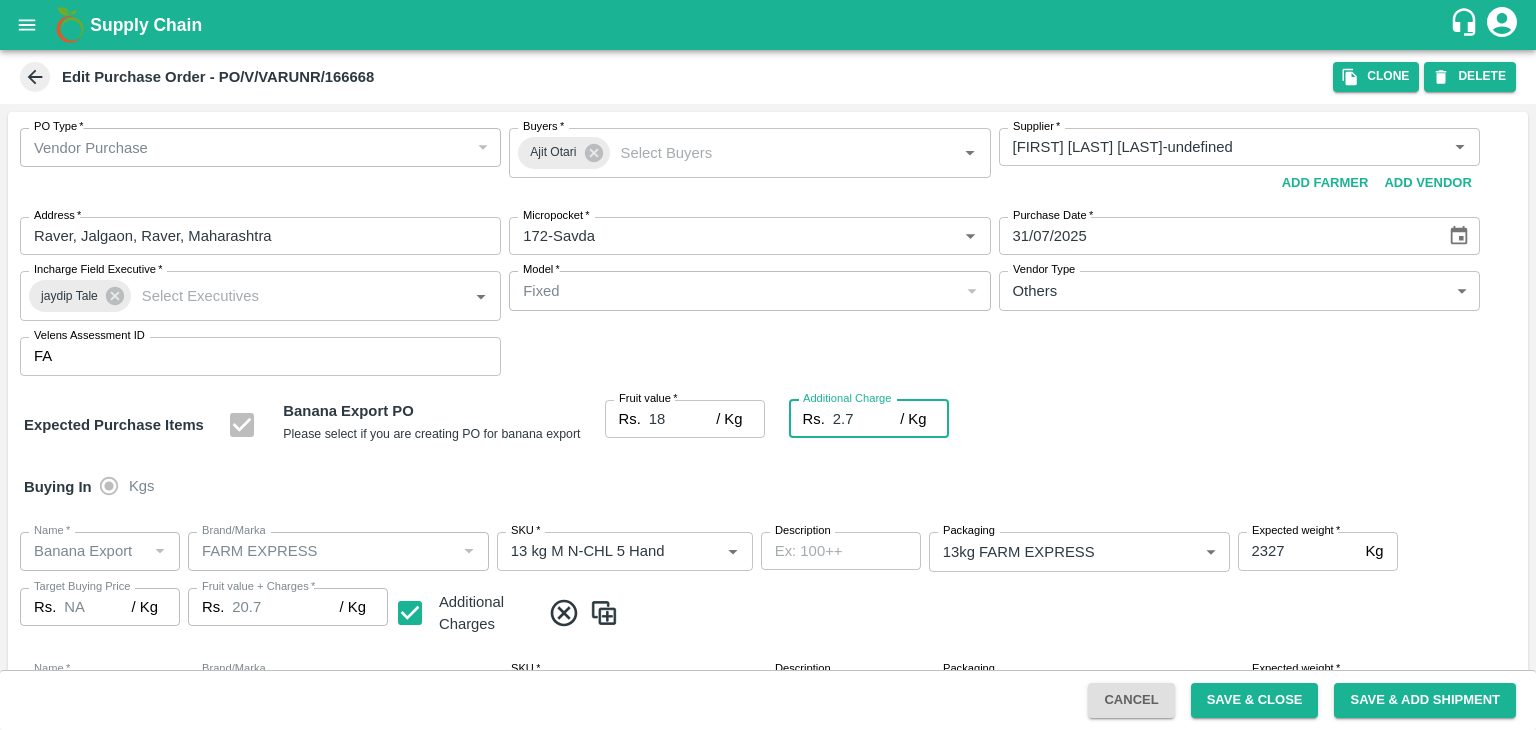 type on "2.75" 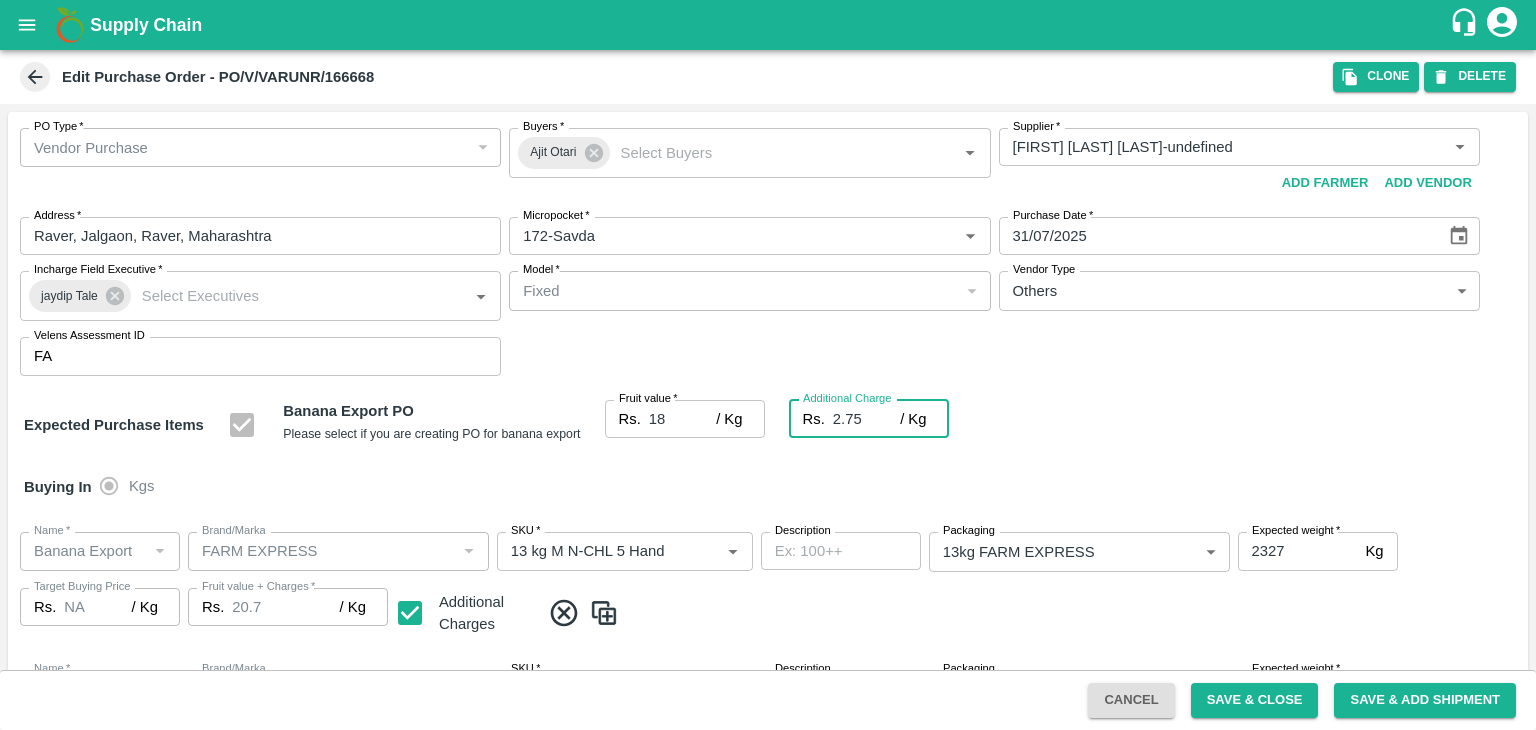 type on "20.75" 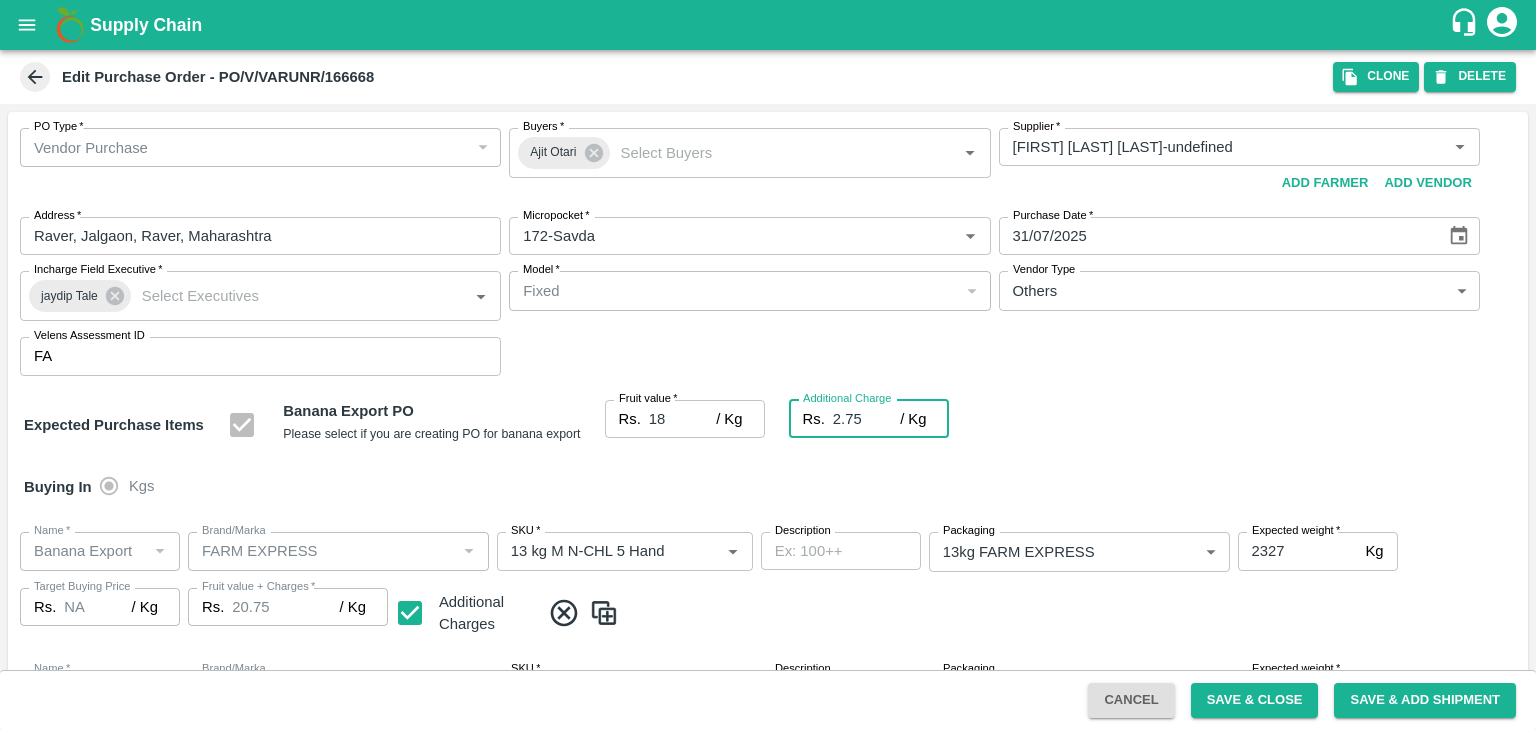 type on "2.75" 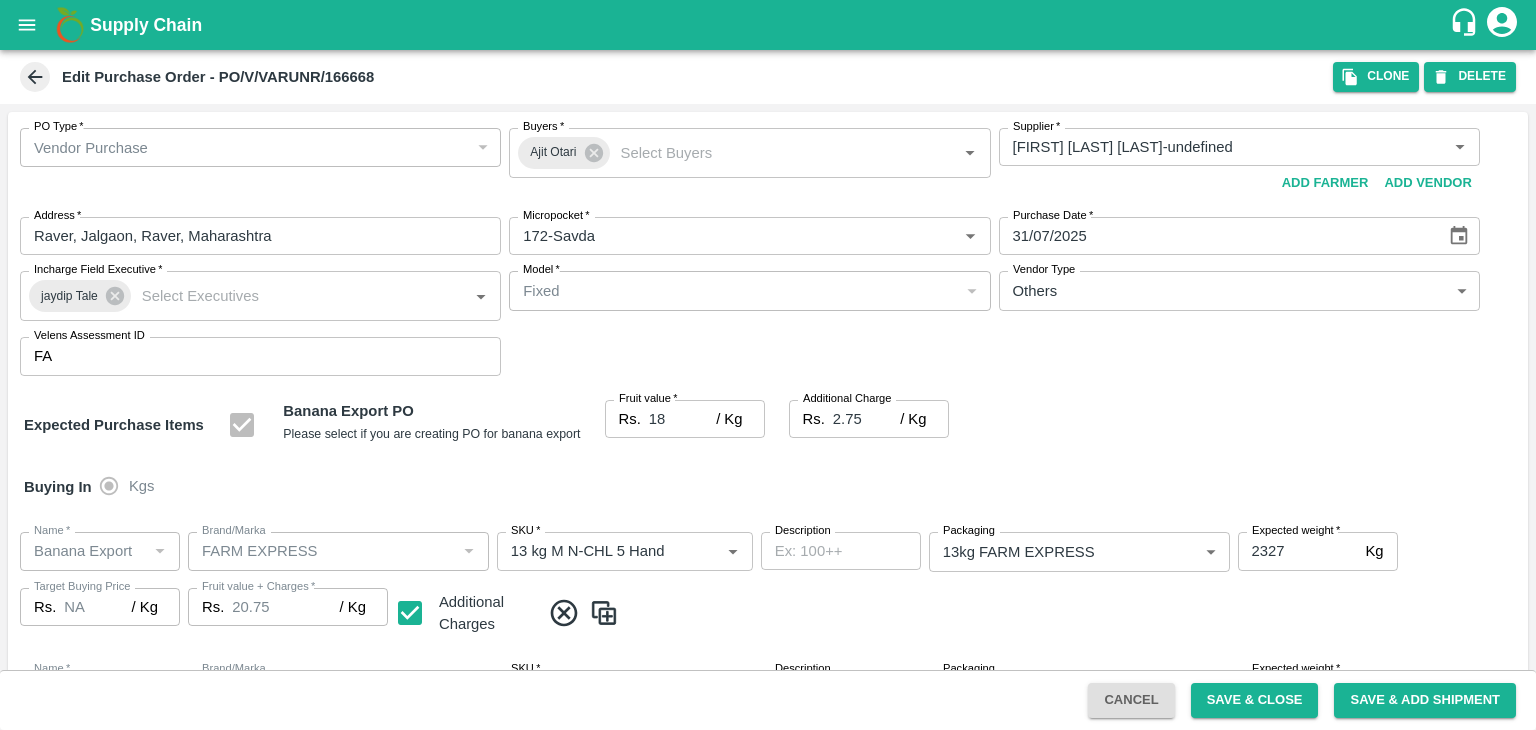 scroll, scrollTop: 923, scrollLeft: 0, axis: vertical 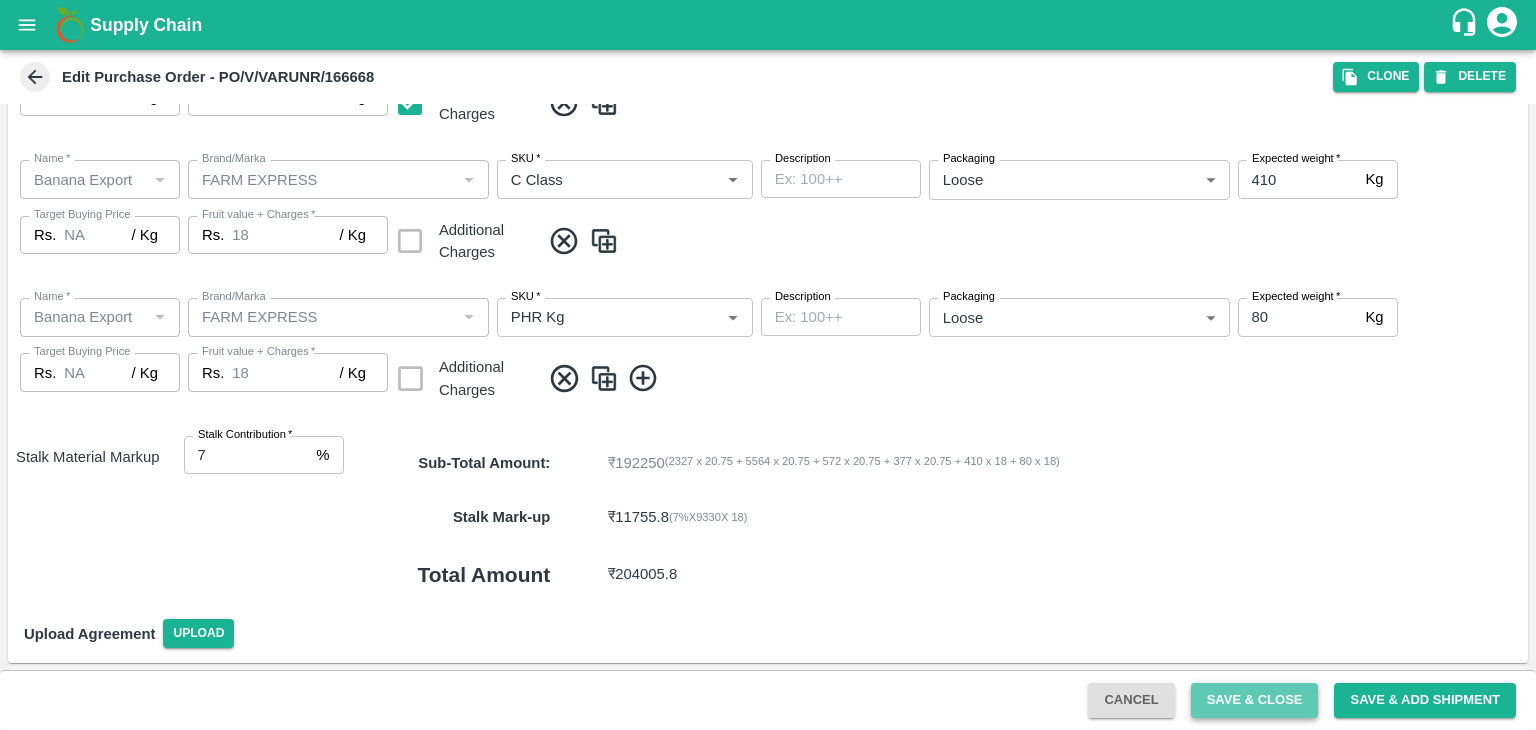 click on "Save & Close" at bounding box center (1255, 700) 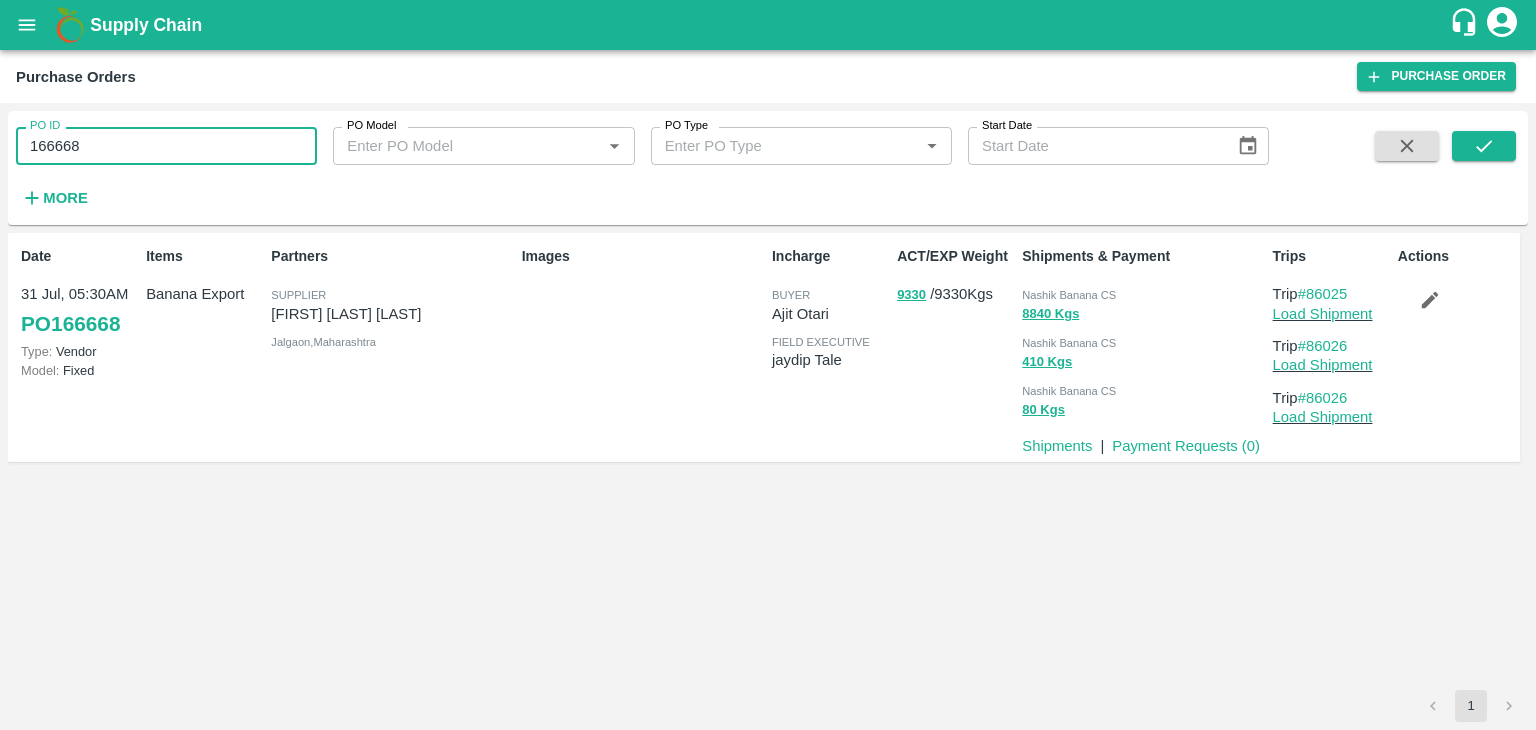 click on "166668" at bounding box center (166, 146) 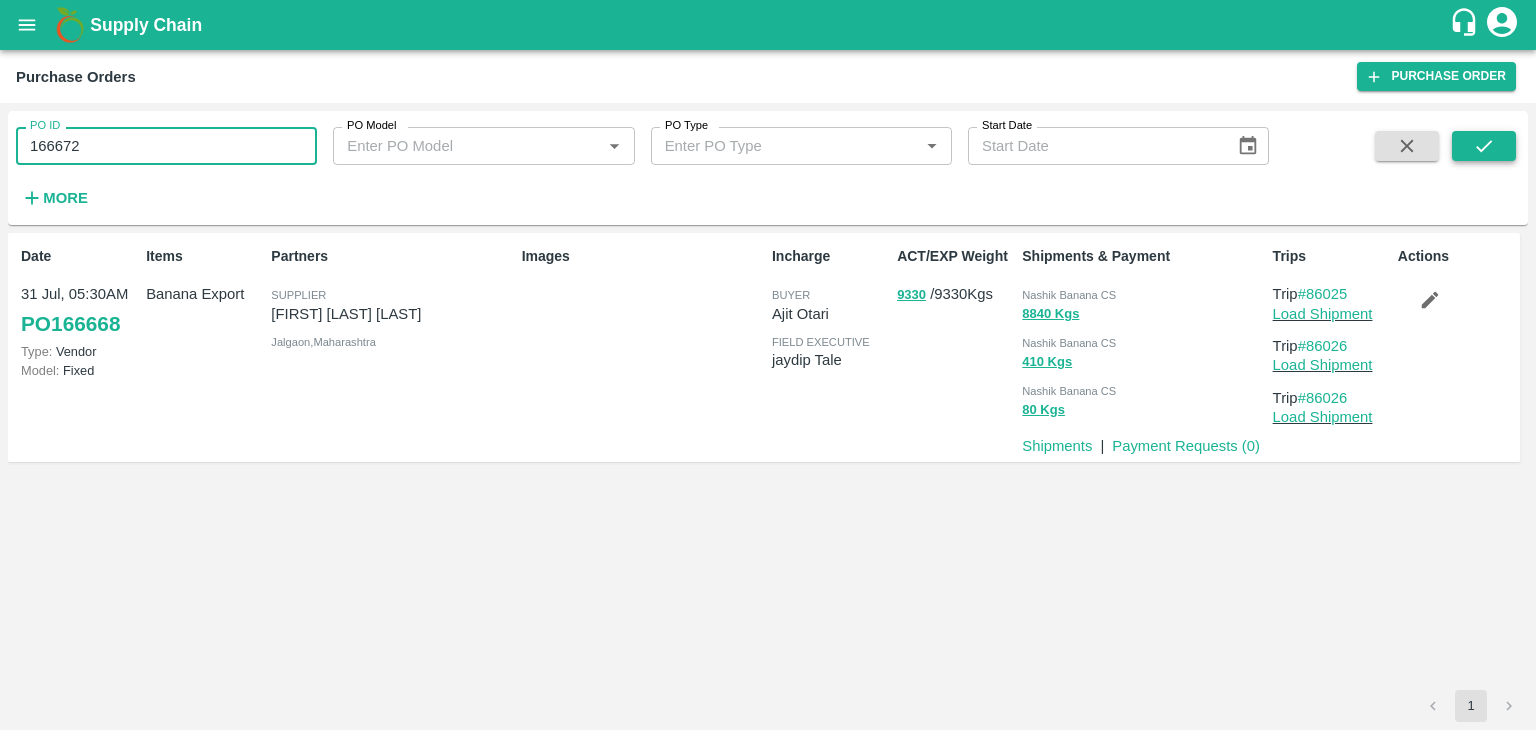 type on "166672" 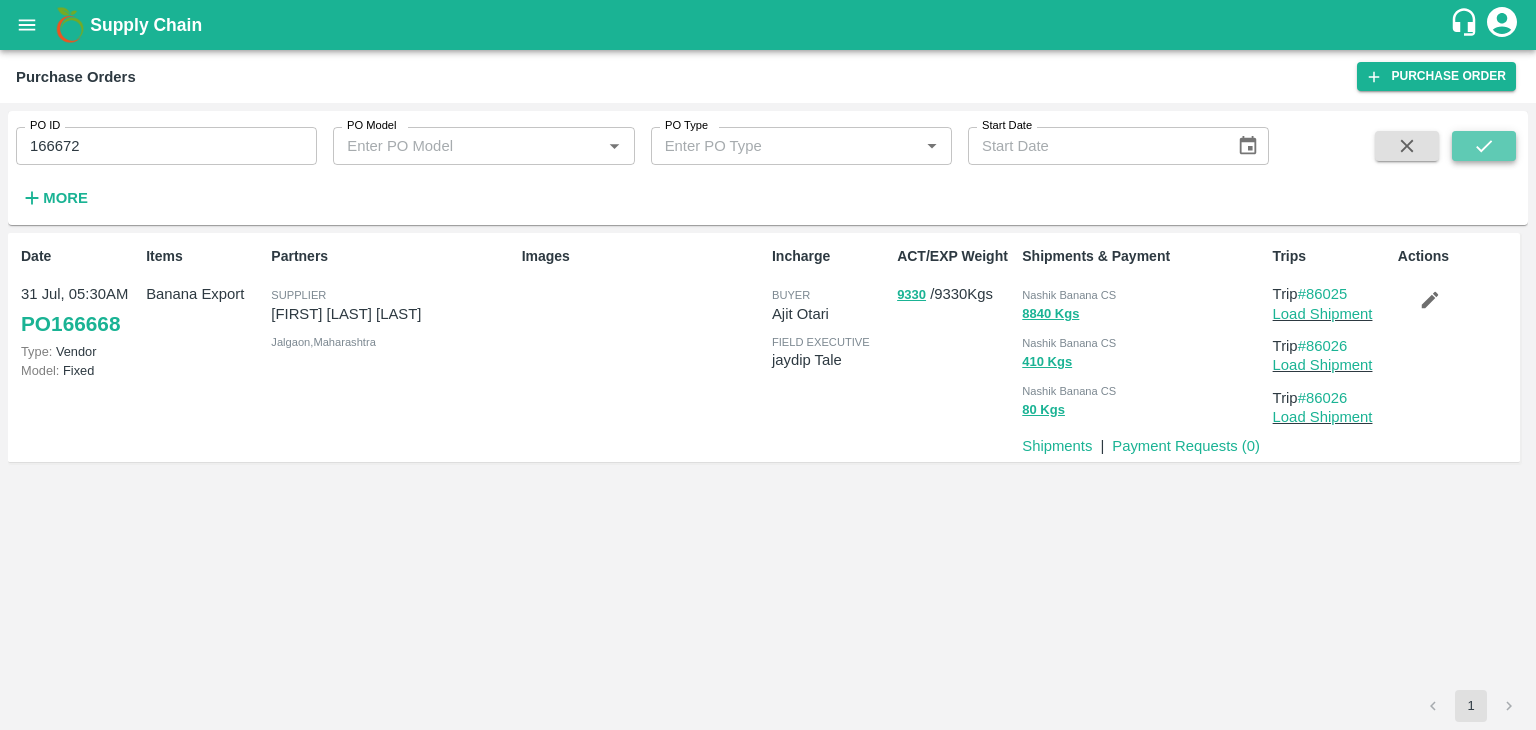 click at bounding box center (1484, 146) 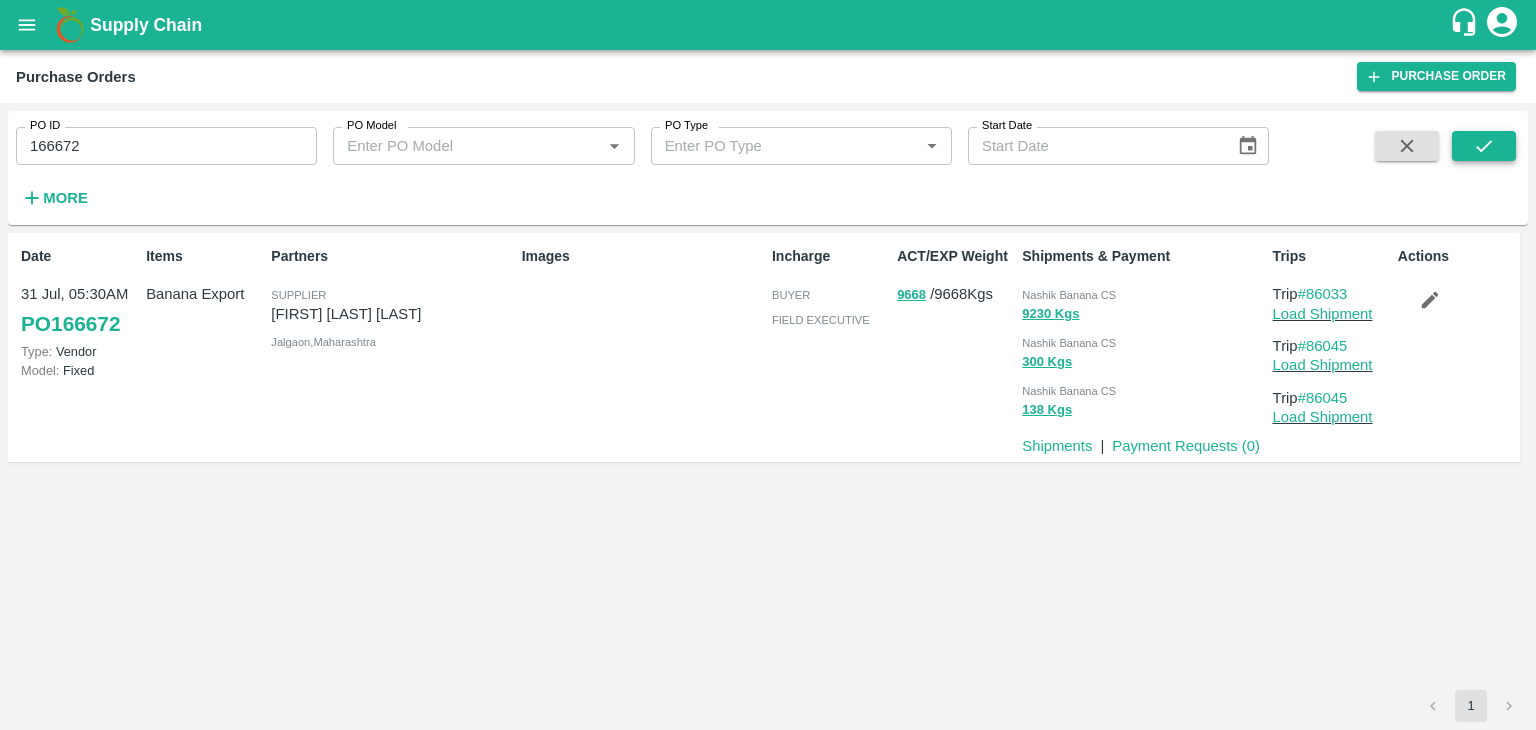 click at bounding box center [1484, 146] 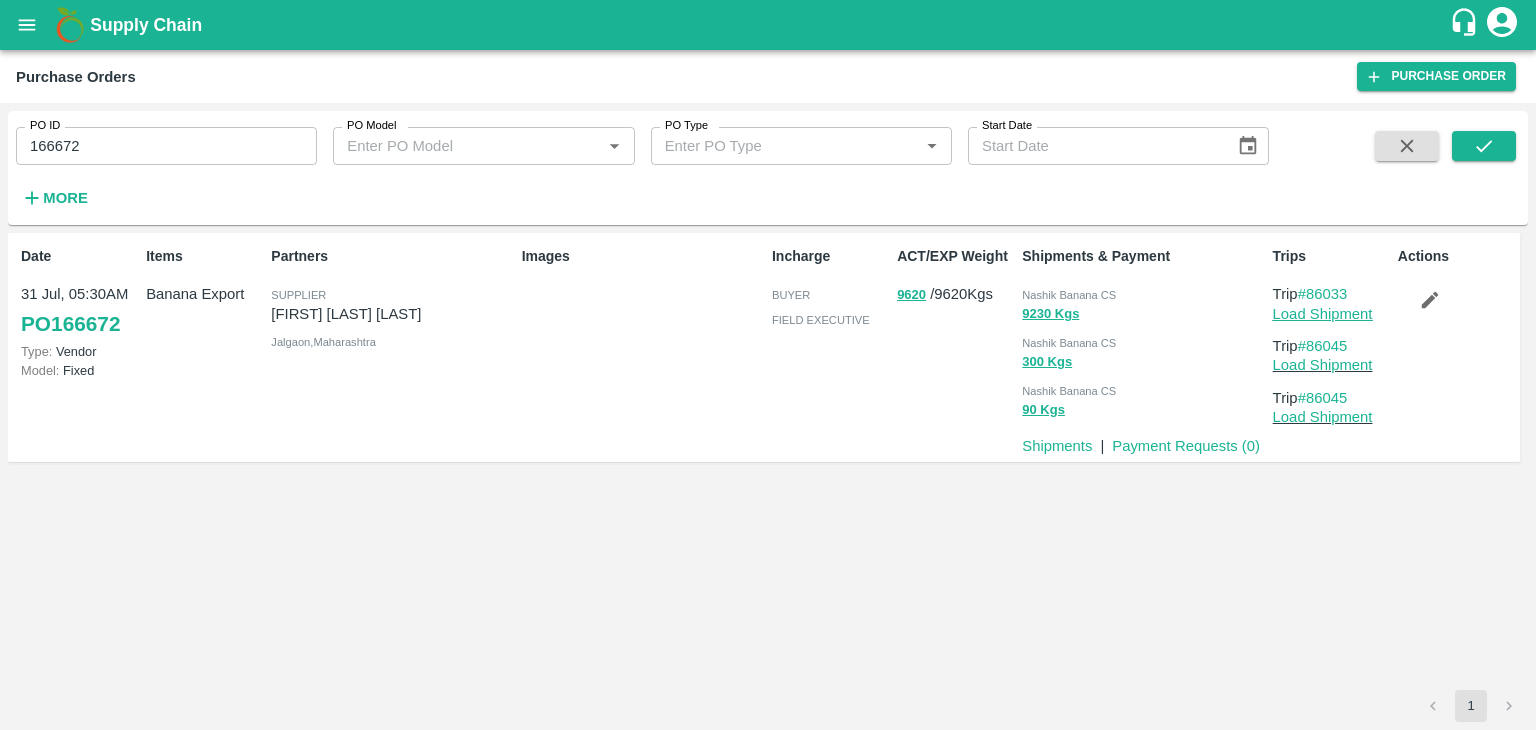 click on "Load Shipment" at bounding box center (1323, 314) 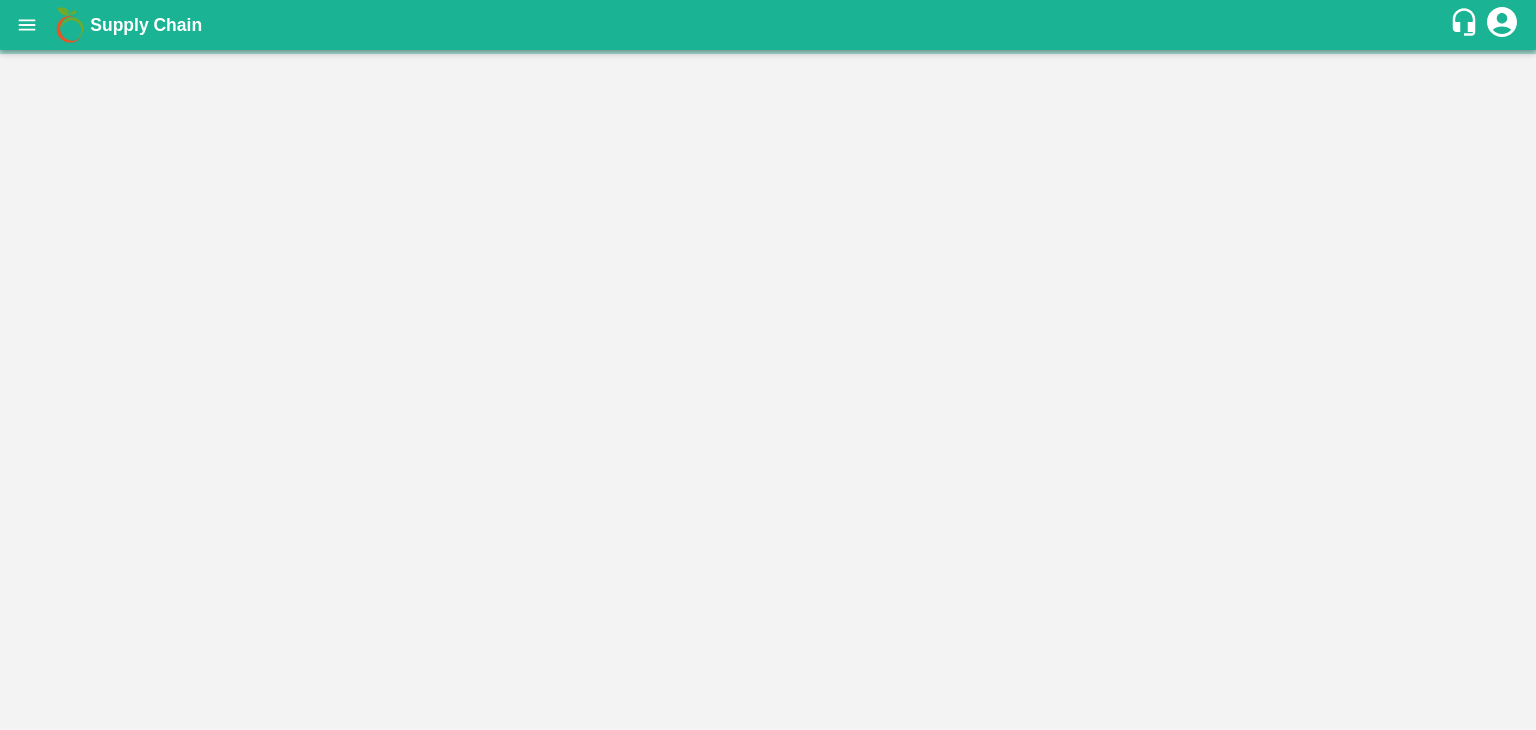 scroll, scrollTop: 0, scrollLeft: 0, axis: both 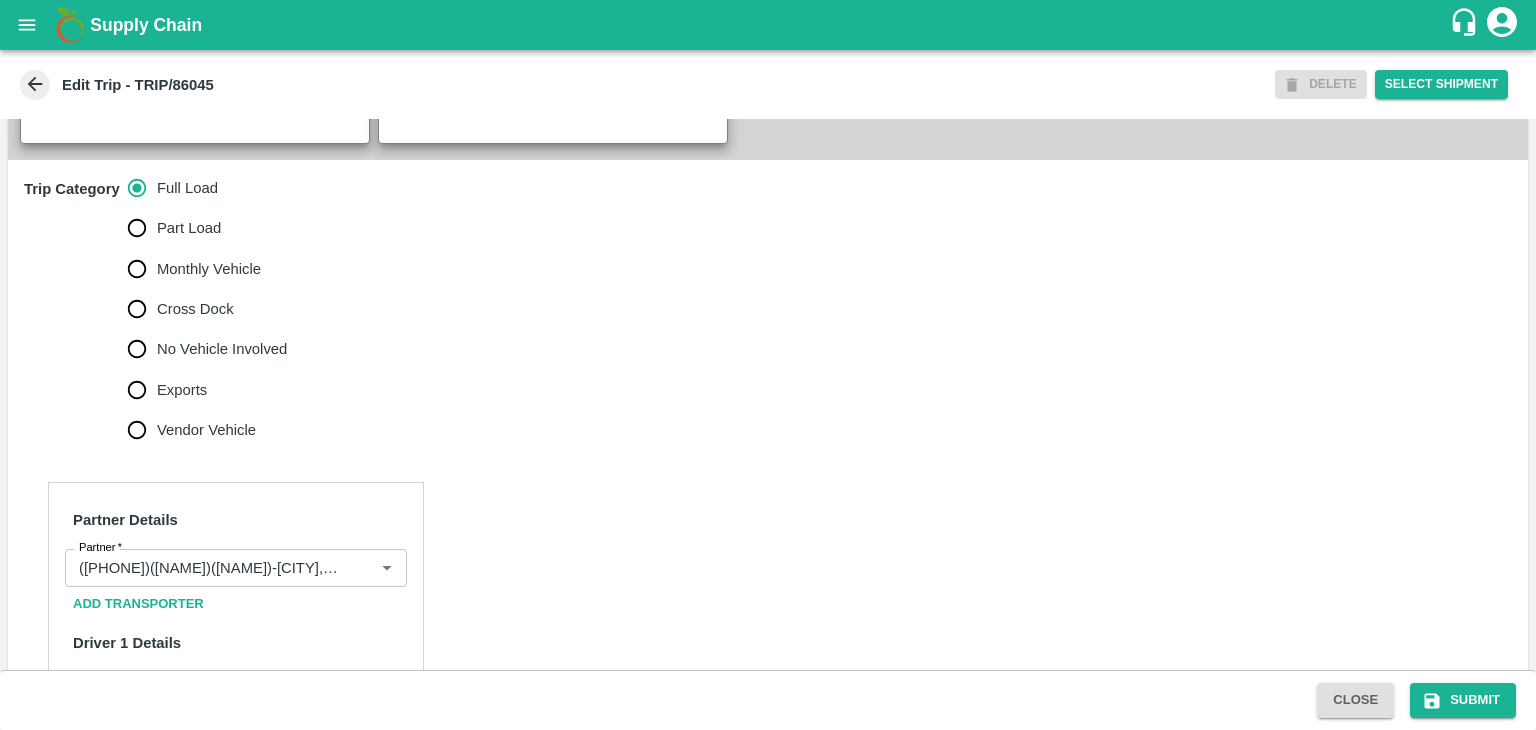 click on "No Vehicle Involved" at bounding box center [222, 349] 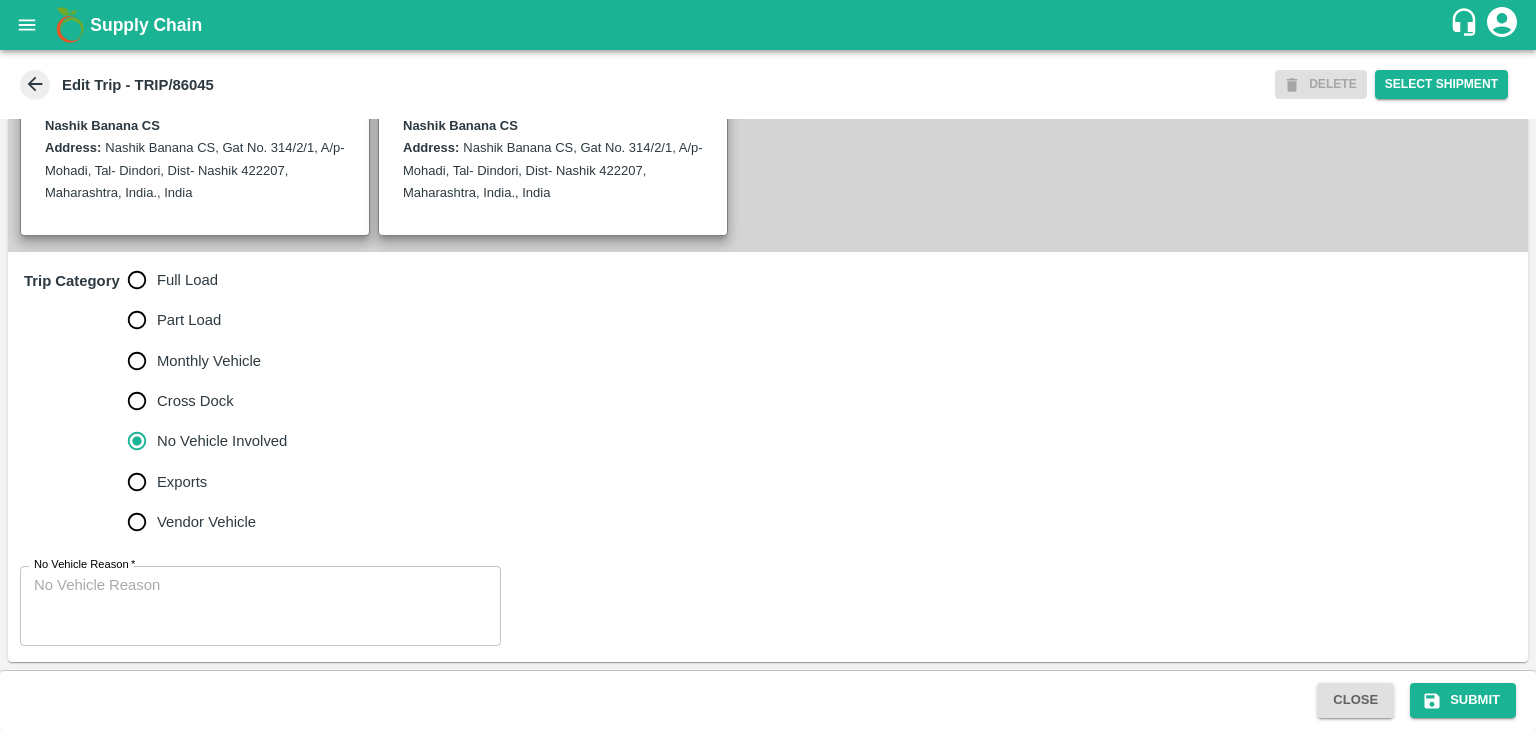 scroll, scrollTop: 468, scrollLeft: 0, axis: vertical 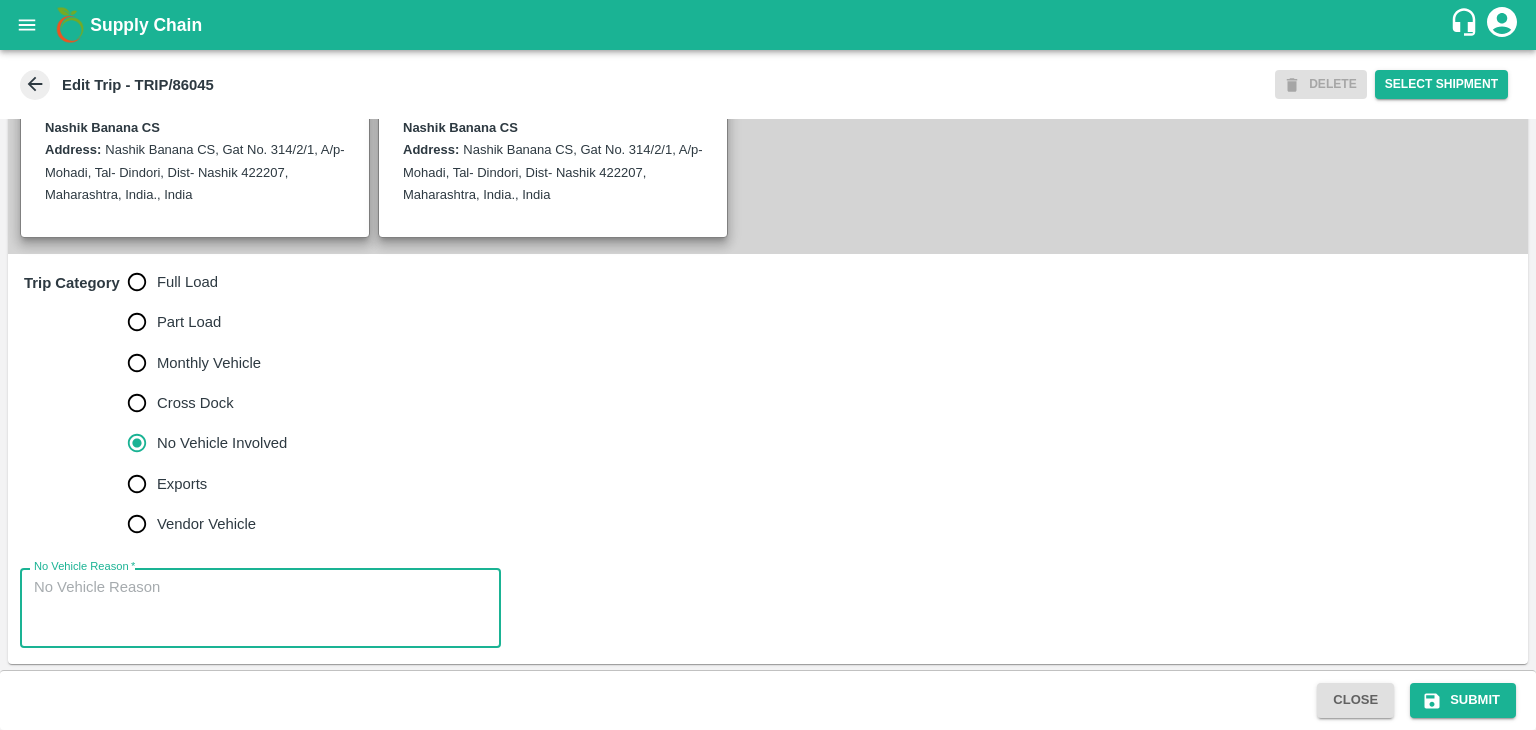 click on "No Vehicle Reason   *" at bounding box center (260, 608) 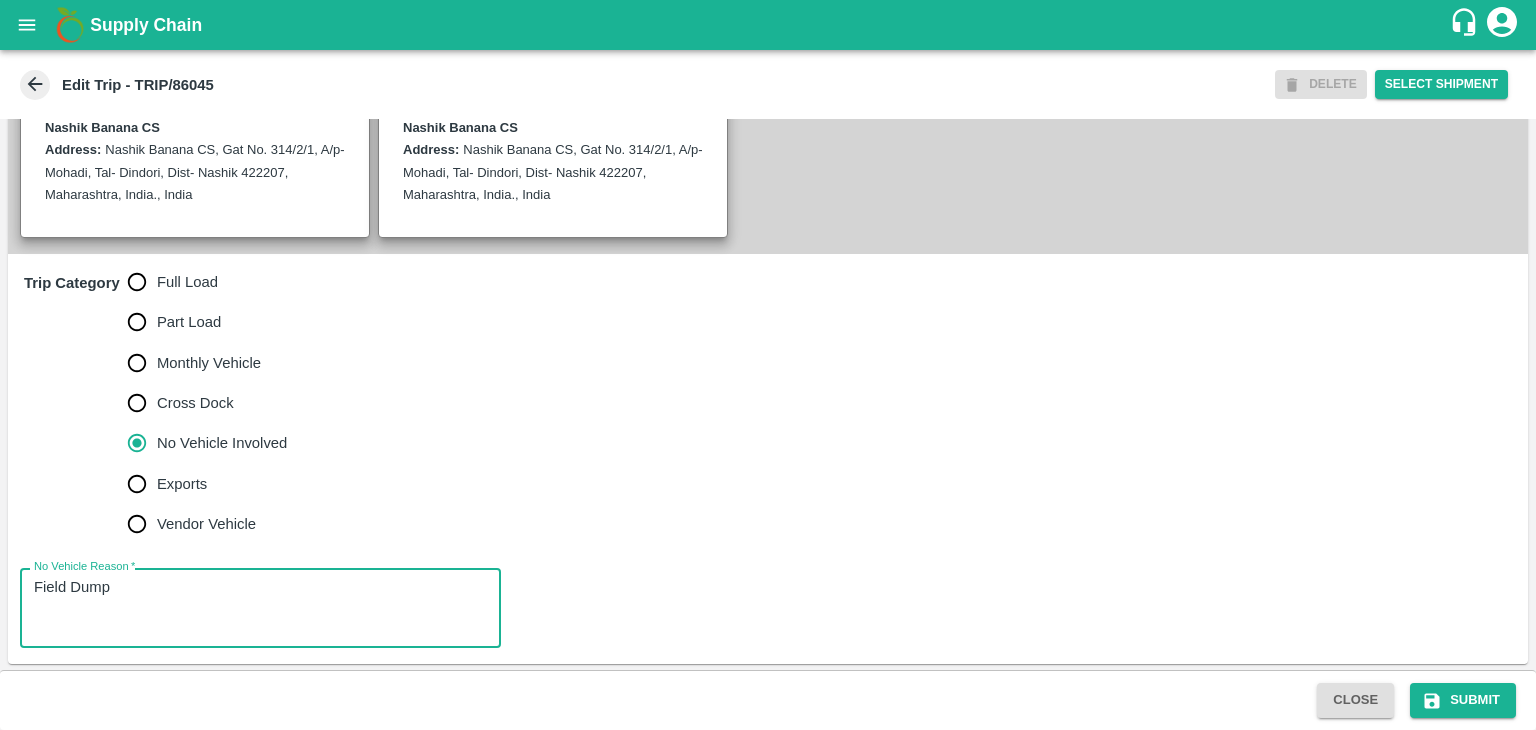 type on "Field Dump" 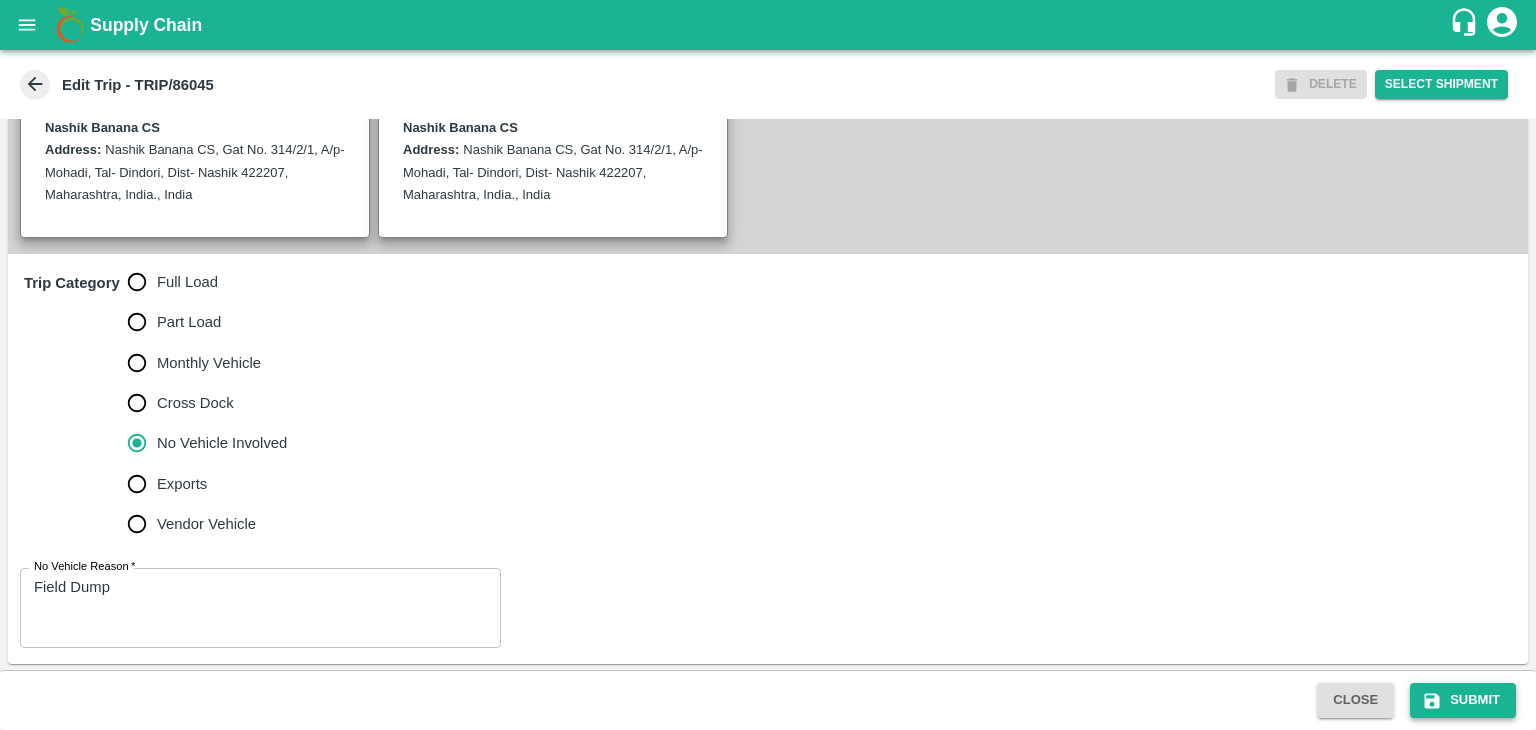 drag, startPoint x: 1519, startPoint y: 717, endPoint x: 1493, endPoint y: 708, distance: 27.513634 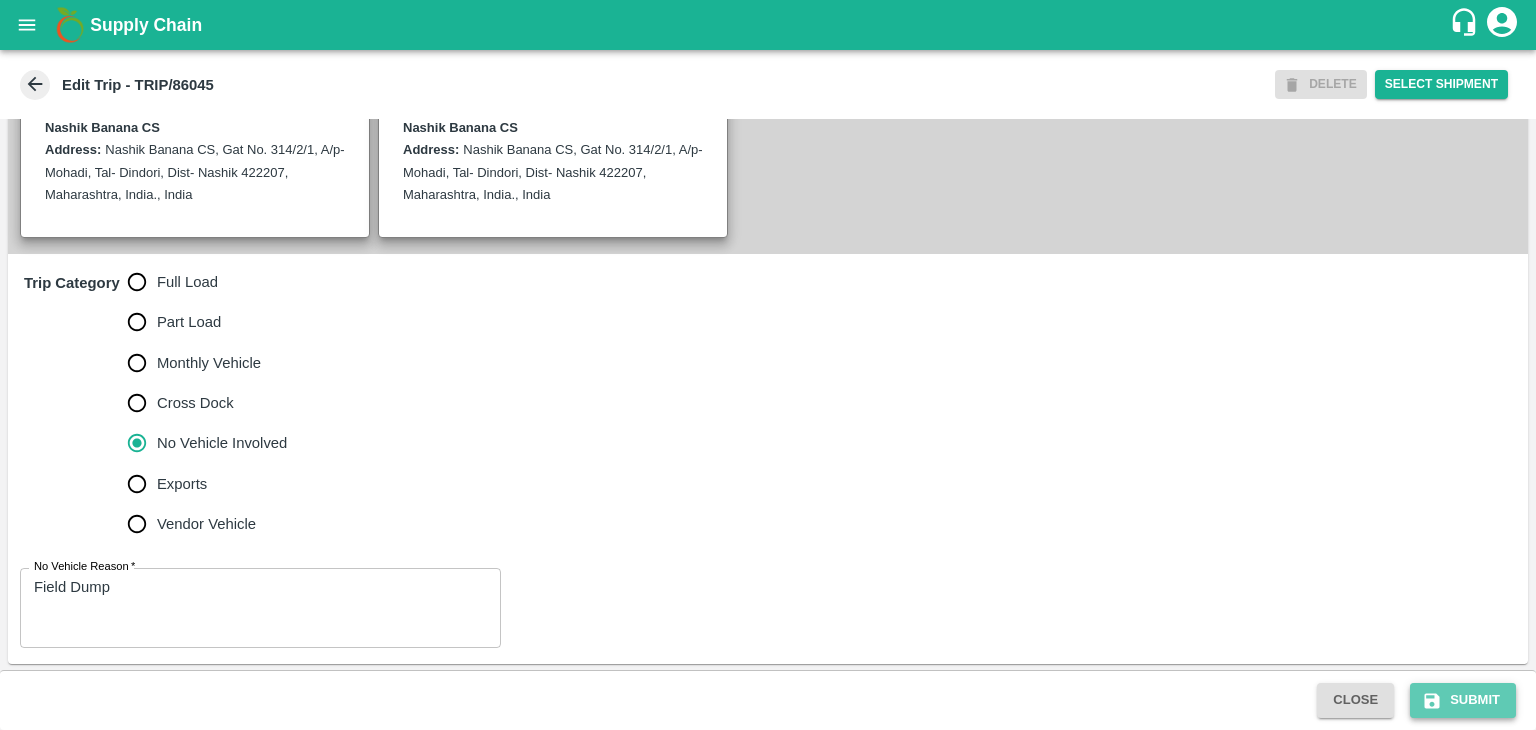click on "Submit" at bounding box center [1463, 700] 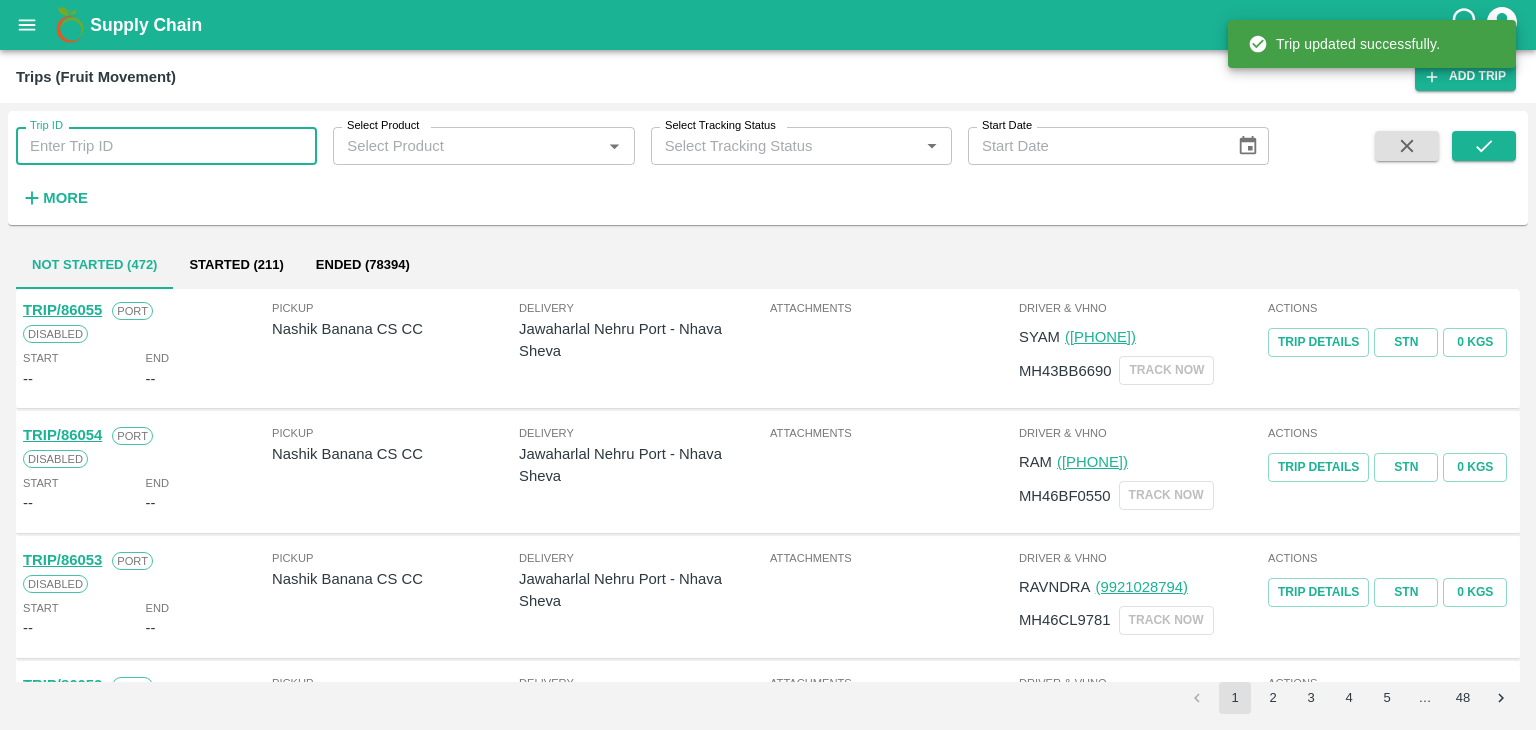 click on "Trip ID" at bounding box center [166, 146] 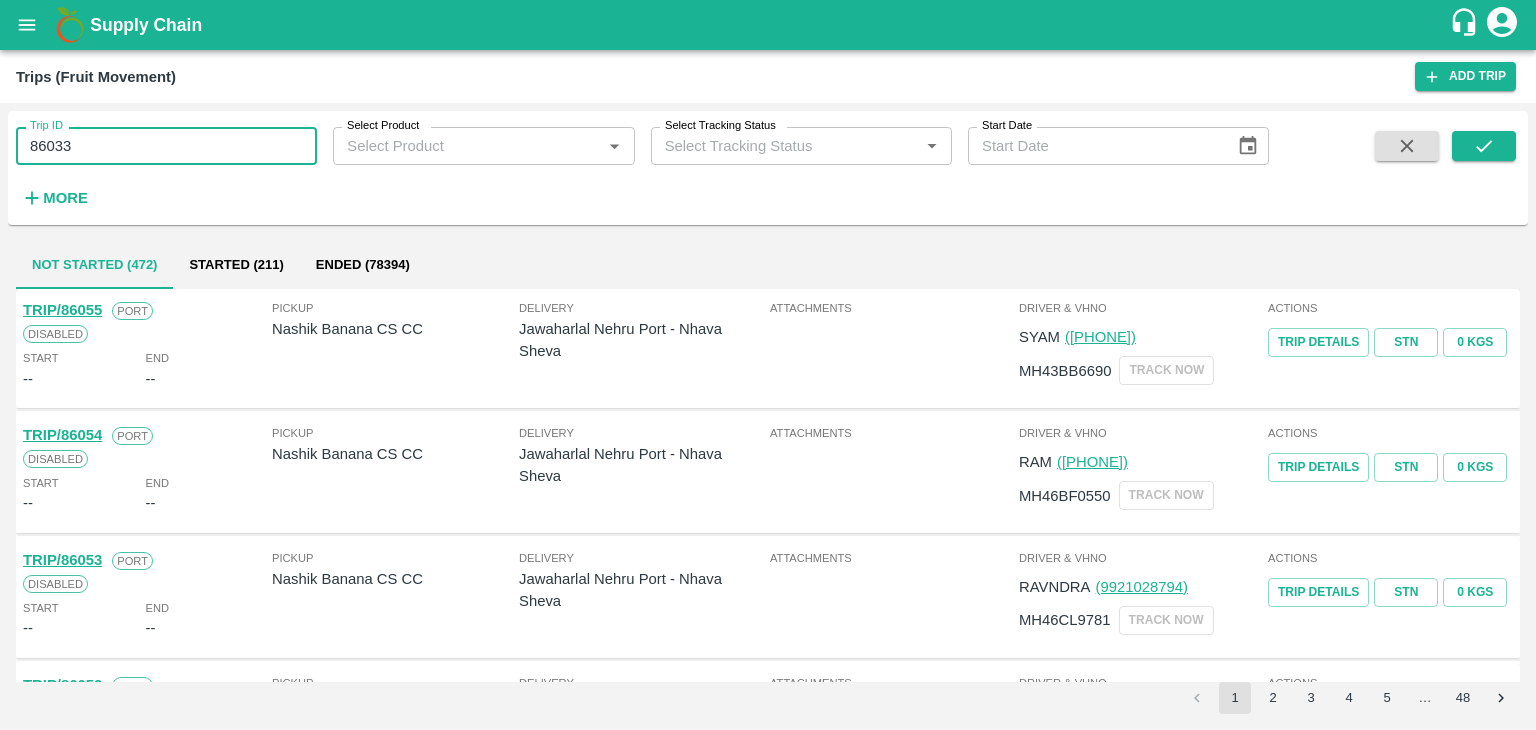 type on "86033" 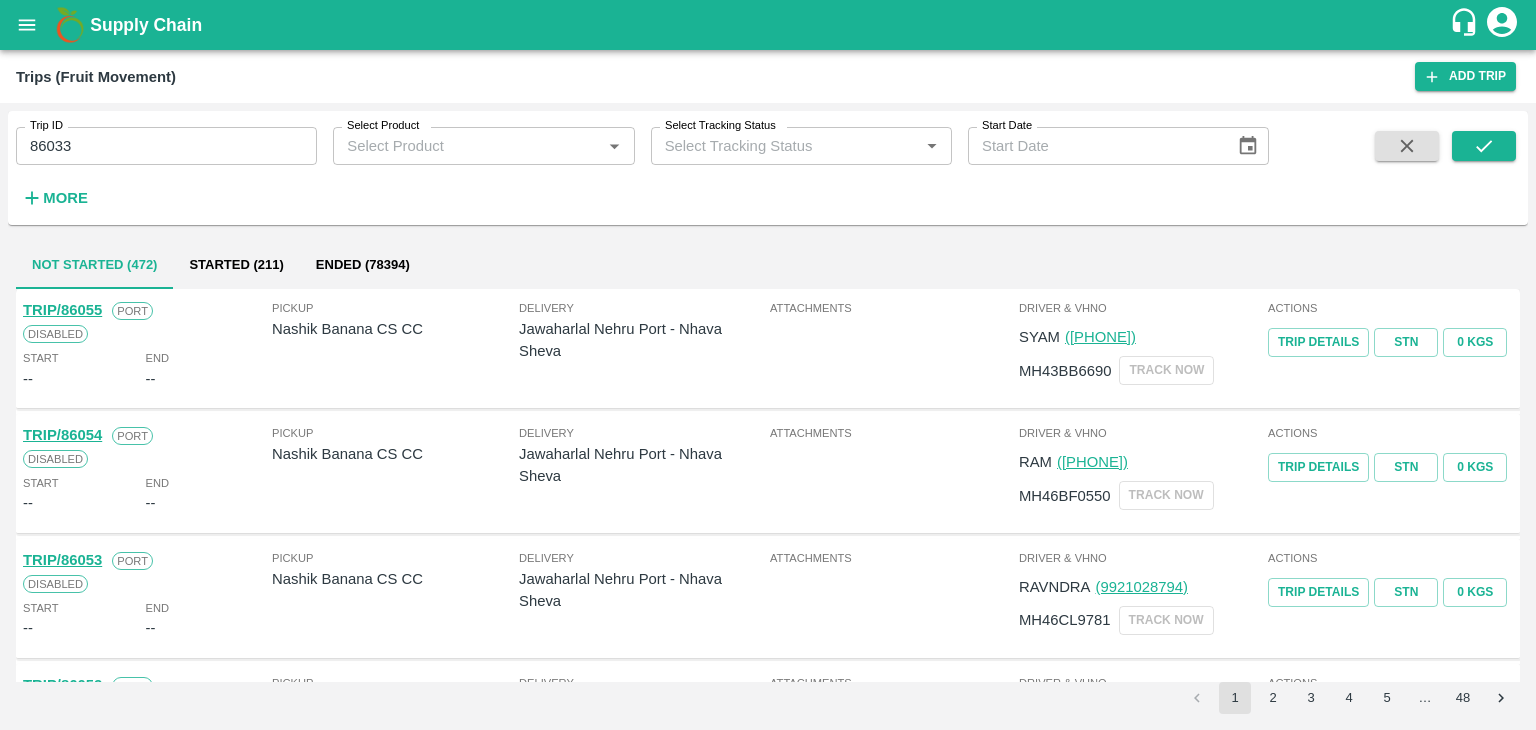 click on "Trip ID 86033 Trip ID Select Product Select Product   * Select Tracking Status Select Tracking Status   * Start Date Start Date More" at bounding box center [768, 168] 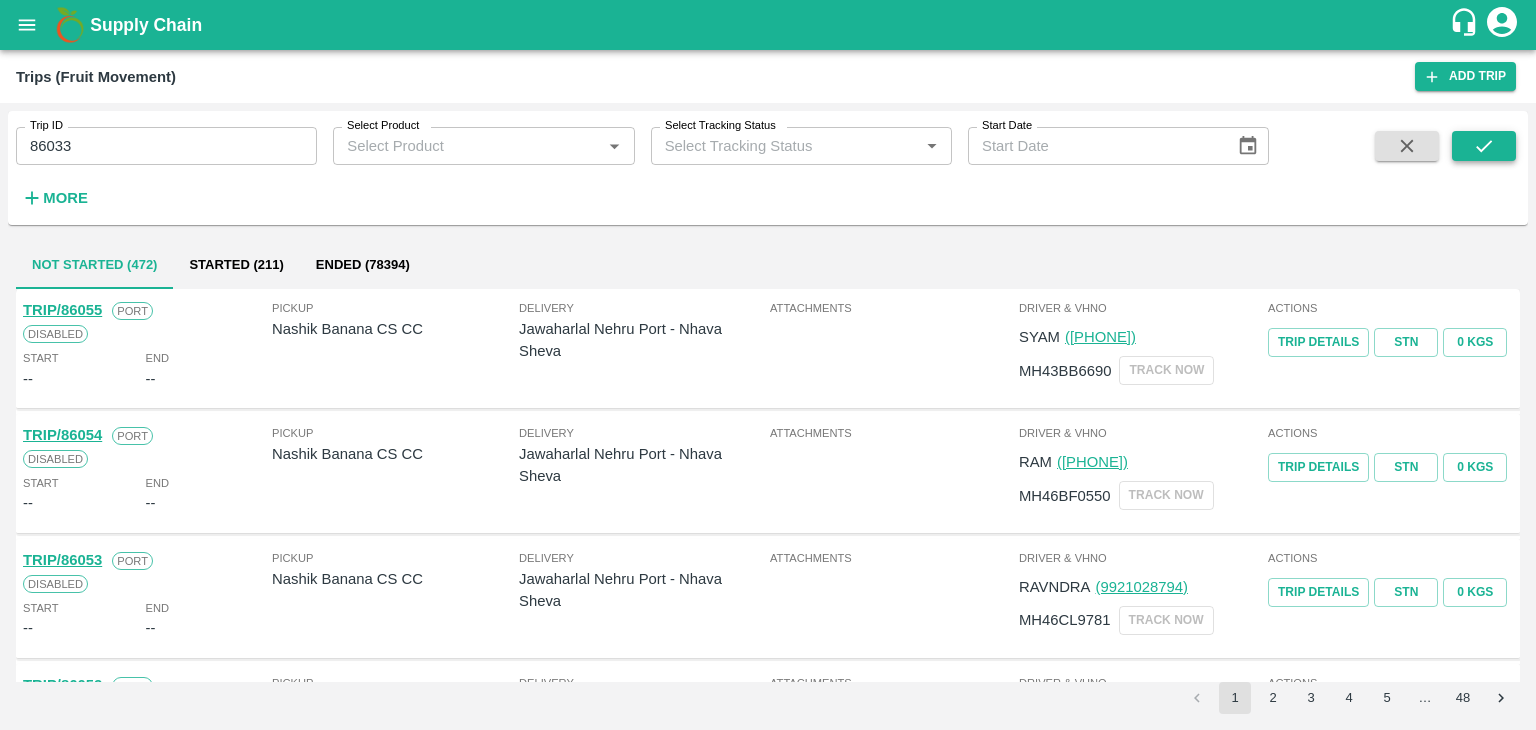 drag, startPoint x: 1488, startPoint y: 129, endPoint x: 1499, endPoint y: 149, distance: 22.825424 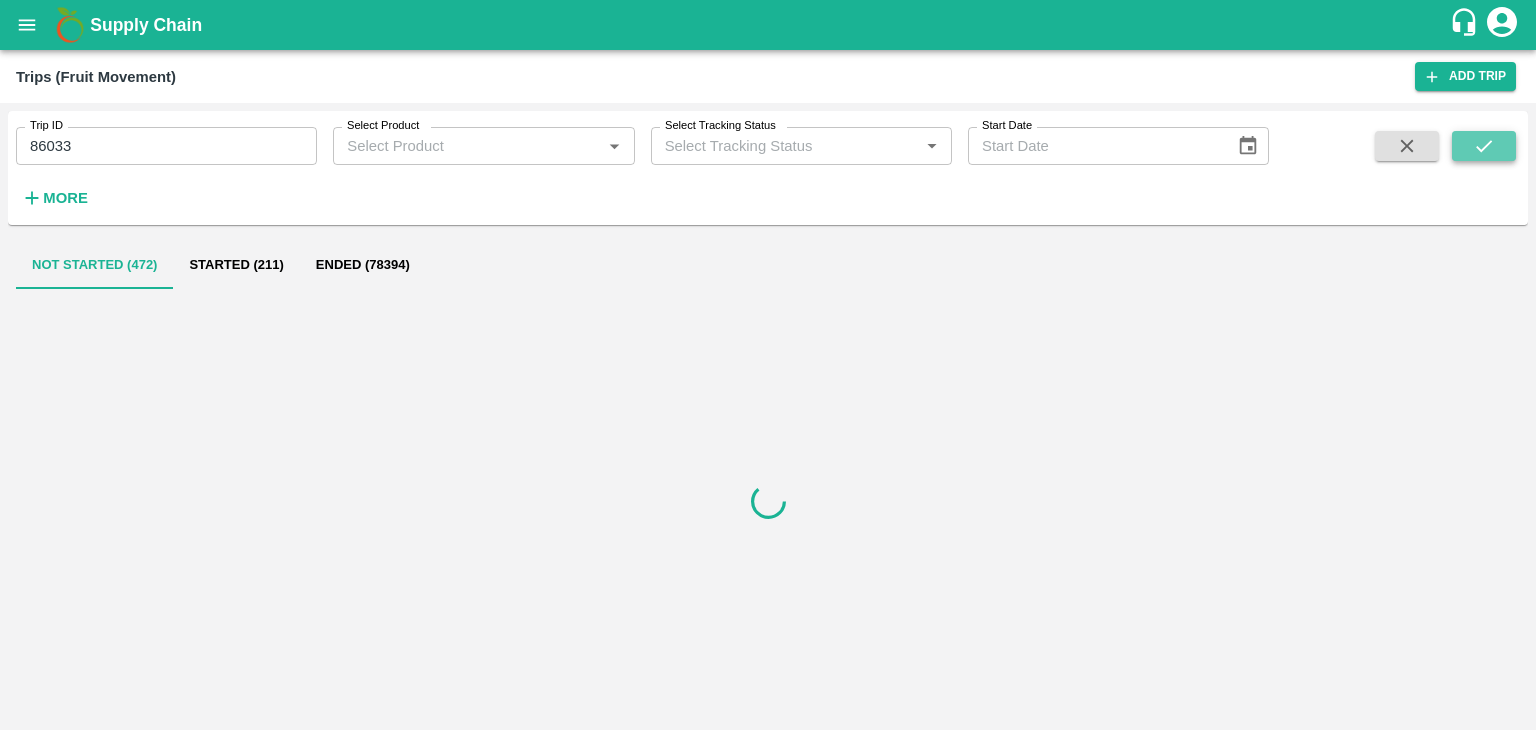click at bounding box center [1484, 146] 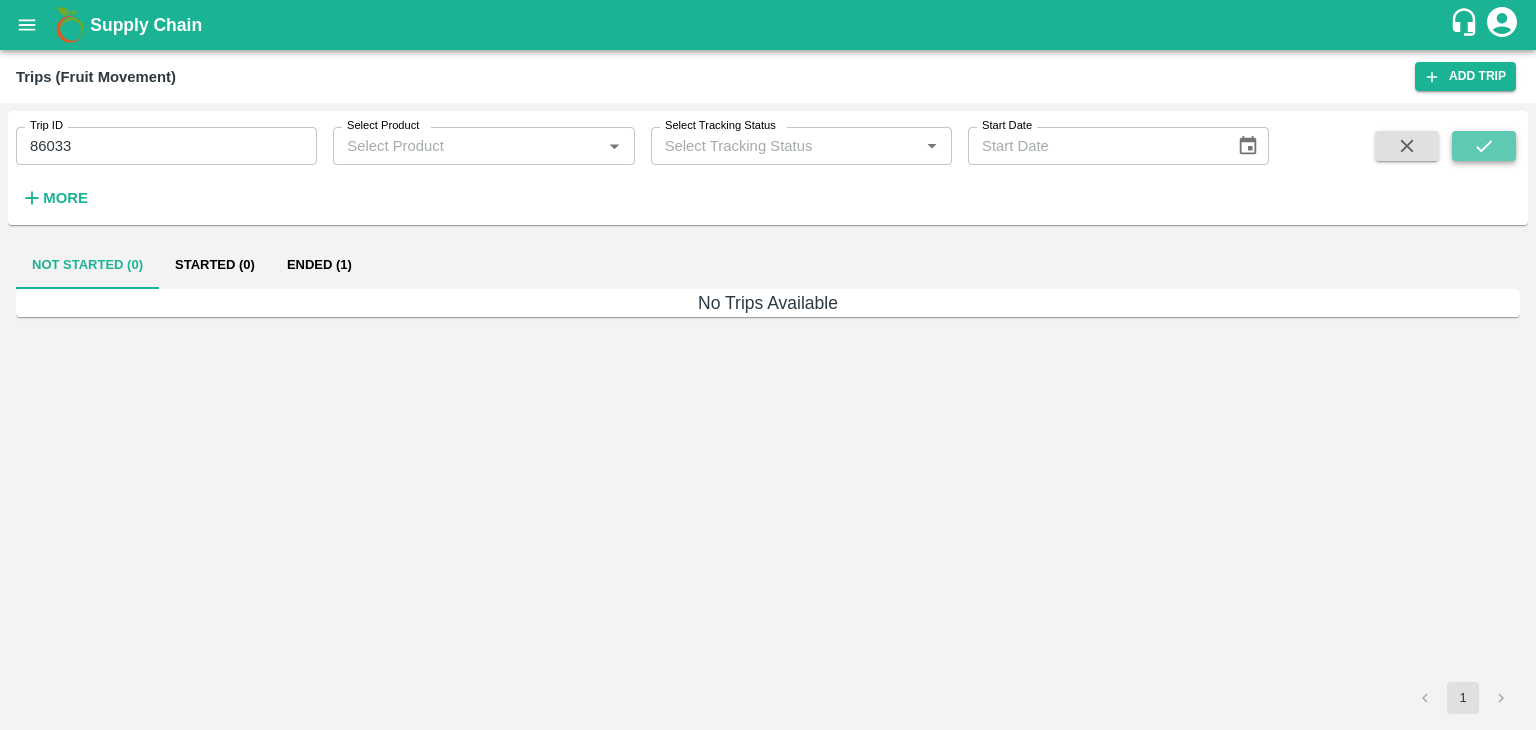 click at bounding box center [1484, 146] 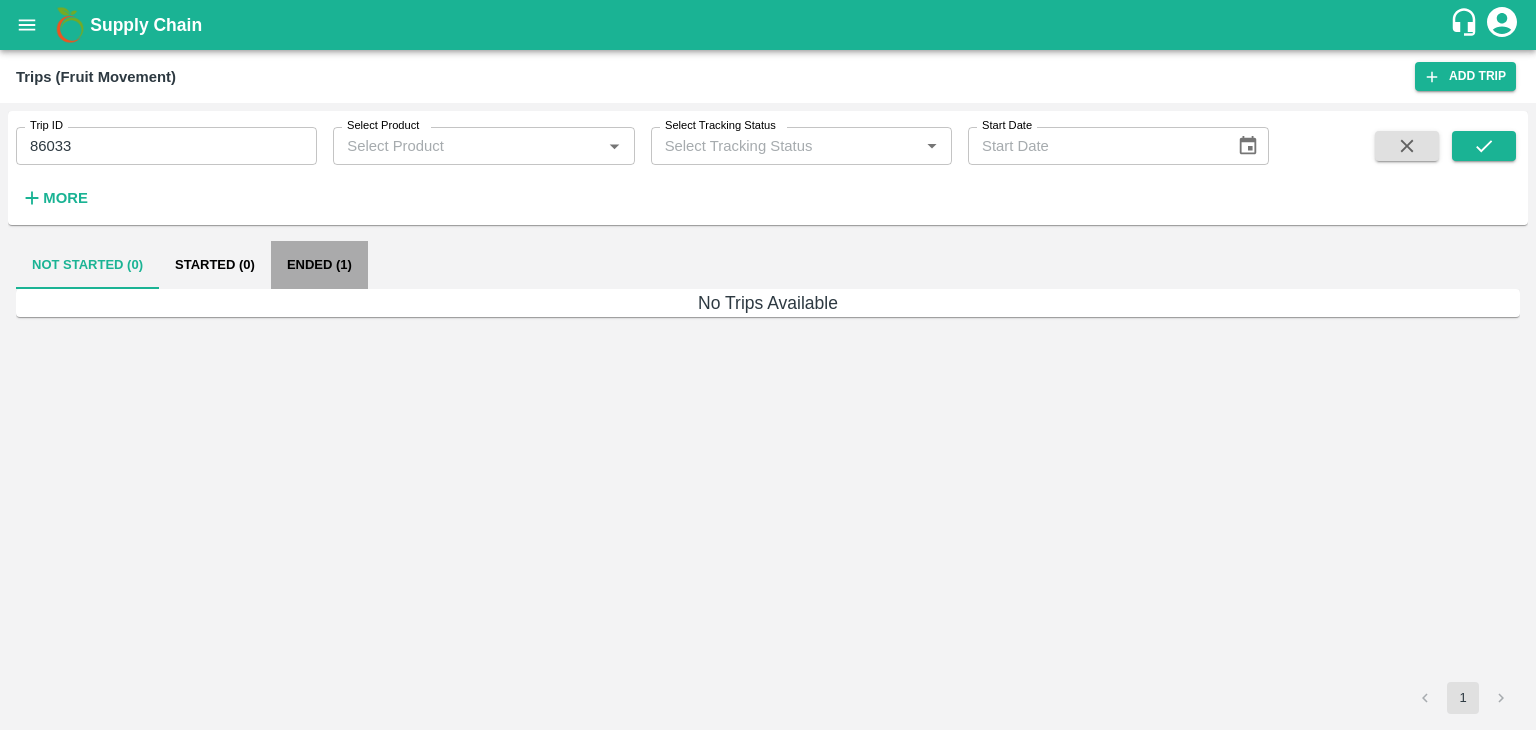 click on "Ended (1)" at bounding box center [319, 265] 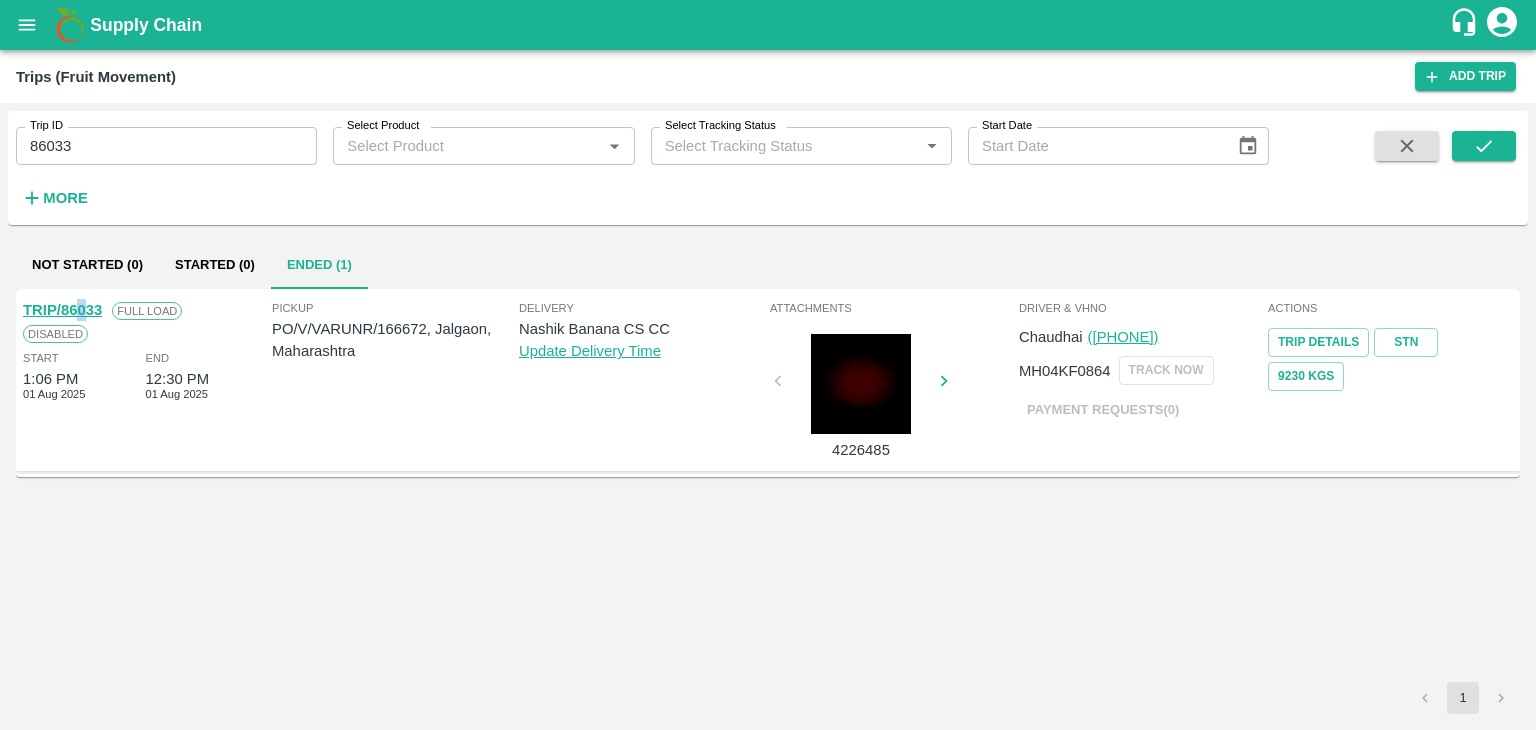 drag, startPoint x: 84, startPoint y: 299, endPoint x: 70, endPoint y: 309, distance: 17.20465 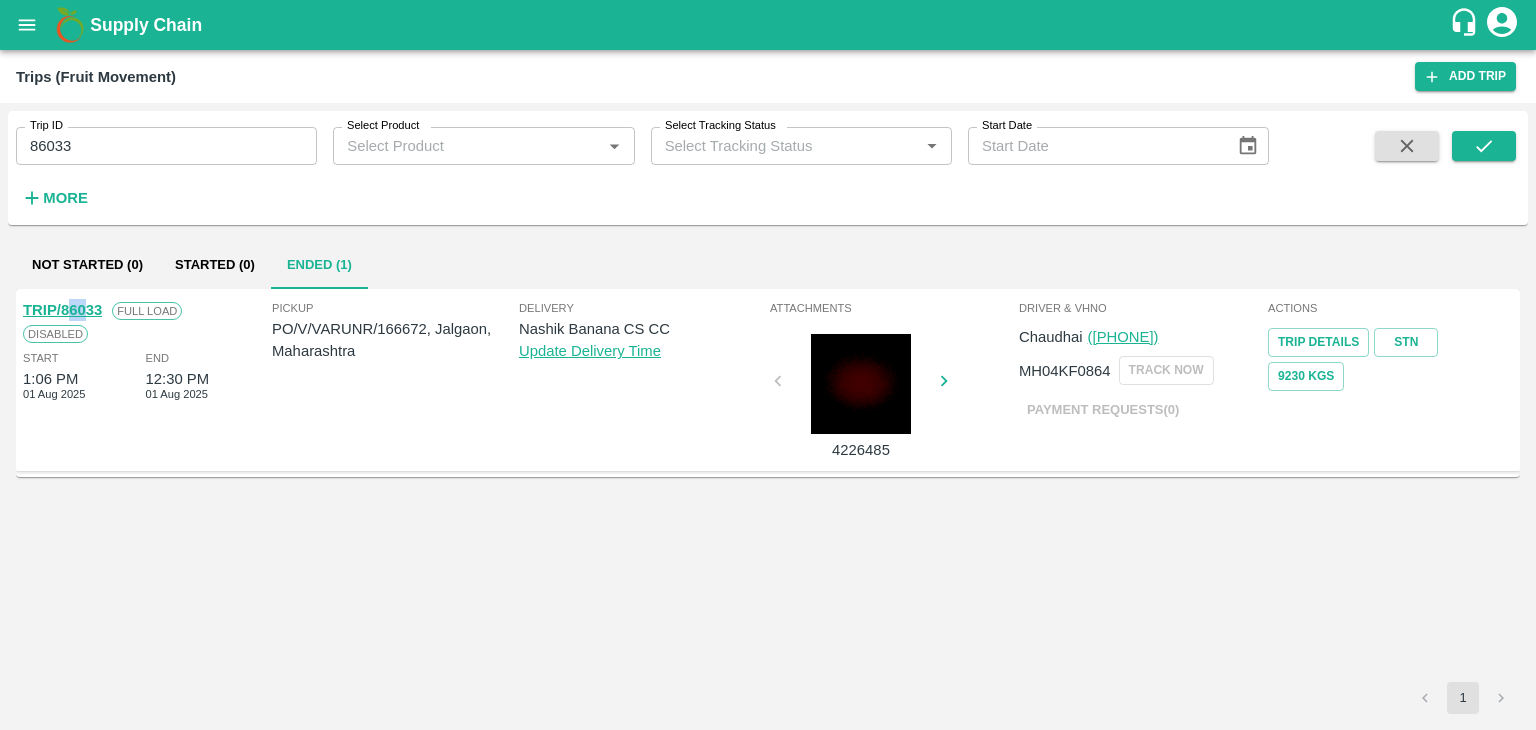 click on "TRIP/86033" at bounding box center [62, 310] 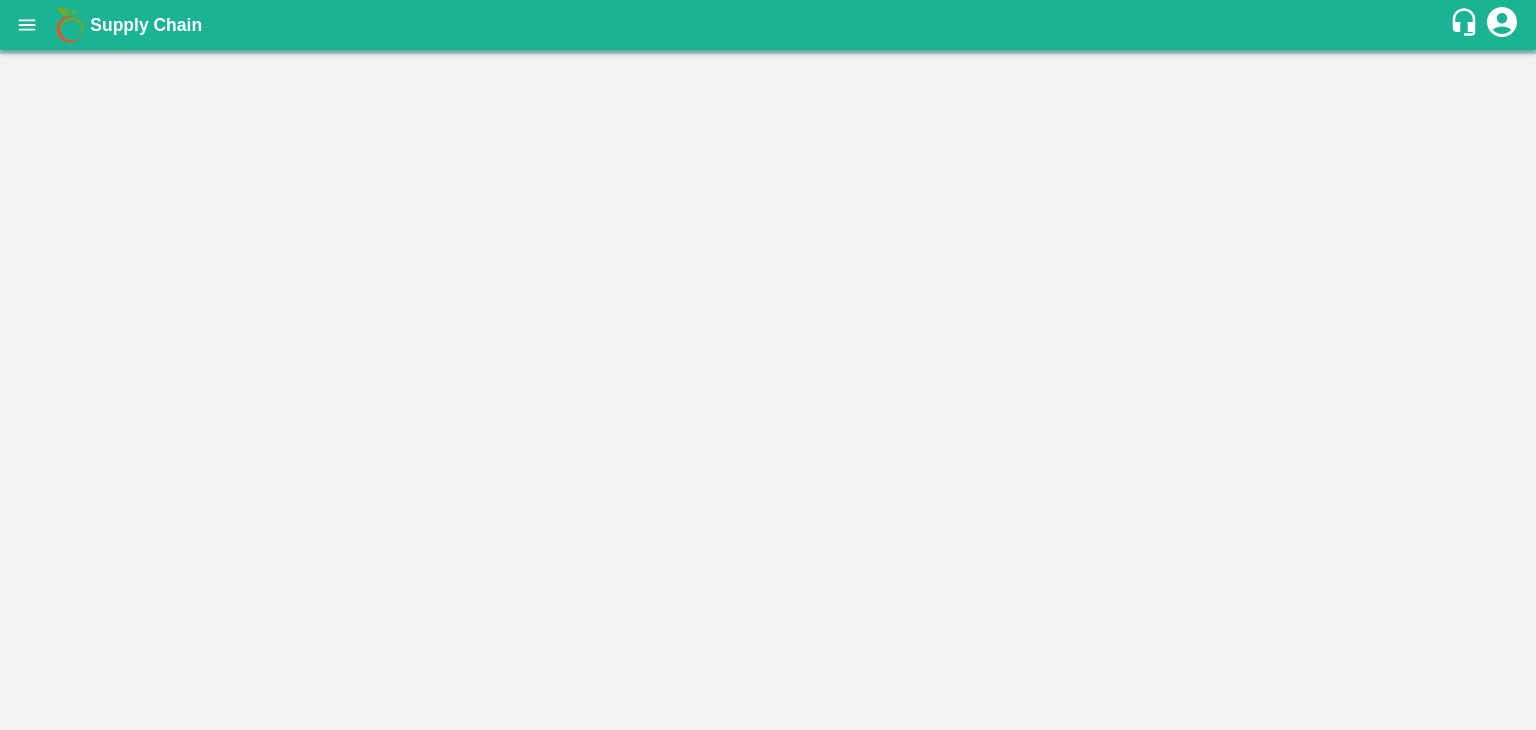 scroll, scrollTop: 0, scrollLeft: 0, axis: both 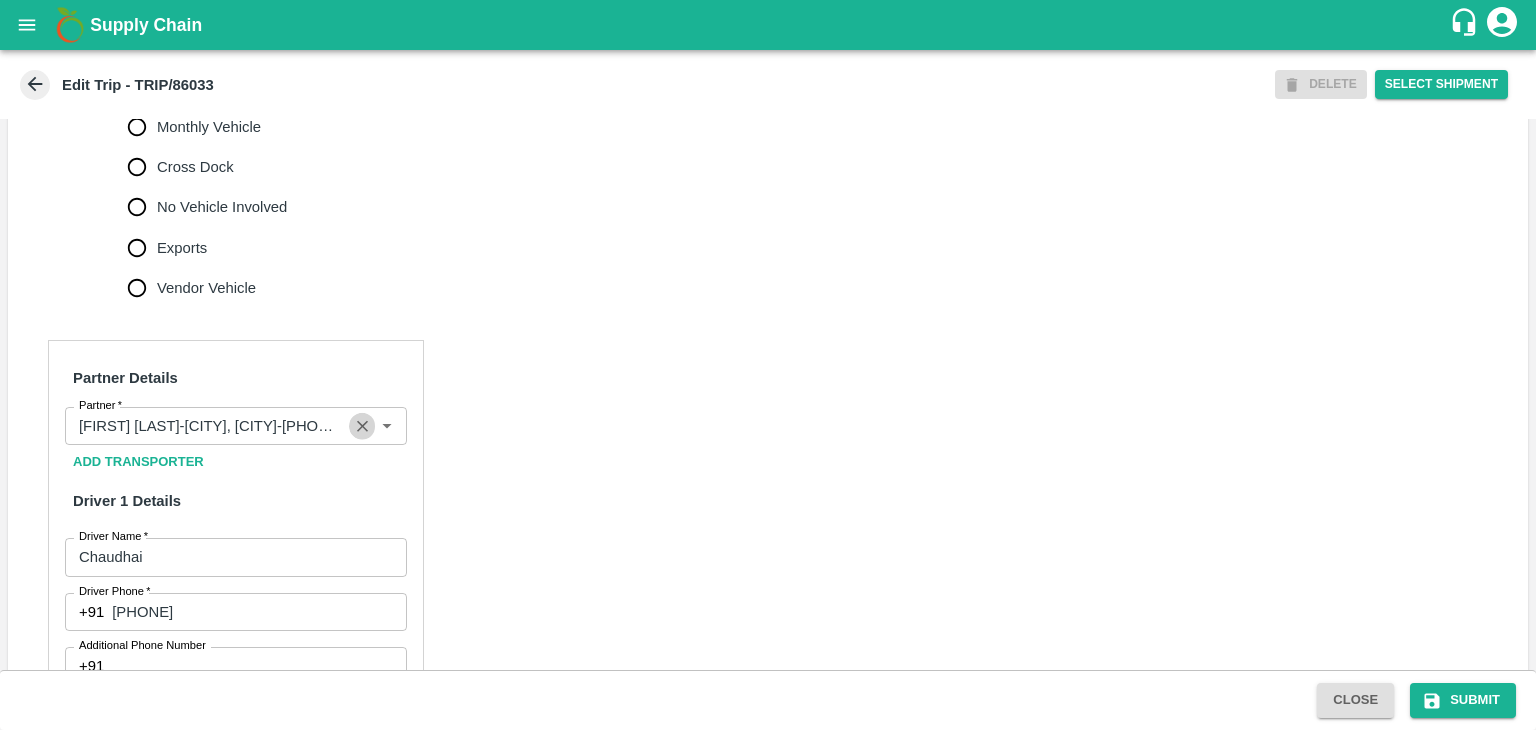 click 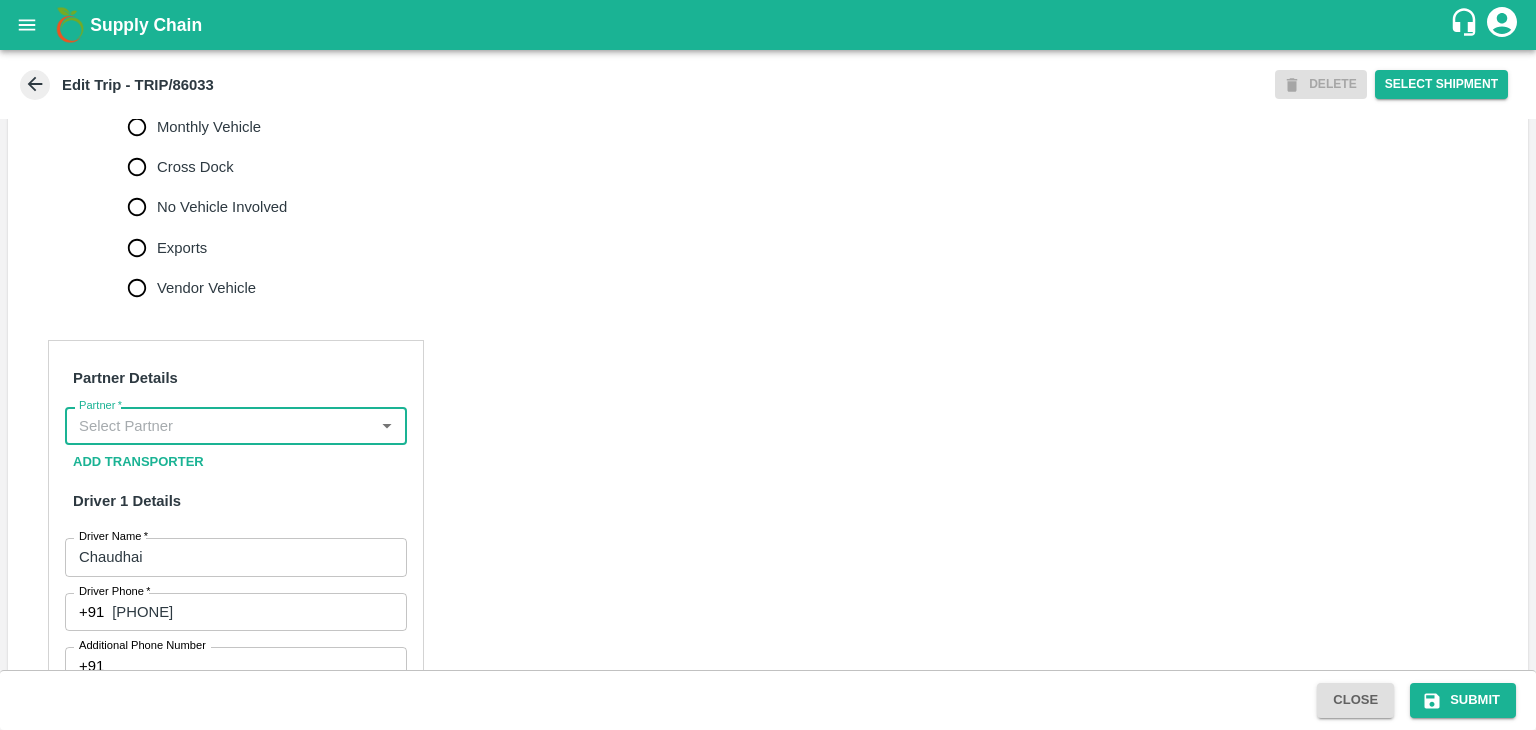 scroll, scrollTop: 0, scrollLeft: 0, axis: both 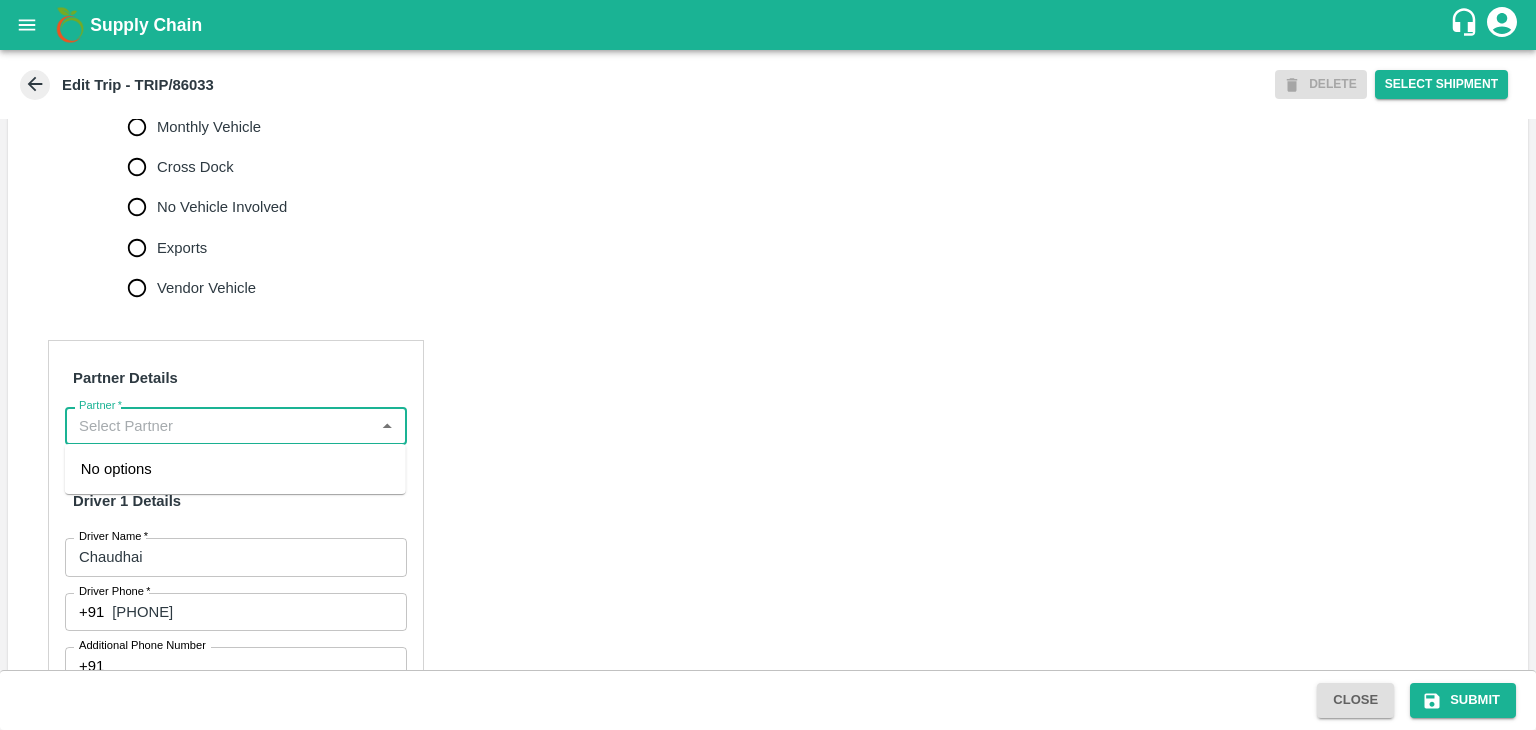 click on "Partner   *" at bounding box center (219, 426) 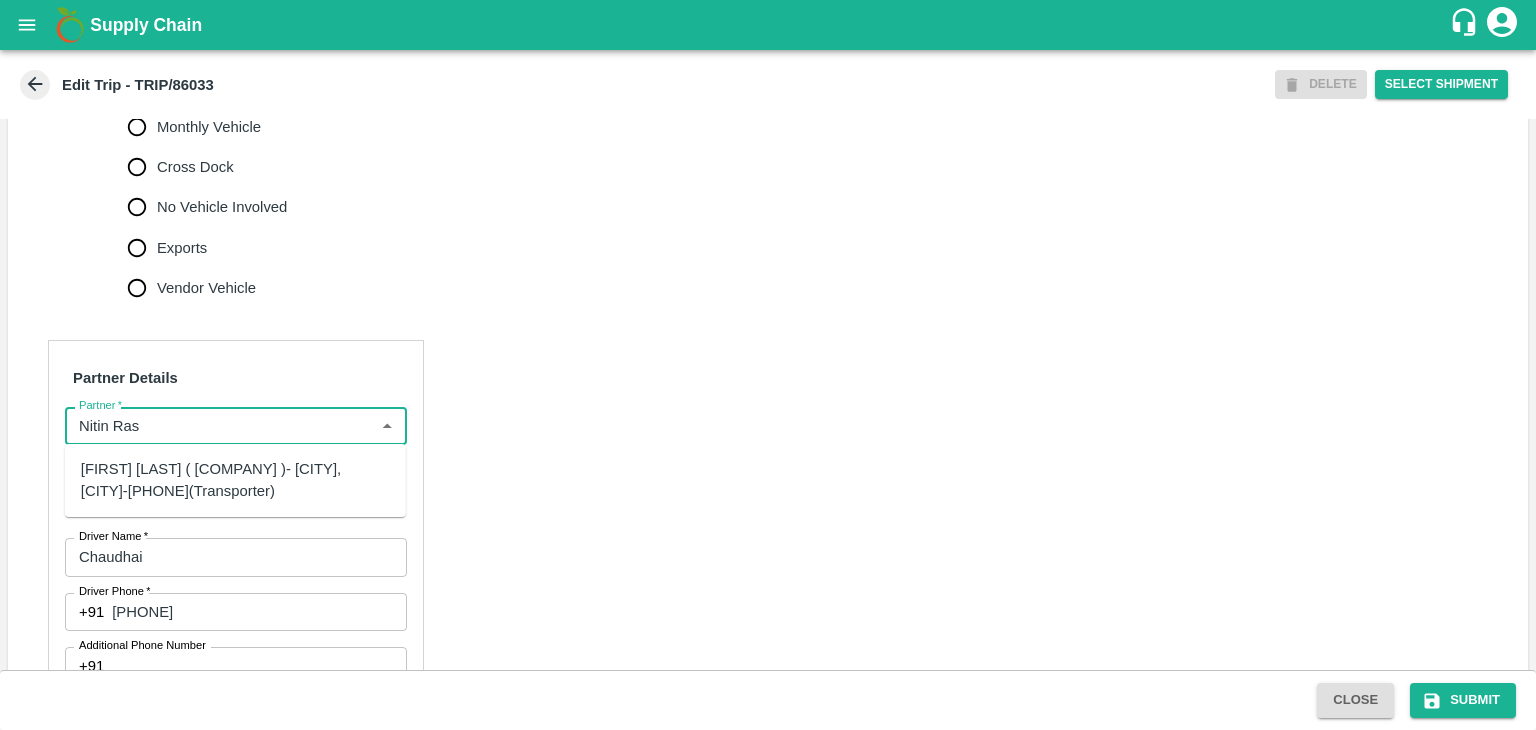 click on "[FIRST] [LAST] ( [COMPANY] )- [CITY], [CITY]-[PHONE](Transporter)" at bounding box center [235, 480] 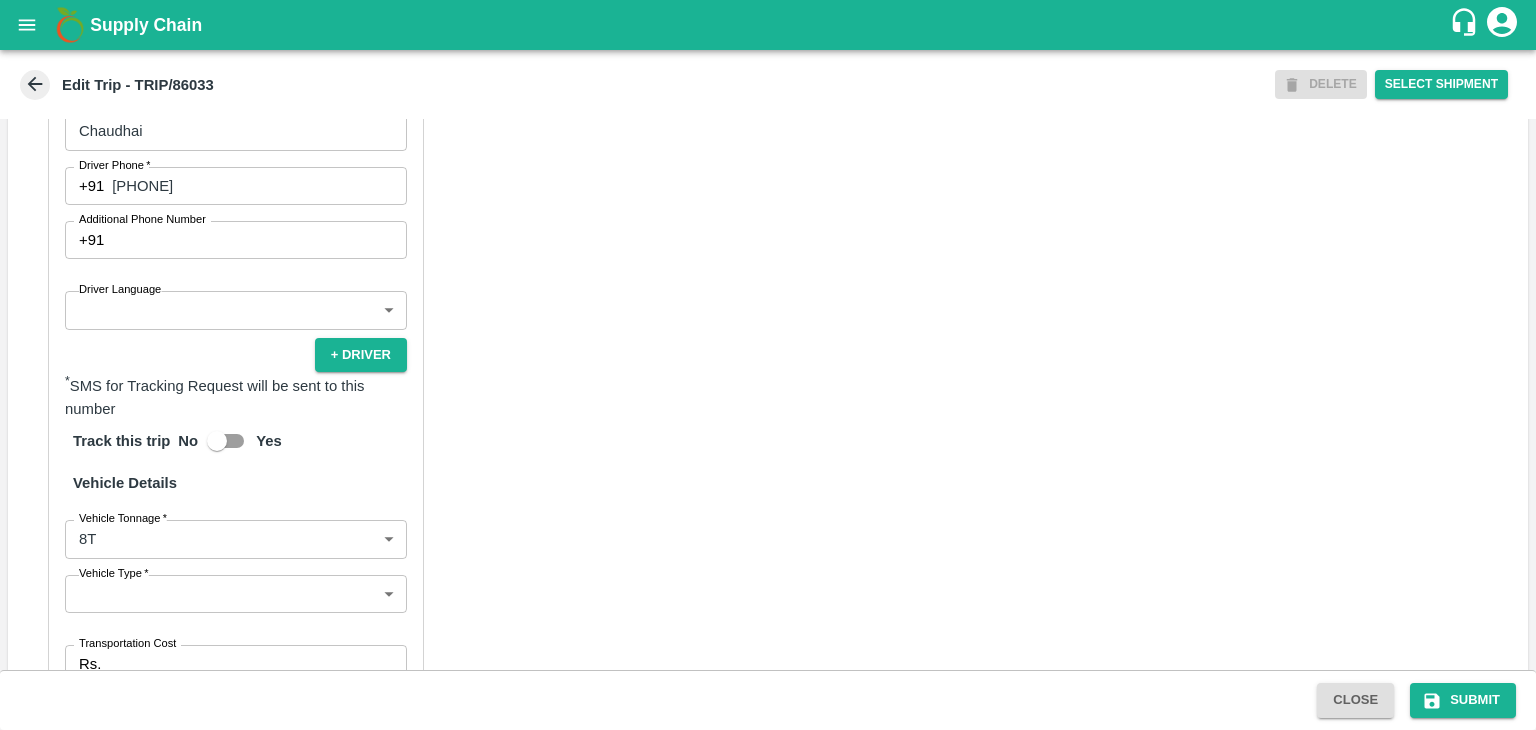 scroll, scrollTop: 1132, scrollLeft: 0, axis: vertical 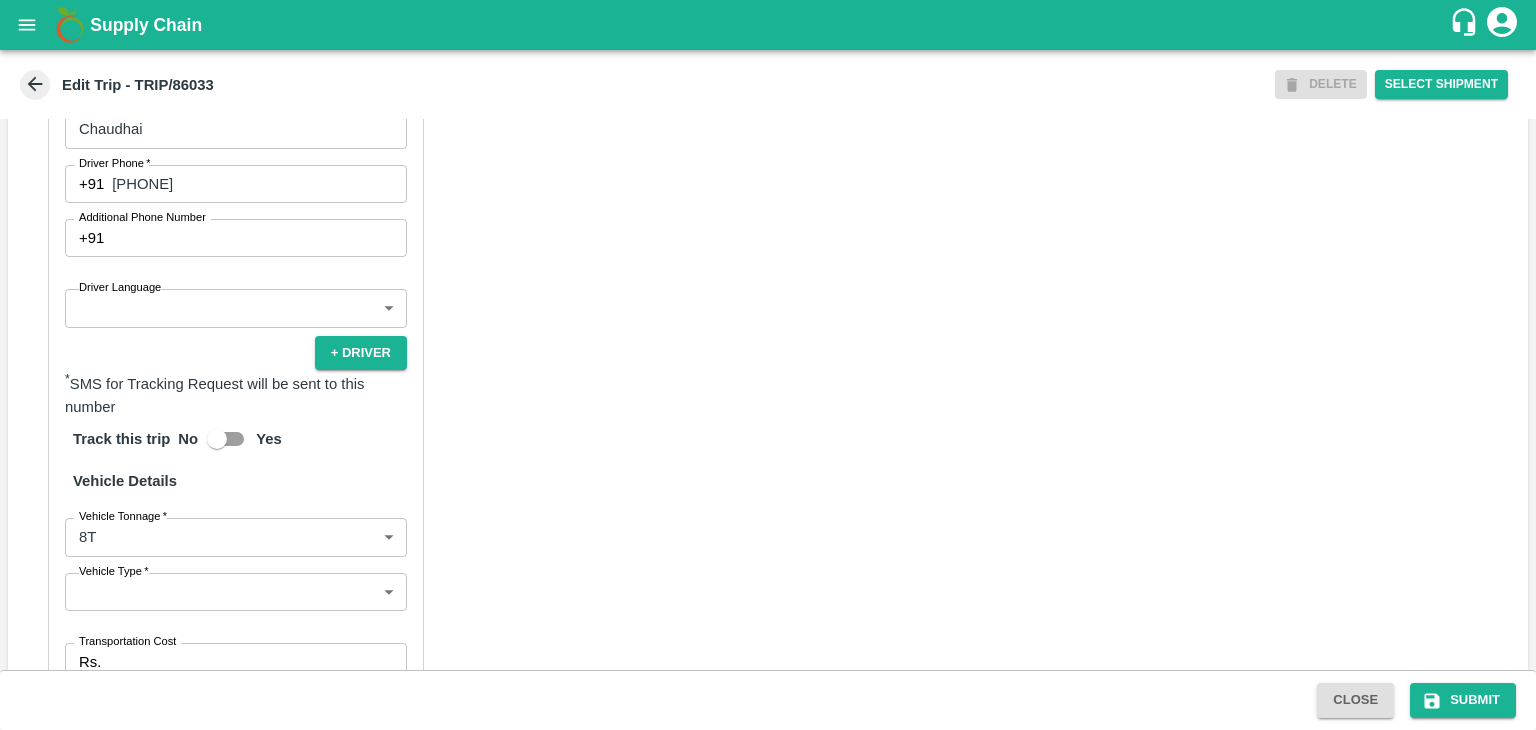 type on "[FIRST] [LAST] ( [COMPANY] )- [CITY], [CITY]-[PHONE](Transporter)" 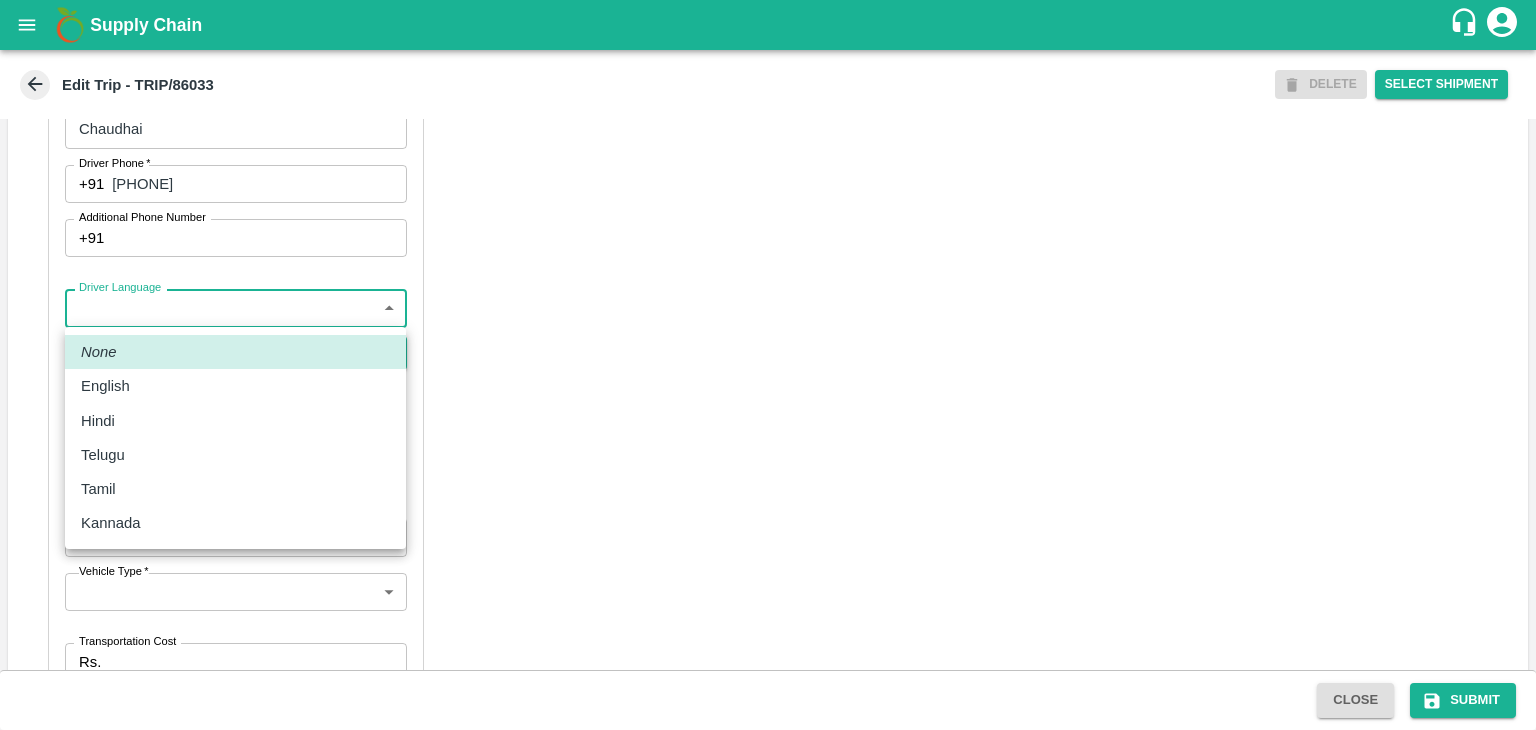 click on "Supply Chain Edit Trip - TRIP/86033 DELETE Select Shipment Trip Details Trip Type Fruit Movement 1 Trip Type Trip Pickup Order SHIP/NASH/350592 PO/V/VARUNR/166672 Address: [CITY], [CITY], [CITY] Trip Delivery Order SHIP/NASH/350592 [CITY] Banana CS Address:  [CITY] Banana CS, Gat No. 314/2/1, A/p- [CITY], Tal- [CITY], Dist- [CITY] [POSTAL_CODE], [STATE], India. Trip Category  Full Load Part Load Monthly Vehicle Cross Dock No Vehicle Involved Exports Vendor Vehicle Partner Details Partner   * Partner Add   Transporter Driver 1 Details Driver Name   * Chaudhai Driver Name Driver Phone   * +91 [PHONE] Driver Phone Additional Phone Number +91 Additional Phone Number Driver Language ​ Driver Language + Driver * SMS for Tracking Request will be sent to this number Track this trip No Yes Vehicle Details Vehicle Tonnage   * 8T 8000 Vehicle Tonnage Vehicle Type   * ​ Vehicle Type Transportation Cost Rs. Transportation Cost Total cost to be paid inclusive of GST Vehicle Number Close" at bounding box center [768, 365] 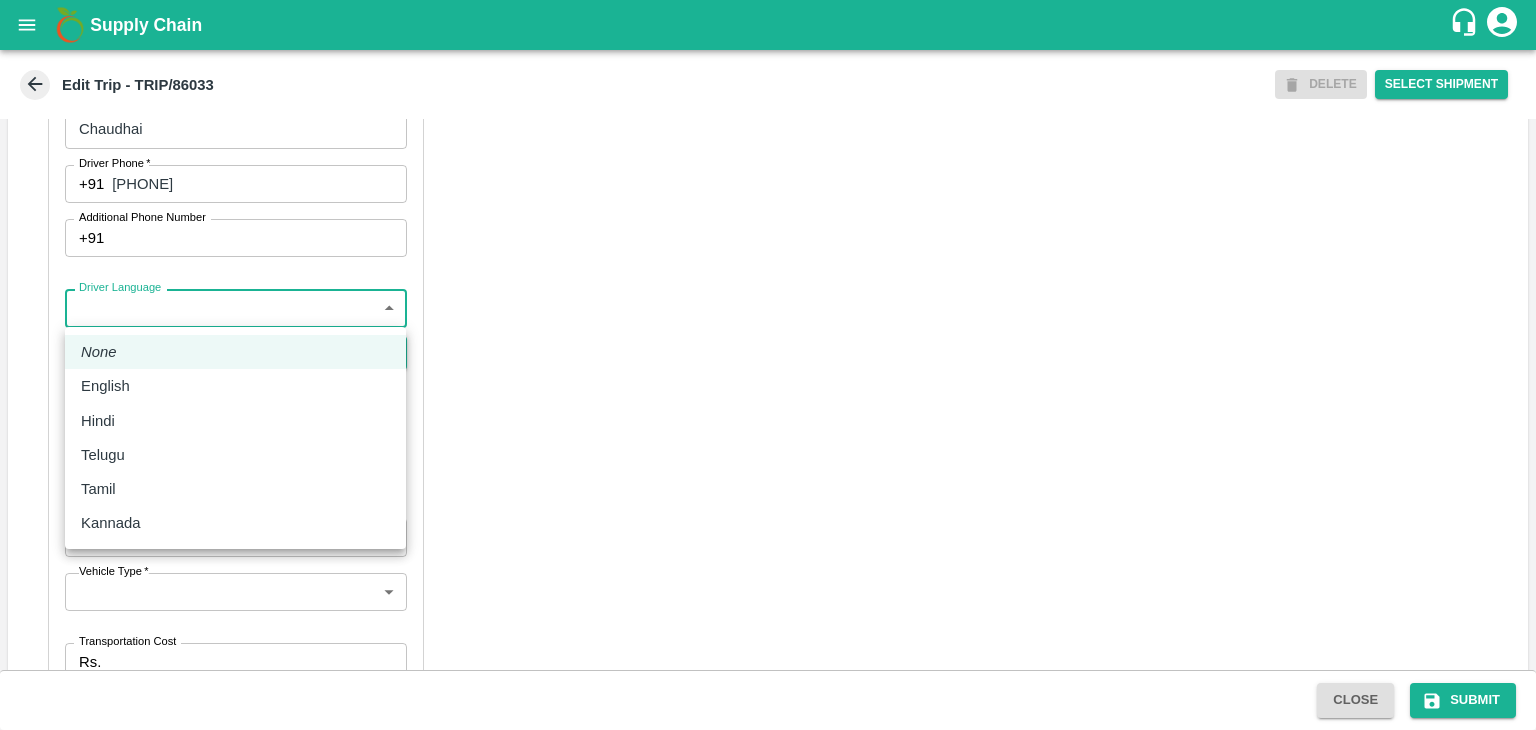drag, startPoint x: 129, startPoint y: 398, endPoint x: 130, endPoint y: 413, distance: 15.033297 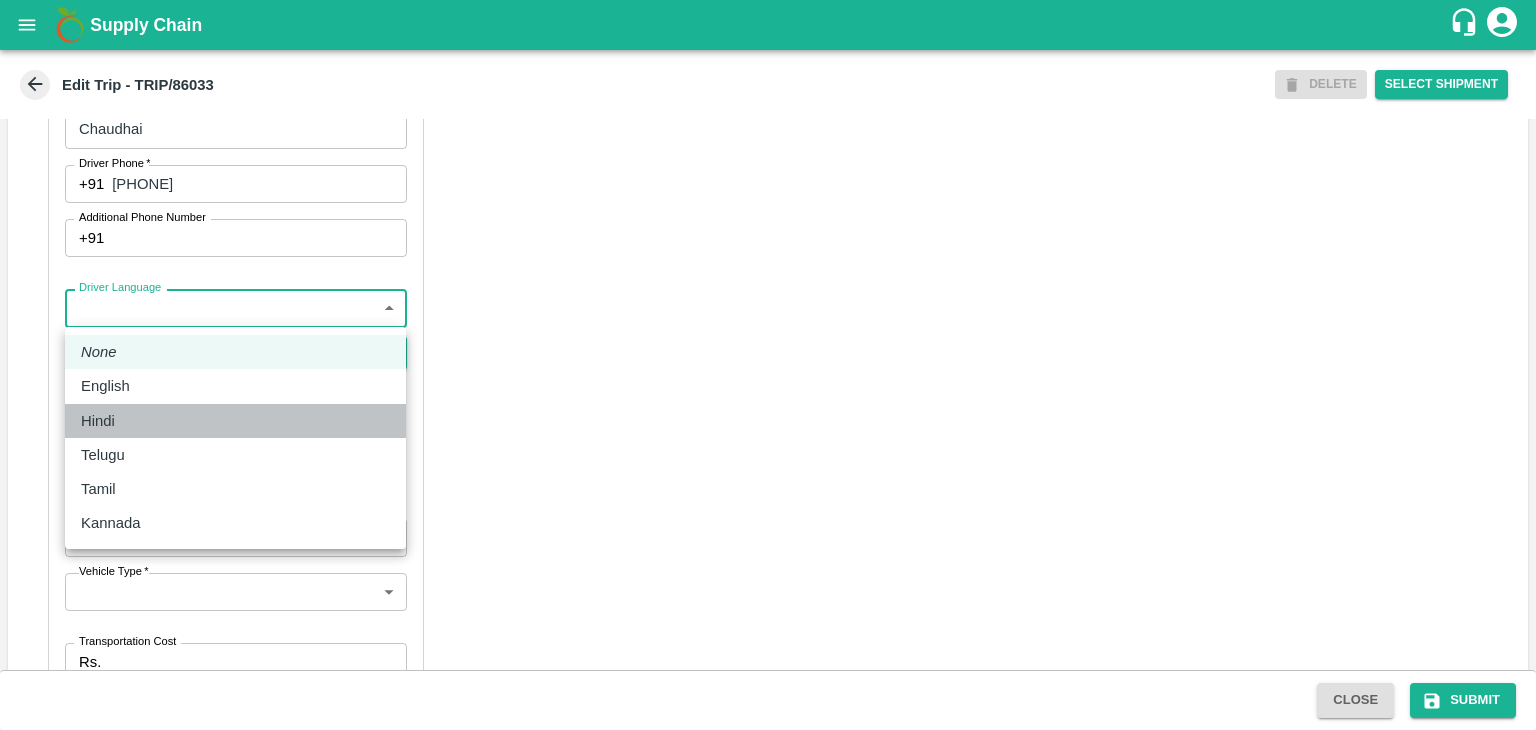 click on "Hindi" at bounding box center [235, 421] 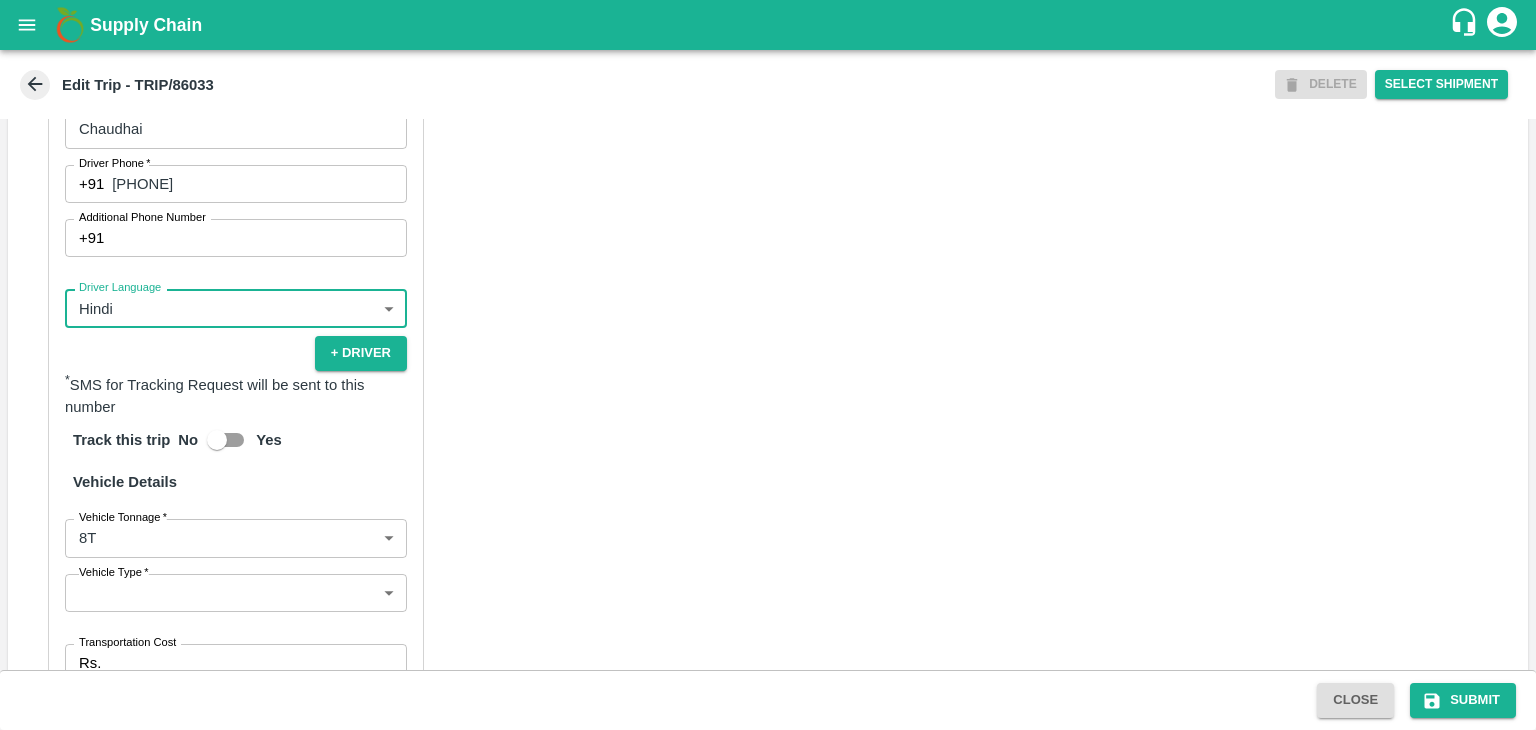scroll, scrollTop: 1380, scrollLeft: 0, axis: vertical 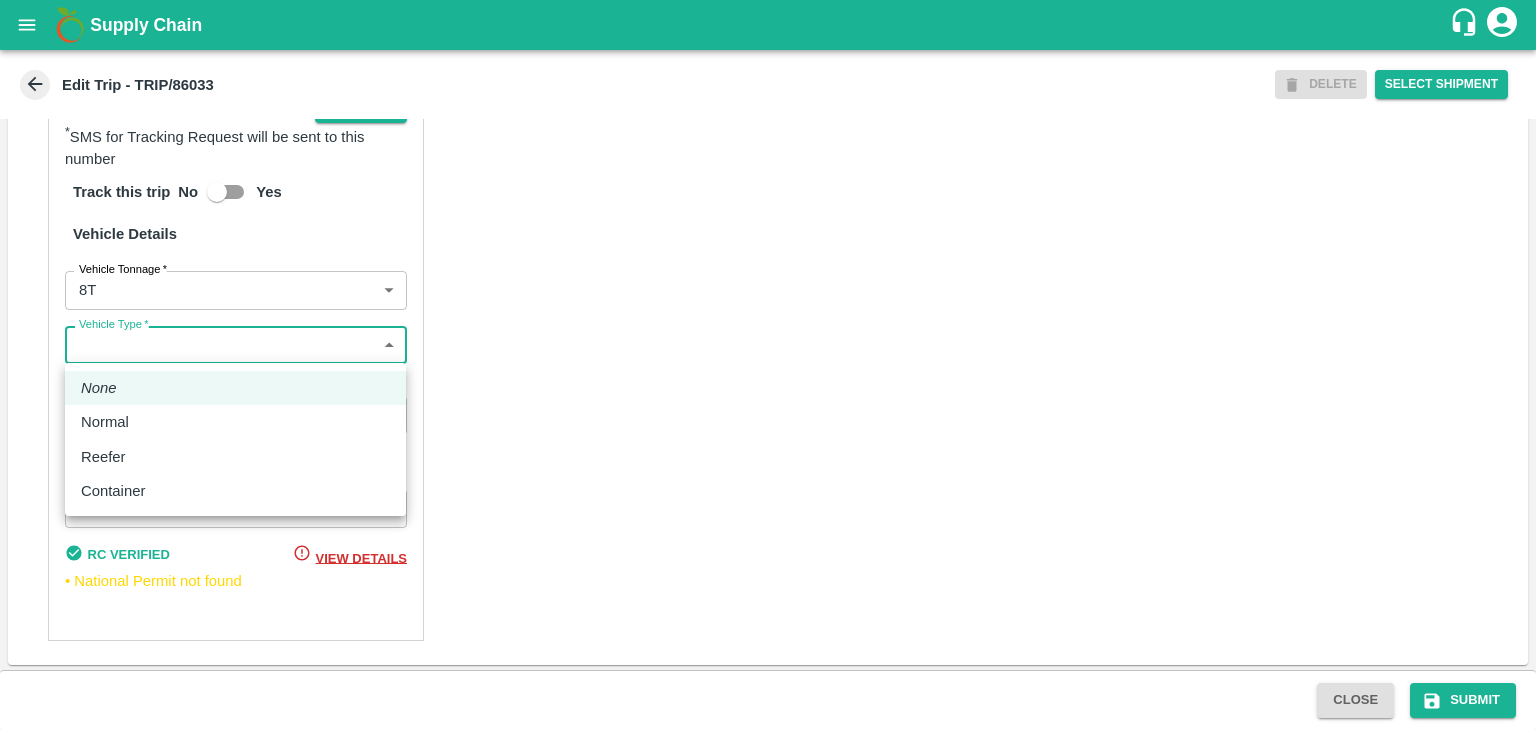 click on "Supply Chain Edit Trip - TRIP/86033 DELETE Select Shipment Trip Details Trip Type Fruit Movement 1 Trip Type Trip Pickup Order SHIP/NASH/350592 PO/V/VARUNR/166672 Address: [CITY], [CITY], [CITY] Trip Delivery Order SHIP/NASH/350592 [CITY] Banana CS Address:  [CITY] Banana CS, Gat No. 314/2/1, A/p- [CITY], Tal- [CITY], Dist- [CITY] [POSTAL_CODE], [STATE], India. Trip Category  Full Load Part Load Monthly Vehicle Cross Dock No Vehicle Involved Exports Vendor Vehicle Partner Details Partner   * Partner Add   Transporter Driver 1 Details Driver Name   * Chaudhai Driver Name Driver Phone   * +91 [PHONE] Driver Phone Additional Phone Number +91 Additional Phone Number Driver Language Hindi hi Driver Language + Driver * SMS for Tracking Request will be sent to this number Track this trip No Yes Vehicle Details Vehicle Tonnage   * 8T 8000 Vehicle Tonnage Vehicle Type   * ​ Vehicle Type Transportation Cost Rs. Transportation Cost Total cost to be paid inclusive of GST Vehicle Number" at bounding box center (768, 365) 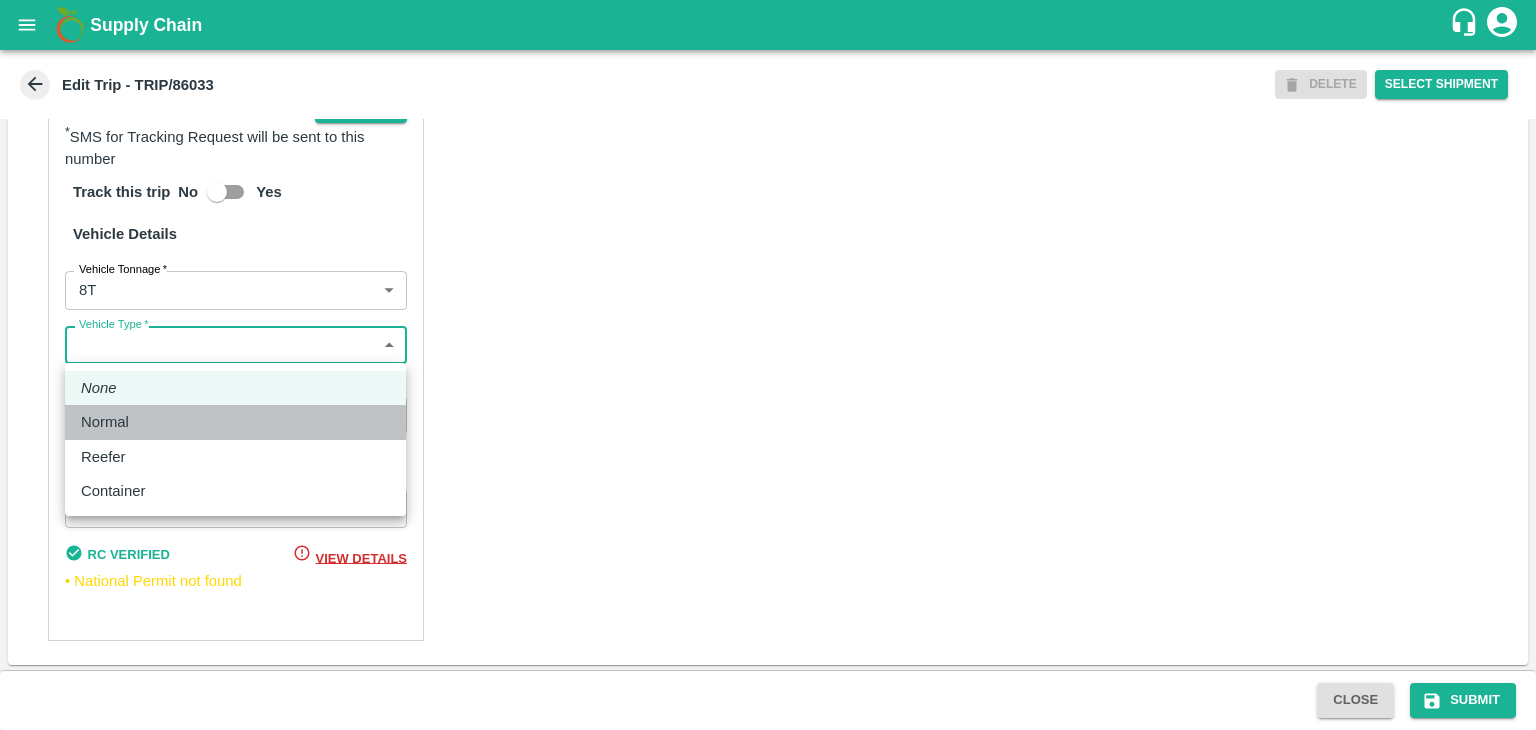 click on "Normal" at bounding box center [105, 422] 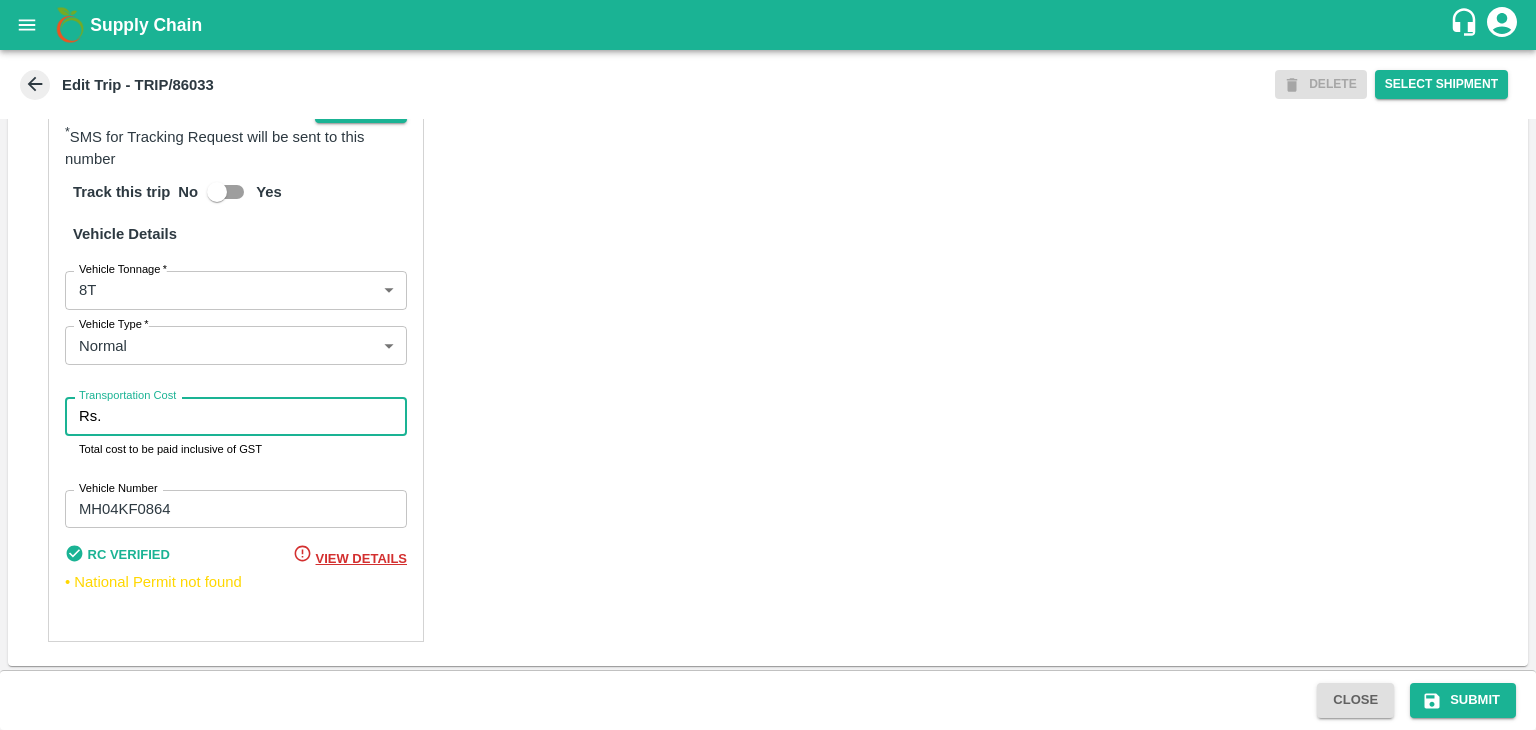 click on "Transportation Cost" at bounding box center [258, 416] 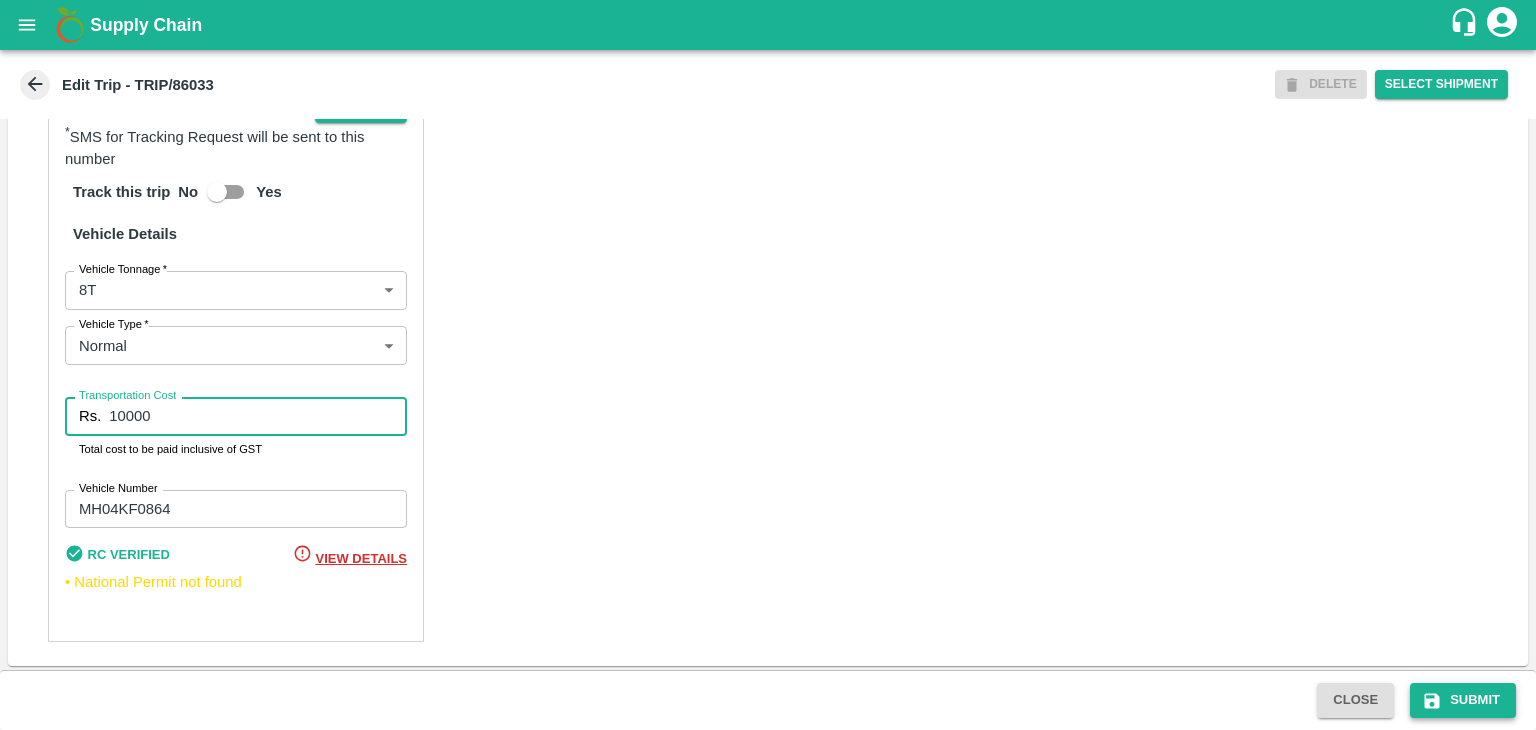 type on "10000" 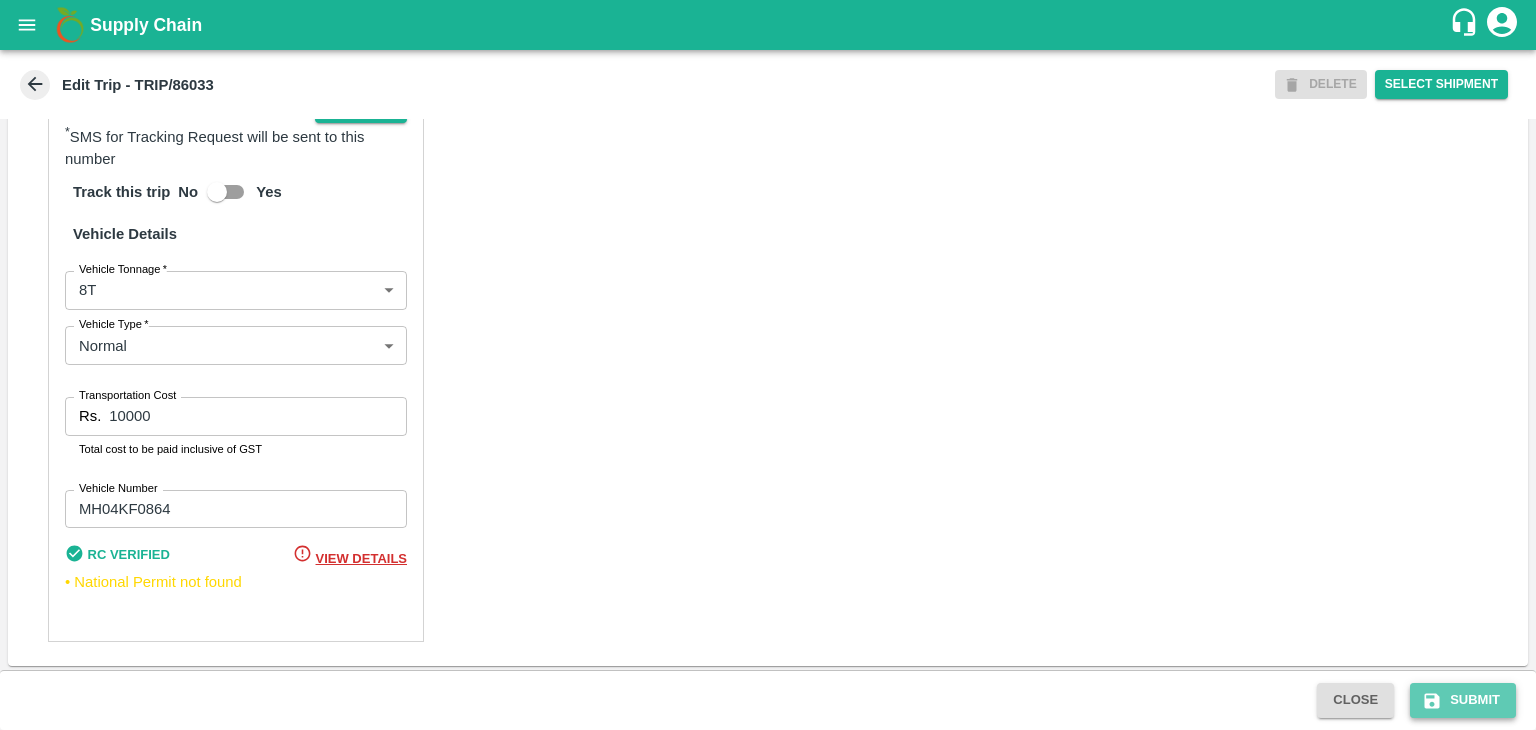 click on "Submit" at bounding box center (1463, 700) 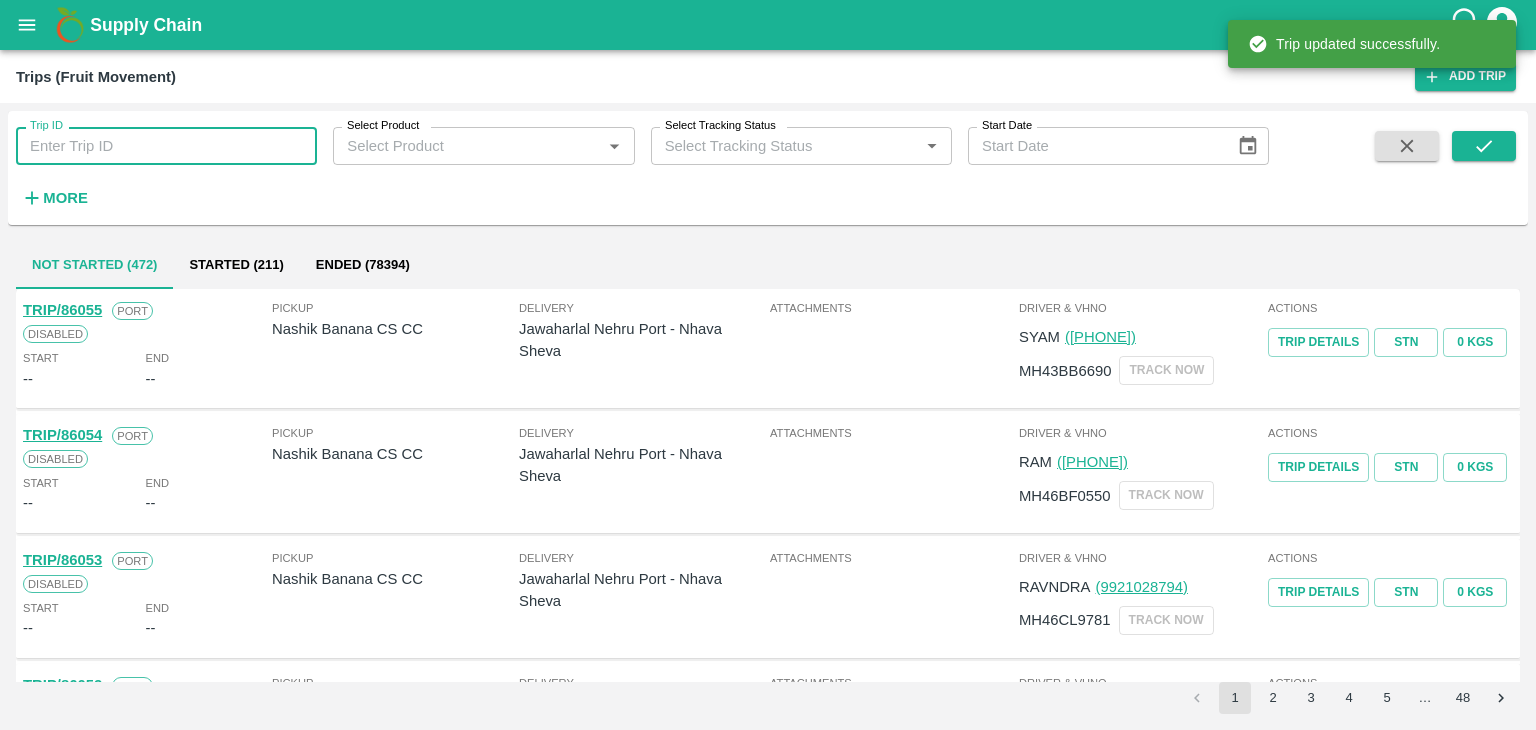 click on "Trip ID" at bounding box center (166, 146) 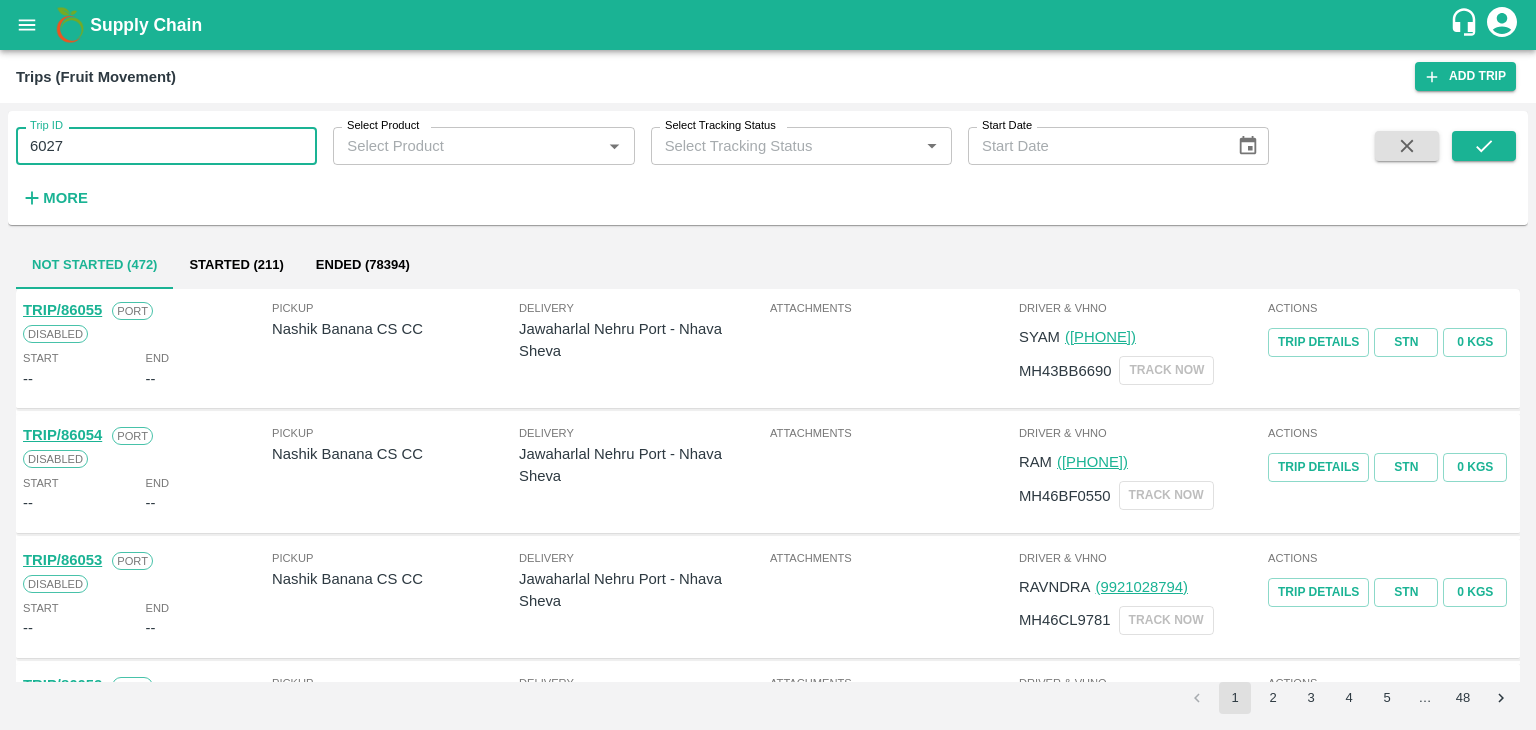 click on "6027" at bounding box center [166, 146] 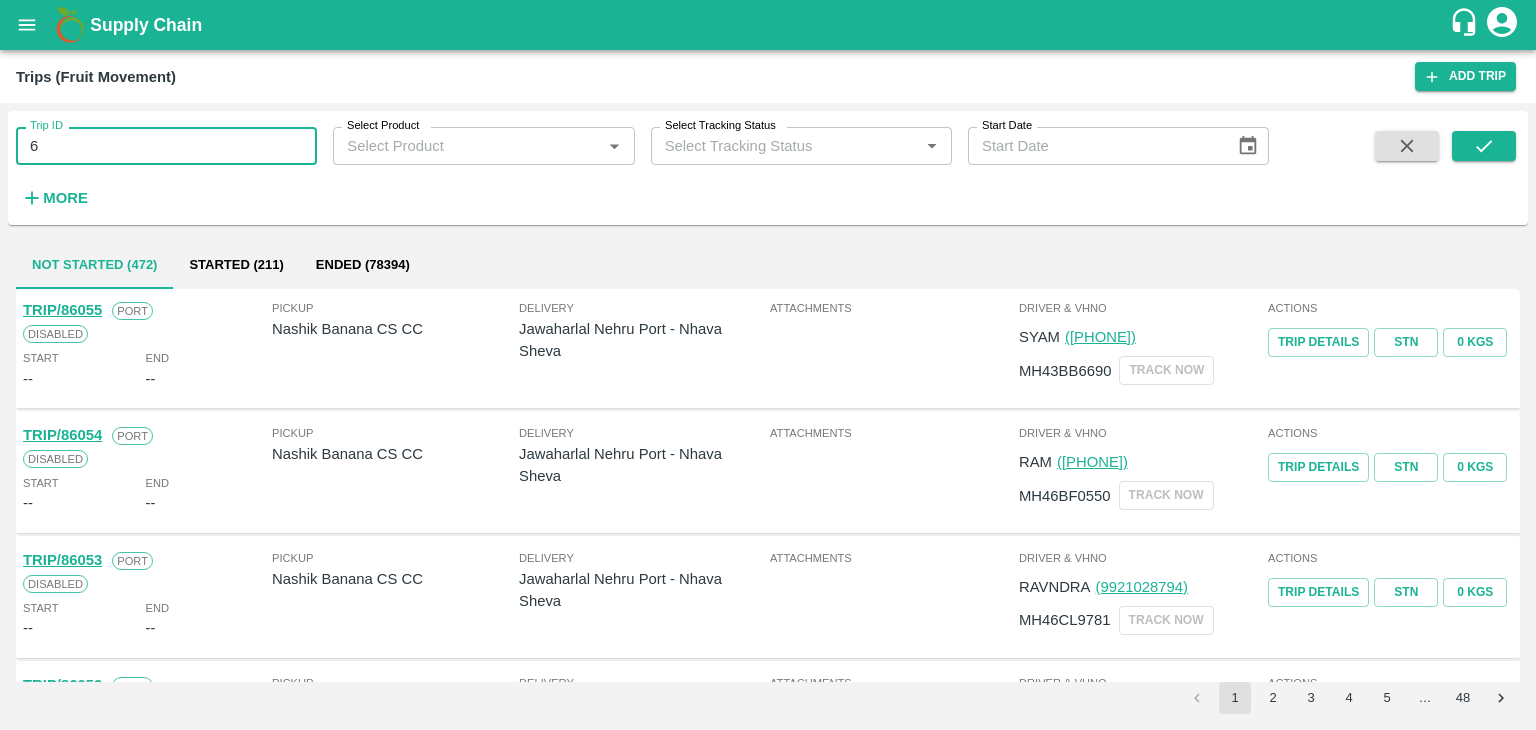 type on "6" 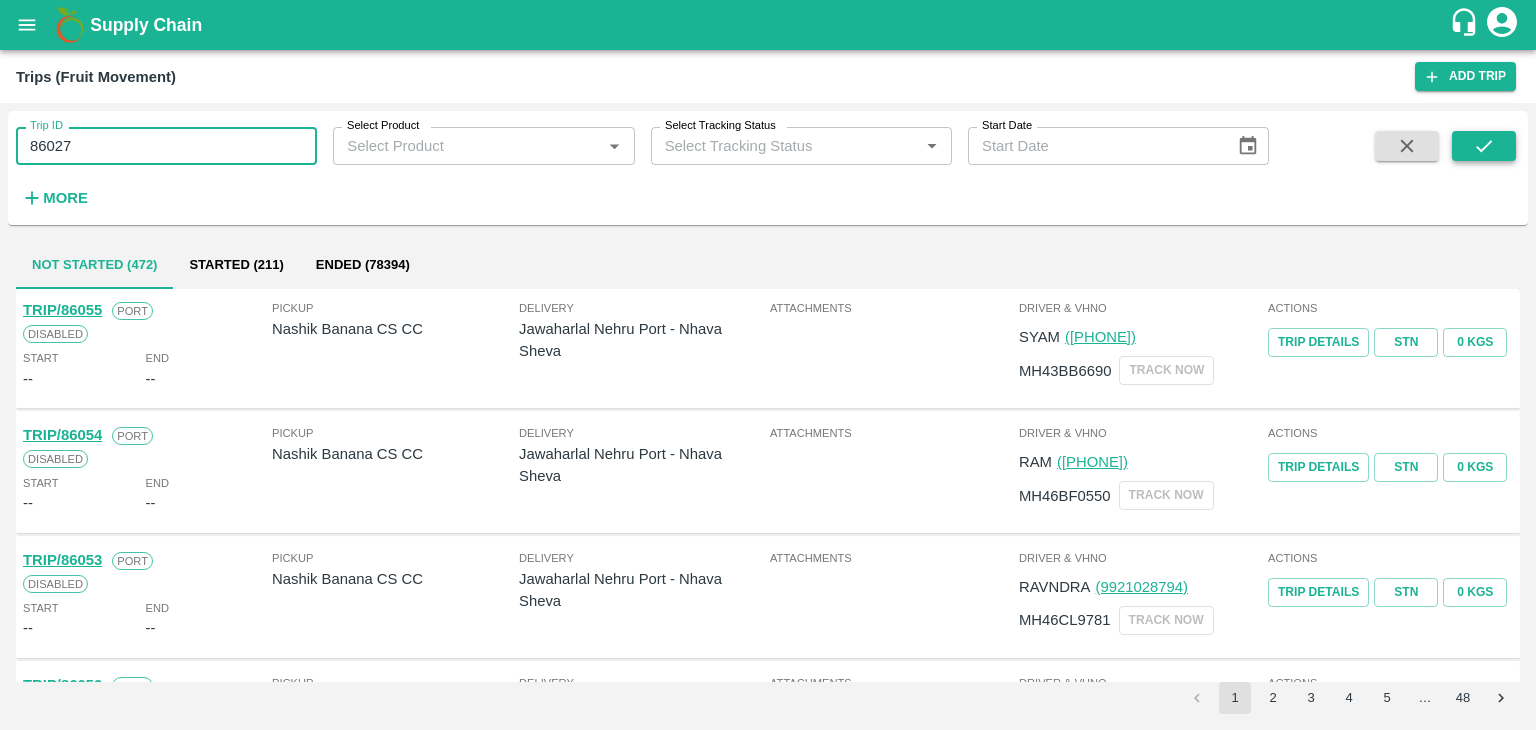 type on "86027" 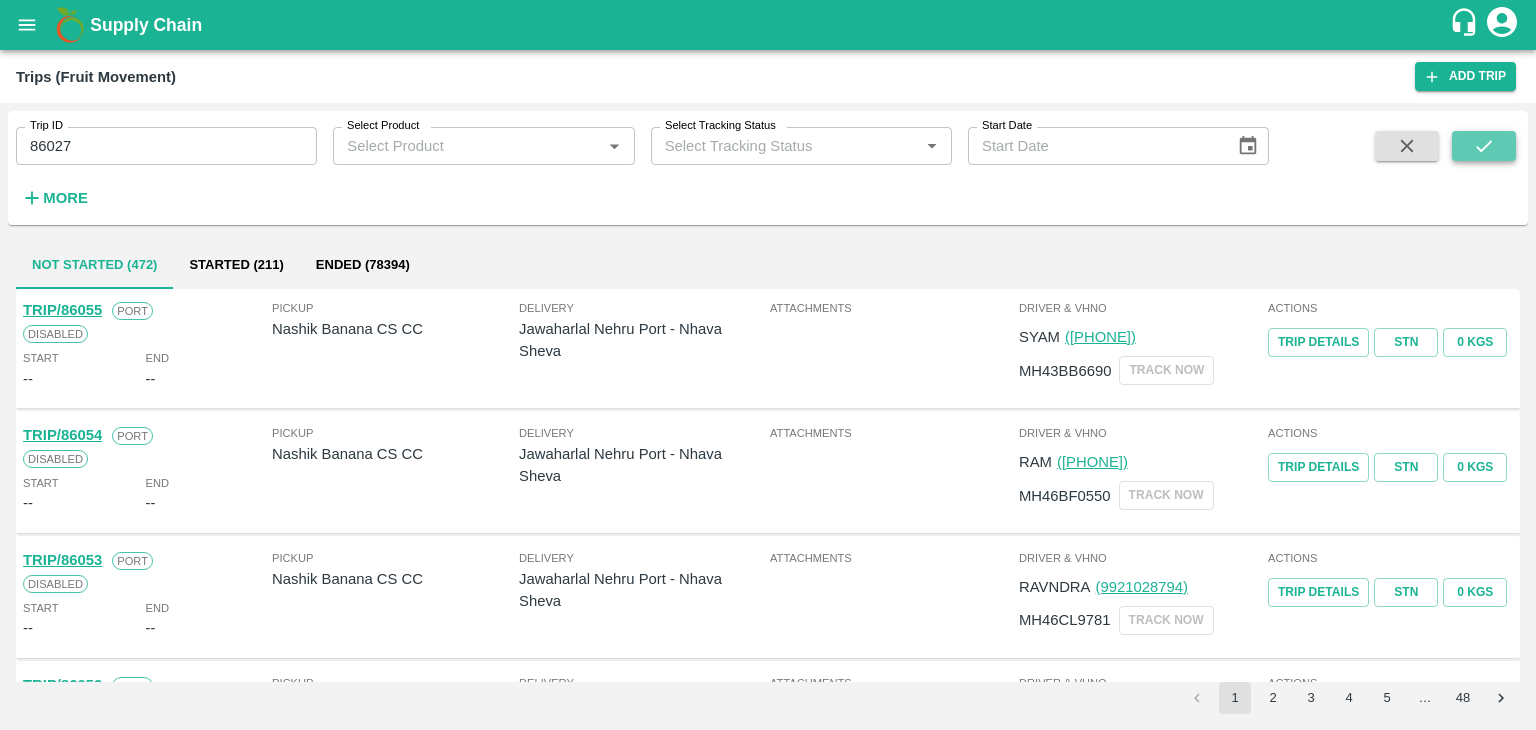 click 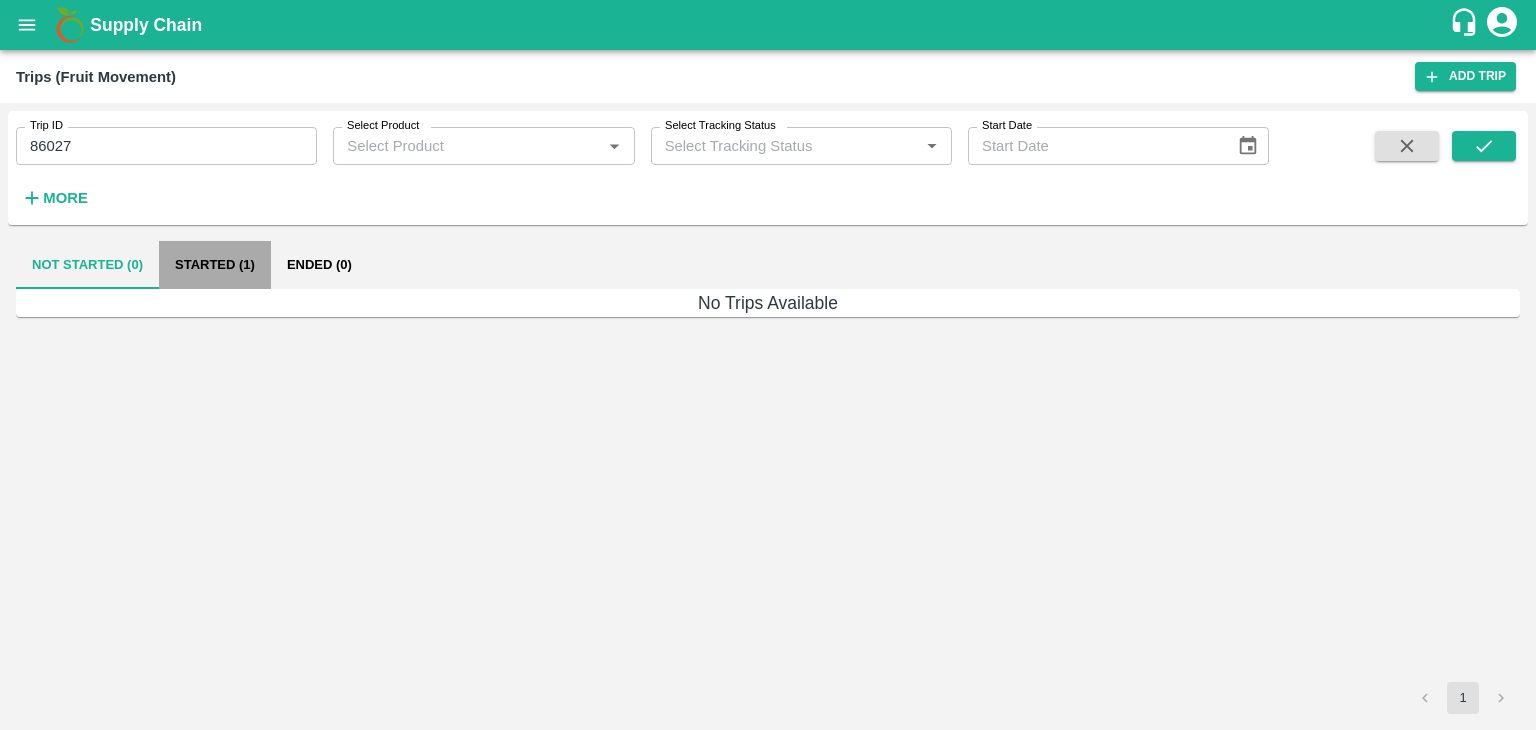 click on "Started (1)" at bounding box center [215, 265] 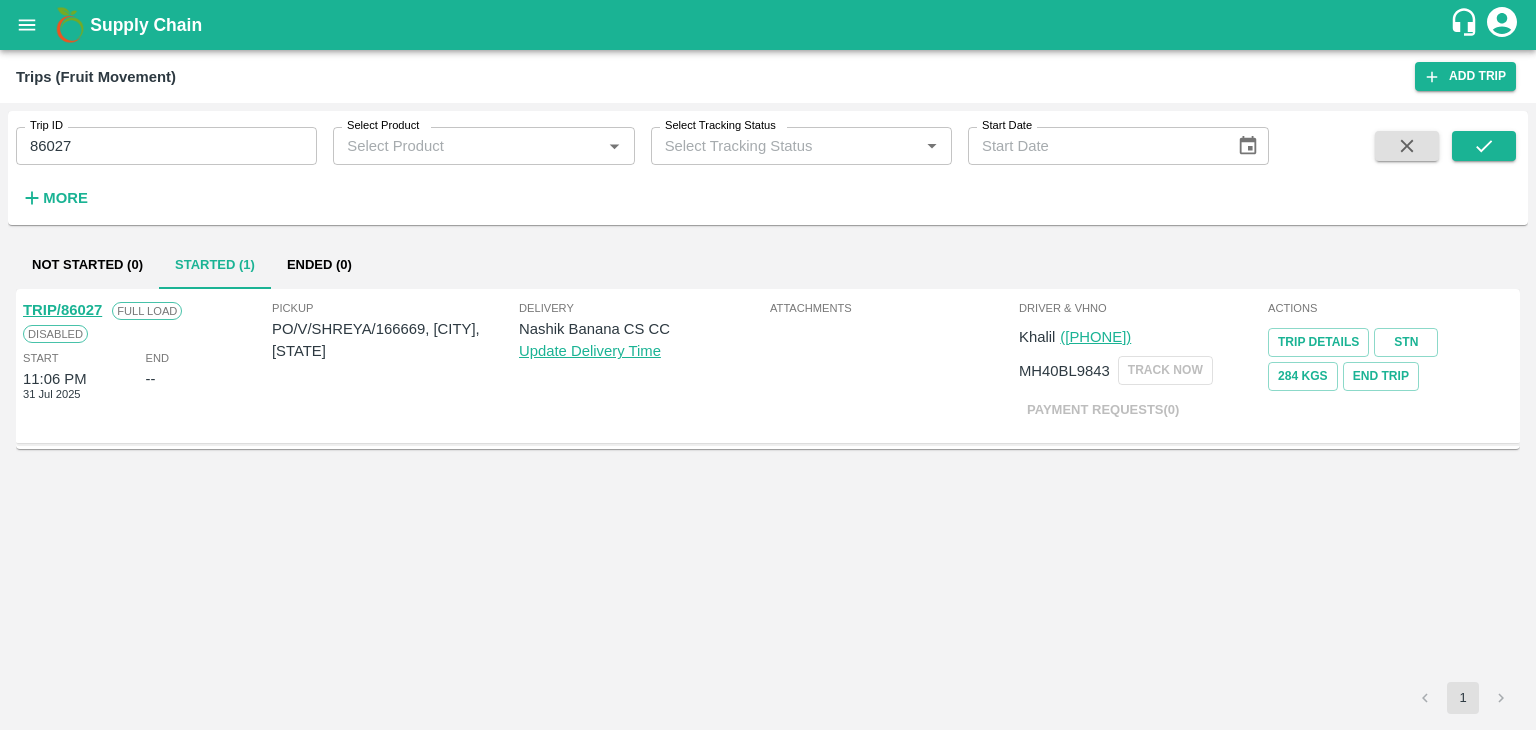 click on "TRIP/86027 Full Load Disabled Start 11:06 PM 31 Jul 2025 End --" at bounding box center [145, 366] 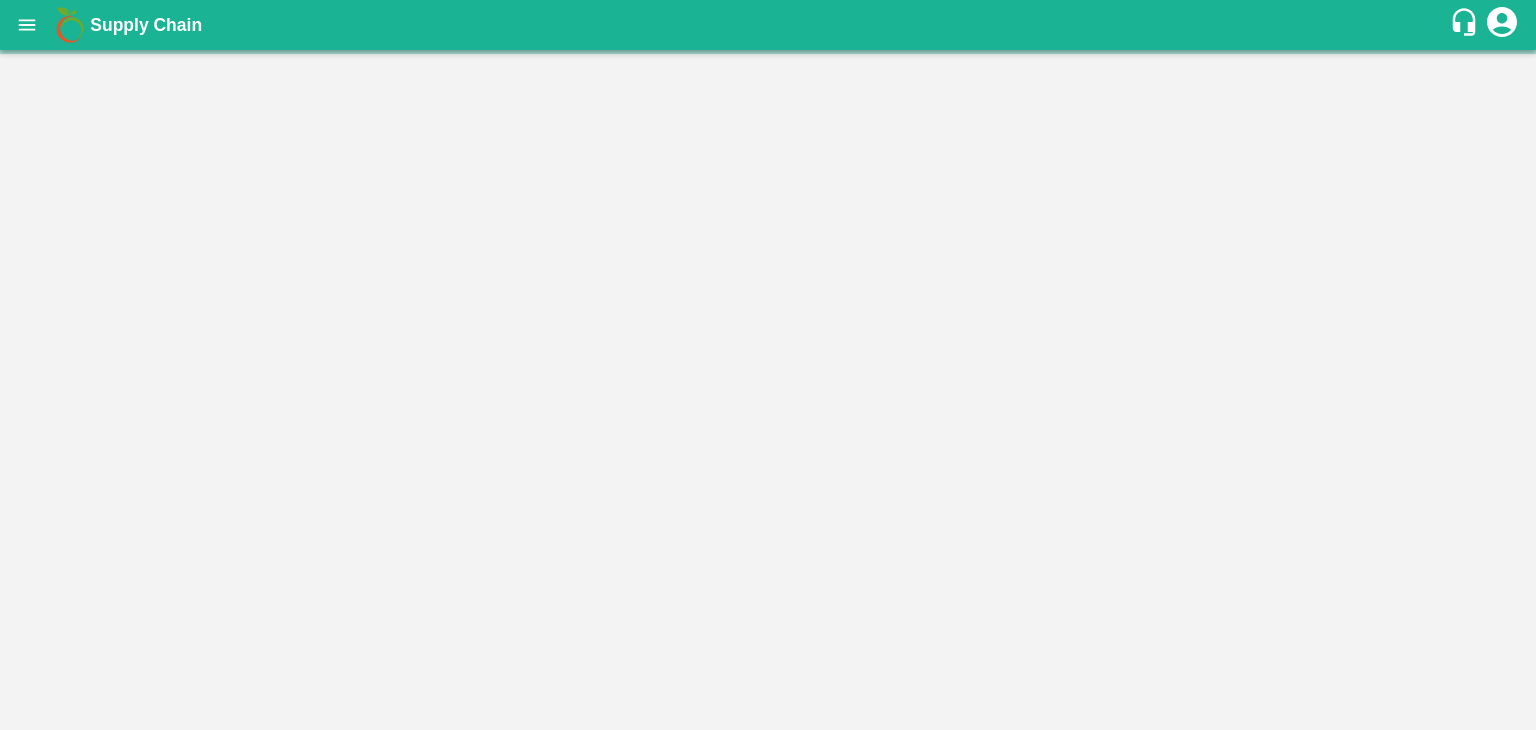 scroll, scrollTop: 0, scrollLeft: 0, axis: both 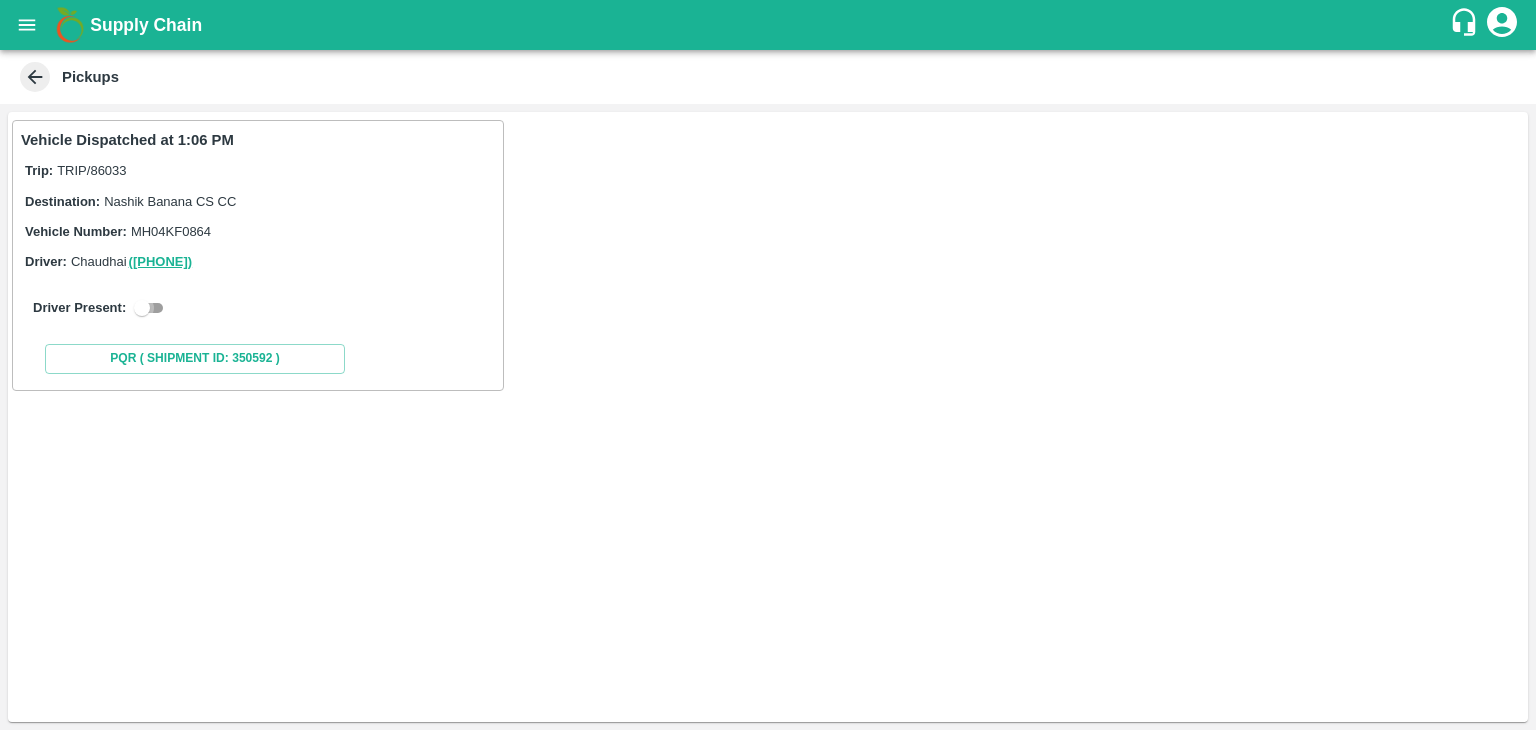 click at bounding box center (142, 308) 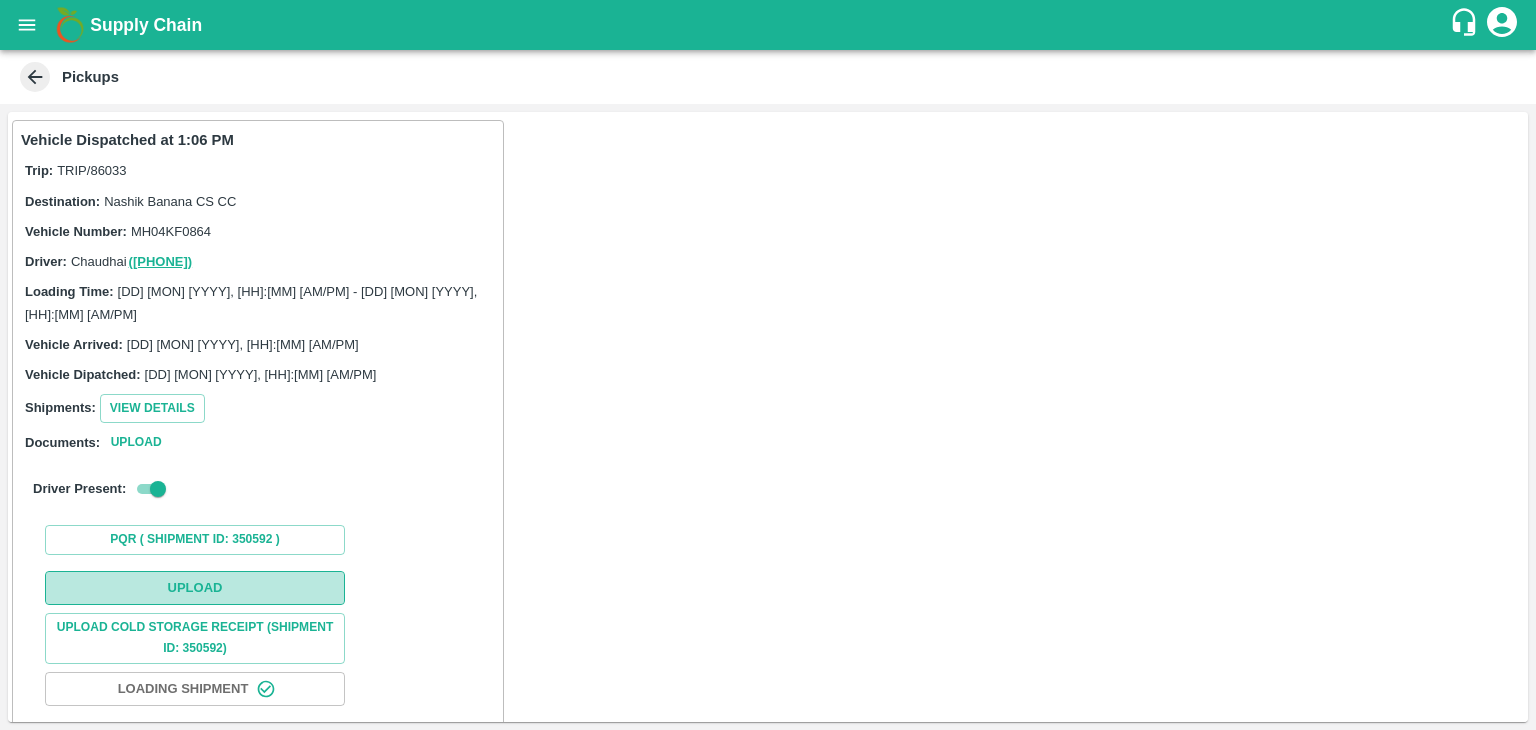 click on "Upload" at bounding box center [195, 588] 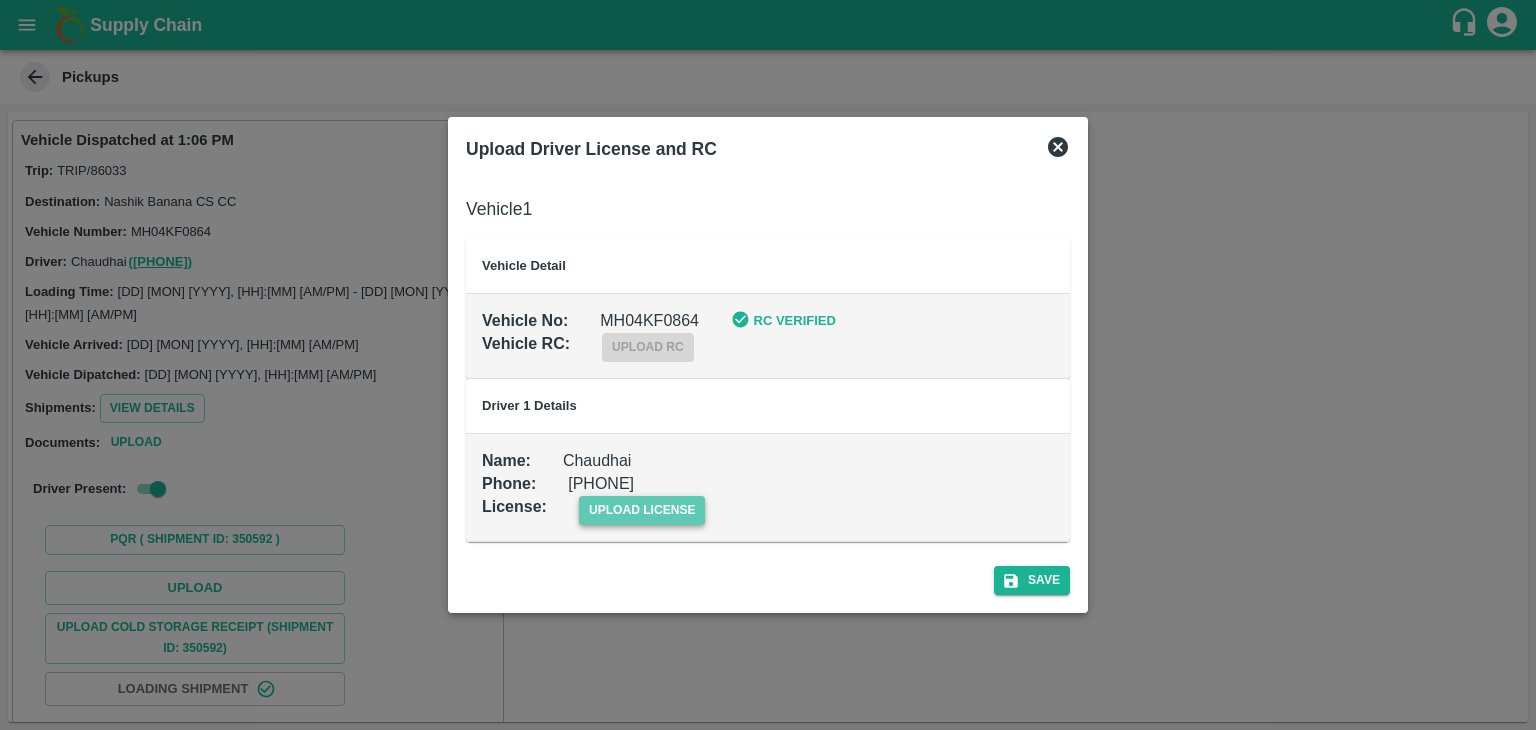 click on "upload license" at bounding box center (642, 510) 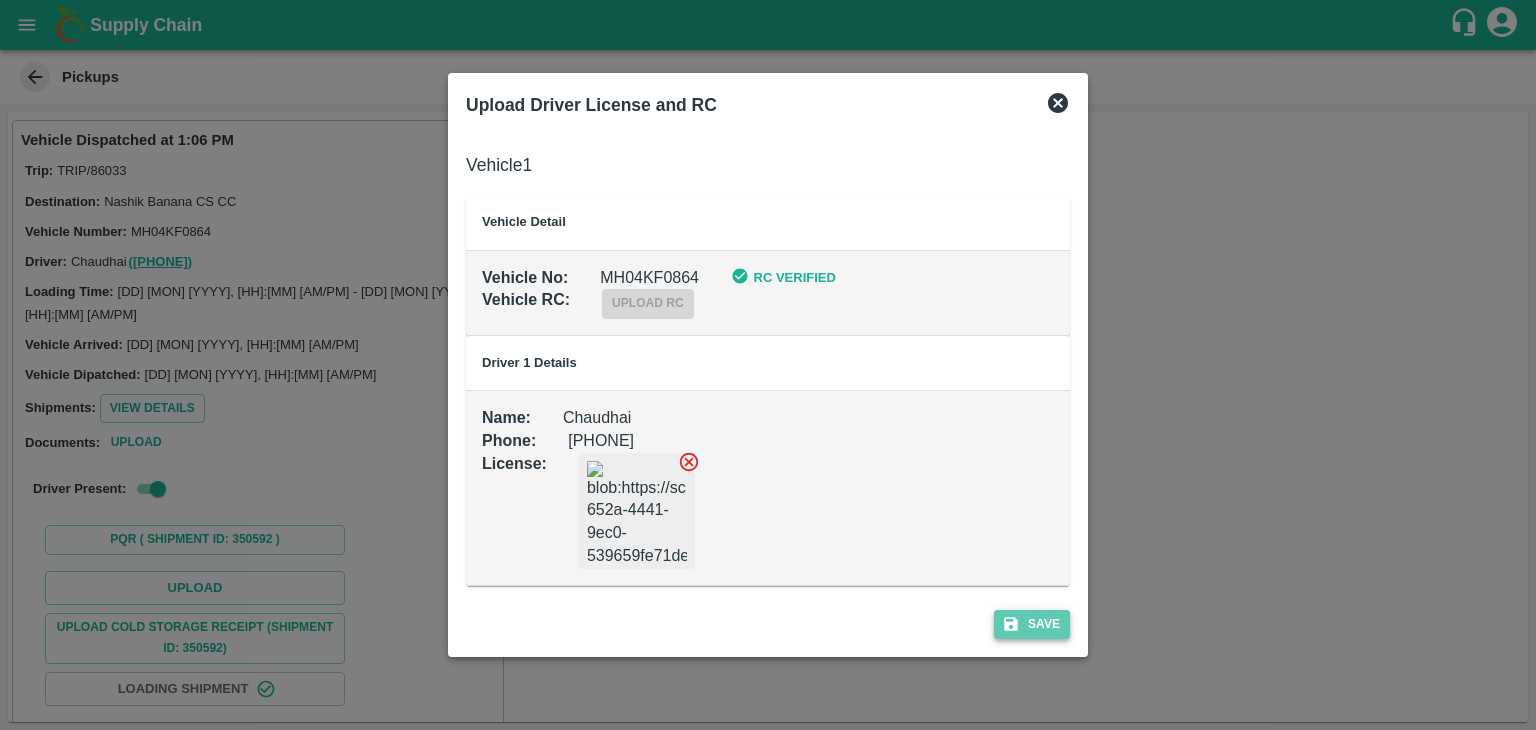 click on "Save" at bounding box center (1032, 624) 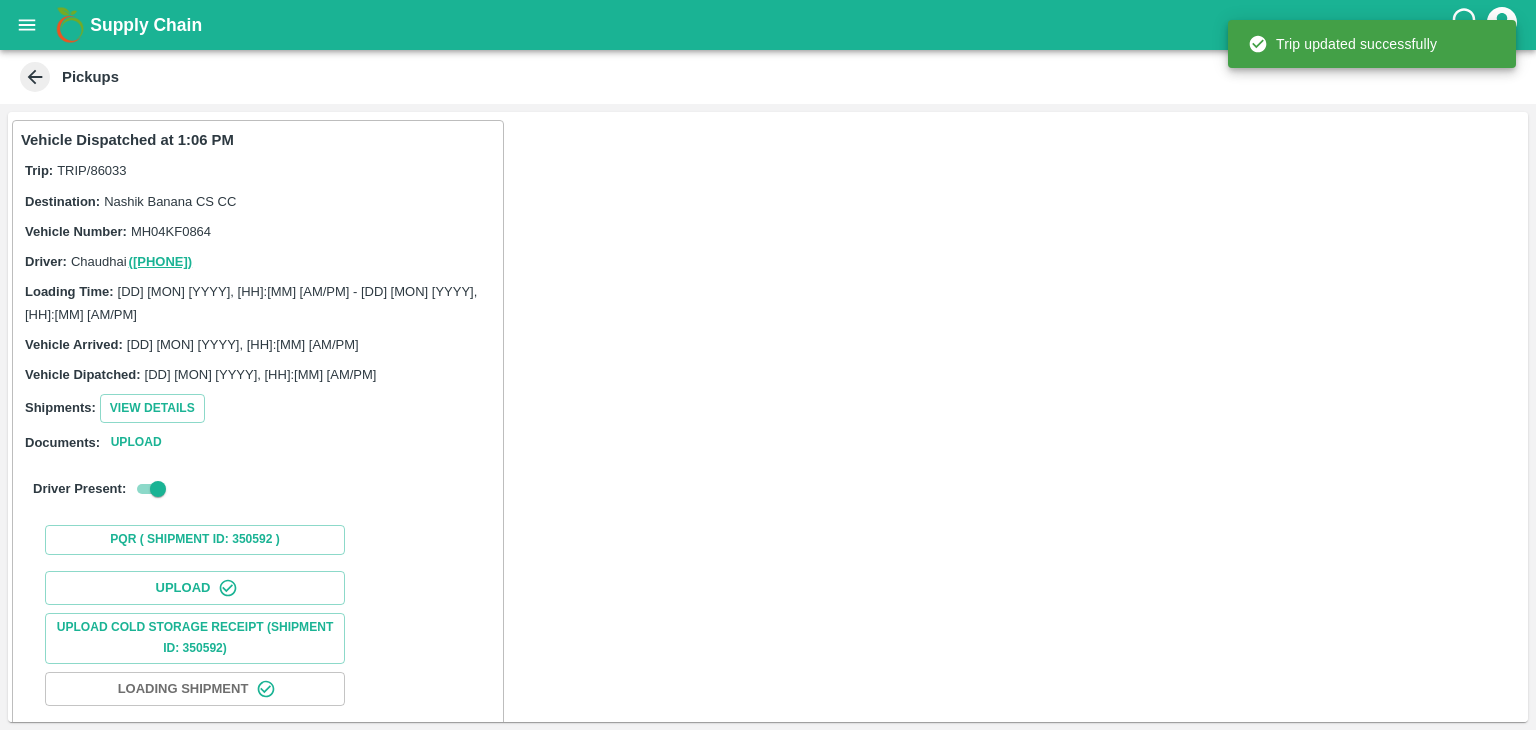 scroll, scrollTop: 209, scrollLeft: 0, axis: vertical 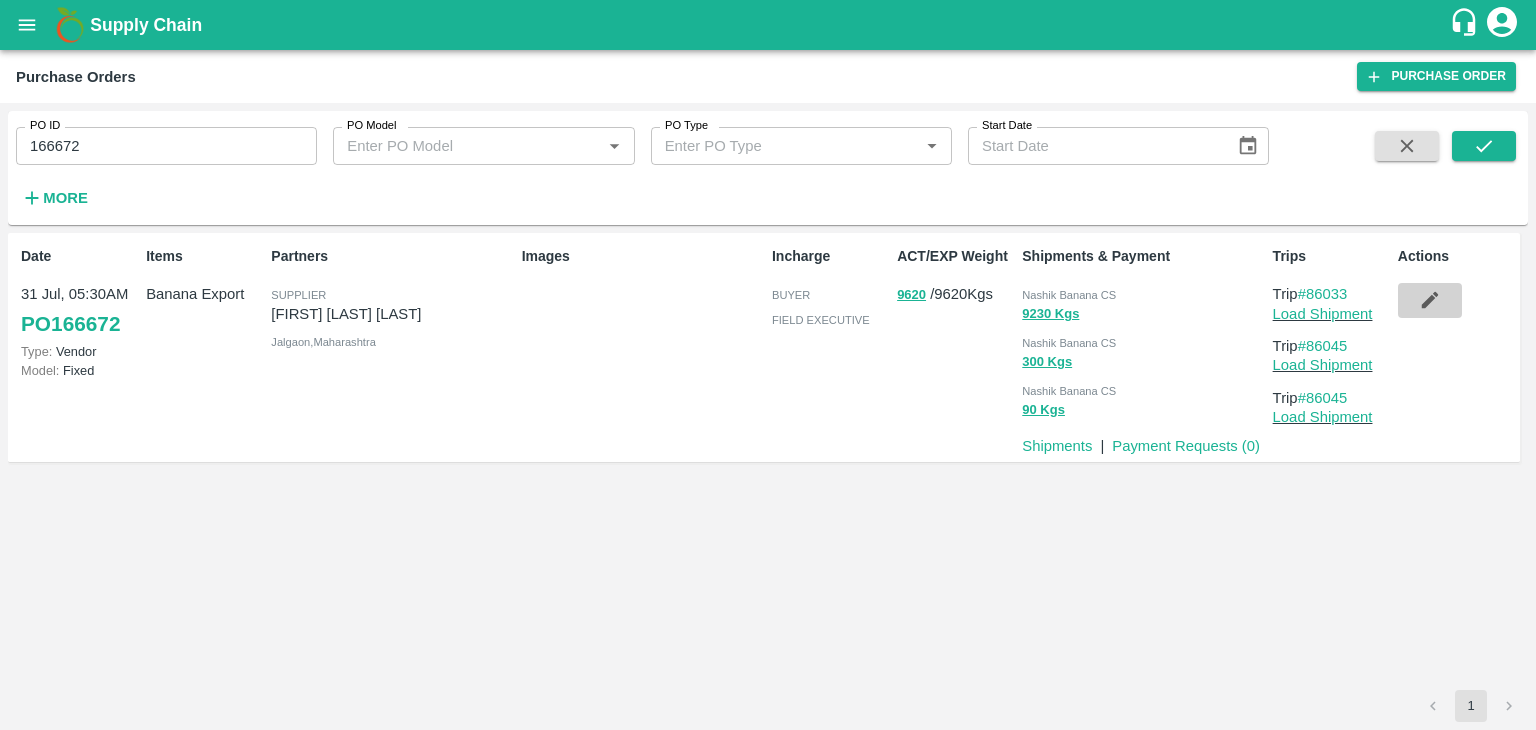 click 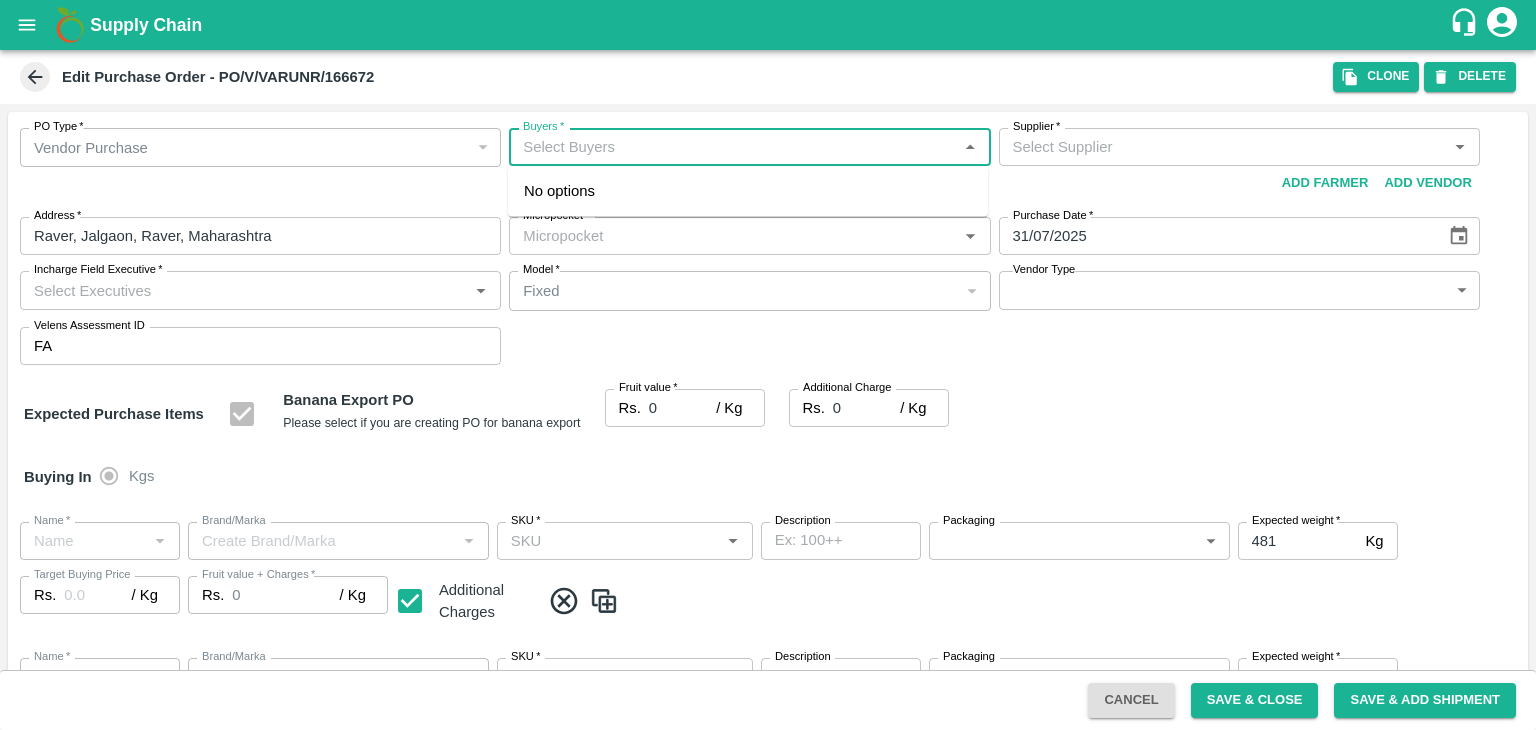 click on "Buyers   *" at bounding box center [733, 147] 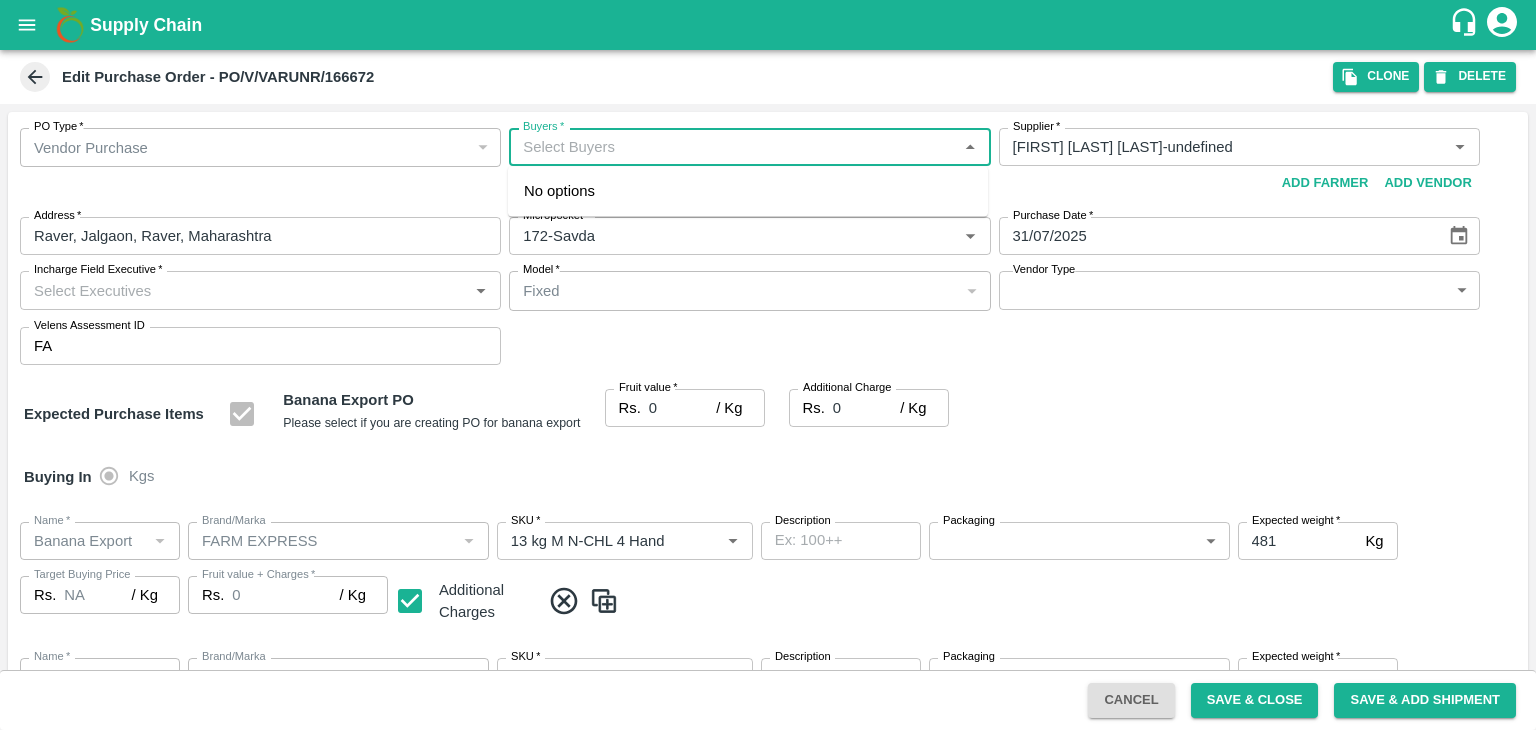 type on "VARUN RAMESHWAR AGRAWAL-undefined" 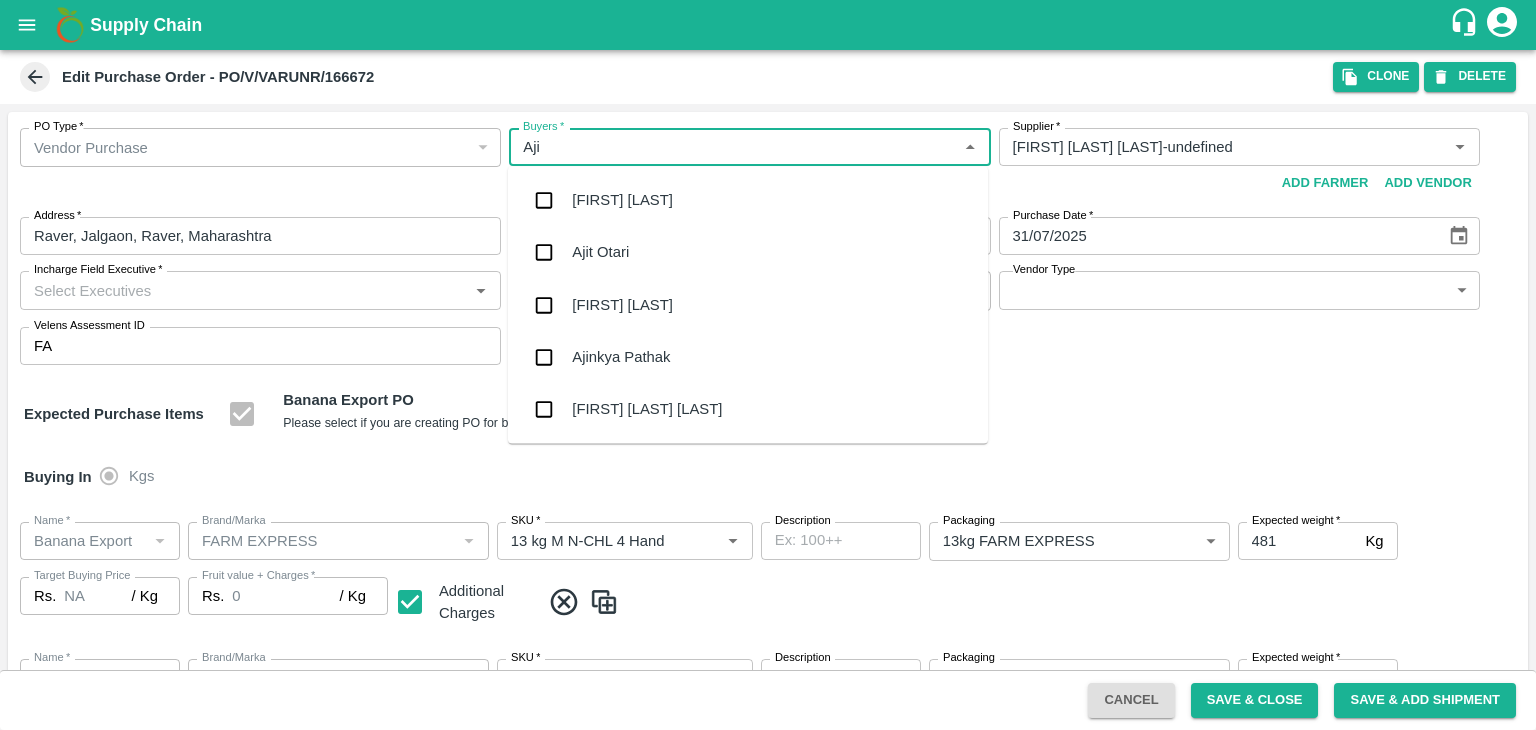type on "Ajit" 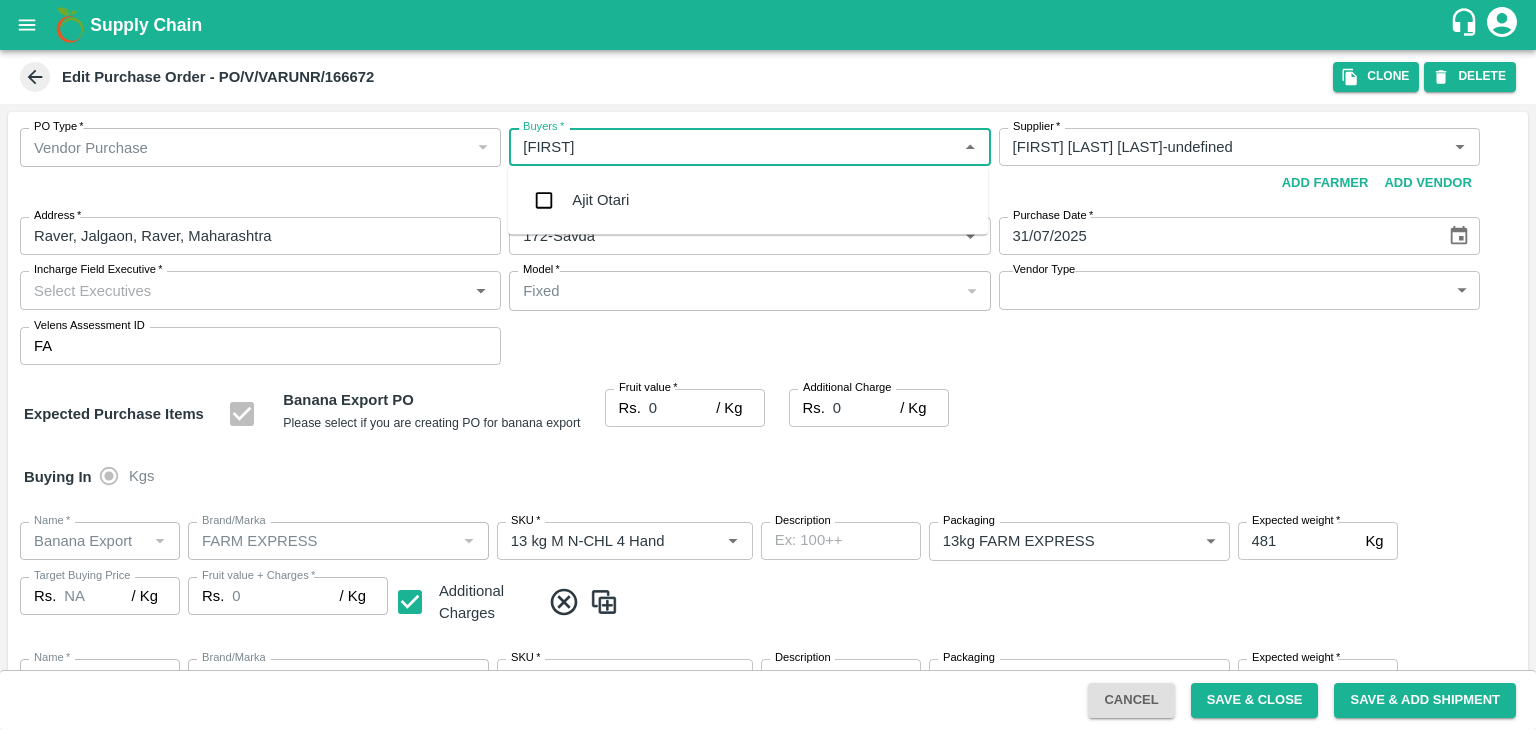 click on "Ajit Otari" at bounding box center (748, 200) 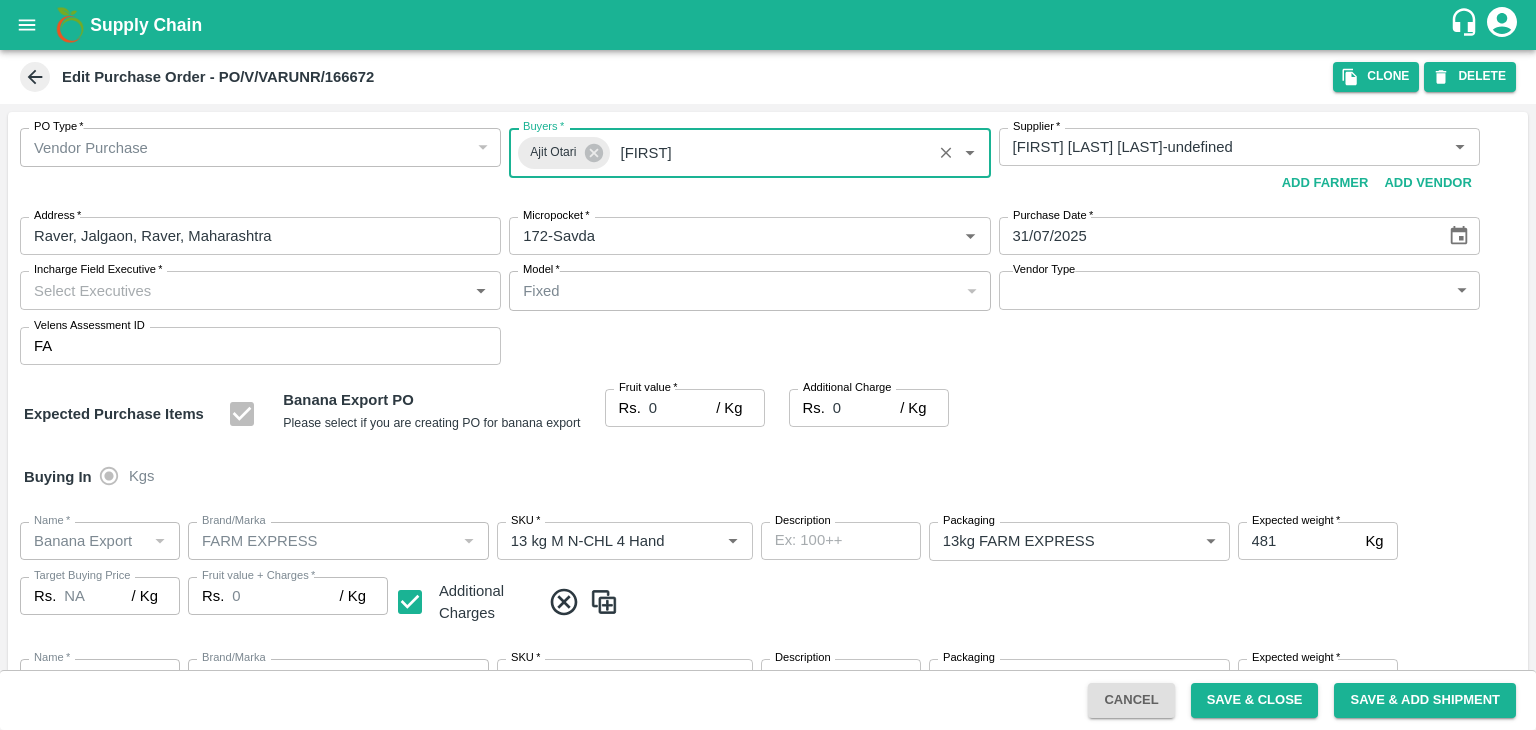 type 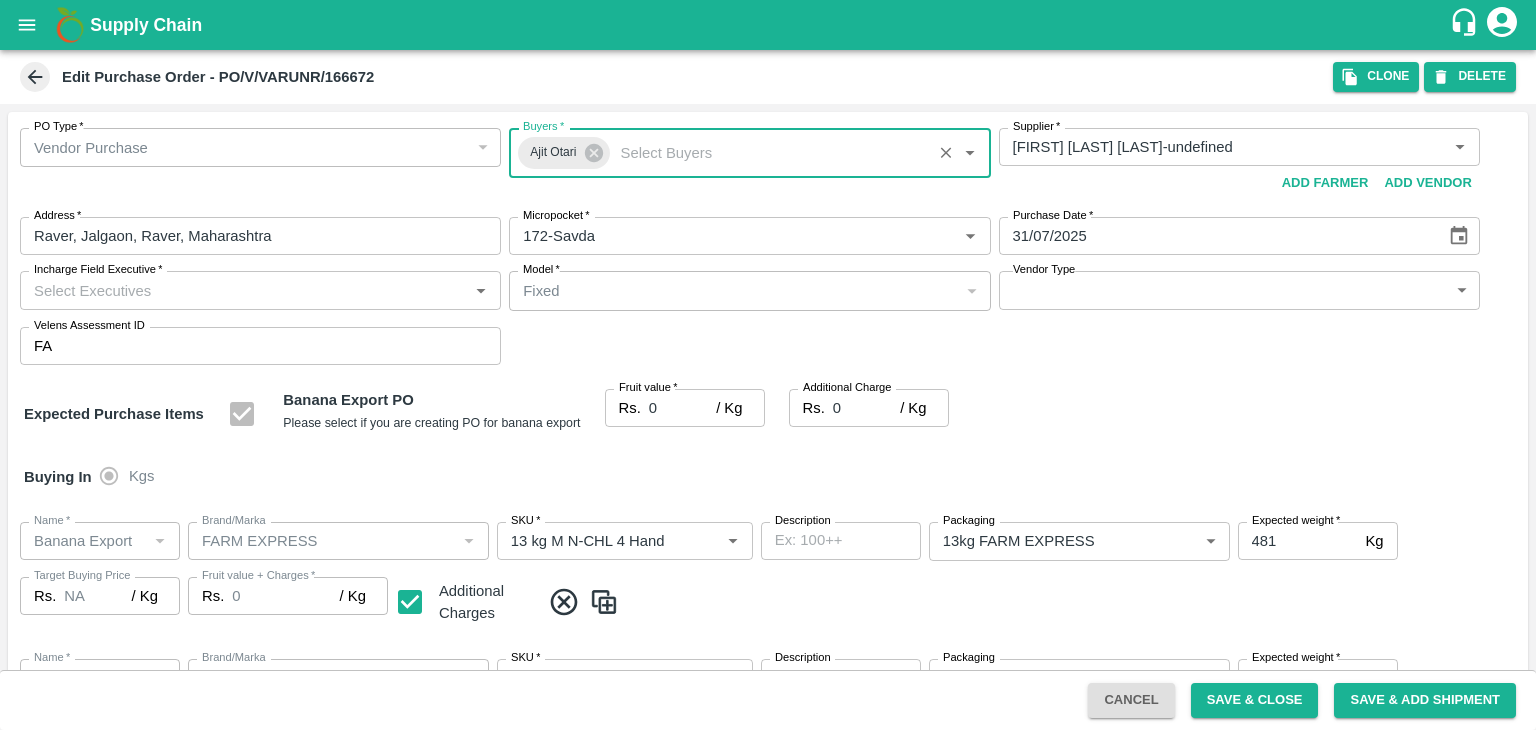 click on "Incharge Field Executive   *" at bounding box center [244, 290] 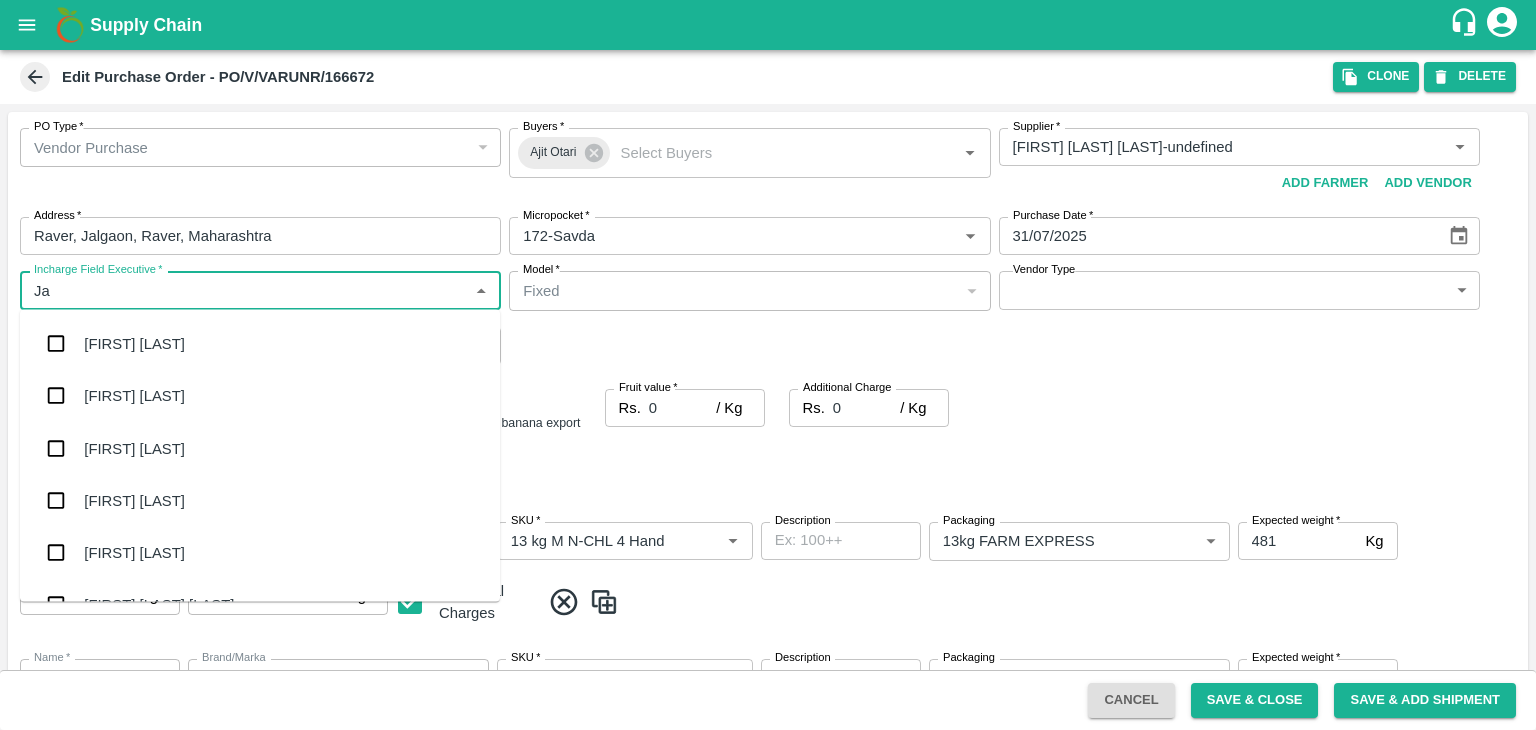 type on "Jay" 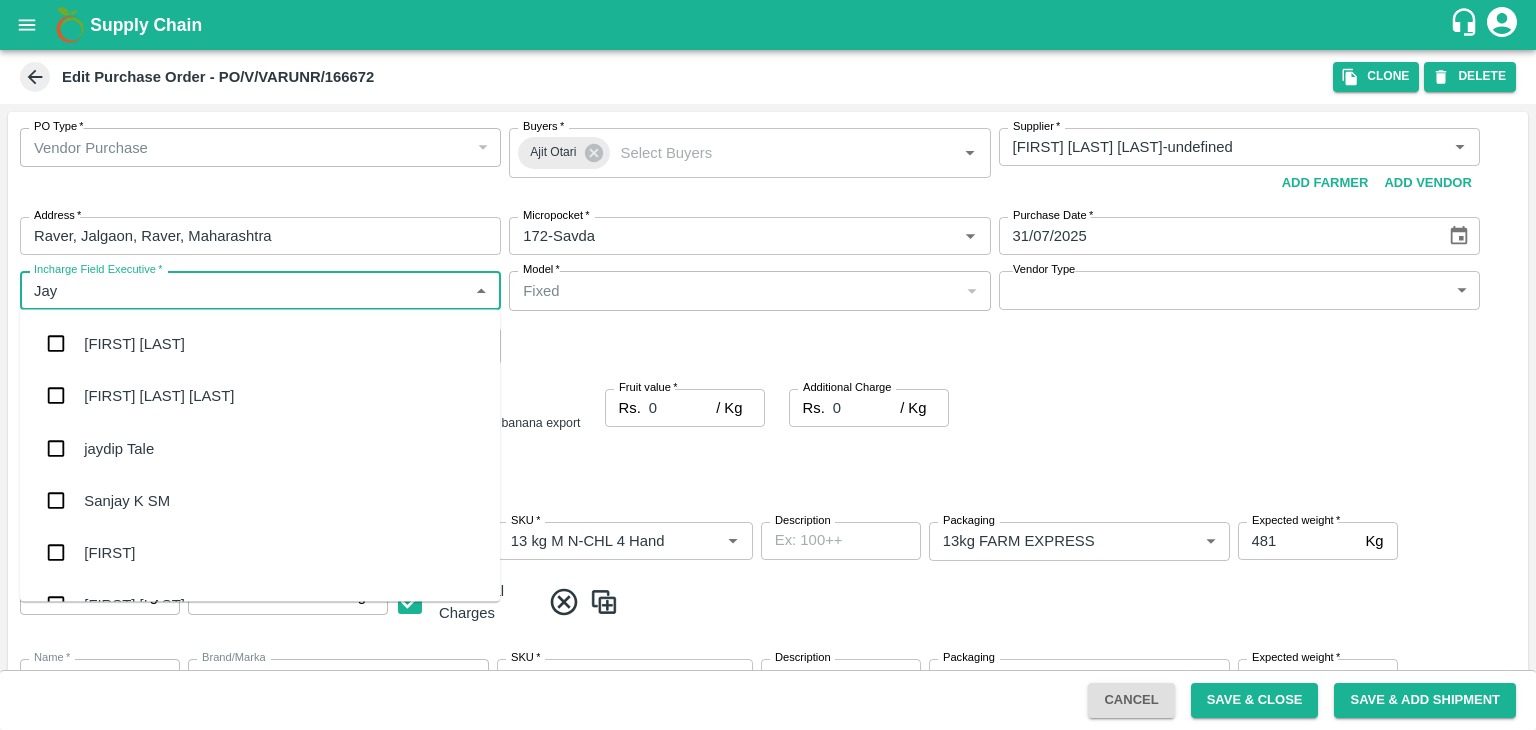 click on "jaydip Tale" at bounding box center [119, 448] 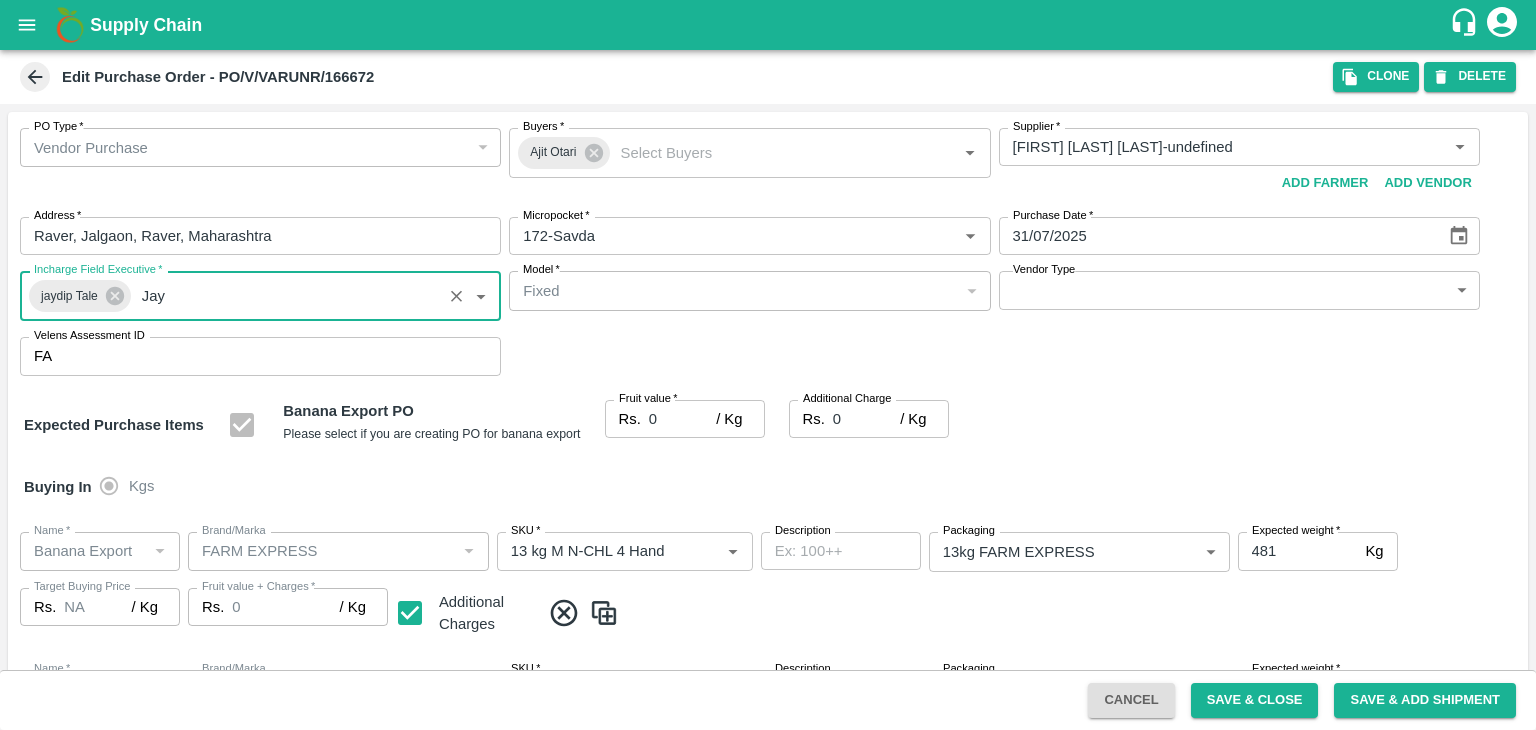 type 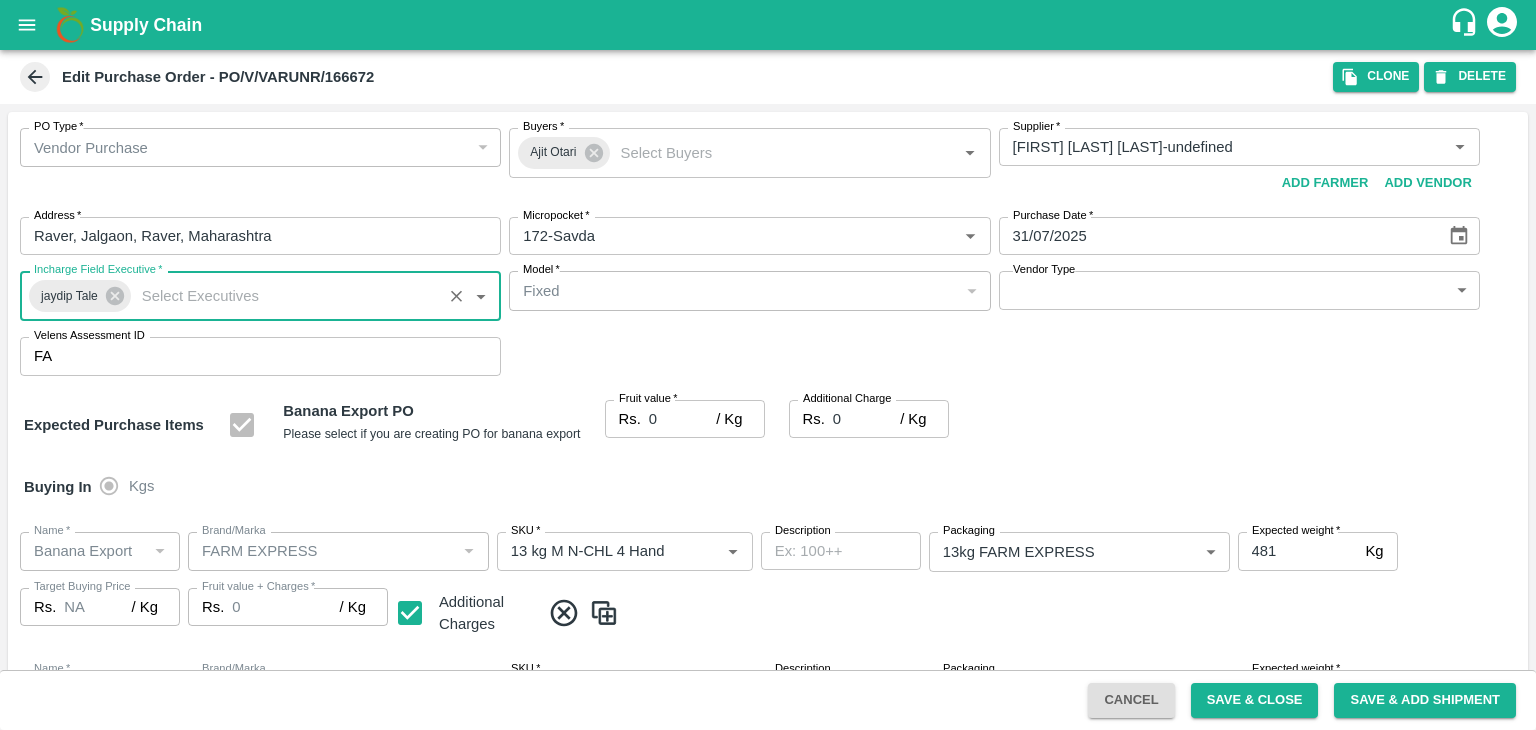 click on "Supply Chain Edit Purchase Order - PO/V/VARUNR/166672 Clone DELETE PO Type   * Vendor Purchase 2 PO Type Buyers   * Ajit Otari Buyers   * Supplier   * Supplier   * Add Vendor Add Farmer Address   * Raver, Jalgaon, Raver, Maharashtra Address Micropocket   * Micropocket   * Purchase Date   * 31/07/2025 Purchase Date Incharge Field Executive   * jaydip Tale Incharge Field Executive   * Model   * Fixed Fixed Model Vendor Type ​ Vendor Type Velens Assessment ID FA Velens Assessment ID Expected Purchase Items Banana Export PO Please select if you are creating PO for banana export Fruit value   * Rs. 0 / Kg Fruit value Additional Charge Rs. 0 / Kg Additional Charge Buying In Kgs Name   * Name   * Brand/Marka Brand/Marka SKU   * SKU   * Description x Description Packaging 13kg FARM EXPRESS 468 Packaging Expected weight   * 481 Kg Expected weight Target Buying Price Rs. NA / Kg Target Buying Price Fruit value + Charges   * Rs. 0 / Kg Fruit value + Charges Additional Charges Name" at bounding box center [768, 365] 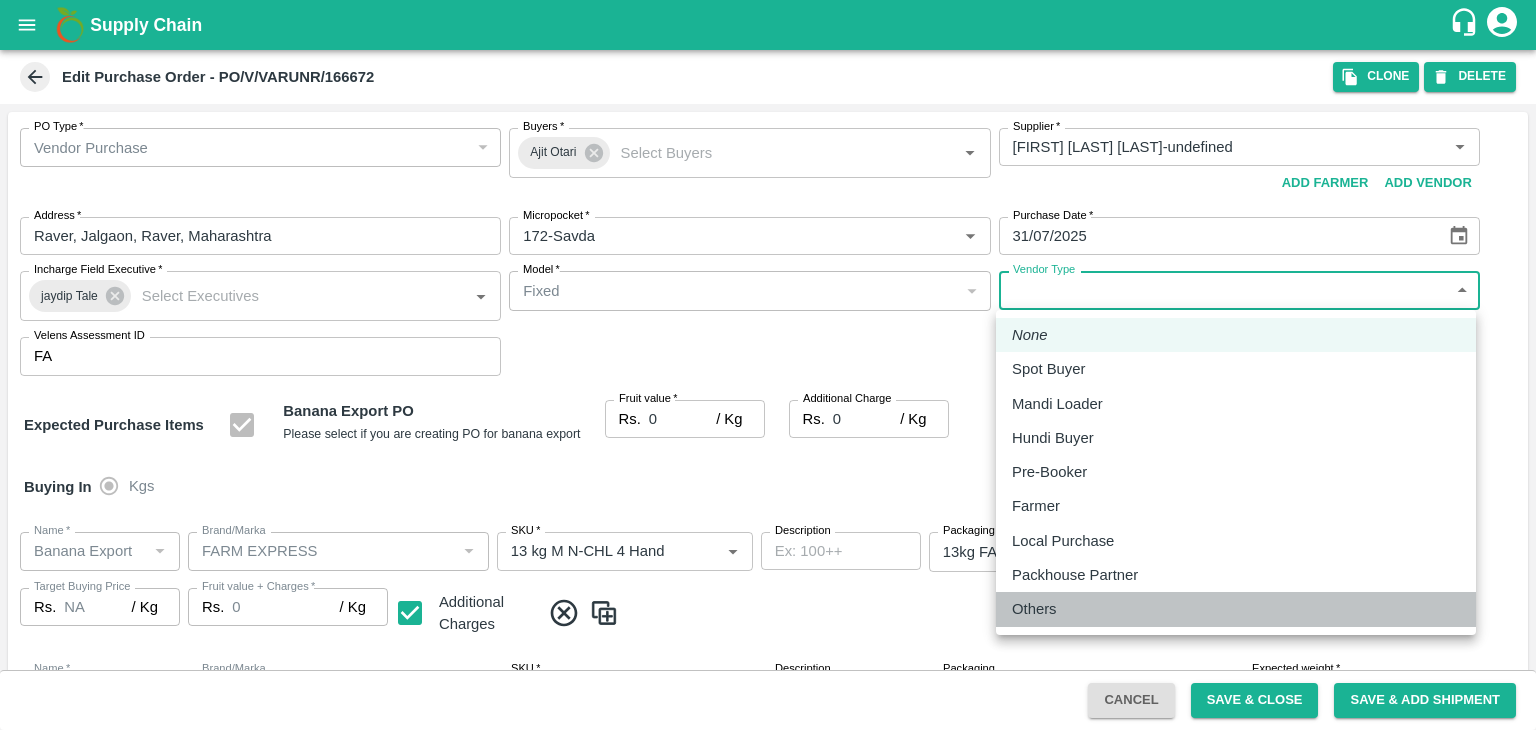 click on "Others" at bounding box center [1034, 609] 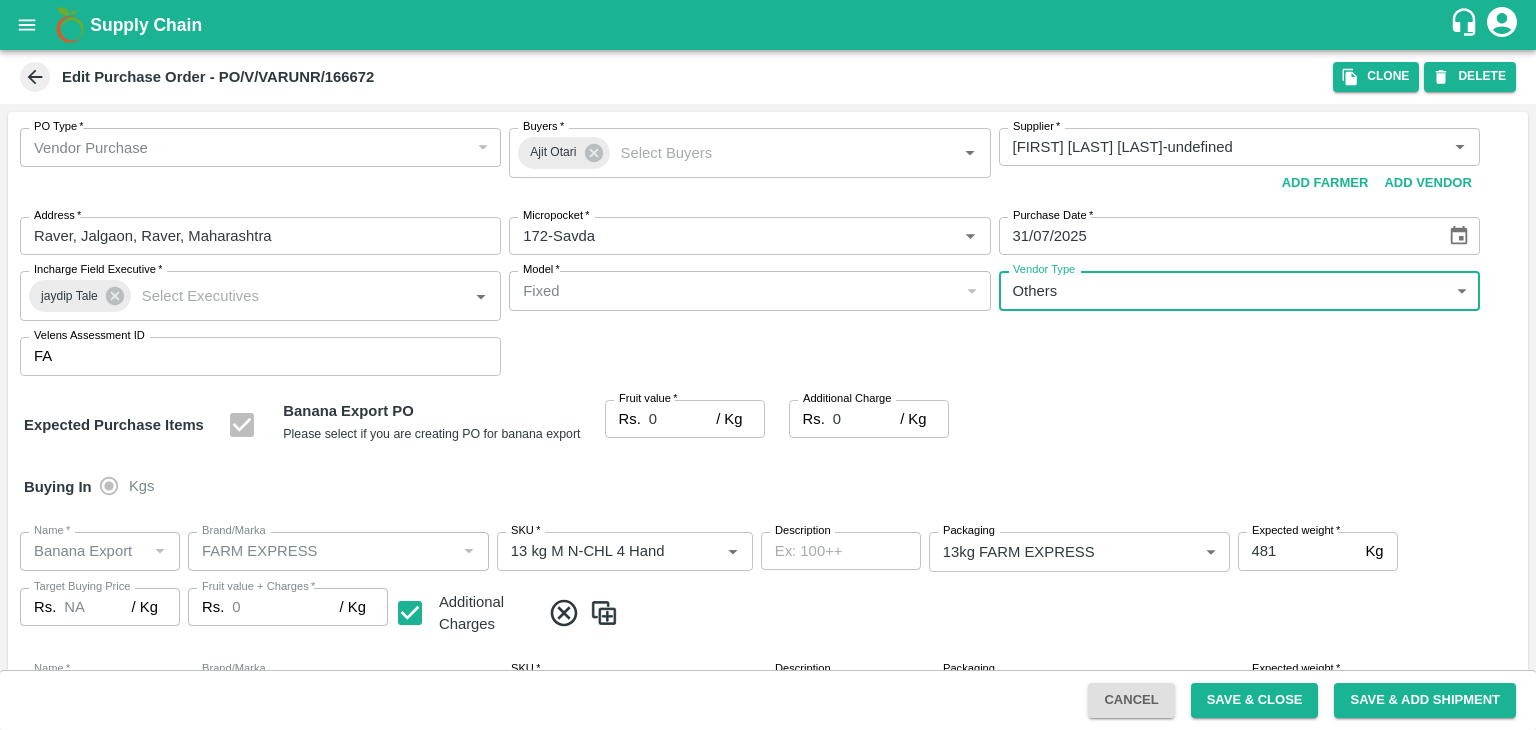 click on "0" at bounding box center (682, 419) 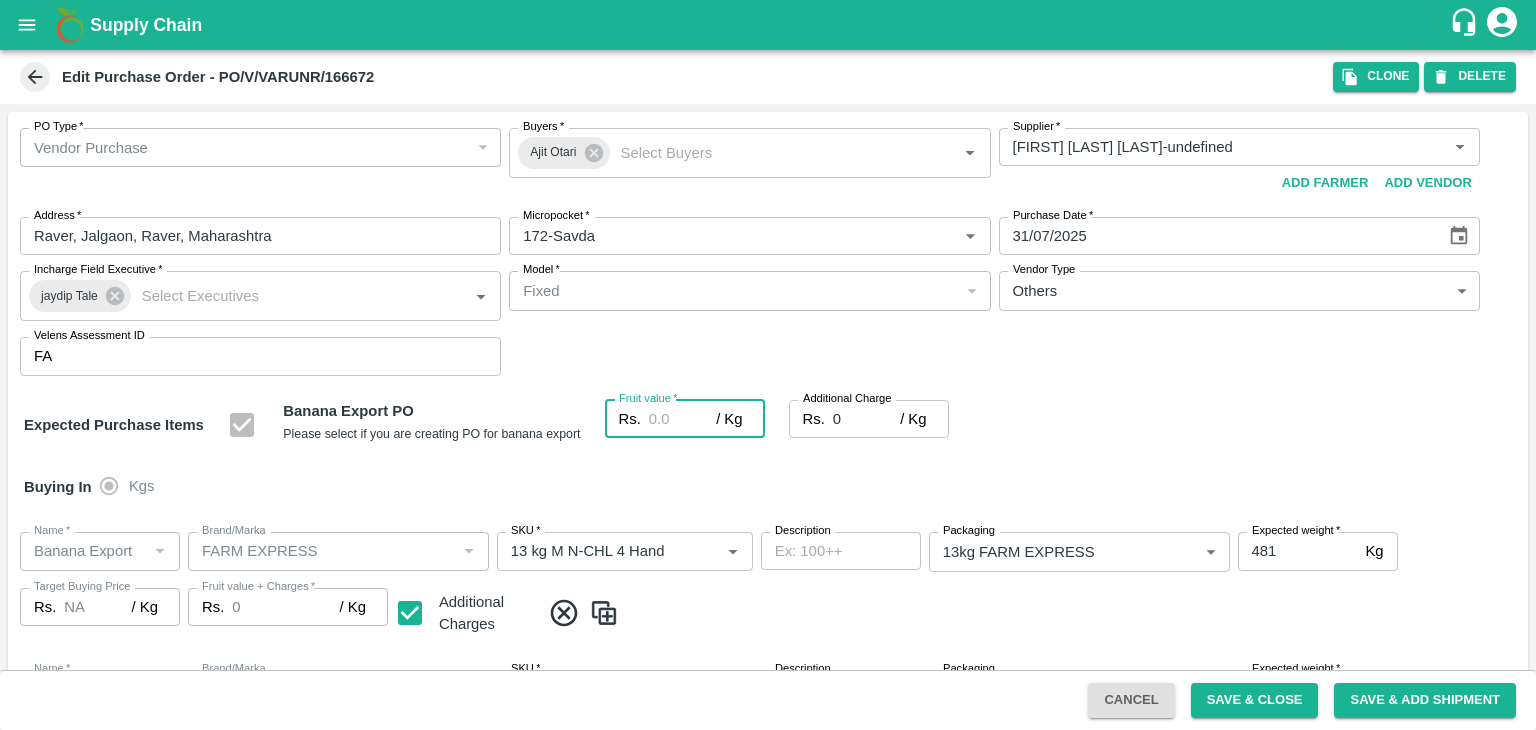 type on "1" 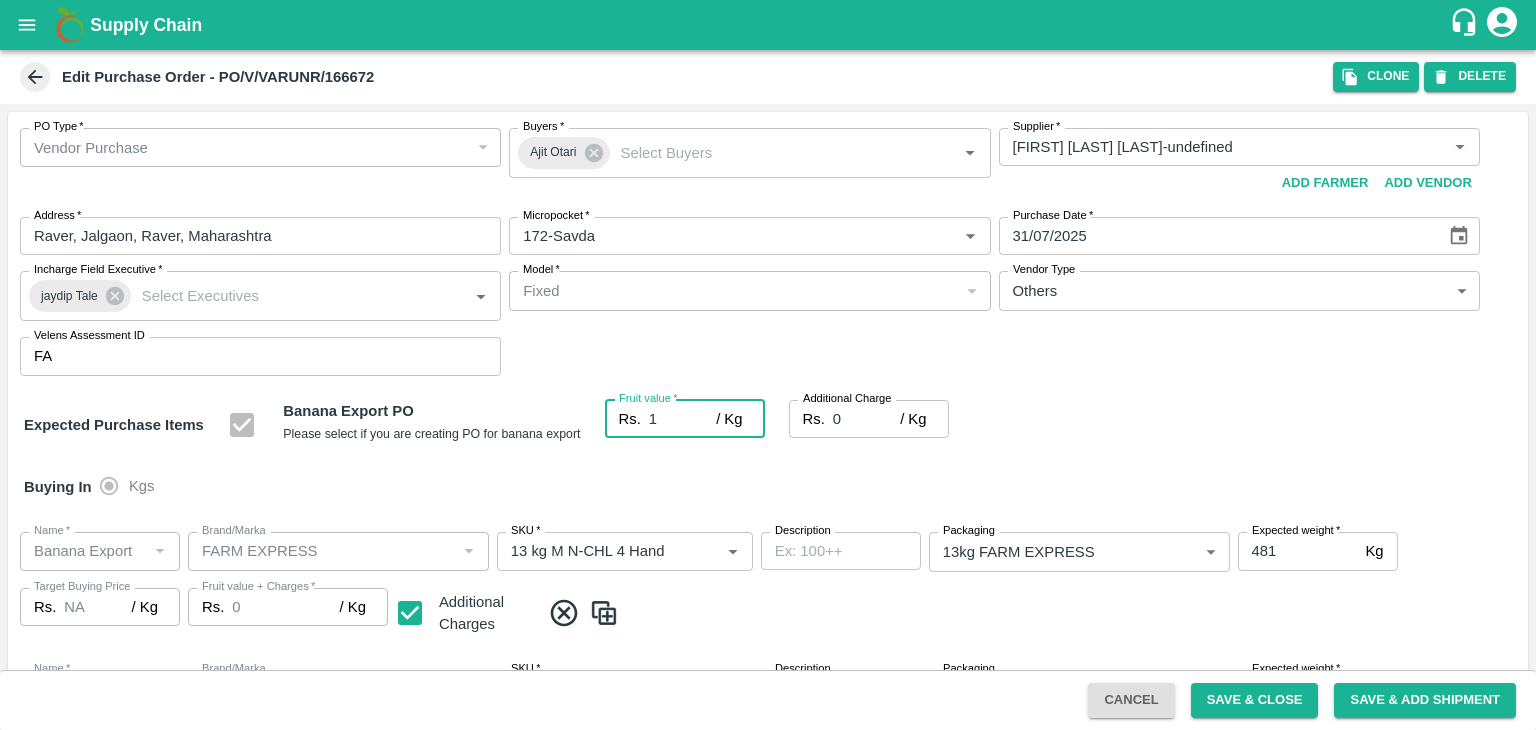 type on "1" 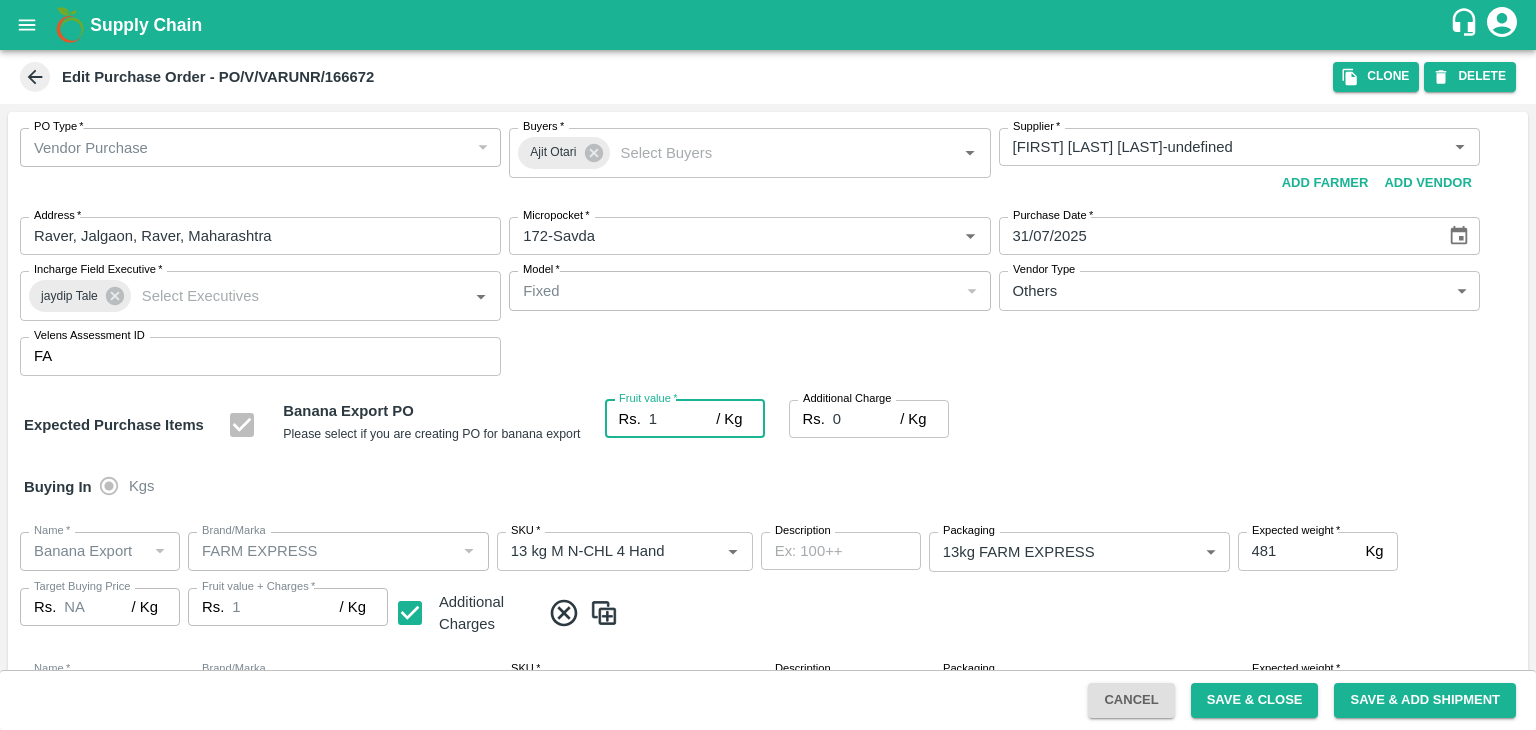type on "18" 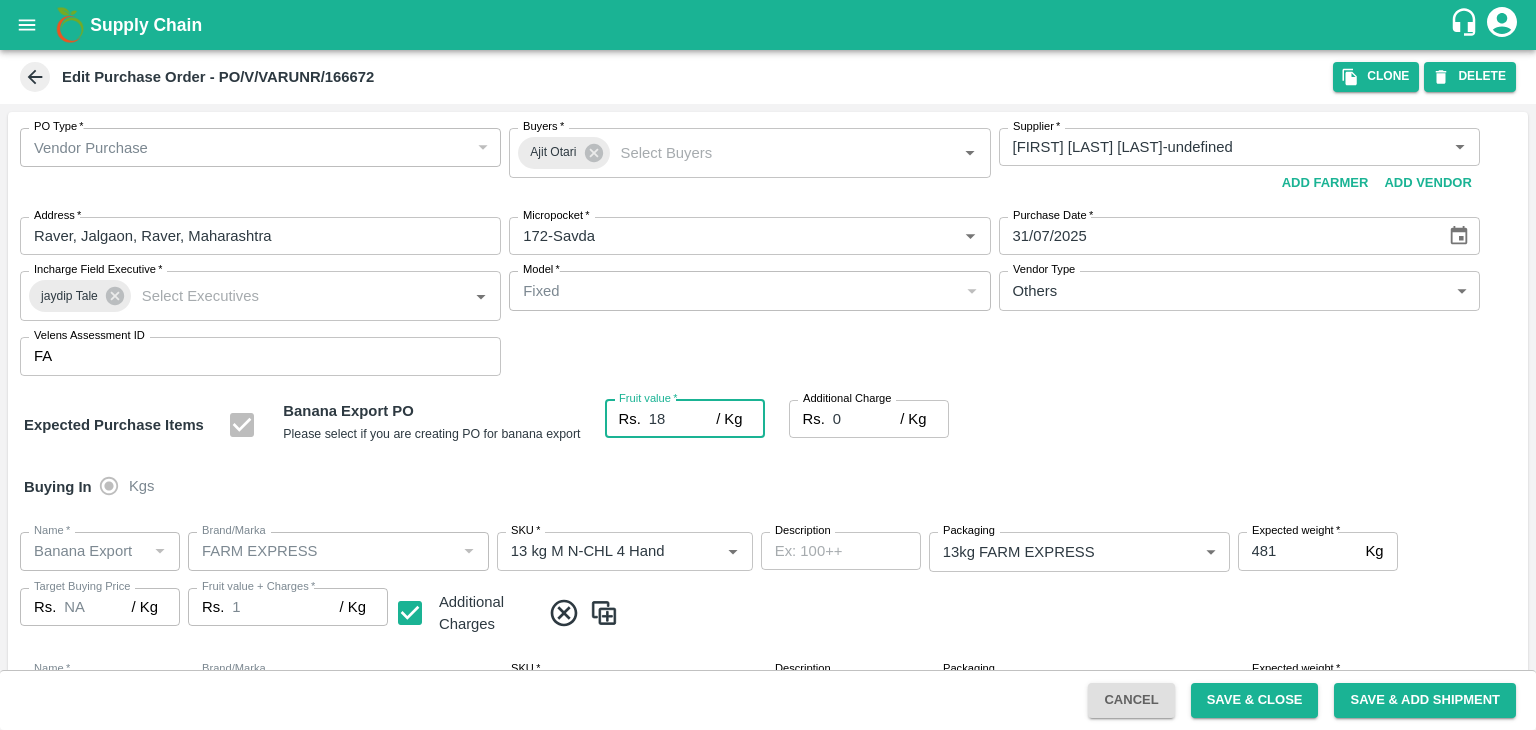 type on "18" 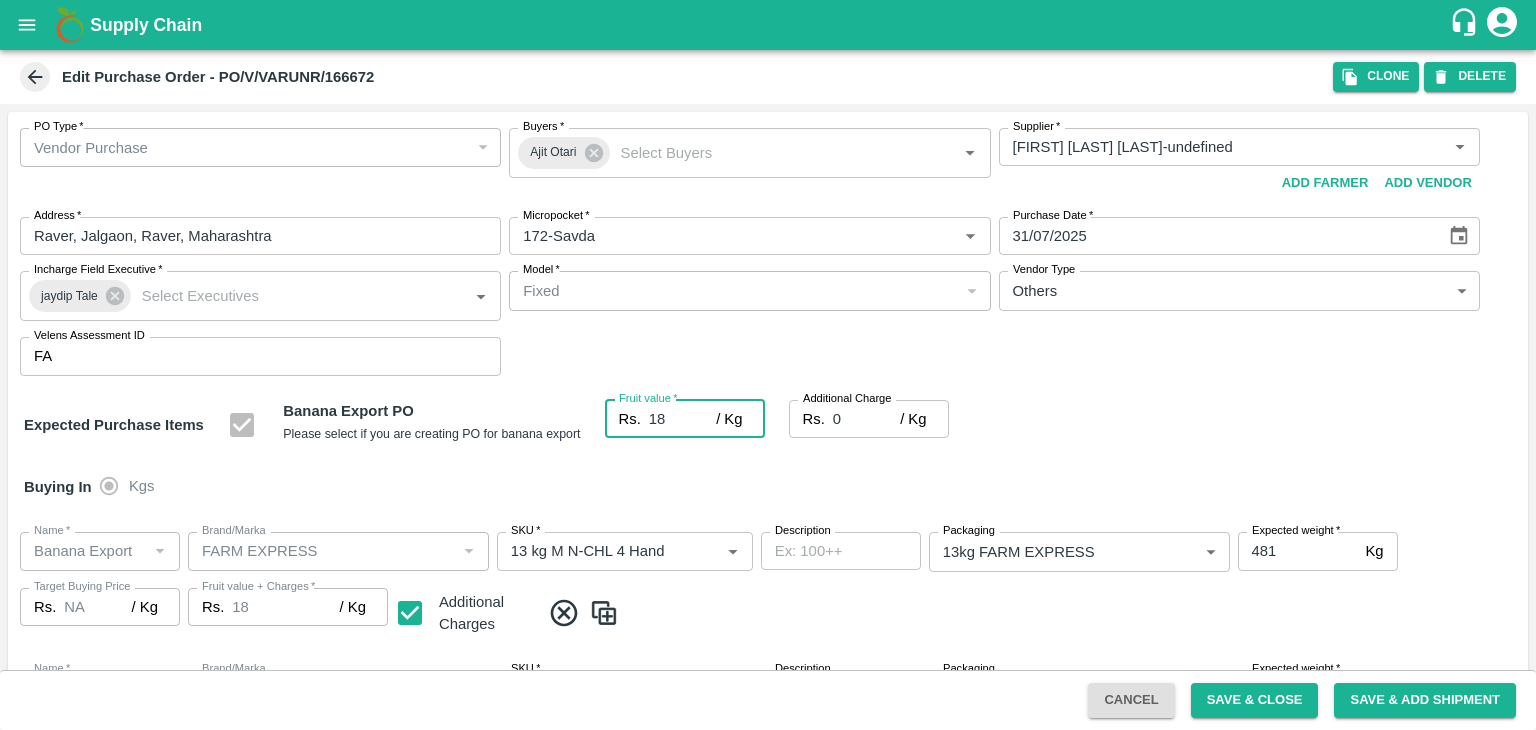type on "18" 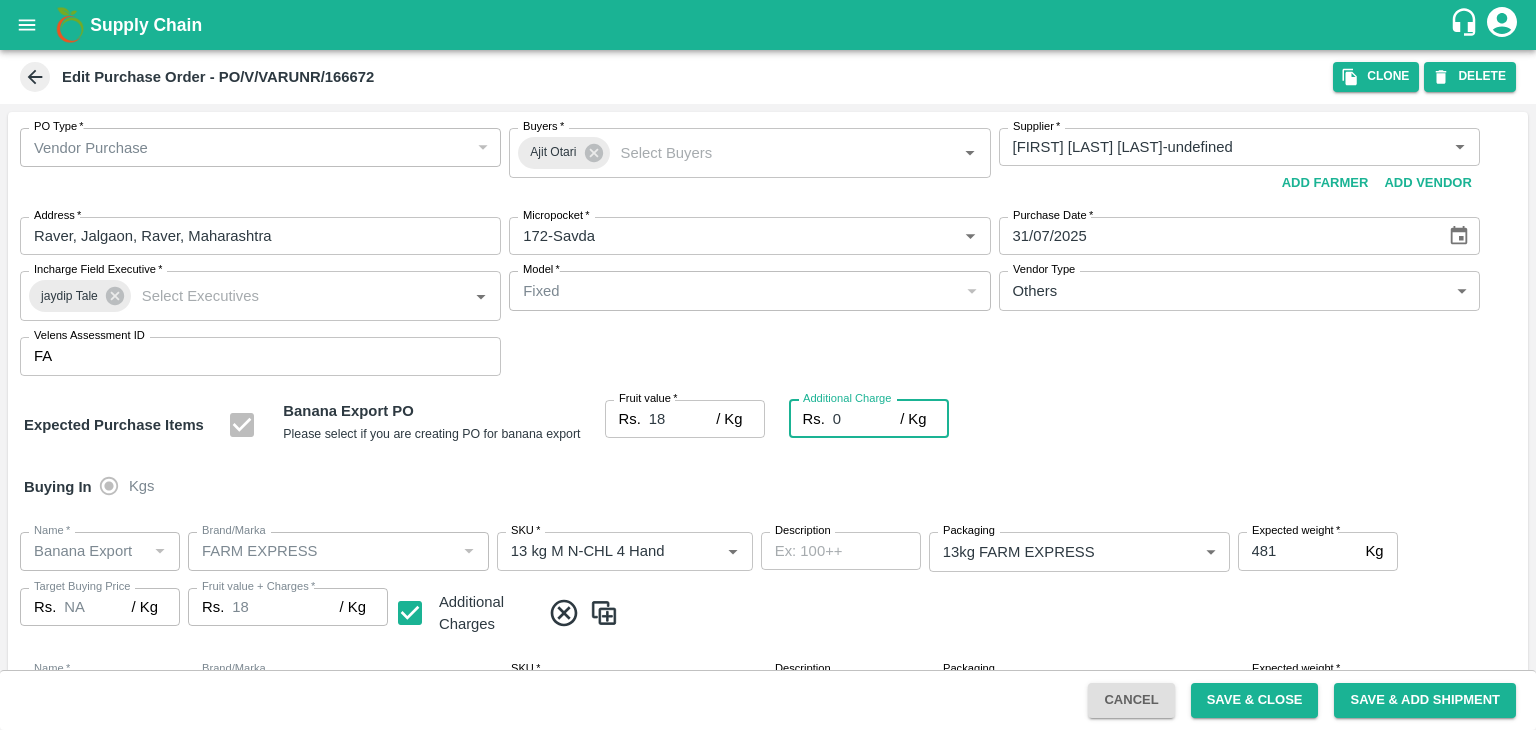 type on "2" 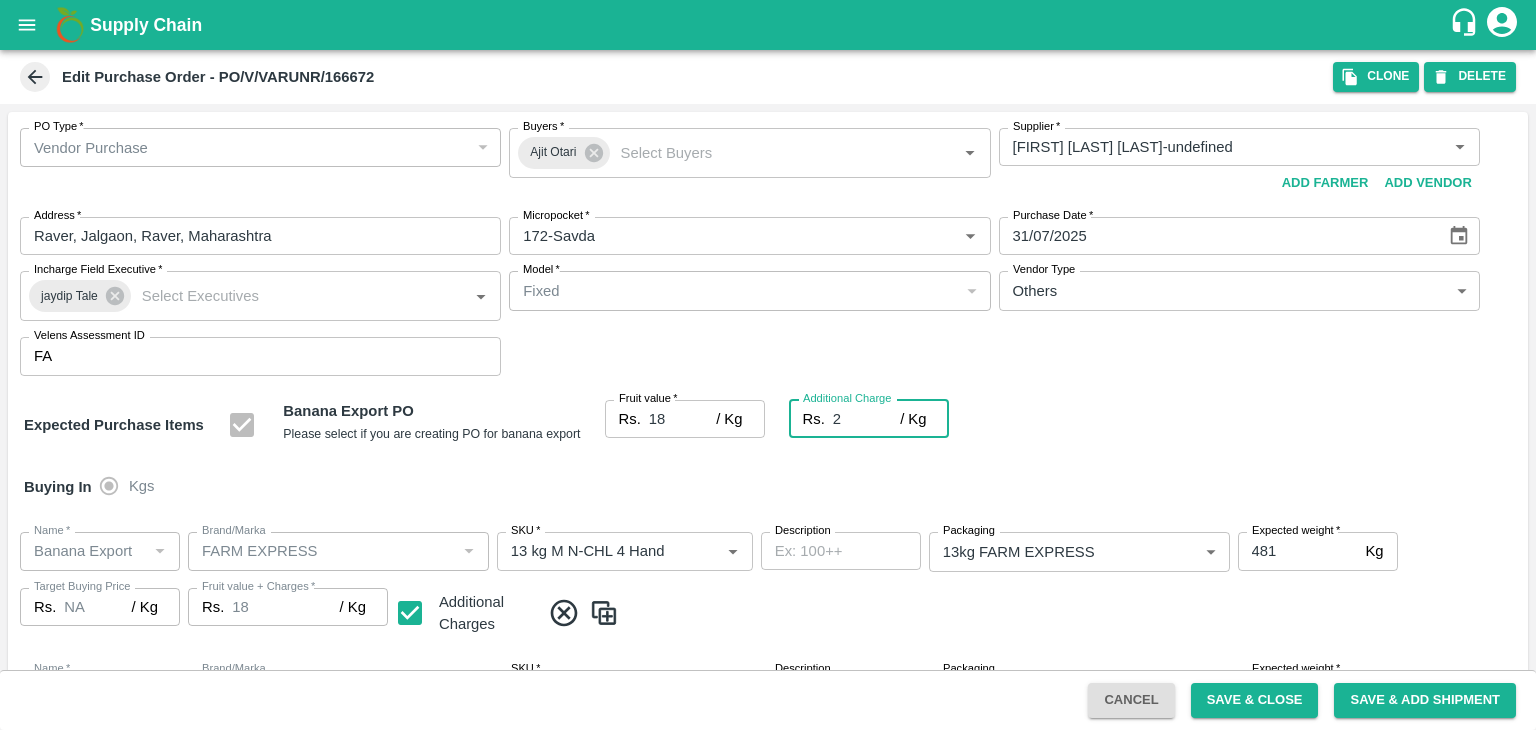 type on "20" 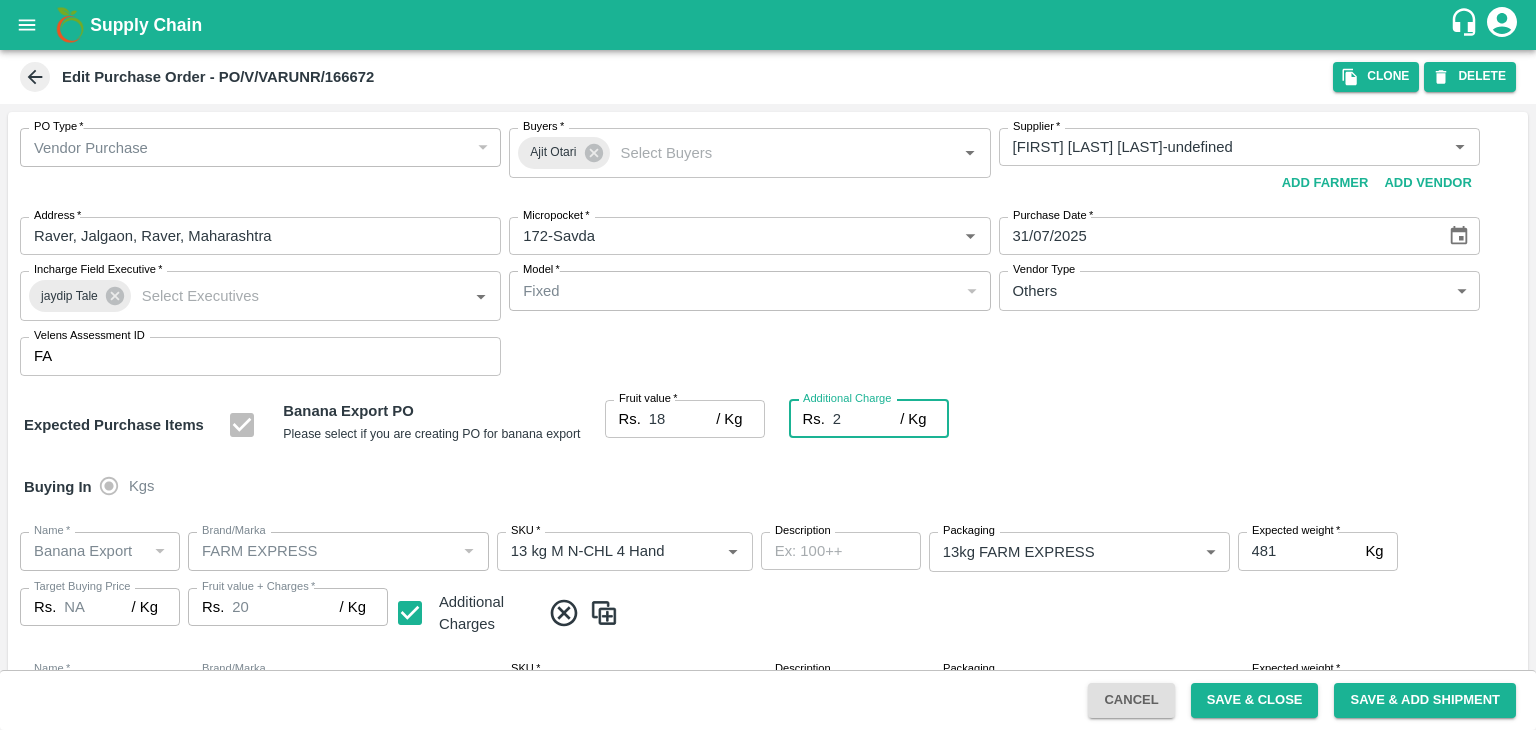 type on "2.7" 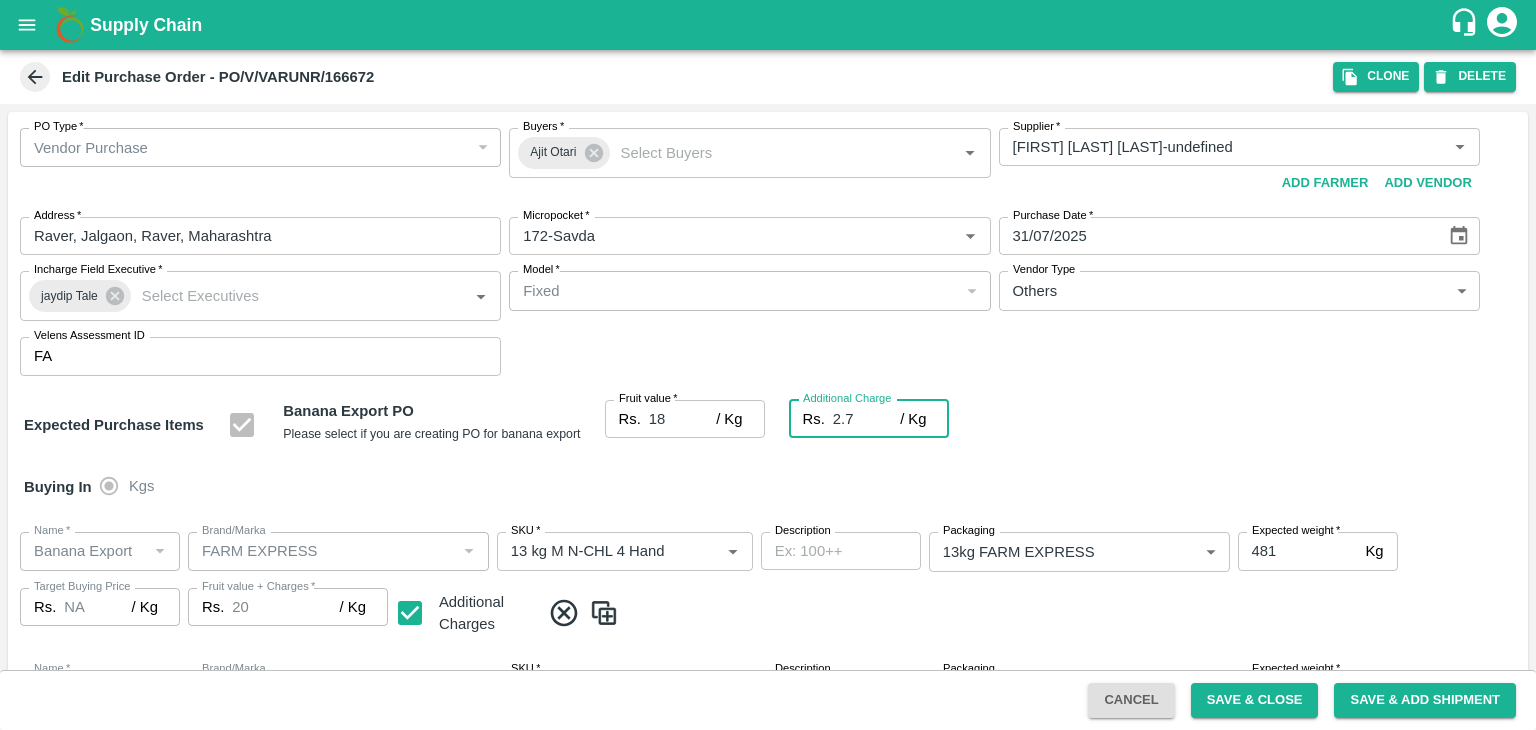 type on "20.7" 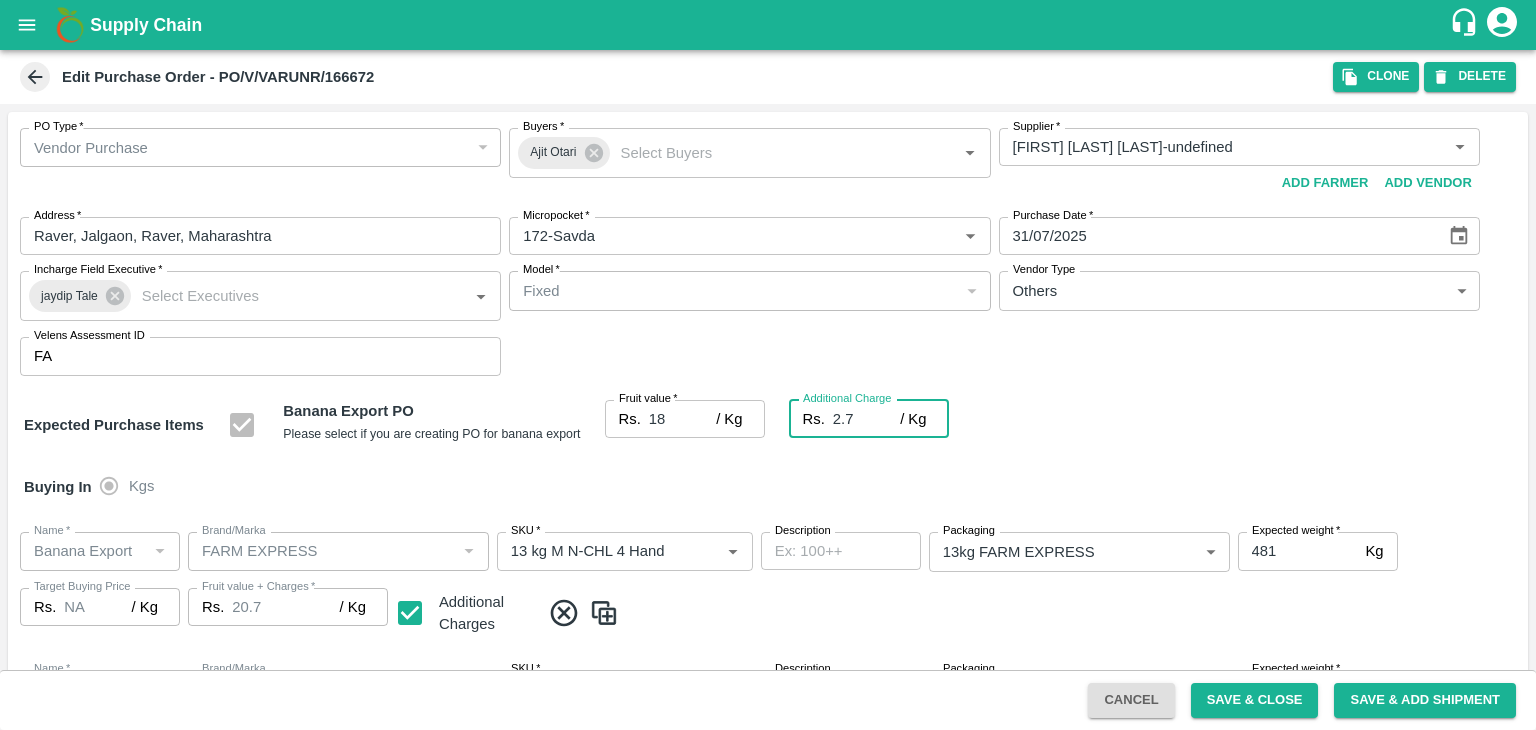 type on "2.75" 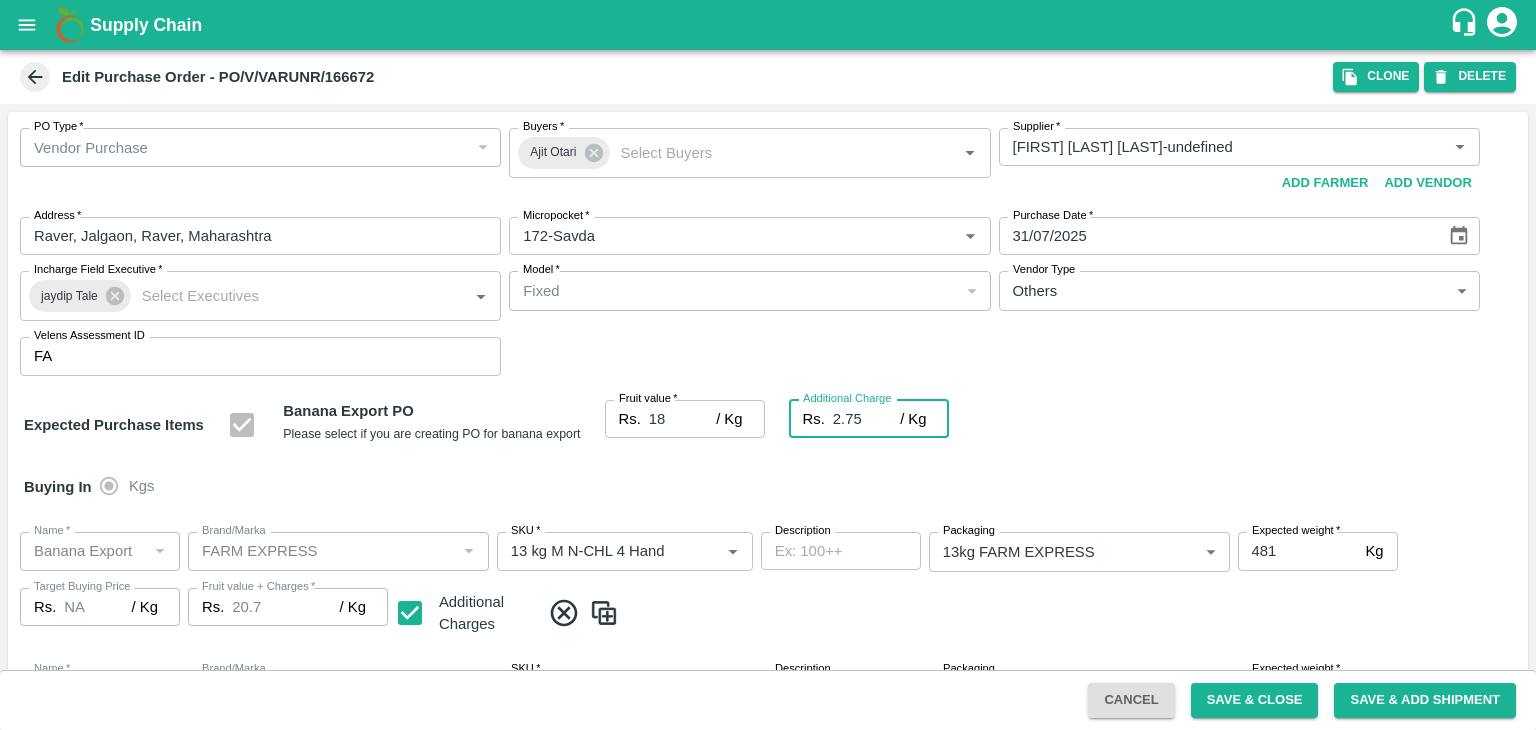 type on "20.75" 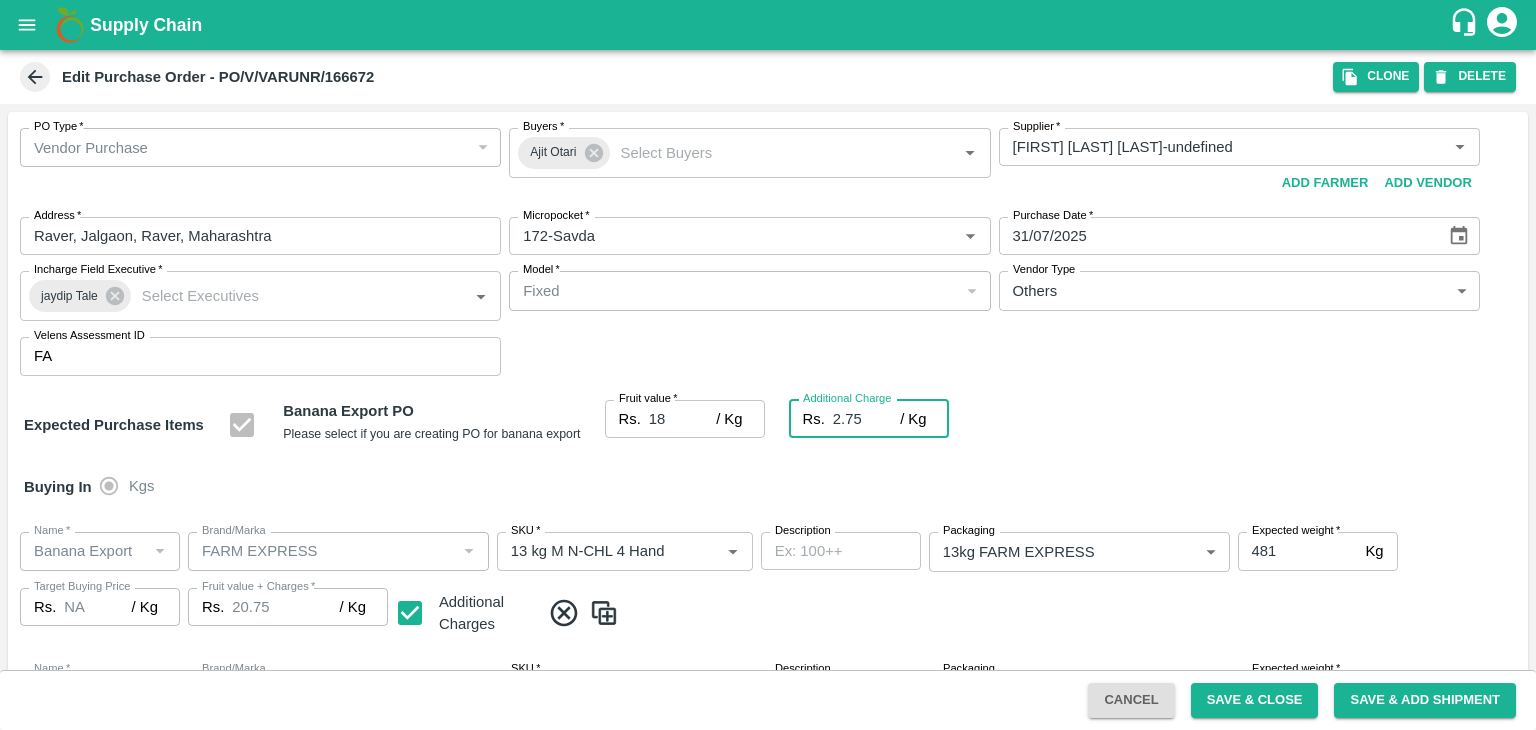 type on "2.75" 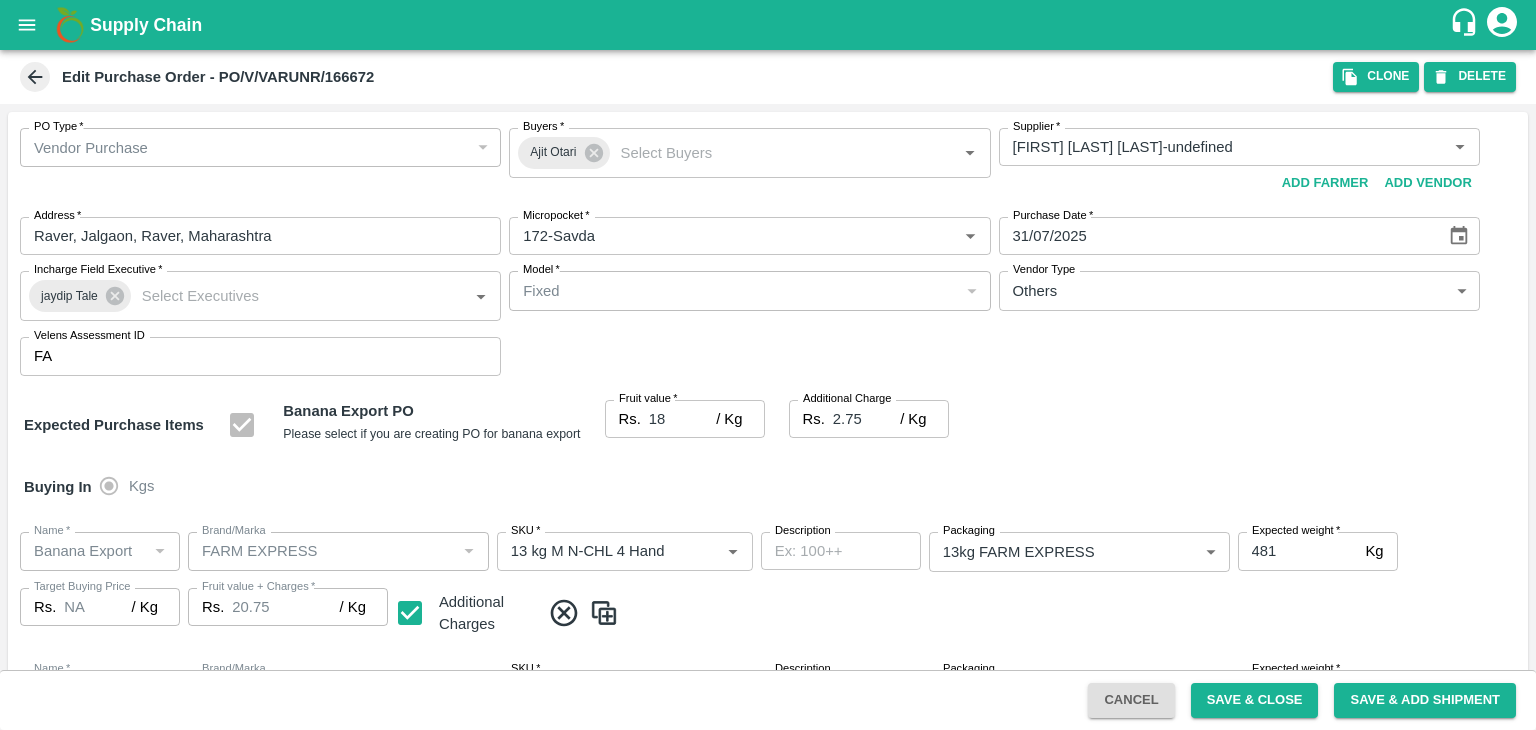 click on "Buying In Kgs" at bounding box center (768, 487) 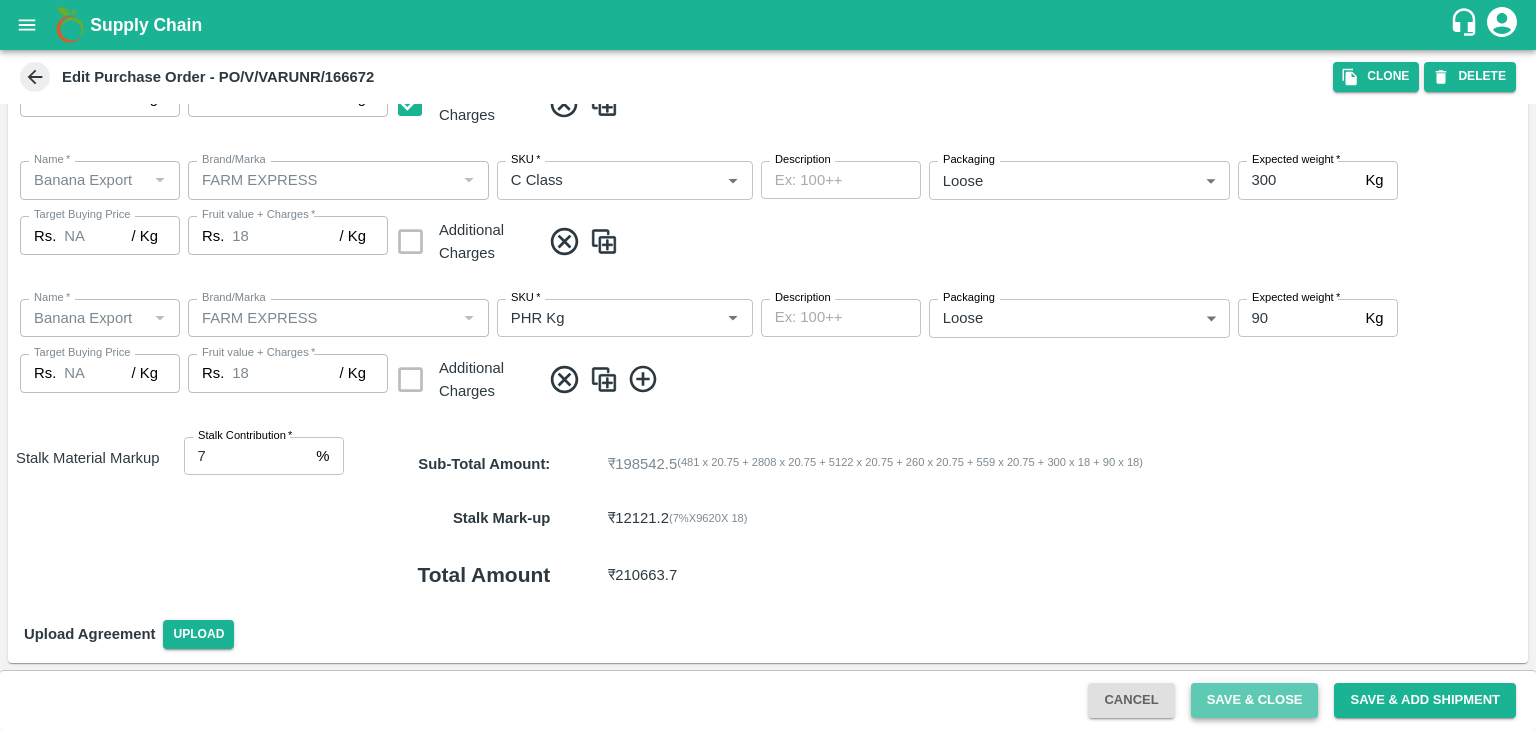 click on "Save & Close" at bounding box center [1255, 700] 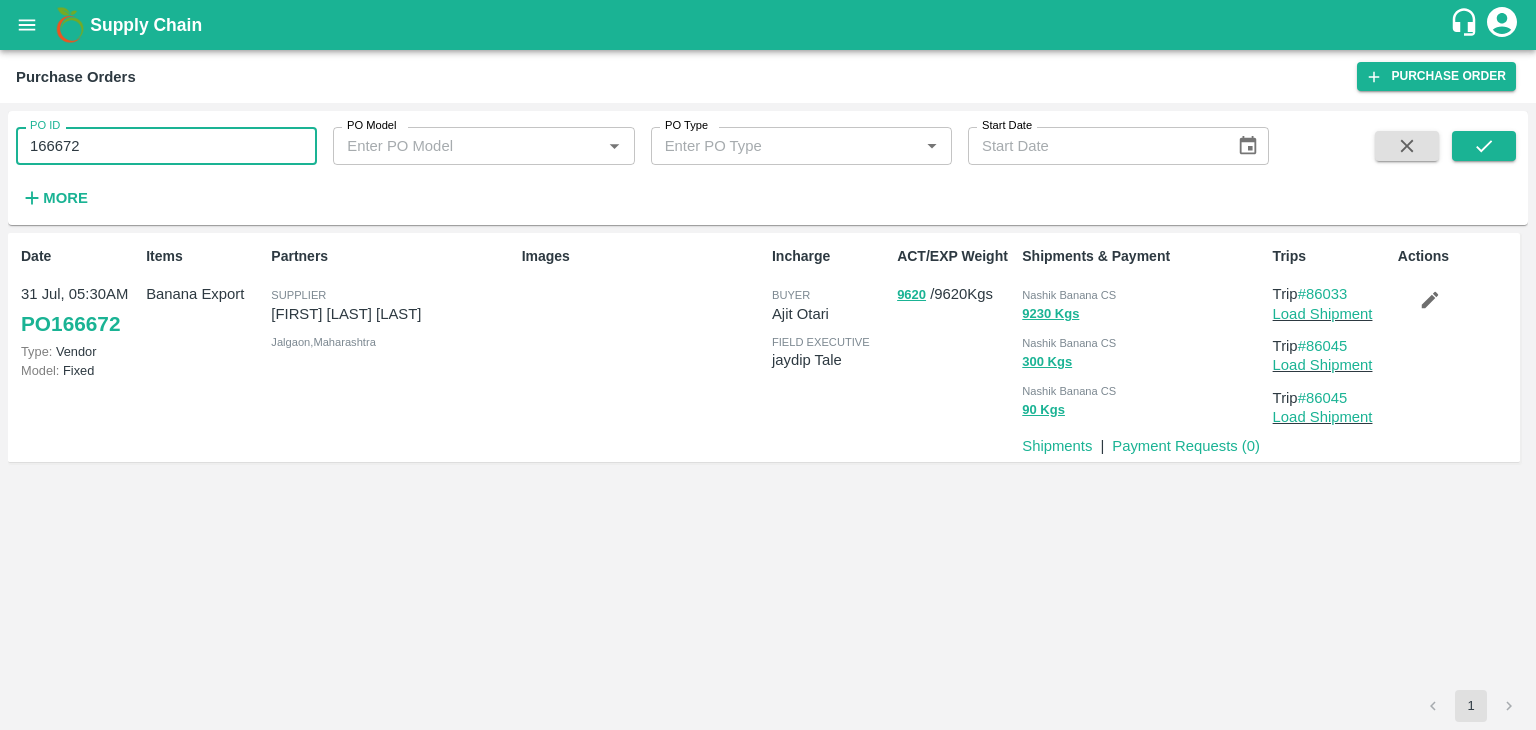 click on "166672" at bounding box center [166, 146] 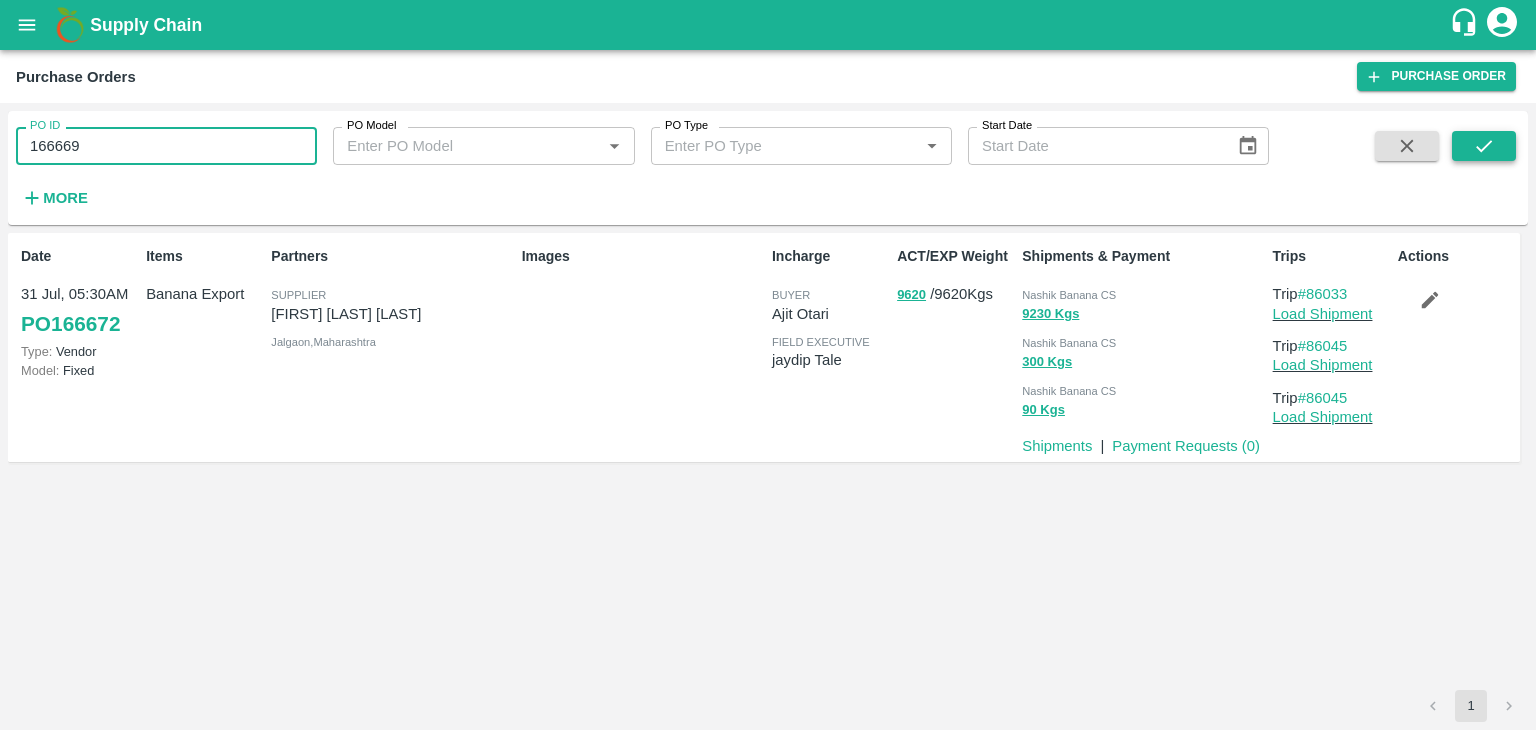 type on "166669" 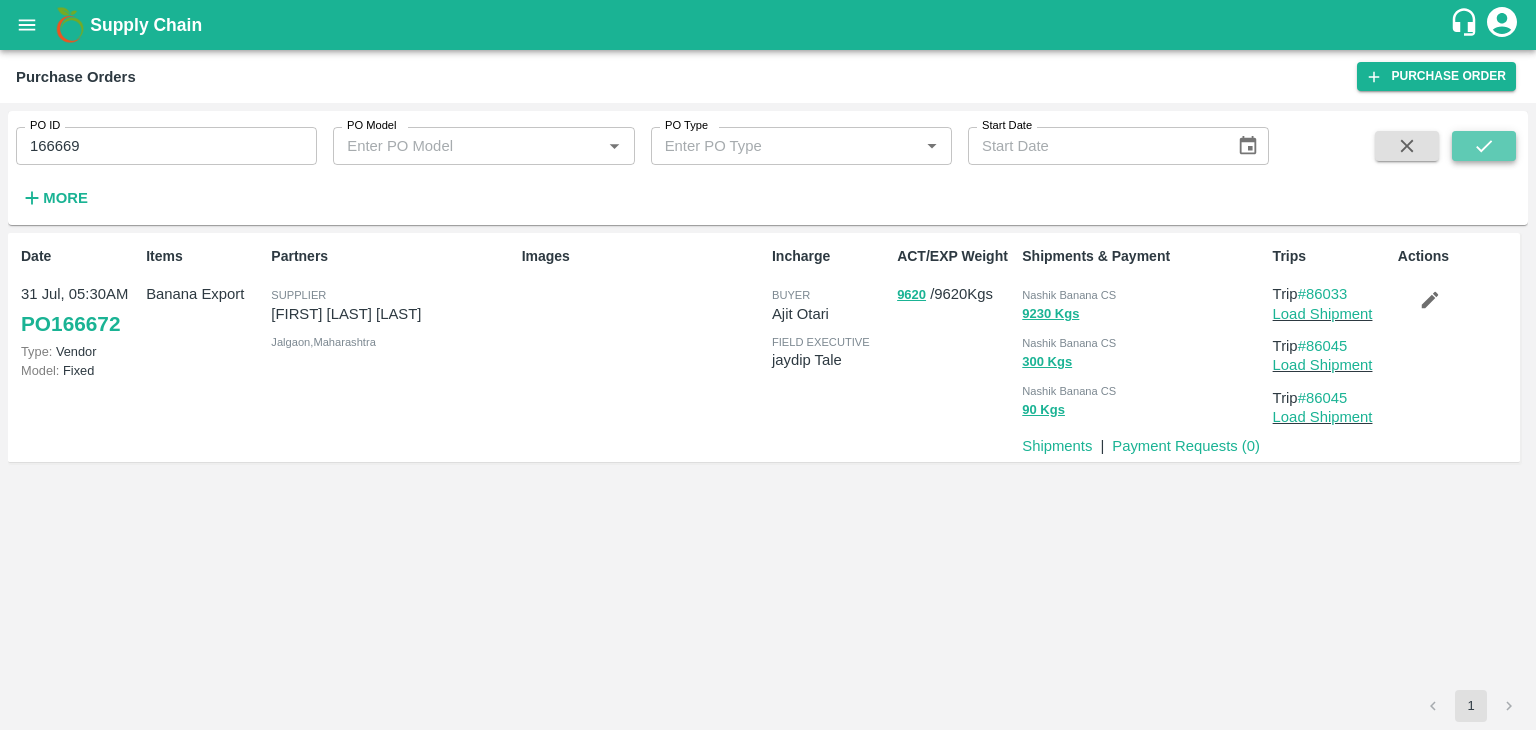 click 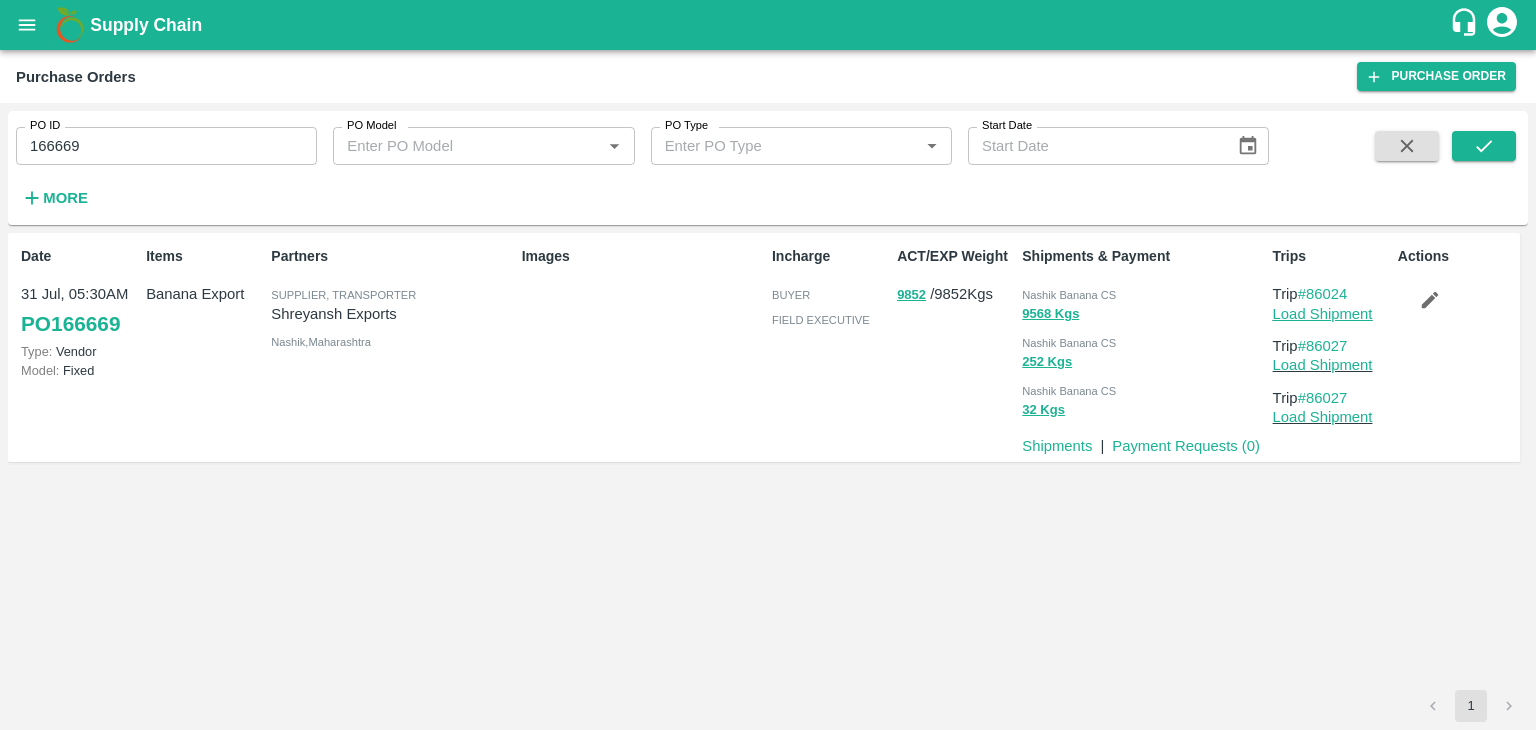 click on "Load Shipment" at bounding box center (1323, 314) 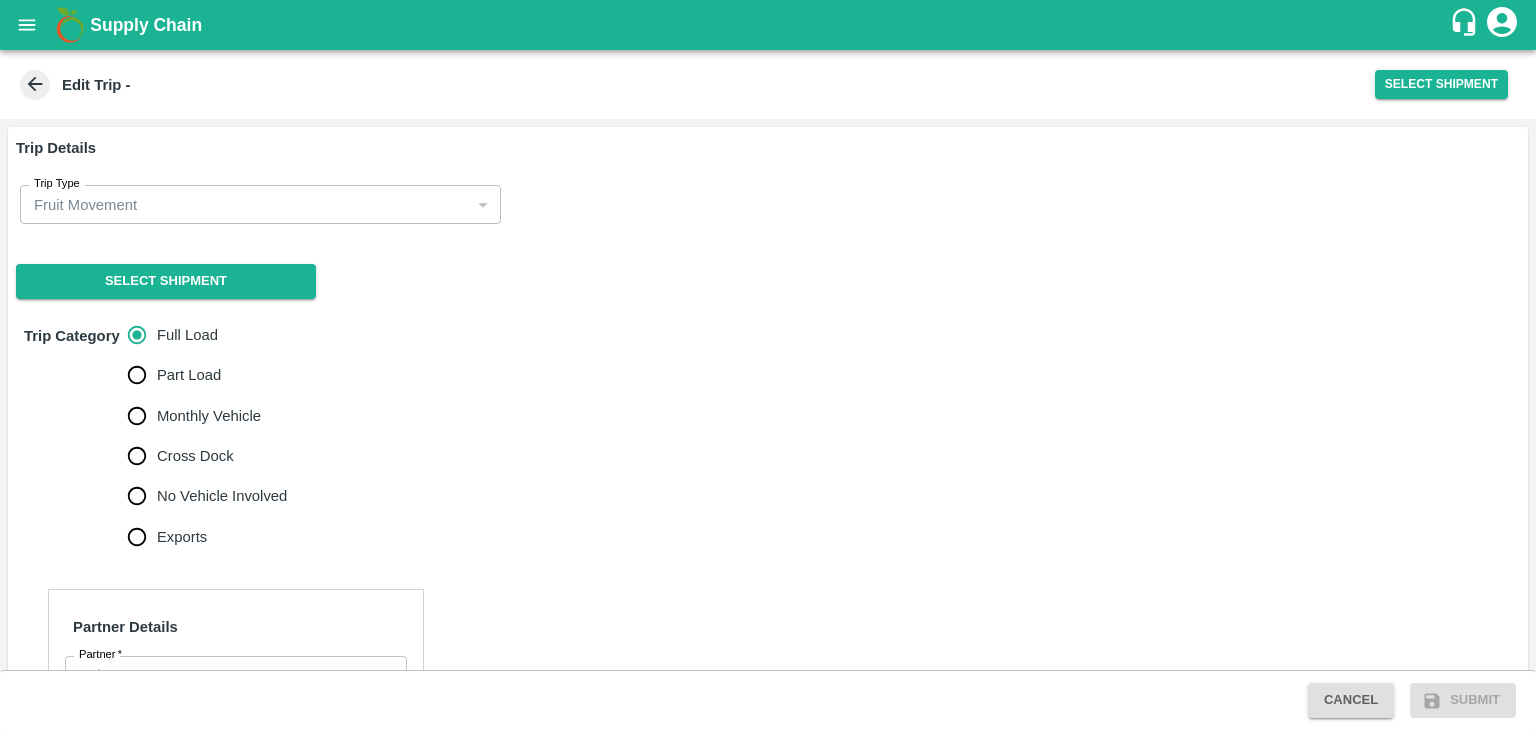 scroll, scrollTop: 0, scrollLeft: 0, axis: both 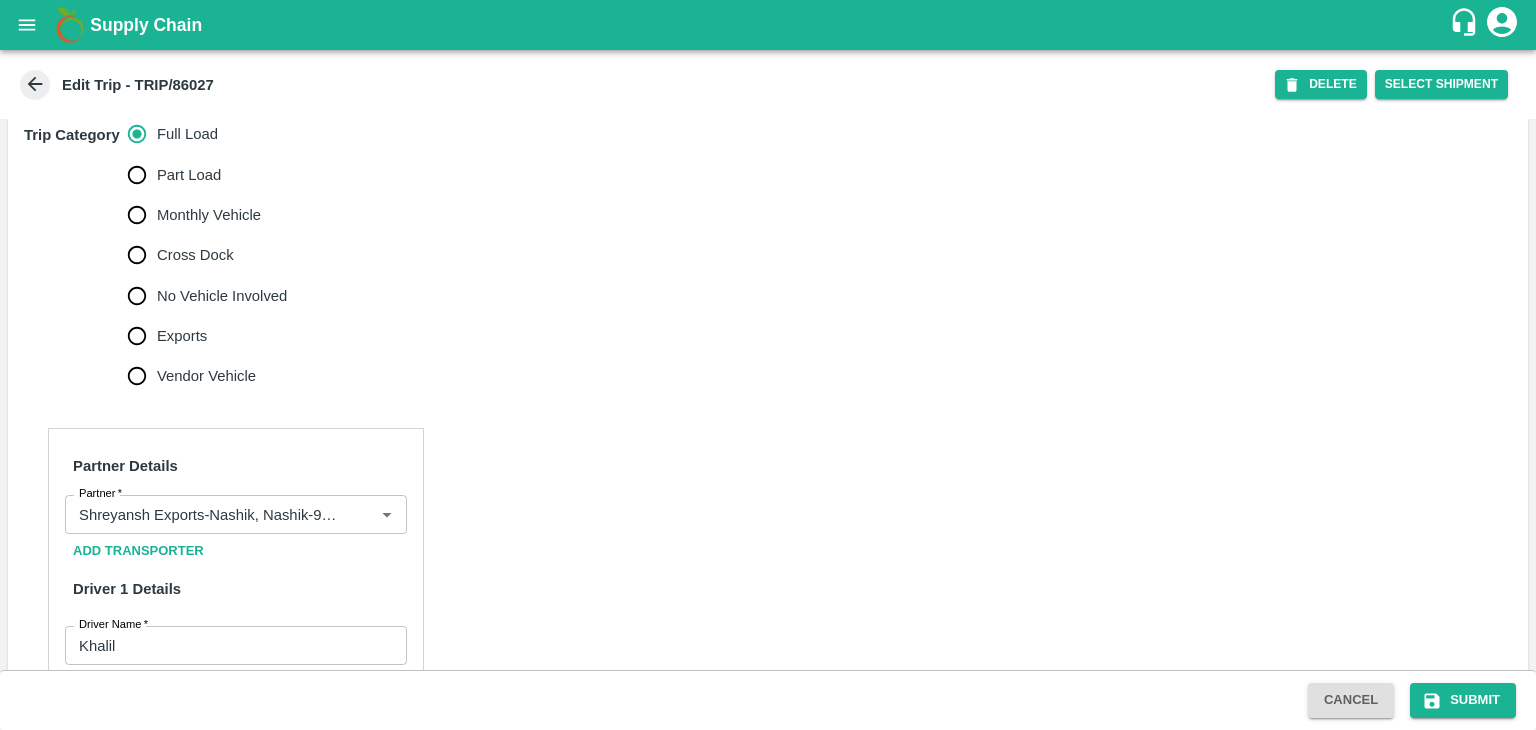 click on "No Vehicle Involved" at bounding box center [222, 296] 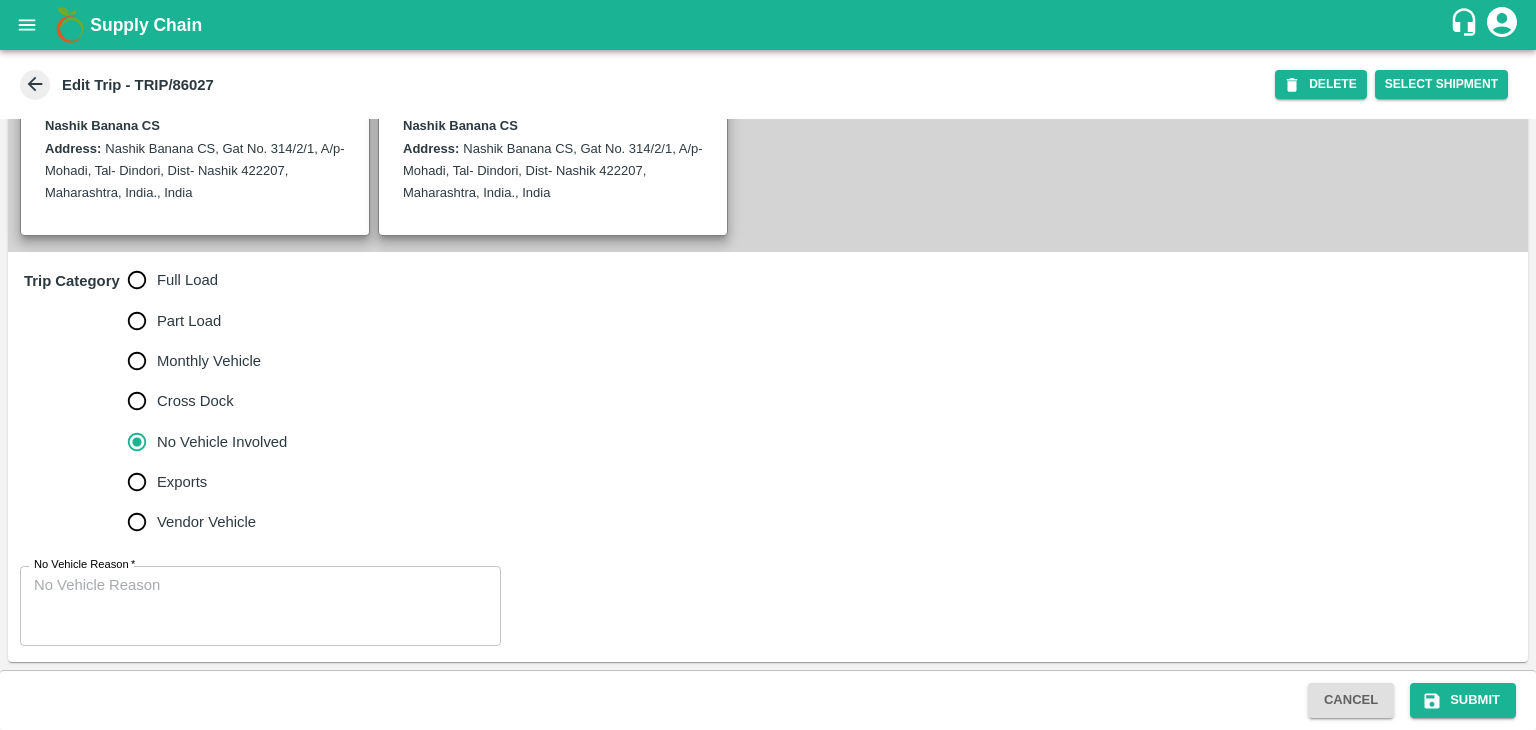 scroll, scrollTop: 491, scrollLeft: 0, axis: vertical 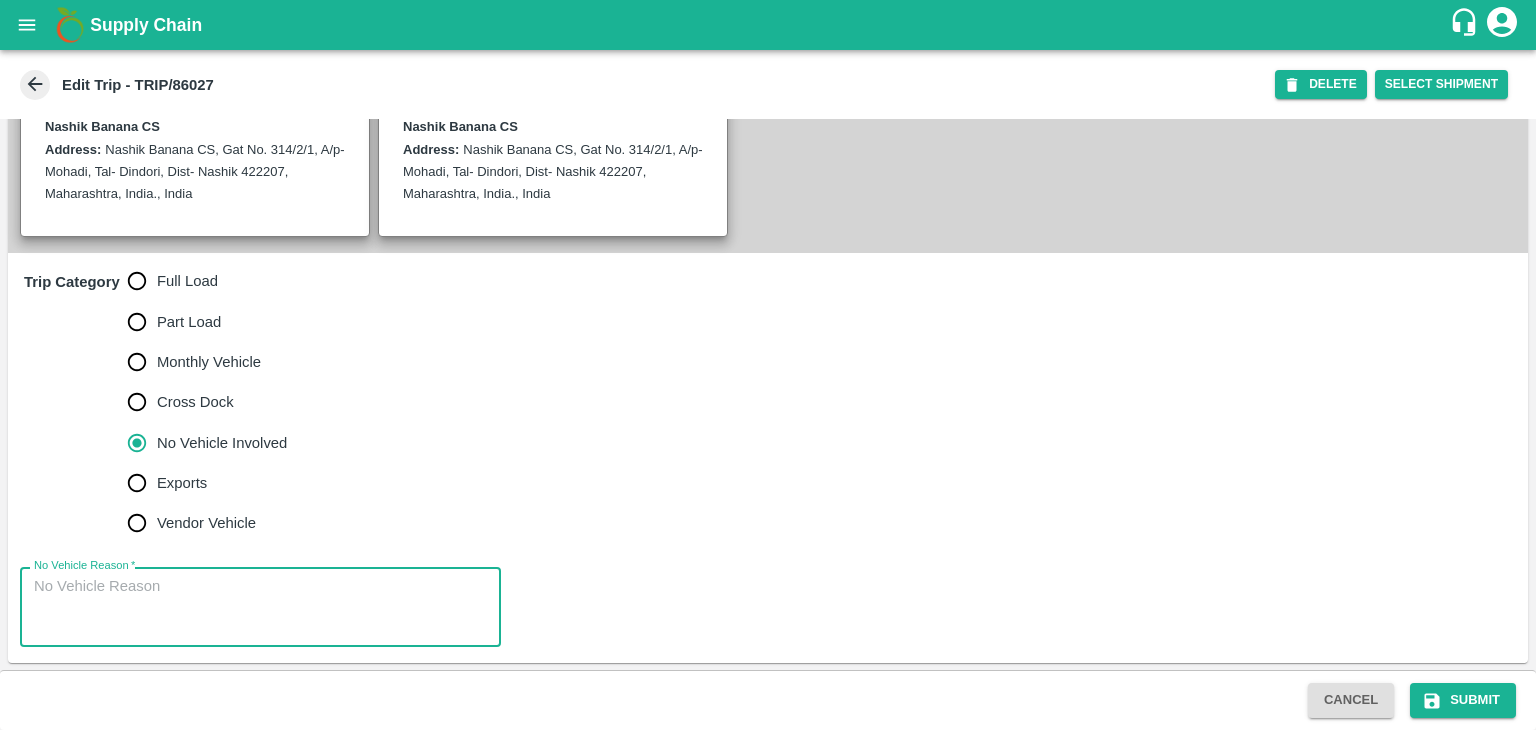 click on "No Vehicle Reason   *" at bounding box center (260, 607) 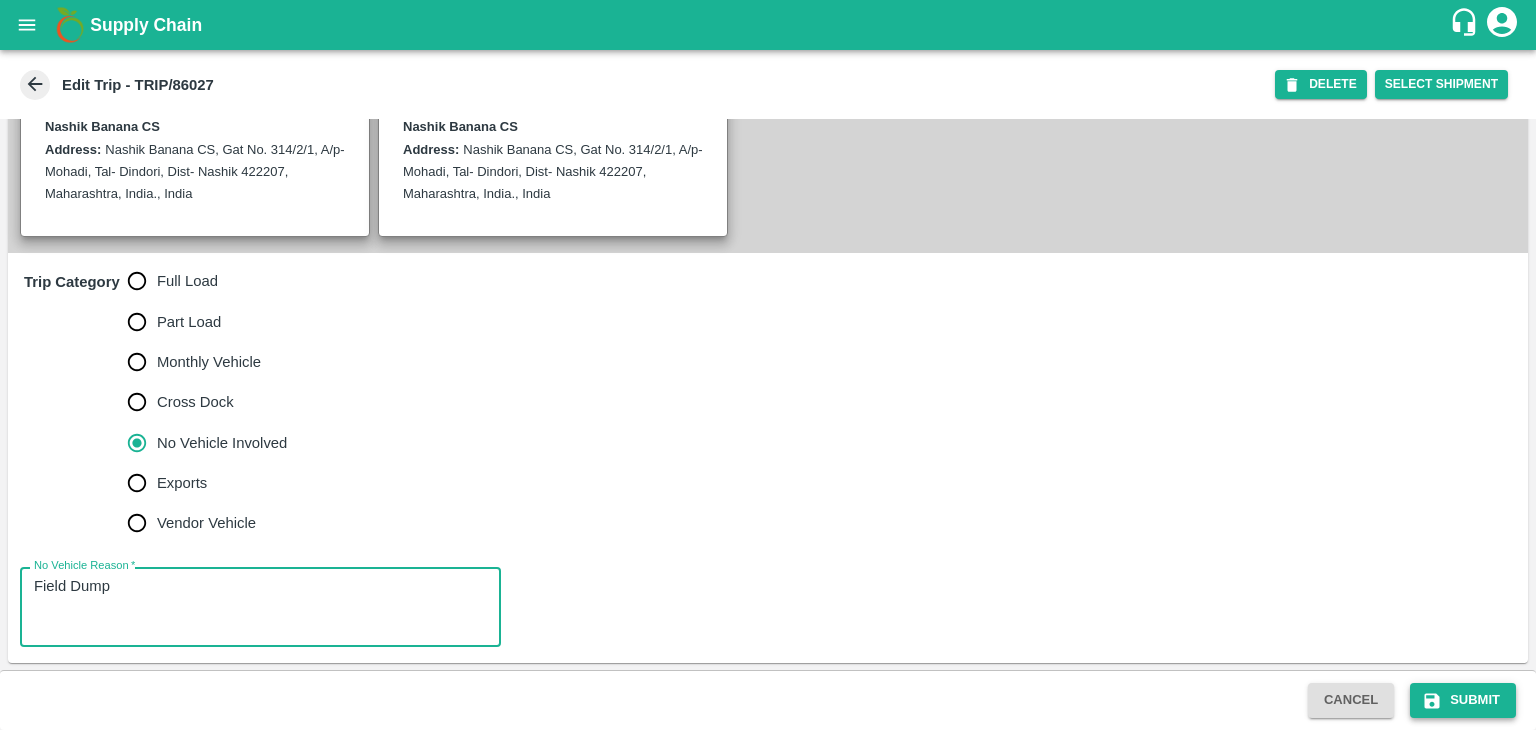 type on "Field Dump" 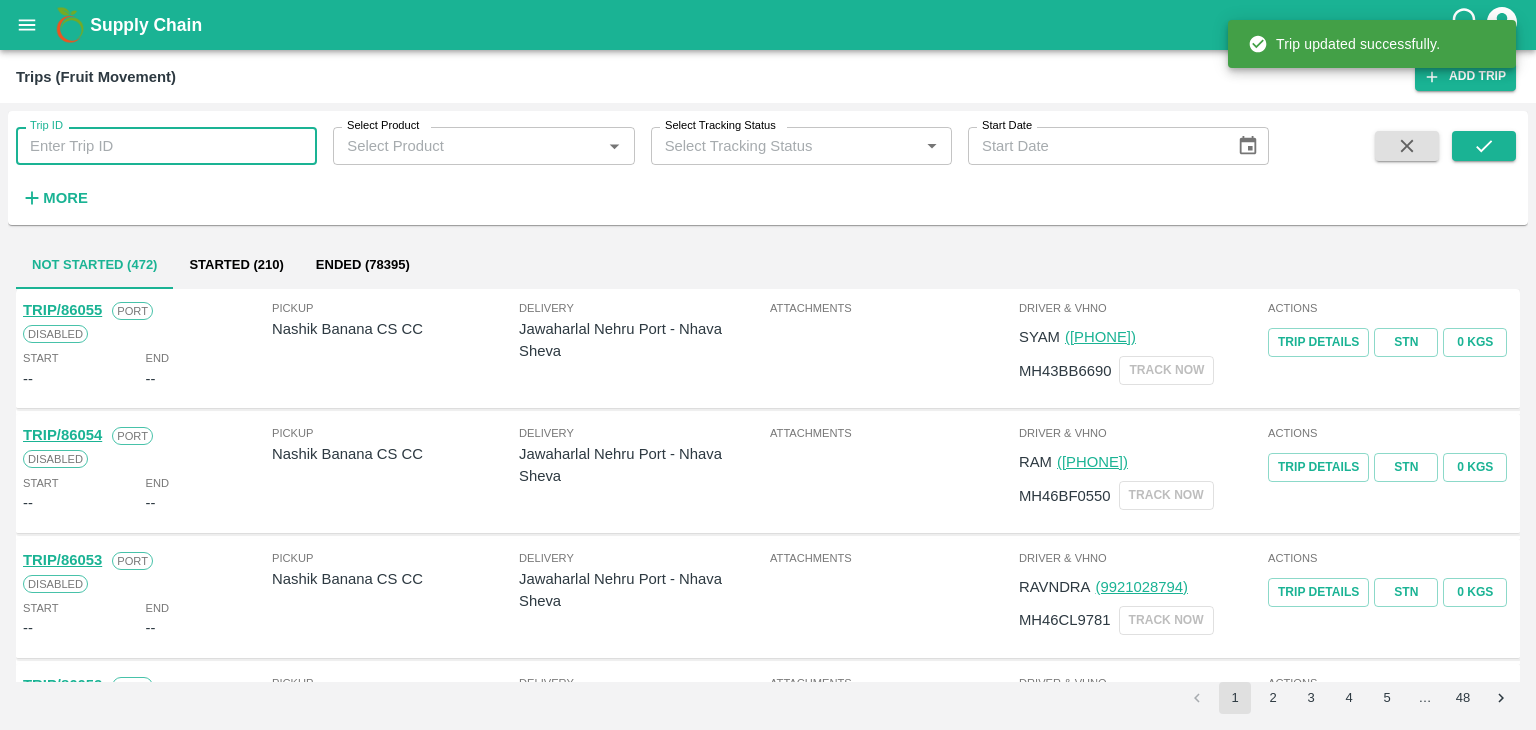 click on "Trip ID" at bounding box center [166, 146] 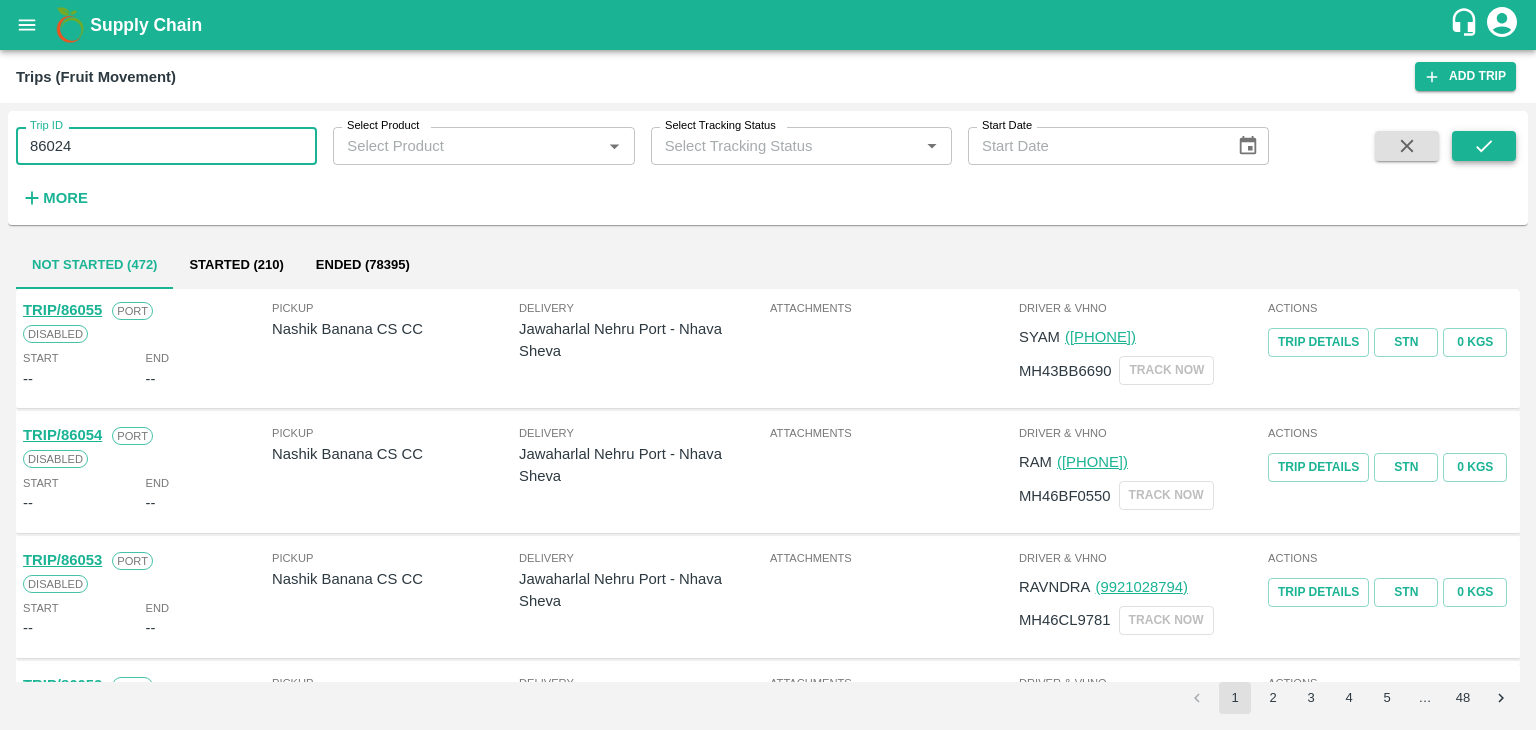 type on "86024" 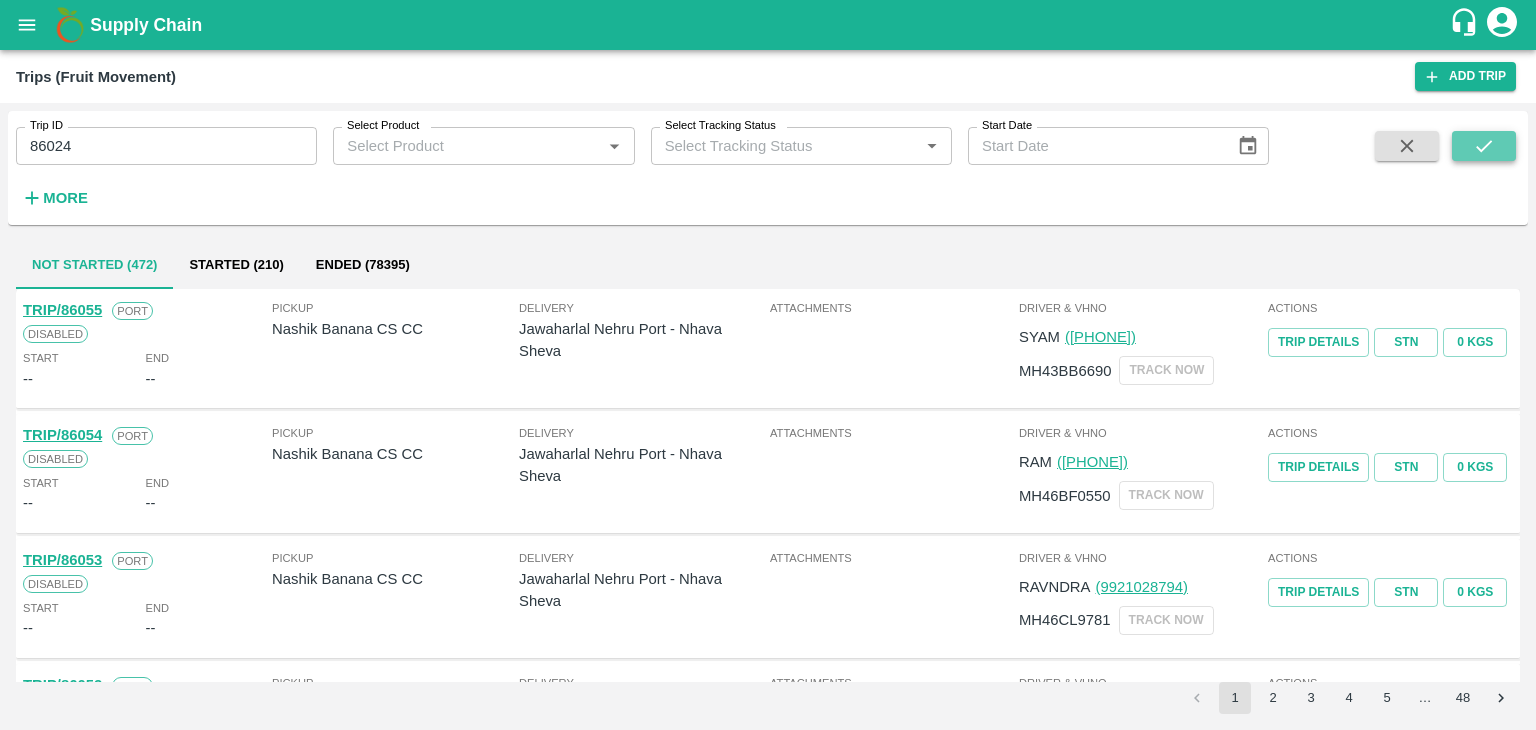 click 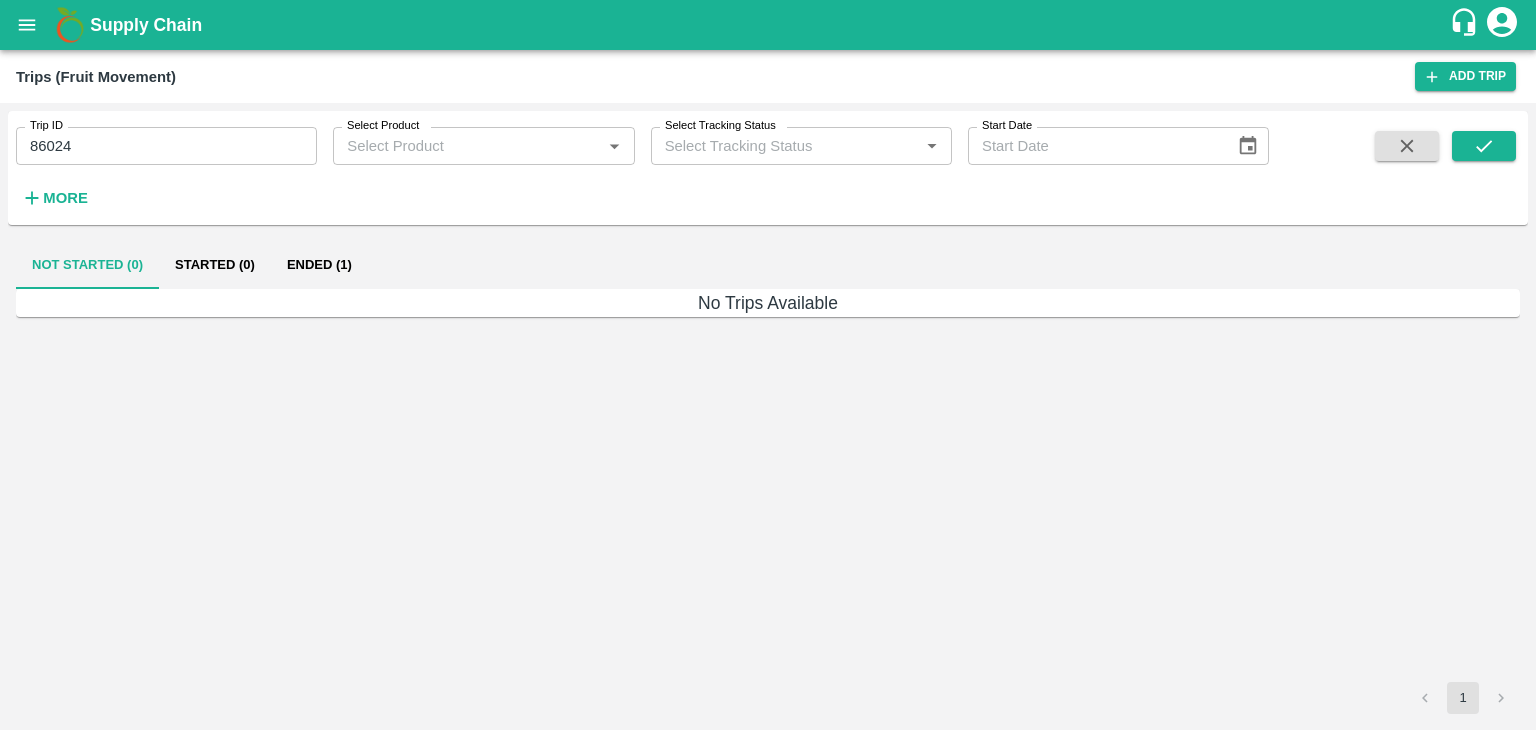 click on "Ended (1)" at bounding box center (319, 265) 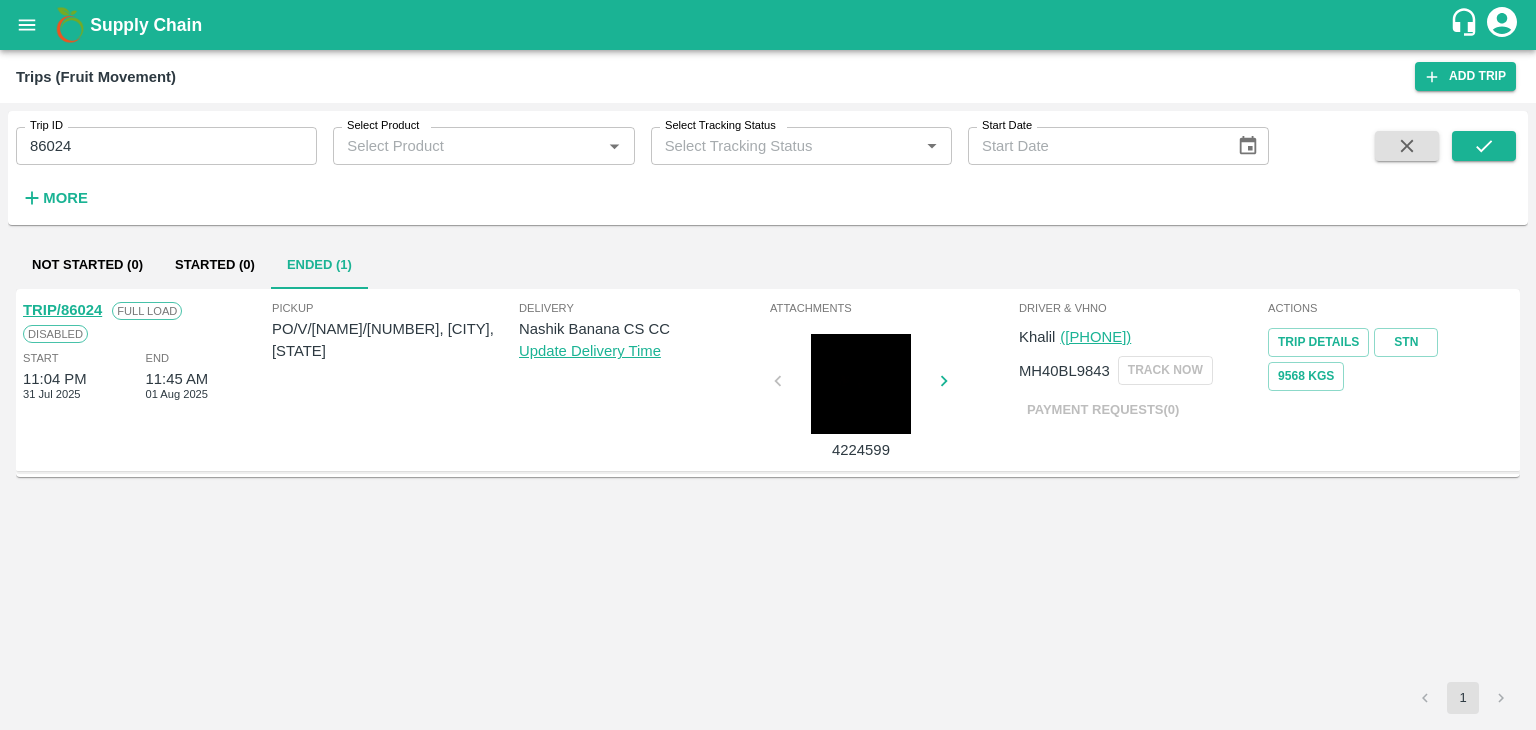 click on "TRIP/86024" at bounding box center (62, 310) 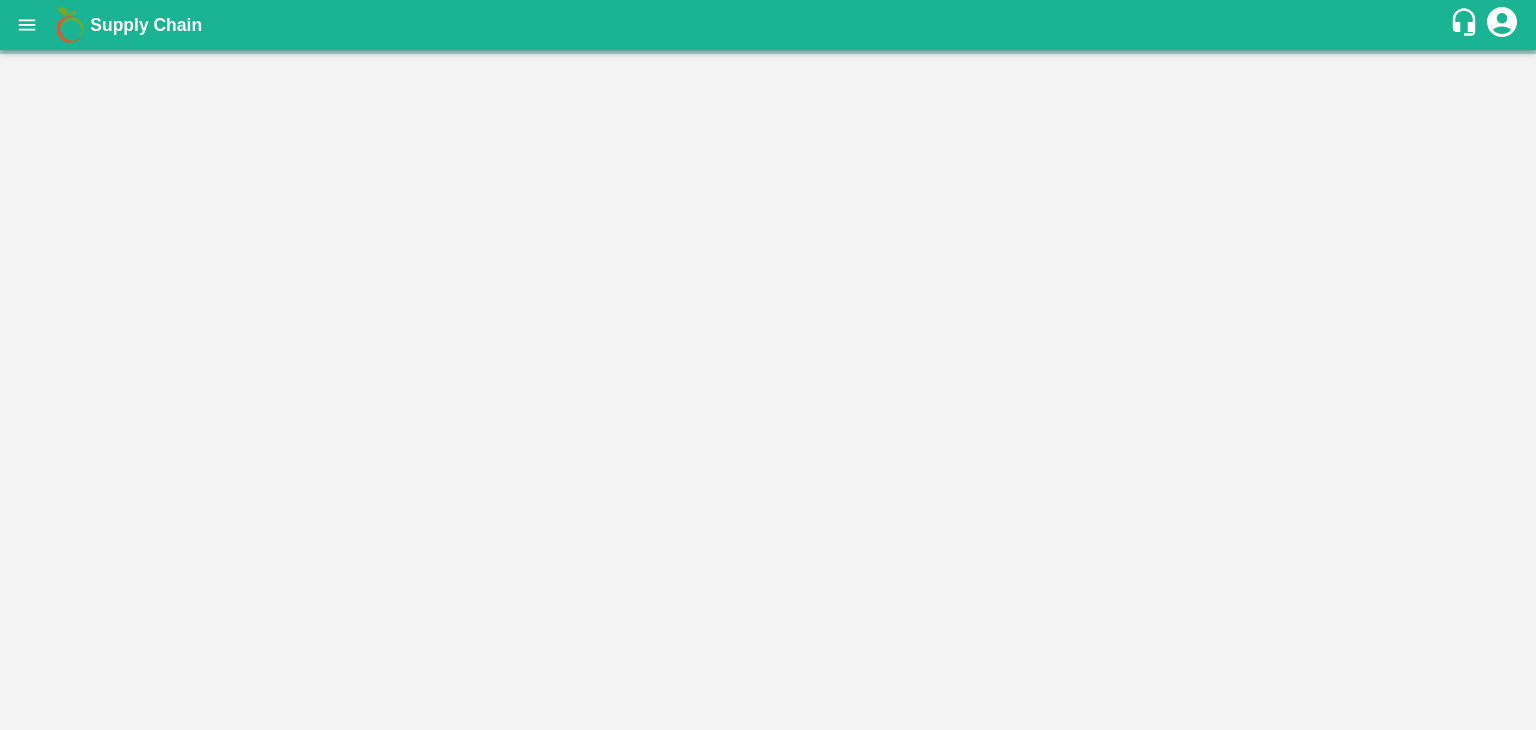 scroll, scrollTop: 0, scrollLeft: 0, axis: both 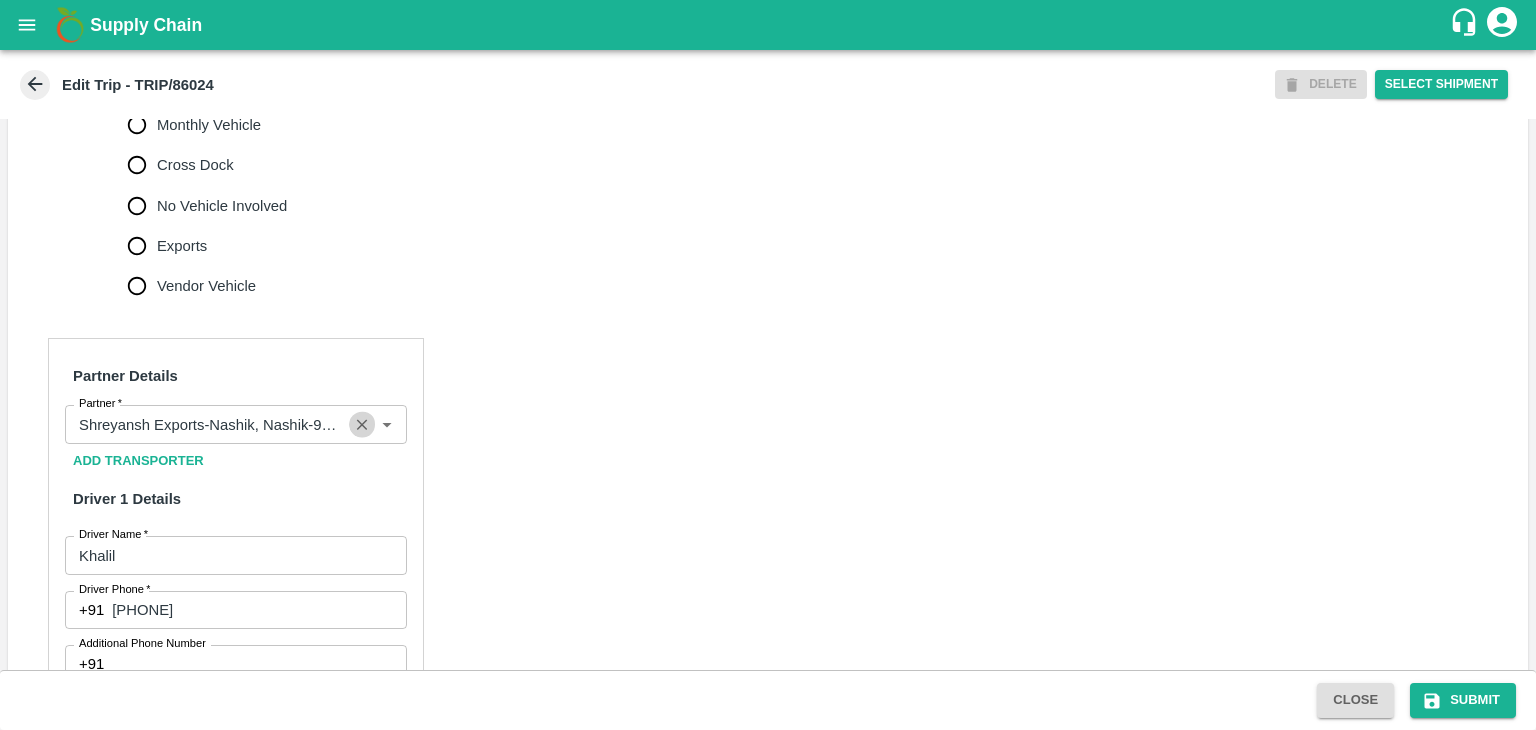click 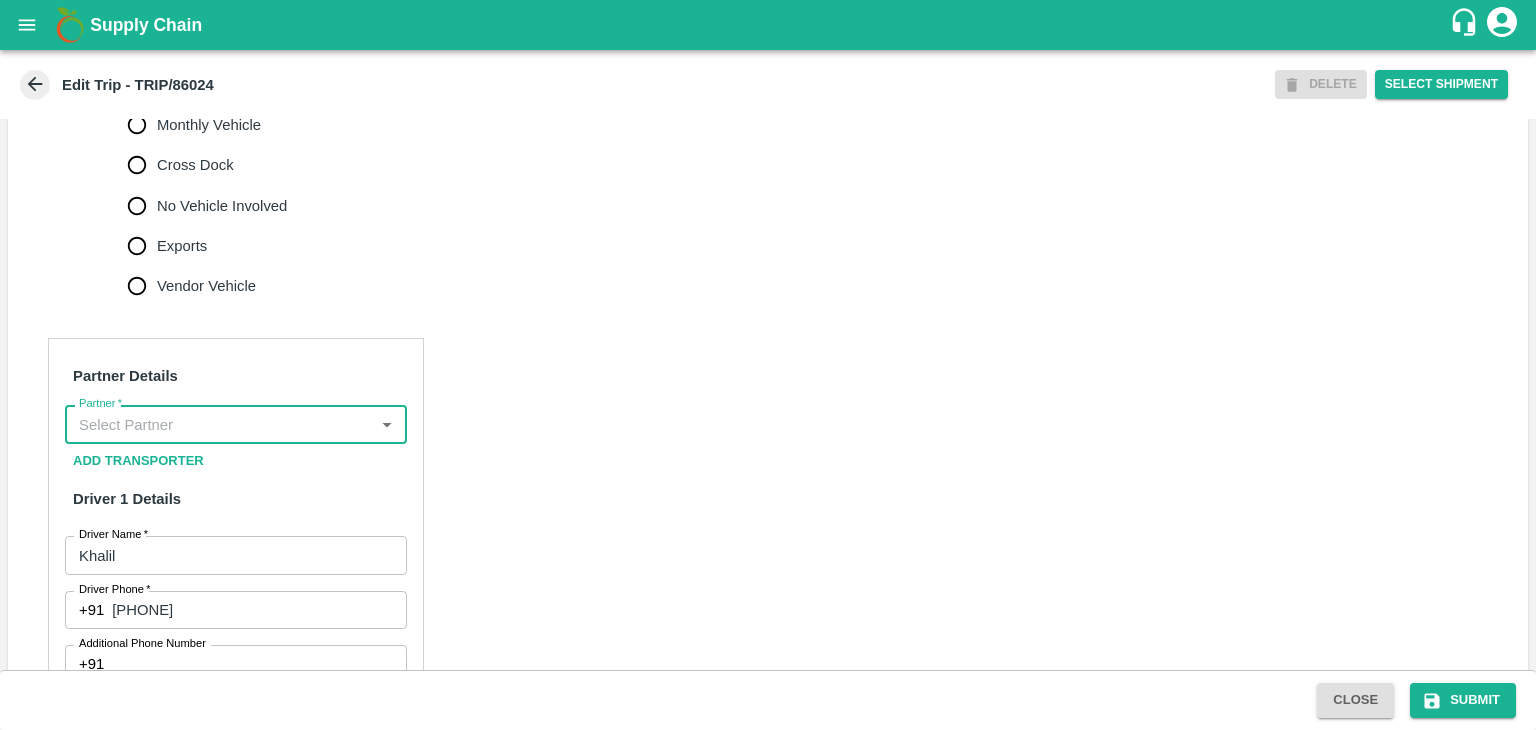 scroll, scrollTop: 0, scrollLeft: 0, axis: both 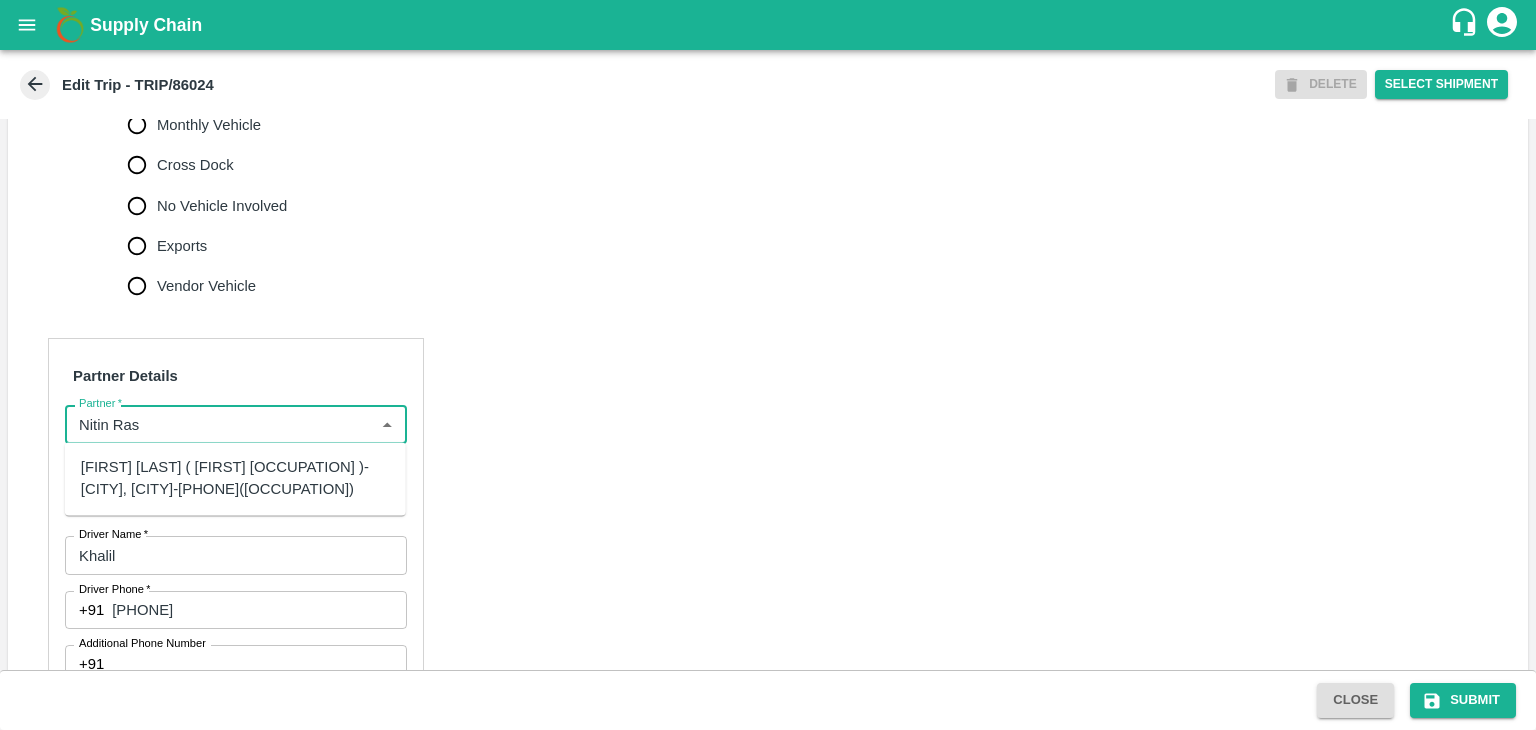 click on "[FIRST] [LAST] ( [FIRST] [OCCUPATION] )- [CITY], [CITY]-[PHONE]([OCCUPATION])" at bounding box center (235, 478) 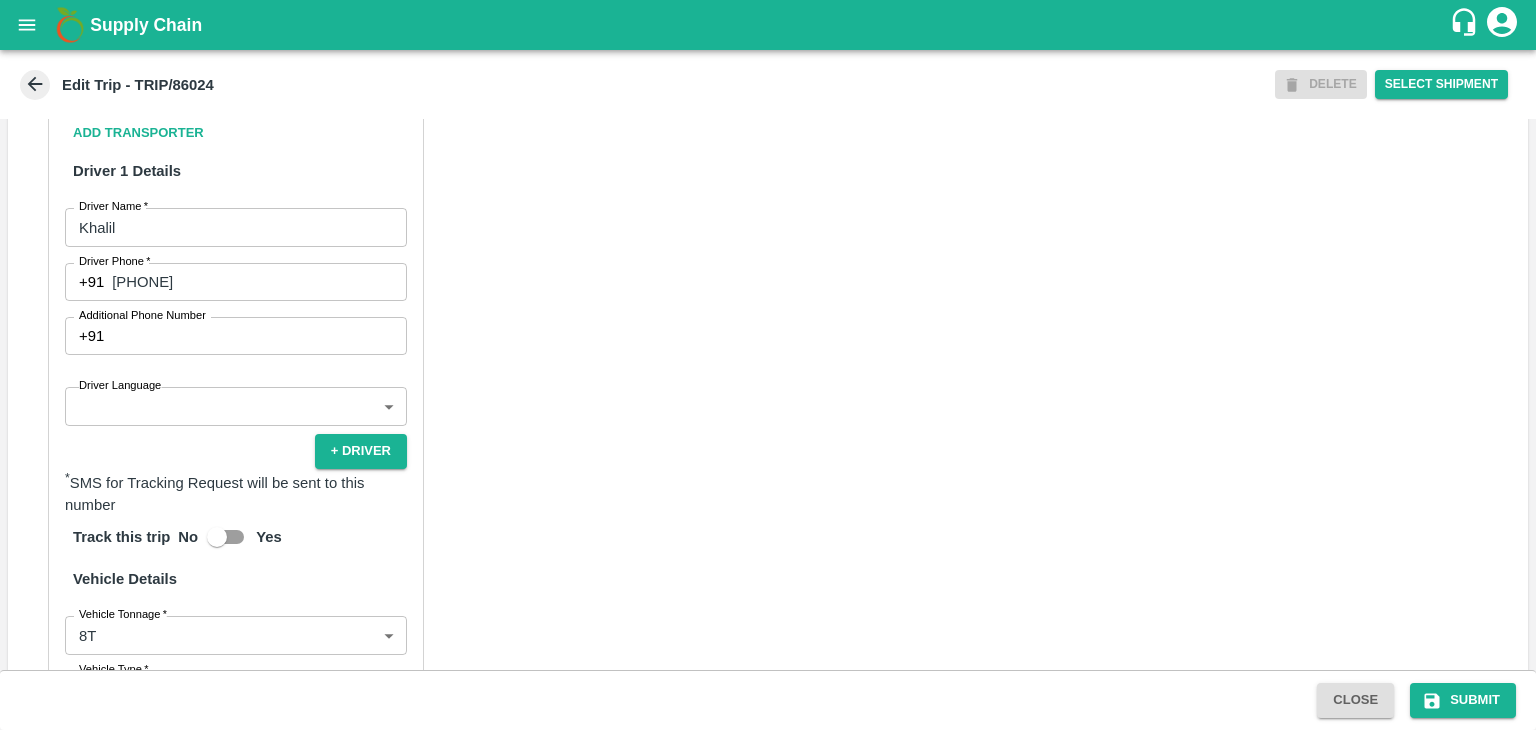 scroll, scrollTop: 1058, scrollLeft: 0, axis: vertical 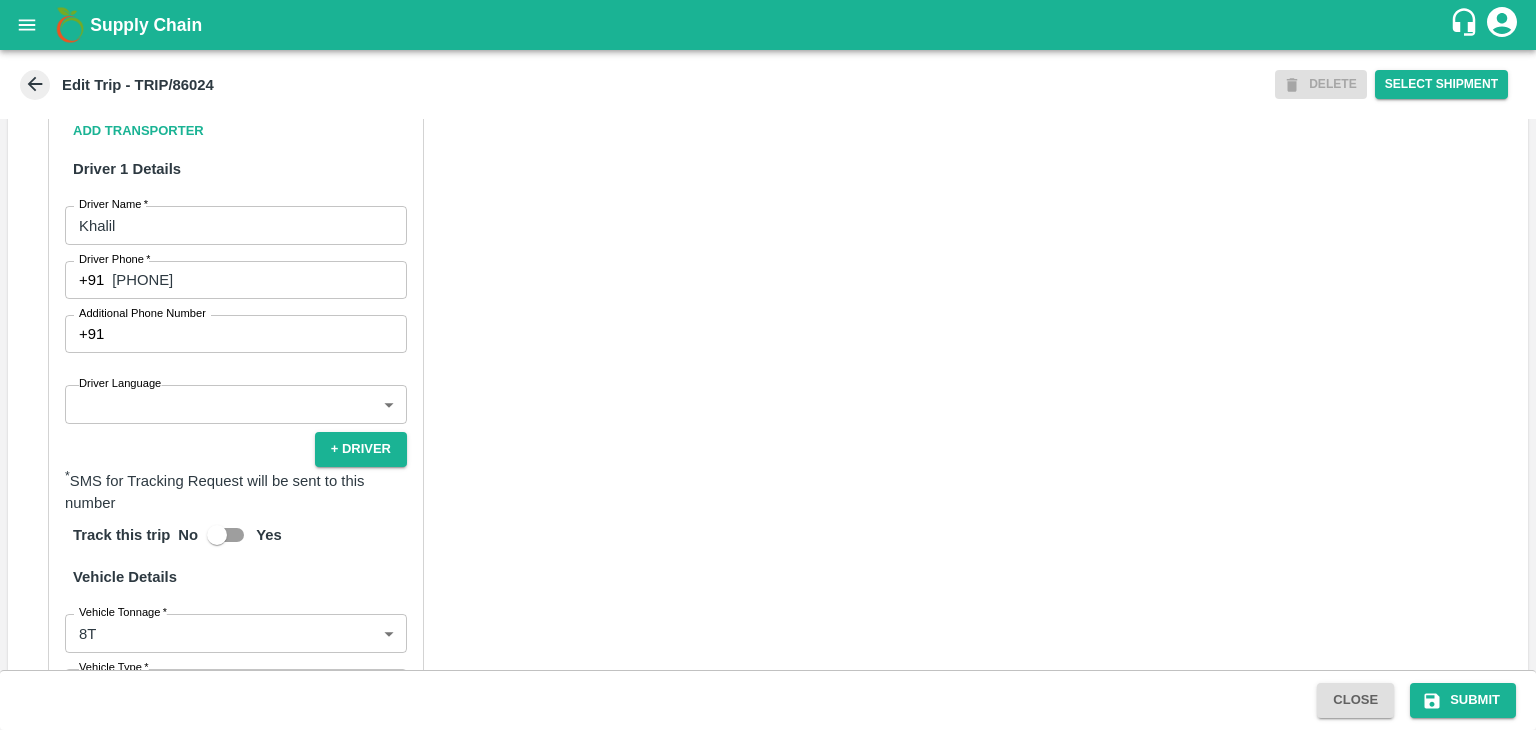type on "[FIRST] [LAST] ( [FIRST] [OCCUPATION] )- [CITY], [CITY]-[PHONE]([OCCUPATION])" 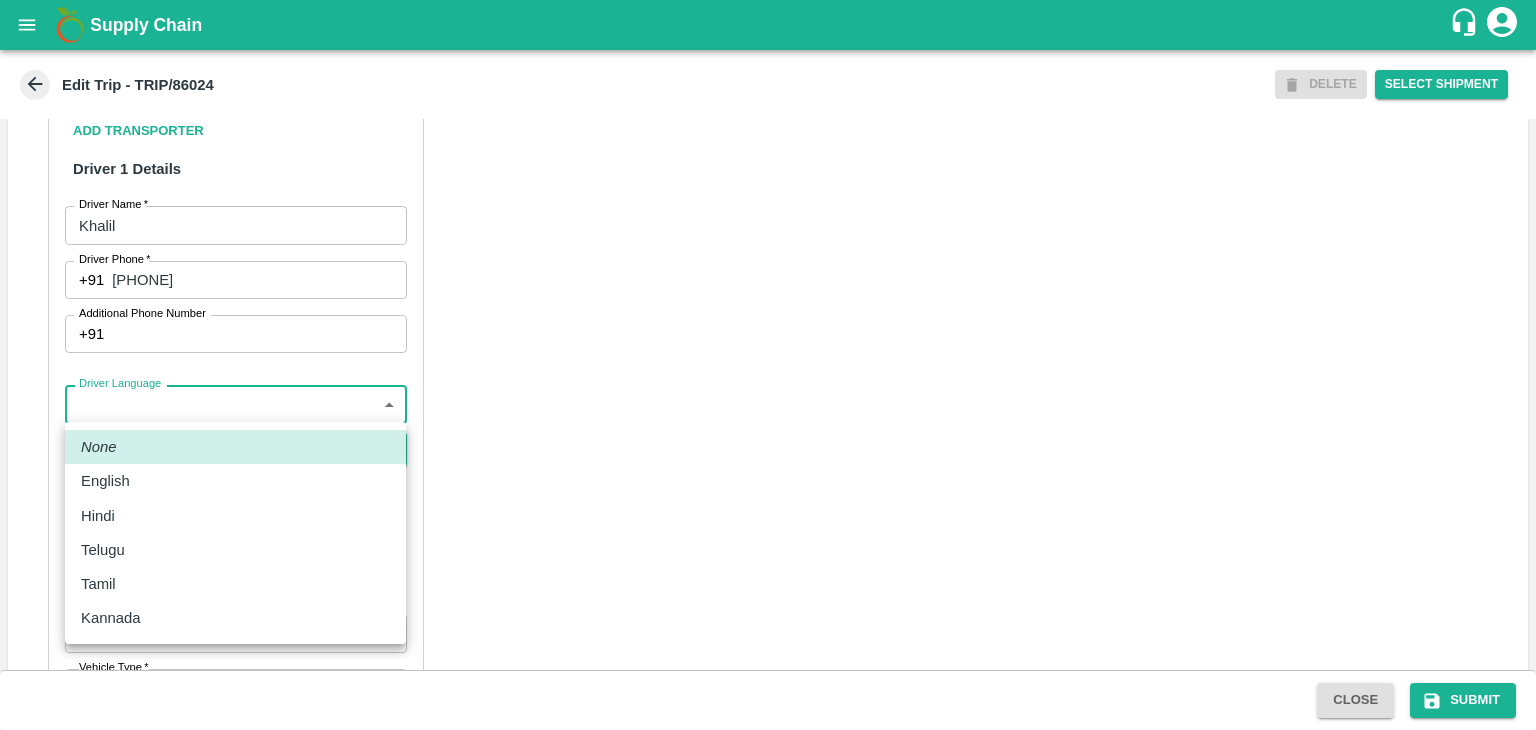 click on "Supply Chain Edit Trip - TRIP/86024 DELETE Select Shipment Trip Details Trip Type Fruit Movement 1 Trip Type Trip Pickup Order SHIP/NASH/350578 PO/V/SHREYA/166669 Address: [CITY], [CITY], [CITY], [STATE], India Trip Delivery Order SHIP/NASH/350578 [CITY] Banana CS Address:  [CITY] Banana CS, Gat No. 314/2/1, A/p- Mohadi, Tal- Dindori, Dist- [CITY] [POSTAL_CODE], [STATE], India. India Trip Category  Full Load Part Load Monthly Vehicle Cross Dock No Vehicle Involved Exports Vendor Vehicle Partner Details Partner   * Partner Add   Transporter Driver 1 Details Driver Name   * [FIRST] Driver Name Driver Phone   * +91 [PHONE] Driver Phone Additional Phone Number +91 Additional Phone Number Driver Language ​ Driver Language + Driver * SMS for Tracking Request will be sent to this number Track this trip No Yes Vehicle Details Vehicle Tonnage   * 8T 8000 Vehicle Tonnage Vehicle Type   * ​ Vehicle Type Transportation Cost Rs. Transportation Cost Total cost to be paid inclusive of GST Vehicle Number" at bounding box center [768, 365] 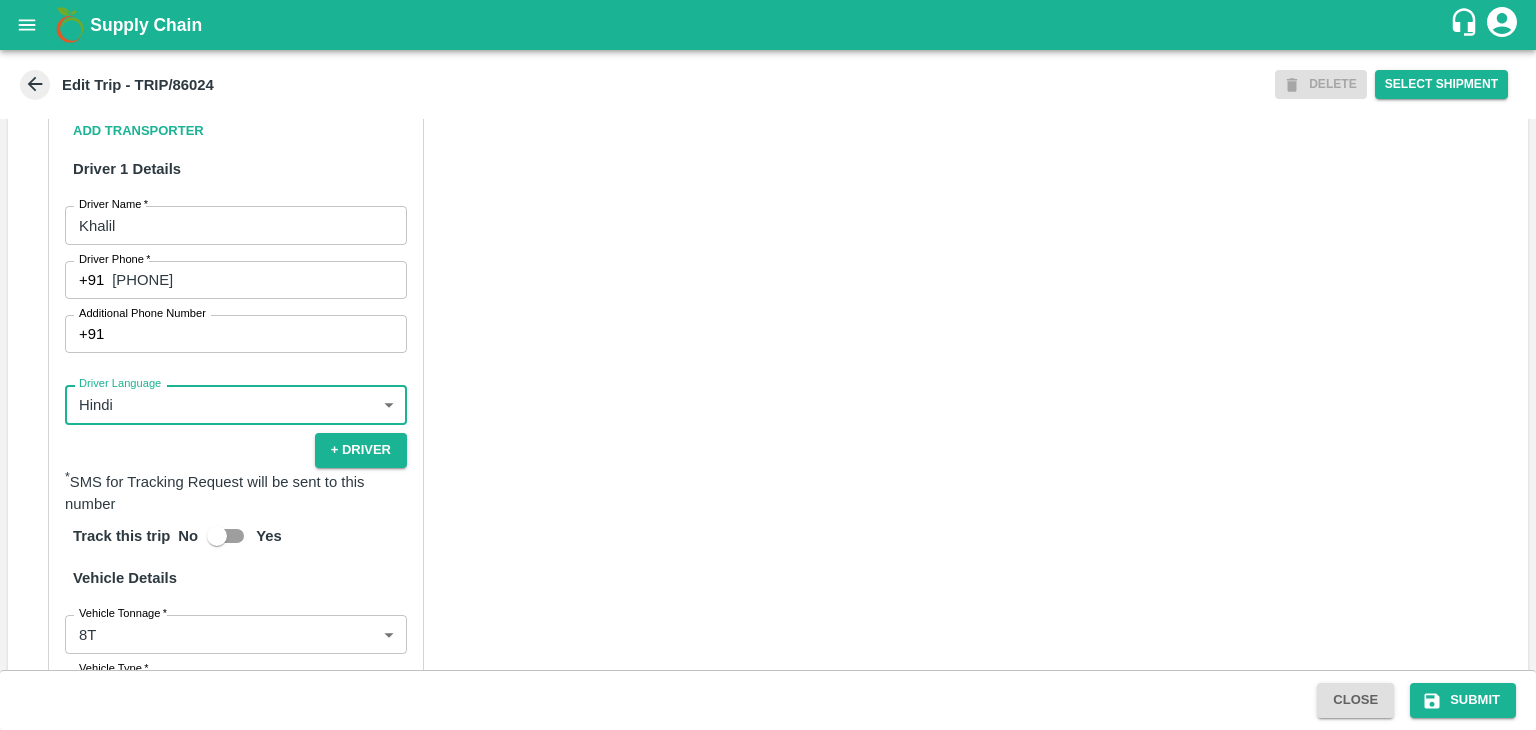 scroll, scrollTop: 1425, scrollLeft: 0, axis: vertical 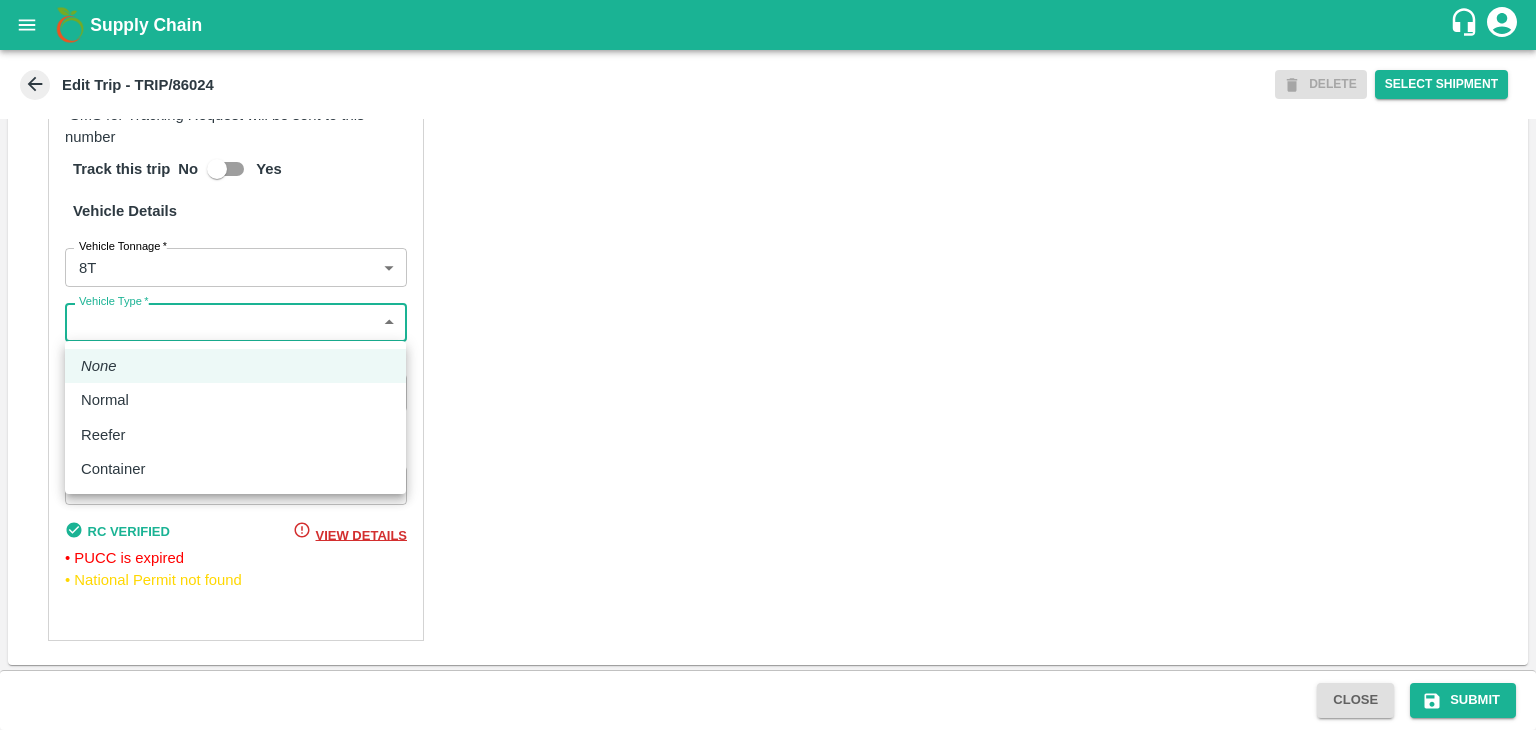 click on "Supply Chain Edit Trip - TRIP/86024 DELETE Select Shipment Trip Details Trip Type Fruit Movement 1 Trip Type Trip Pickup Order SHIP/NASH/350578 PO/V/SHREYA/166669 Address: [CITY], [CITY], [CITY], [STATE], India Trip Delivery Order SHIP/NASH/350578 [CITY] Banana CS Address:  [CITY] Banana CS, Gat No. 314/2/1, A/p- Mohadi, Tal- Dindori, Dist- [CITY] [POSTAL_CODE], [STATE], India. India Trip Category  Full Load Part Load Monthly Vehicle Cross Dock No Vehicle Involved Exports Vendor Vehicle Partner Details Partner   * Partner Add   Transporter Driver 1 Details Driver Name   * [FIRST] Driver Name Driver Phone   * +91 [PHONE] Driver Phone Additional Phone Number +91 Additional Phone Number Driver Language Hindi hi Driver Language + Driver * SMS for Tracking Request will be sent to this number Track this trip No Yes Vehicle Details Vehicle Tonnage   * 8T 8000 Vehicle Tonnage Vehicle Type   * ​ Vehicle Type Transportation Cost Rs. Transportation Cost Total cost to be paid inclusive of GST MH40BL9843" at bounding box center [768, 365] 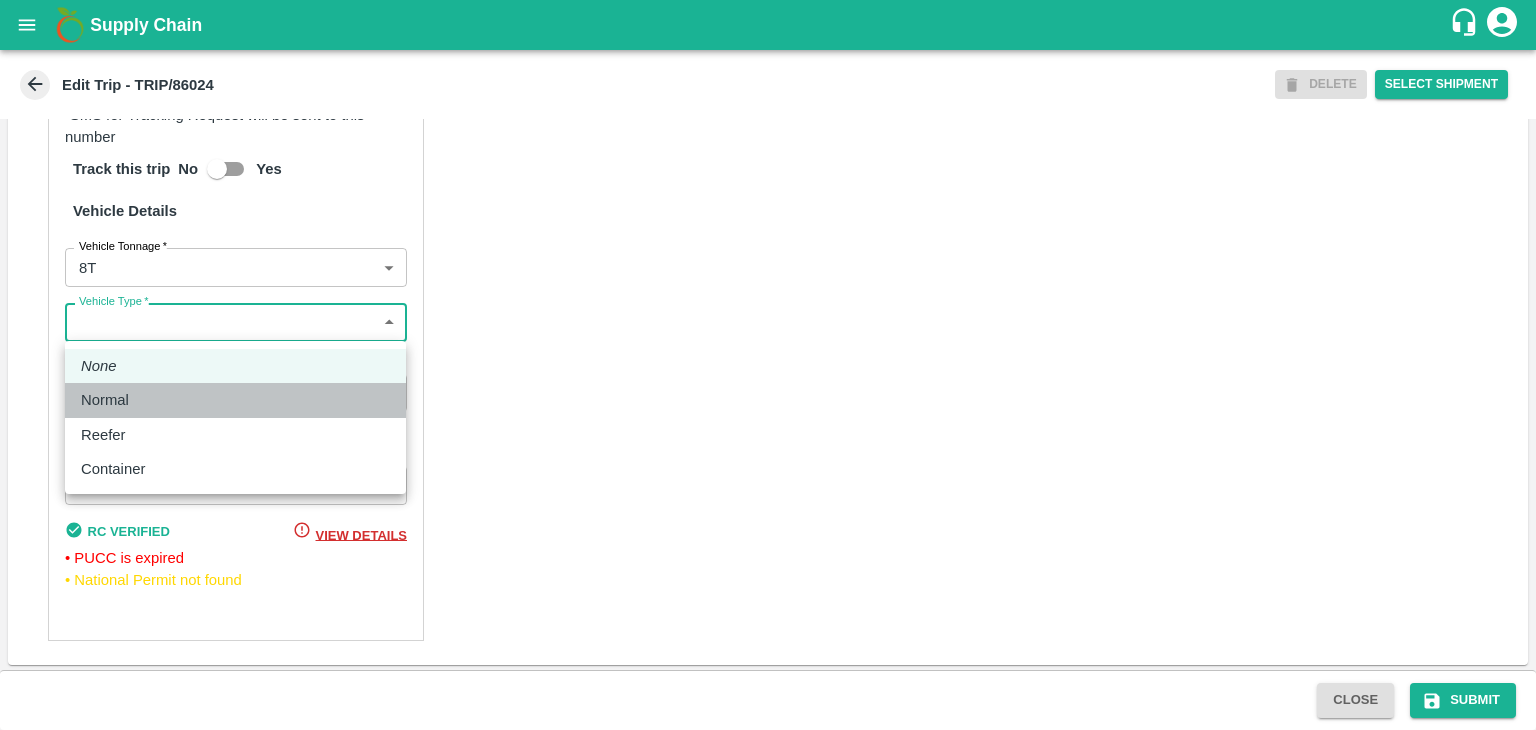 click on "Normal" at bounding box center [235, 400] 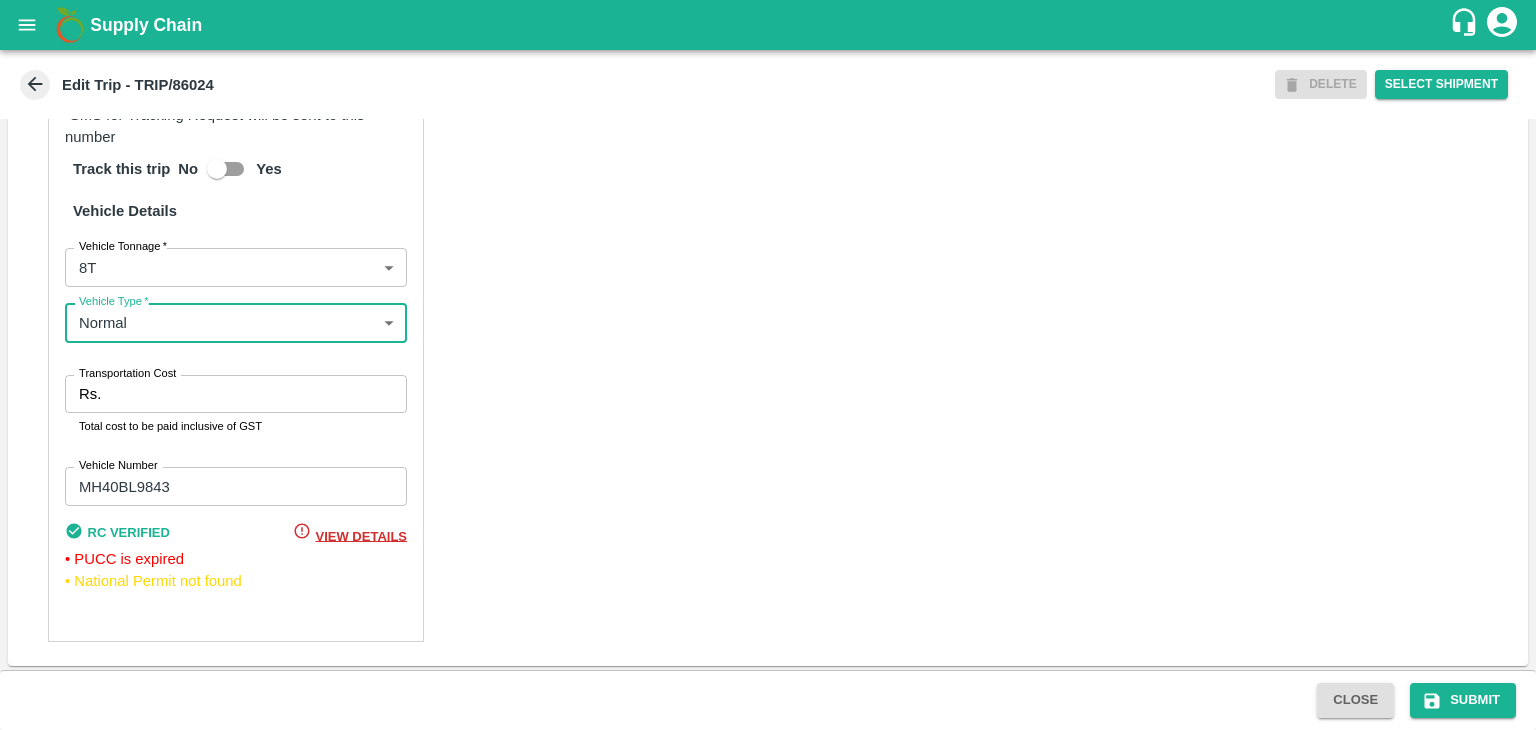 click on "Transportation Cost" at bounding box center (258, 394) 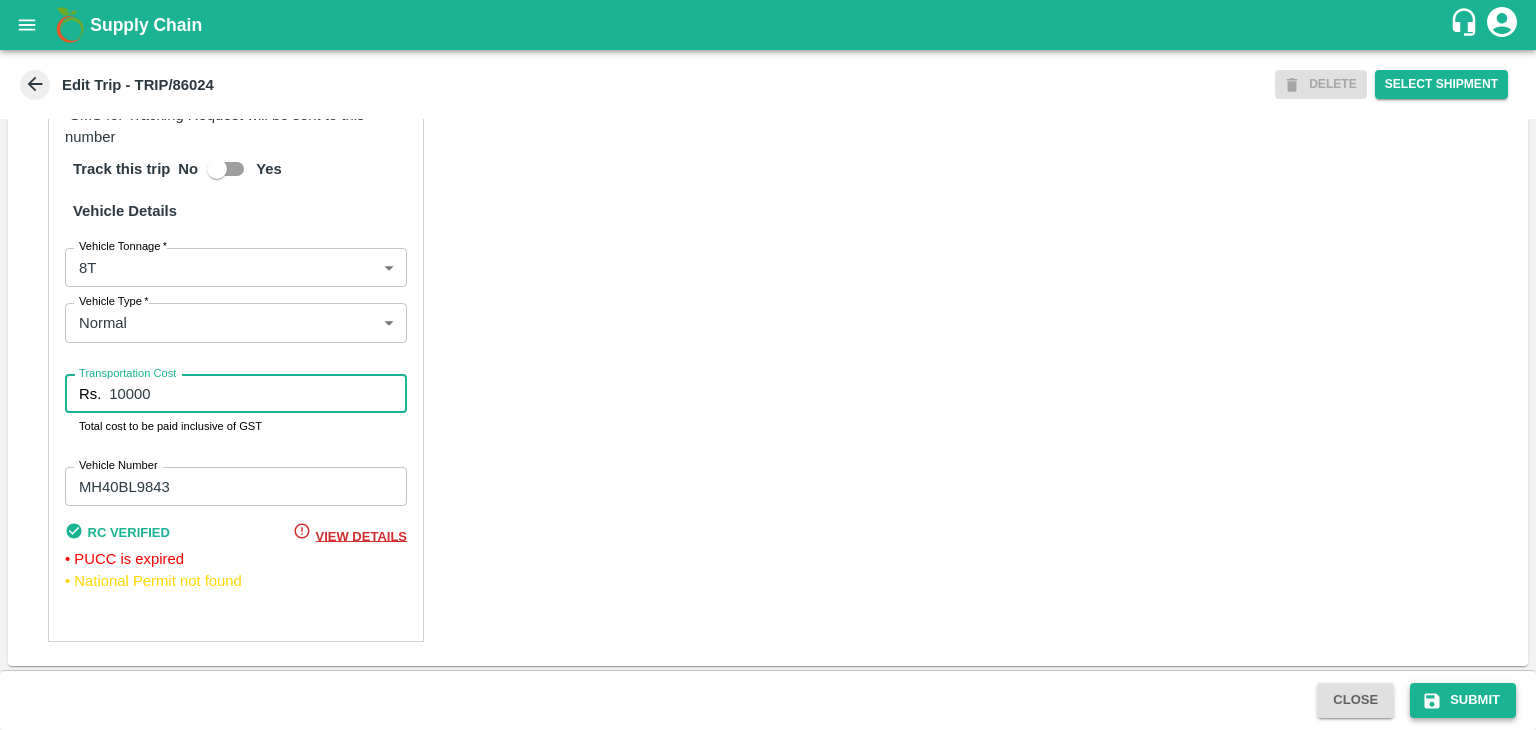 type on "10000" 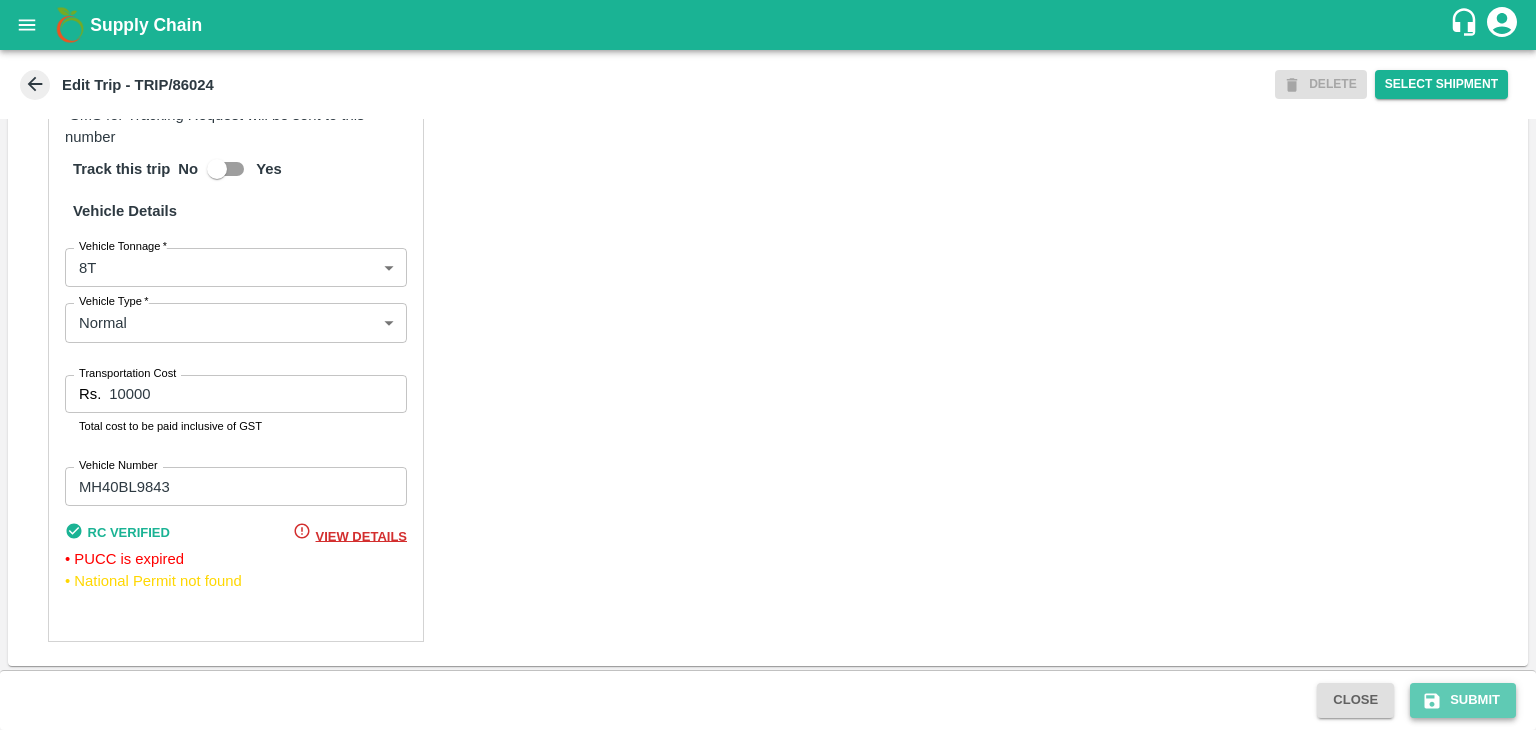 click on "Submit" at bounding box center (1463, 700) 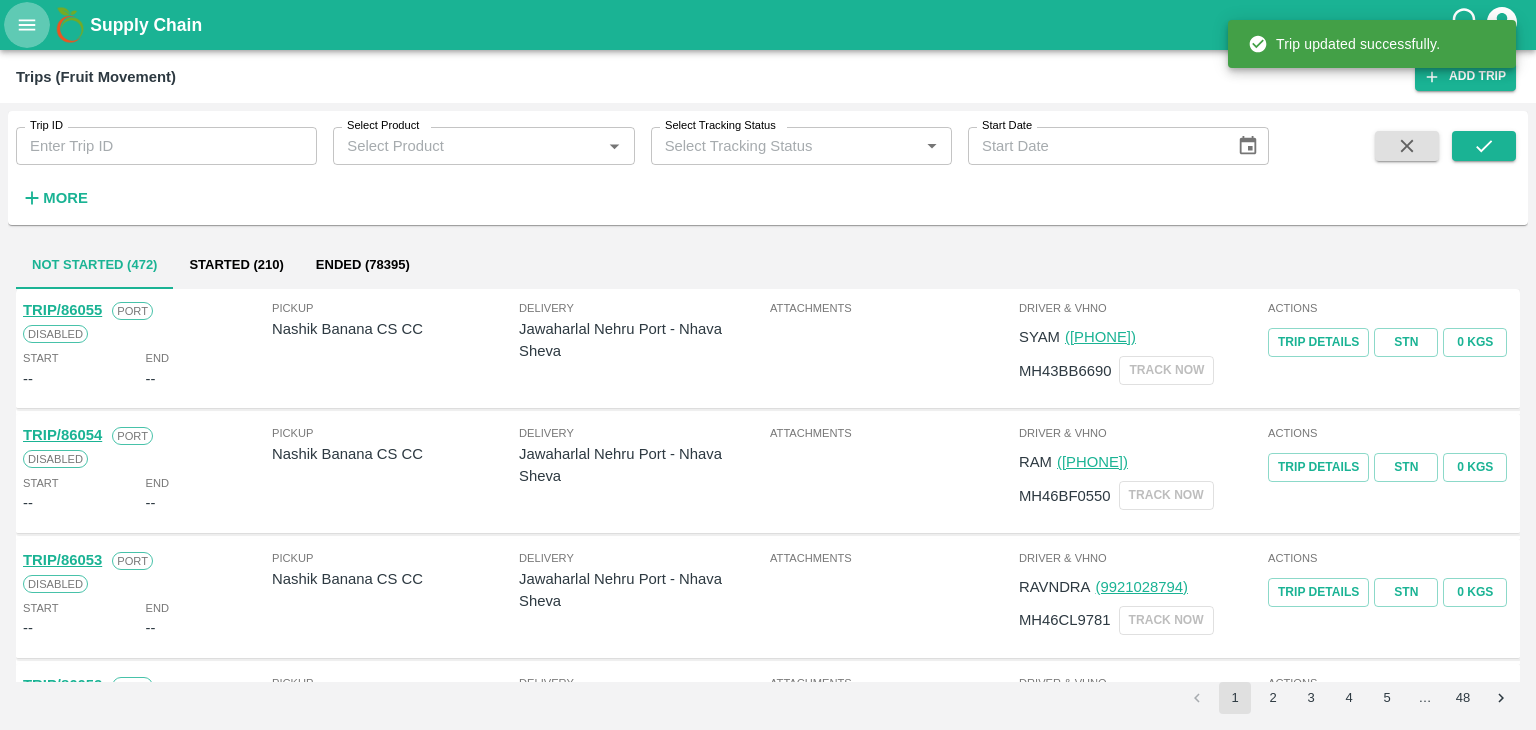 click at bounding box center (27, 25) 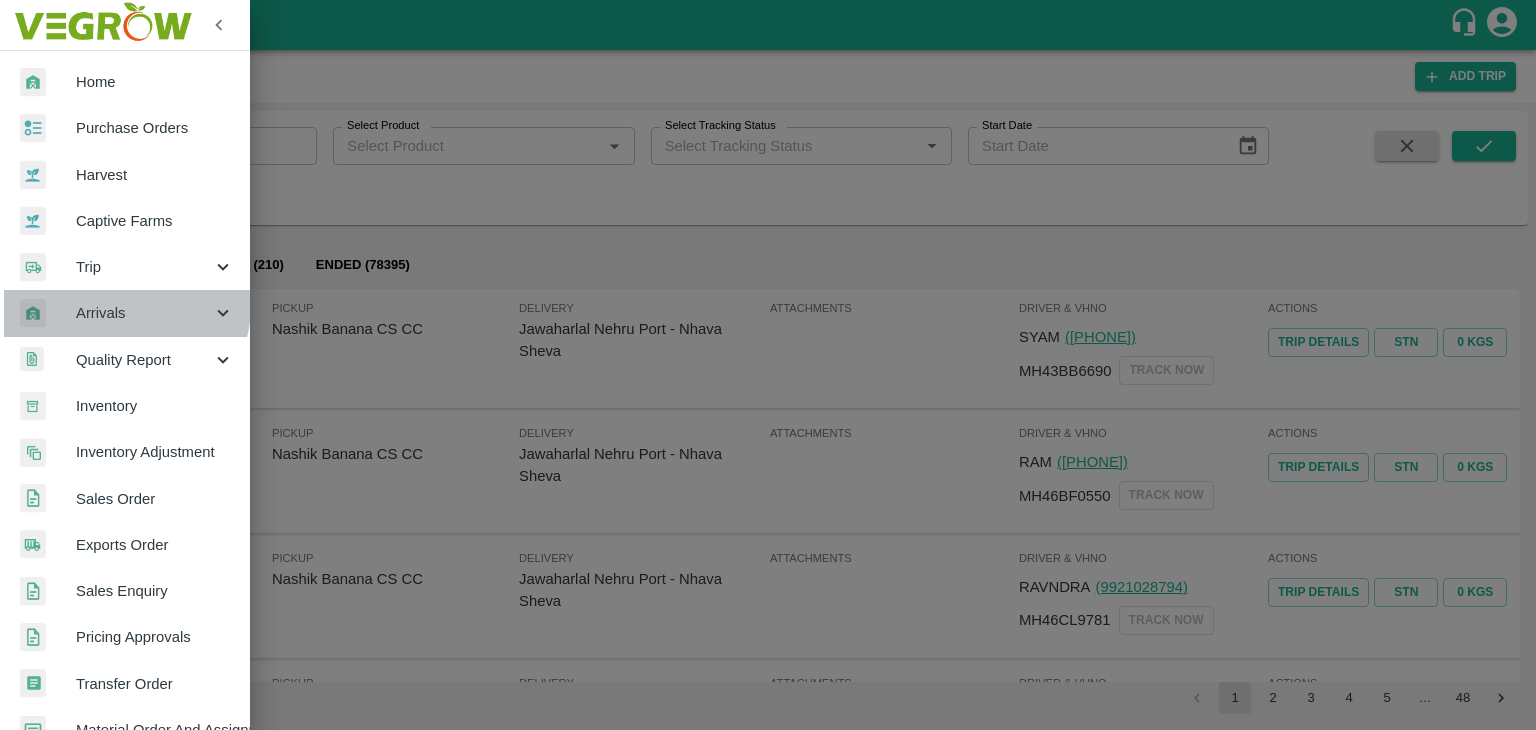 click on "Arrivals" at bounding box center (144, 313) 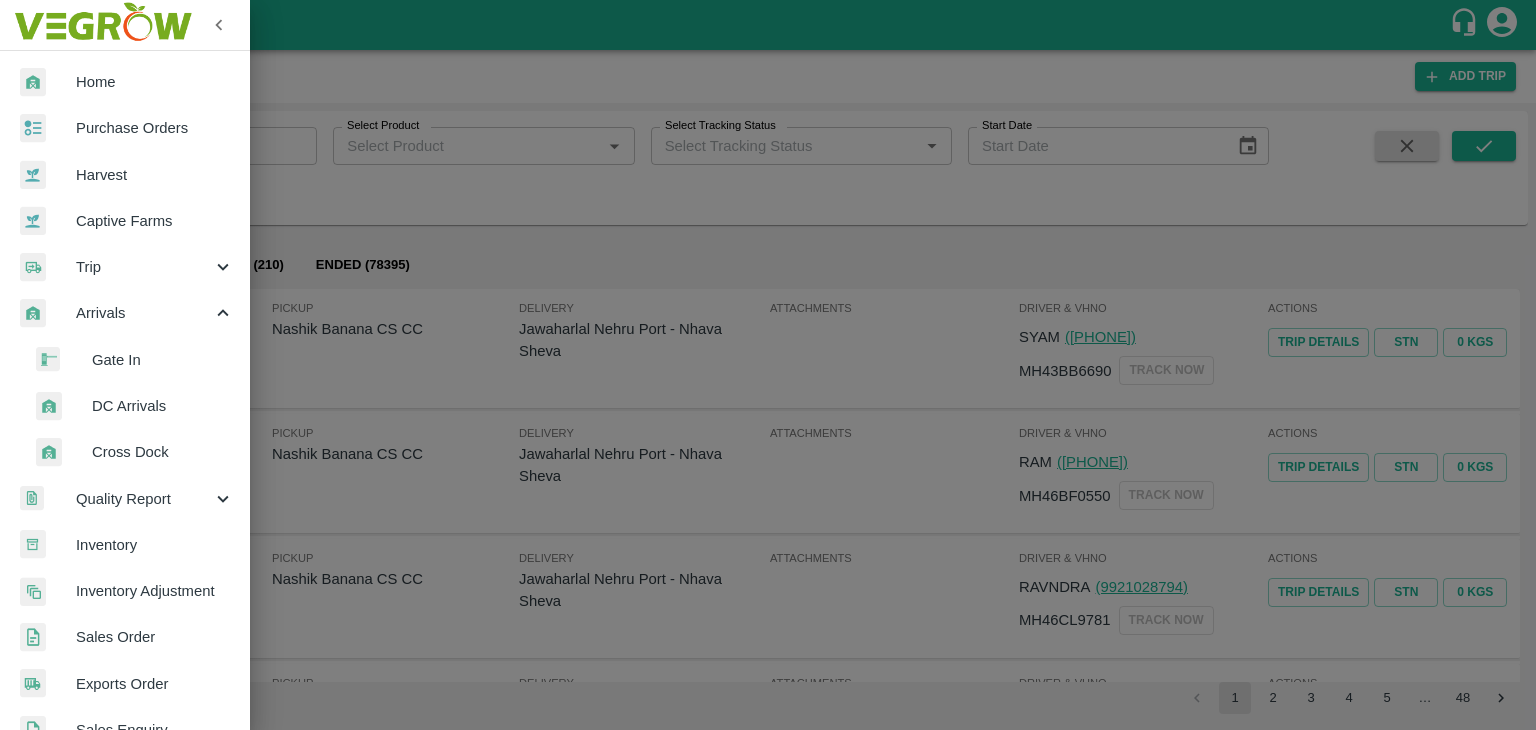 click on "DC Arrivals" at bounding box center [163, 406] 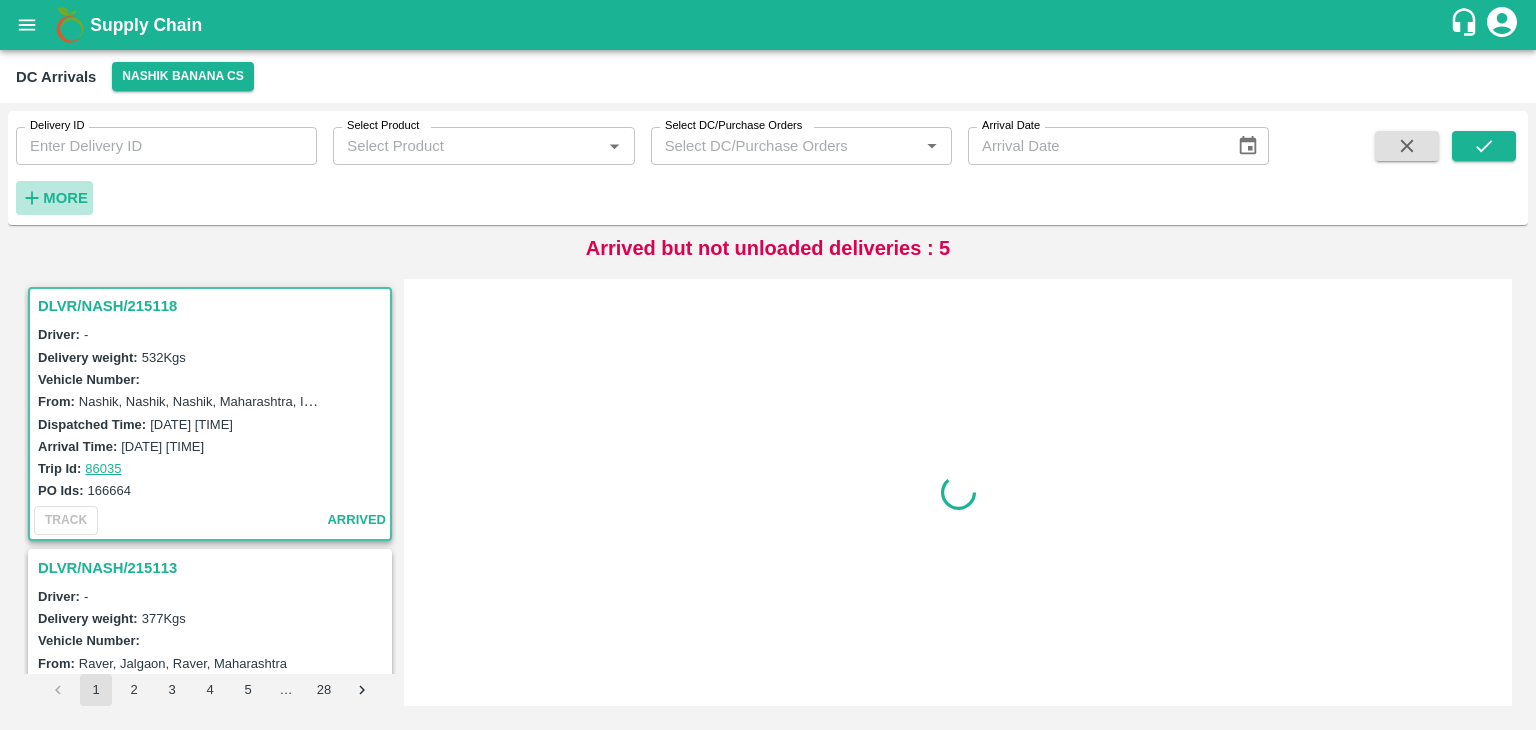 click on "More" at bounding box center [65, 198] 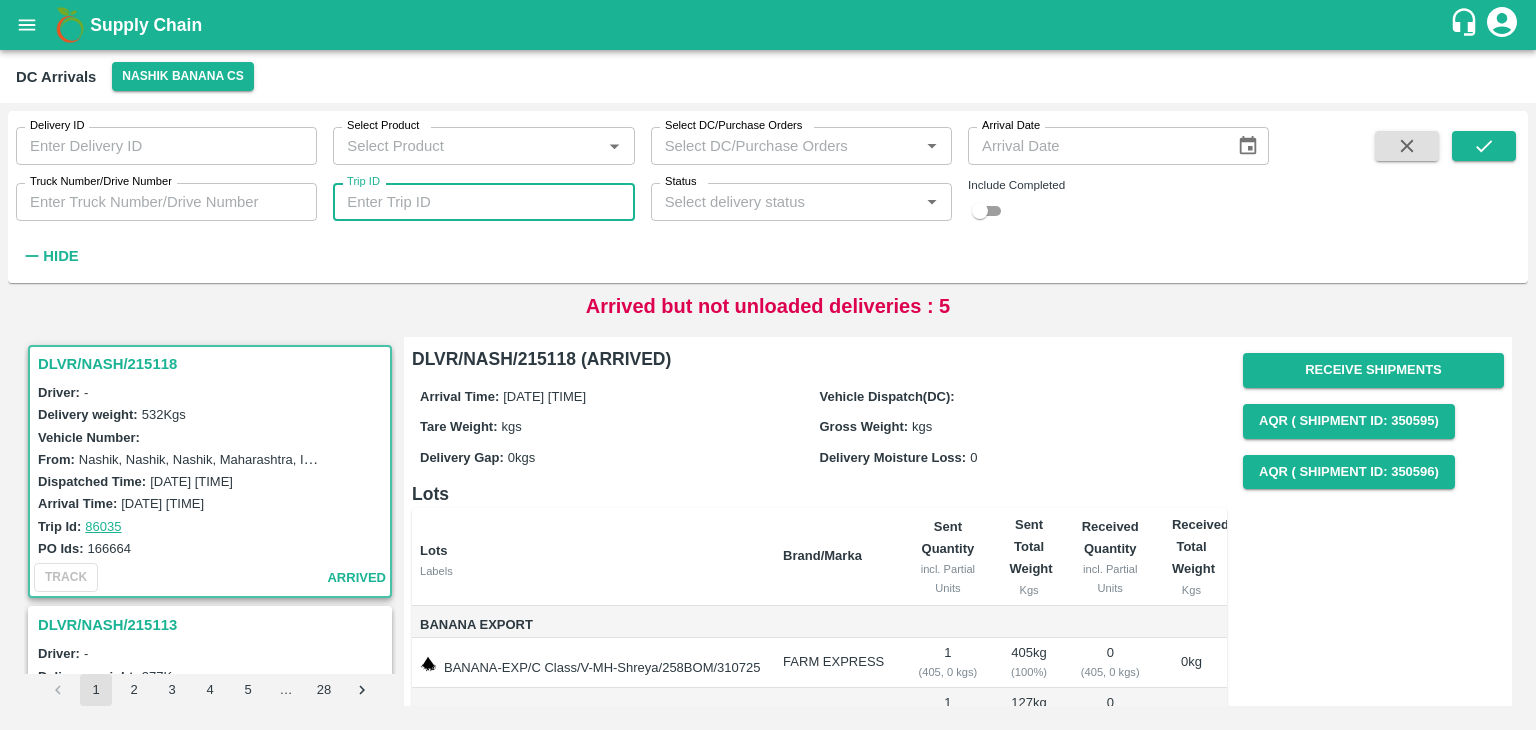 click on "Trip ID" at bounding box center [483, 202] 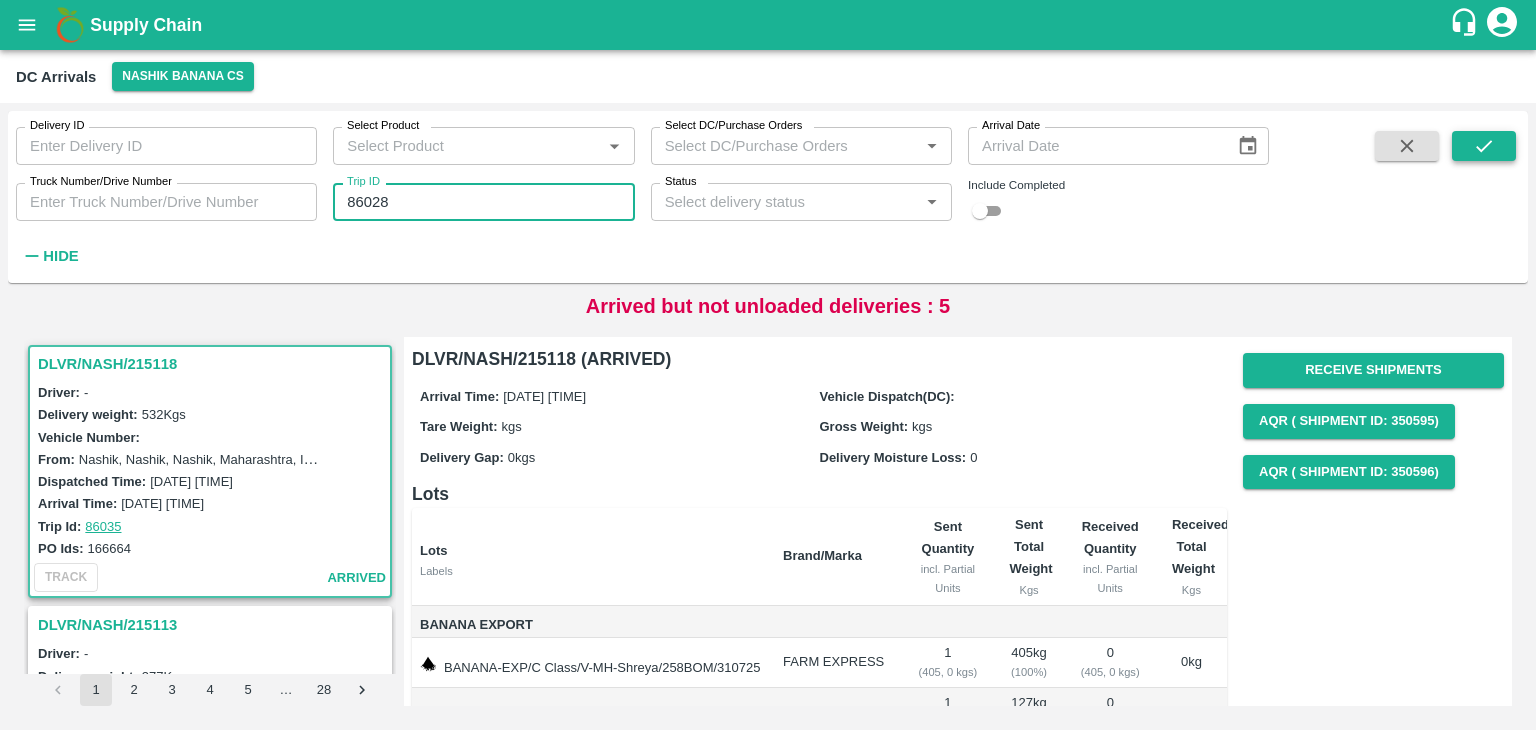 type on "86028" 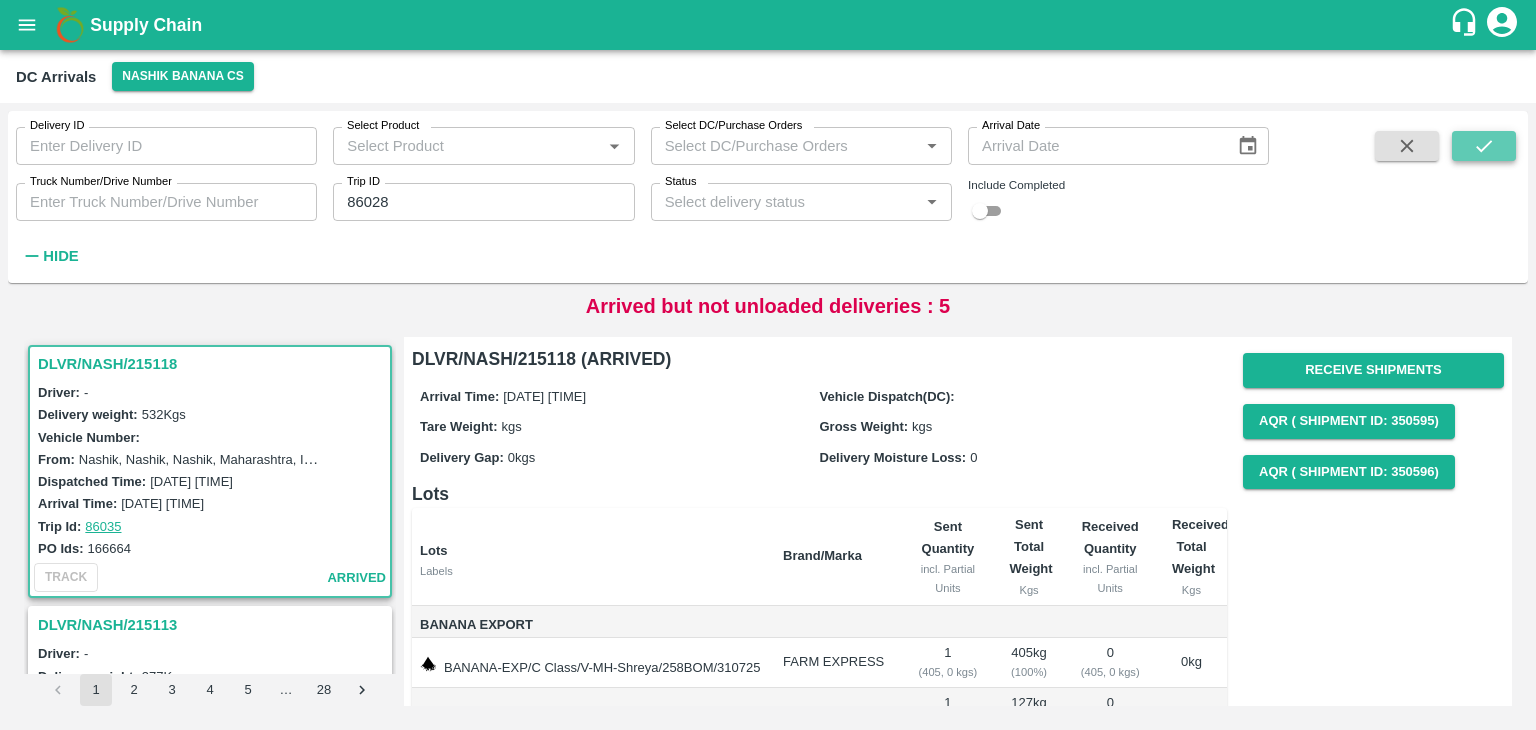 click at bounding box center (1484, 146) 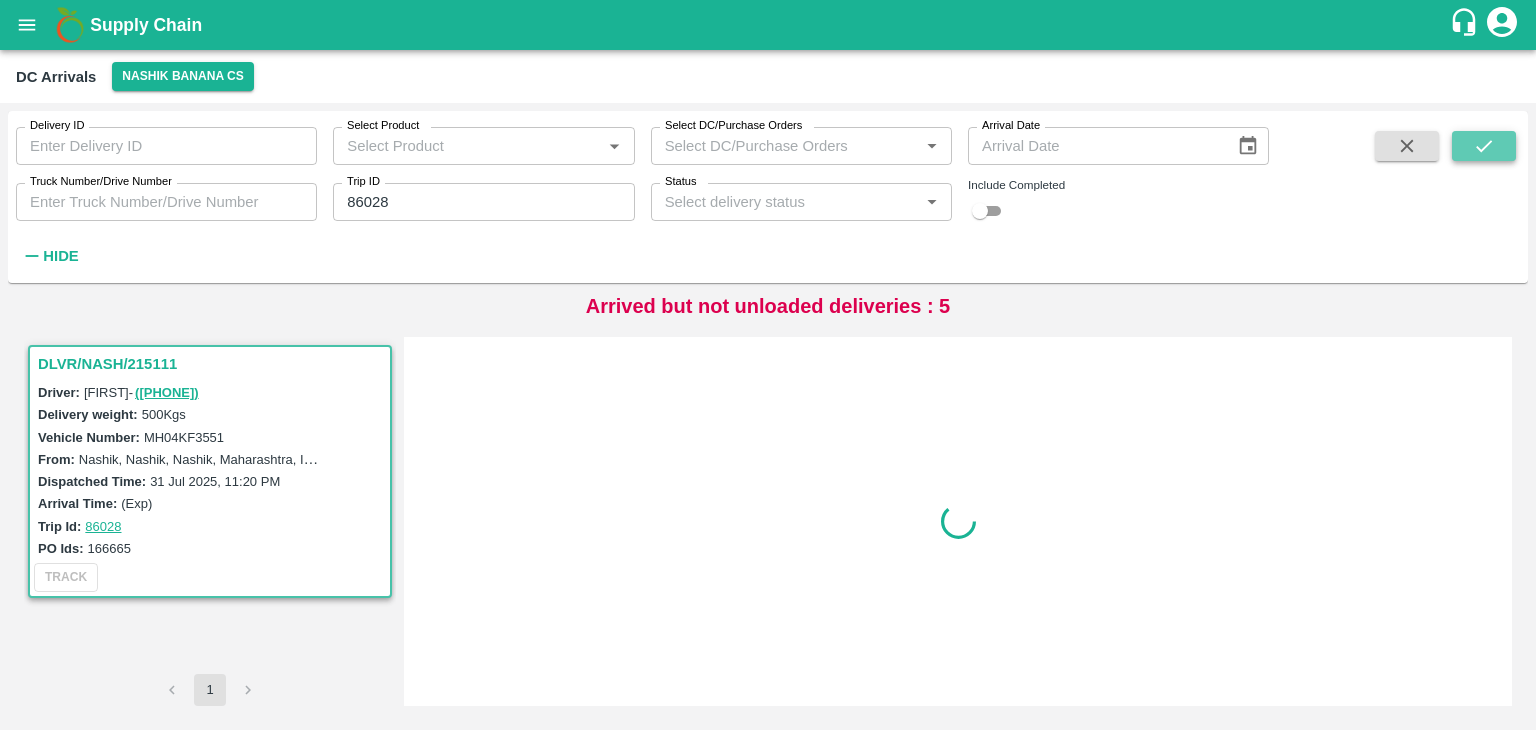 click at bounding box center (1484, 146) 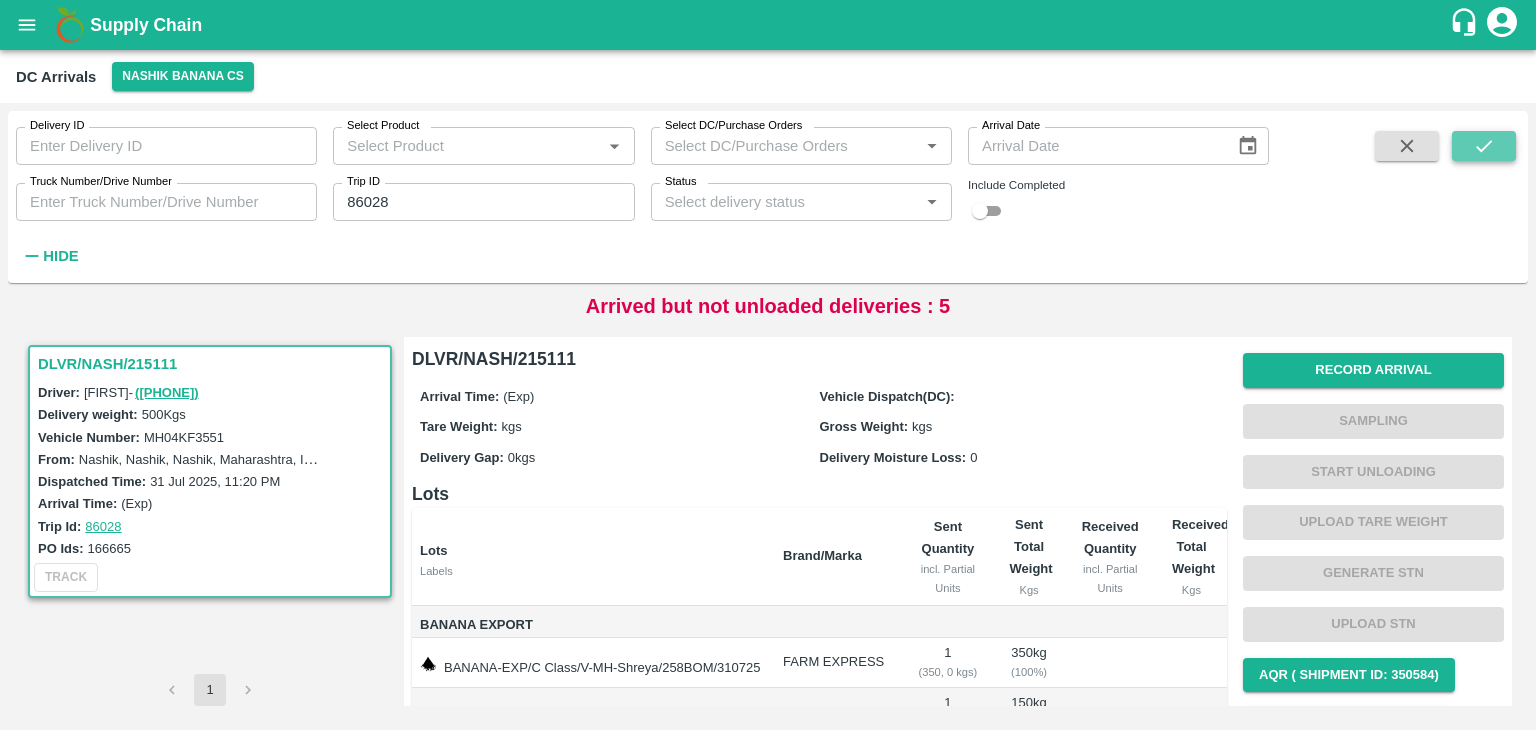 click at bounding box center (1484, 146) 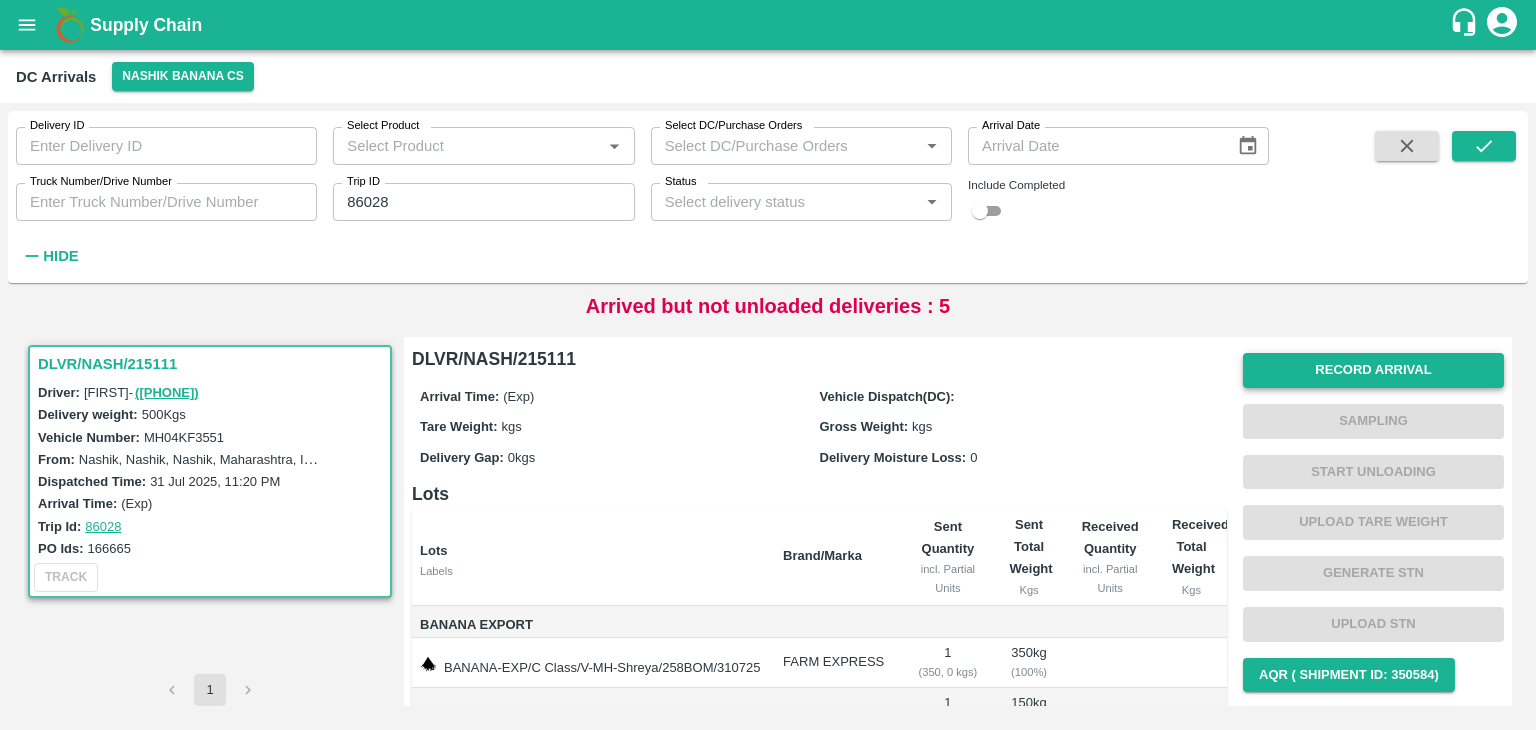 drag, startPoint x: 1378, startPoint y: 351, endPoint x: 1377, endPoint y: 369, distance: 18.027756 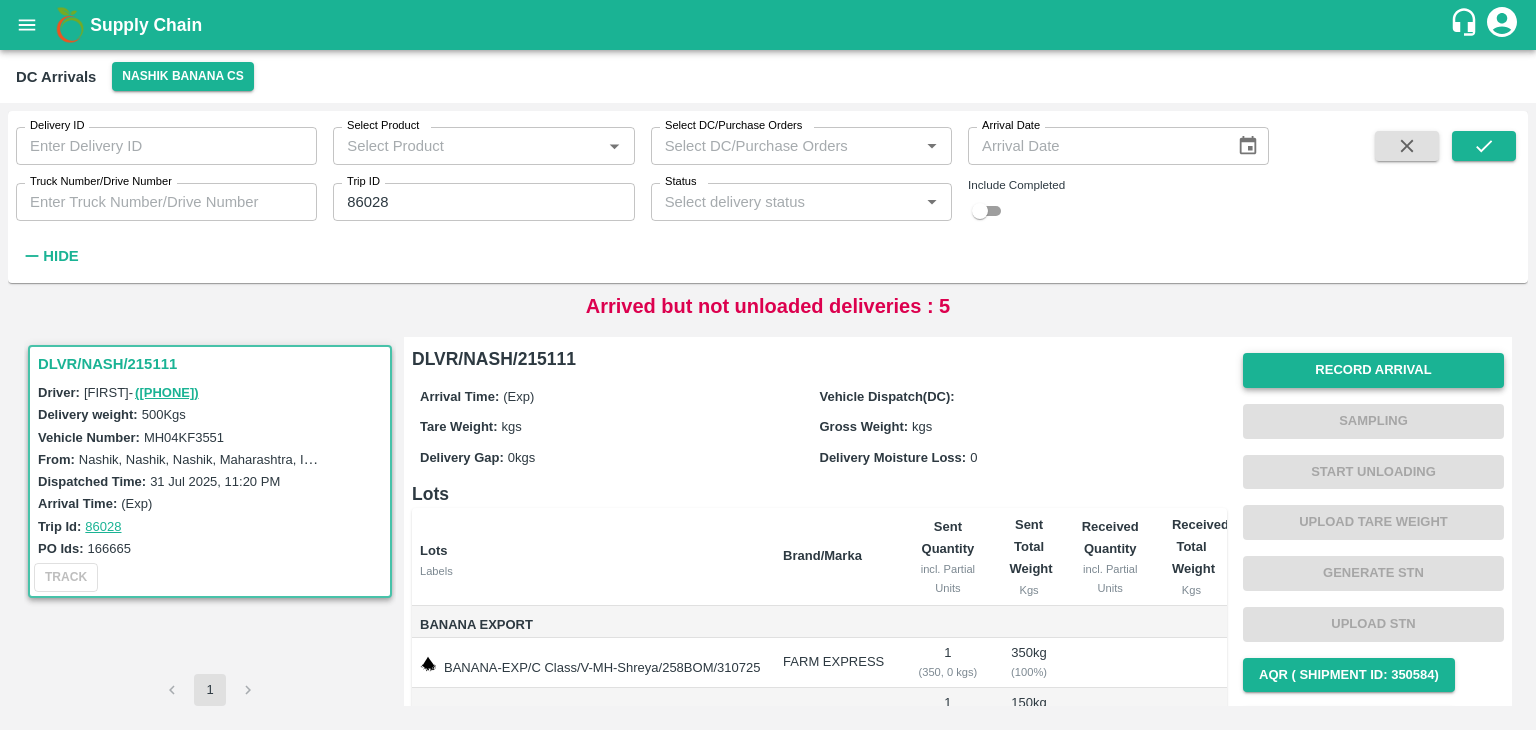 click on "Record Arrival Sampling Start Unloading Upload Tare Weight Generate STN Upload STN AQR ( Shipment Id: 350584) AQR ( Shipment Id: 350585) Complete" at bounding box center (1373, 573) 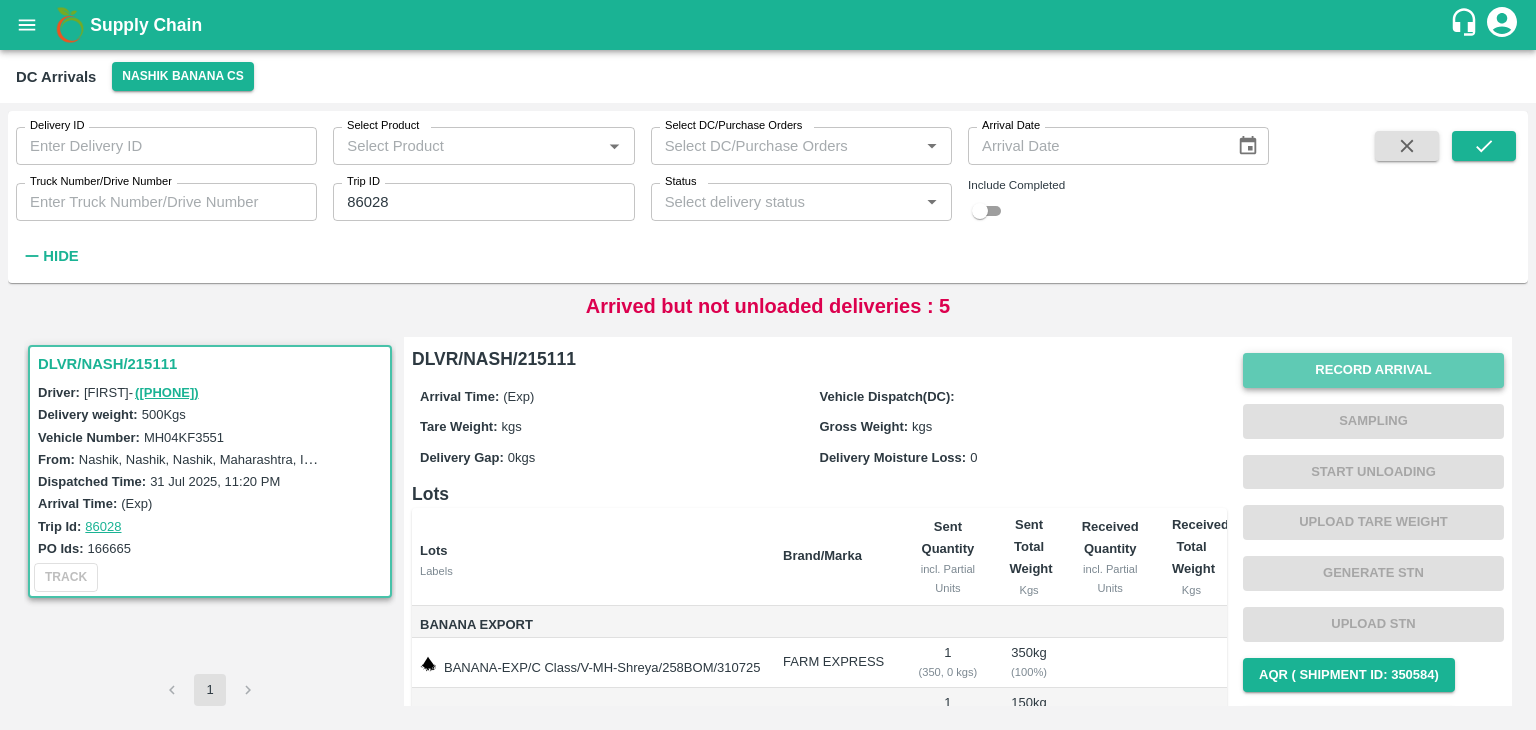 click on "Record Arrival" at bounding box center [1373, 370] 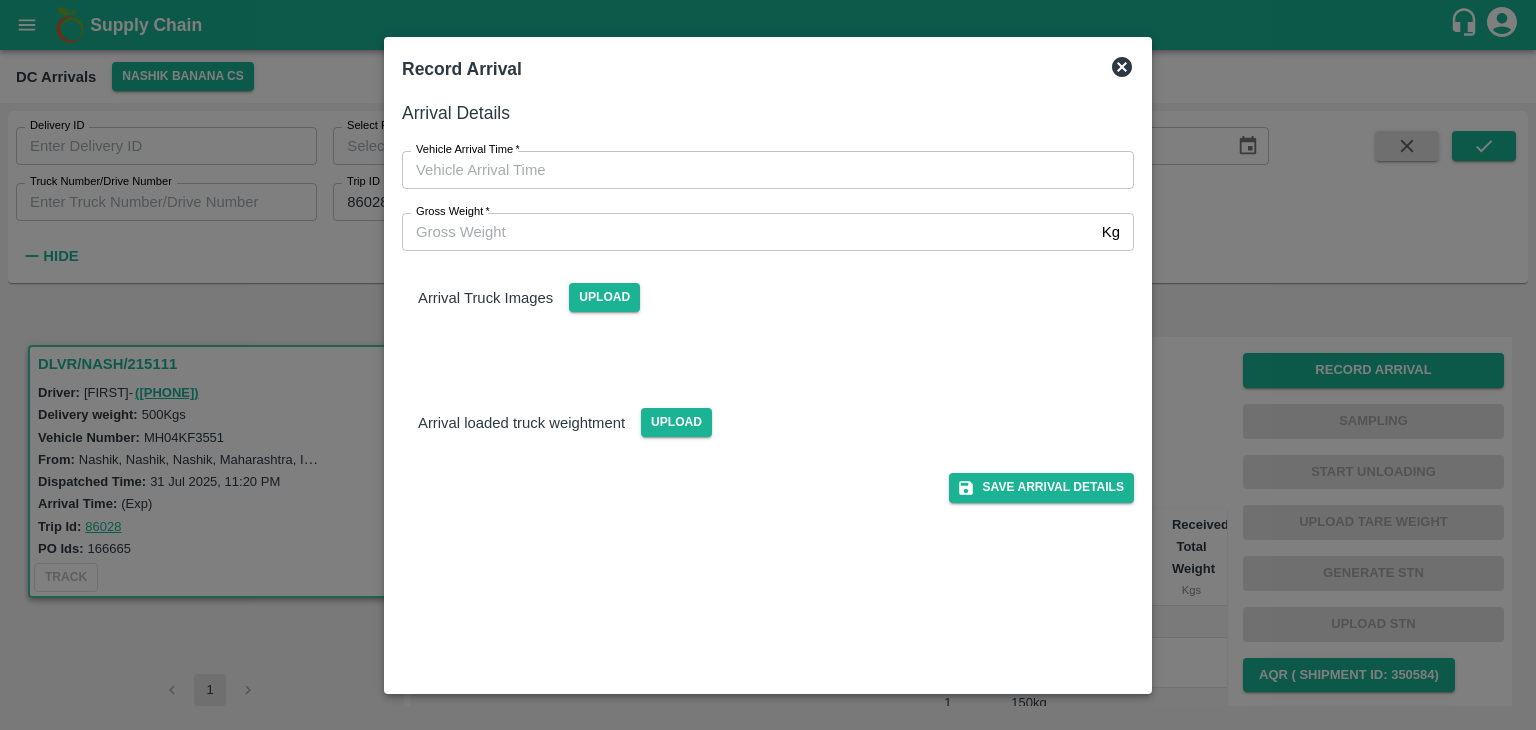type on "DD/MM/YYYY hh:mm aa" 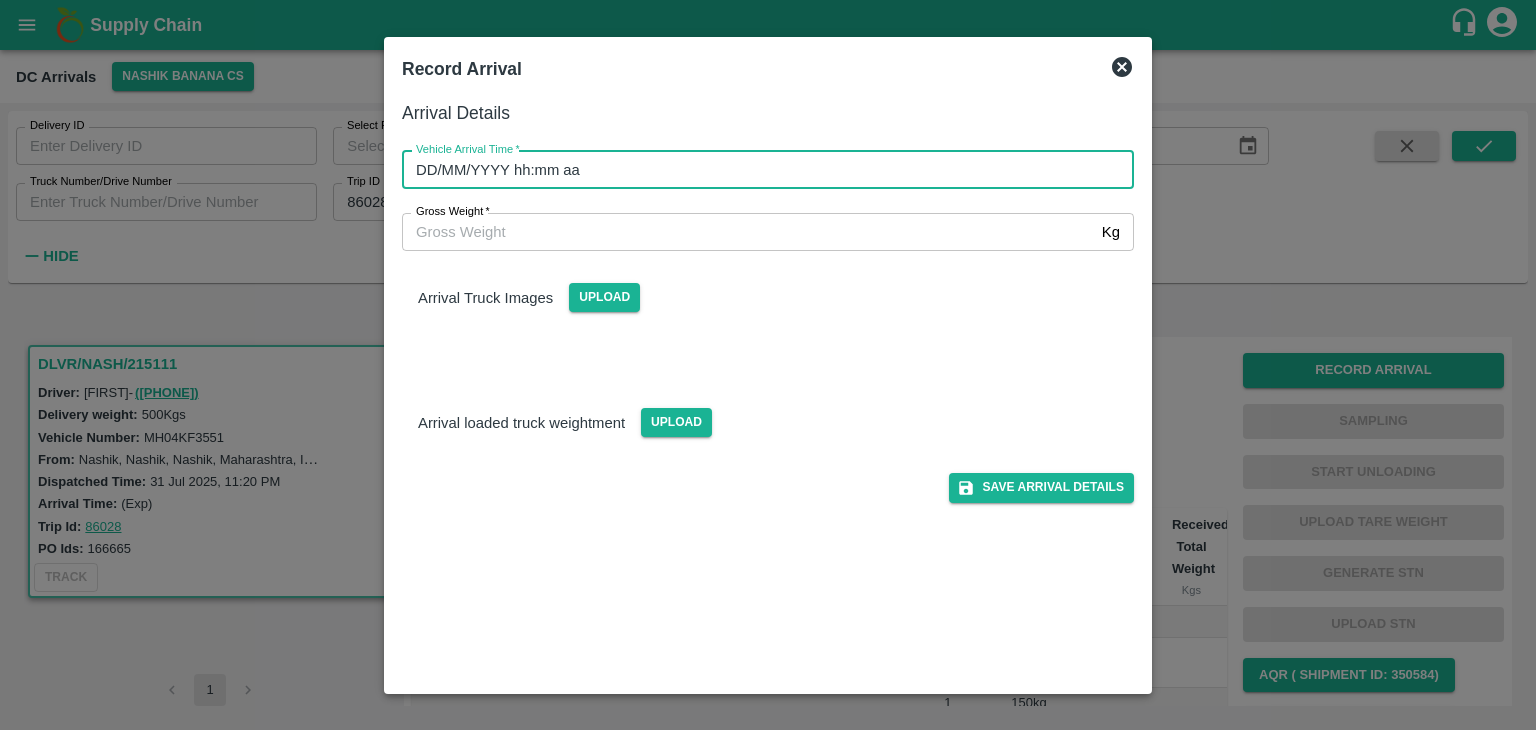 click on "DD/MM/YYYY hh:mm aa" at bounding box center [761, 170] 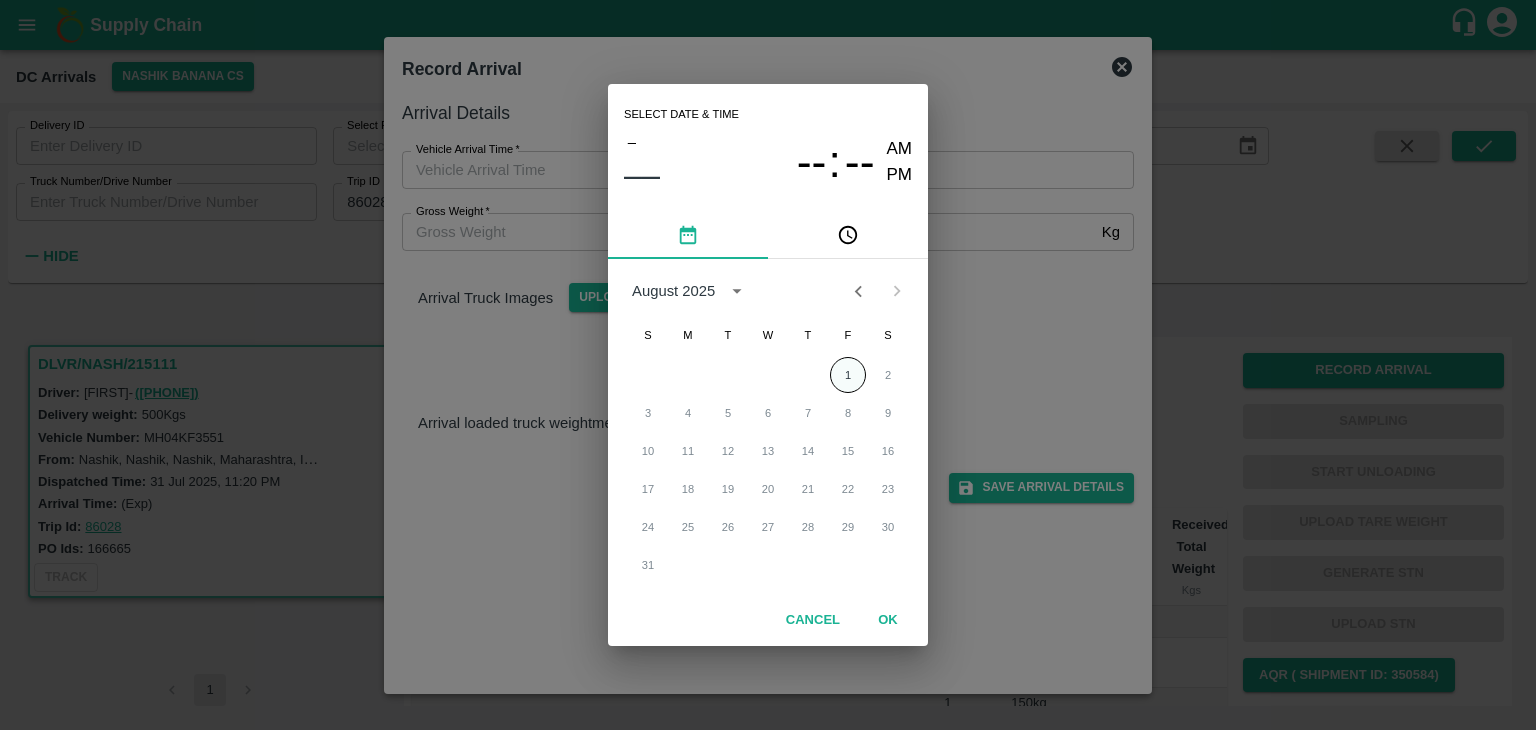 click on "1" at bounding box center (848, 375) 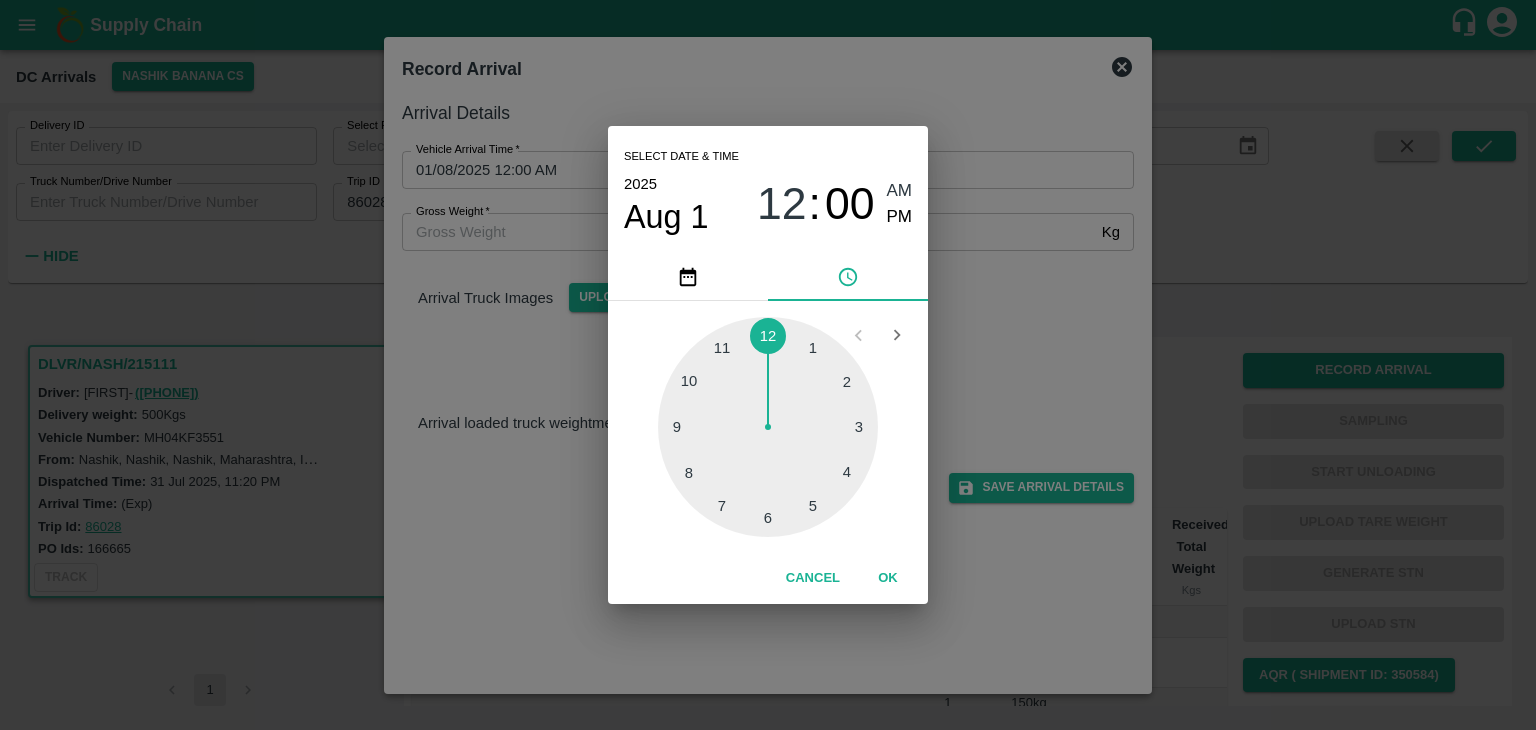 click at bounding box center (768, 427) 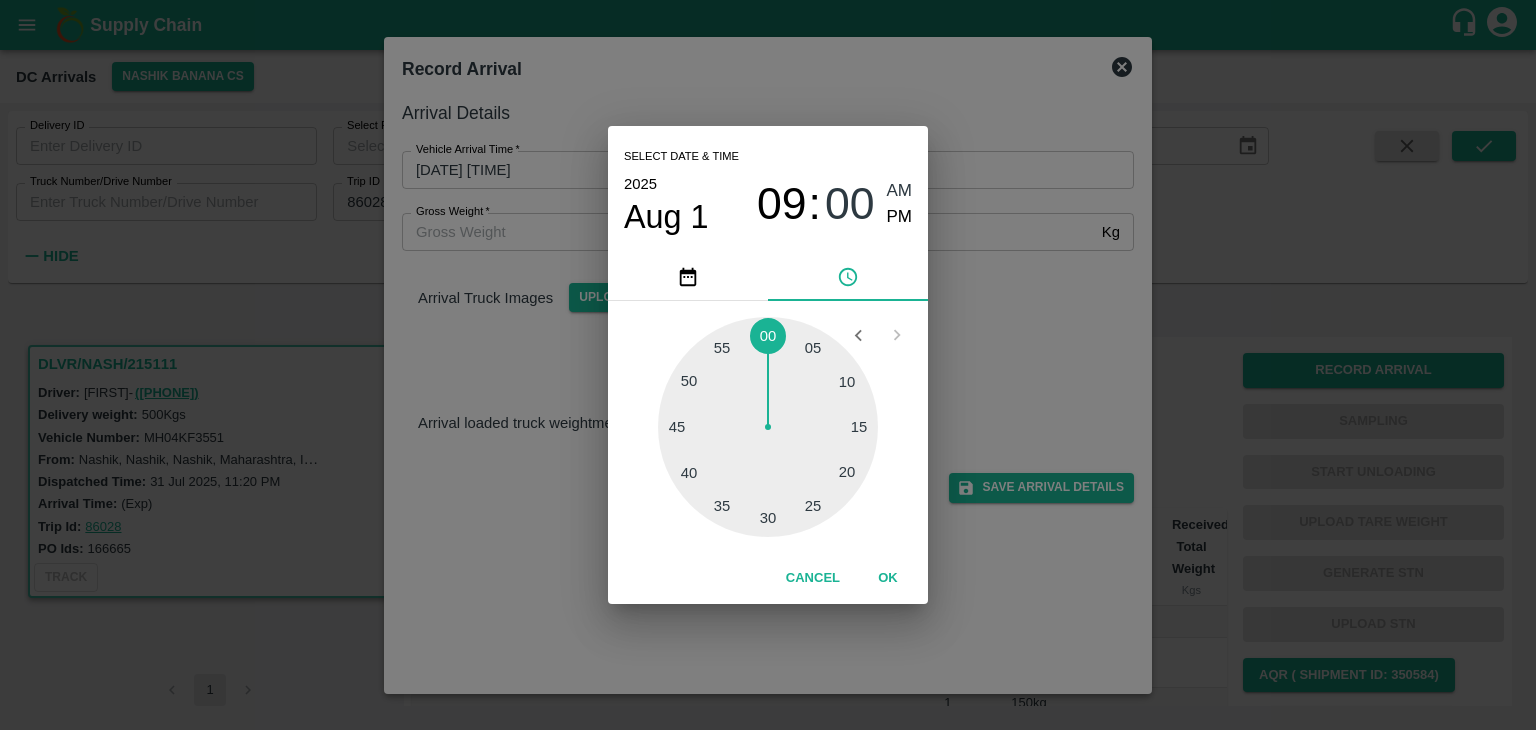 click at bounding box center (768, 427) 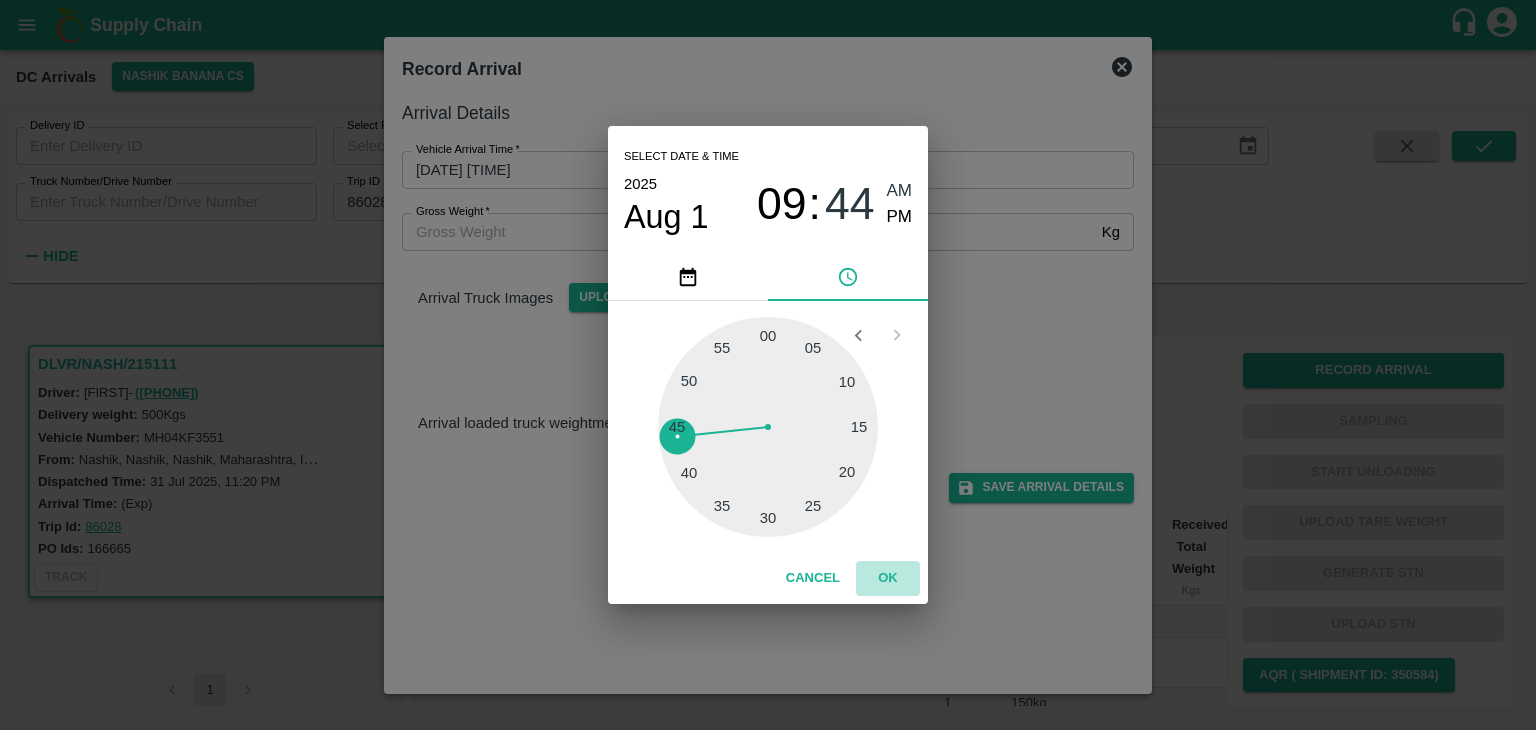 click on "OK" at bounding box center (888, 578) 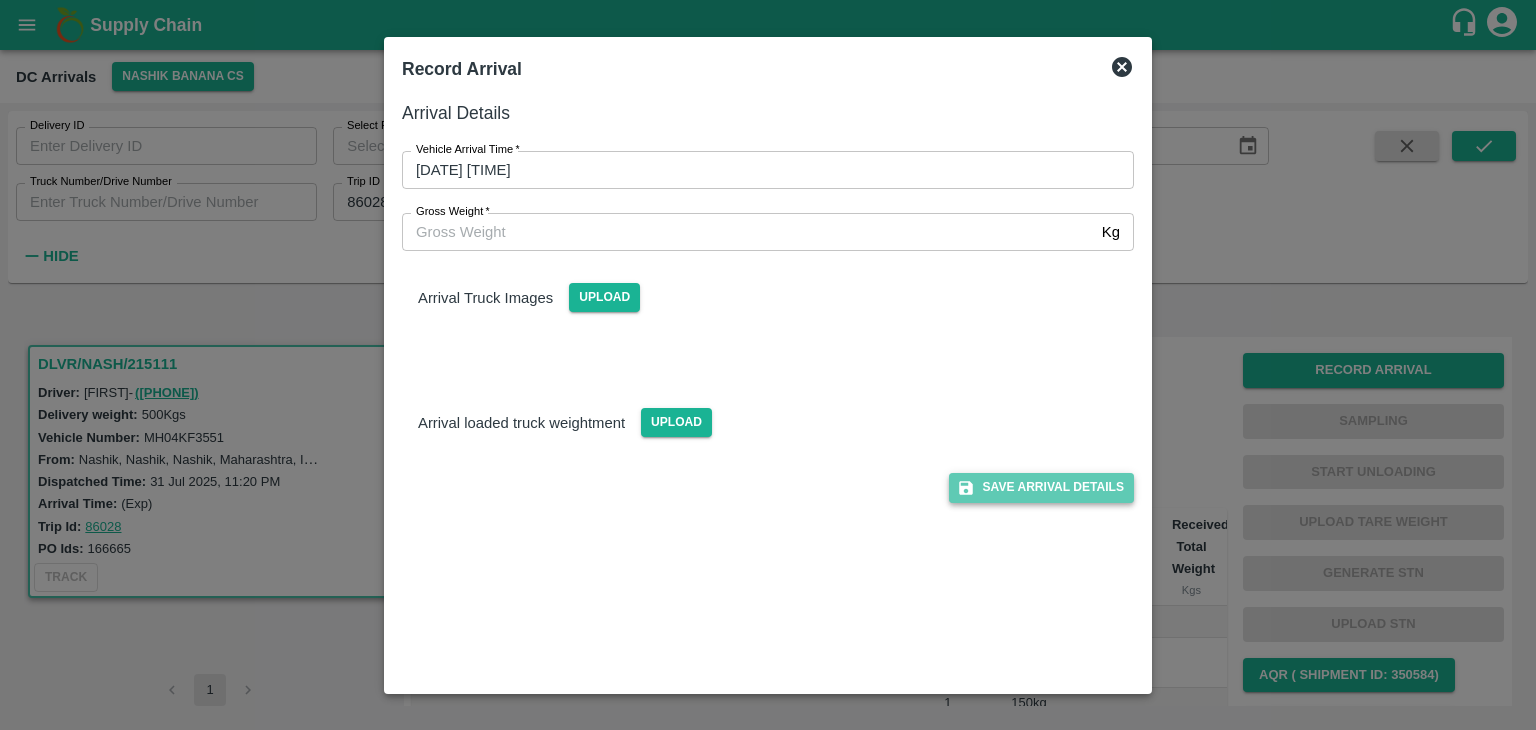 click on "Save Arrival Details" at bounding box center [1041, 487] 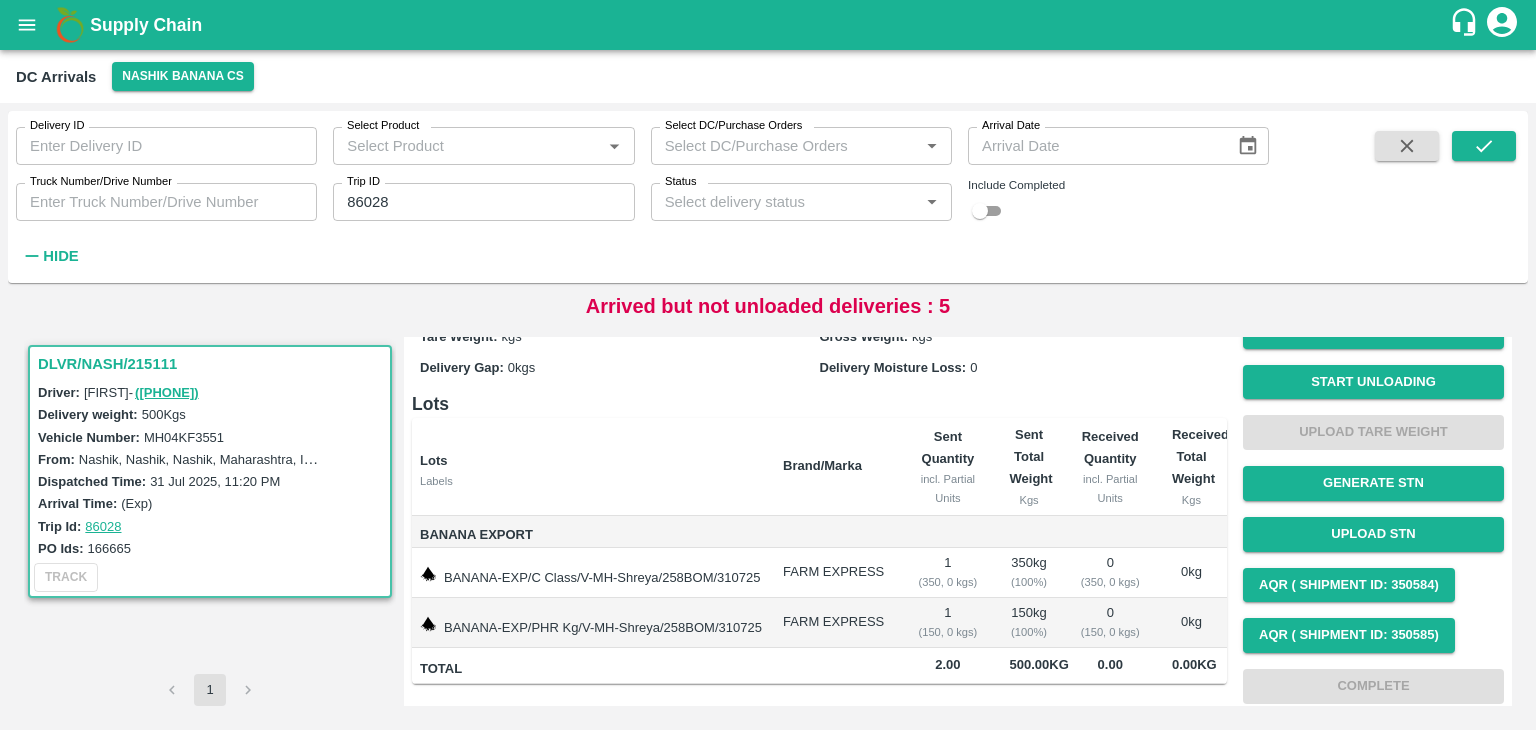 scroll, scrollTop: 92, scrollLeft: 0, axis: vertical 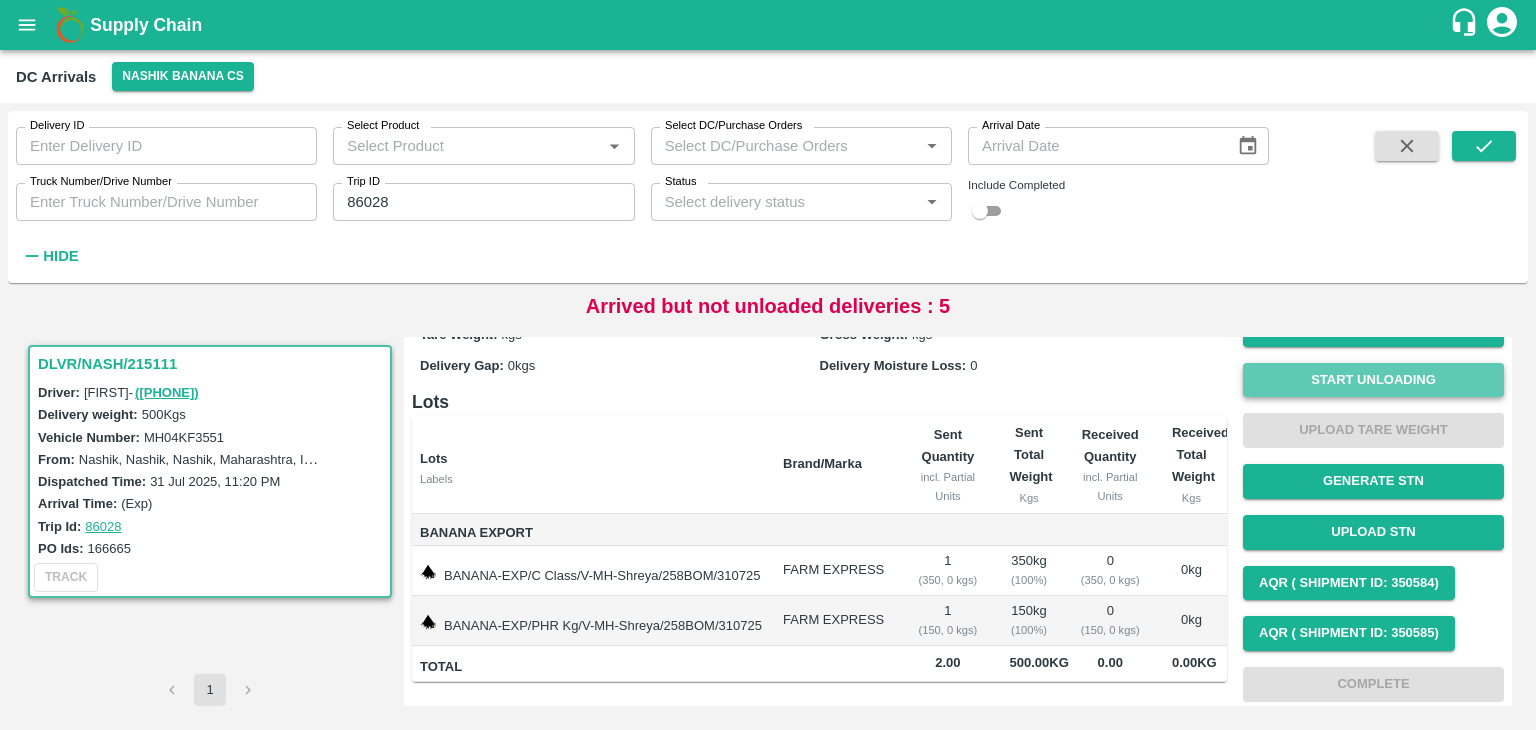 click on "Start Unloading" at bounding box center [1373, 380] 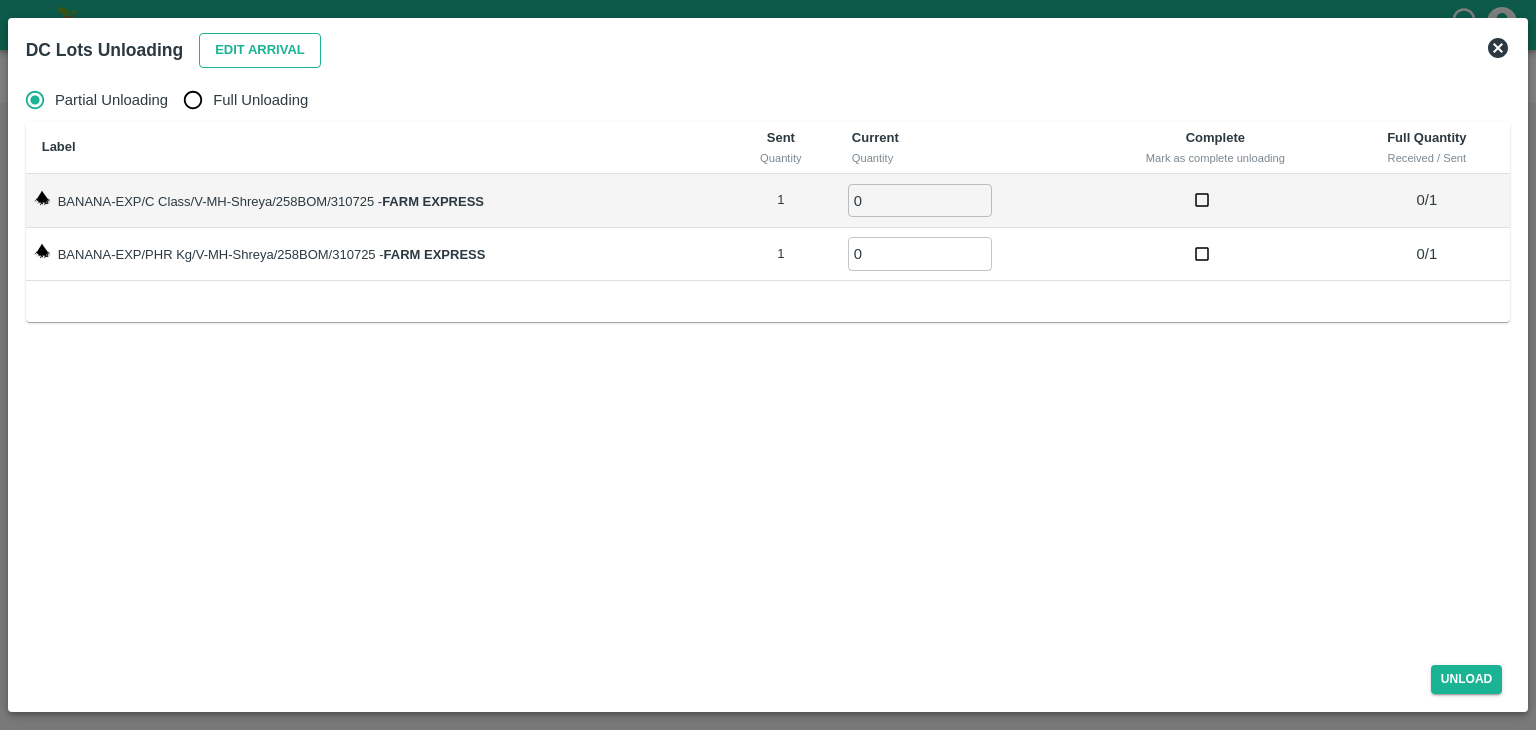 click on "Edit Arrival" at bounding box center (260, 50) 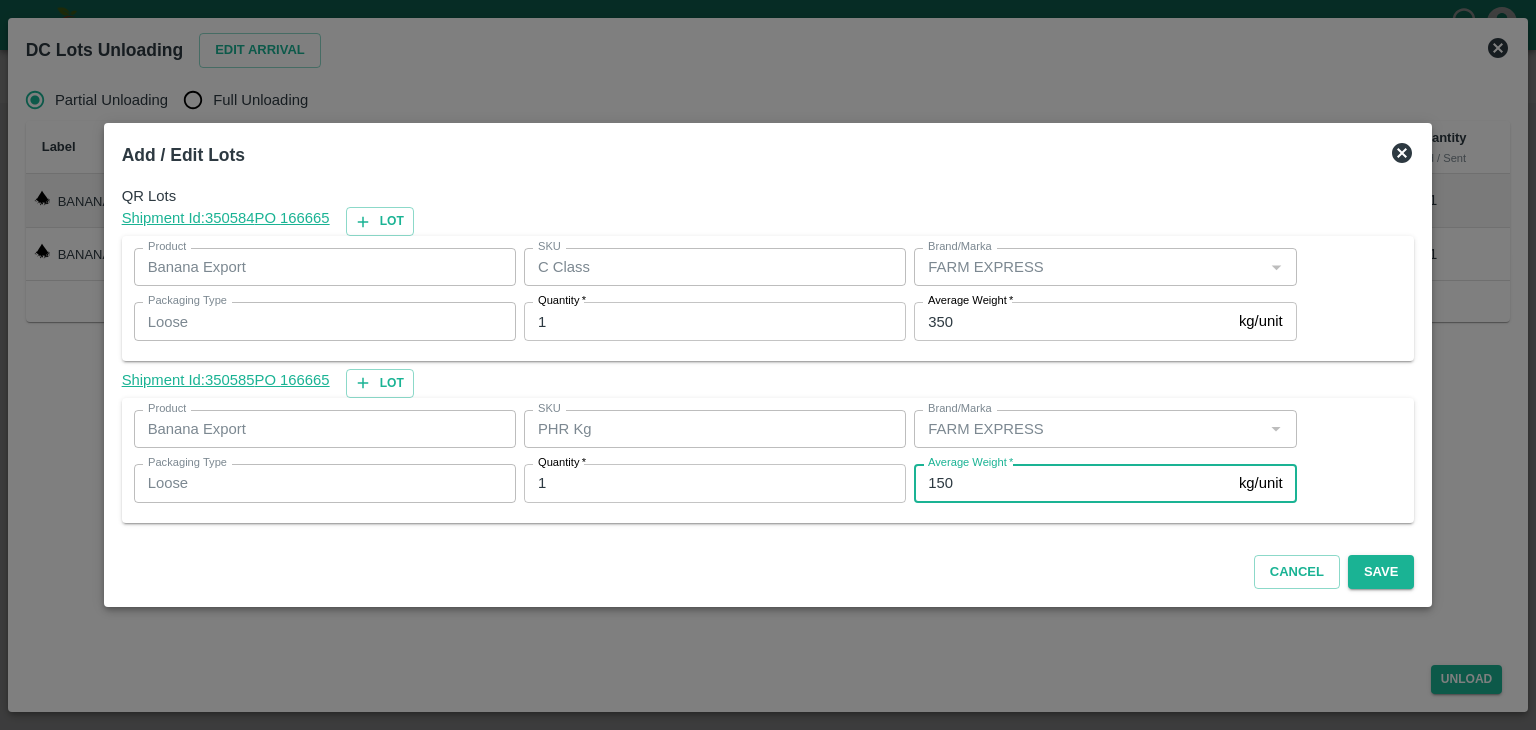 click on "150" at bounding box center [1072, 483] 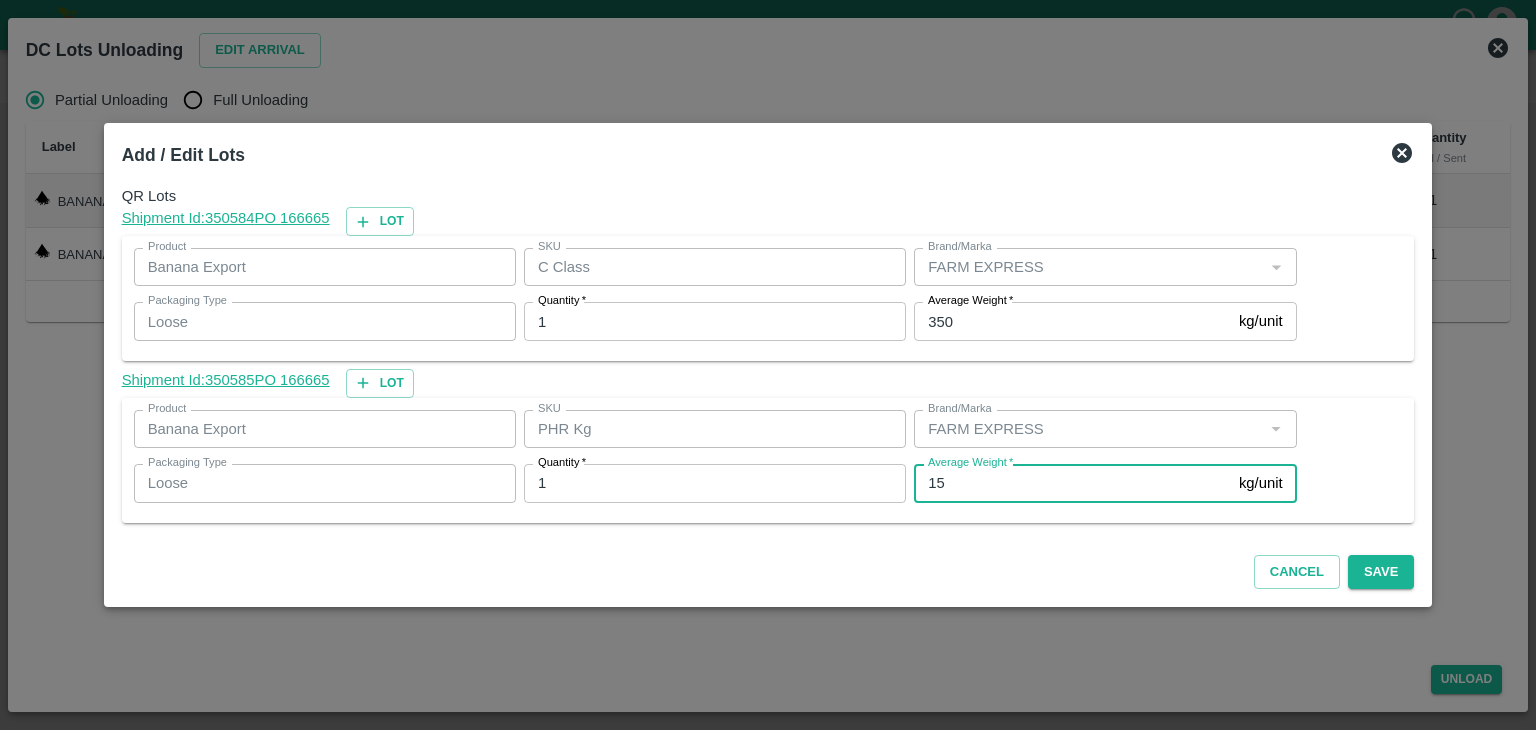 type on "1" 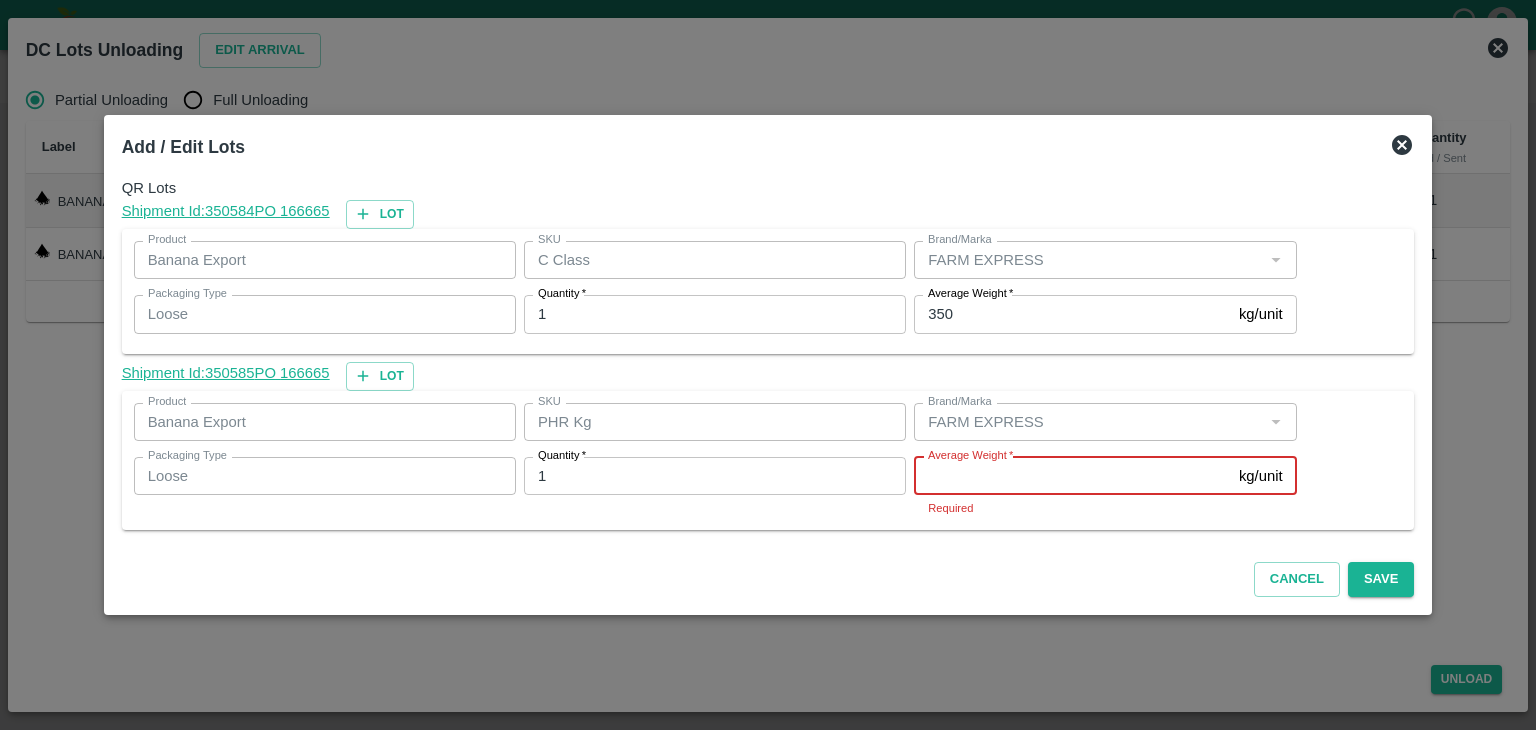 click on "Average Weight   *" at bounding box center [1072, 476] 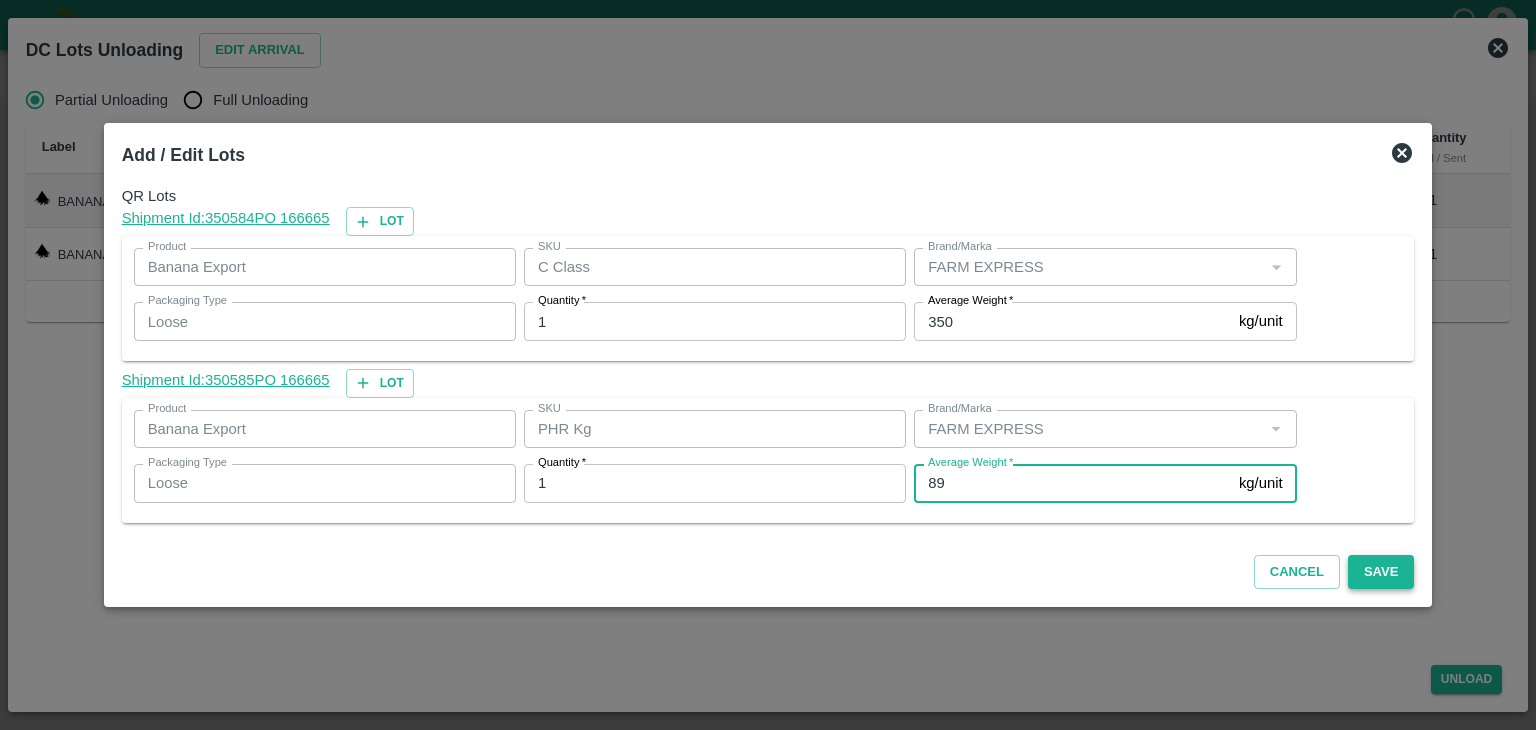 type on "89" 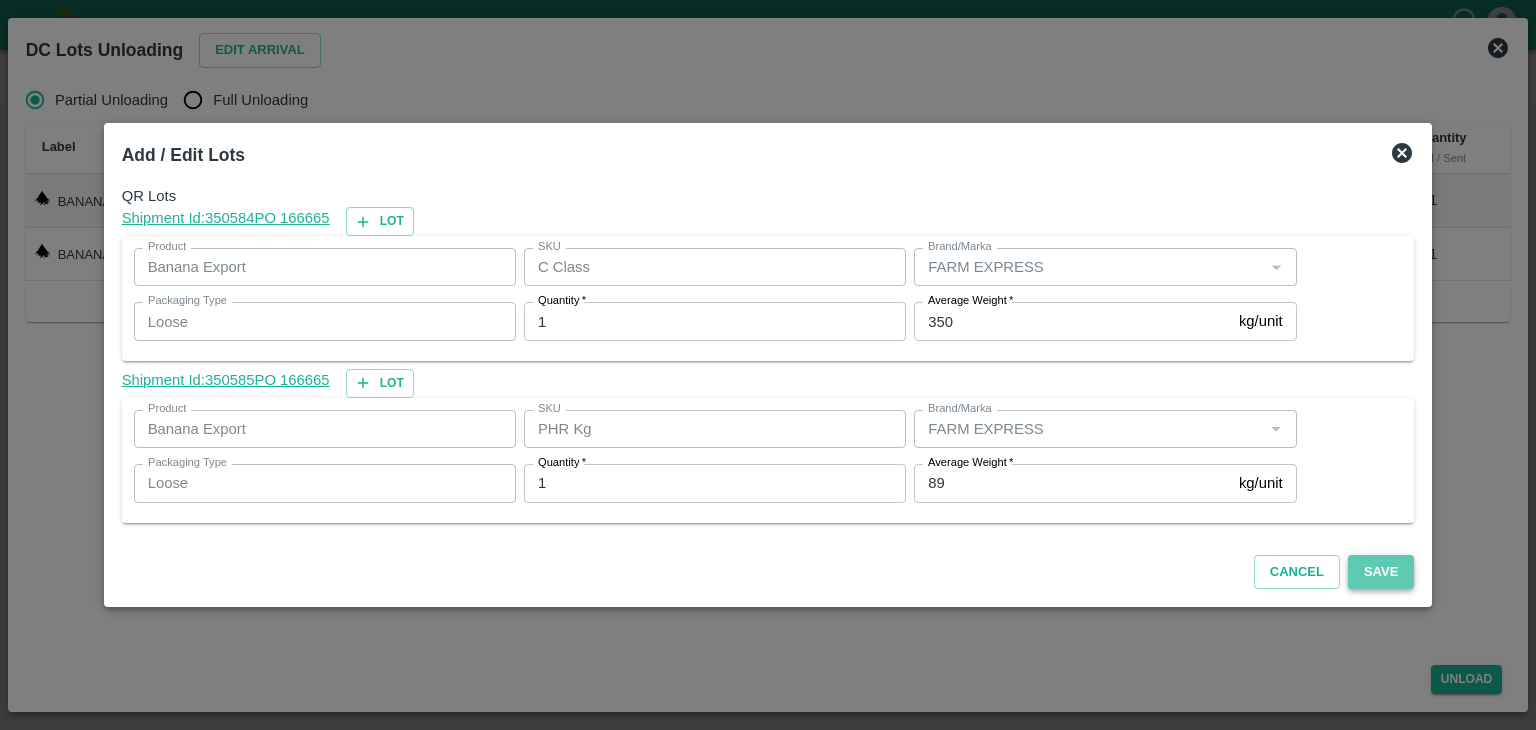 click on "Save" at bounding box center [1381, 572] 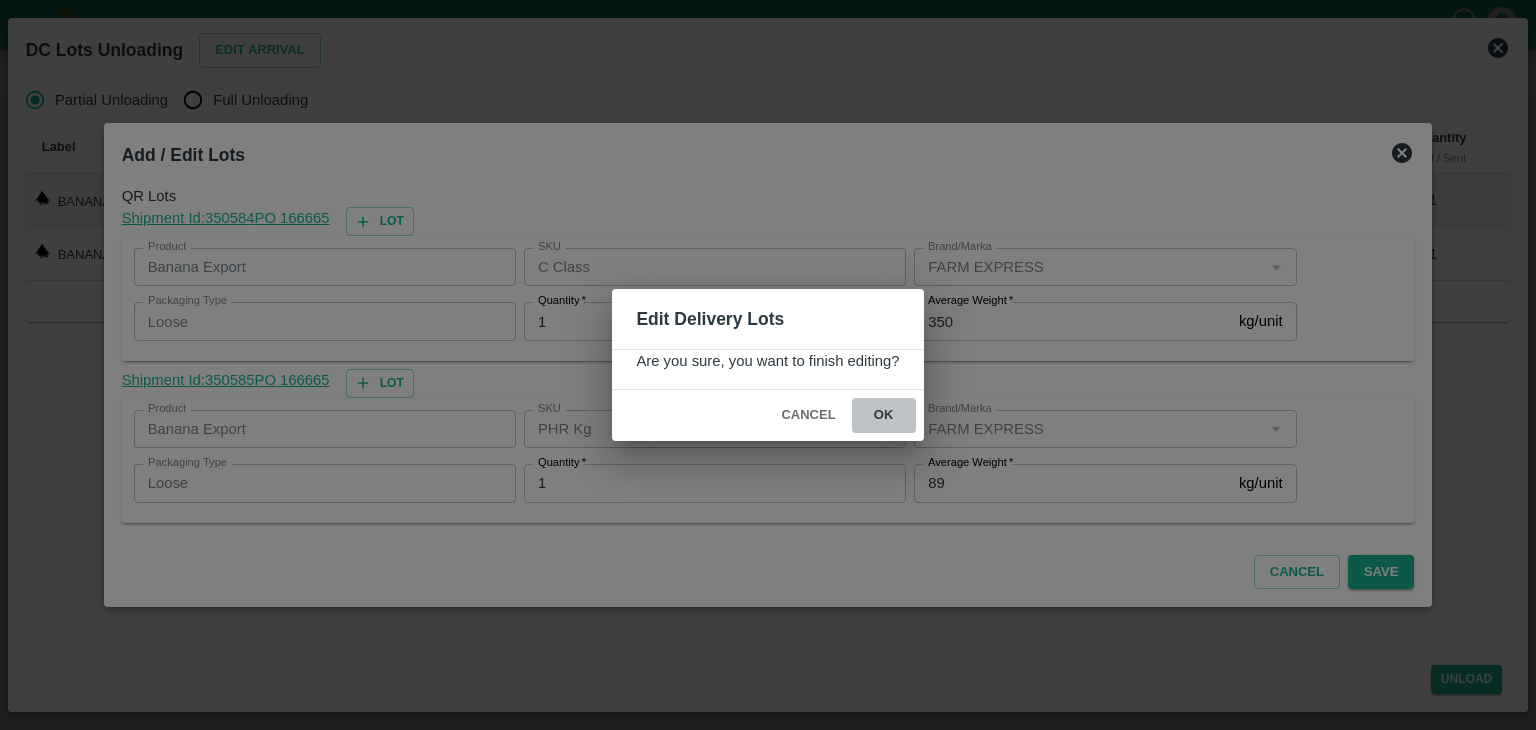 click on "ok" at bounding box center (884, 415) 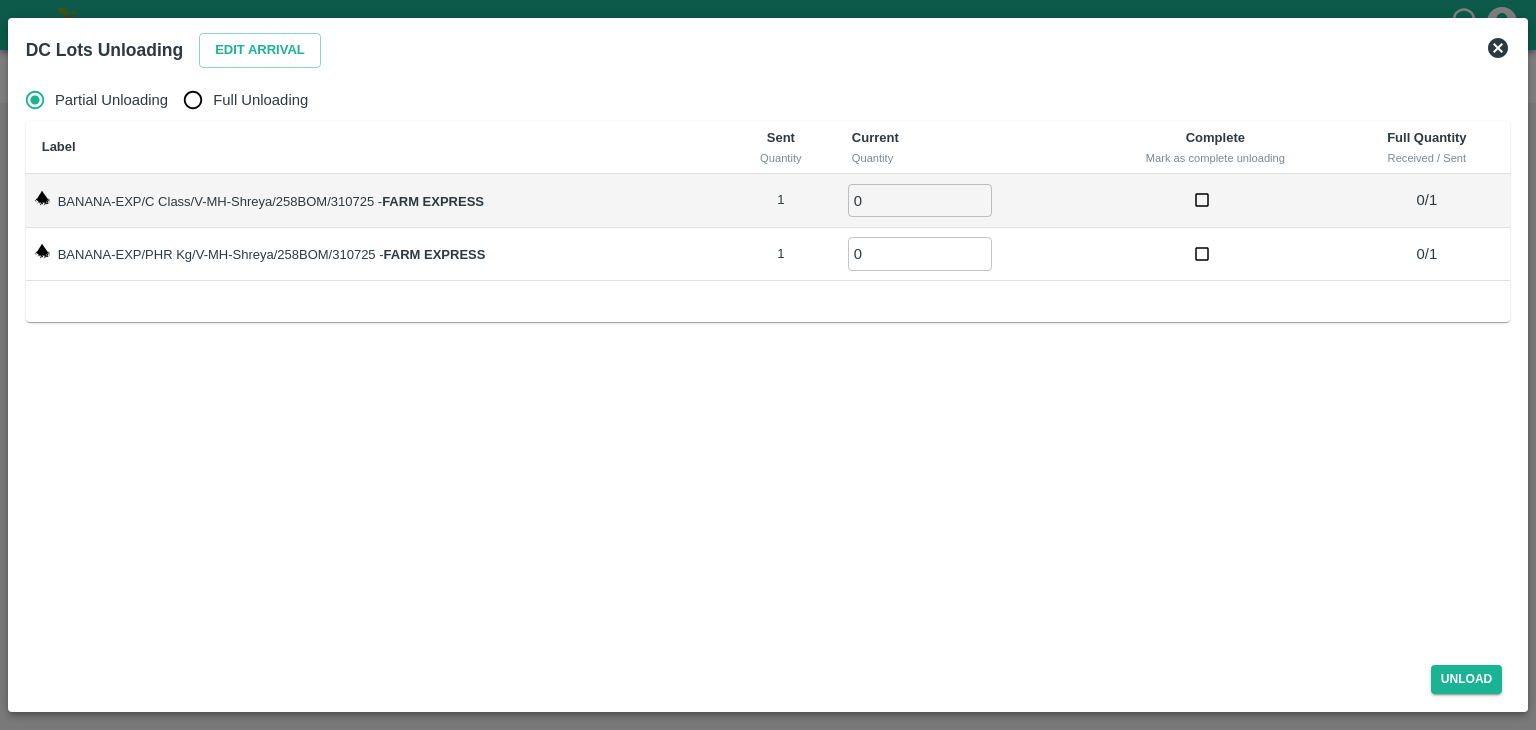 click on "Full Unloading" at bounding box center [260, 100] 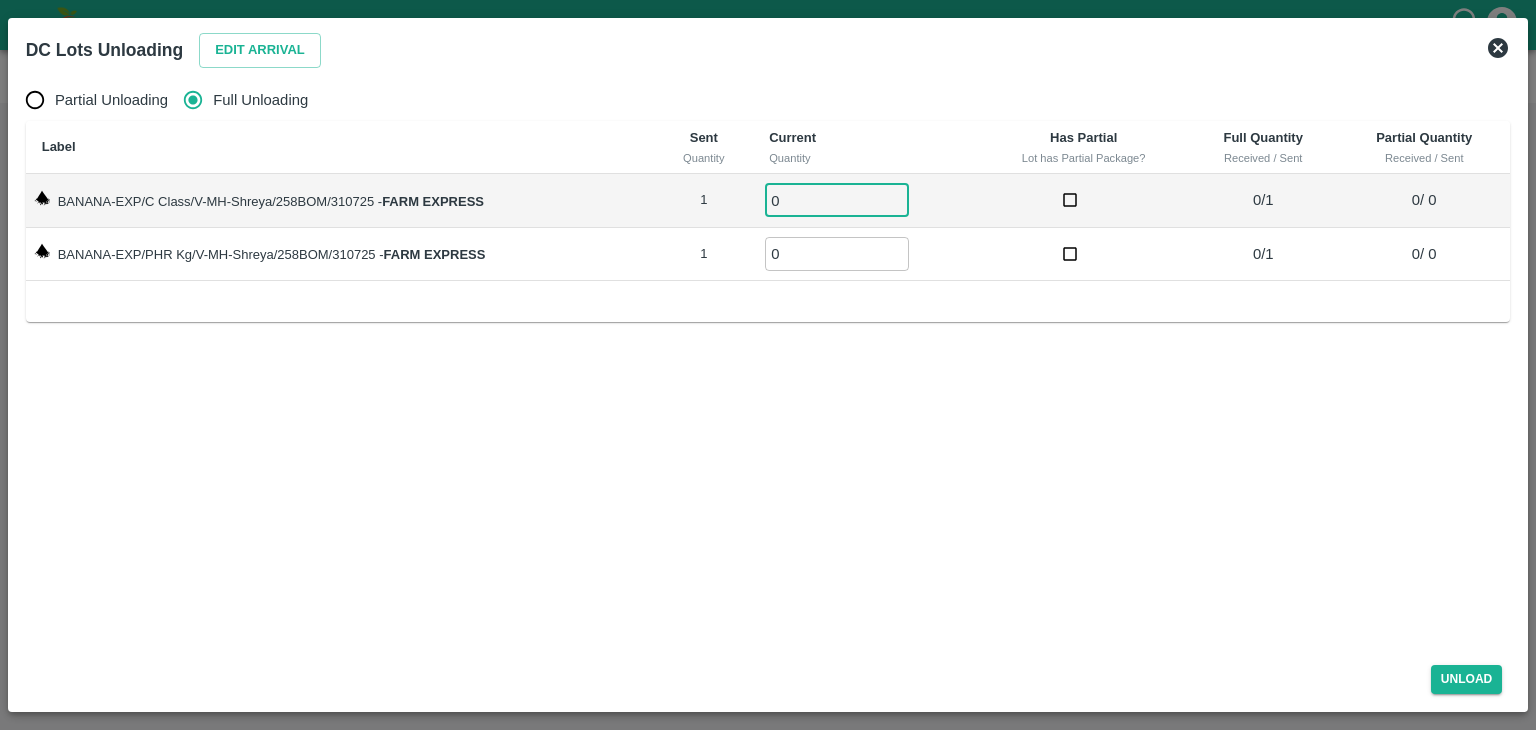 click on "0" at bounding box center [837, 200] 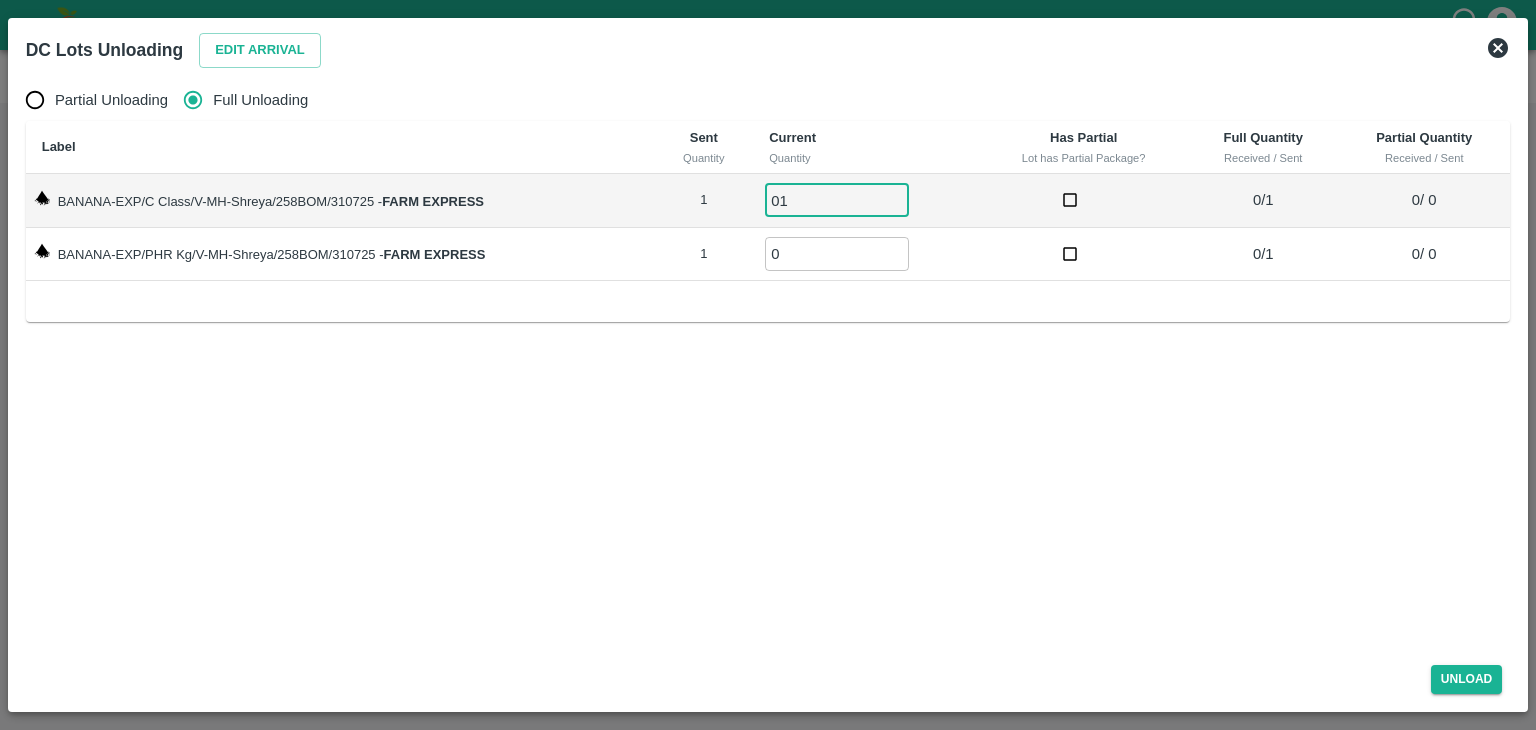 type on "01" 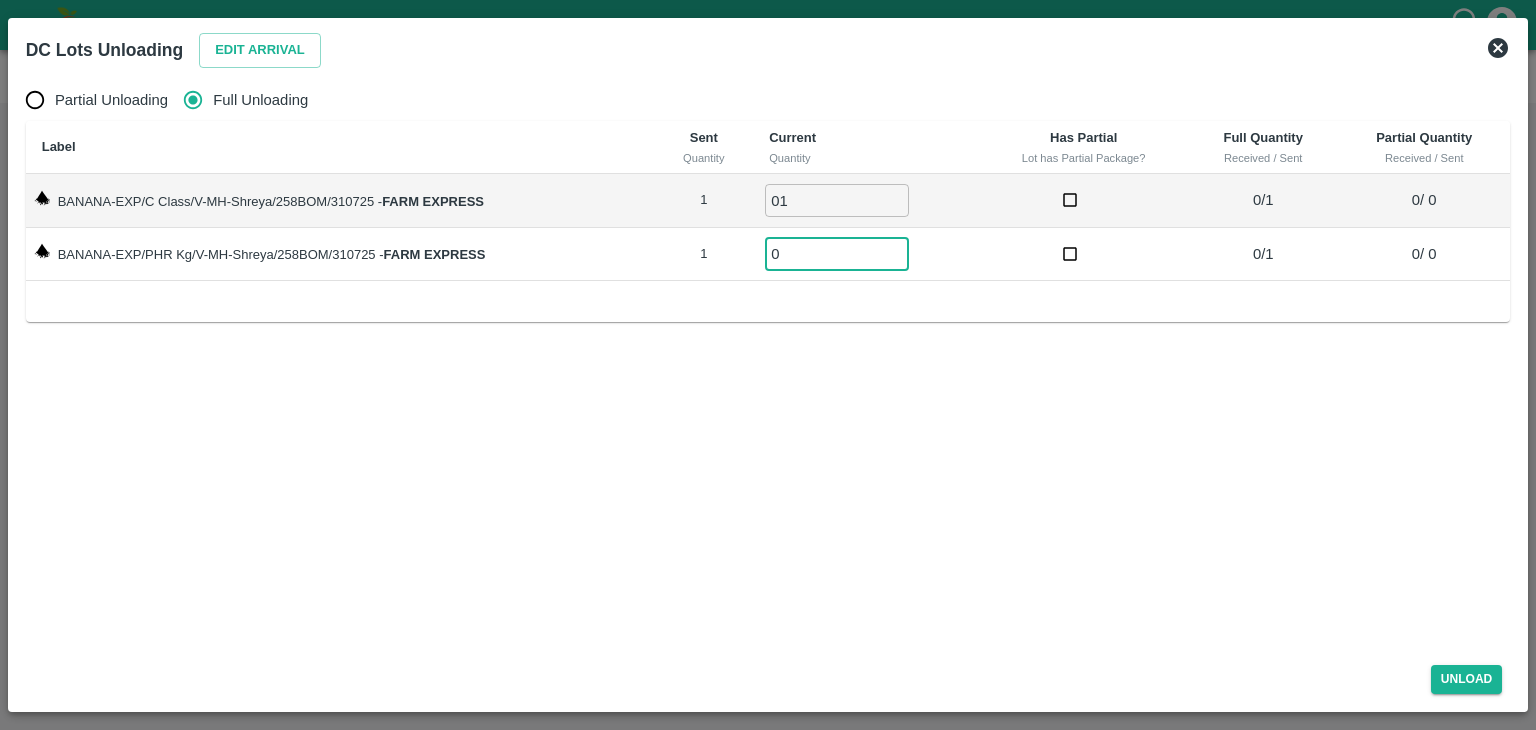 click on "0" at bounding box center (837, 253) 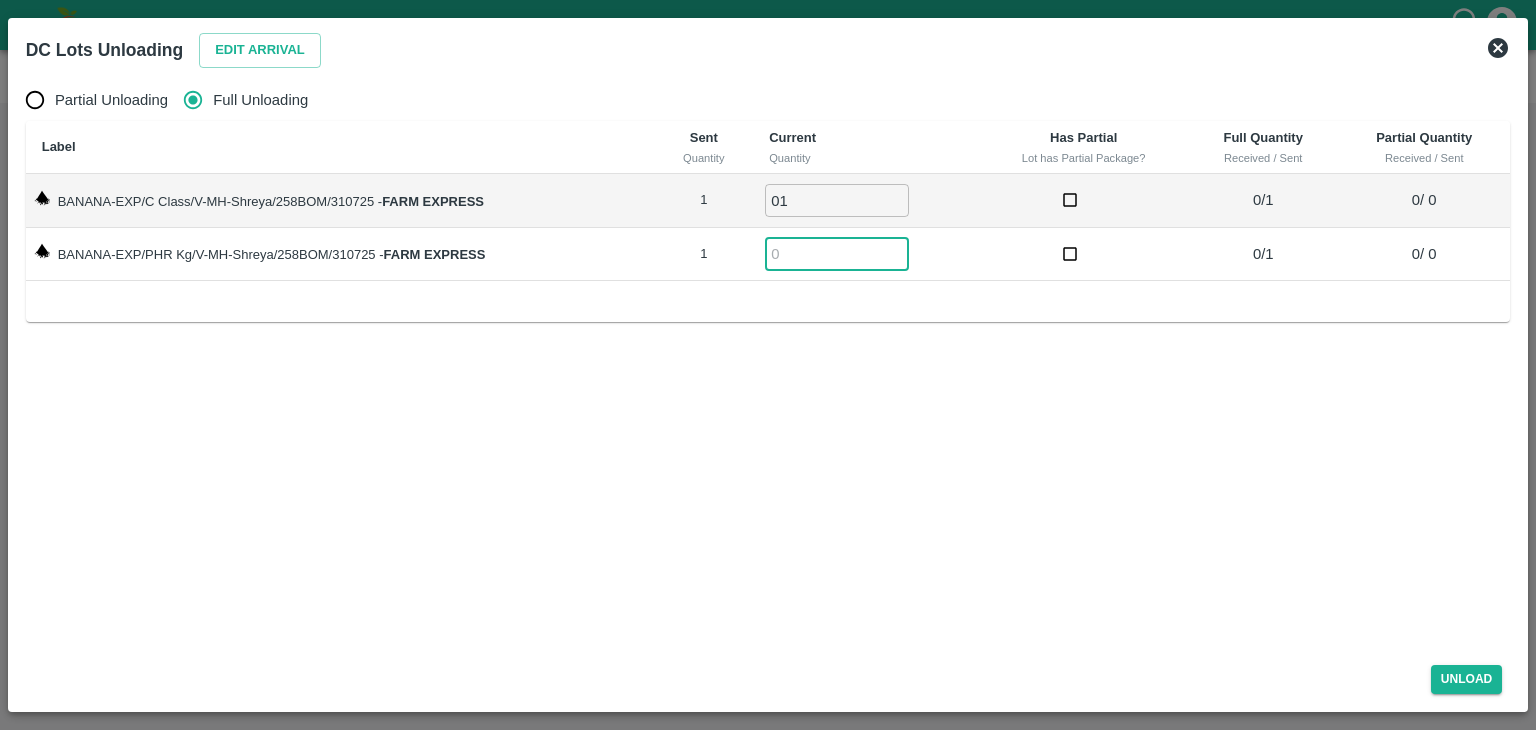 click at bounding box center (837, 253) 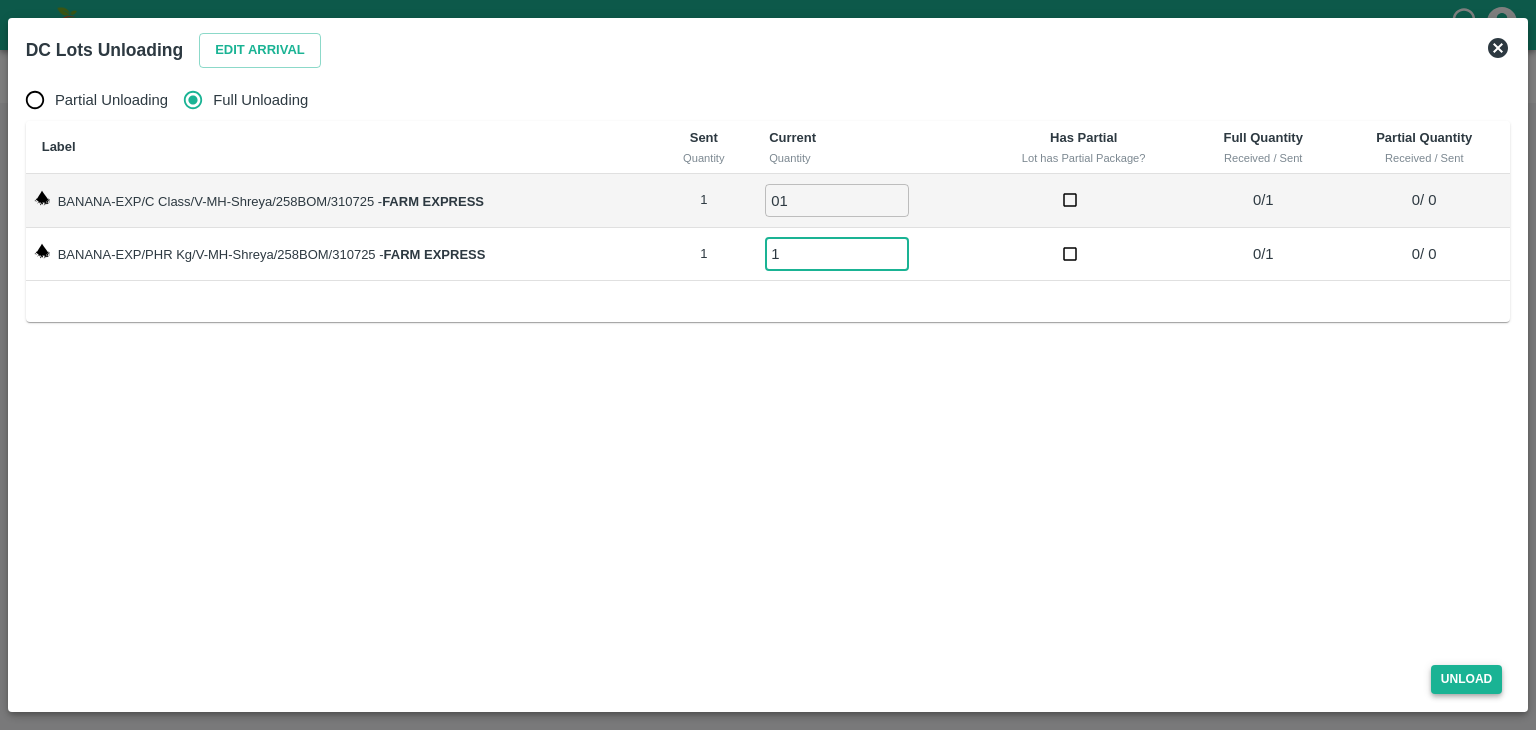 type on "1" 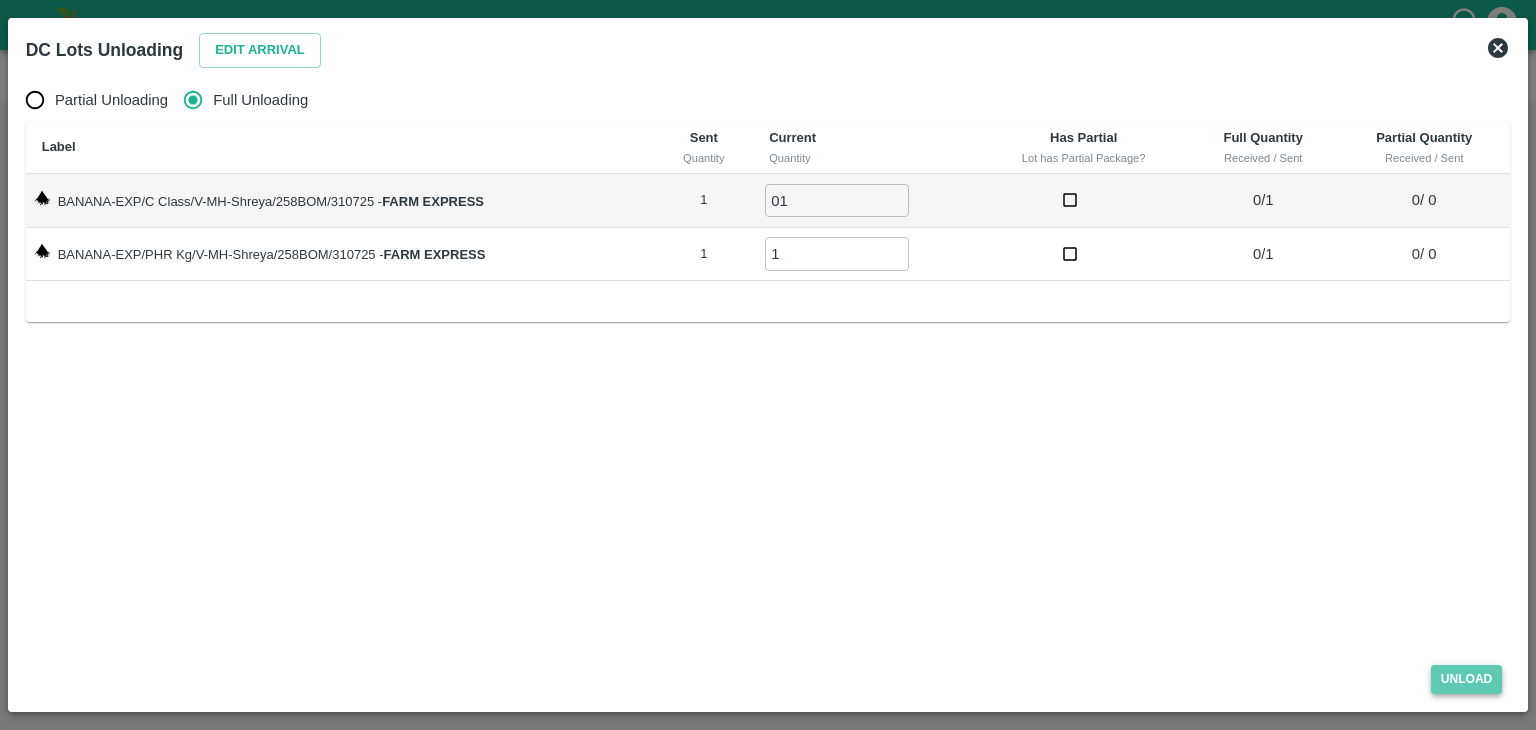 click on "Unload" at bounding box center [1467, 679] 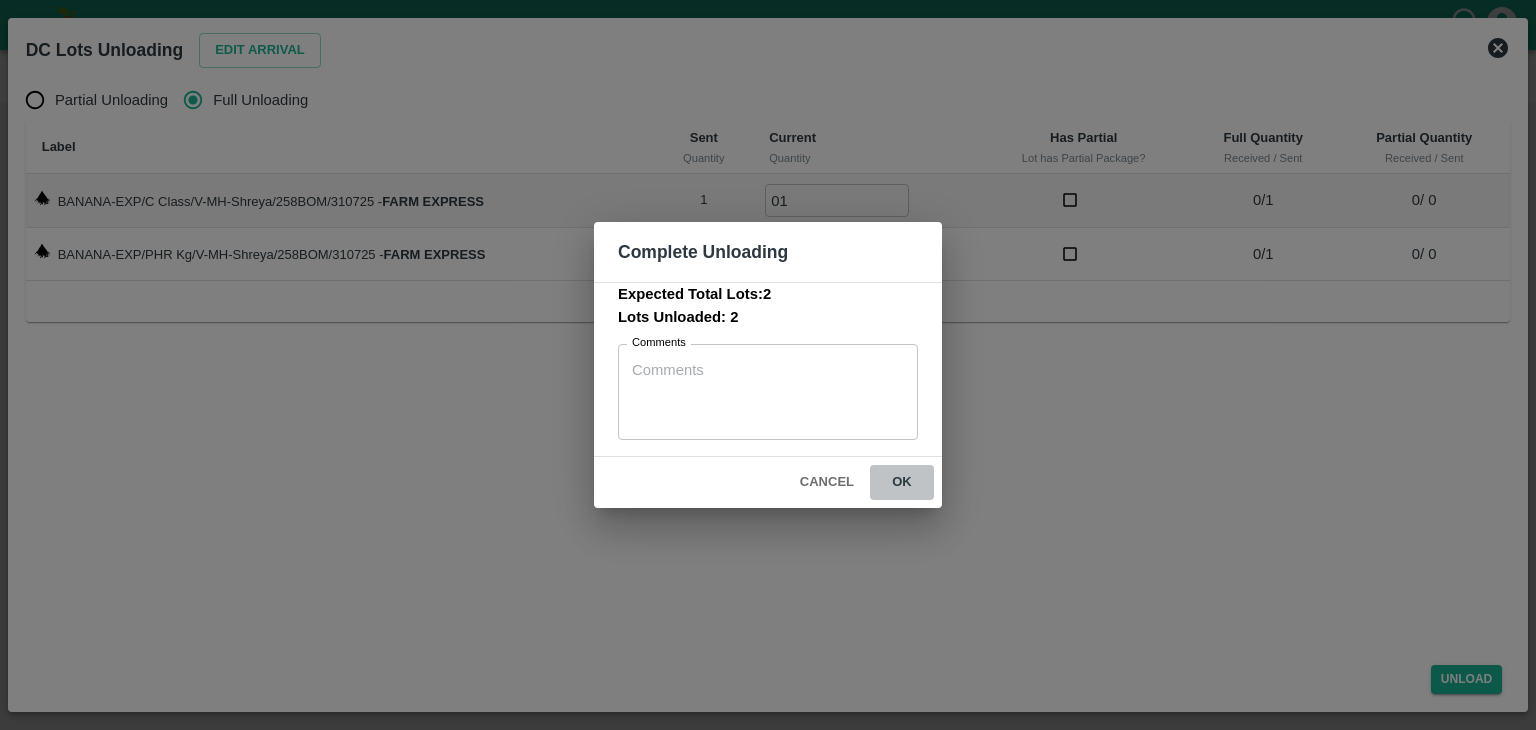 click on "ok" at bounding box center (902, 482) 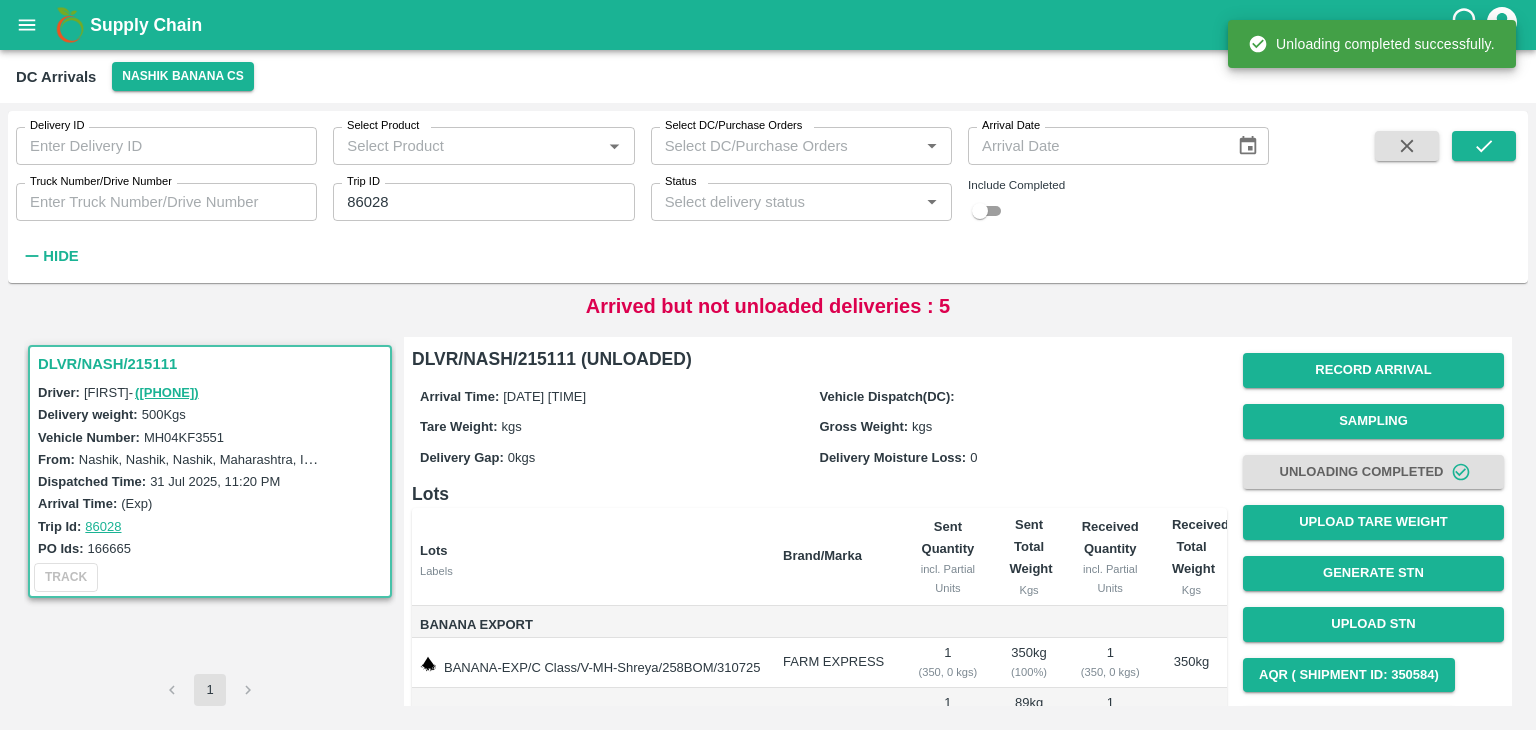 scroll, scrollTop: 124, scrollLeft: 0, axis: vertical 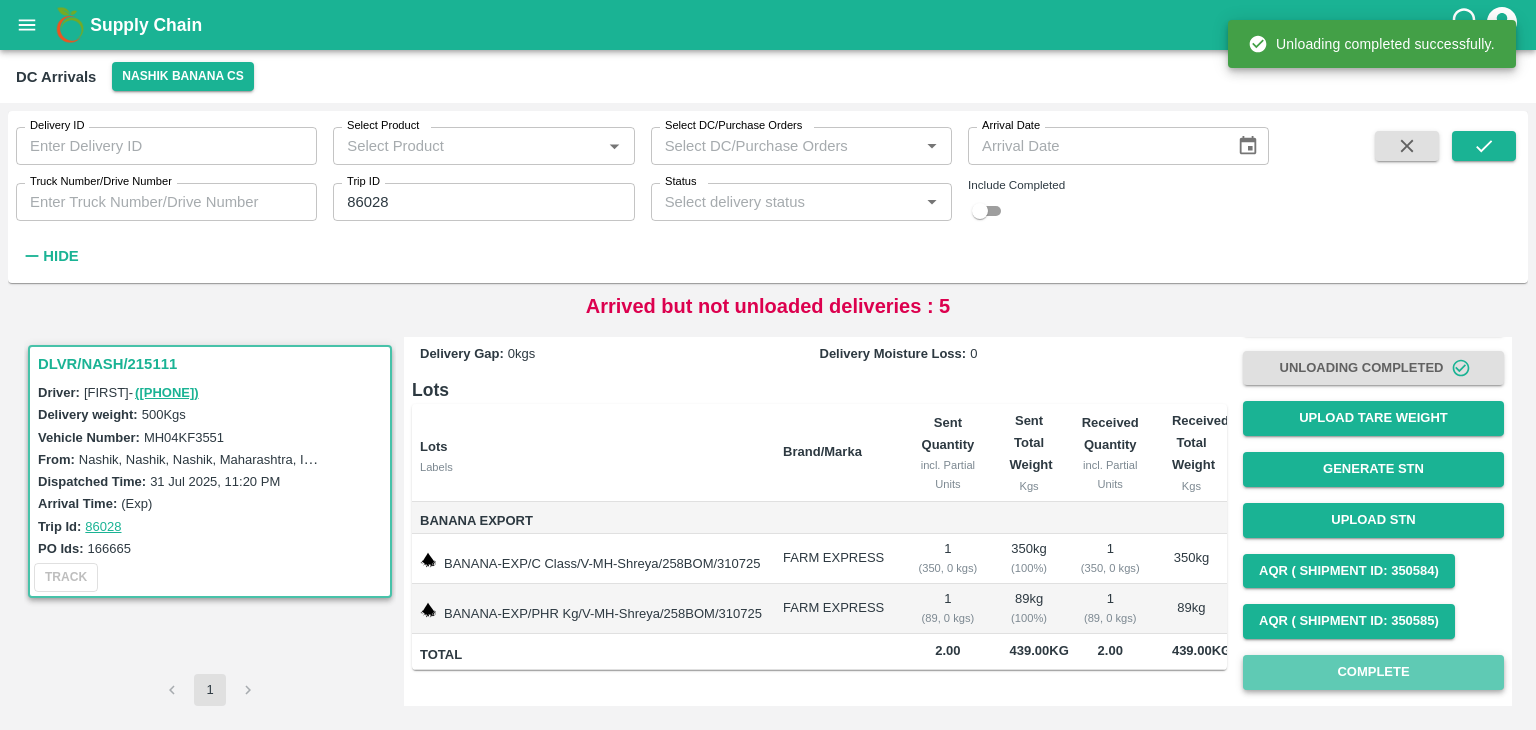 click on "Complete" at bounding box center (1373, 672) 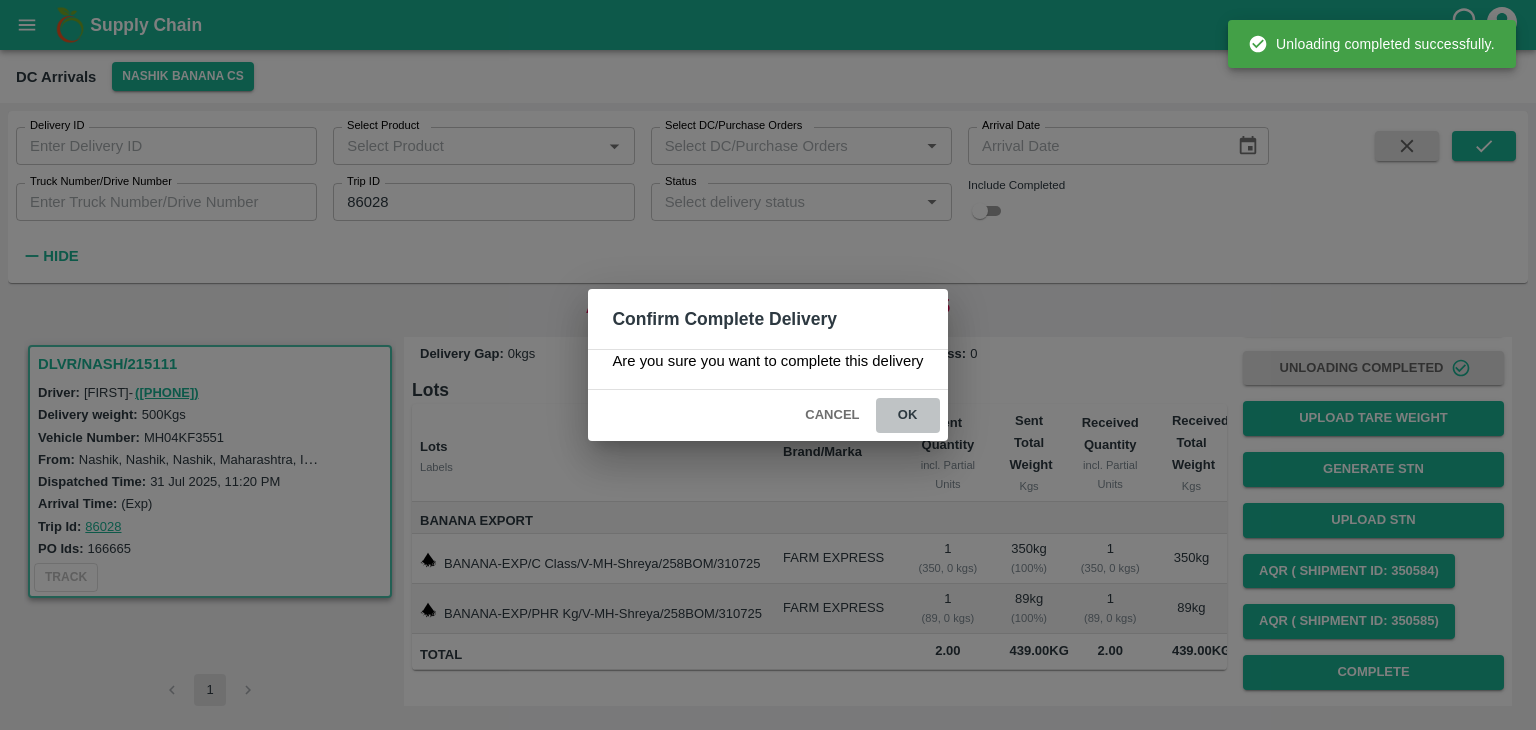 click on "ok" at bounding box center (908, 415) 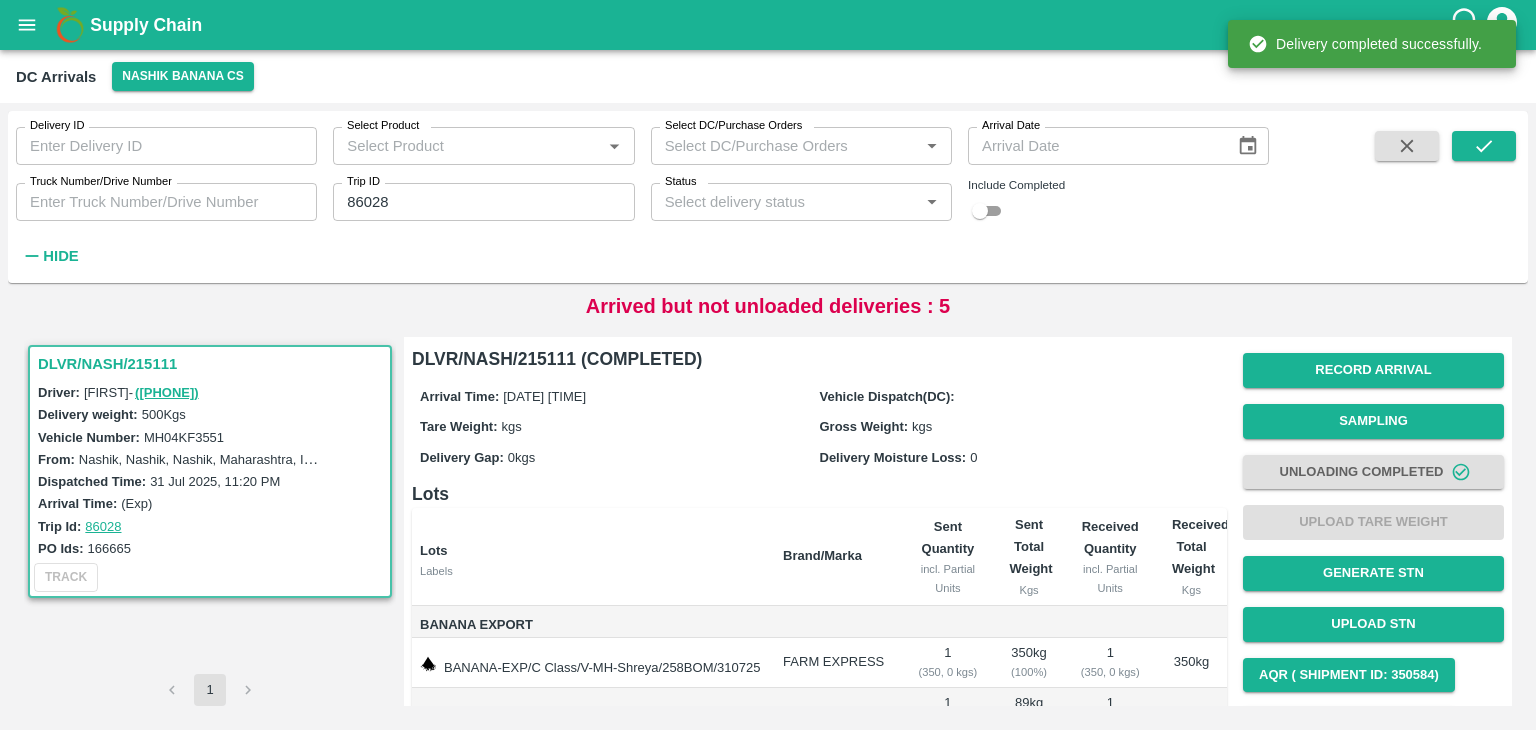 scroll, scrollTop: 124, scrollLeft: 0, axis: vertical 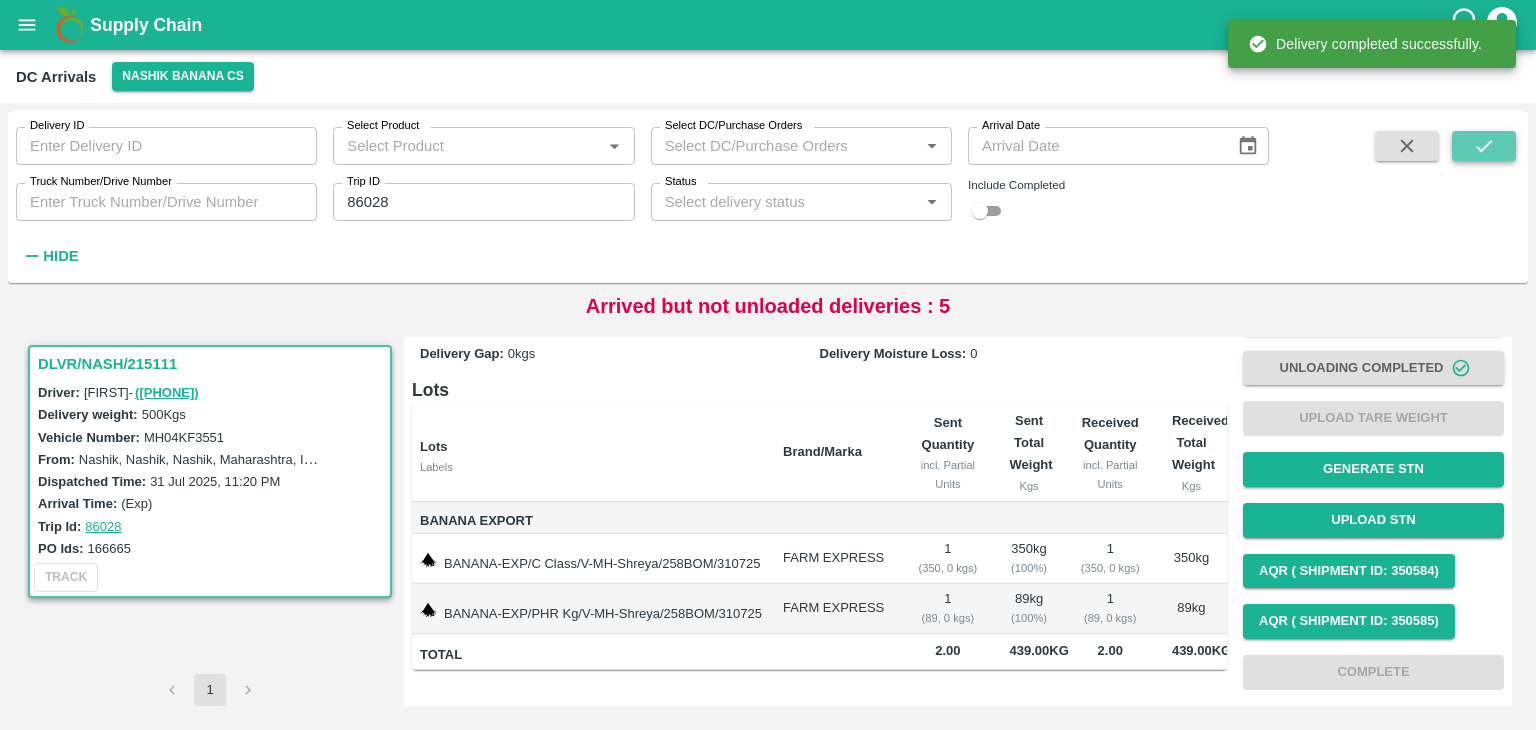 click 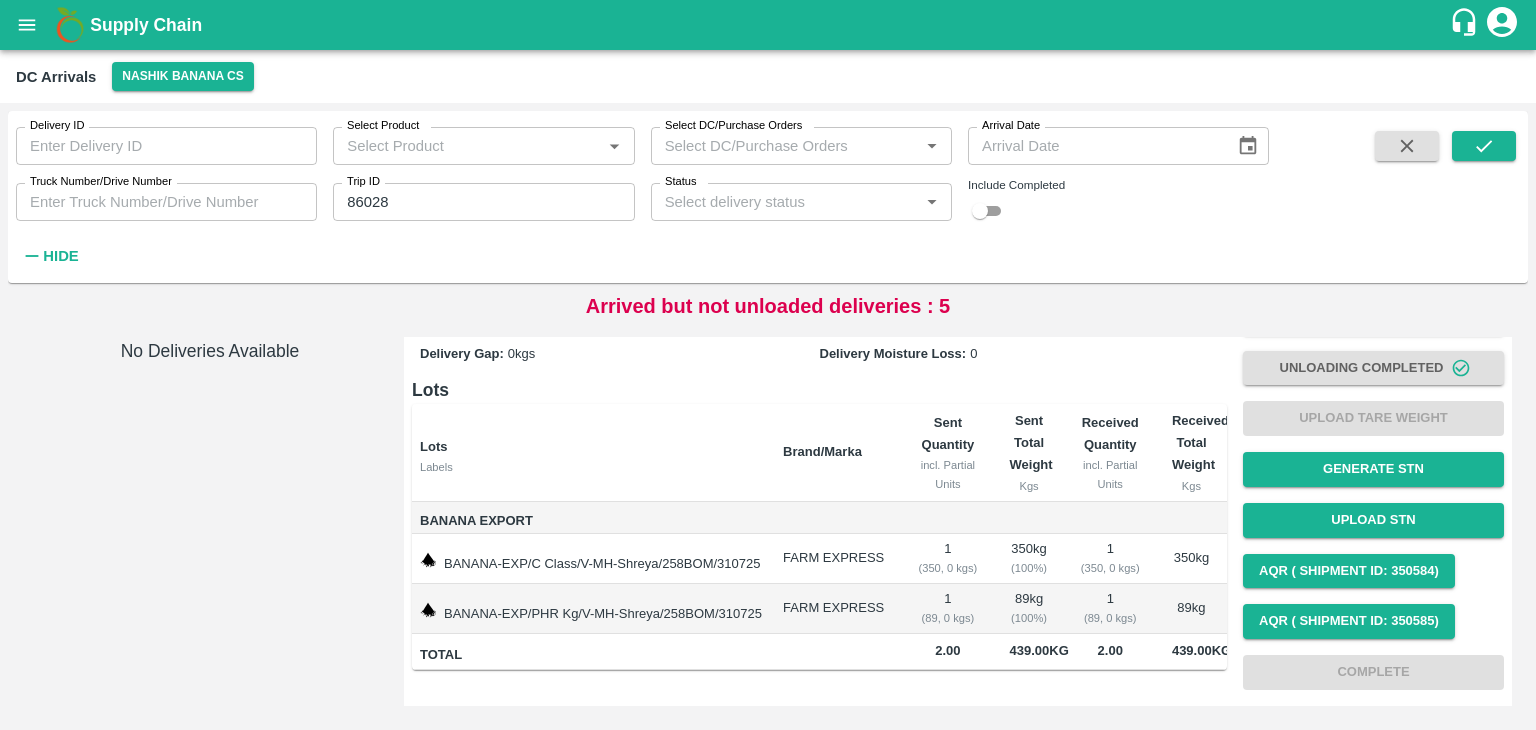 click at bounding box center [27, 25] 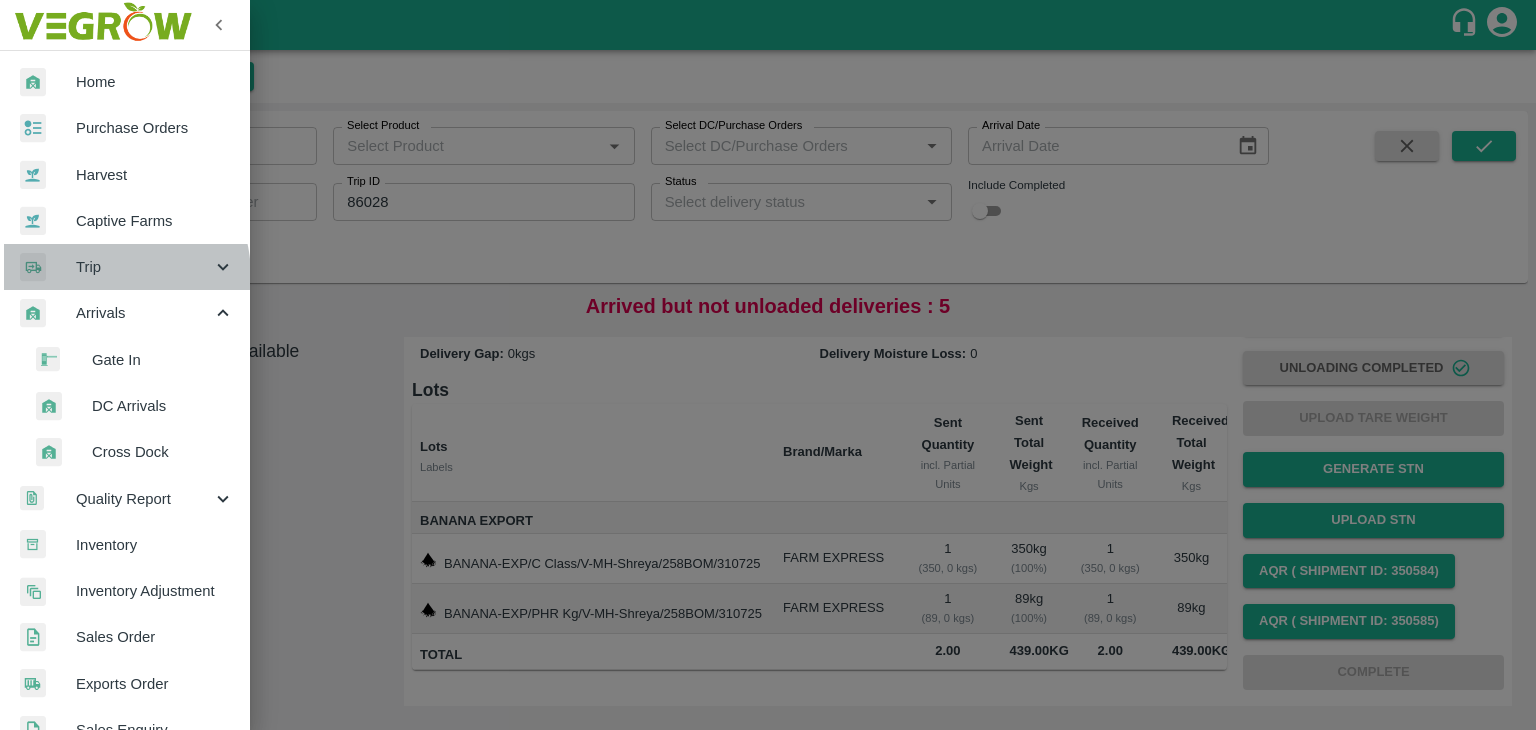 click on "Trip" at bounding box center (144, 267) 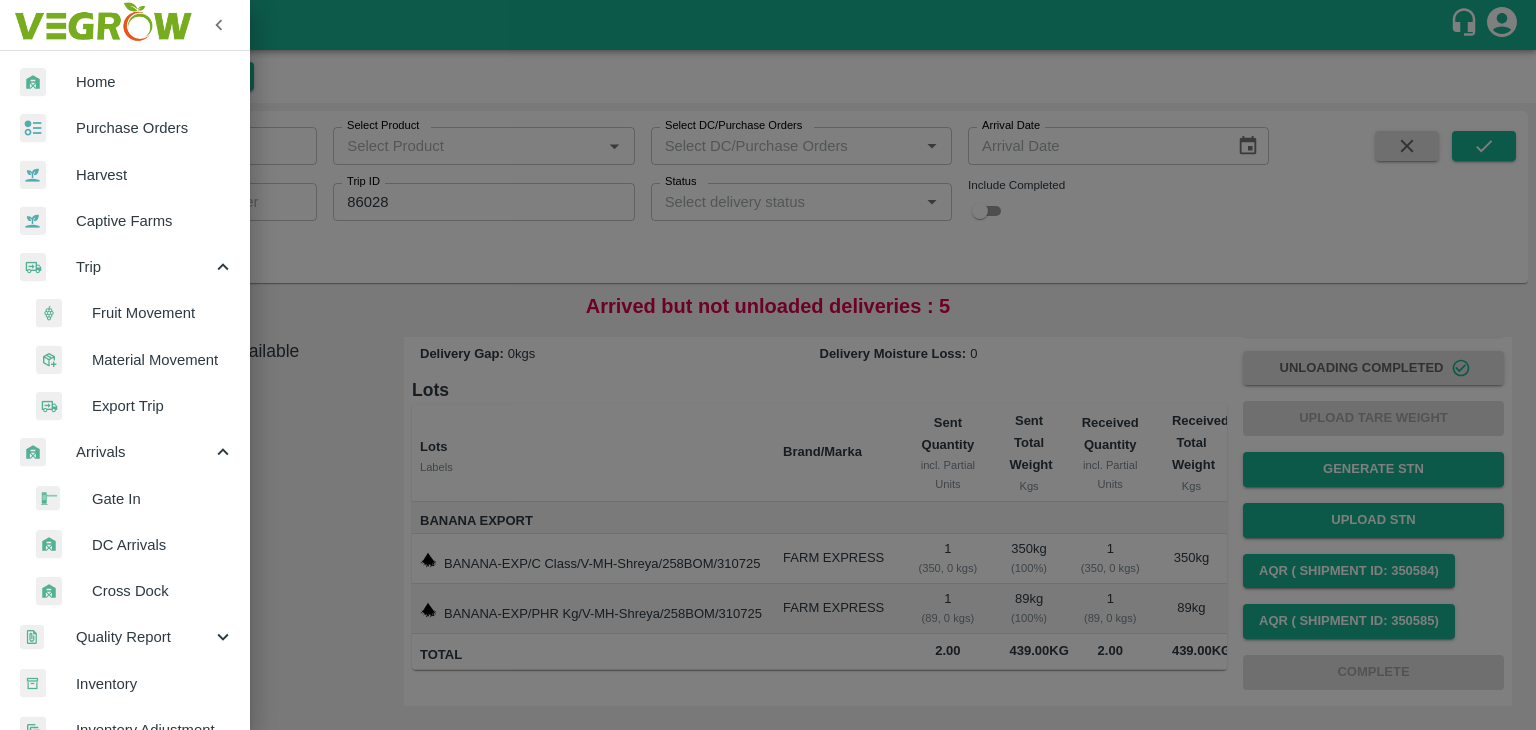click on "Fruit Movement" at bounding box center [163, 313] 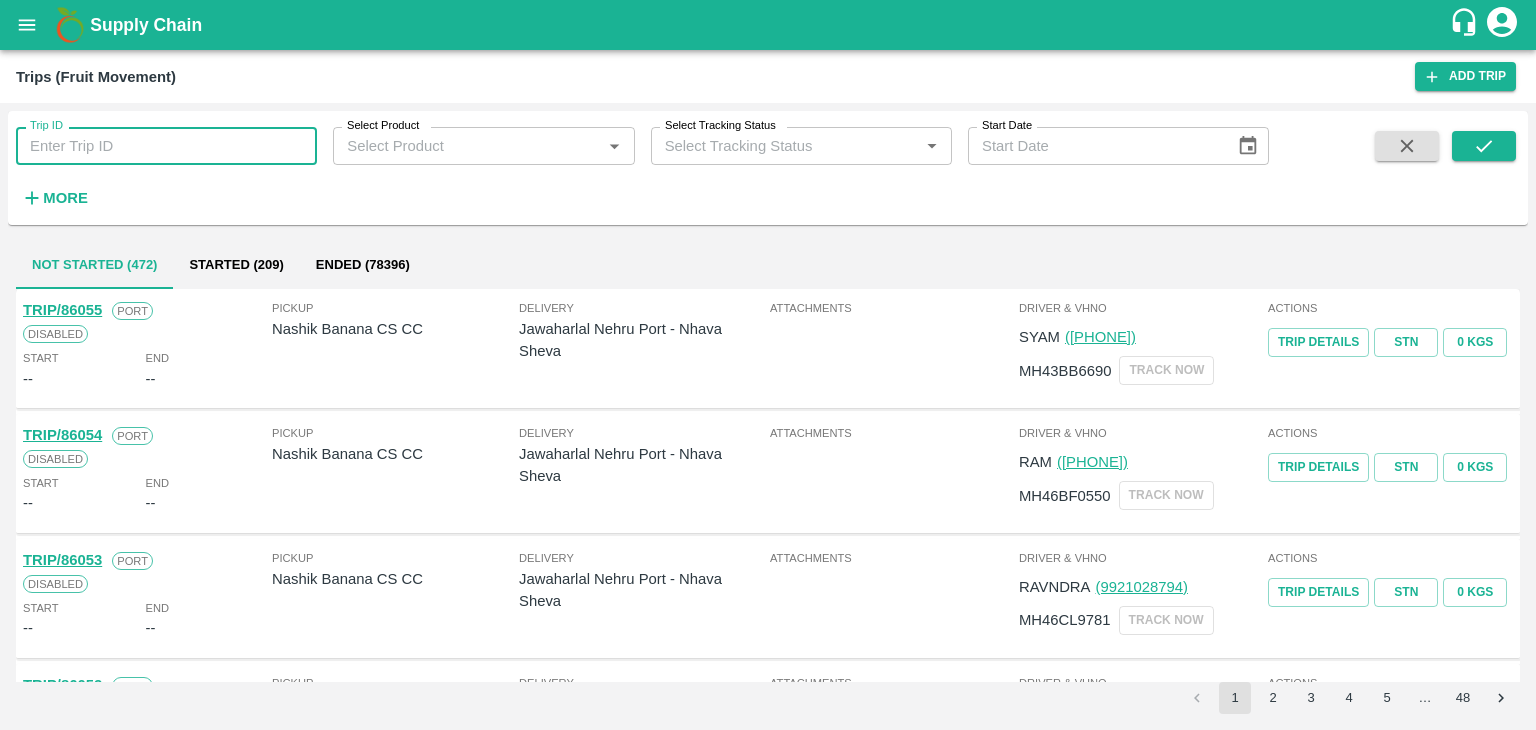click on "Trip ID" at bounding box center [166, 146] 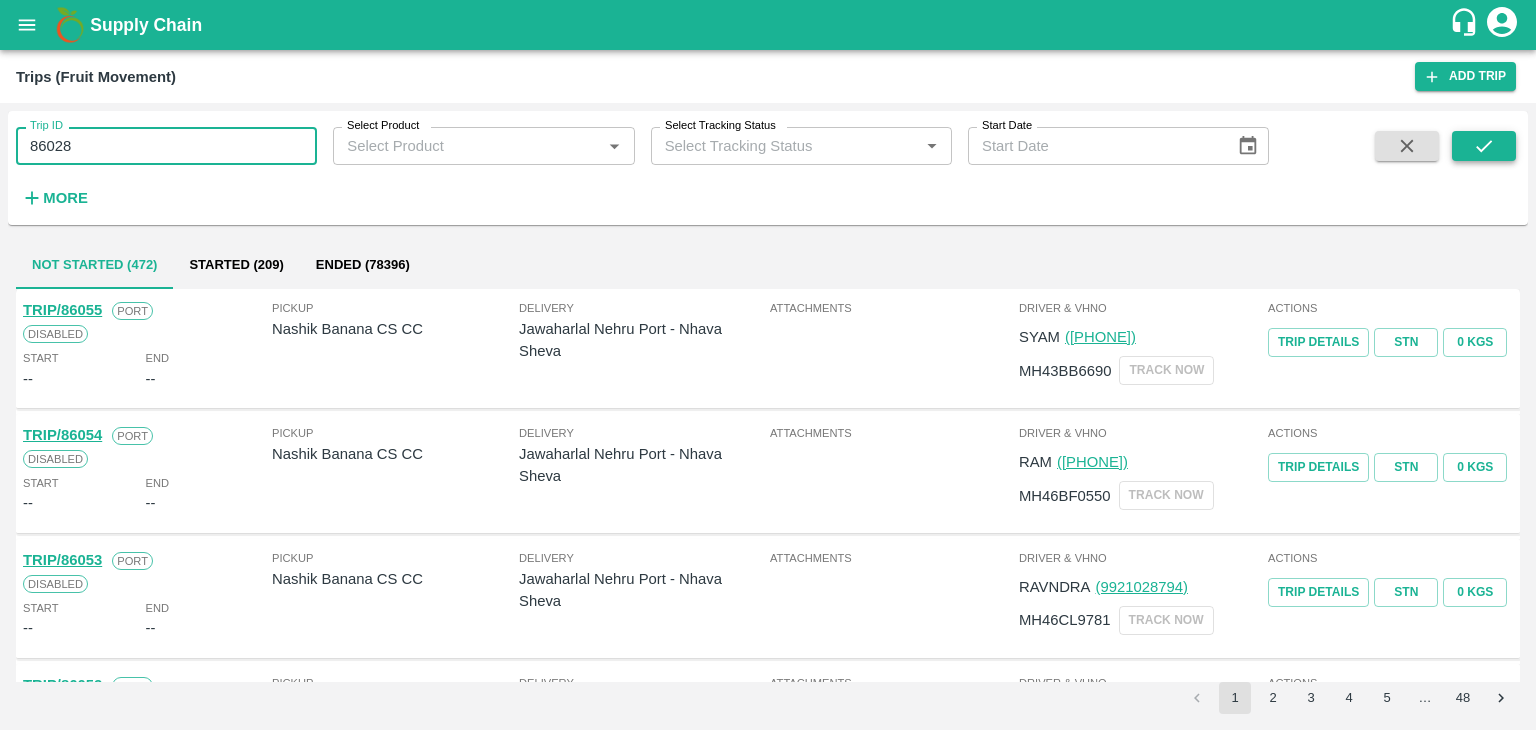 type on "86028" 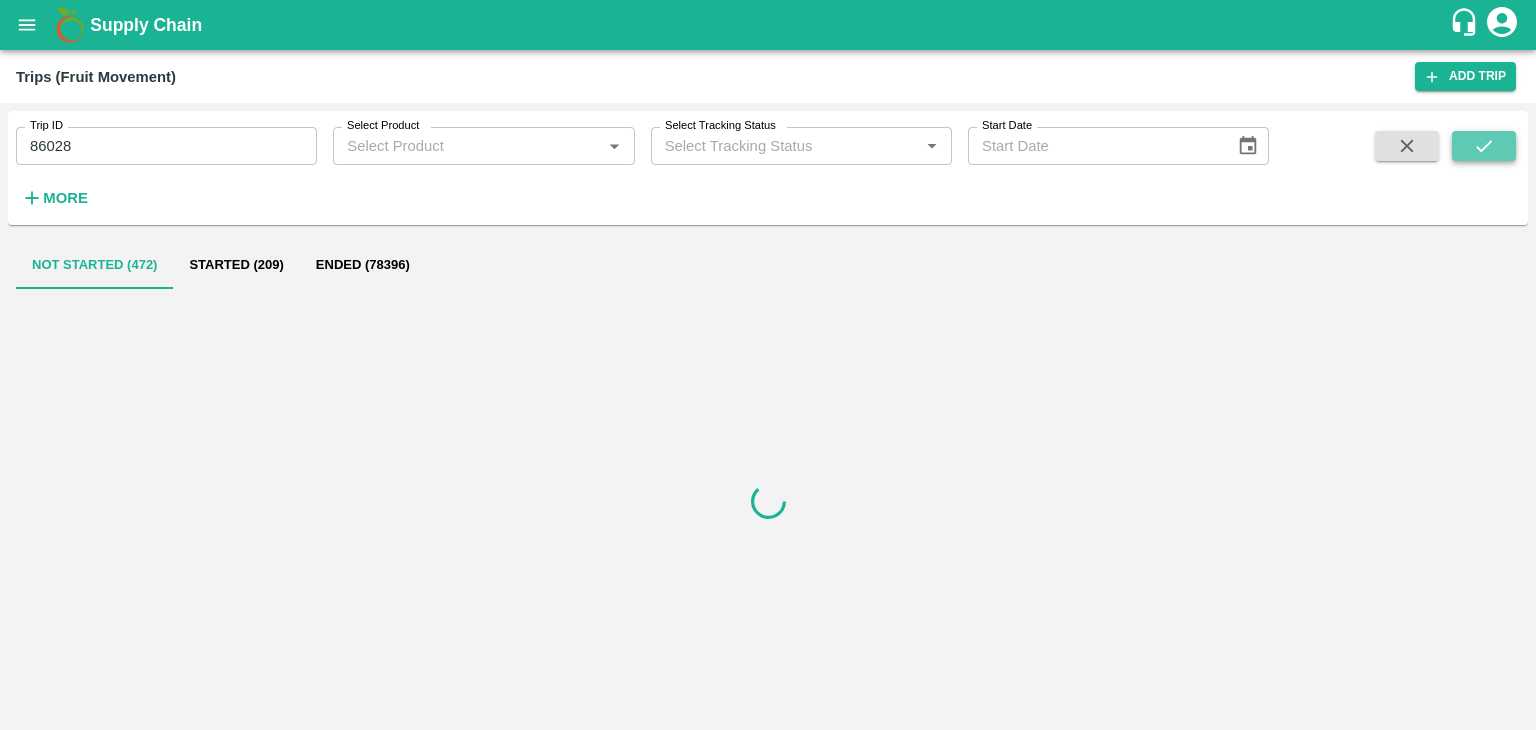 click 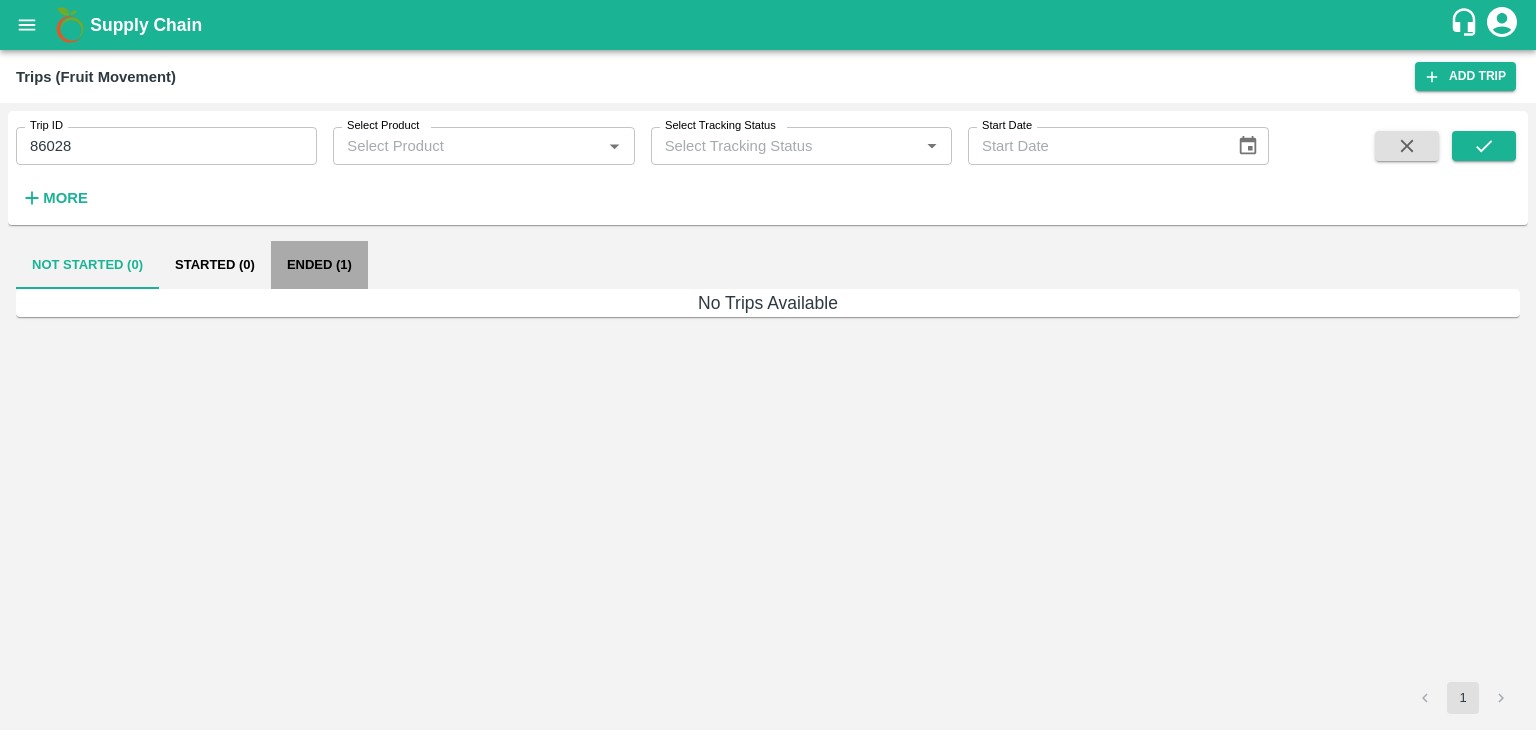 click on "Ended (1)" at bounding box center (319, 265) 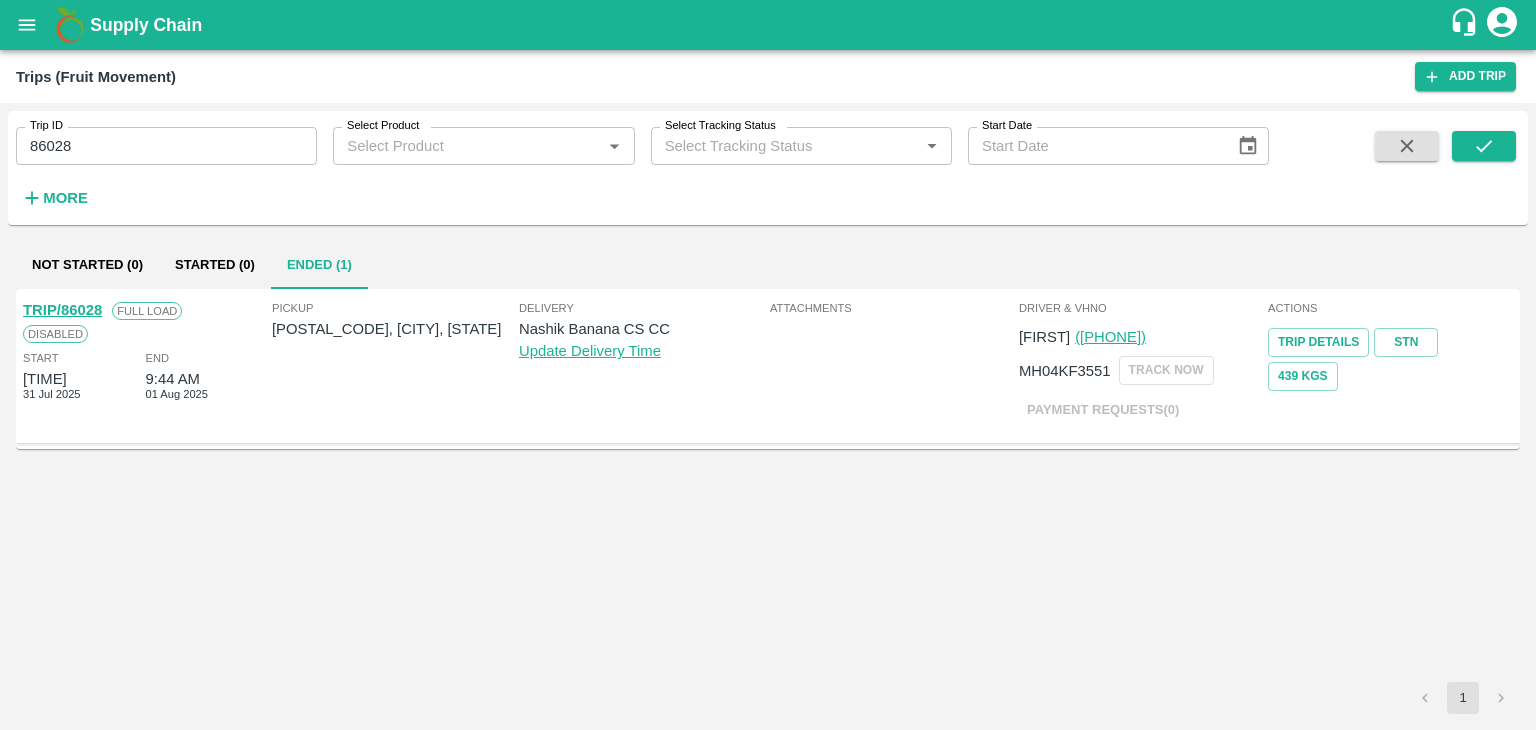 click on "TRIP/86028" at bounding box center [62, 310] 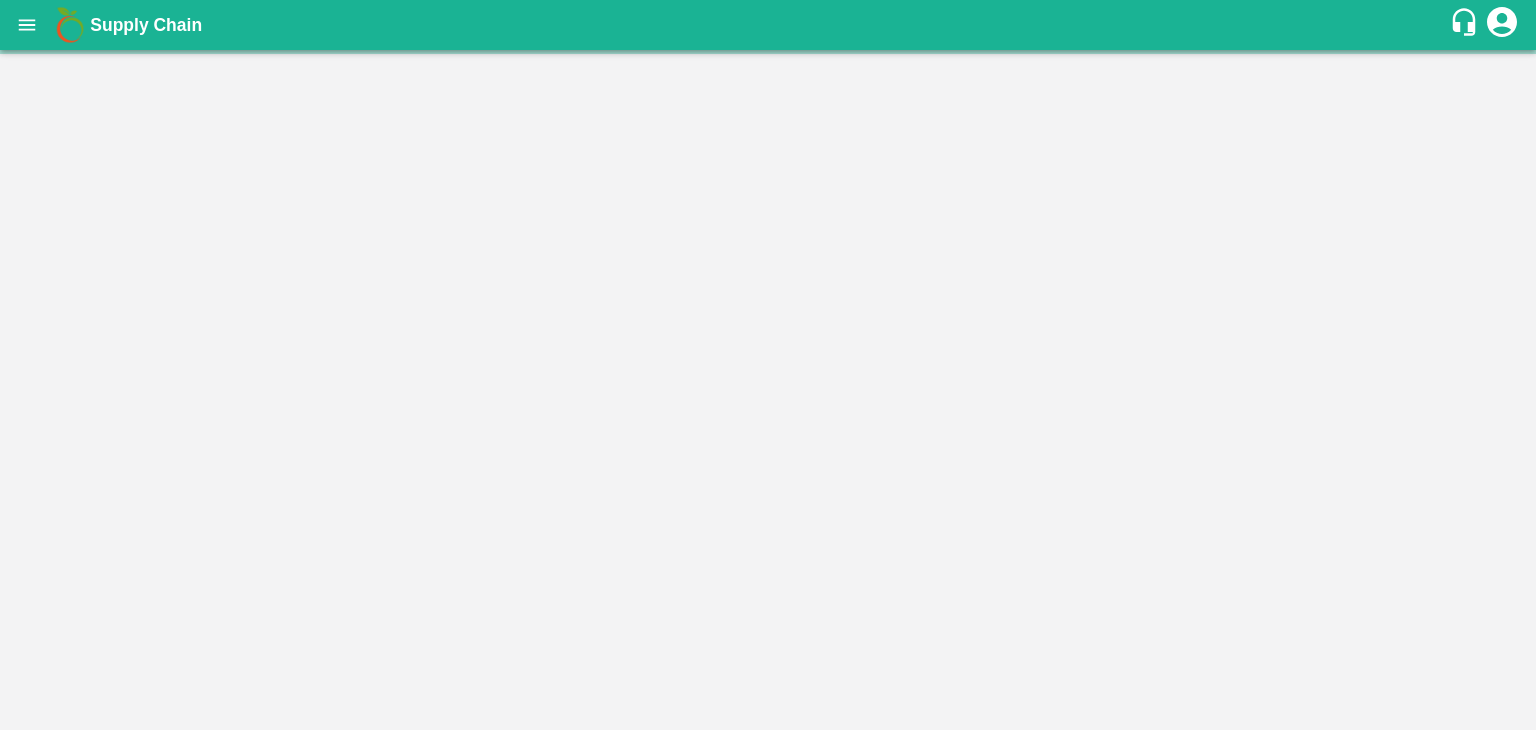 scroll, scrollTop: 0, scrollLeft: 0, axis: both 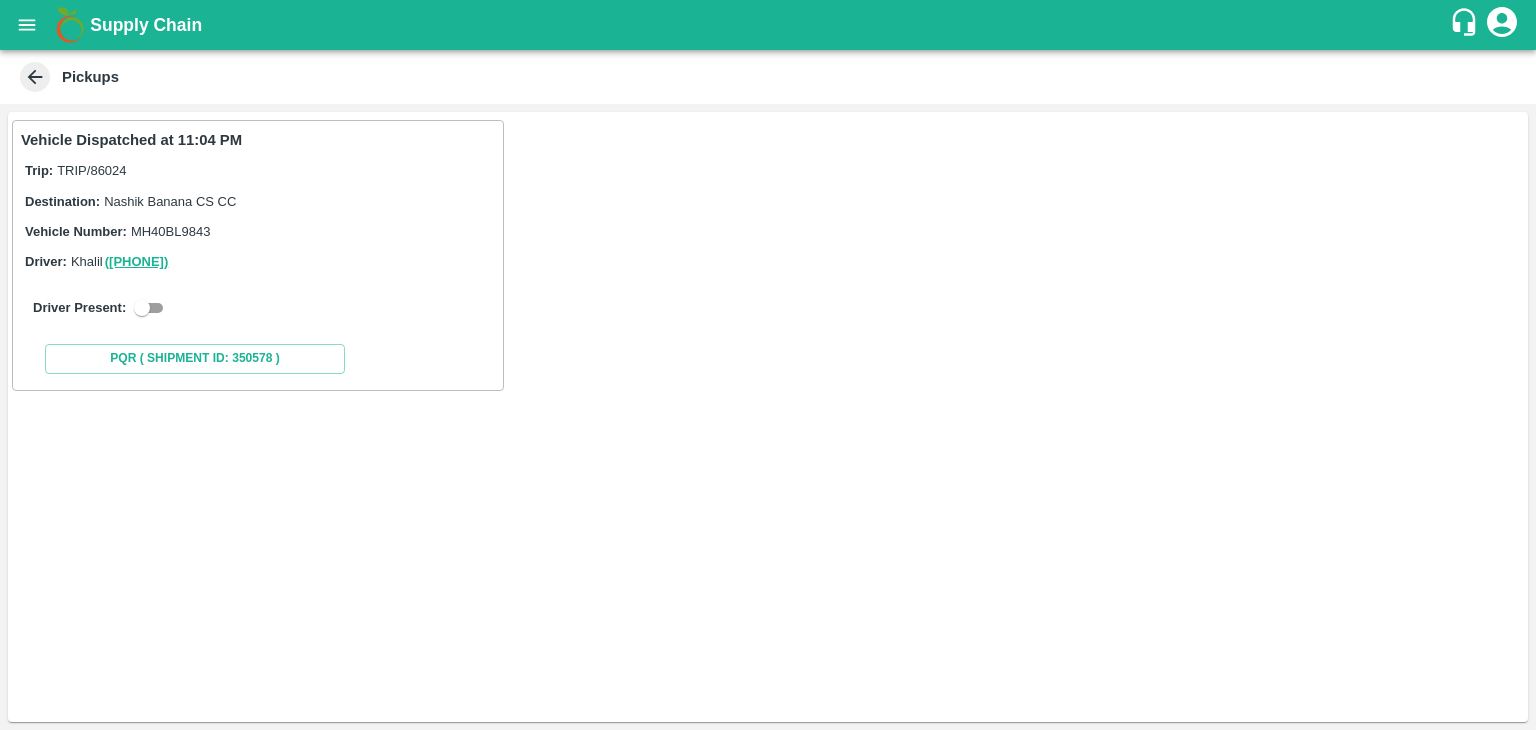 drag, startPoint x: 165, startPoint y: 293, endPoint x: 154, endPoint y: 307, distance: 17.804493 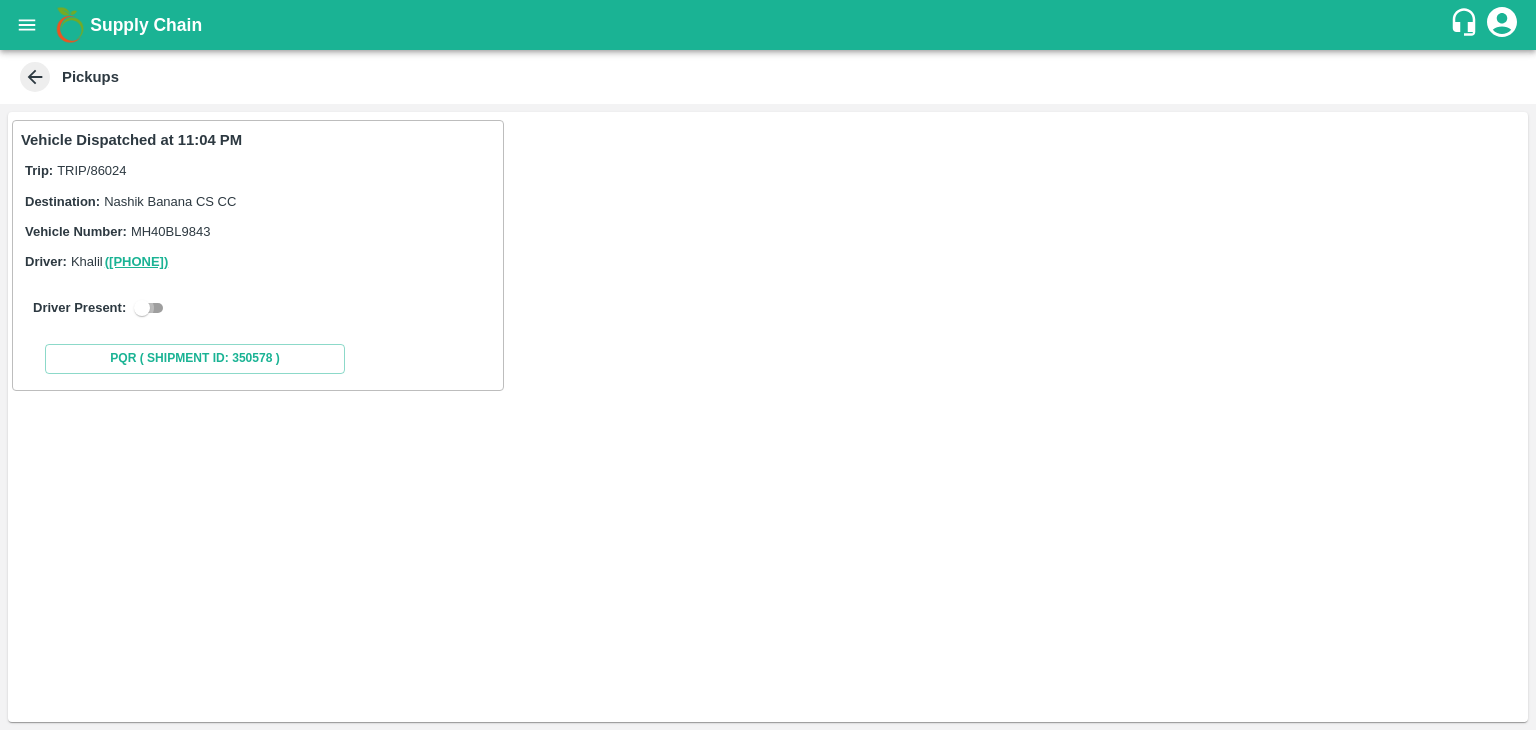 click at bounding box center [142, 308] 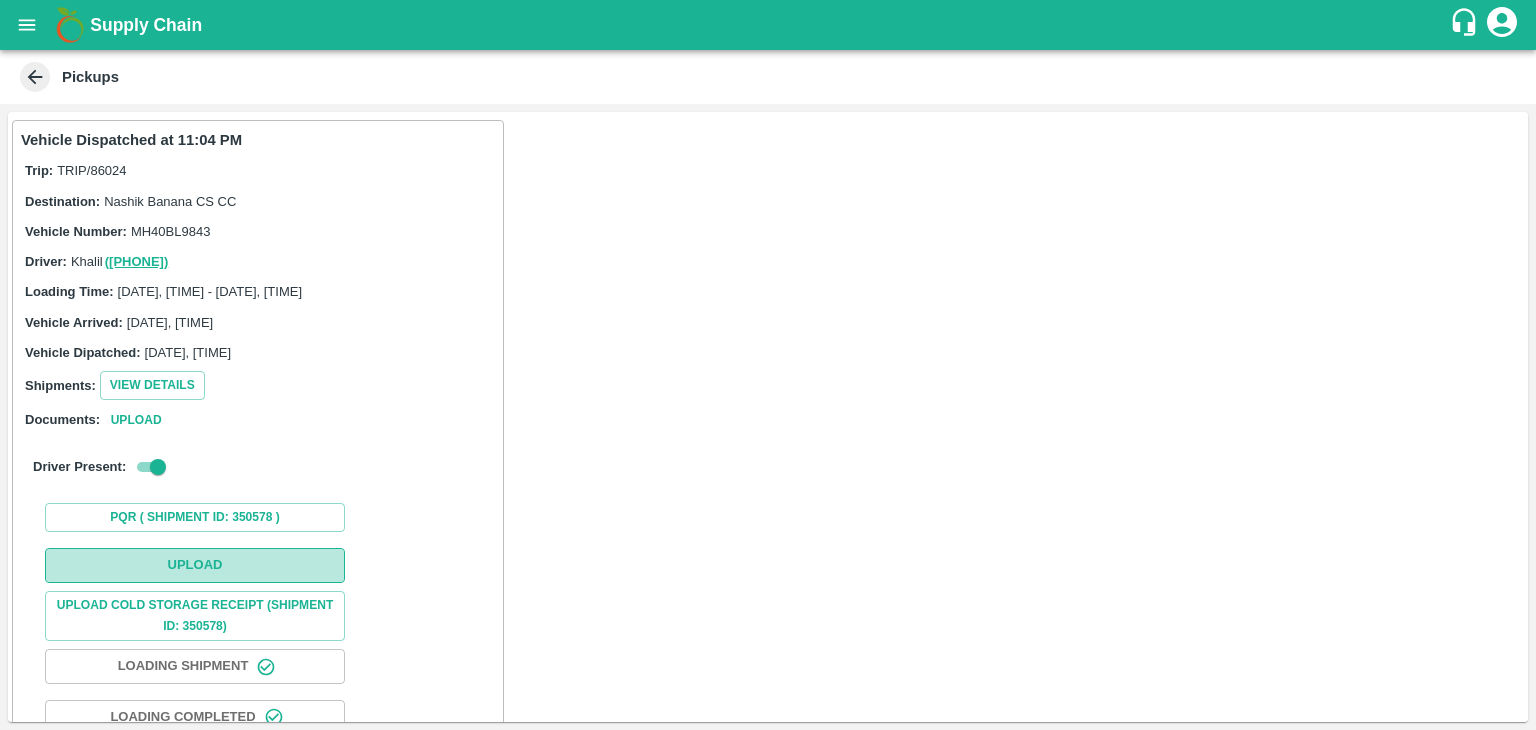 click on "Upload" at bounding box center (195, 565) 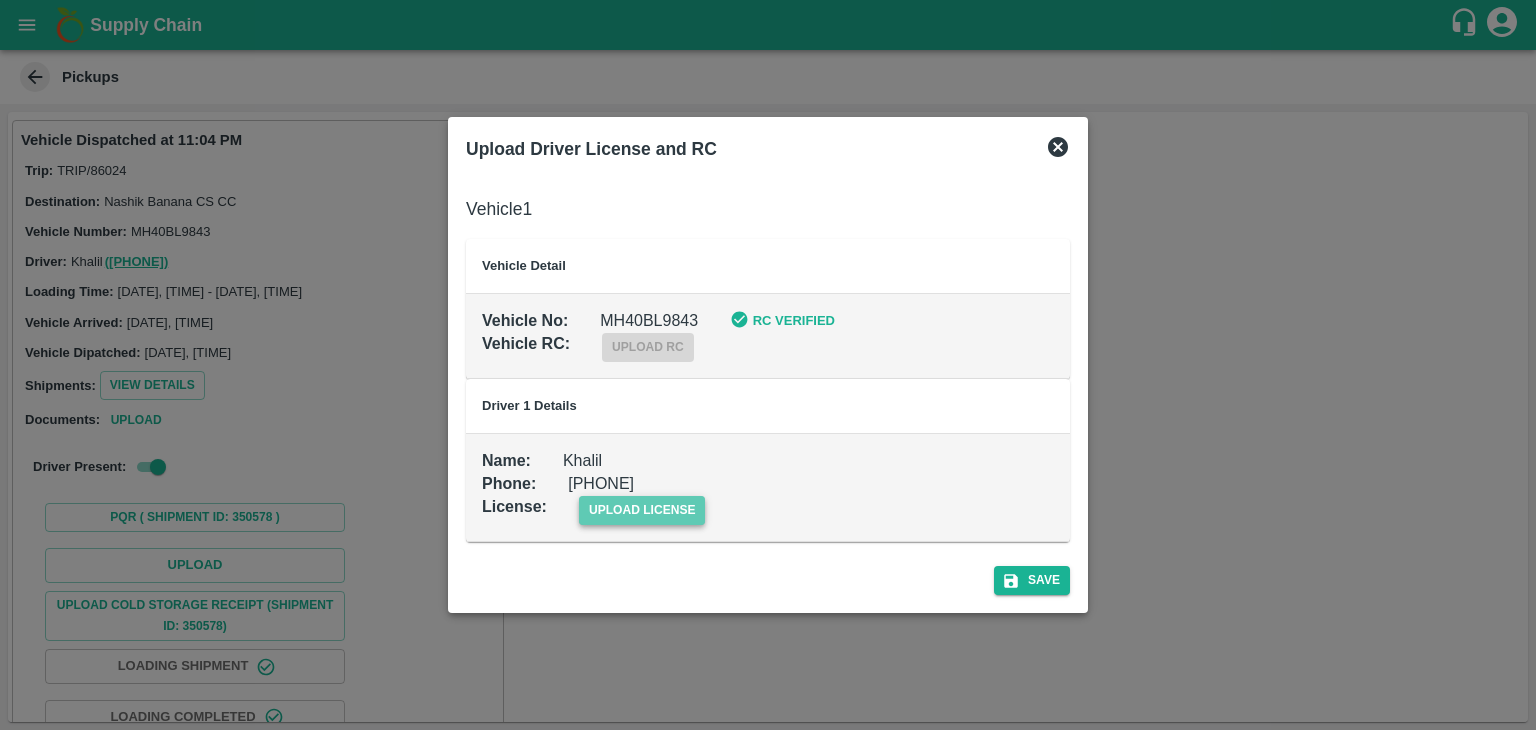 click on "upload license" at bounding box center (642, 510) 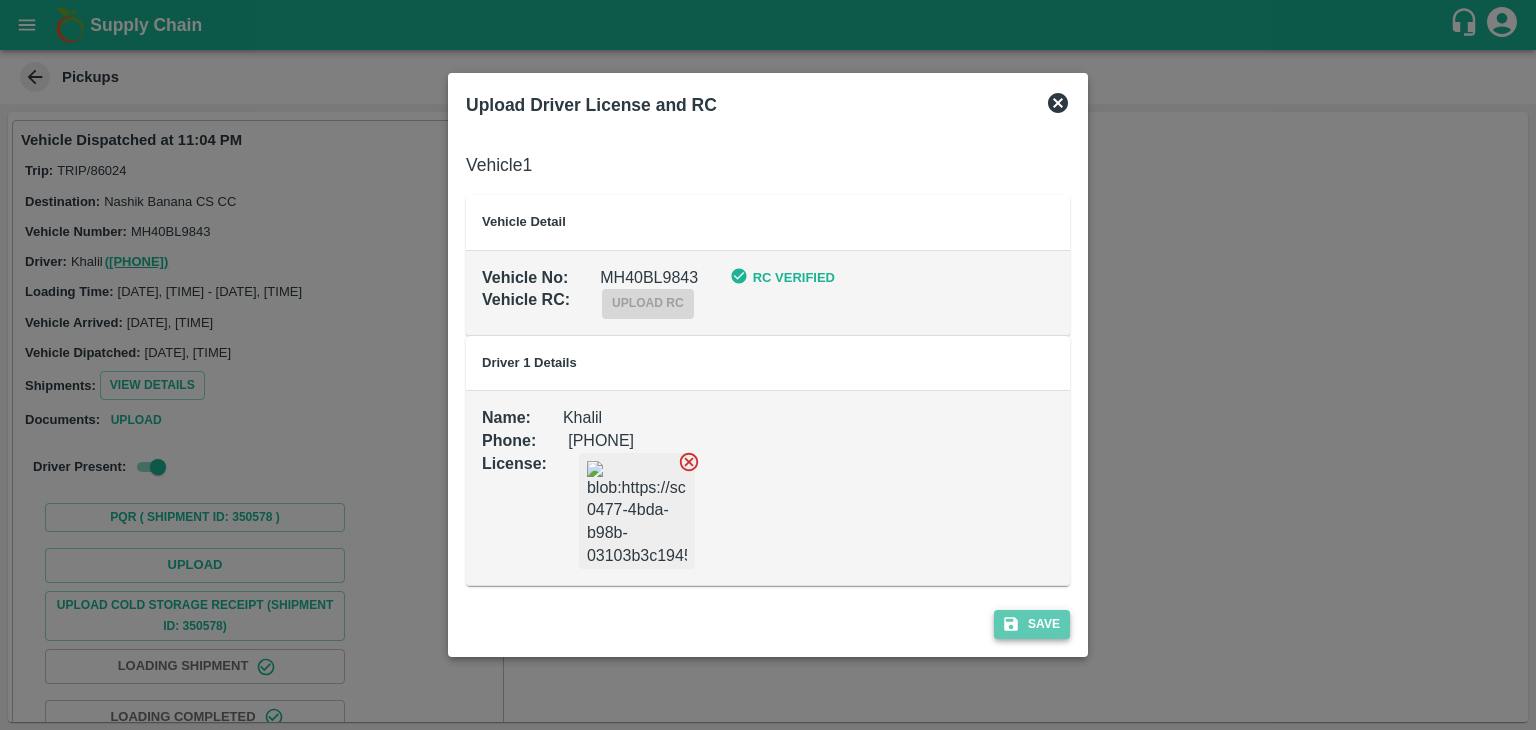 click on "Save" at bounding box center [1032, 624] 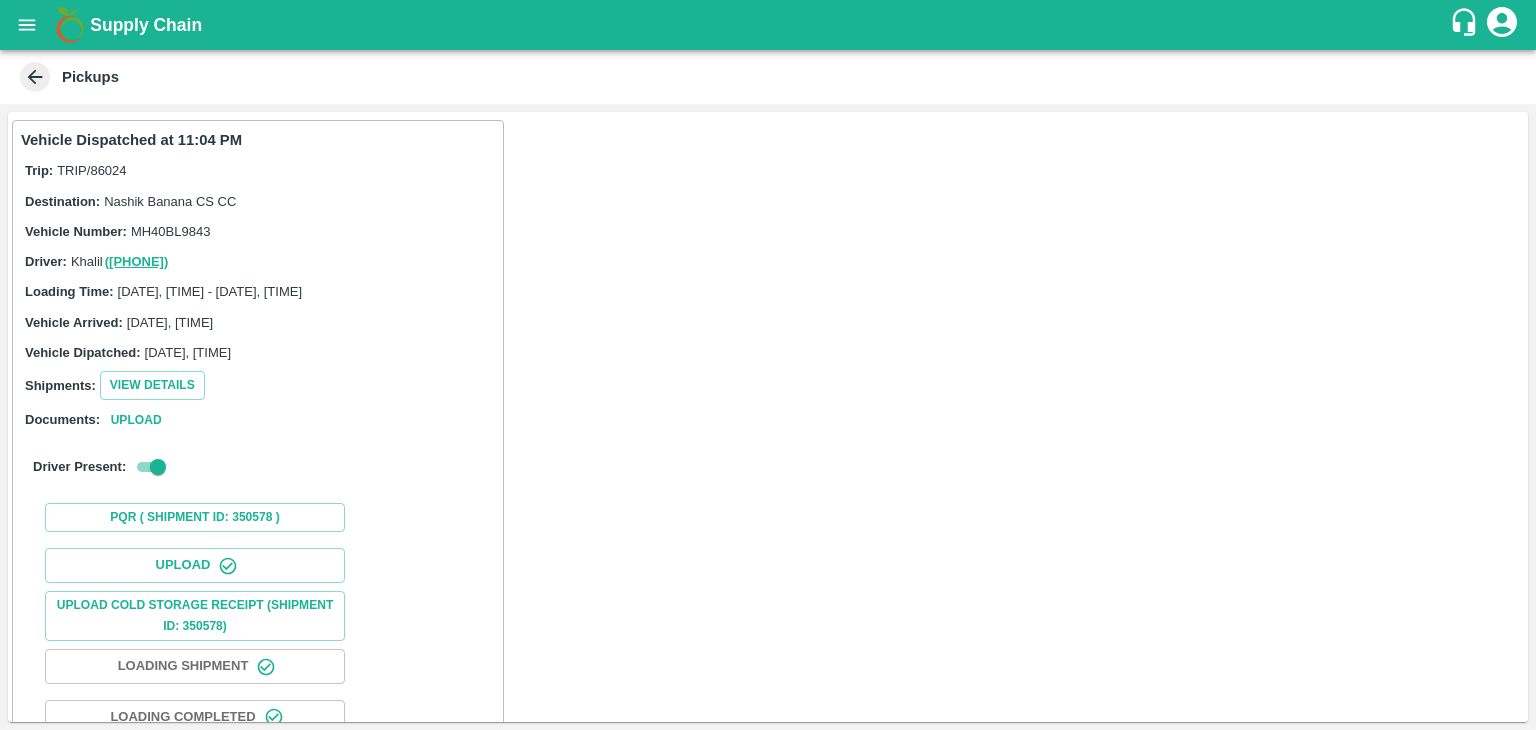 scroll, scrollTop: 209, scrollLeft: 0, axis: vertical 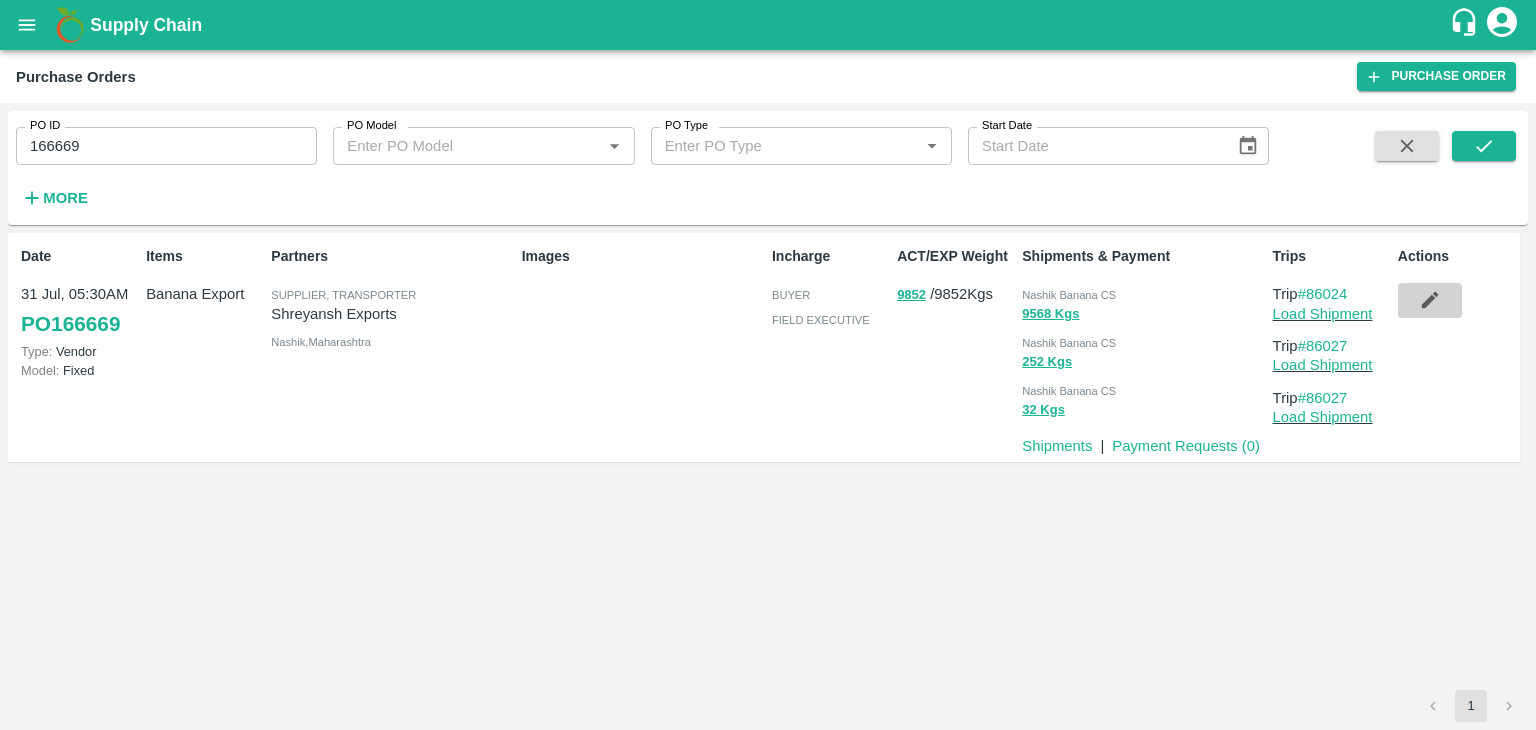 click at bounding box center [1430, 300] 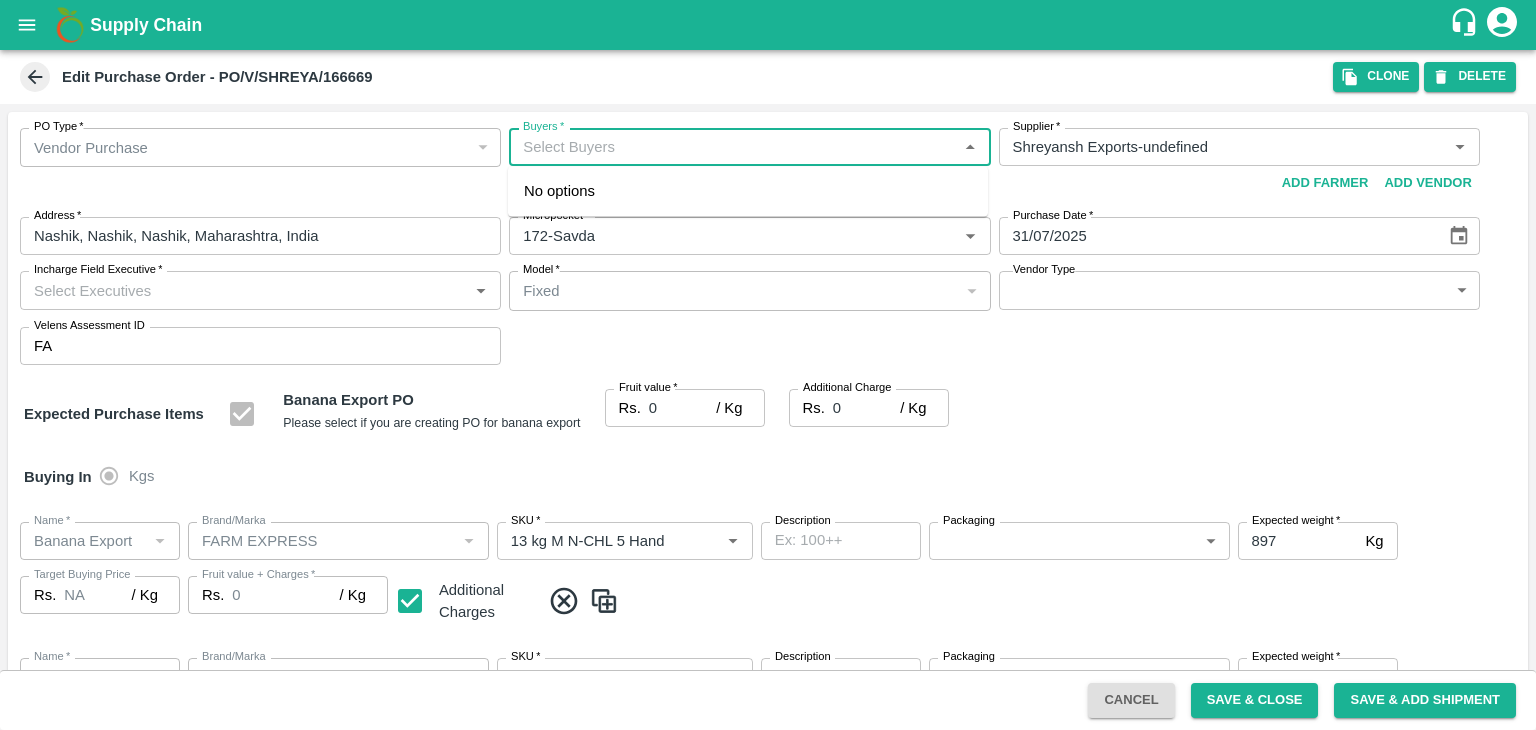 click on "Buyers   *" at bounding box center (733, 147) 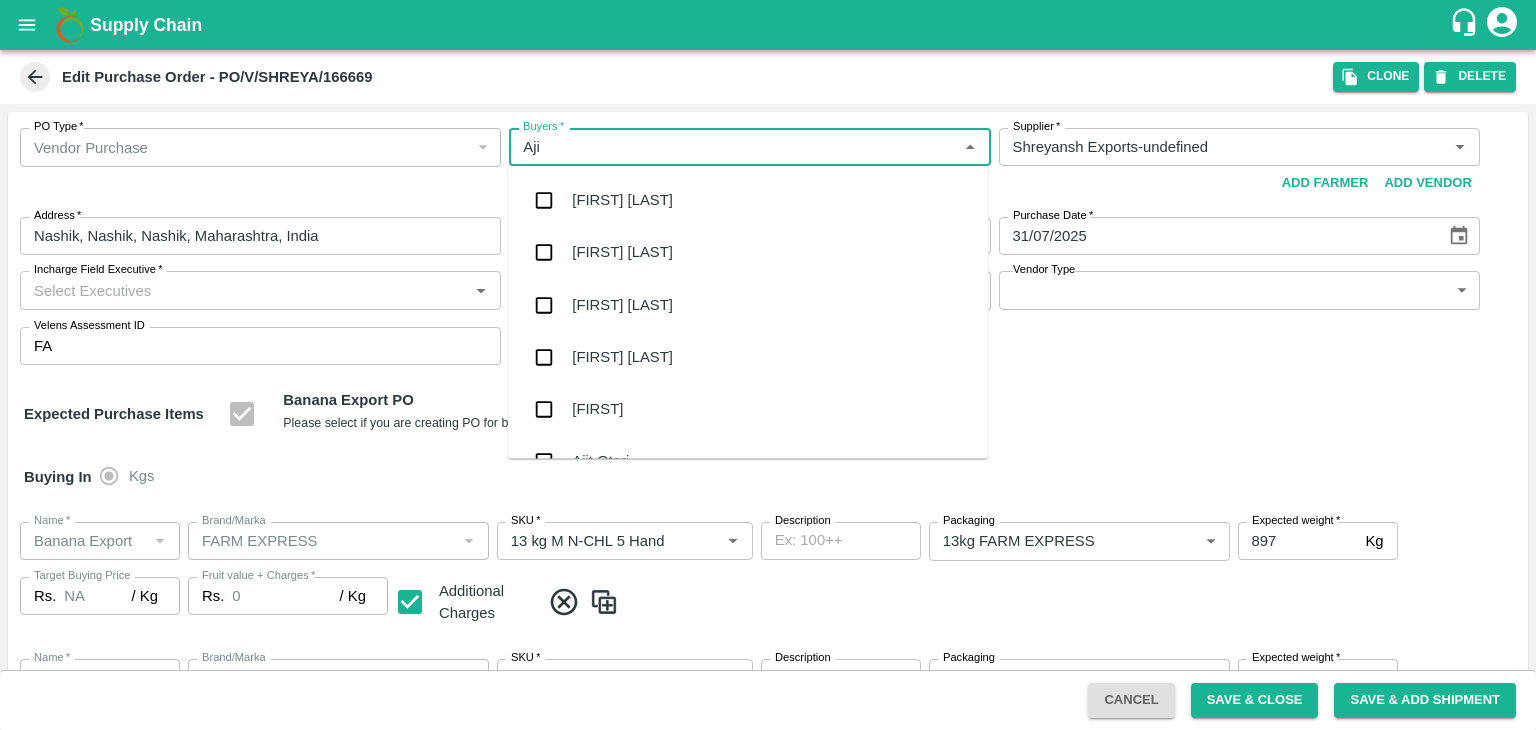 type on "Ajit" 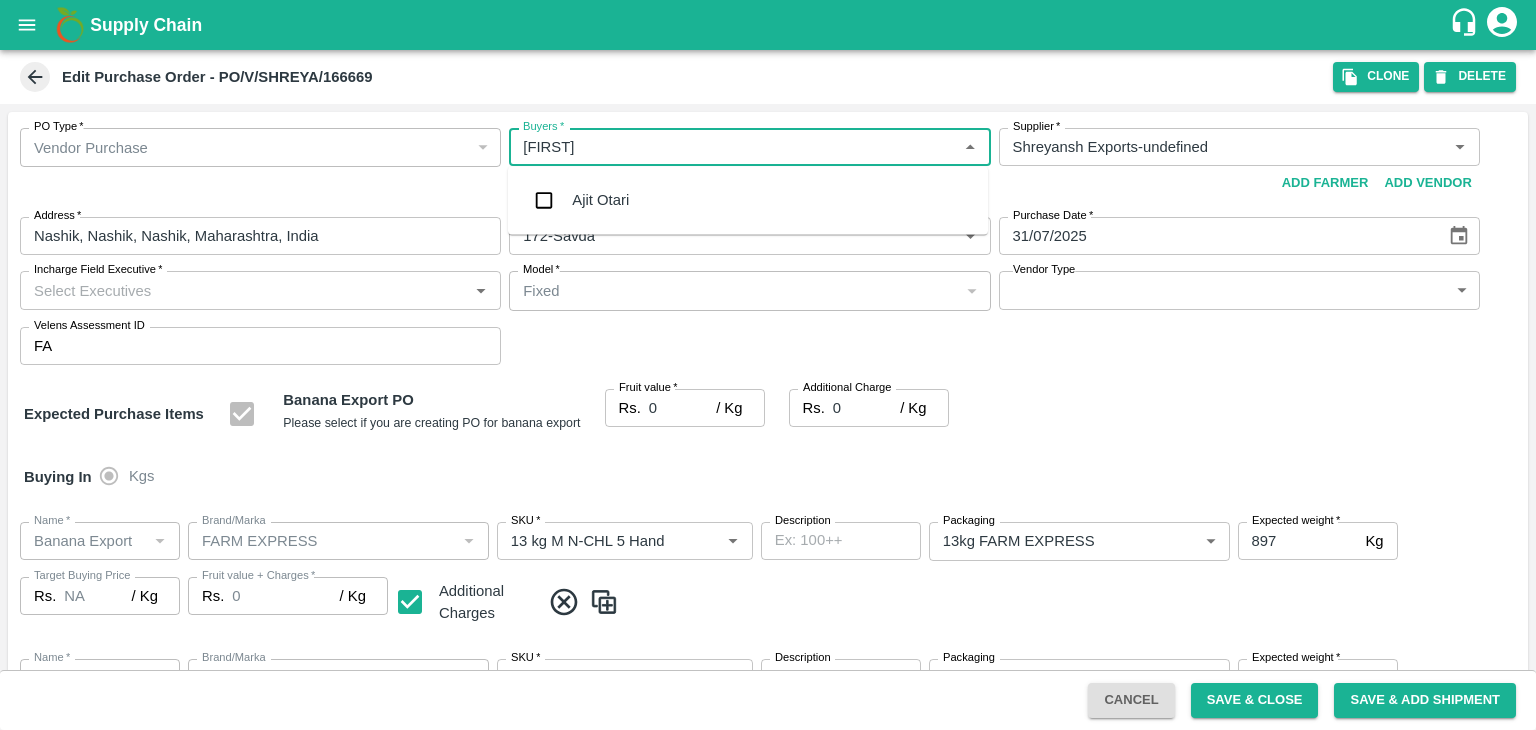 click on "Ajit Otari" at bounding box center (748, 200) 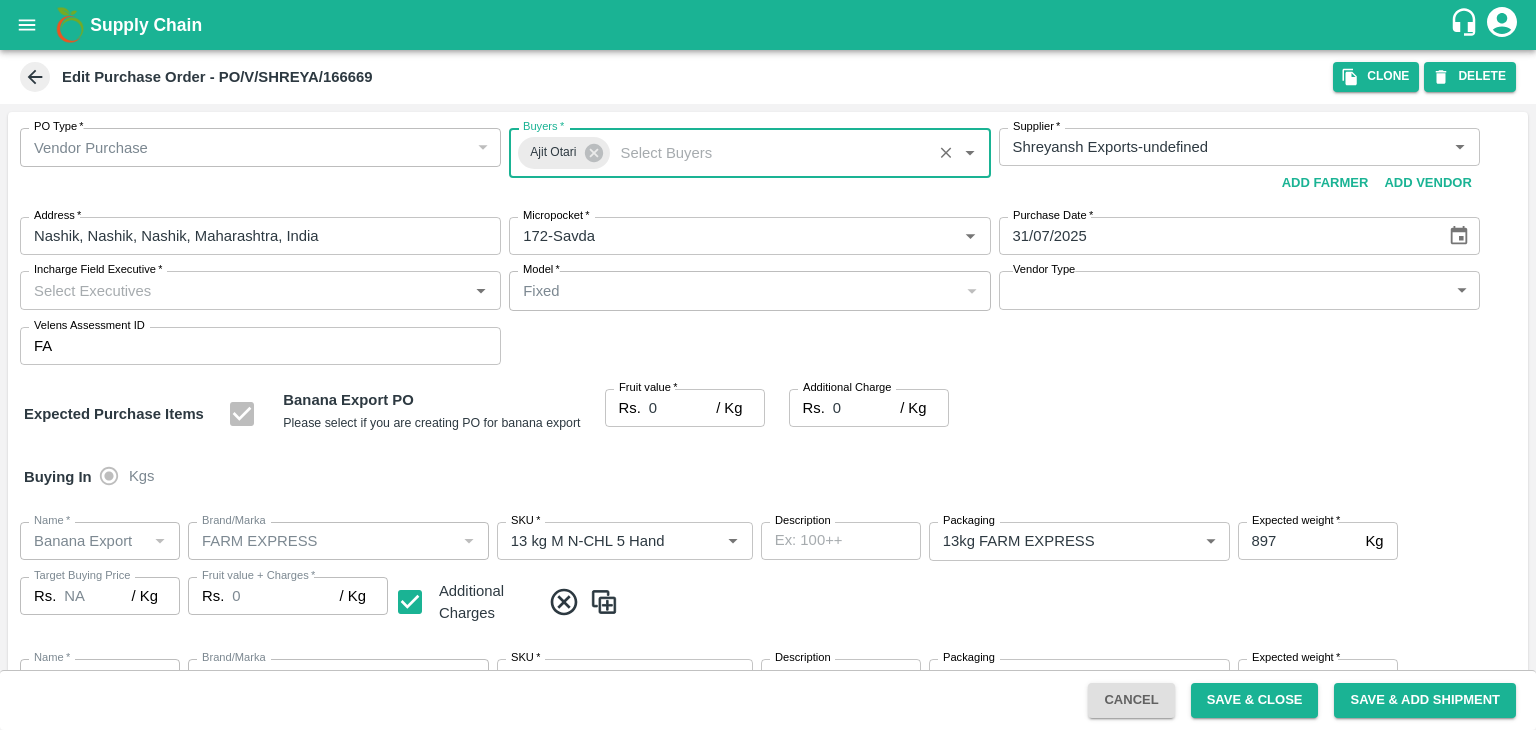 click on "Incharge Field Executive   *" at bounding box center (244, 290) 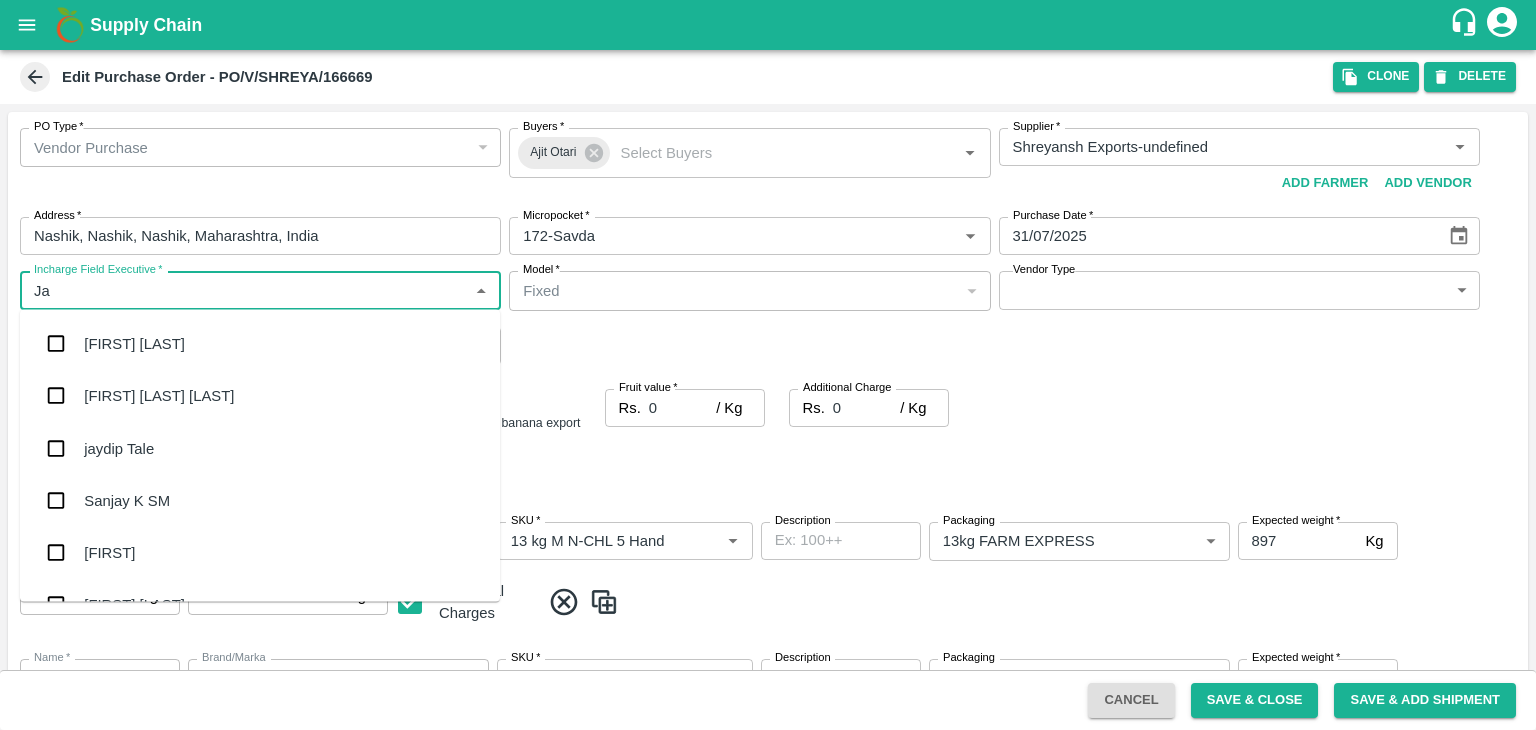 type on "Jay" 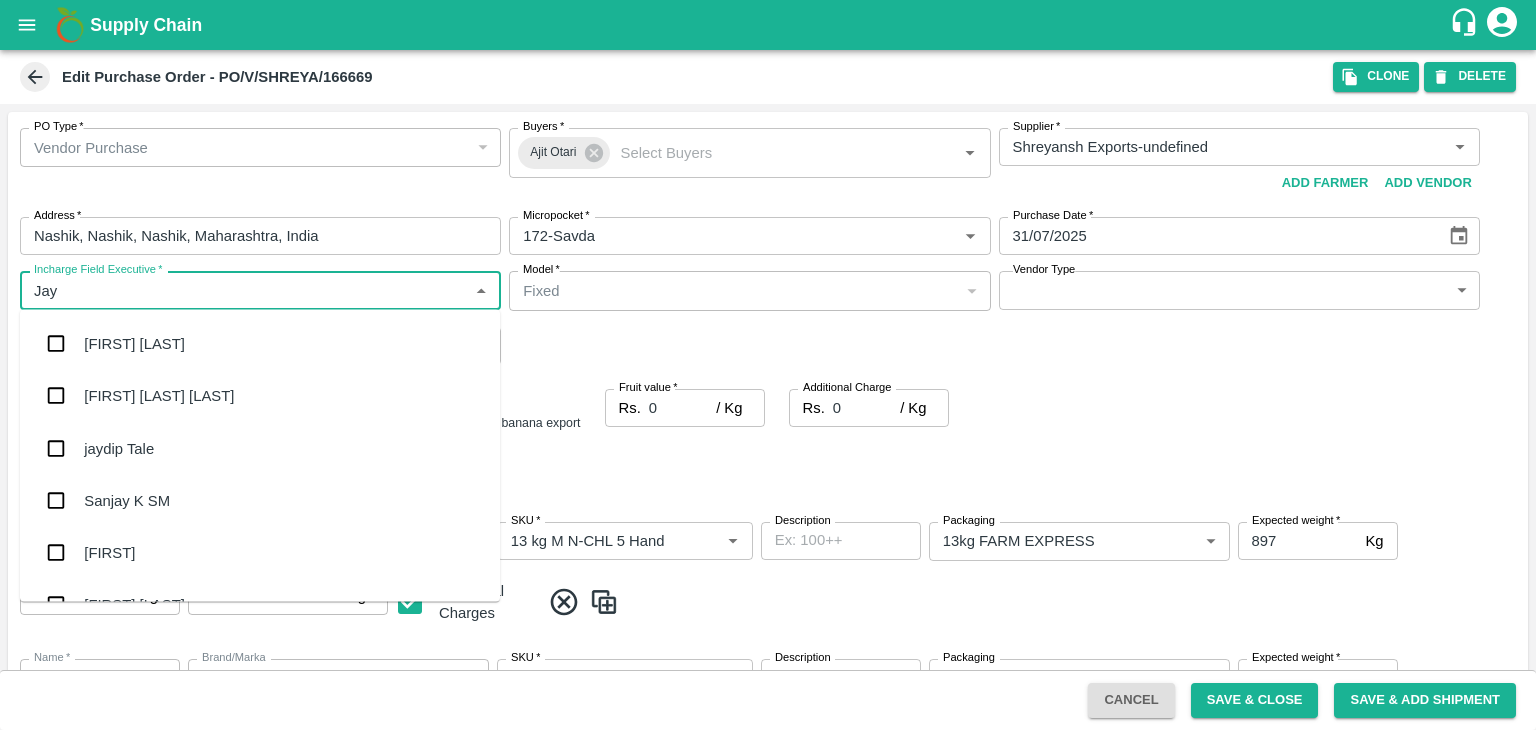 click on "jaydip Tale" at bounding box center [260, 448] 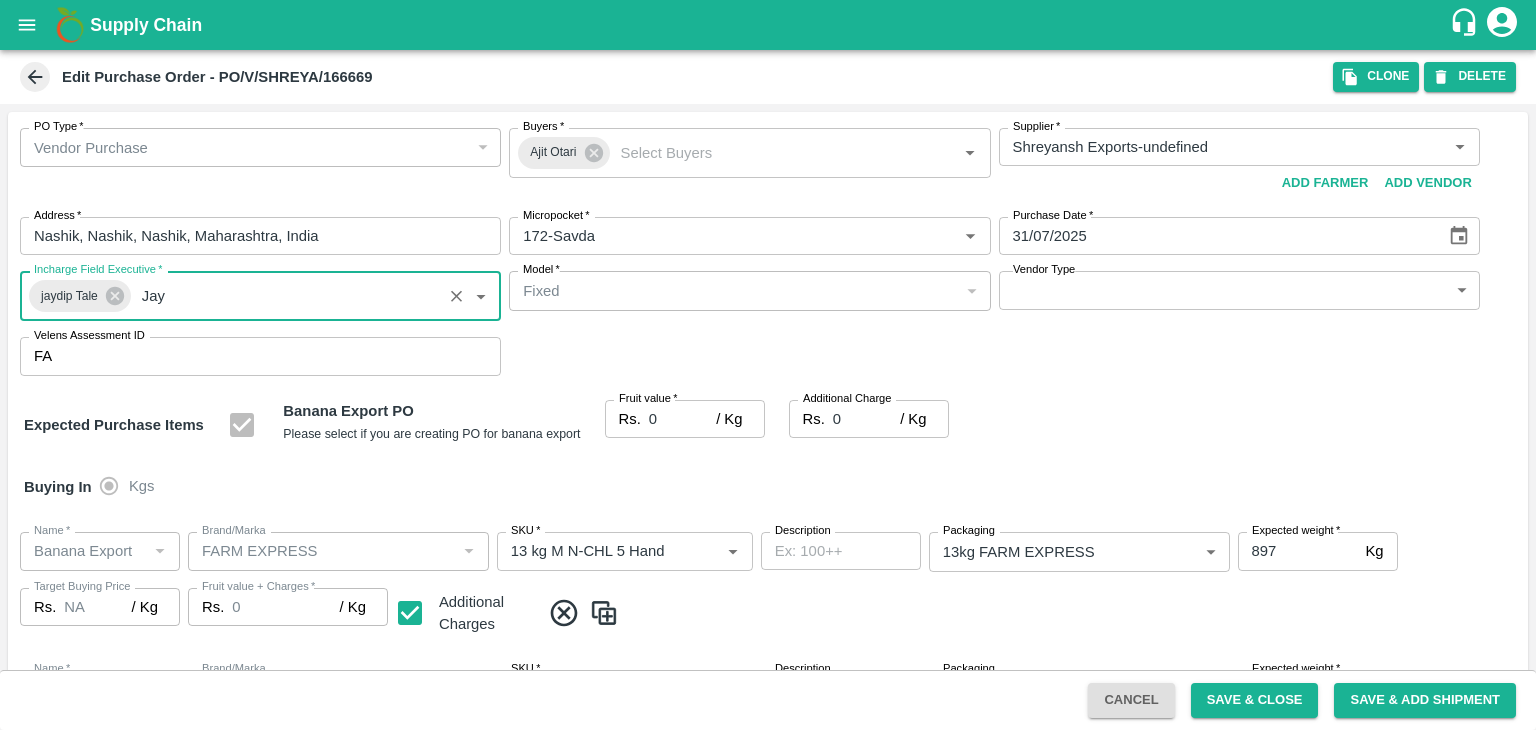 type 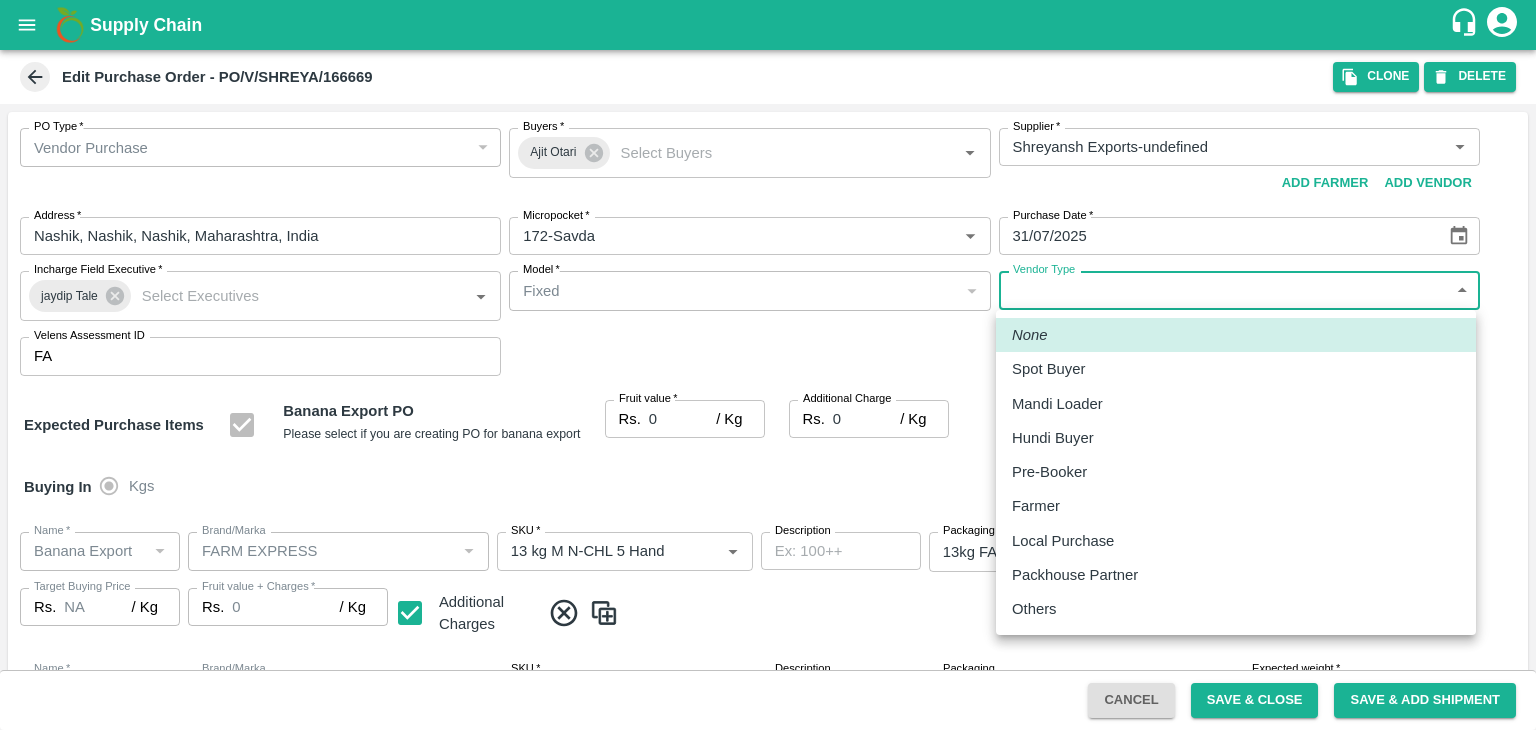 click on "Supply Chain Edit Purchase Order - PO/V/SHREYA/166669 Clone DELETE PO Type   * Vendor Purchase 2 PO Type Buyers   * Ajit Otari Buyers   * Supplier   * Supplier   * Add Vendor Add Farmer Address   * Nashik, Nashik, Nashik, Maharashtra, India Address Micropocket   * Micropocket   * Purchase Date   * 31/07/2025 Purchase Date Incharge Field Executive   * jaydip Tale Incharge Field Executive   * Model   * Fixed Fixed Model Vendor Type ​ Vendor Type Velens Assessment ID FA Velens Assessment ID Expected Purchase Items Banana Export PO Please select if you are creating PO for banana export Fruit value   * Rs. 0 / Kg Fruit value Additional Charge Rs. 0 / Kg Additional Charge Buying In Kgs Name   * Name   * Brand/Marka Brand/Marka SKU   * SKU   * Description x Description Packaging 13kg FARM EXPRESS 468 Packaging Expected weight   * 897 Kg Expected weight Target Buying Price Rs. NA / Kg Target Buying Price Fruit value + Charges   * Rs. 0 / Kg Fruit value + Charges Name   * Name" at bounding box center (768, 365) 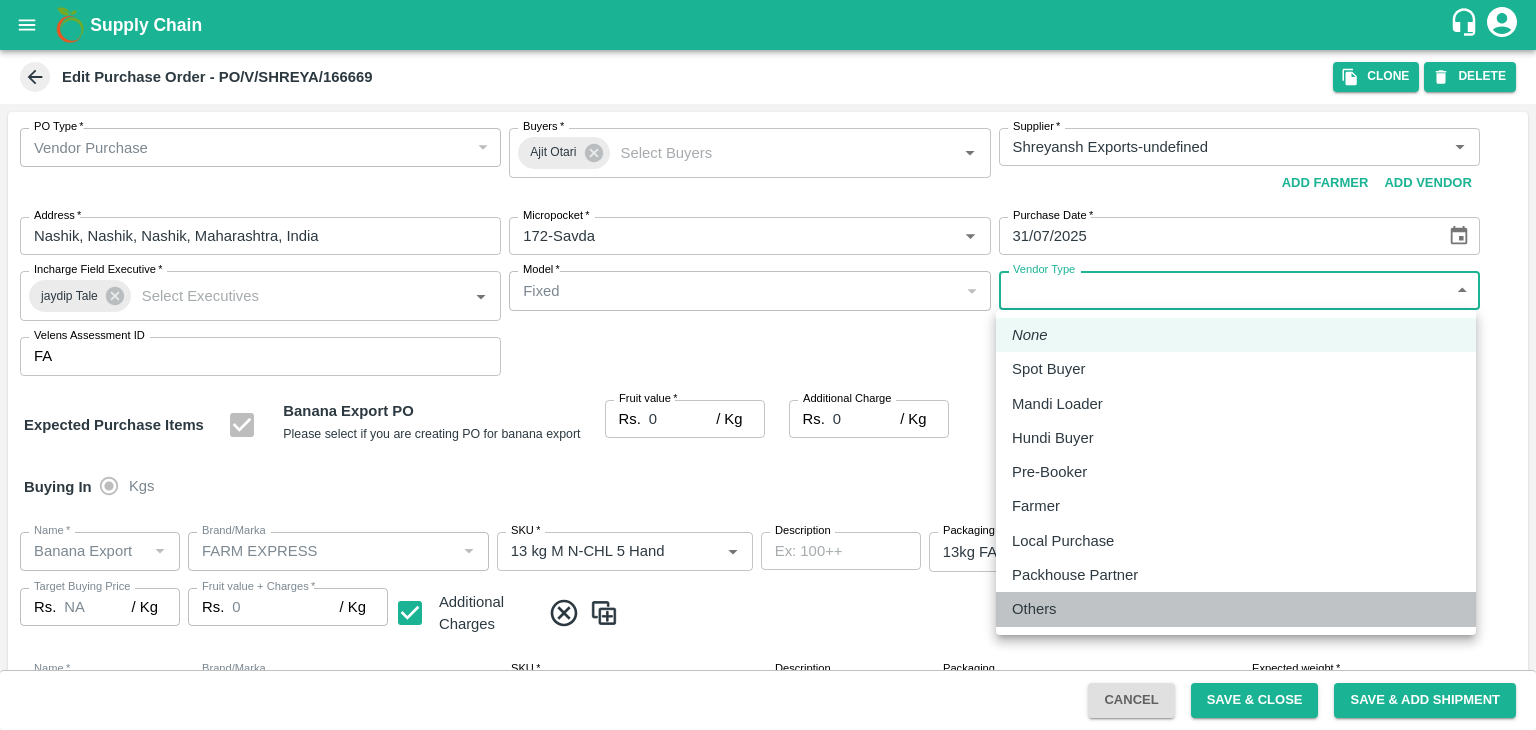 click on "Others" at bounding box center (1034, 609) 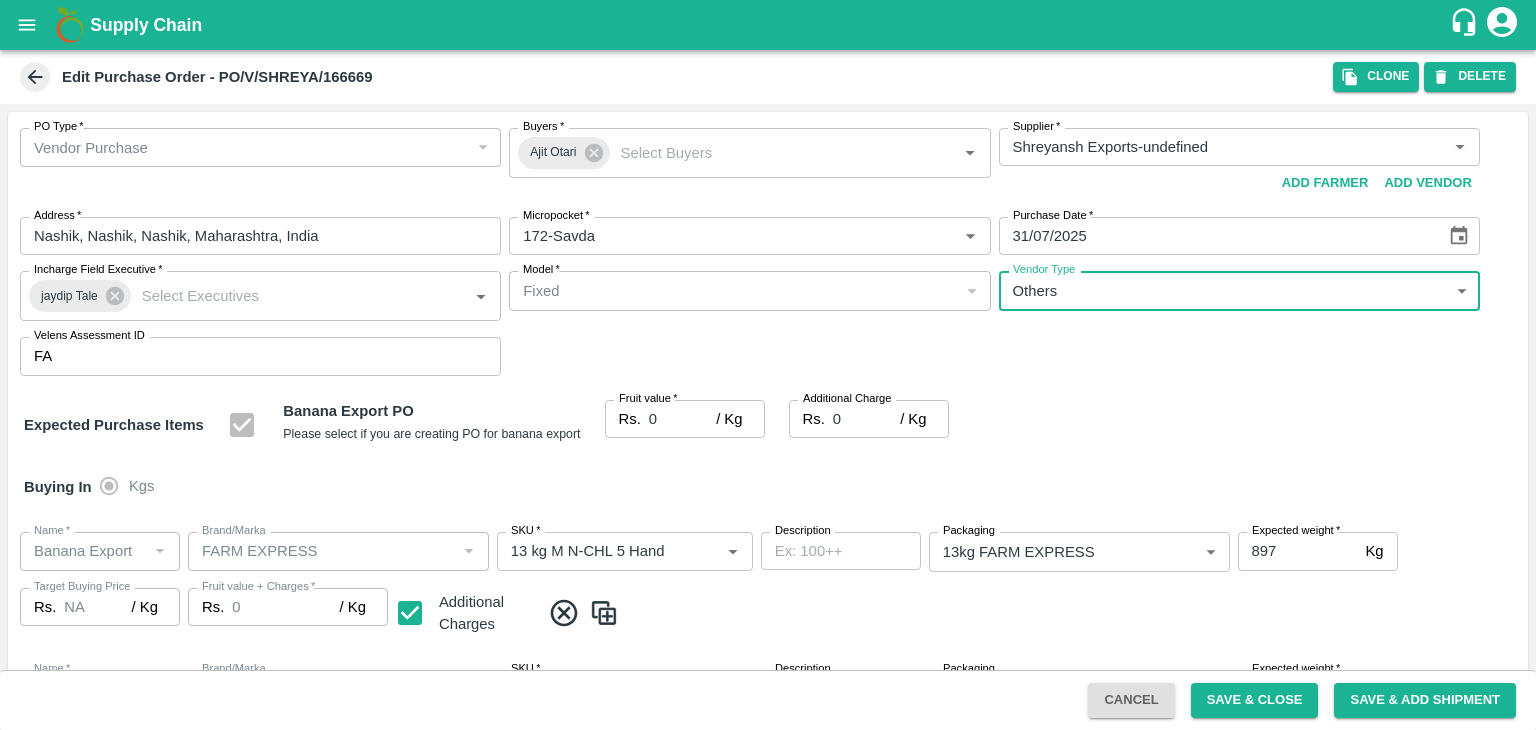 type on "OTHER" 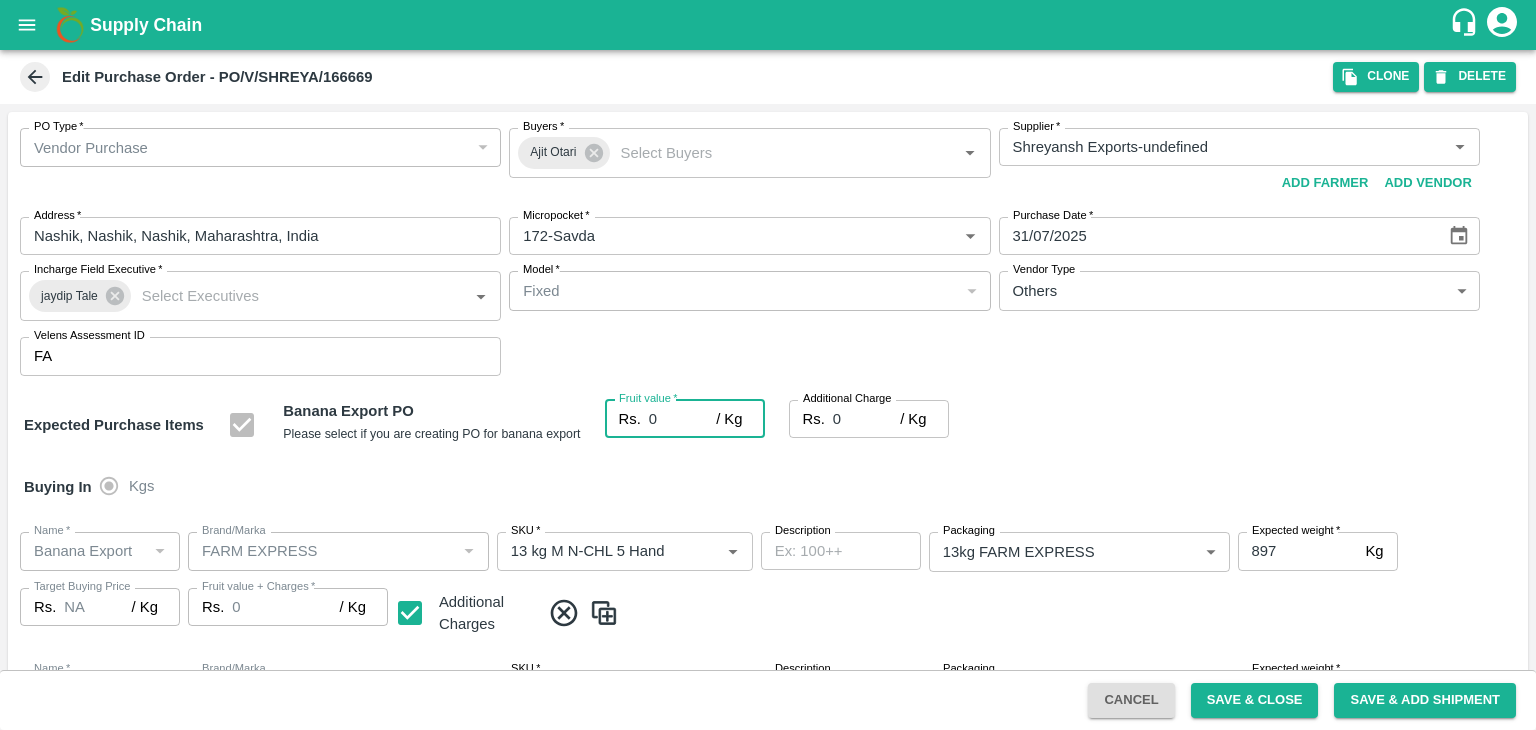 click on "0" at bounding box center (682, 419) 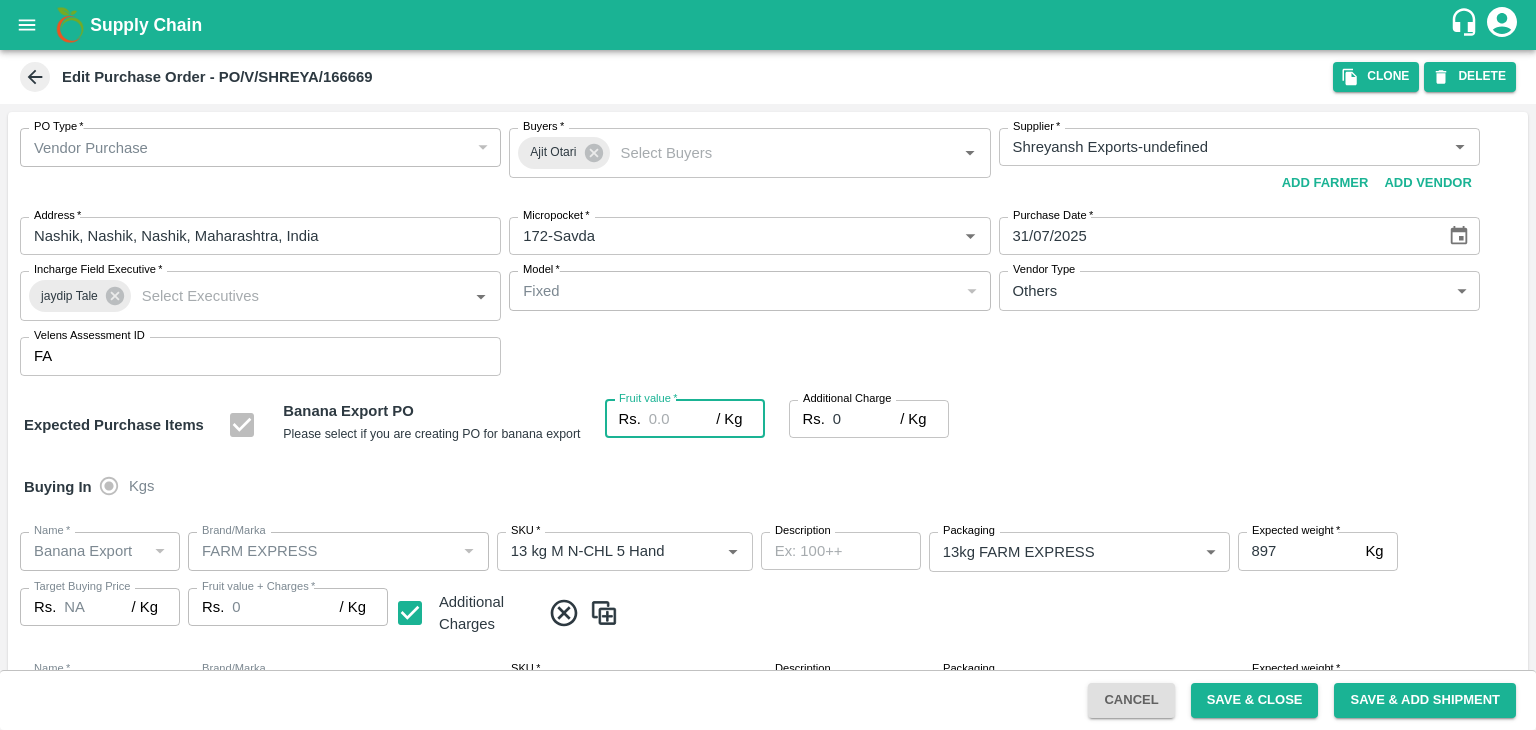 type on "2" 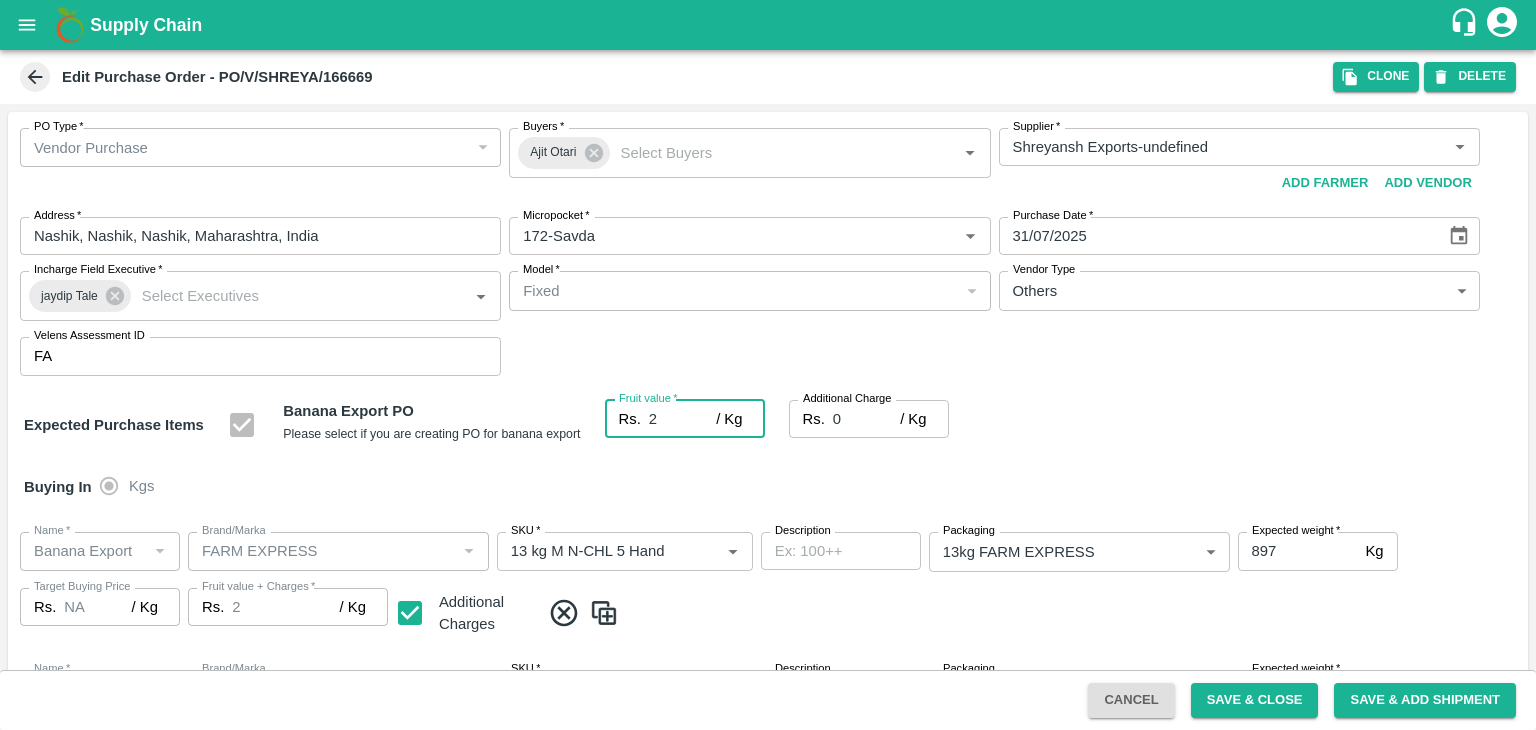 type on "2" 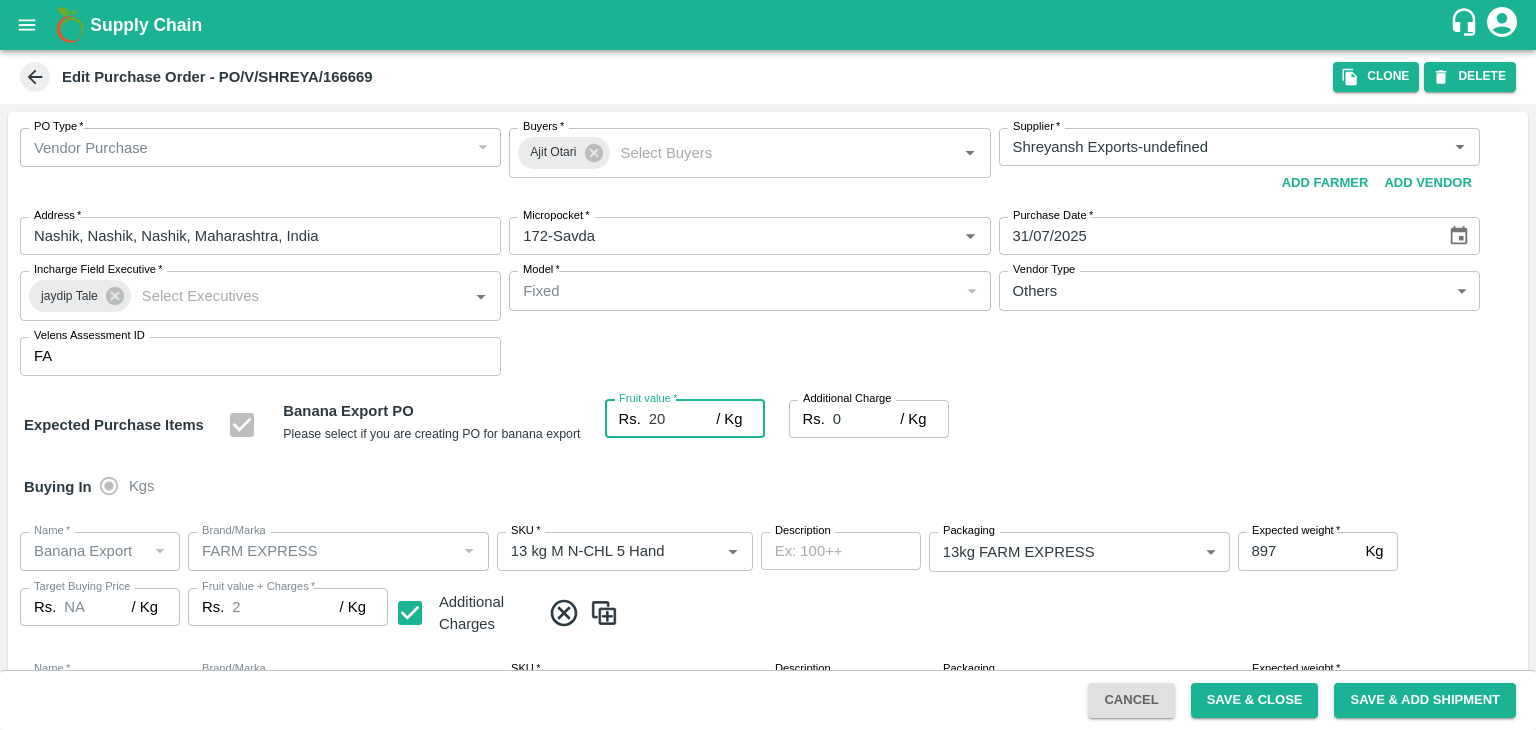 type on "20" 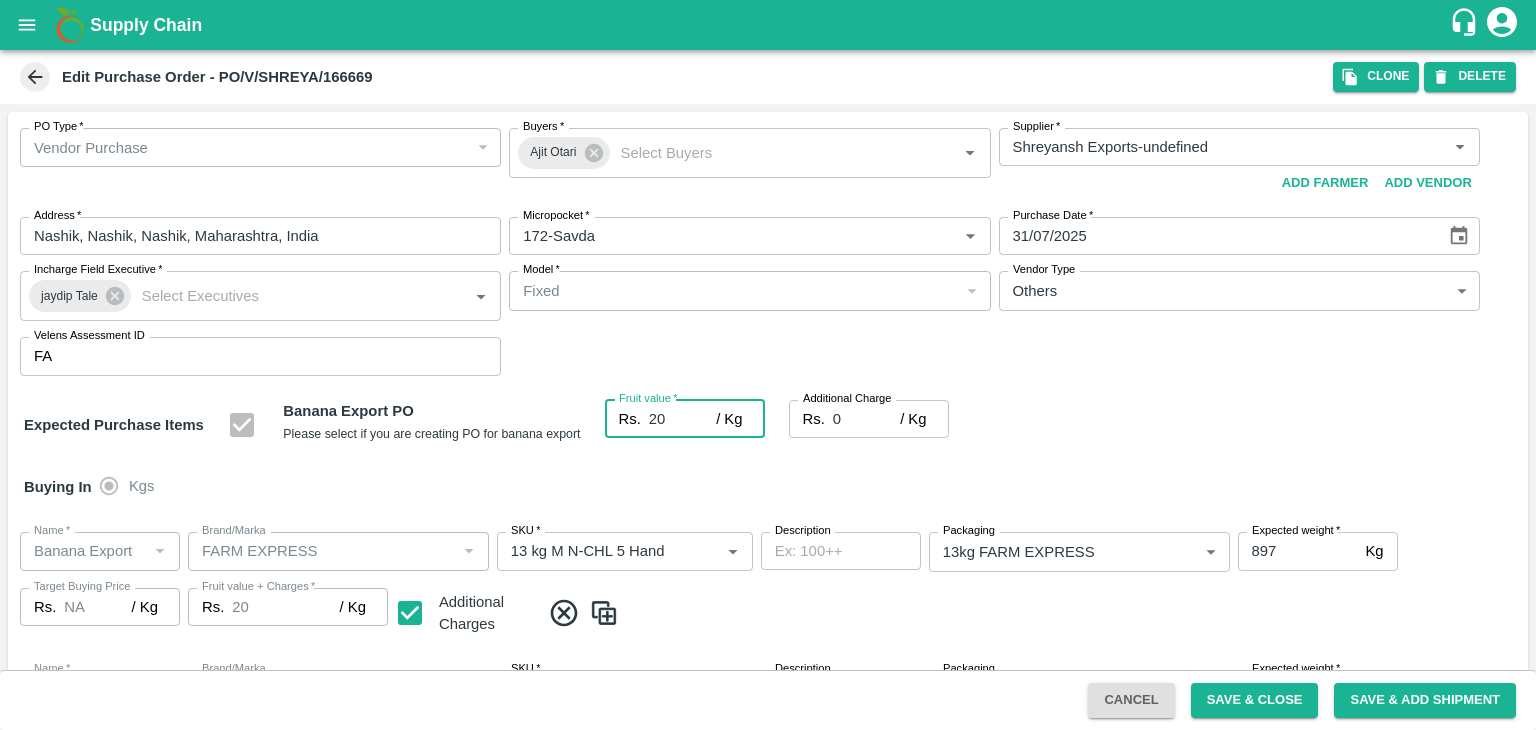 type on "20" 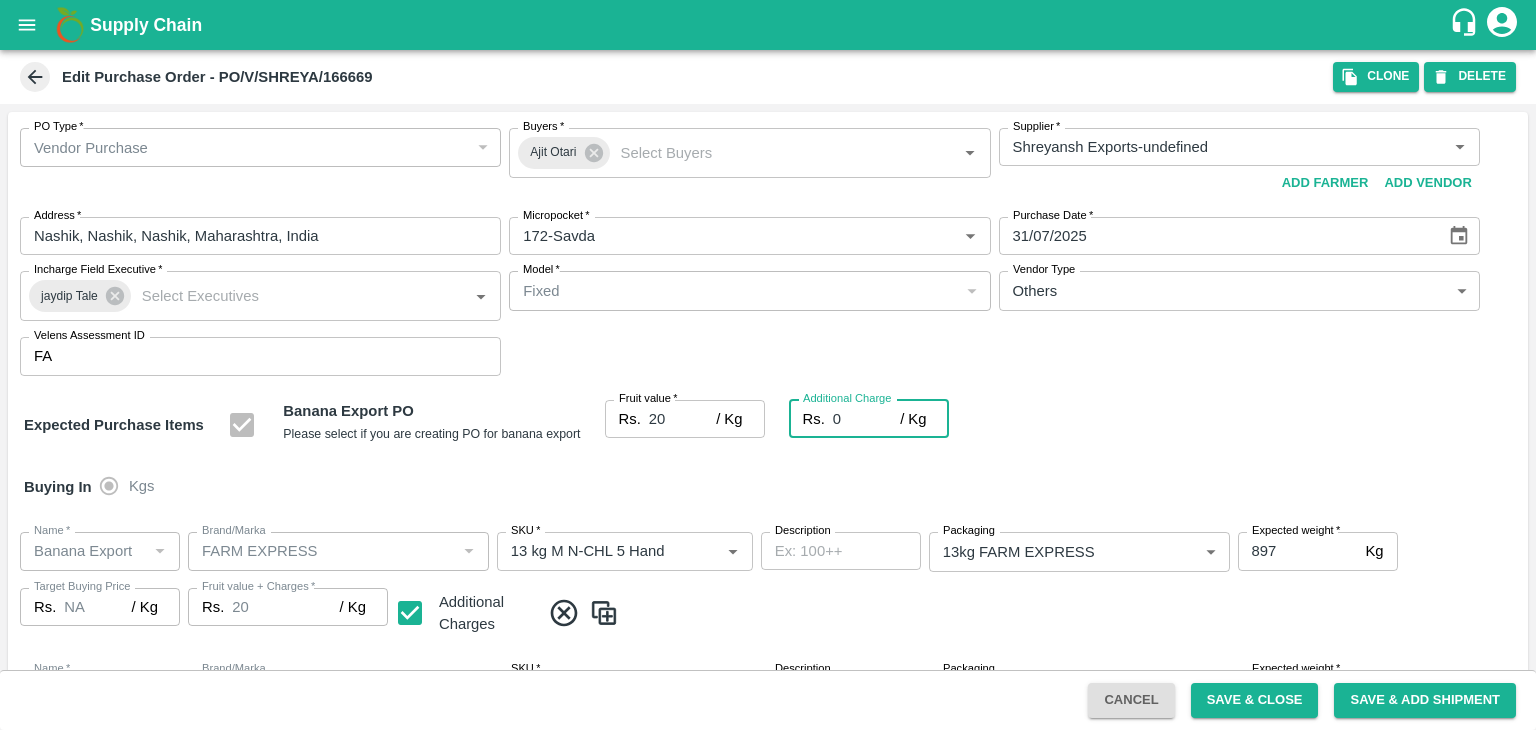 type on "2" 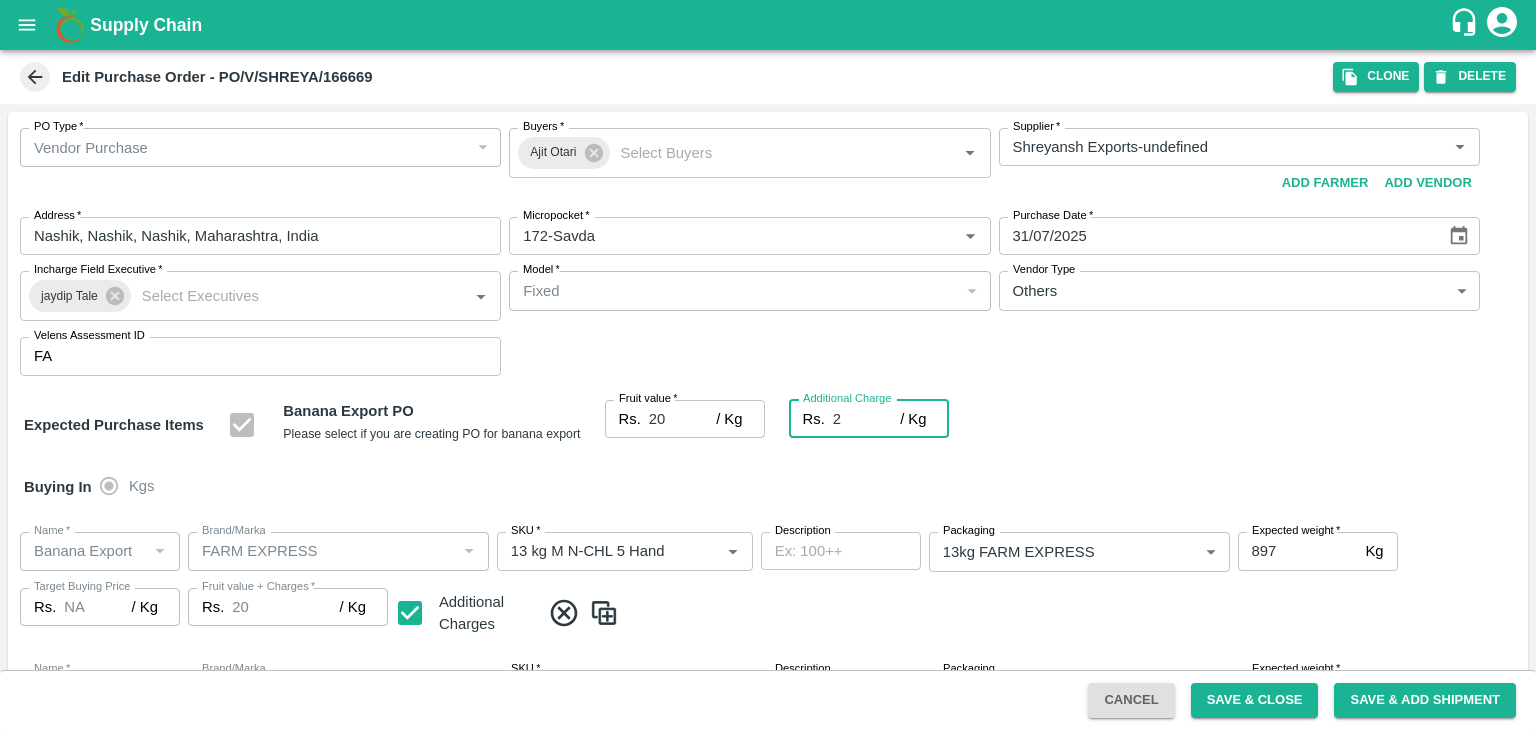 type on "22" 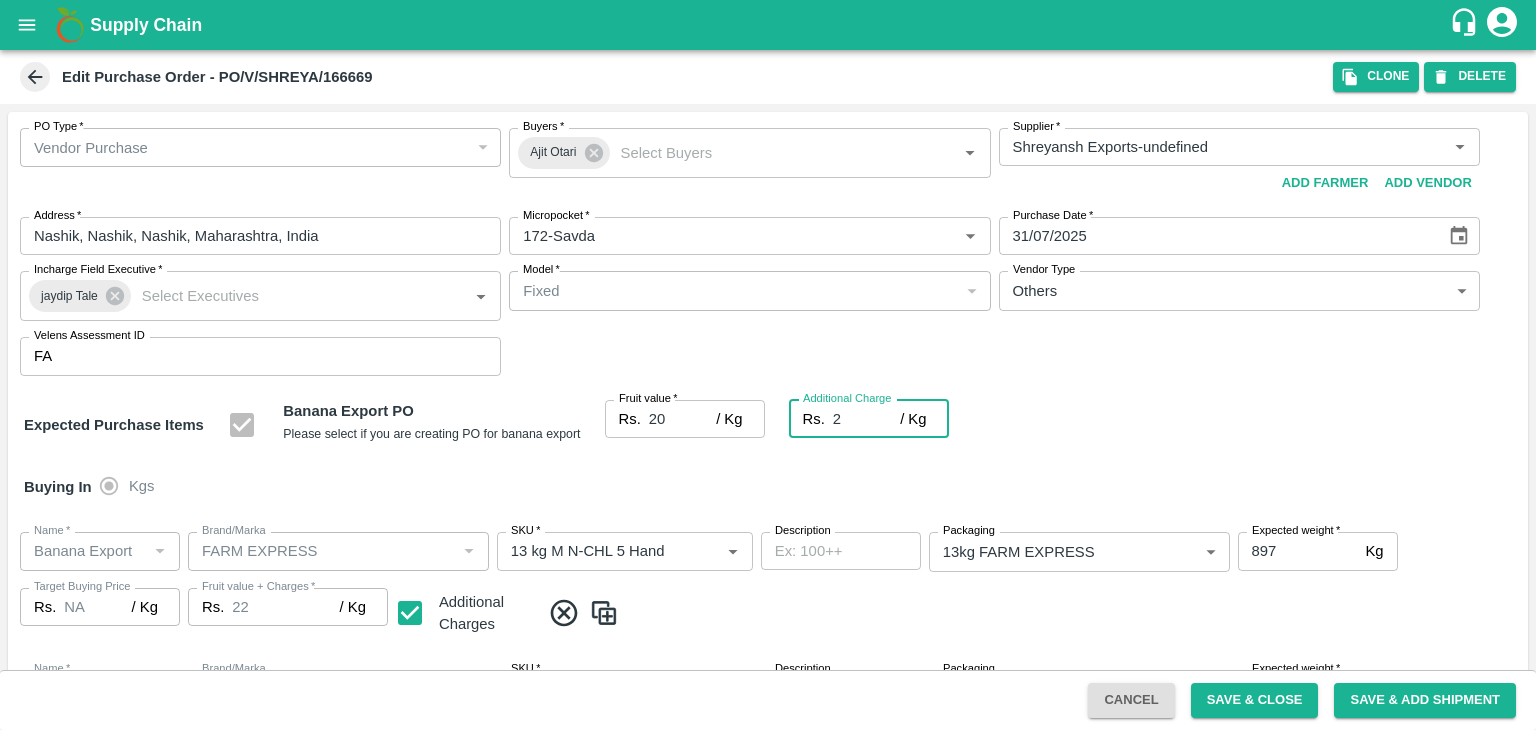 type on "2.7" 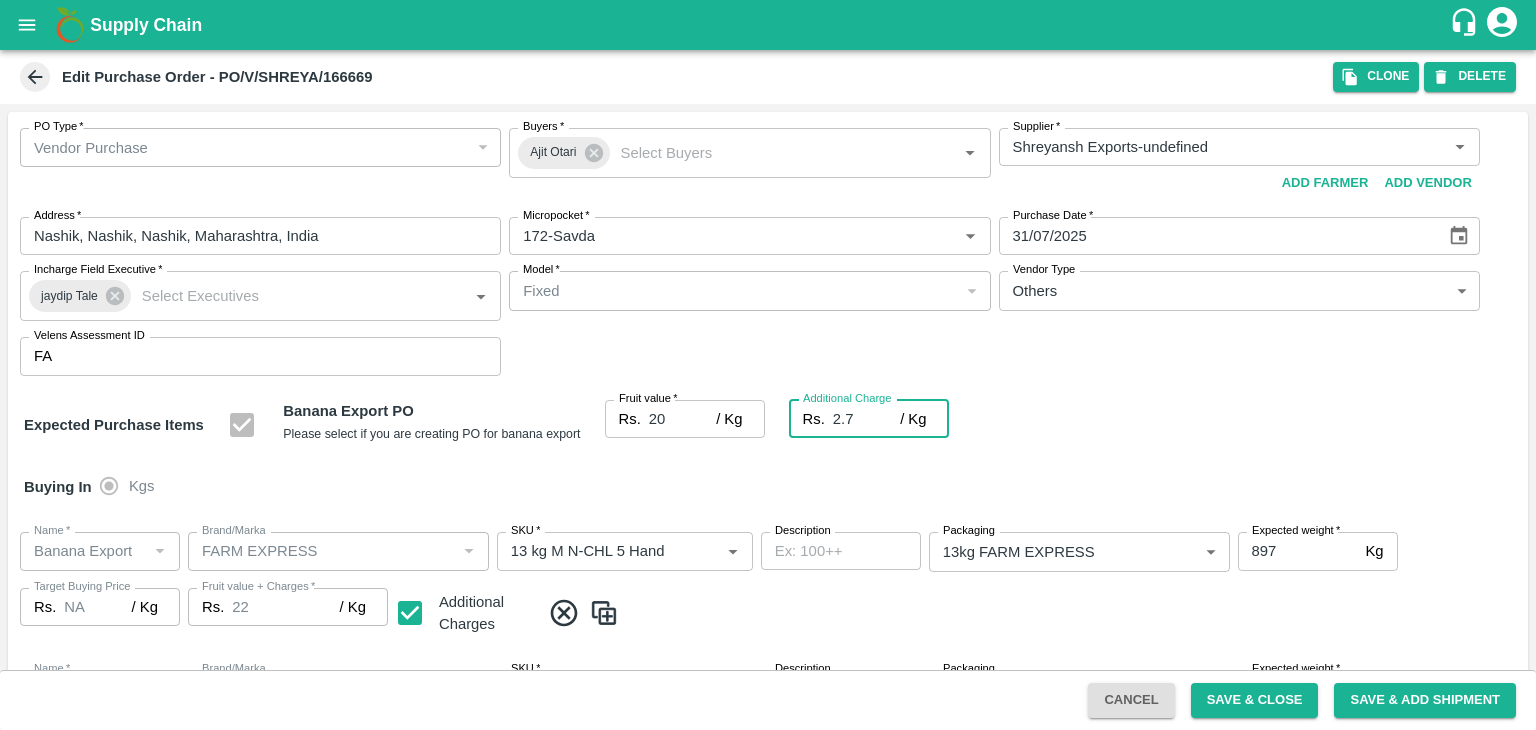 type on "22.7" 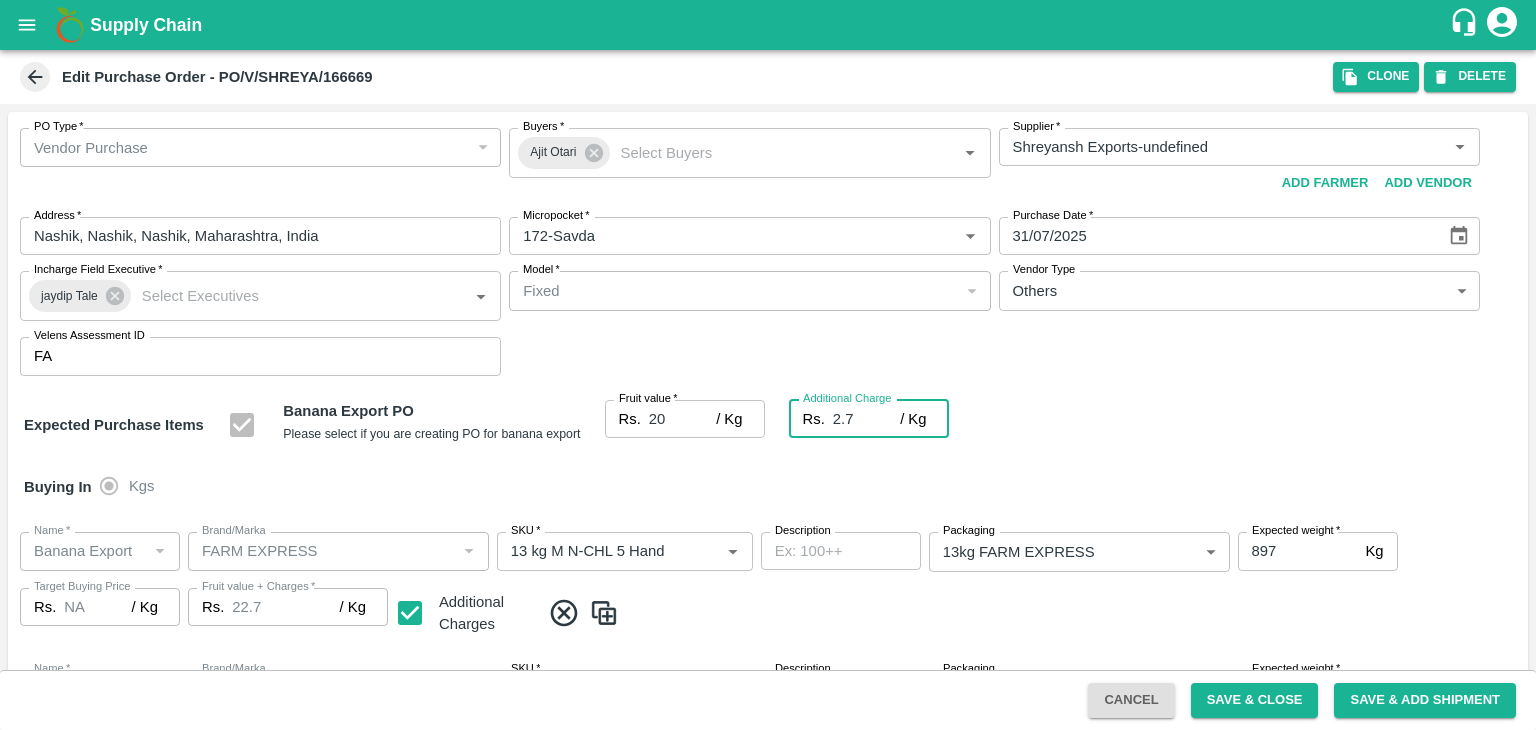 type on "2.75" 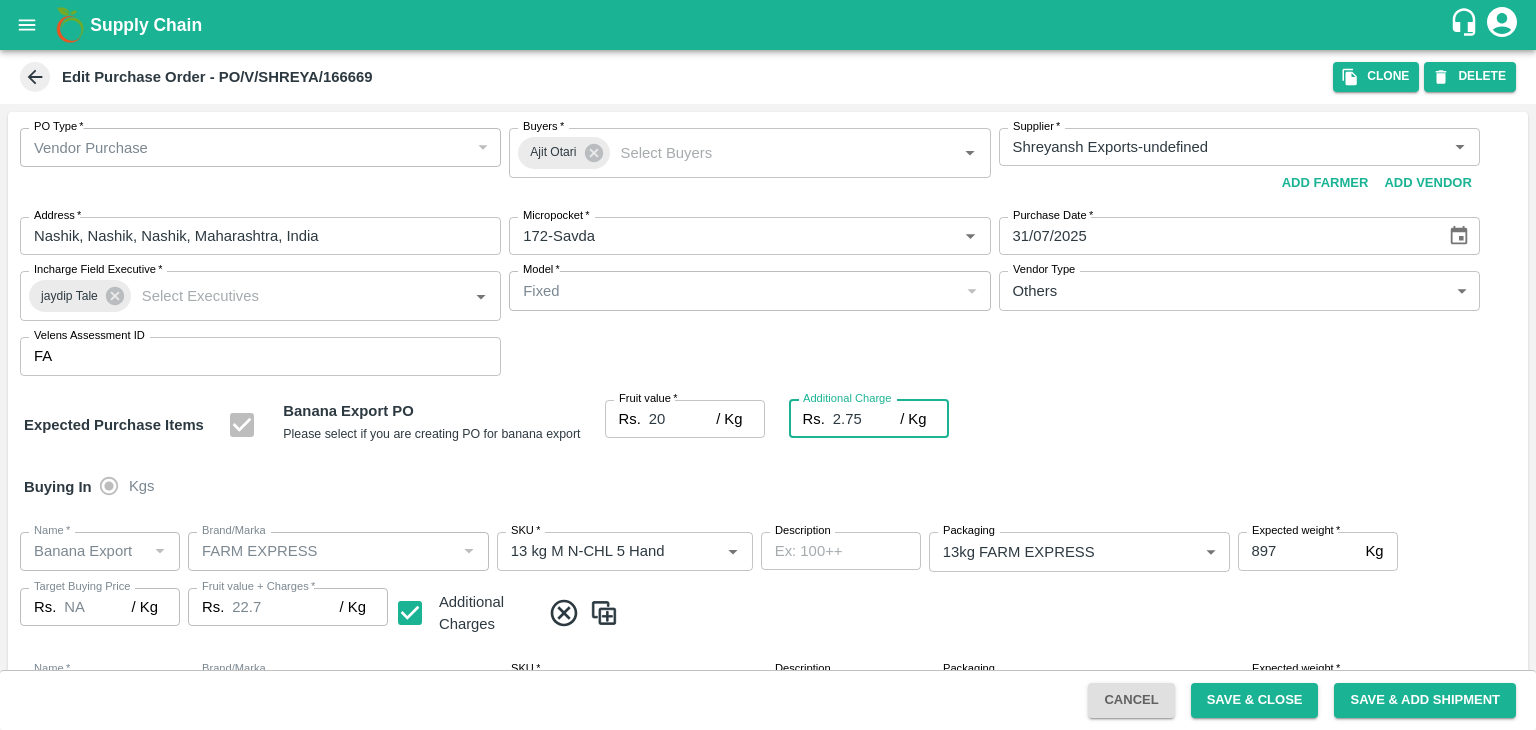 type on "22.75" 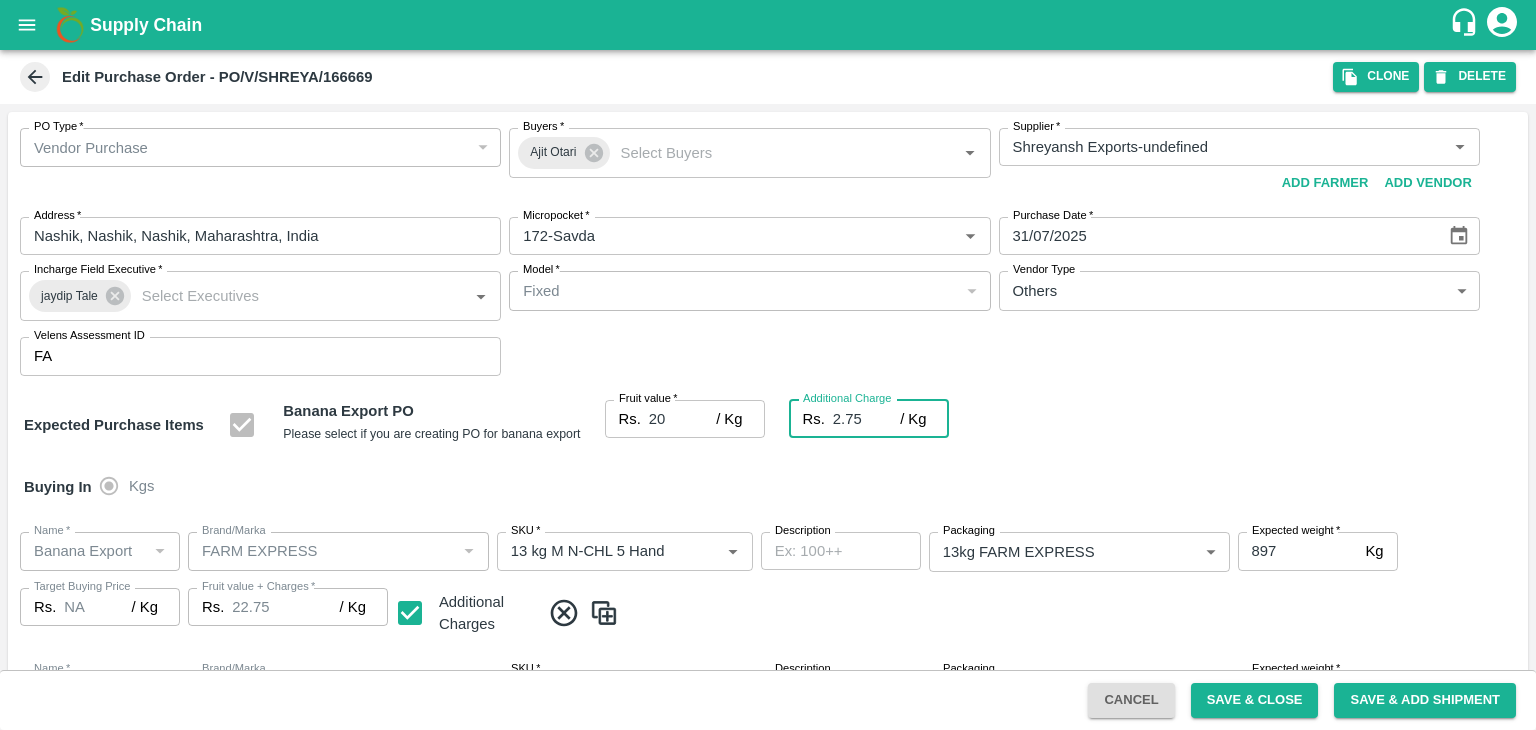 type on "2.75" 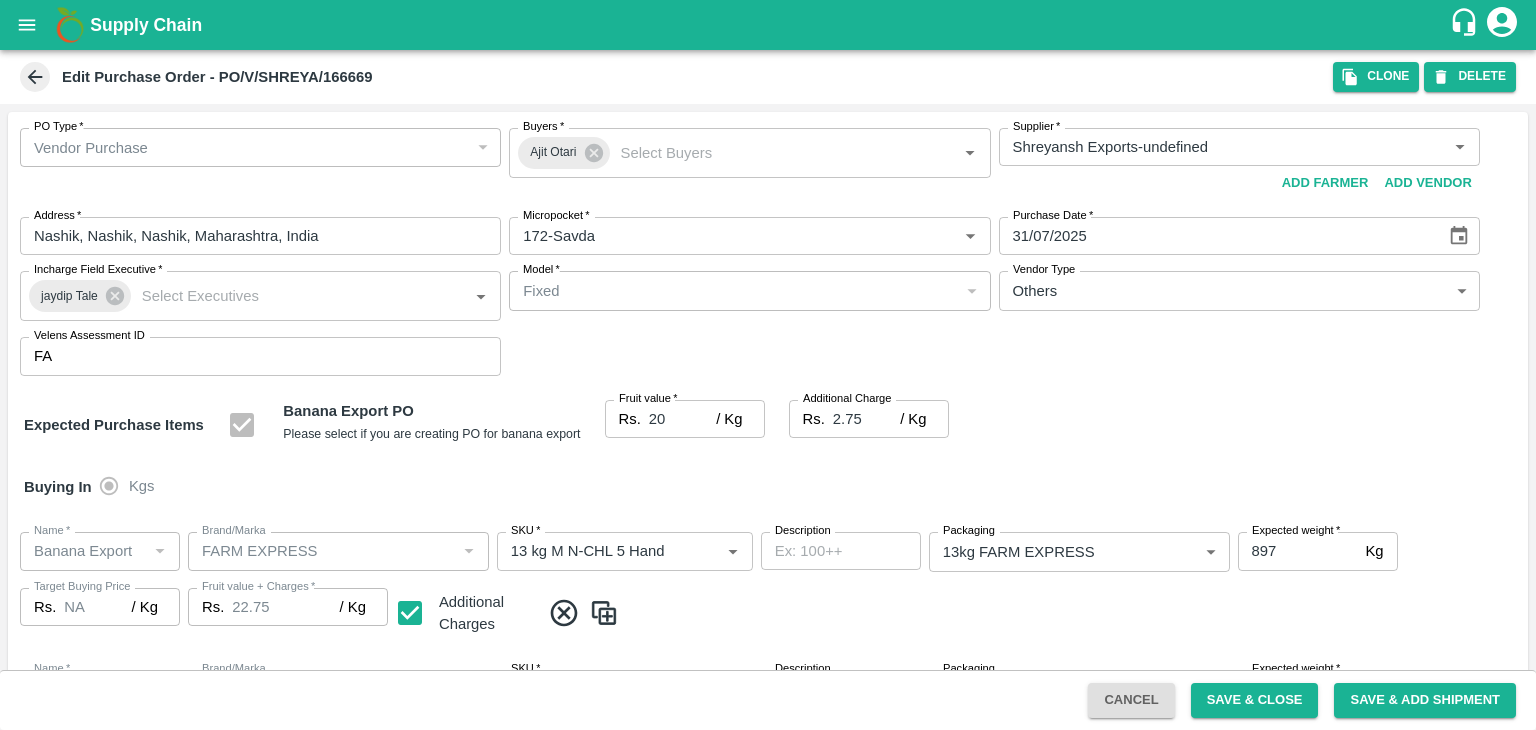 scroll, scrollTop: 923, scrollLeft: 0, axis: vertical 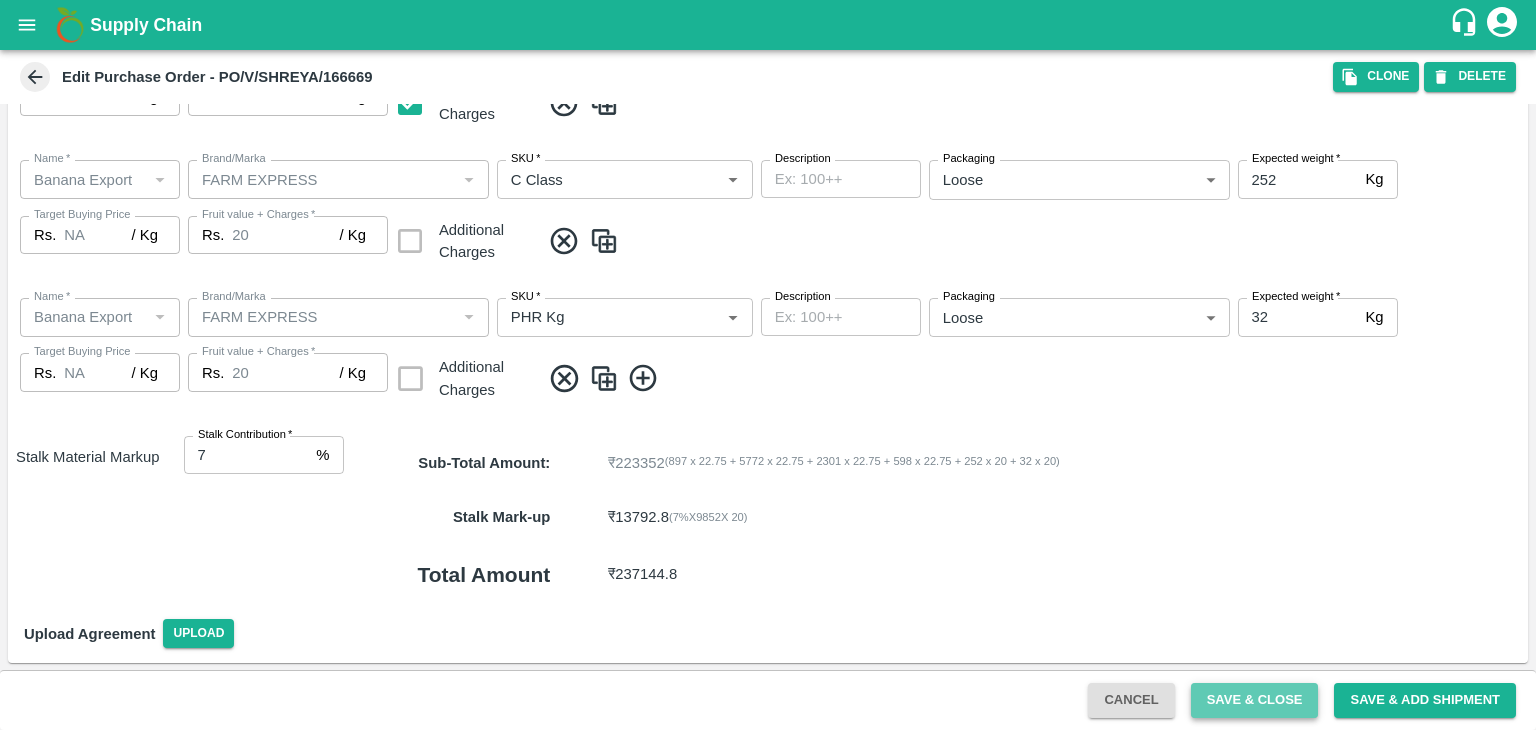 click on "Save & Close" at bounding box center (1255, 700) 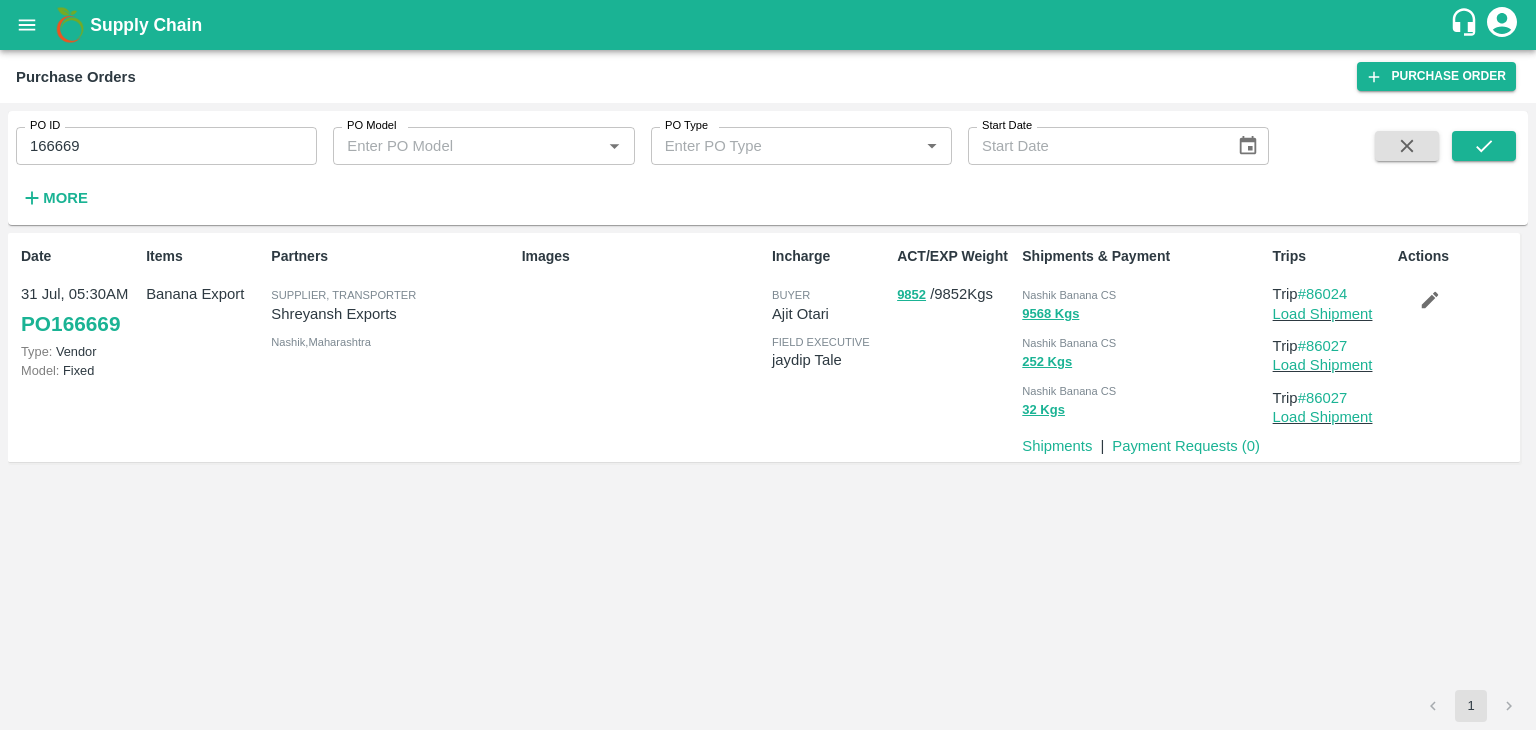 click on "166669" at bounding box center (166, 146) 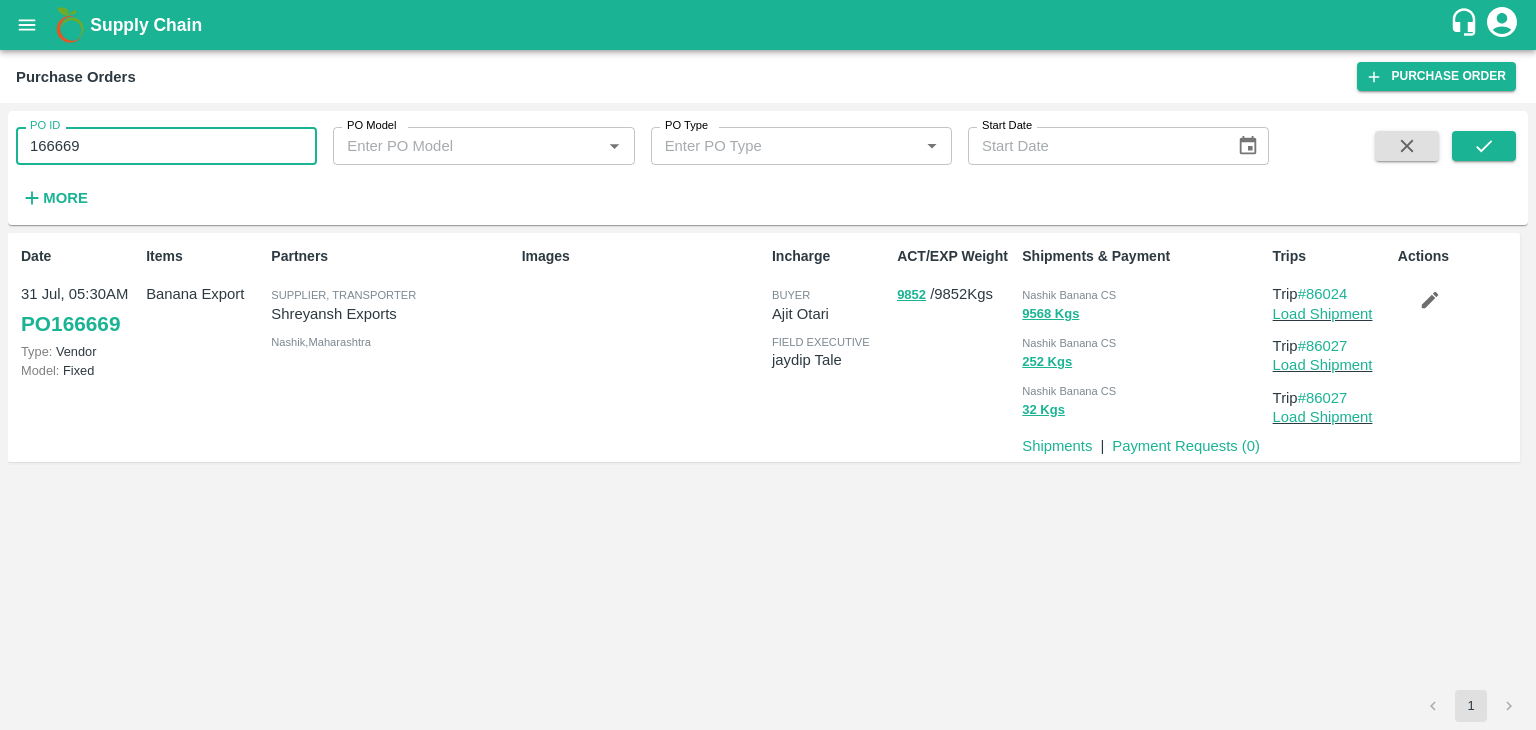 click on "166669" at bounding box center [166, 146] 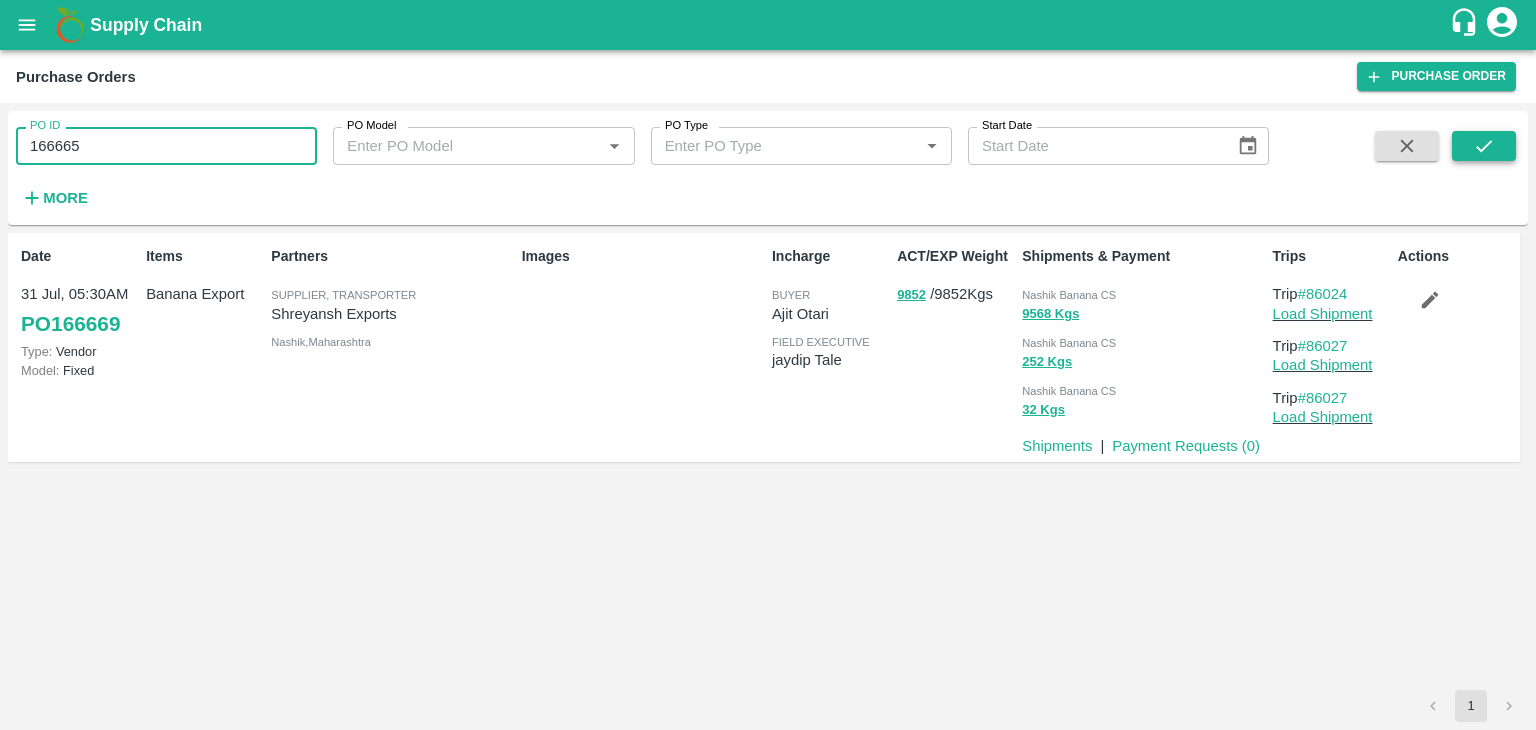 type on "166665" 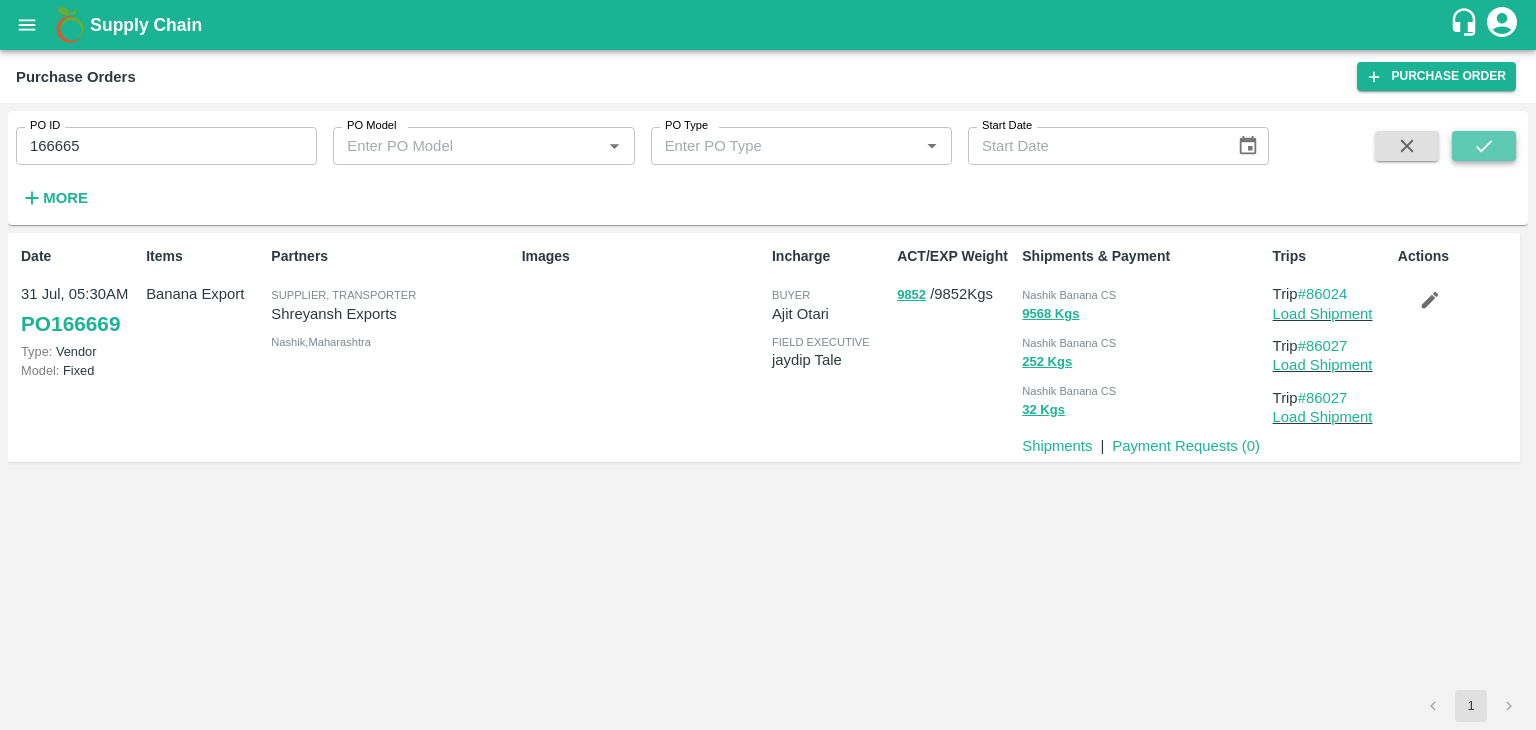 click 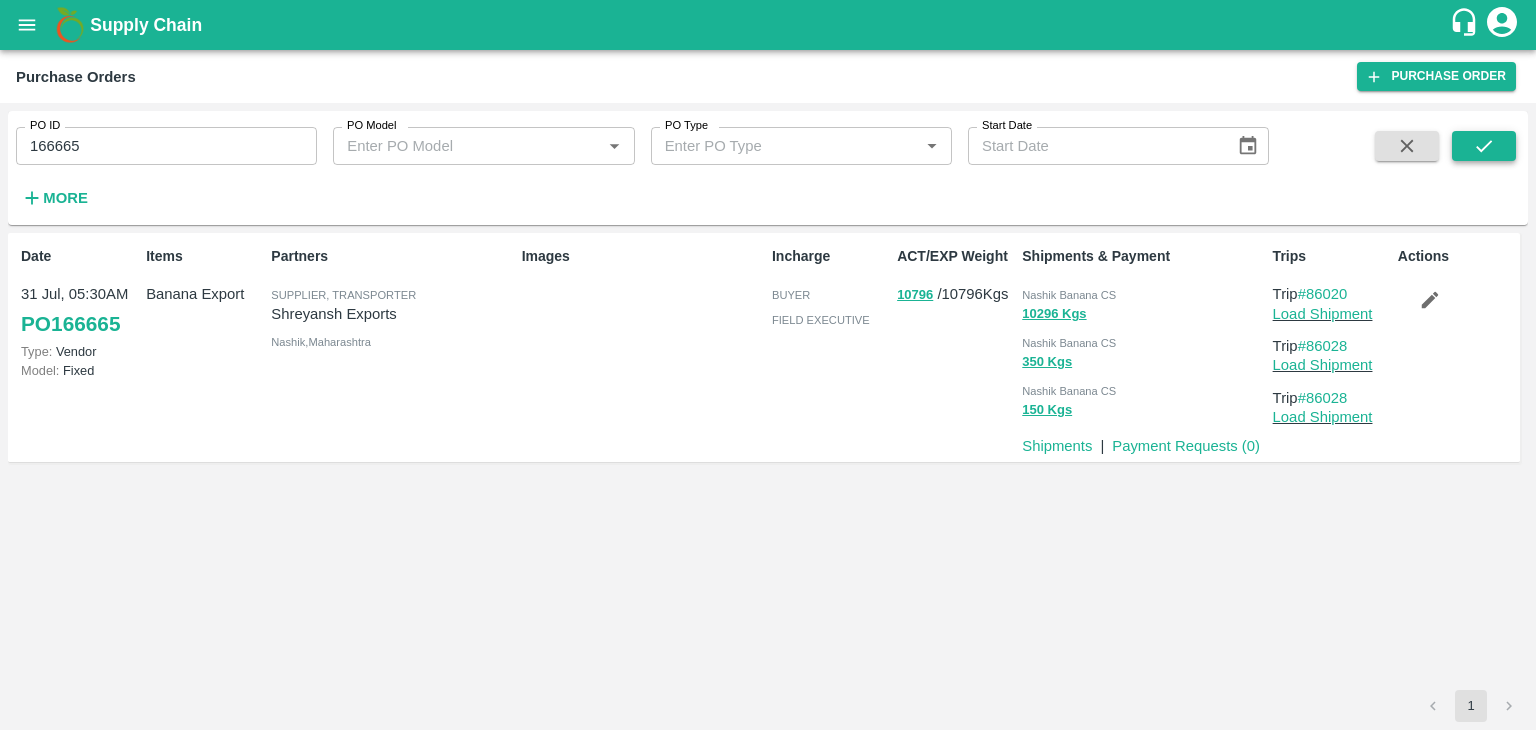 click at bounding box center [1484, 146] 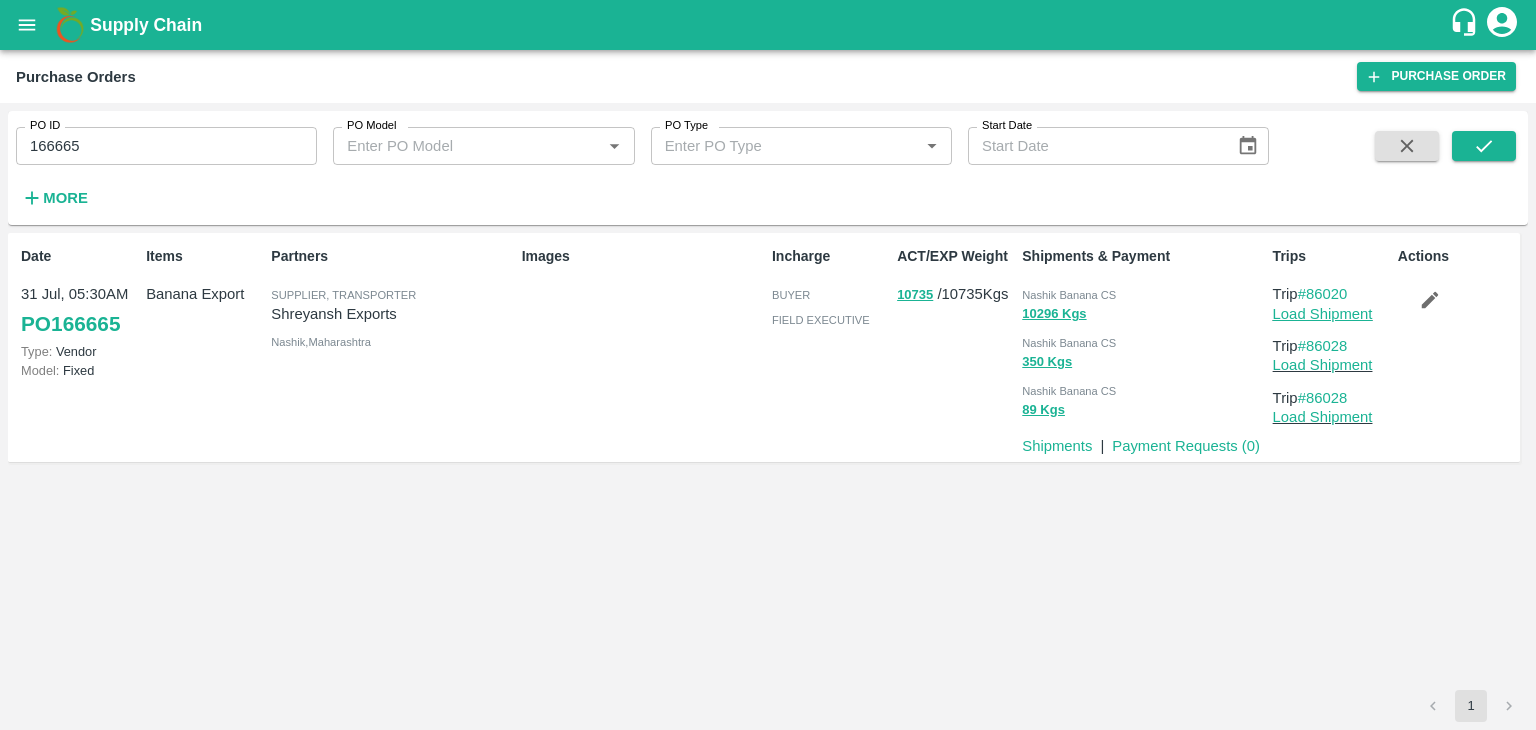 click on "Load Shipment" at bounding box center [1323, 314] 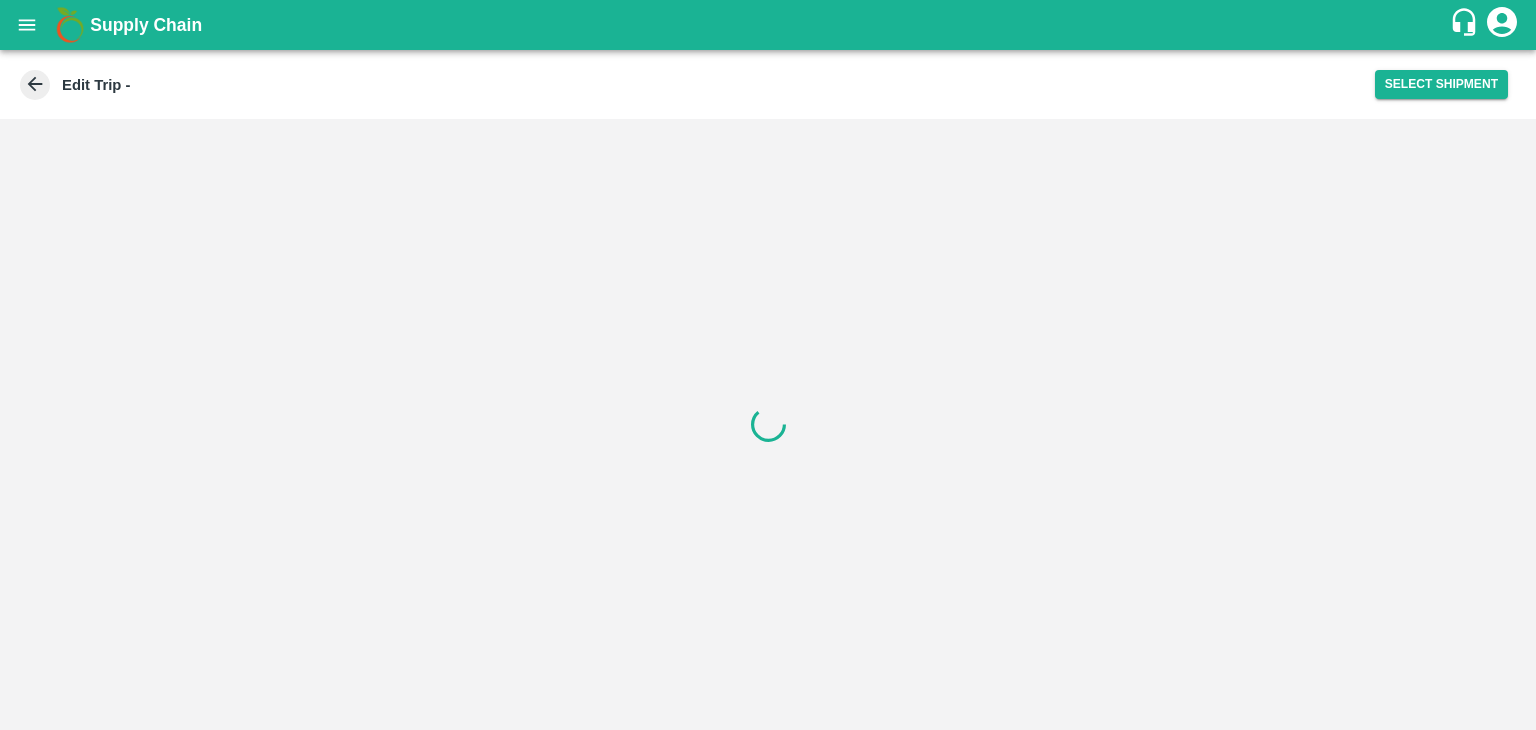 scroll, scrollTop: 0, scrollLeft: 0, axis: both 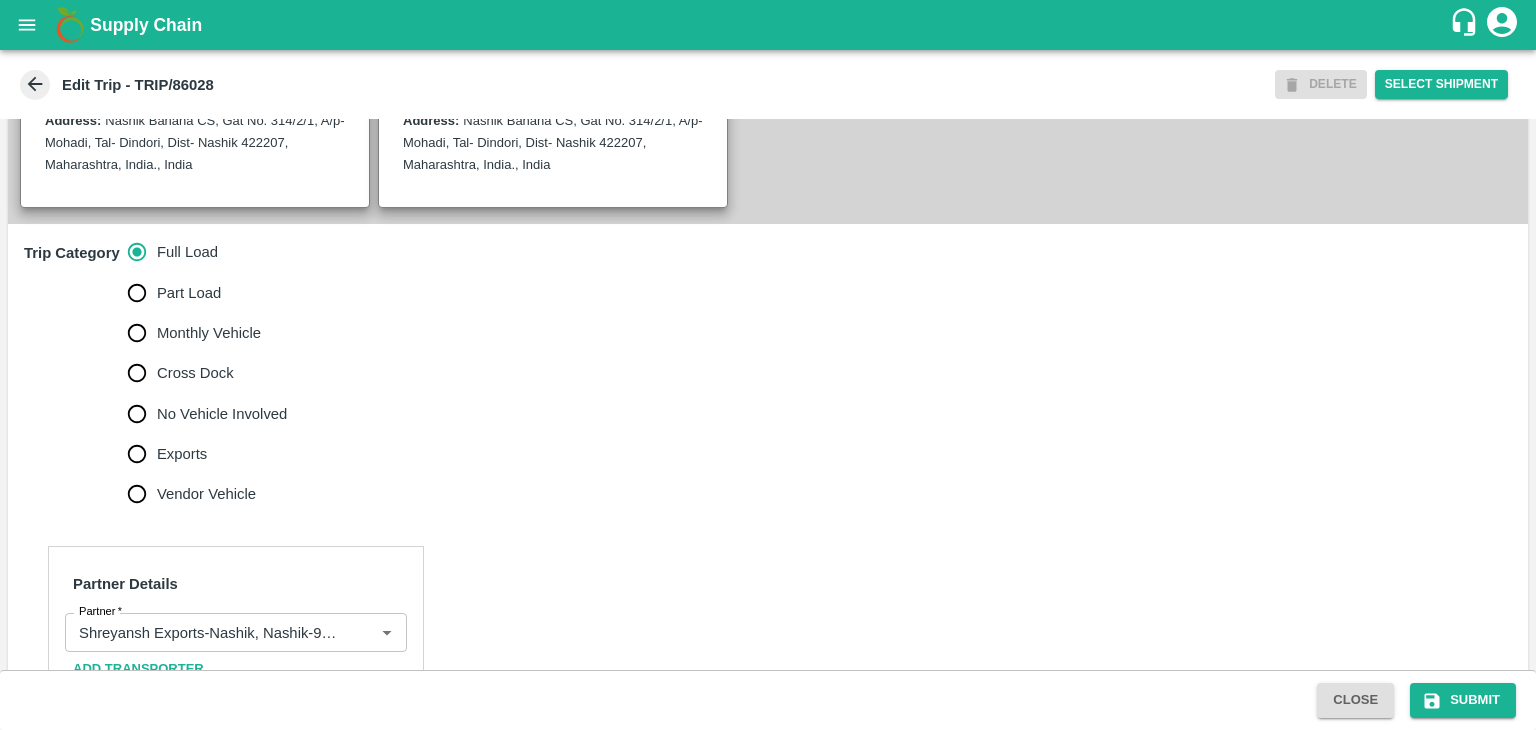 click on "No Vehicle Involved" at bounding box center (222, 414) 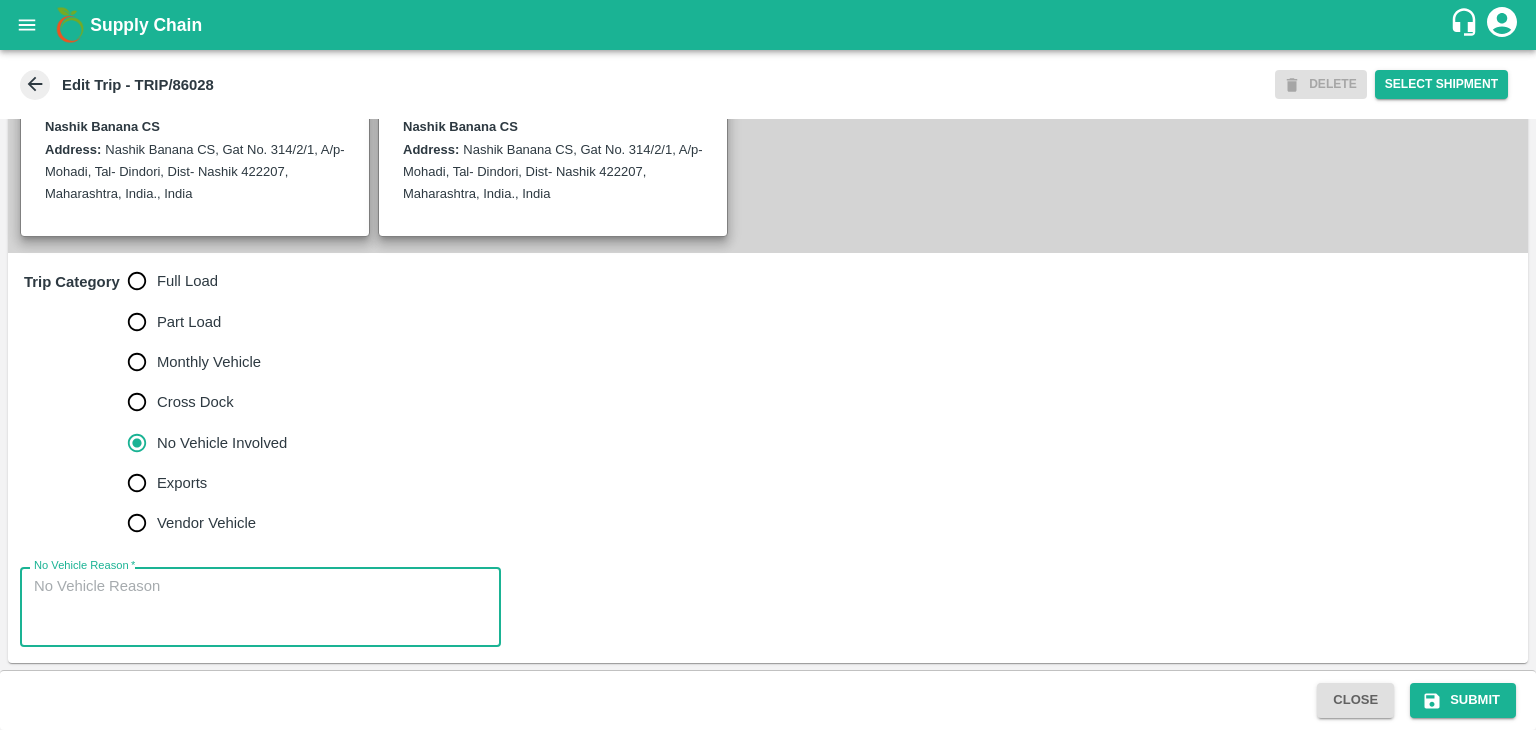 click on "No Vehicle Reason   *" at bounding box center [260, 607] 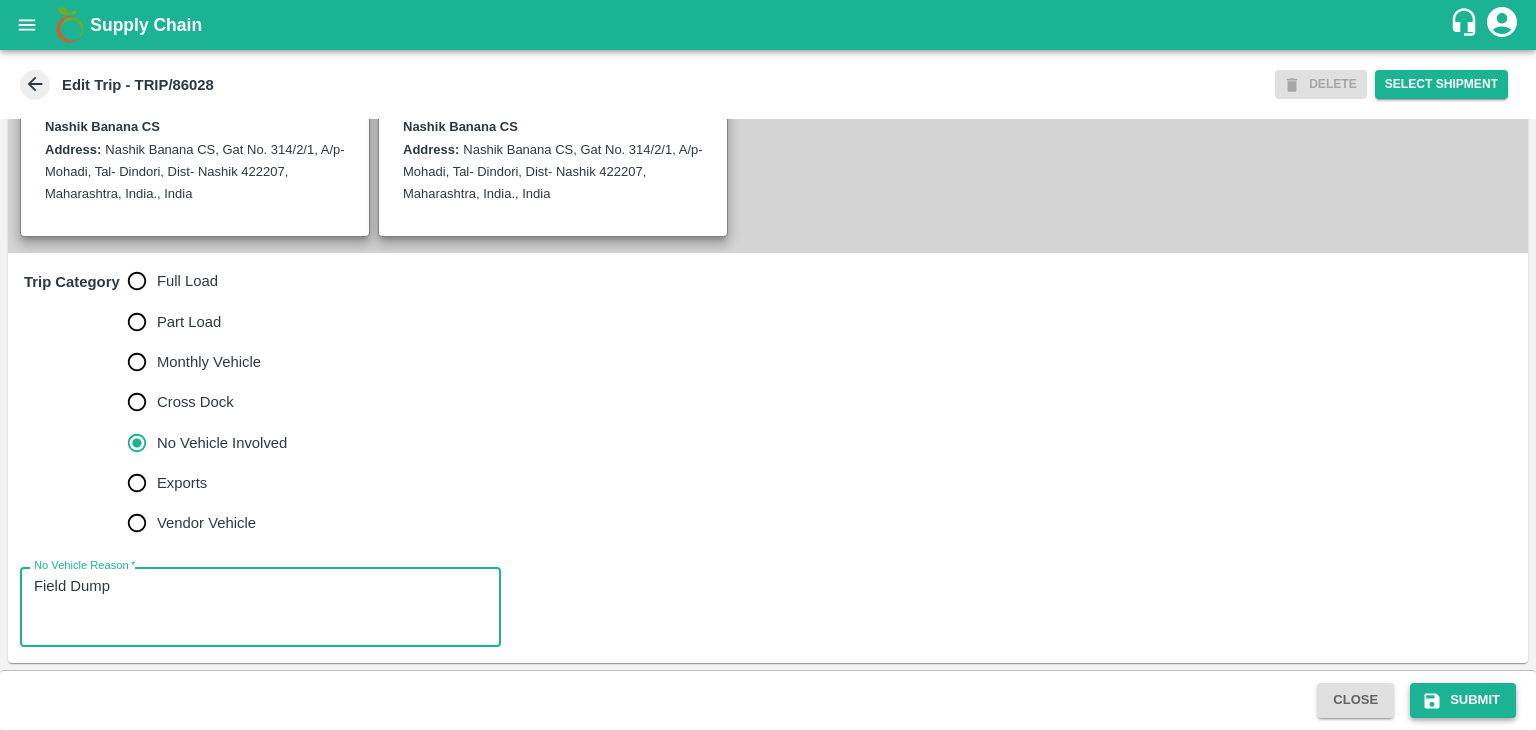 type on "Field Dump" 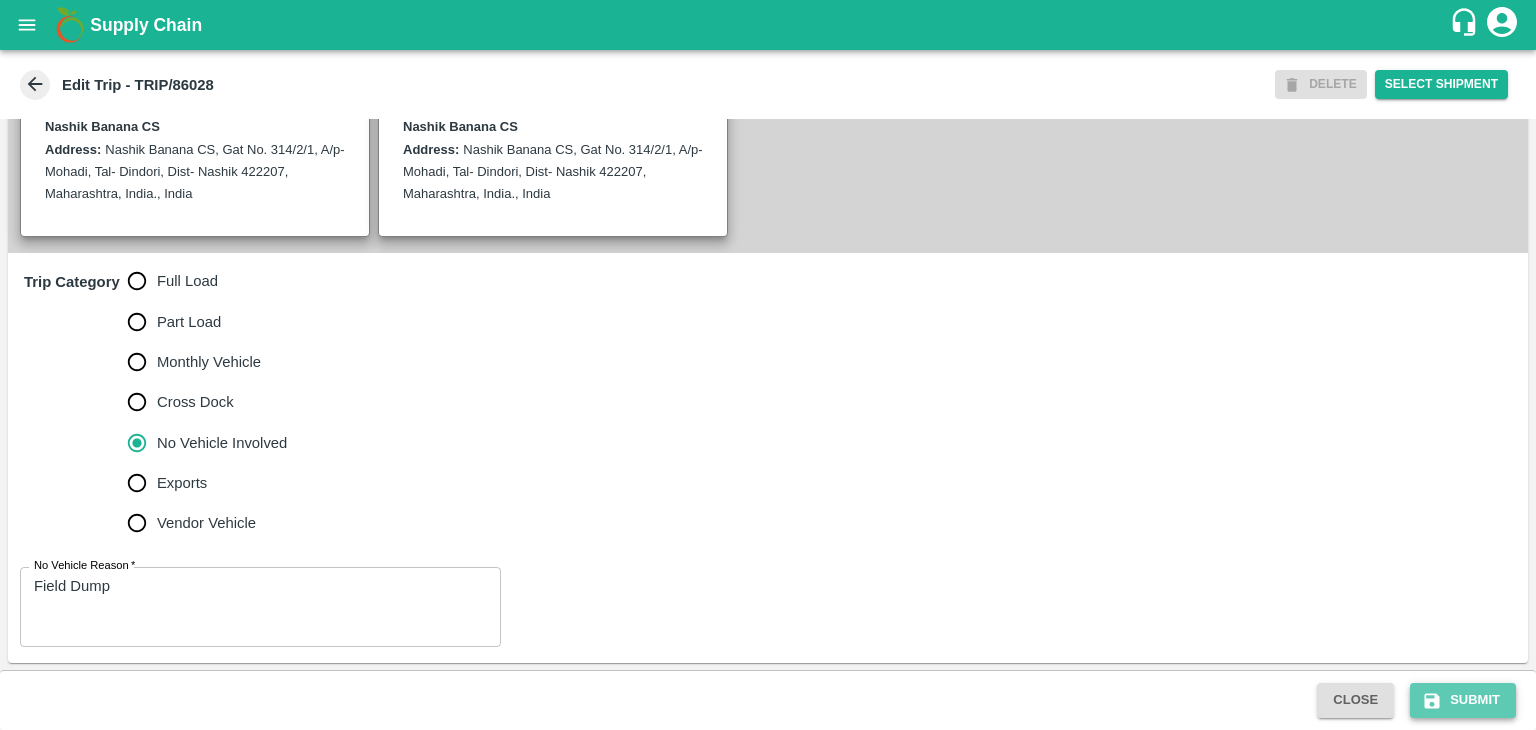 click on "Submit" at bounding box center (1463, 700) 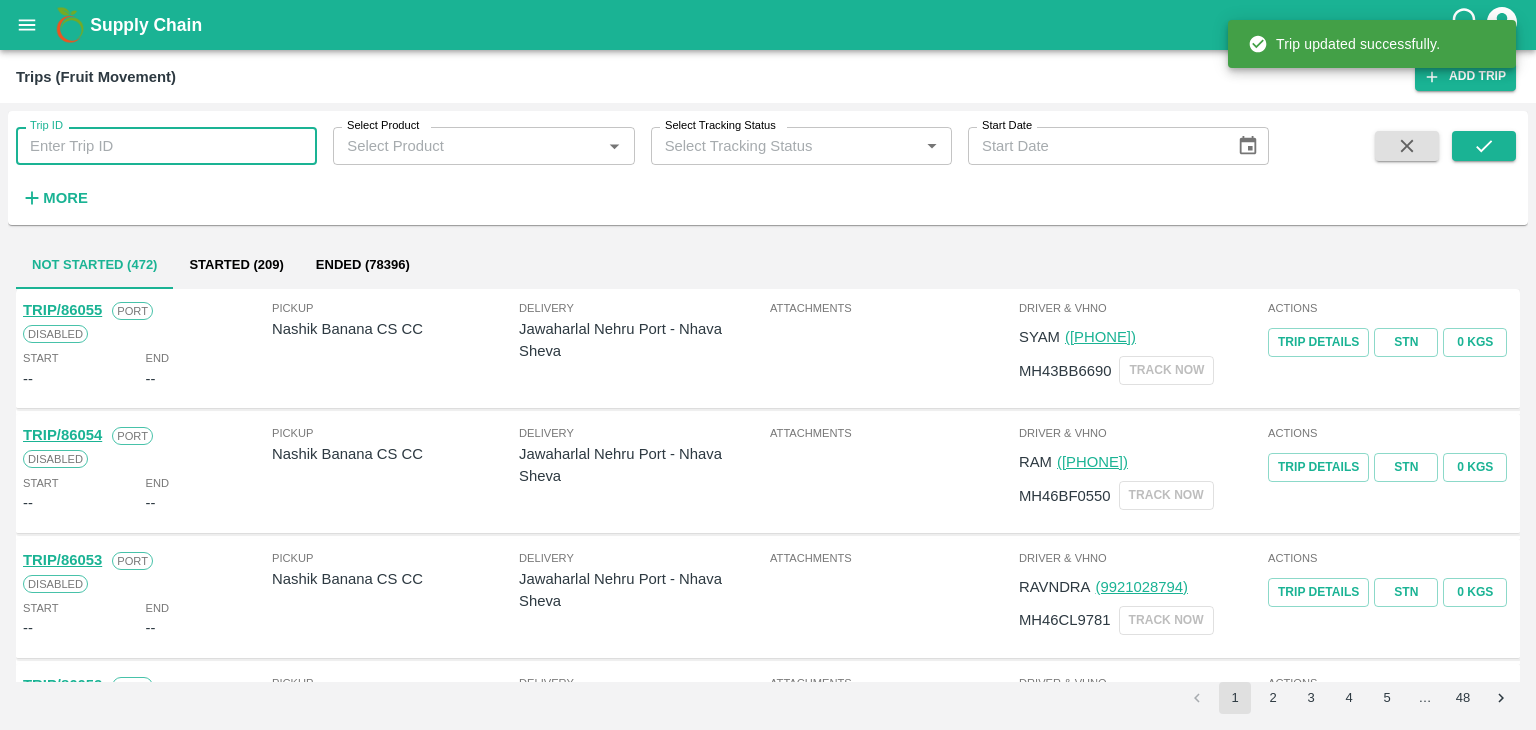 click on "Trip ID" at bounding box center (166, 146) 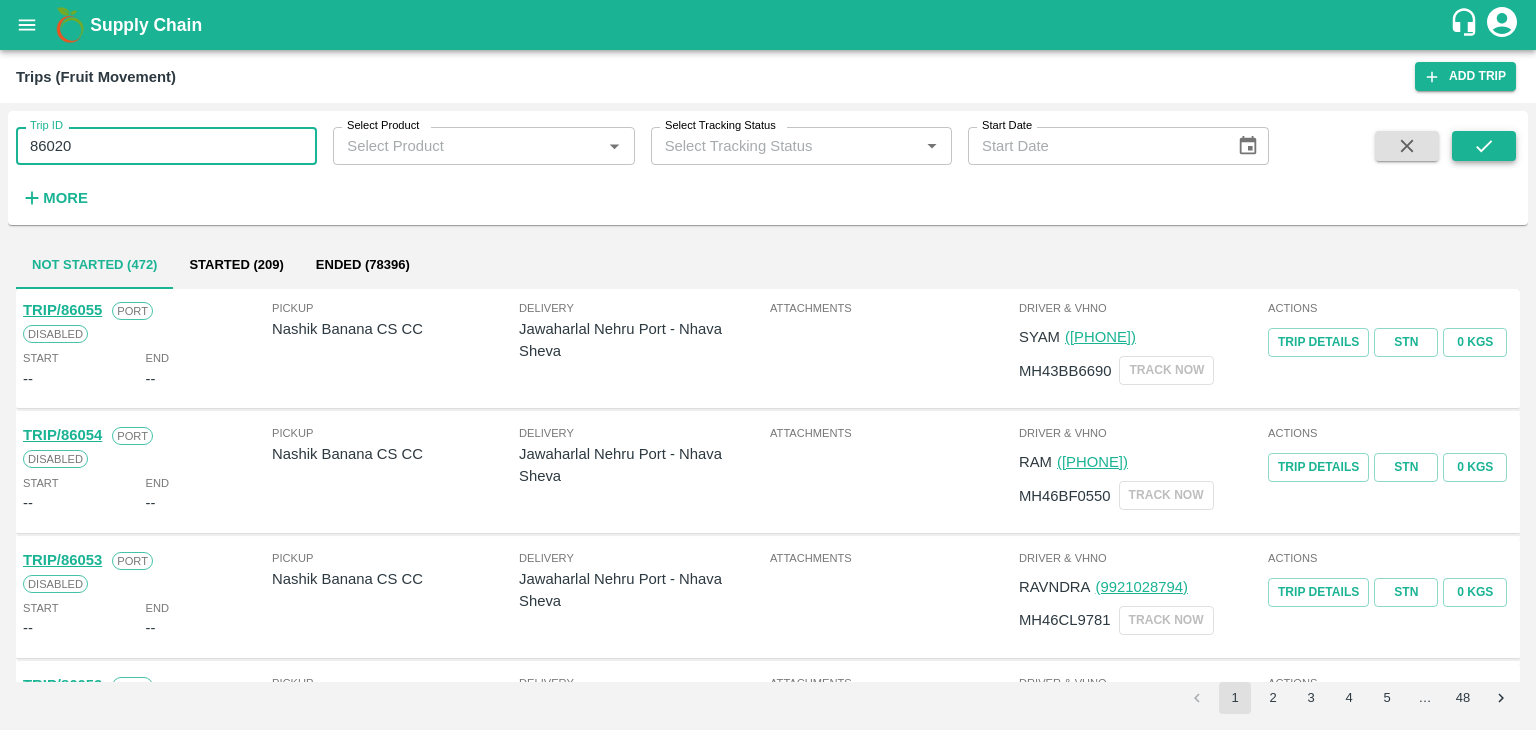 type on "86020" 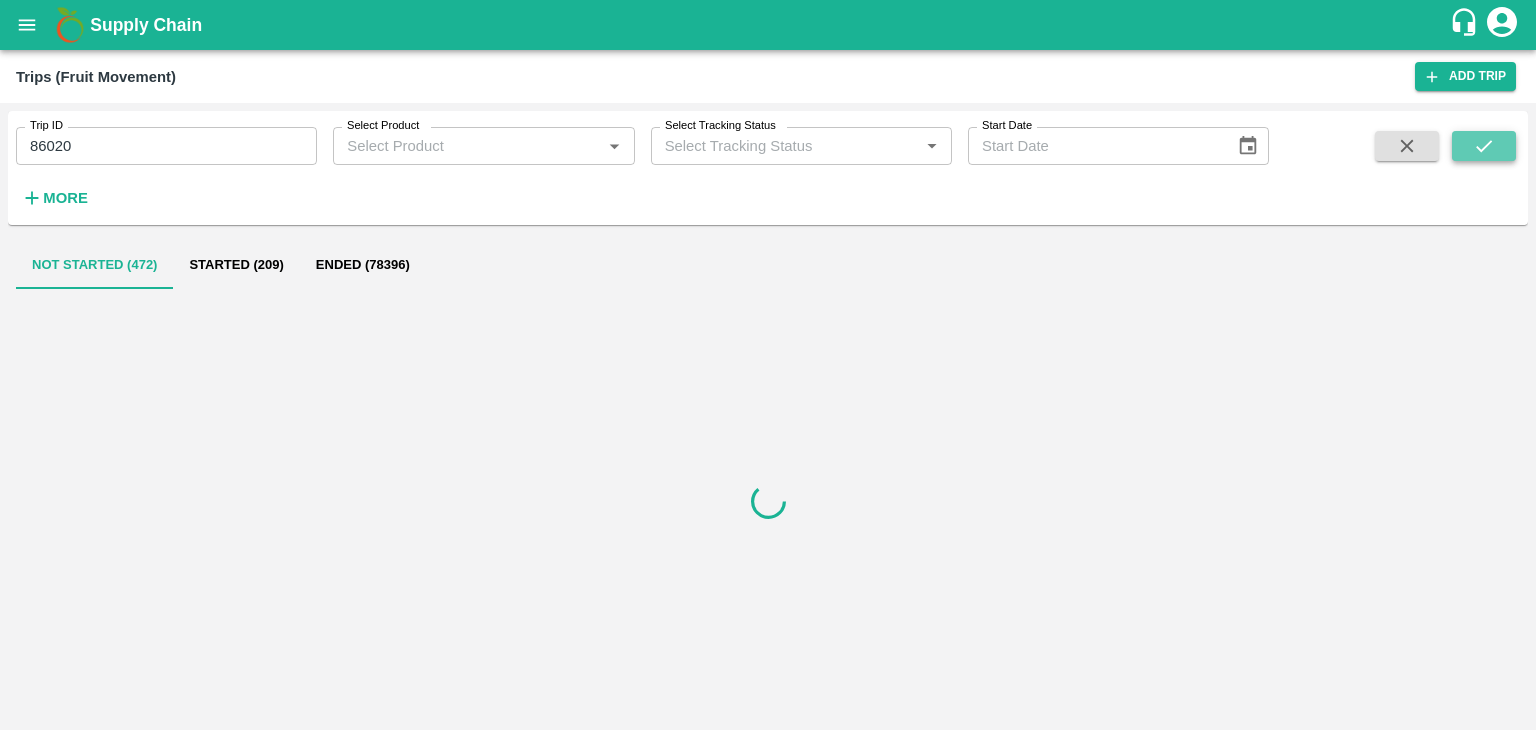 click 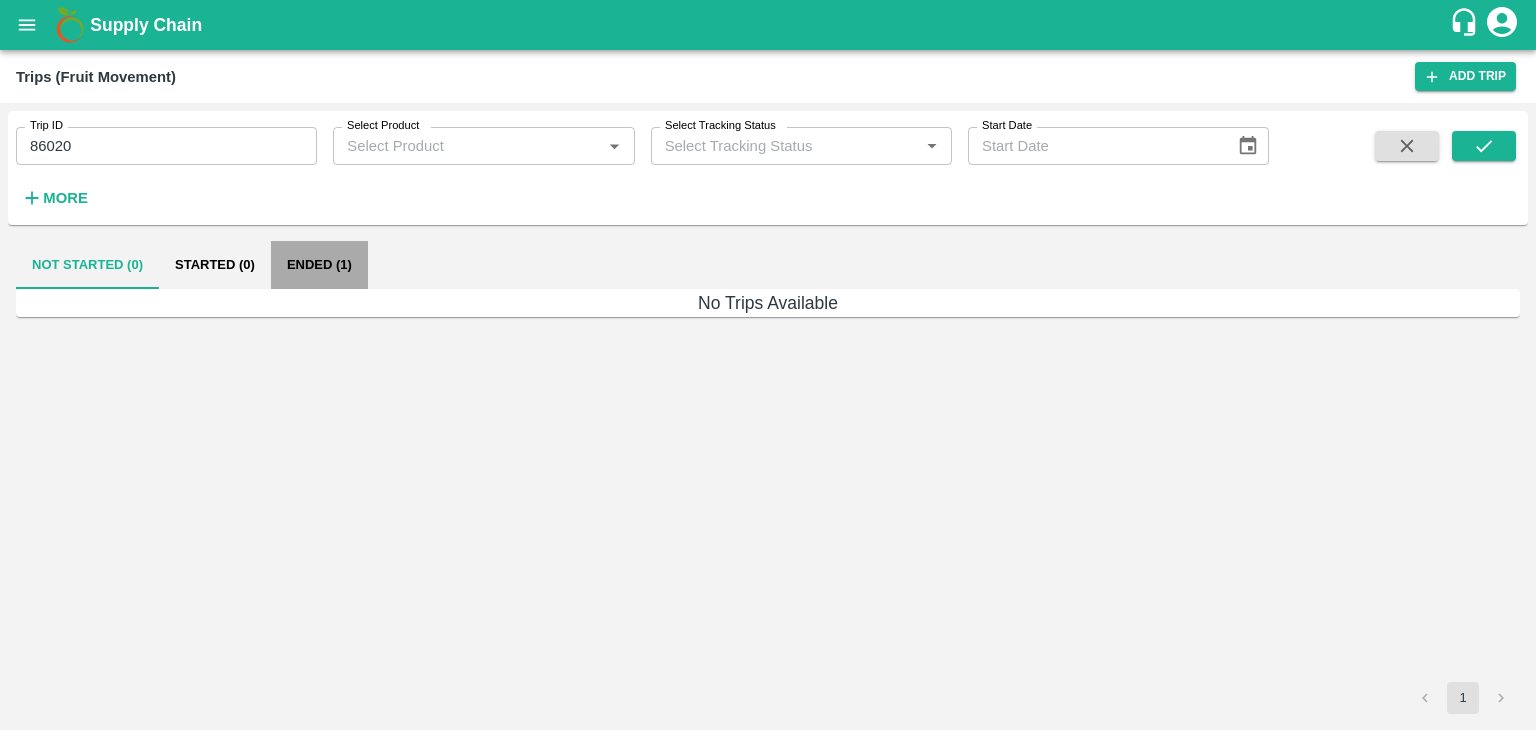 click on "Ended (1)" at bounding box center [319, 265] 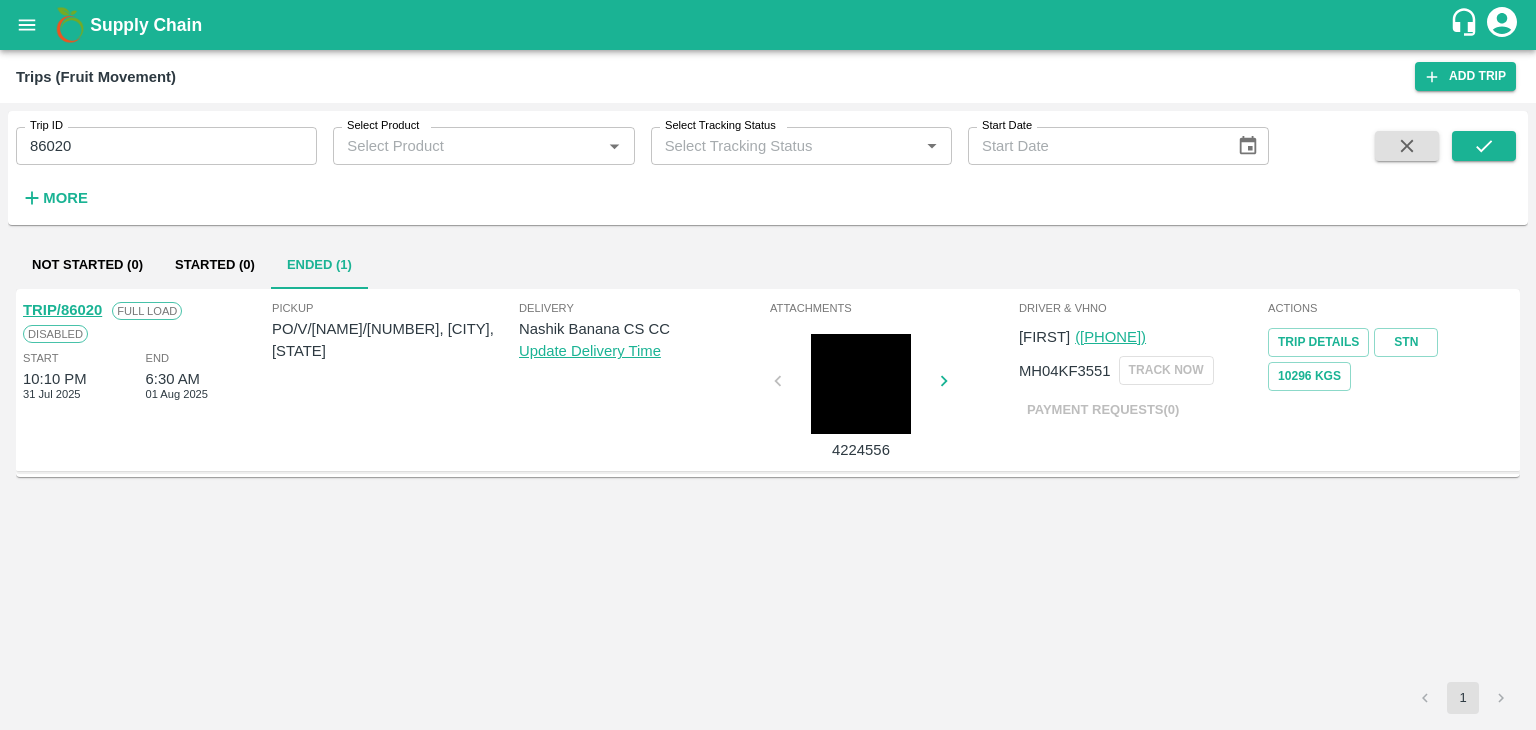 click on "TRIP/86020" at bounding box center (62, 310) 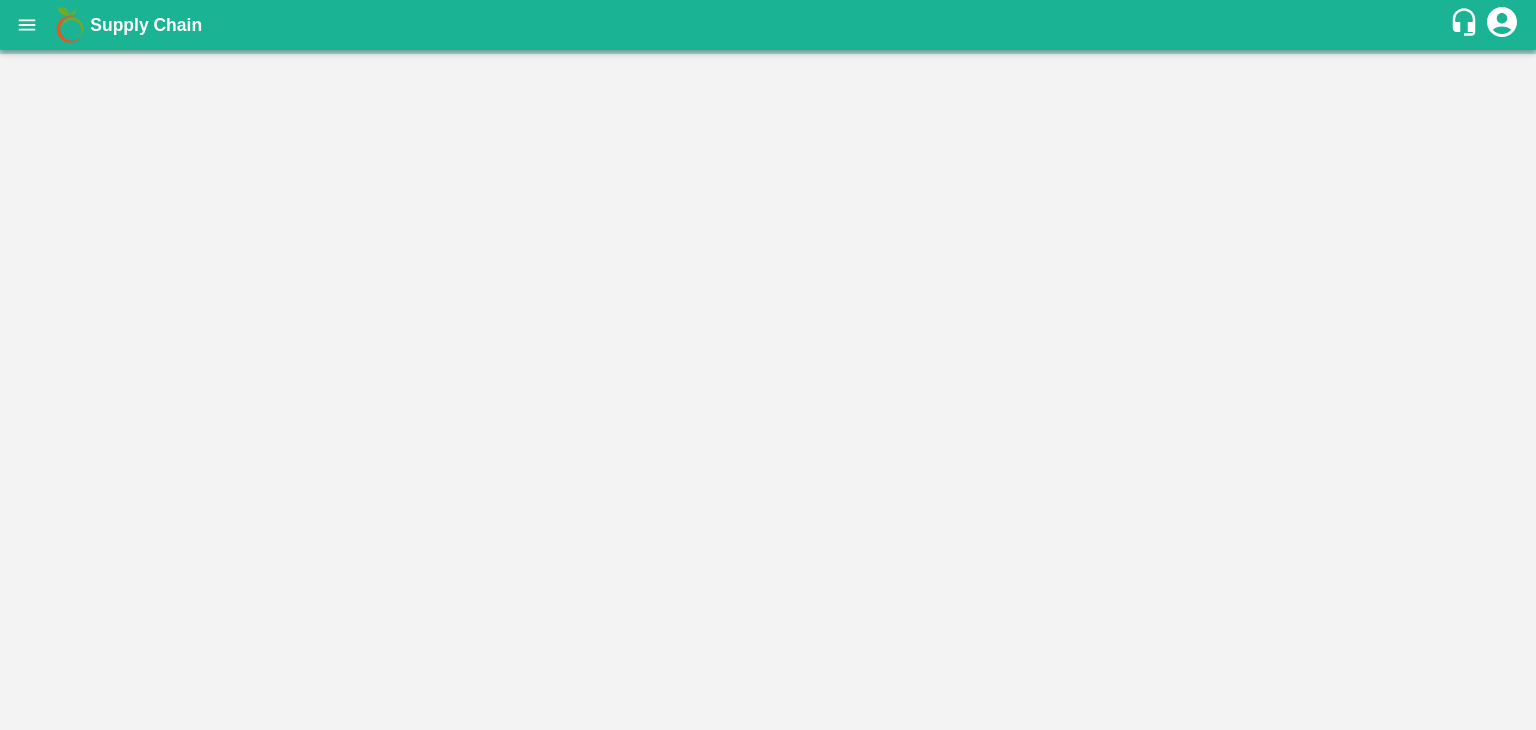 scroll, scrollTop: 0, scrollLeft: 0, axis: both 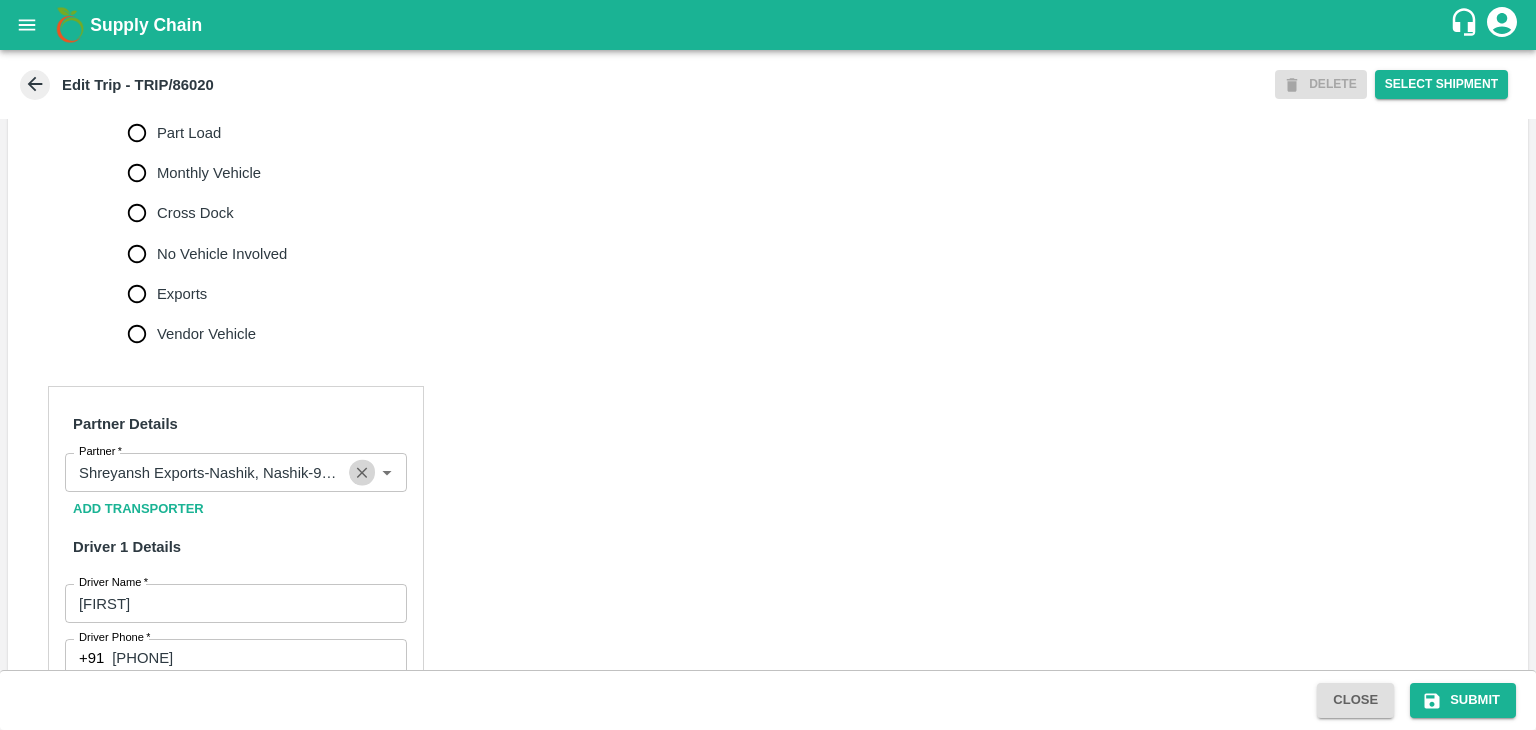 click 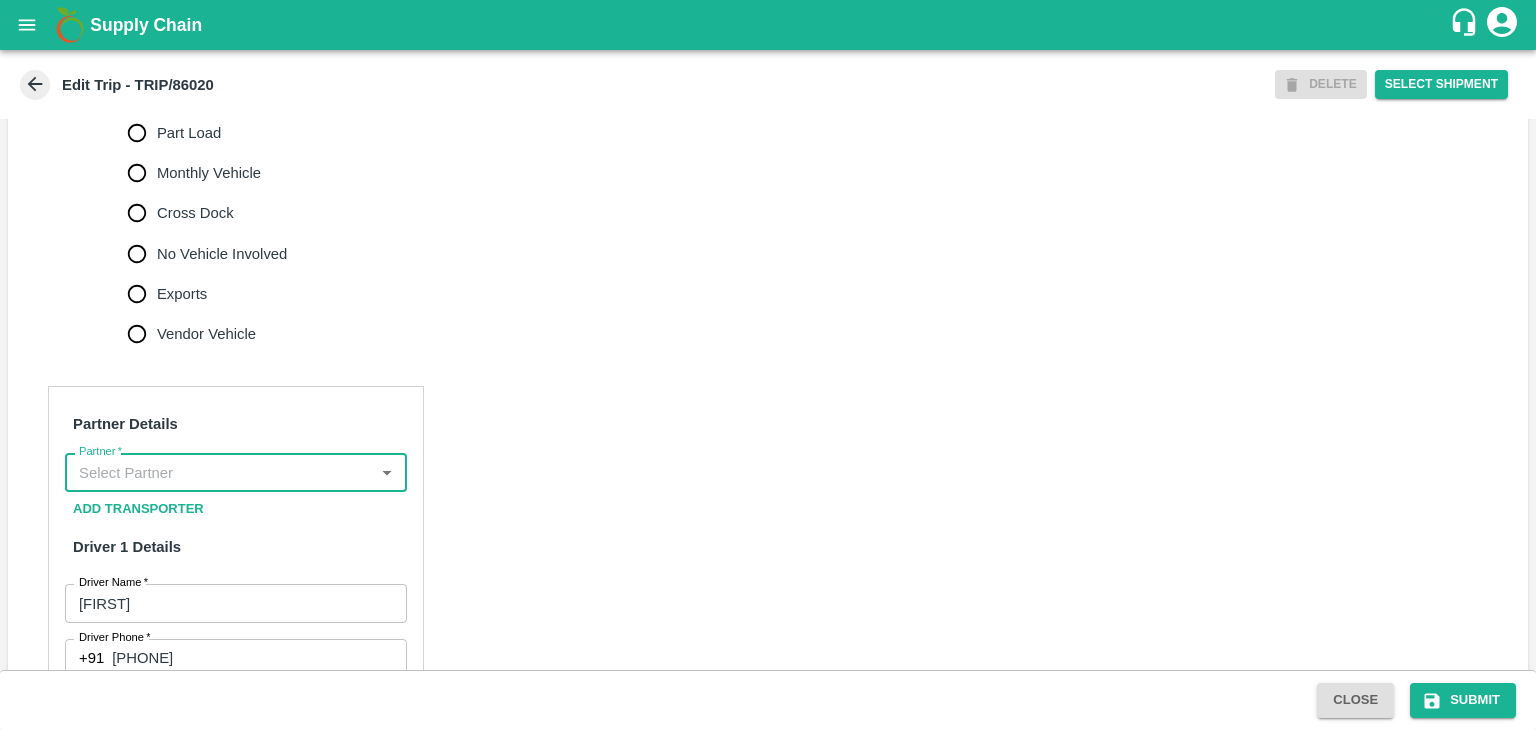 scroll, scrollTop: 0, scrollLeft: 0, axis: both 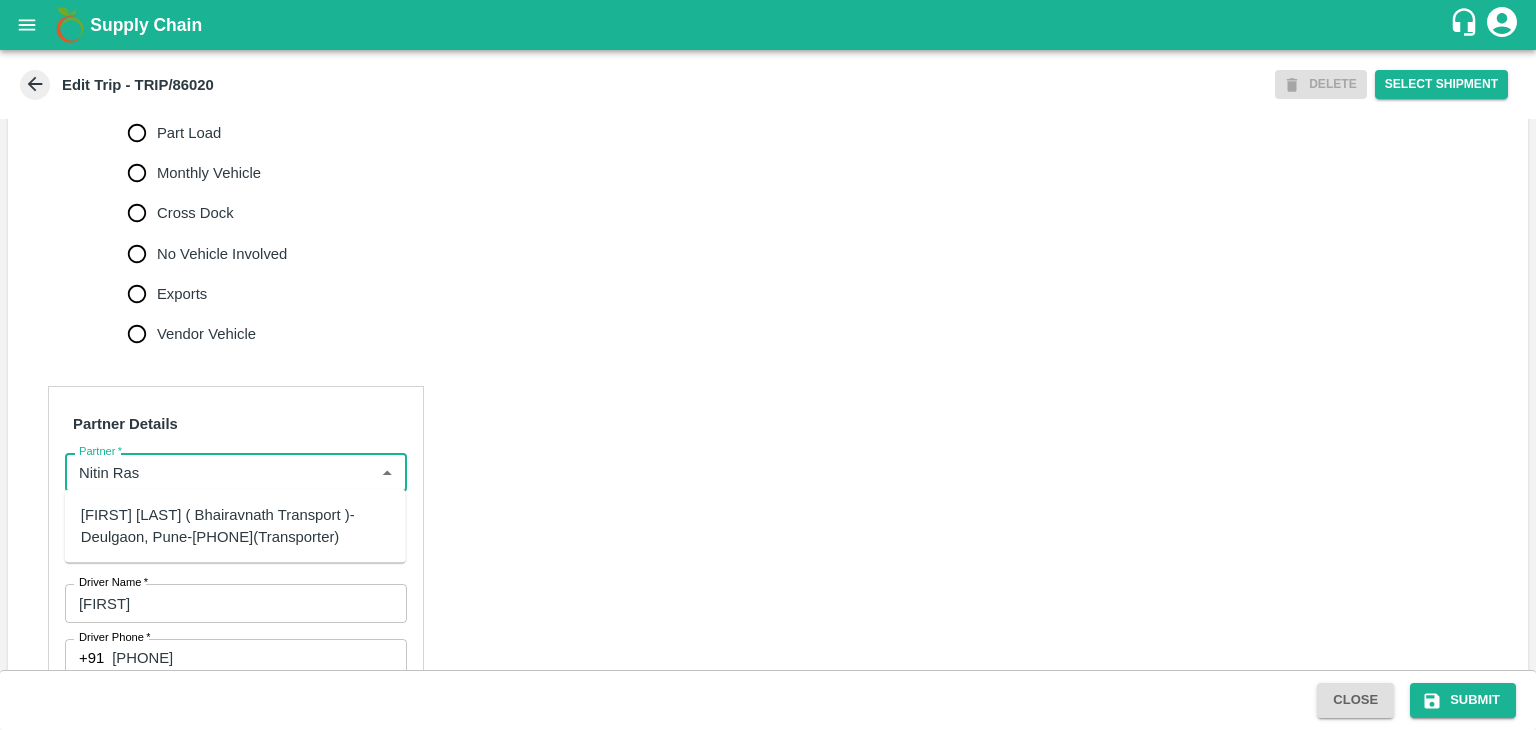 click on "Nitin Rasal ( Bhairavnath Transport )-Deulgaon, Pune-9860466997(Transporter)" at bounding box center (235, 526) 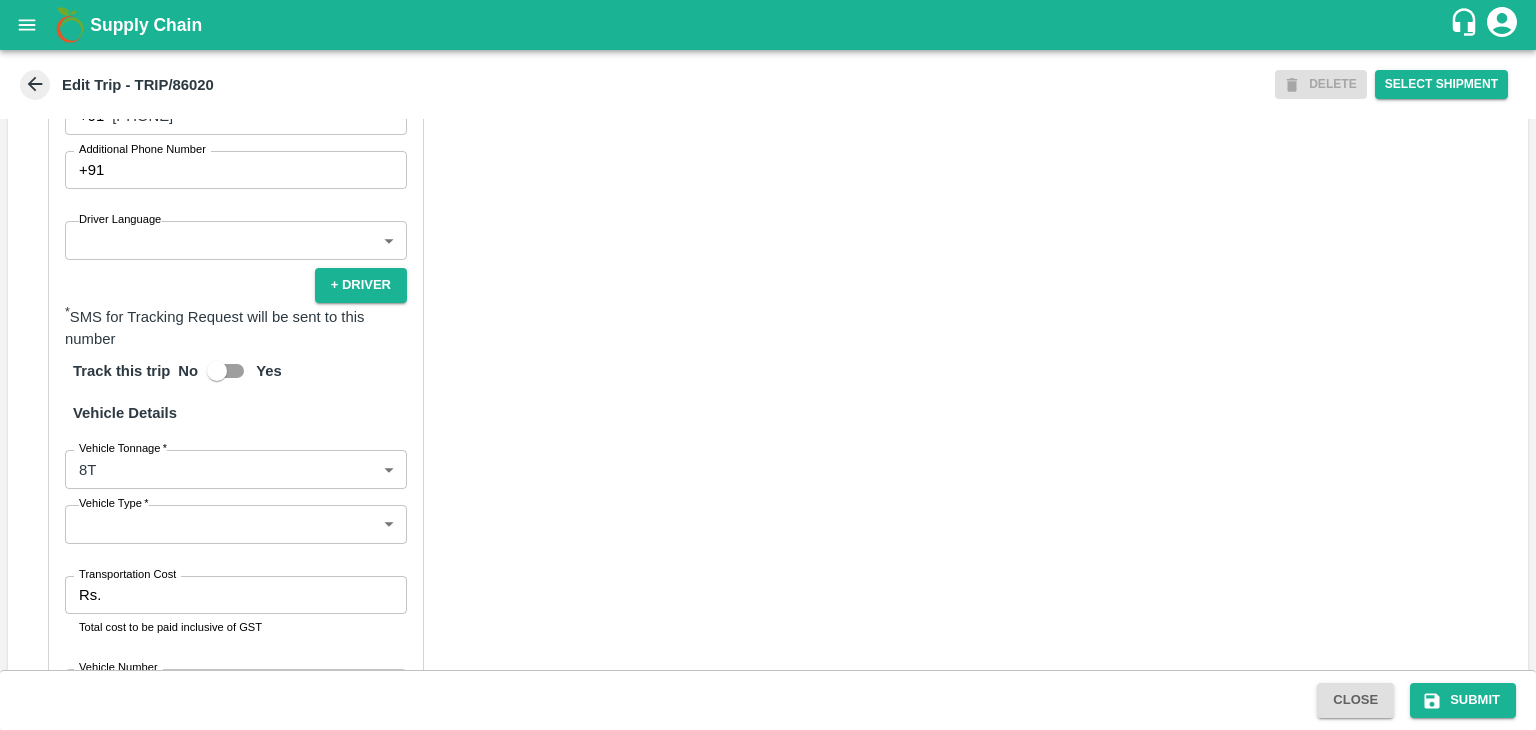 scroll, scrollTop: 1239, scrollLeft: 0, axis: vertical 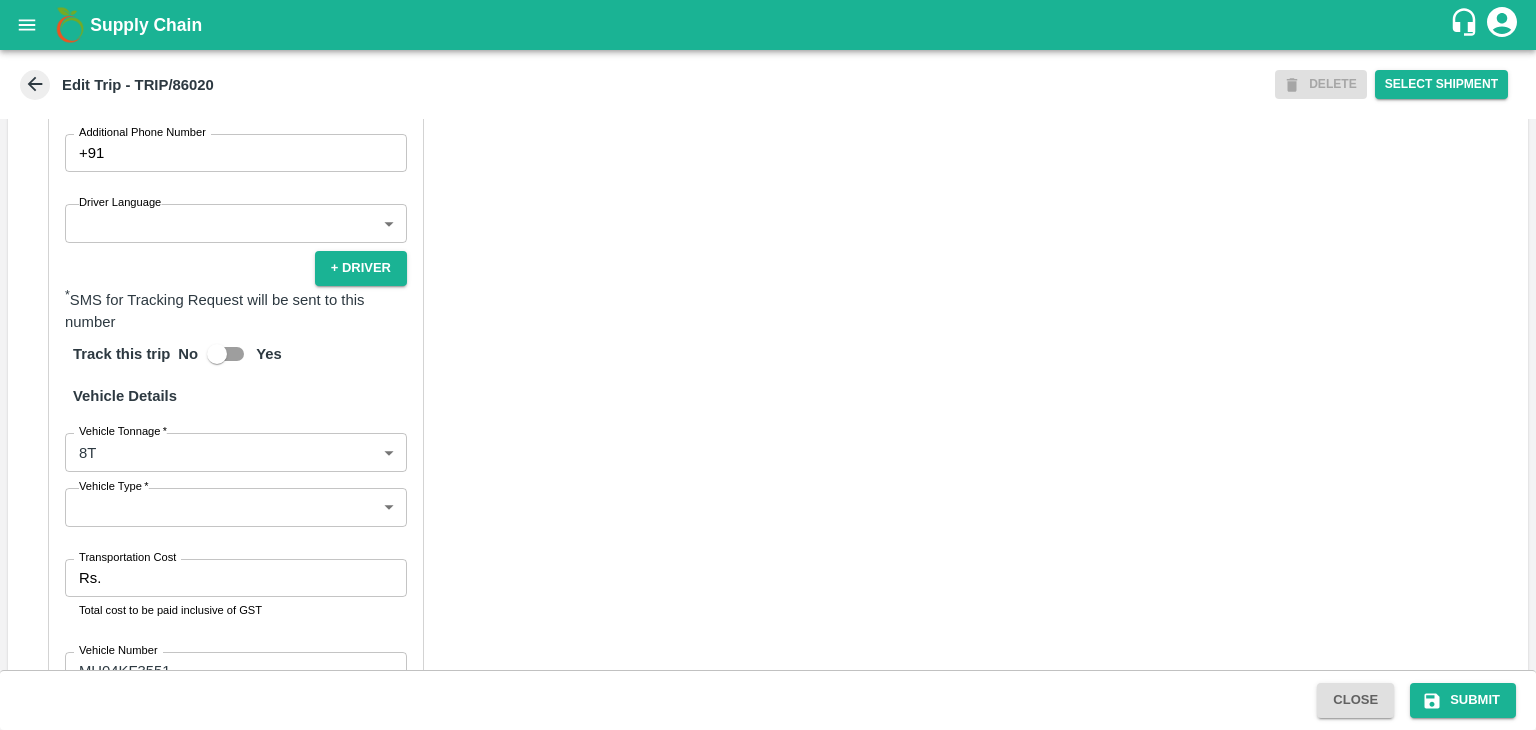 type on "Nitin Rasal ( Bhairavnath Transport )-Deulgaon, Pune-9860466997(Transporter)" 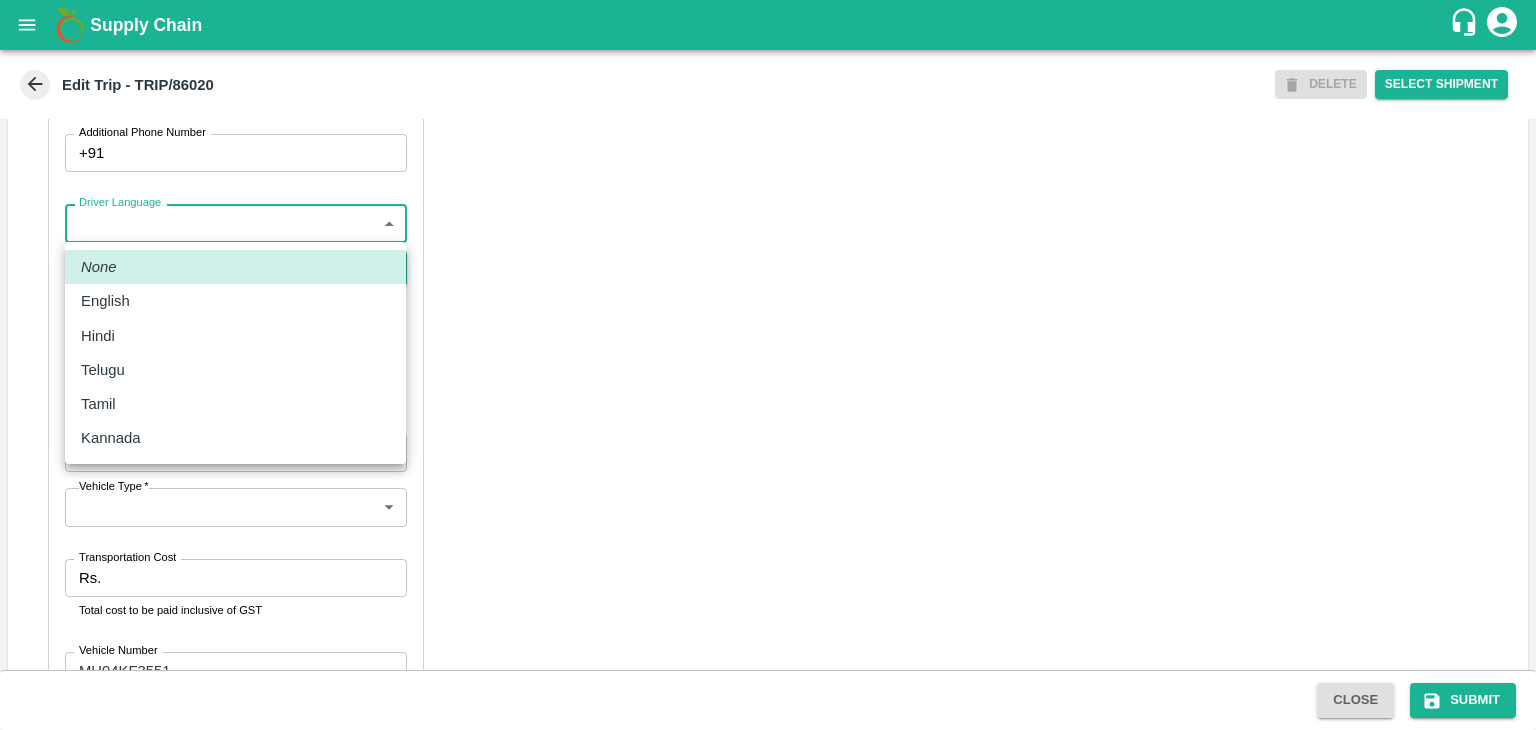 click on "Supply Chain Edit Trip - TRIP/86020 DELETE Select Shipment Trip Details Trip Type Fruit Movement 1 Trip Type Trip Pickup Order SHIP/NASH/350574 PO/V/SHREYA/166665 Address: Nashik, Nashik, Nashik, Maharashtra, India Trip Delivery Order SHIP/NASH/350574 Nashik Banana CS Address:  Nashik Banana CS, Gat No. 314/2/1, A/p- Mohadi, Tal- Dindori, Dist- Nashik 422207, Maharashtra, India., India Trip Category  Full Load Part Load Monthly Vehicle Cross Dock No Vehicle Involved Exports Vendor Vehicle Partner Details Partner   * Partner Add   Transporter Driver 1 Details Driver Name   * Kiran Driver Name Driver Phone   * +91 9767882225 Driver Phone Additional Phone Number +91 Additional Phone Number Driver Language ​ Driver Language + Driver * SMS for Tracking Request will be sent to this number Track this trip No Yes Vehicle Details Vehicle Tonnage   * 8T 8000 Vehicle Tonnage Vehicle Type   * ​ Vehicle Type Transportation Cost Rs. Transportation Cost Total cost to be paid inclusive of GST Vehicle Number" at bounding box center [768, 365] 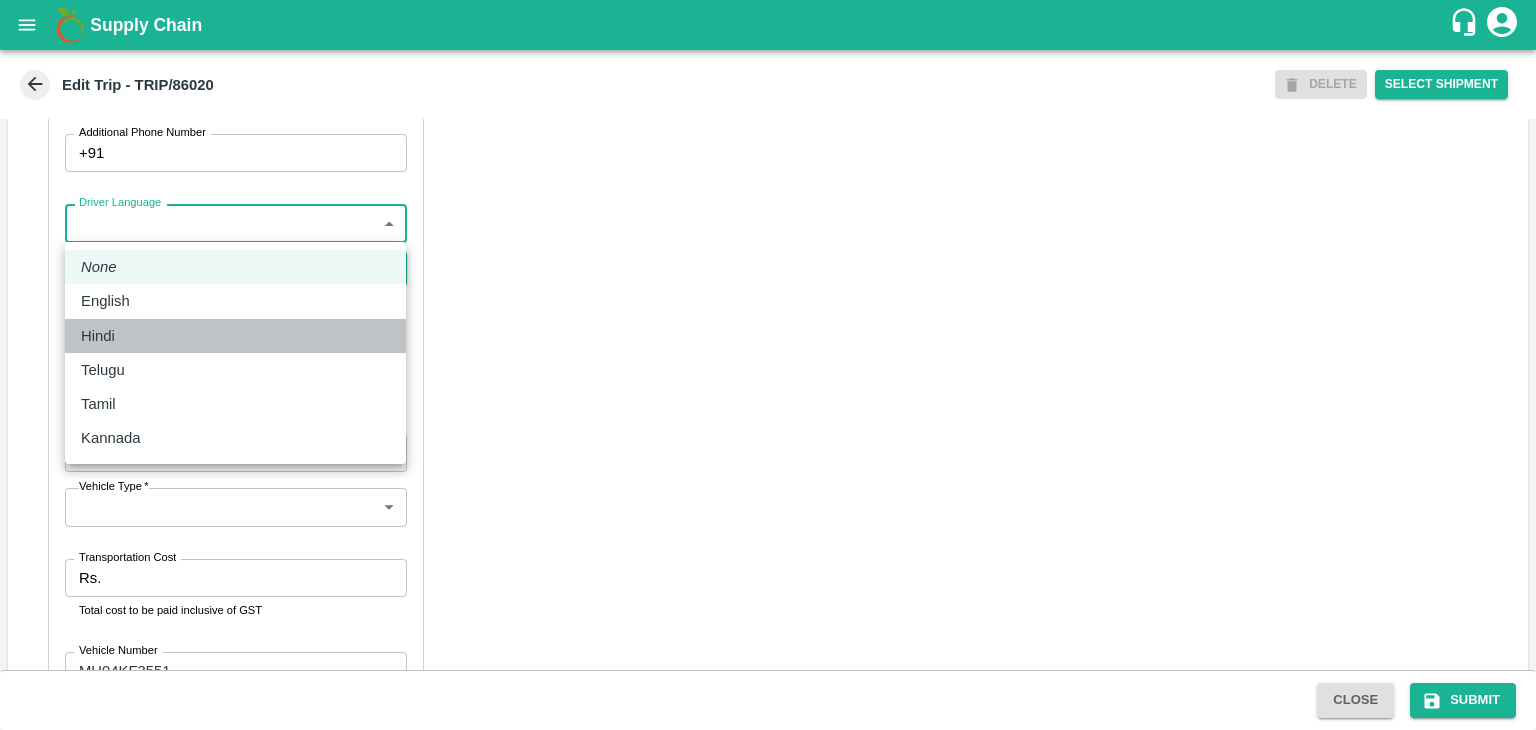 click on "Hindi" at bounding box center (235, 336) 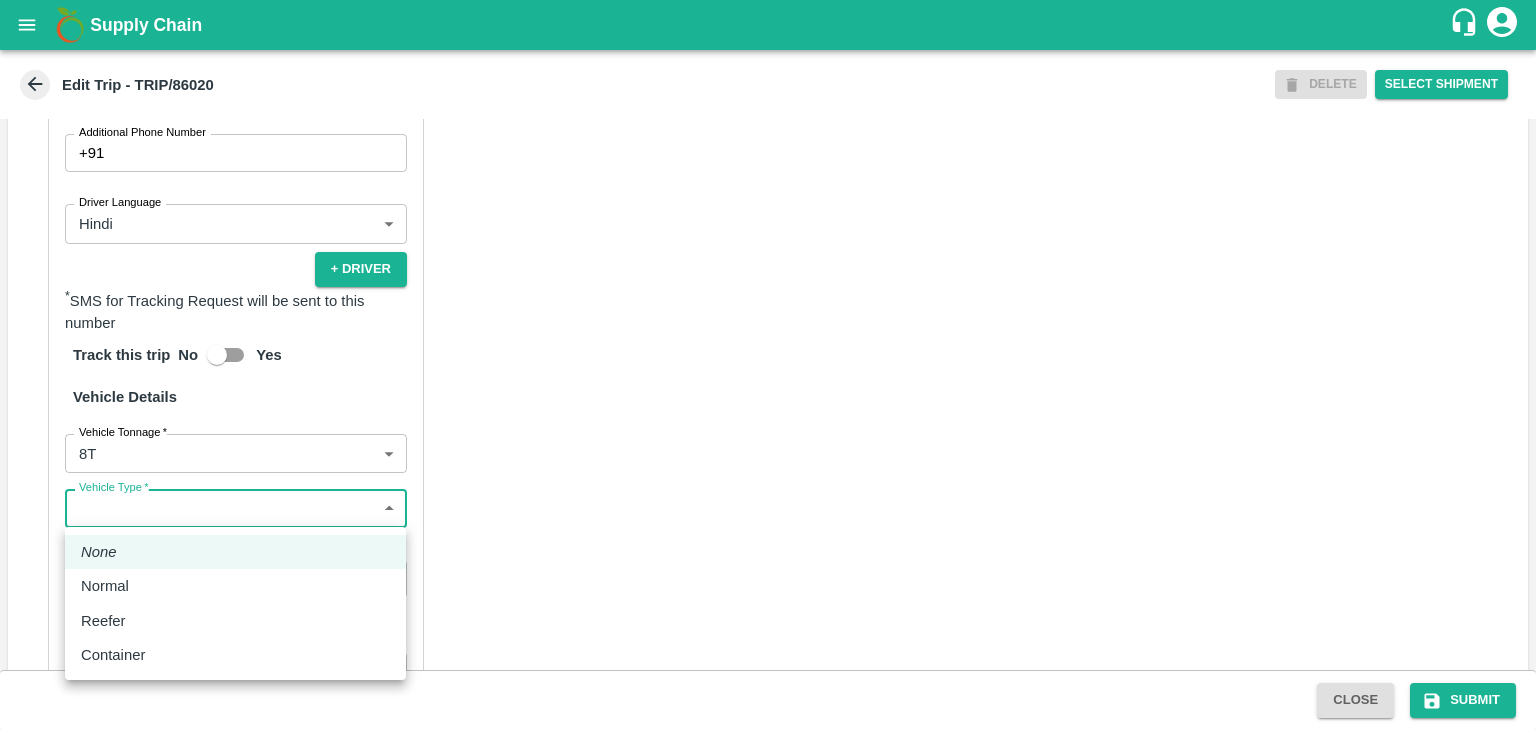 click on "Supply Chain Edit Trip - TRIP/86020 DELETE Select Shipment Trip Details Trip Type Fruit Movement 1 Trip Type Trip Pickup Order SHIP/NASH/350574 PO/V/SHREYA/166665 Address: Nashik, Nashik, Nashik, Maharashtra, India Trip Delivery Order SHIP/NASH/350574 Nashik Banana CS Address:  Nashik Banana CS, Gat No. 314/2/1, A/p- Mohadi, Tal- Dindori, Dist- Nashik 422207, Maharashtra, India., India Trip Category  Full Load Part Load Monthly Vehicle Cross Dock No Vehicle Involved Exports Vendor Vehicle Partner Details Partner   * Partner Add   Transporter Driver 1 Details Driver Name   * Kiran Driver Name Driver Phone   * +91 9767882225 Driver Phone Additional Phone Number +91 Additional Phone Number Driver Language Hindi hi Driver Language + Driver * SMS for Tracking Request will be sent to this number Track this trip No Yes Vehicle Details Vehicle Tonnage   * 8T 8000 Vehicle Tonnage Vehicle Type   * ​ Vehicle Type Transportation Cost Rs. Transportation Cost Total cost to be paid inclusive of GST MH04KF3551" at bounding box center (768, 365) 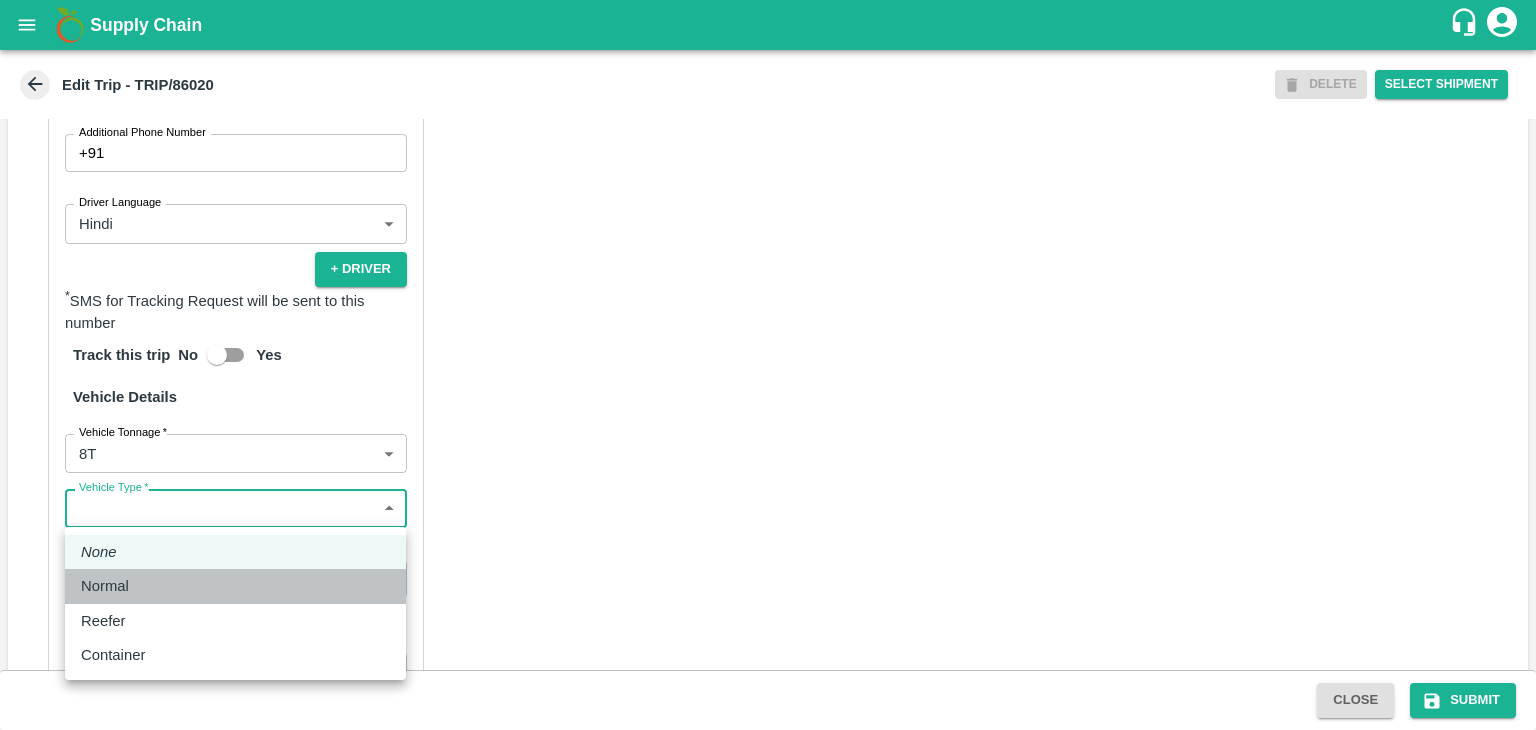 click on "Normal" at bounding box center (235, 586) 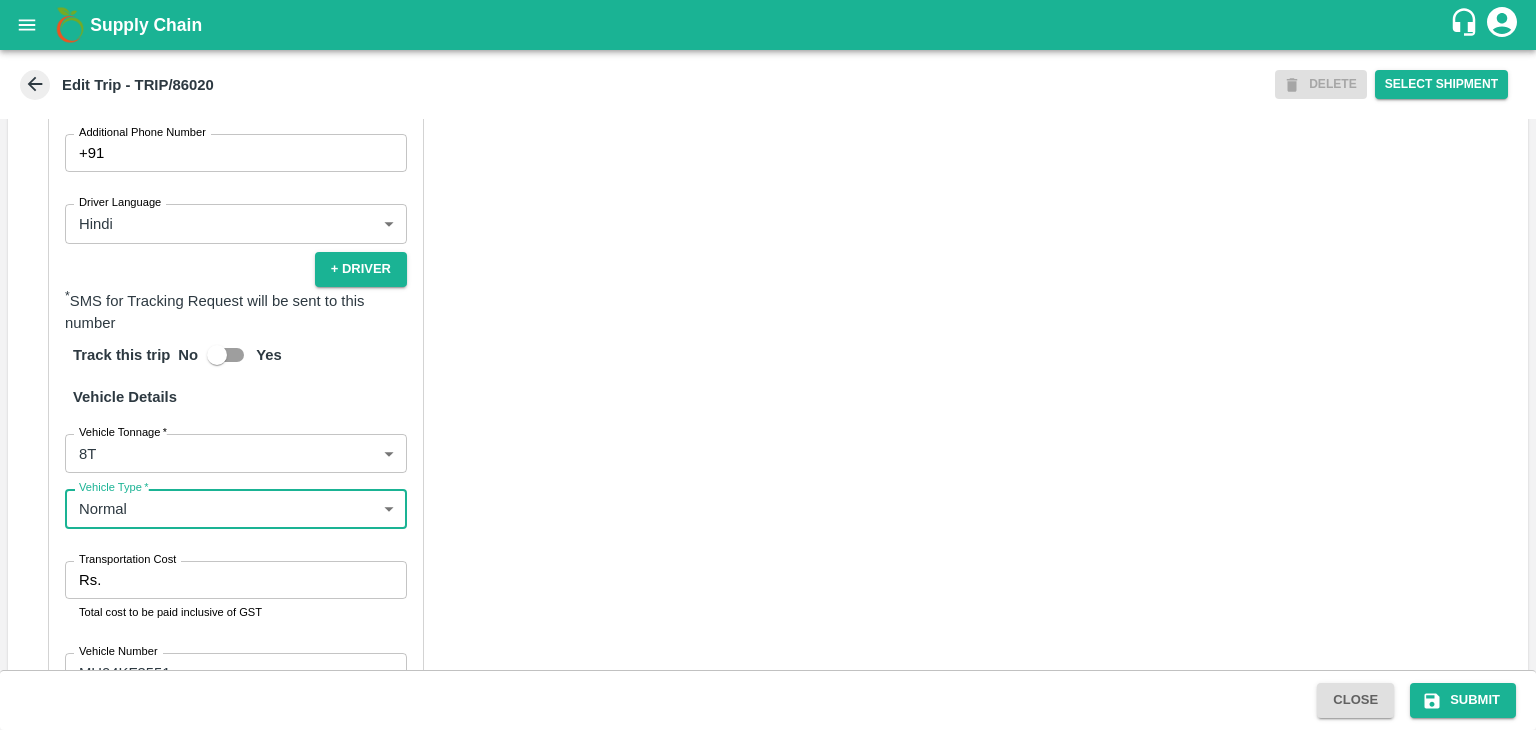 scroll, scrollTop: 1426, scrollLeft: 0, axis: vertical 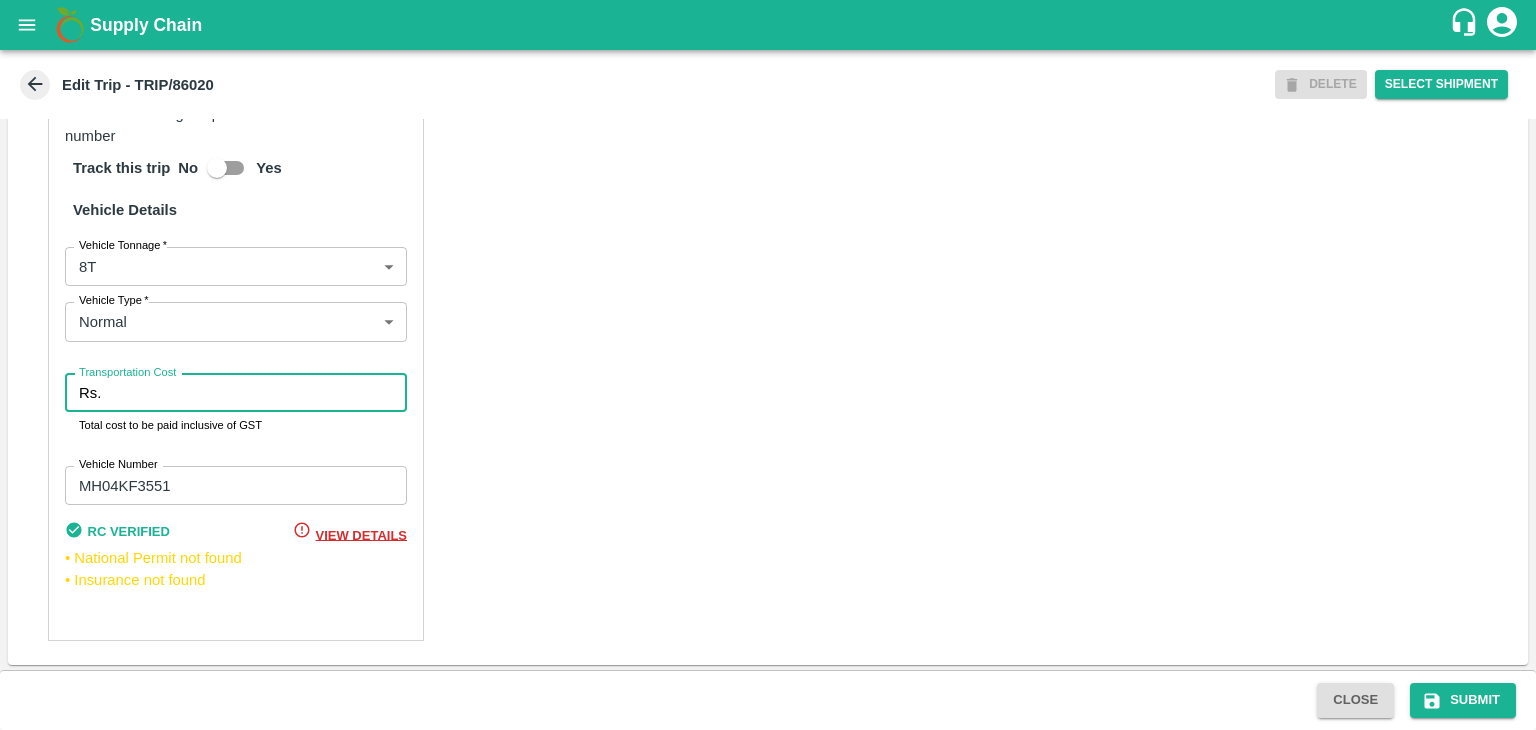 click on "Transportation Cost" at bounding box center [258, 393] 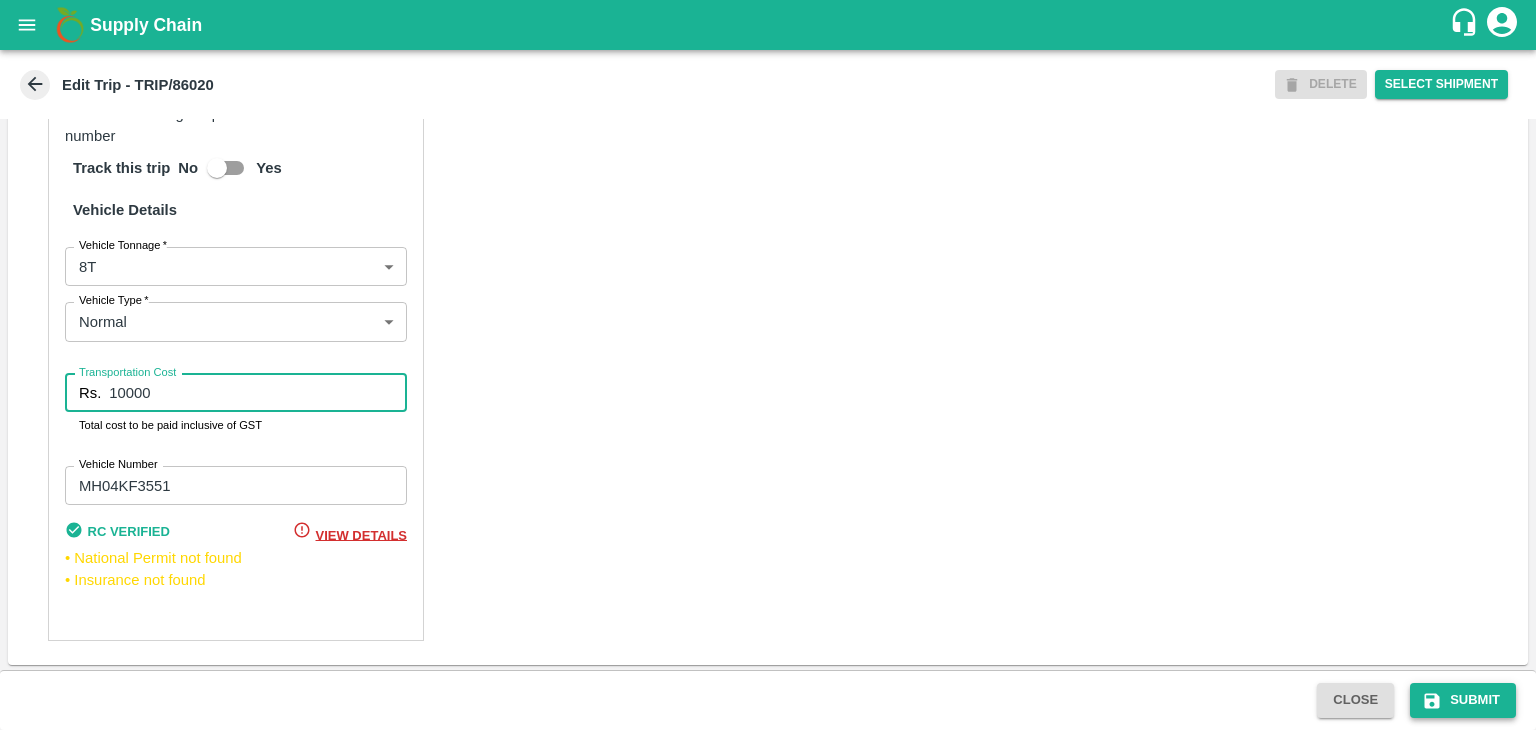 type on "10000" 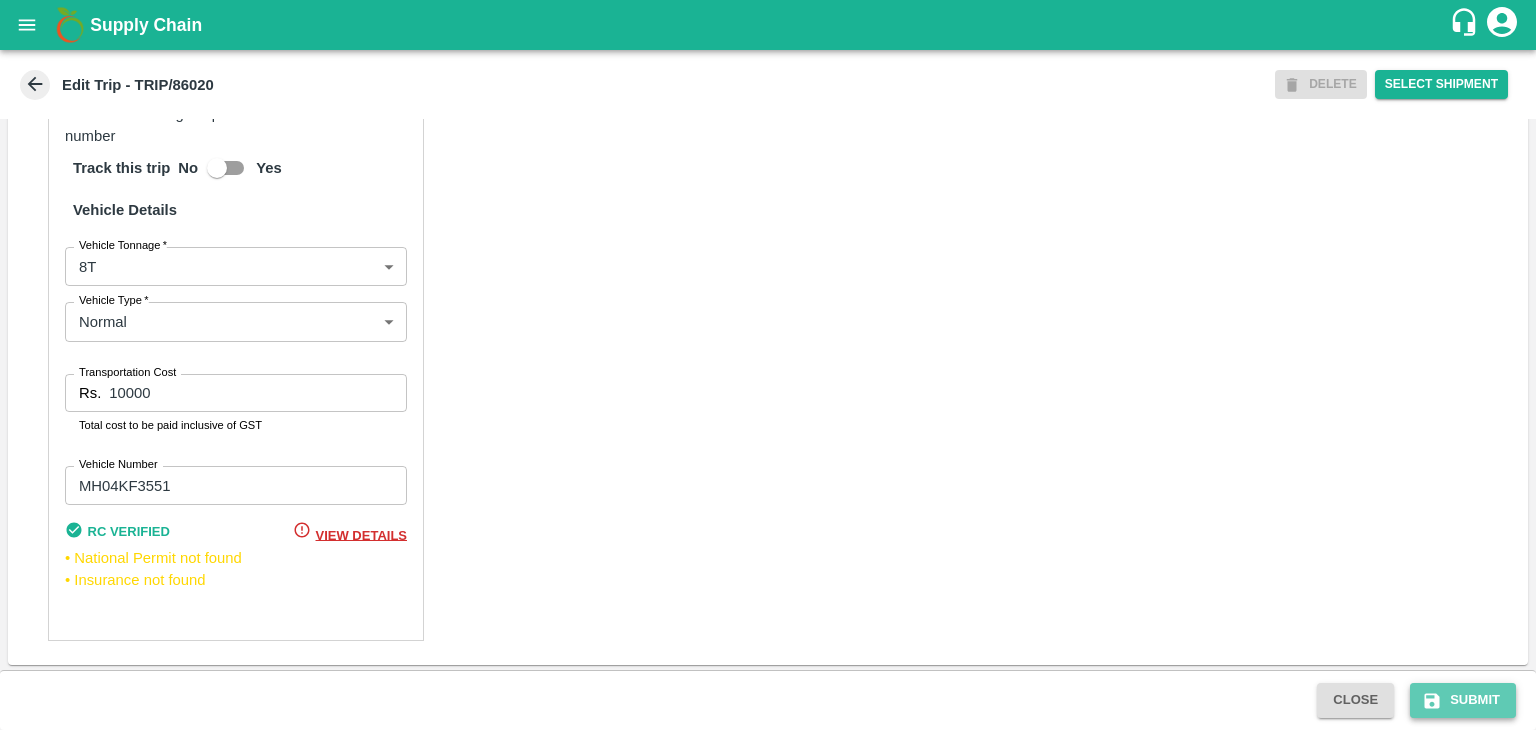 click on "Submit" at bounding box center [1463, 700] 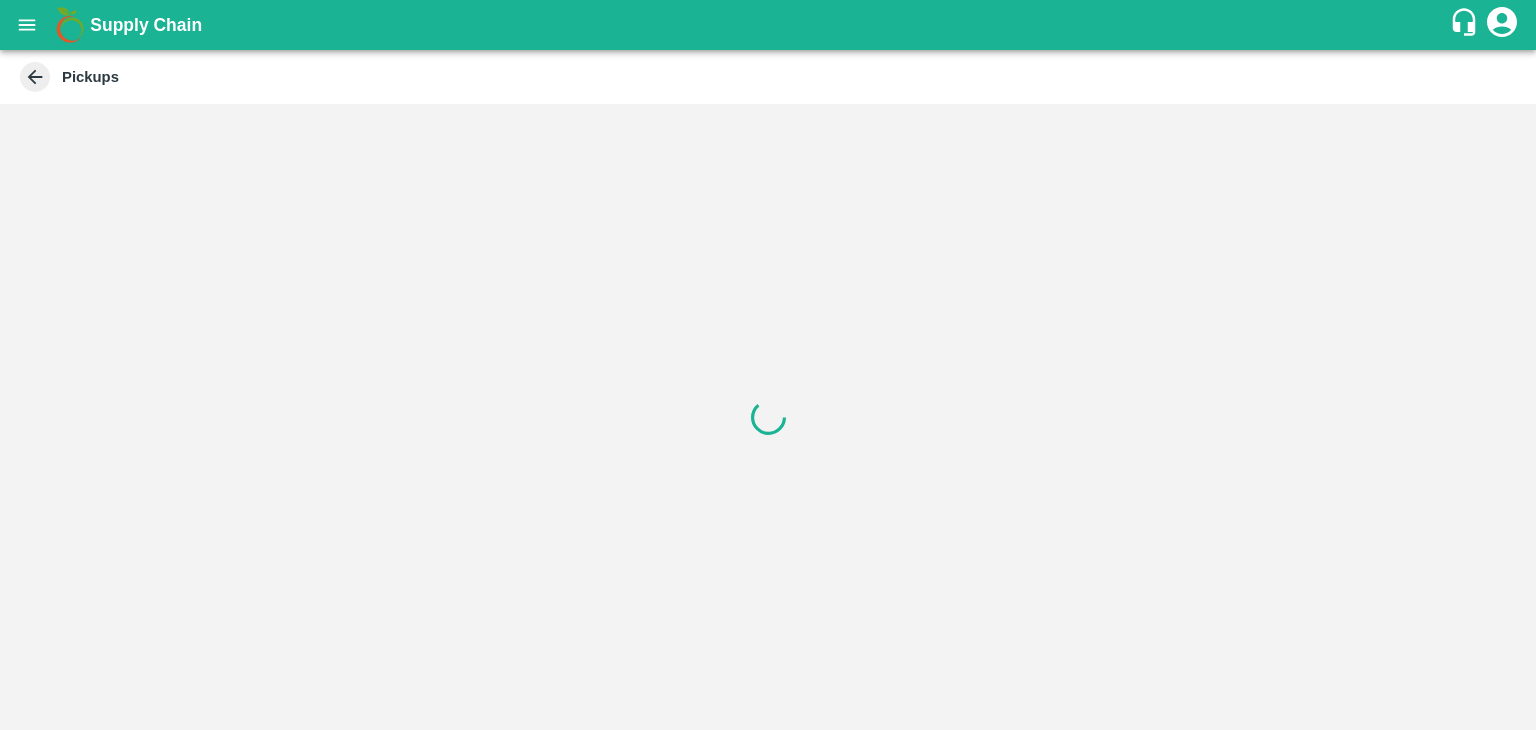 scroll, scrollTop: 0, scrollLeft: 0, axis: both 